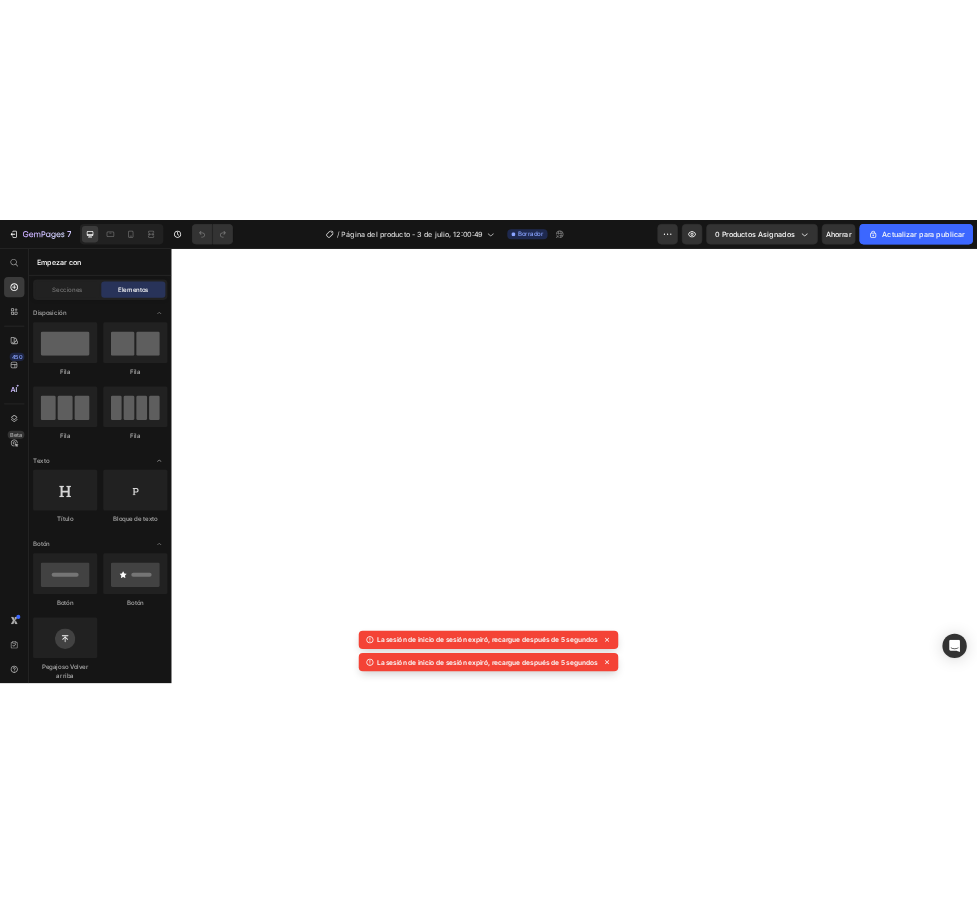 scroll, scrollTop: 0, scrollLeft: 0, axis: both 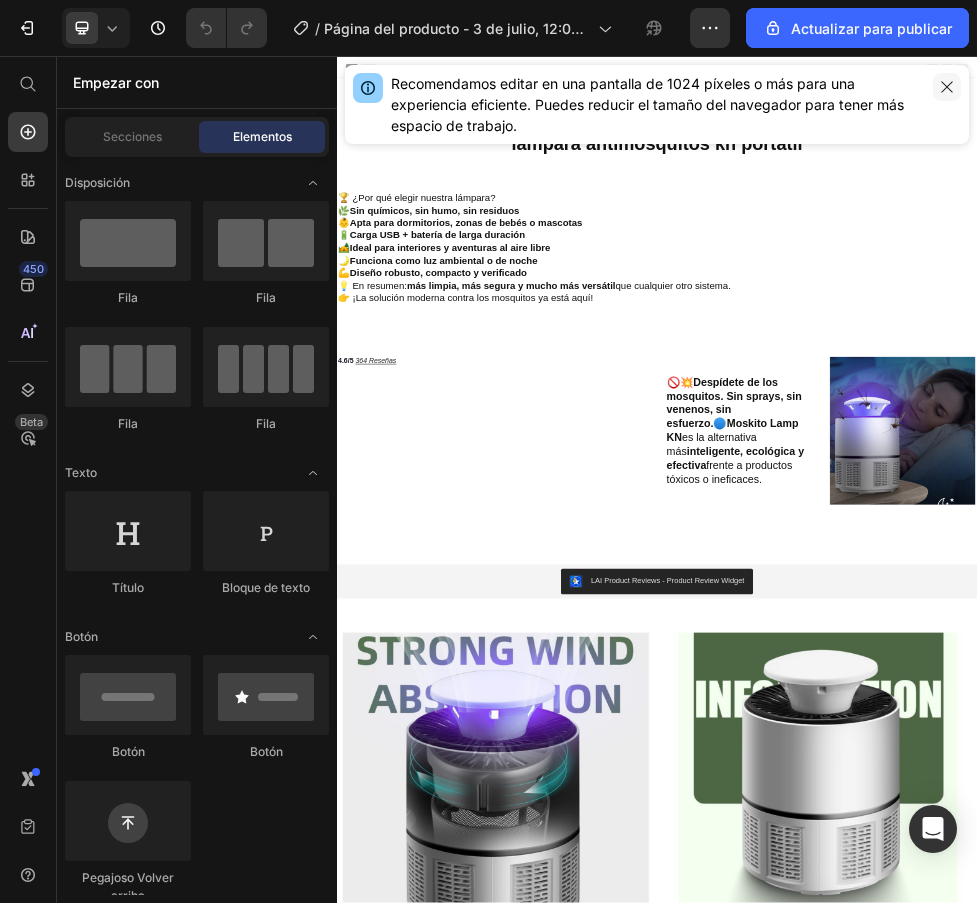 click 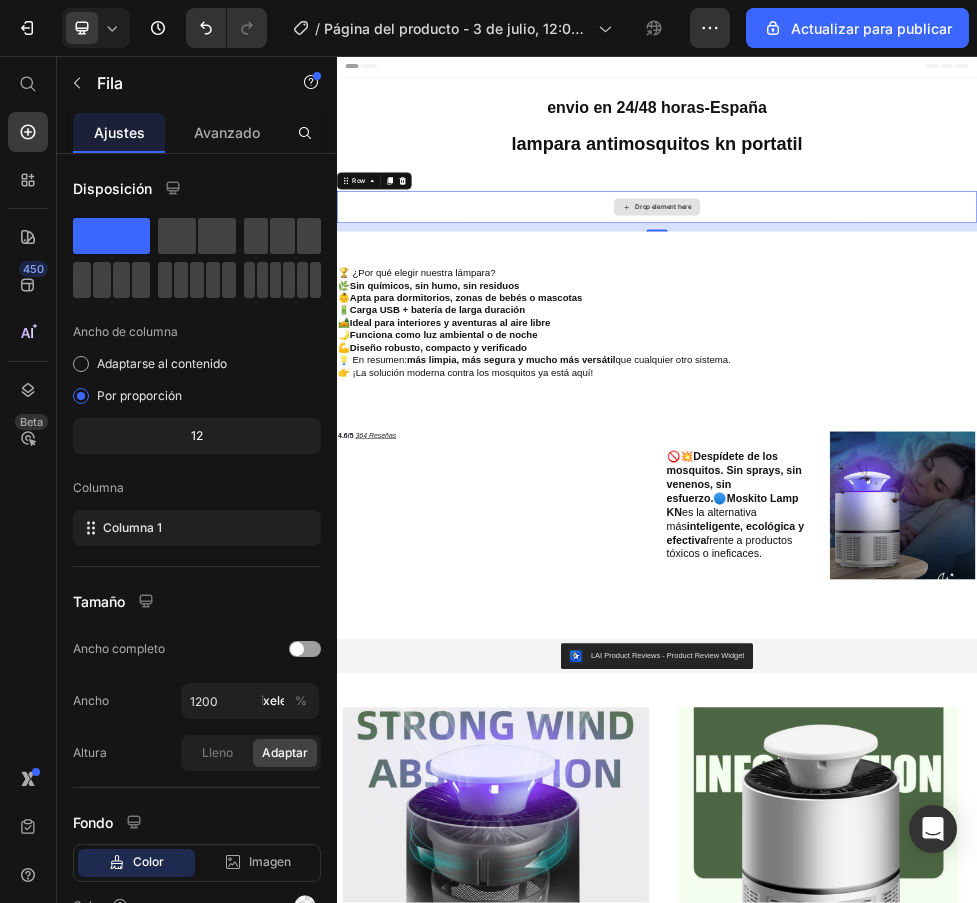 click on "Drop element here" at bounding box center (949, 340) 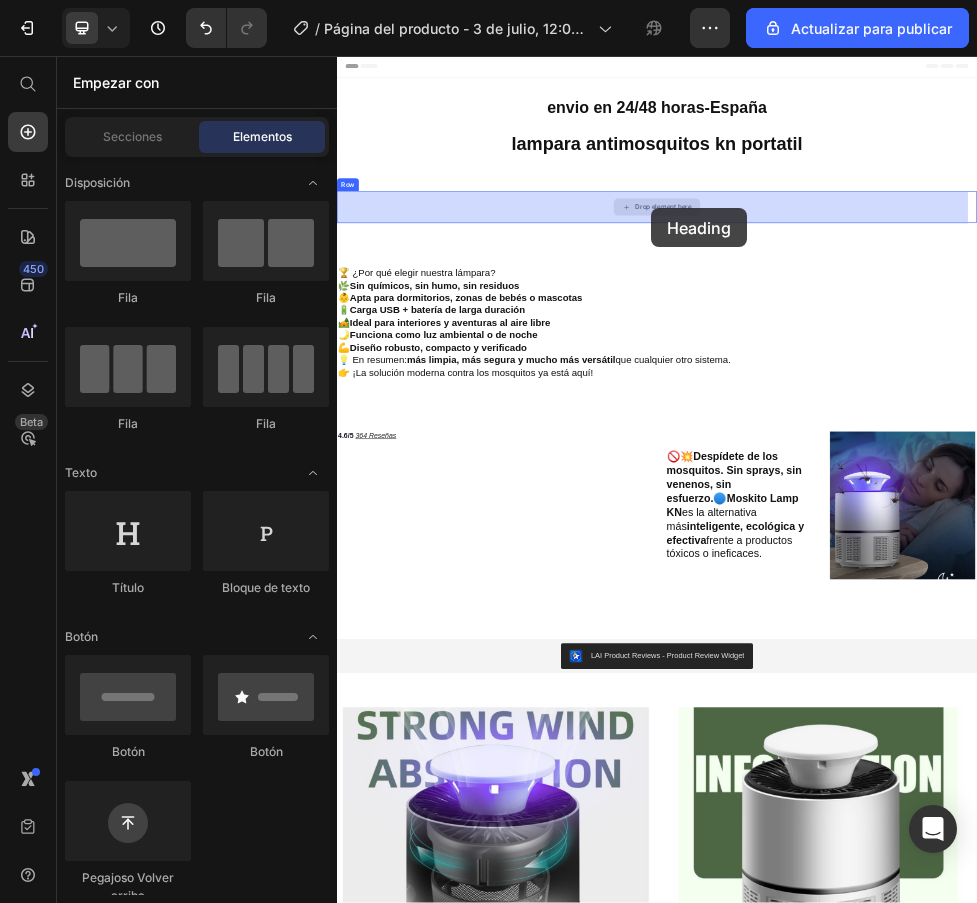 drag, startPoint x: 477, startPoint y: 588, endPoint x: 925, endPoint y: 341, distance: 511.57892 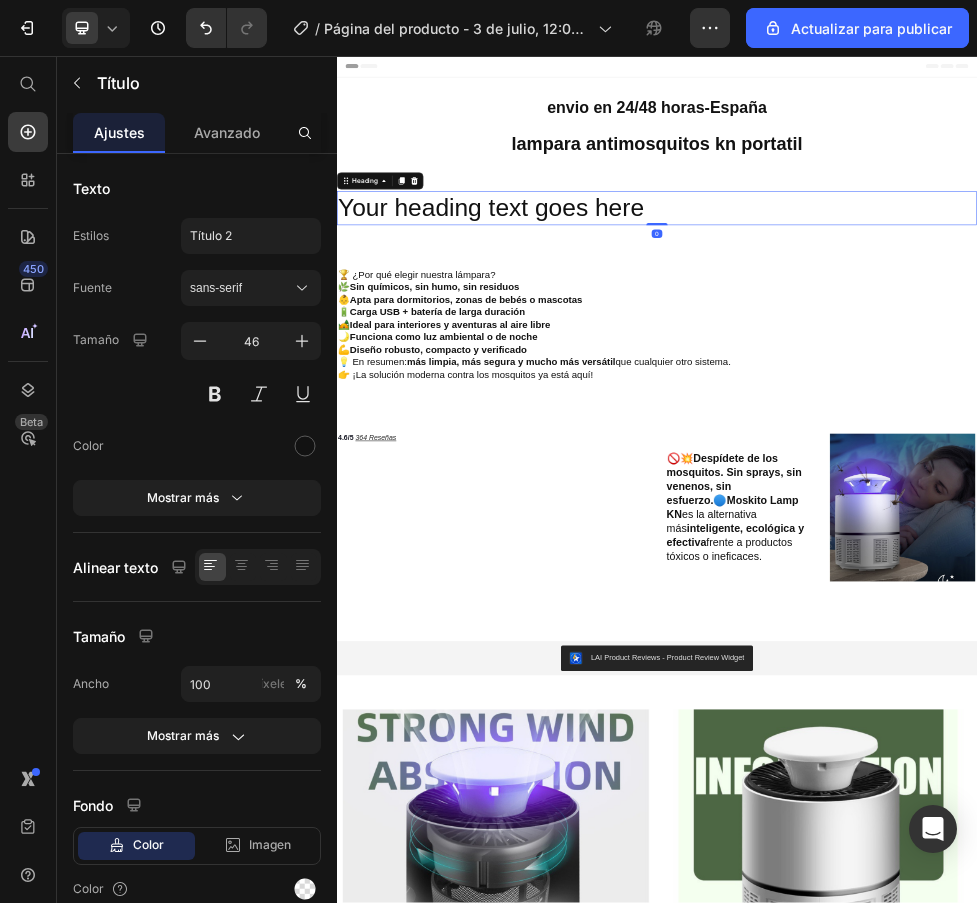 click on "Your heading text goes here" at bounding box center (937, 342) 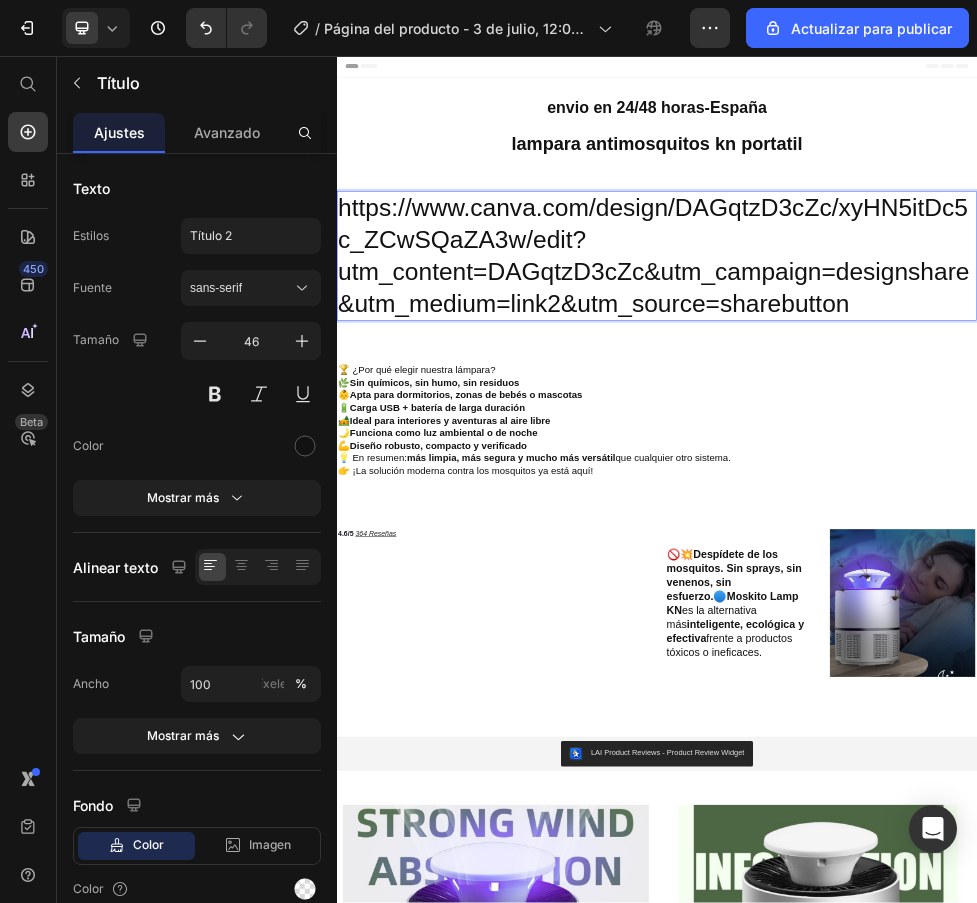 click on "https://www.canva.com/design/DAGqtzD3cZc/xyHN5itDc5c_ZCwSQaZA3w/edit?utm_content=DAGqtzD3cZc&utm_campaign=designshare&utm_medium=link2&utm_source=sharebutton" at bounding box center (937, 431) 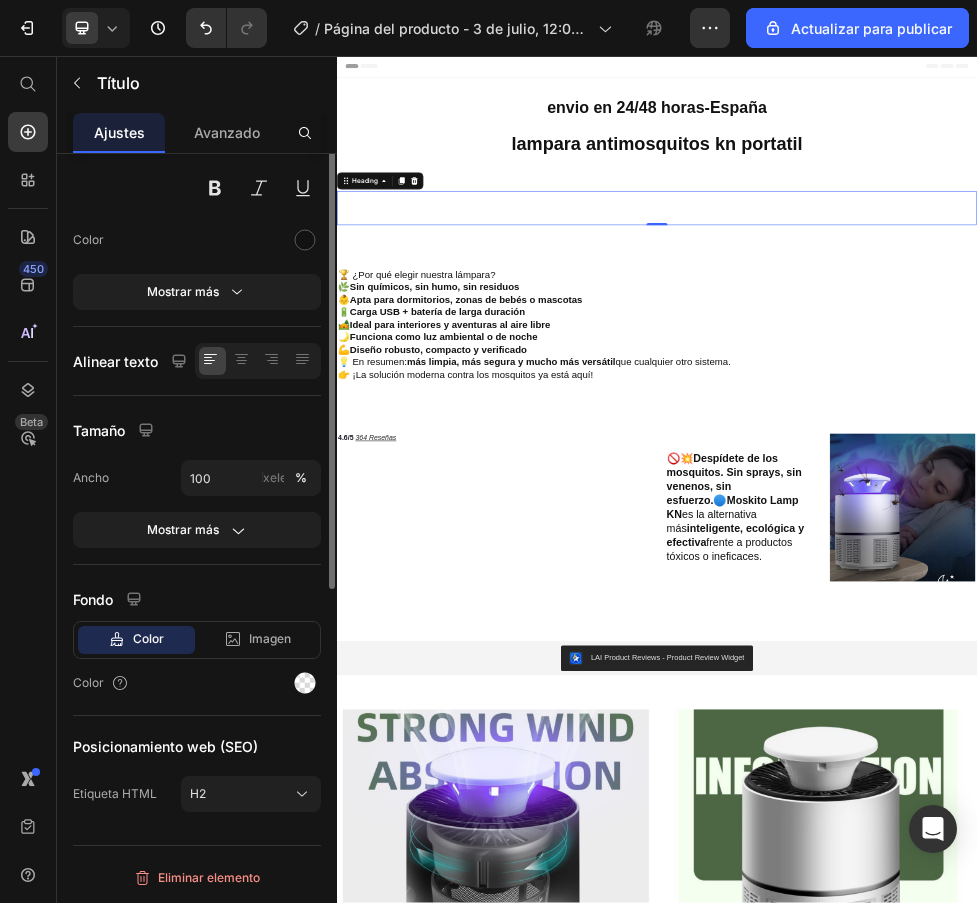 scroll, scrollTop: 0, scrollLeft: 0, axis: both 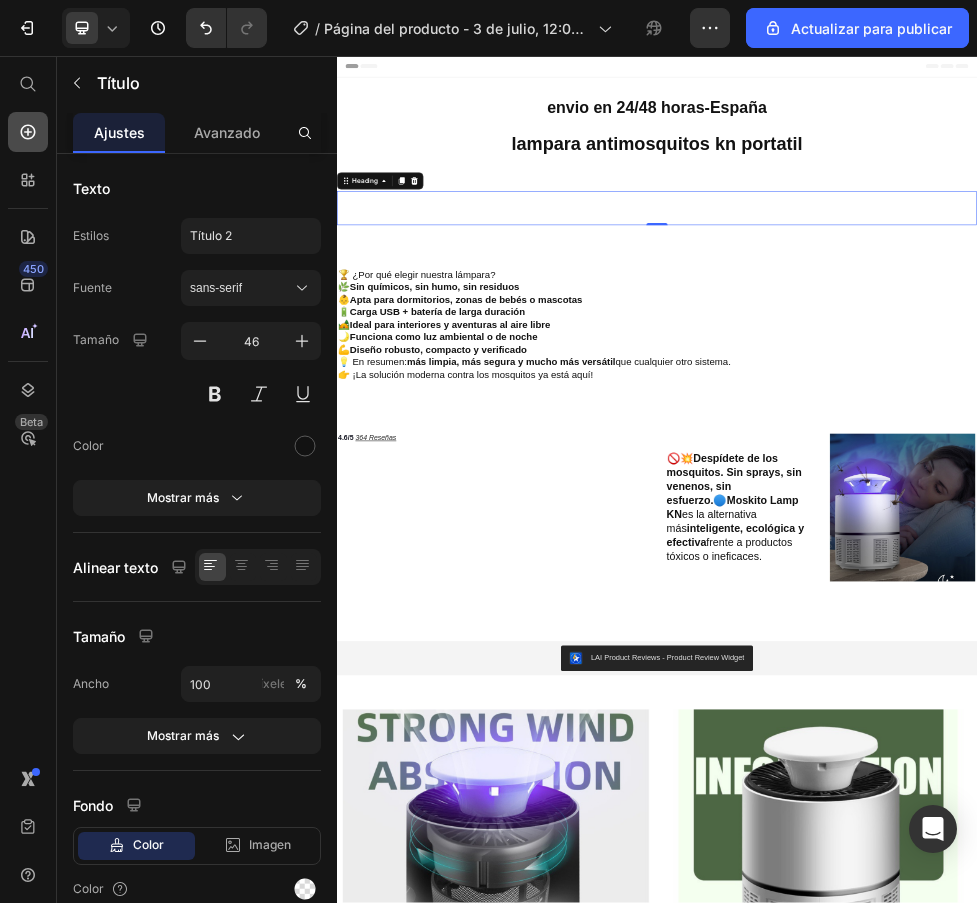 click 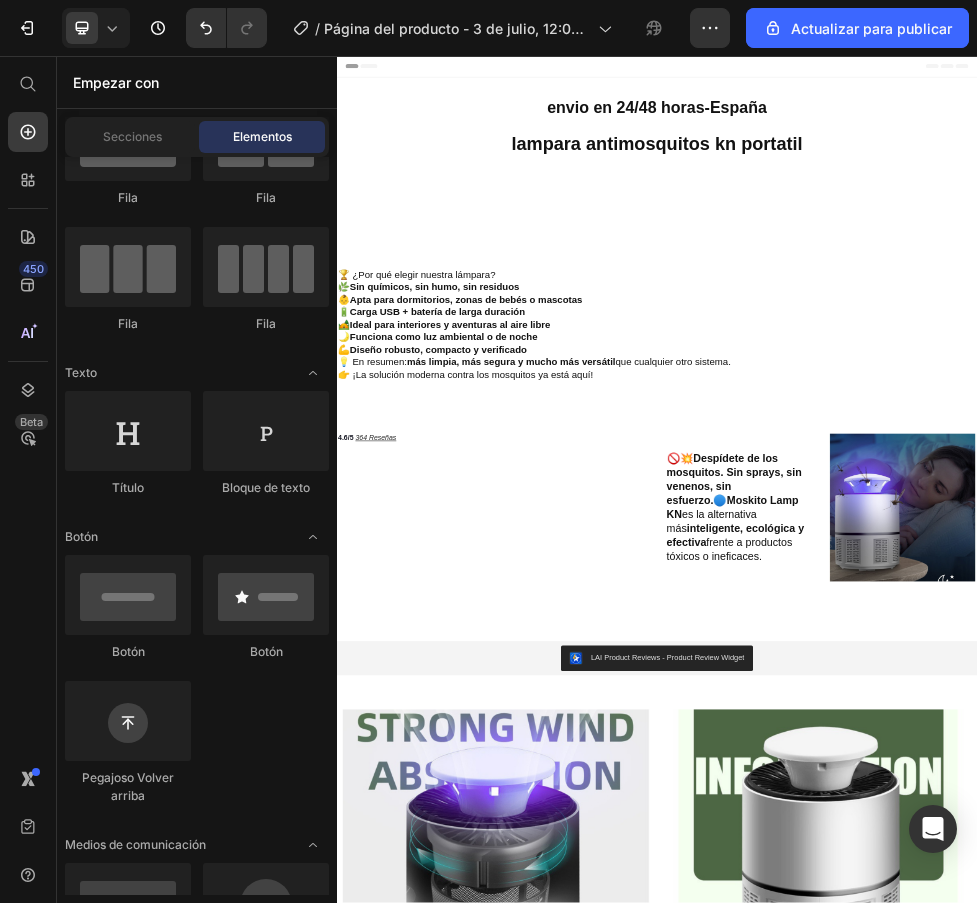 scroll, scrollTop: 0, scrollLeft: 0, axis: both 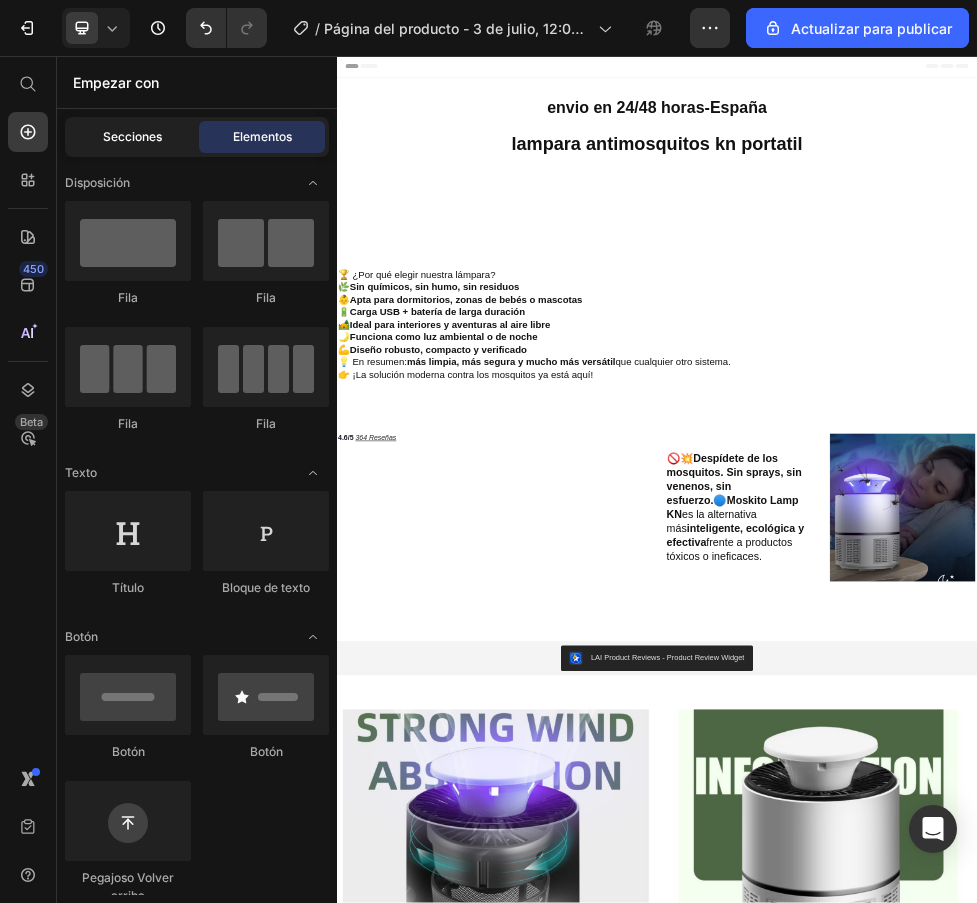 click on "Secciones" at bounding box center (132, 136) 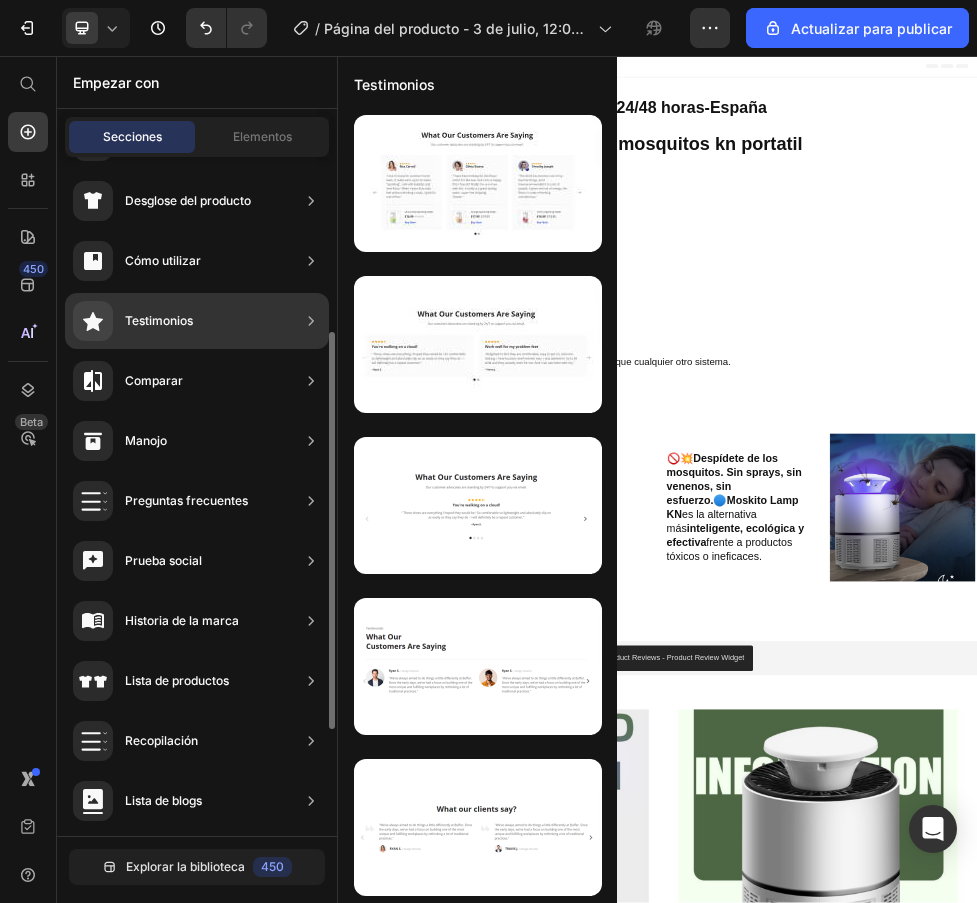 scroll, scrollTop: 481, scrollLeft: 0, axis: vertical 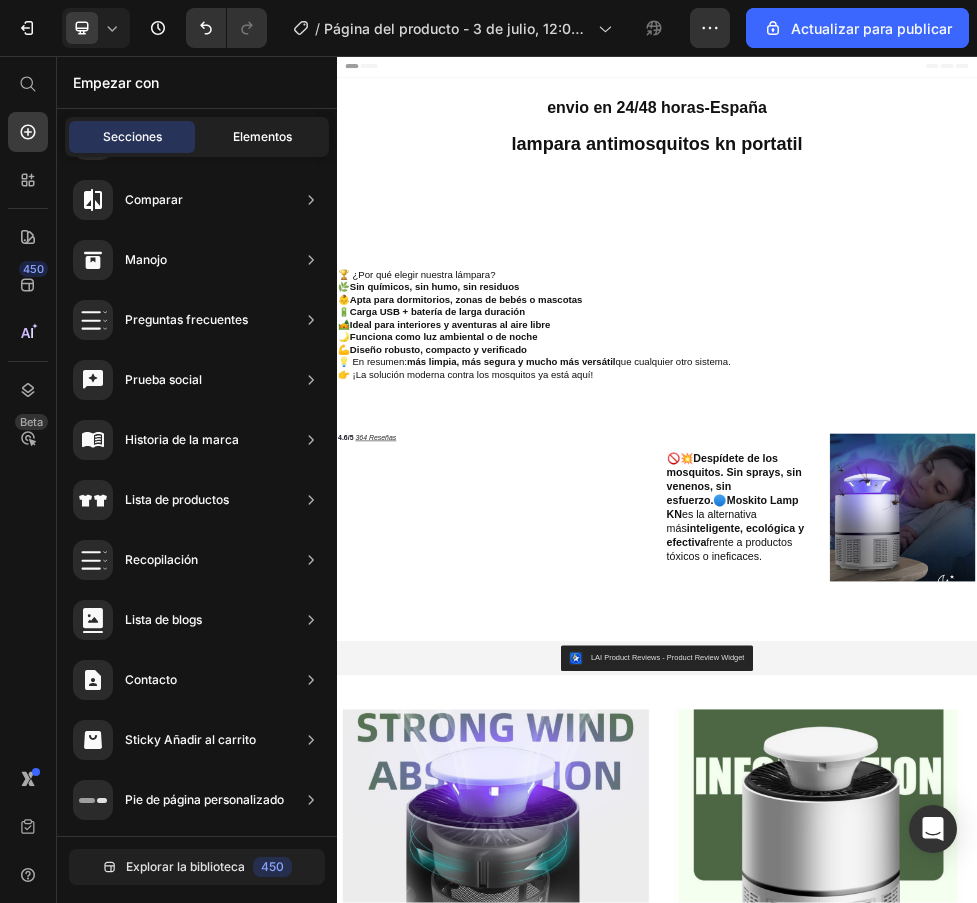 click on "Elementos" at bounding box center [262, 136] 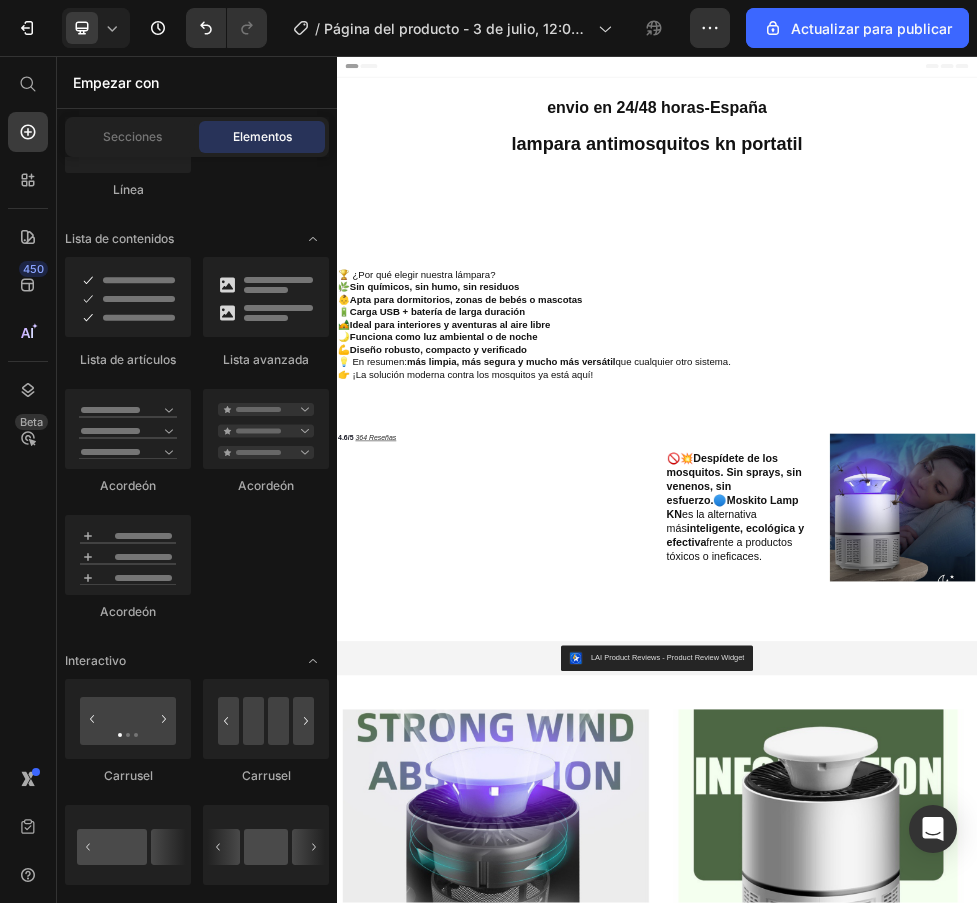 scroll, scrollTop: 1300, scrollLeft: 0, axis: vertical 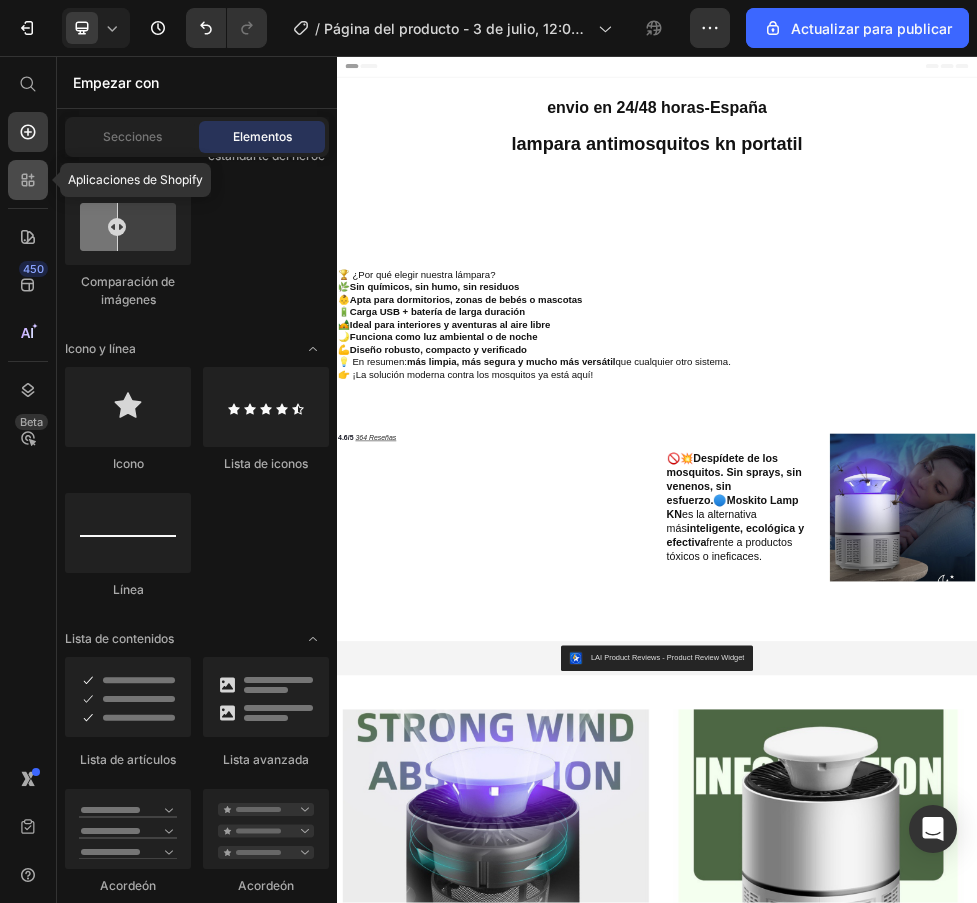 click 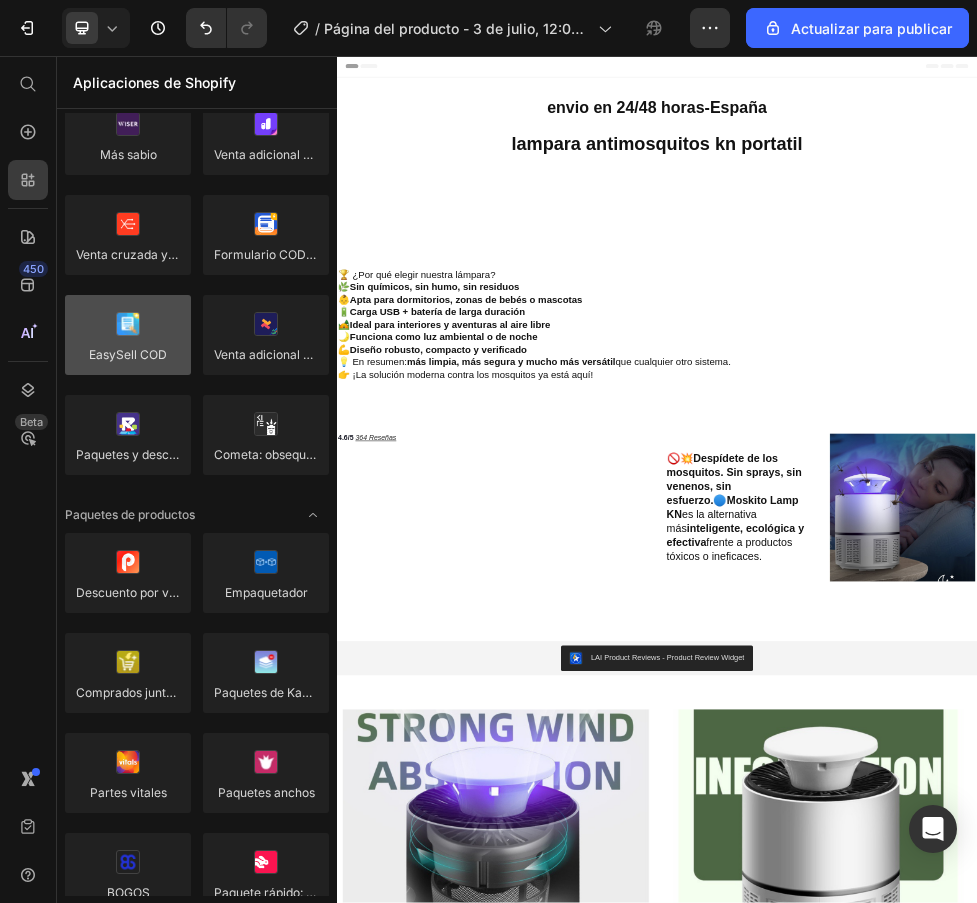 scroll, scrollTop: 700, scrollLeft: 0, axis: vertical 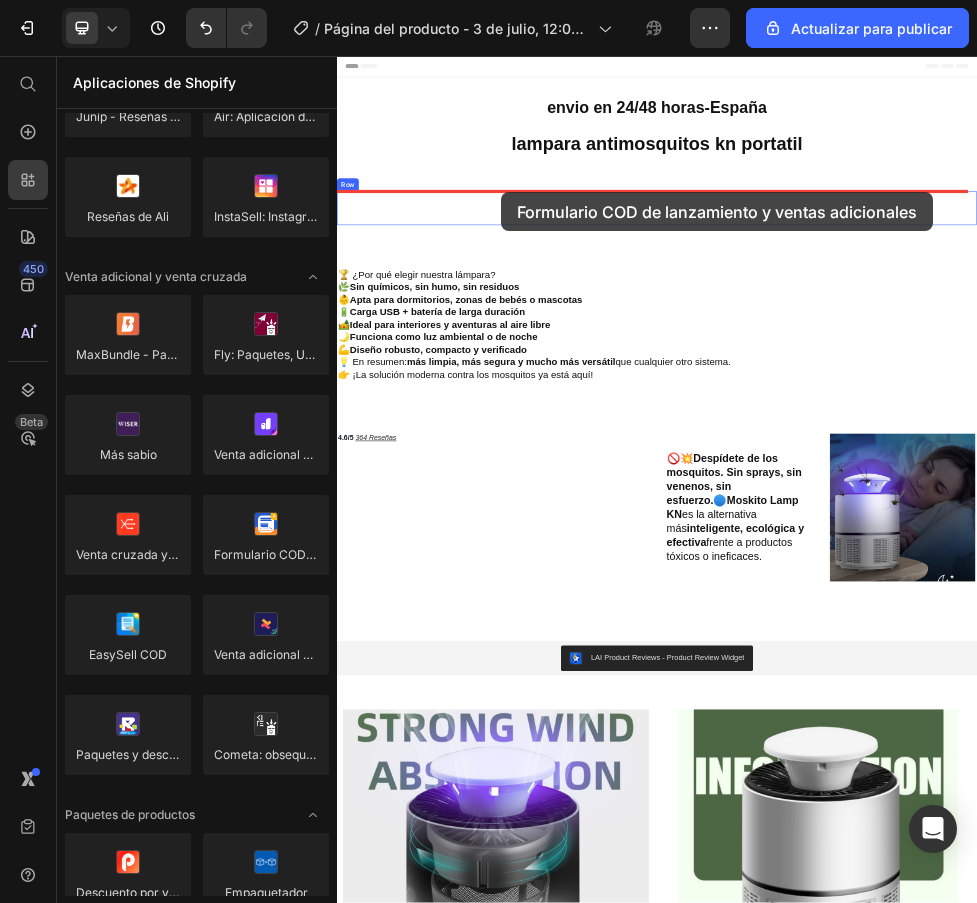 drag, startPoint x: 749, startPoint y: 402, endPoint x: 644, endPoint y: 311, distance: 138.94603 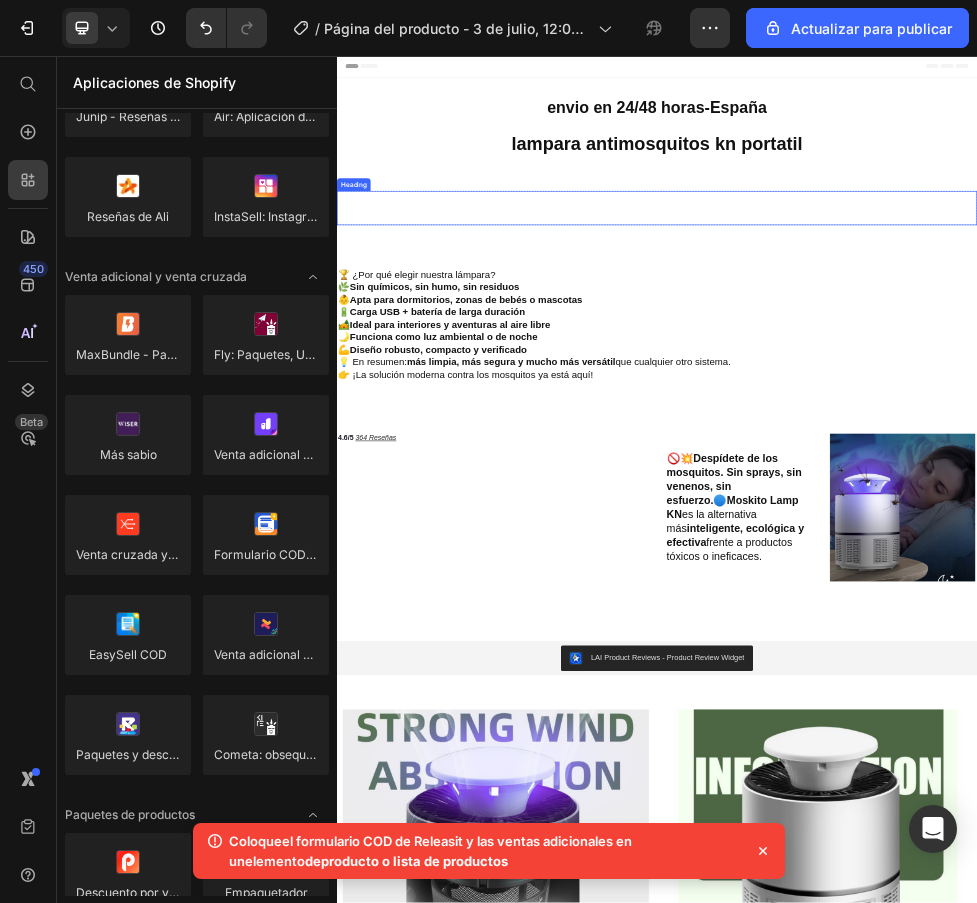 click at bounding box center [937, 342] 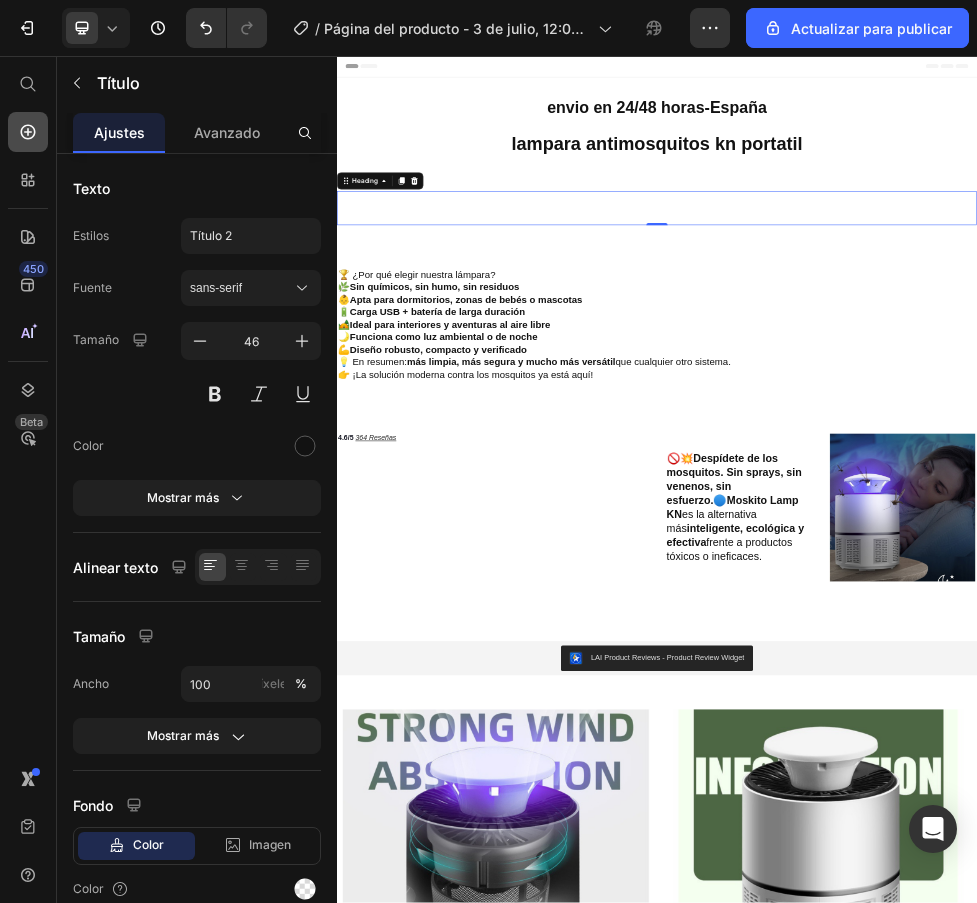 click 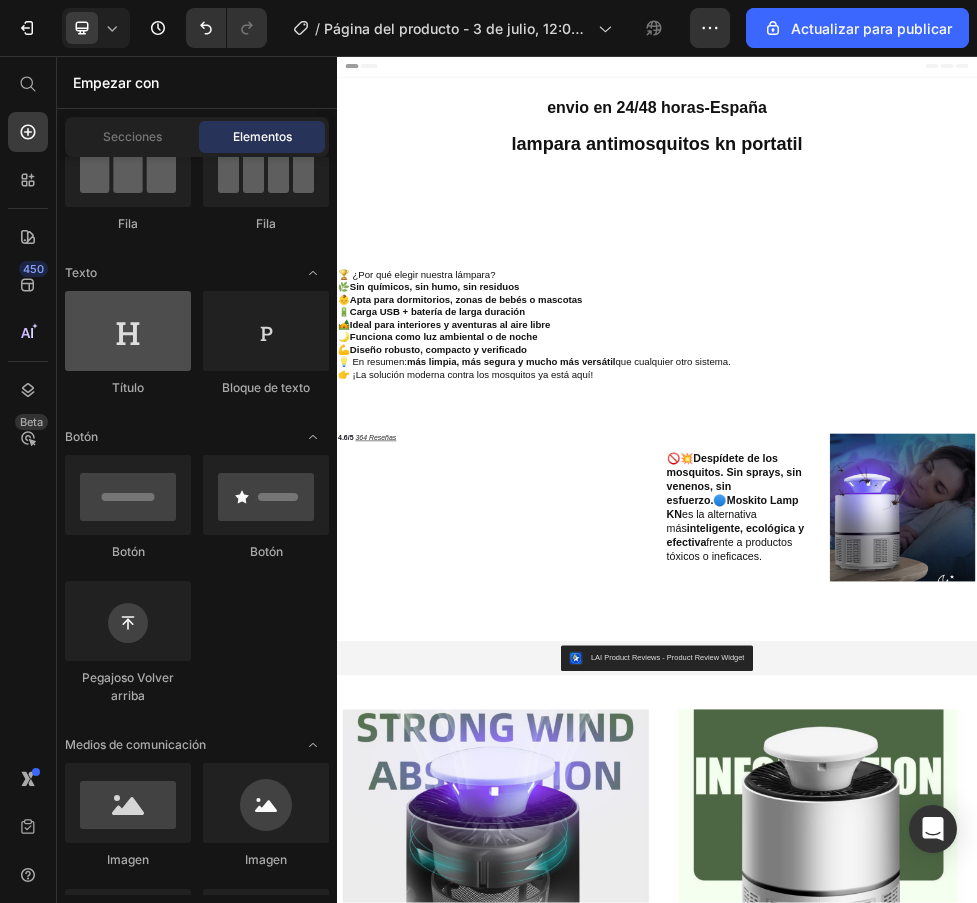 scroll, scrollTop: 0, scrollLeft: 0, axis: both 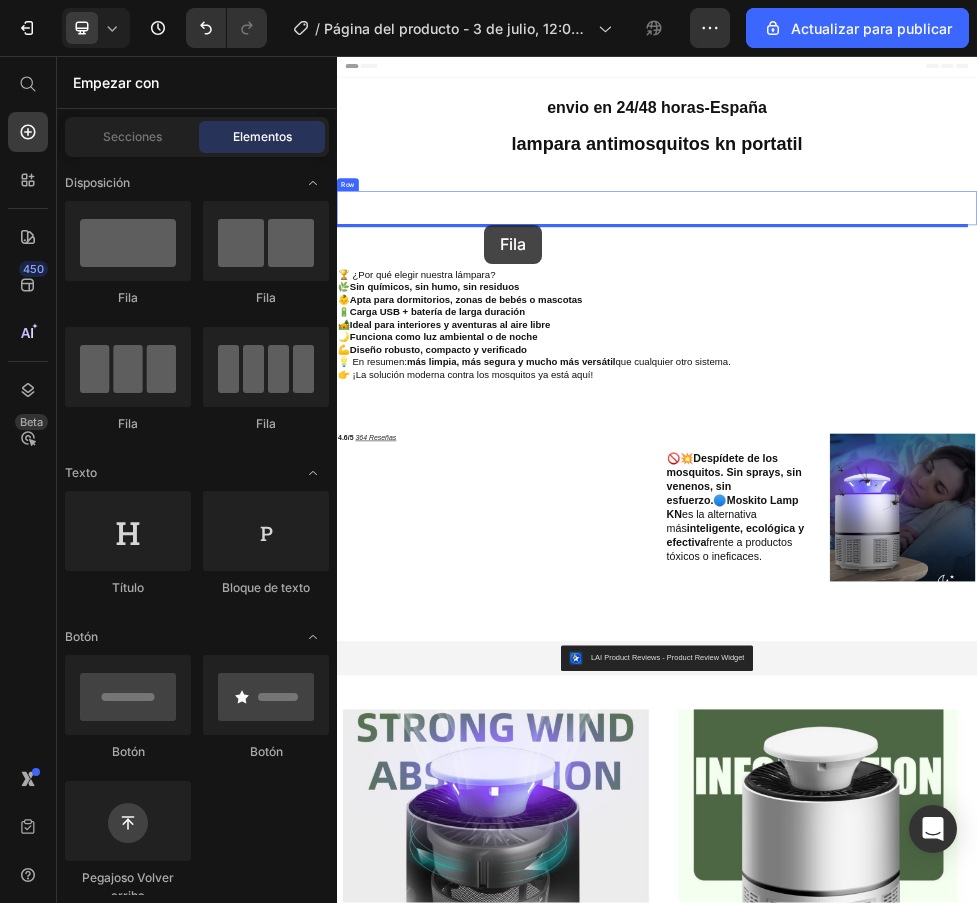 drag, startPoint x: 611, startPoint y: 312, endPoint x: 612, endPoint y: 372, distance: 60.00833 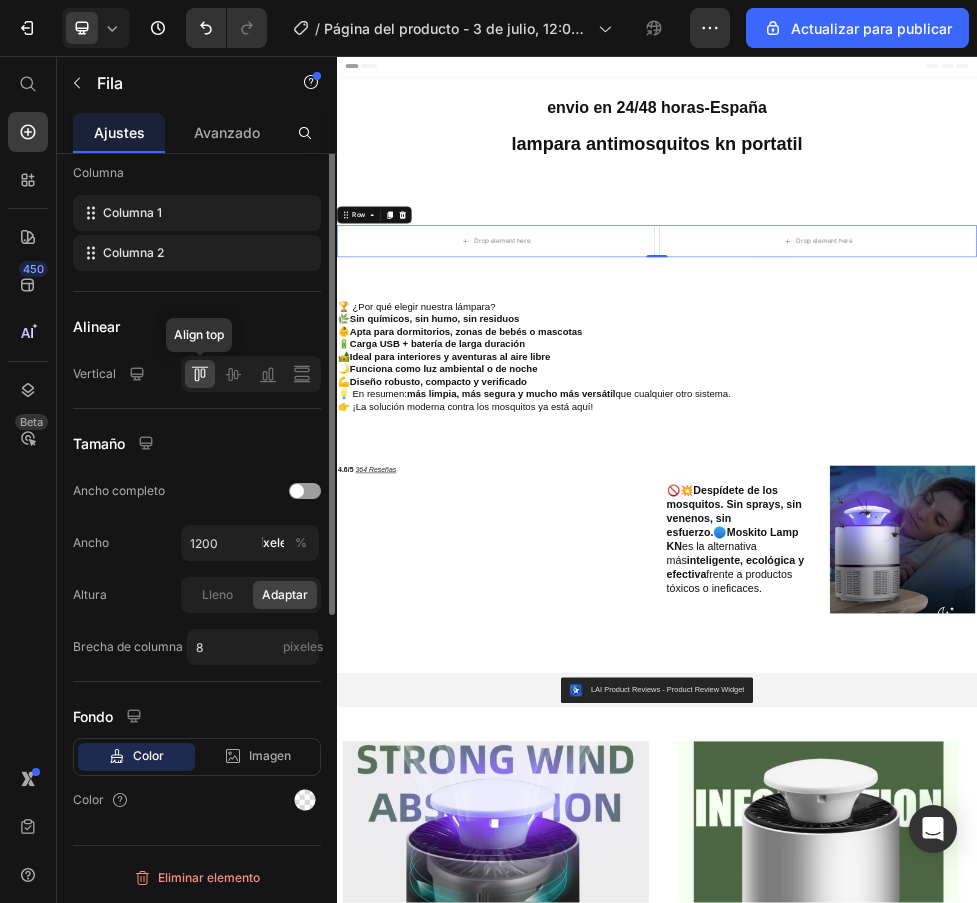 scroll, scrollTop: 115, scrollLeft: 0, axis: vertical 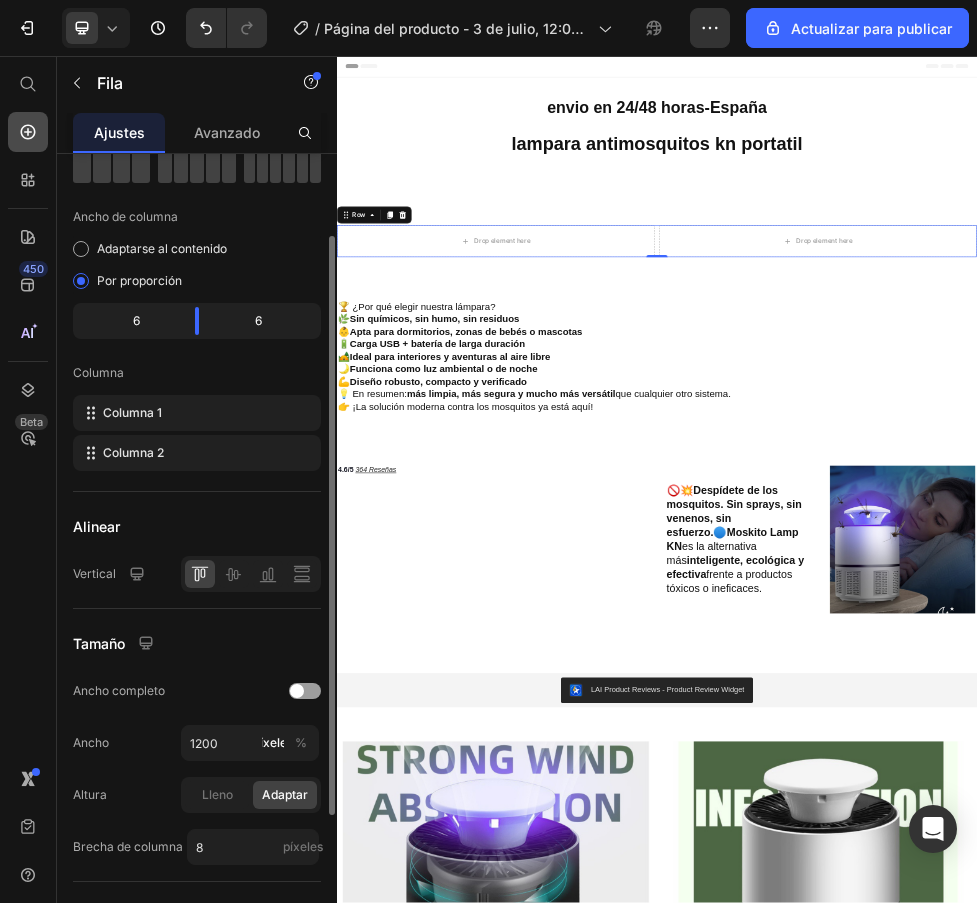 click 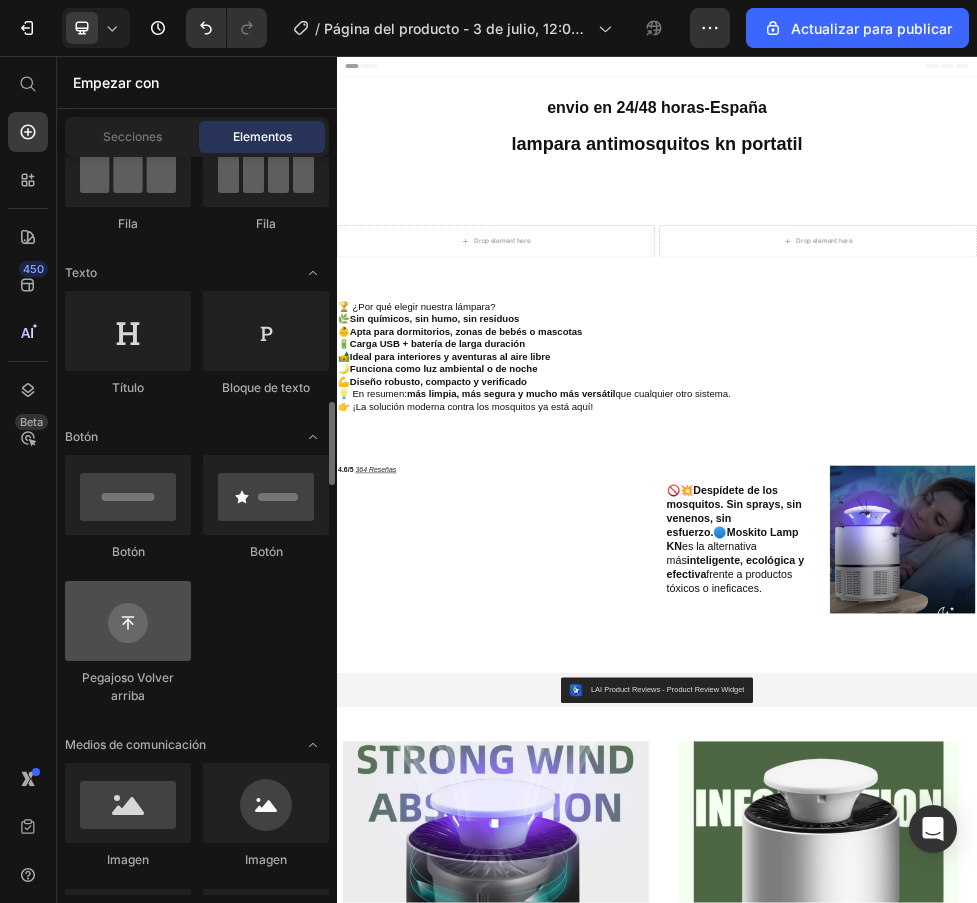 scroll, scrollTop: 400, scrollLeft: 0, axis: vertical 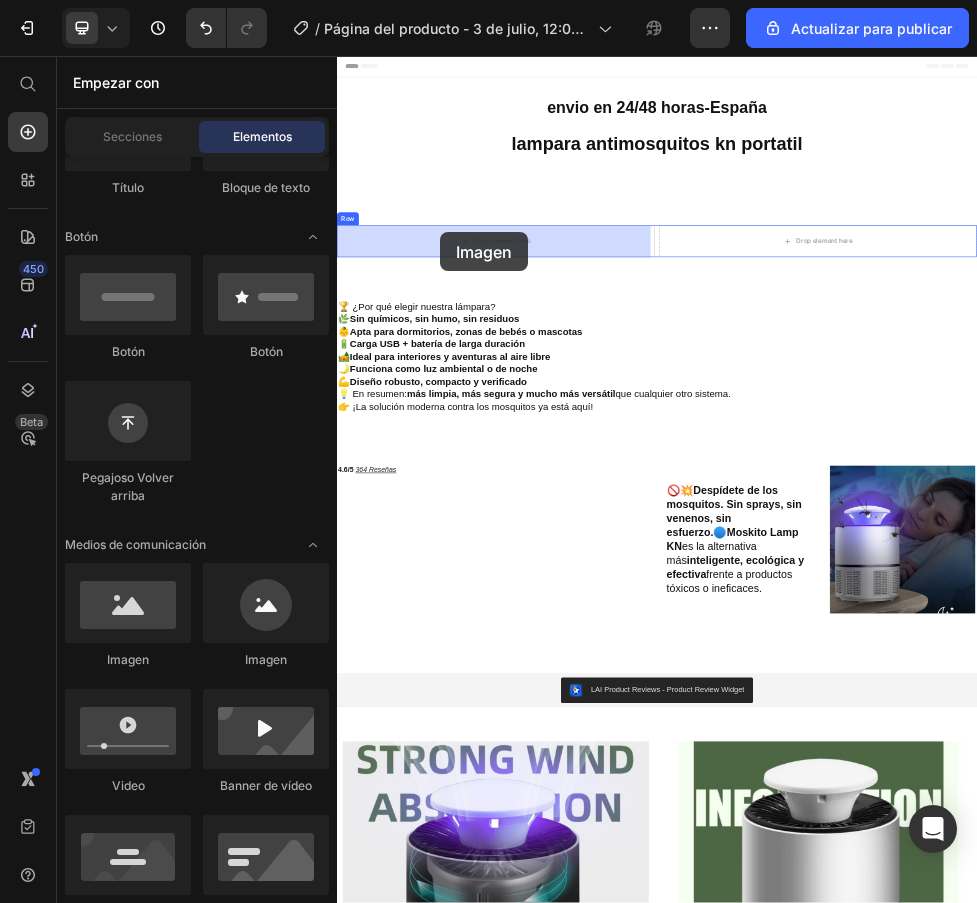 drag, startPoint x: 466, startPoint y: 680, endPoint x: 530, endPoint y: 386, distance: 300.88535 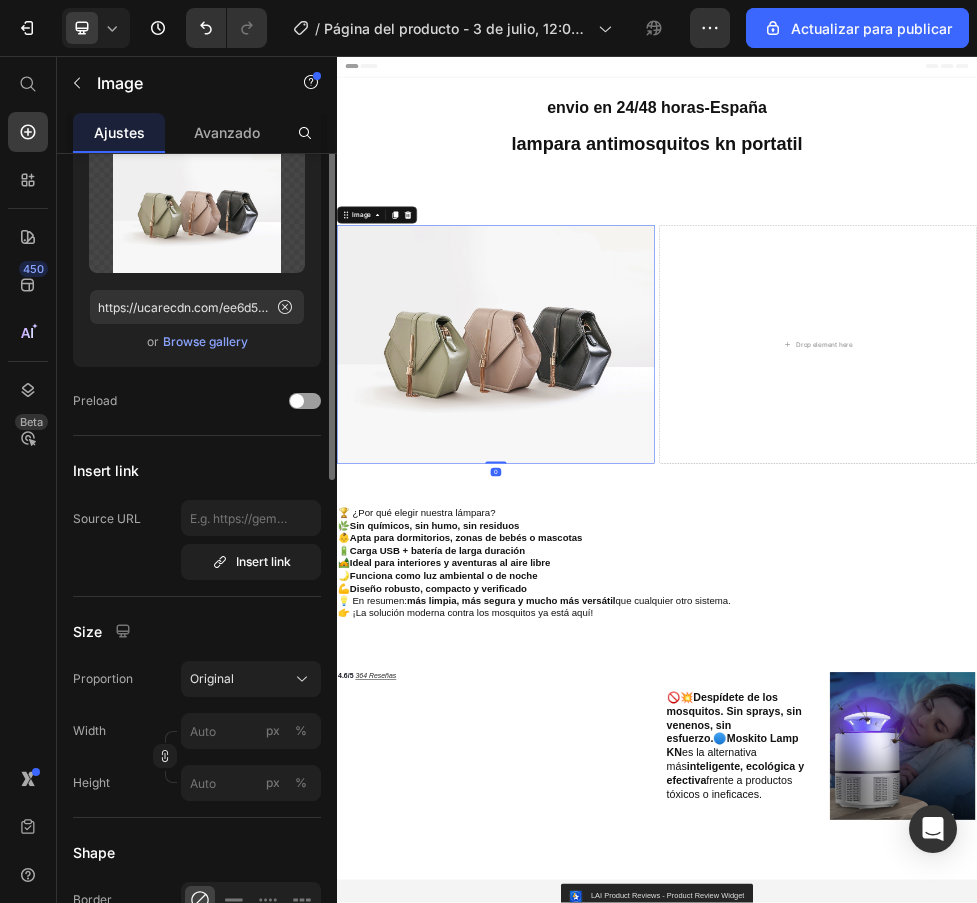 scroll, scrollTop: 0, scrollLeft: 0, axis: both 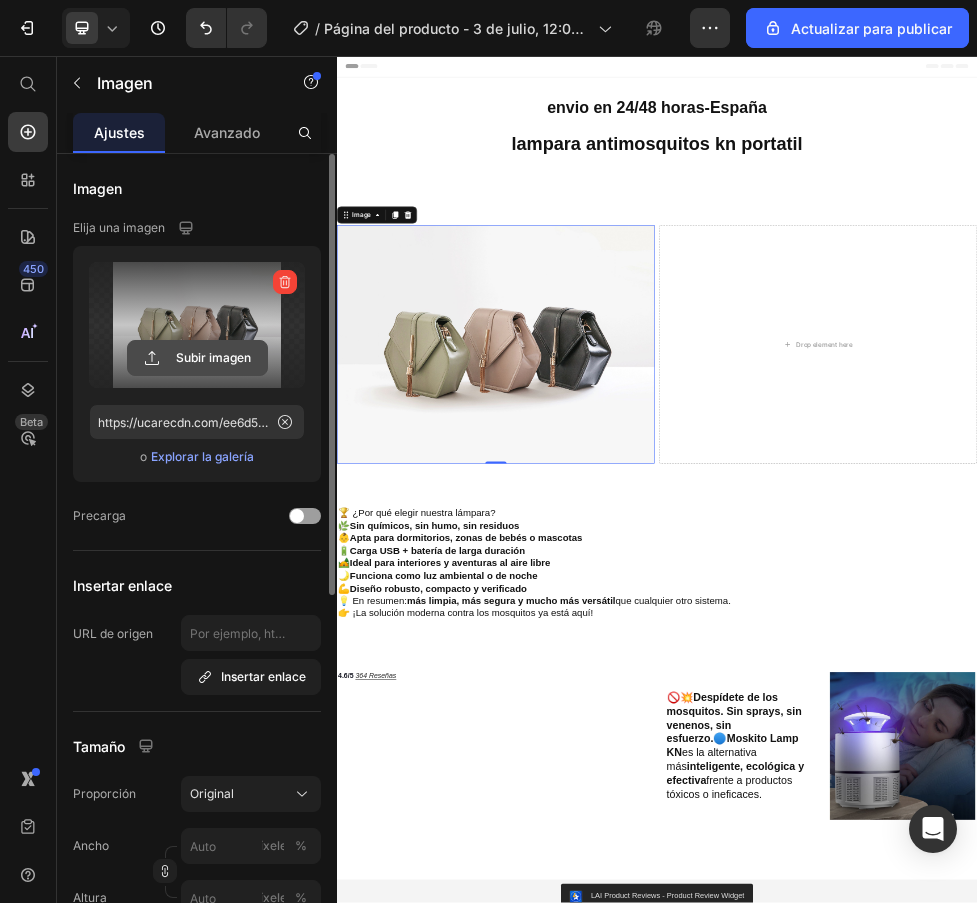 click 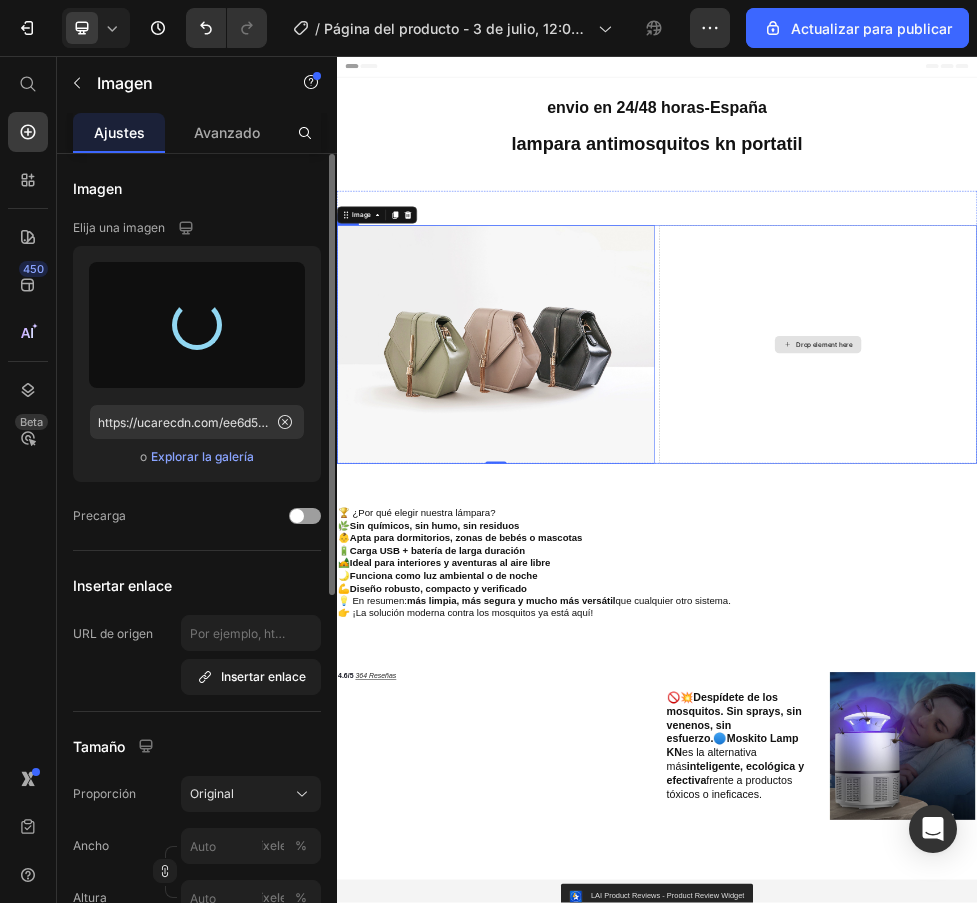 type on "https://cdn.shopify.com/s/files/1/0911/1112/9467/files/gempages_566395840294290447-e7ffa01d-4e53-415f-a891-c8e9dd1d35a0.png" 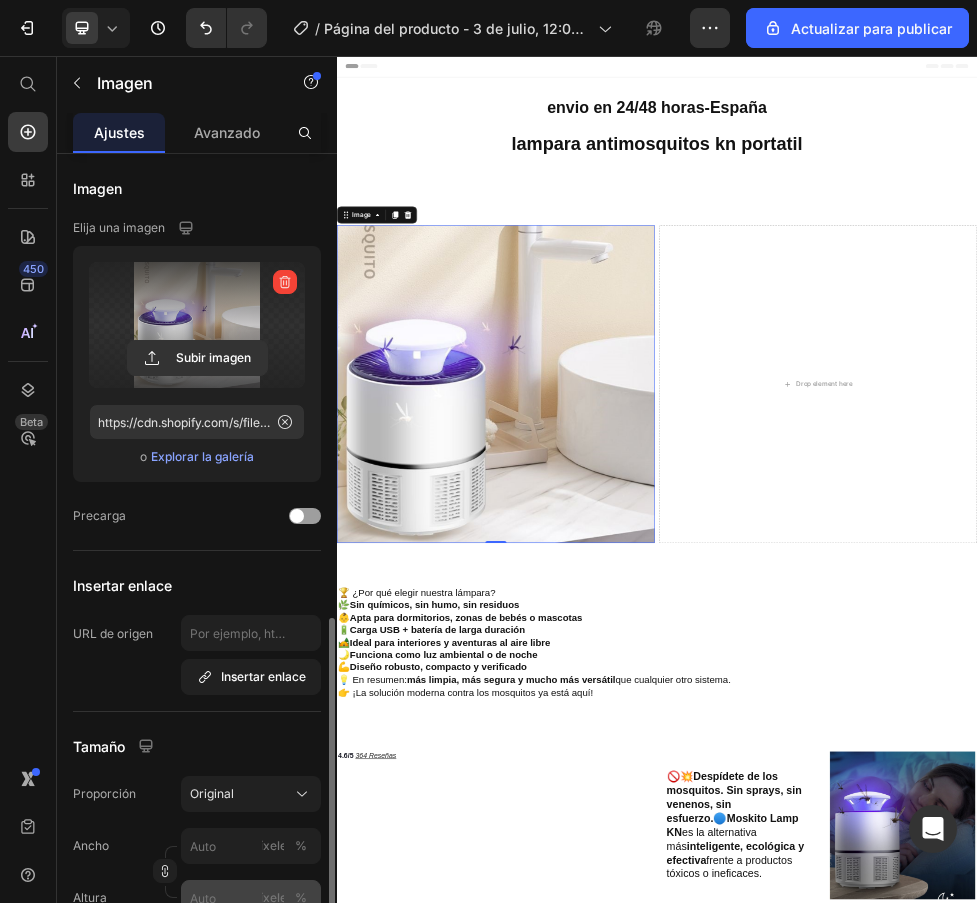 scroll, scrollTop: 400, scrollLeft: 0, axis: vertical 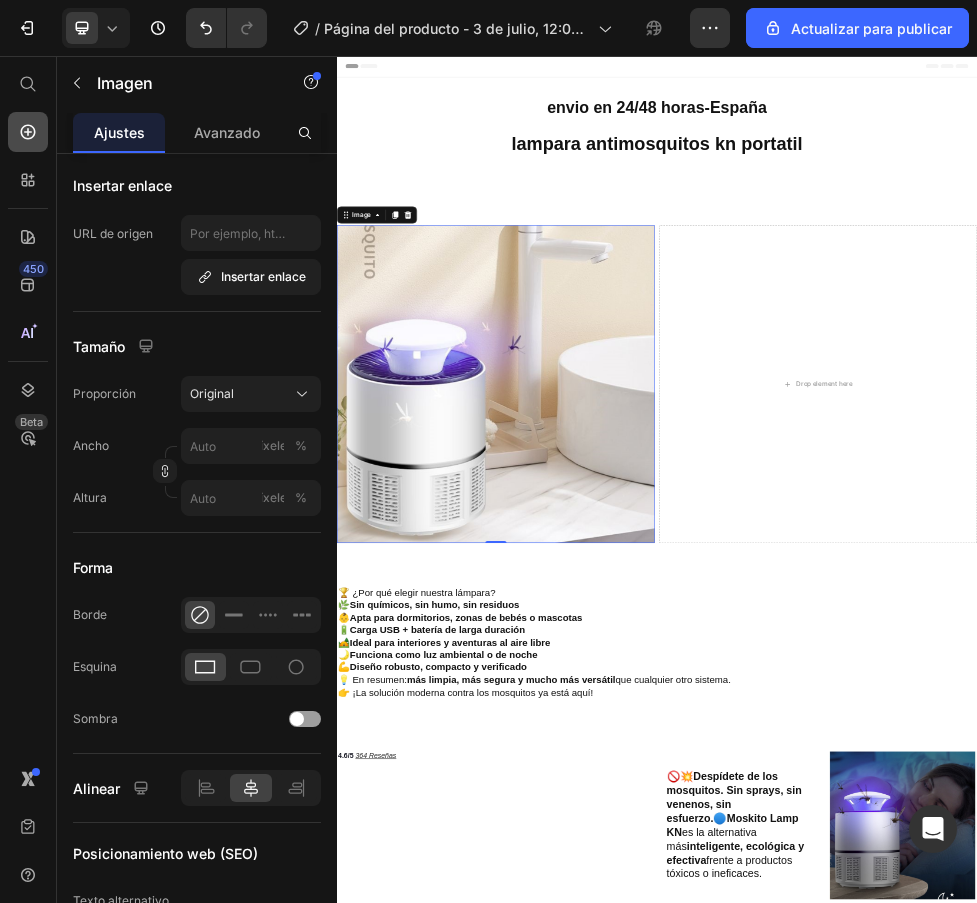 click 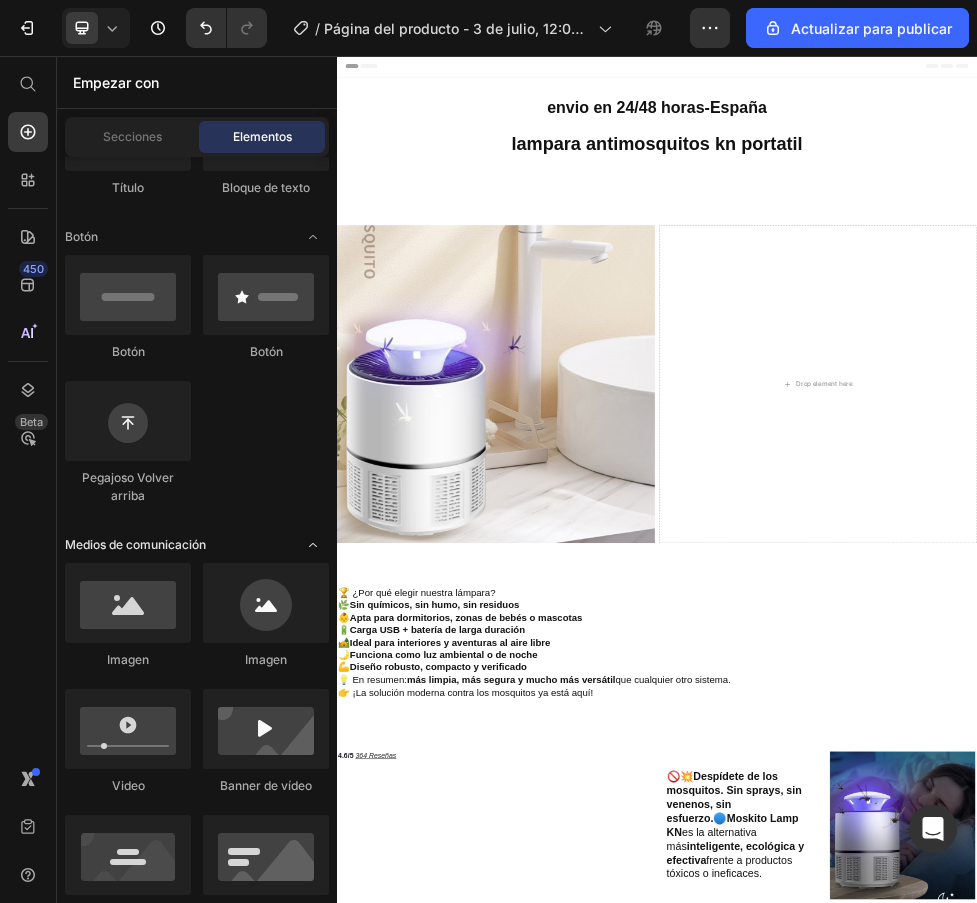 scroll, scrollTop: 200, scrollLeft: 0, axis: vertical 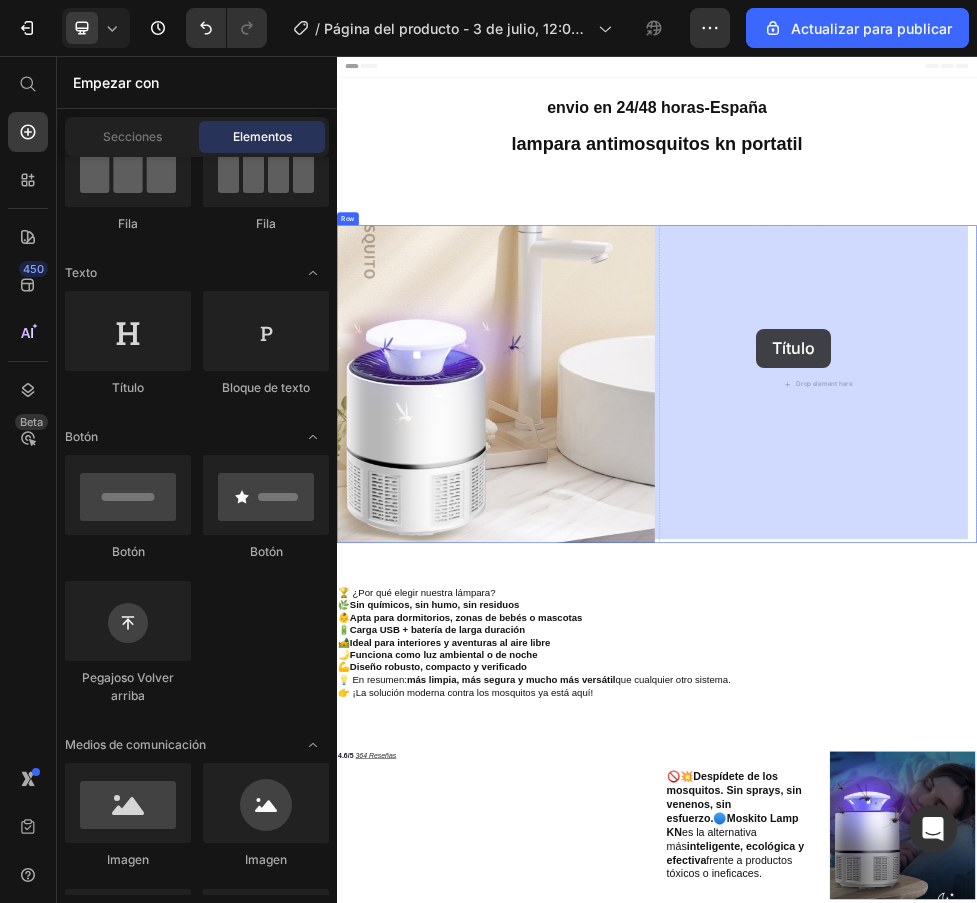 drag, startPoint x: 608, startPoint y: 402, endPoint x: 1122, endPoint y: 567, distance: 539.8342 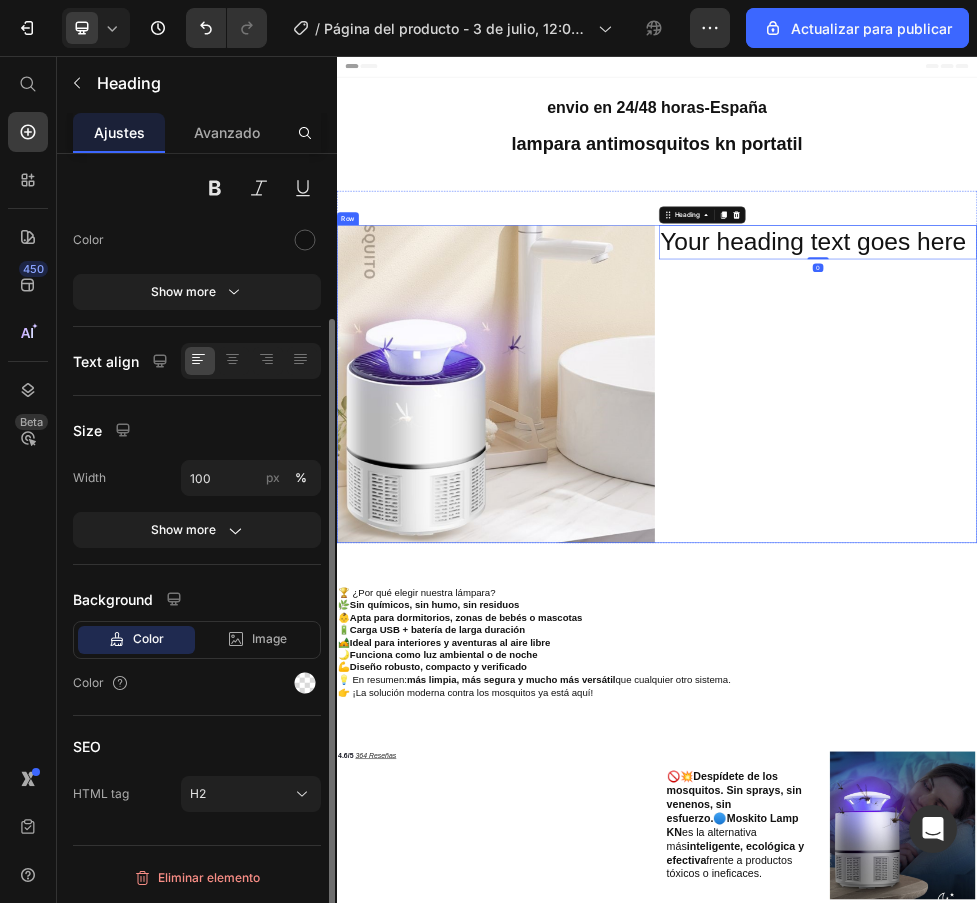 scroll, scrollTop: 0, scrollLeft: 0, axis: both 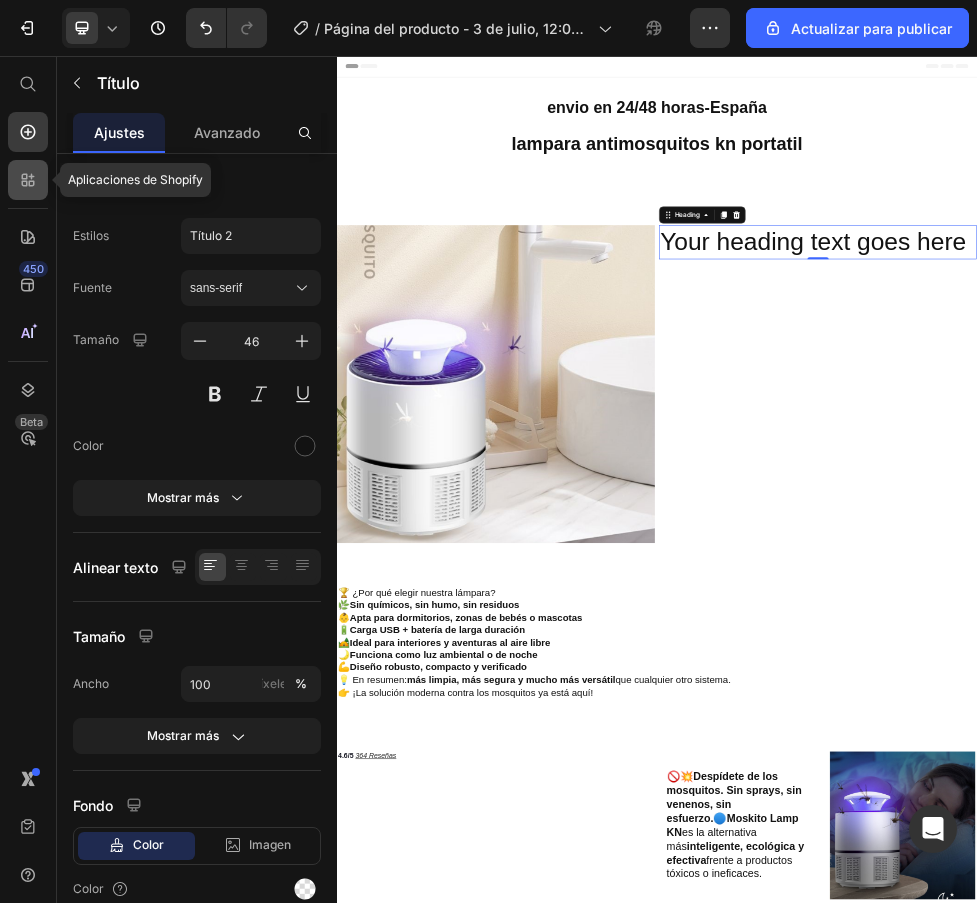 click 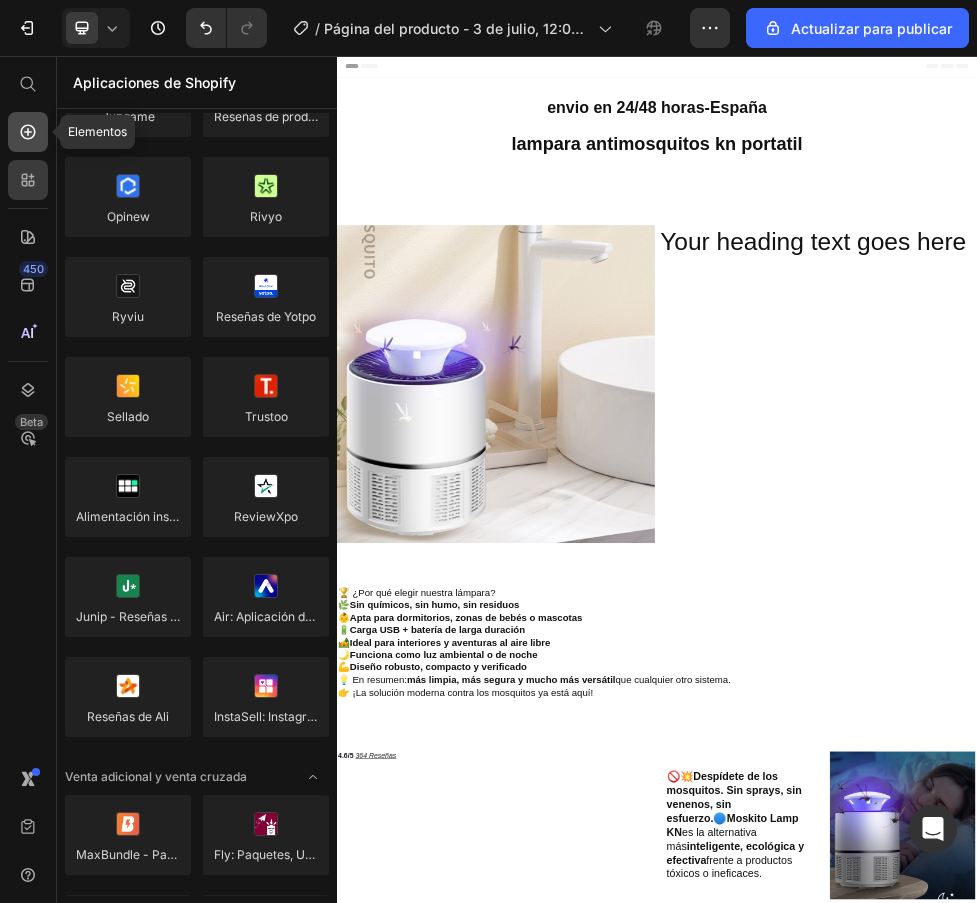 click 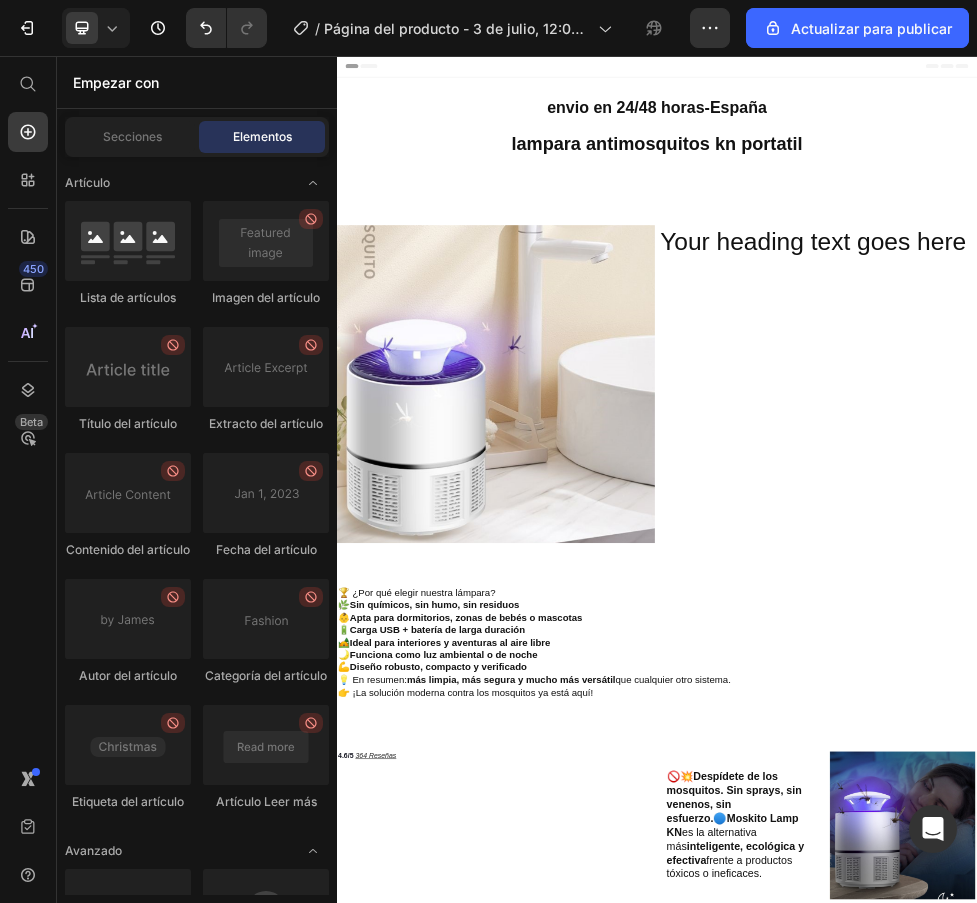 scroll, scrollTop: 5770, scrollLeft: 0, axis: vertical 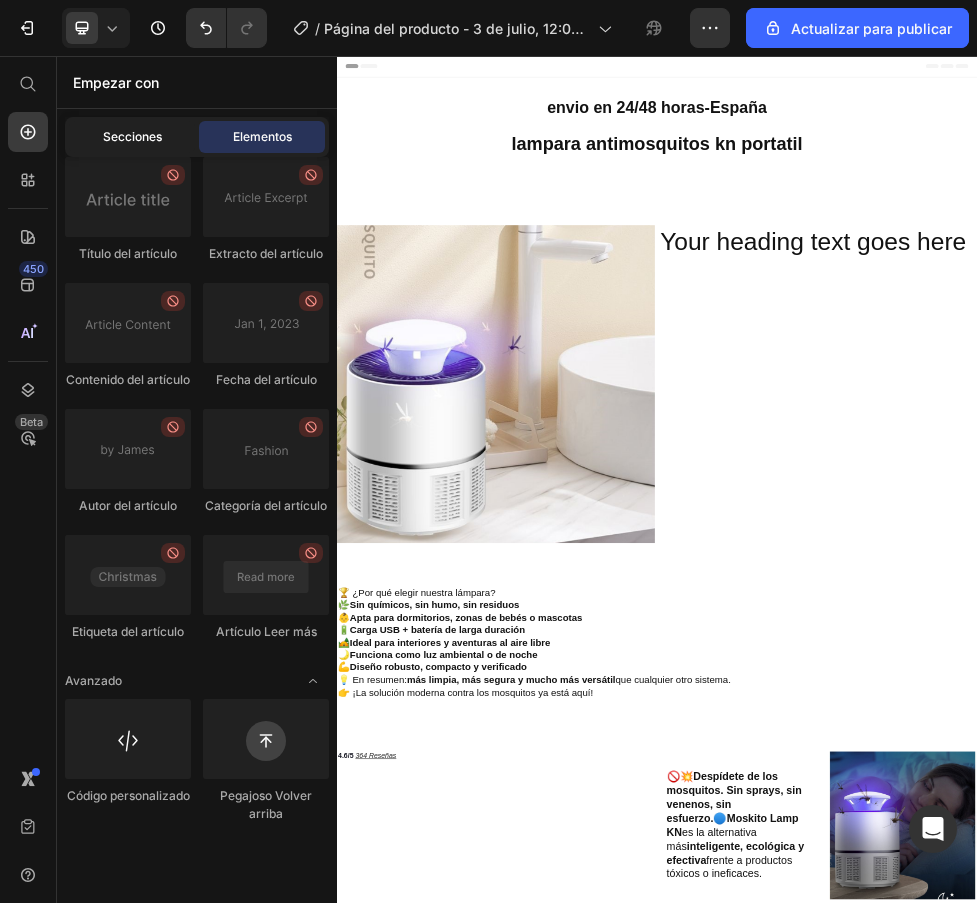 click on "Secciones" at bounding box center (132, 136) 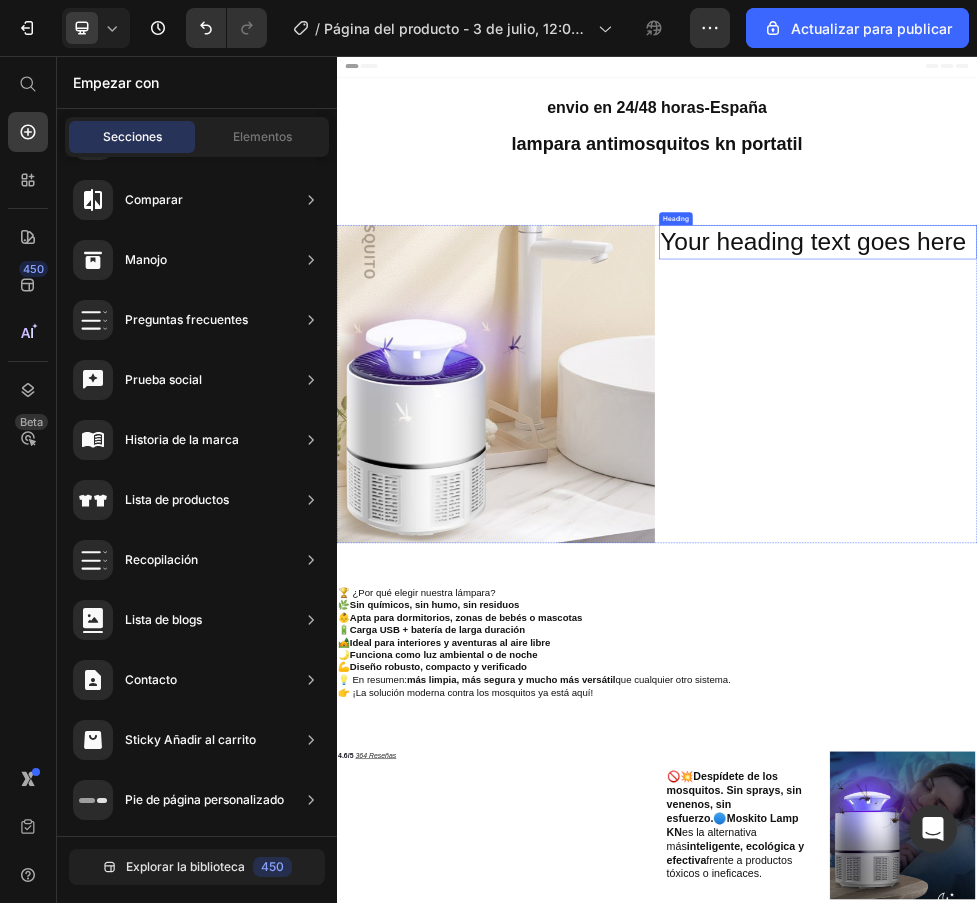 click on "Your heading text goes here" at bounding box center [1239, 406] 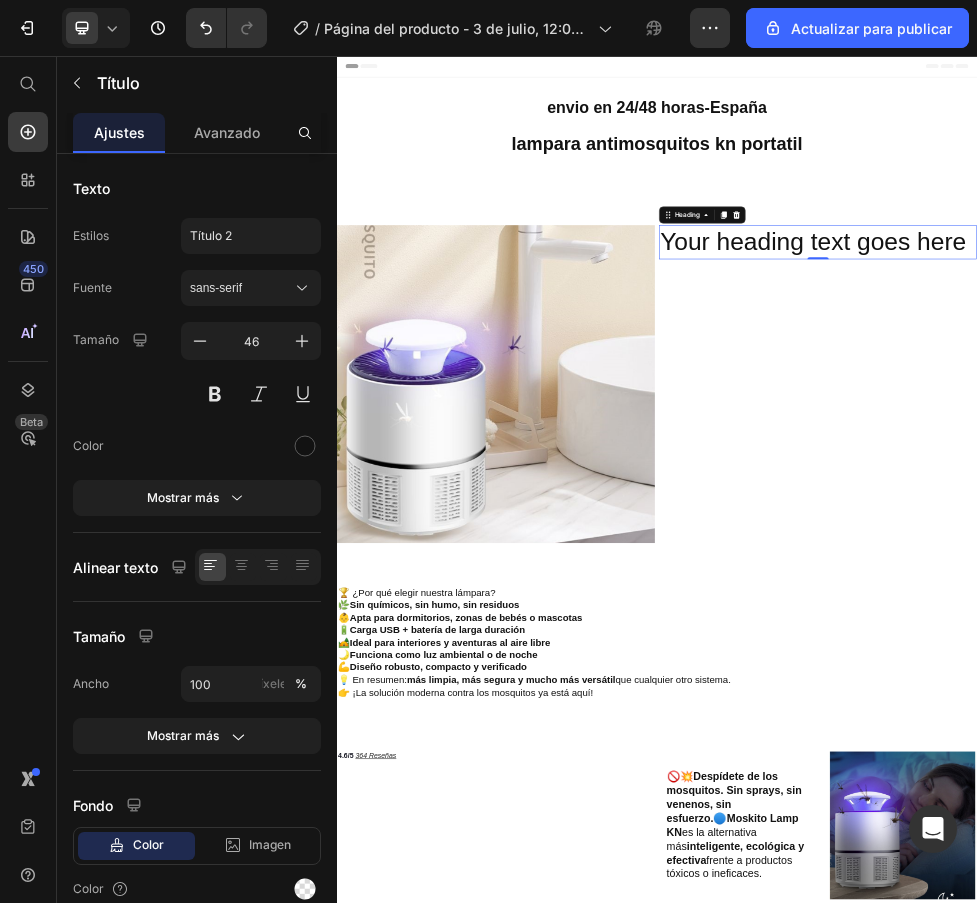 click on "Your heading text goes here" at bounding box center [1239, 406] 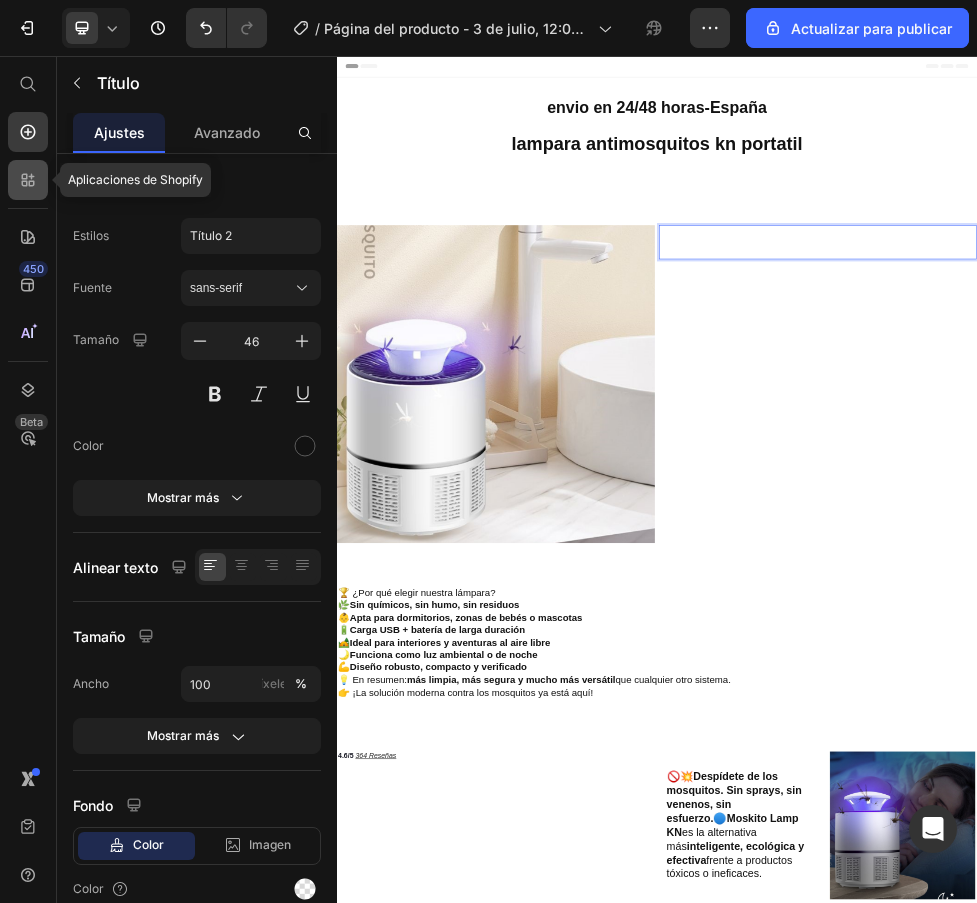 click 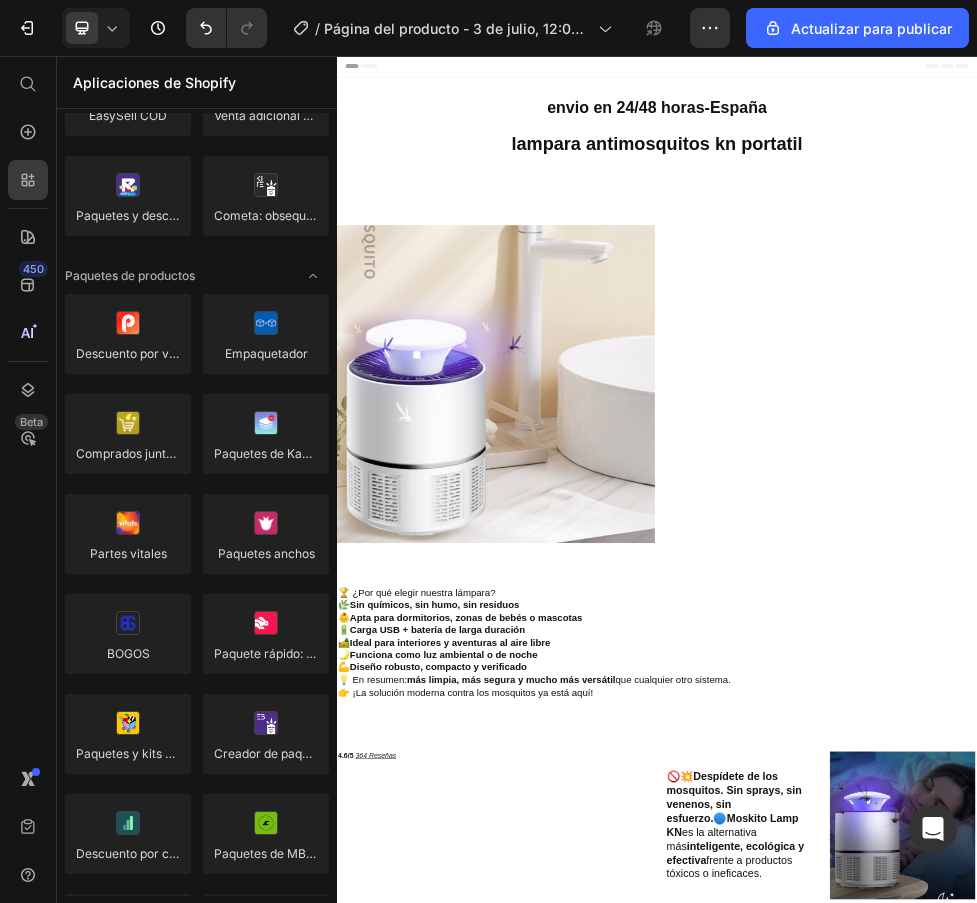scroll, scrollTop: 839, scrollLeft: 0, axis: vertical 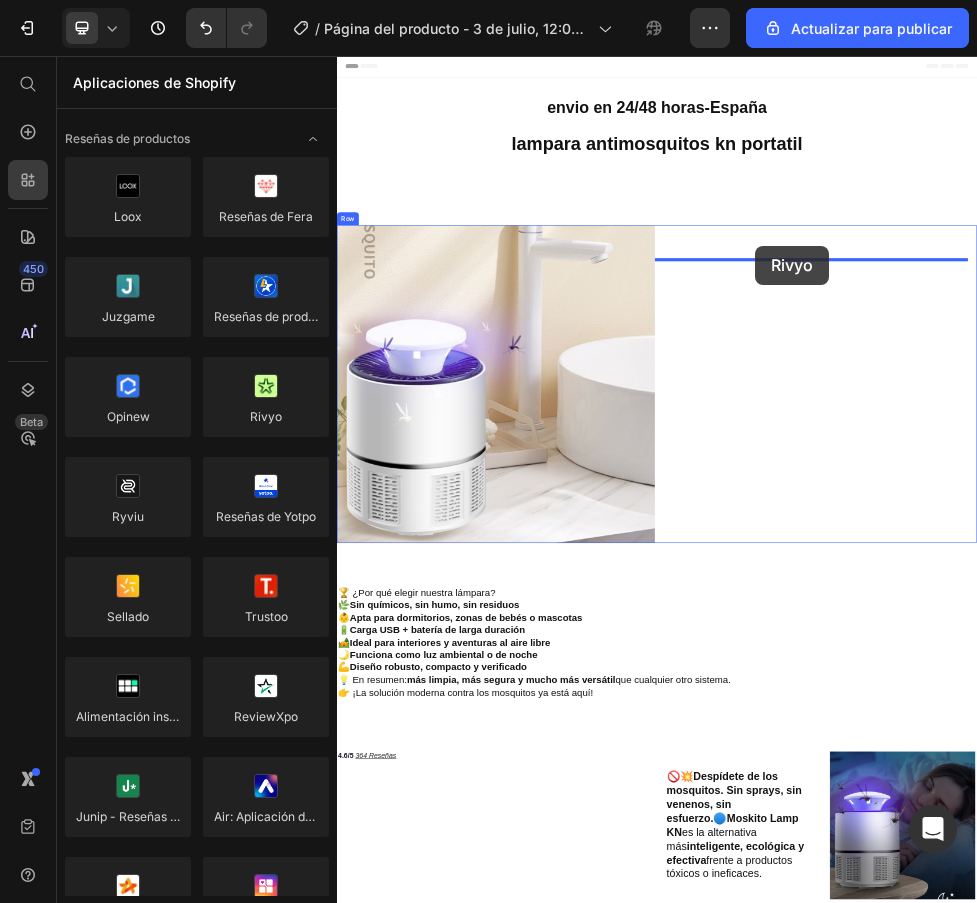 drag, startPoint x: 593, startPoint y: 449, endPoint x: 1120, endPoint y: 412, distance: 528.29724 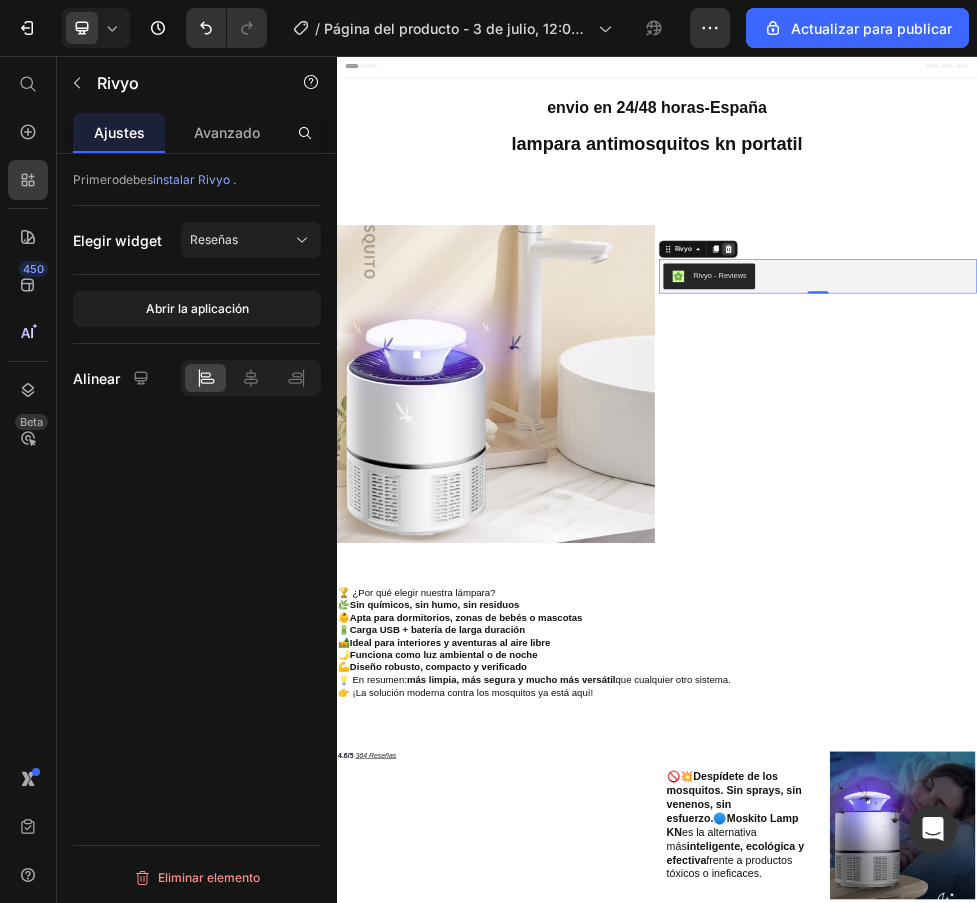 click 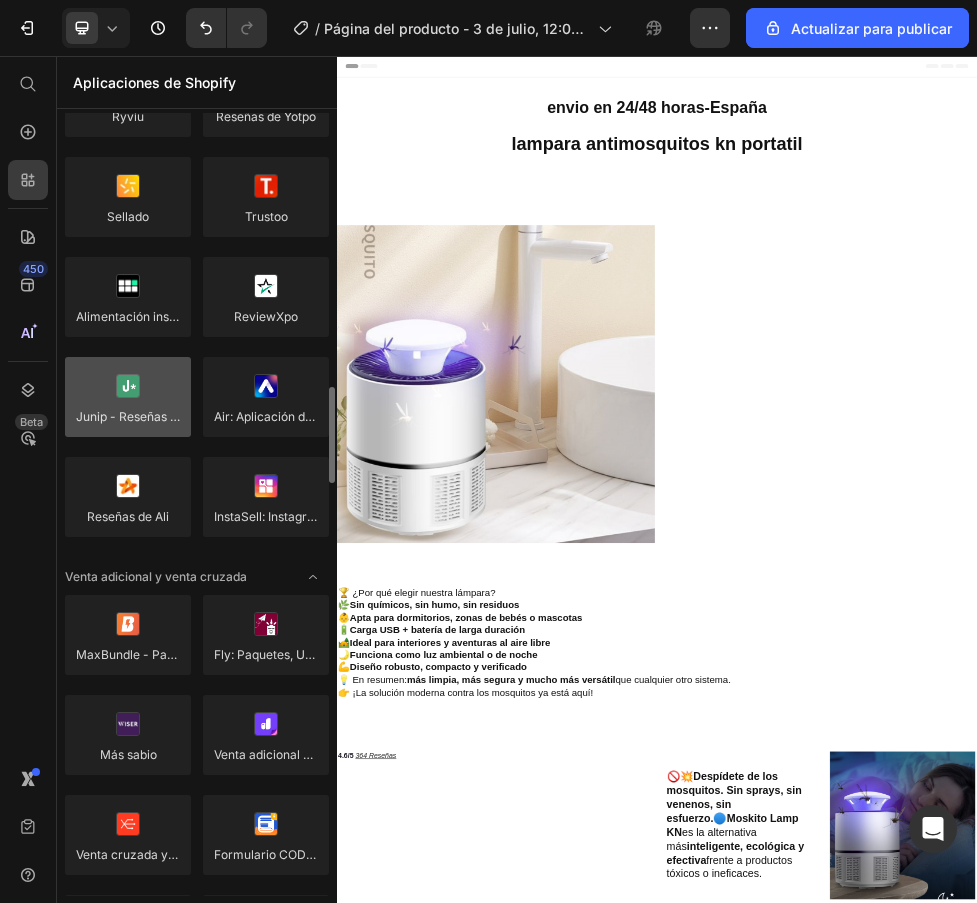 scroll, scrollTop: 600, scrollLeft: 0, axis: vertical 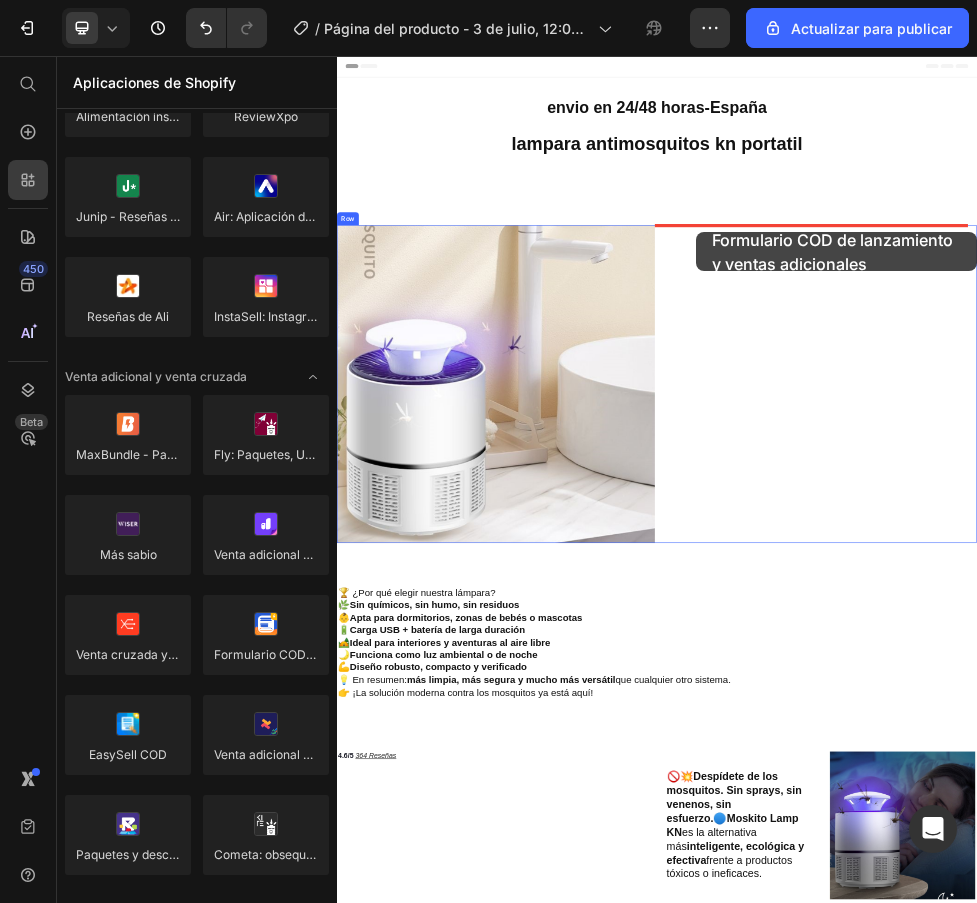 drag, startPoint x: 603, startPoint y: 690, endPoint x: 1010, endPoint y: 386, distance: 508.00098 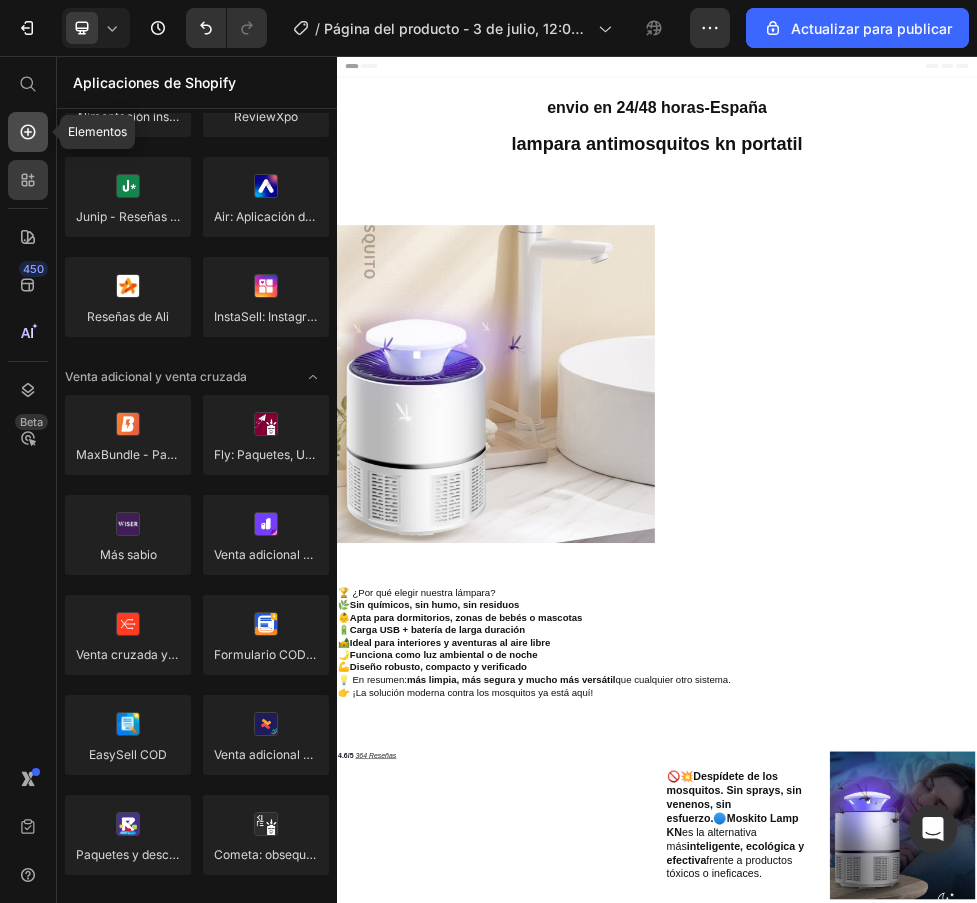click 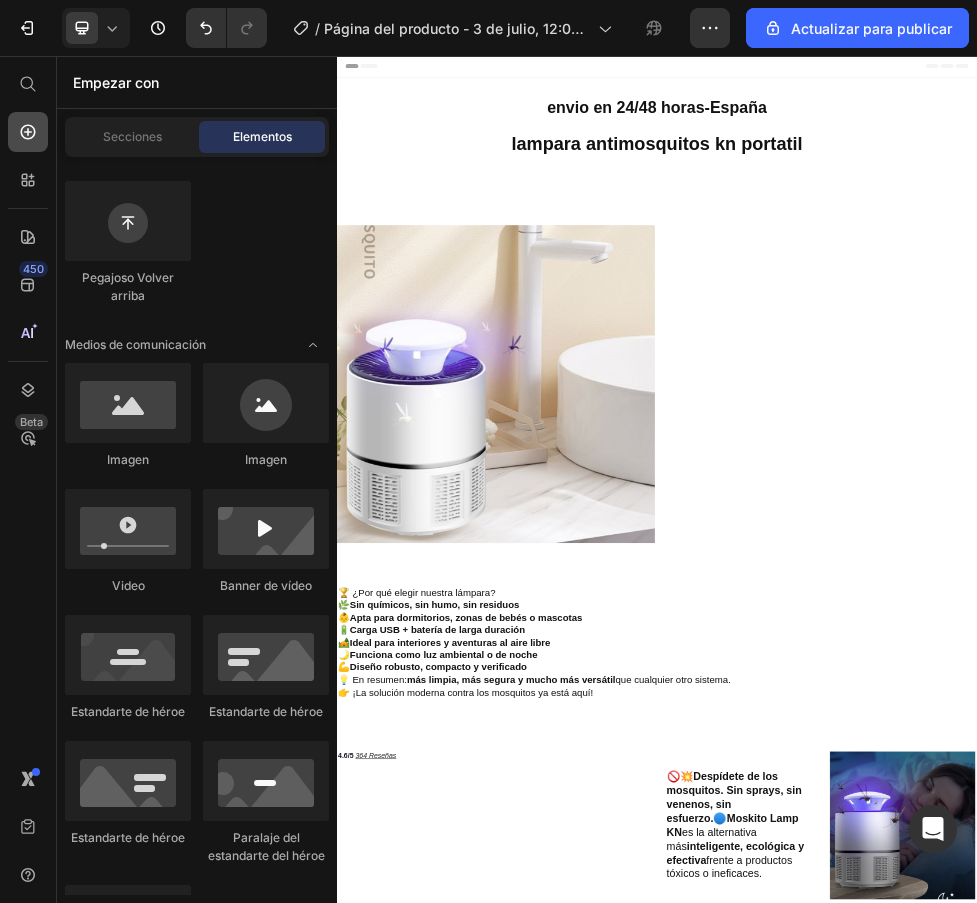 click 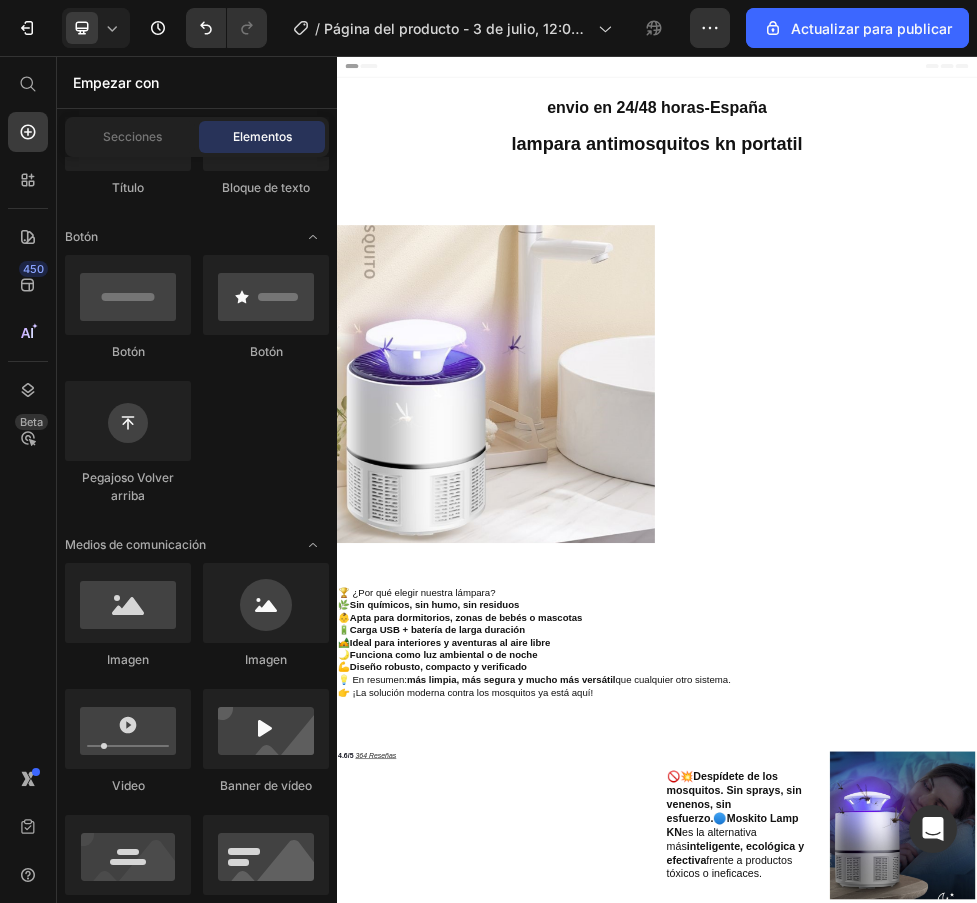 scroll, scrollTop: 0, scrollLeft: 0, axis: both 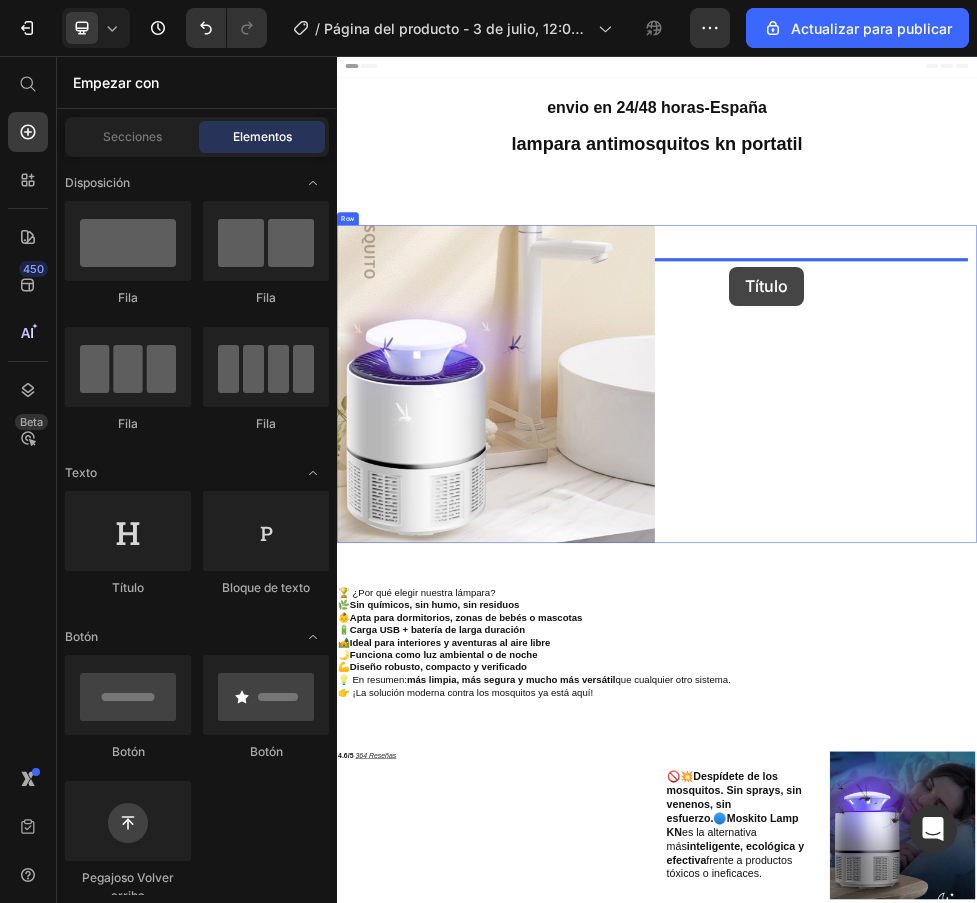 drag, startPoint x: 500, startPoint y: 575, endPoint x: 1072, endPoint y: 451, distance: 585.28625 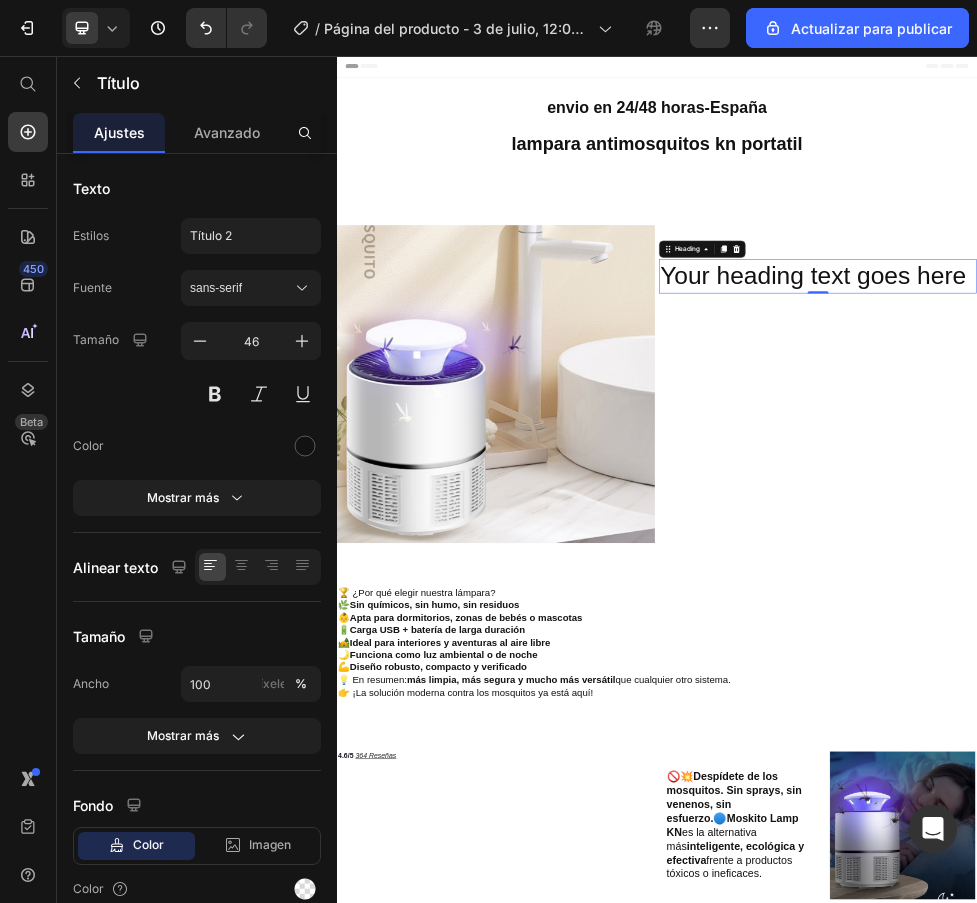 click on "Your heading text goes here" at bounding box center (1239, 470) 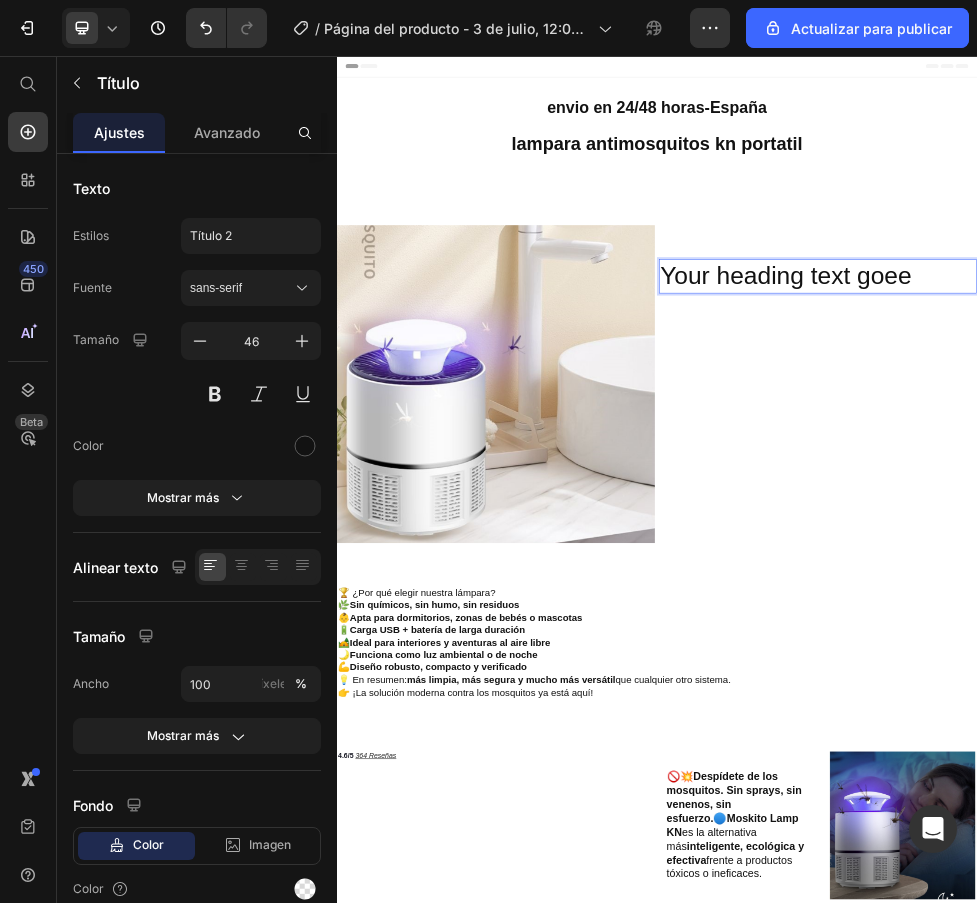 click on "Your heading text goee" at bounding box center [1239, 470] 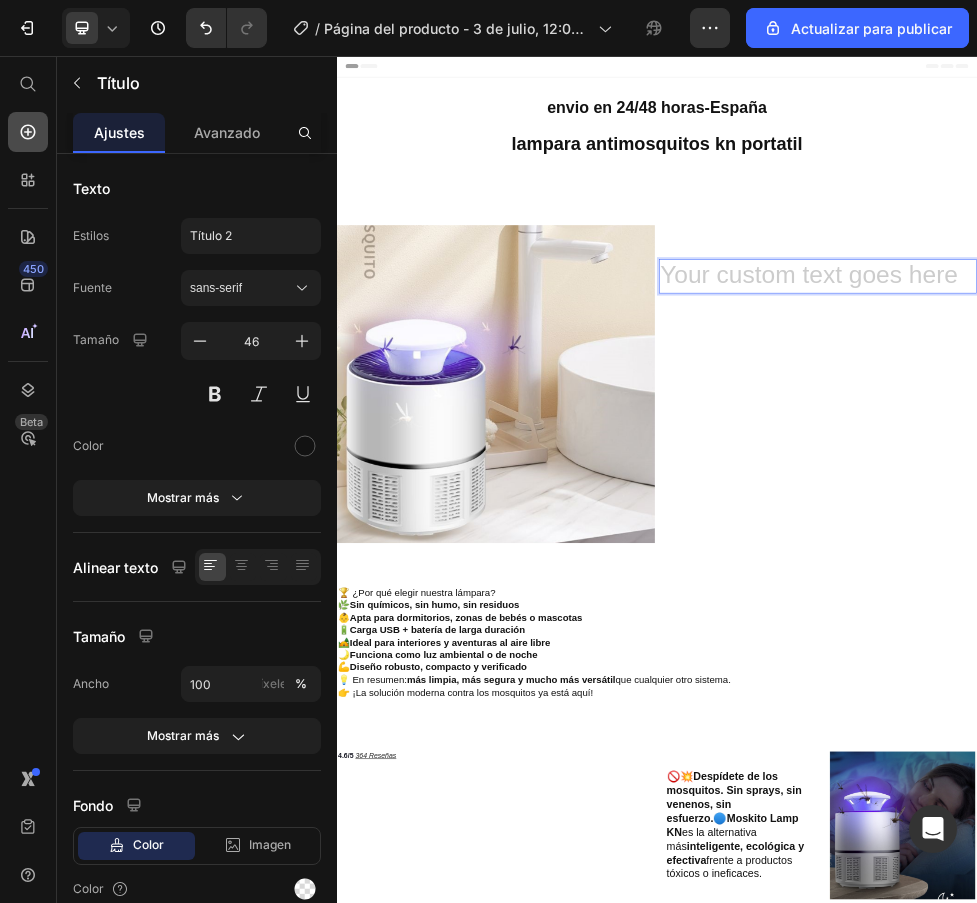 click 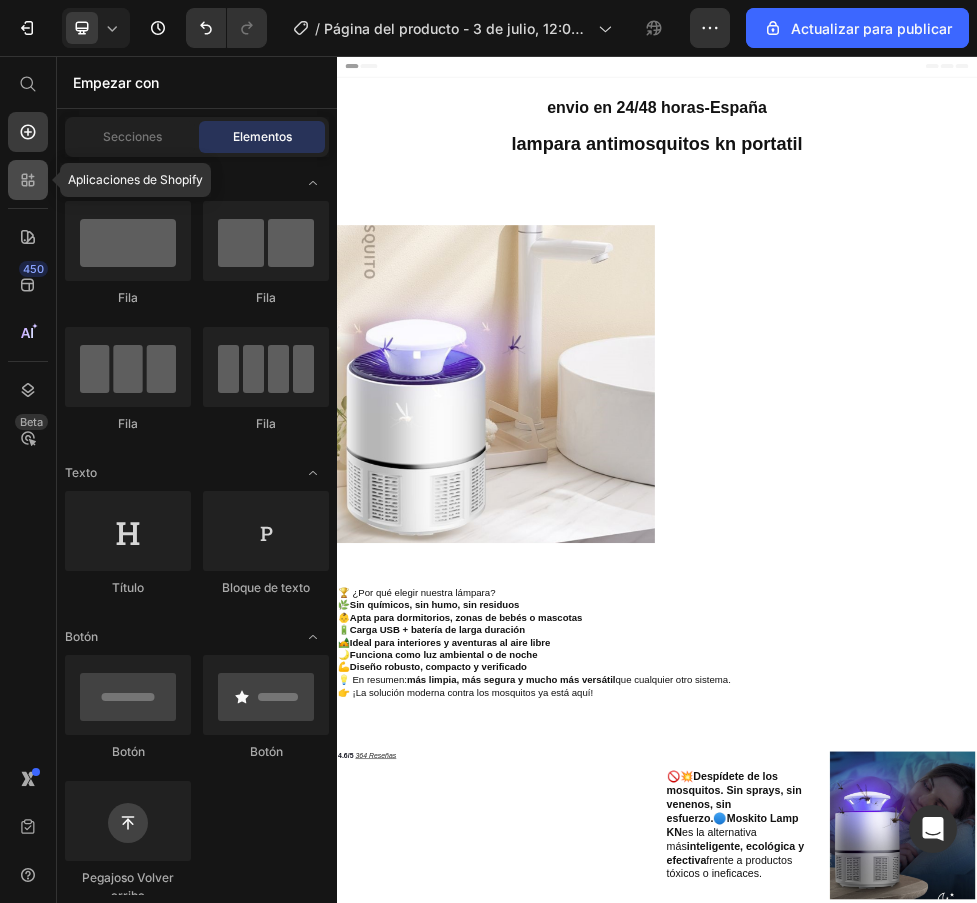 click 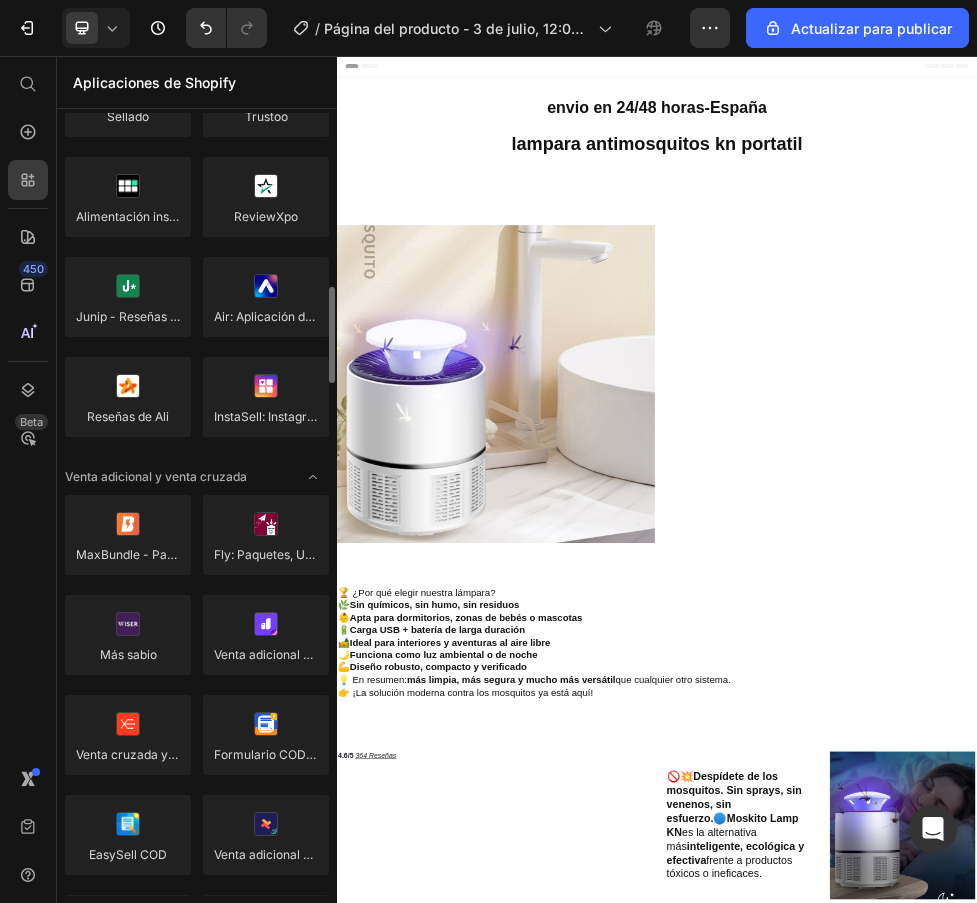 scroll, scrollTop: 600, scrollLeft: 0, axis: vertical 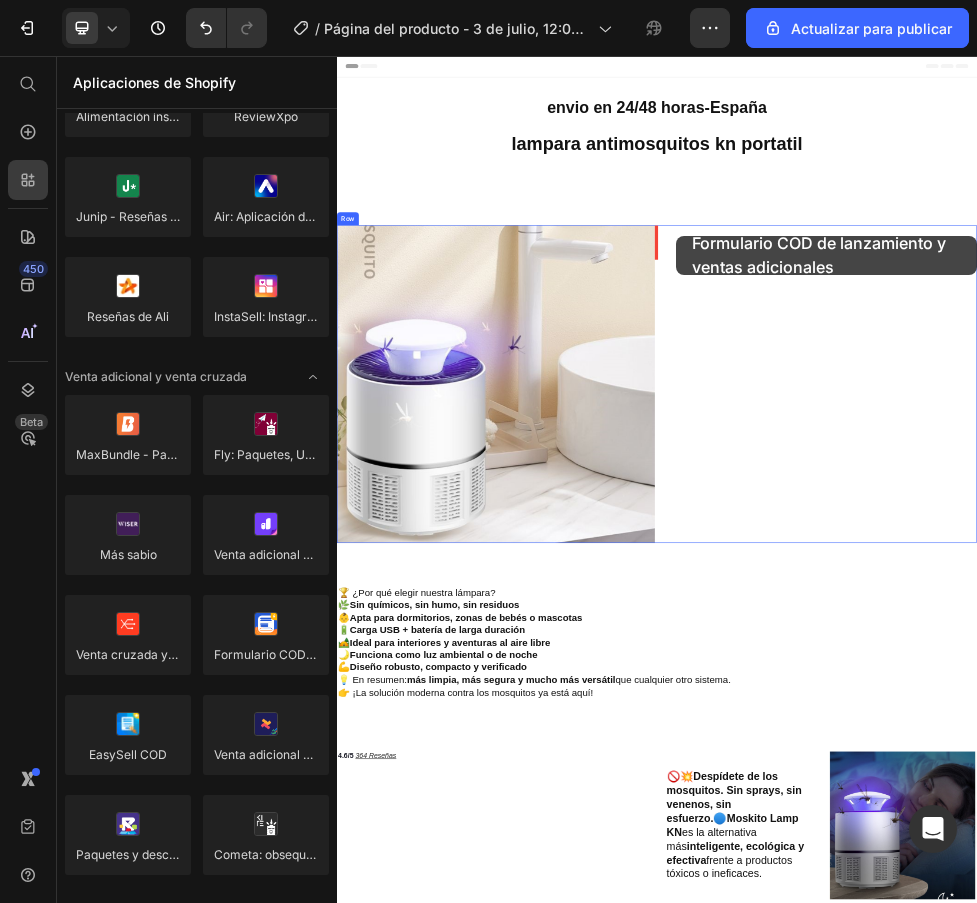 drag, startPoint x: 604, startPoint y: 691, endPoint x: 972, endPoint y: 393, distance: 473.5272 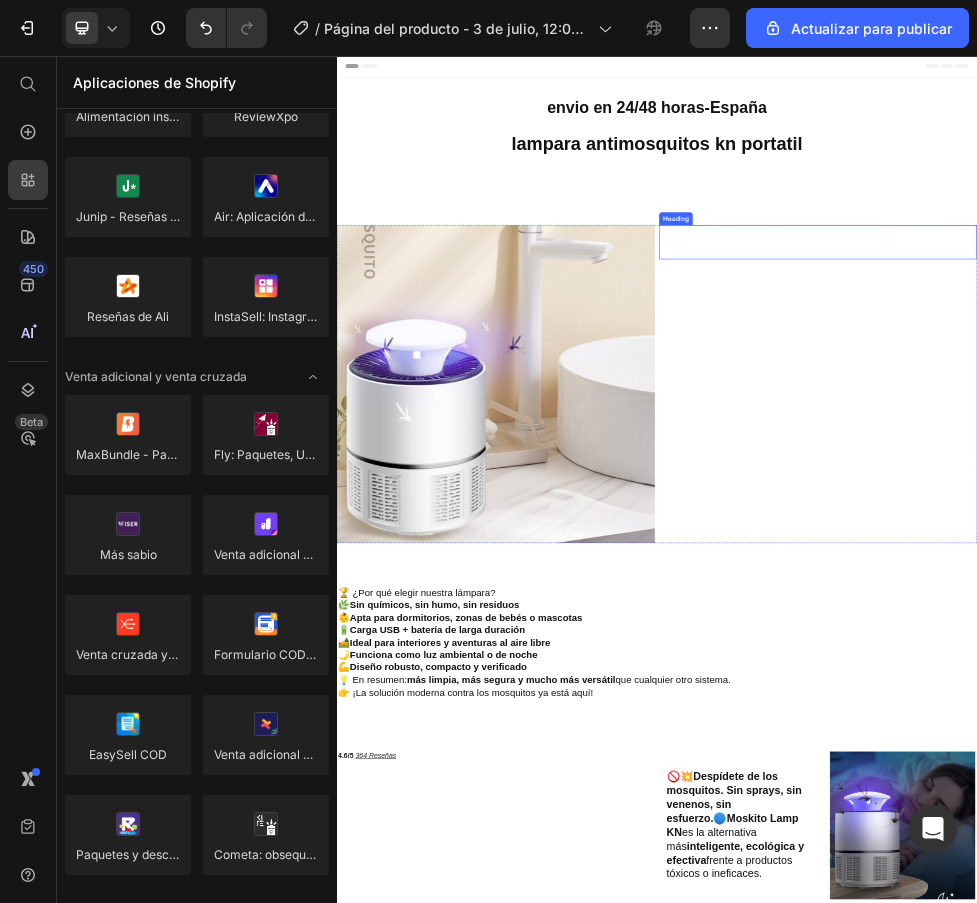 click at bounding box center [1239, 406] 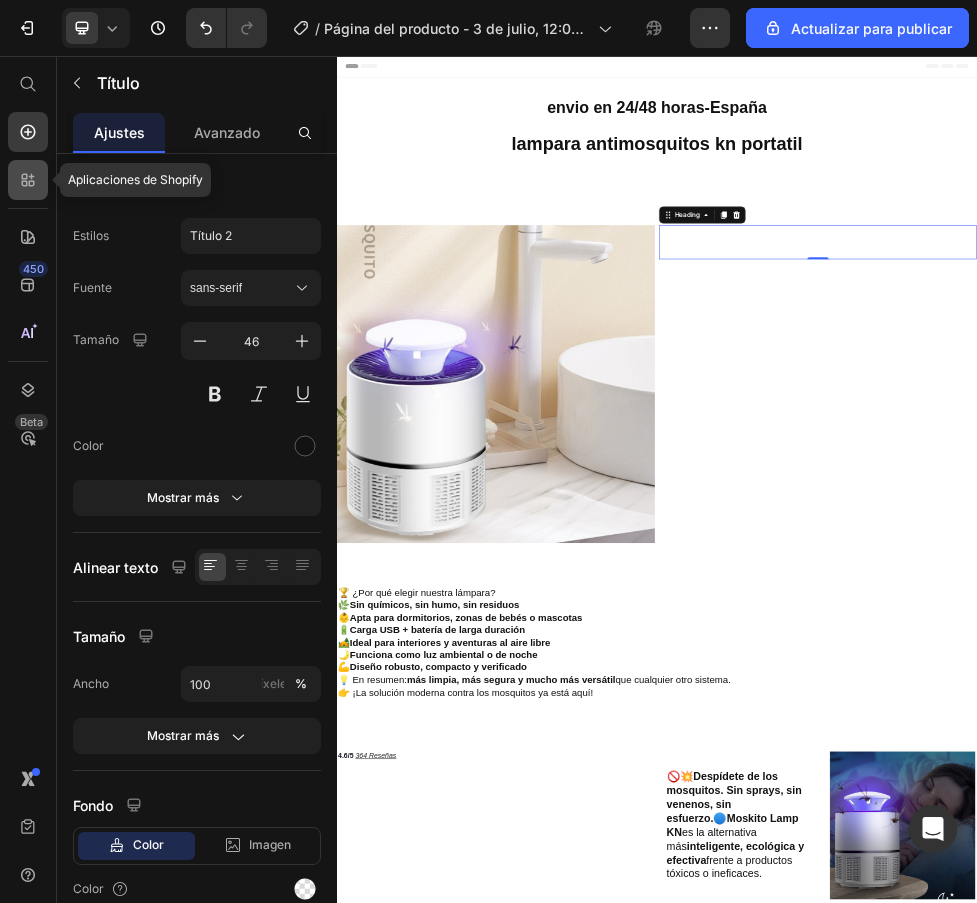 click 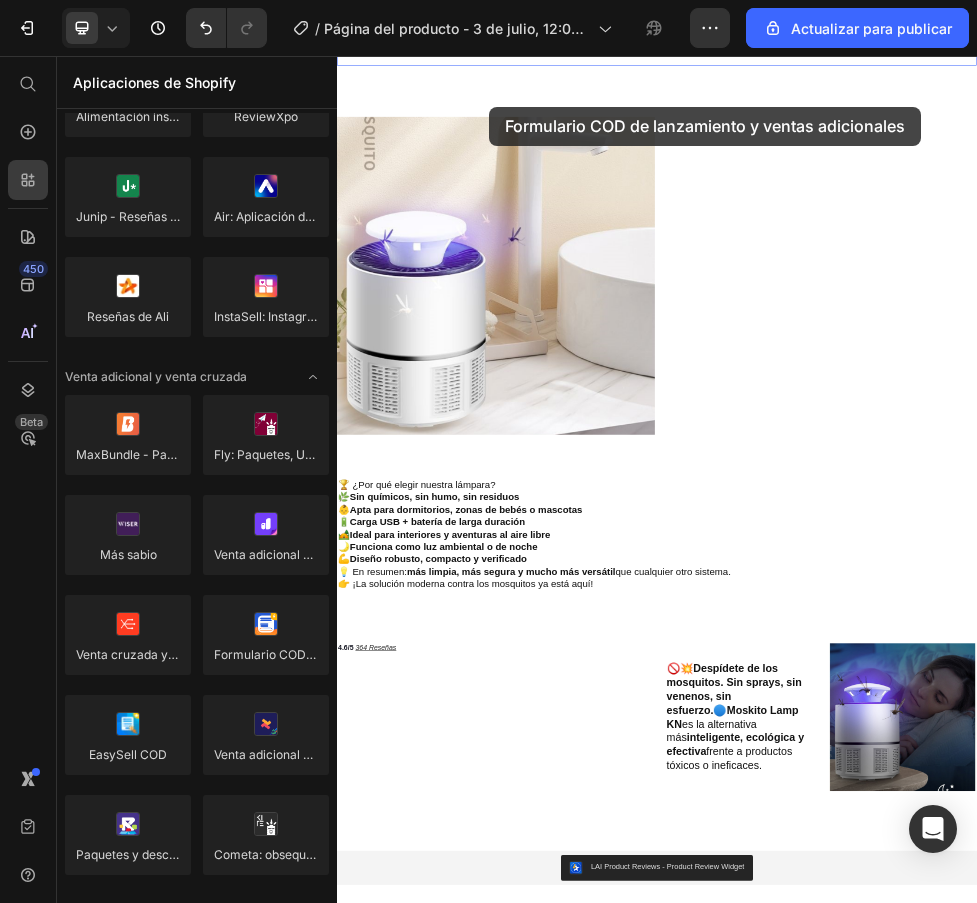 scroll, scrollTop: 91, scrollLeft: 0, axis: vertical 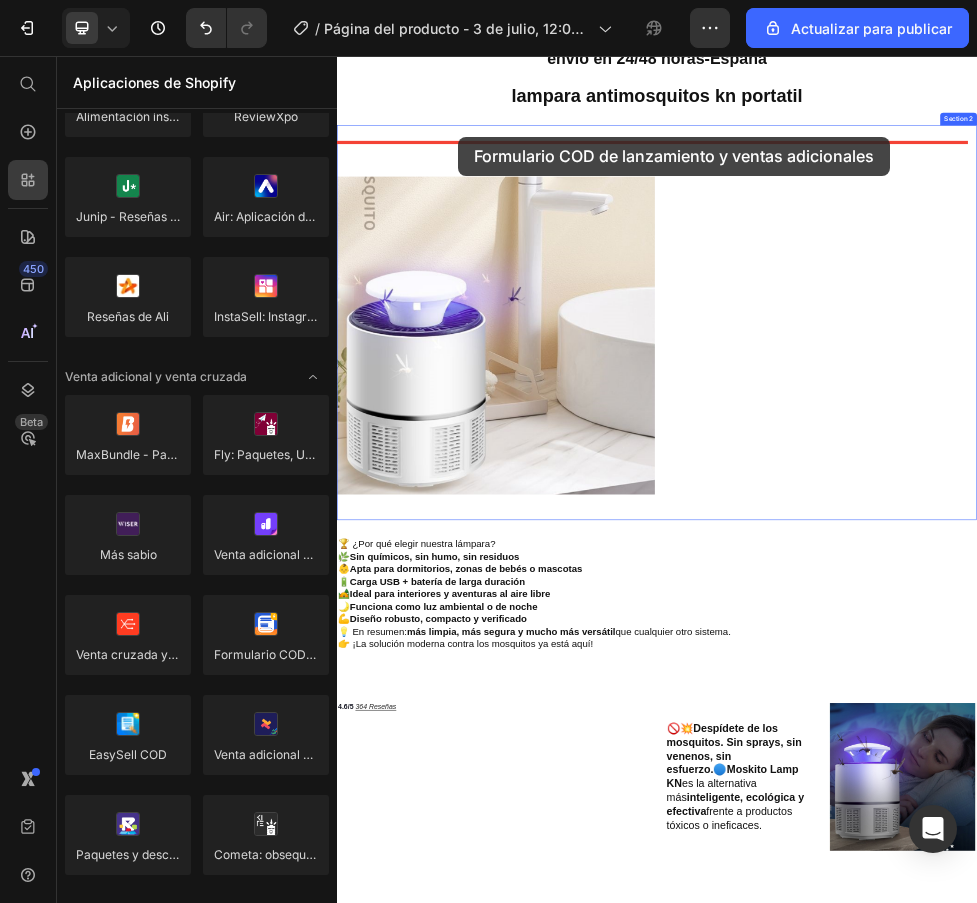 drag, startPoint x: 600, startPoint y: 696, endPoint x: 563, endPoint y: 207, distance: 490.3978 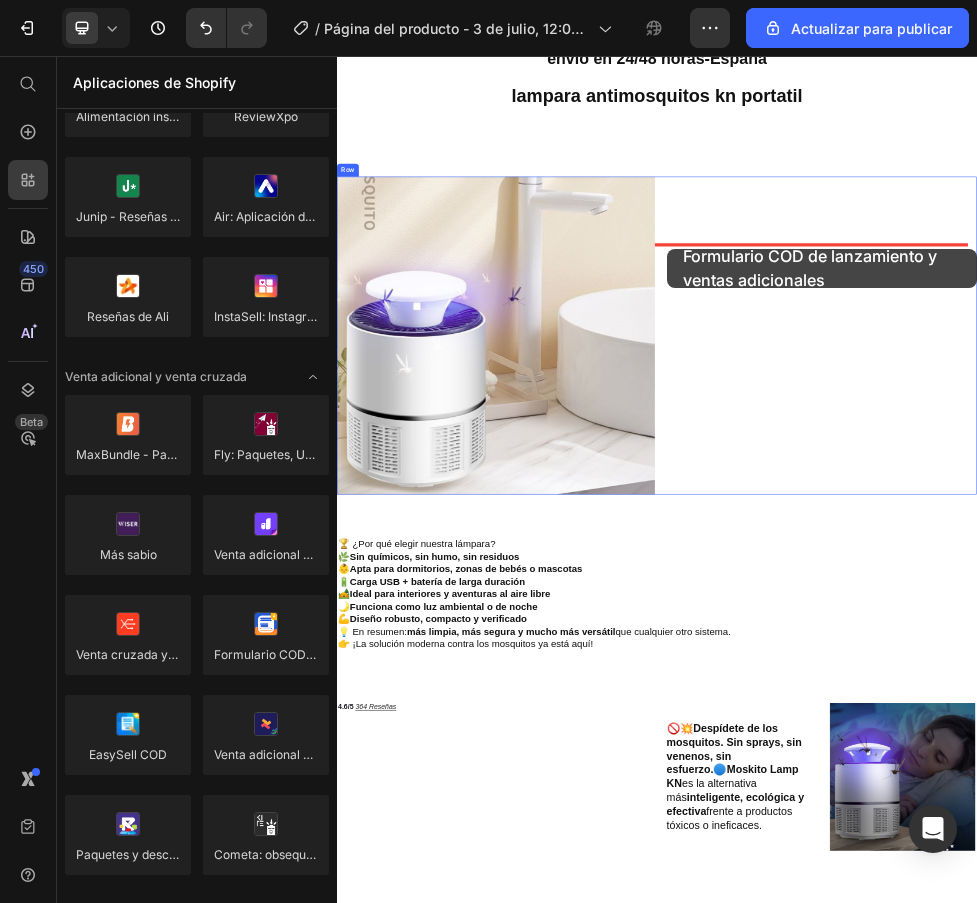 drag, startPoint x: 533, startPoint y: 944, endPoint x: 955, endPoint y: 417, distance: 675.1392 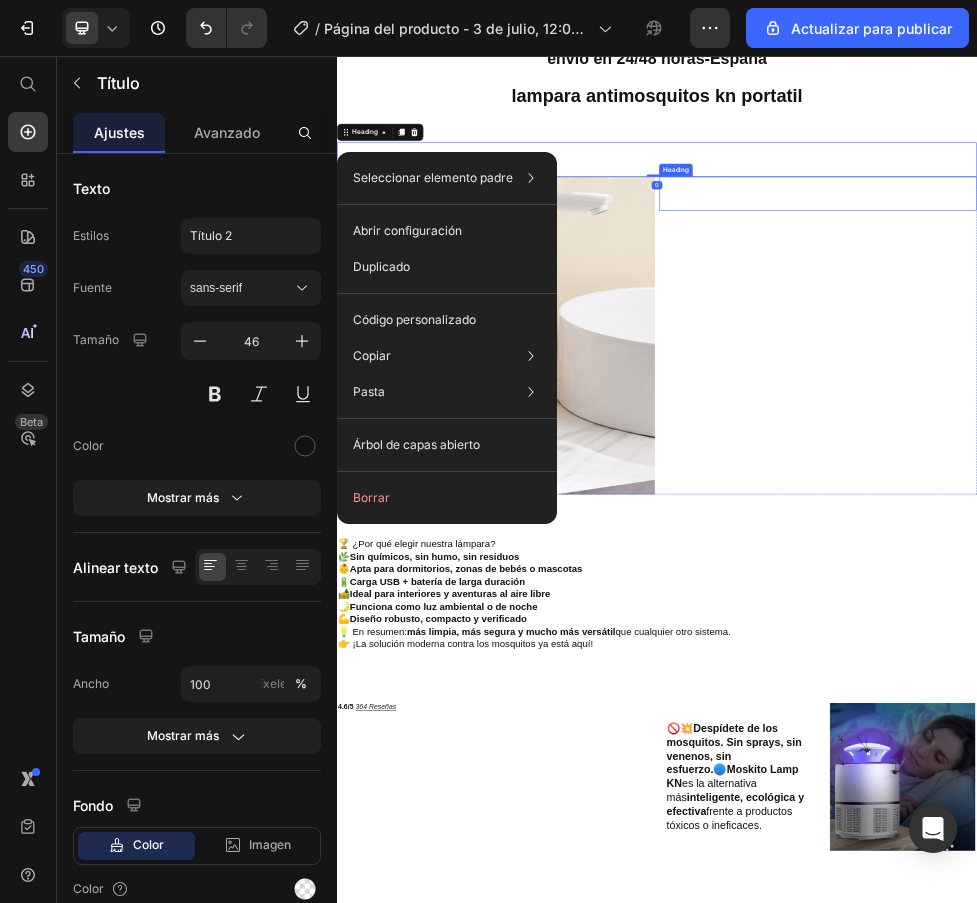 click at bounding box center [1239, 315] 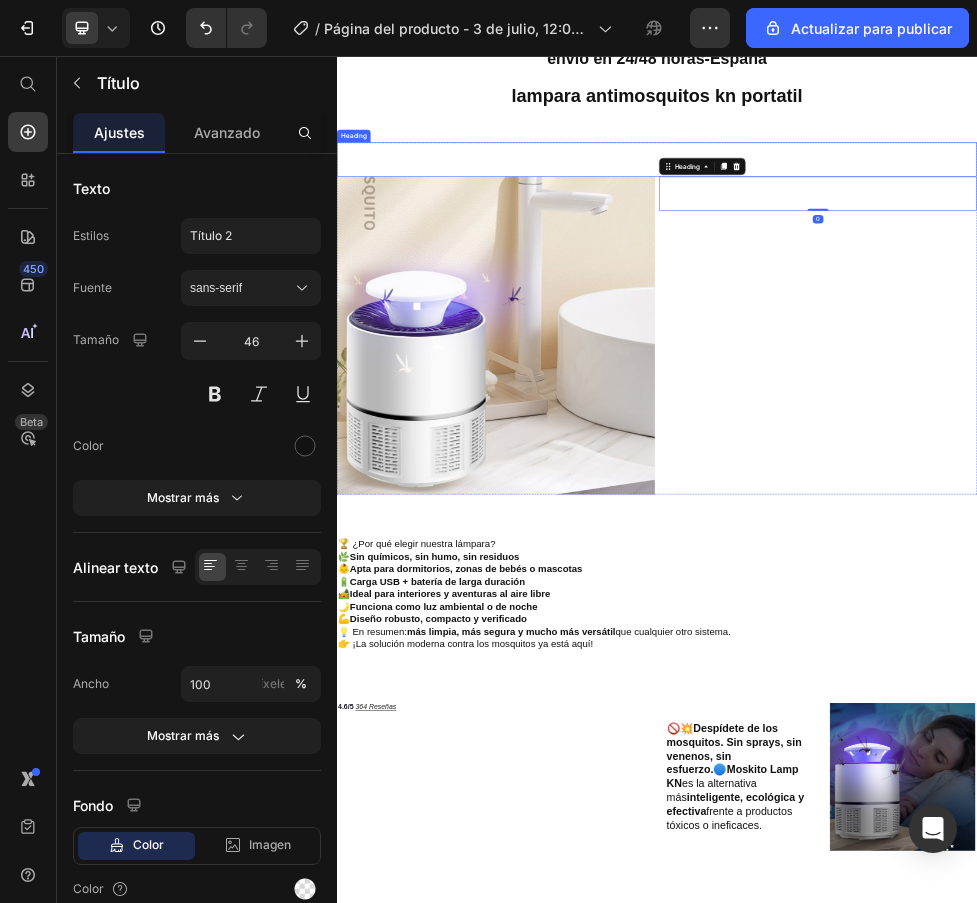 click at bounding box center (937, 251) 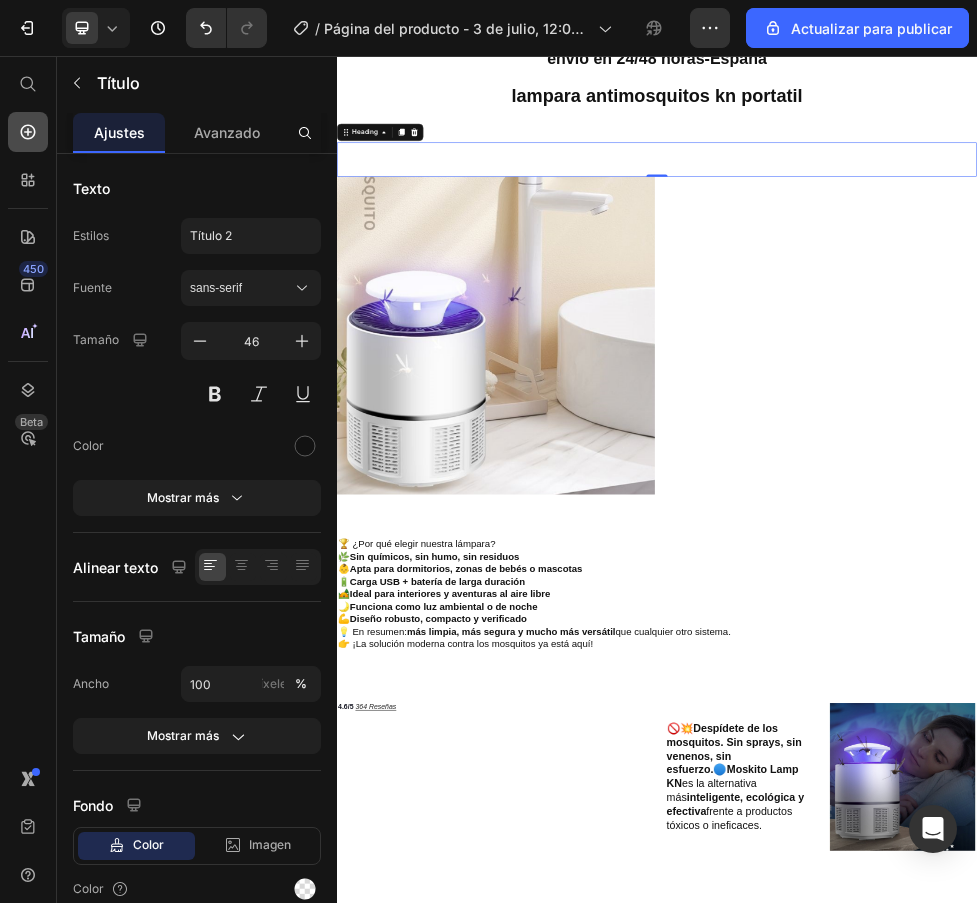 click 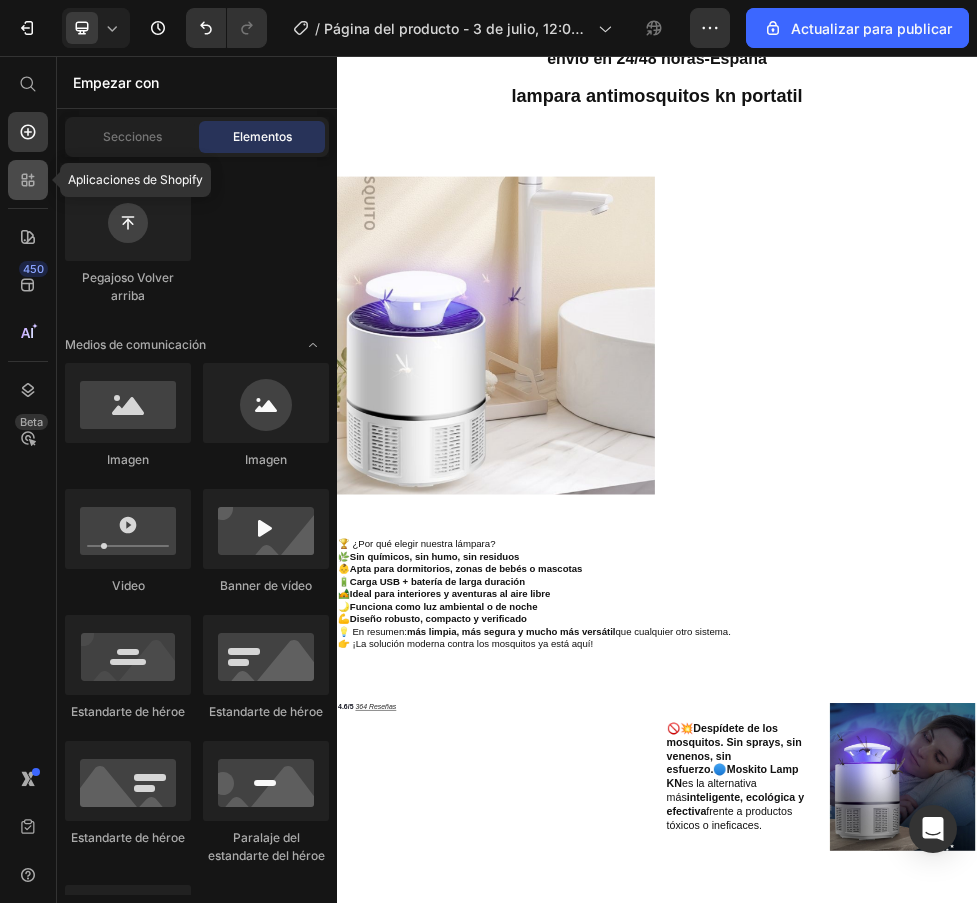 click 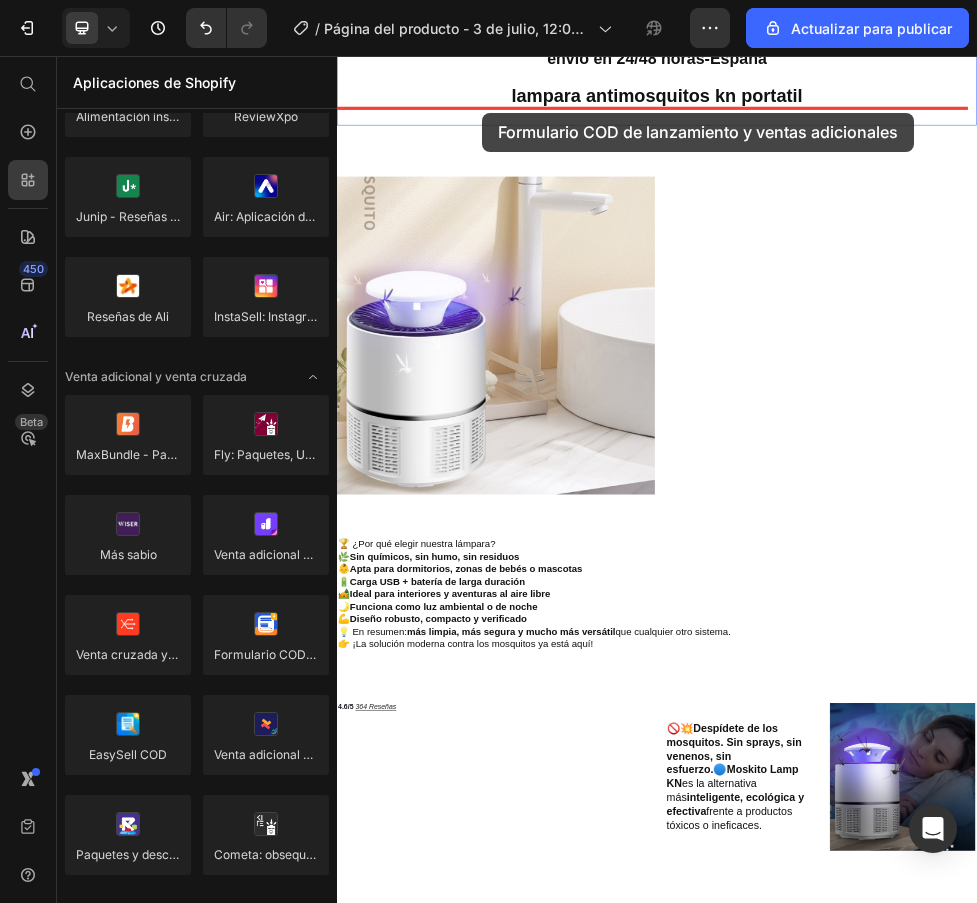 drag, startPoint x: 622, startPoint y: 689, endPoint x: 608, endPoint y: 162, distance: 527.1859 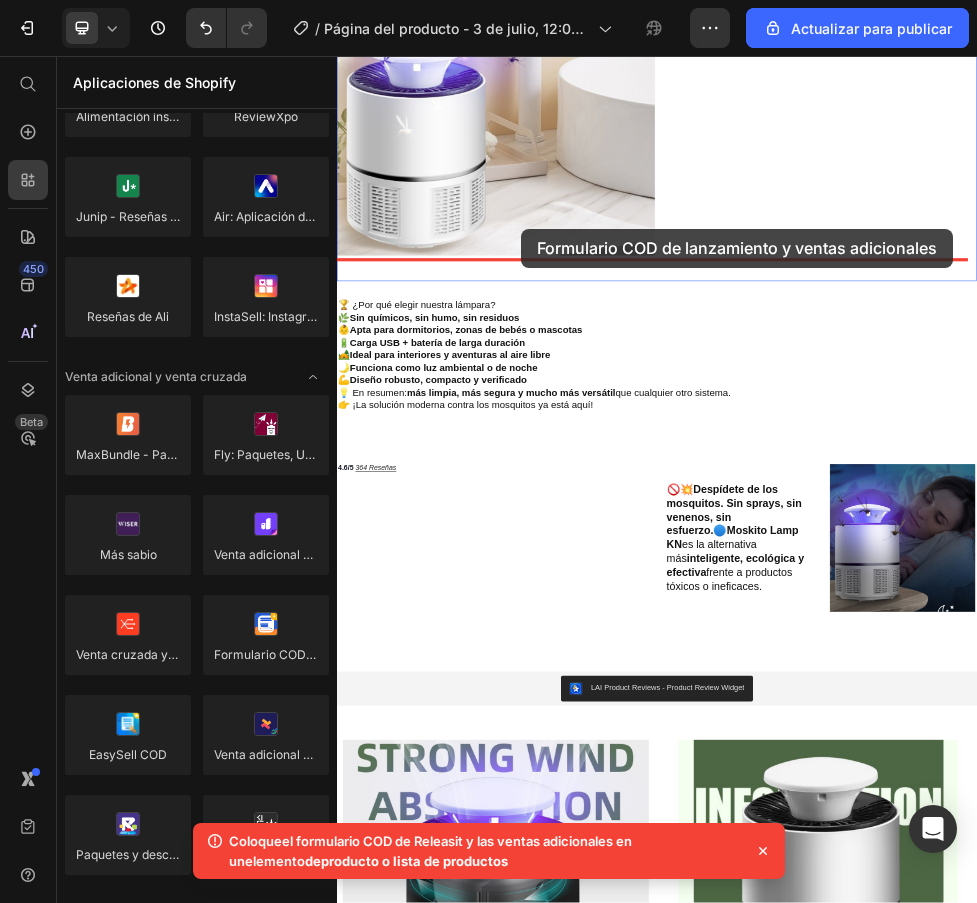 scroll, scrollTop: 595, scrollLeft: 0, axis: vertical 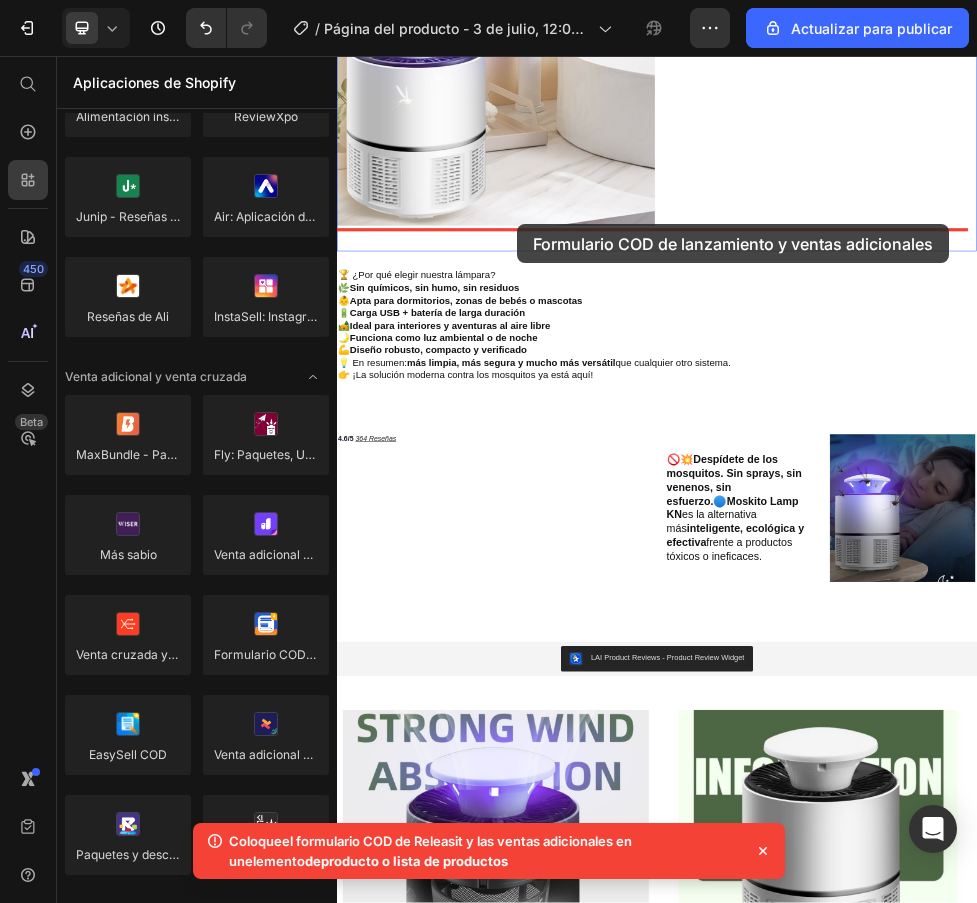 drag, startPoint x: 638, startPoint y: 665, endPoint x: 674, endPoint y: 367, distance: 300.16663 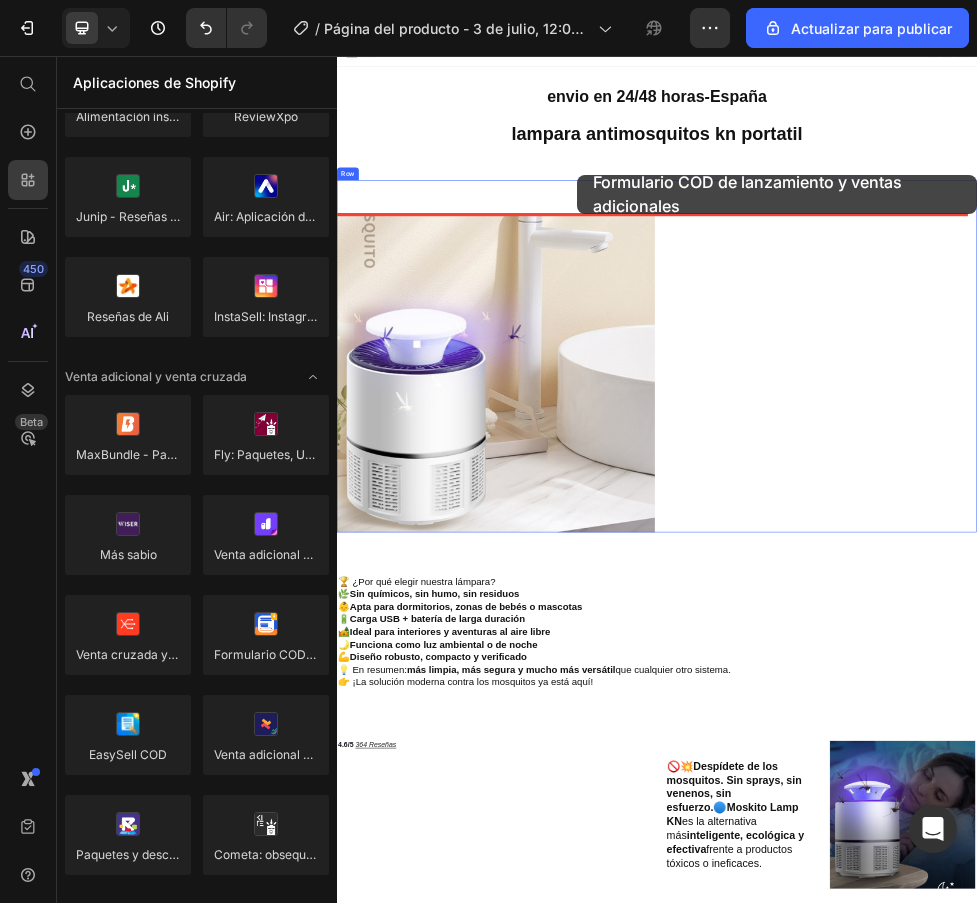 scroll, scrollTop: 0, scrollLeft: 0, axis: both 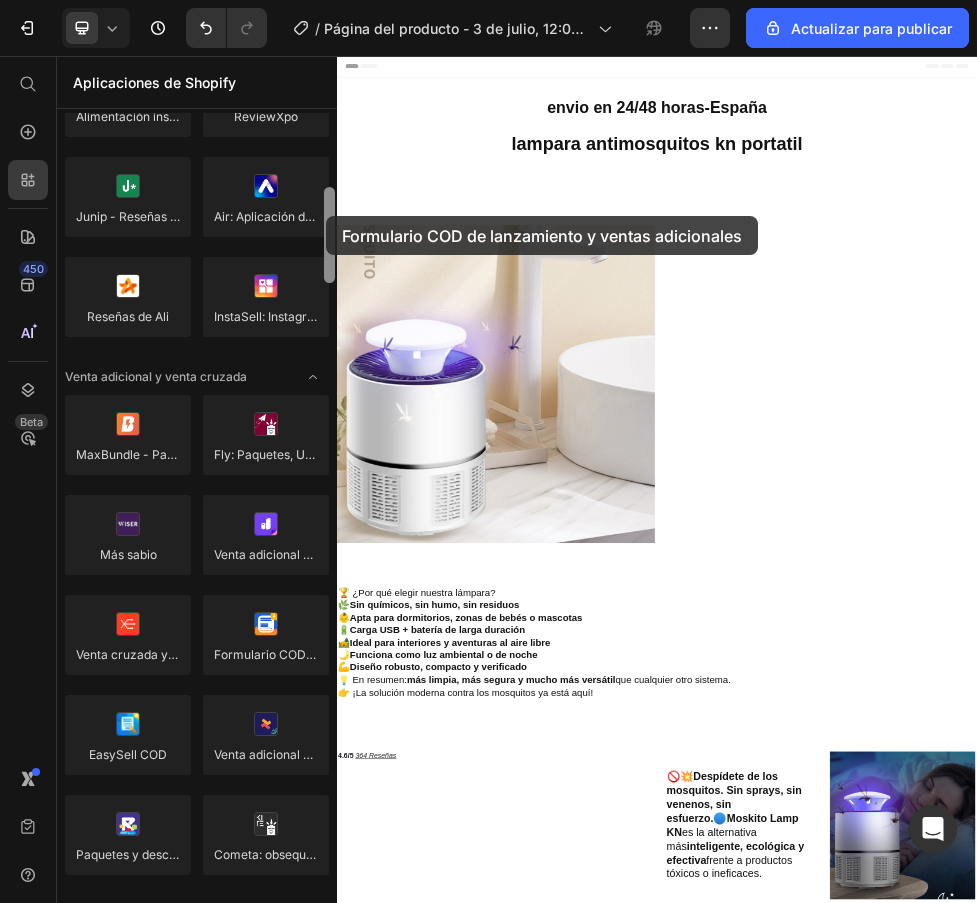drag, startPoint x: 261, startPoint y: 649, endPoint x: 326, endPoint y: 216, distance: 437.85156 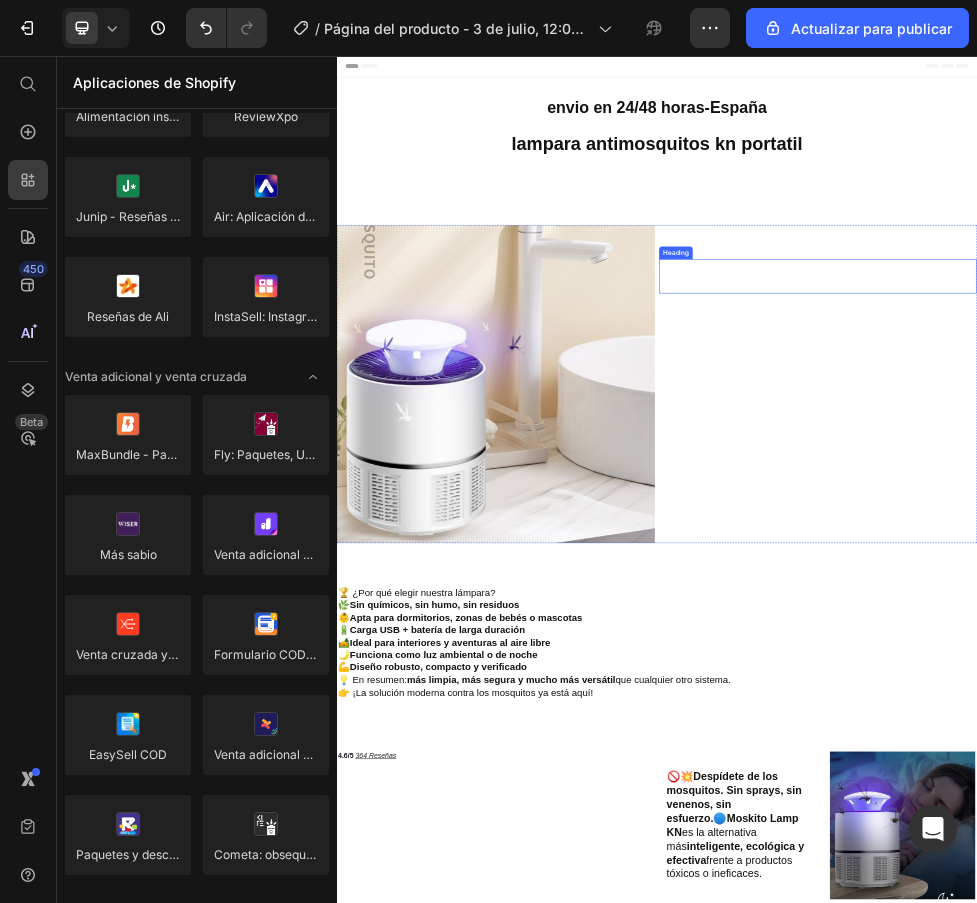 click at bounding box center [1239, 470] 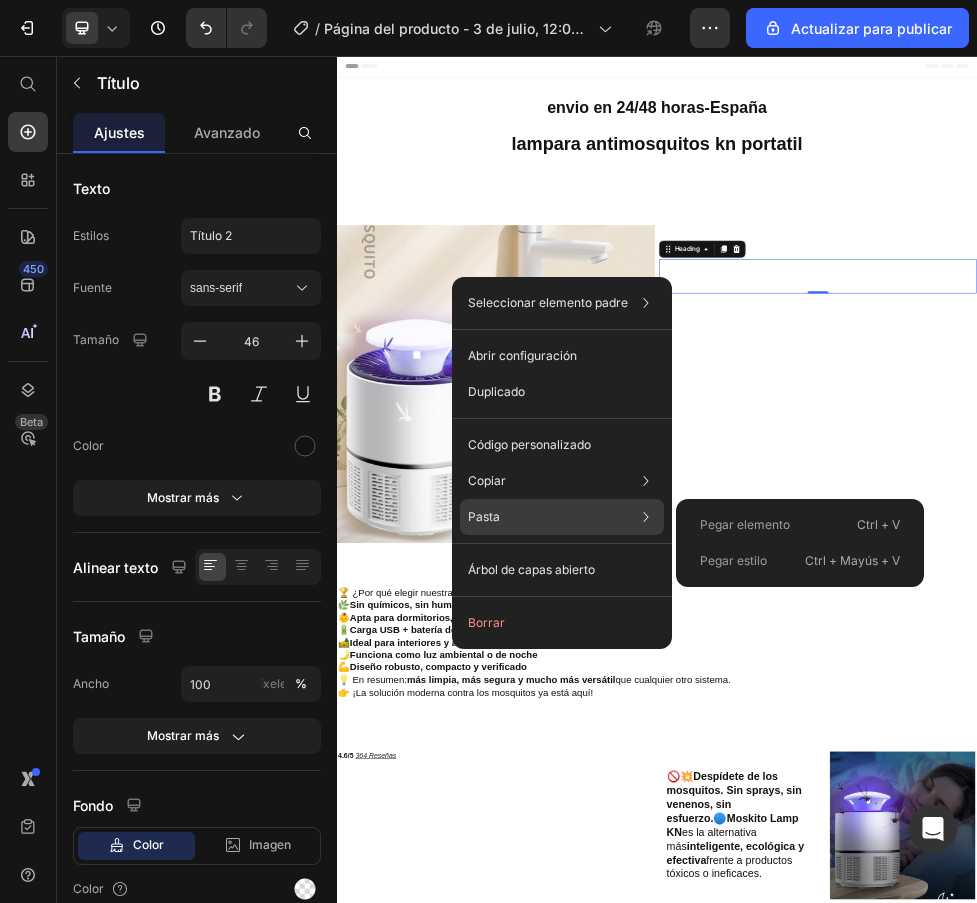 click on "Pasta" at bounding box center (484, 516) 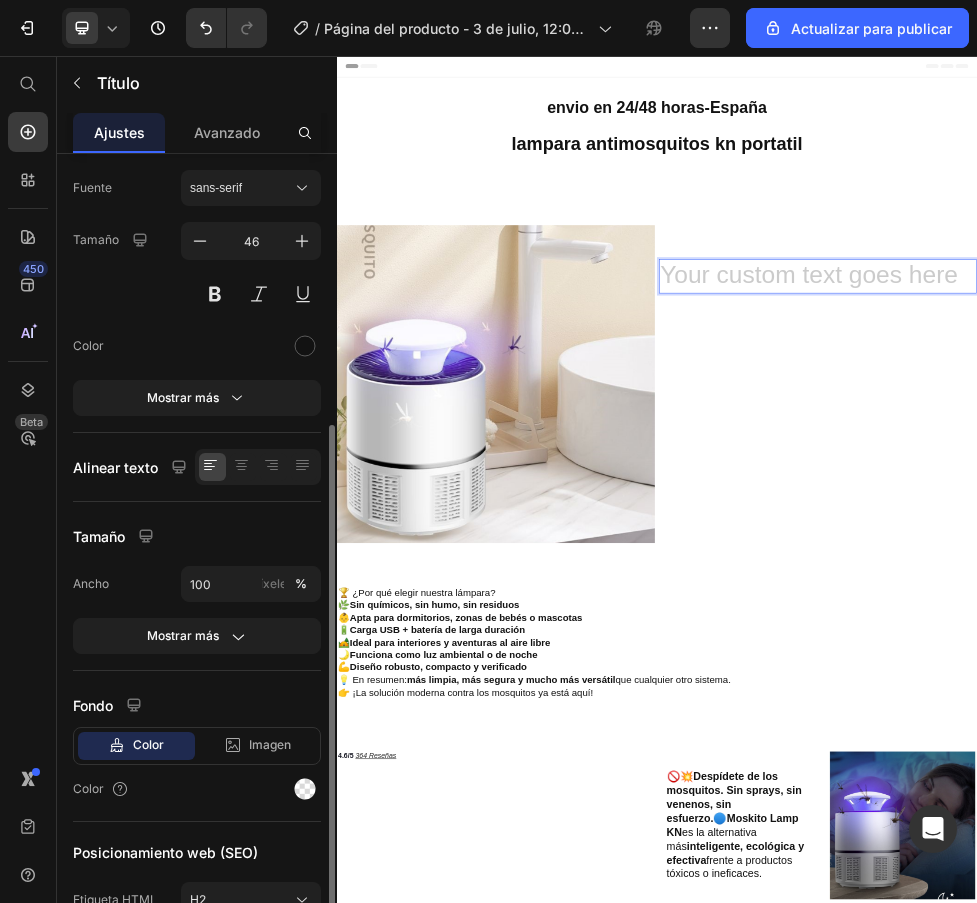 scroll, scrollTop: 206, scrollLeft: 0, axis: vertical 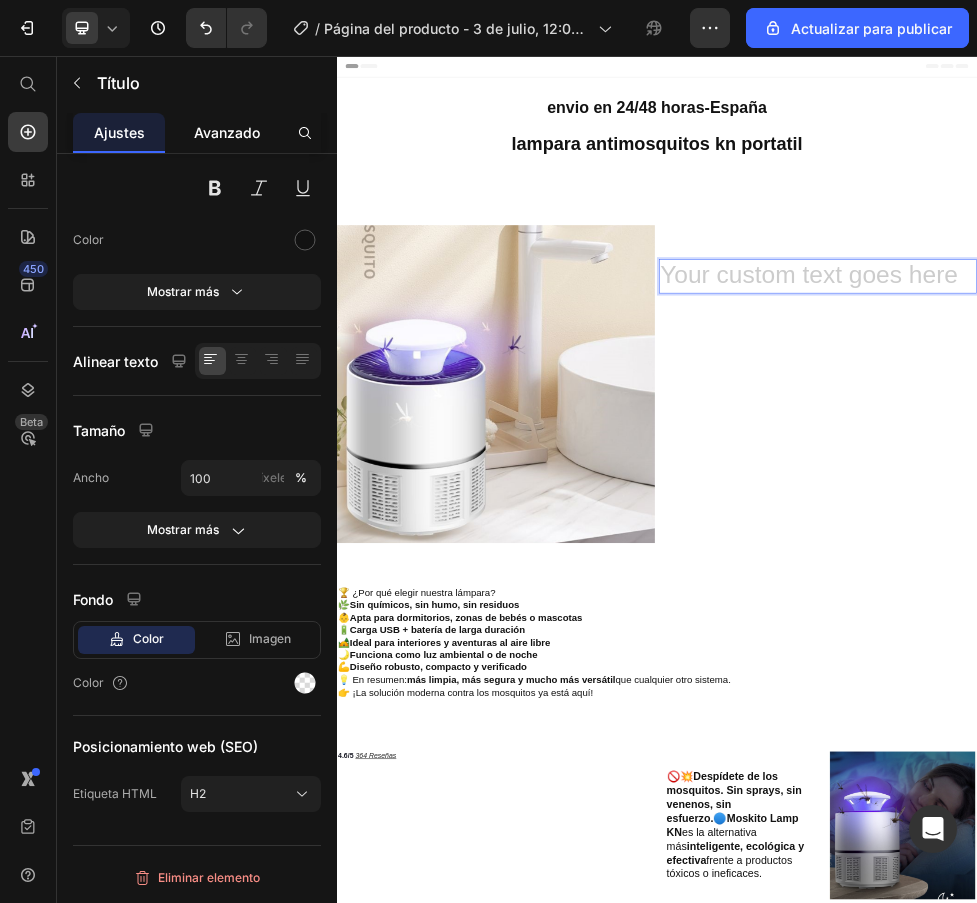 click on "Avanzado" at bounding box center (227, 132) 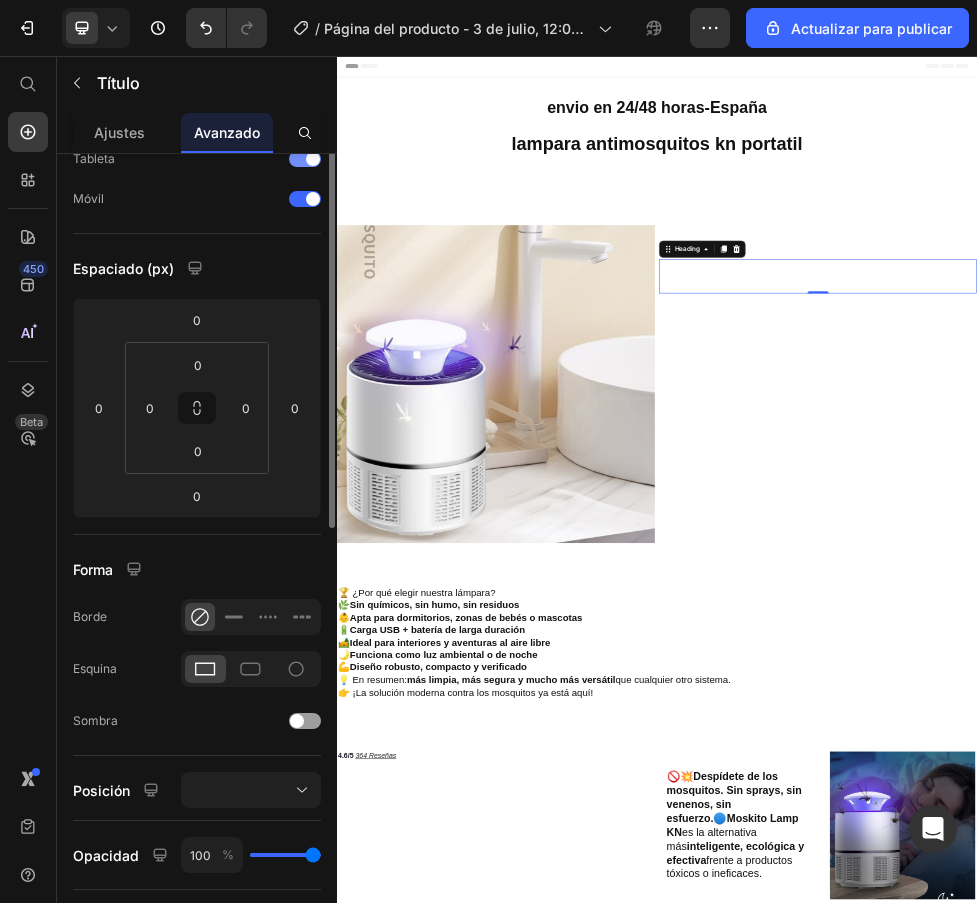 scroll, scrollTop: 0, scrollLeft: 0, axis: both 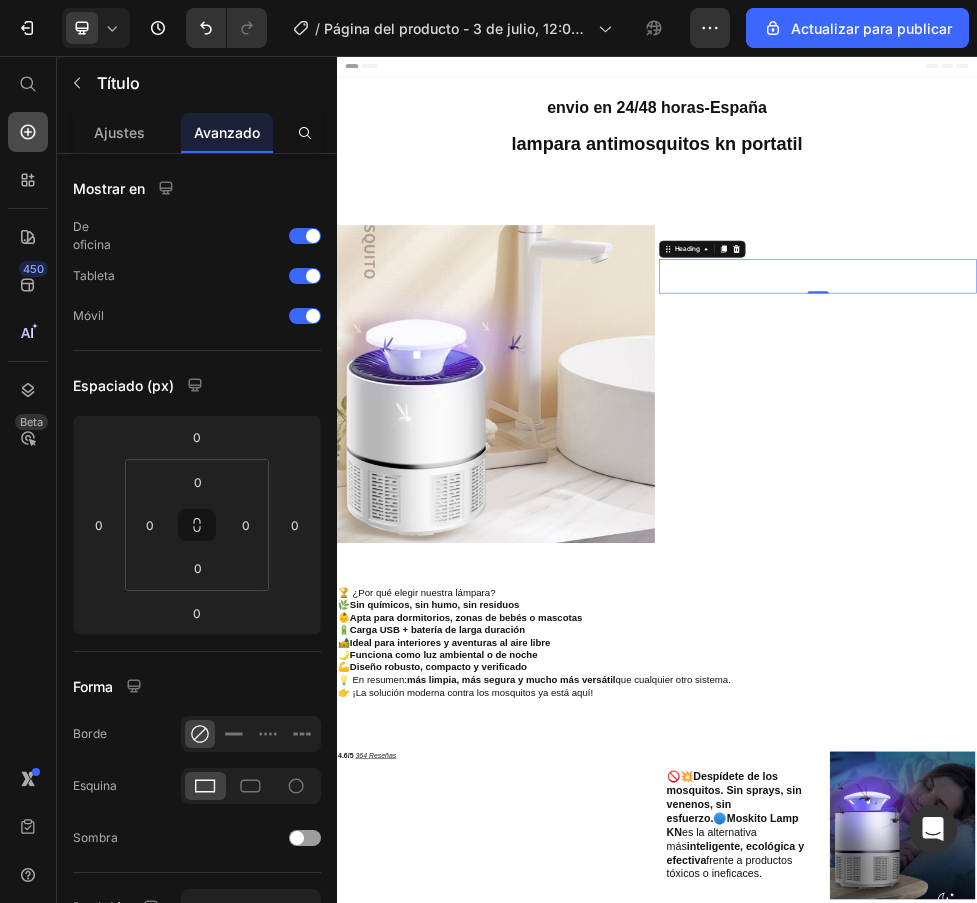 click 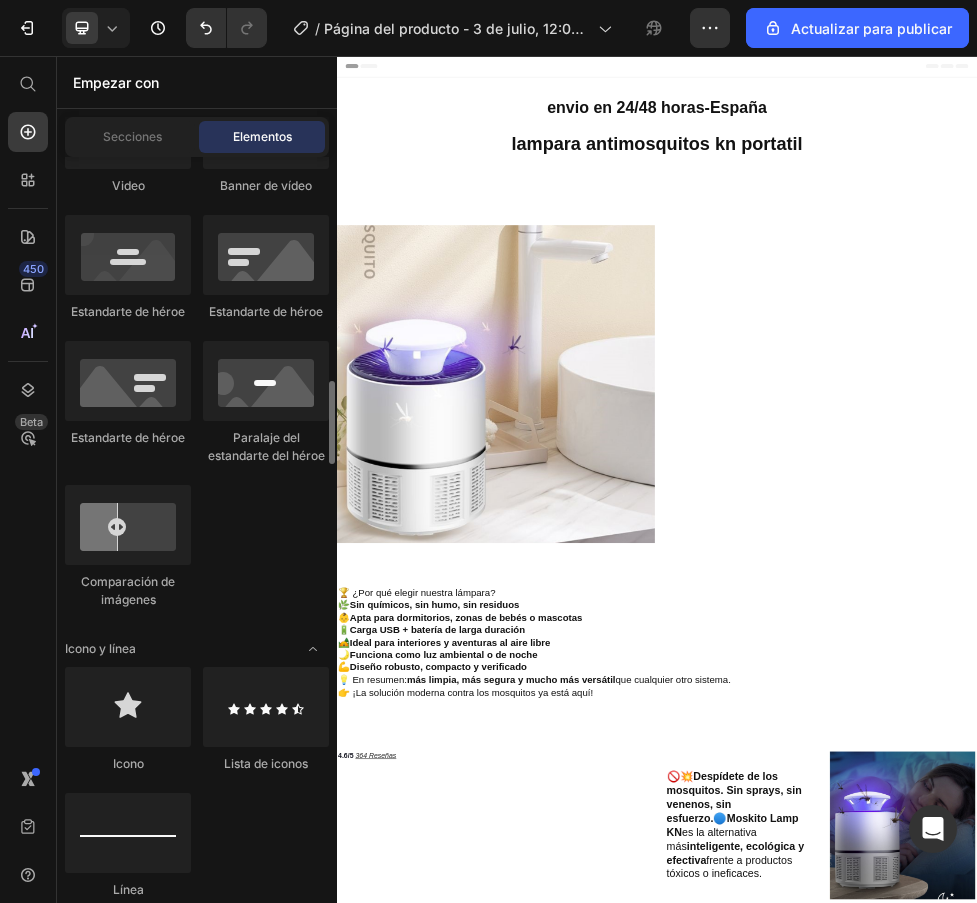 scroll, scrollTop: 1200, scrollLeft: 0, axis: vertical 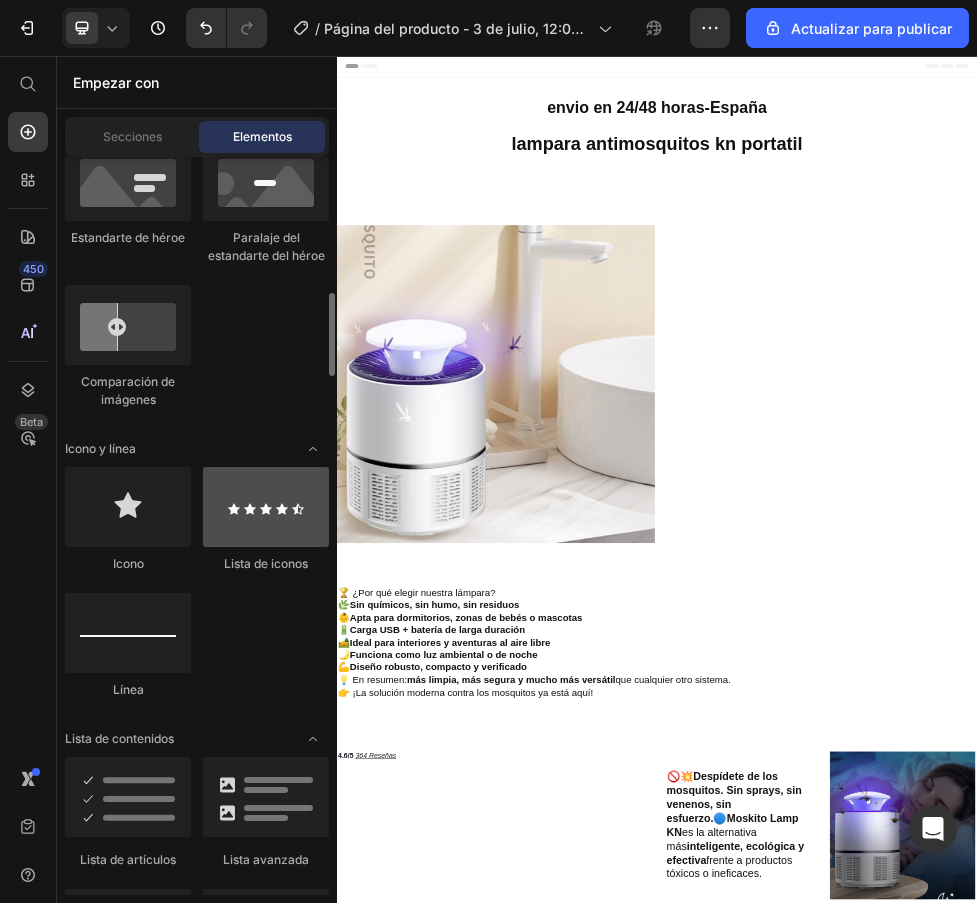 click at bounding box center (266, 507) 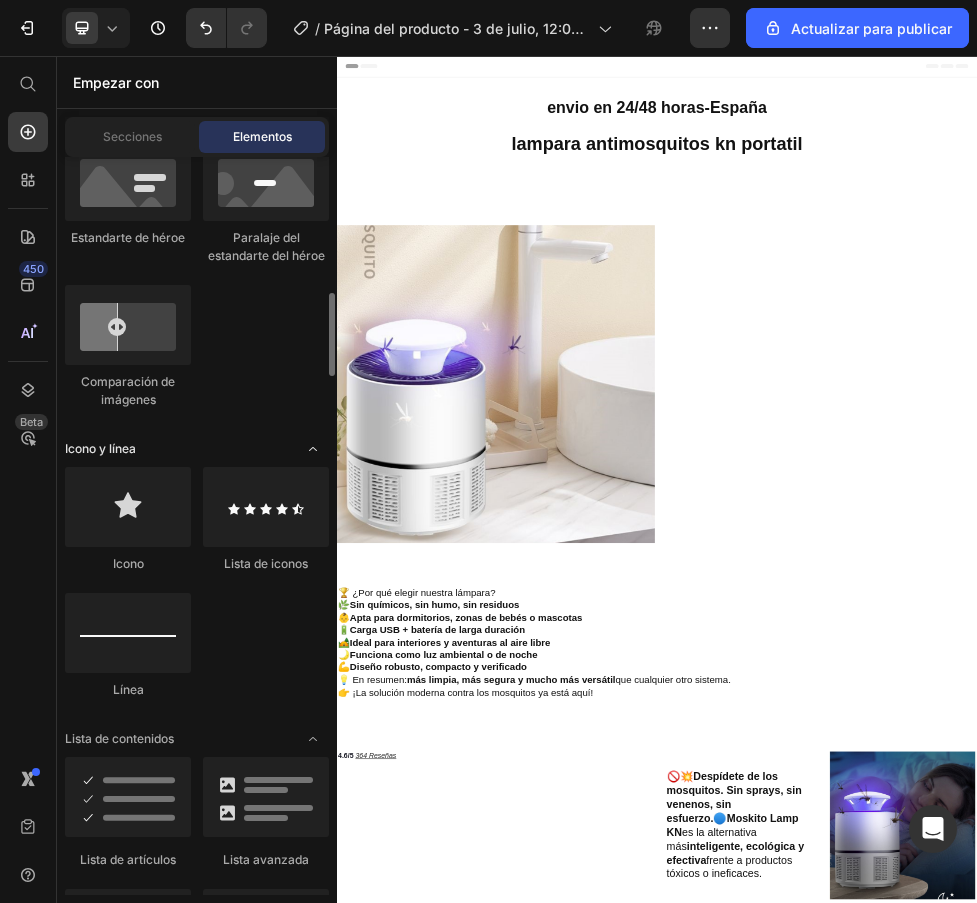 click 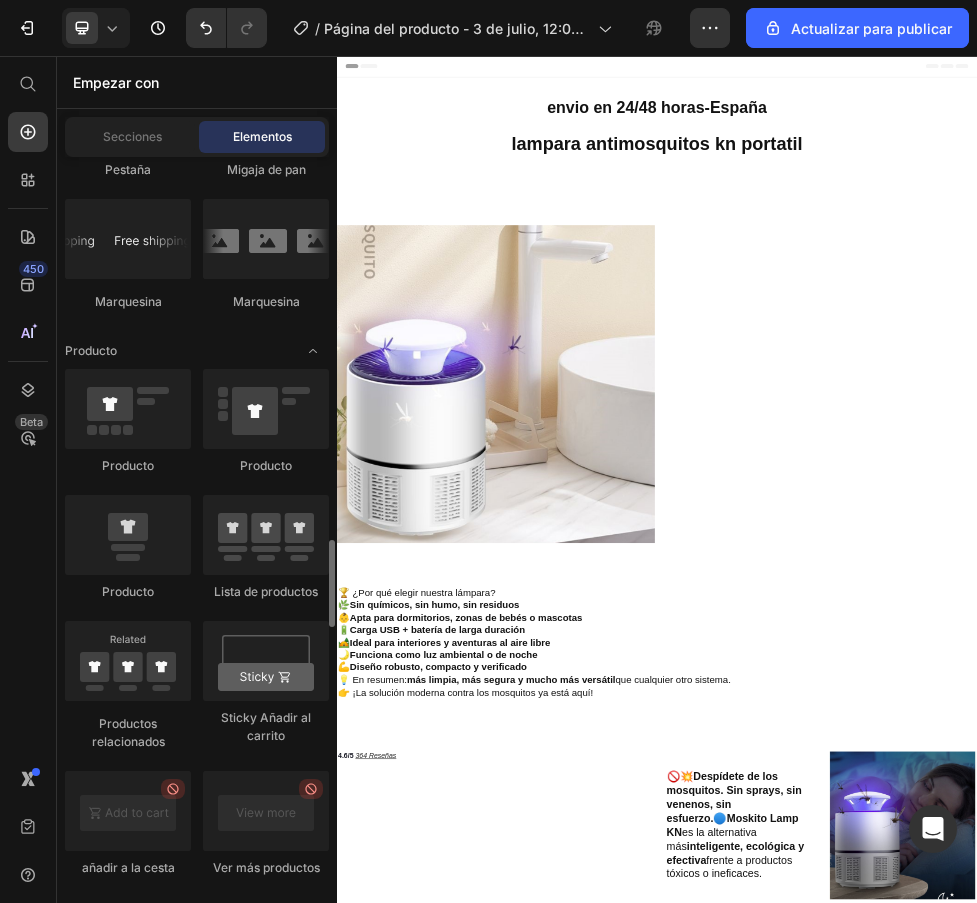 scroll, scrollTop: 2400, scrollLeft: 0, axis: vertical 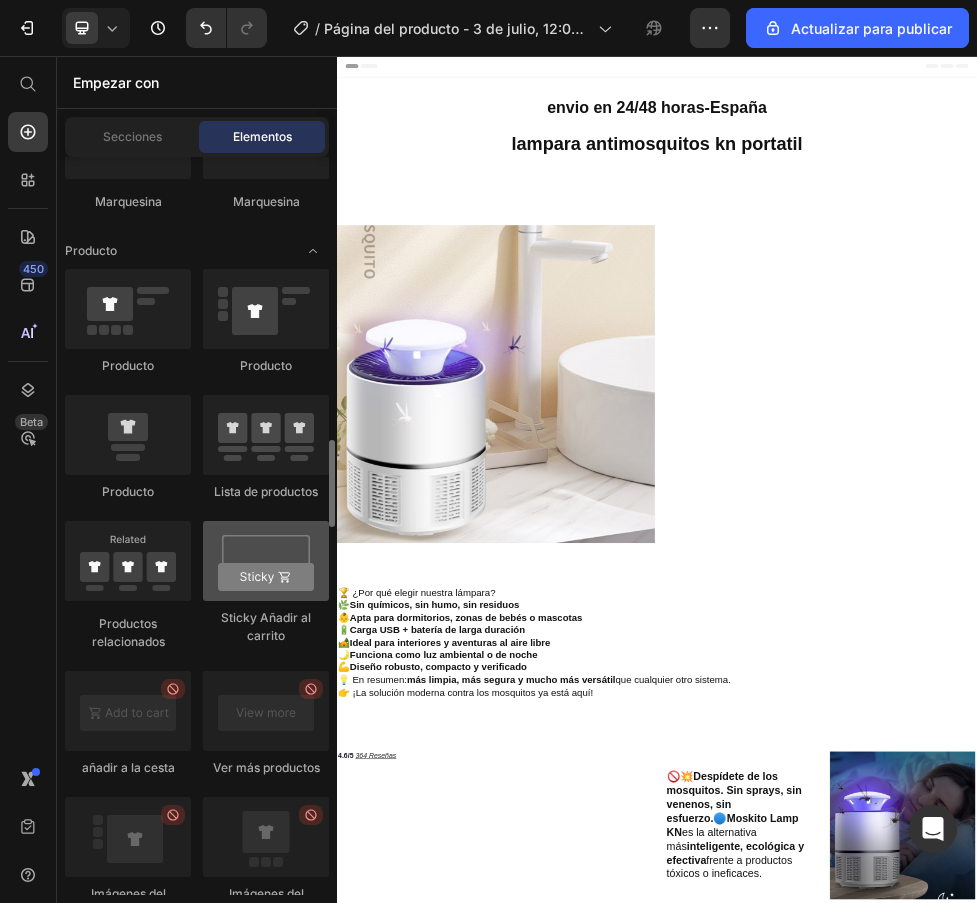 click at bounding box center [266, 561] 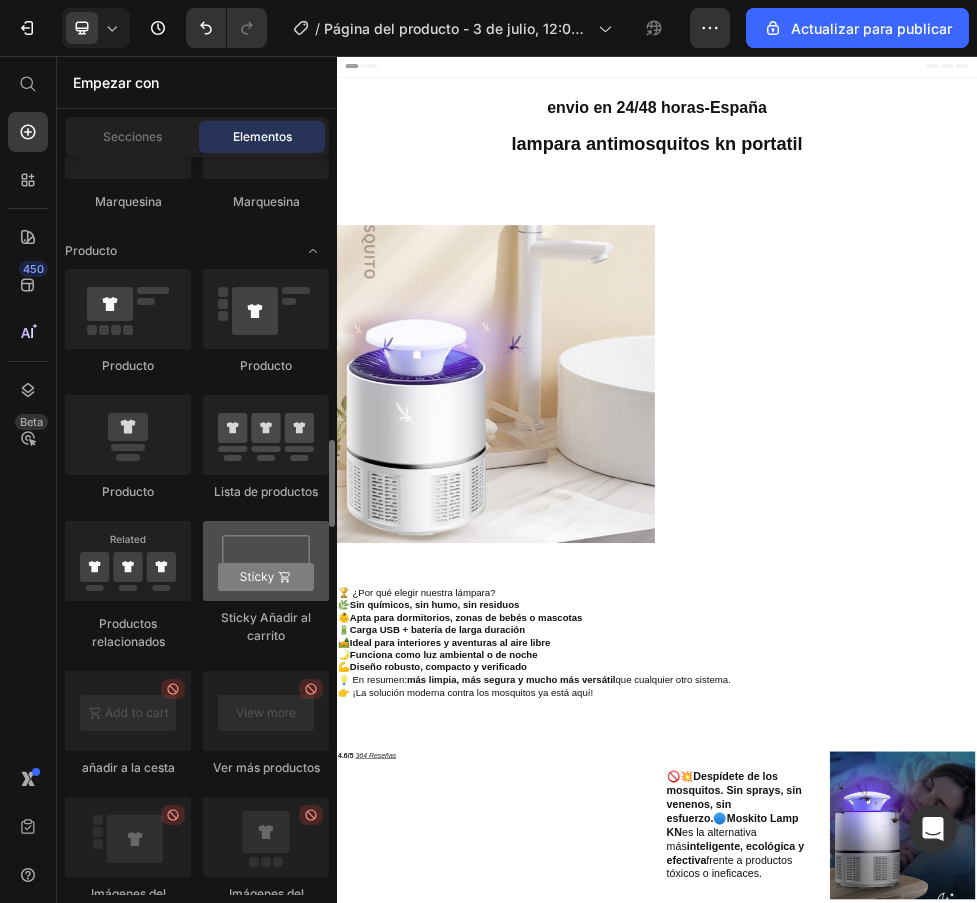click at bounding box center [266, 561] 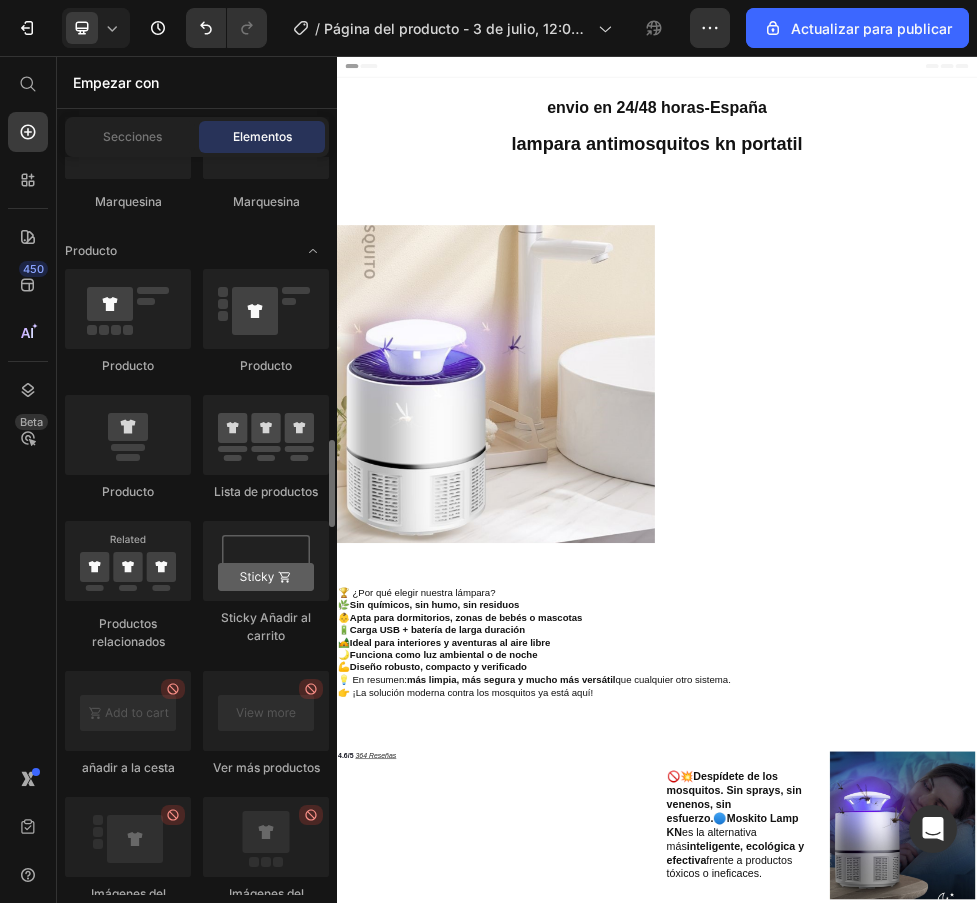 click on "Sticky Añadir al carrito" at bounding box center [266, 626] 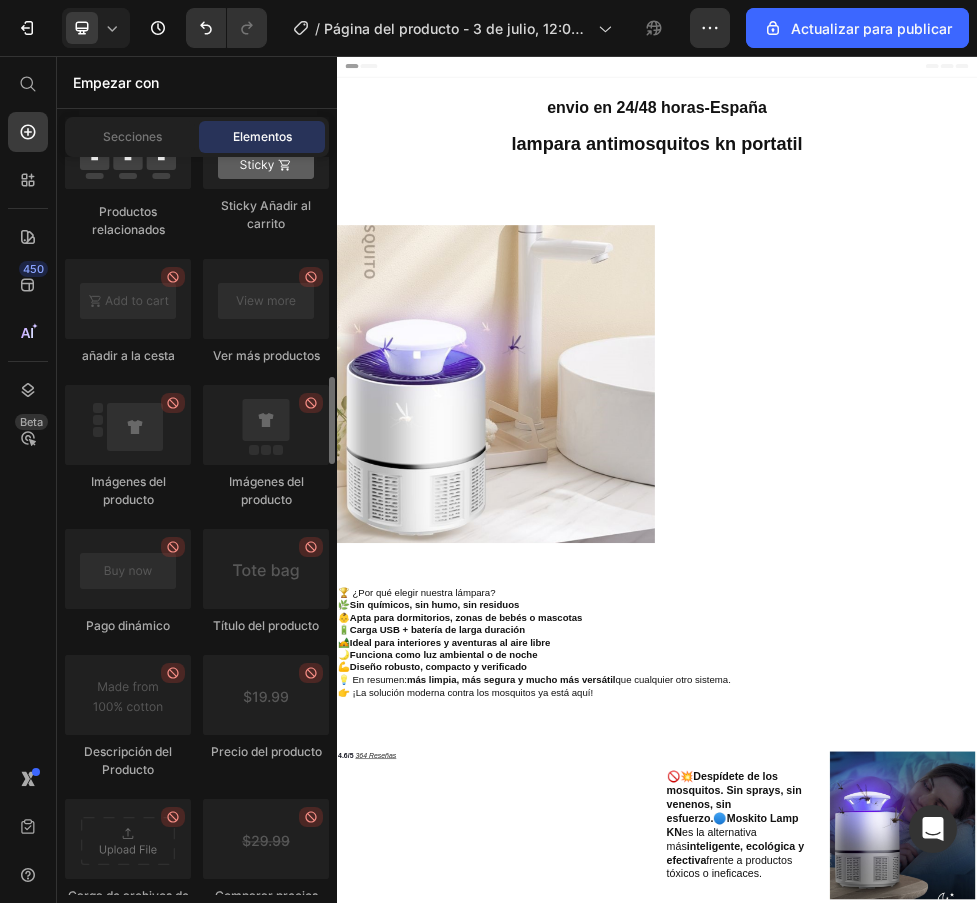 scroll, scrollTop: 2712, scrollLeft: 0, axis: vertical 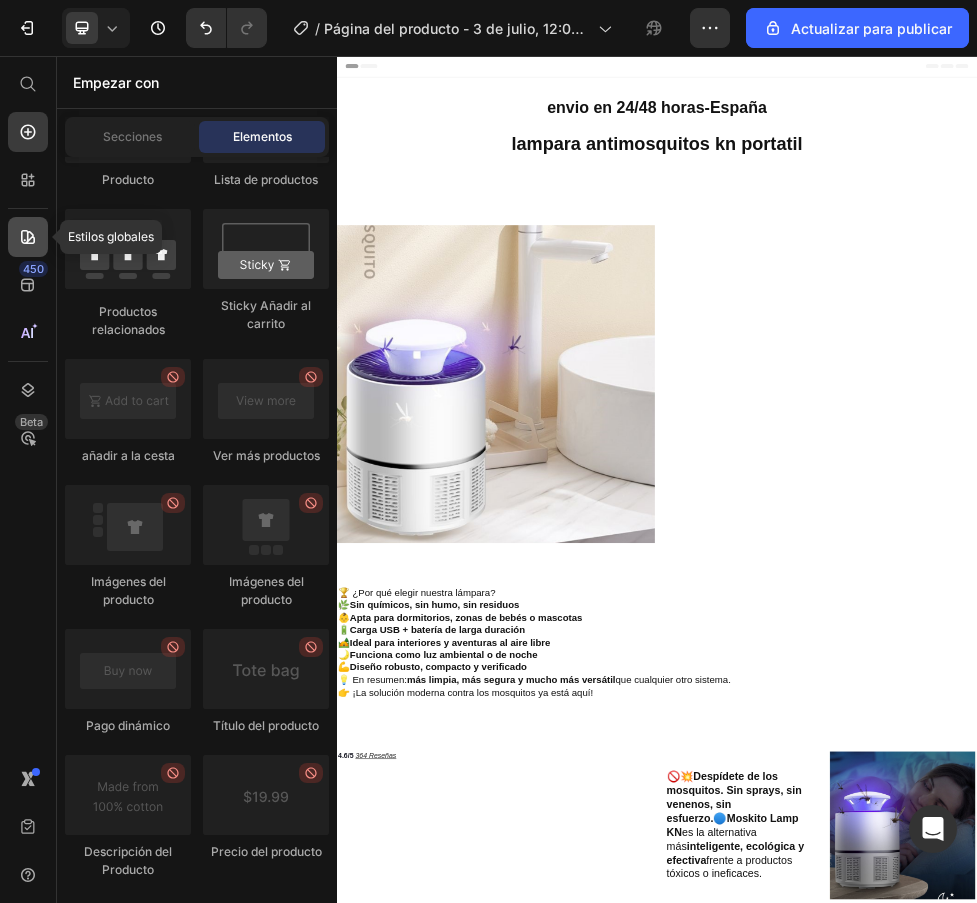 click 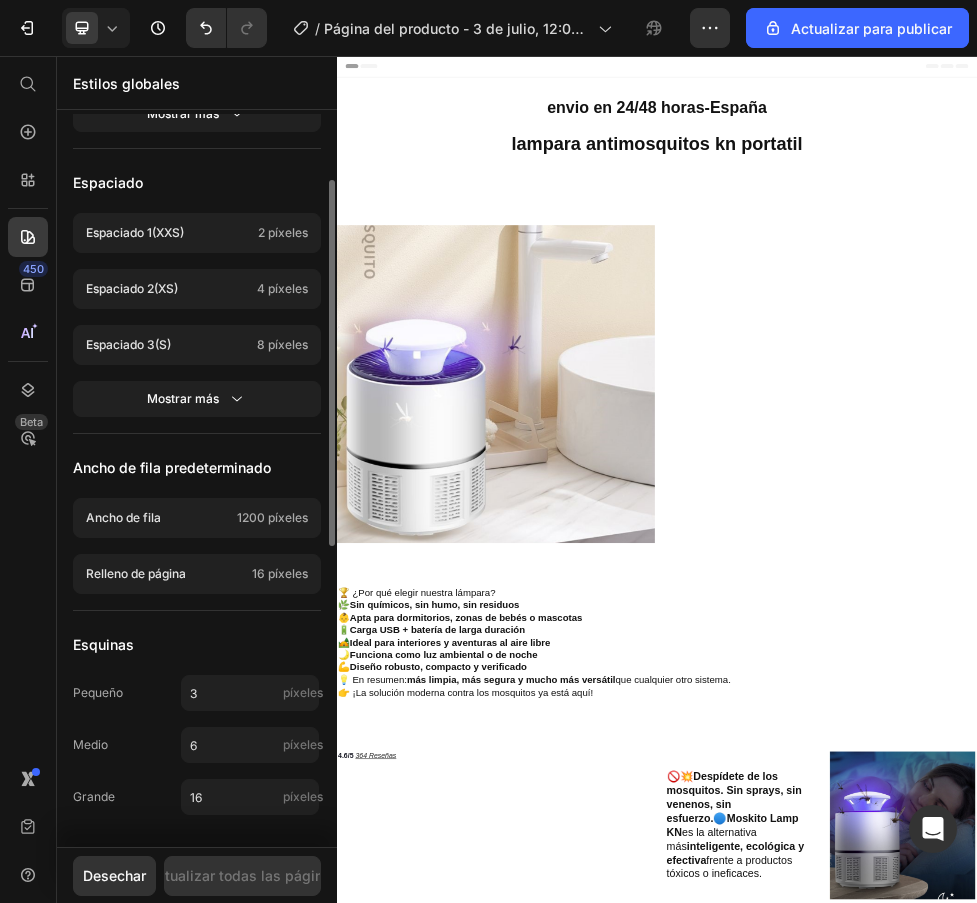 scroll, scrollTop: 532, scrollLeft: 0, axis: vertical 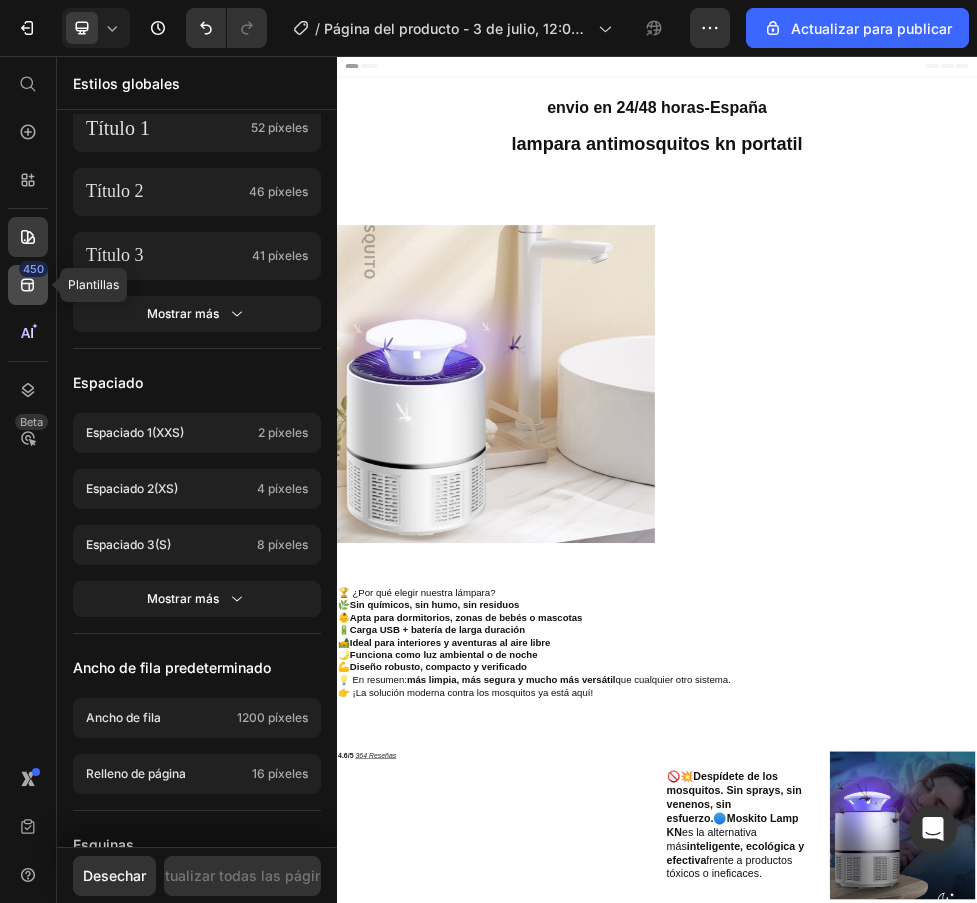 click 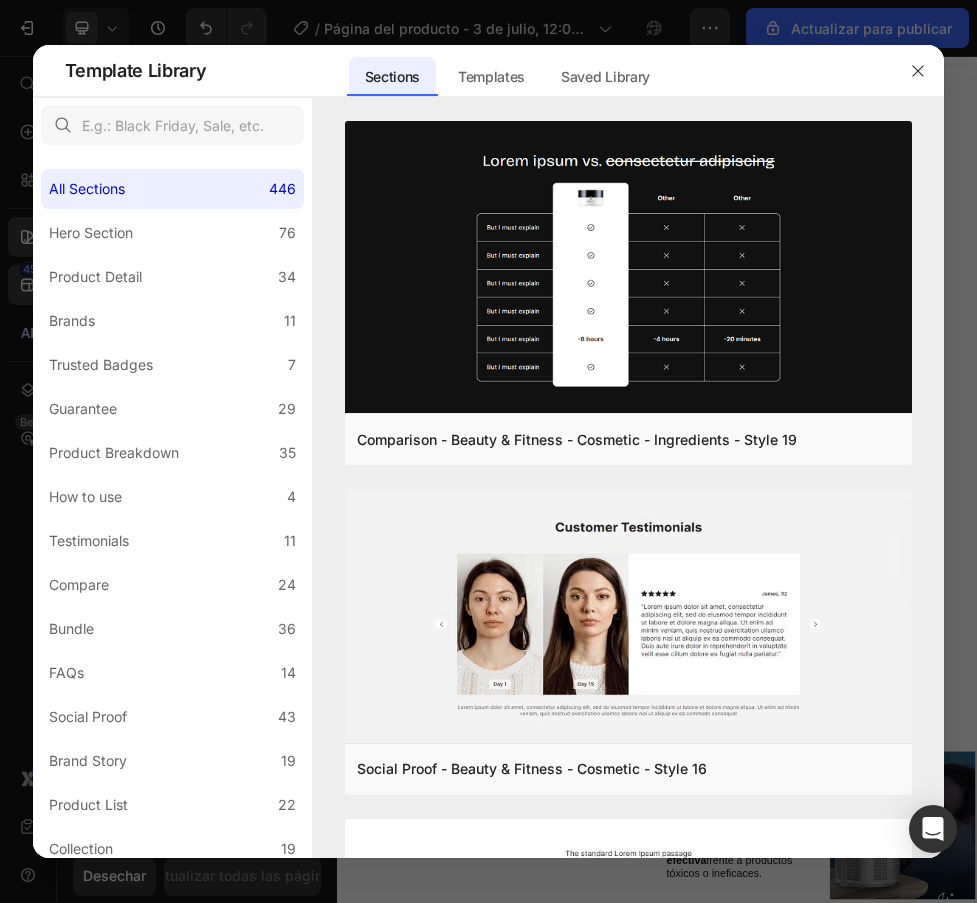 click 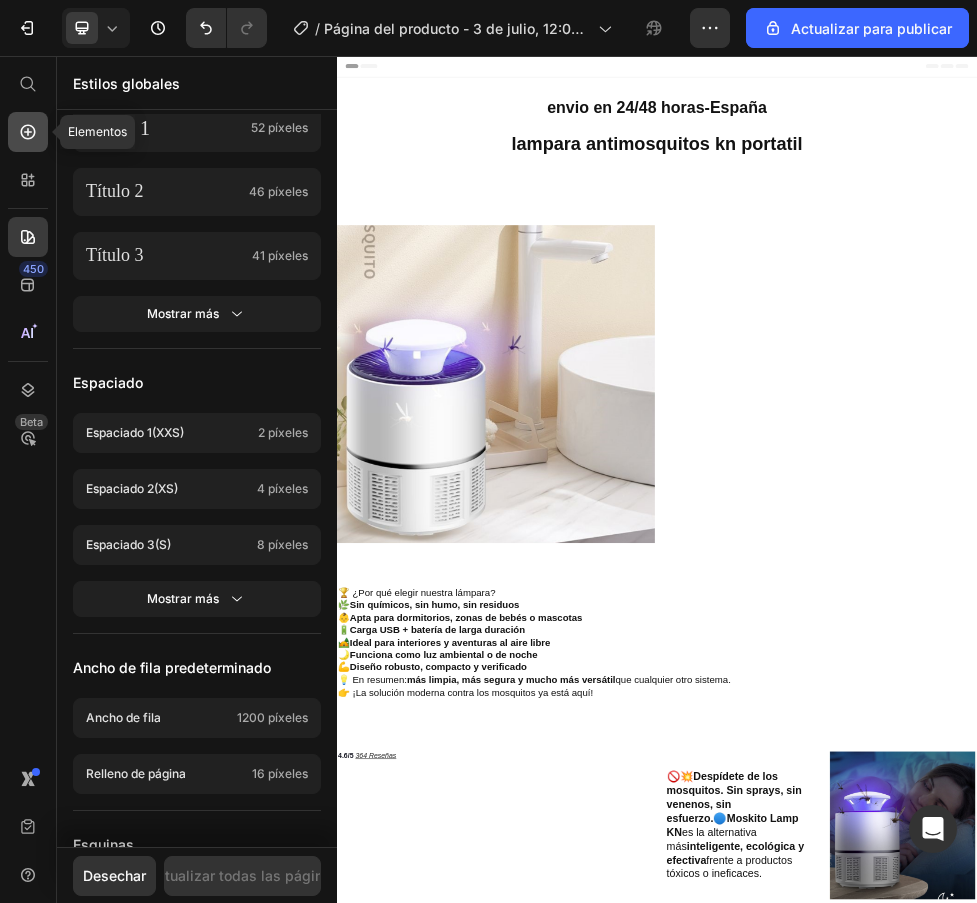 click 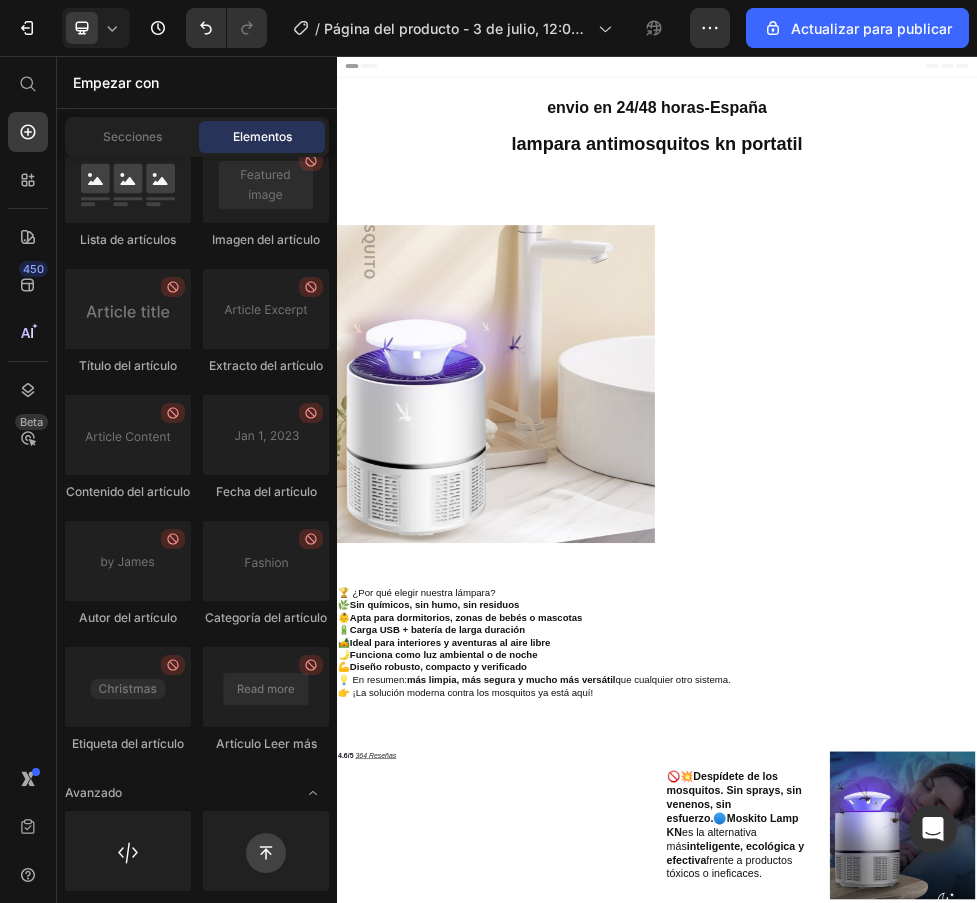 scroll, scrollTop: 5512, scrollLeft: 0, axis: vertical 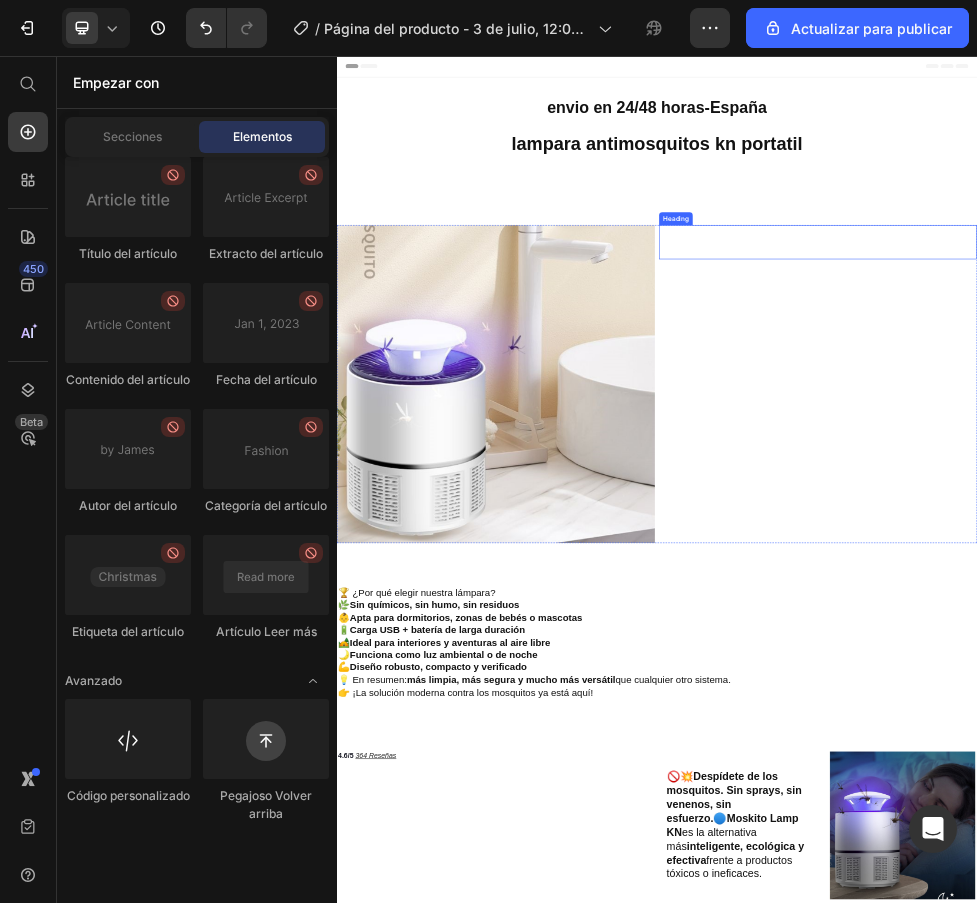 click at bounding box center [1239, 406] 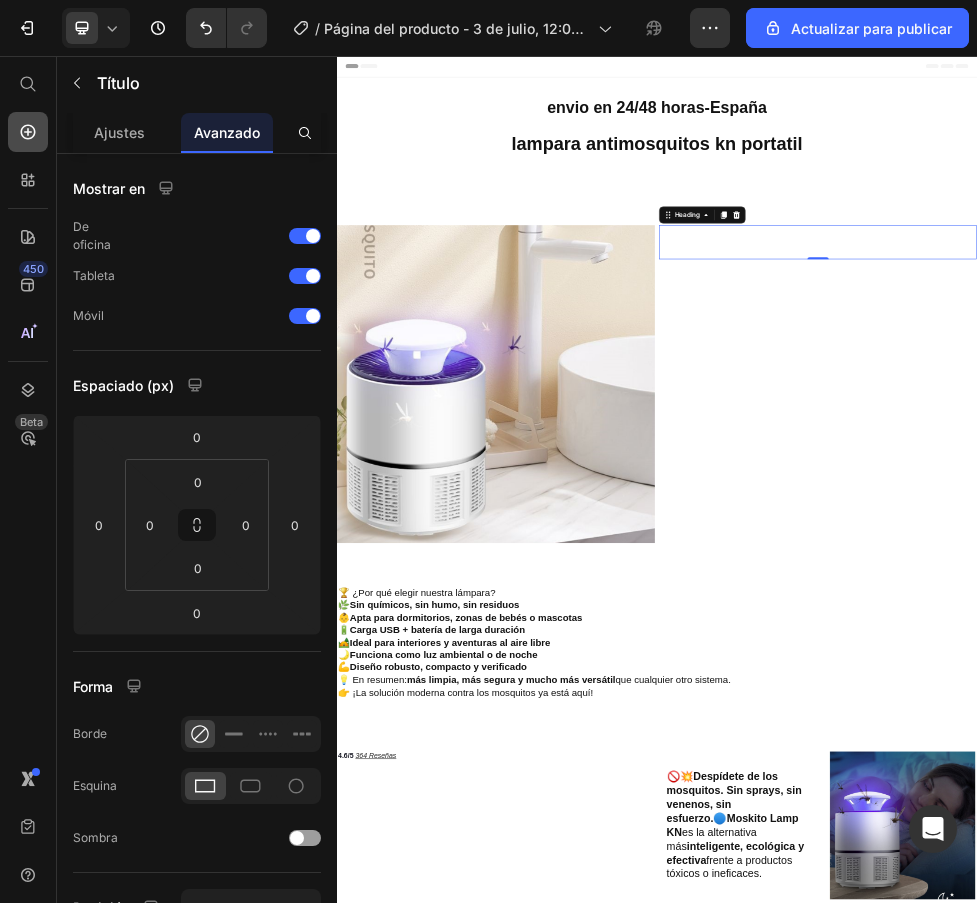 click 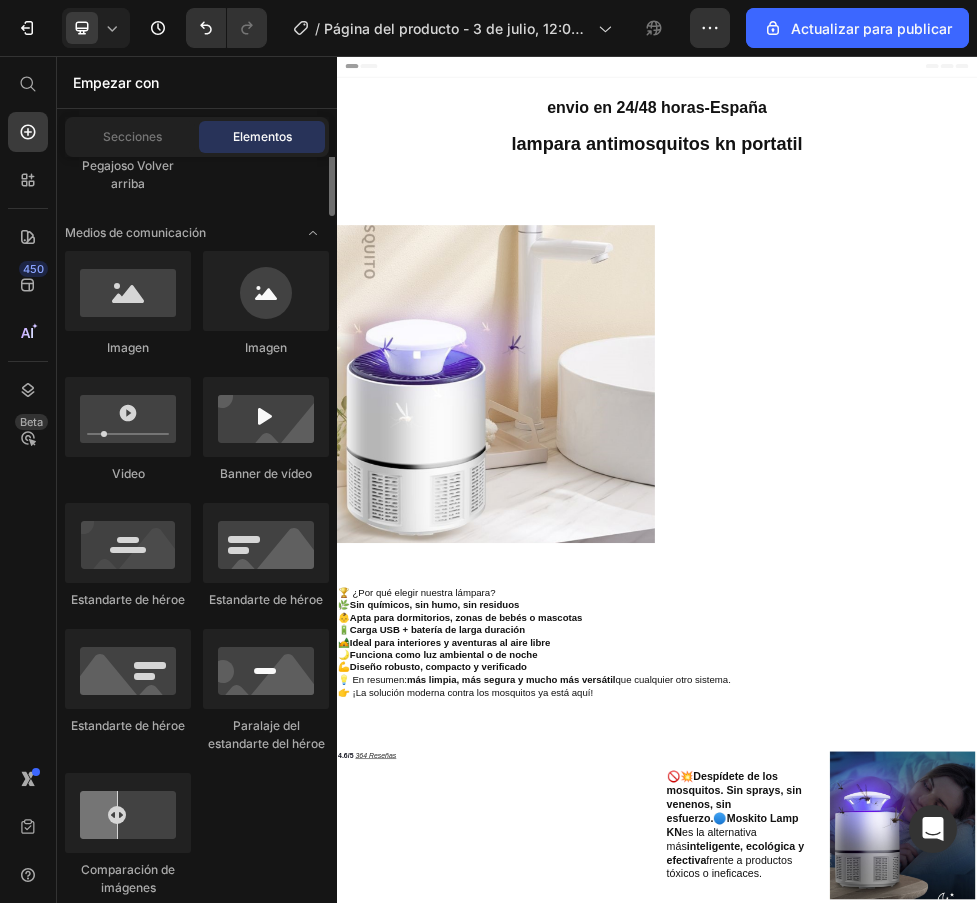 scroll, scrollTop: 312, scrollLeft: 0, axis: vertical 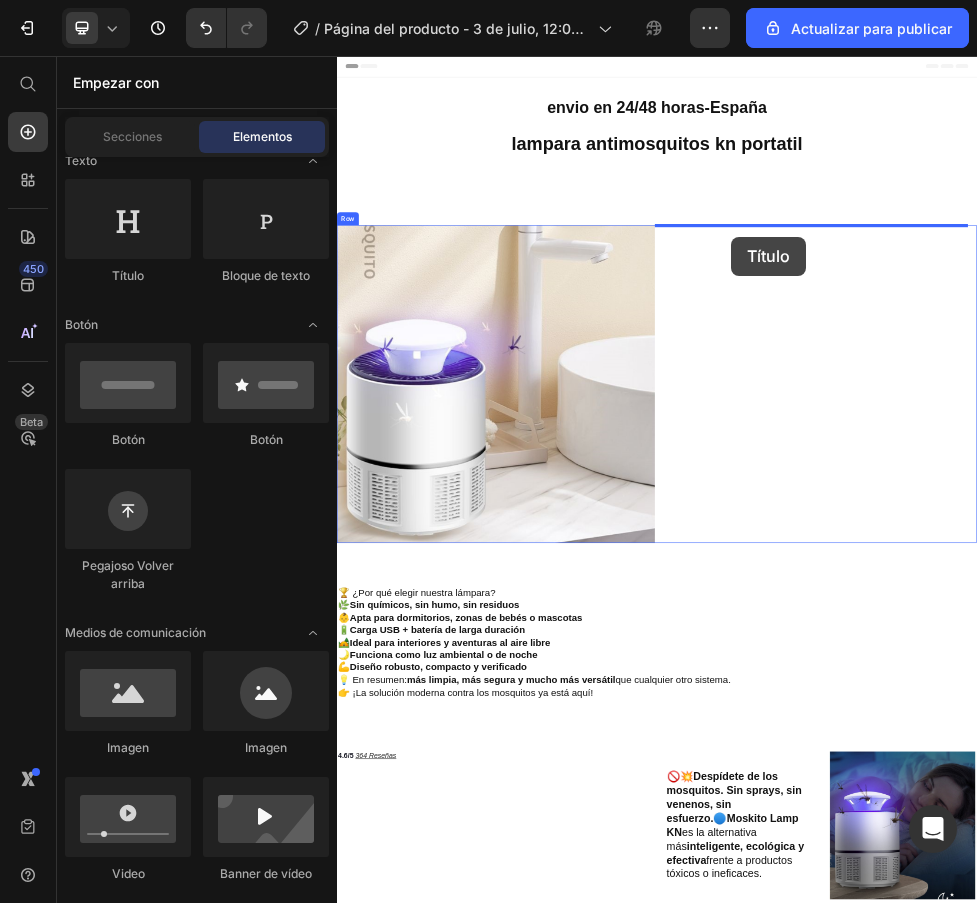 drag, startPoint x: 466, startPoint y: 292, endPoint x: 1075, endPoint y: 395, distance: 617.64874 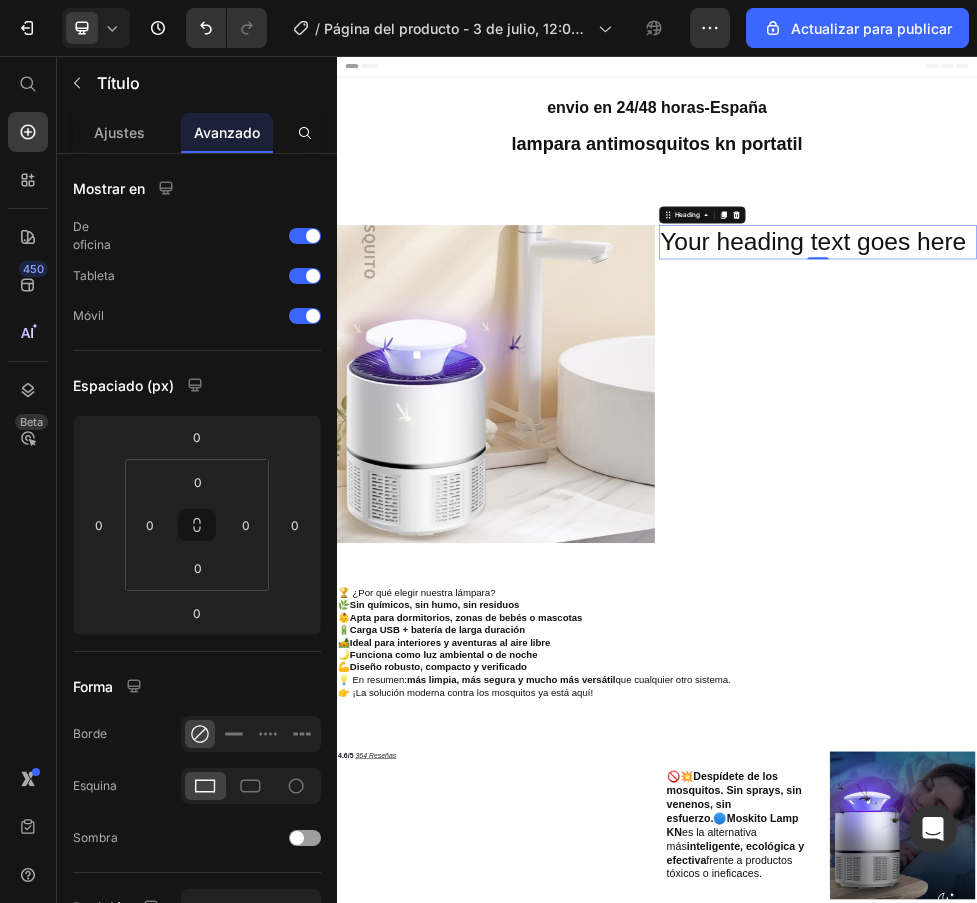click on "Your heading text goes here" at bounding box center (1239, 406) 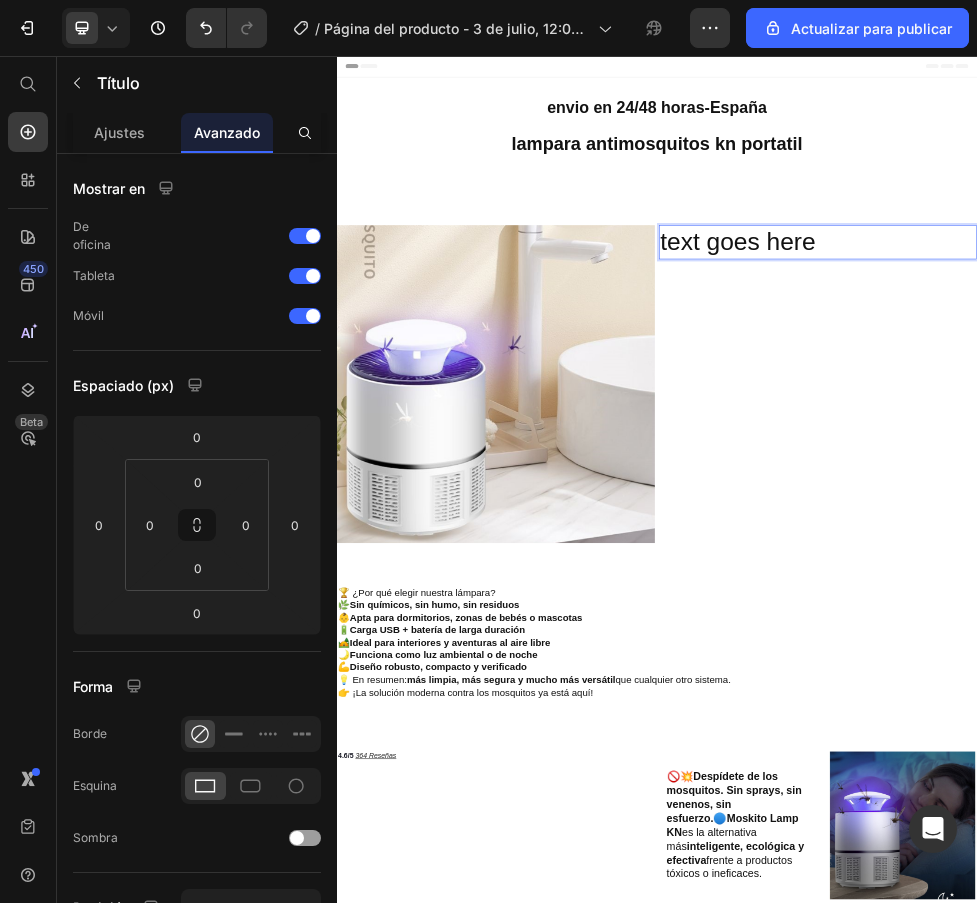 click on "text goes here" at bounding box center [1239, 406] 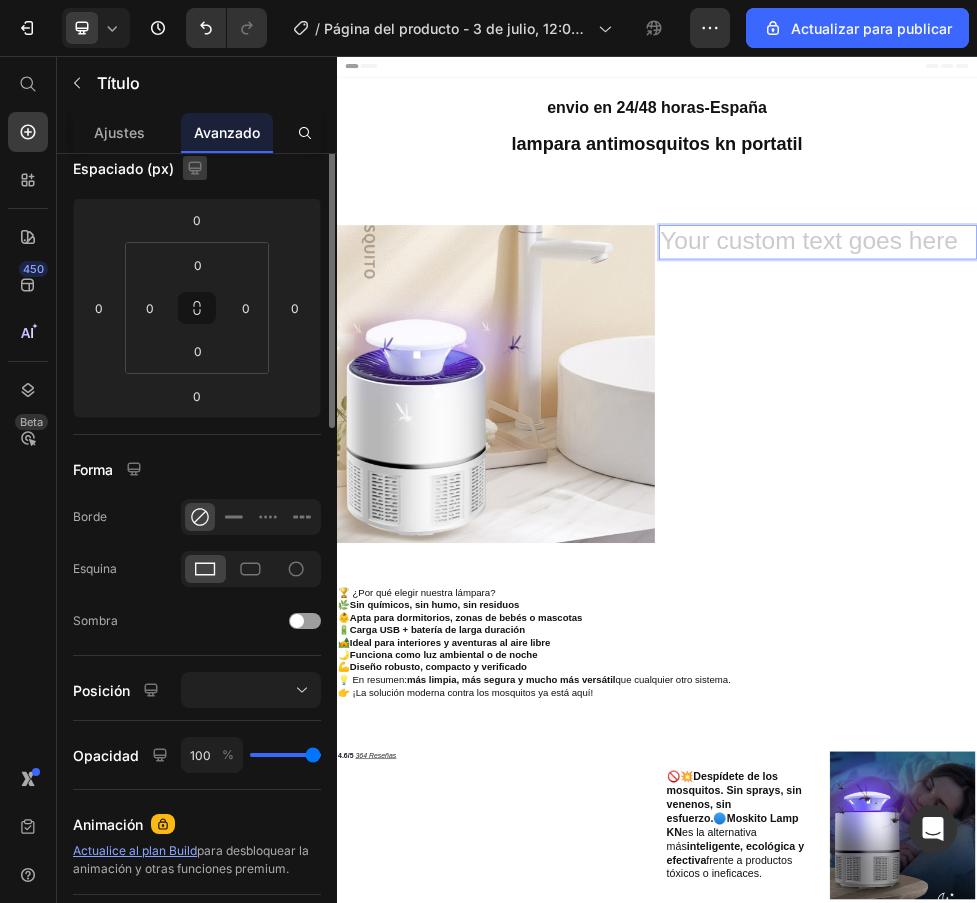 scroll, scrollTop: 0, scrollLeft: 0, axis: both 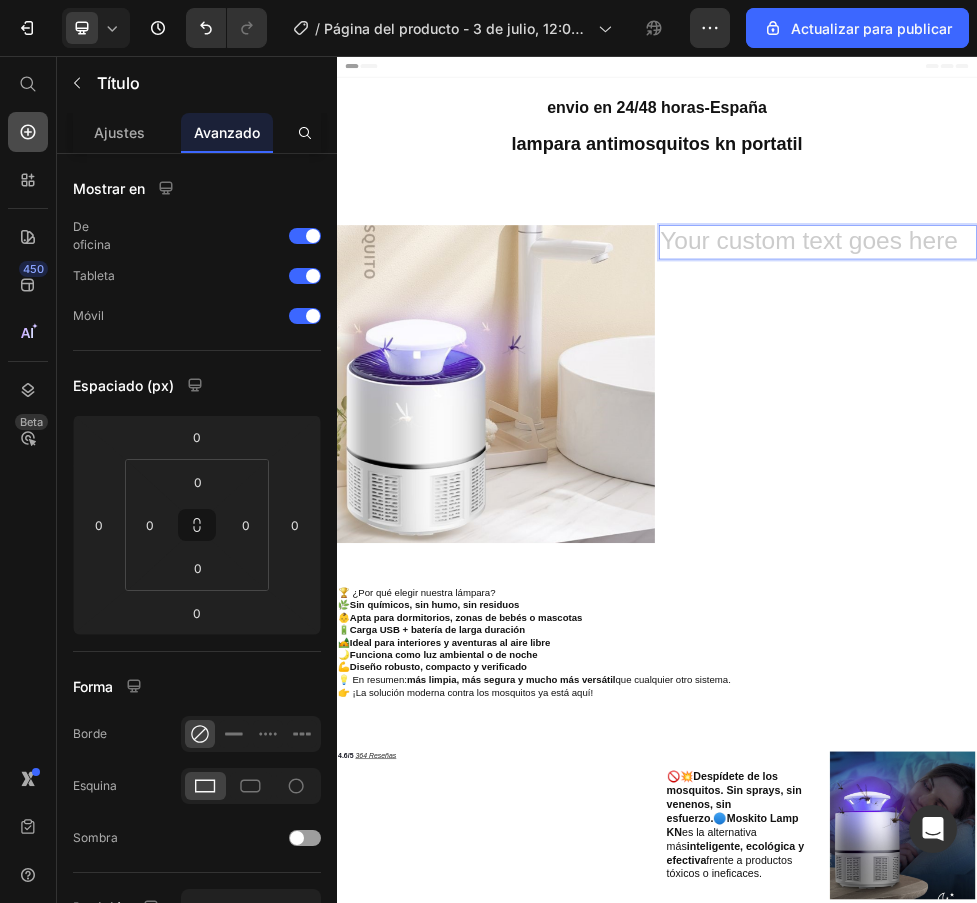 click 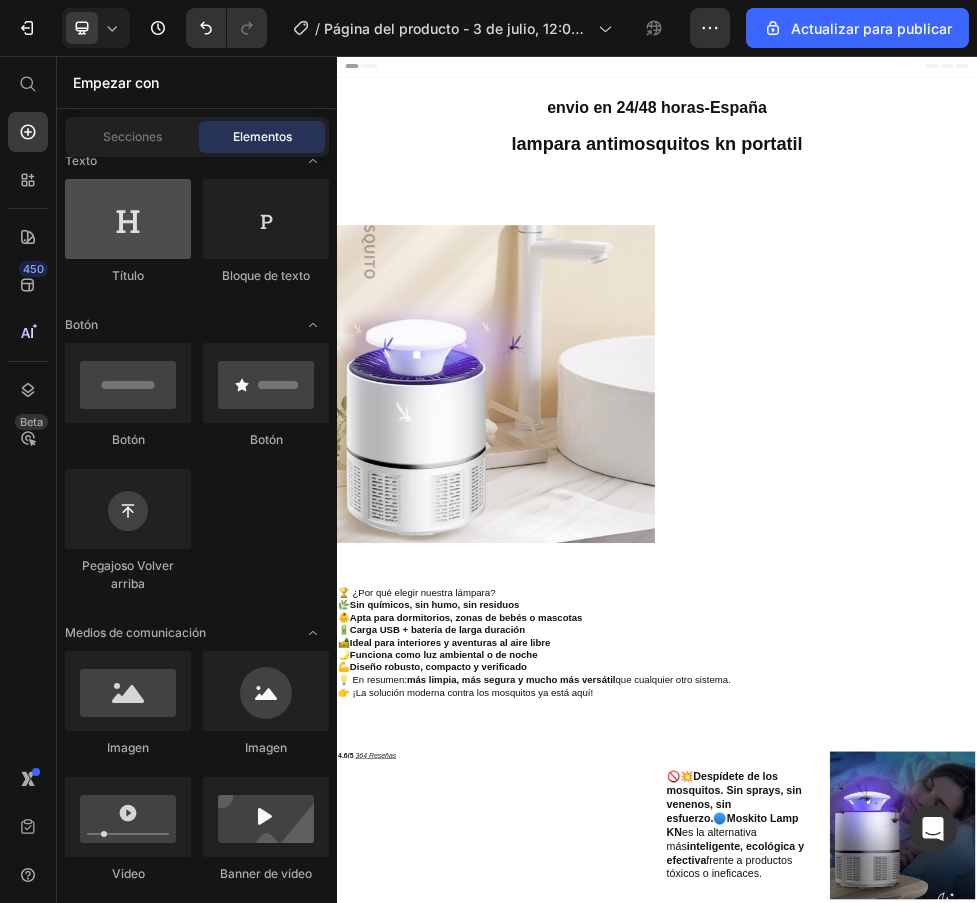 scroll, scrollTop: 0, scrollLeft: 0, axis: both 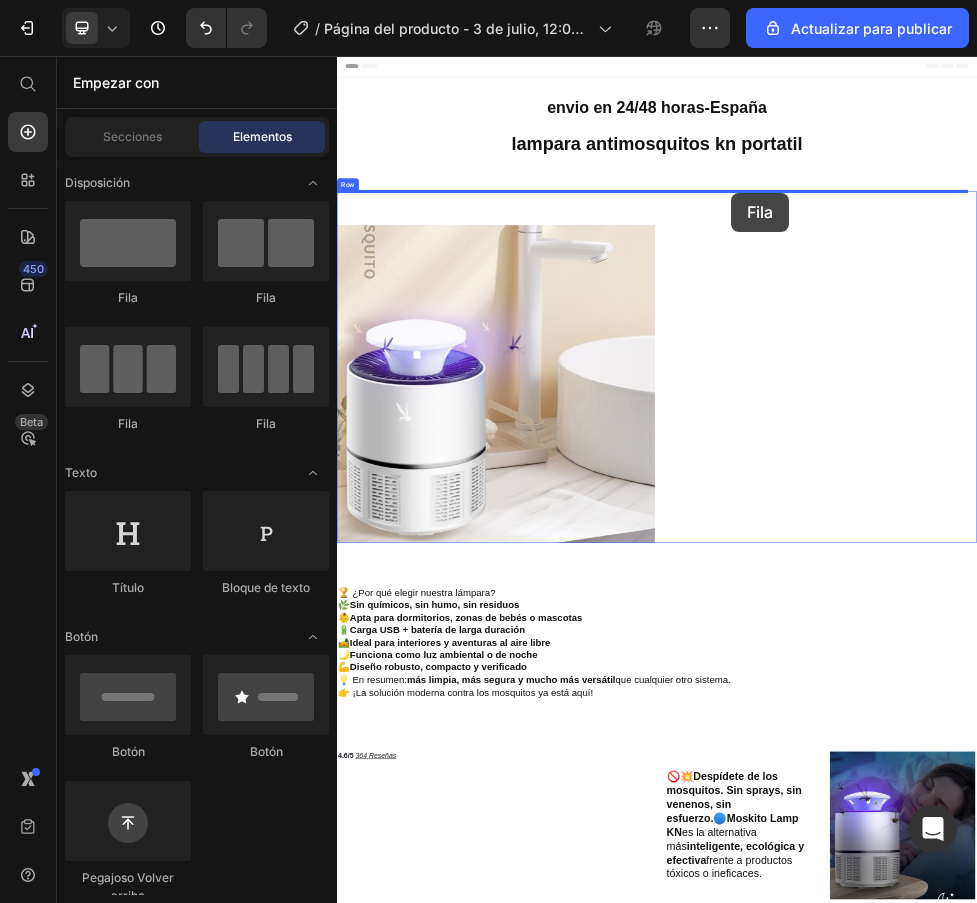 drag, startPoint x: 470, startPoint y: 437, endPoint x: 1075, endPoint y: 312, distance: 617.77826 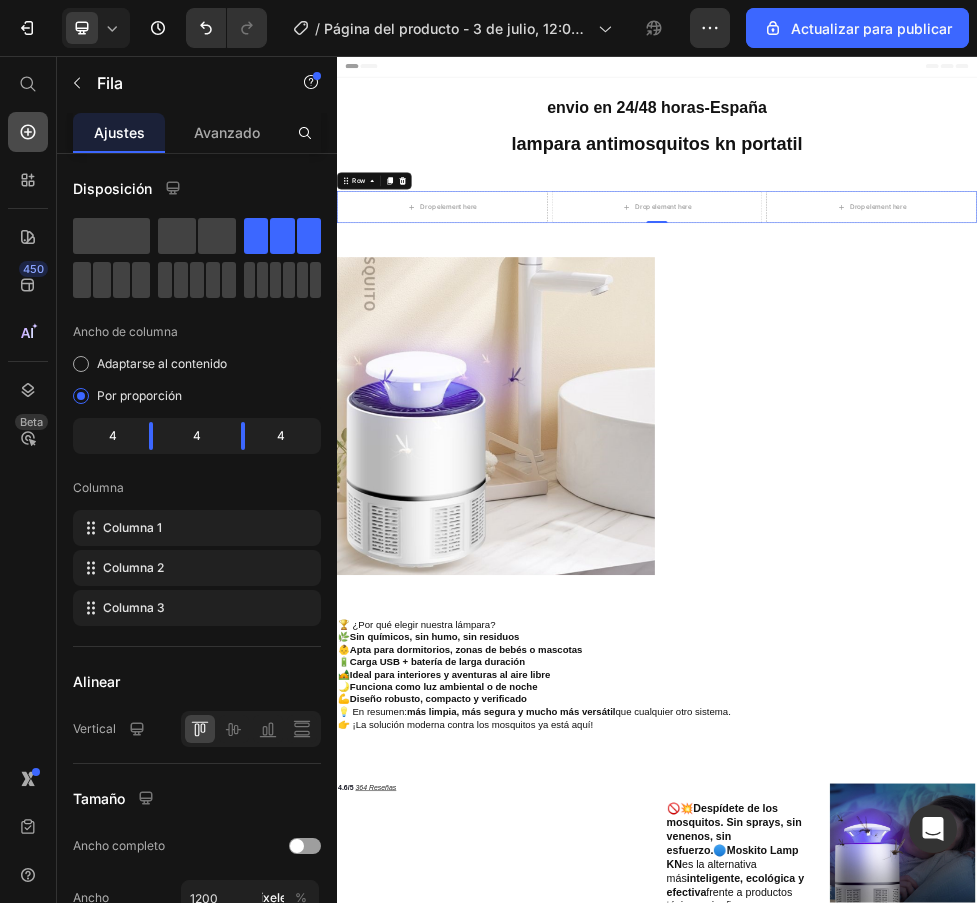 click 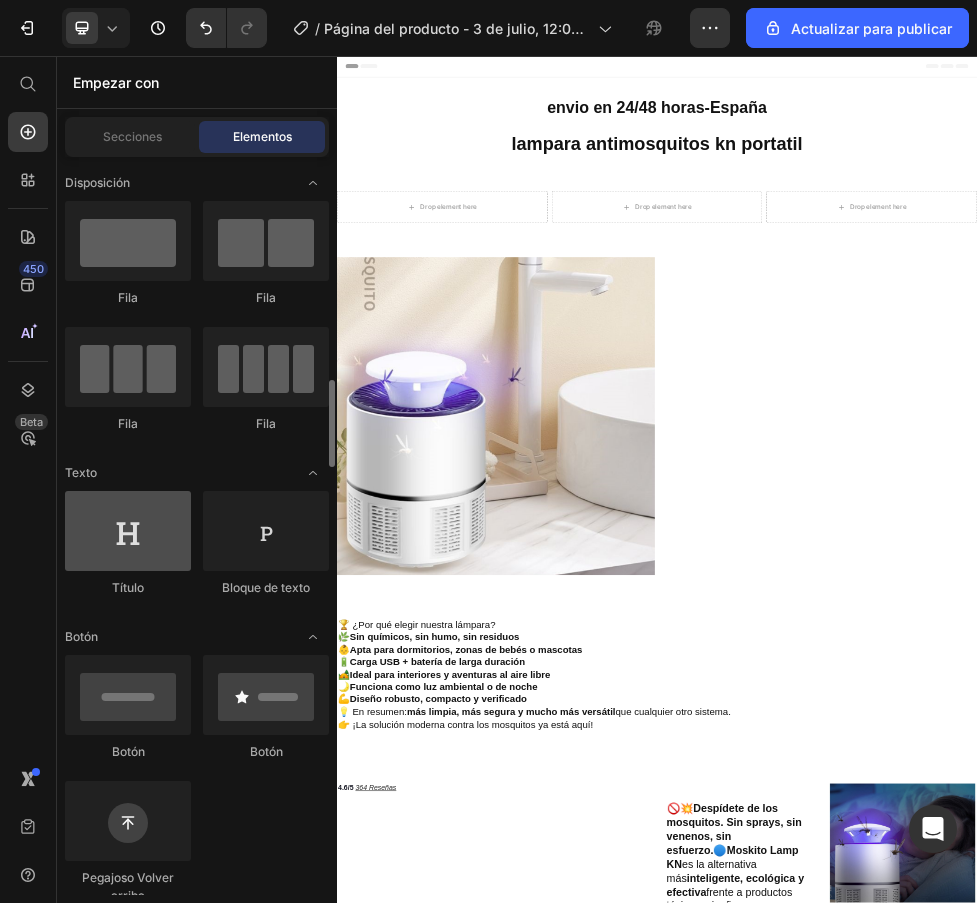 scroll, scrollTop: 200, scrollLeft: 0, axis: vertical 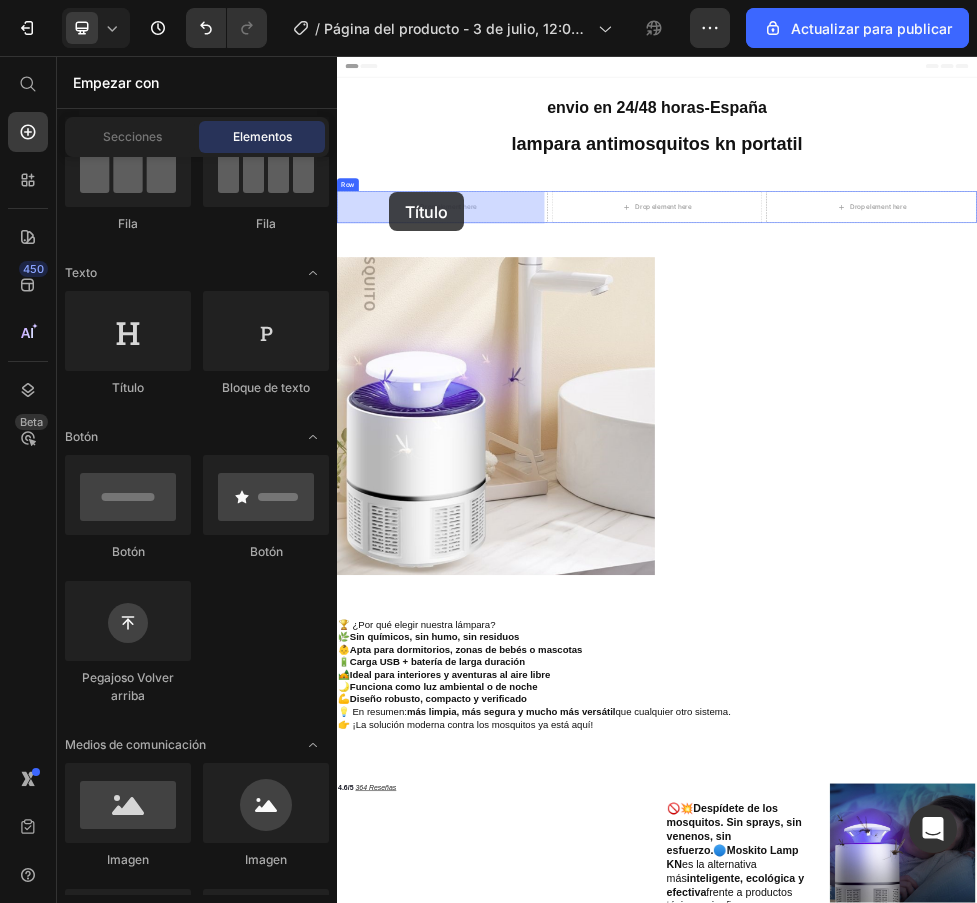 drag, startPoint x: 459, startPoint y: 392, endPoint x: 436, endPoint y: 311, distance: 84.20214 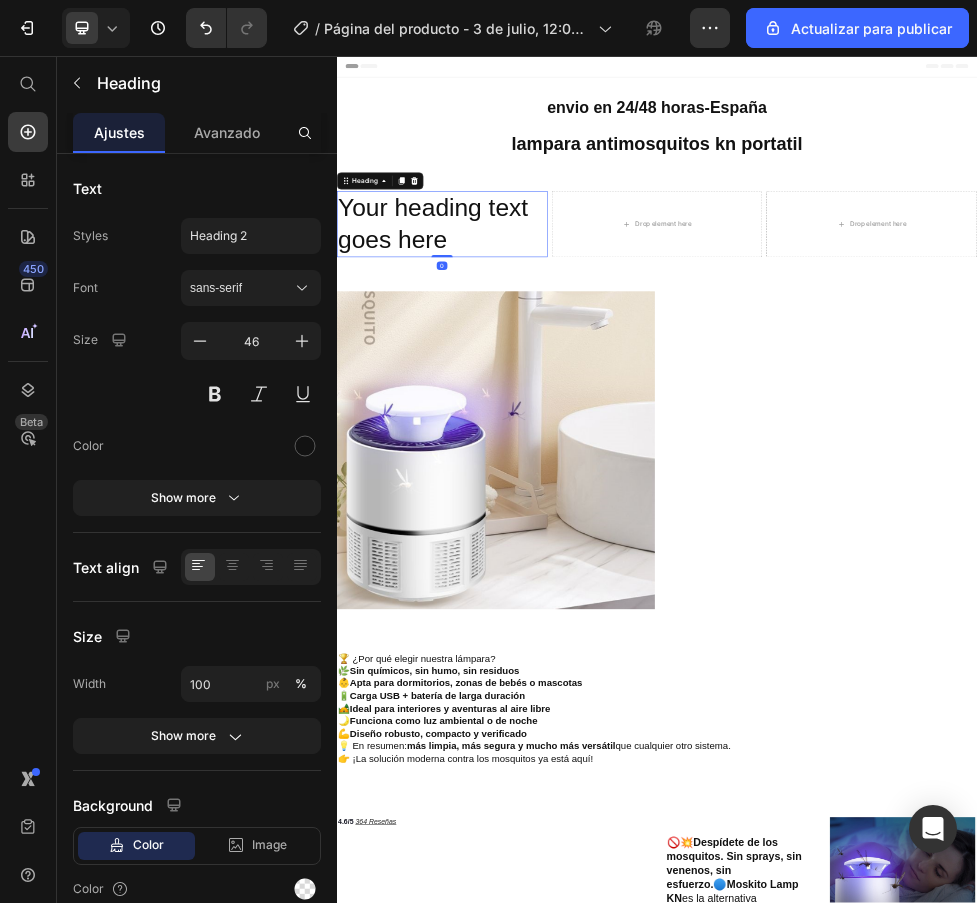 click 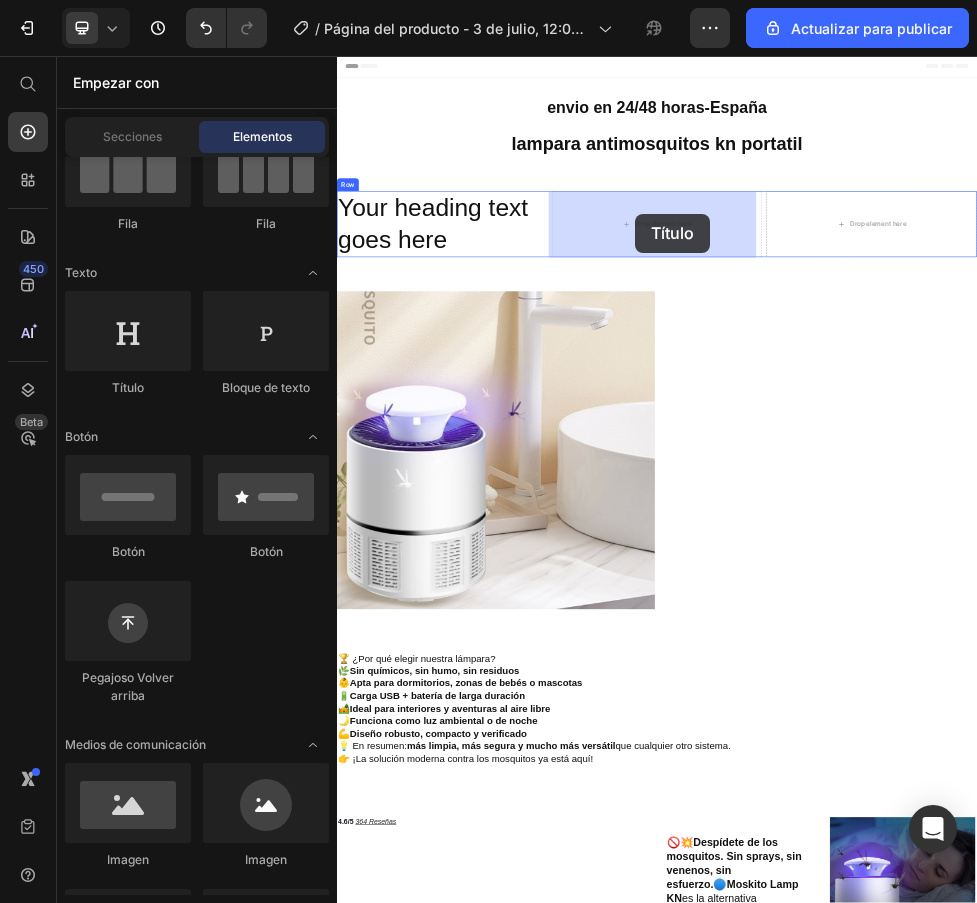 drag, startPoint x: 472, startPoint y: 385, endPoint x: 895, endPoint y: 352, distance: 424.28528 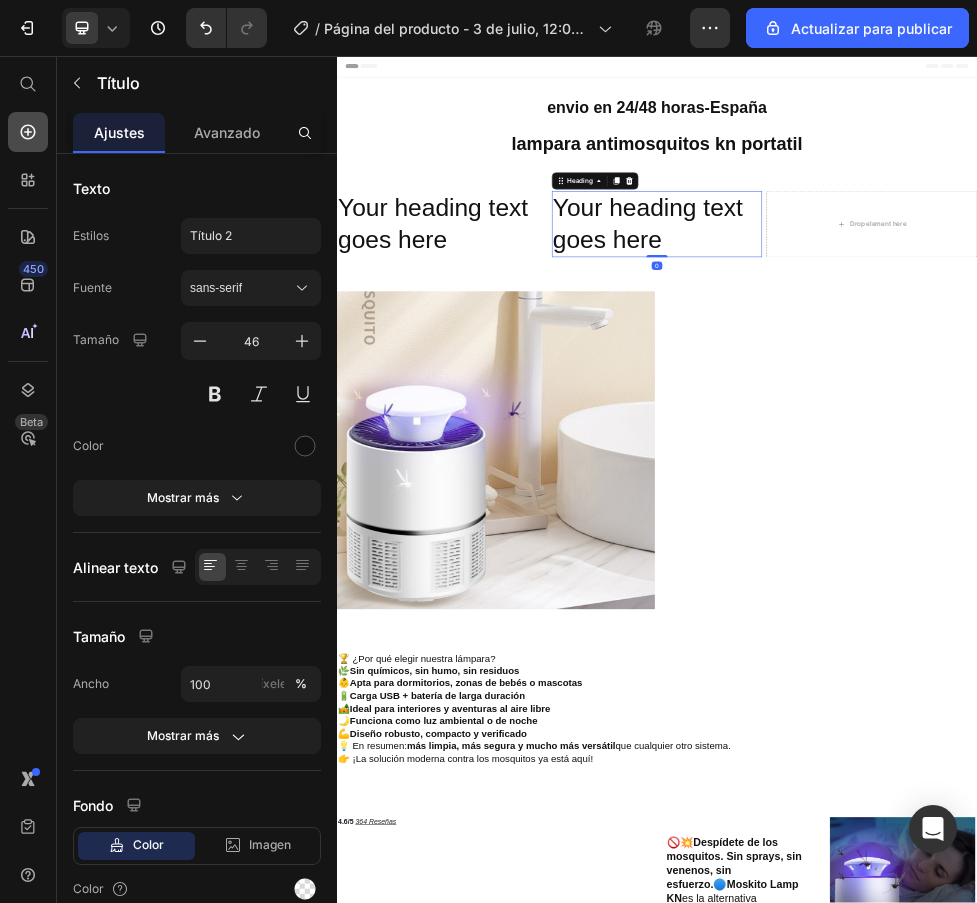 click 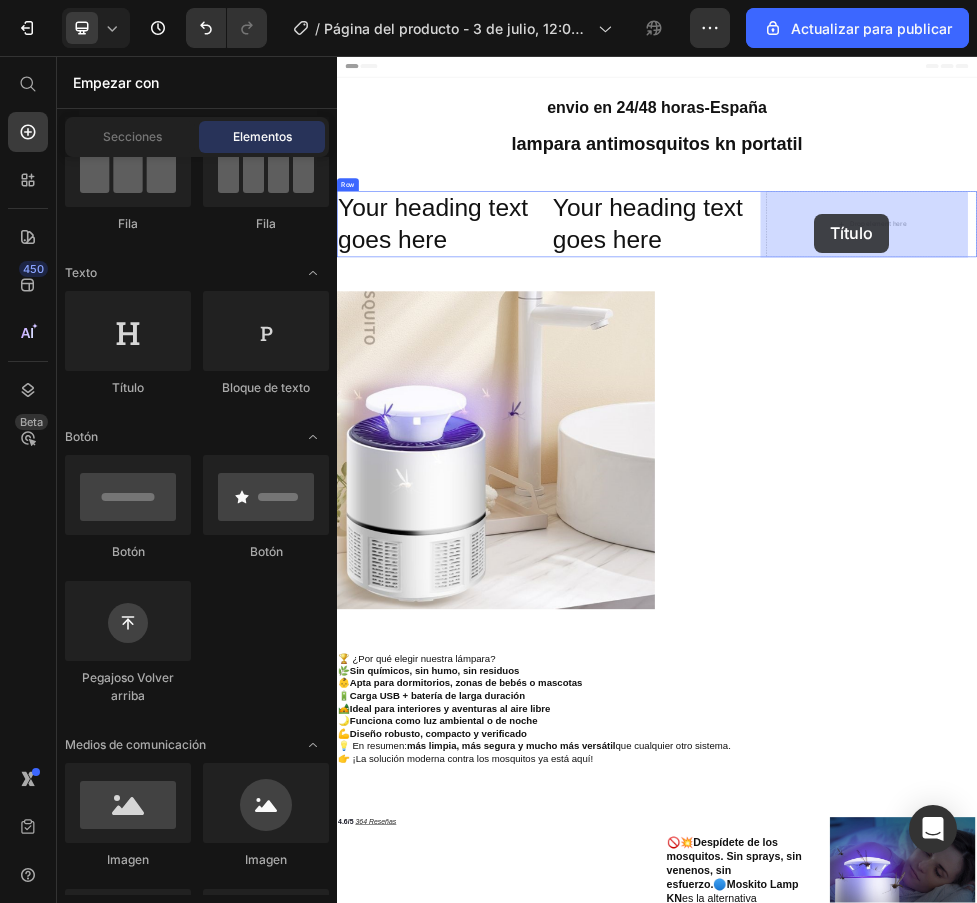 drag, startPoint x: 568, startPoint y: 397, endPoint x: 1231, endPoint y: 352, distance: 664.5254 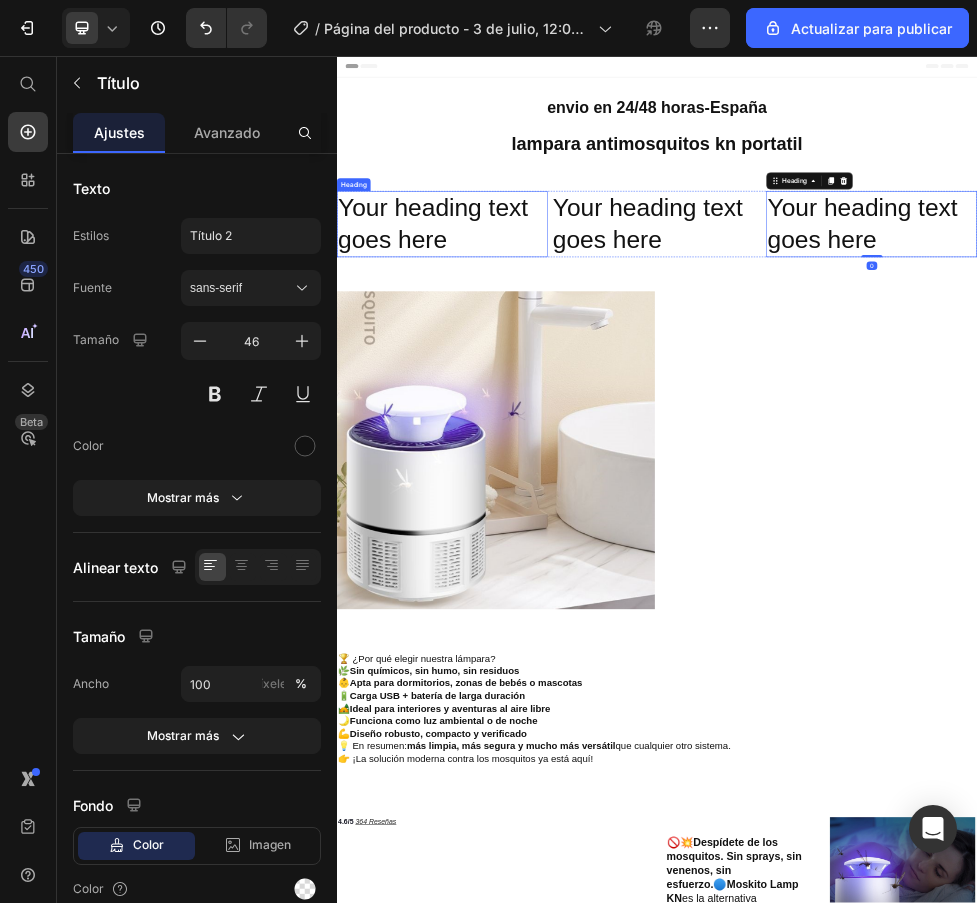 click on "Your heading text goes here" at bounding box center (534, 372) 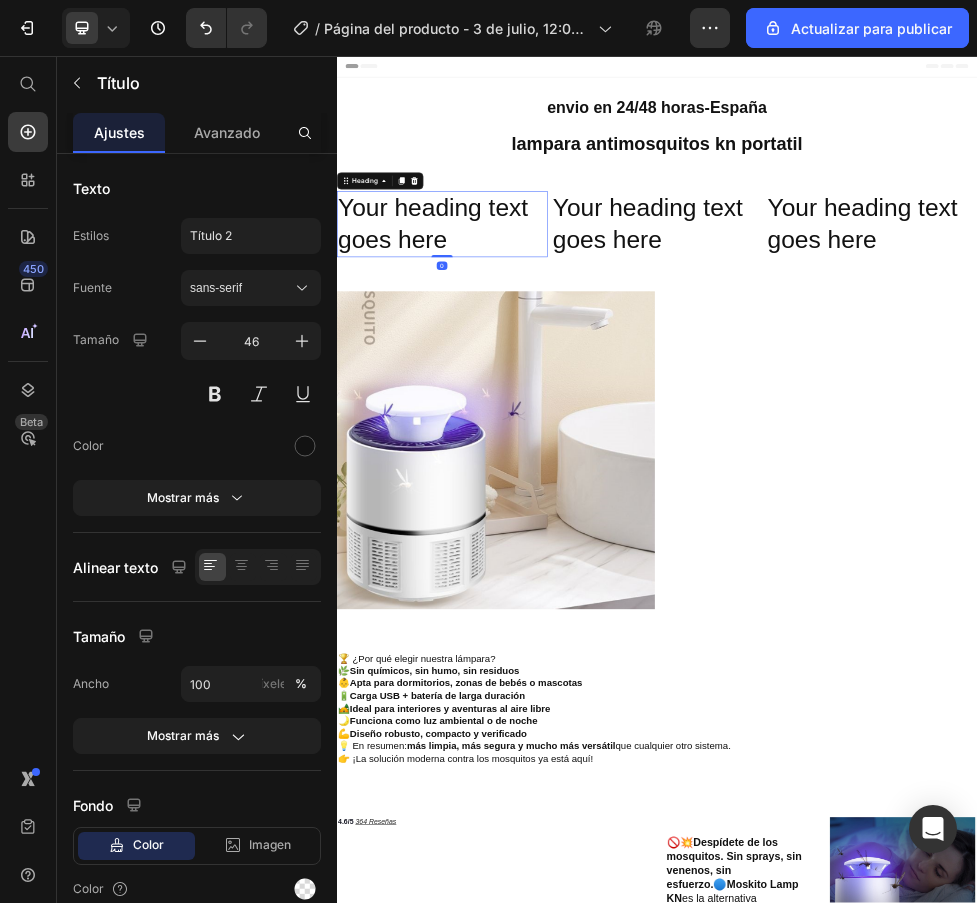 click on "Your heading text goes here" at bounding box center [534, 372] 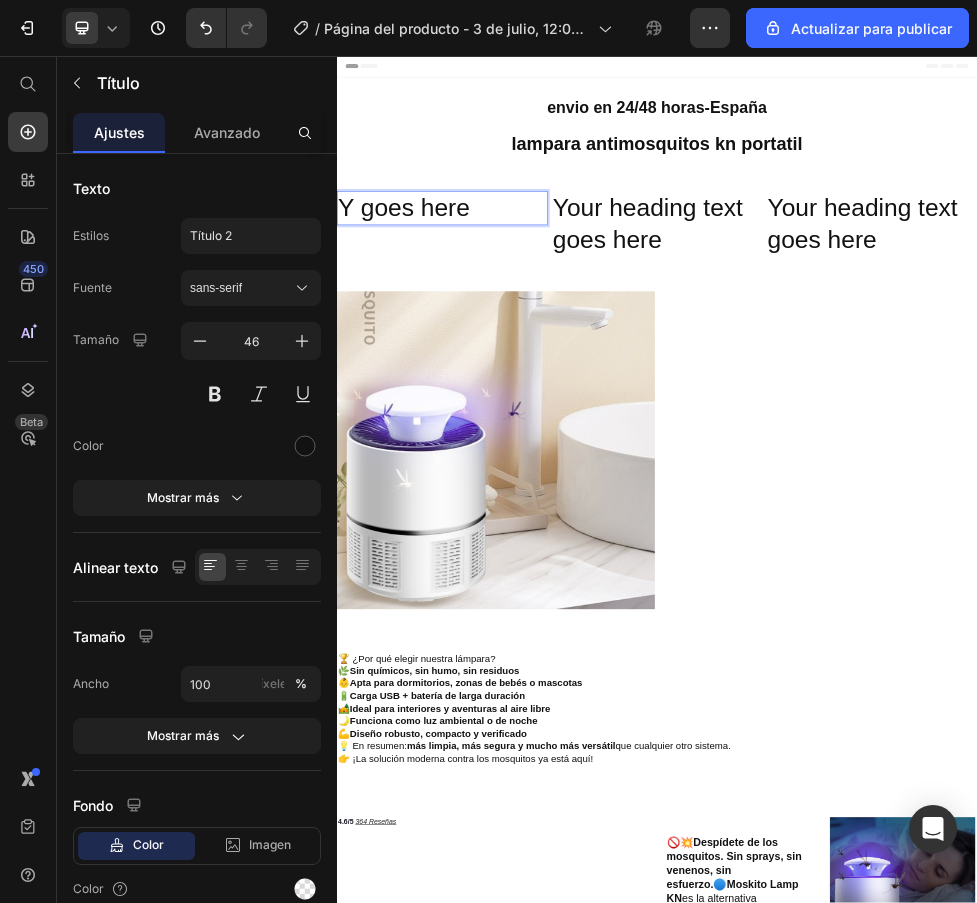 click on "Y goes here" at bounding box center (534, 342) 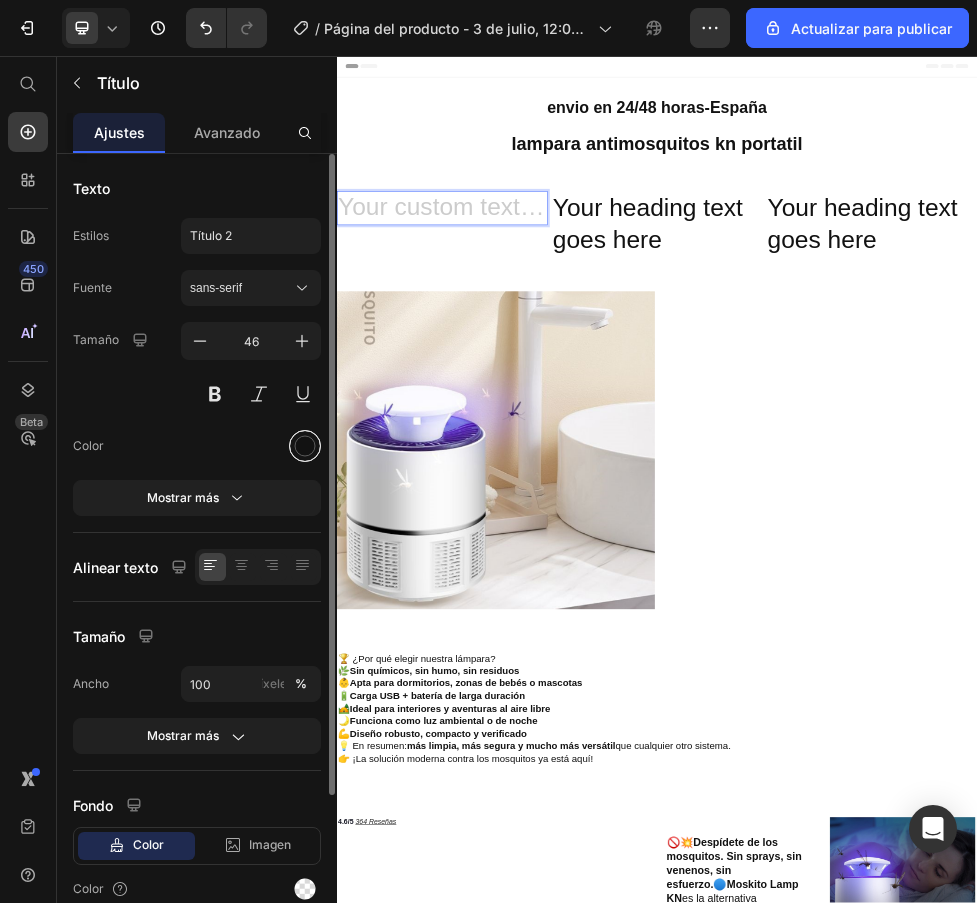 click at bounding box center [305, 446] 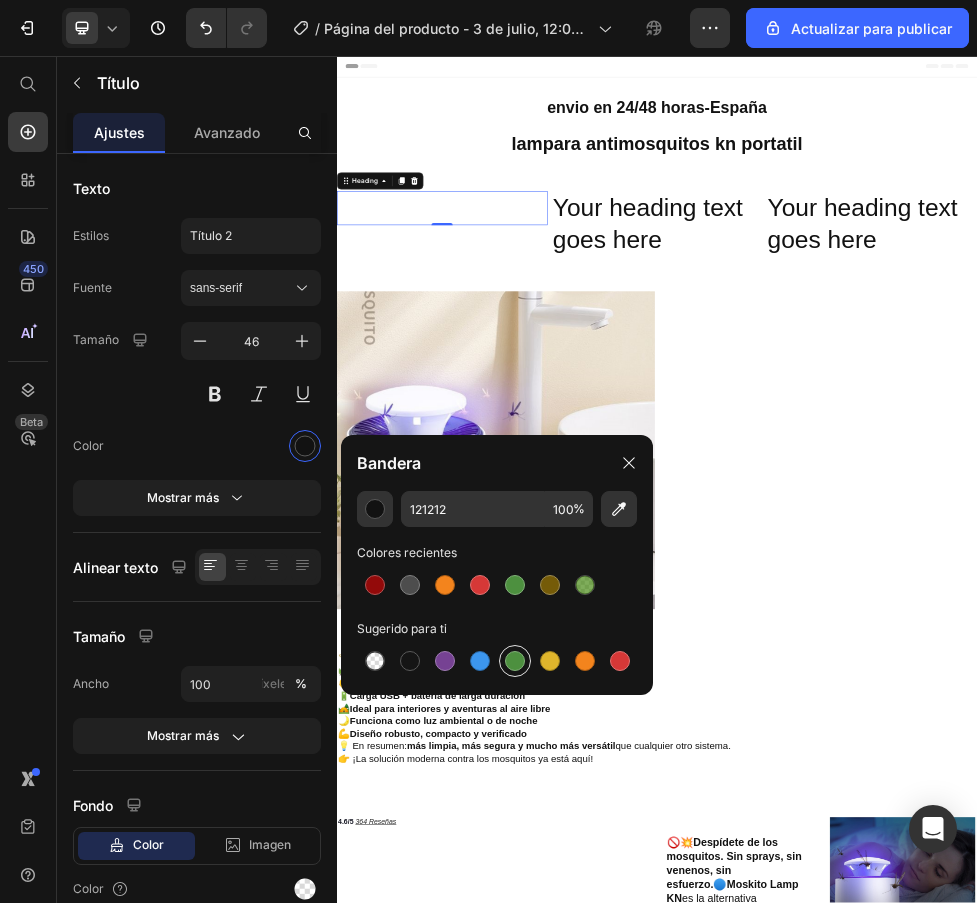 click at bounding box center [515, 661] 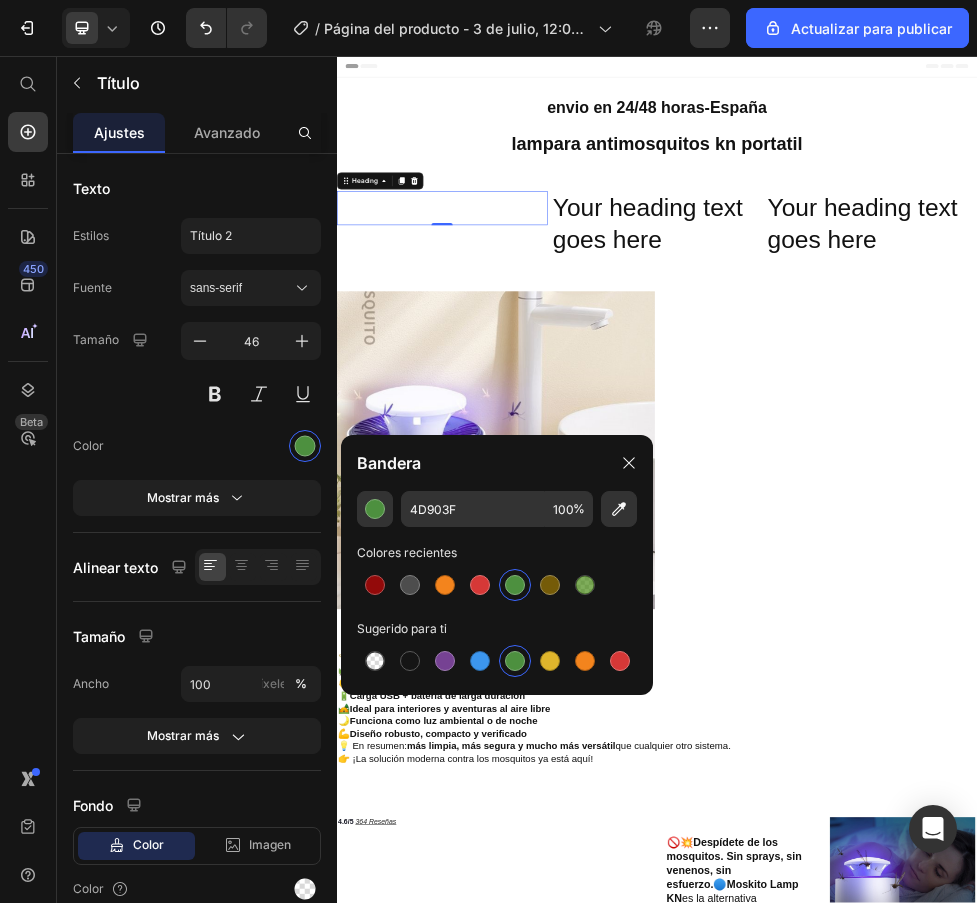 click at bounding box center [534, 342] 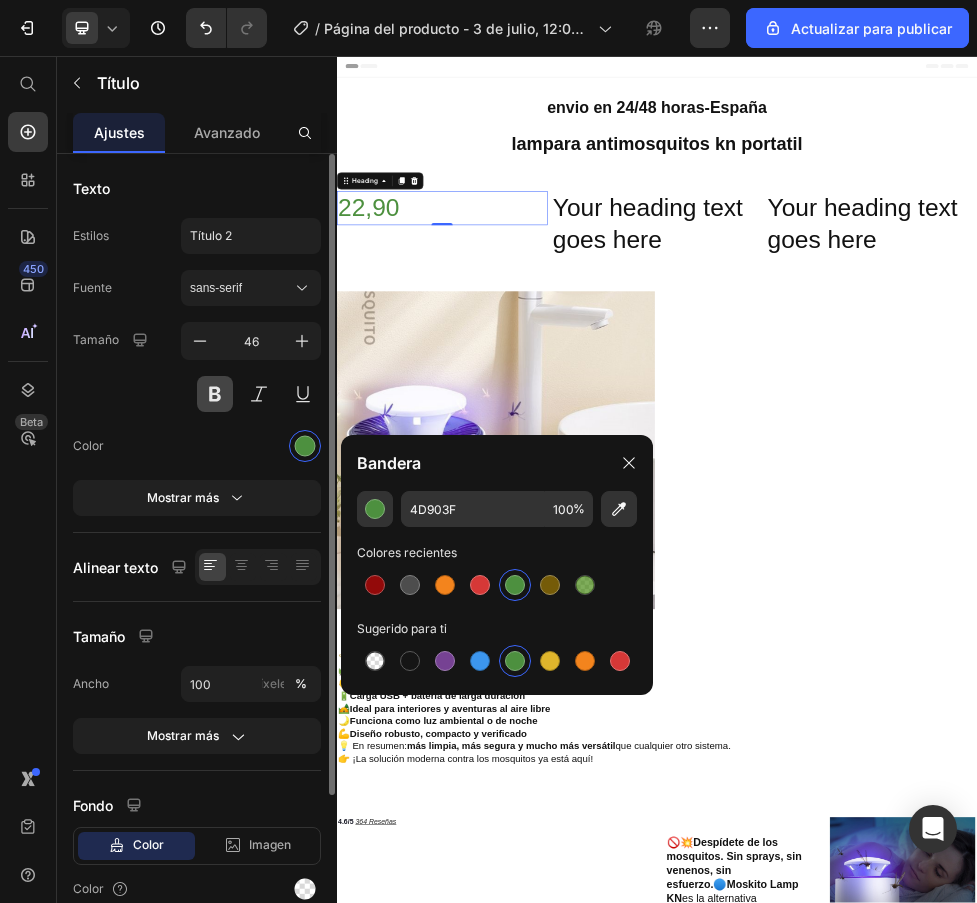 click at bounding box center [215, 394] 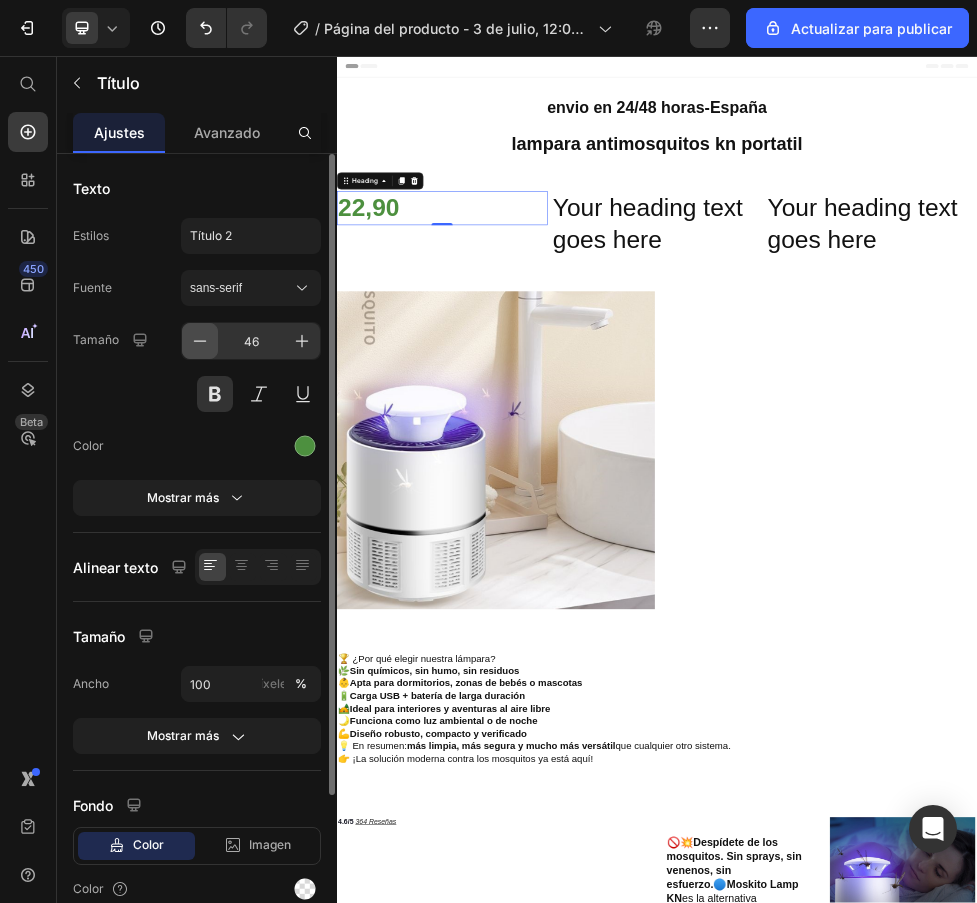 click 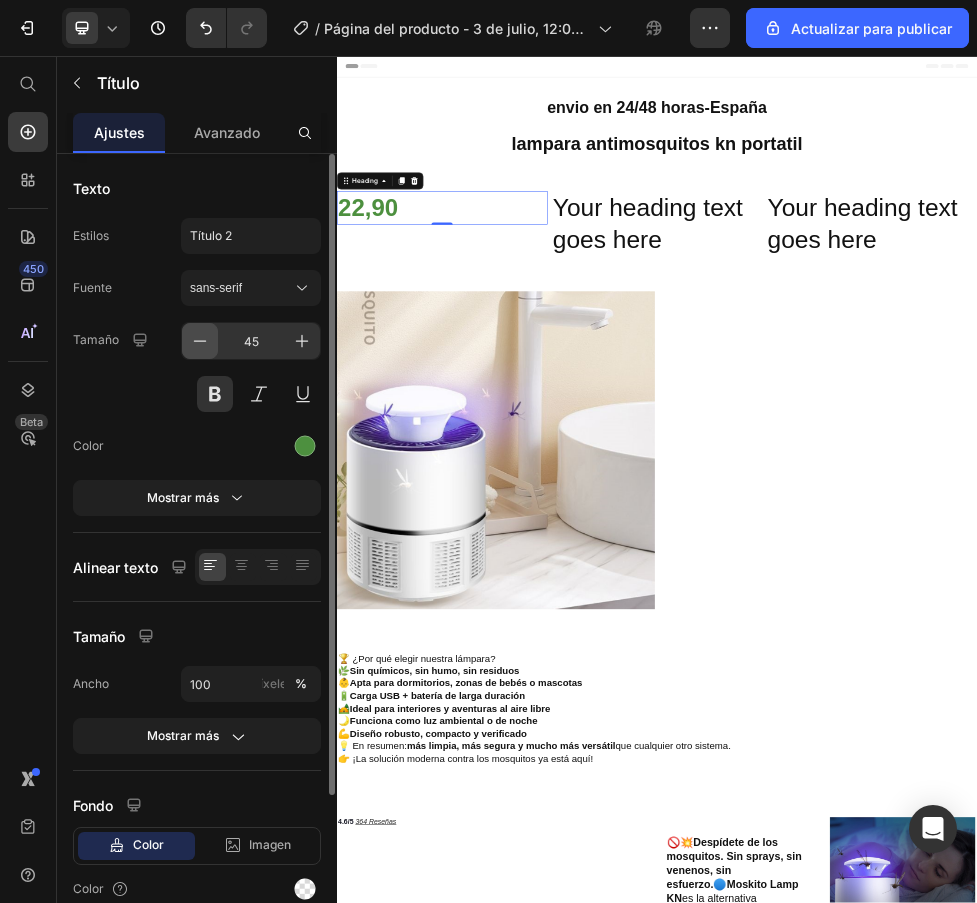click 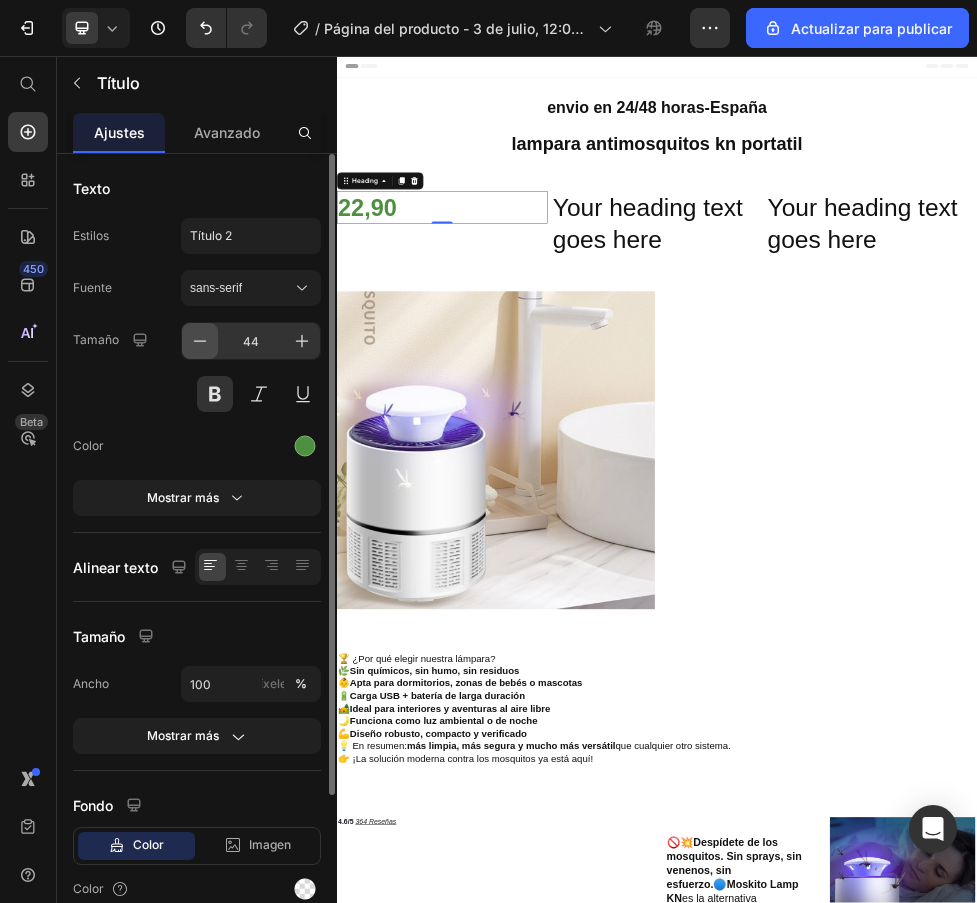 click 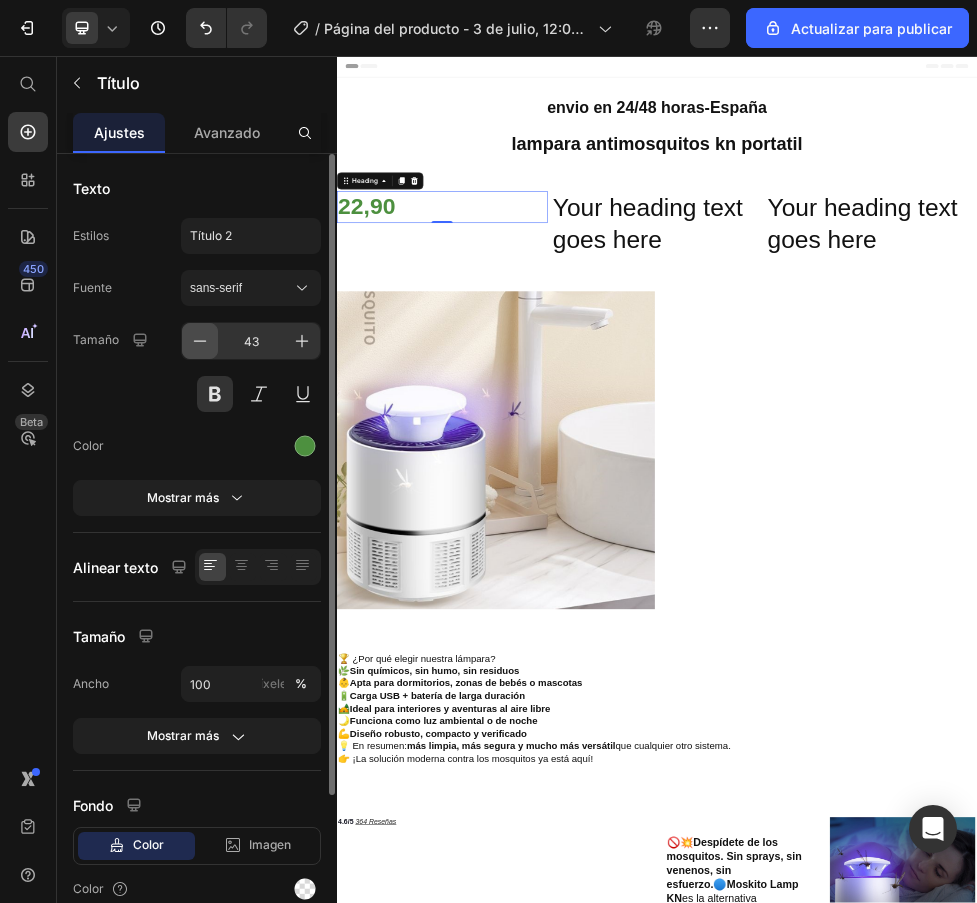 click 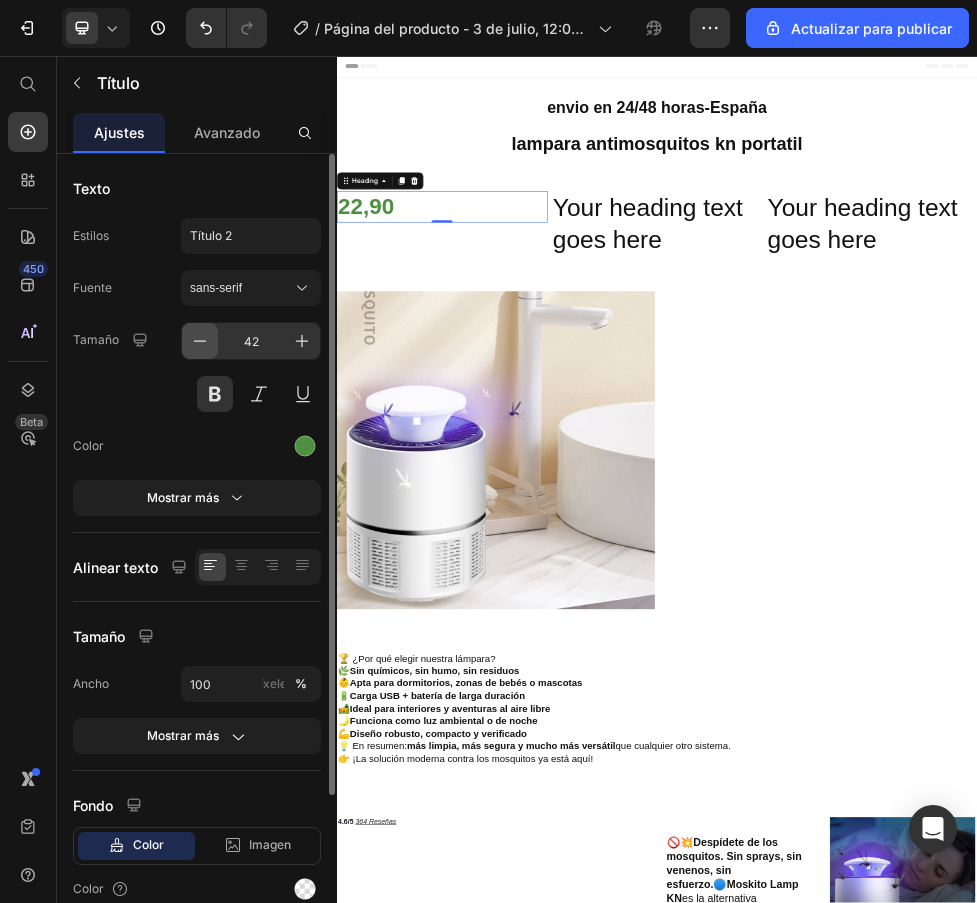 click 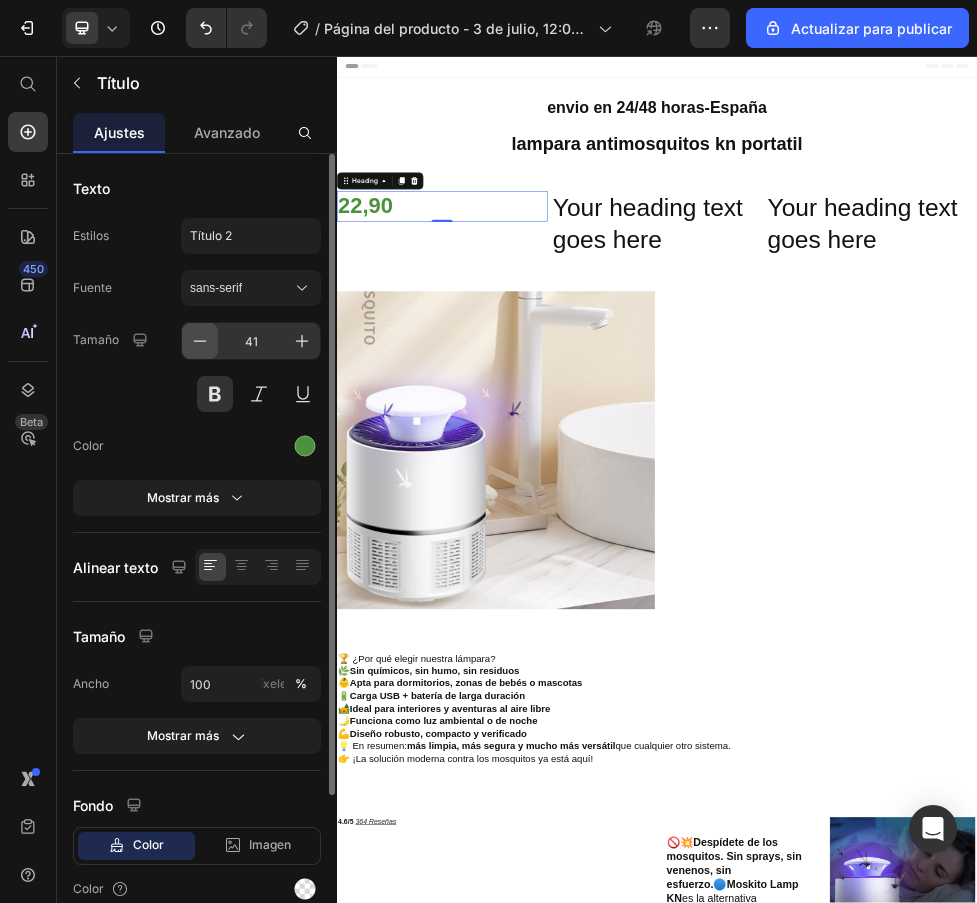 click 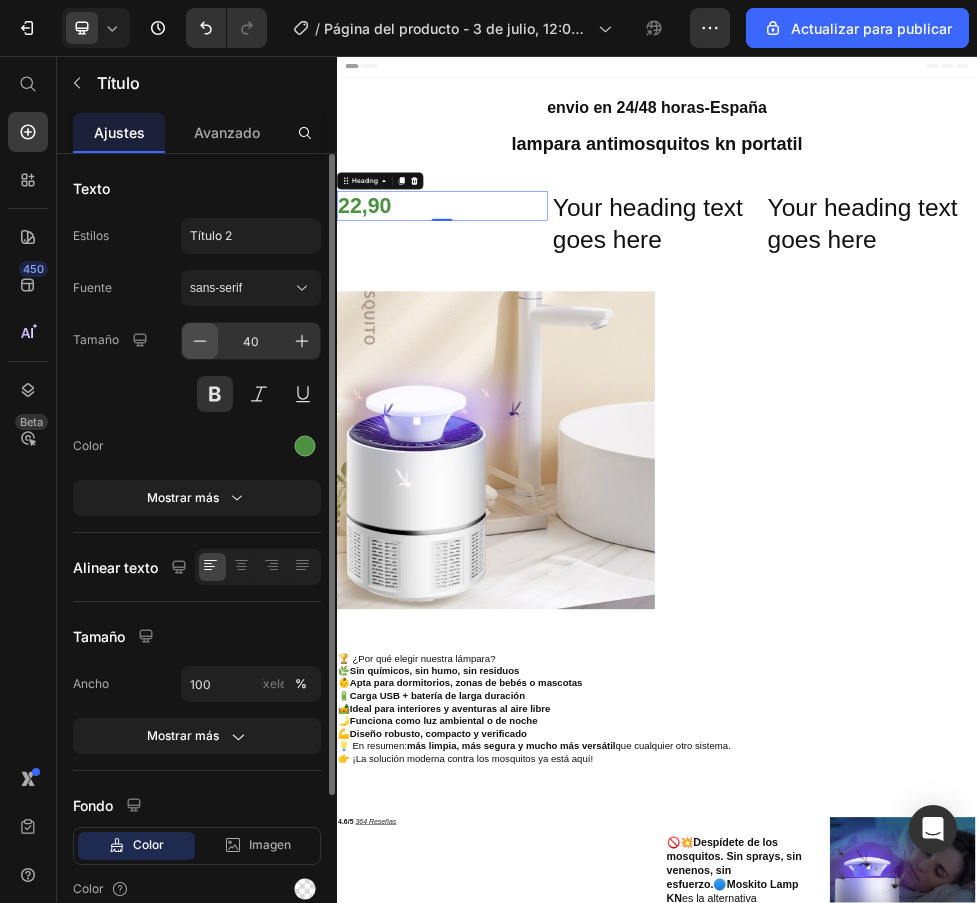 click 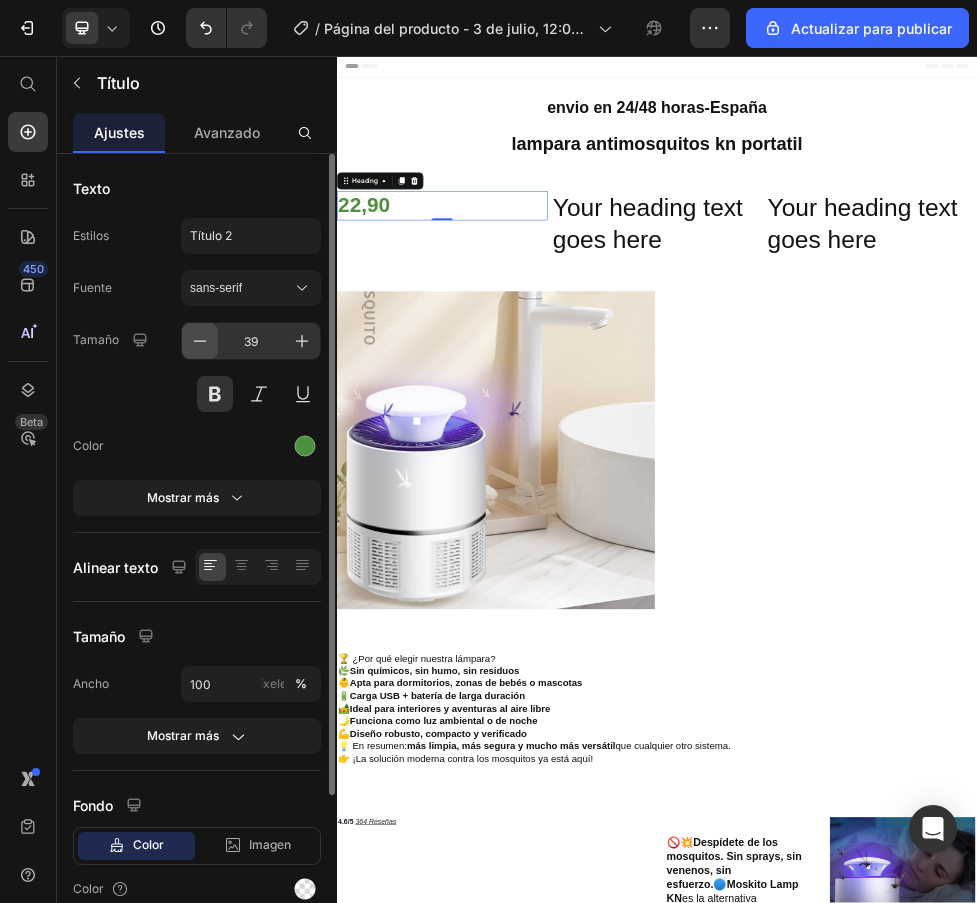click 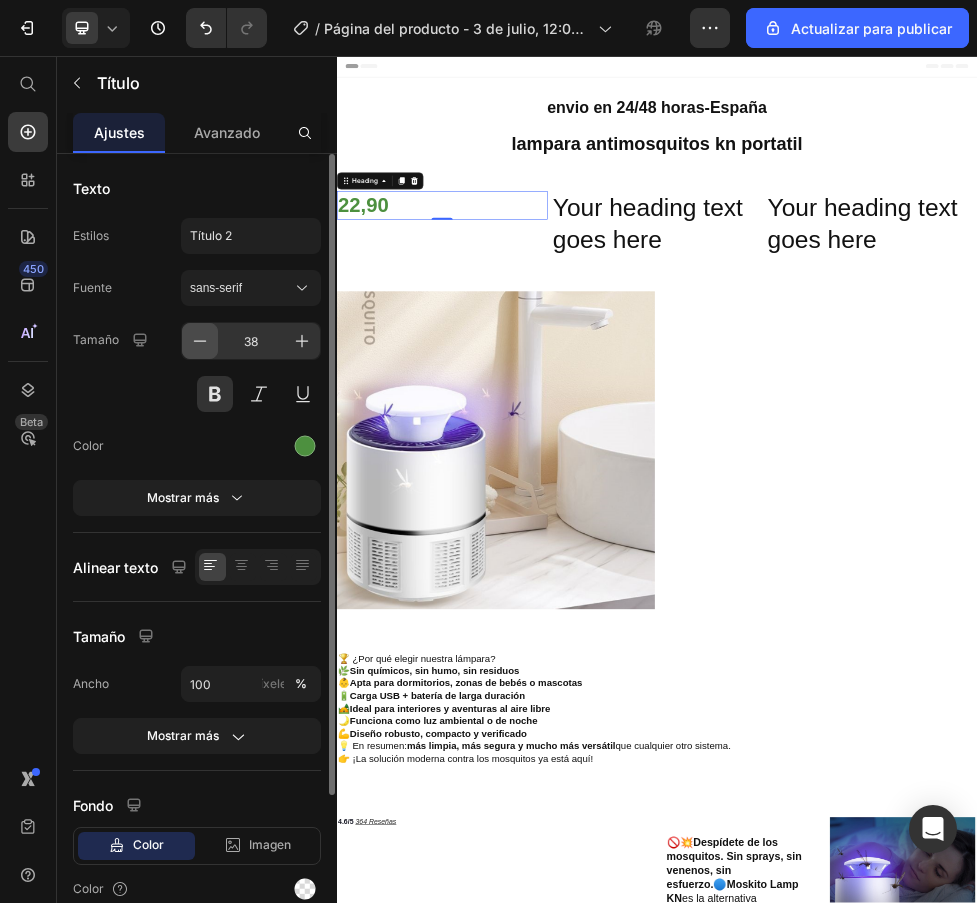 click 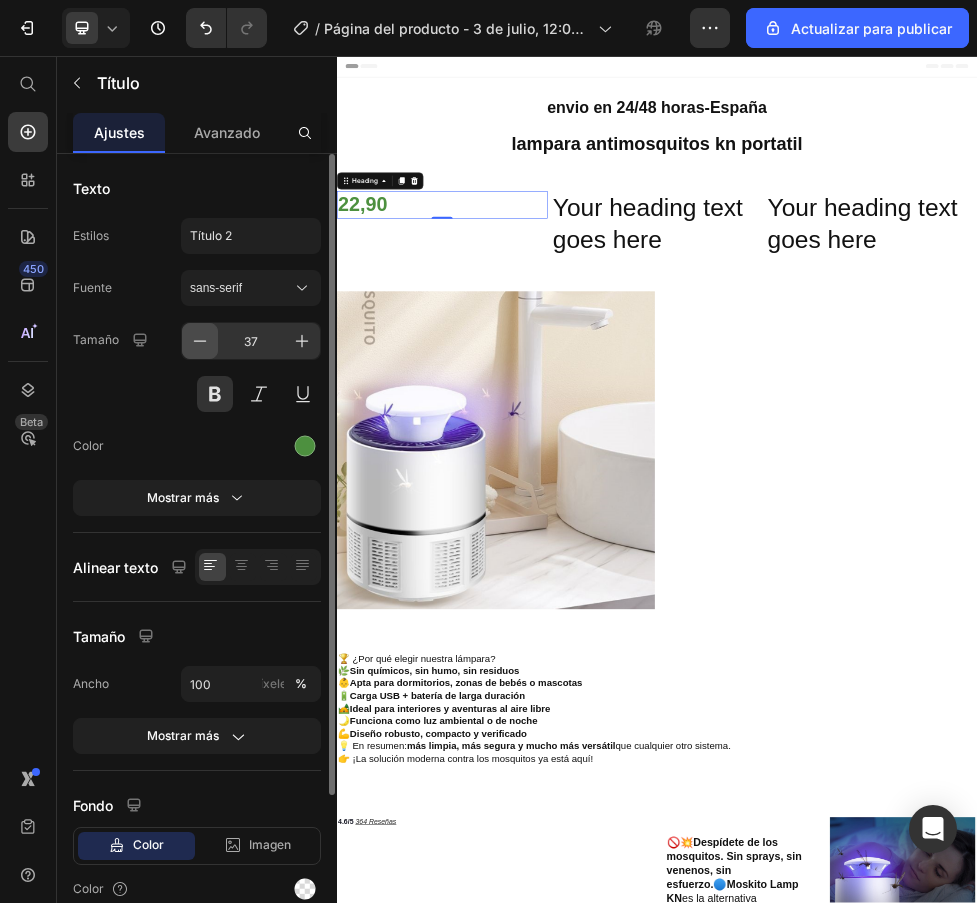 click 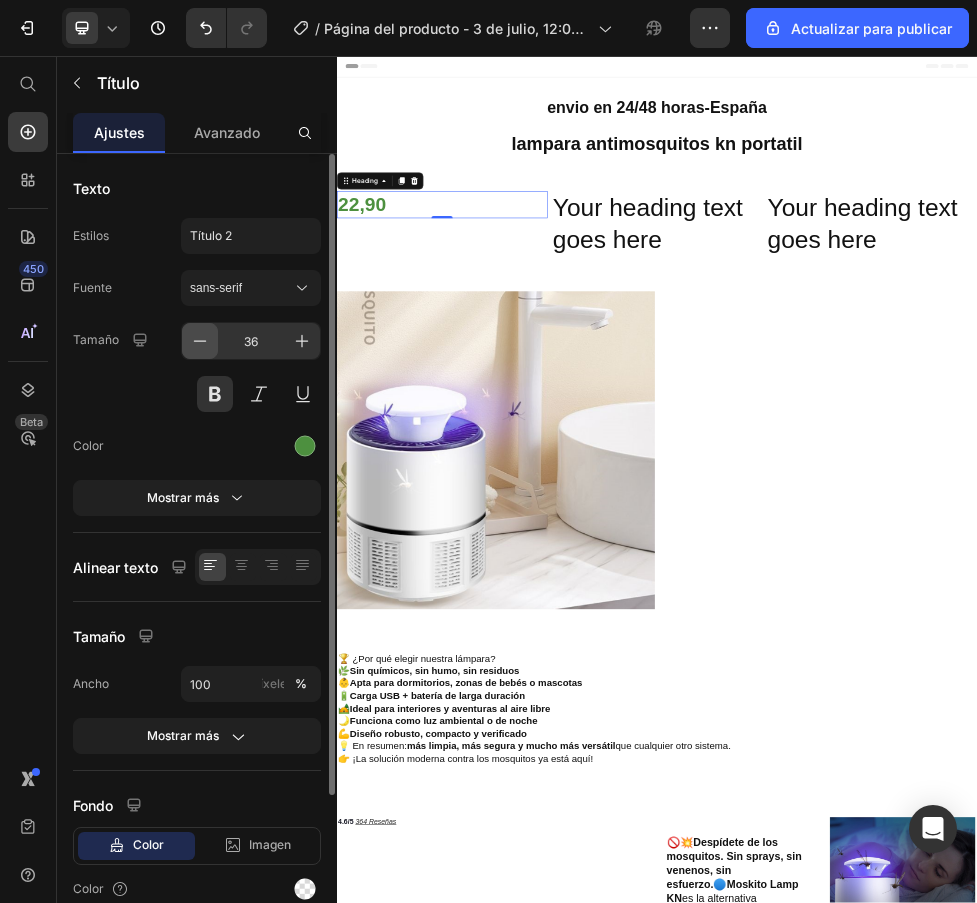 click 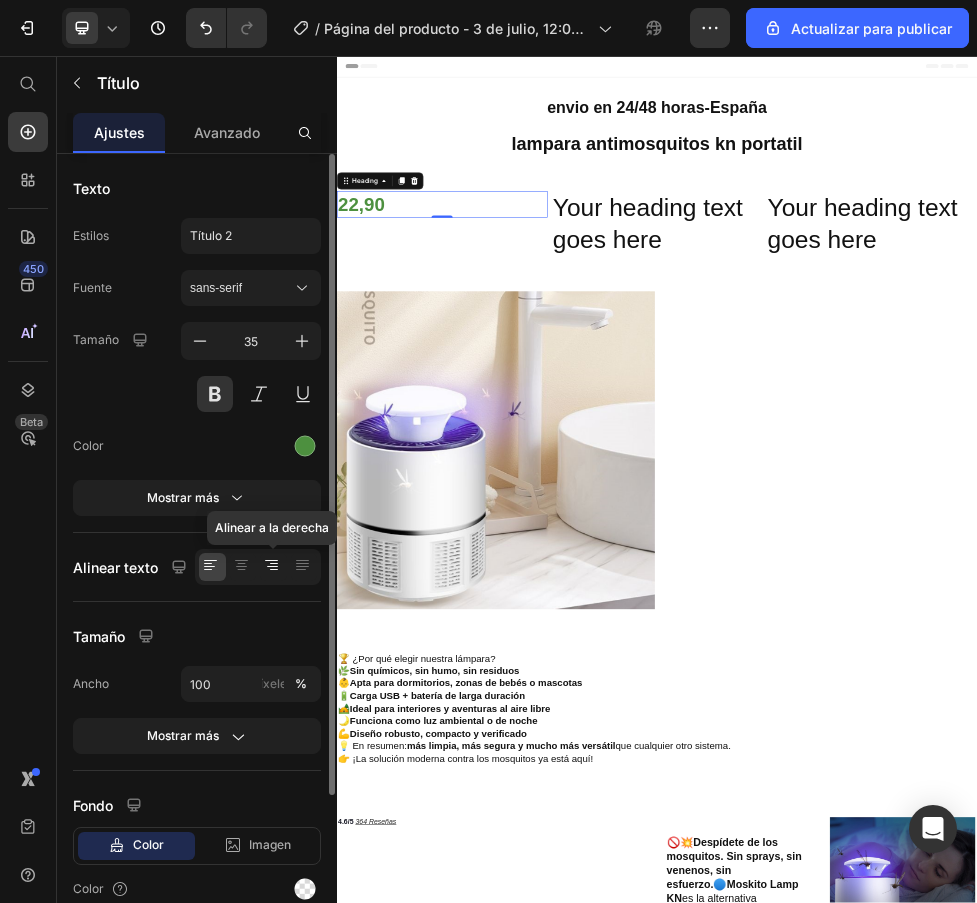 click 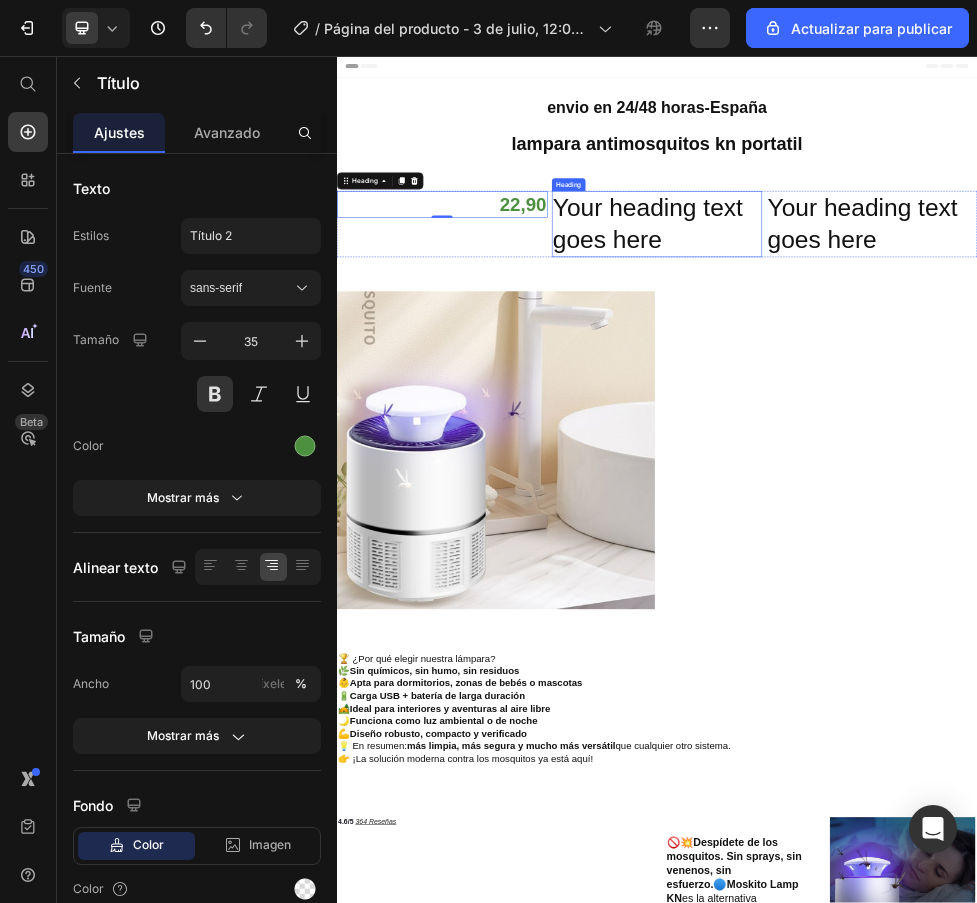 click on "Your heading text goes here" at bounding box center [937, 372] 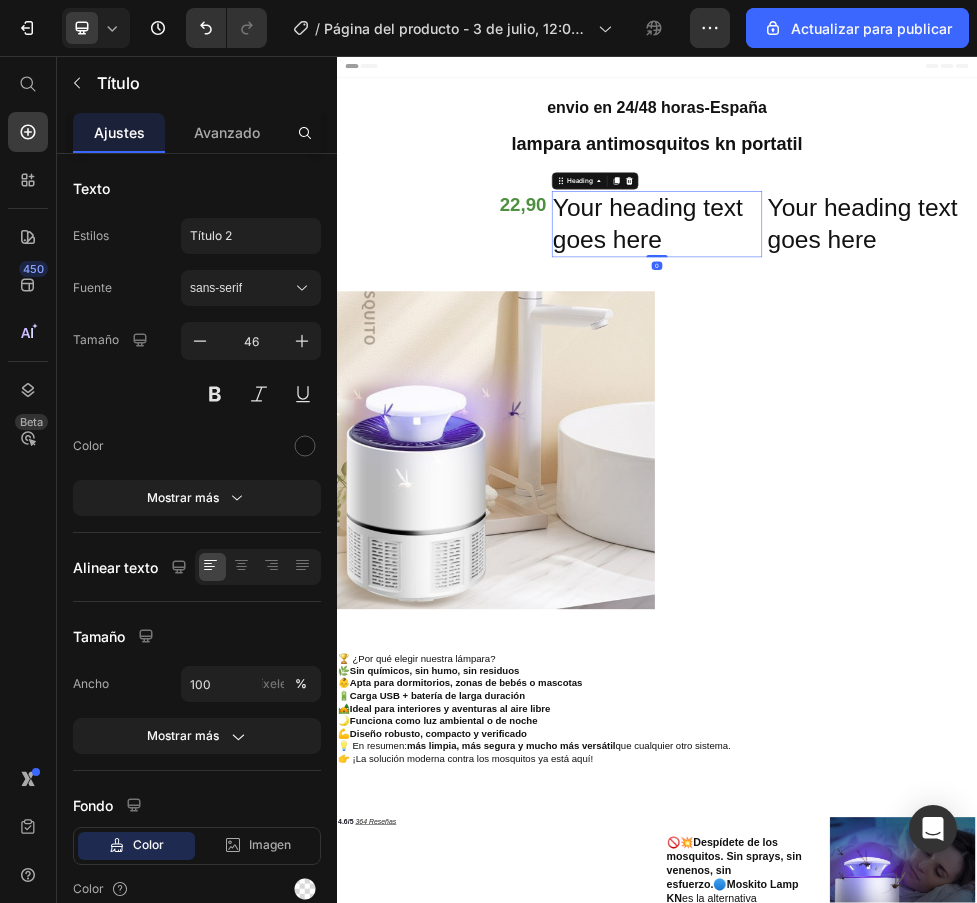 click on "Your heading text goes here" at bounding box center [937, 372] 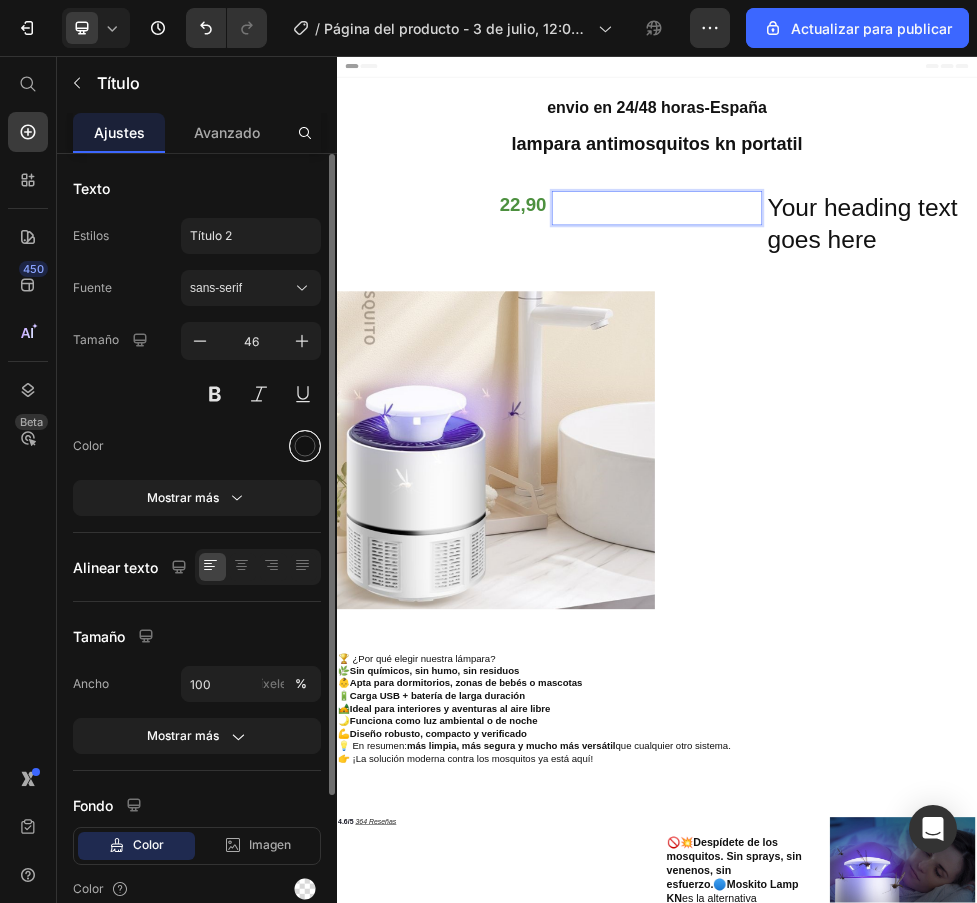 click at bounding box center (305, 446) 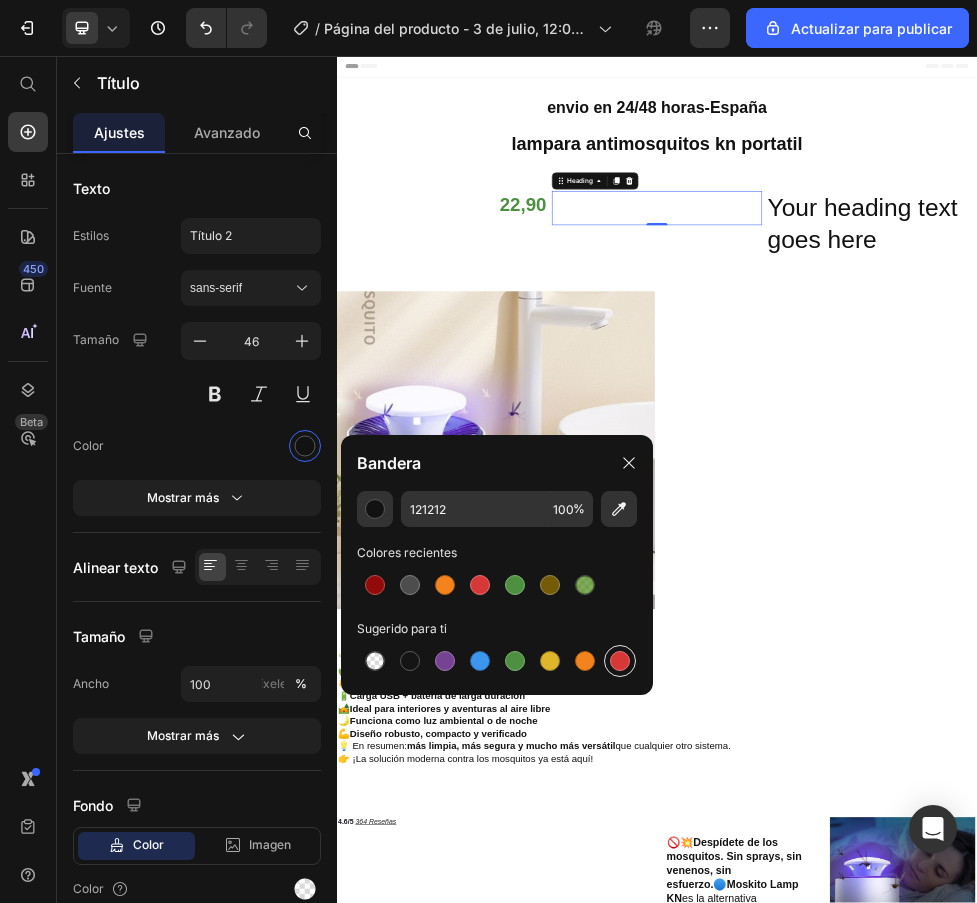 click at bounding box center [620, 661] 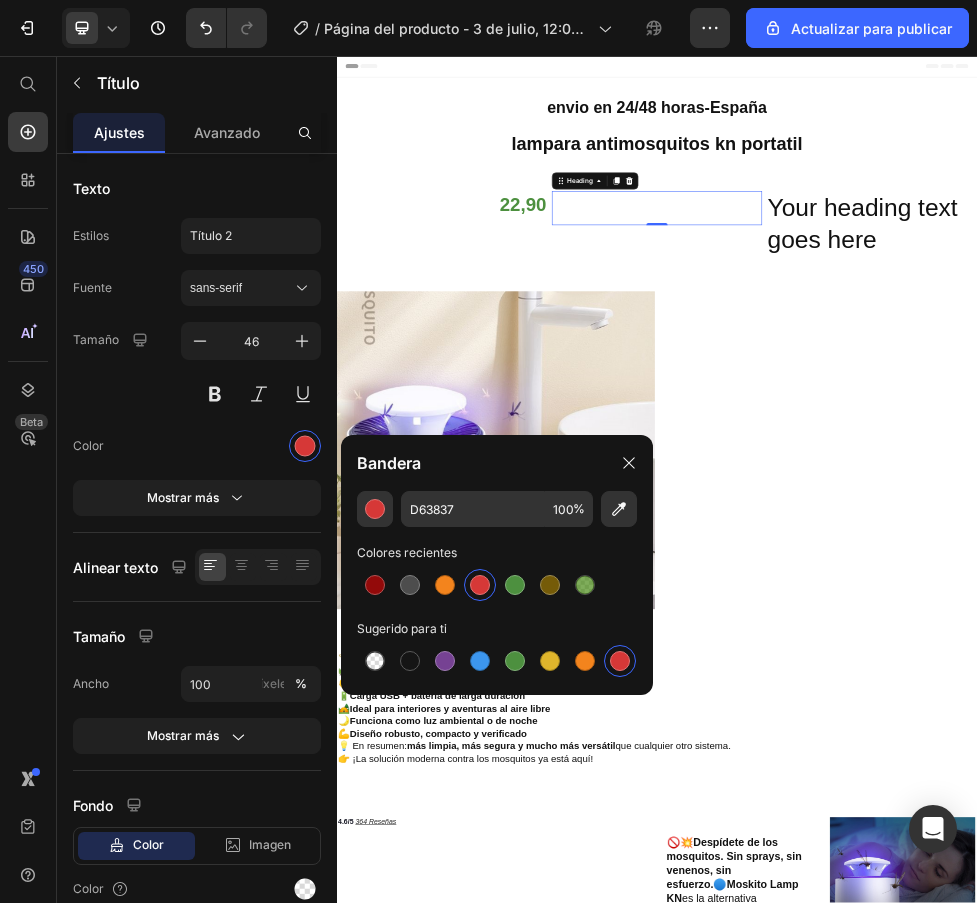 click at bounding box center [937, 342] 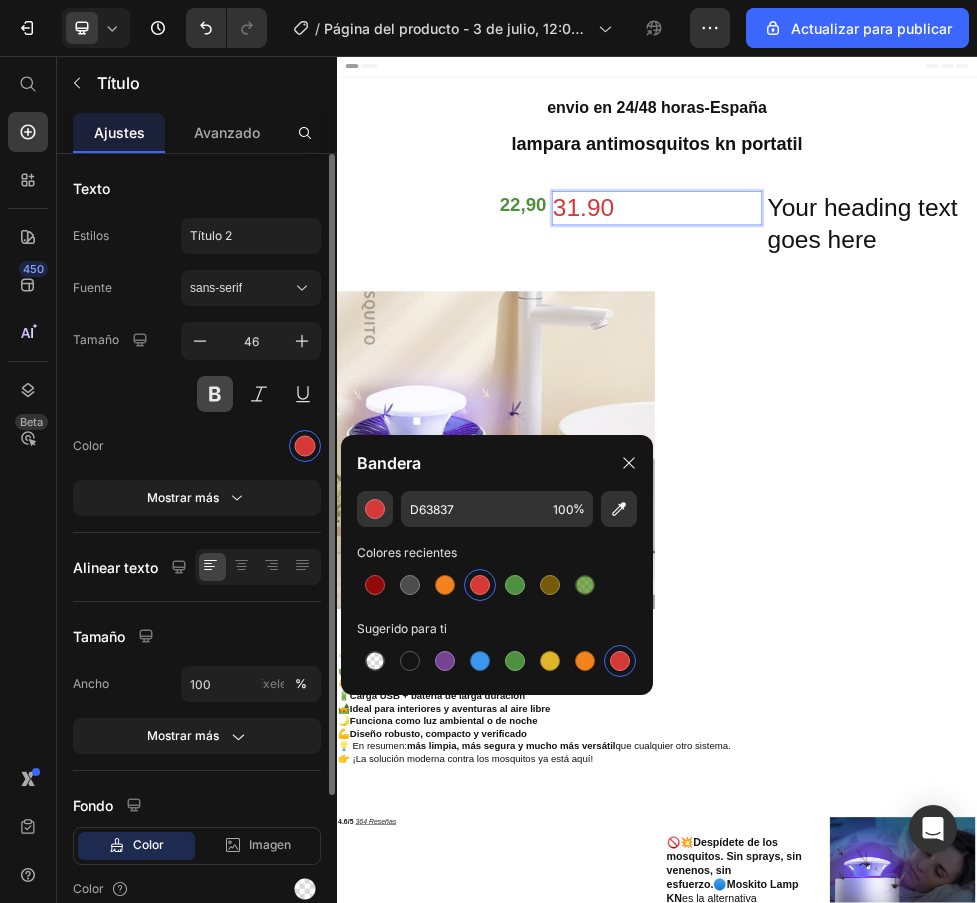 click at bounding box center (215, 394) 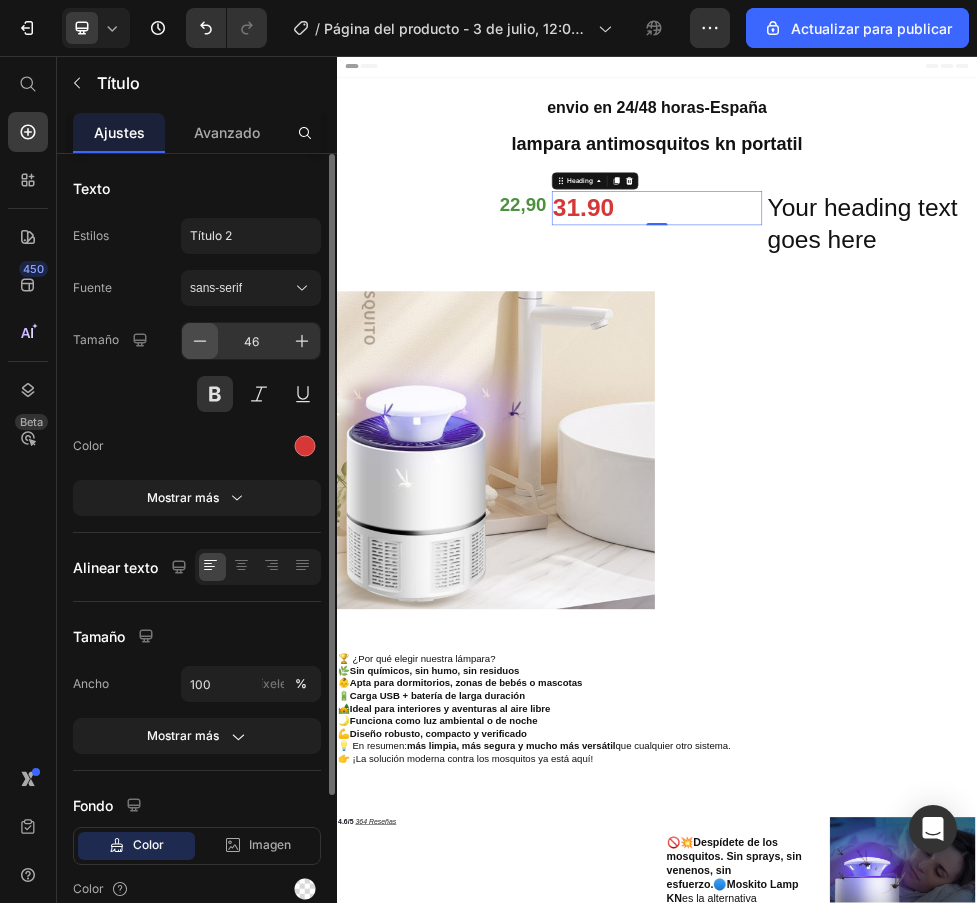 click 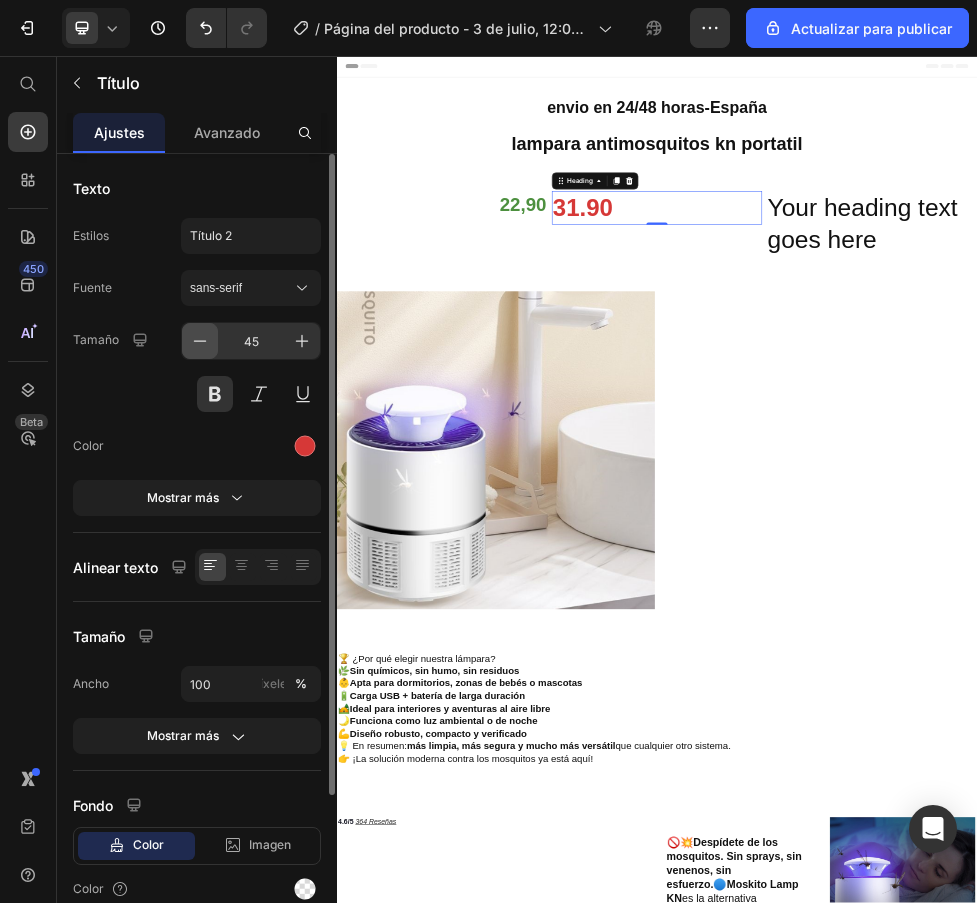 click 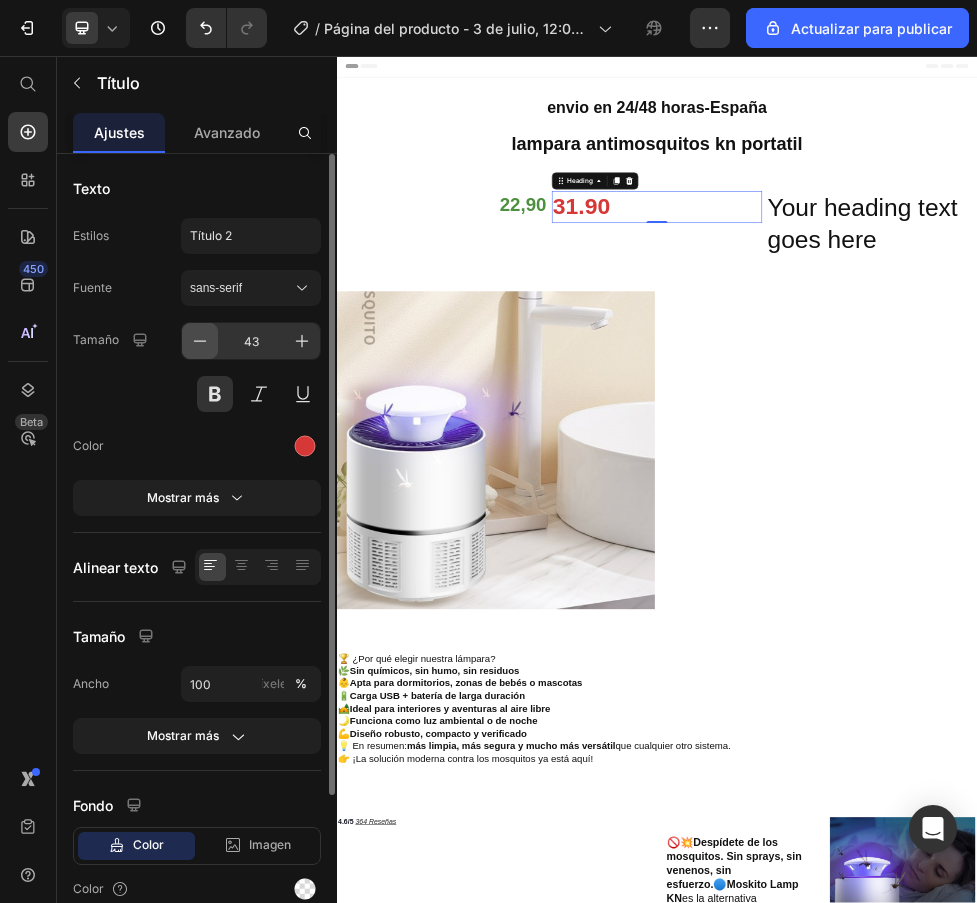 click 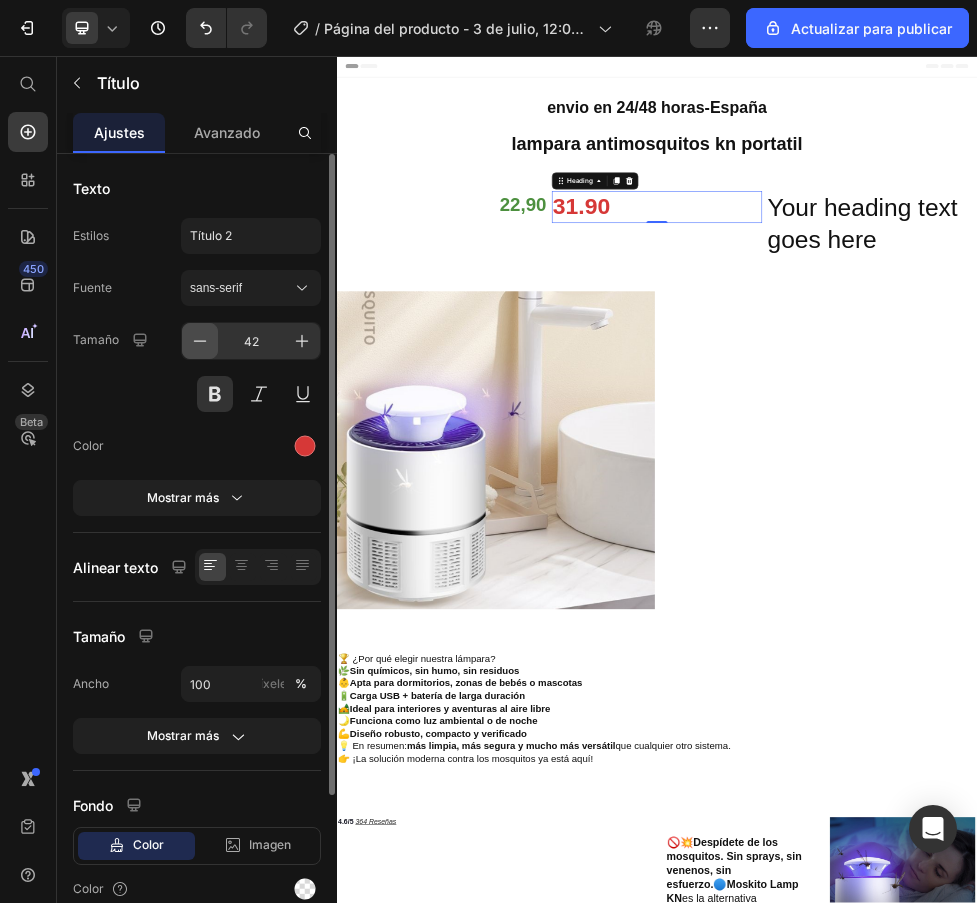 click 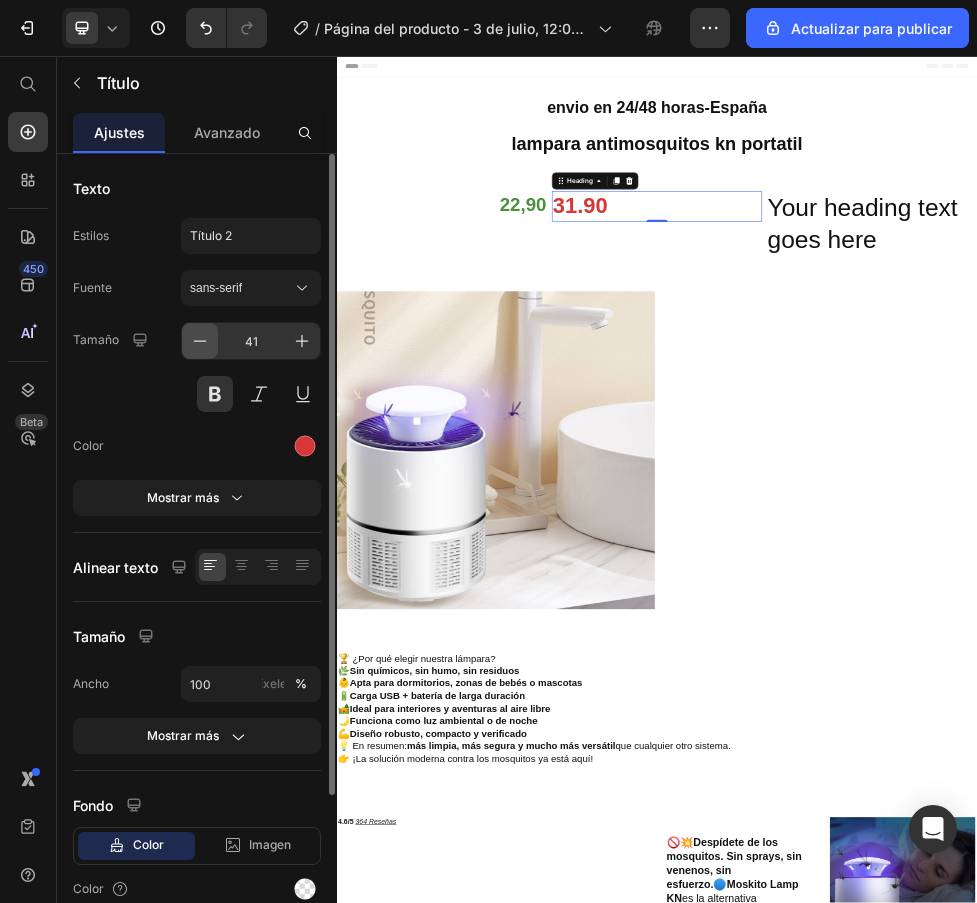 click 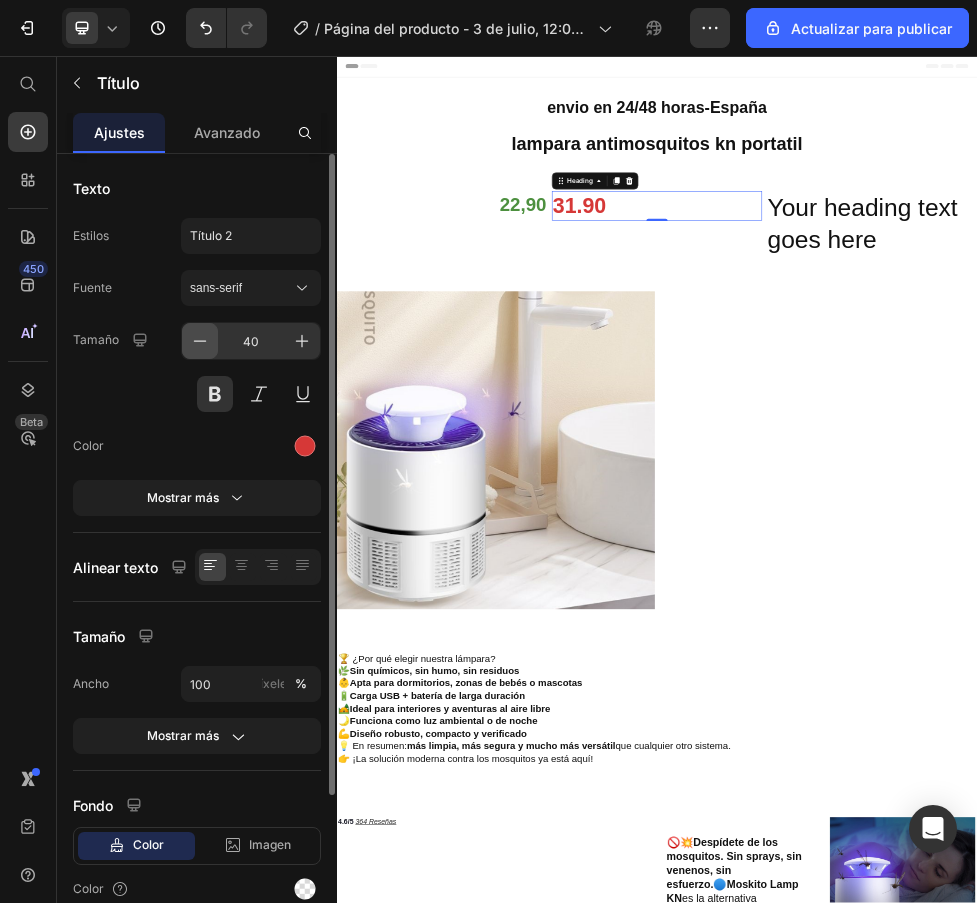 click 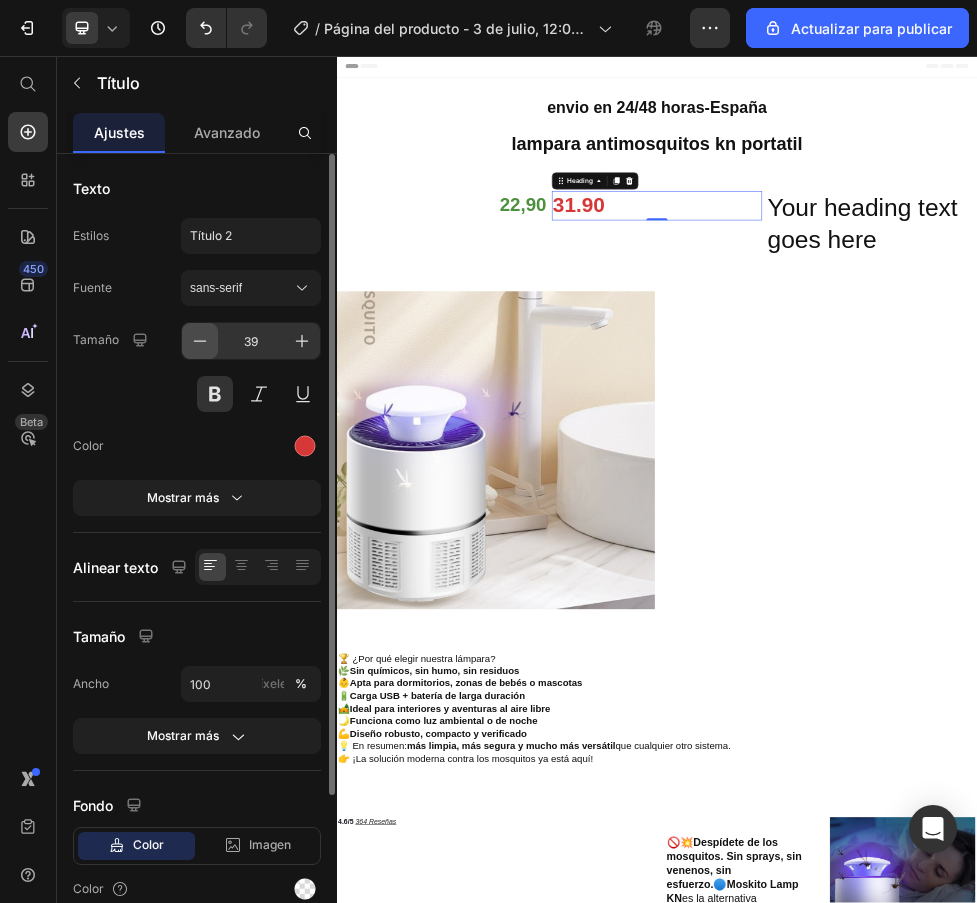 click 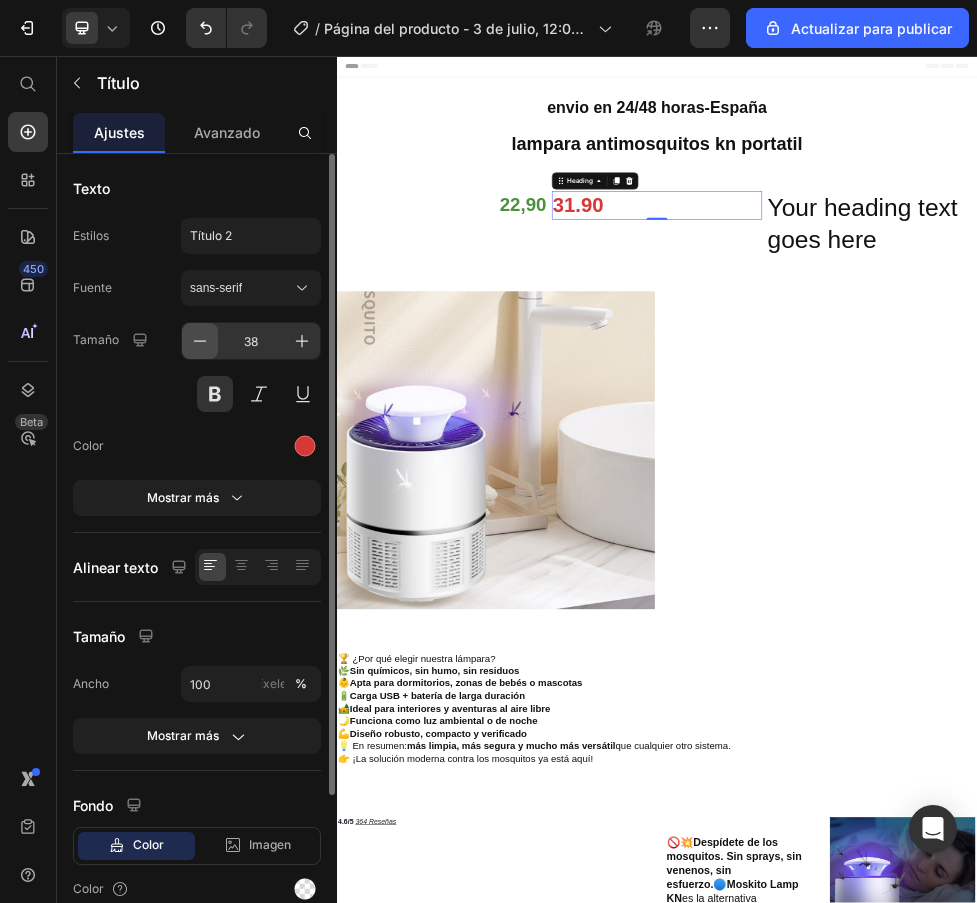click 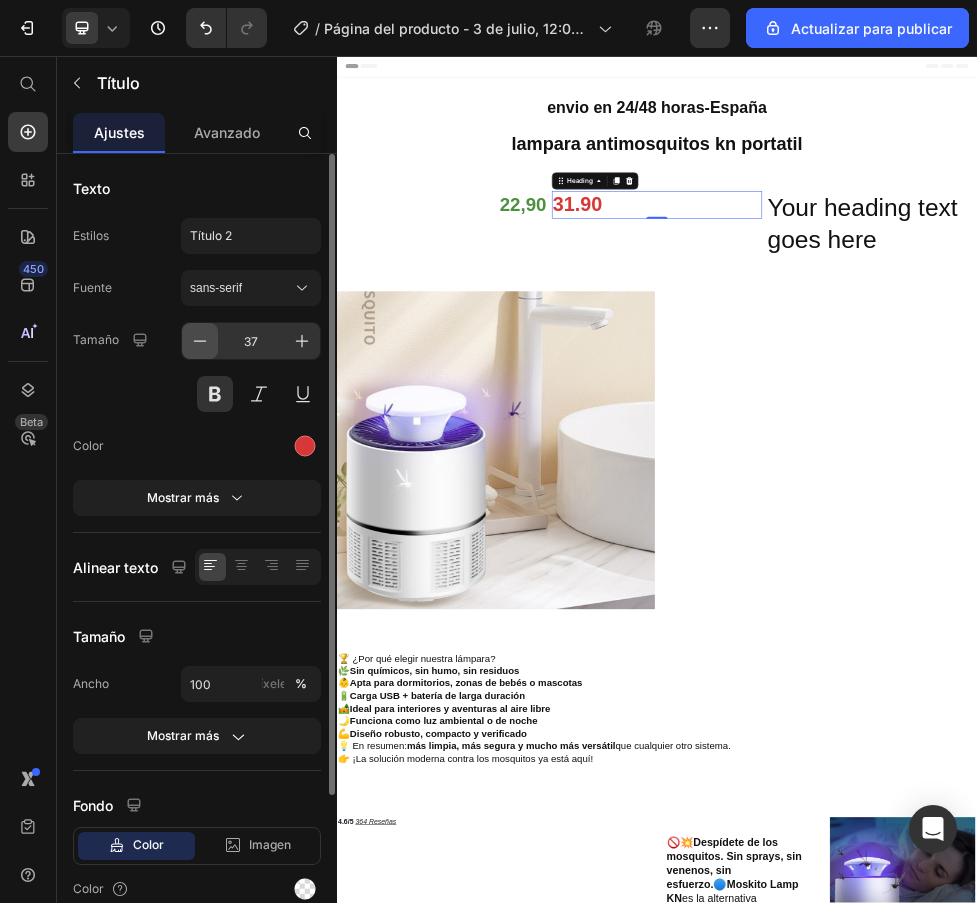 click 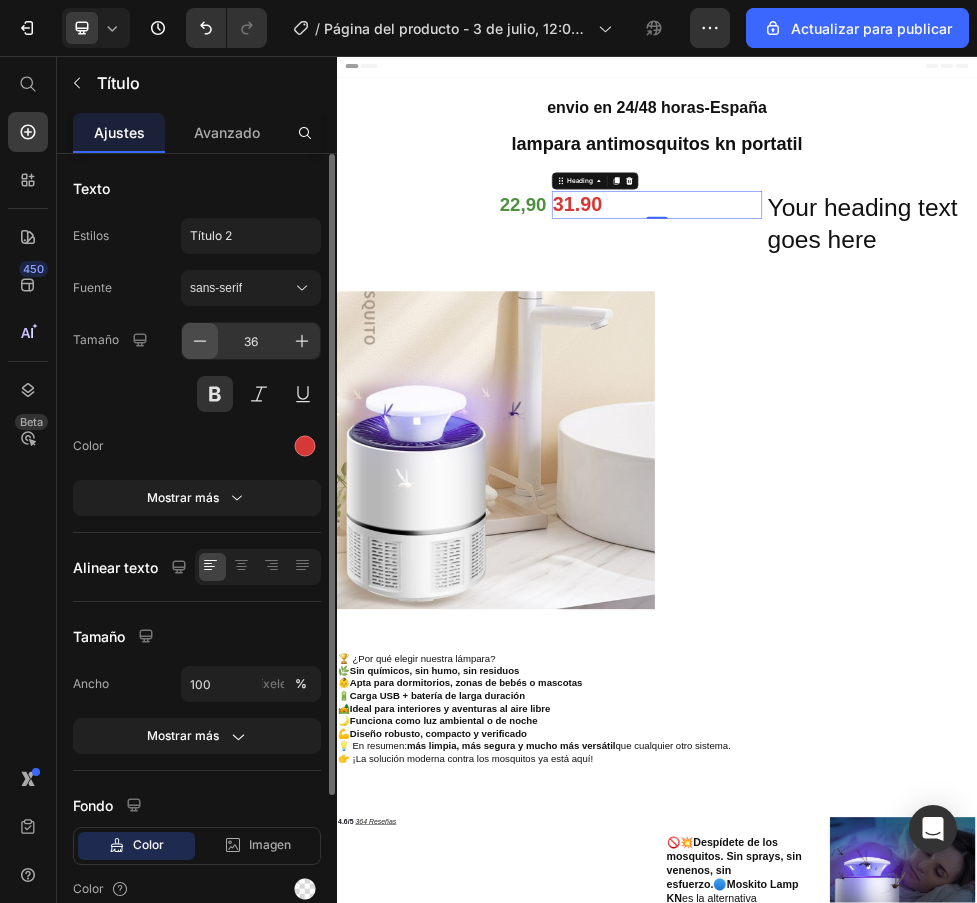click 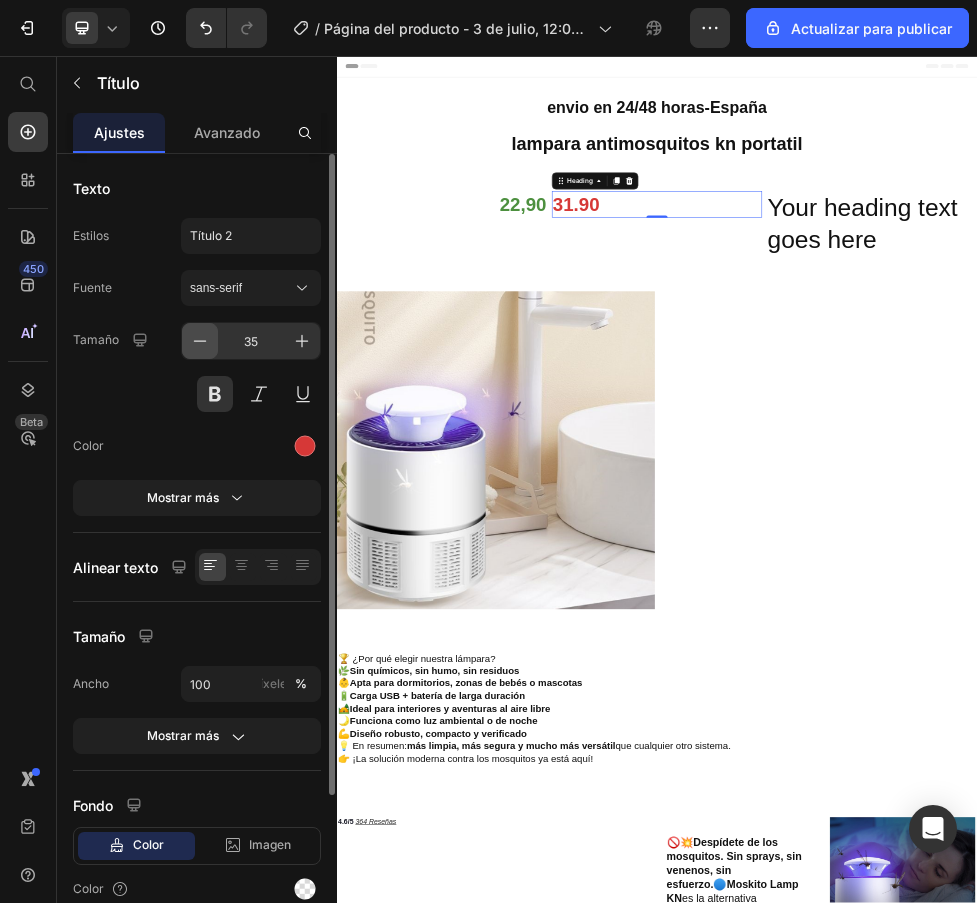 click 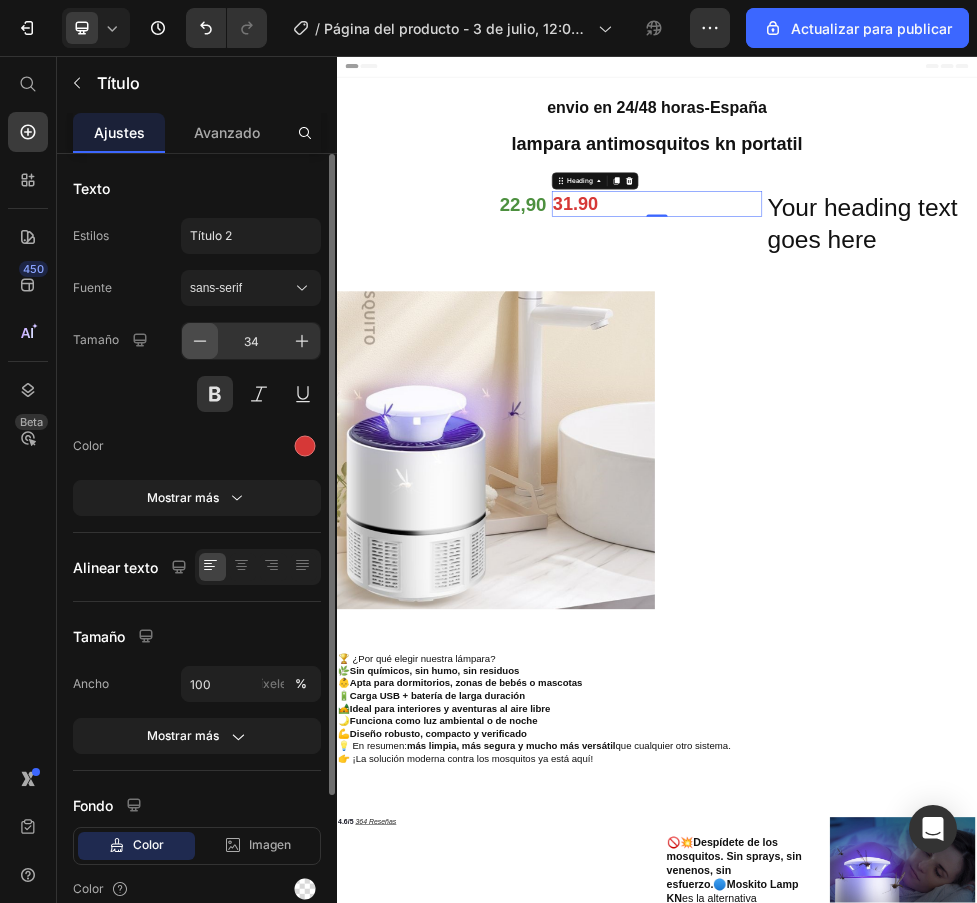 click 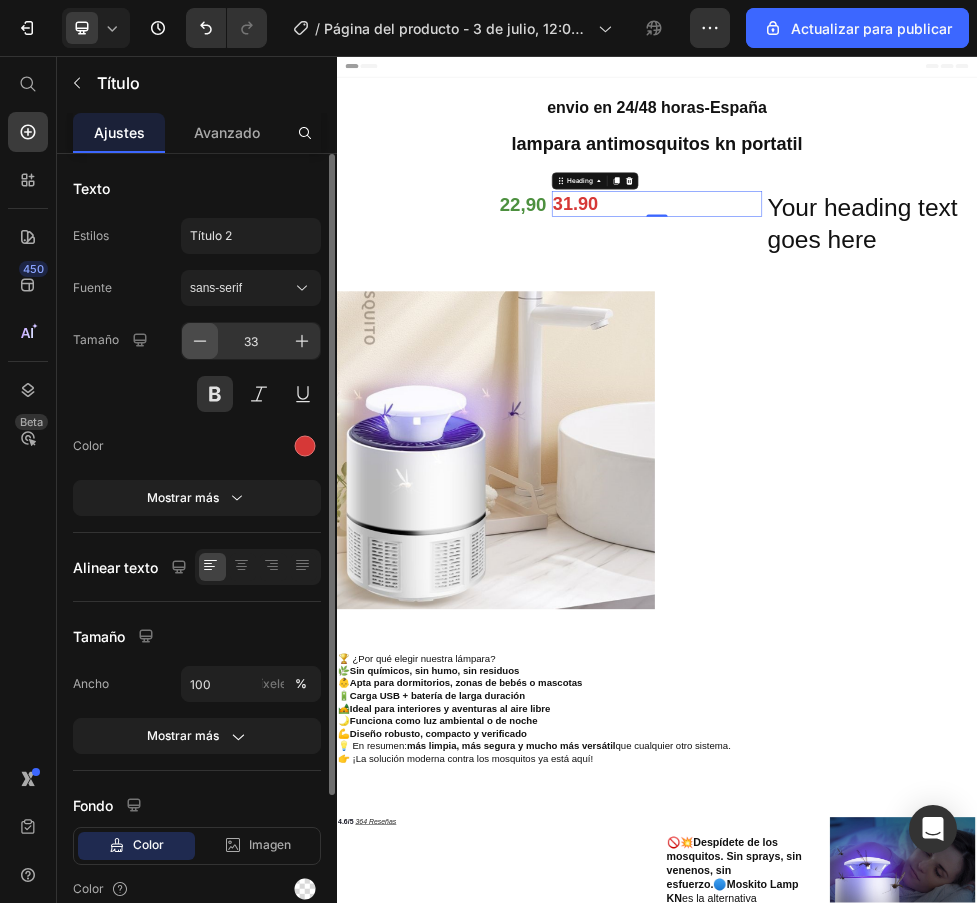 click 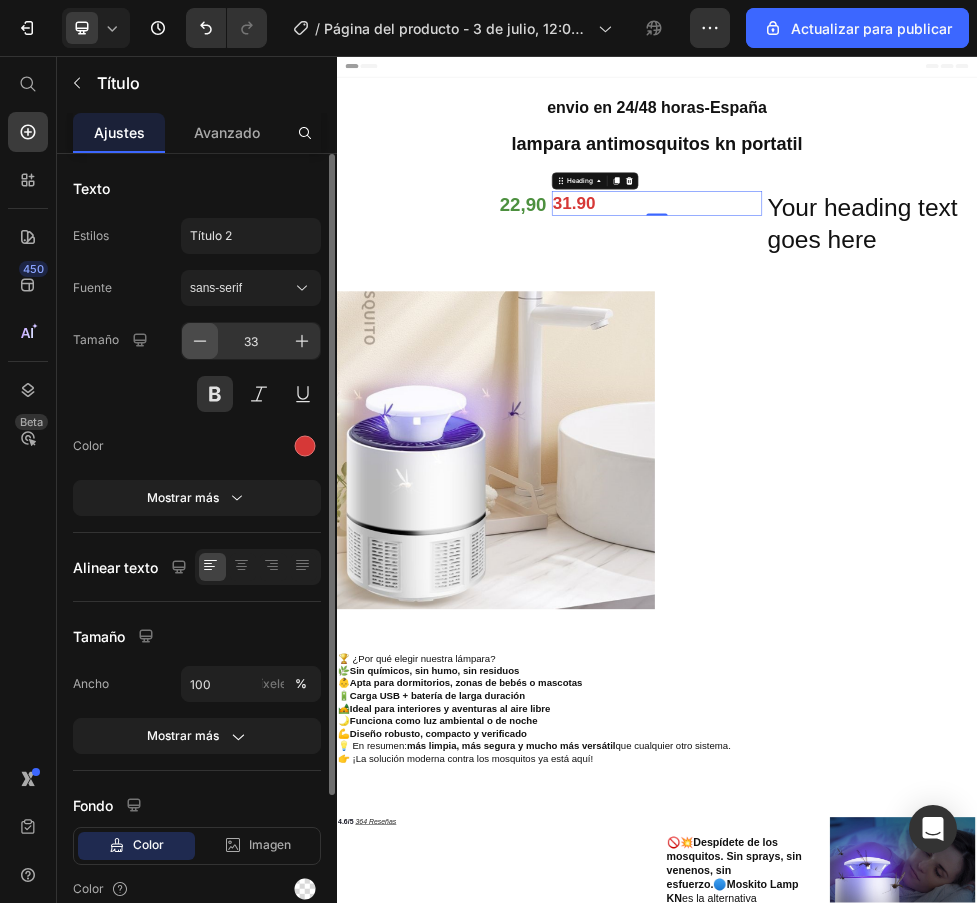 click 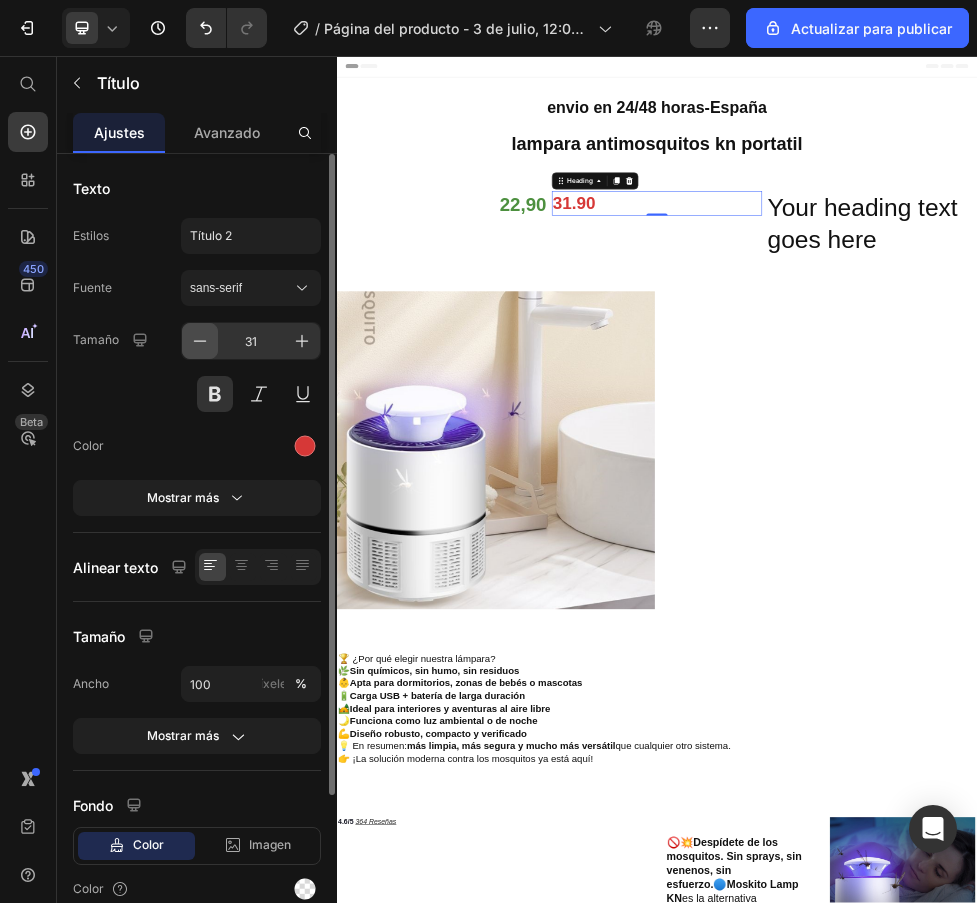 click 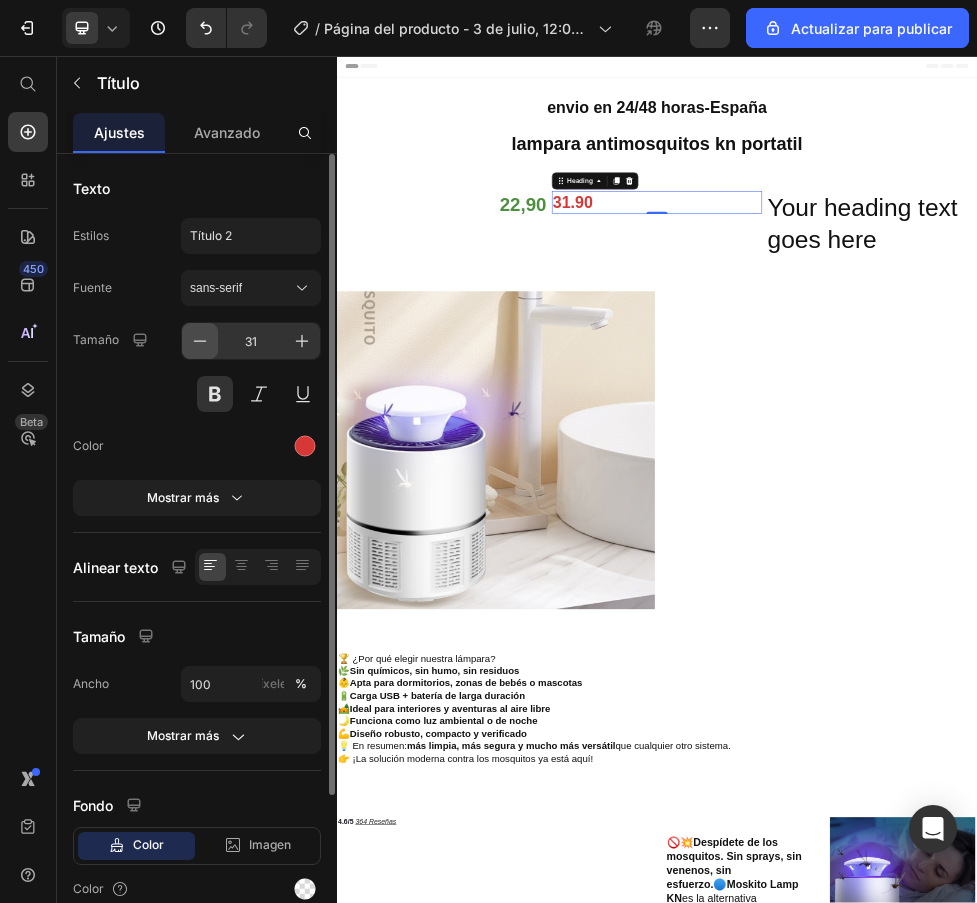 click 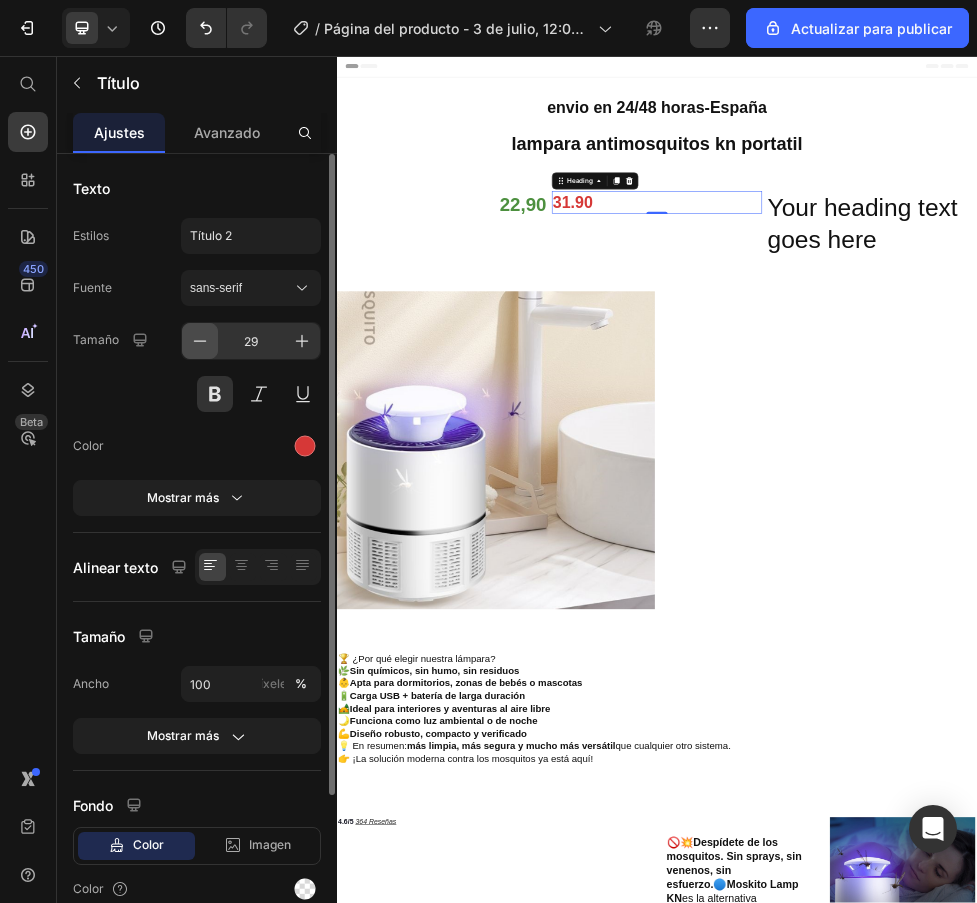 click 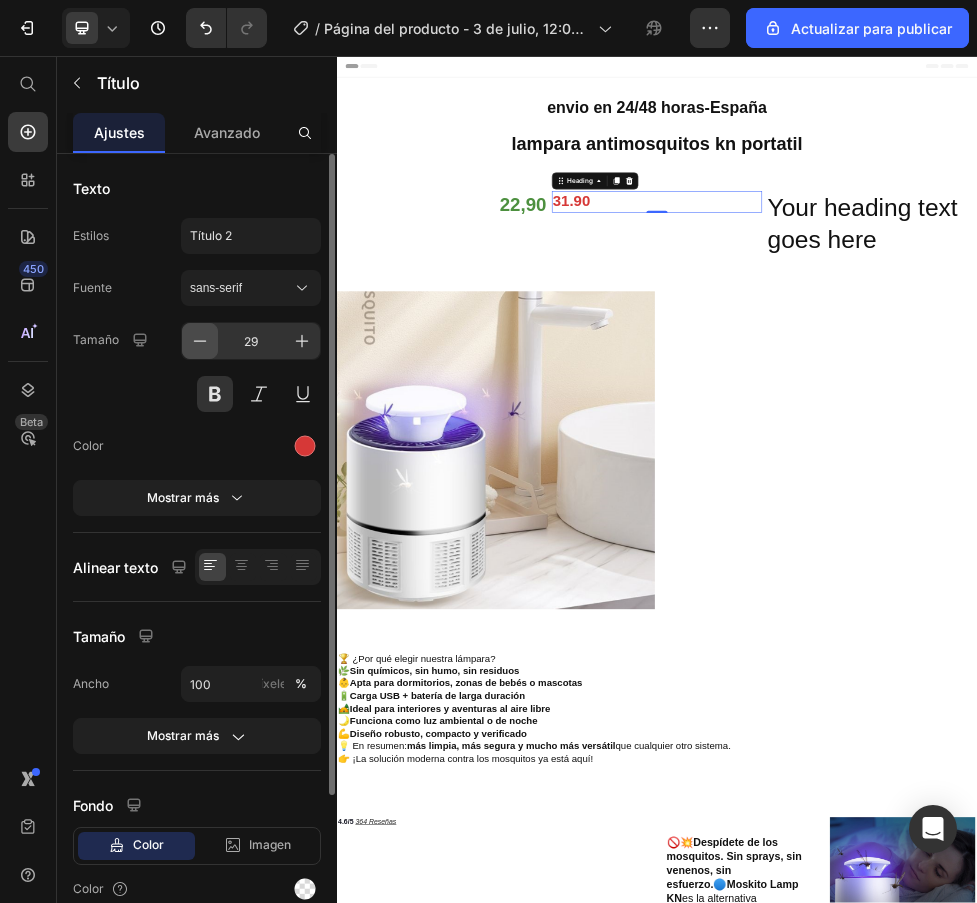 click 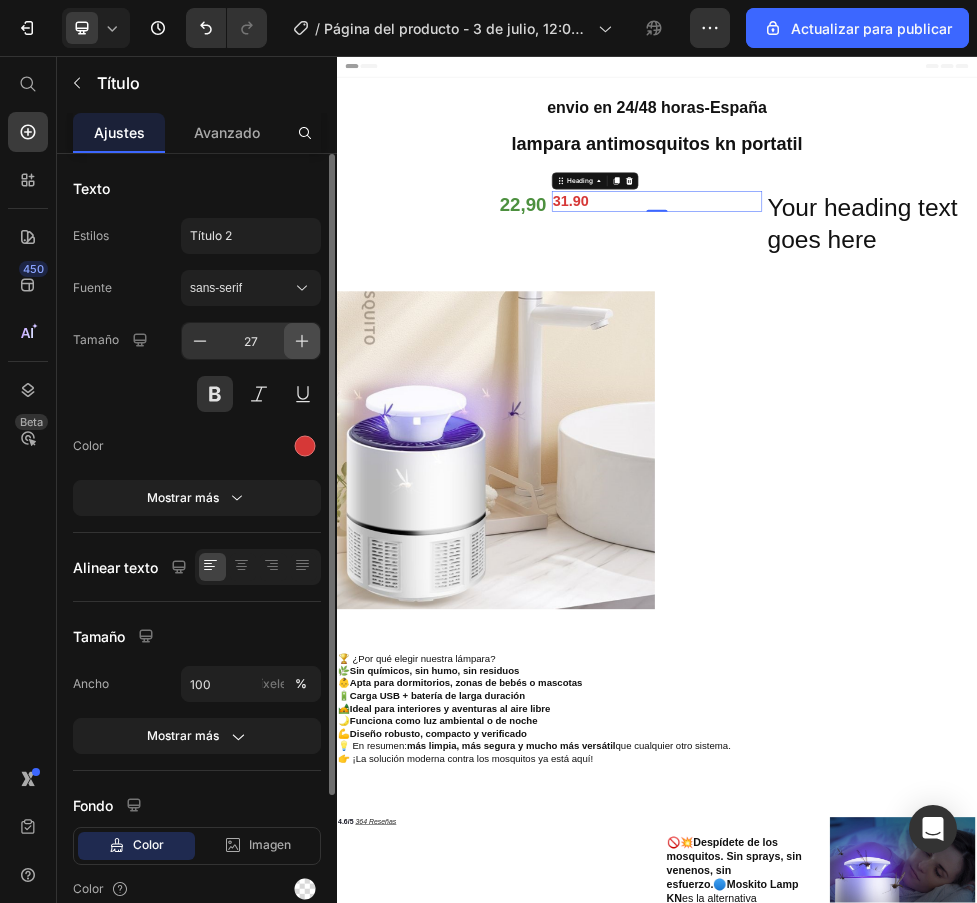 click 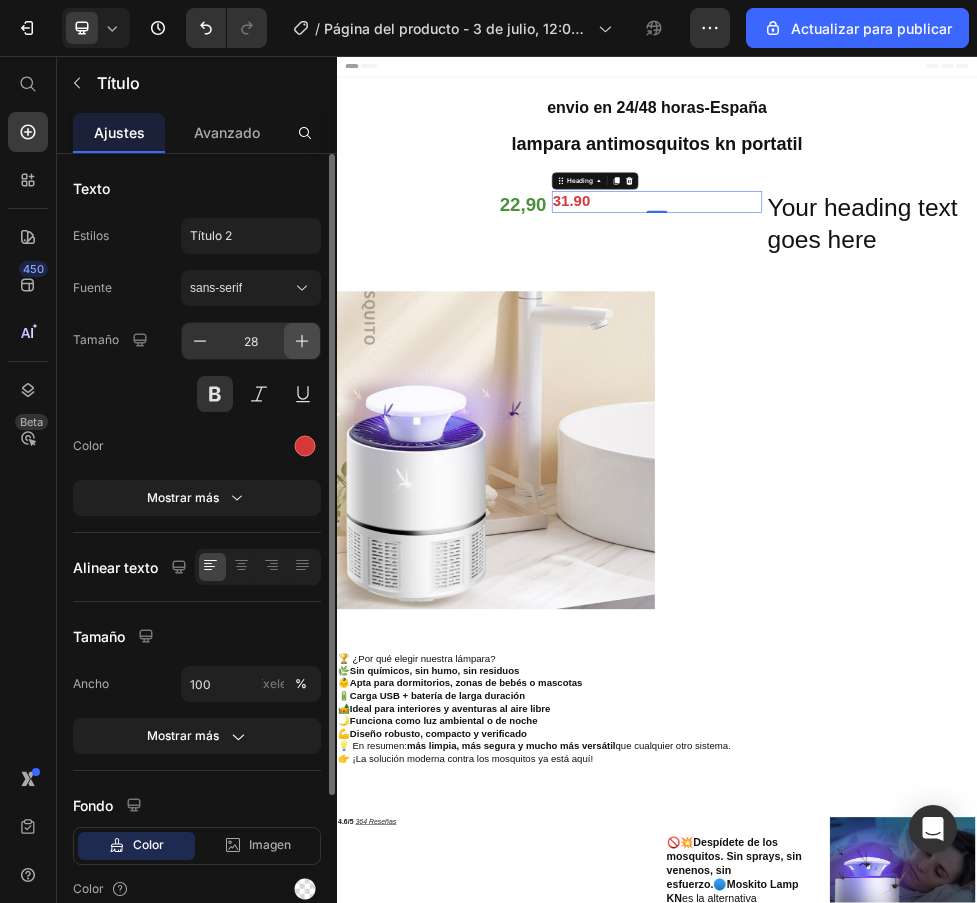 click 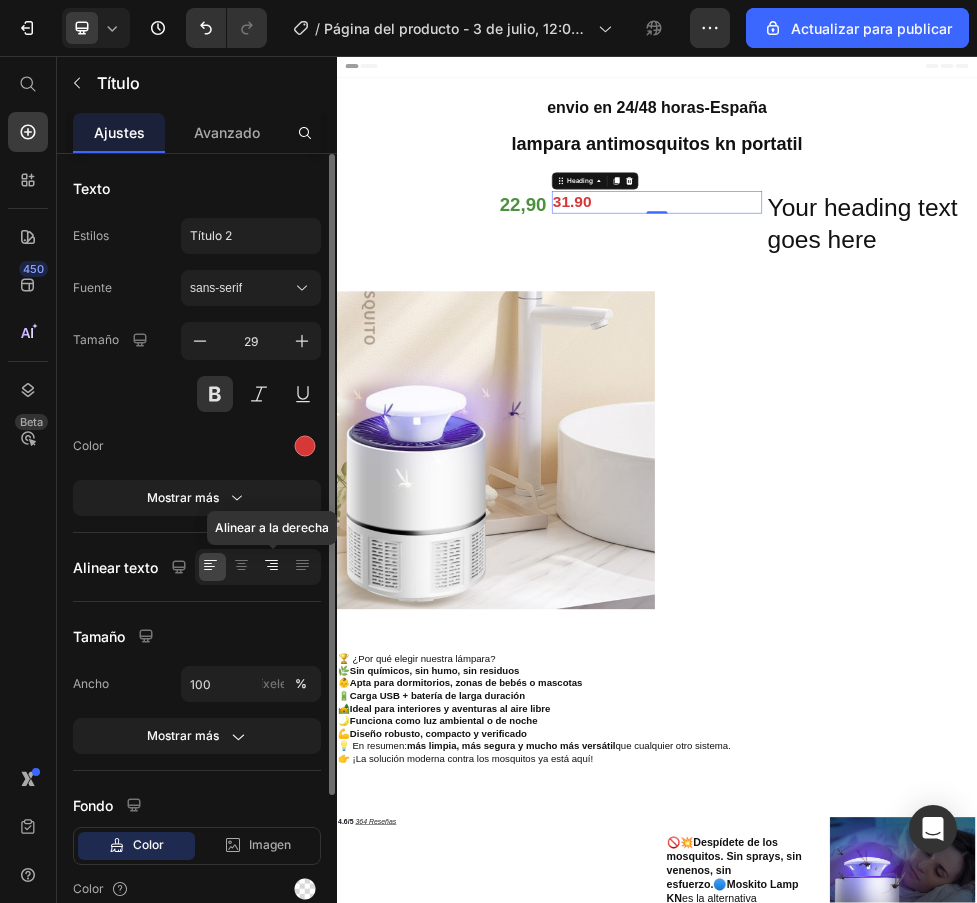 click 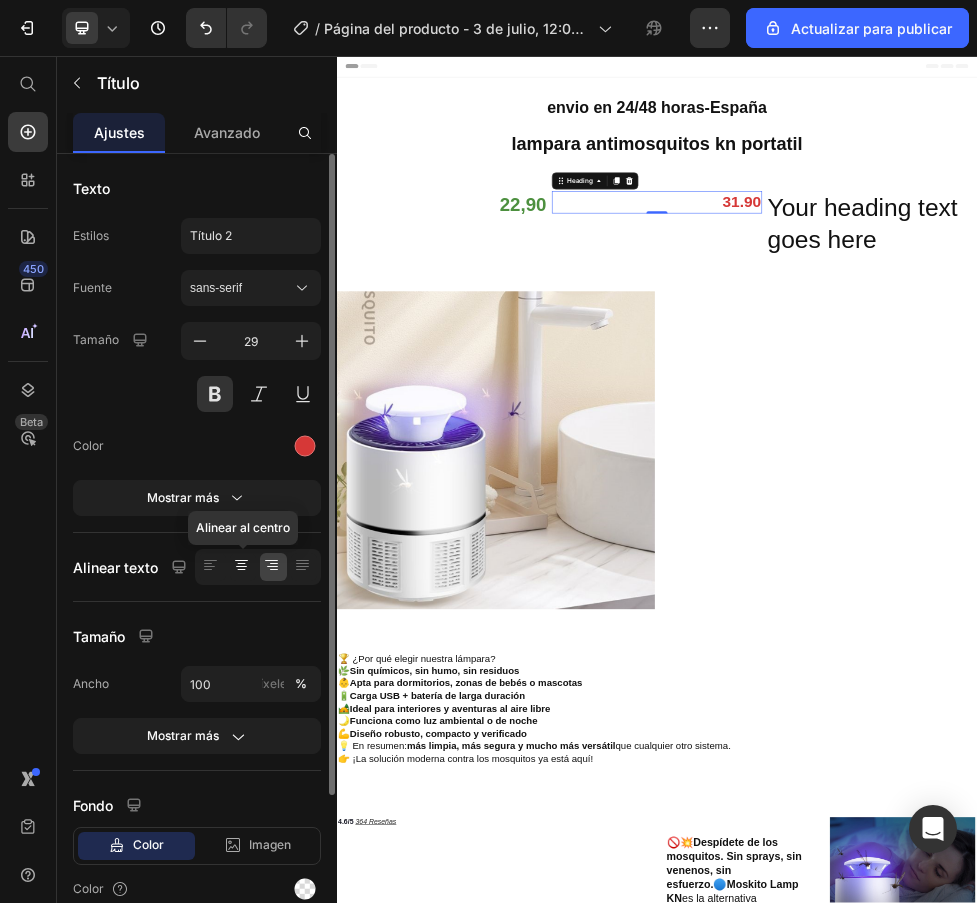 click 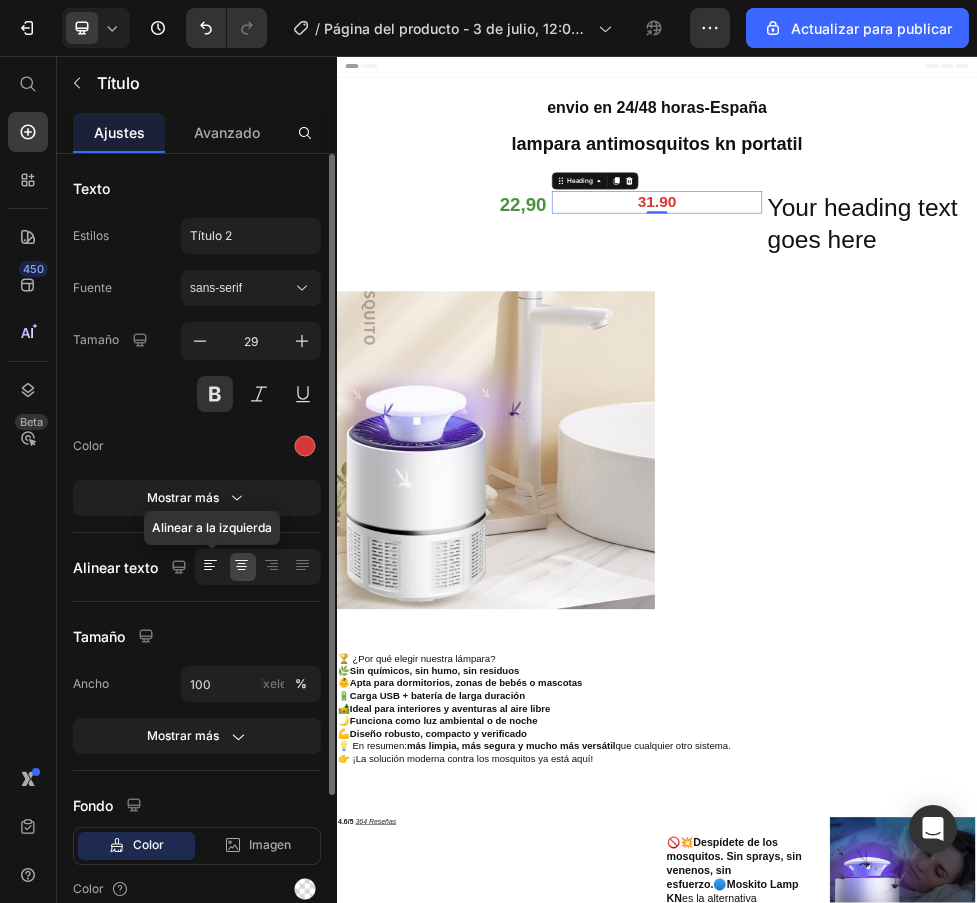 click 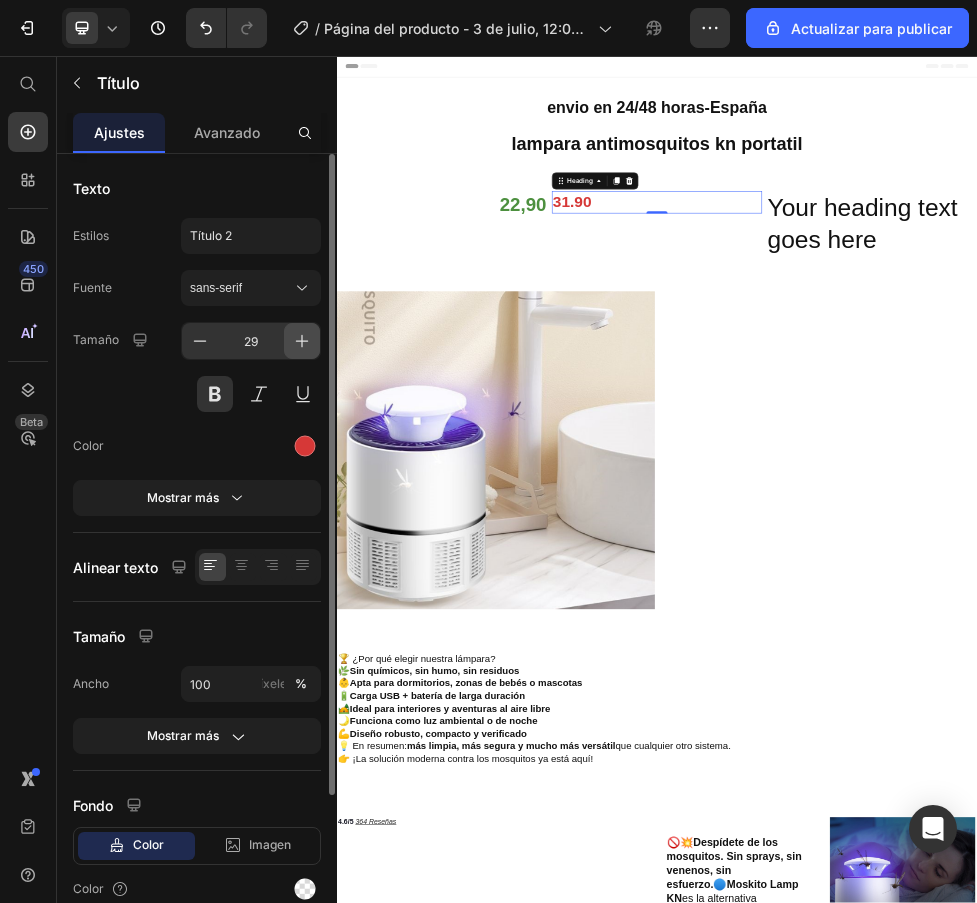 click 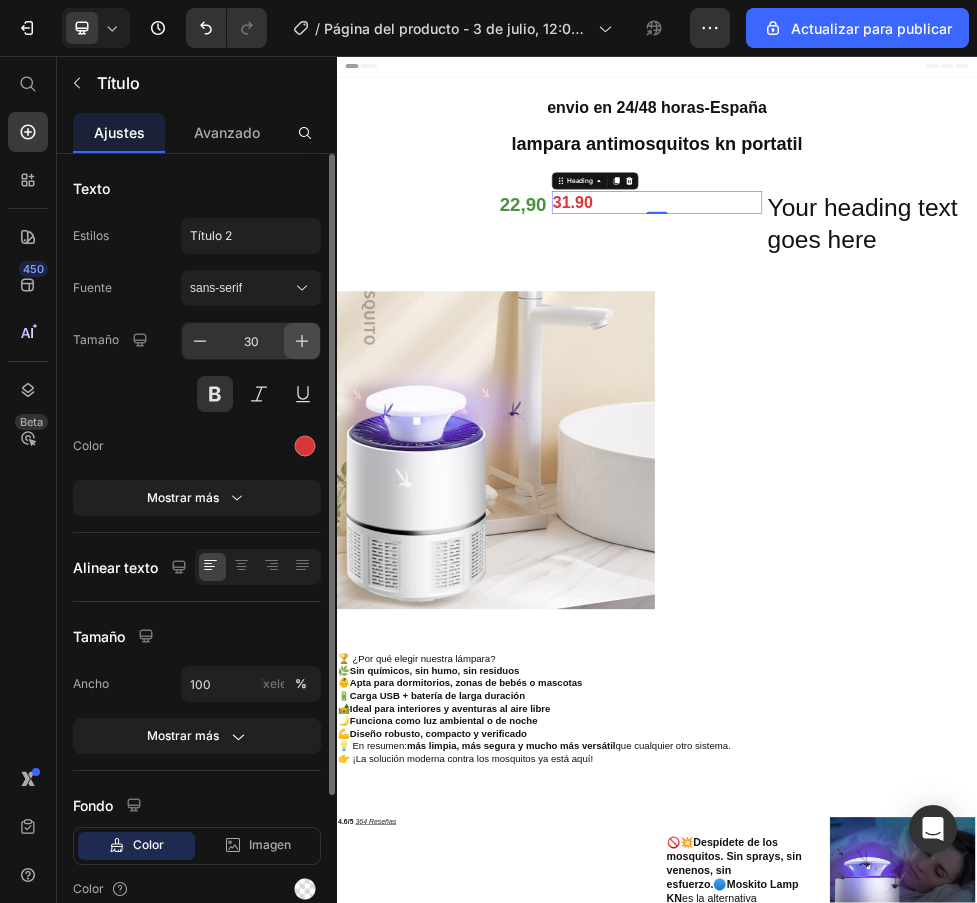 click 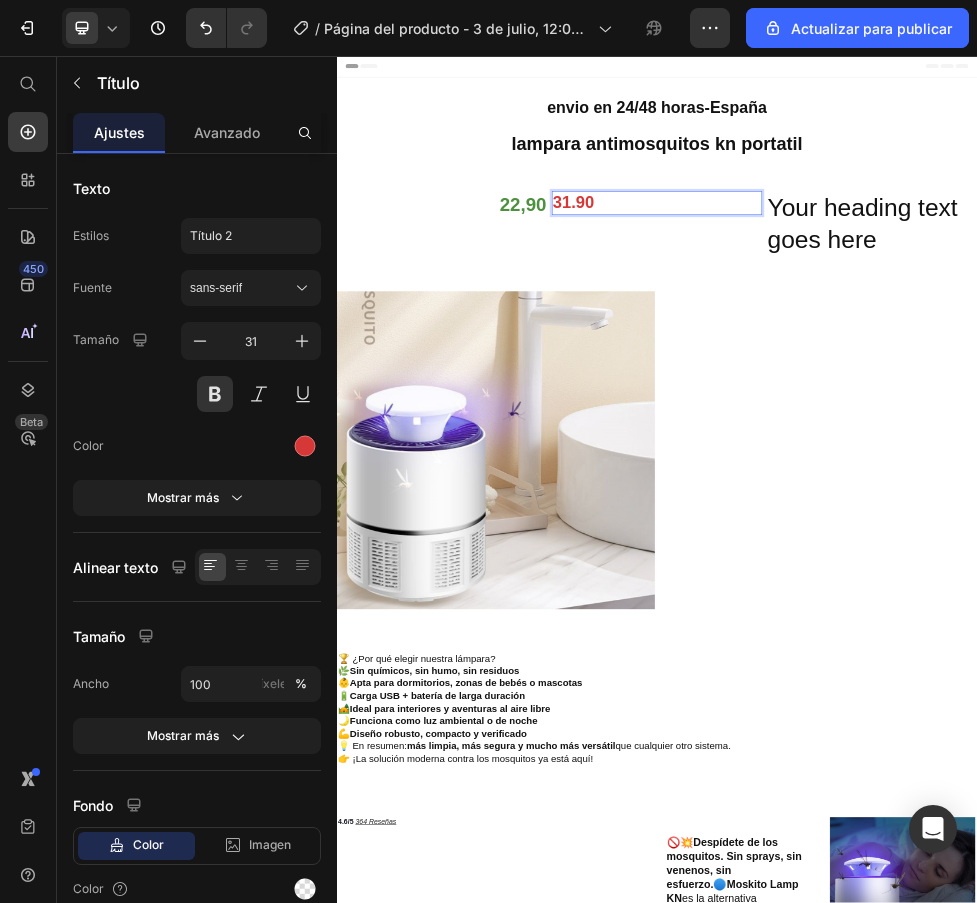click on "31.90" at bounding box center [937, 332] 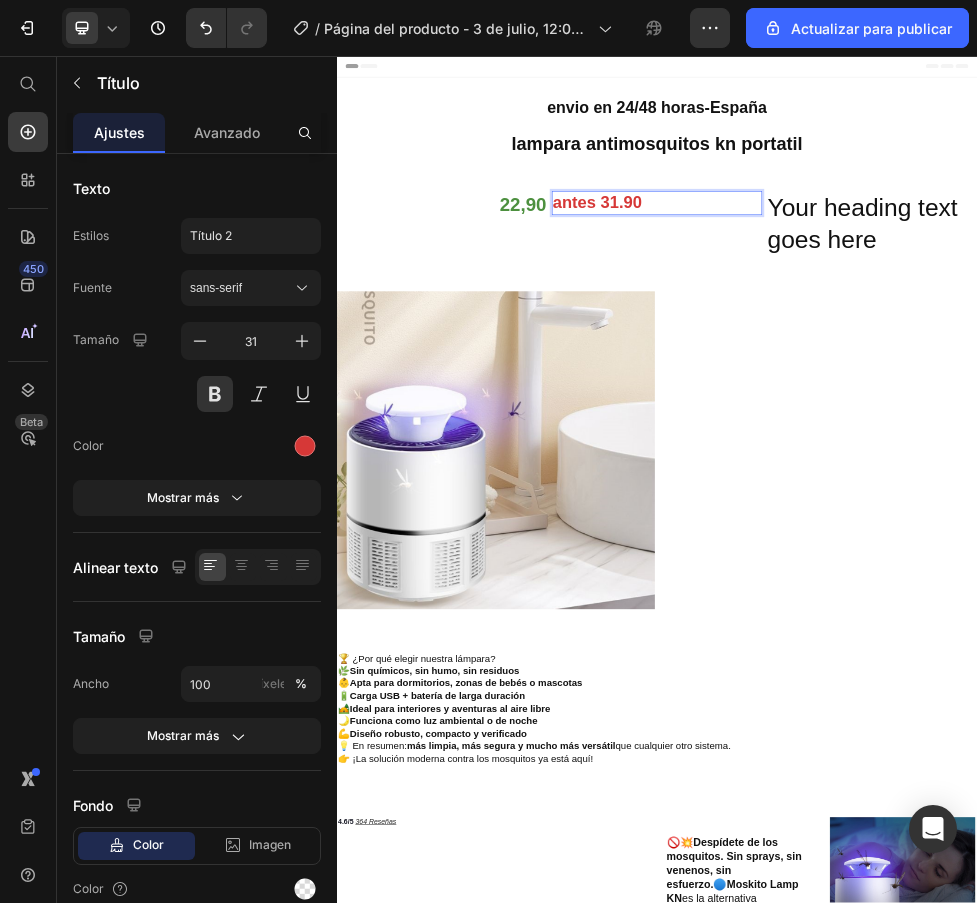click on "antes 31.90" at bounding box center [937, 332] 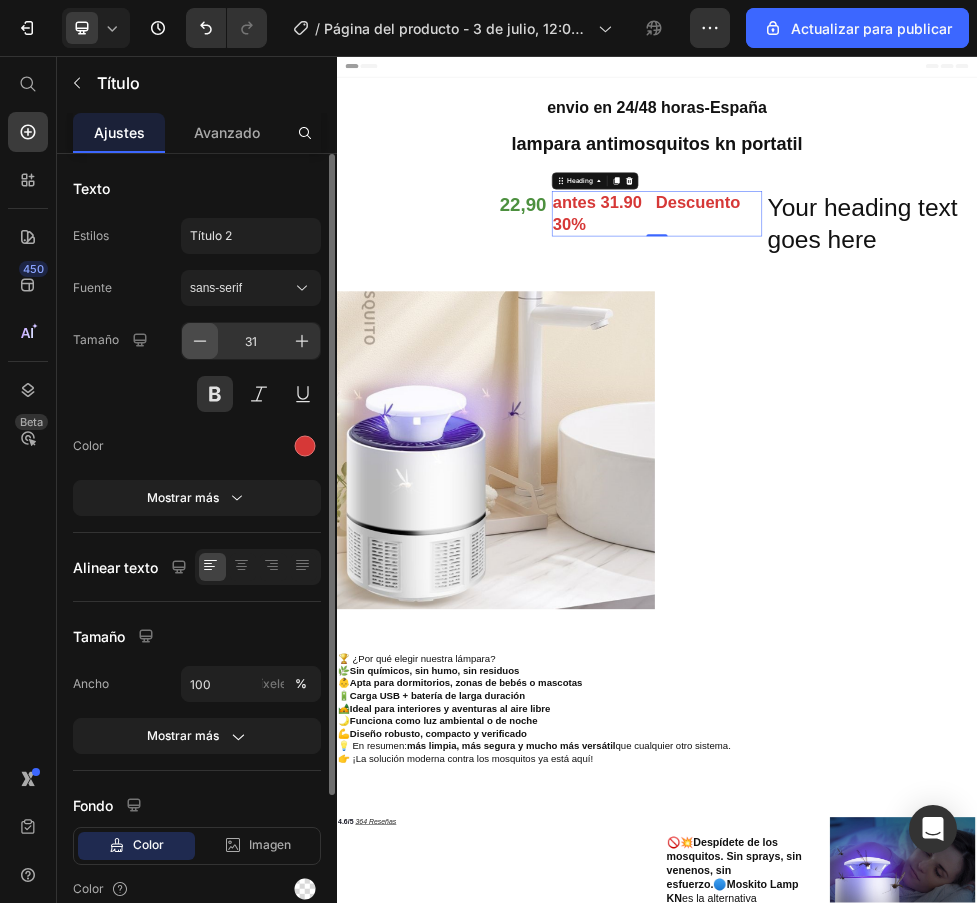 click 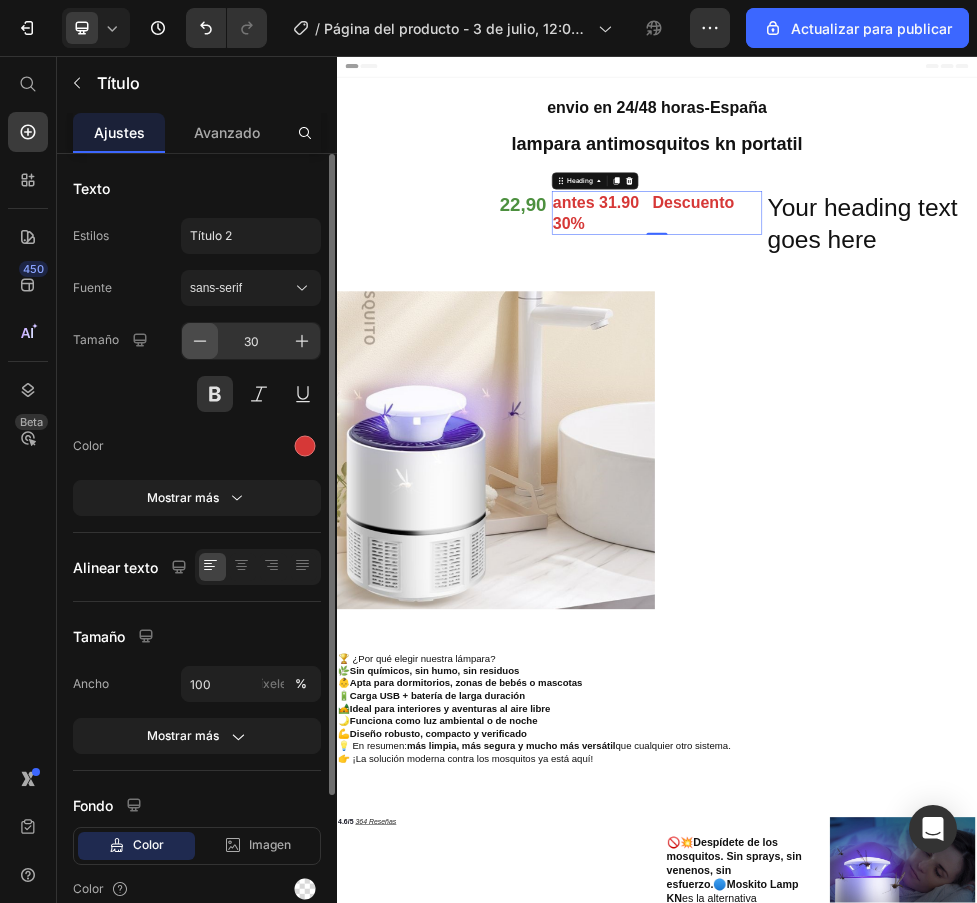 click 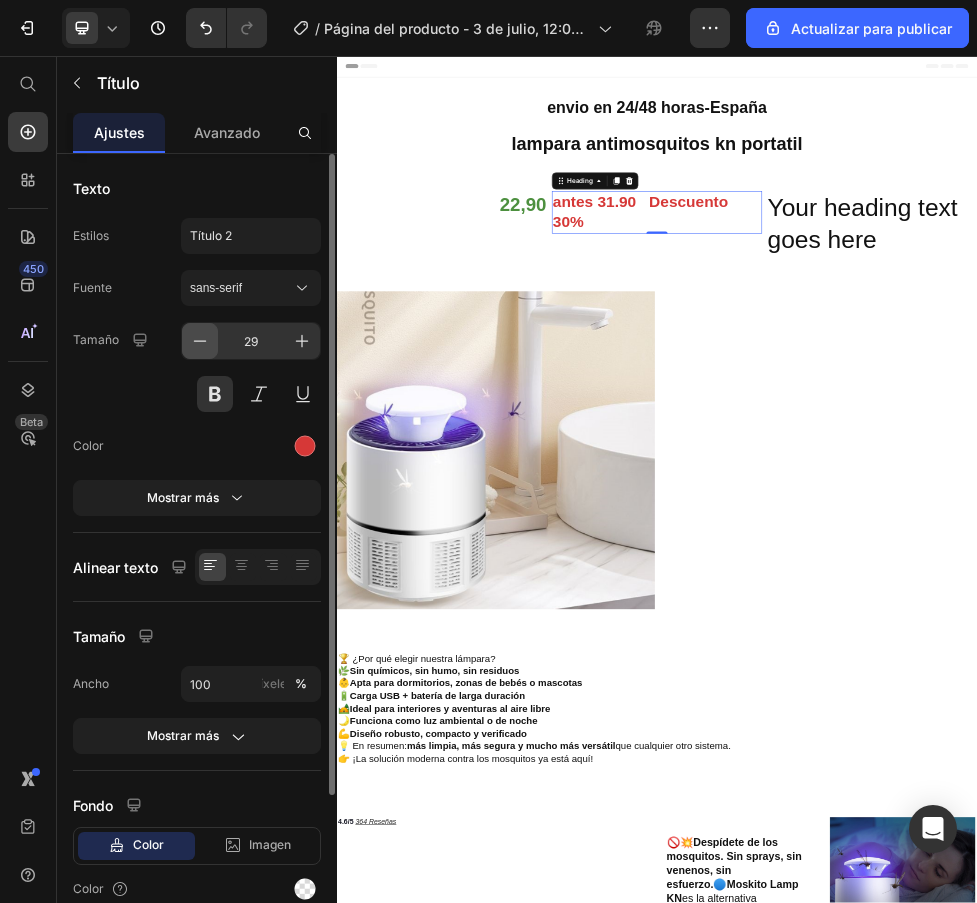 click 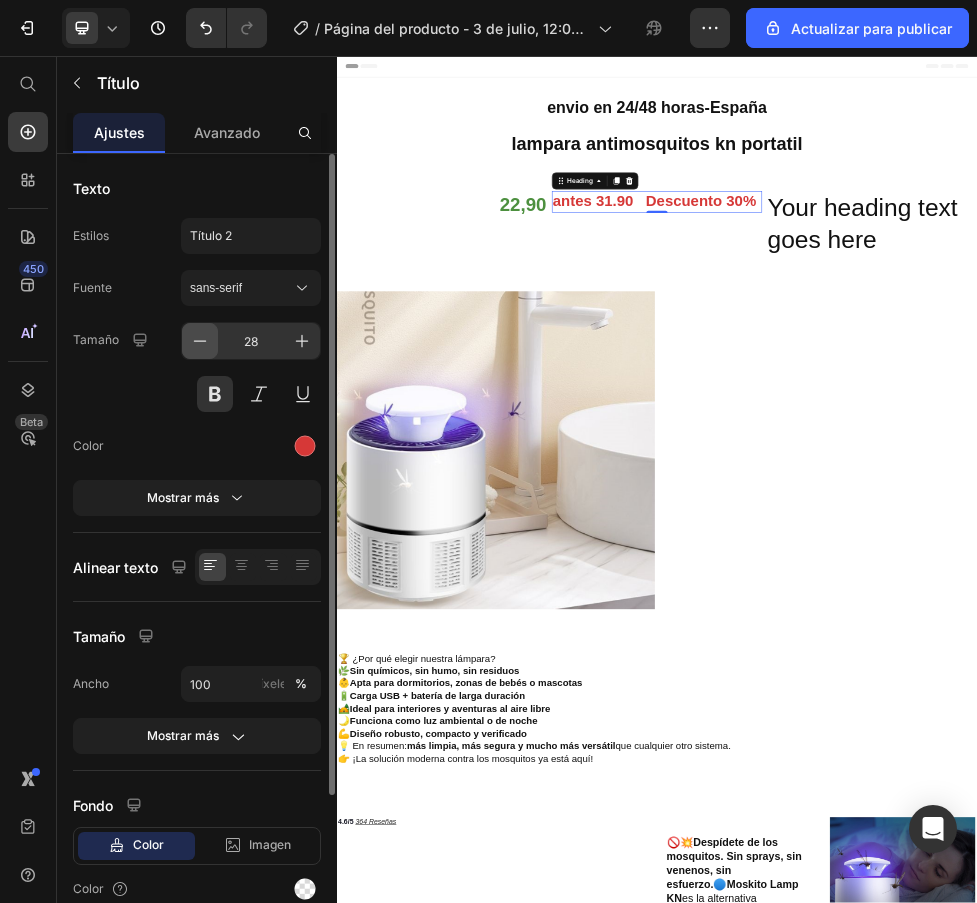click 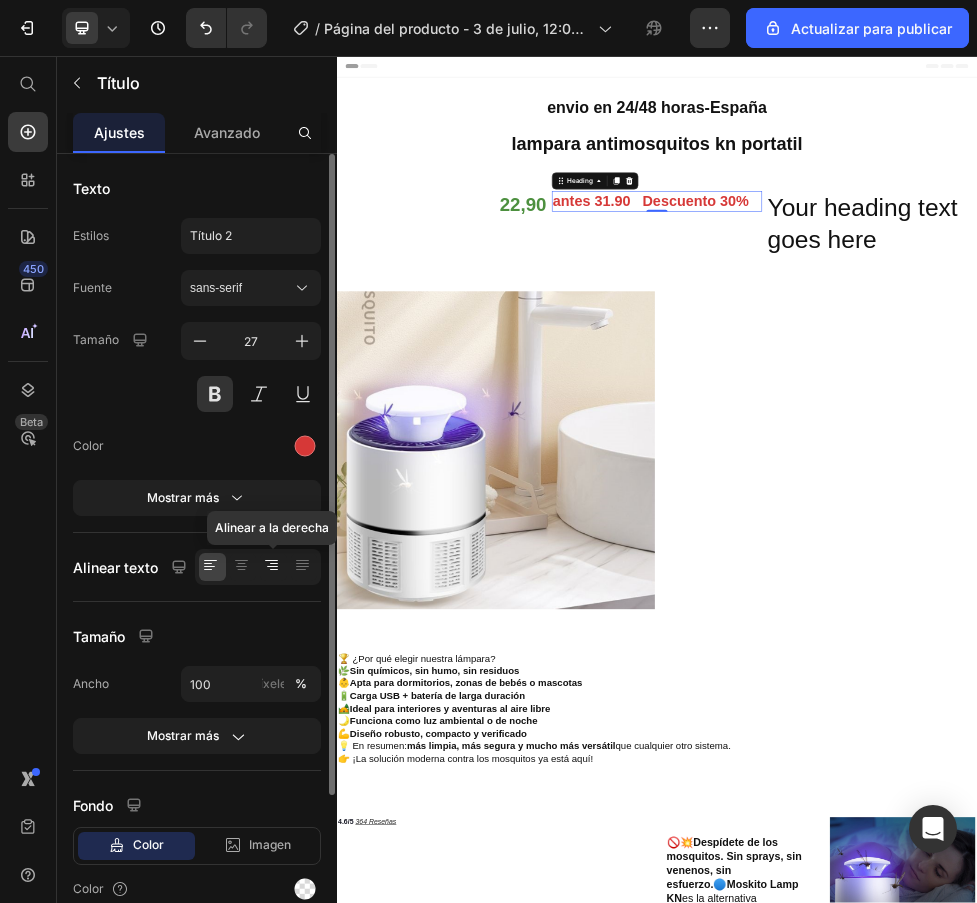 click 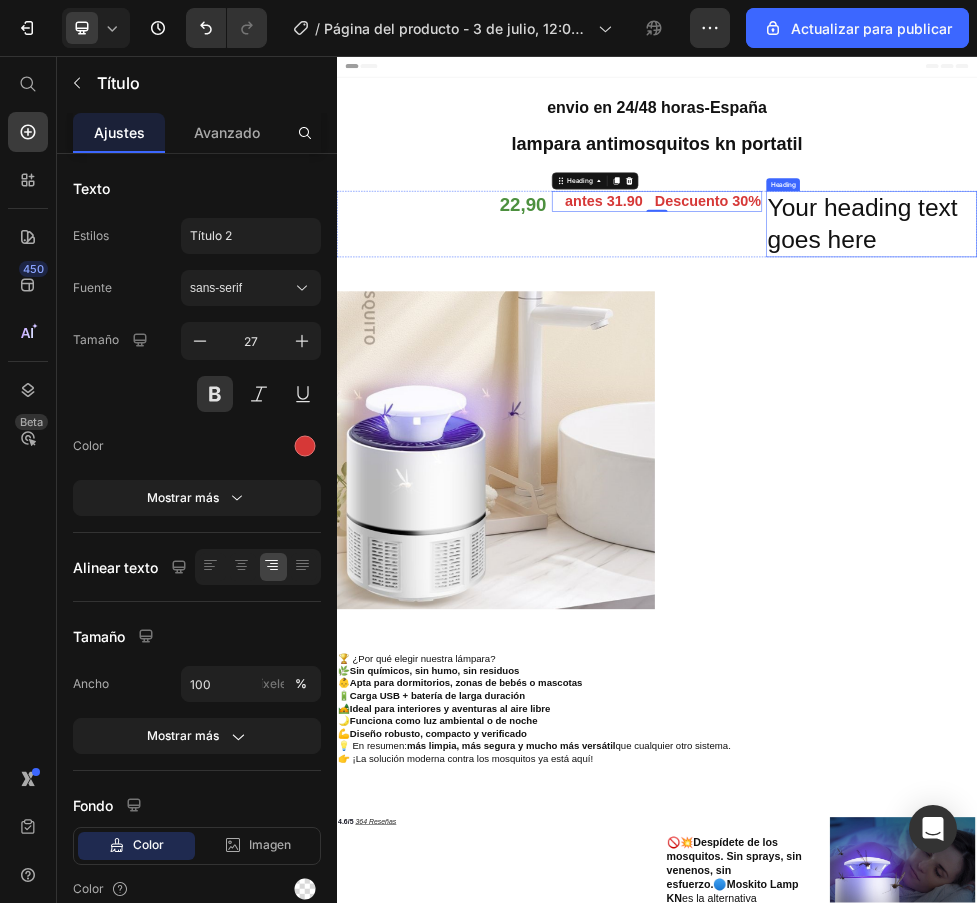 click on "Your heading text goes here" at bounding box center (1339, 372) 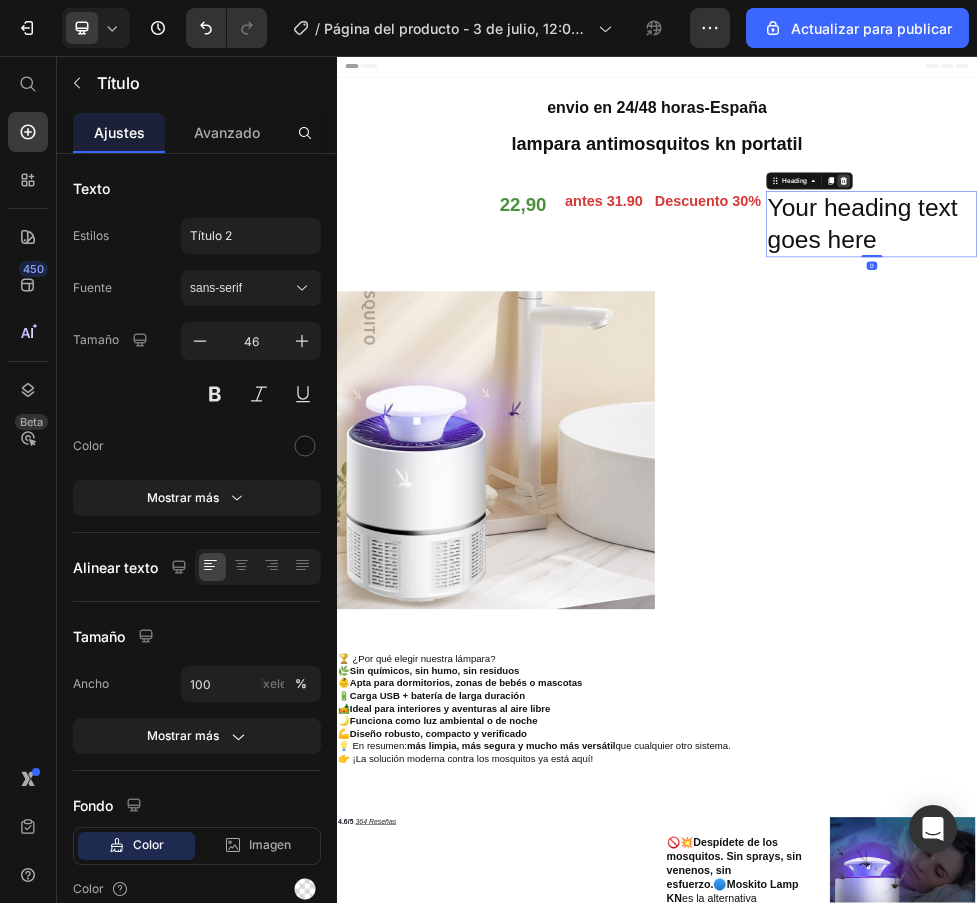 click 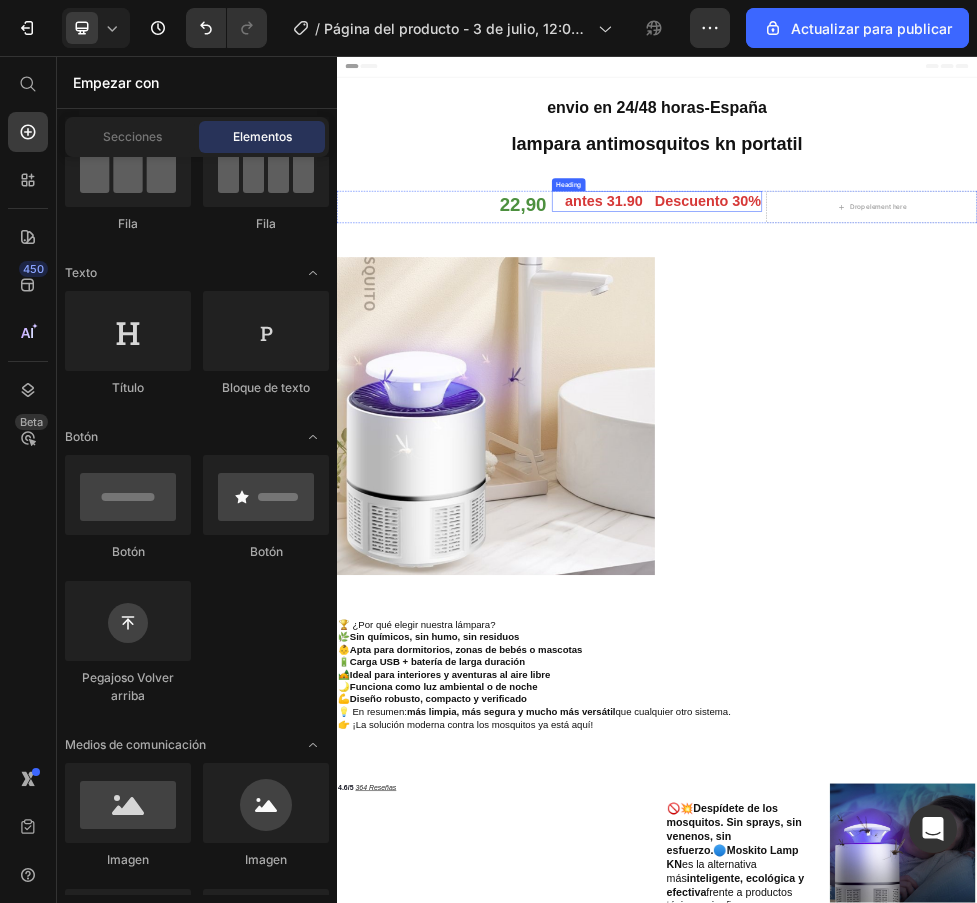 click on "antes 31.90   Descuento 30%" at bounding box center (937, 329) 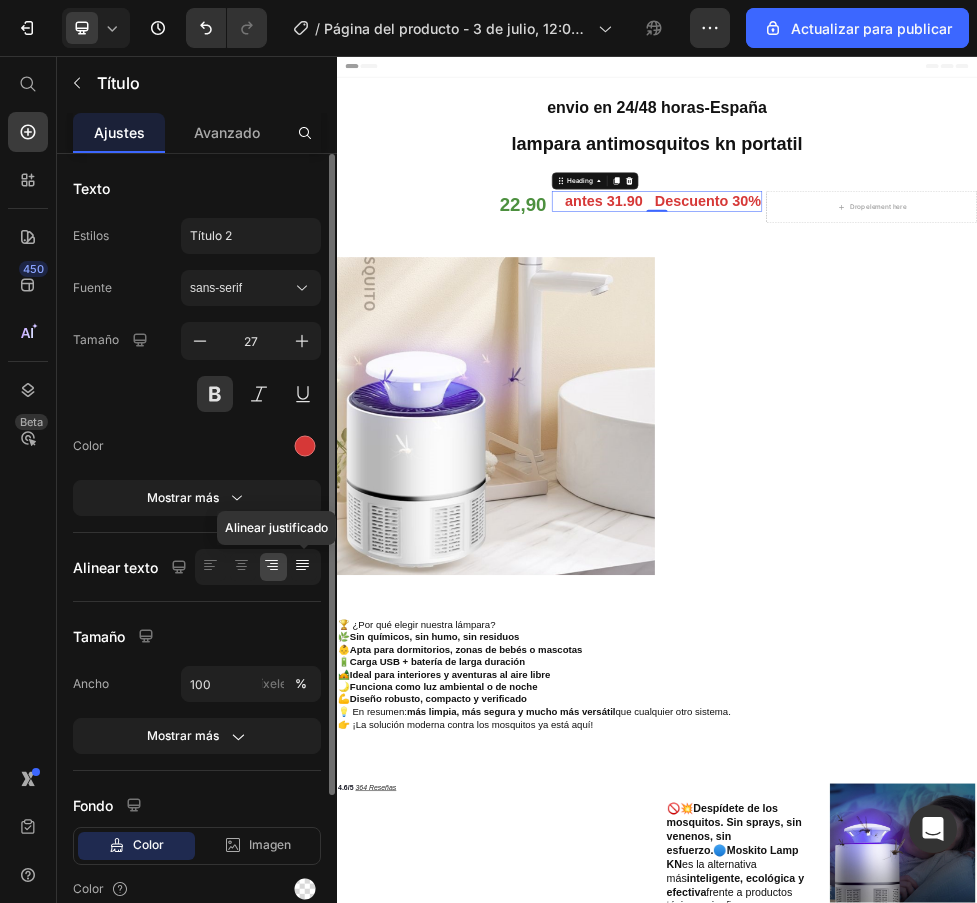 click 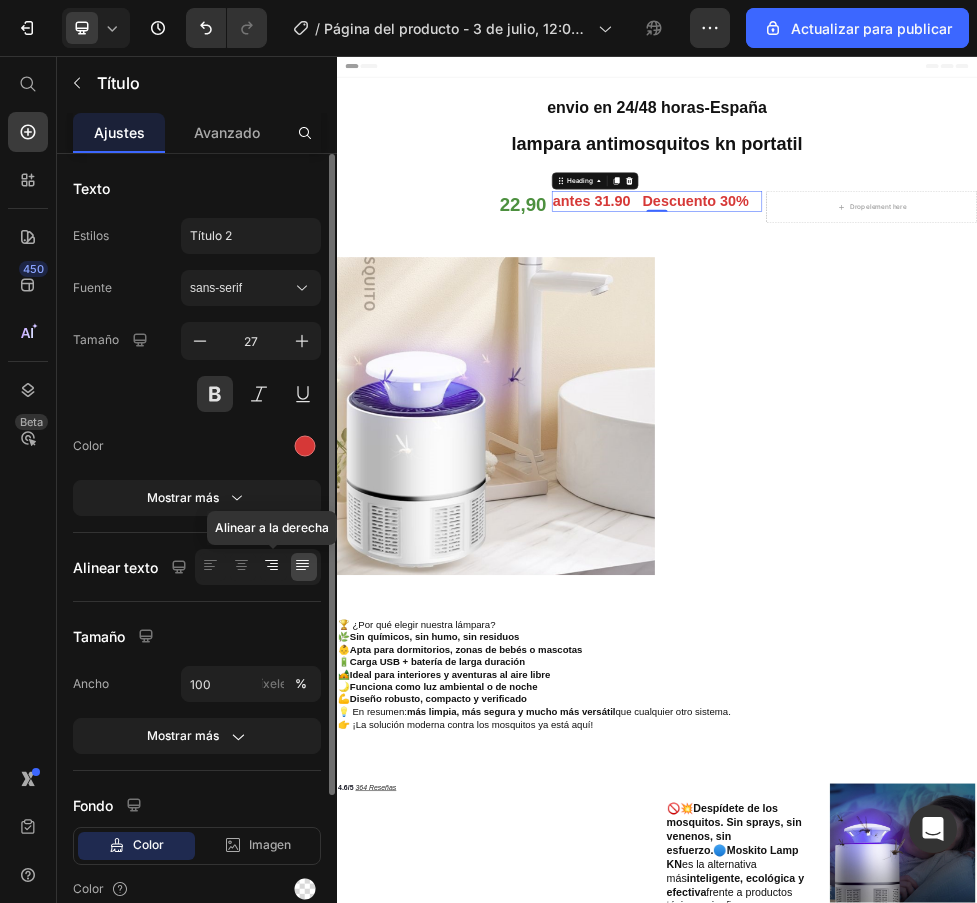 click 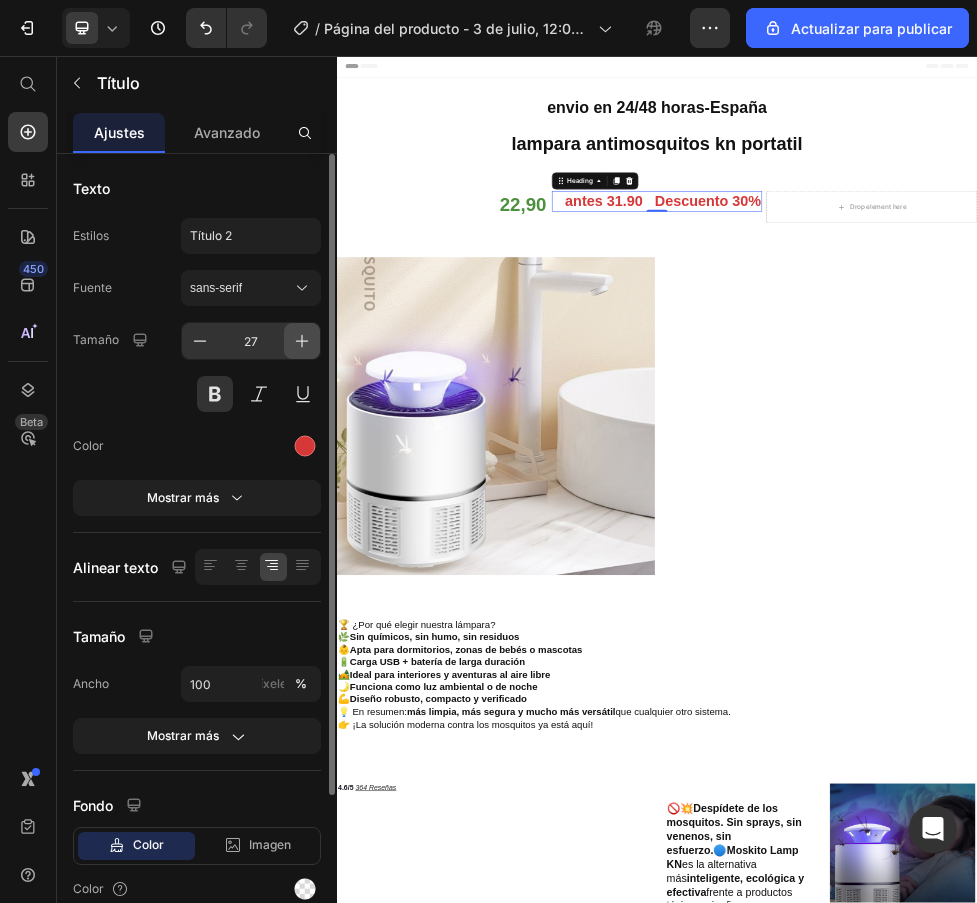 click 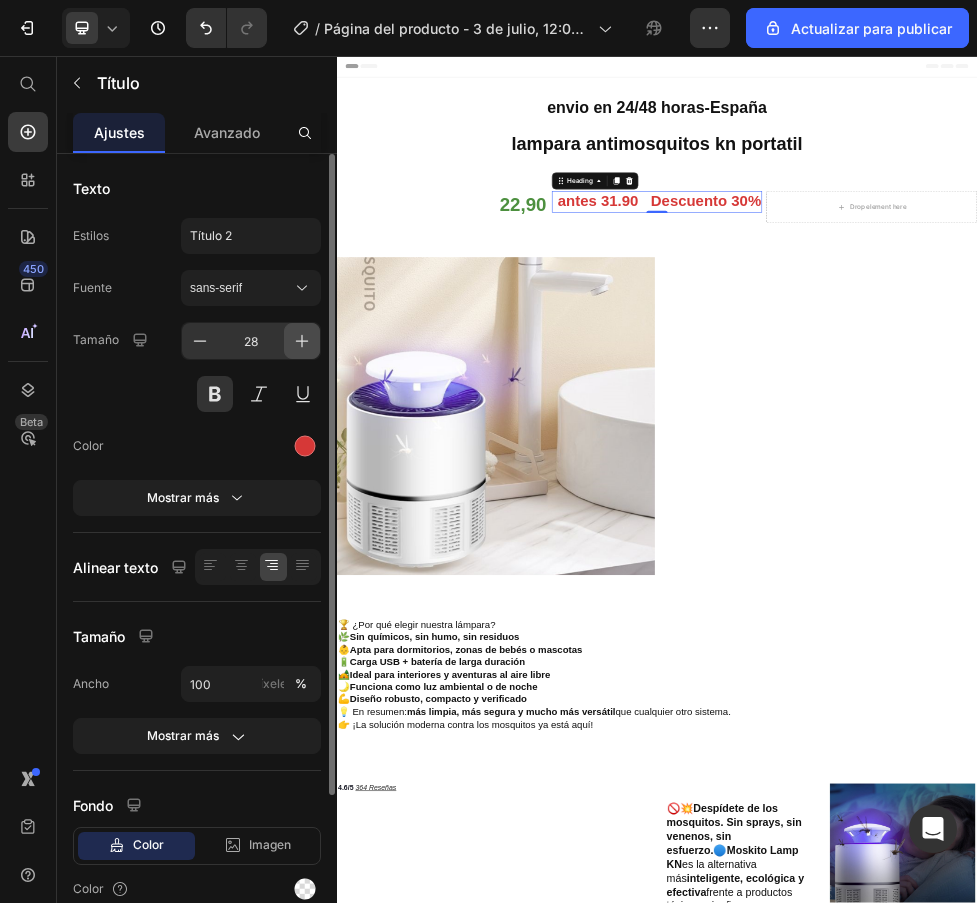 click 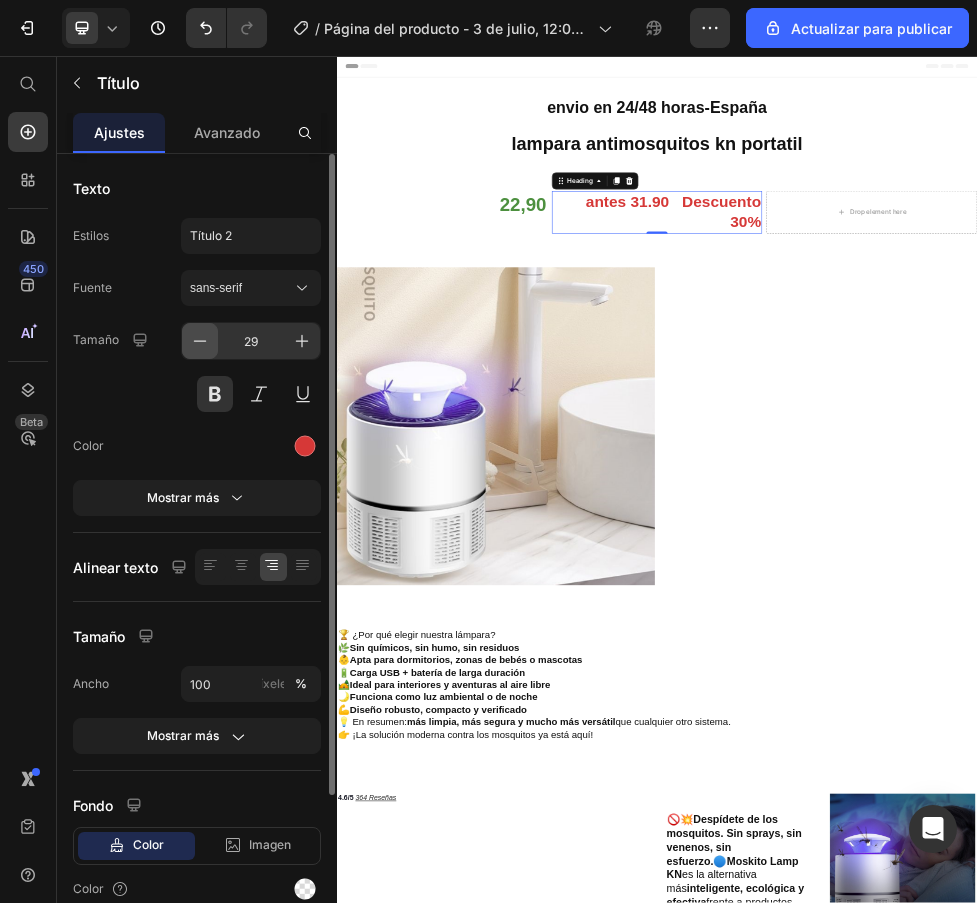 click 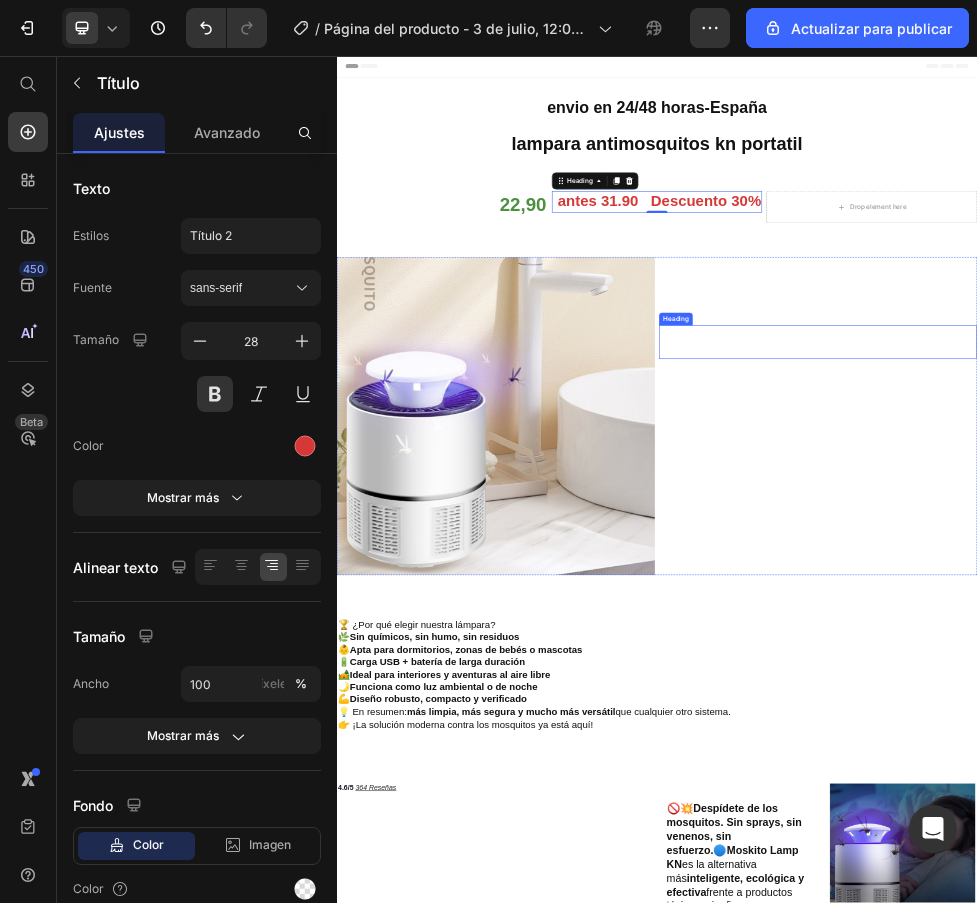 click at bounding box center [1239, 594] 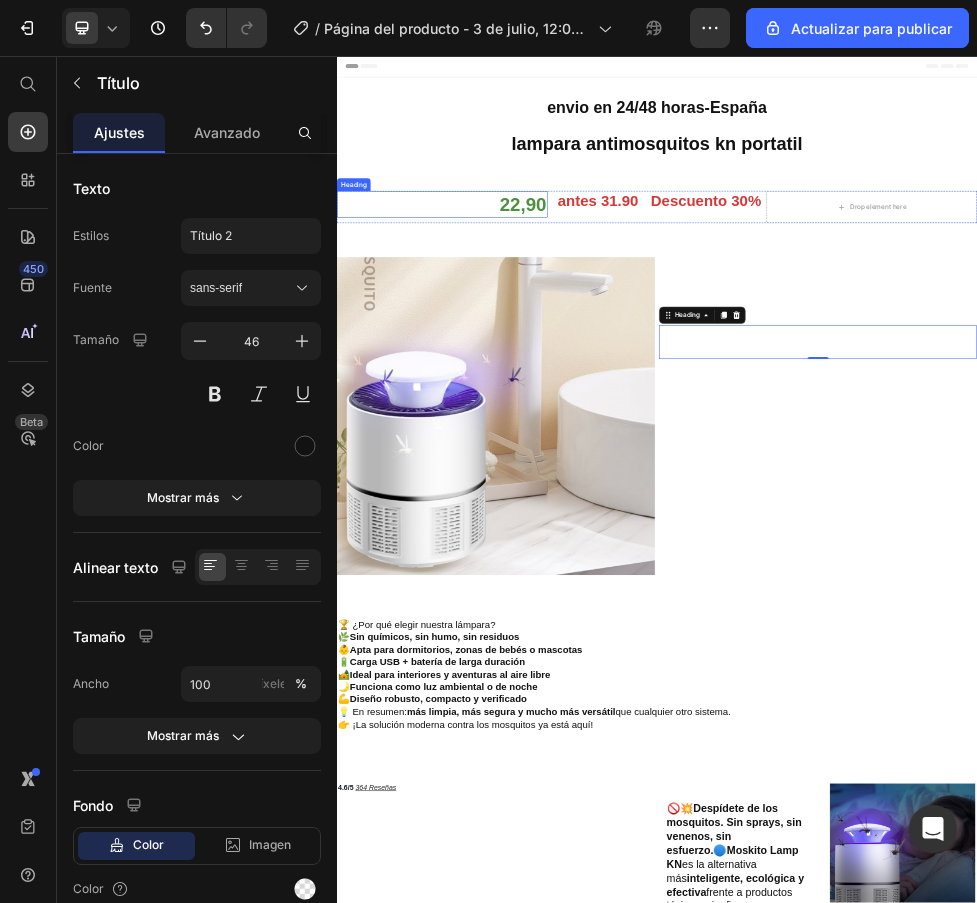 click on "22,90" at bounding box center (534, 335) 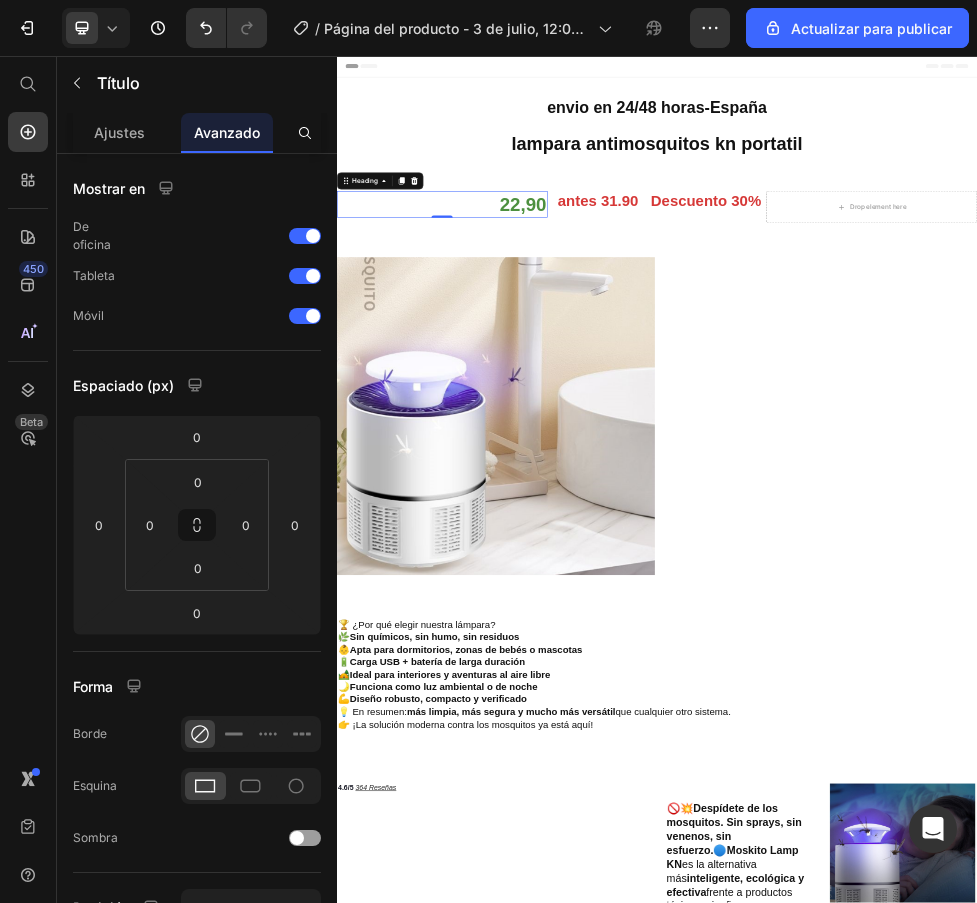 drag, startPoint x: 25, startPoint y: 125, endPoint x: 66, endPoint y: 147, distance: 46.52956 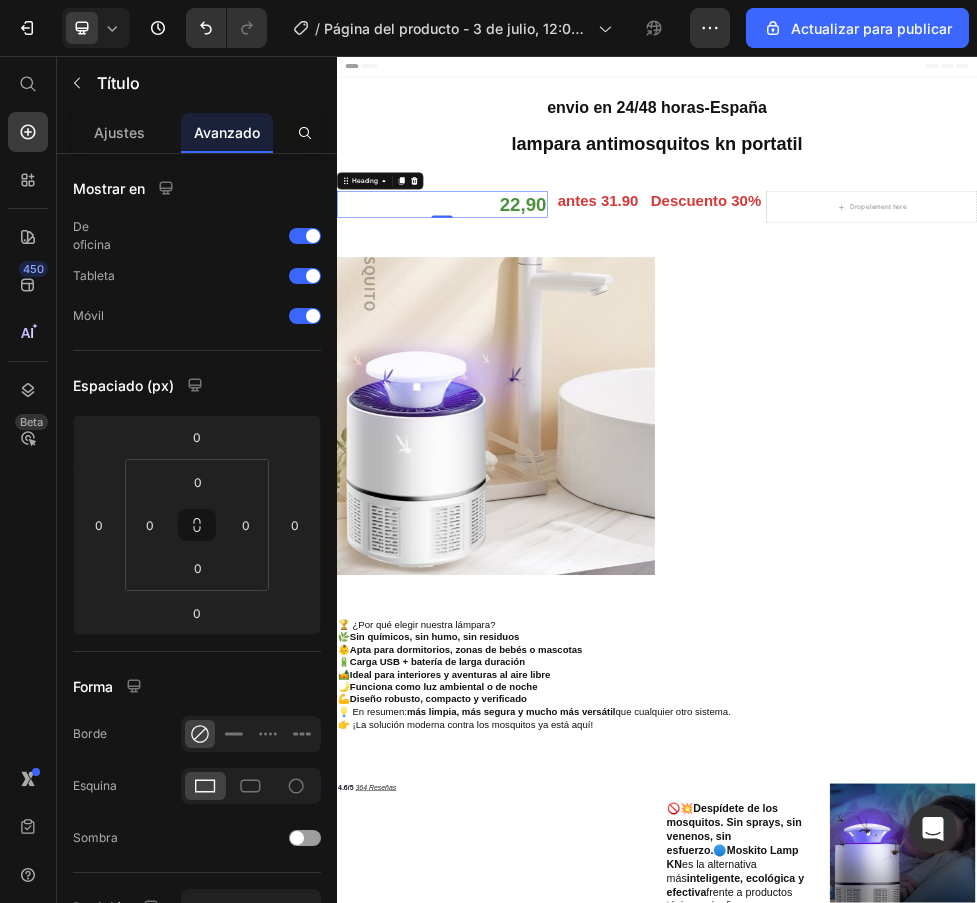 click 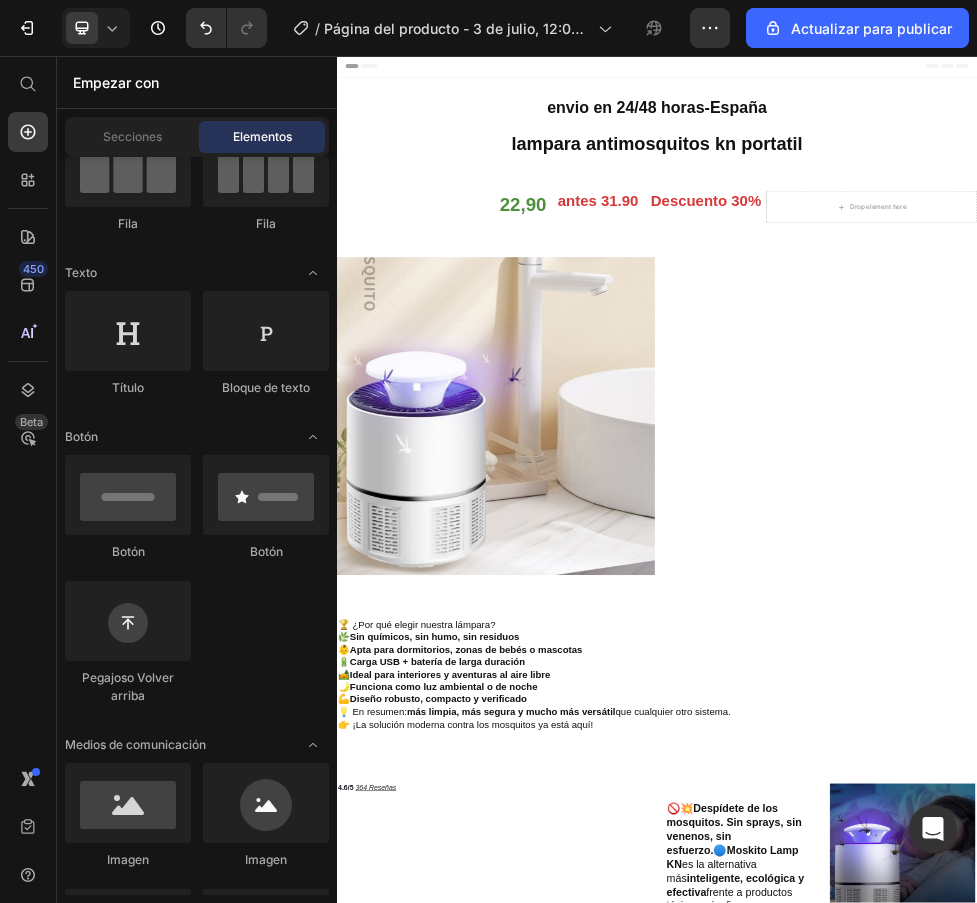 click on "Elementos" at bounding box center (262, 136) 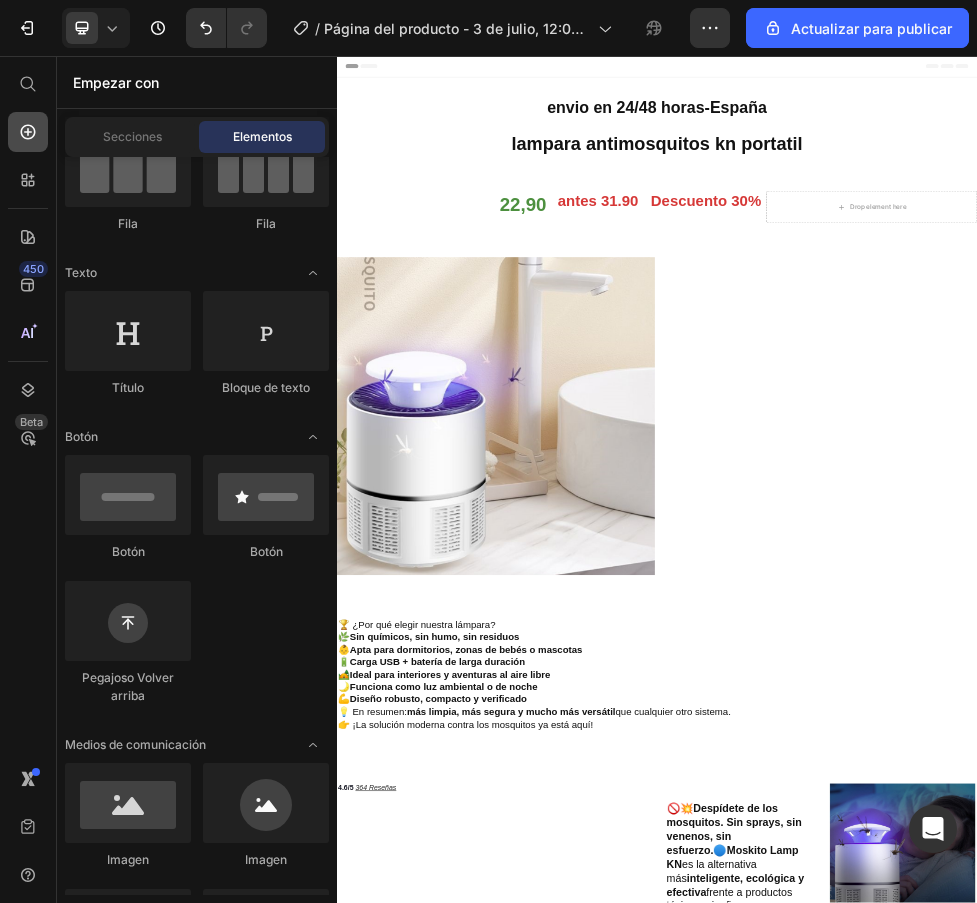click 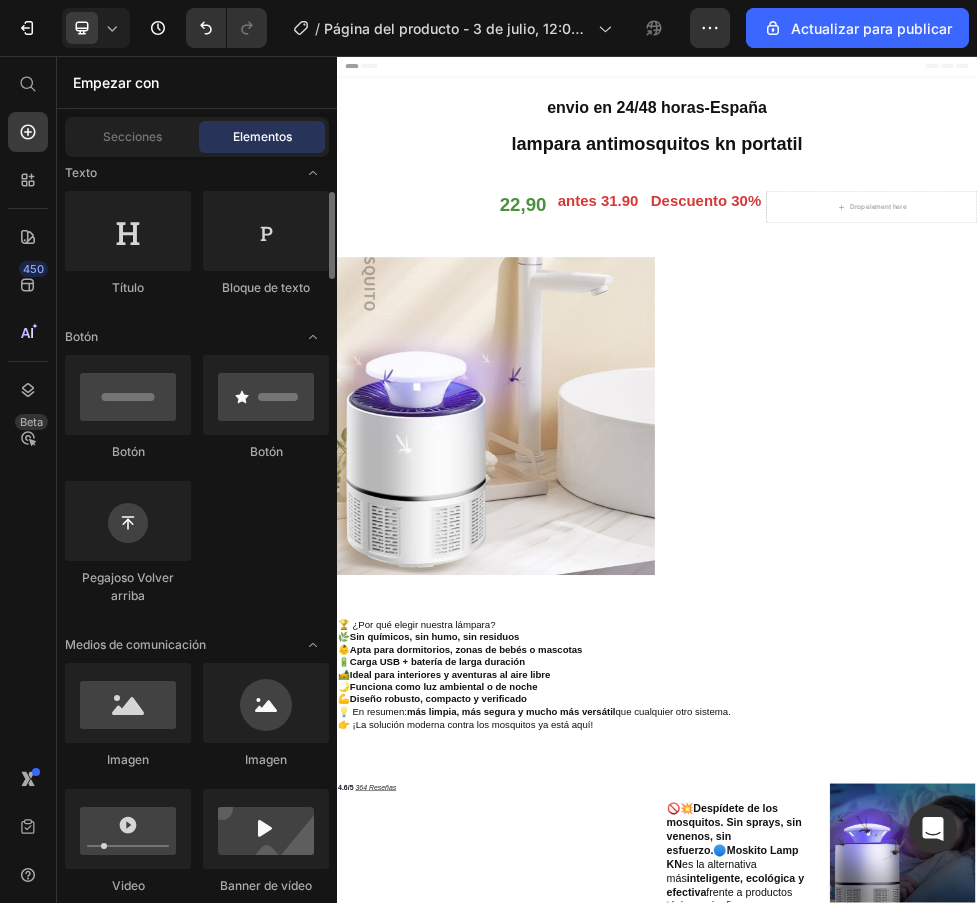 scroll, scrollTop: 100, scrollLeft: 0, axis: vertical 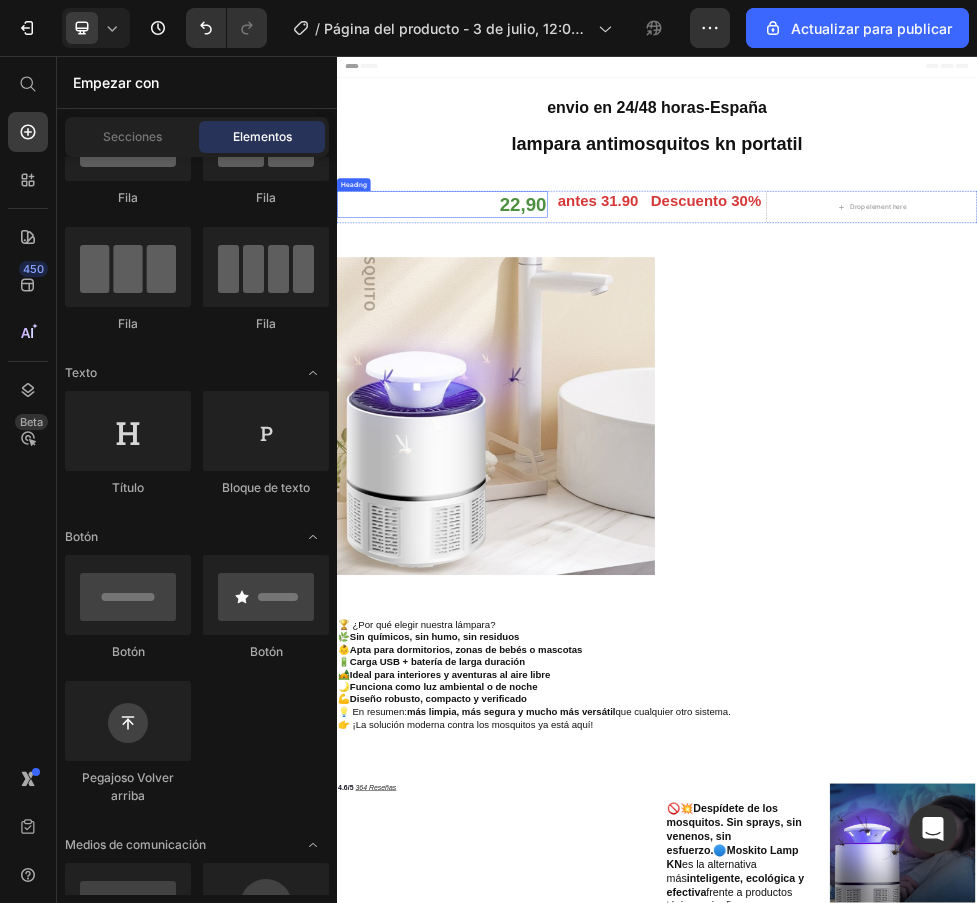 click on "22,90" at bounding box center (534, 335) 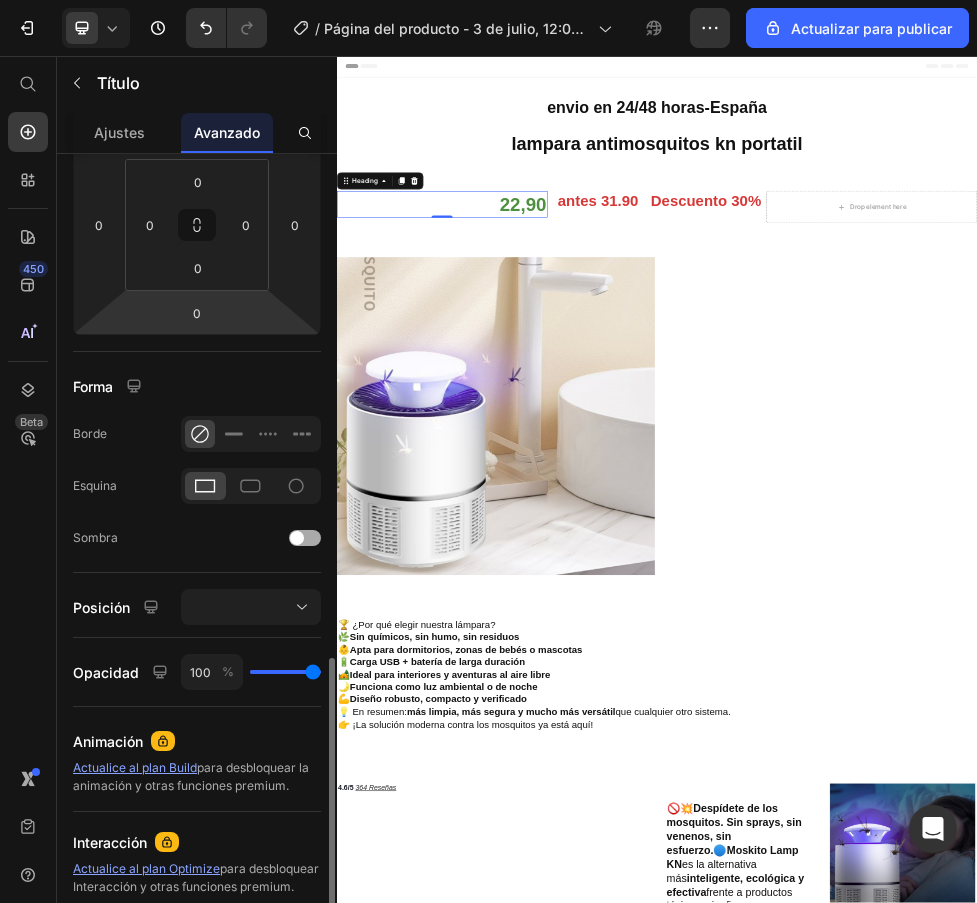 scroll, scrollTop: 500, scrollLeft: 0, axis: vertical 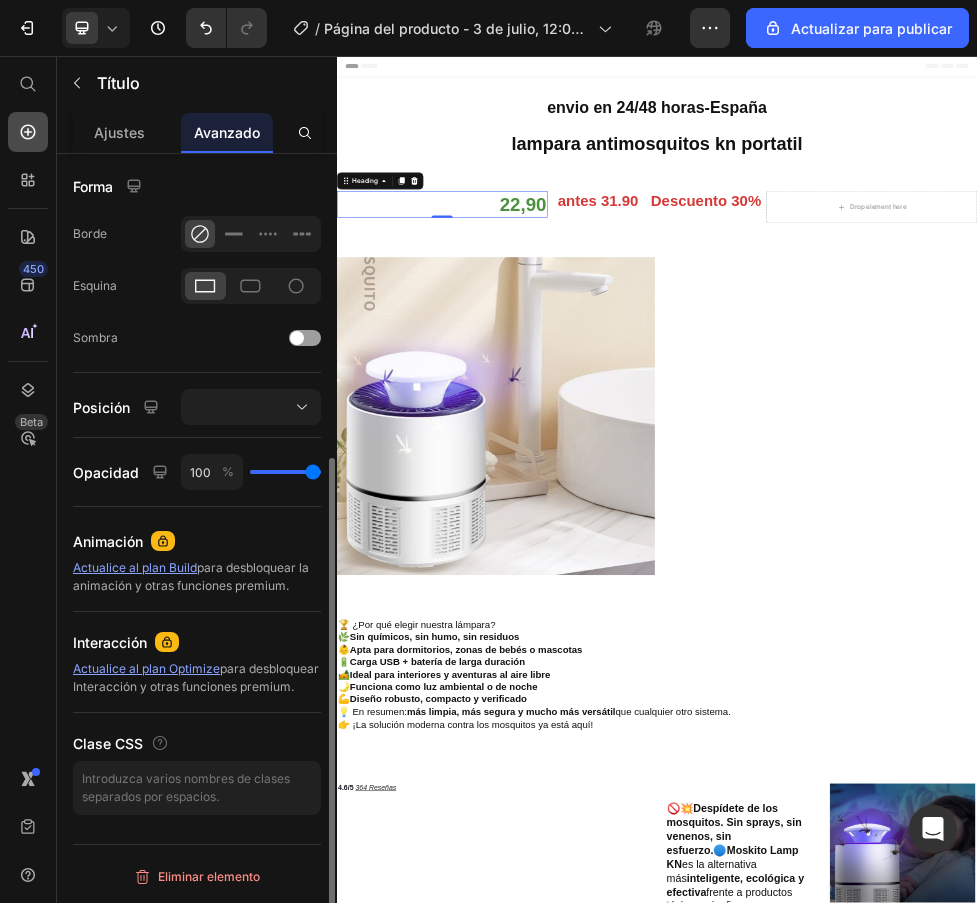 click 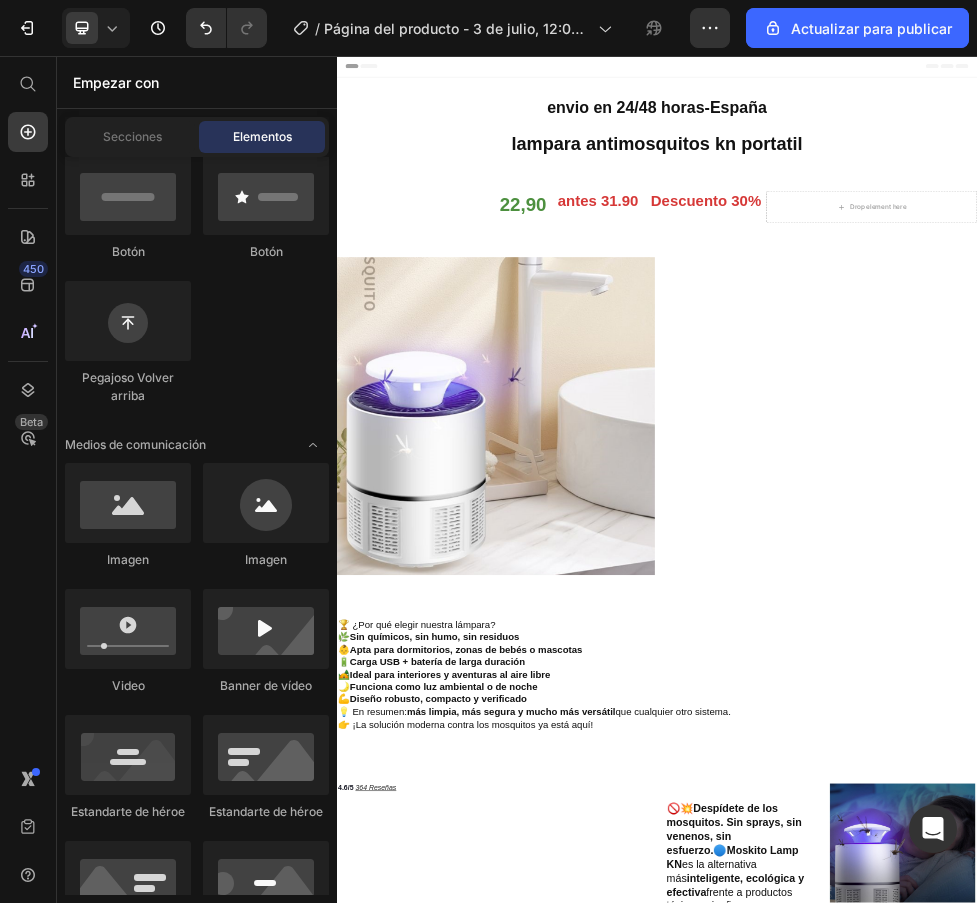 scroll, scrollTop: 200, scrollLeft: 0, axis: vertical 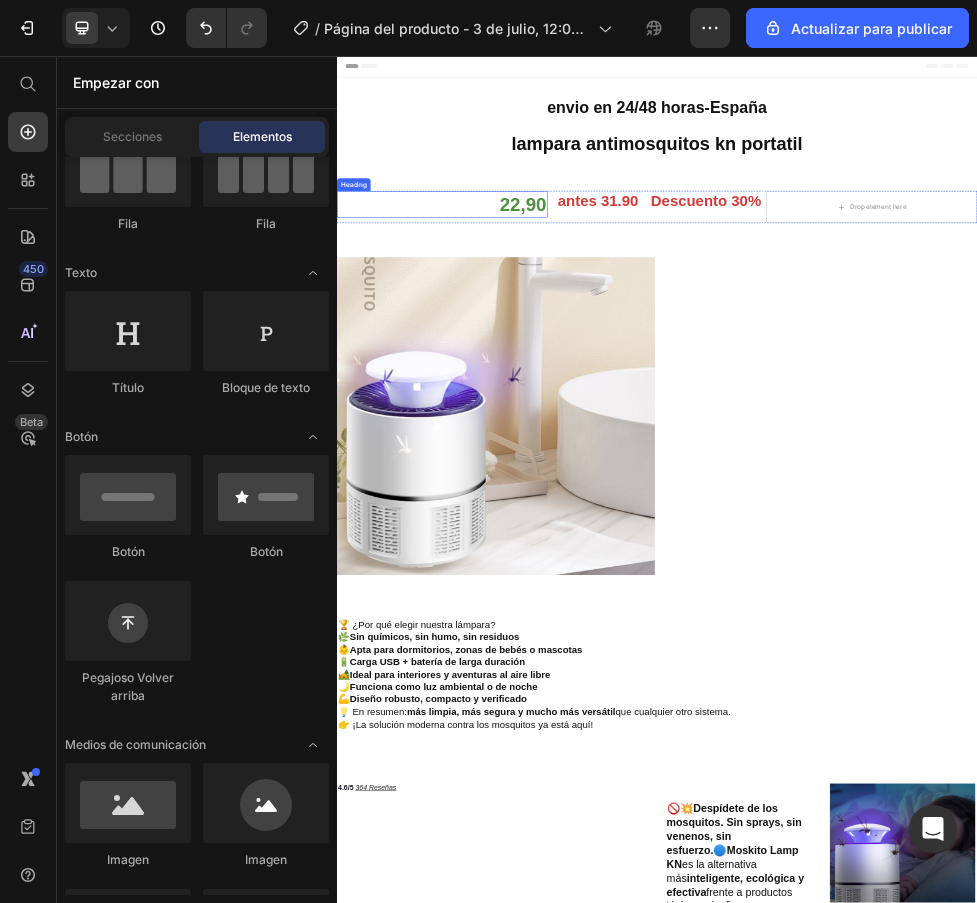 click on "22,90" at bounding box center (534, 335) 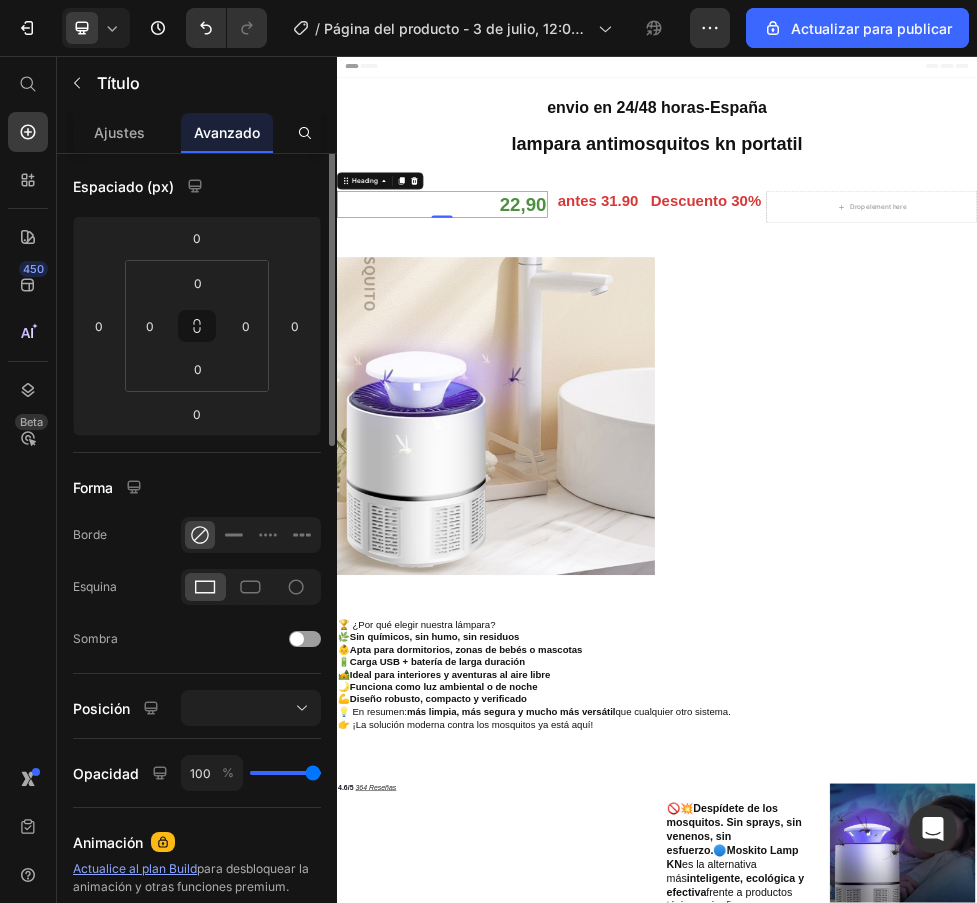 scroll, scrollTop: 0, scrollLeft: 0, axis: both 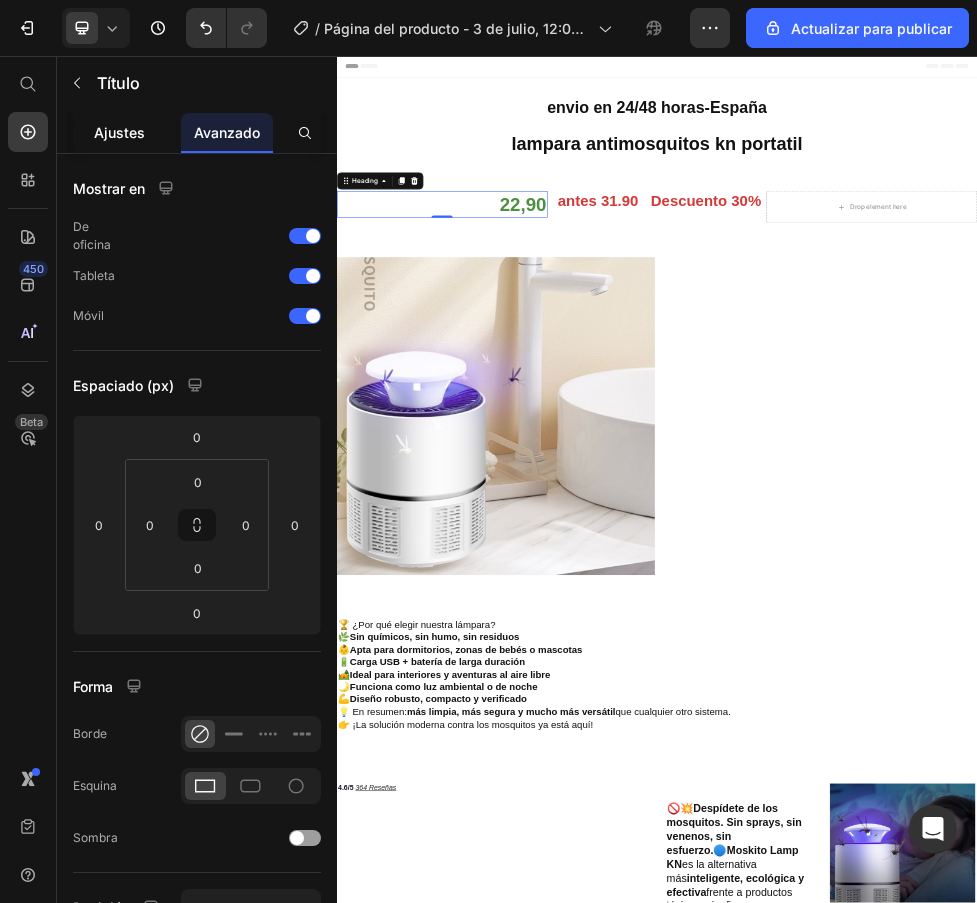 click on "Ajustes" at bounding box center [119, 132] 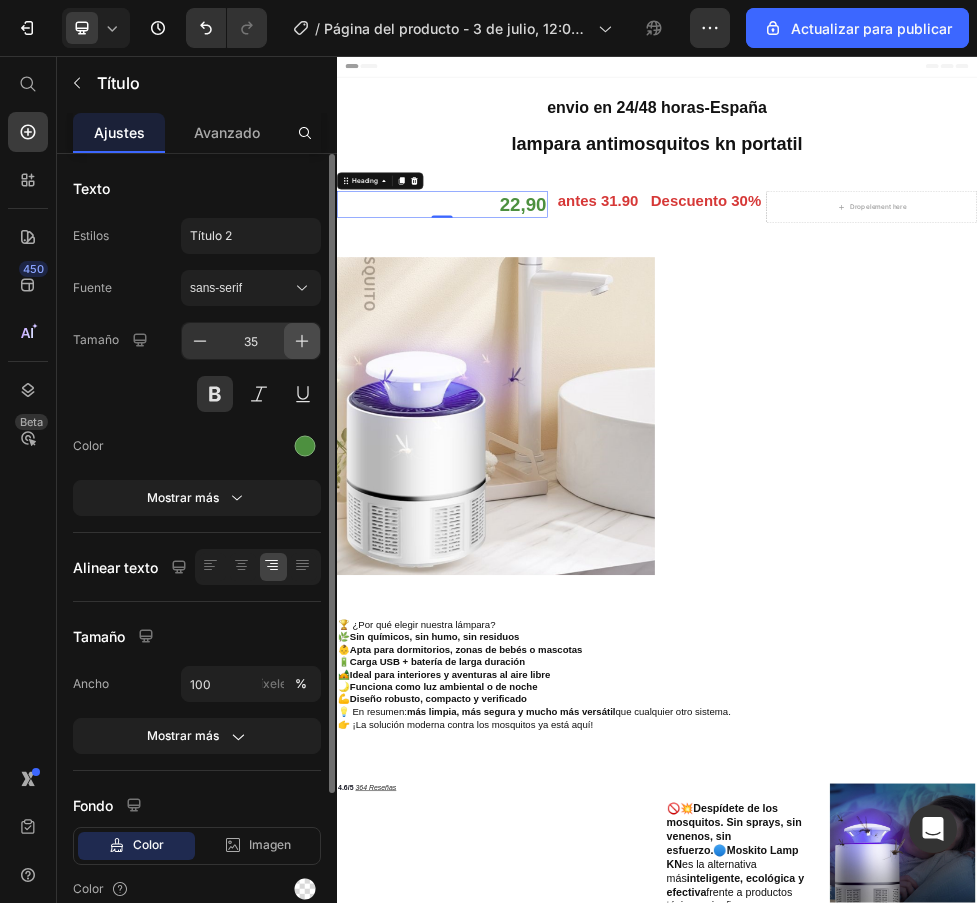 click 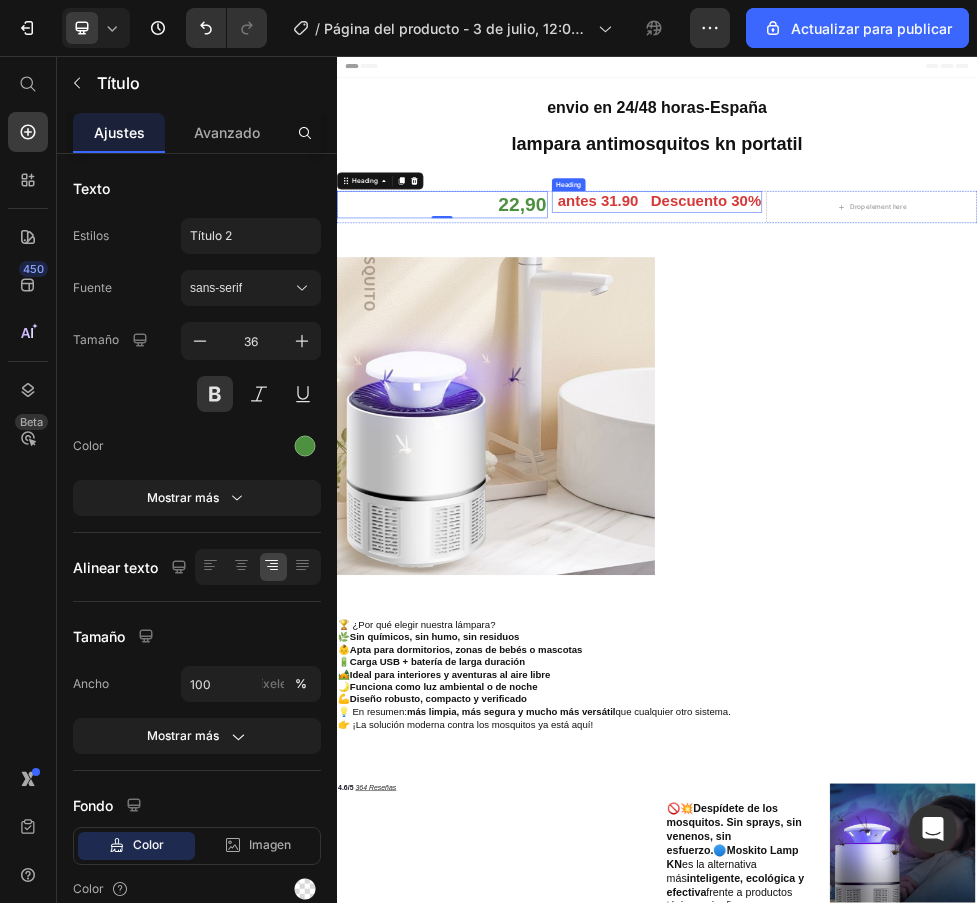 click on "antes 31.90   Descuento 30%" at bounding box center [937, 330] 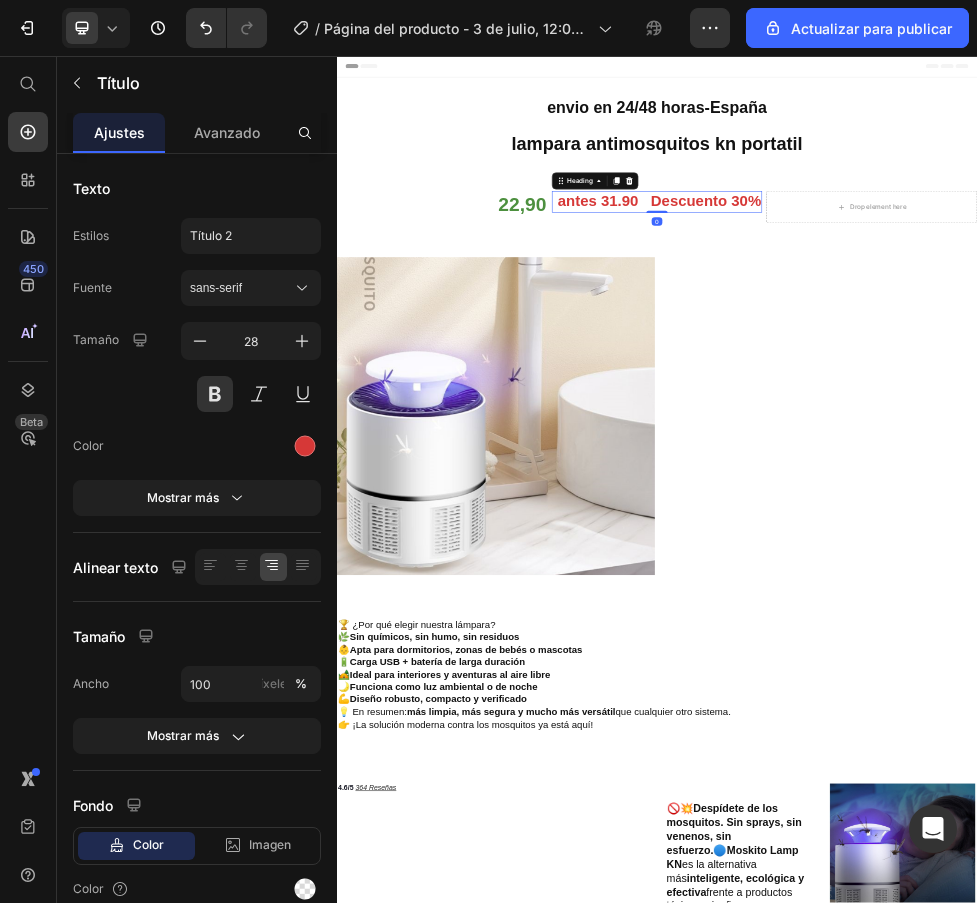 drag, startPoint x: 923, startPoint y: 350, endPoint x: 950, endPoint y: 346, distance: 27.294687 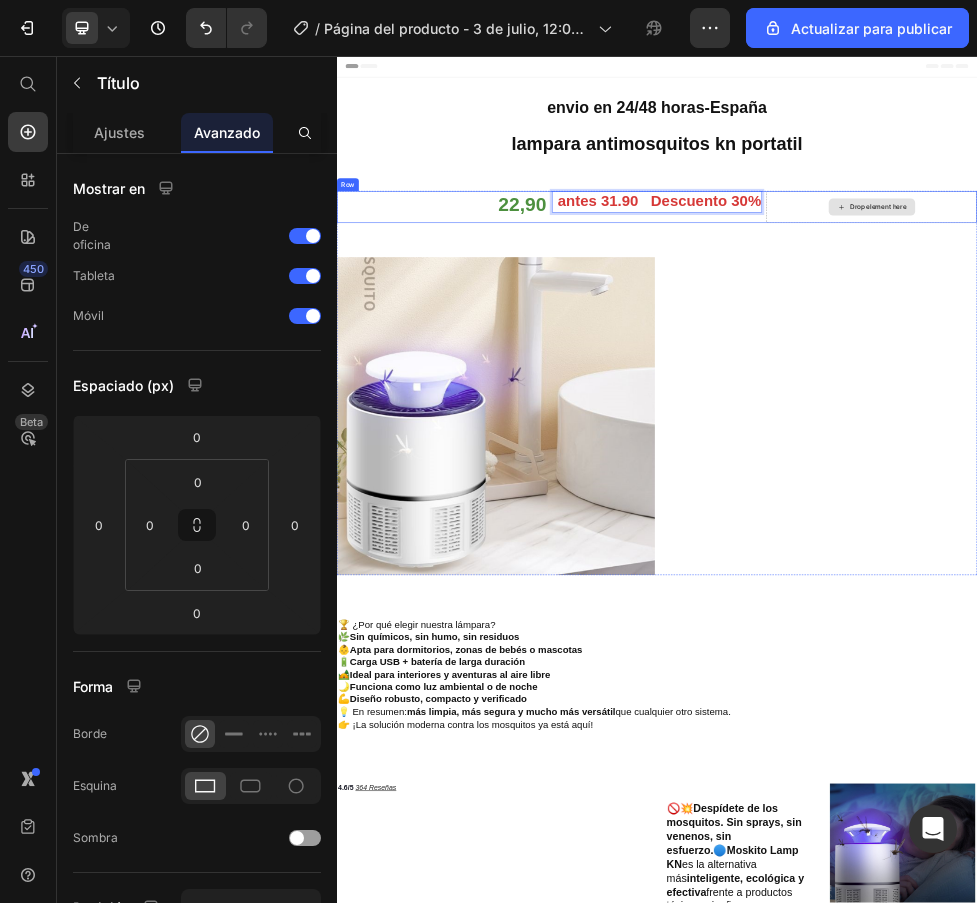 drag, startPoint x: 955, startPoint y: 327, endPoint x: 1152, endPoint y: 327, distance: 197 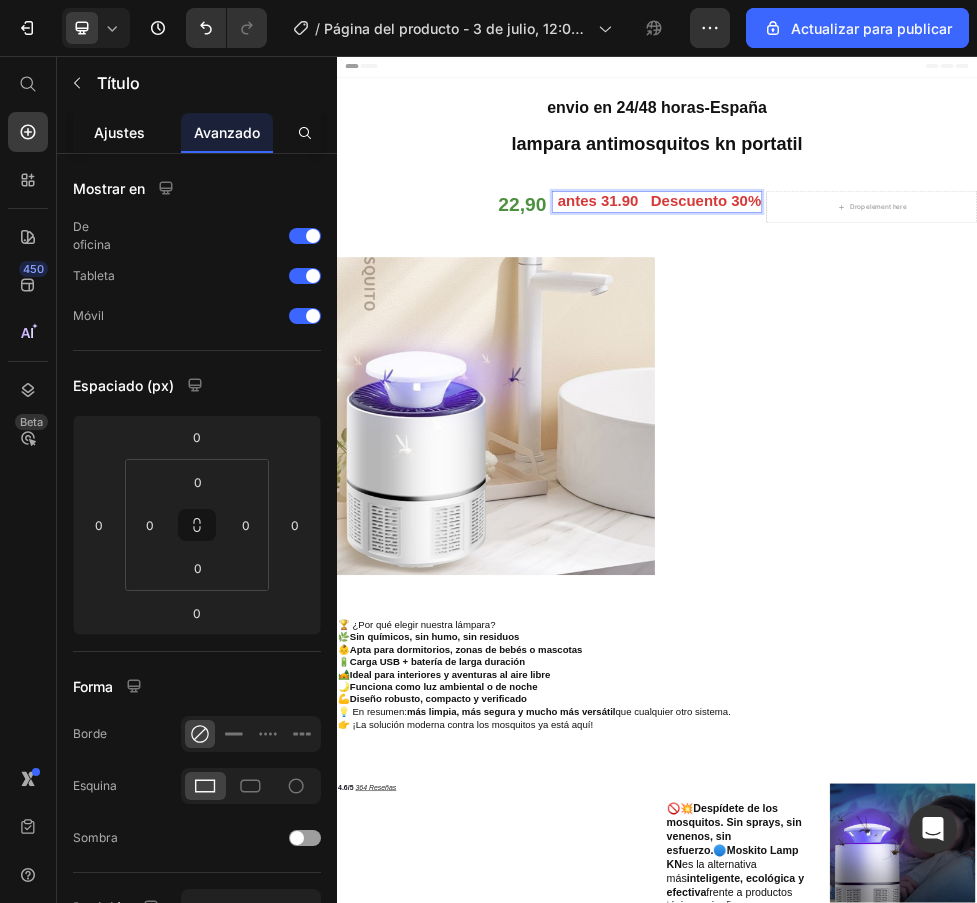 click on "Ajustes" at bounding box center [119, 132] 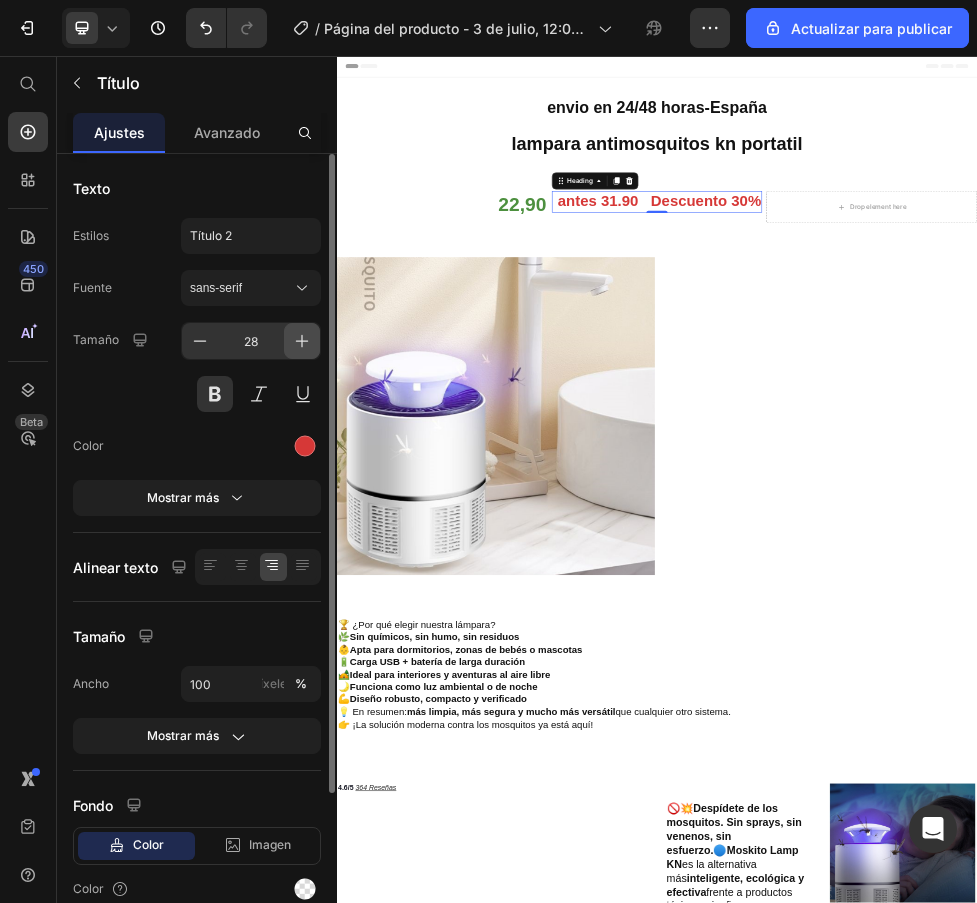 click 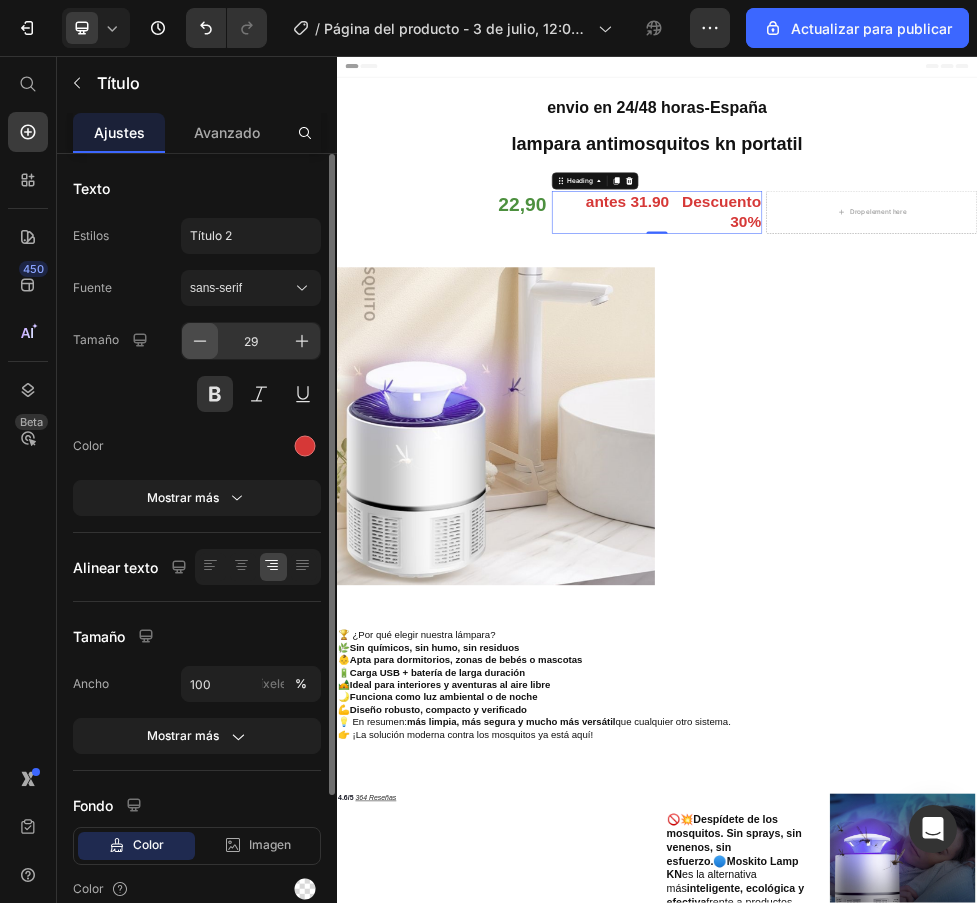 click 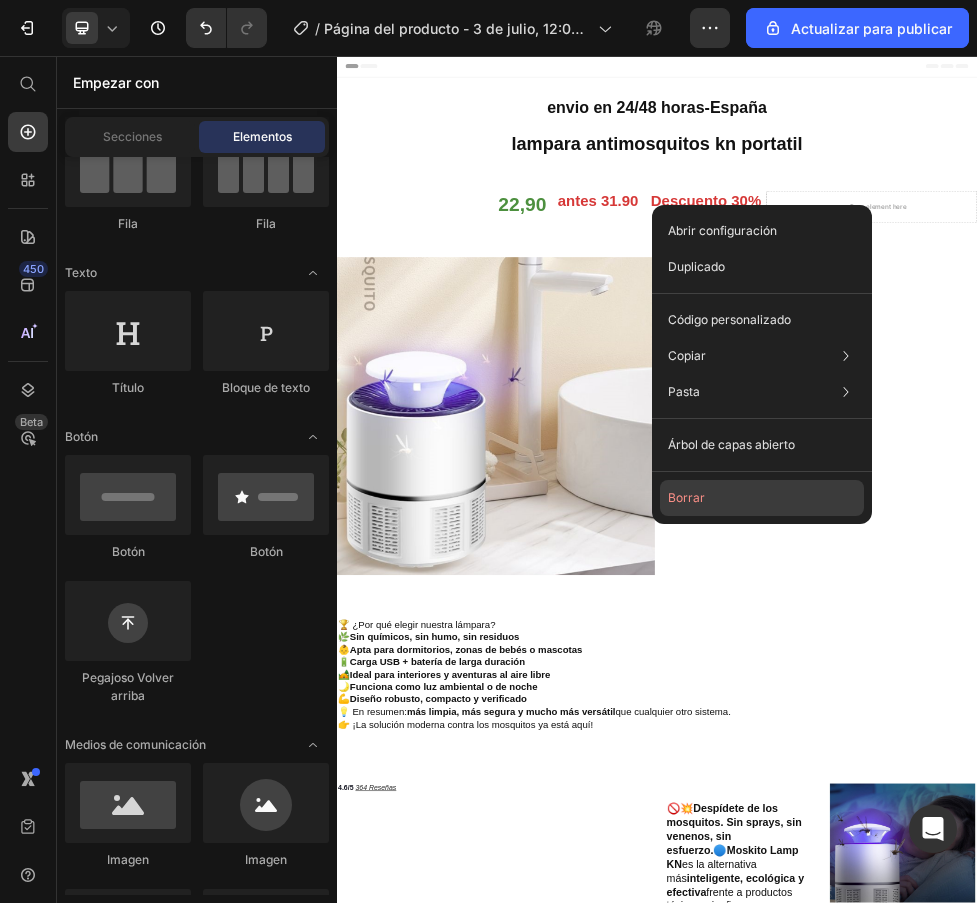click on "Borrar" 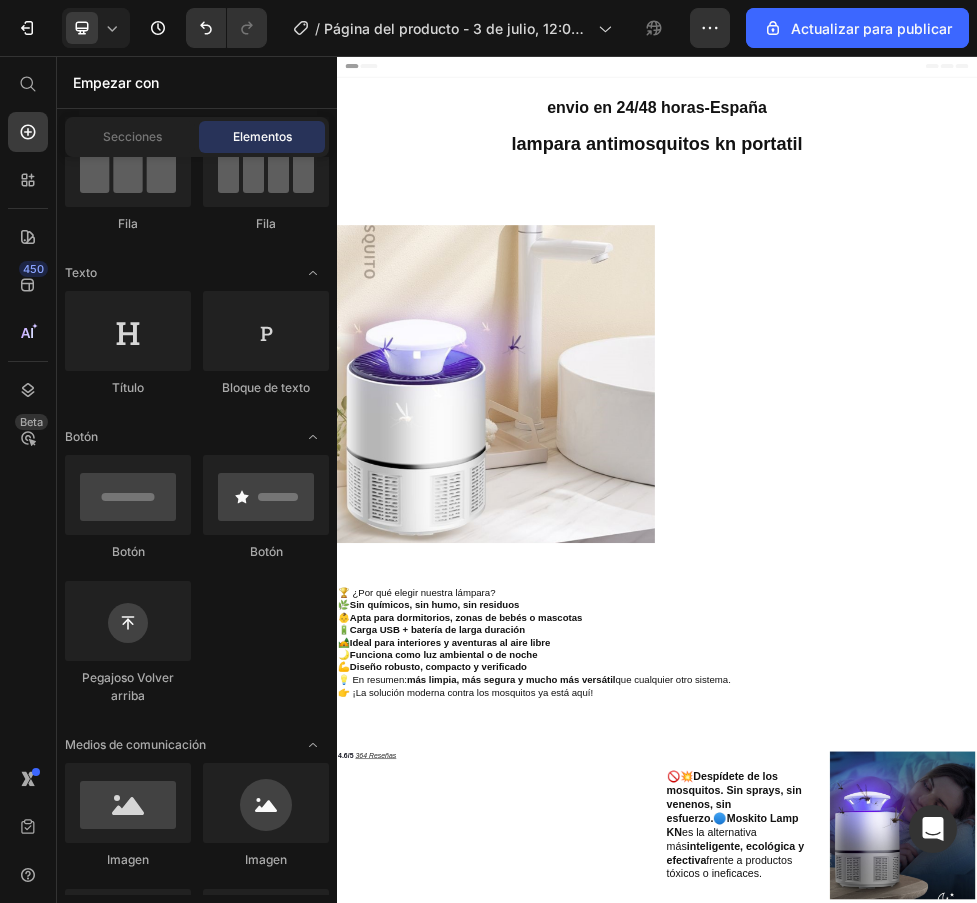 scroll, scrollTop: 0, scrollLeft: 0, axis: both 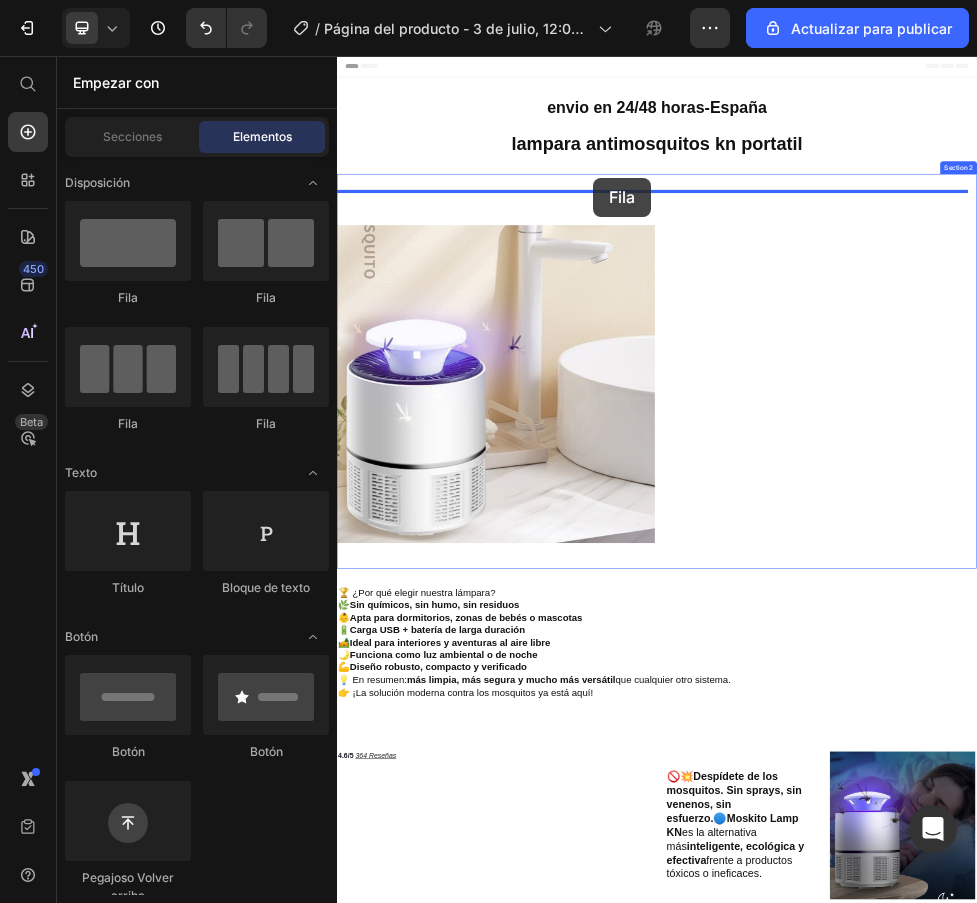 drag, startPoint x: 621, startPoint y: 306, endPoint x: 817, endPoint y: 284, distance: 197.23083 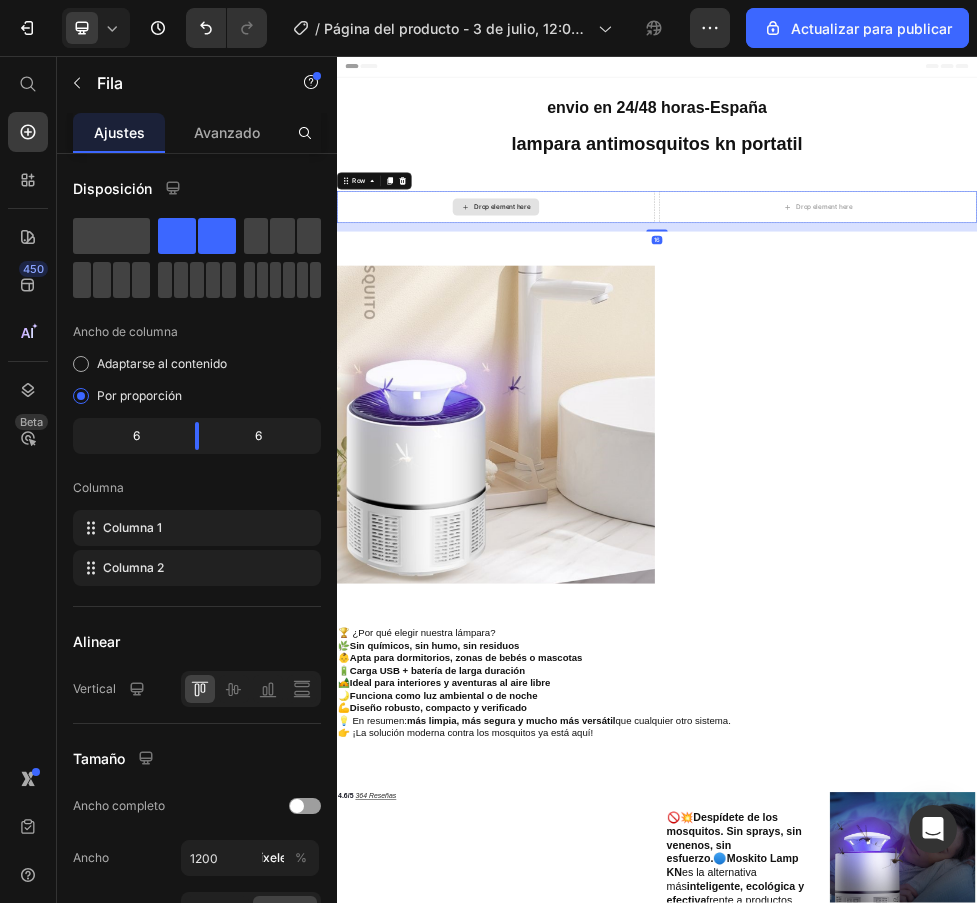 click on "Drop element here" at bounding box center [647, 340] 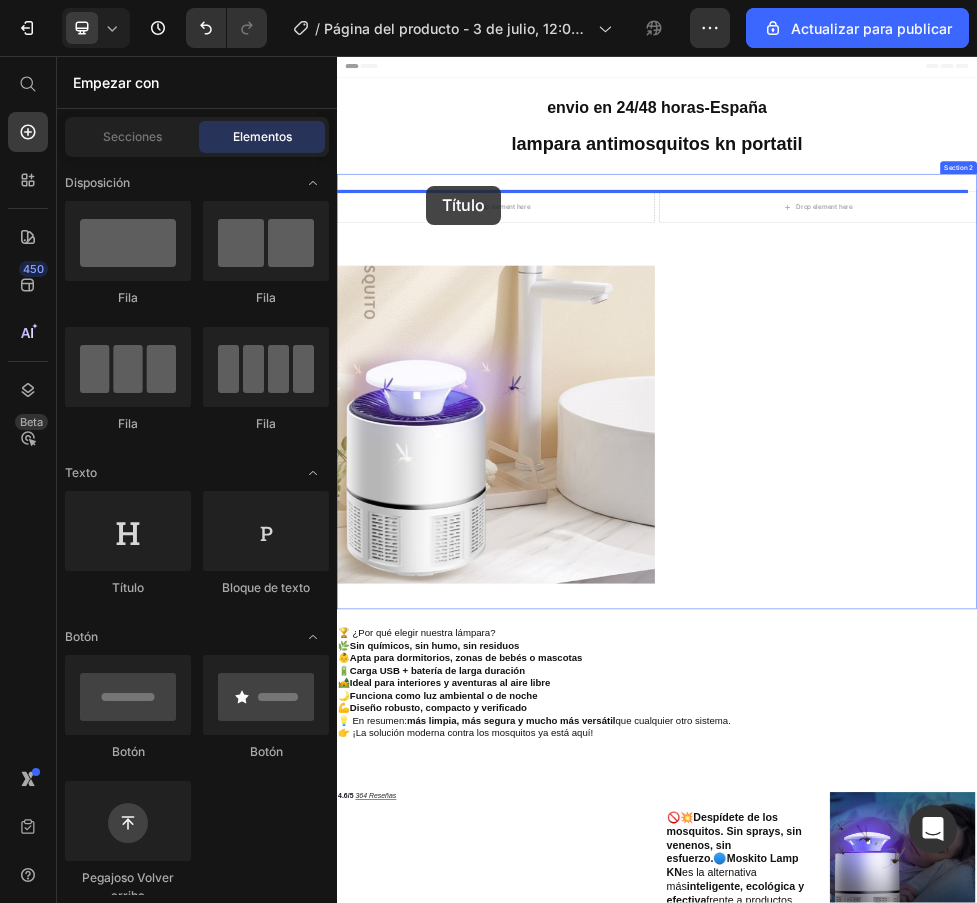 drag, startPoint x: 446, startPoint y: 584, endPoint x: 503, endPoint y: 299, distance: 290.6441 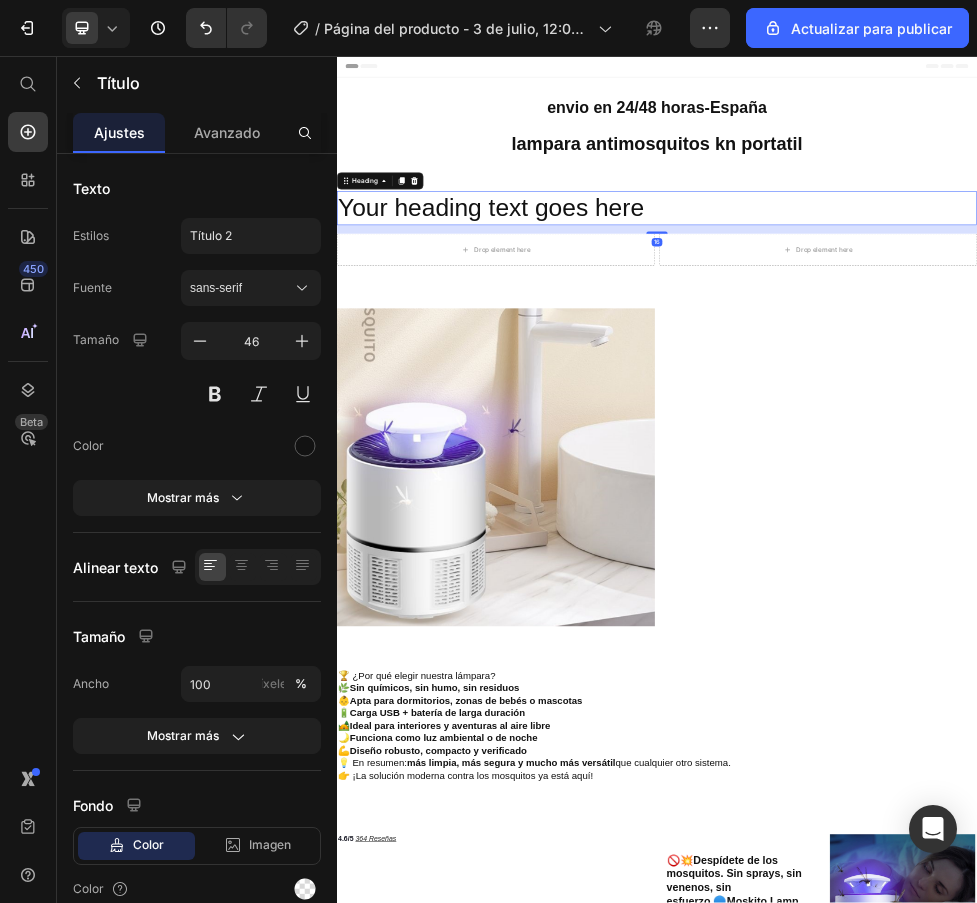 click on "Your heading text goes here" at bounding box center (937, 342) 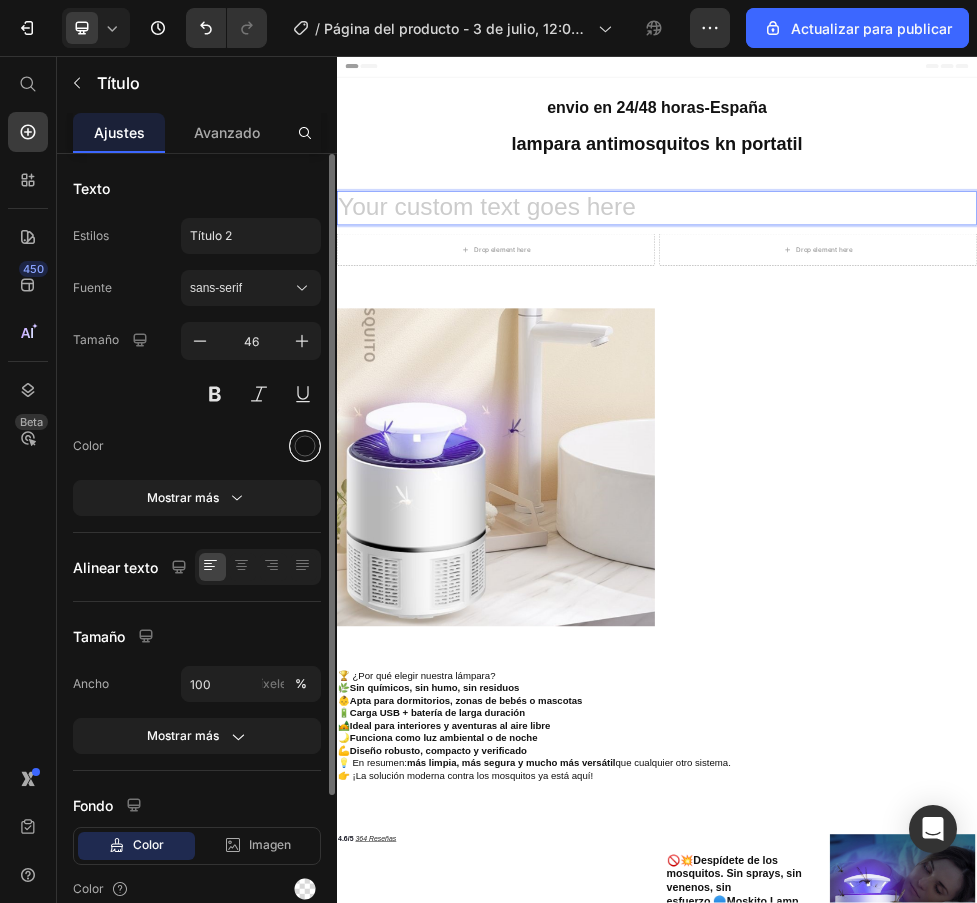 click at bounding box center (305, 446) 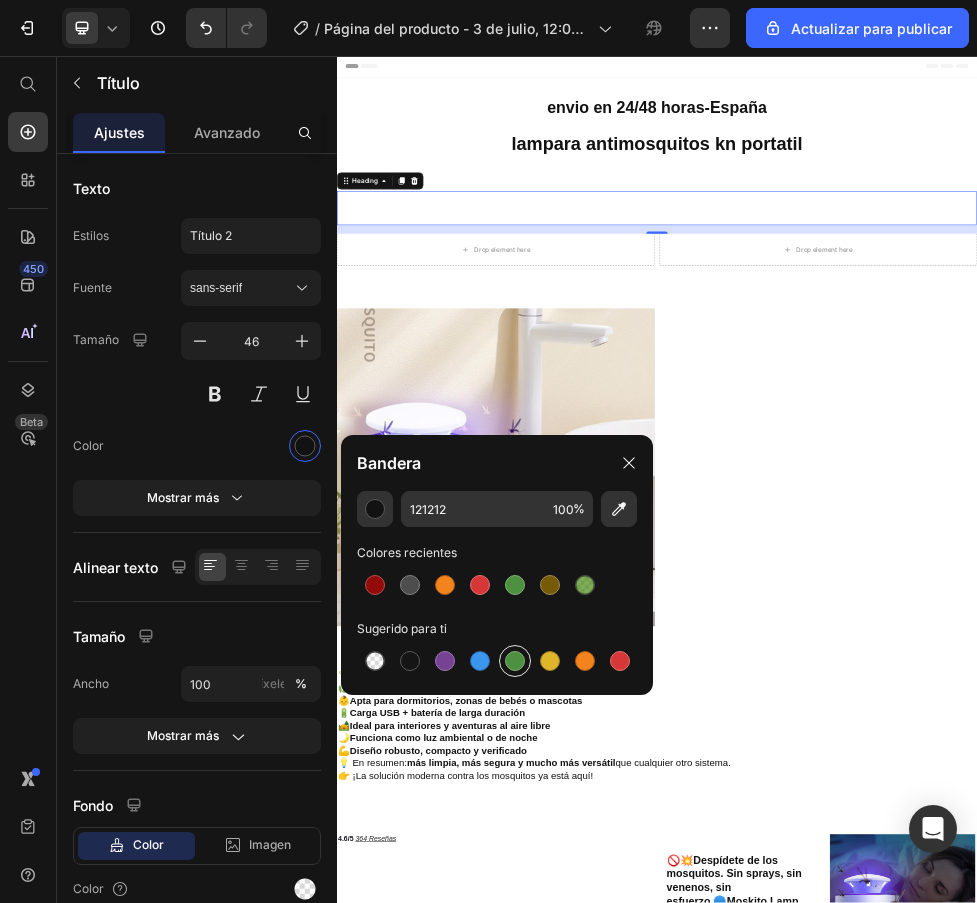 click at bounding box center (515, 661) 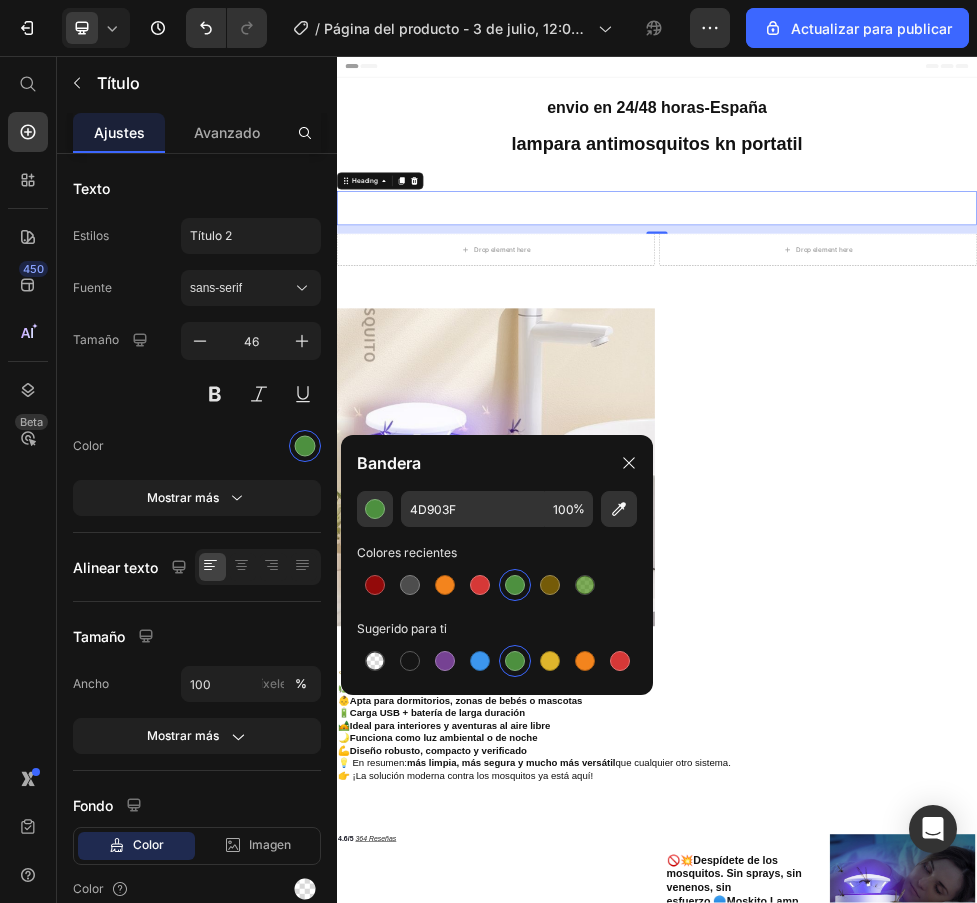 click at bounding box center (937, 342) 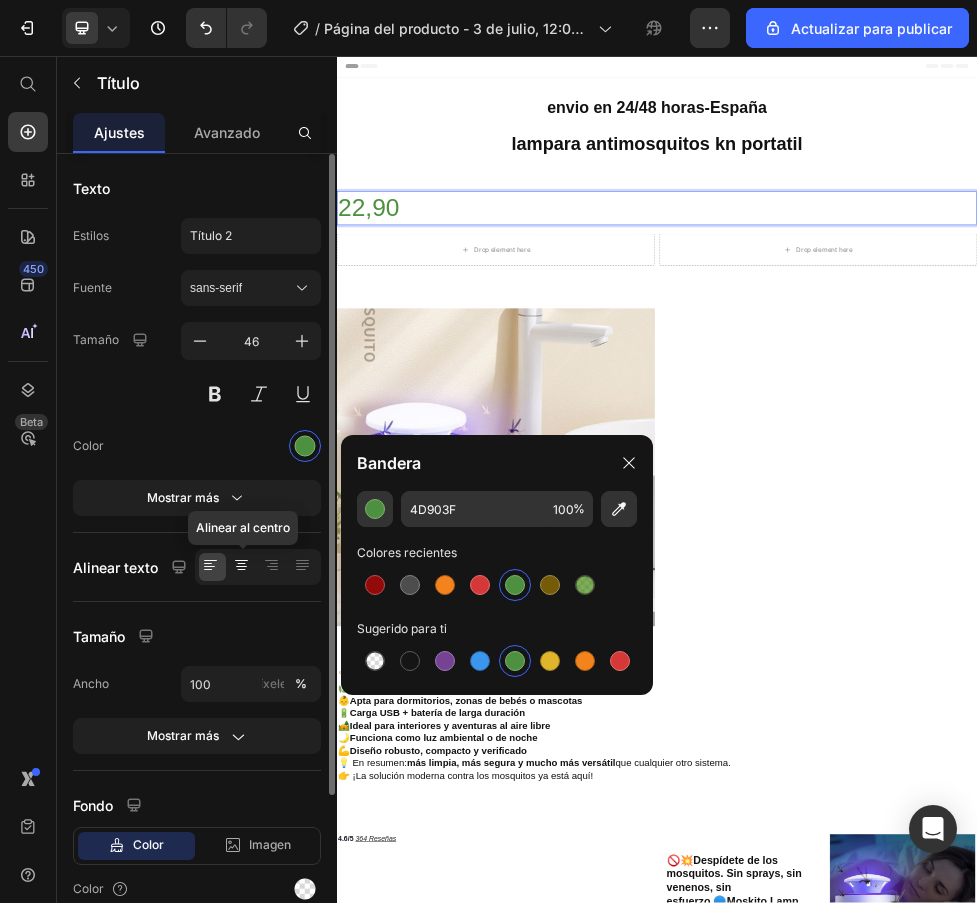 click 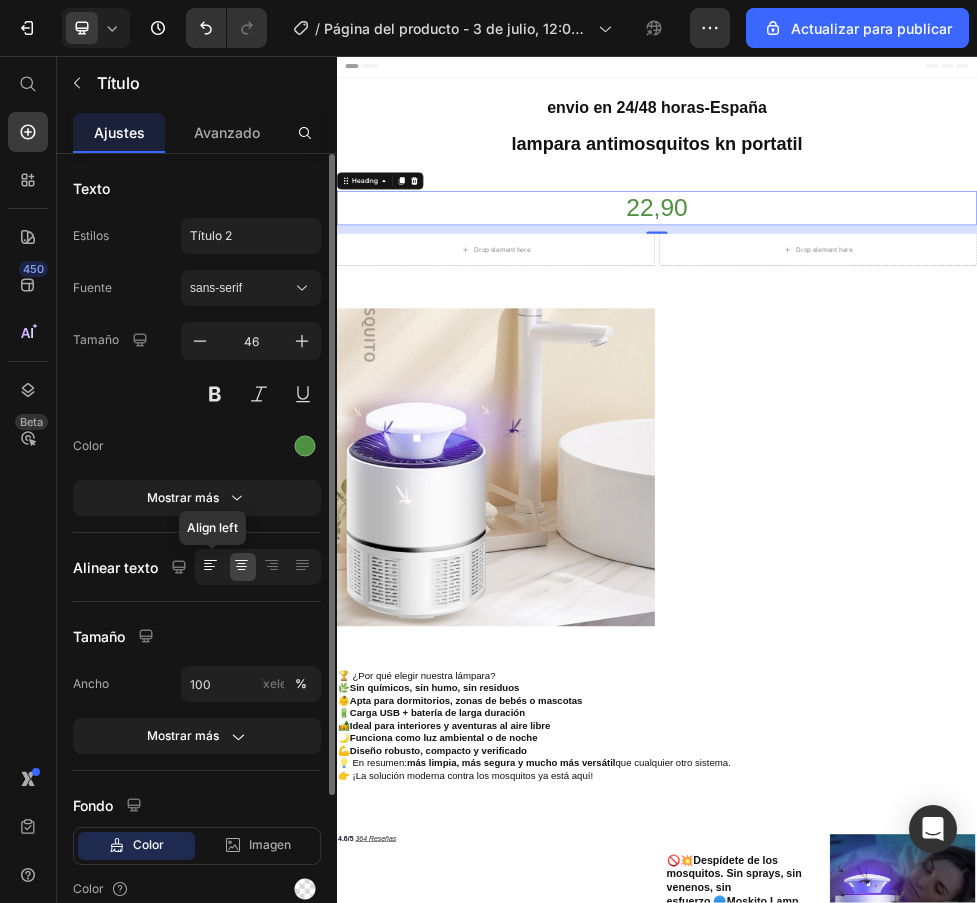click 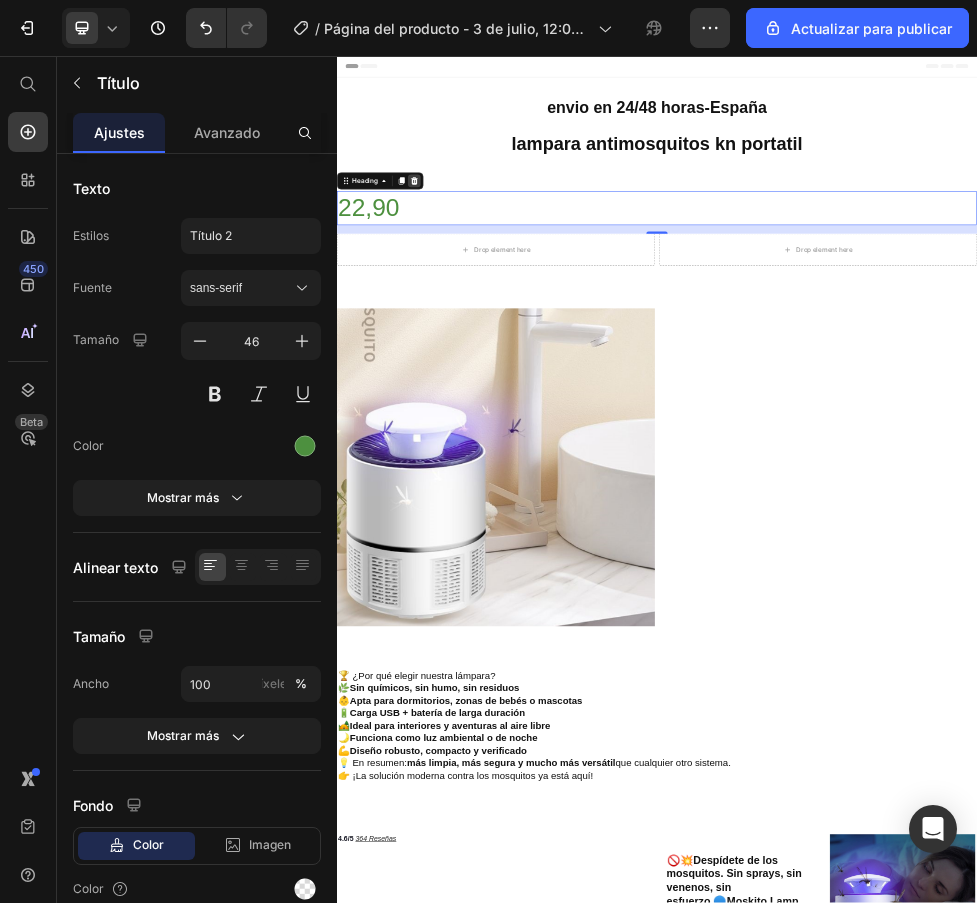click at bounding box center [482, 291] 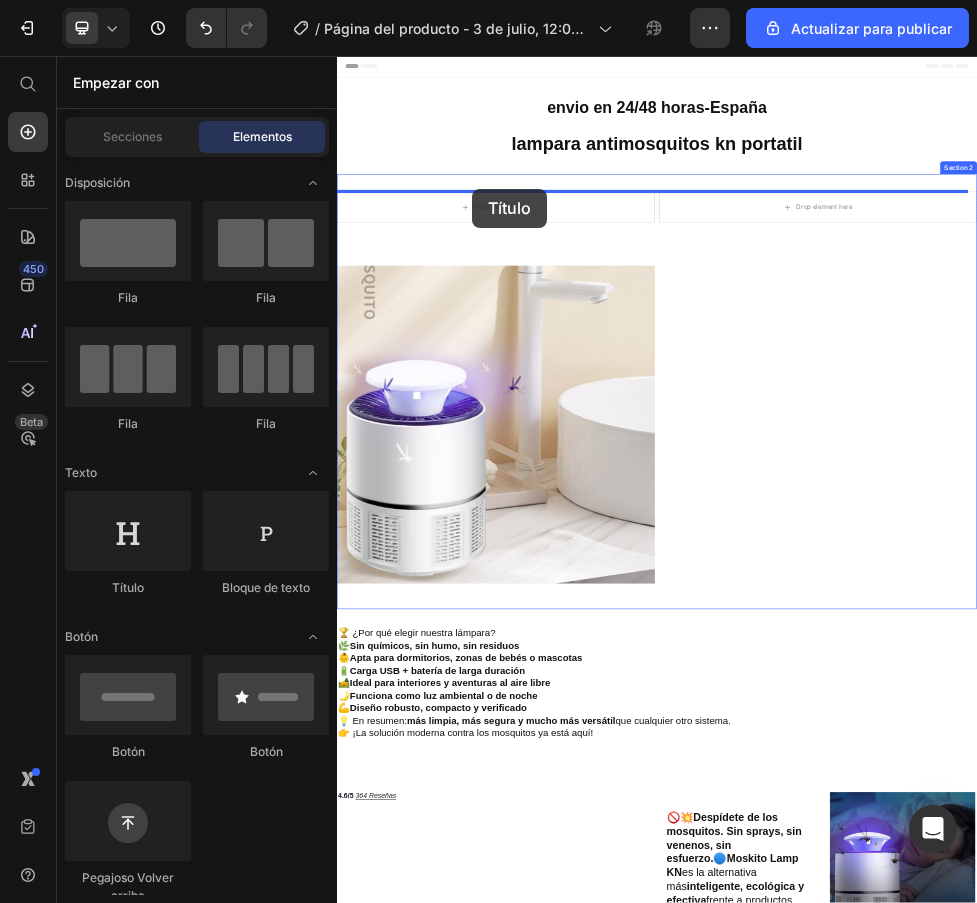 drag, startPoint x: 482, startPoint y: 601, endPoint x: 590, endPoint y: 305, distance: 315.08728 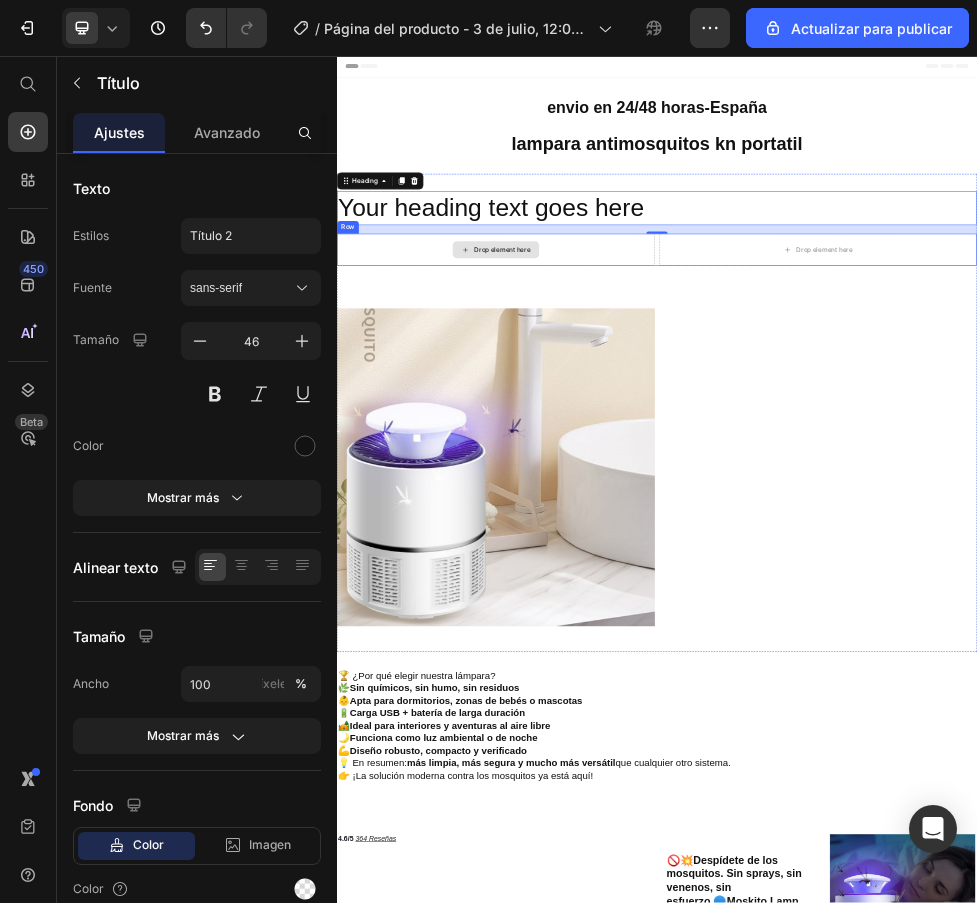 click on "Drop element here" at bounding box center [635, 420] 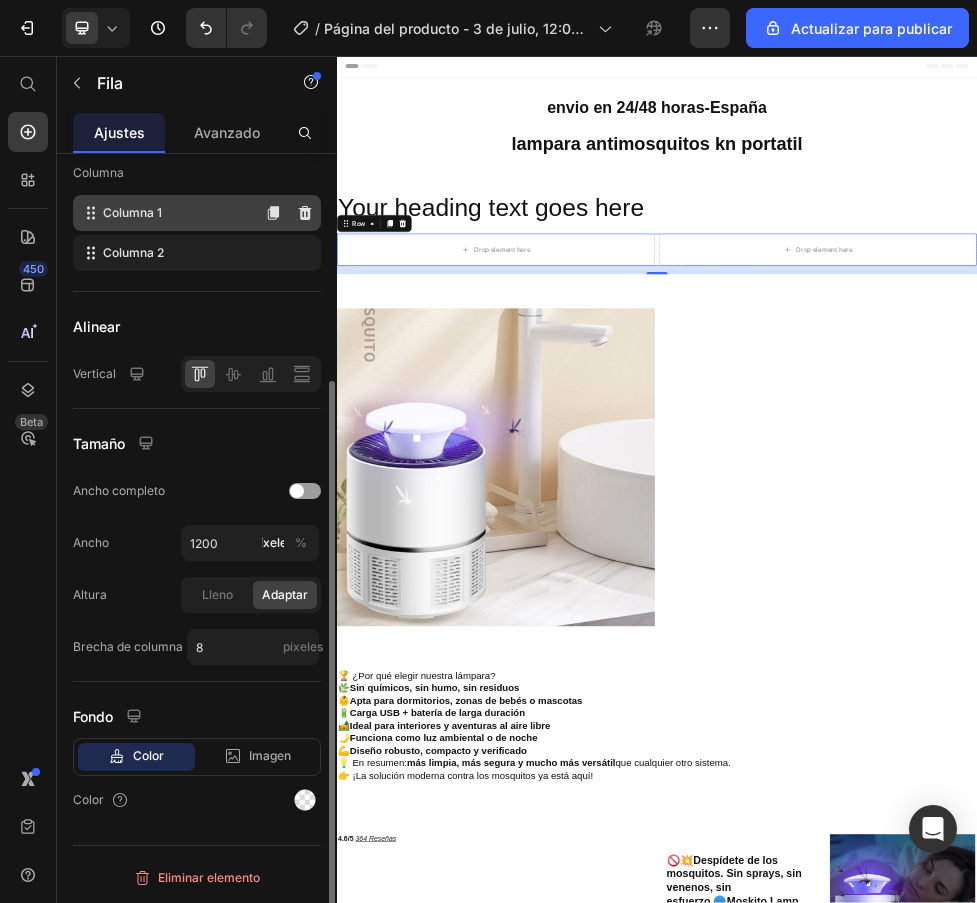 scroll, scrollTop: 115, scrollLeft: 0, axis: vertical 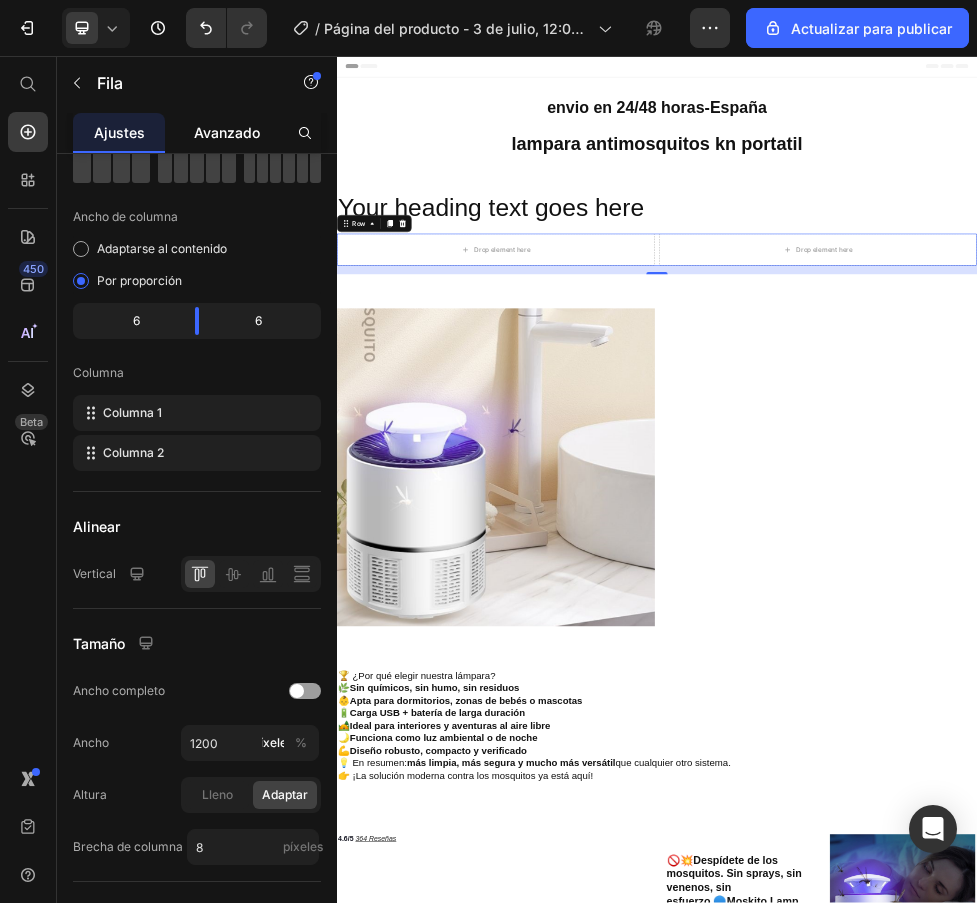 click on "Avanzado" at bounding box center (227, 132) 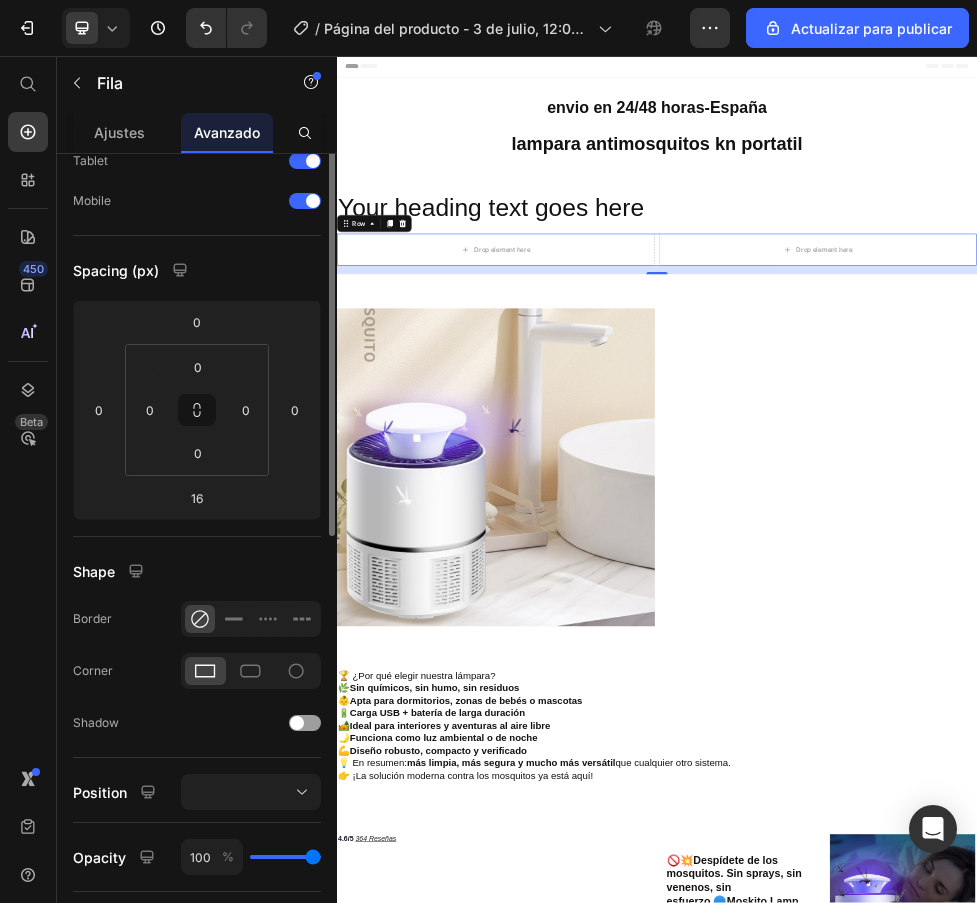 scroll, scrollTop: 0, scrollLeft: 0, axis: both 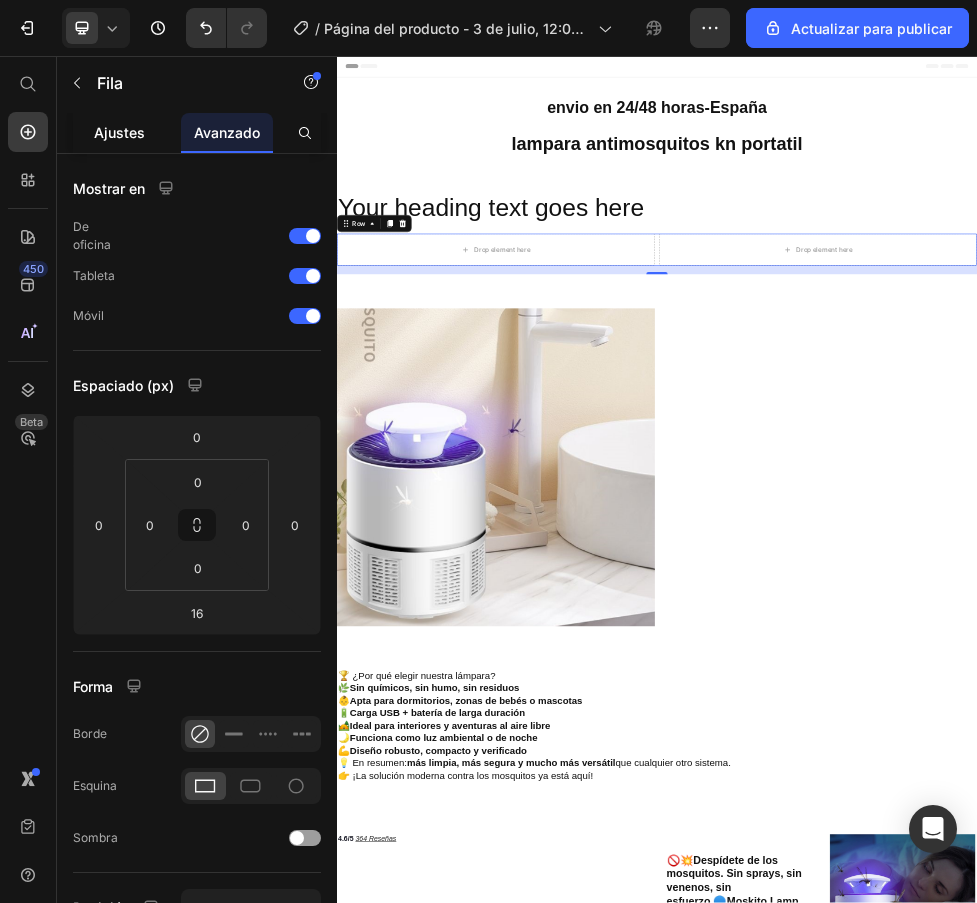 click on "Ajustes" at bounding box center [119, 132] 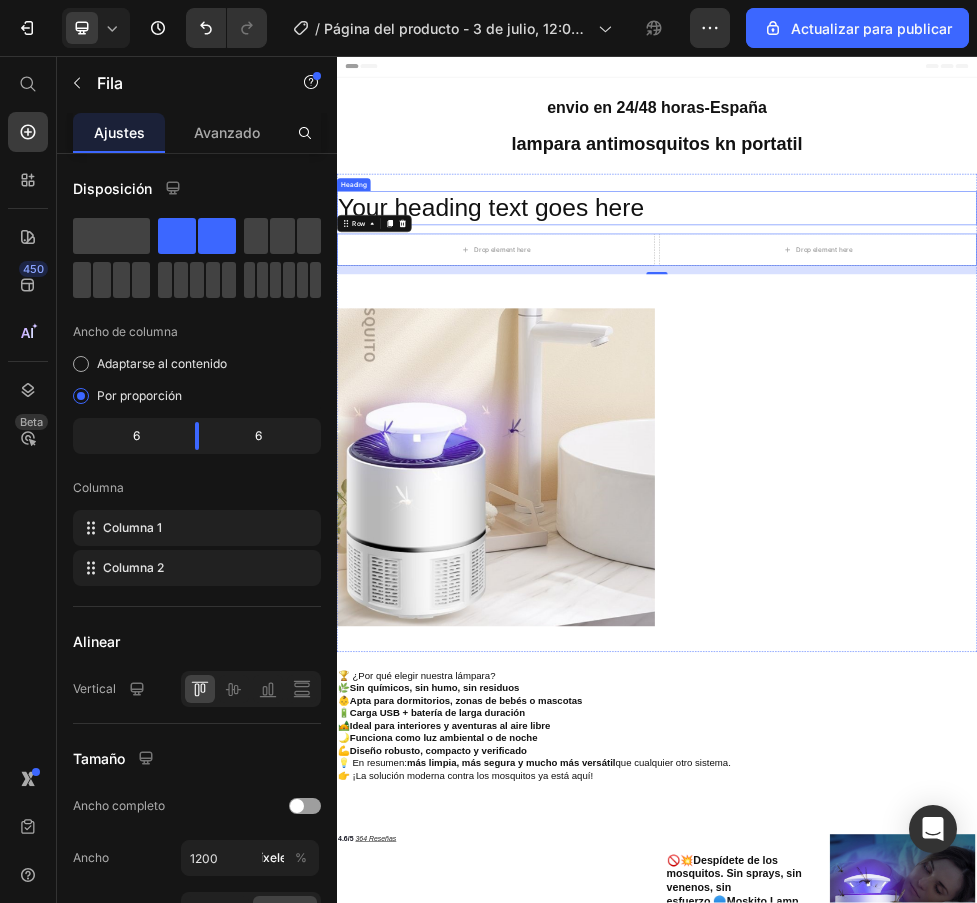 click on "Your heading text goes here" at bounding box center [937, 342] 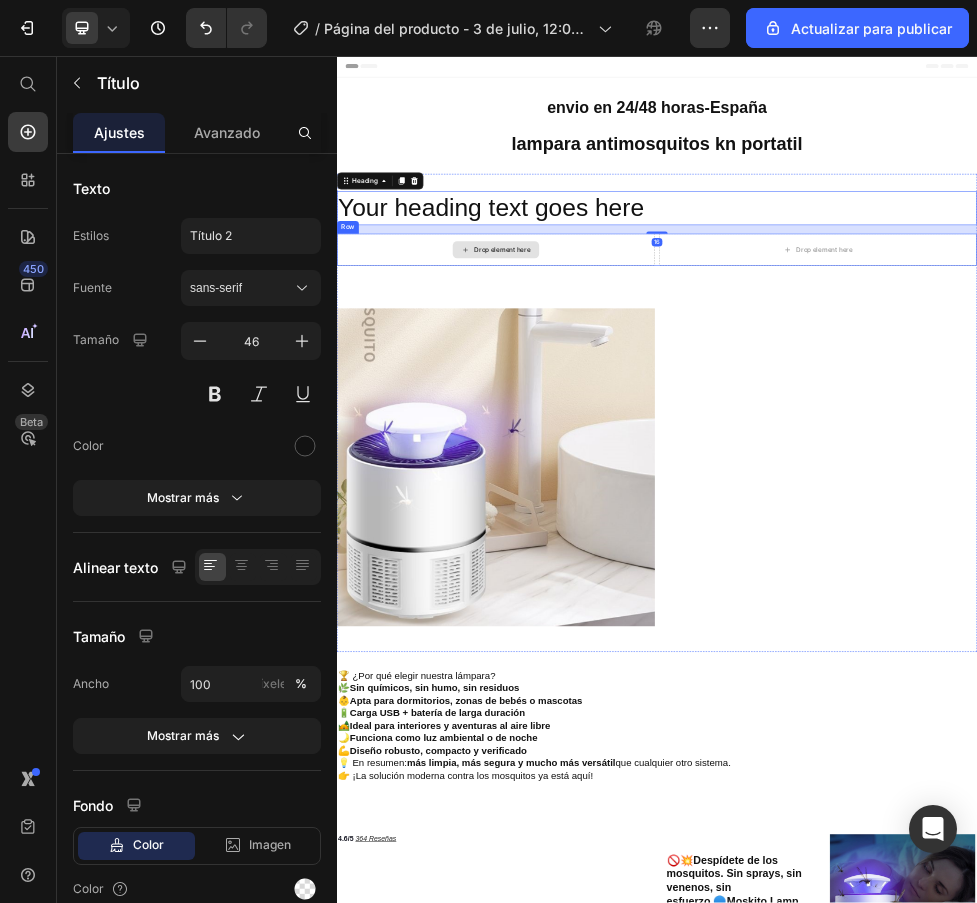 click on "Drop element here" at bounding box center (647, 420) 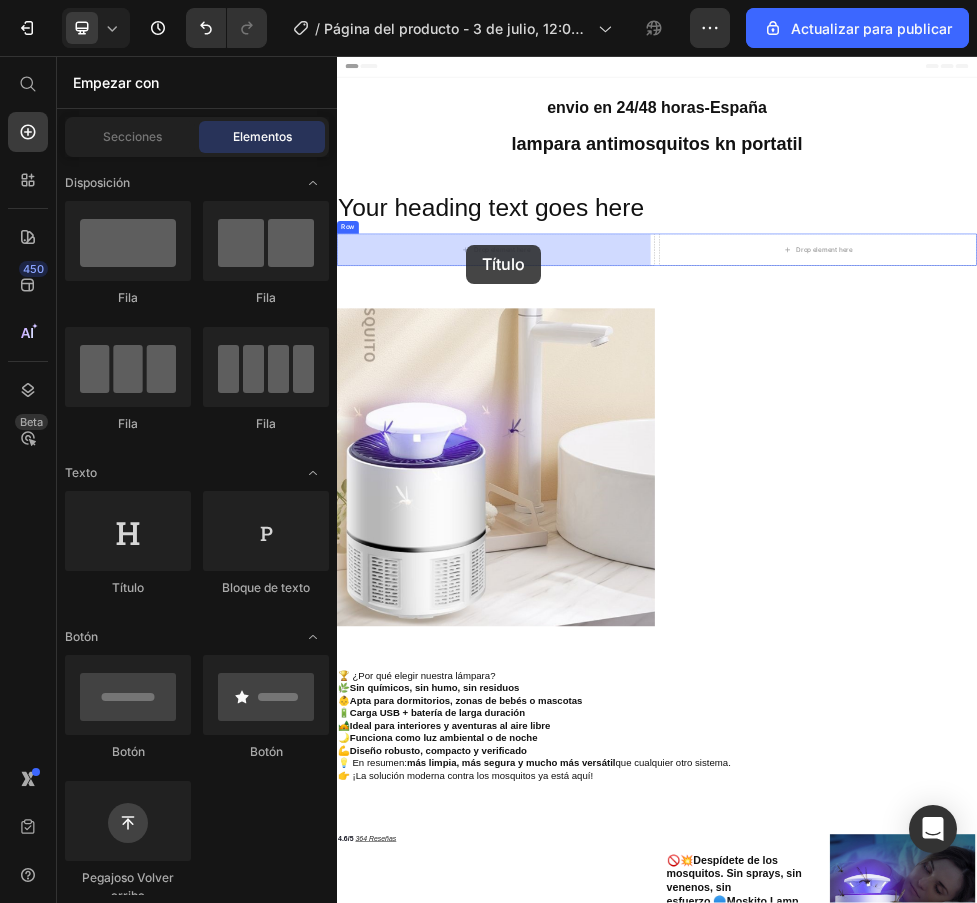 drag, startPoint x: 340, startPoint y: 706, endPoint x: 578, endPoint y: 410, distance: 379.81573 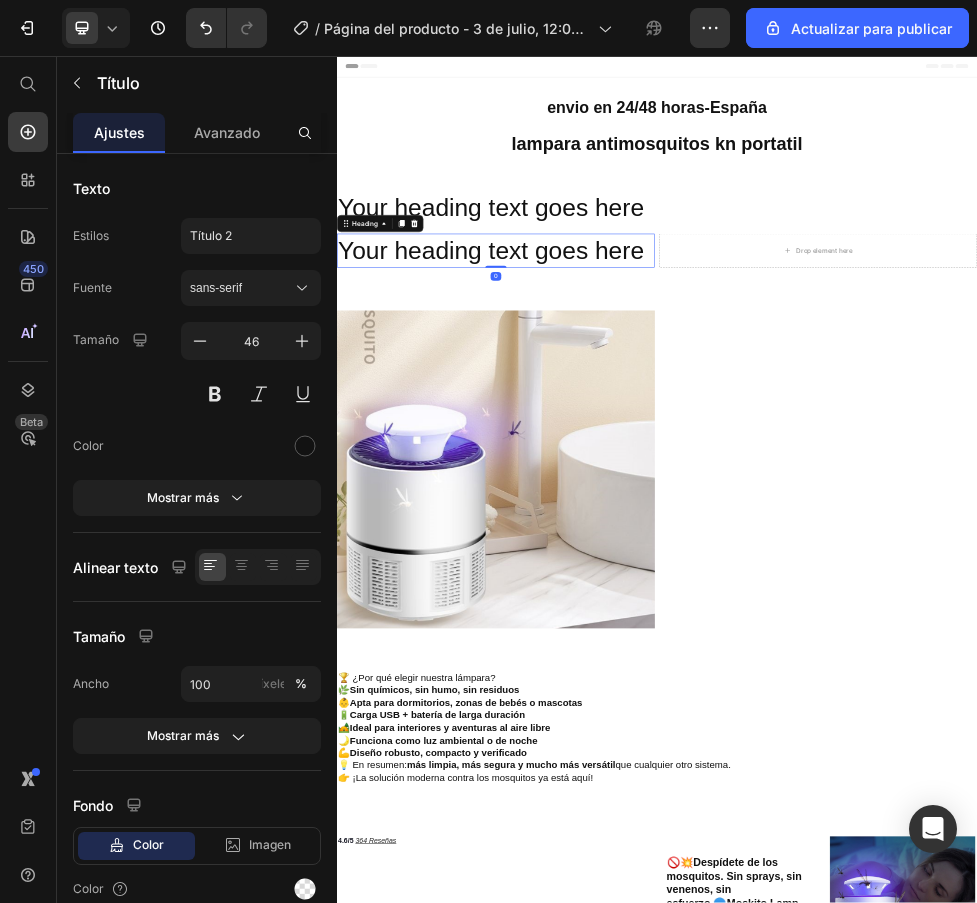 click on "Your heading text goes here" at bounding box center [635, 422] 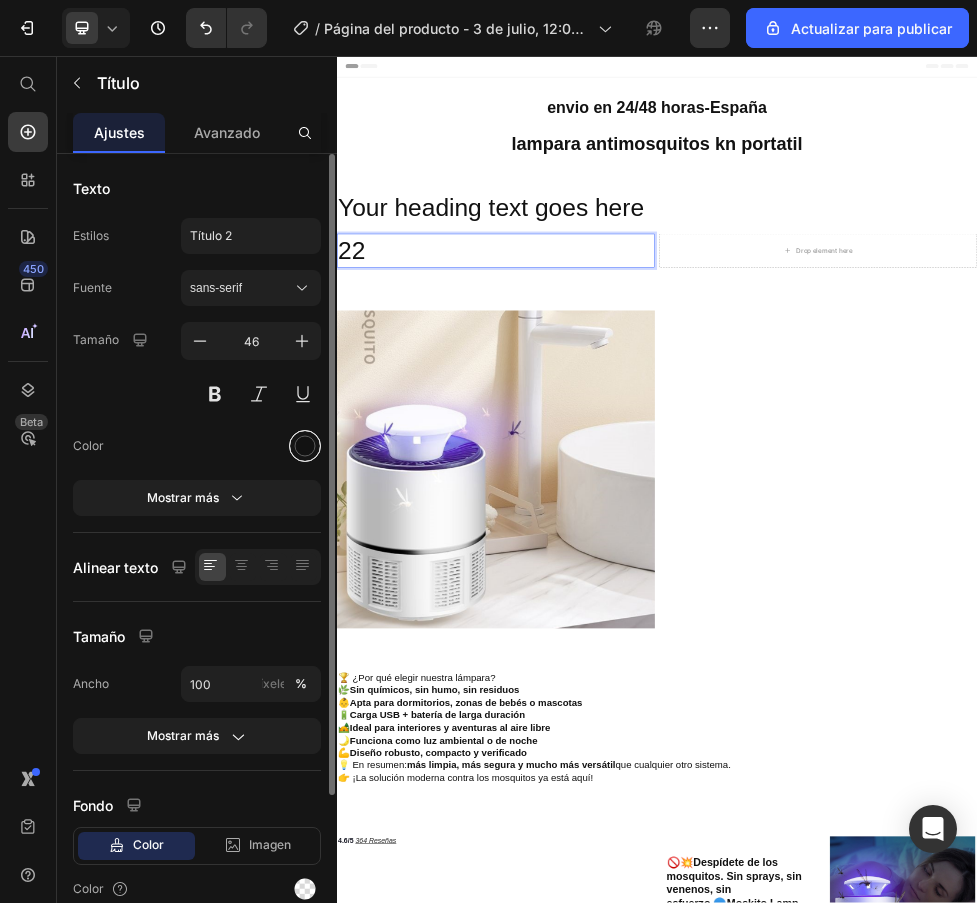 click at bounding box center (305, 446) 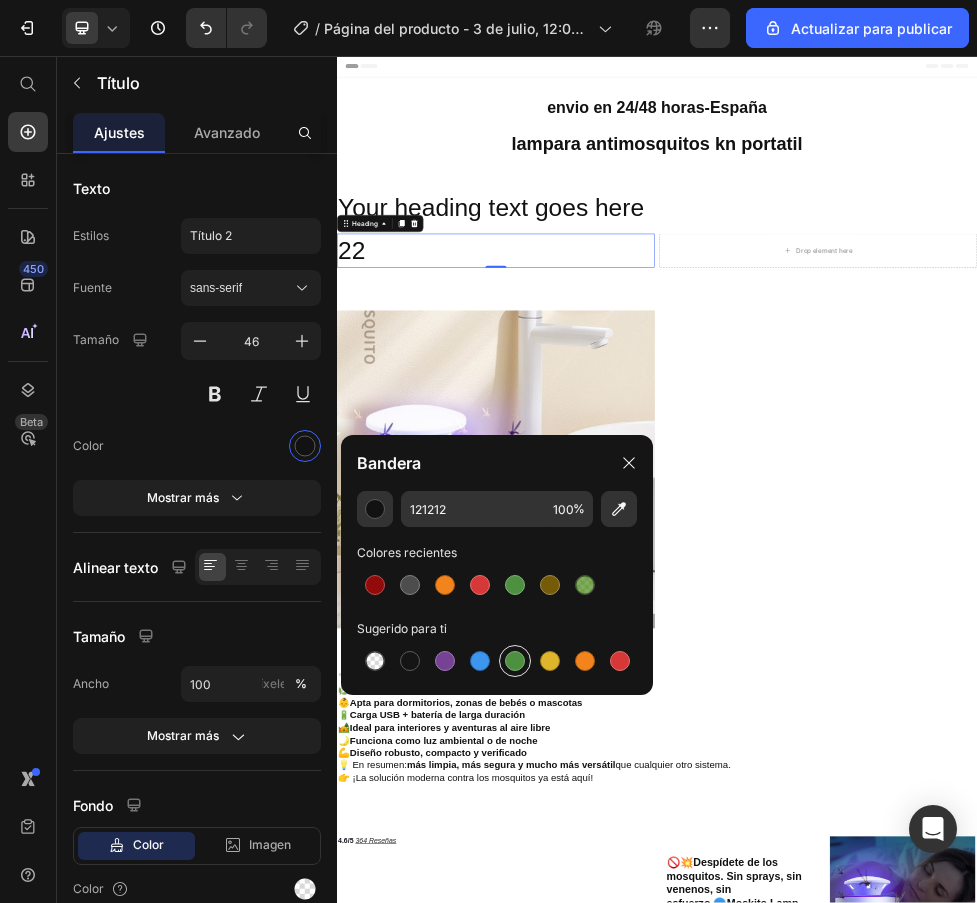 click at bounding box center (515, 661) 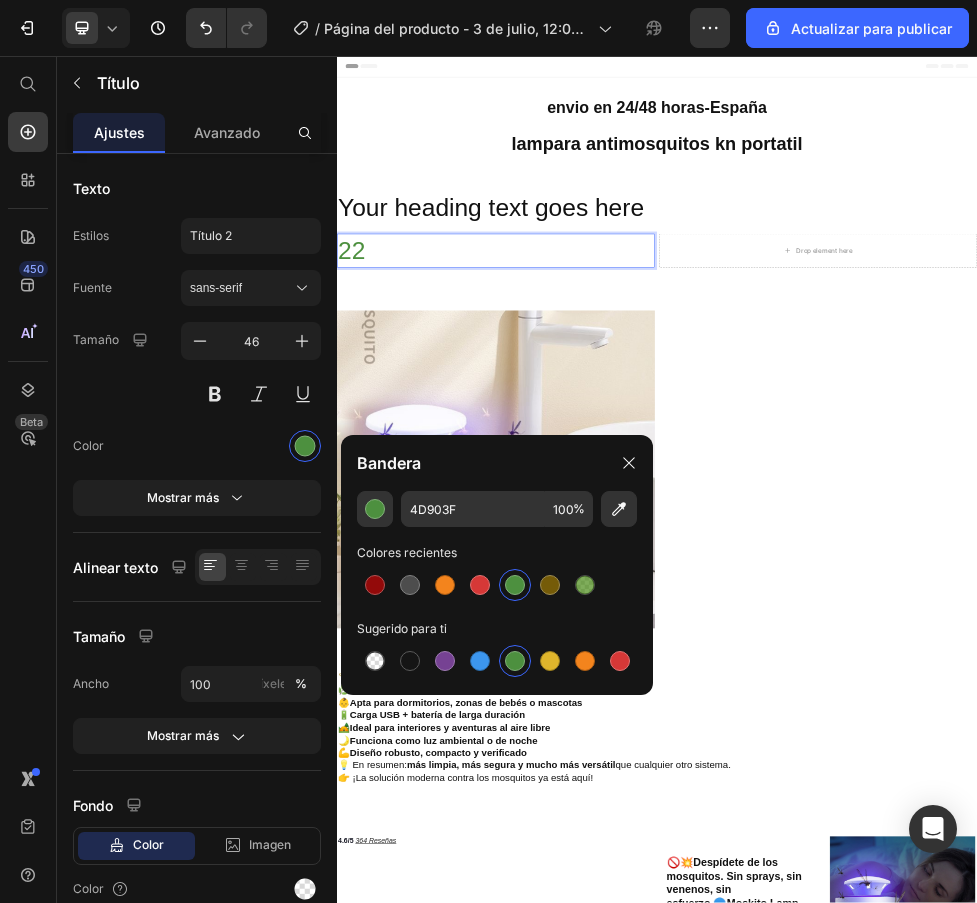 click on "22" at bounding box center (635, 422) 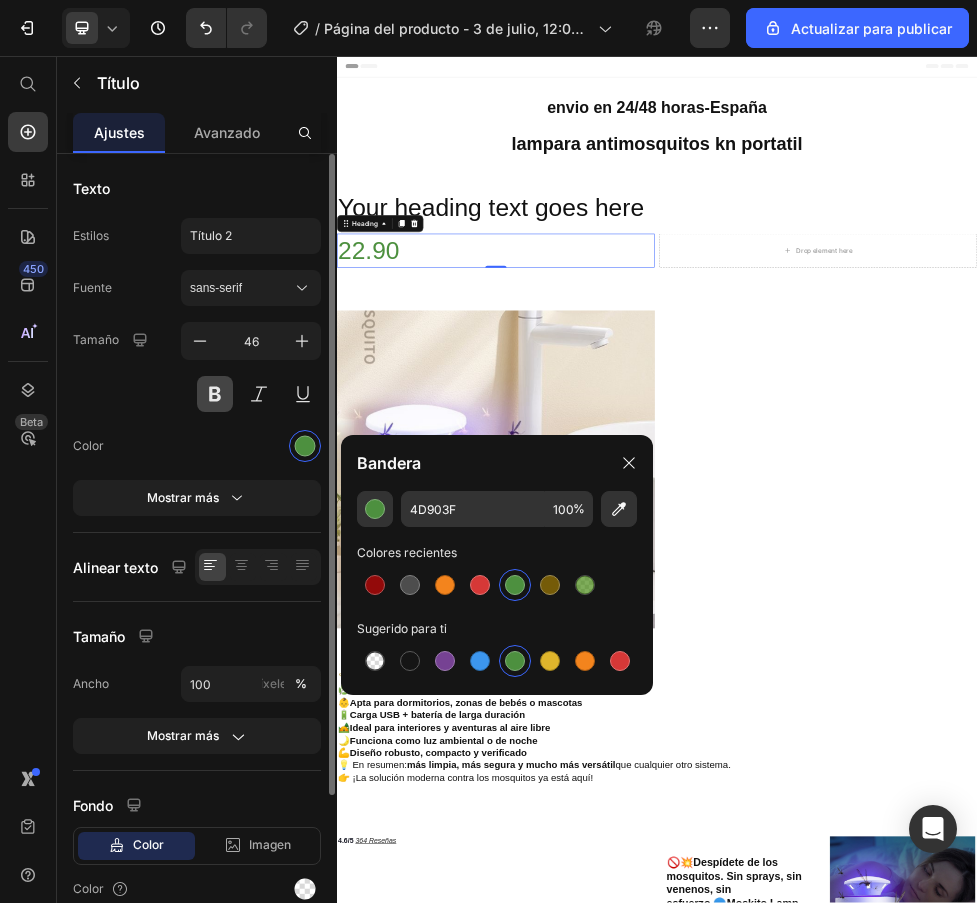 click at bounding box center (215, 394) 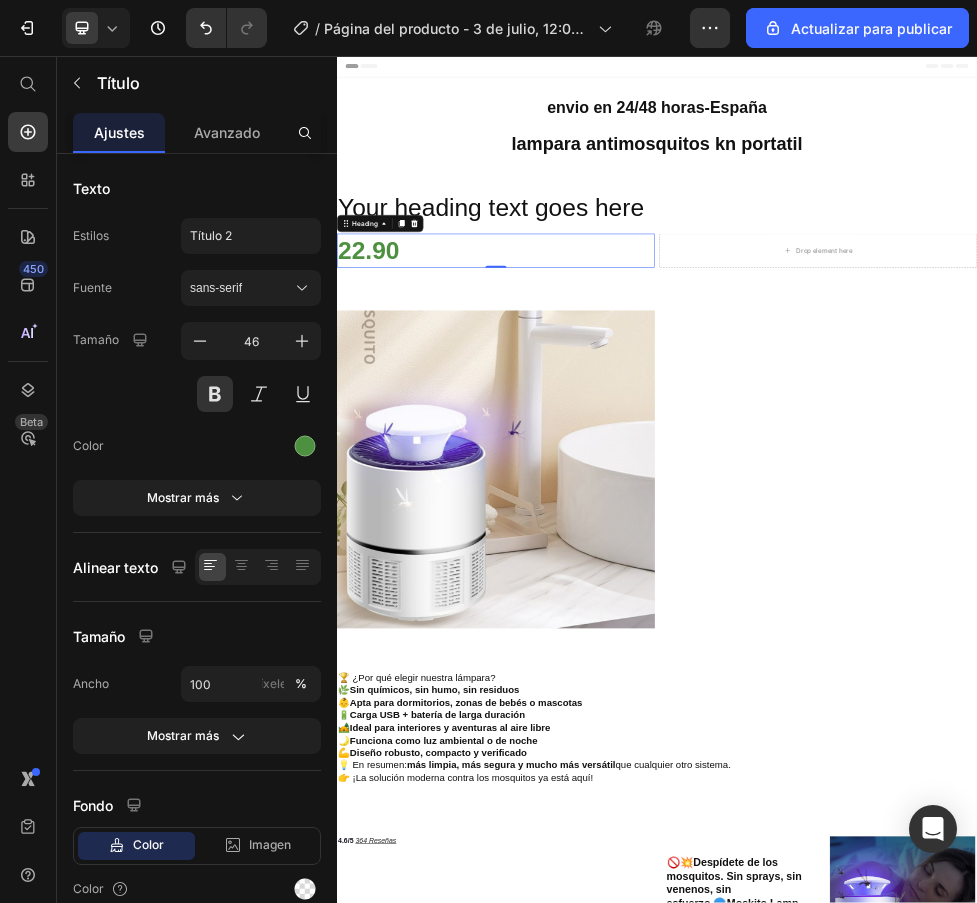 click on "22.90" at bounding box center (635, 422) 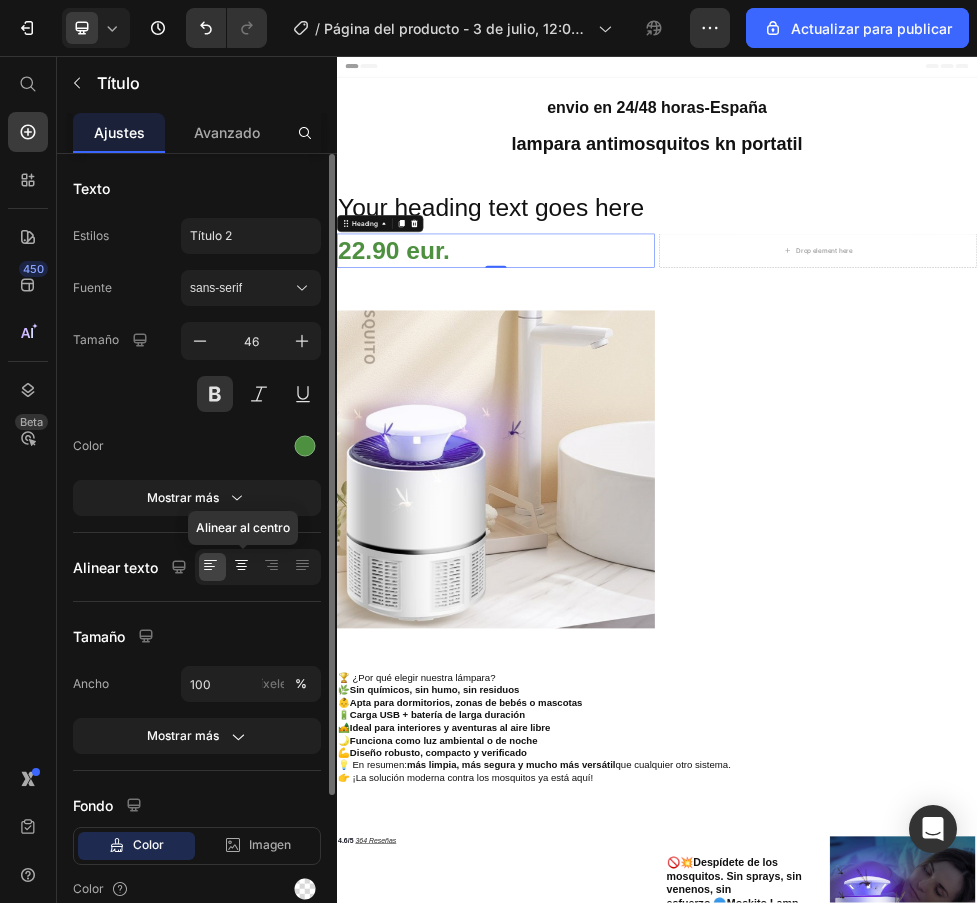 click 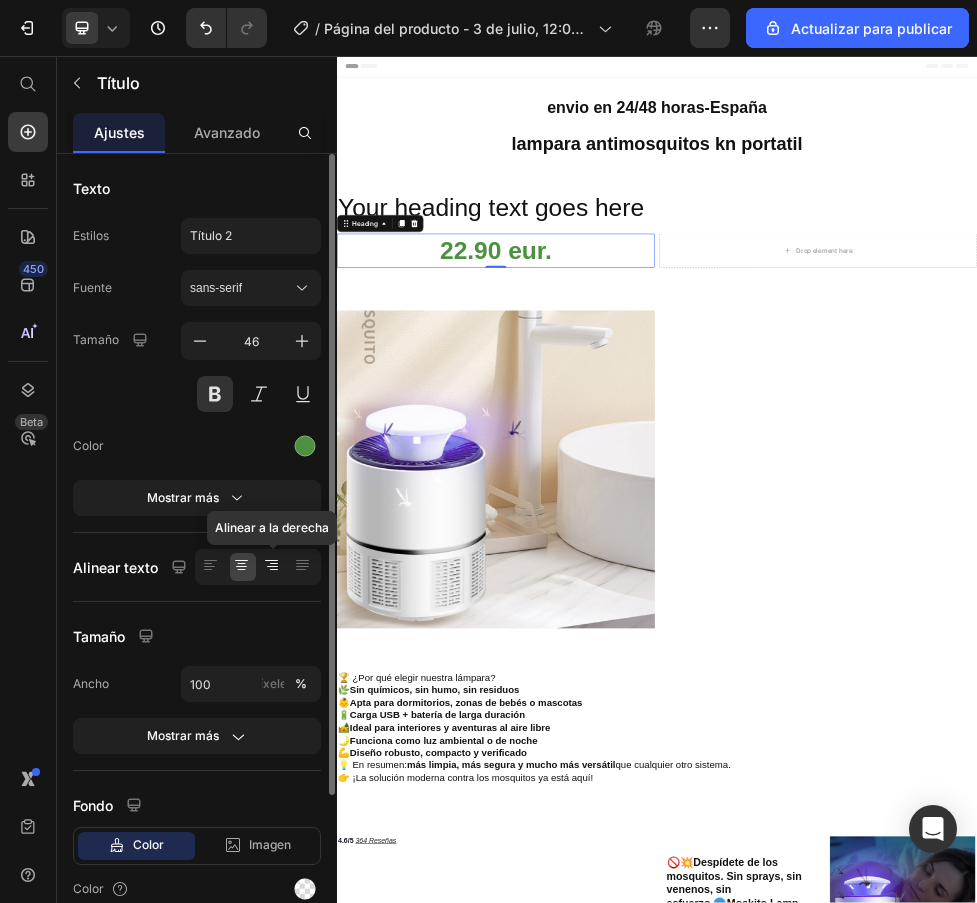 click 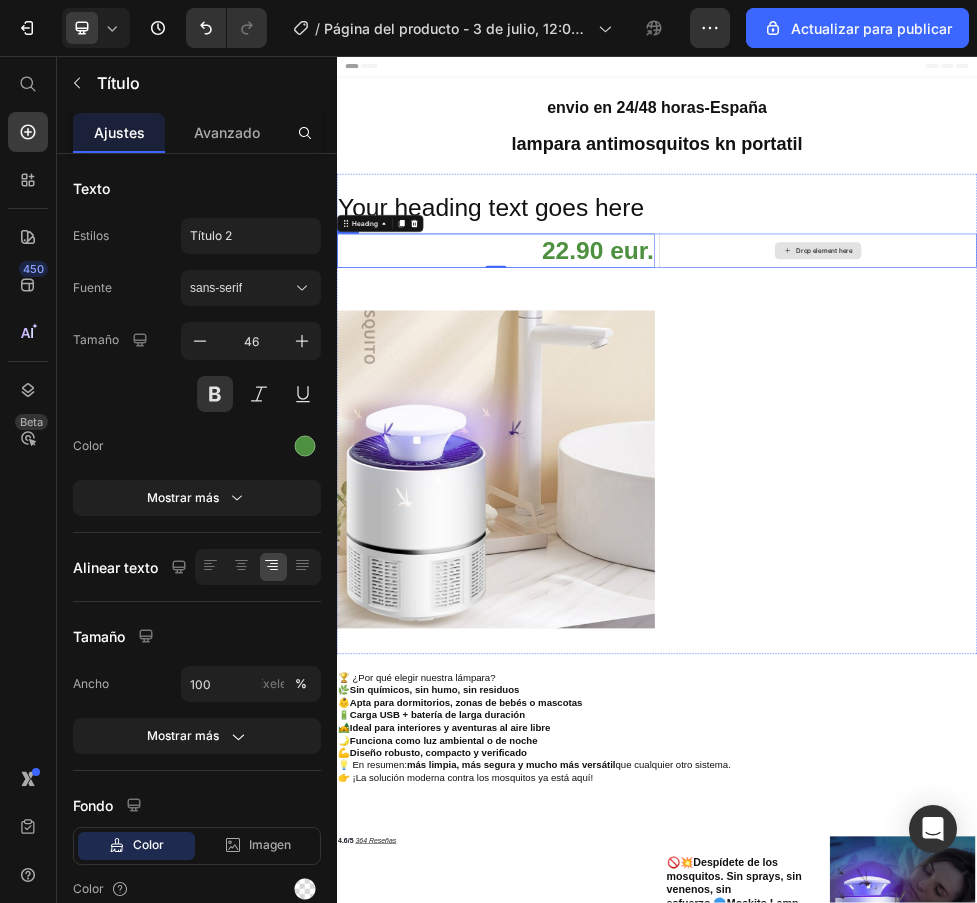 click on "Drop element here" at bounding box center (1251, 422) 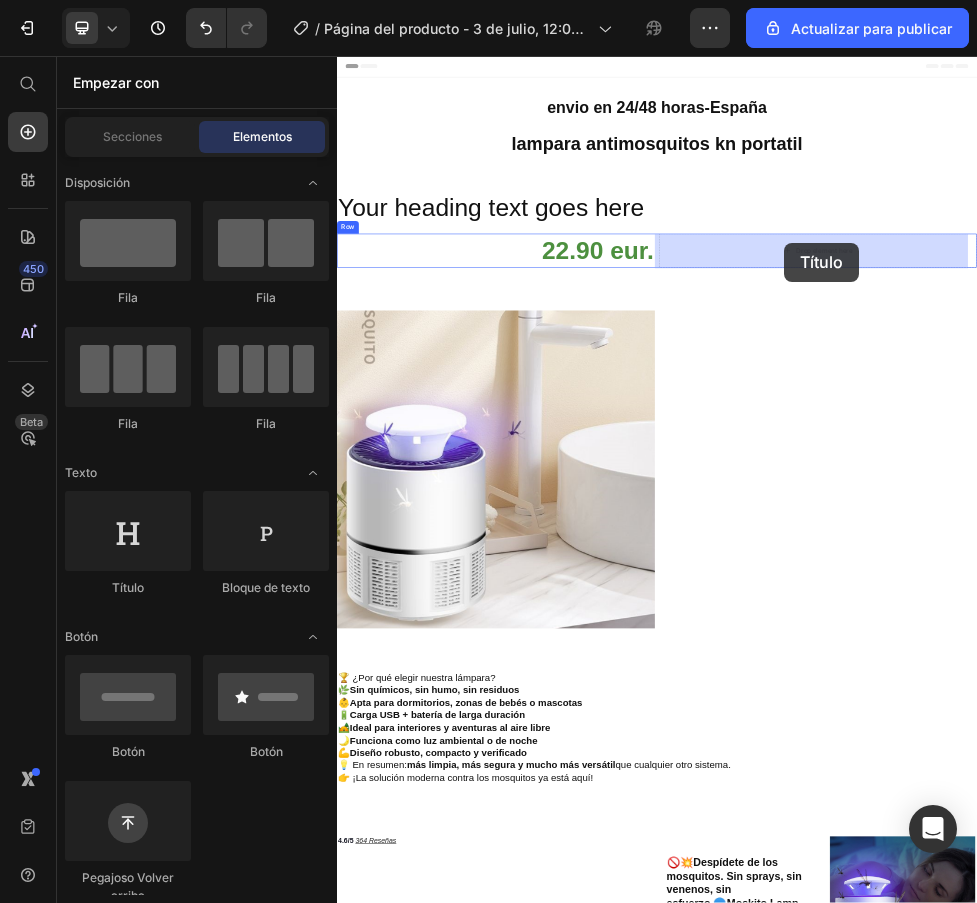 drag, startPoint x: 478, startPoint y: 591, endPoint x: 1175, endPoint y: 406, distance: 721.13385 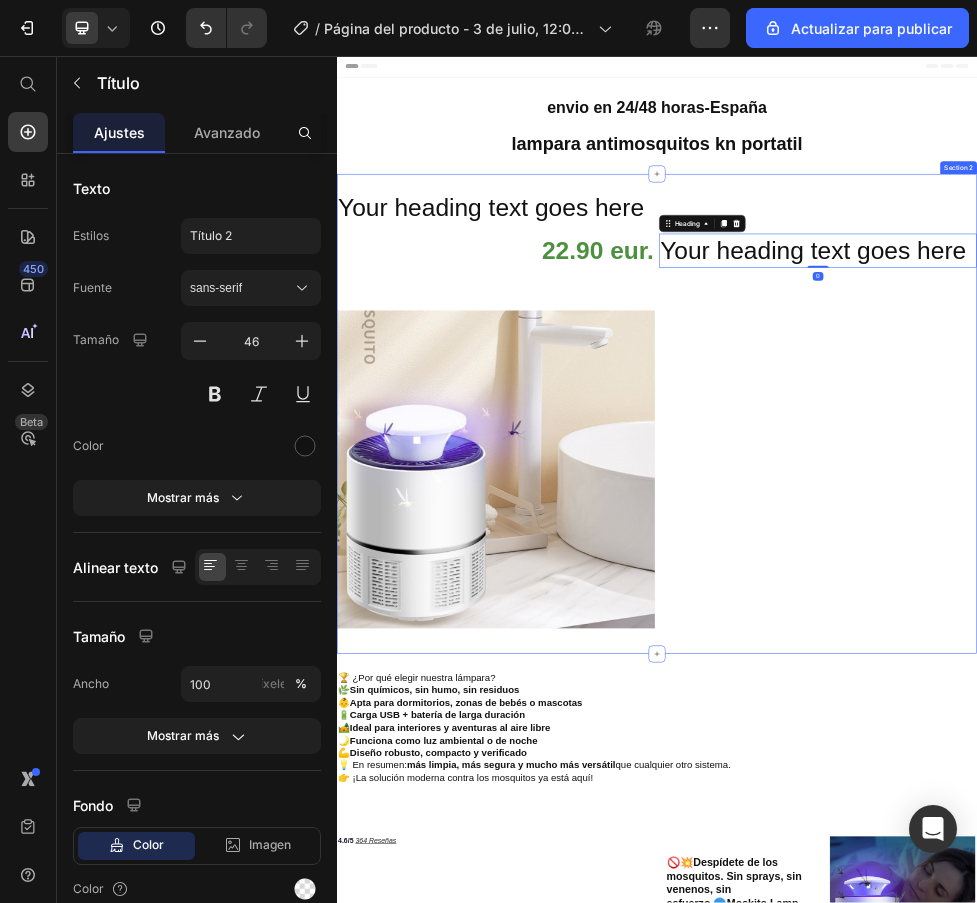 click on "Your heading text goes here" at bounding box center [1239, 422] 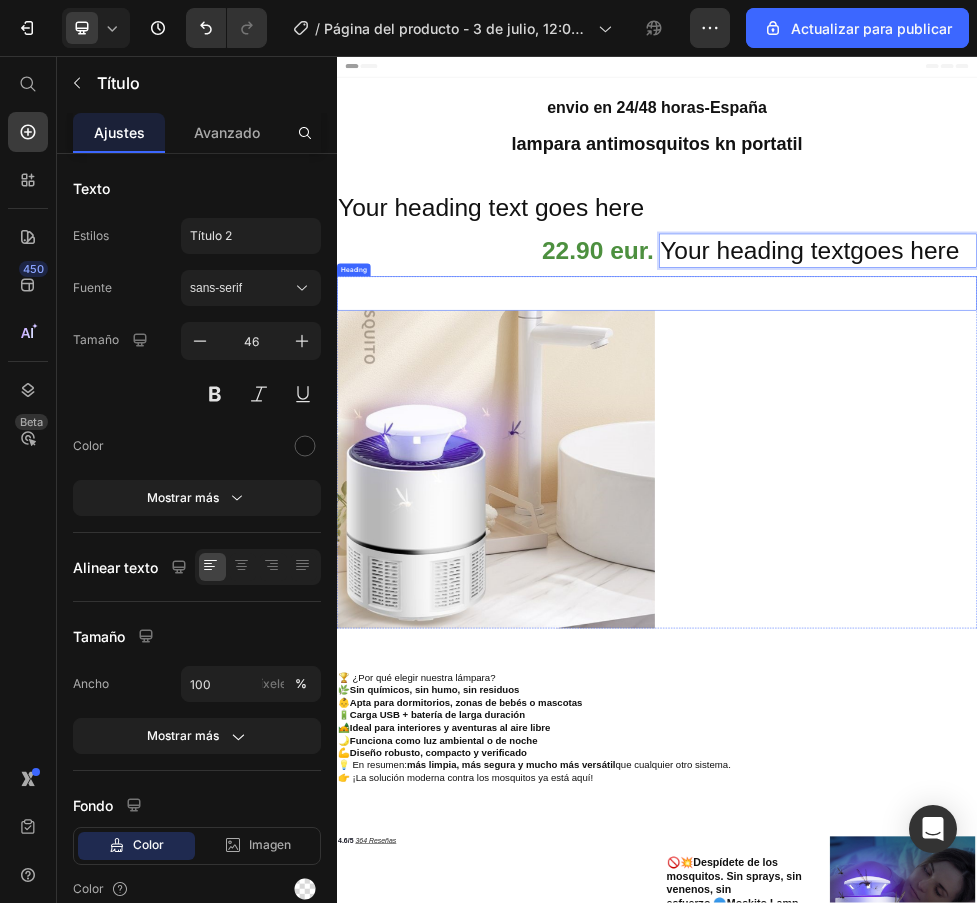 click on "Your heading textgoes here" at bounding box center [1239, 422] 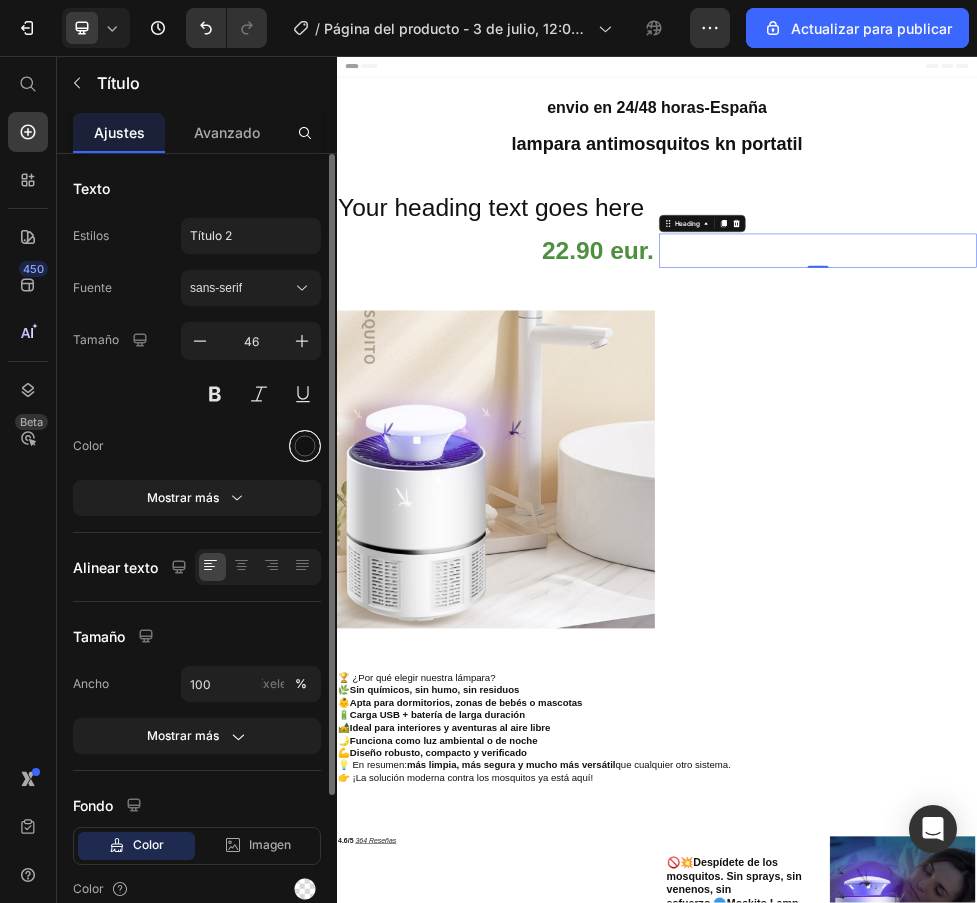 click at bounding box center [305, 446] 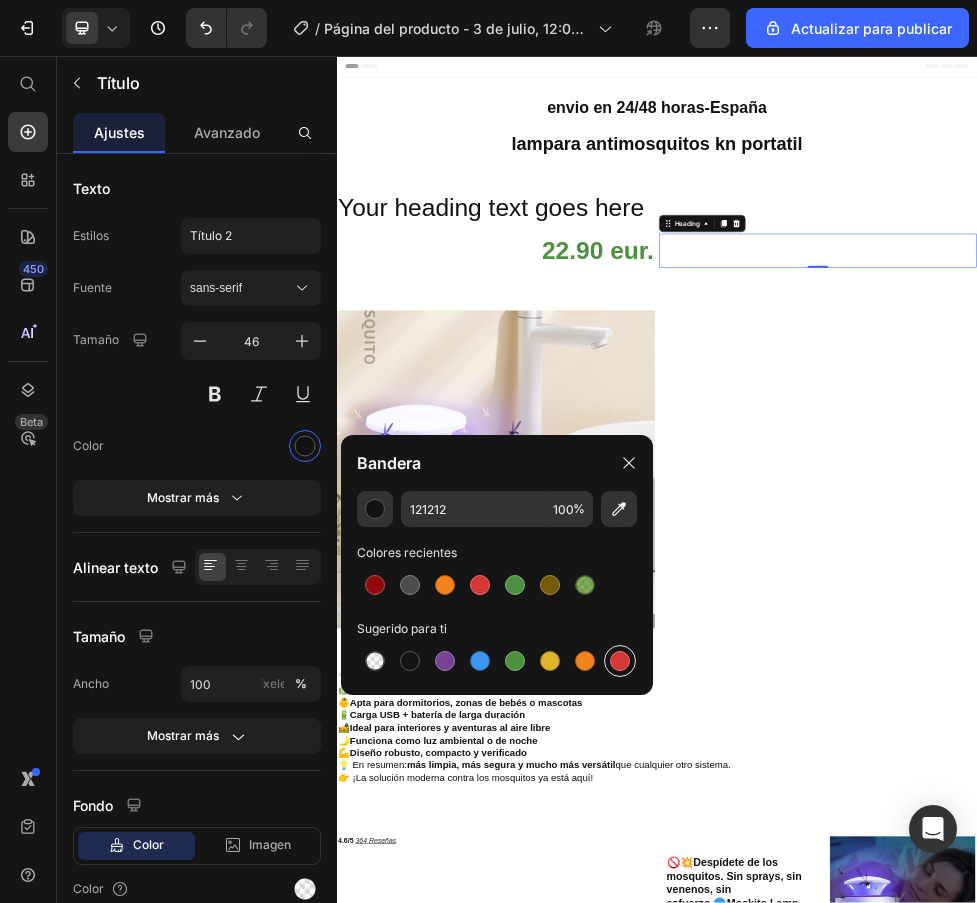 click at bounding box center [620, 661] 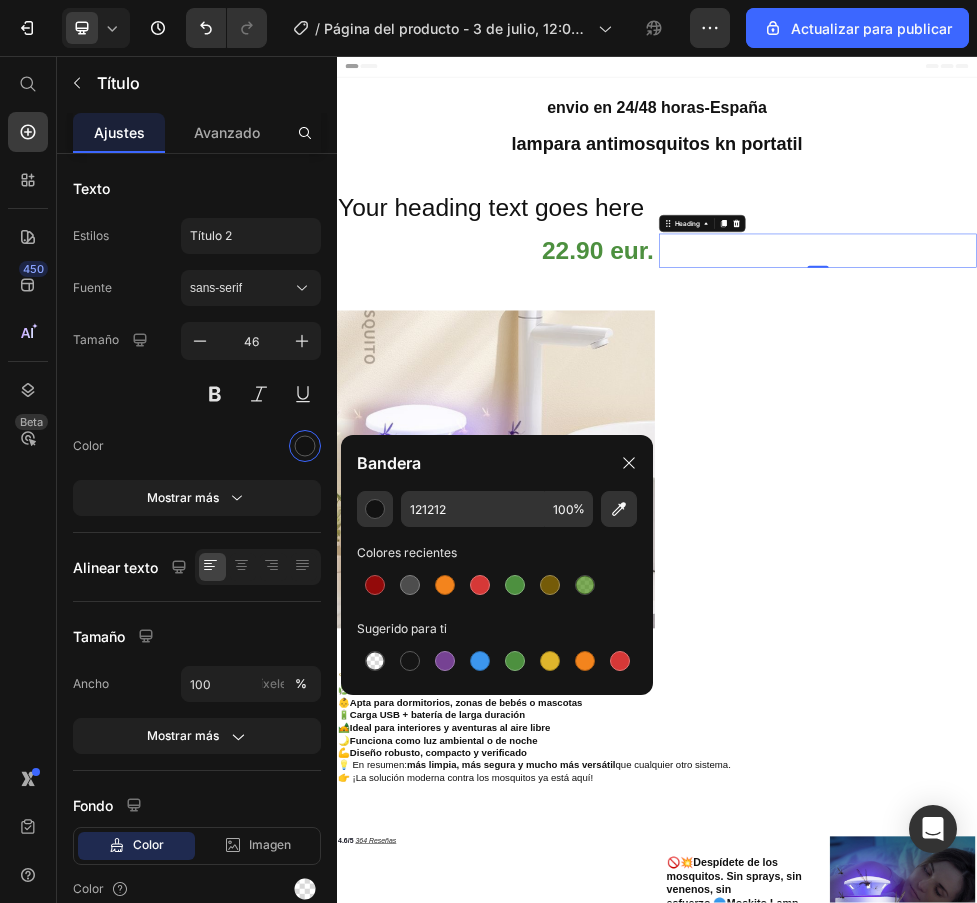 type on "D63837" 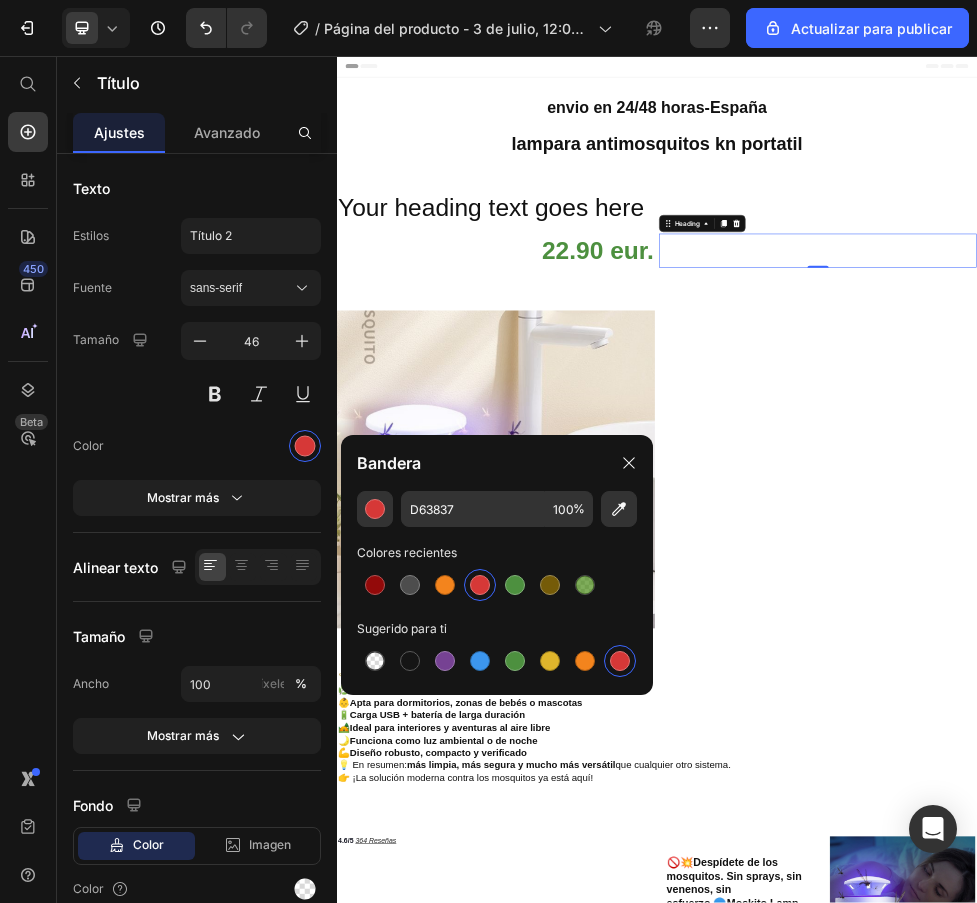 click at bounding box center [1239, 422] 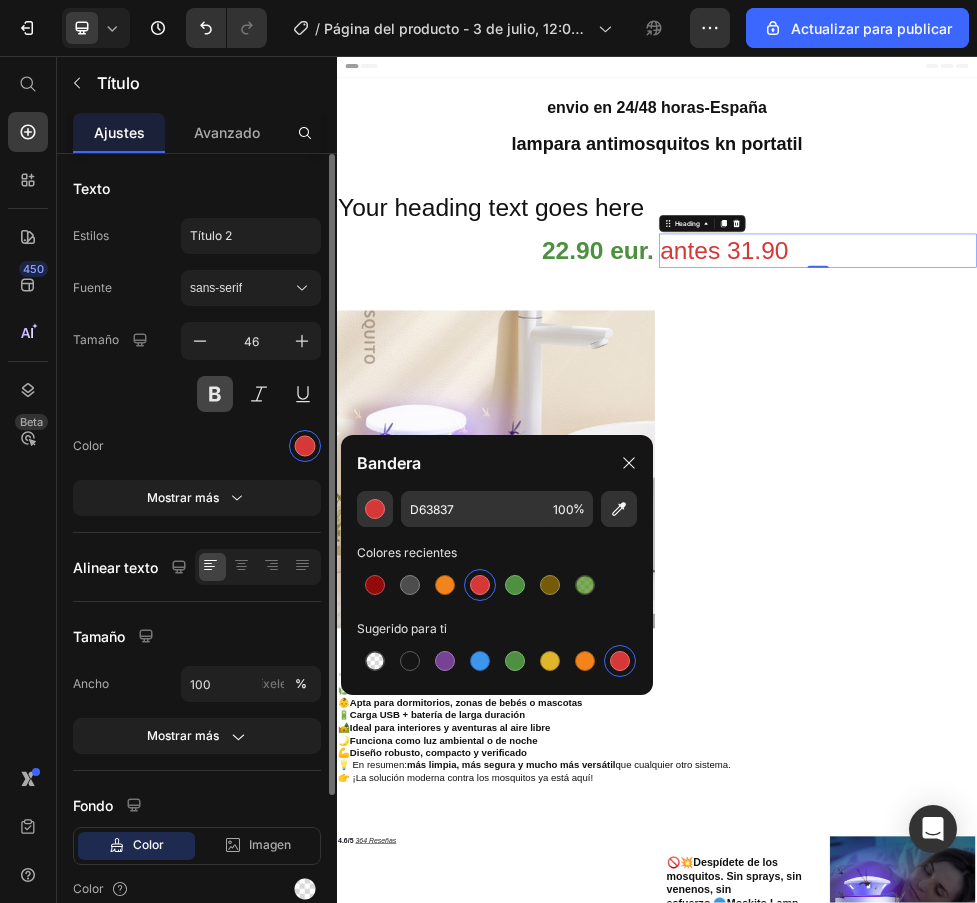 click at bounding box center [215, 394] 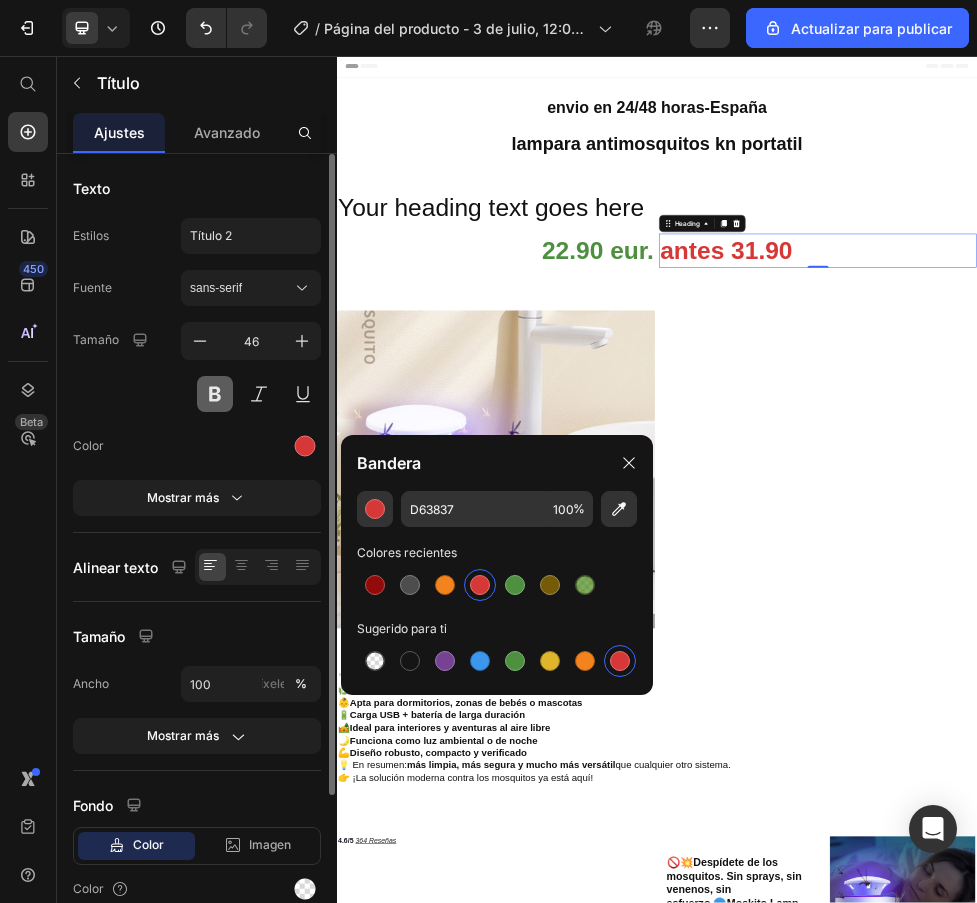 click at bounding box center [215, 394] 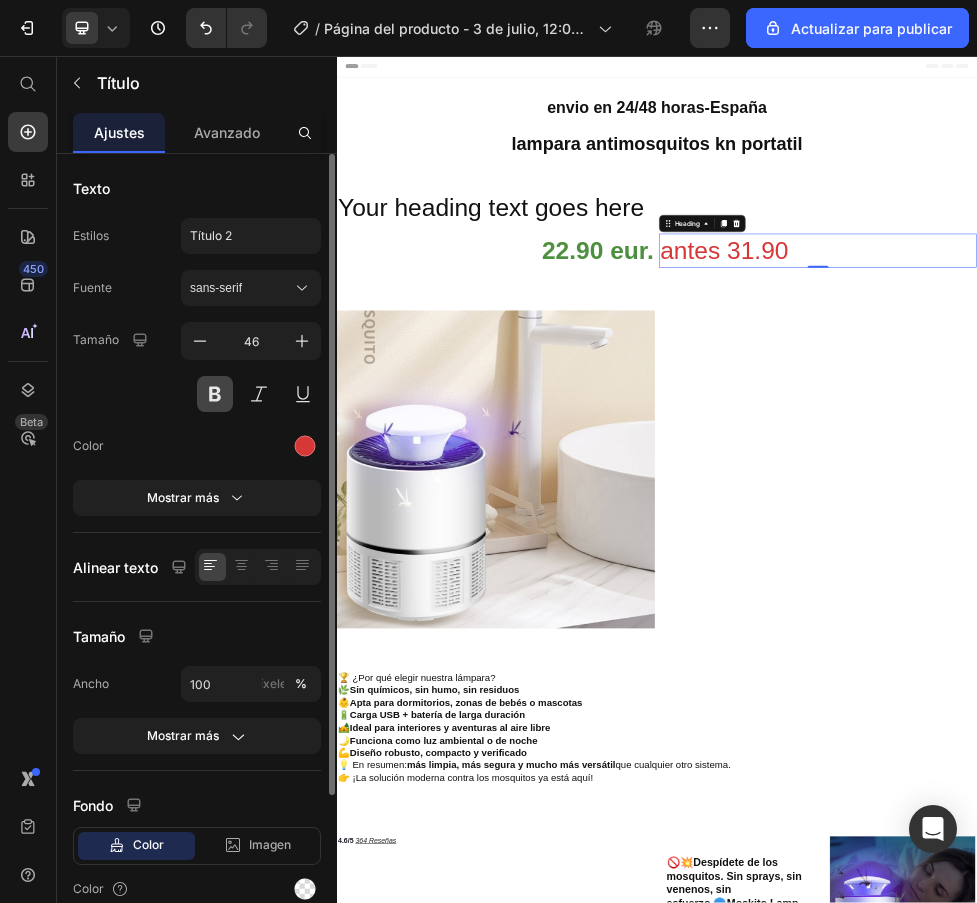 click at bounding box center (215, 394) 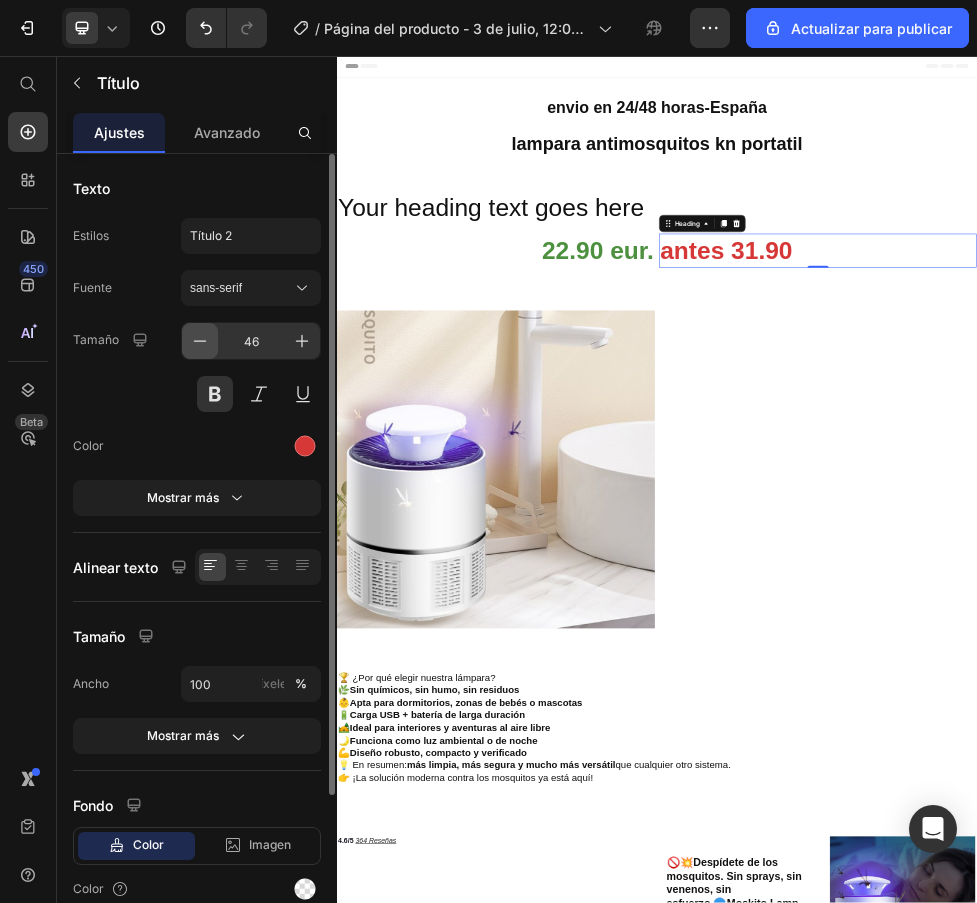 click 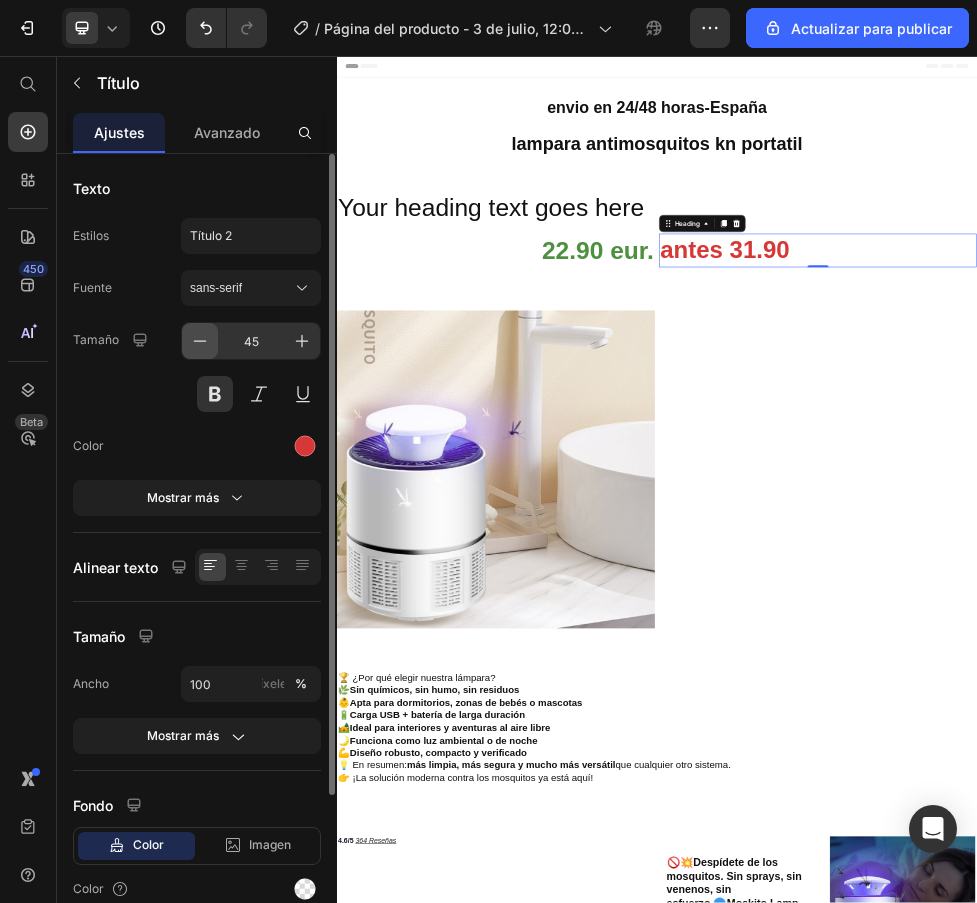 click 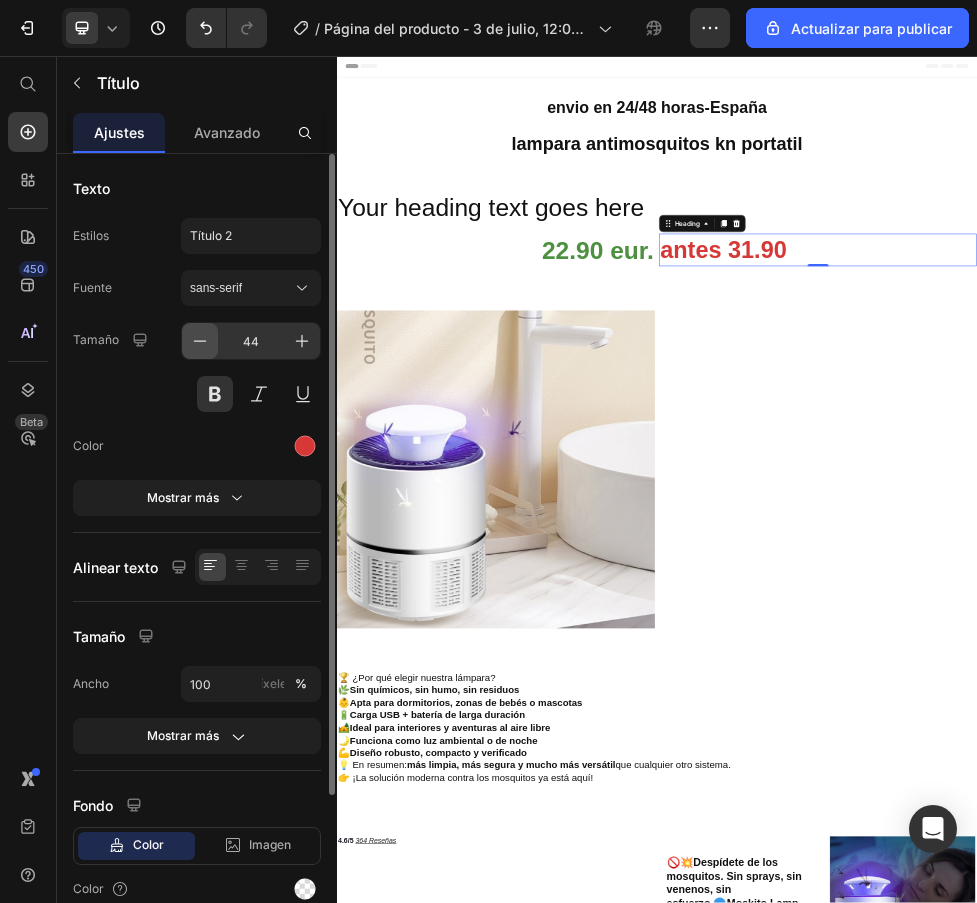 click 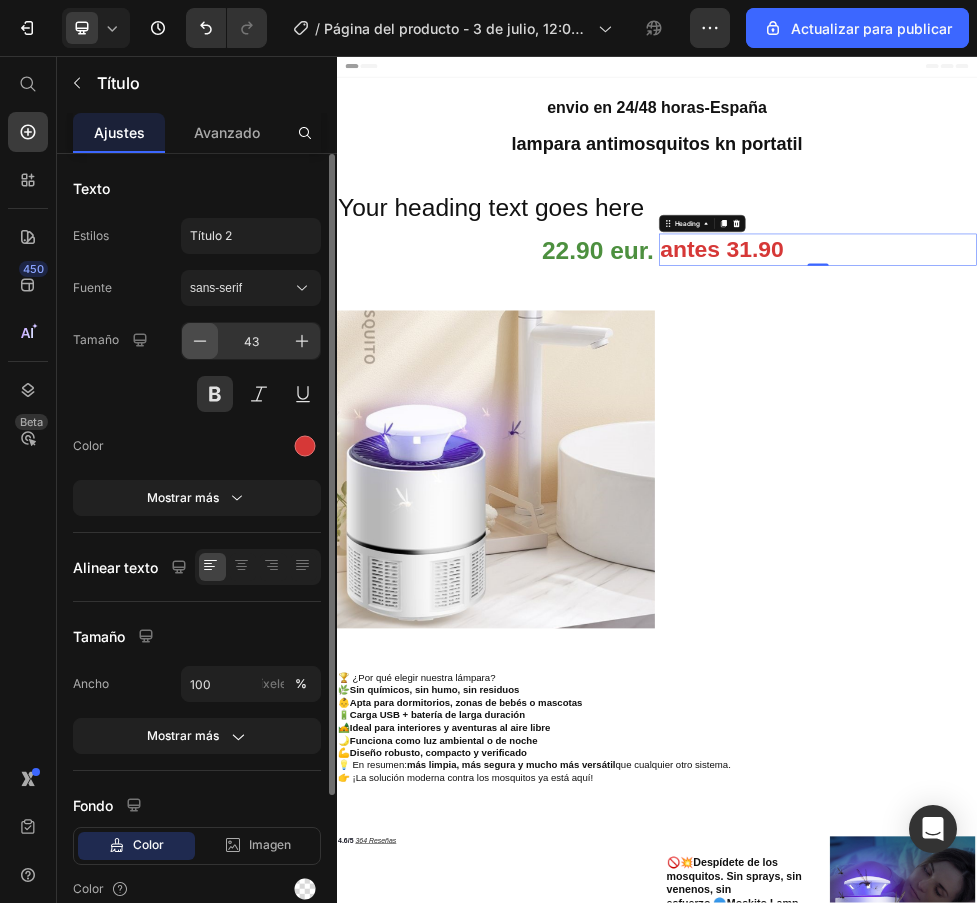 click 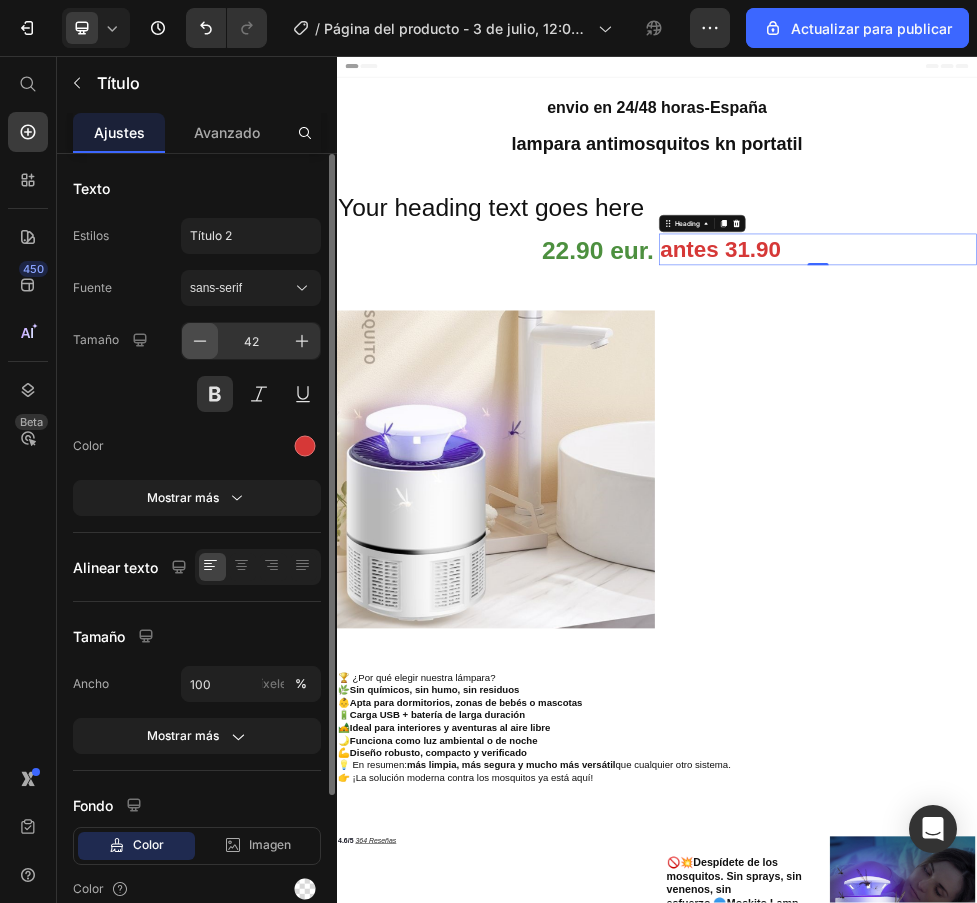 click 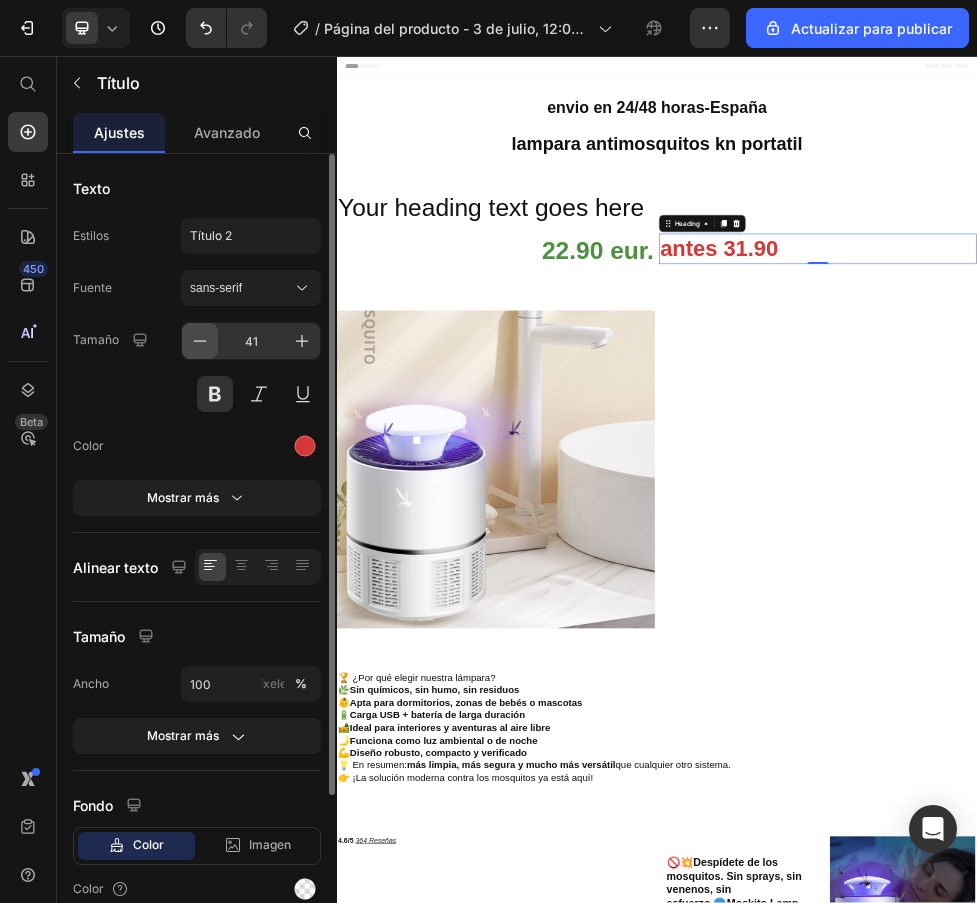 click 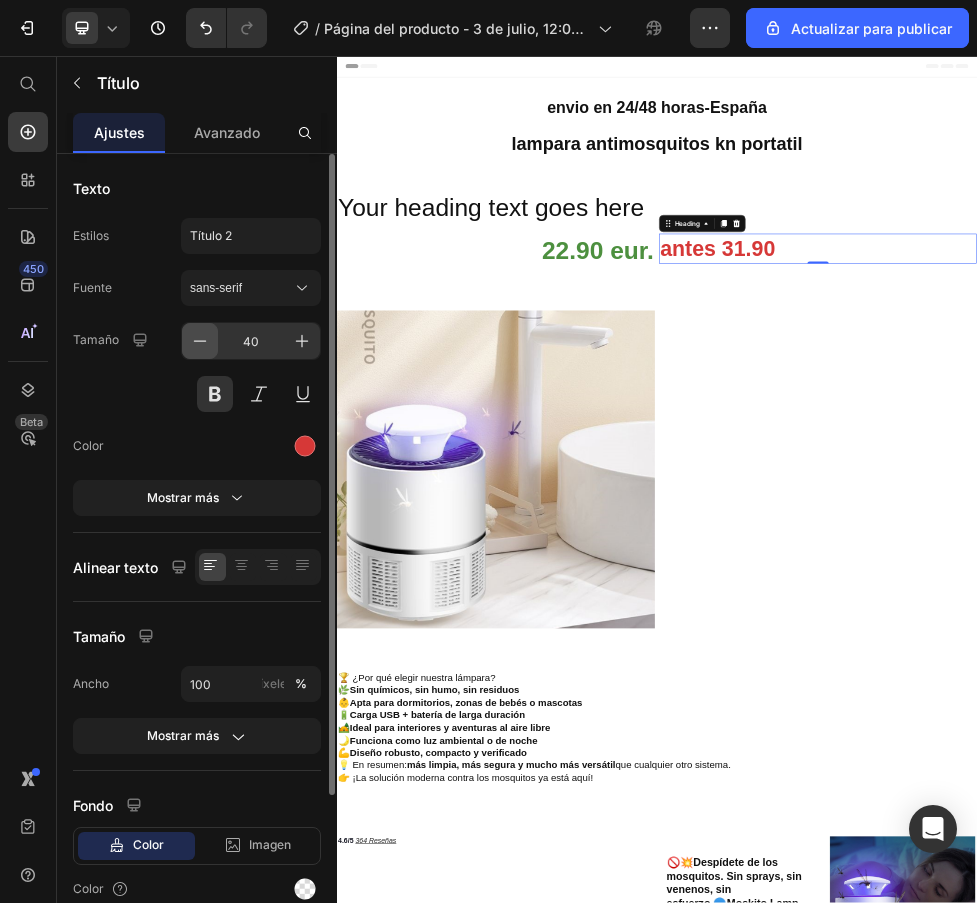 click 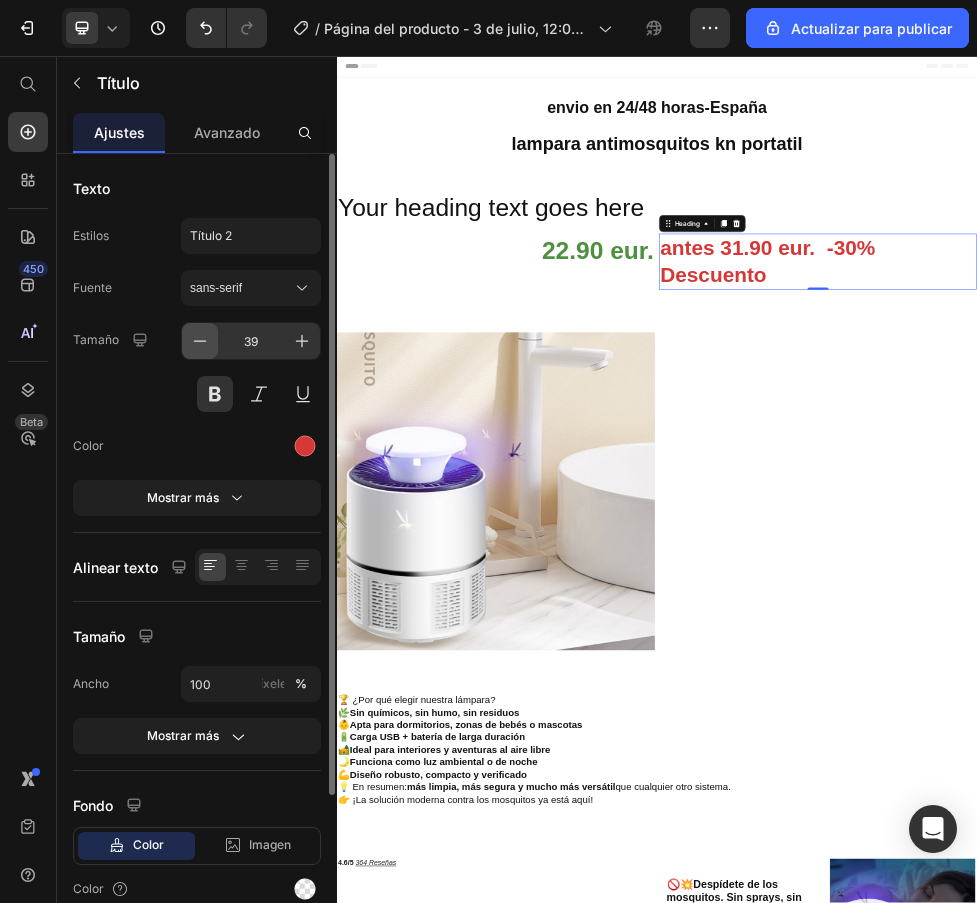click 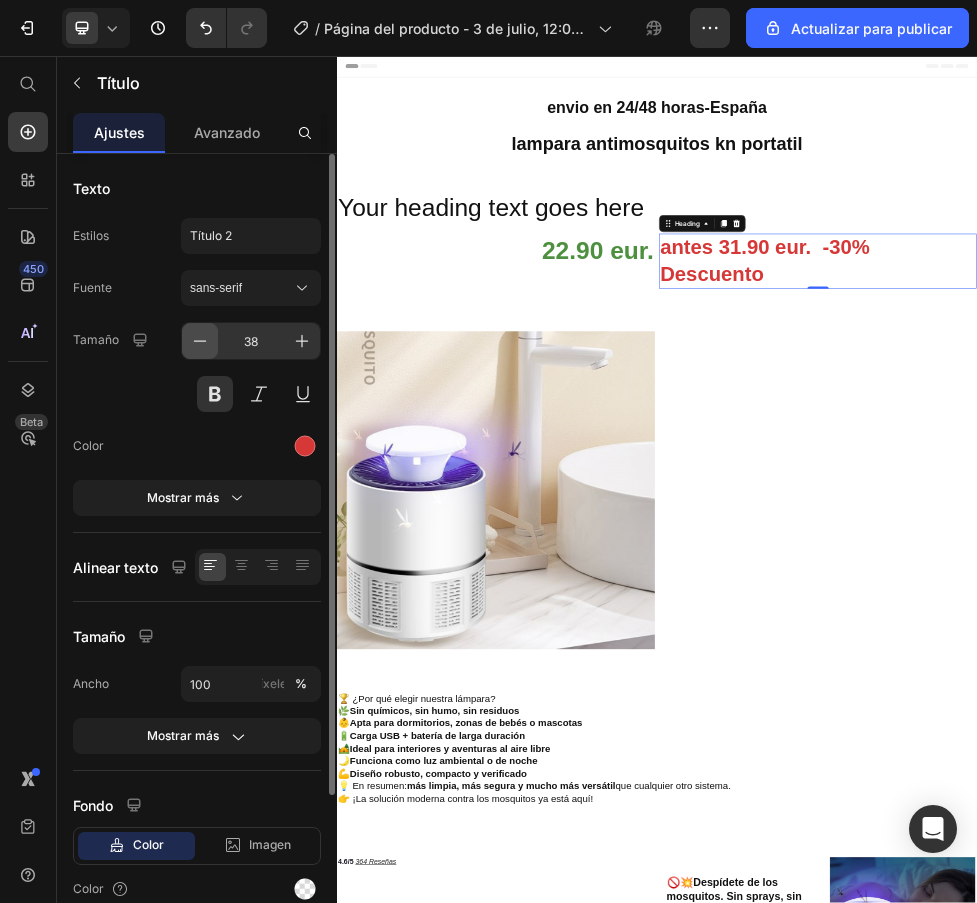 click 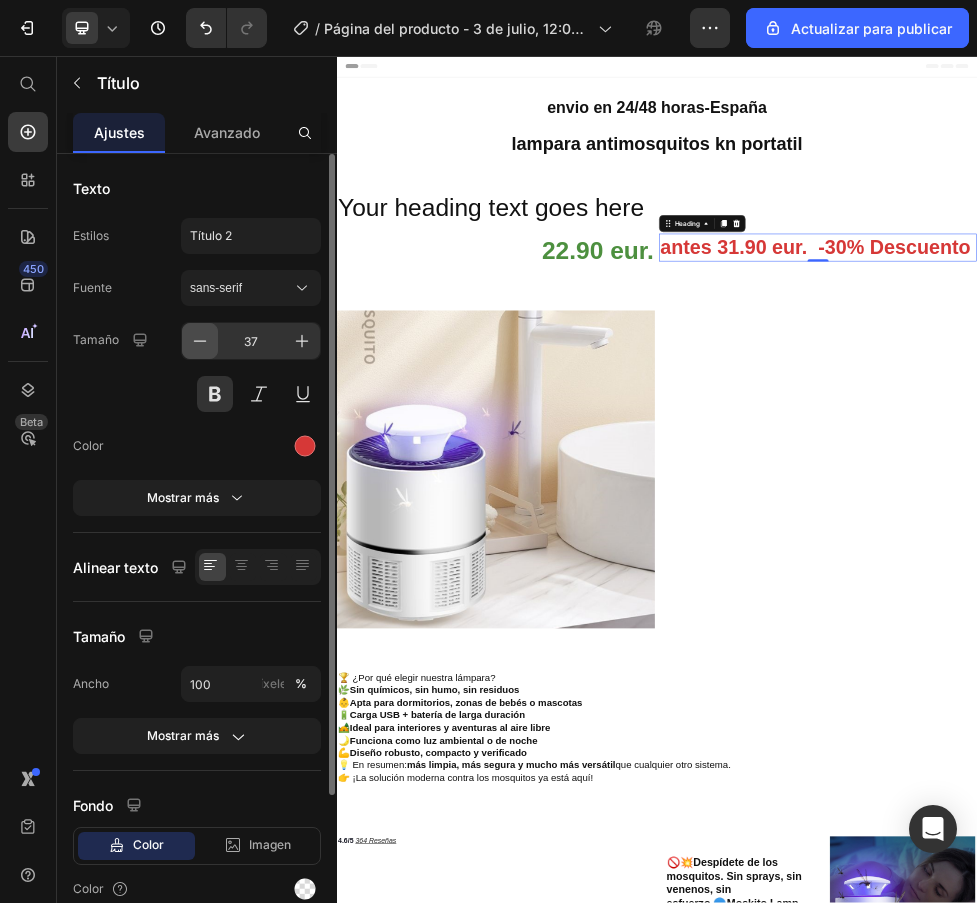 click 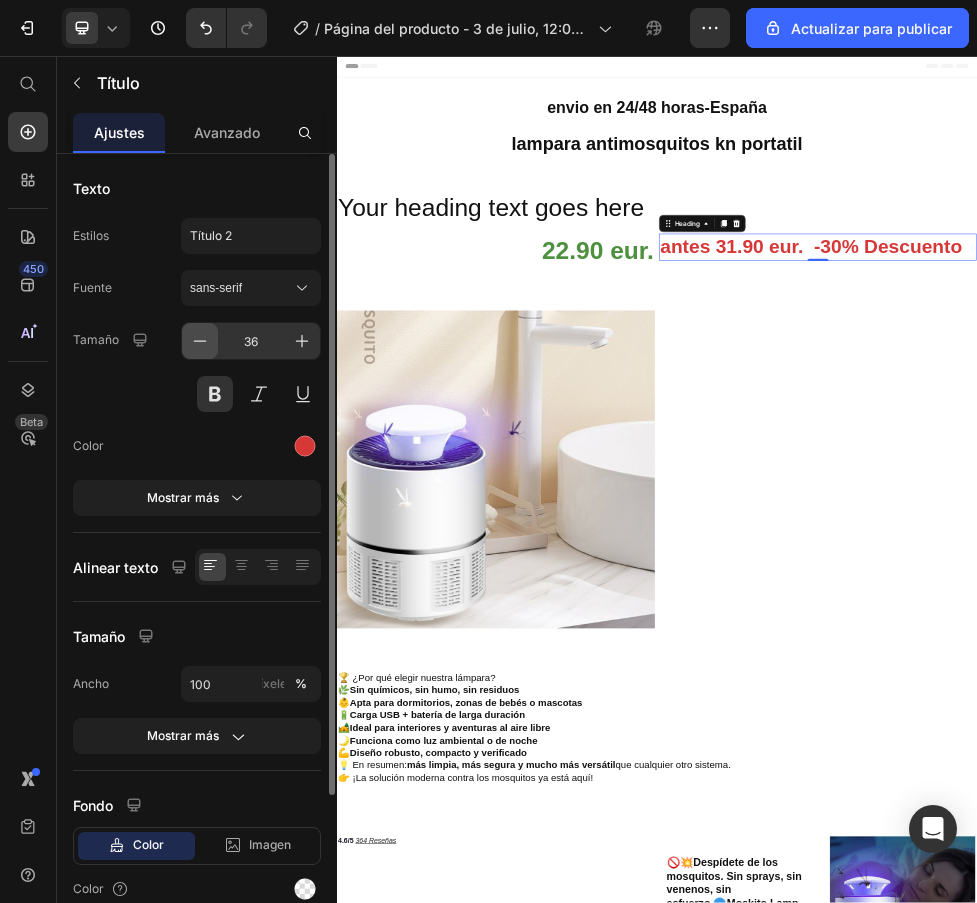 click 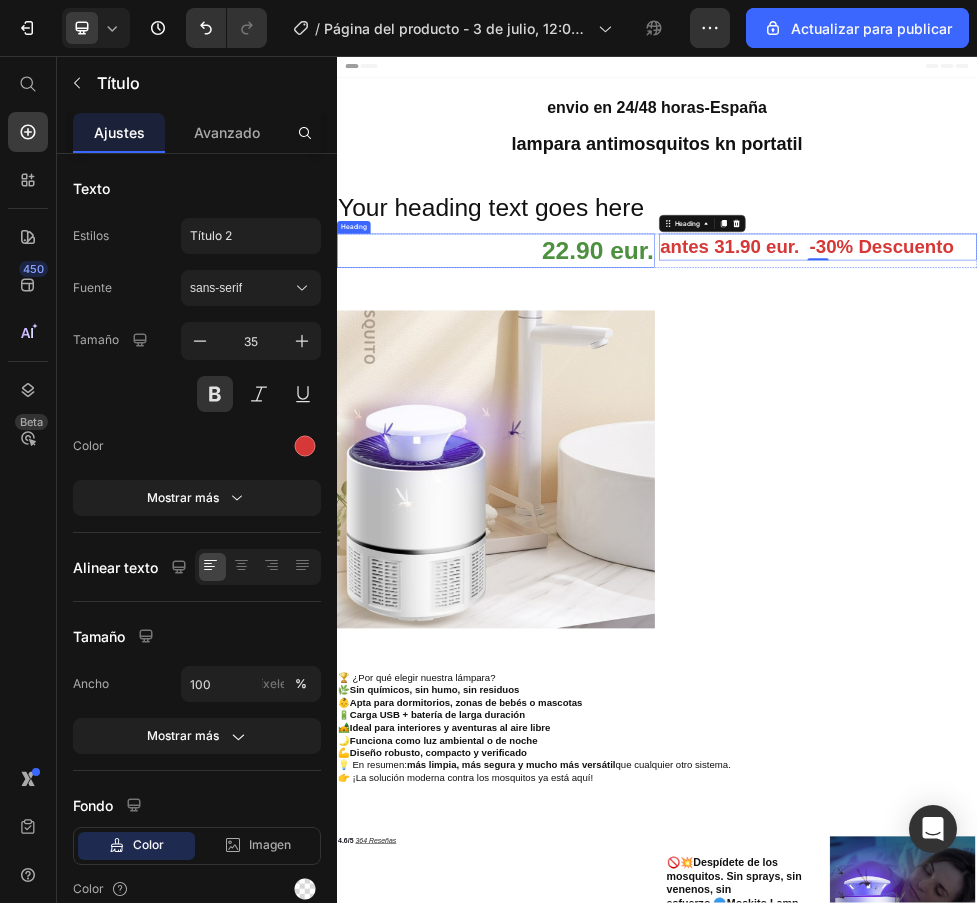 click on "22.90 eur." at bounding box center (635, 422) 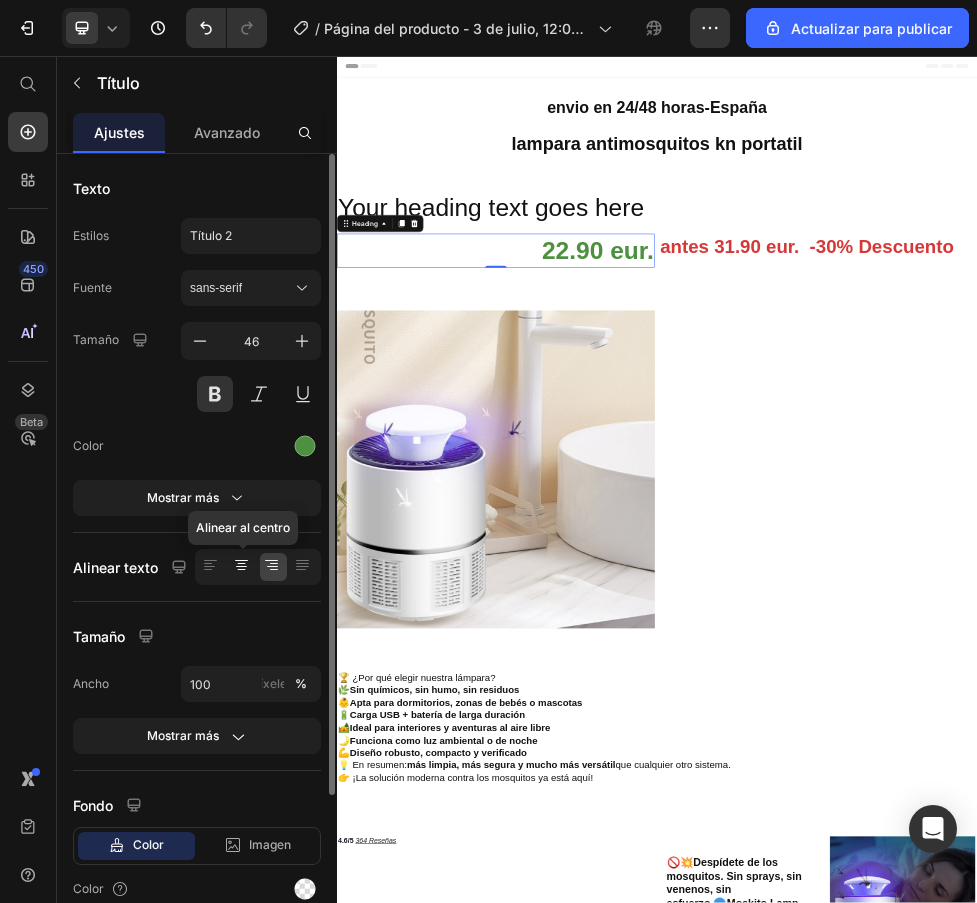 click 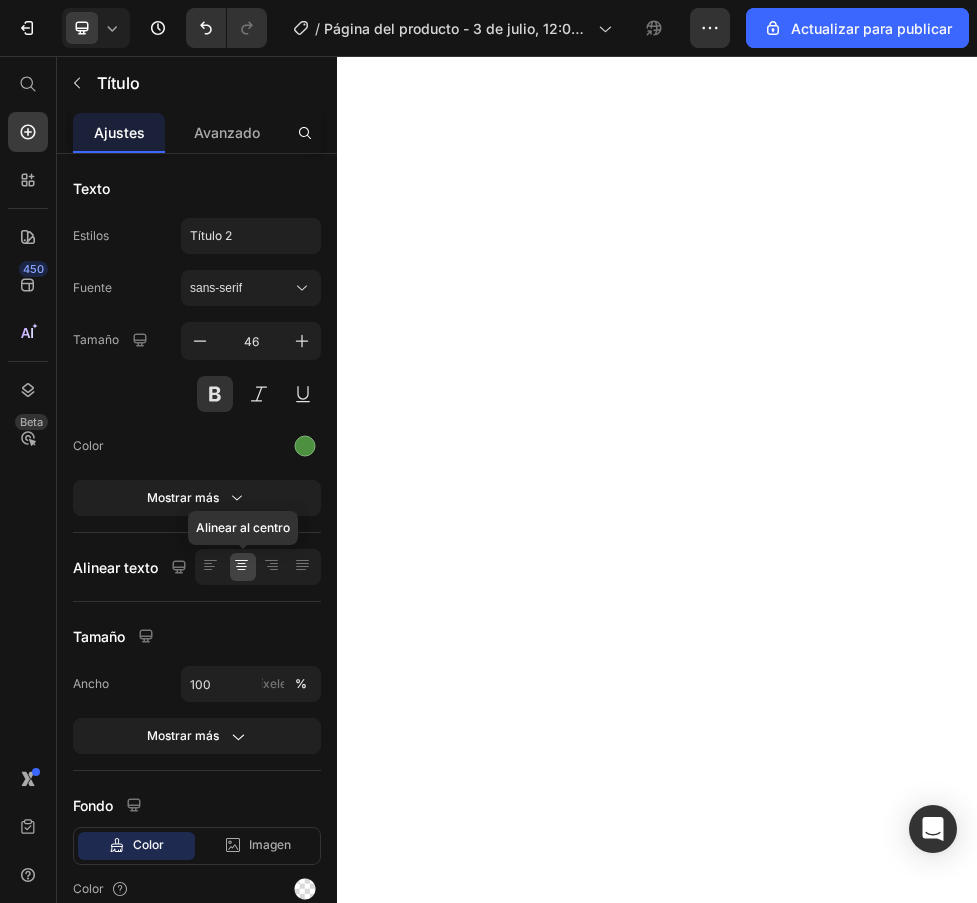 scroll, scrollTop: 0, scrollLeft: 0, axis: both 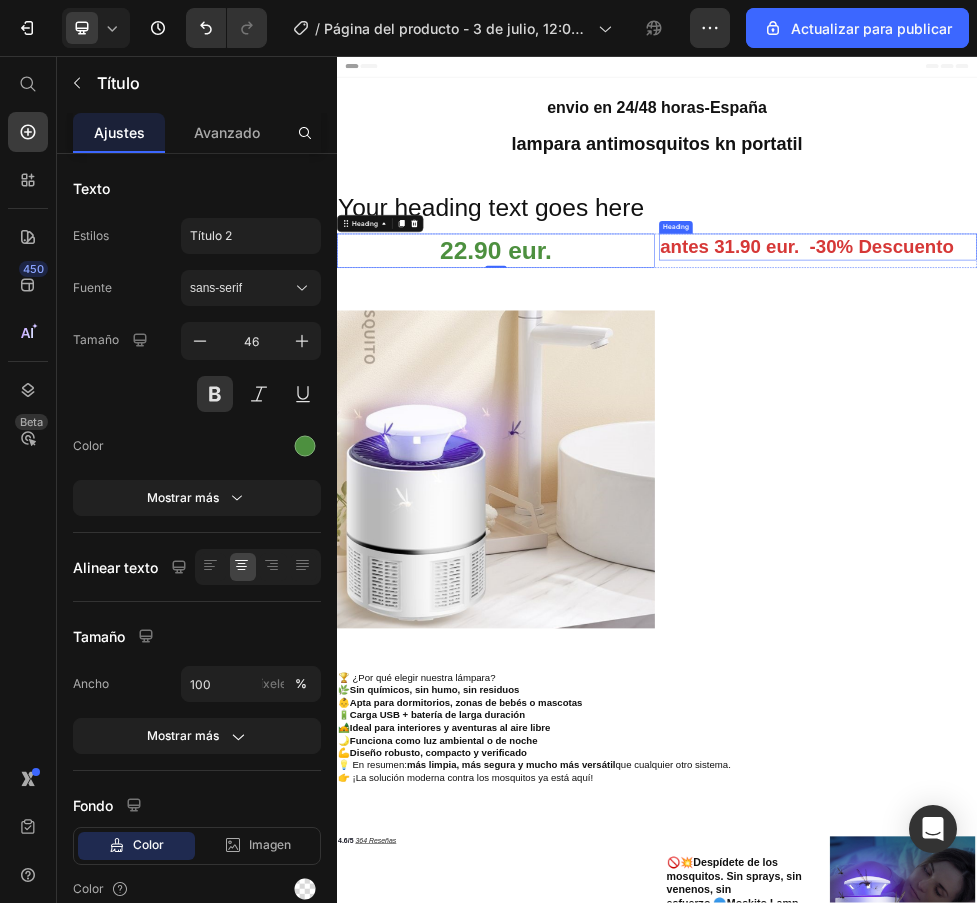 click on "antes 31.90 eur.  -30% Descuento" at bounding box center [1239, 415] 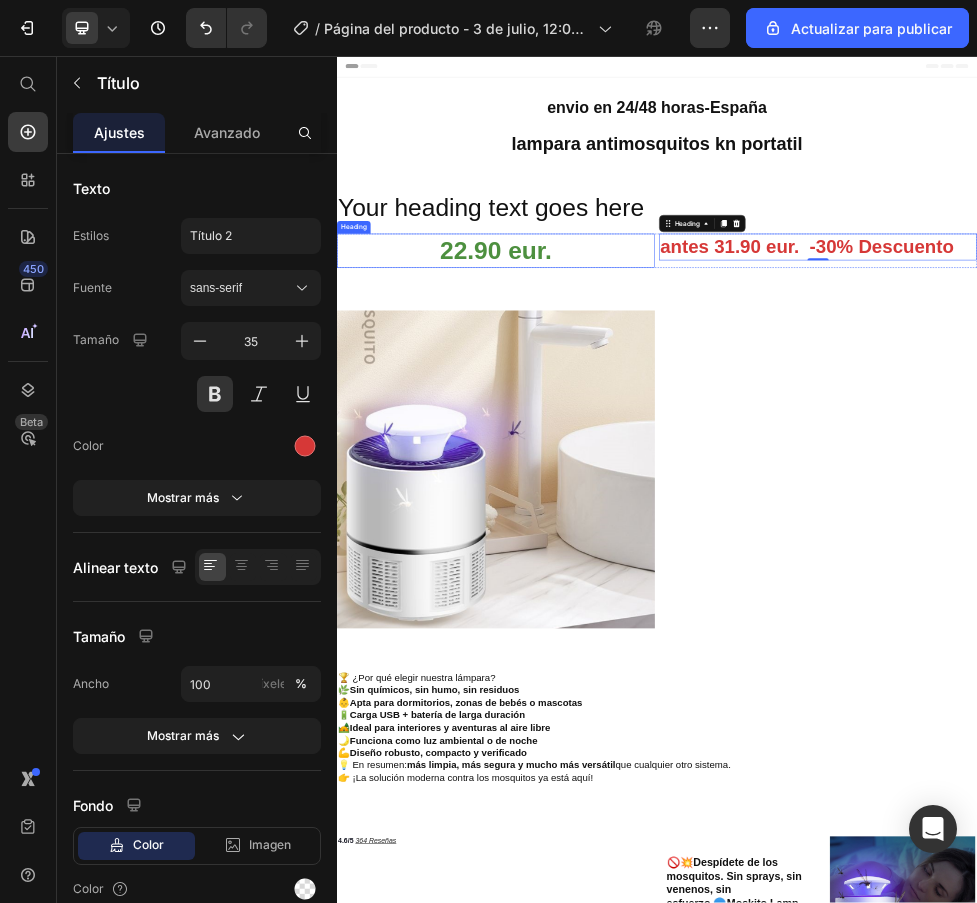click on "22.90 eur." at bounding box center [635, 422] 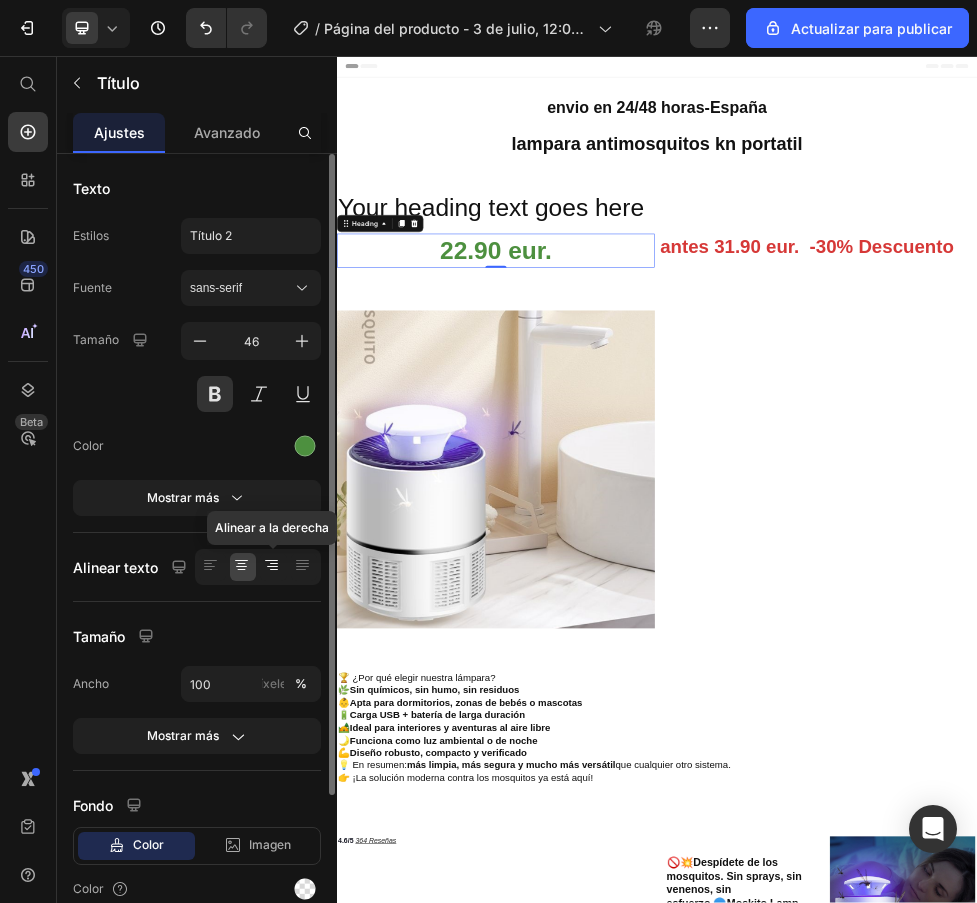 click 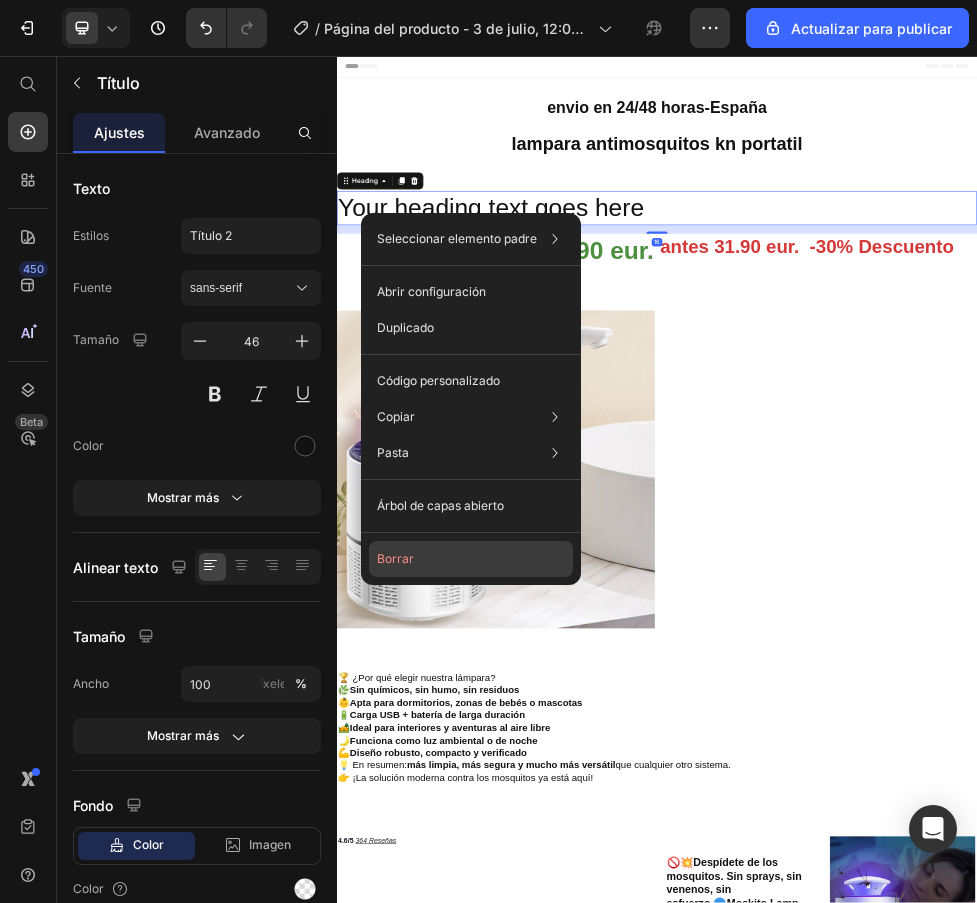 click on "Borrar" at bounding box center [395, 558] 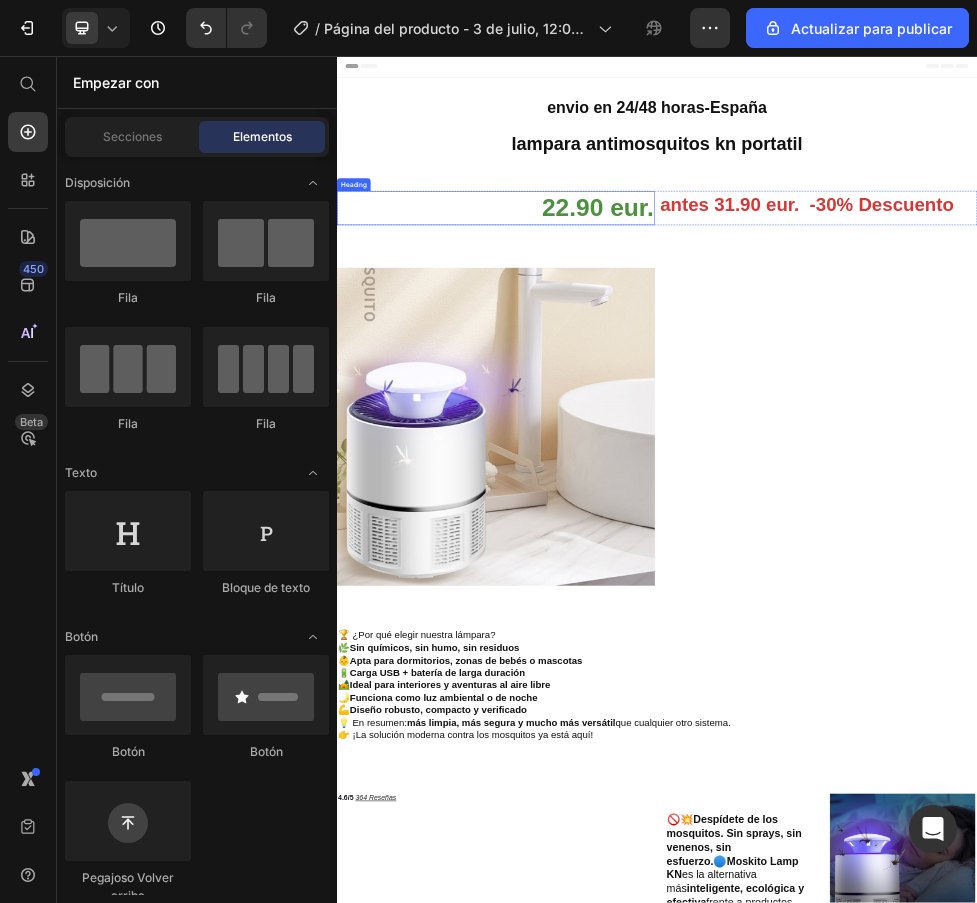 click on "22.90 eur." at bounding box center [635, 342] 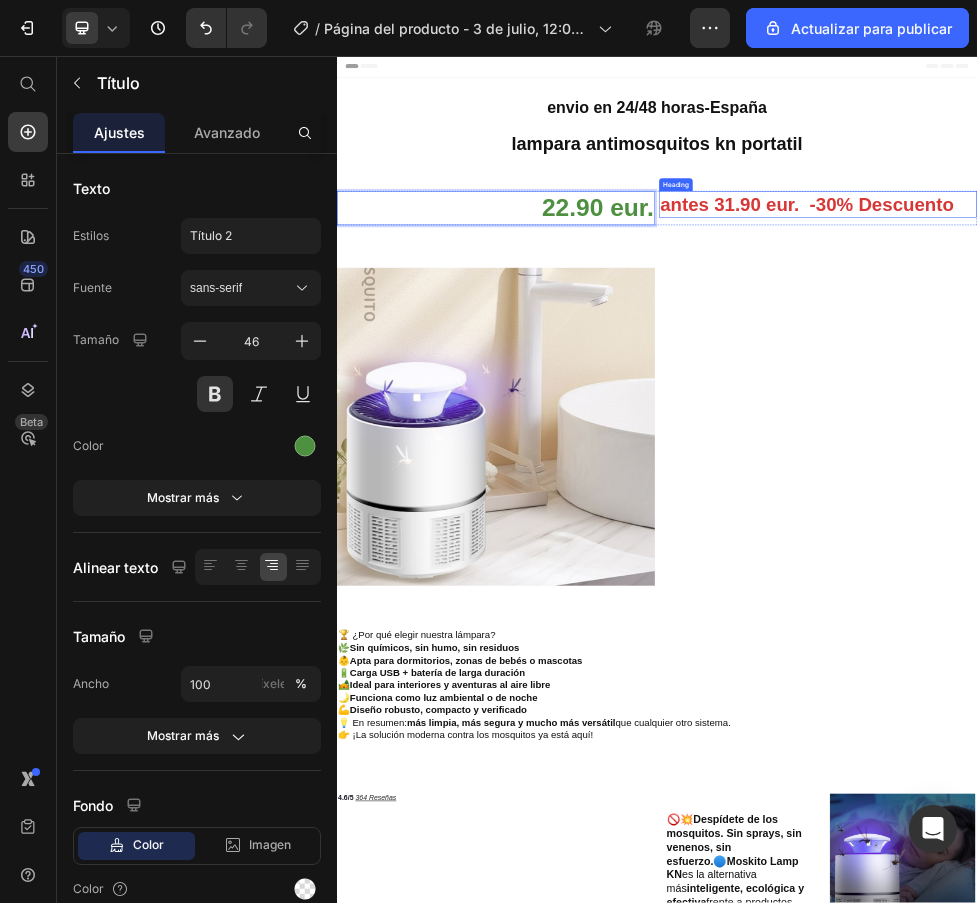 click on "antes 31.90 eur.  -30% Descuento" at bounding box center [1239, 335] 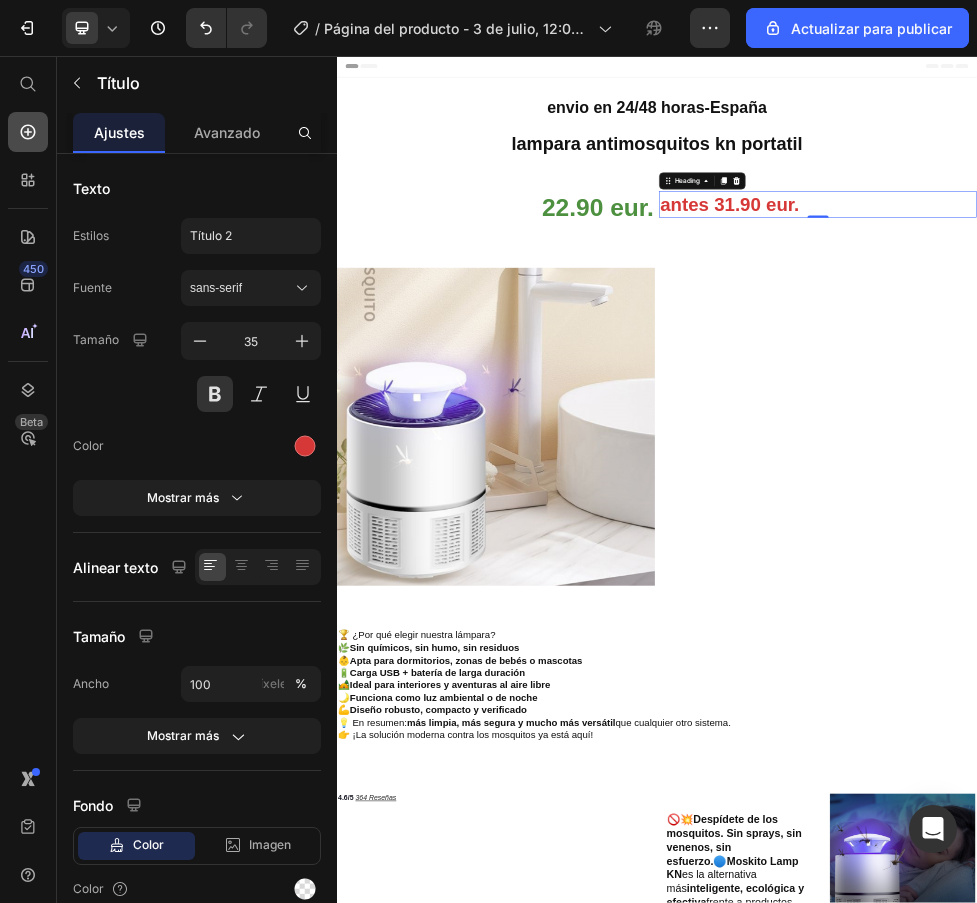 click 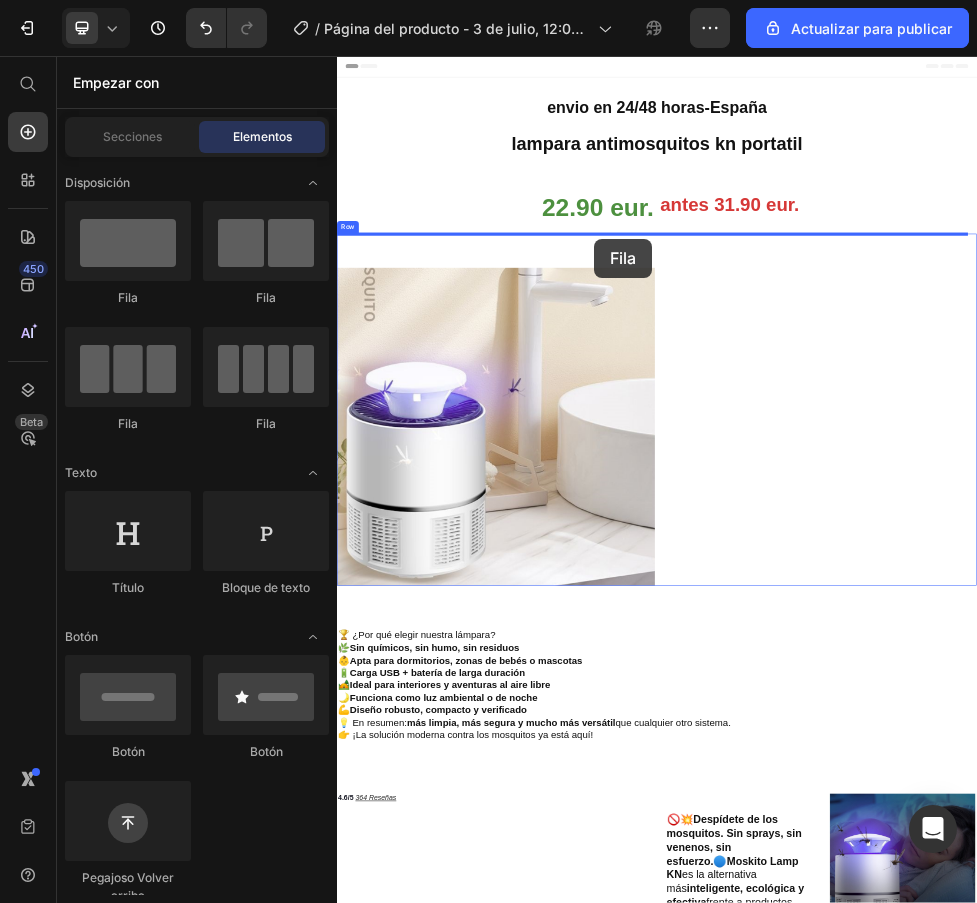 drag, startPoint x: 462, startPoint y: 306, endPoint x: 818, endPoint y: 399, distance: 367.94702 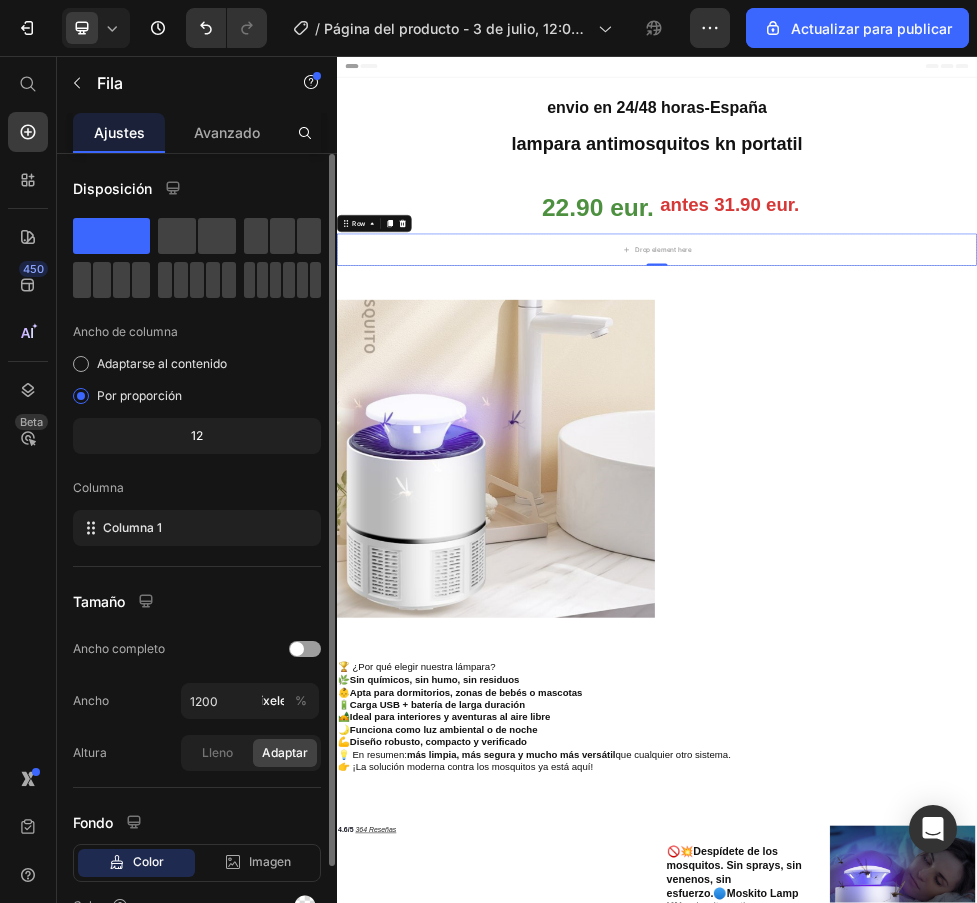 scroll, scrollTop: 106, scrollLeft: 0, axis: vertical 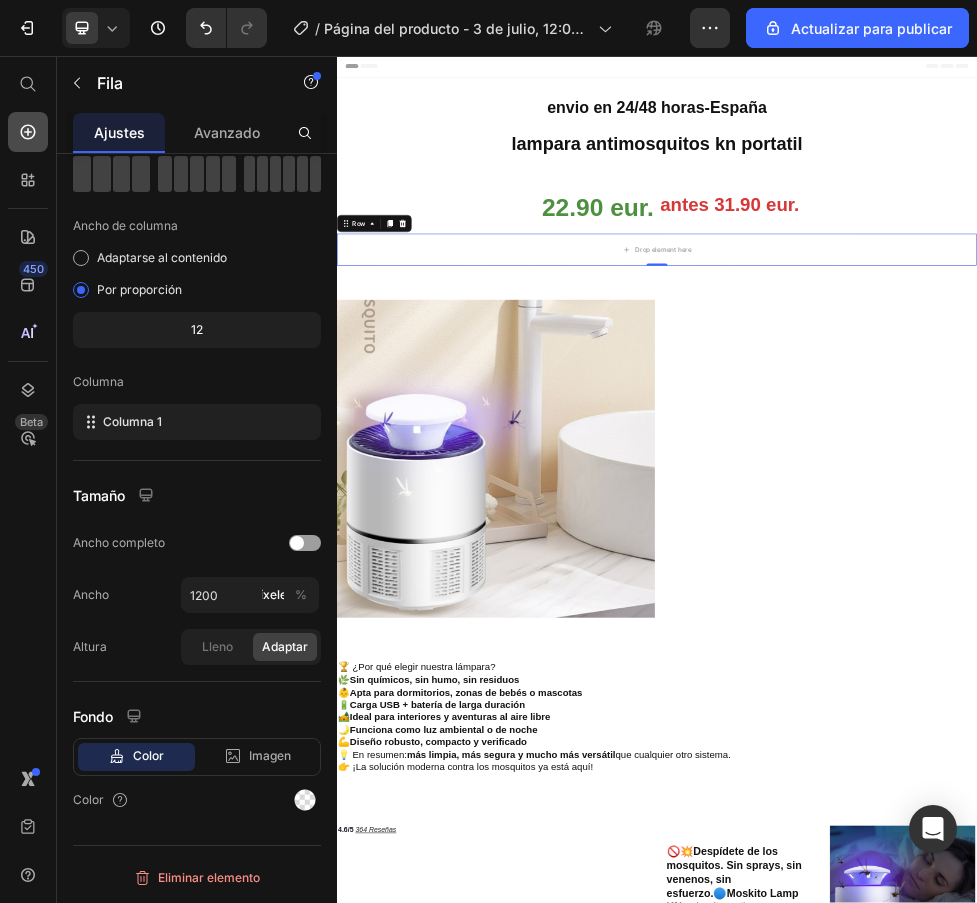click 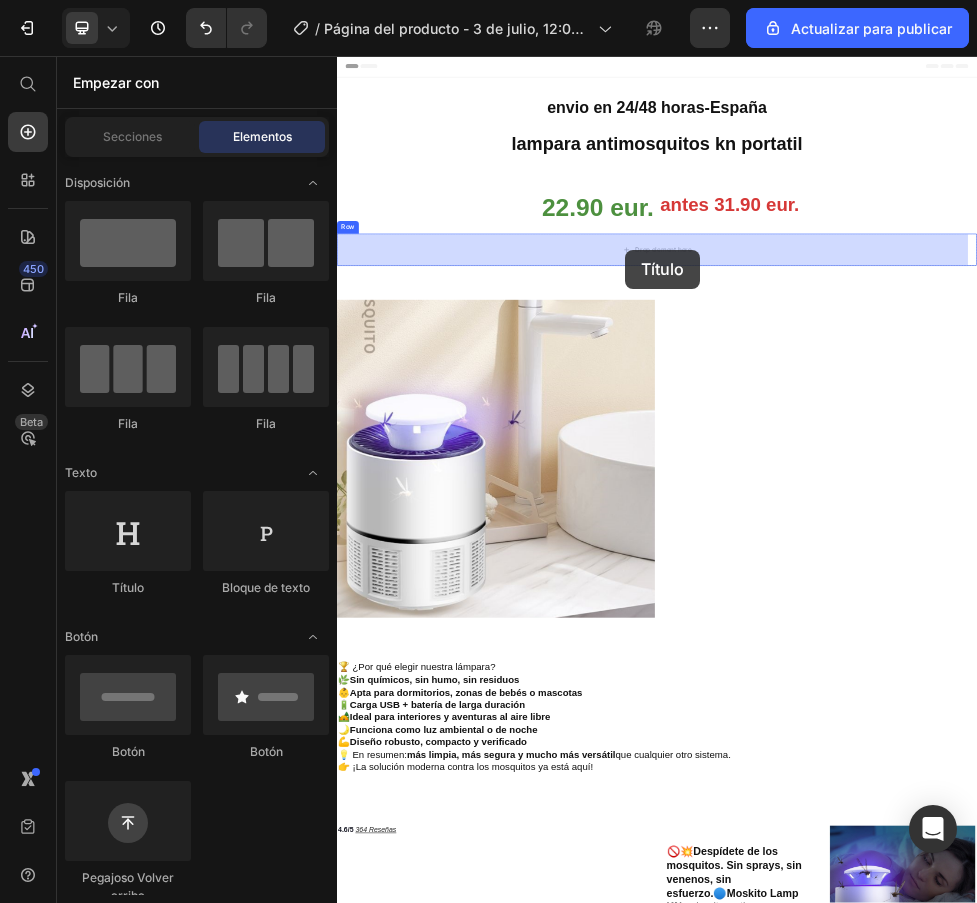 drag, startPoint x: 479, startPoint y: 601, endPoint x: 877, endPoint y: 419, distance: 437.63913 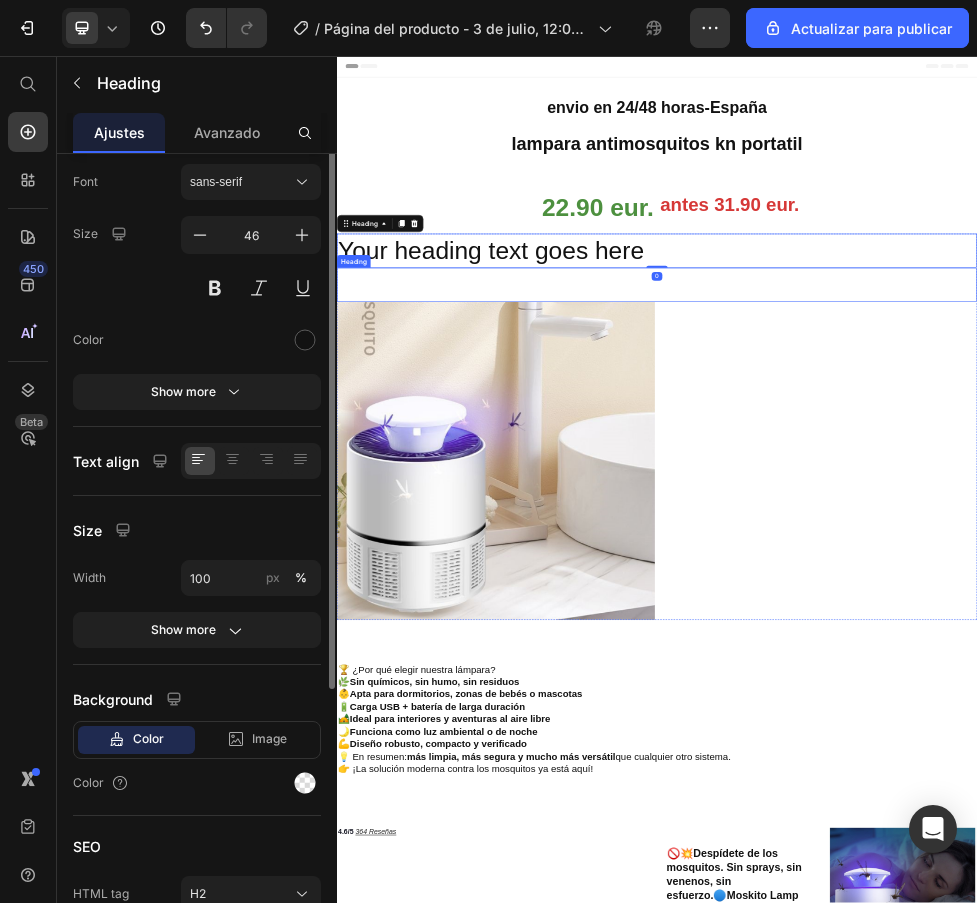 scroll, scrollTop: 0, scrollLeft: 0, axis: both 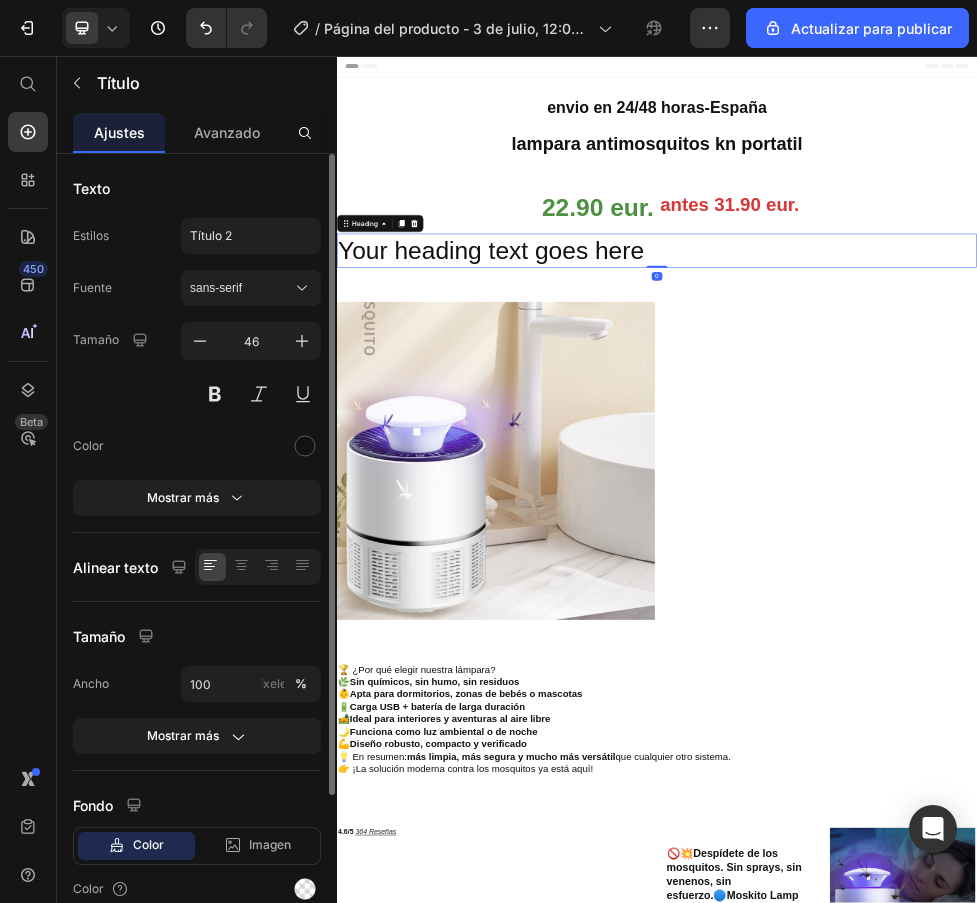 click on "Your heading text goes here" at bounding box center [937, 422] 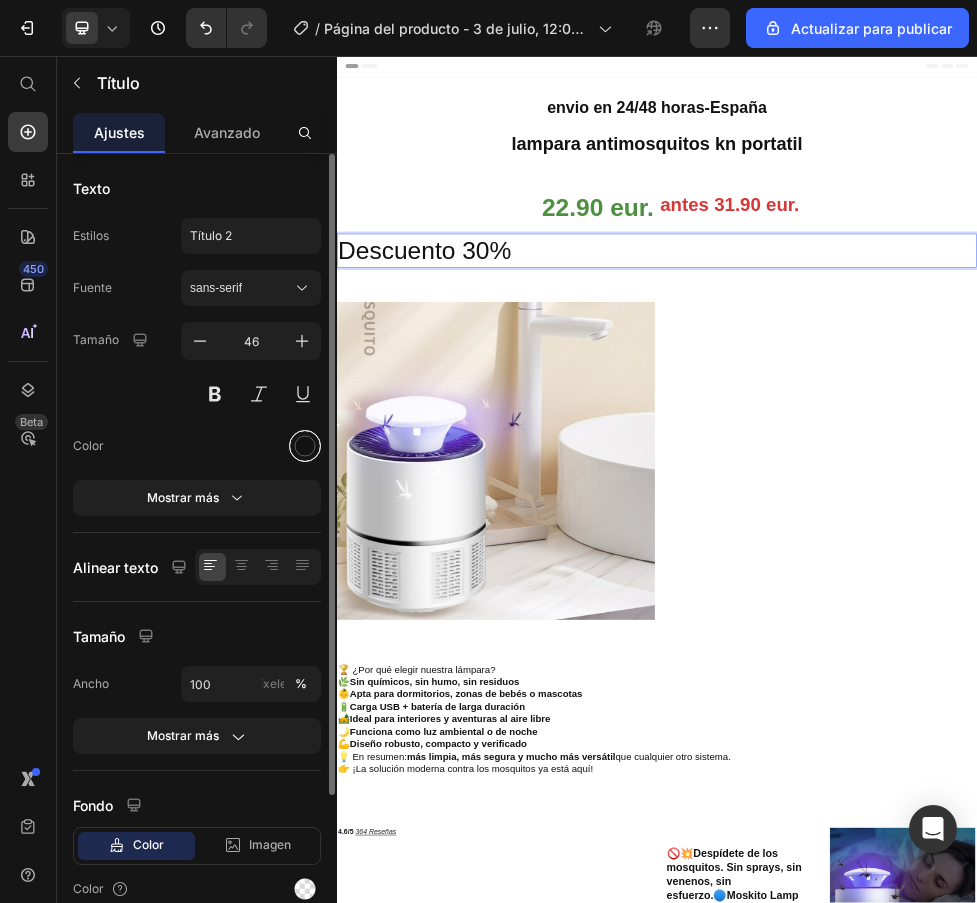 click at bounding box center (305, 446) 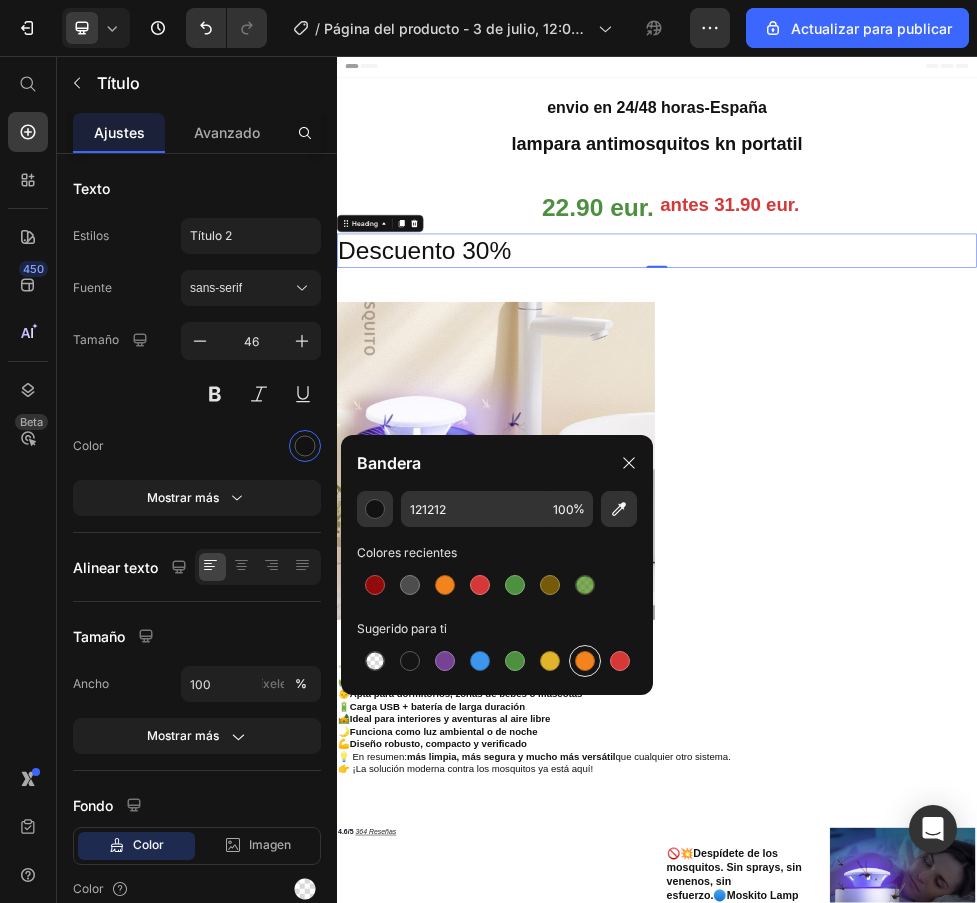 click at bounding box center (585, 661) 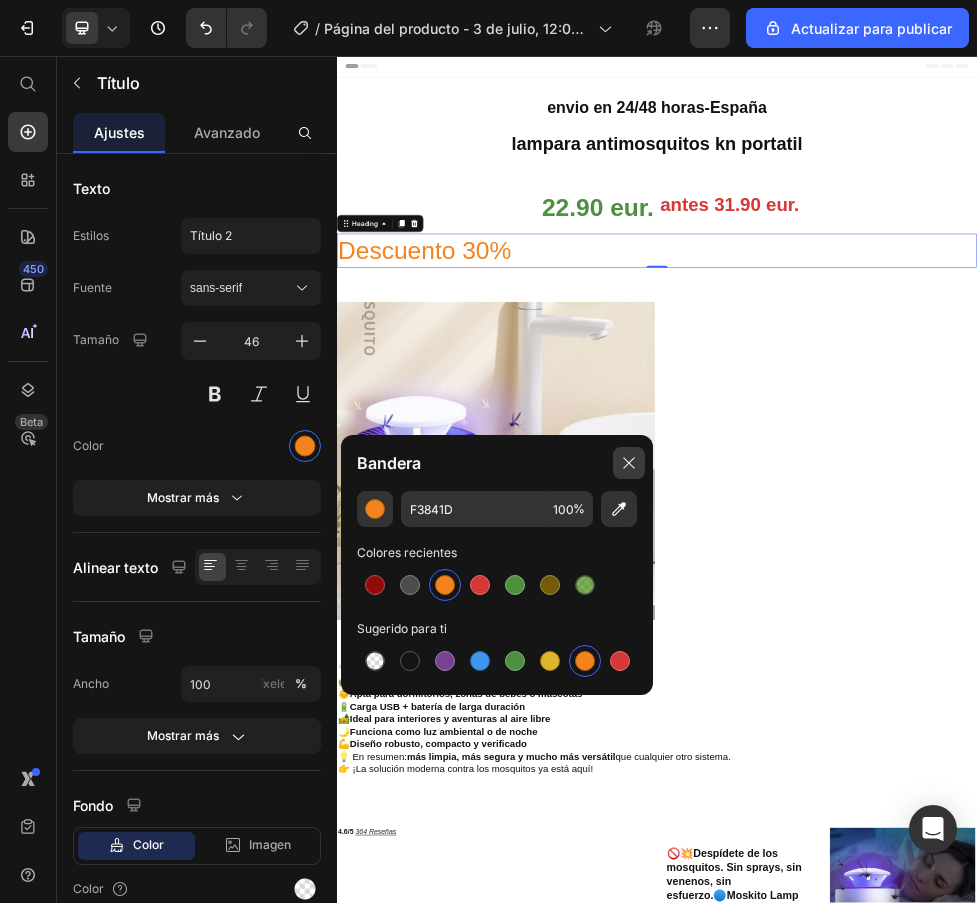 click 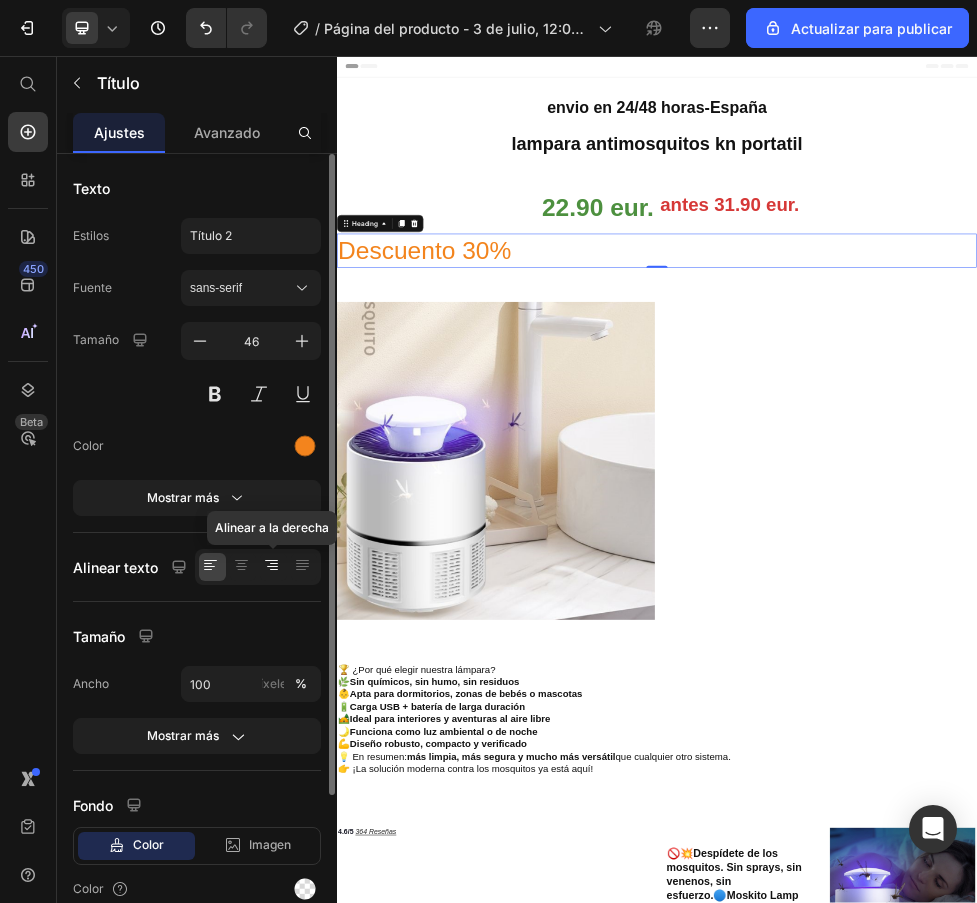 click 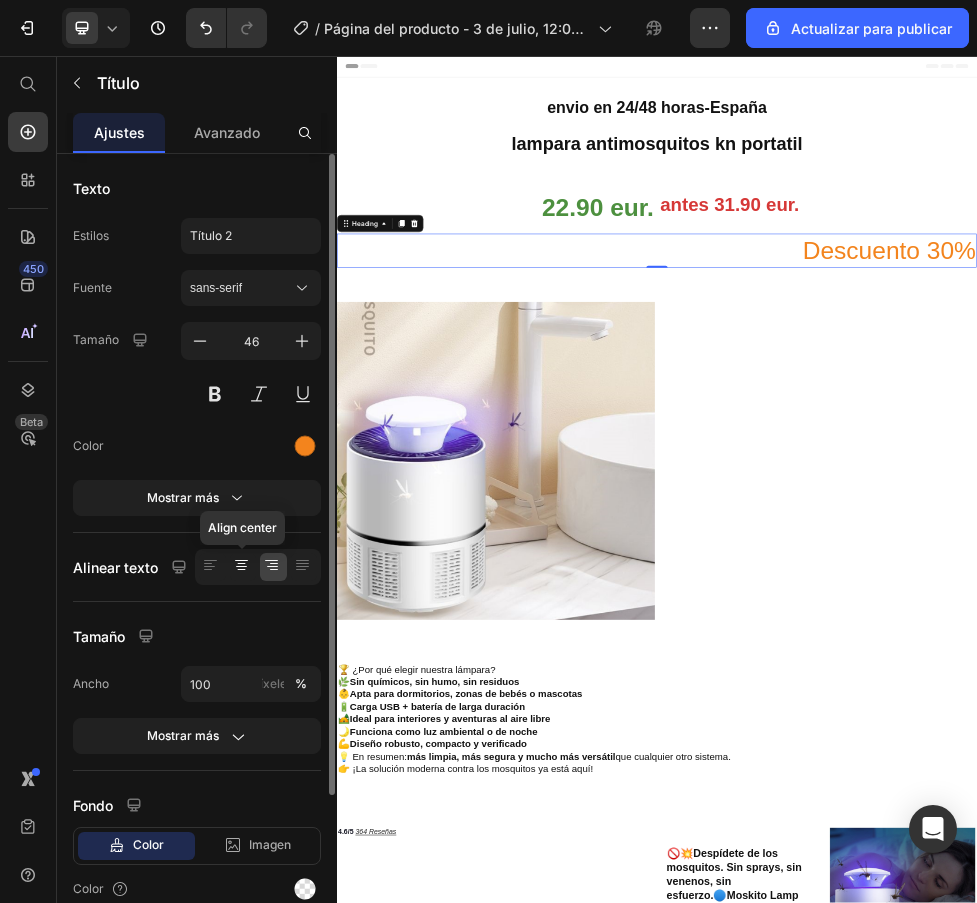click 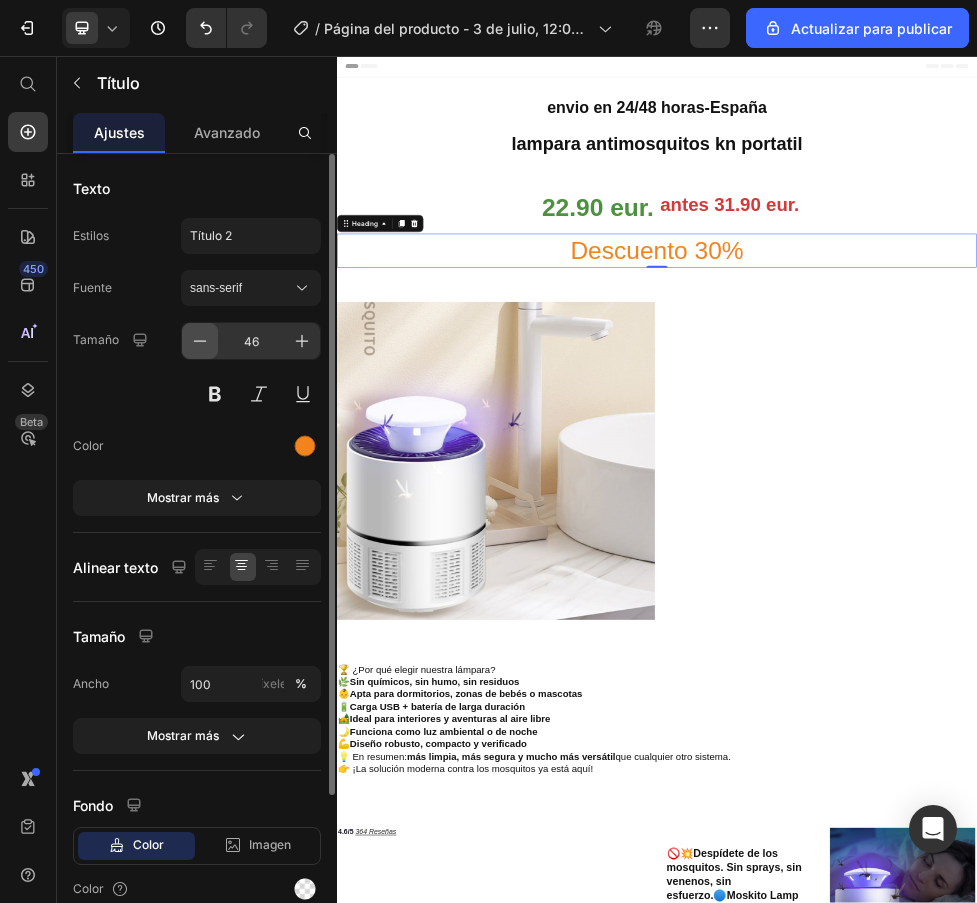 click 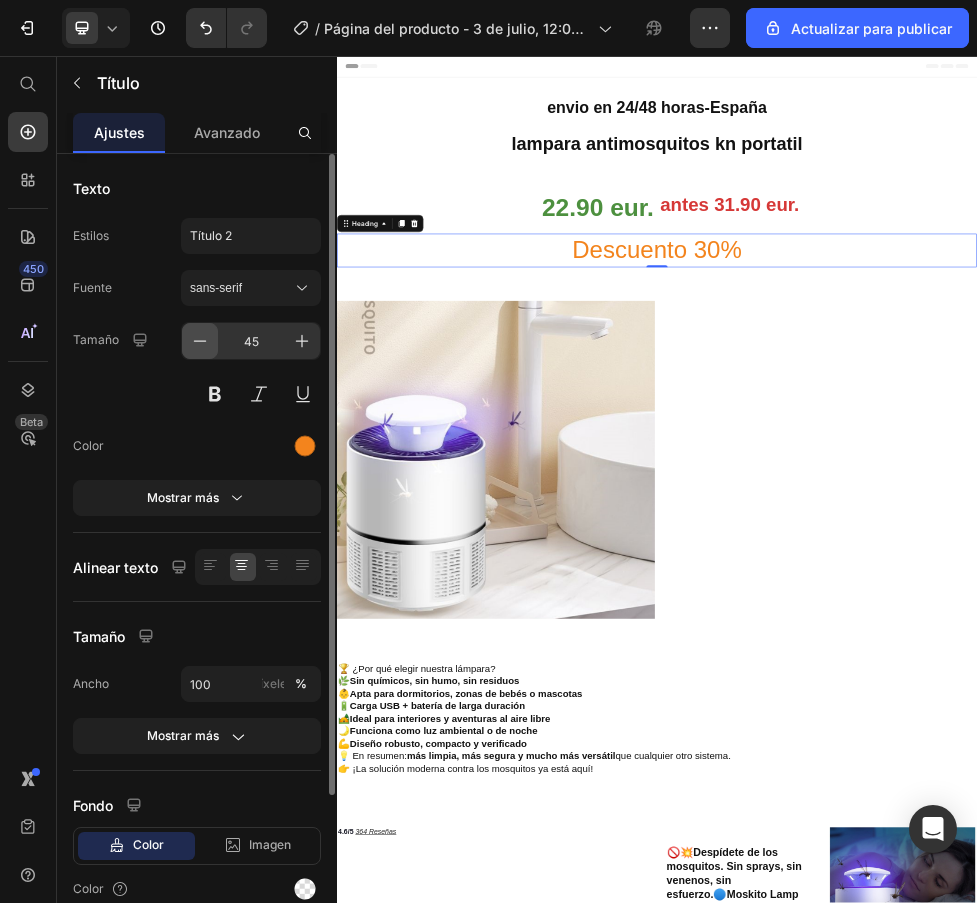 click 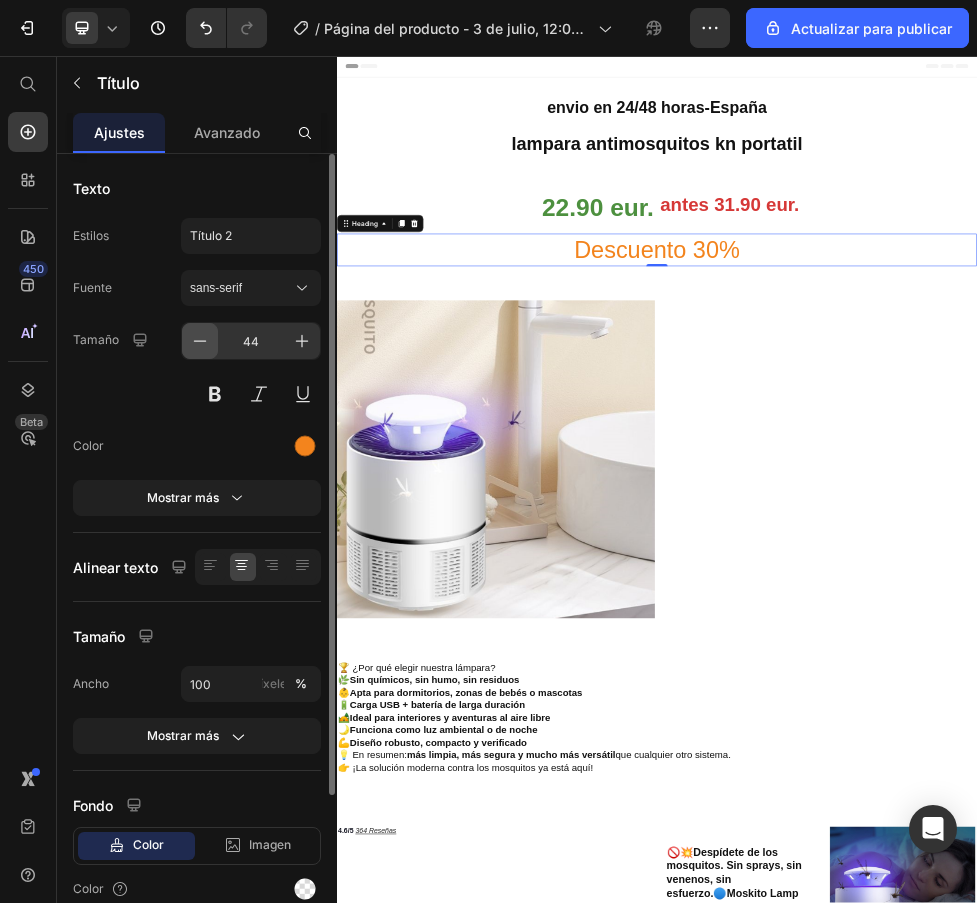 click 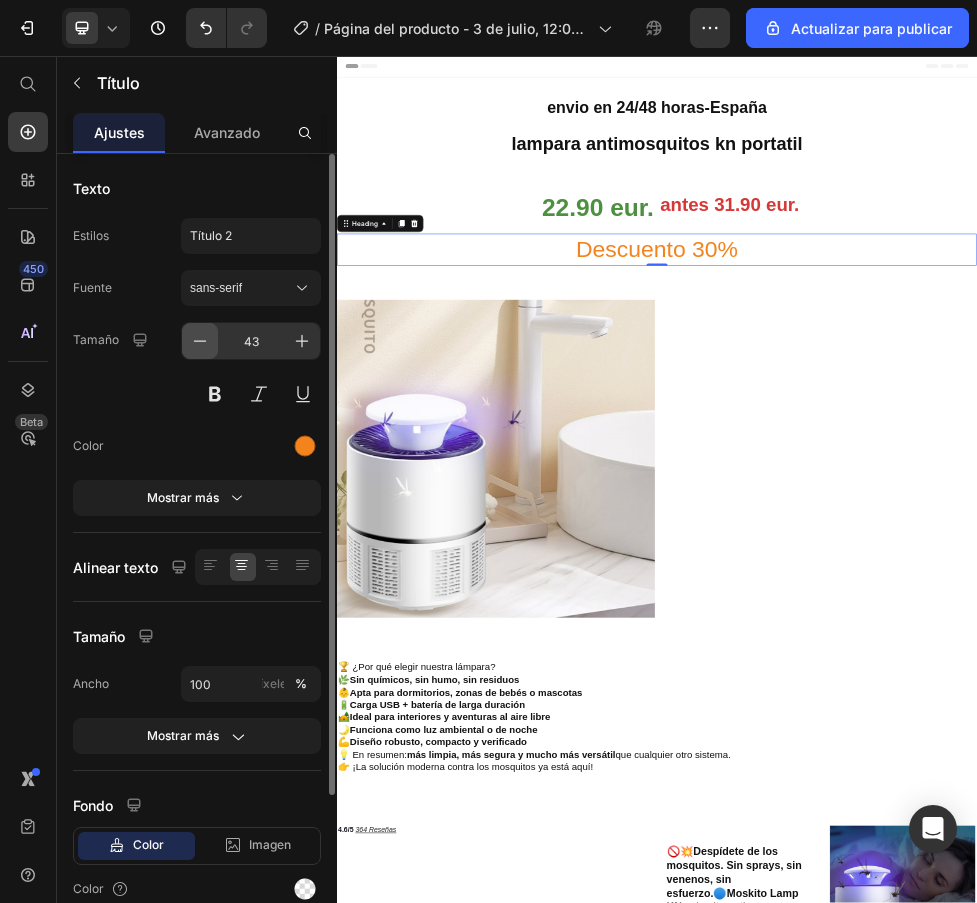 click 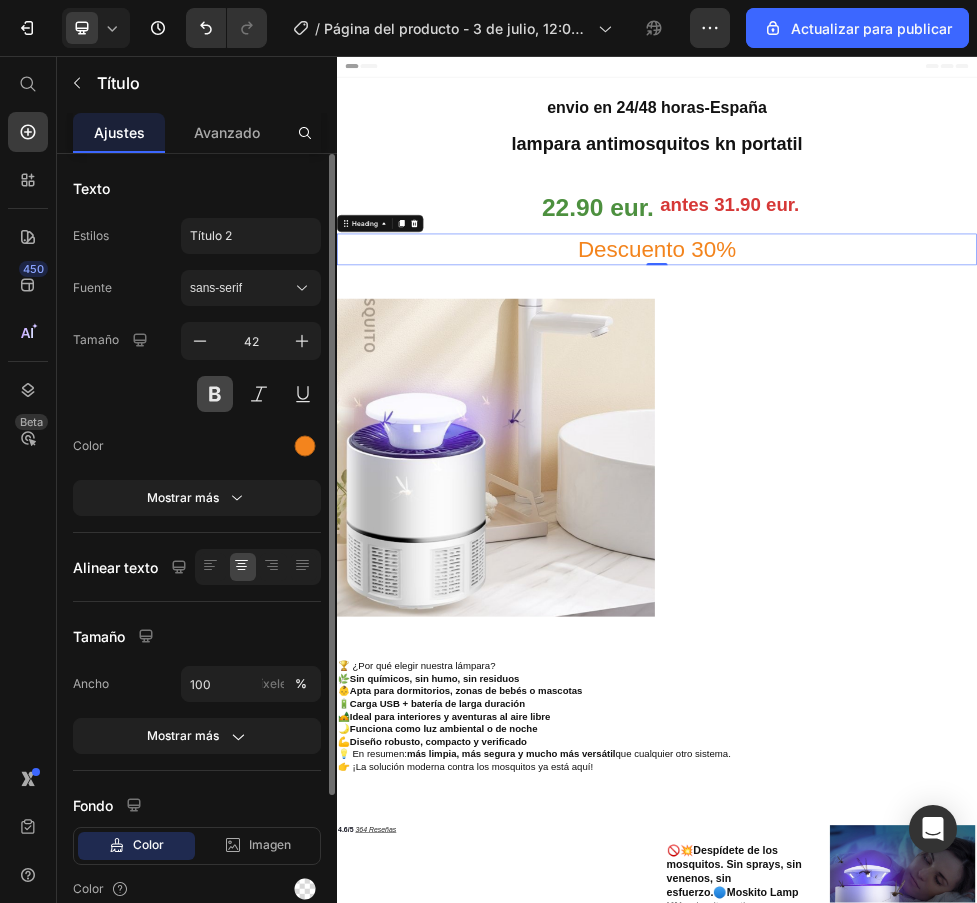 click at bounding box center (215, 394) 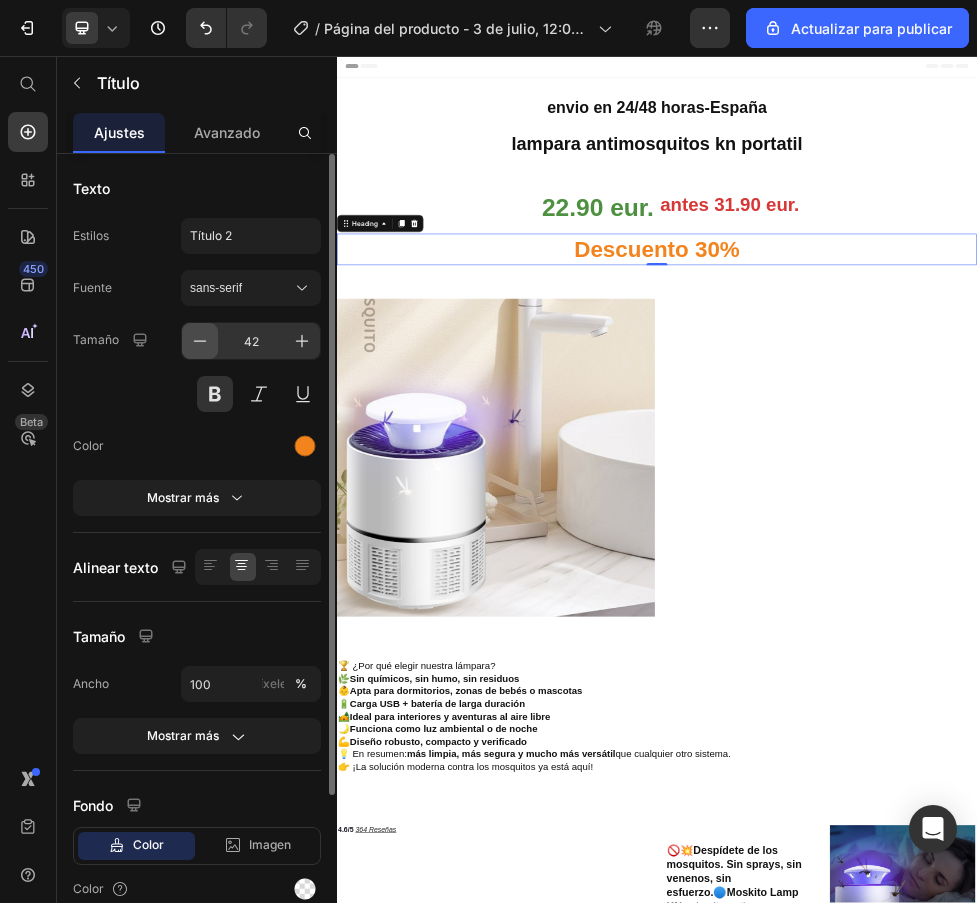 click 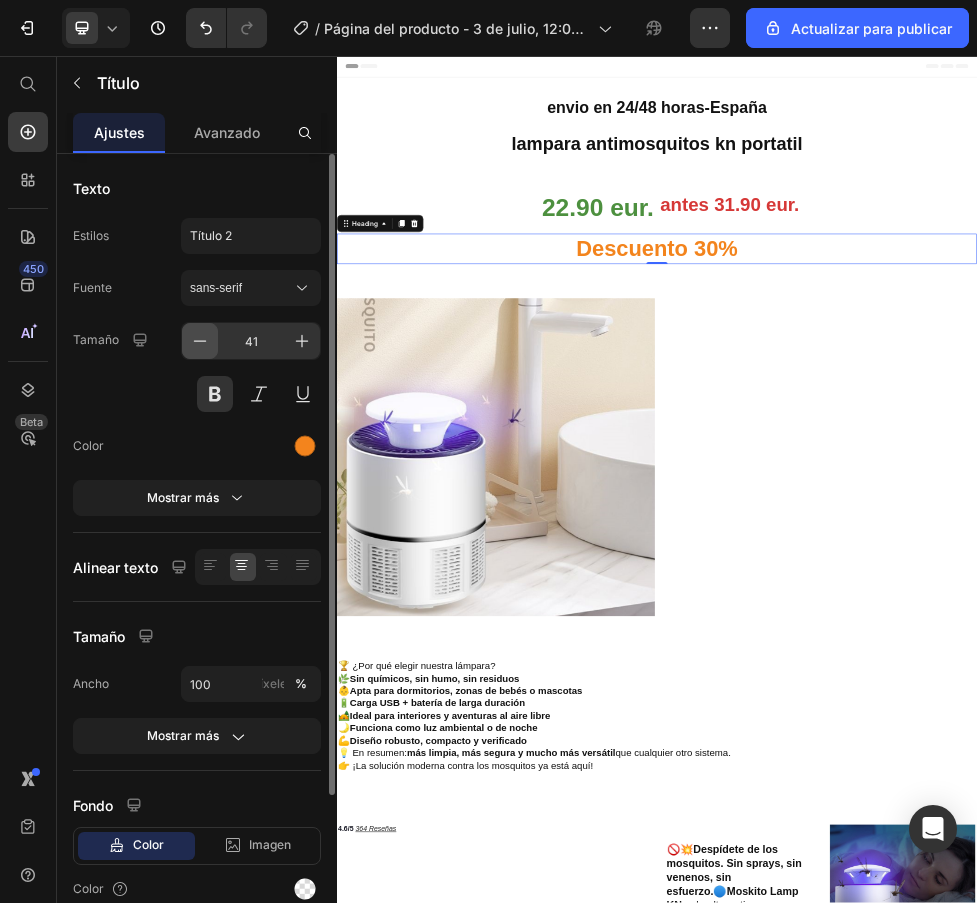 click 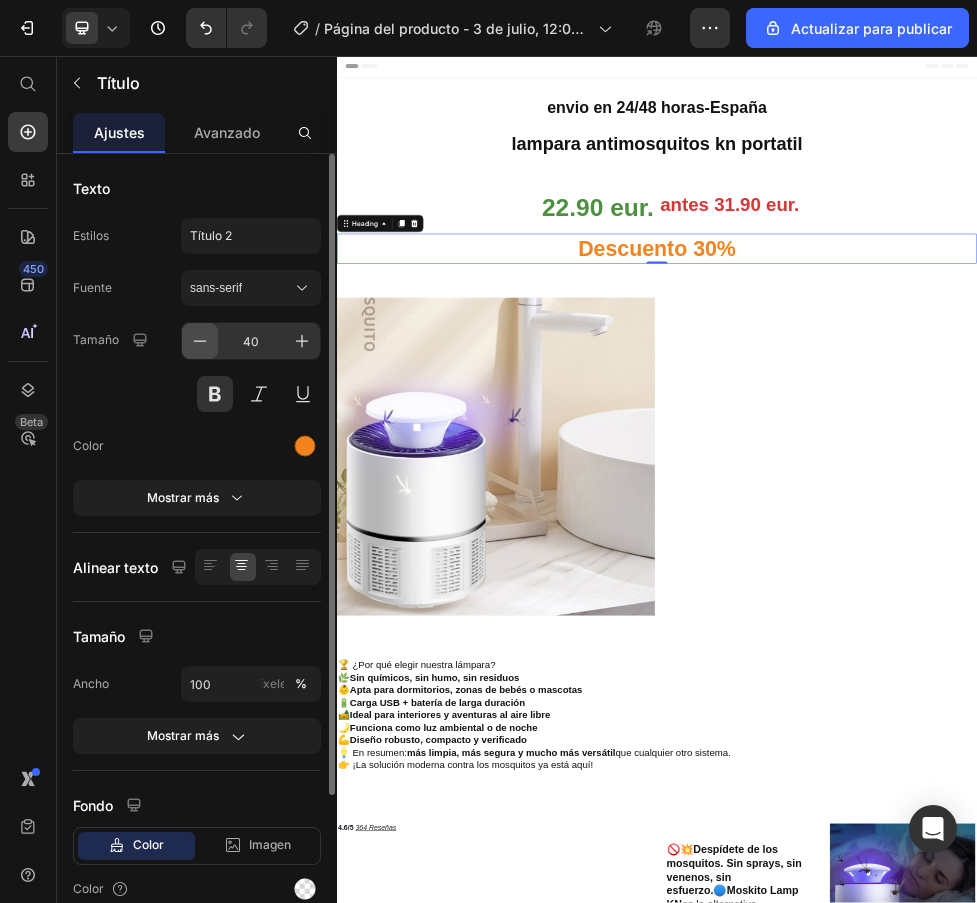 click 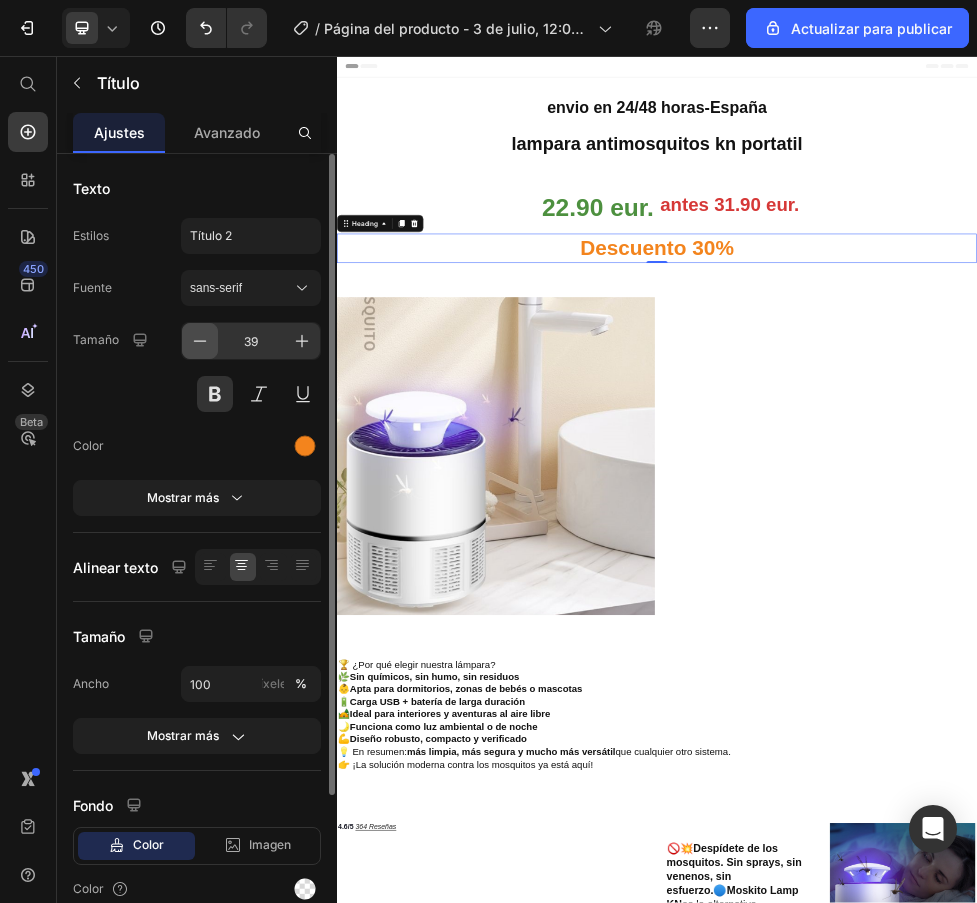 click 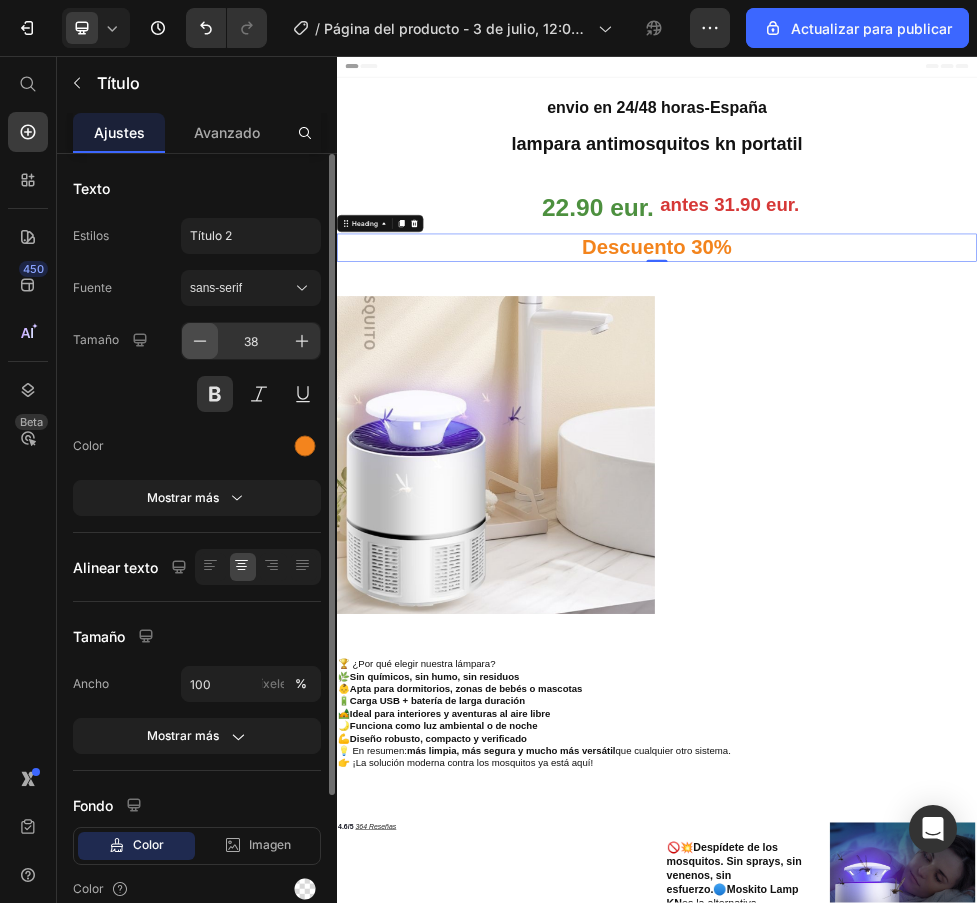 click 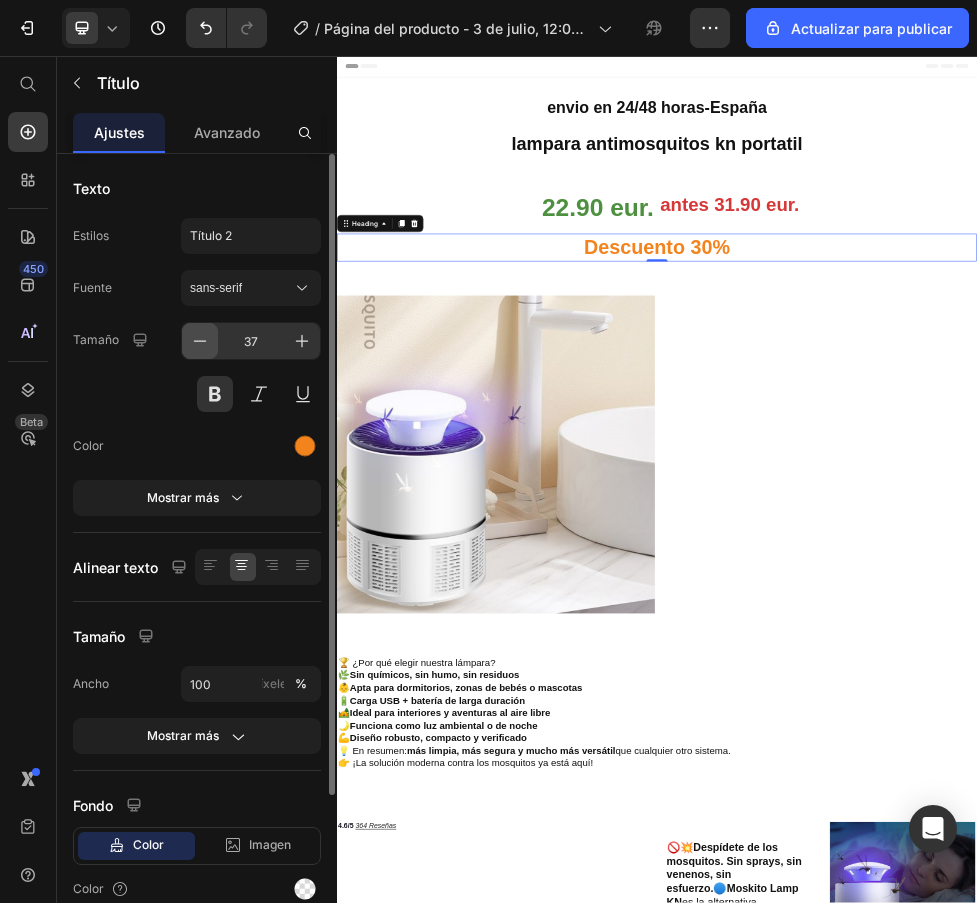 click 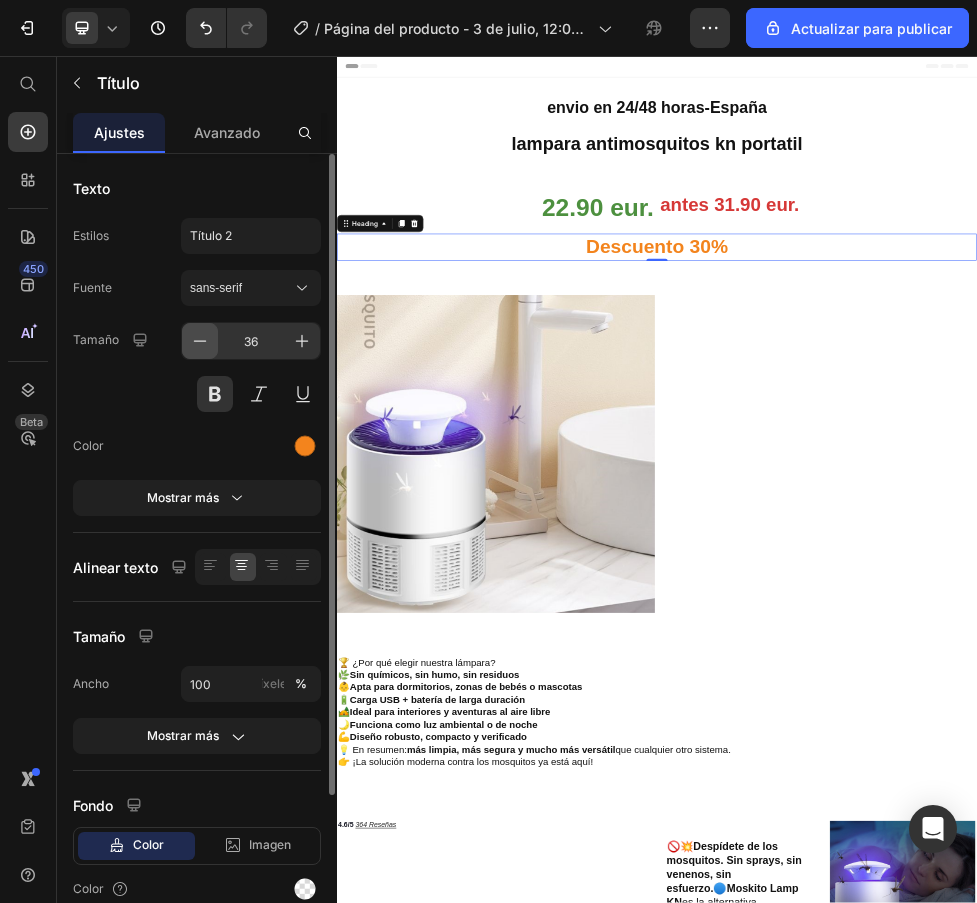 click 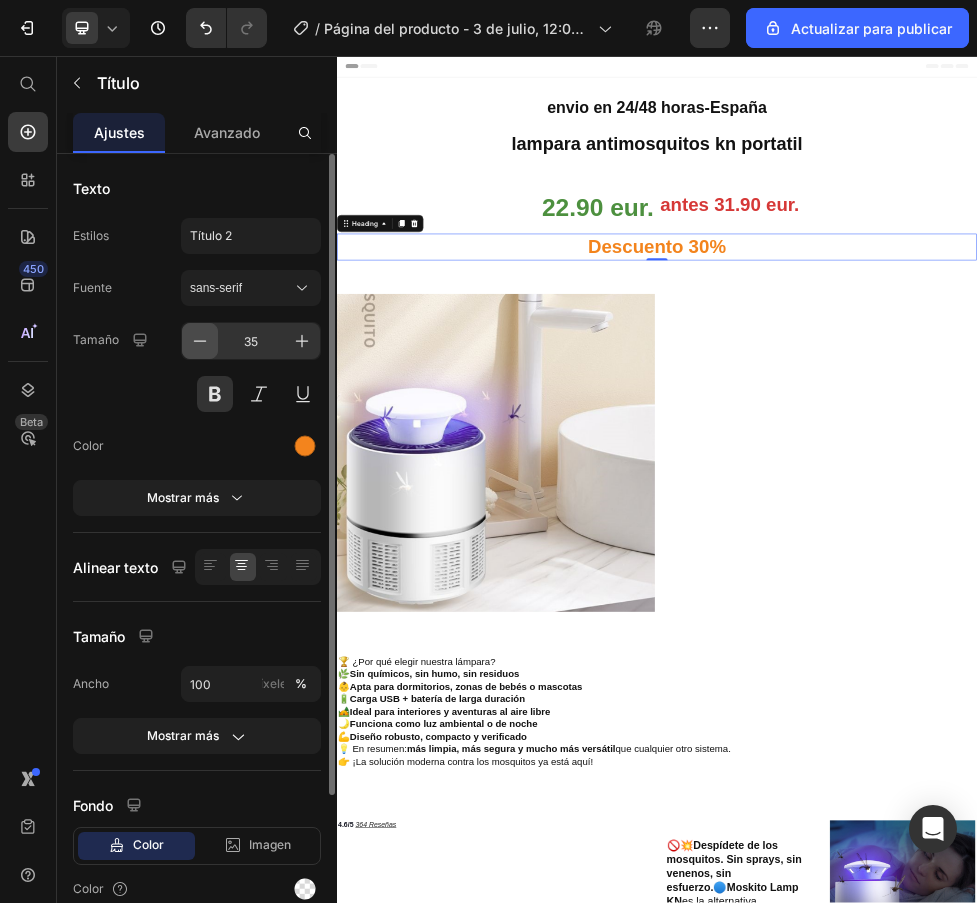 click 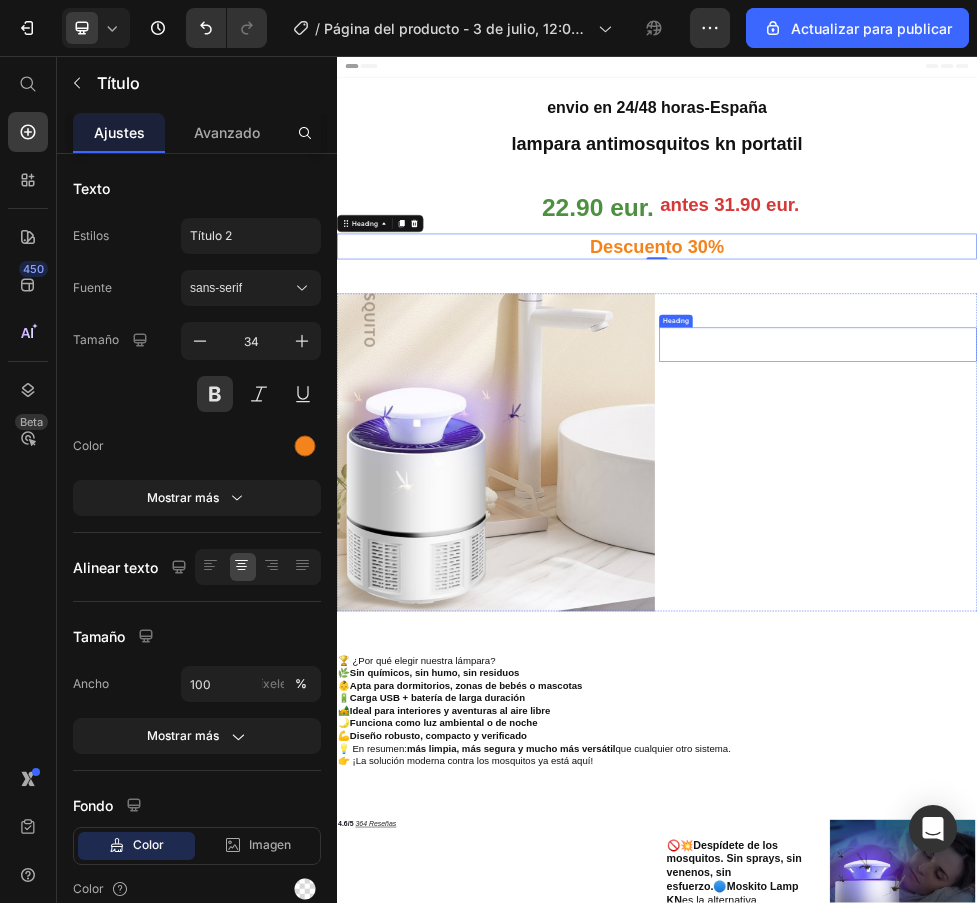 click at bounding box center [1239, 598] 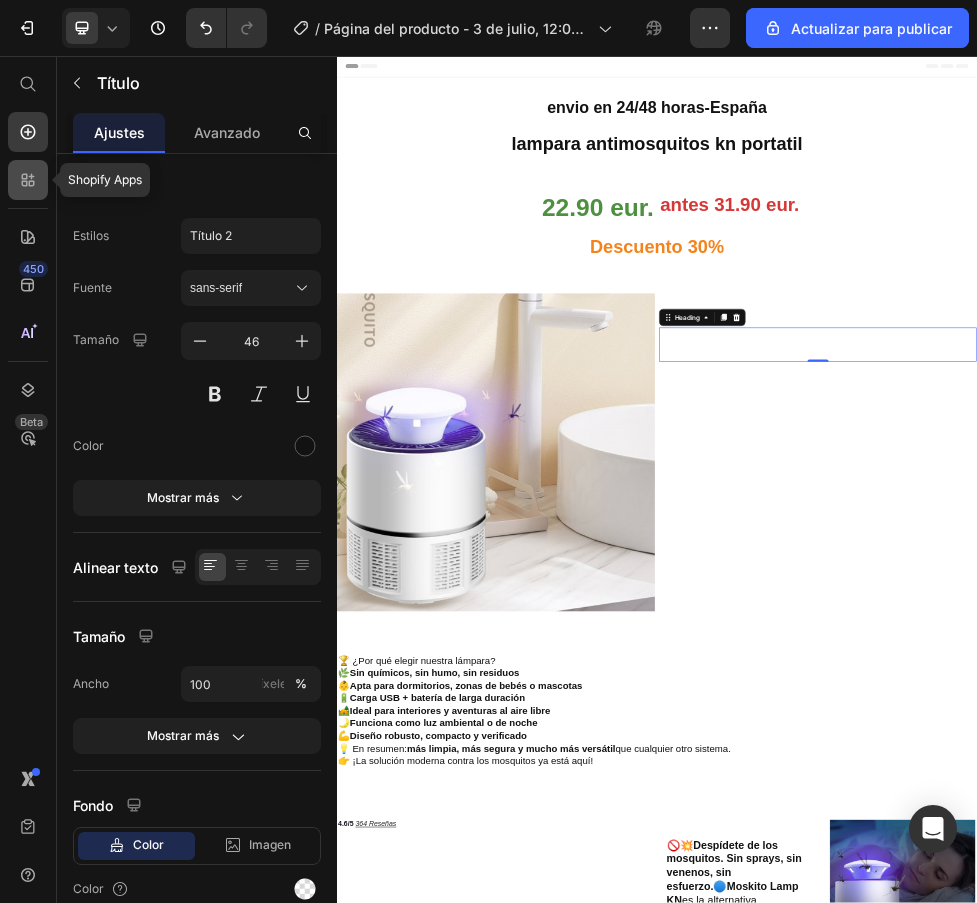 click 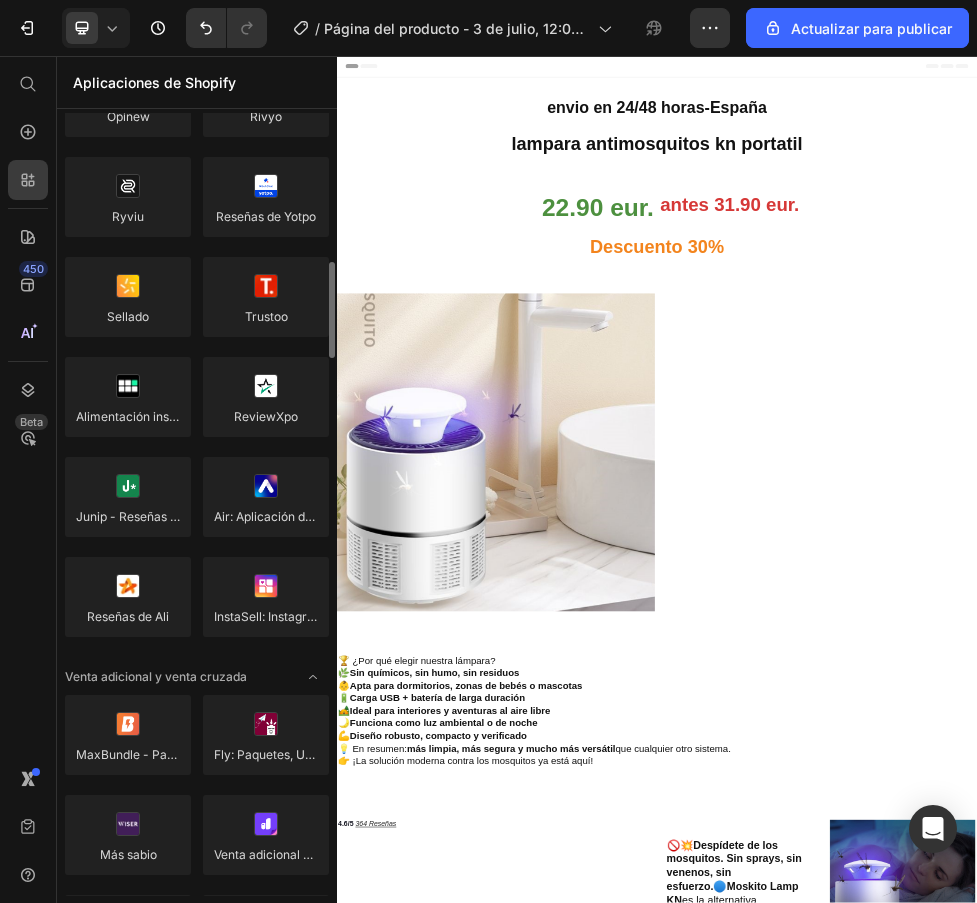 scroll, scrollTop: 400, scrollLeft: 0, axis: vertical 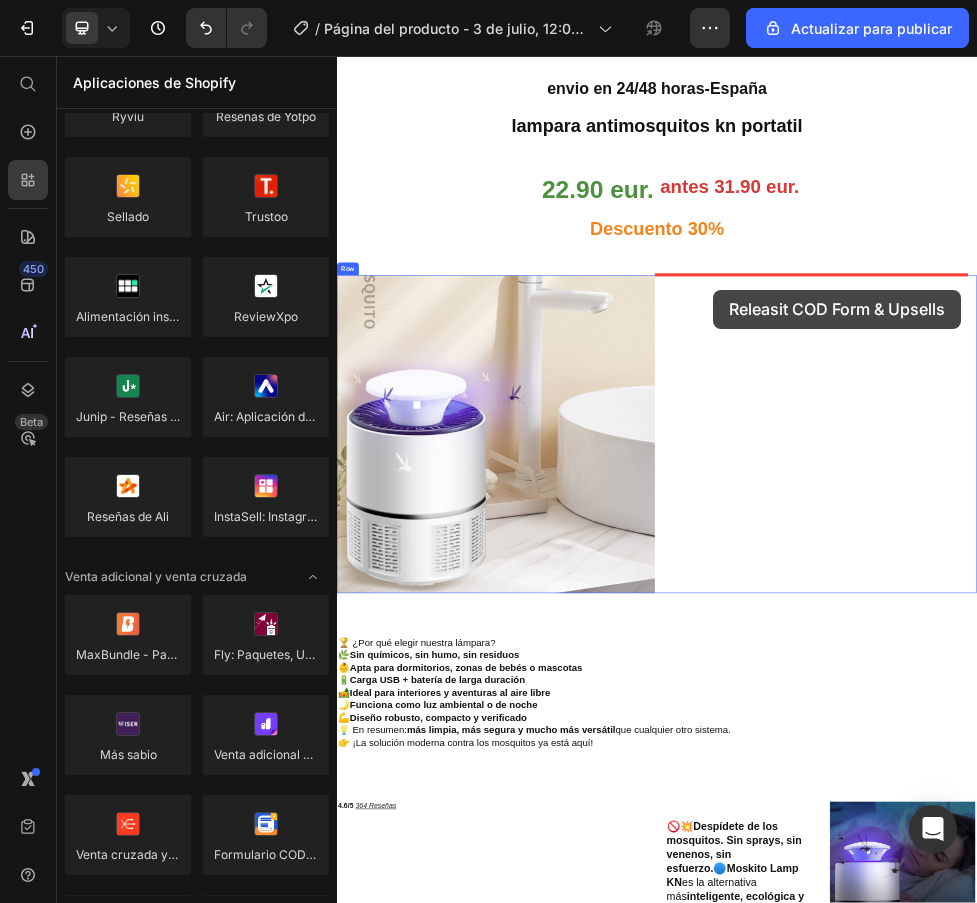 drag, startPoint x: 1090, startPoint y: 543, endPoint x: 1042, endPoint y: 494, distance: 68.593 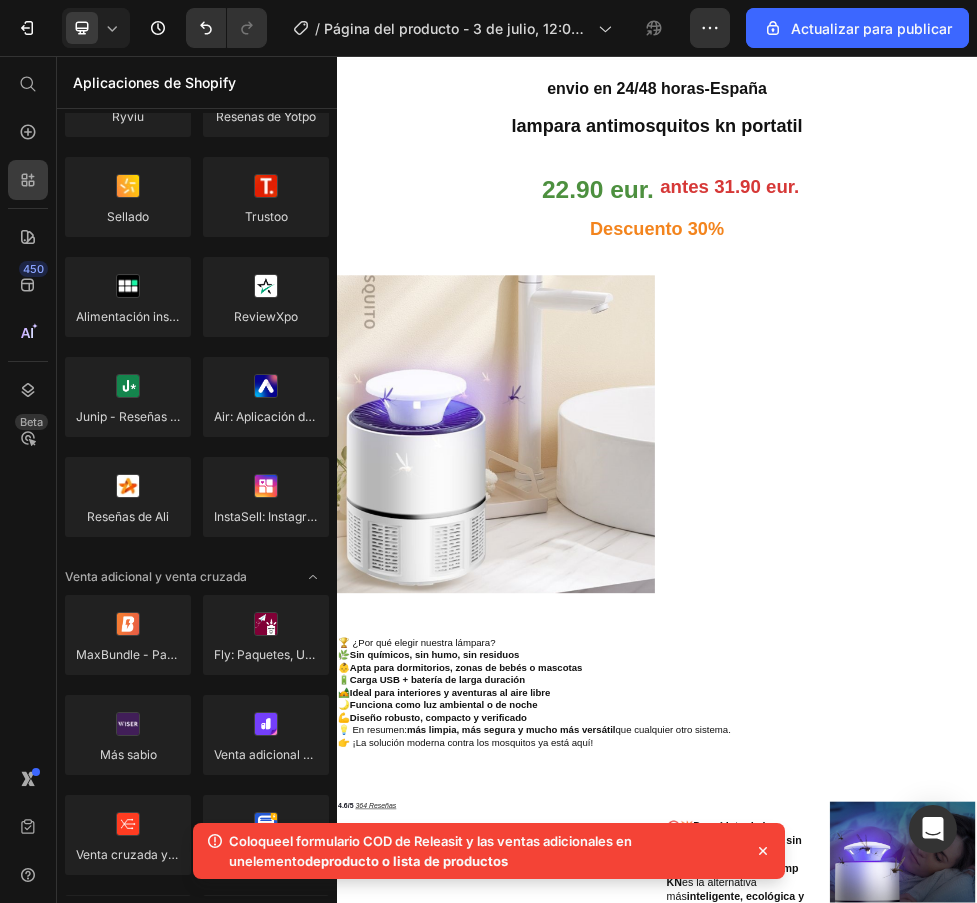click 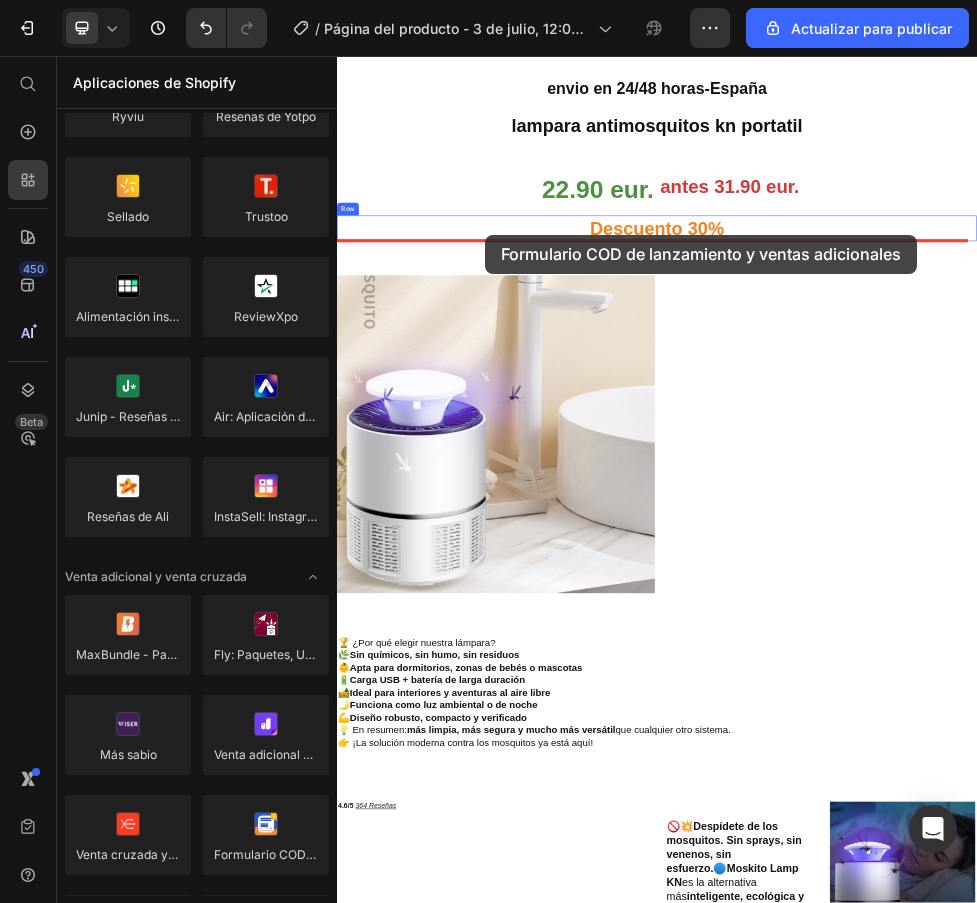 drag, startPoint x: 623, startPoint y: 896, endPoint x: 614, endPoint y: 391, distance: 505.0802 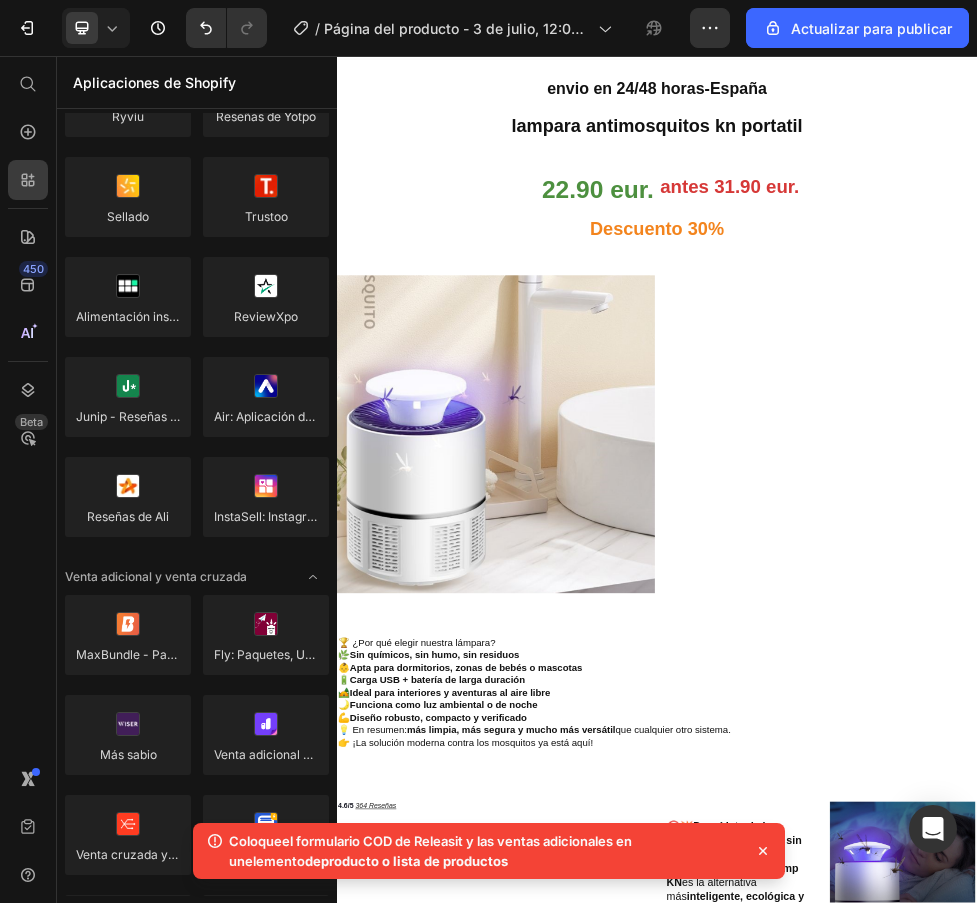 click 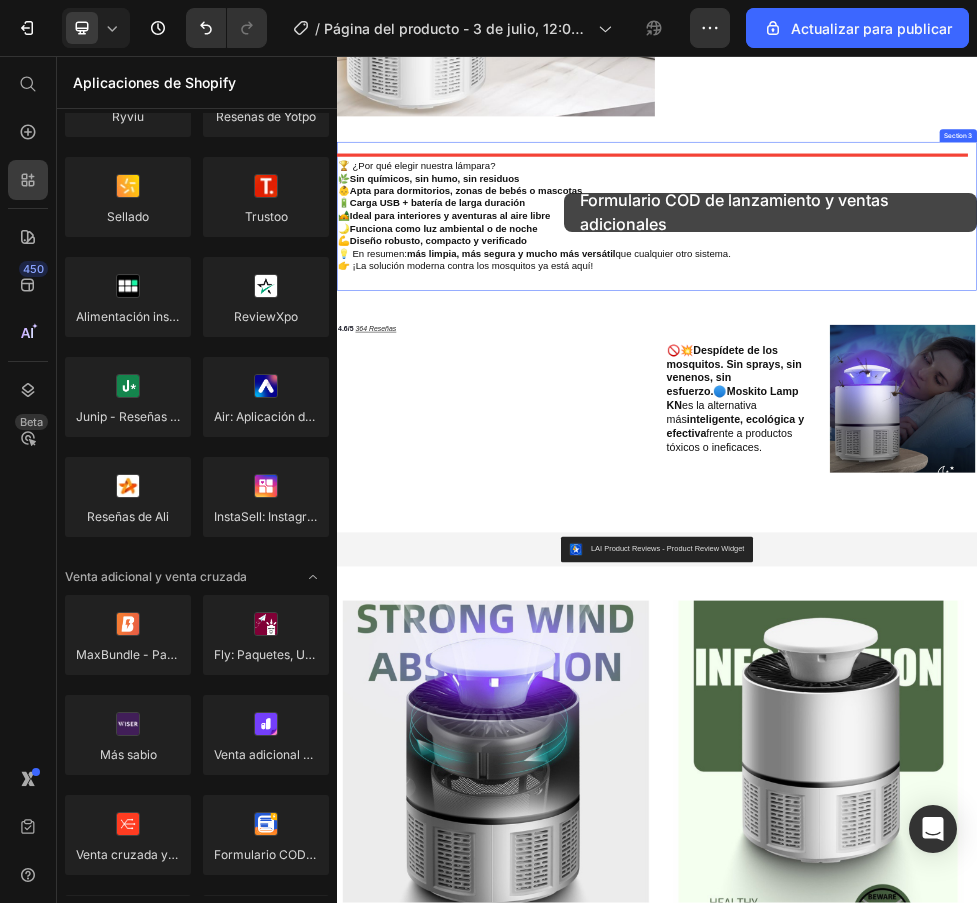 scroll, scrollTop: 820, scrollLeft: 0, axis: vertical 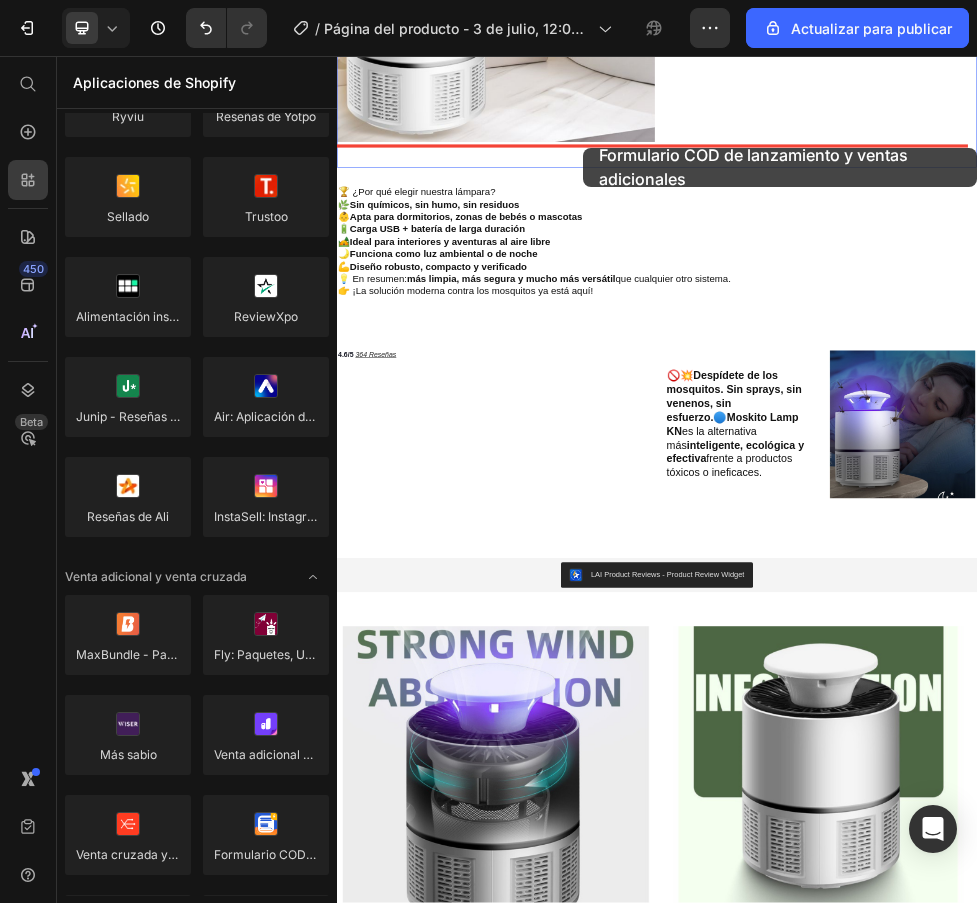 drag, startPoint x: 604, startPoint y: 892, endPoint x: 798, endPoint y: 228, distance: 691.7601 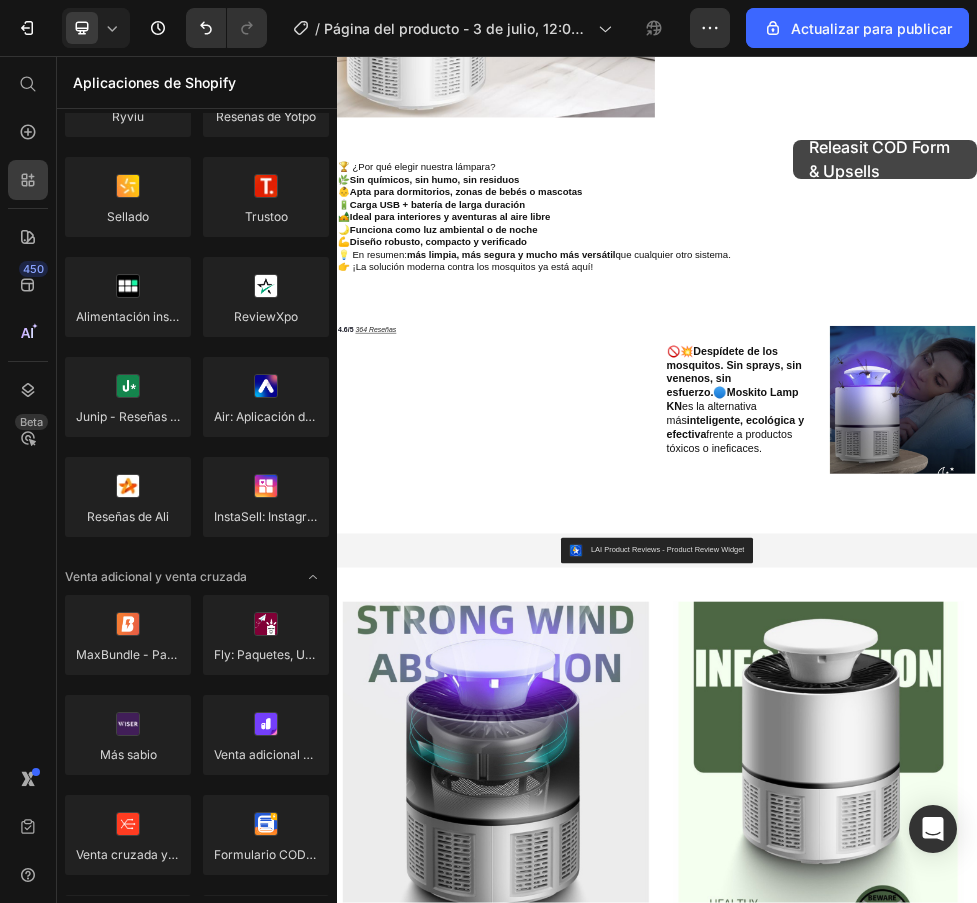 scroll, scrollTop: 1004, scrollLeft: 0, axis: vertical 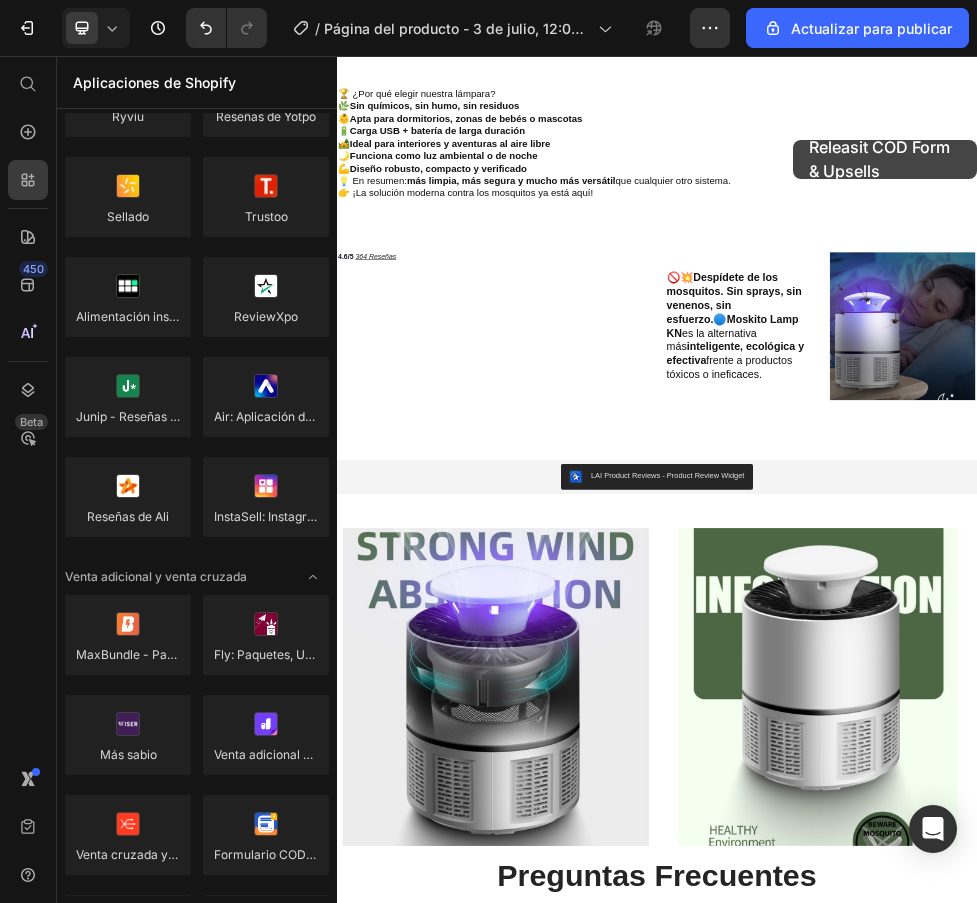 drag, startPoint x: 455, startPoint y: 1252, endPoint x: 1197, endPoint y: 198, distance: 1288.9841 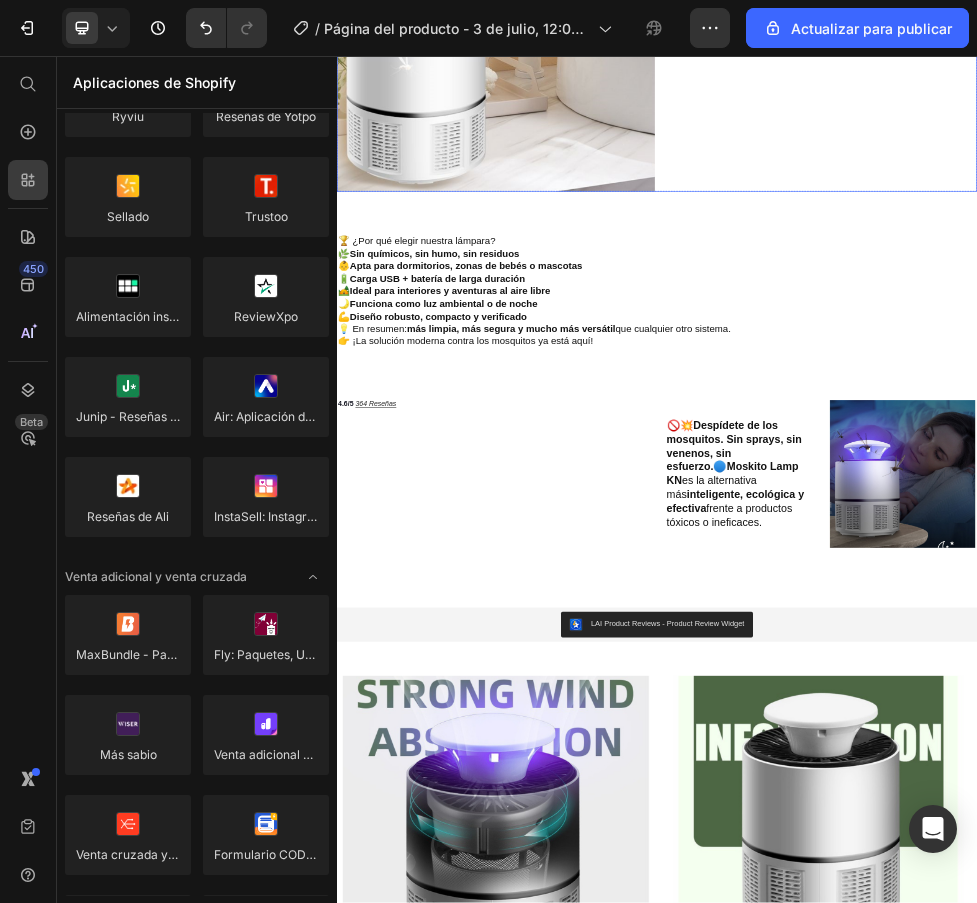 scroll, scrollTop: 427, scrollLeft: 0, axis: vertical 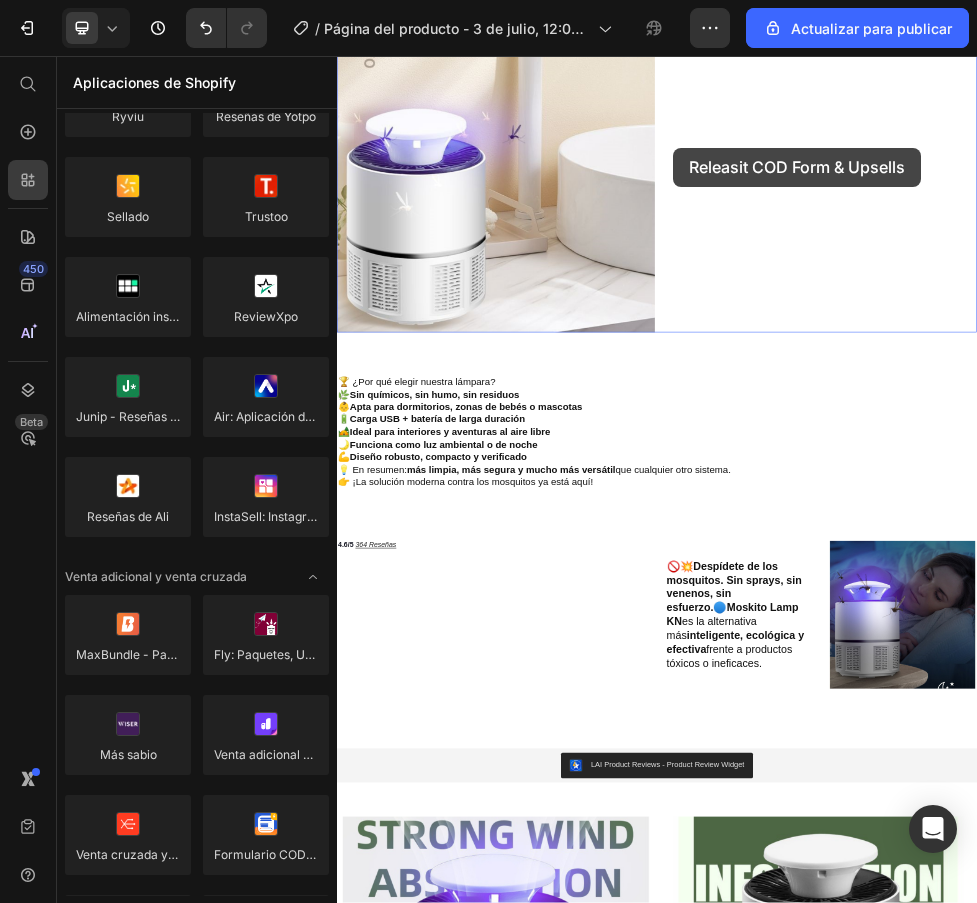 drag, startPoint x: 617, startPoint y: 892, endPoint x: 967, endPoint y: 226, distance: 752.36694 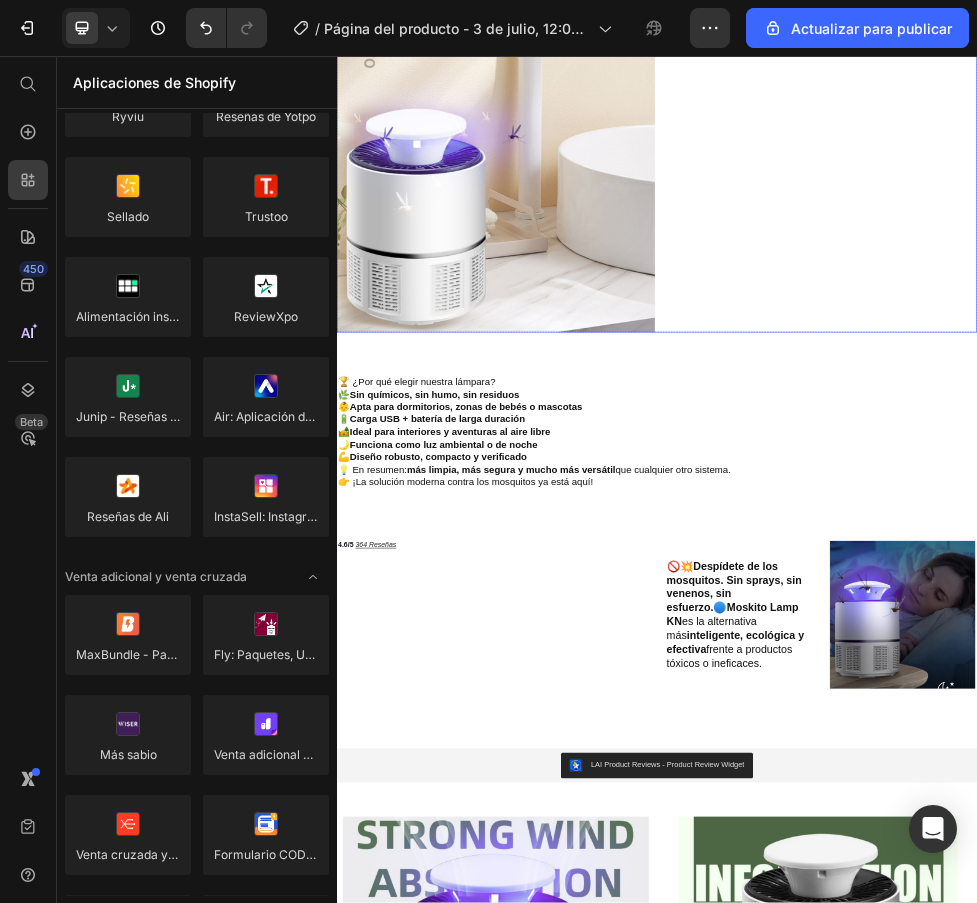 scroll, scrollTop: 535, scrollLeft: 0, axis: vertical 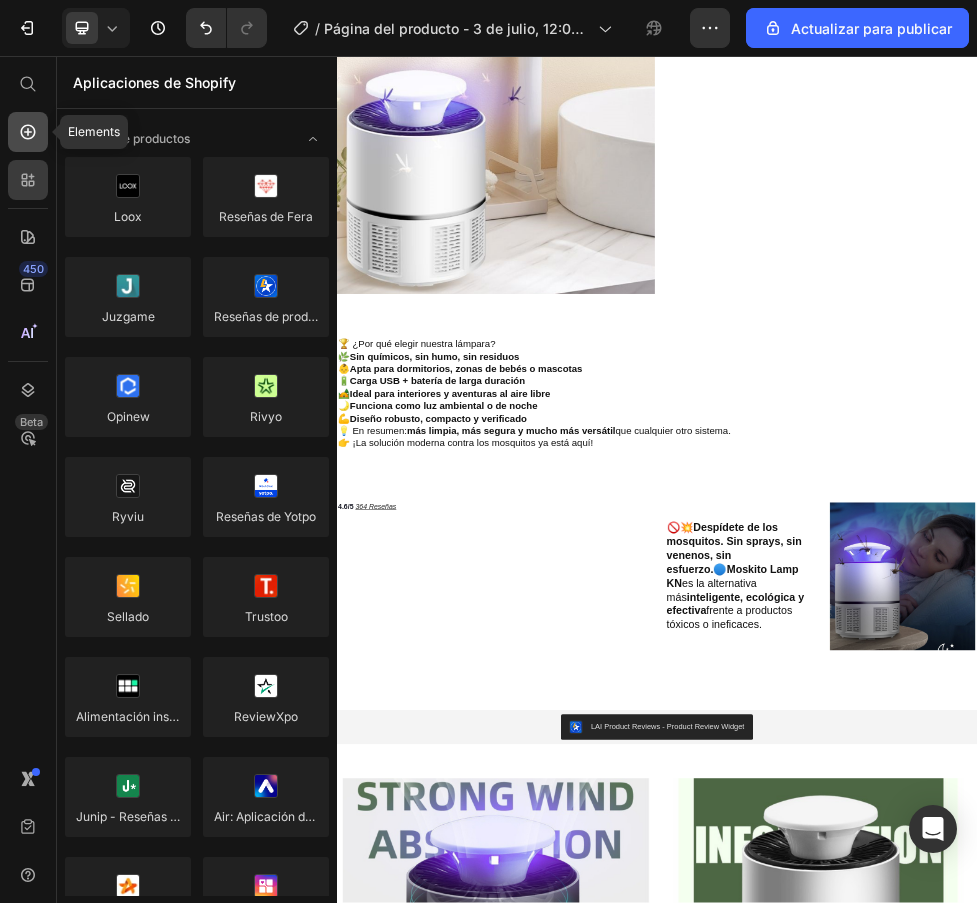 click 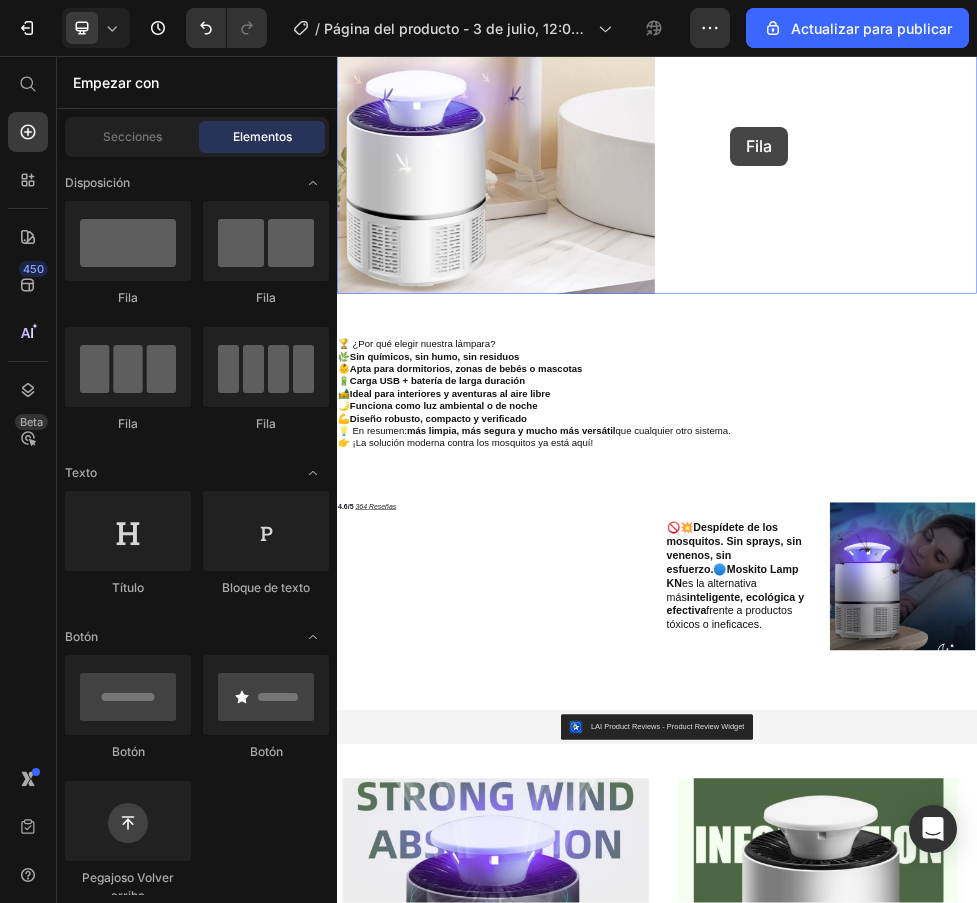 drag, startPoint x: 629, startPoint y: 249, endPoint x: 1073, endPoint y: 189, distance: 448.0357 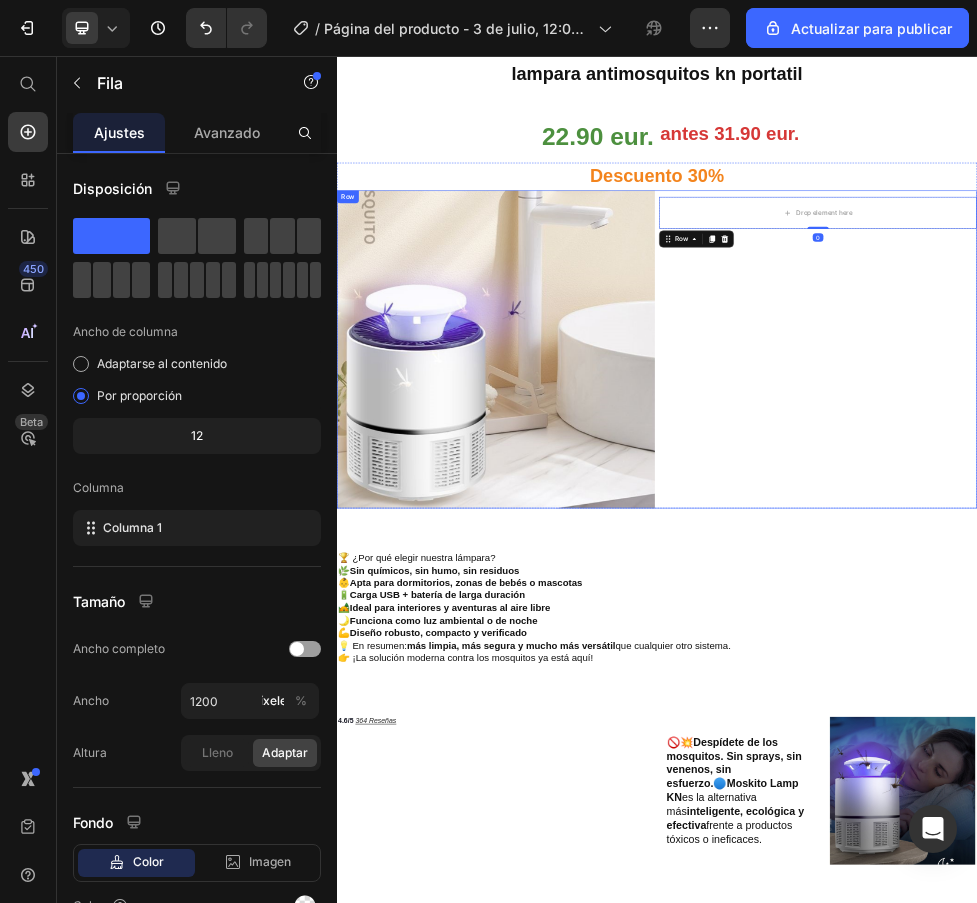 scroll, scrollTop: 0, scrollLeft: 0, axis: both 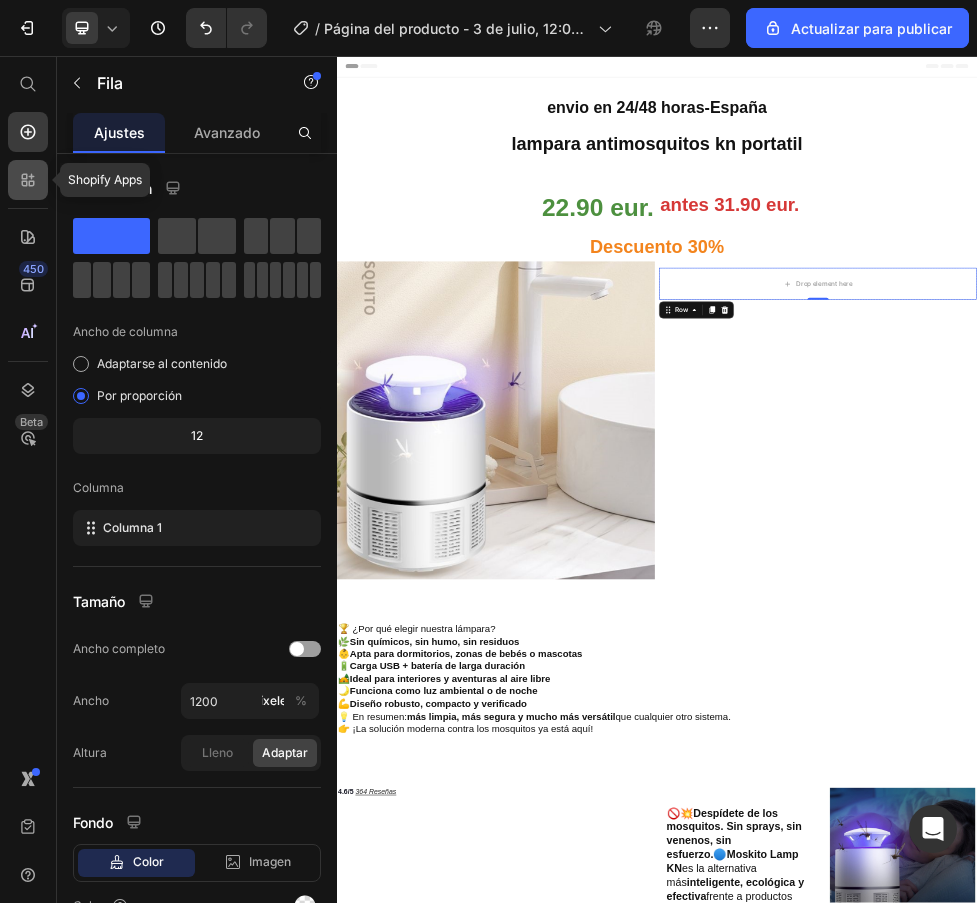 click 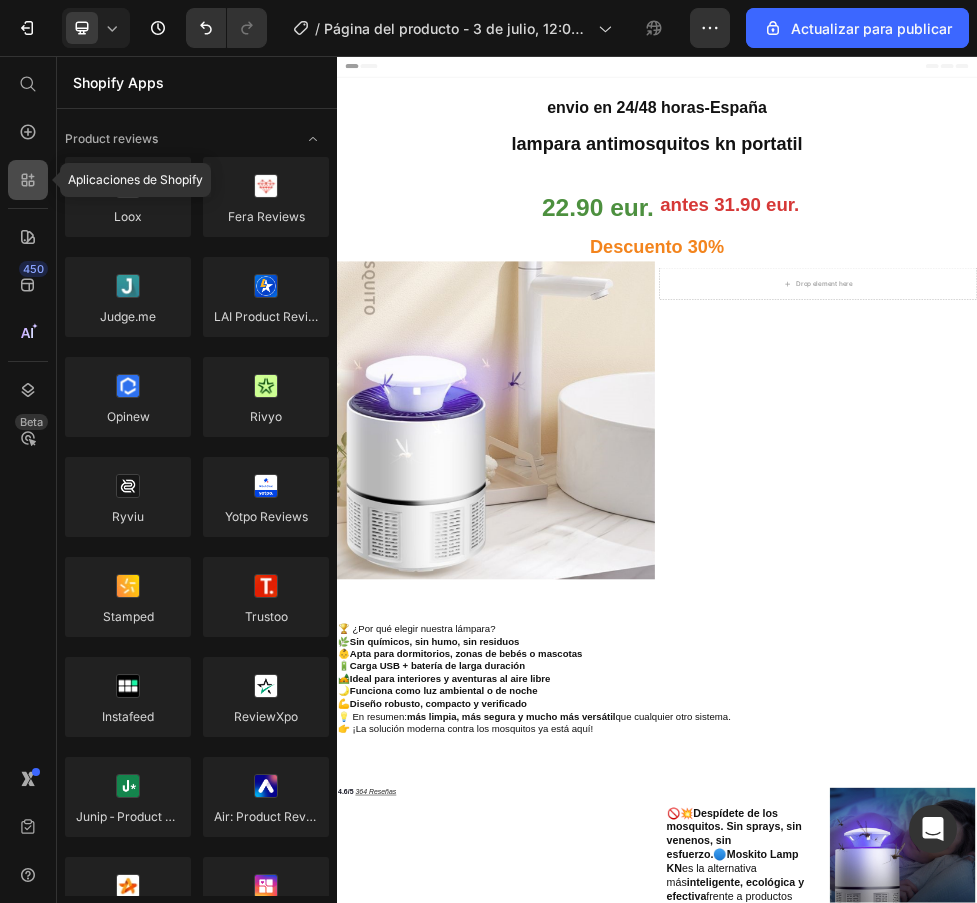 click 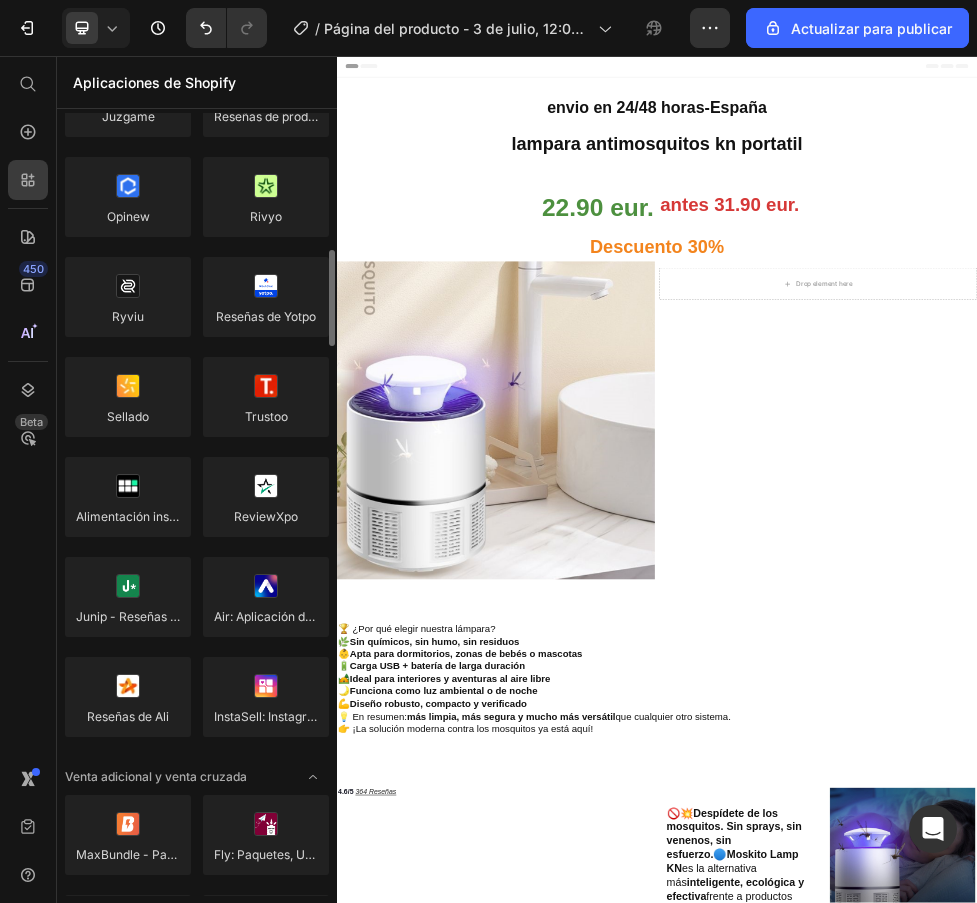 scroll, scrollTop: 400, scrollLeft: 0, axis: vertical 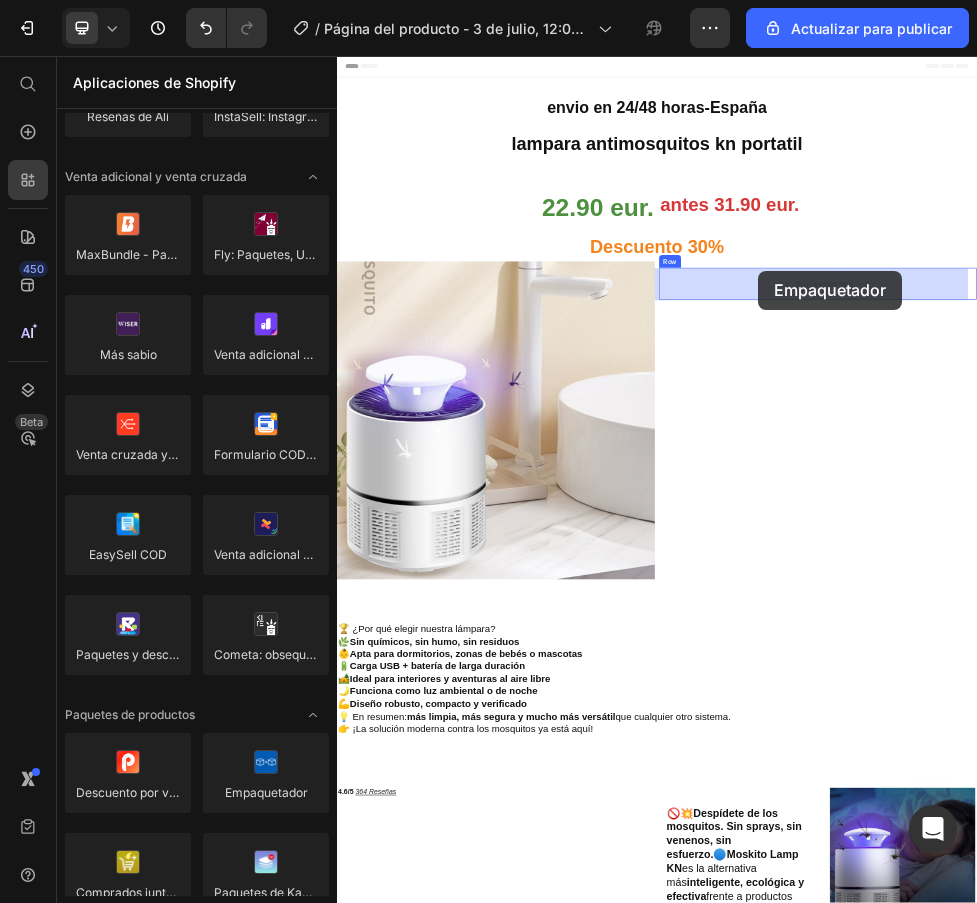 drag, startPoint x: 831, startPoint y: 592, endPoint x: 1126, endPoint y: 459, distance: 323.59543 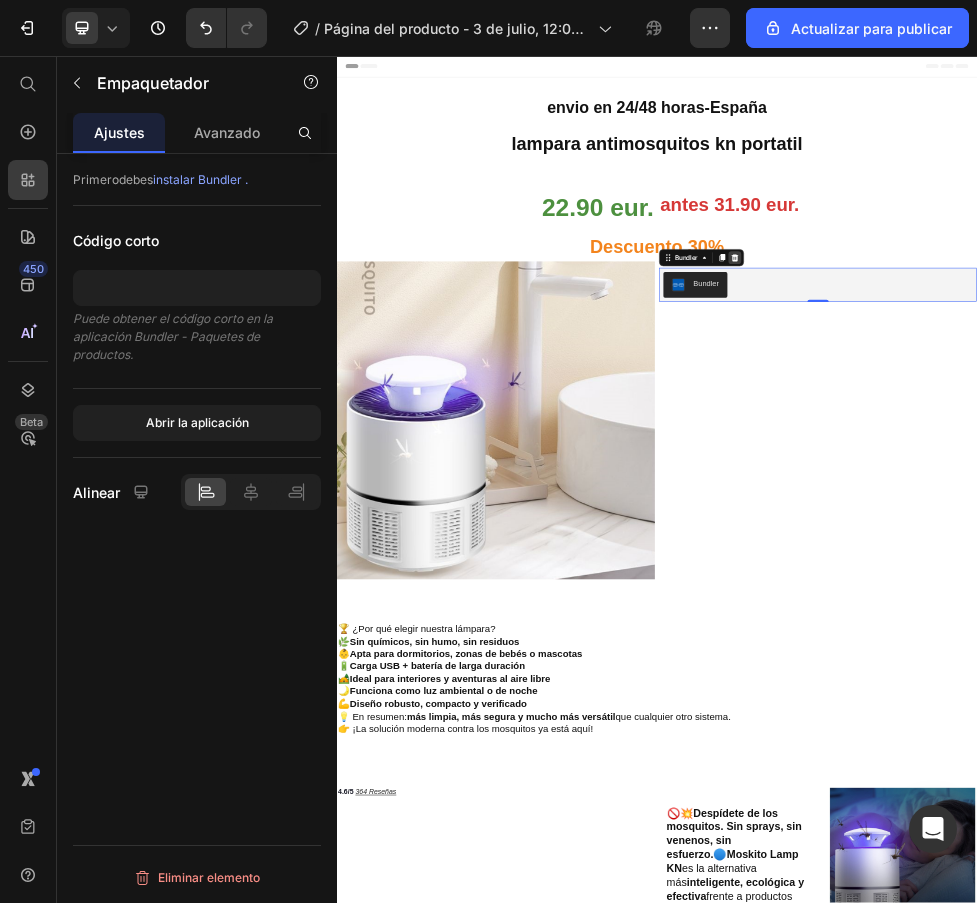 click 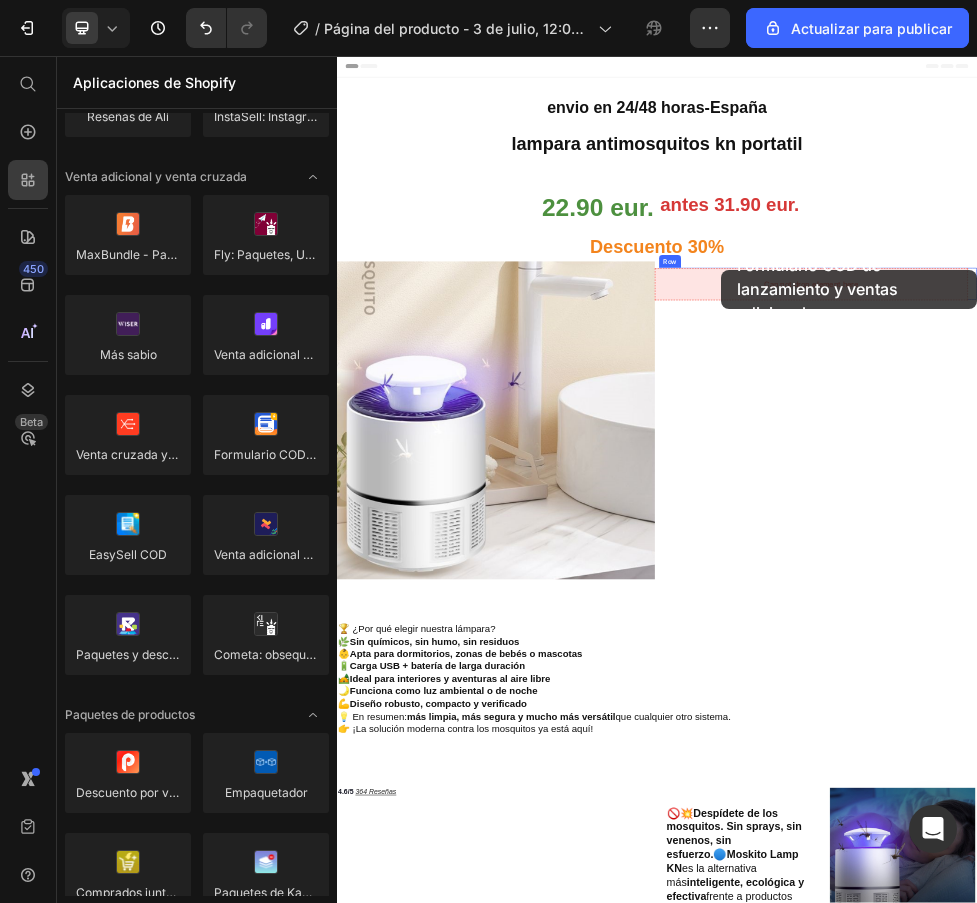 drag, startPoint x: 646, startPoint y: 484, endPoint x: 1057, endPoint y: 457, distance: 411.8859 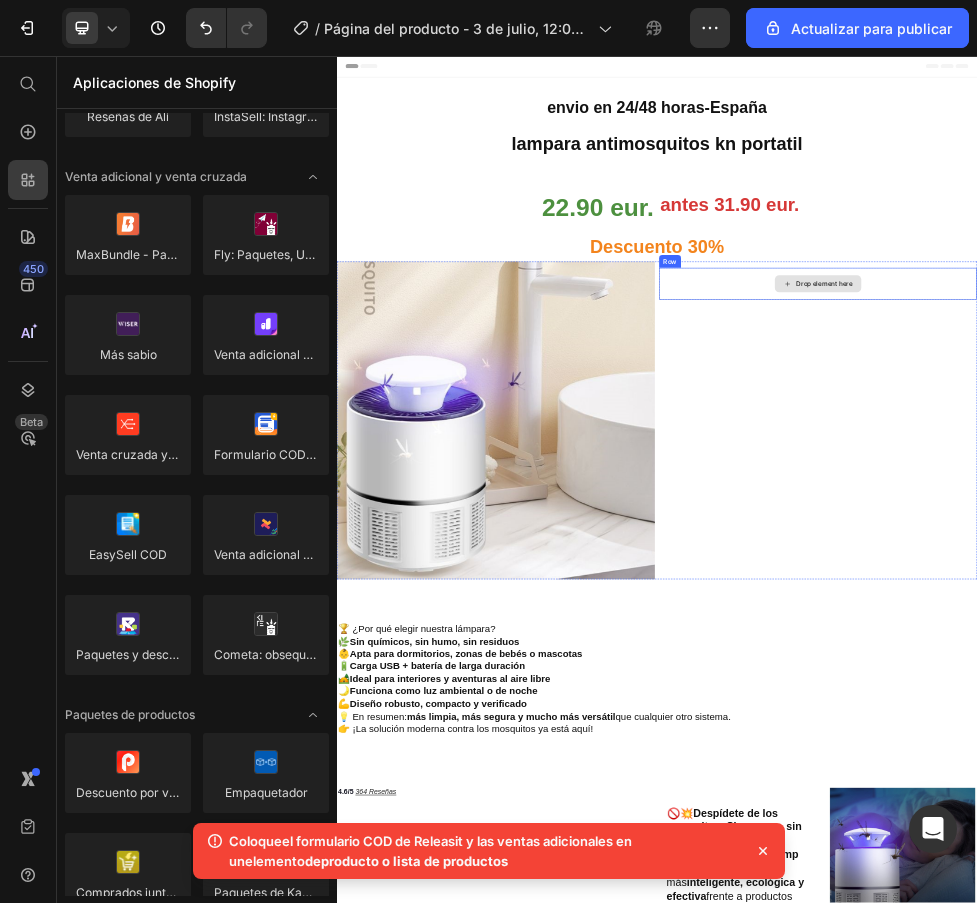 click on "Drop element here" at bounding box center [1239, 484] 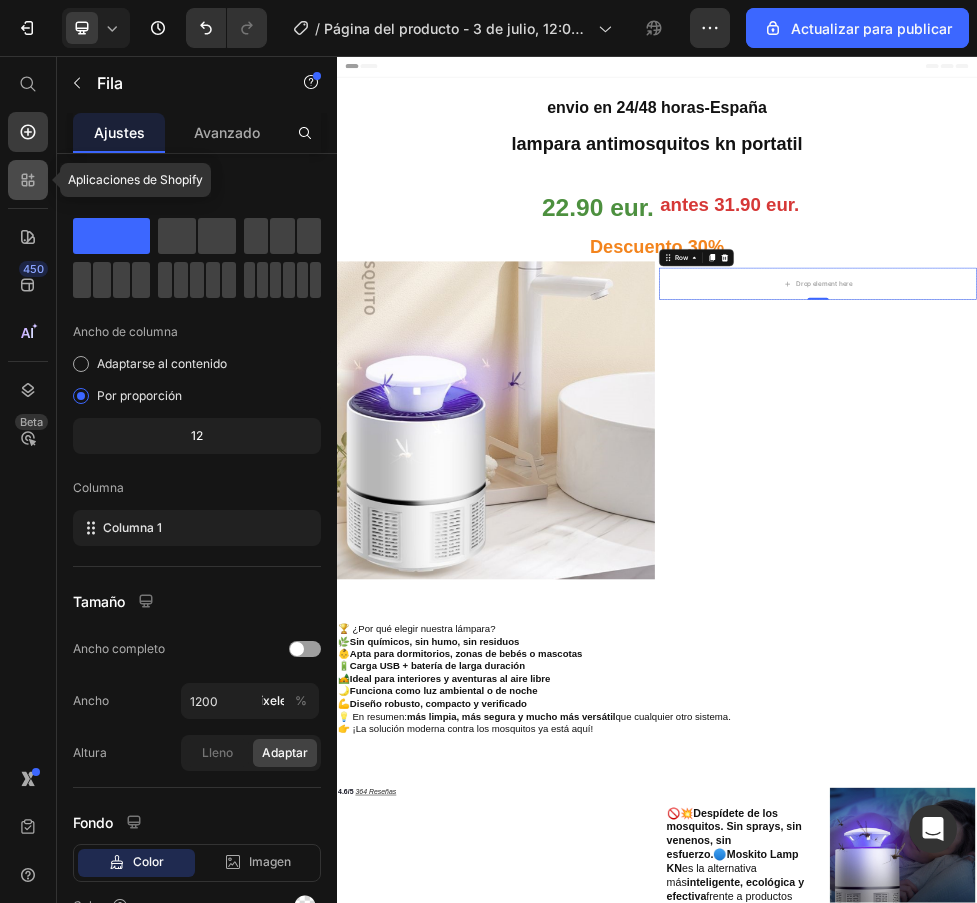 click 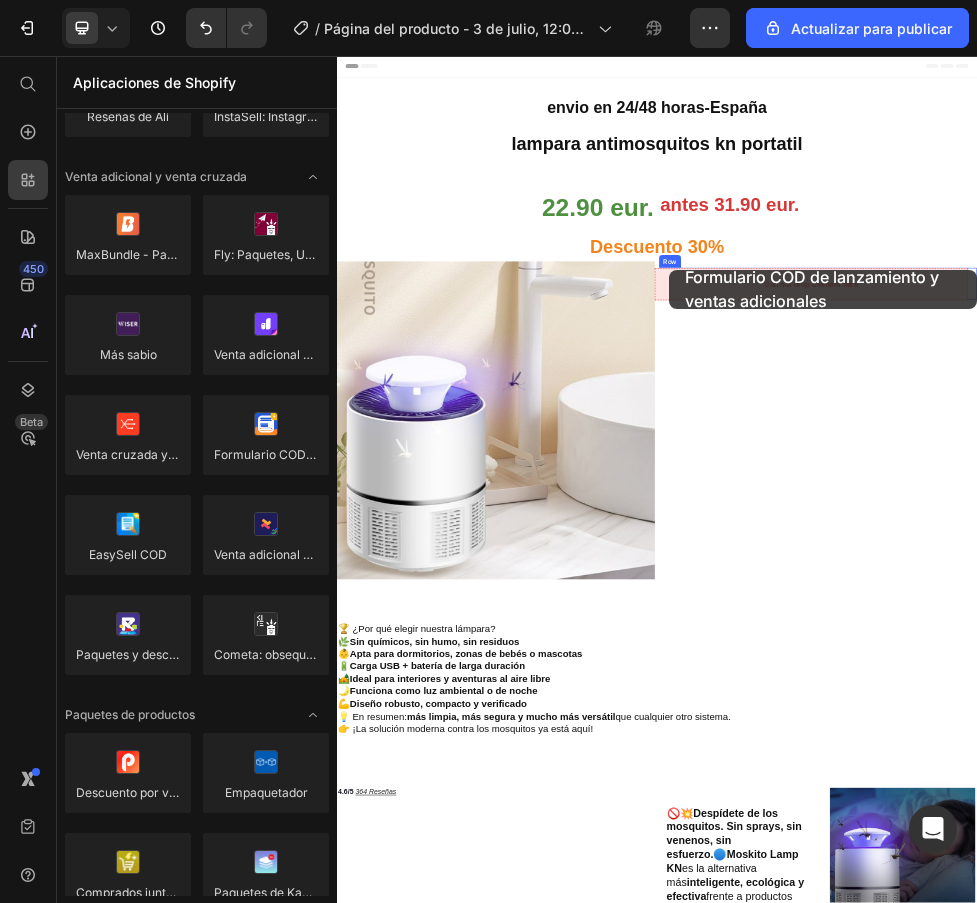 drag, startPoint x: 609, startPoint y: 496, endPoint x: 959, endPoint y: 457, distance: 352.16617 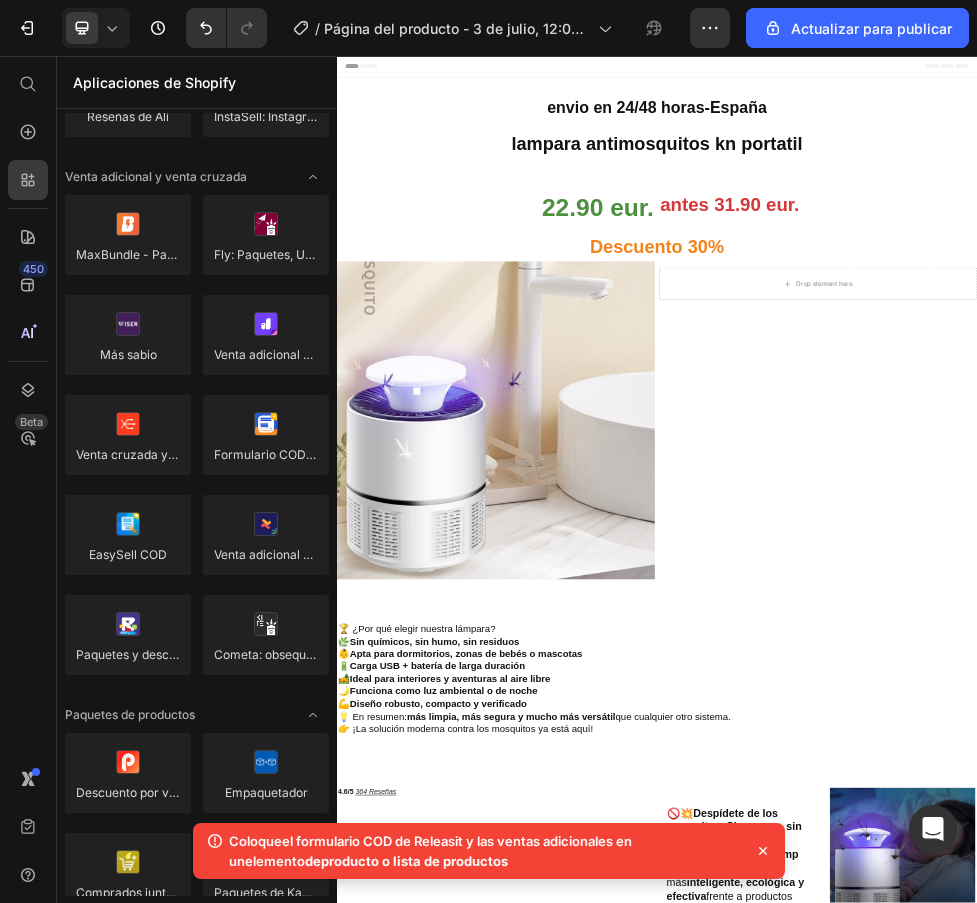 click 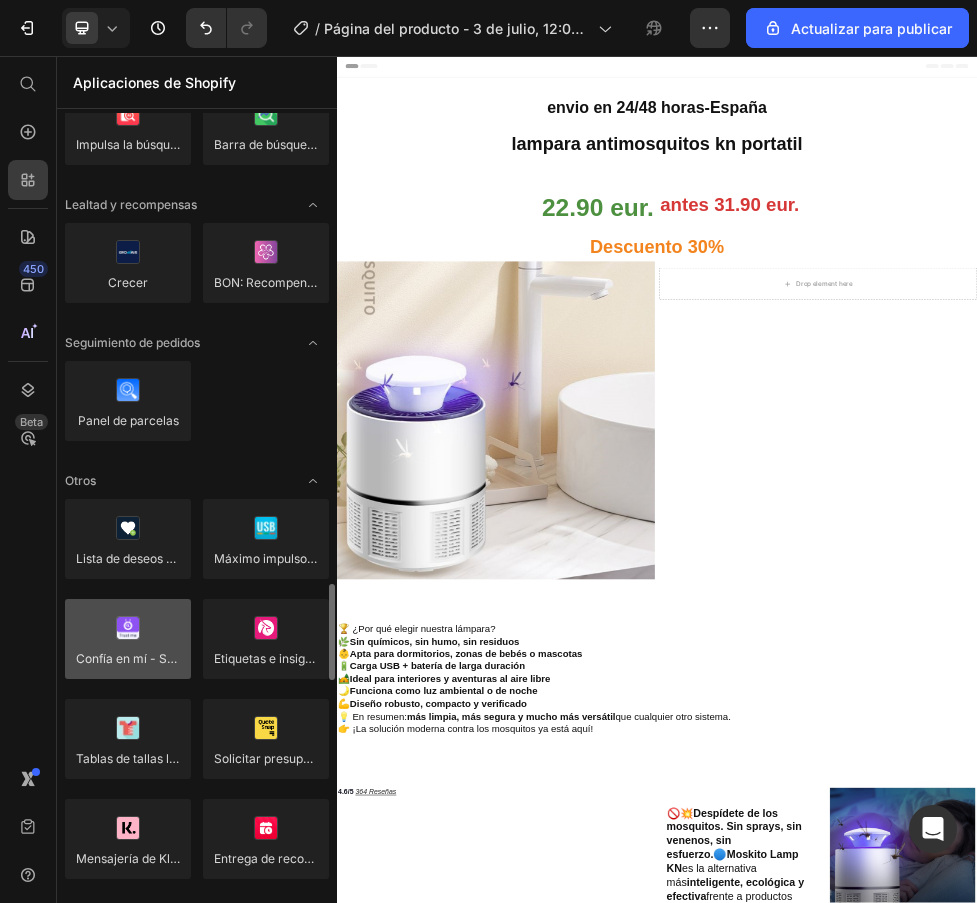 scroll, scrollTop: 3700, scrollLeft: 0, axis: vertical 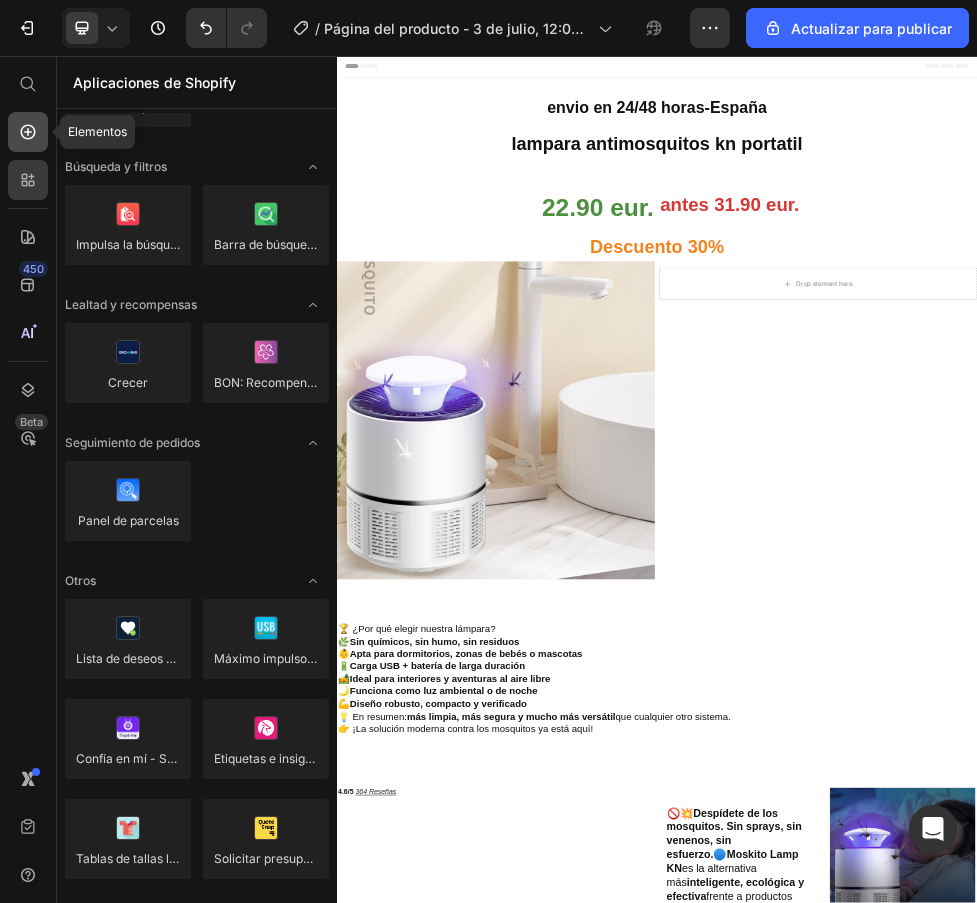 click 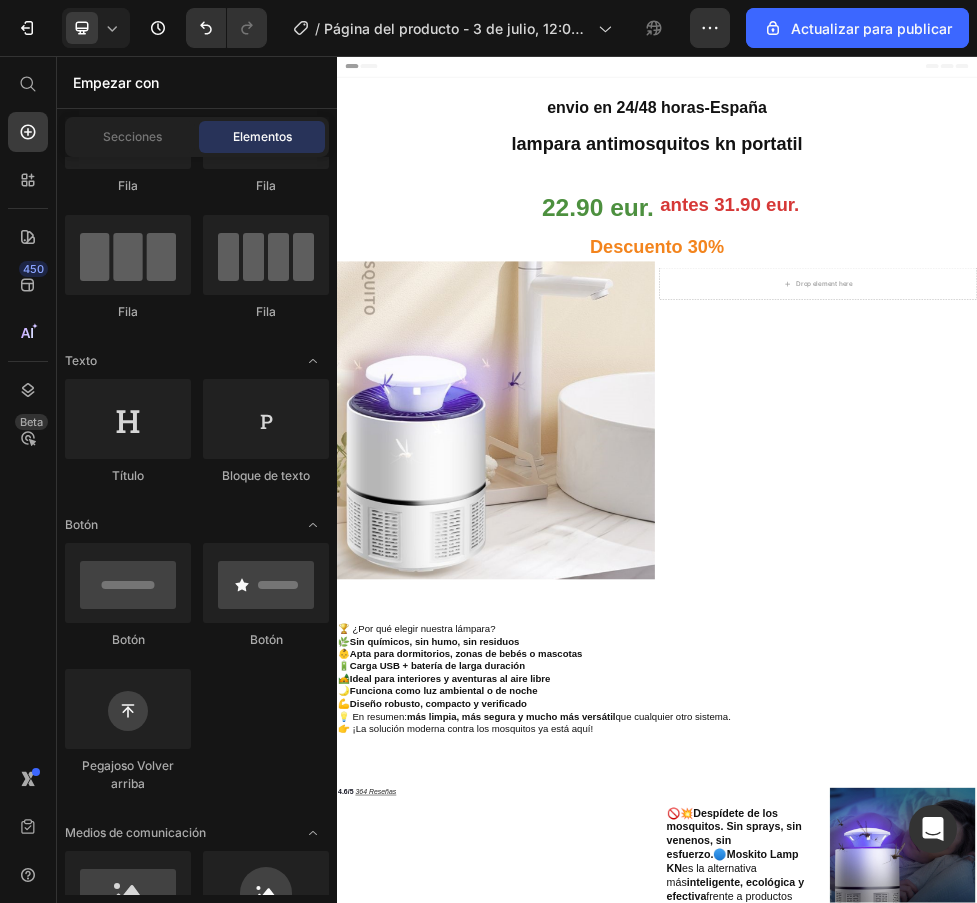 scroll, scrollTop: 0, scrollLeft: 0, axis: both 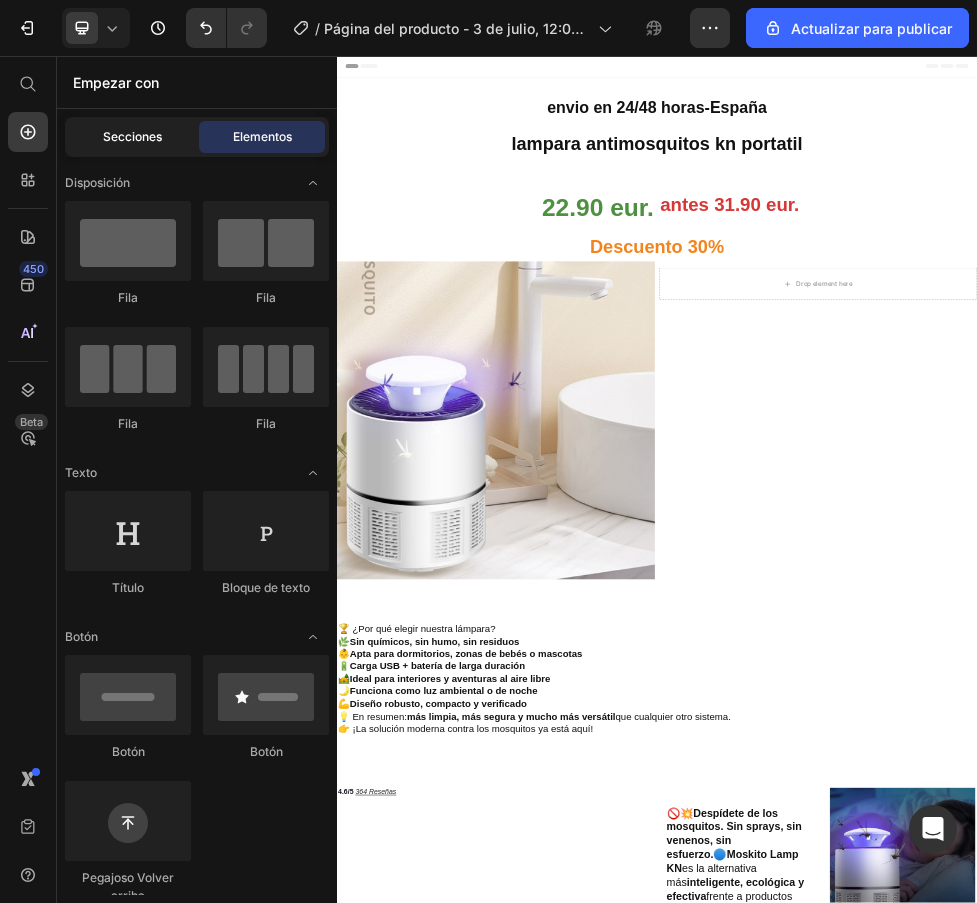 click on "Secciones" 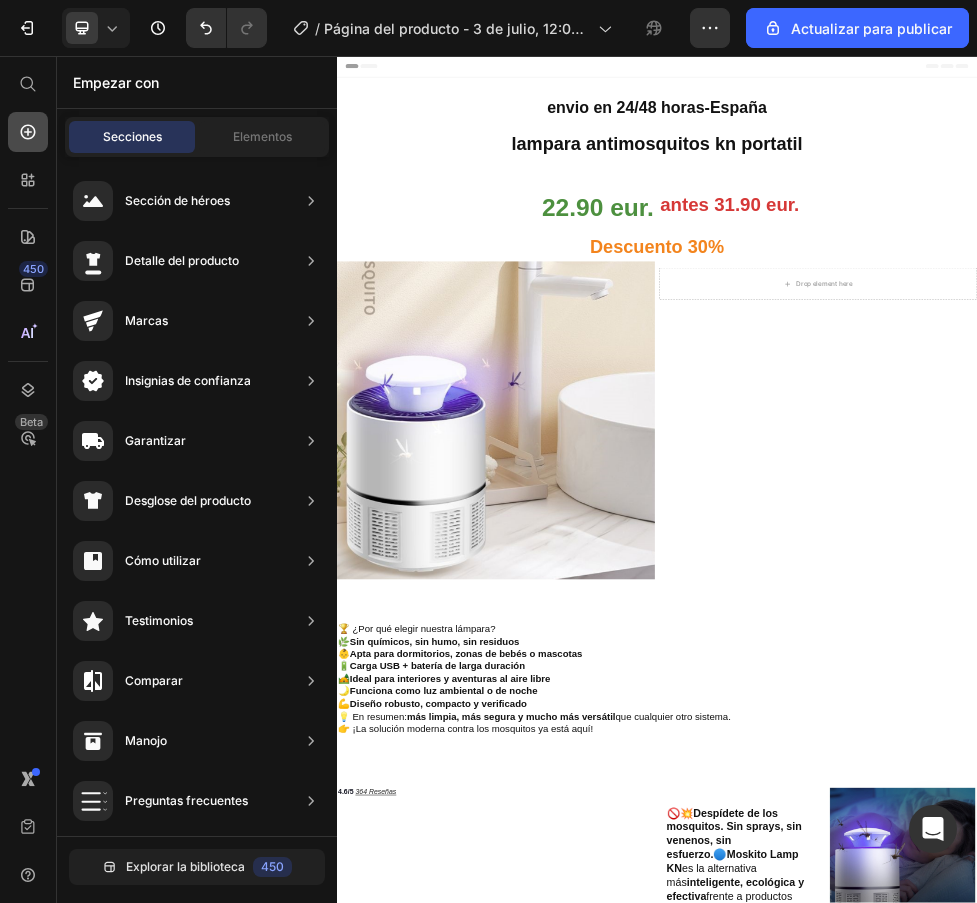 click 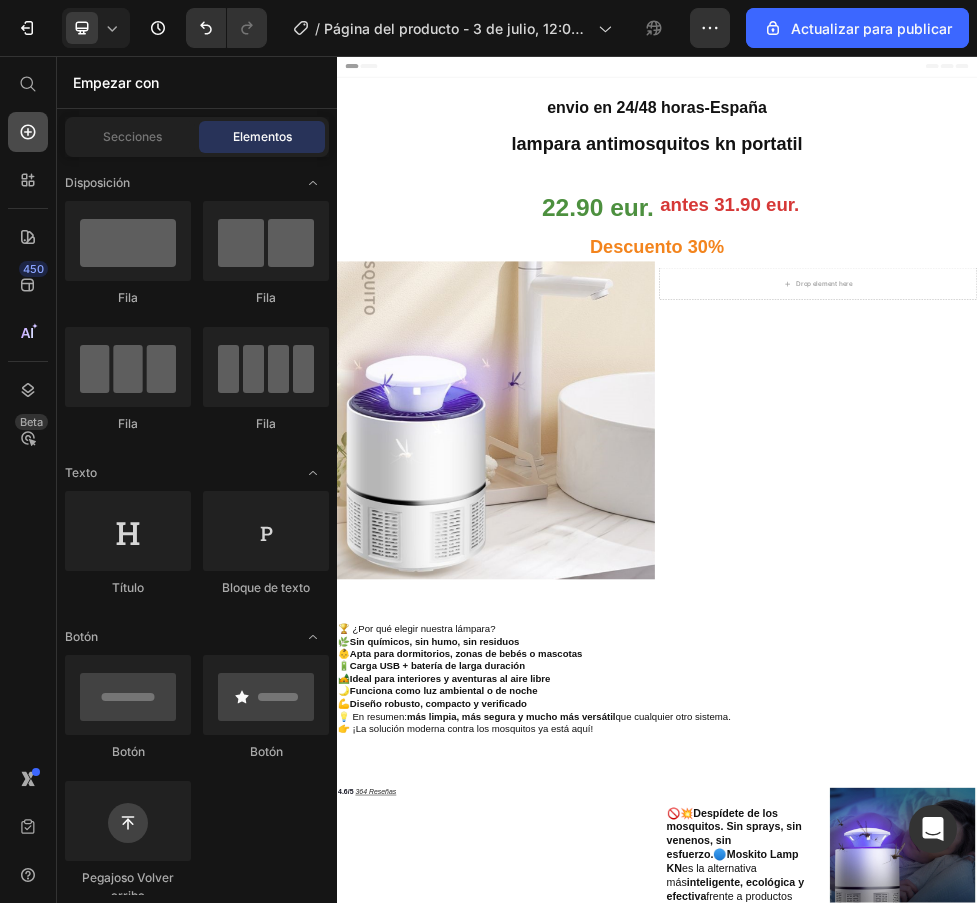 click 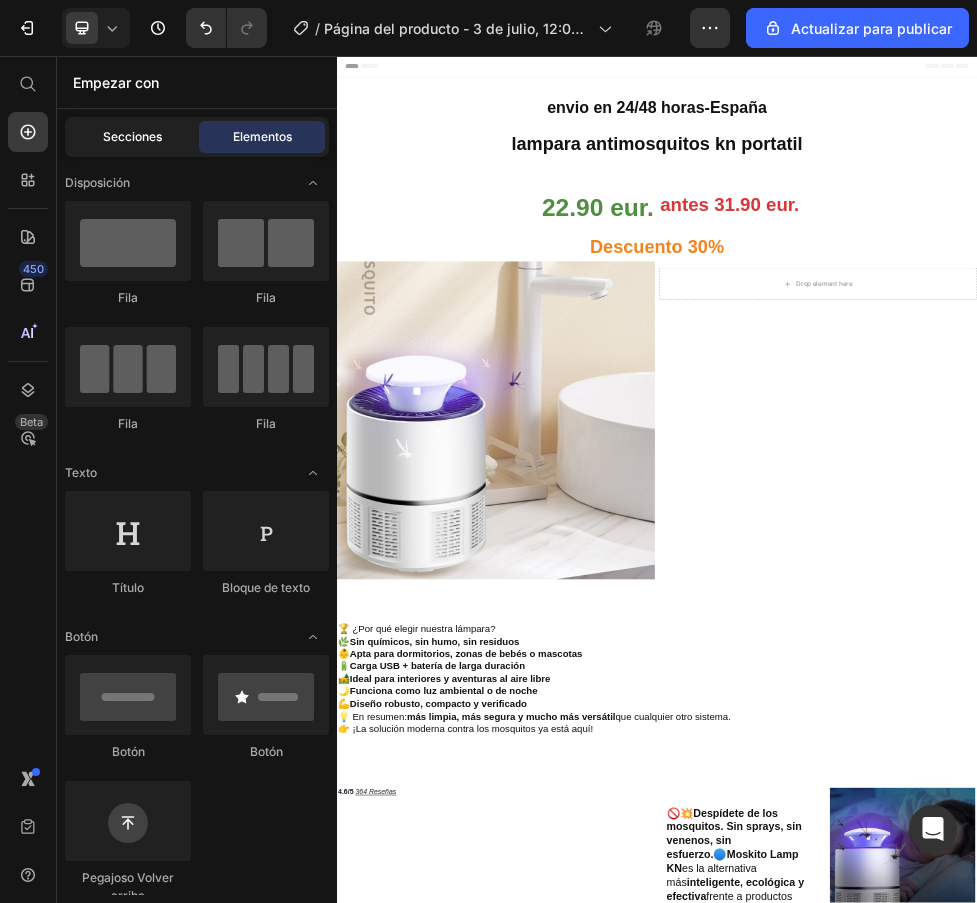 click on "Secciones" at bounding box center (132, 136) 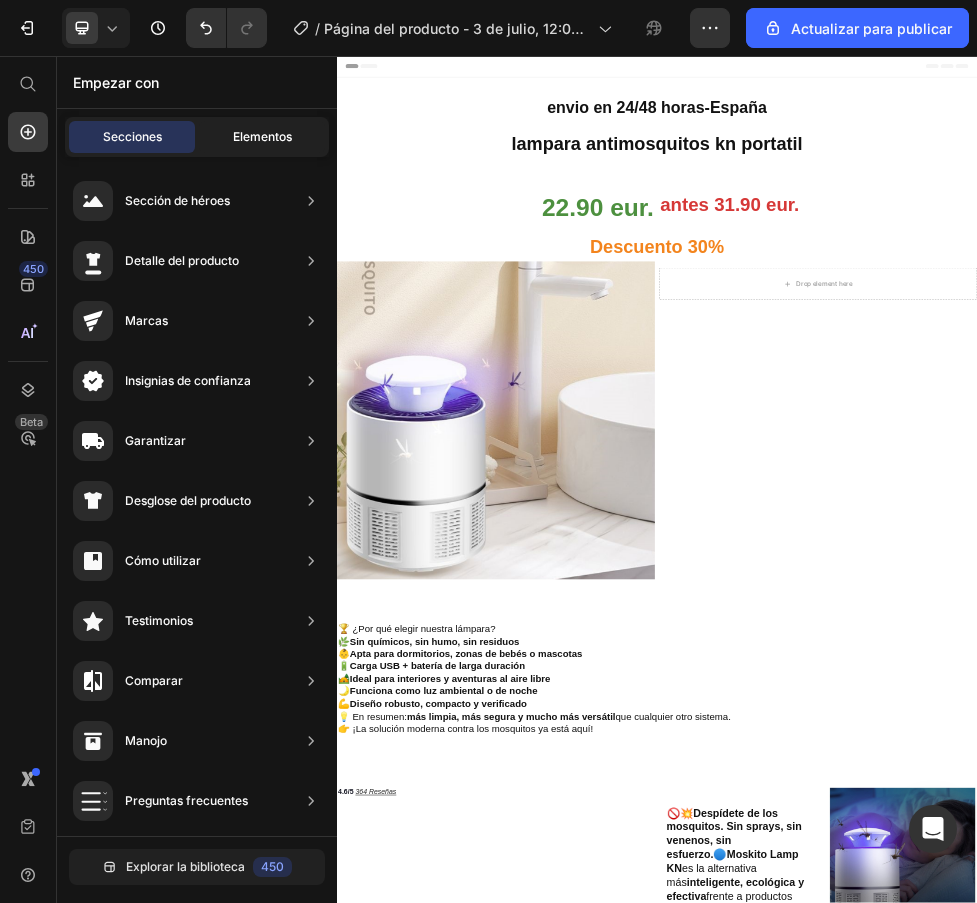 click on "Elementos" at bounding box center (262, 136) 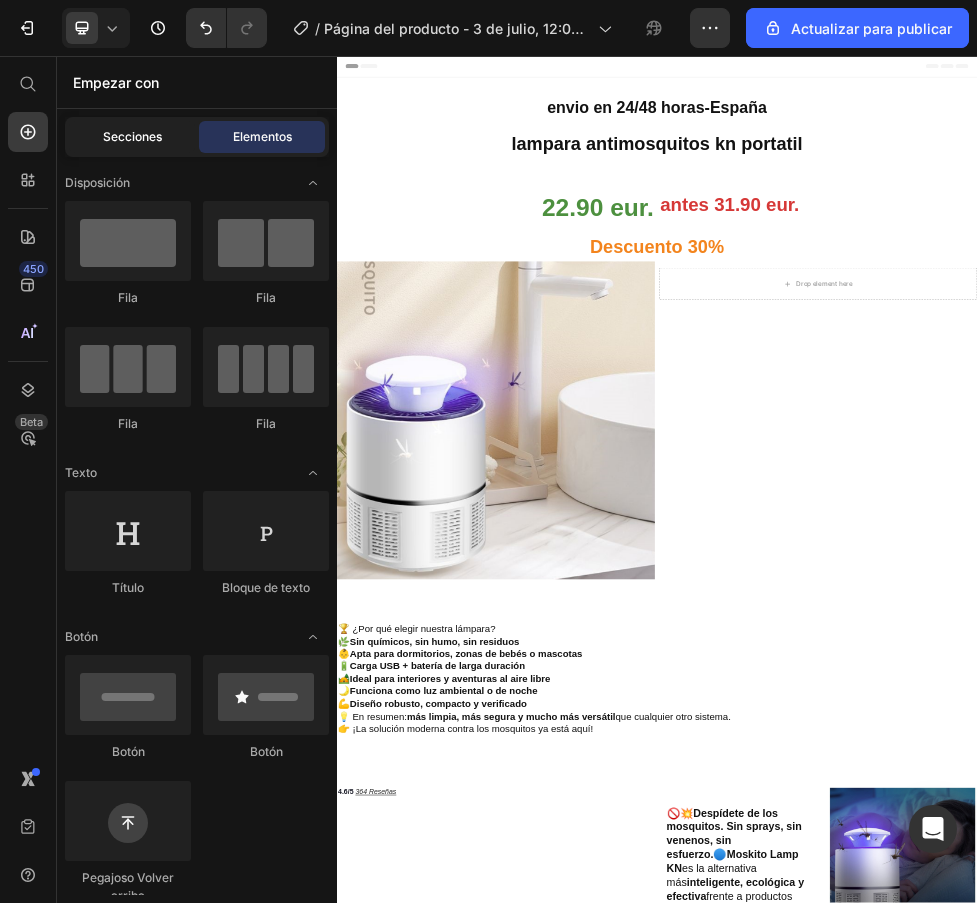click on "Secciones" at bounding box center (132, 136) 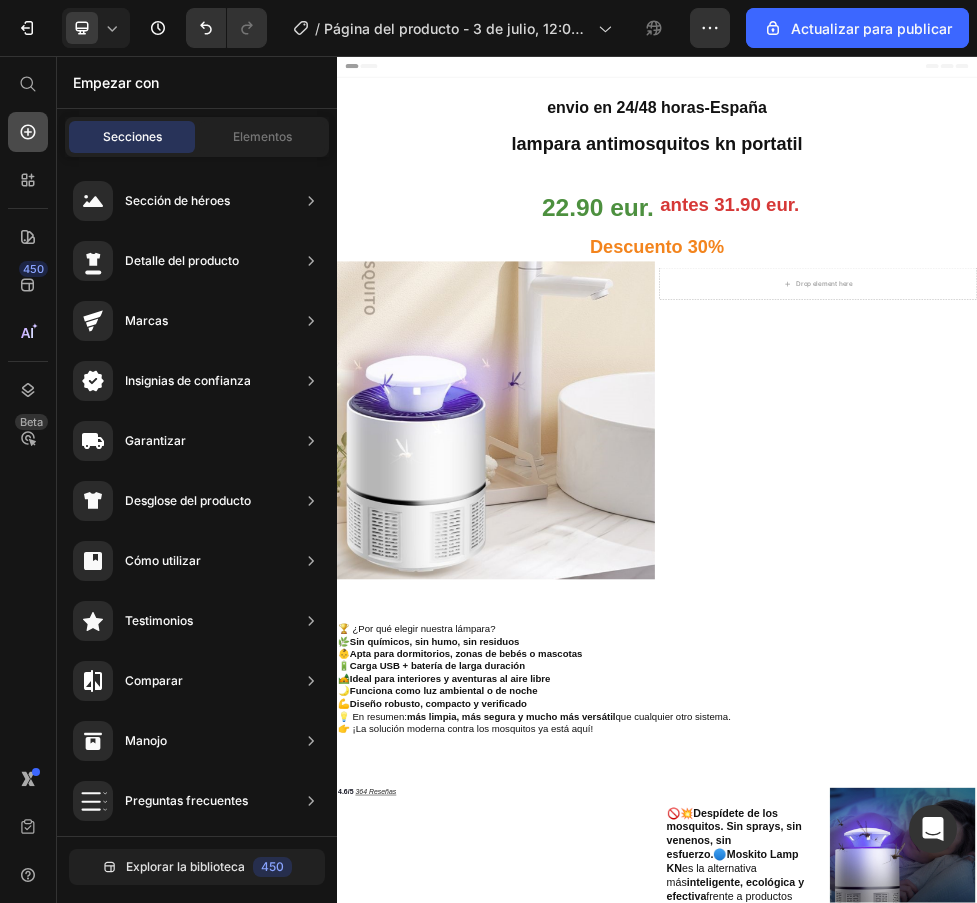 click 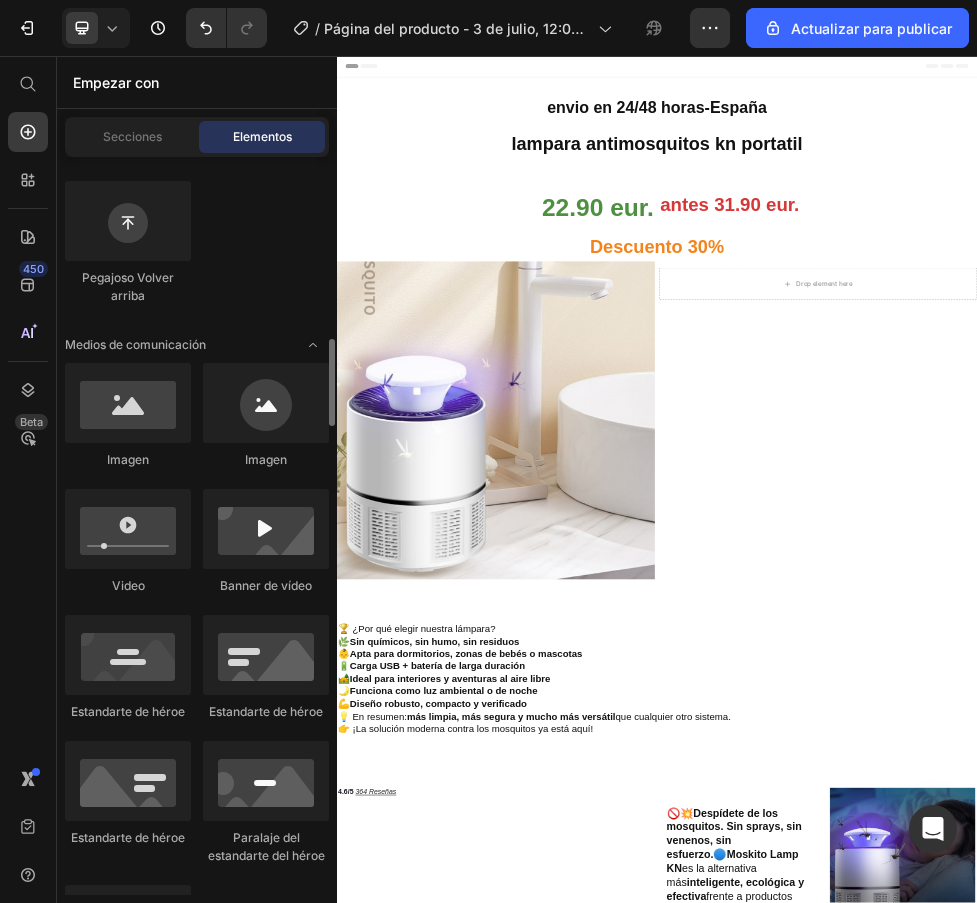 scroll, scrollTop: 800, scrollLeft: 0, axis: vertical 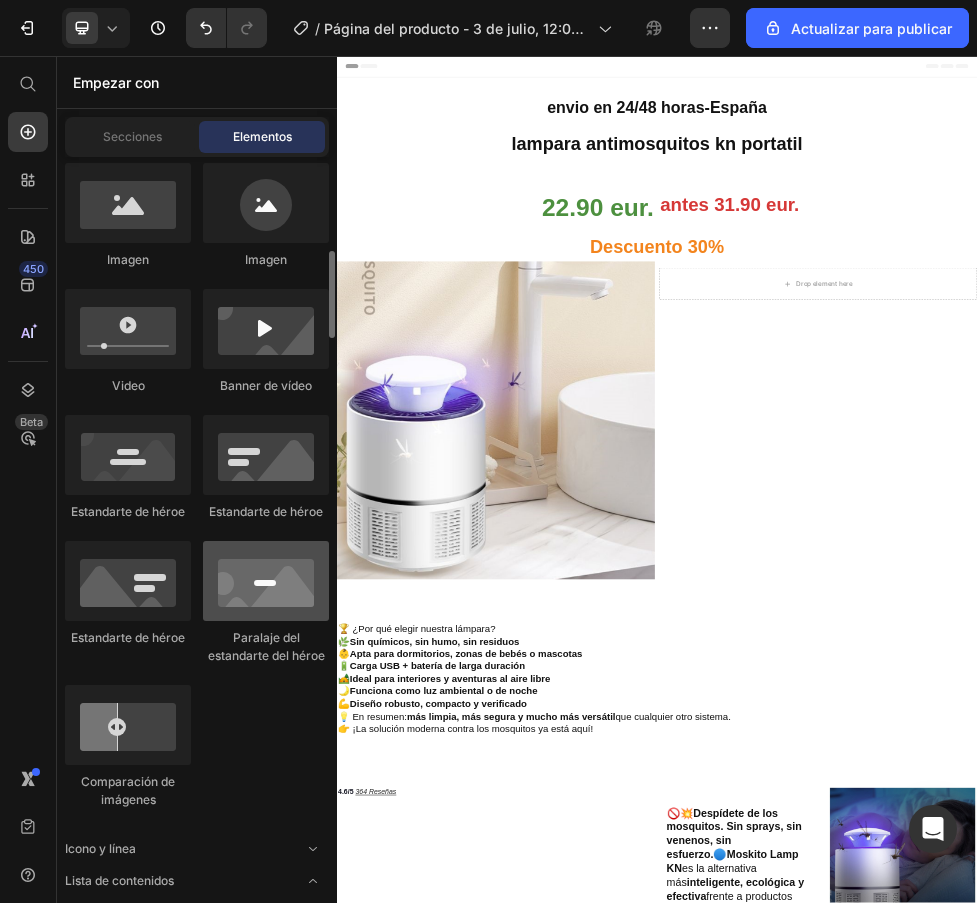 click at bounding box center (266, 581) 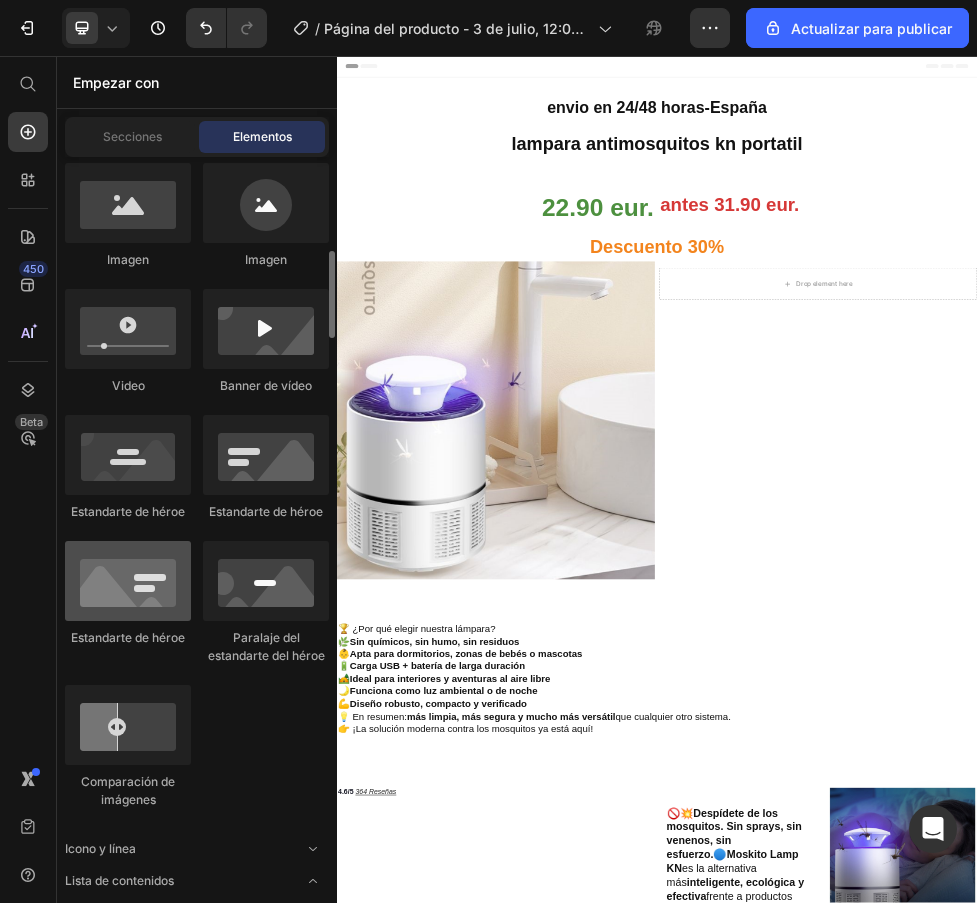 click at bounding box center [128, 581] 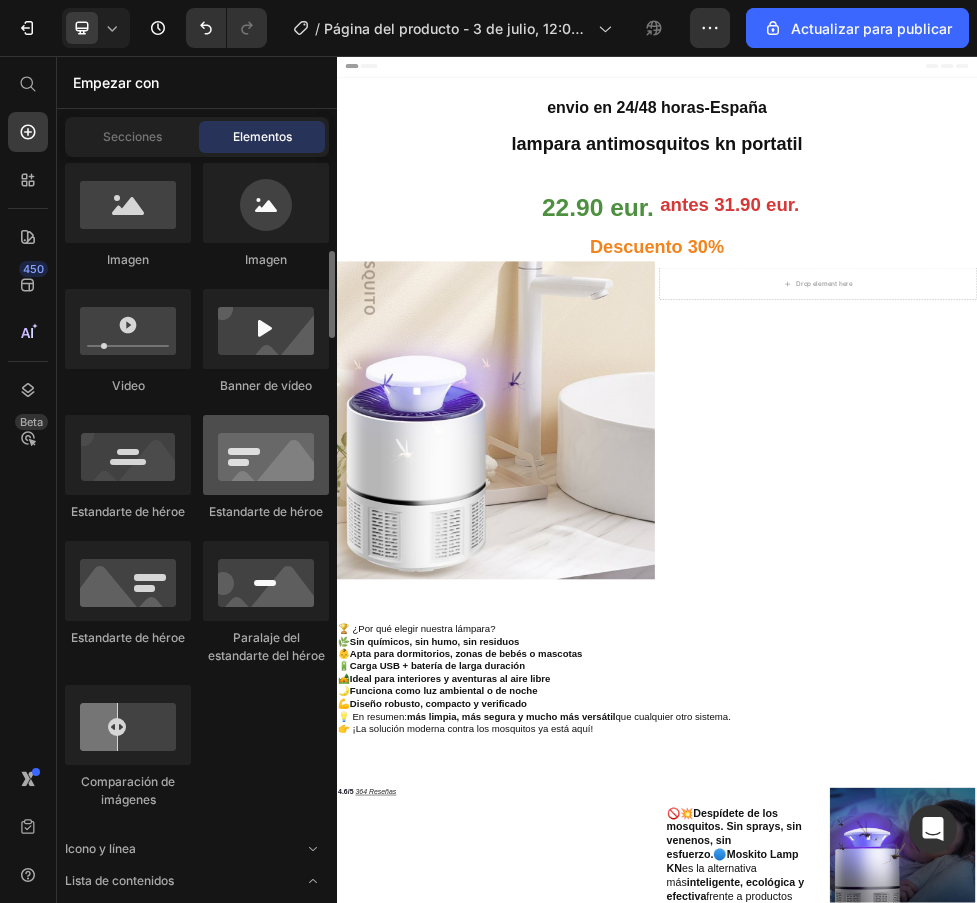 click at bounding box center (266, 455) 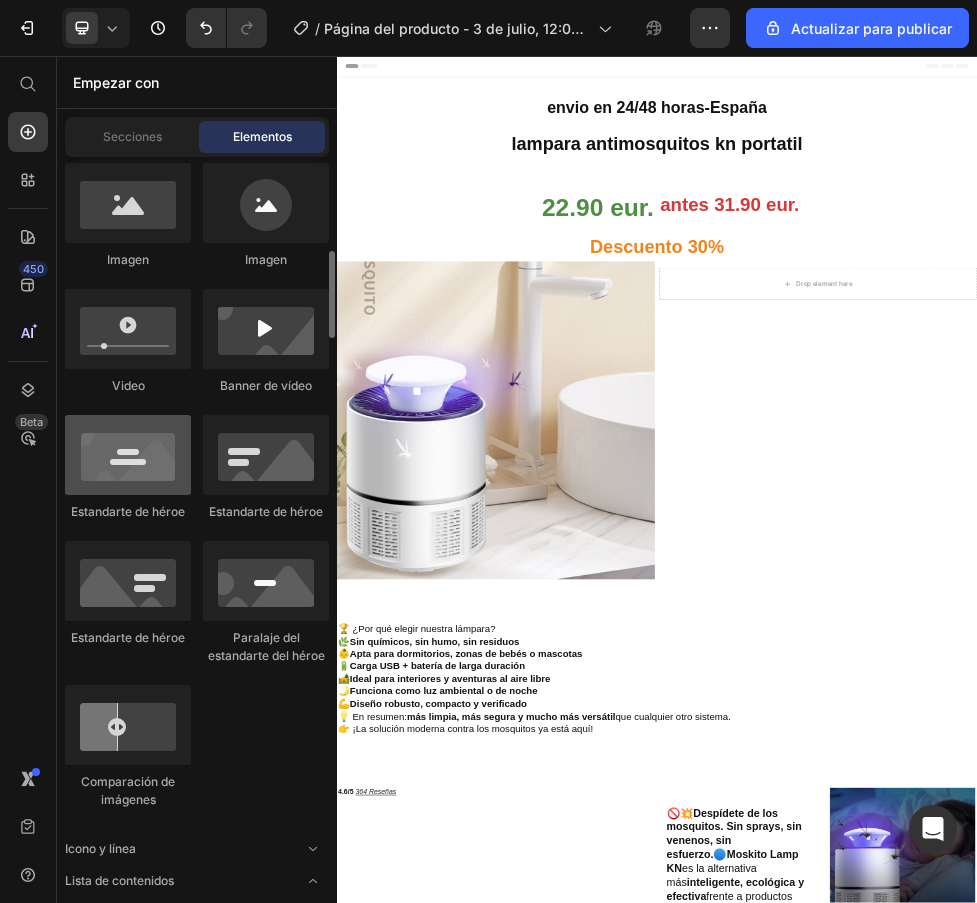 click at bounding box center [128, 455] 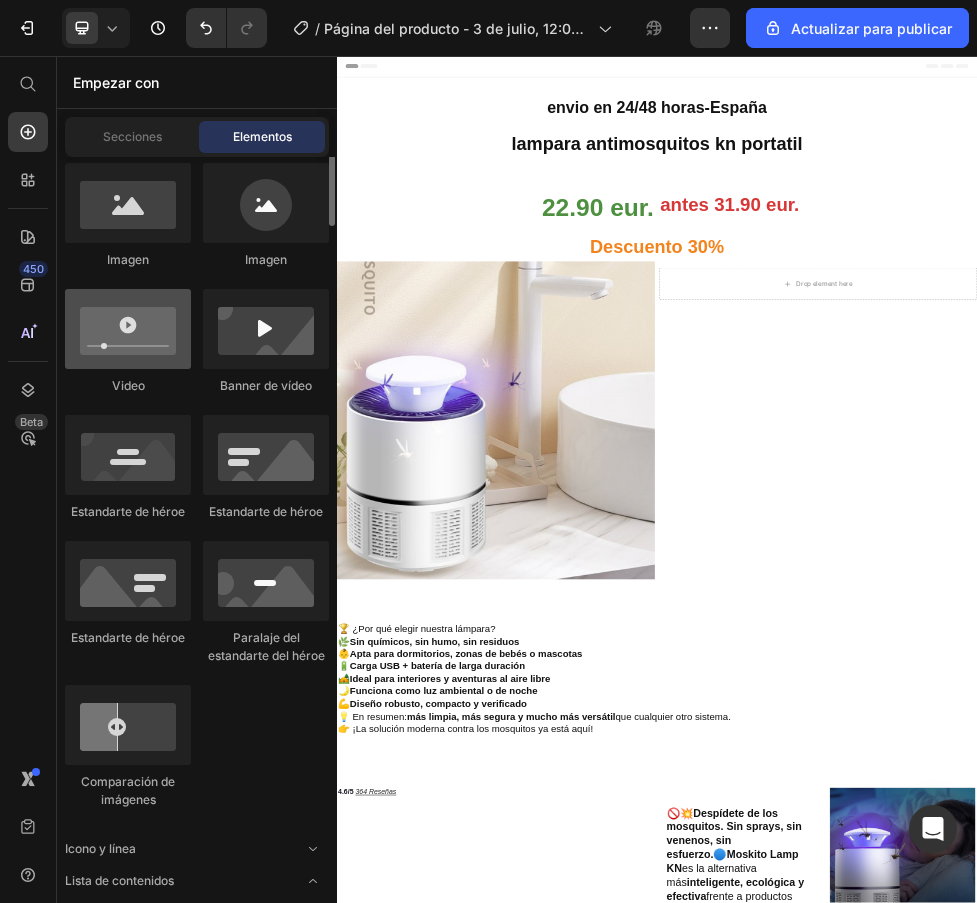 scroll, scrollTop: 700, scrollLeft: 0, axis: vertical 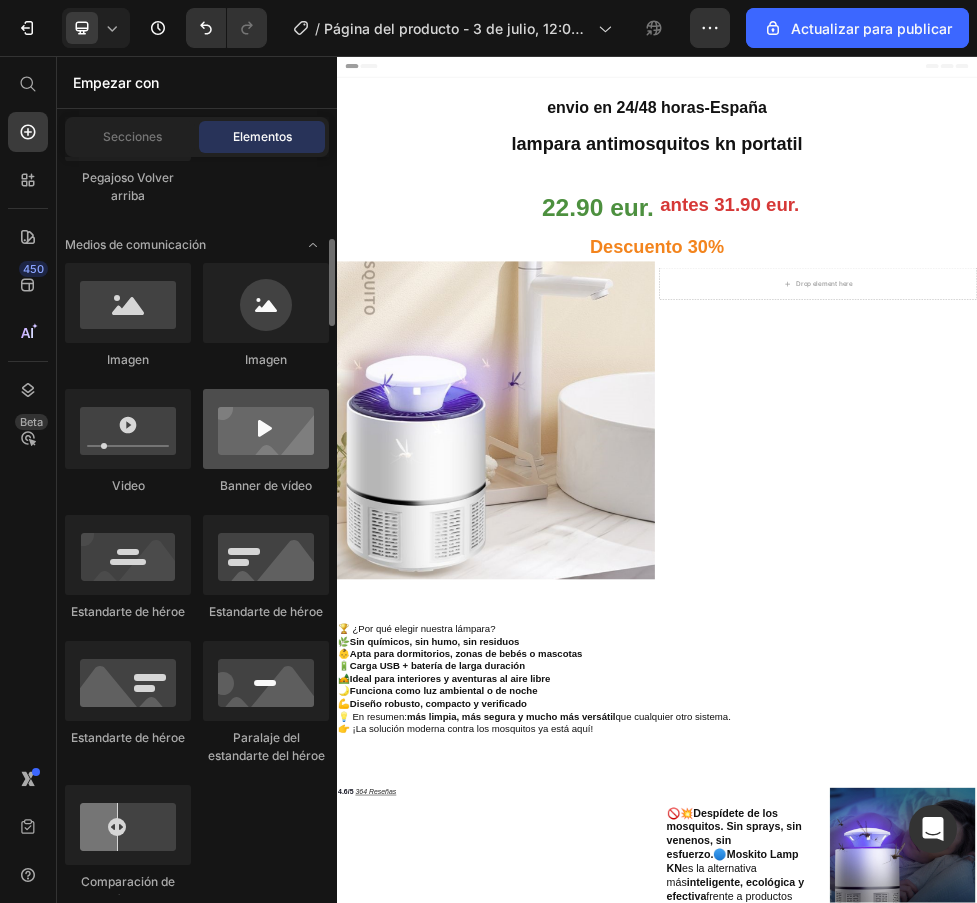 click at bounding box center (266, 429) 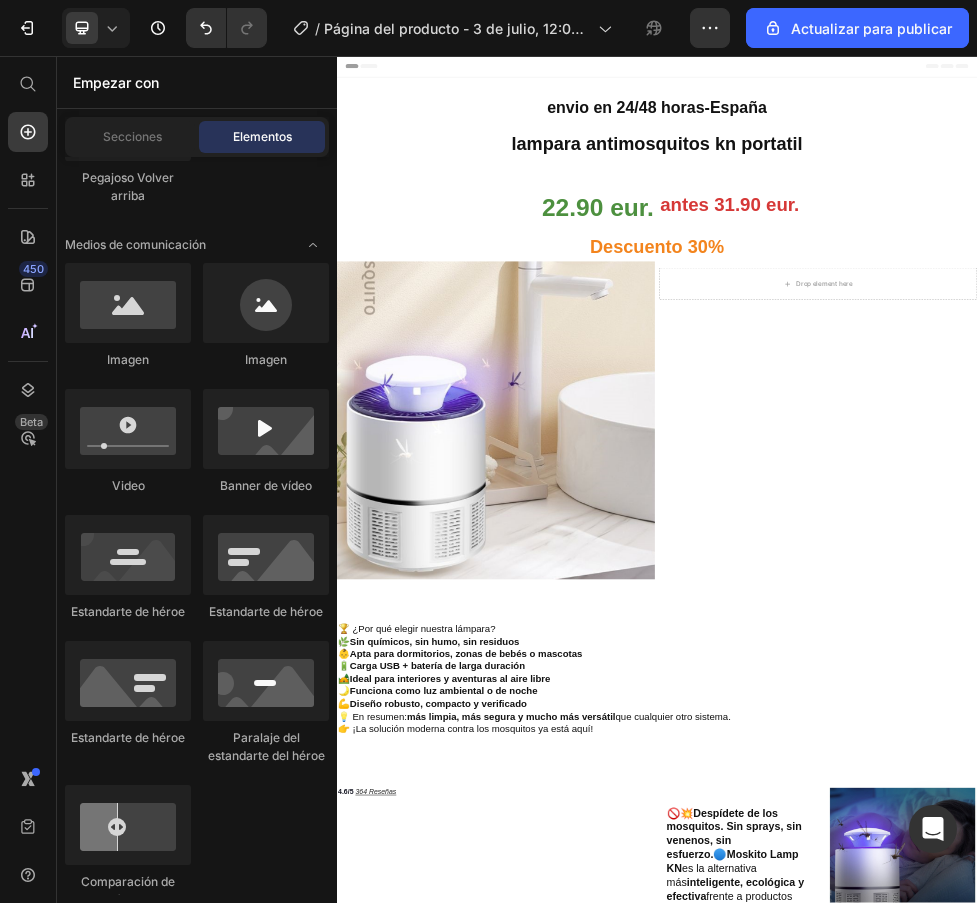 scroll, scrollTop: 400, scrollLeft: 0, axis: vertical 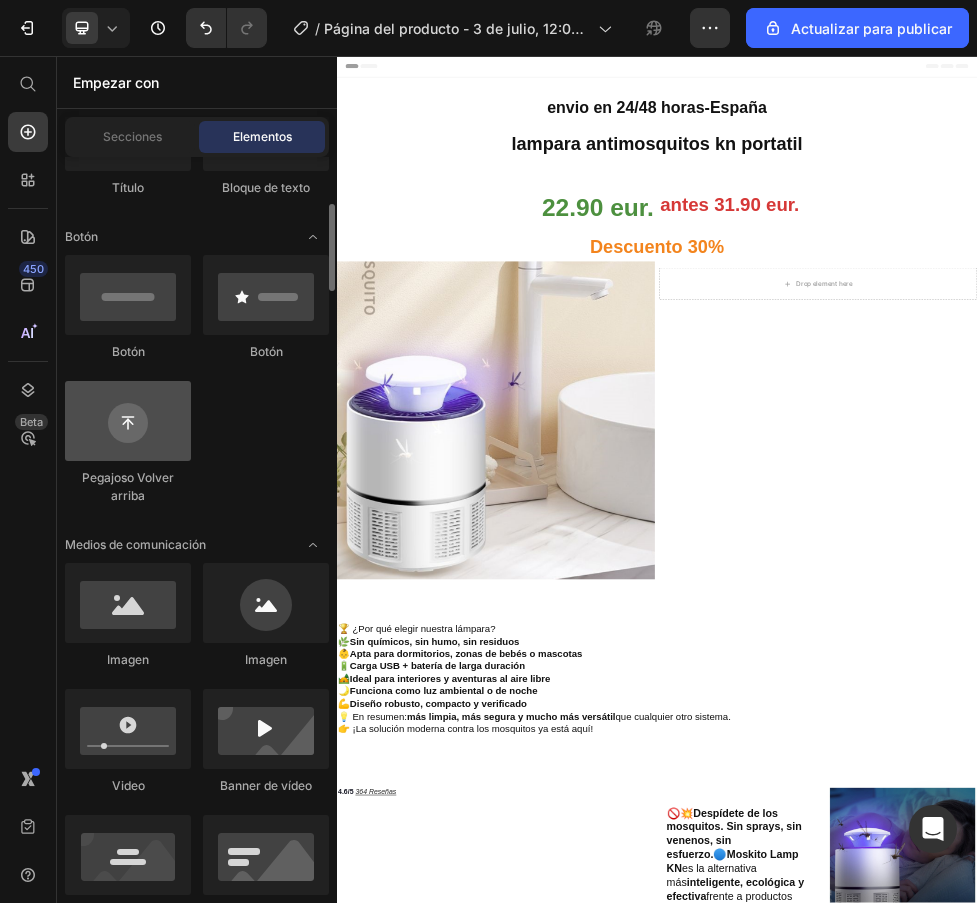 click at bounding box center [128, 421] 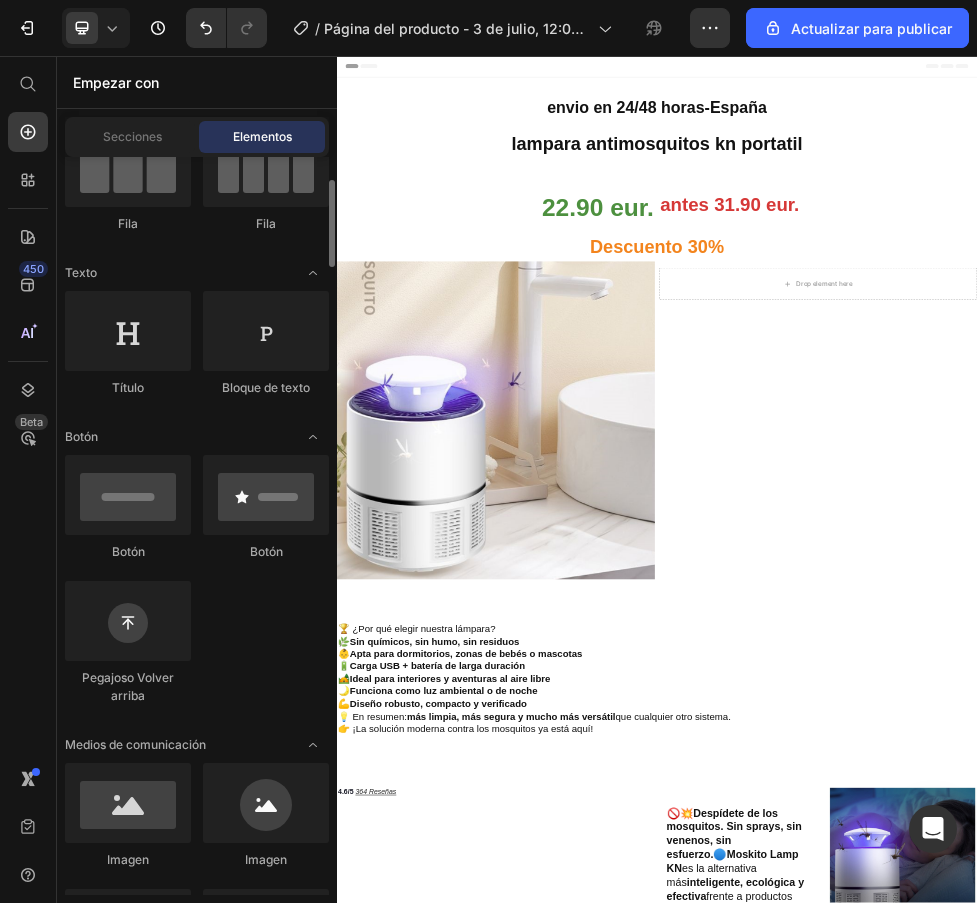 click on "Bloque de texto" at bounding box center [266, 387] 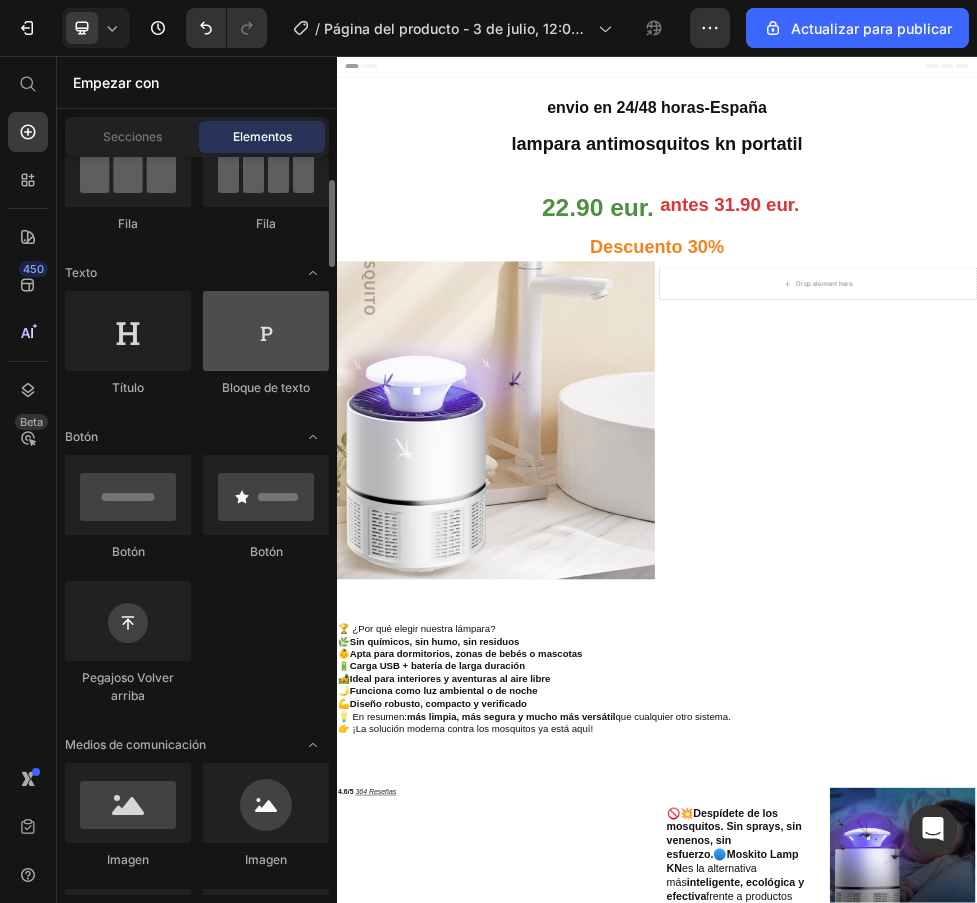 click at bounding box center (266, 331) 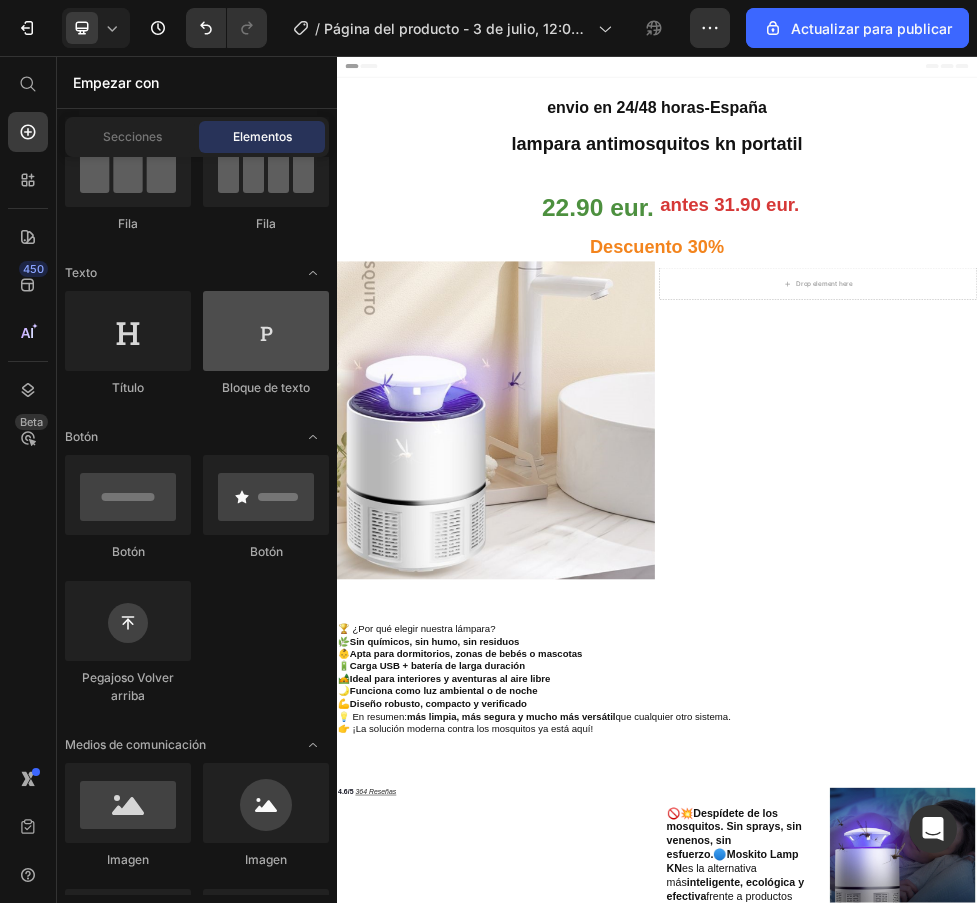 scroll, scrollTop: 0, scrollLeft: 0, axis: both 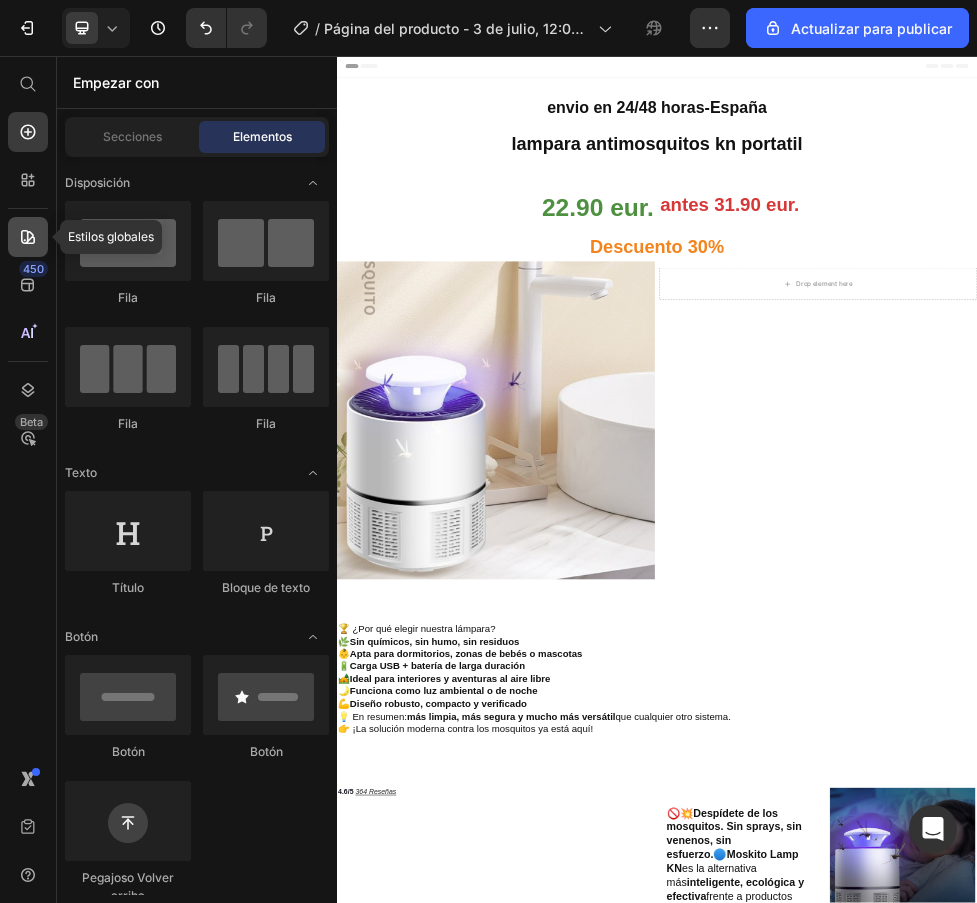 click 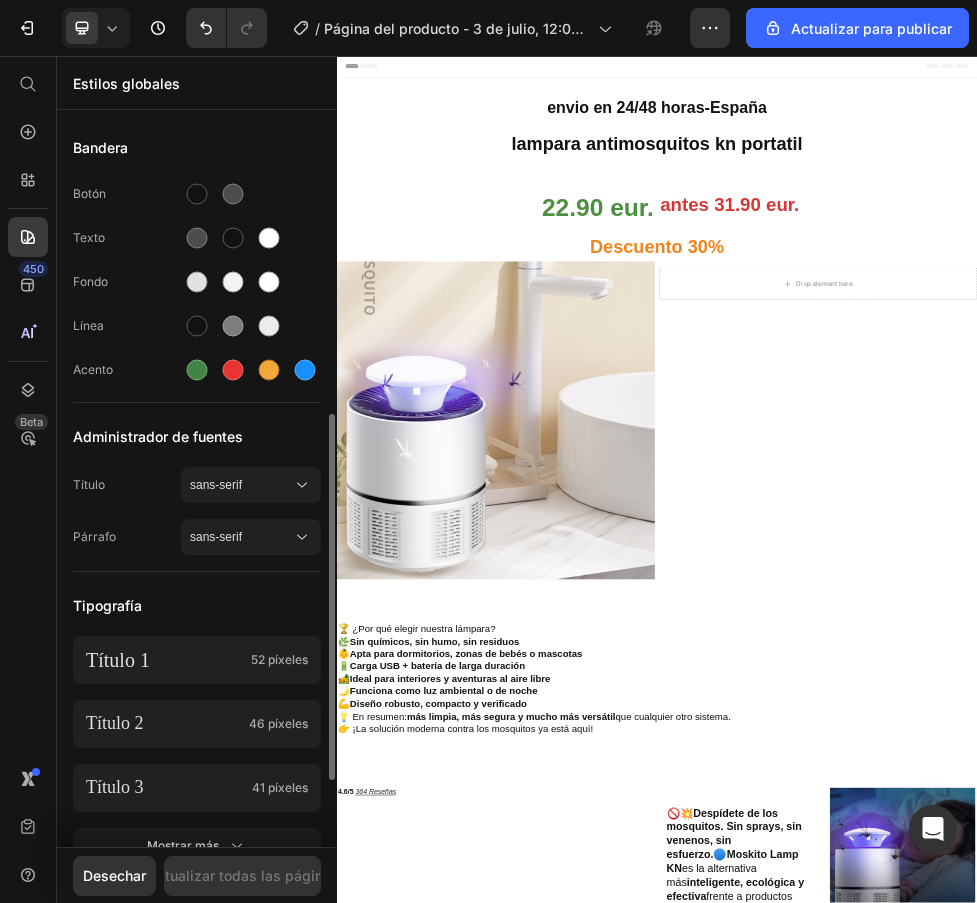 scroll, scrollTop: 200, scrollLeft: 0, axis: vertical 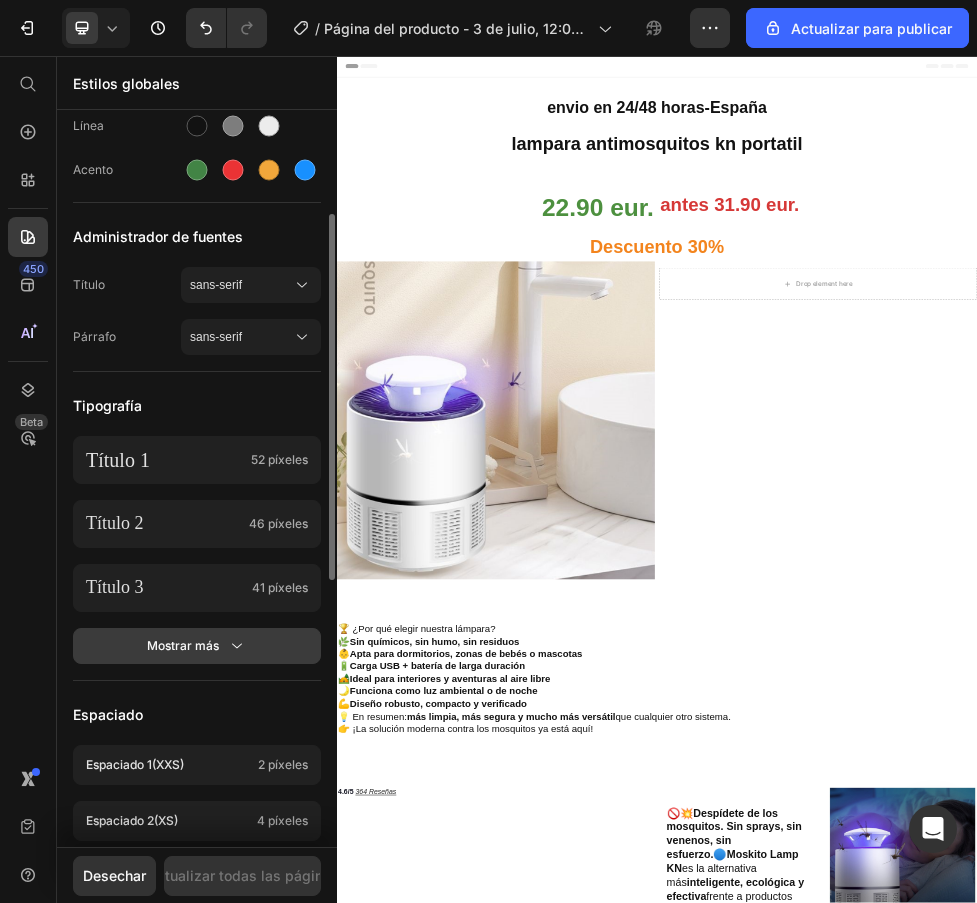 click 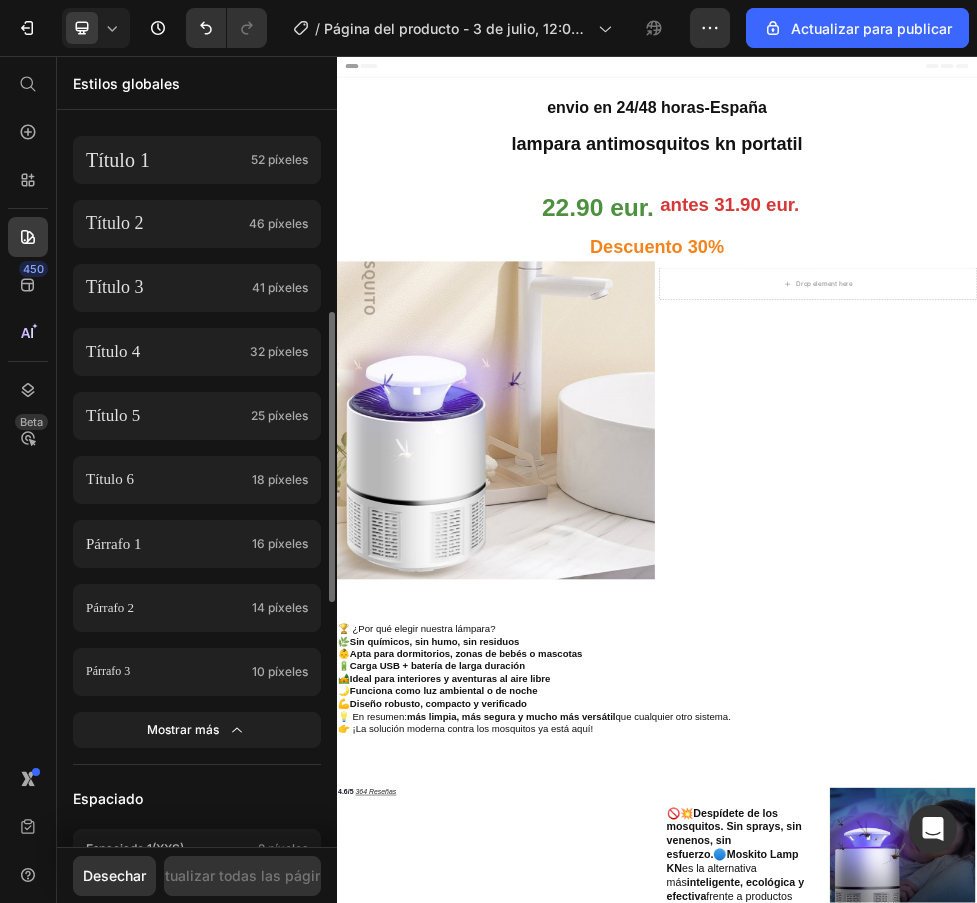 scroll, scrollTop: 800, scrollLeft: 0, axis: vertical 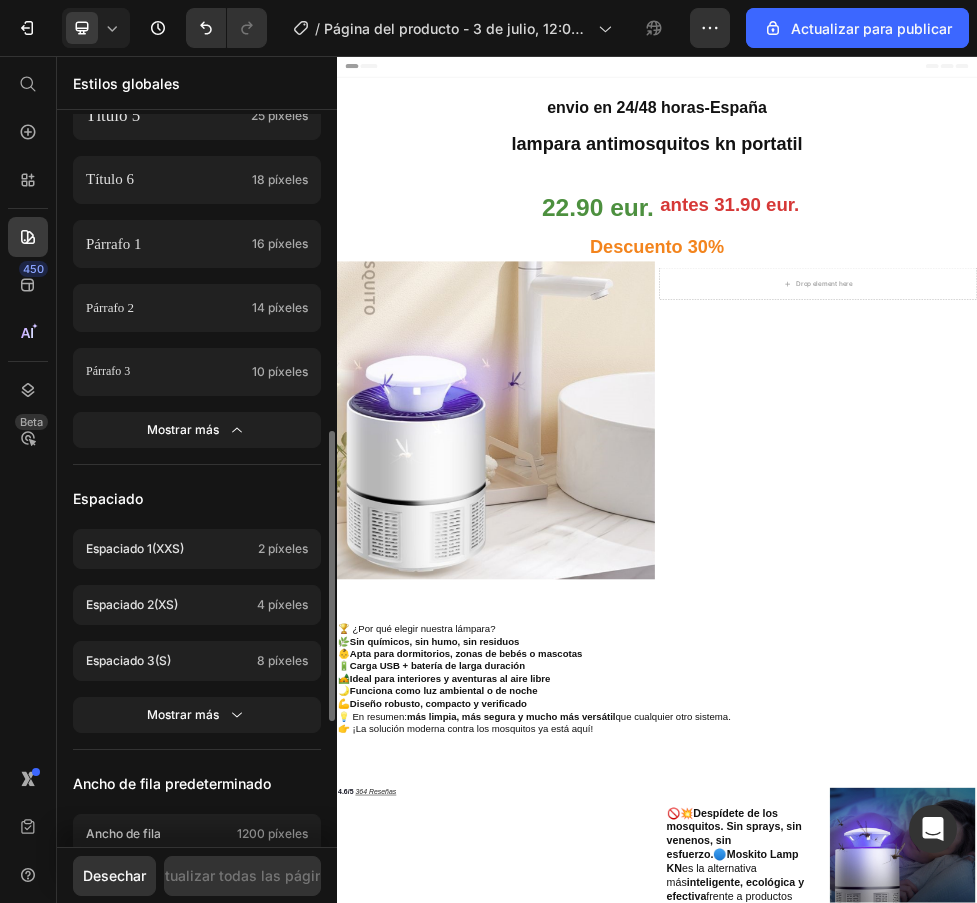 click on "Espaciado 2  (xs)" at bounding box center (167, 605) 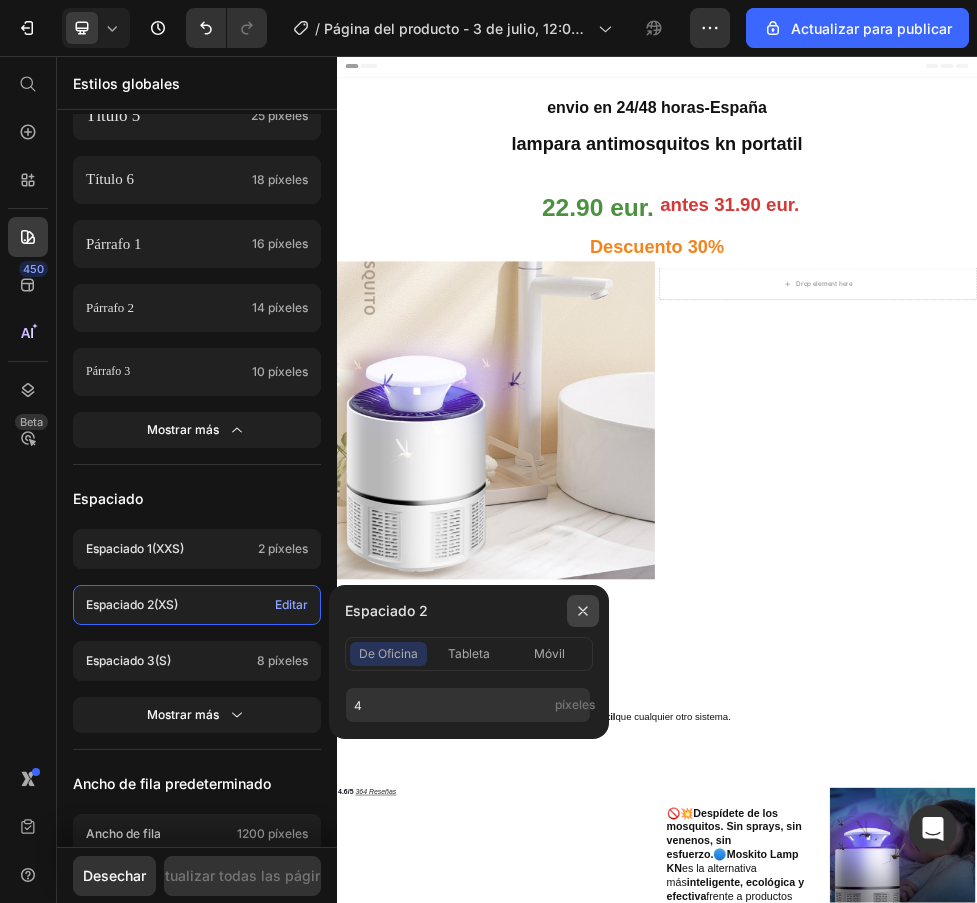 click 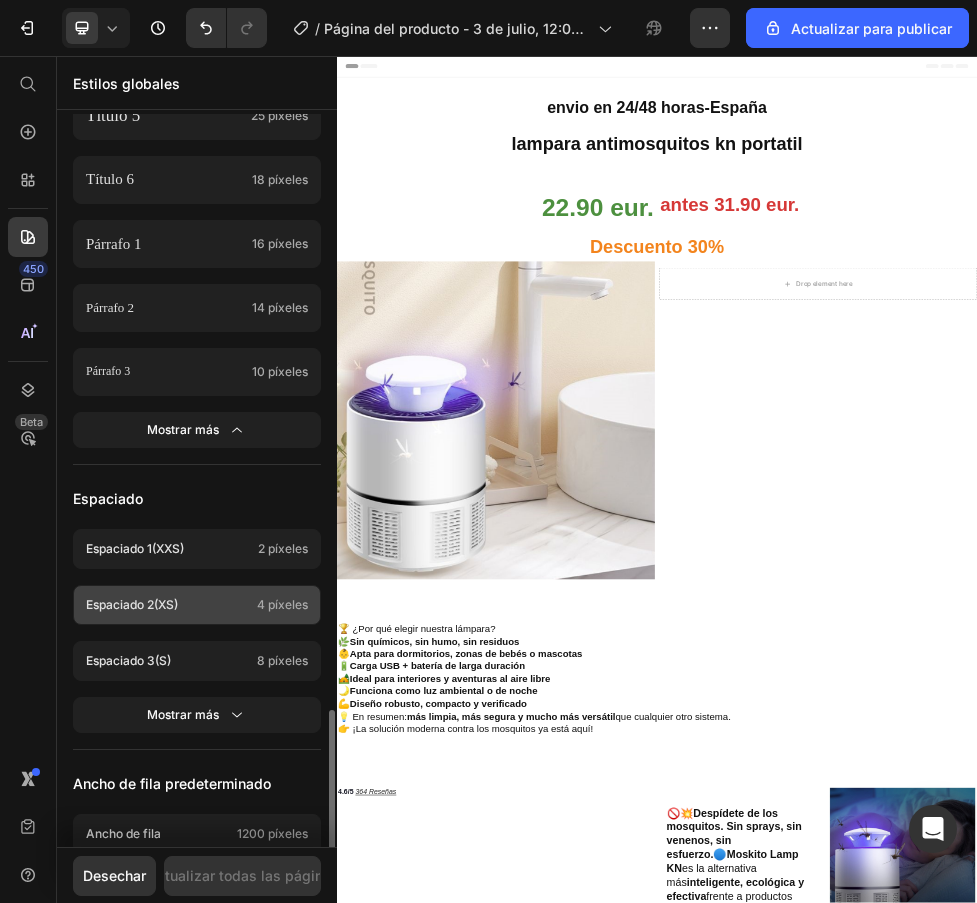 scroll, scrollTop: 1000, scrollLeft: 0, axis: vertical 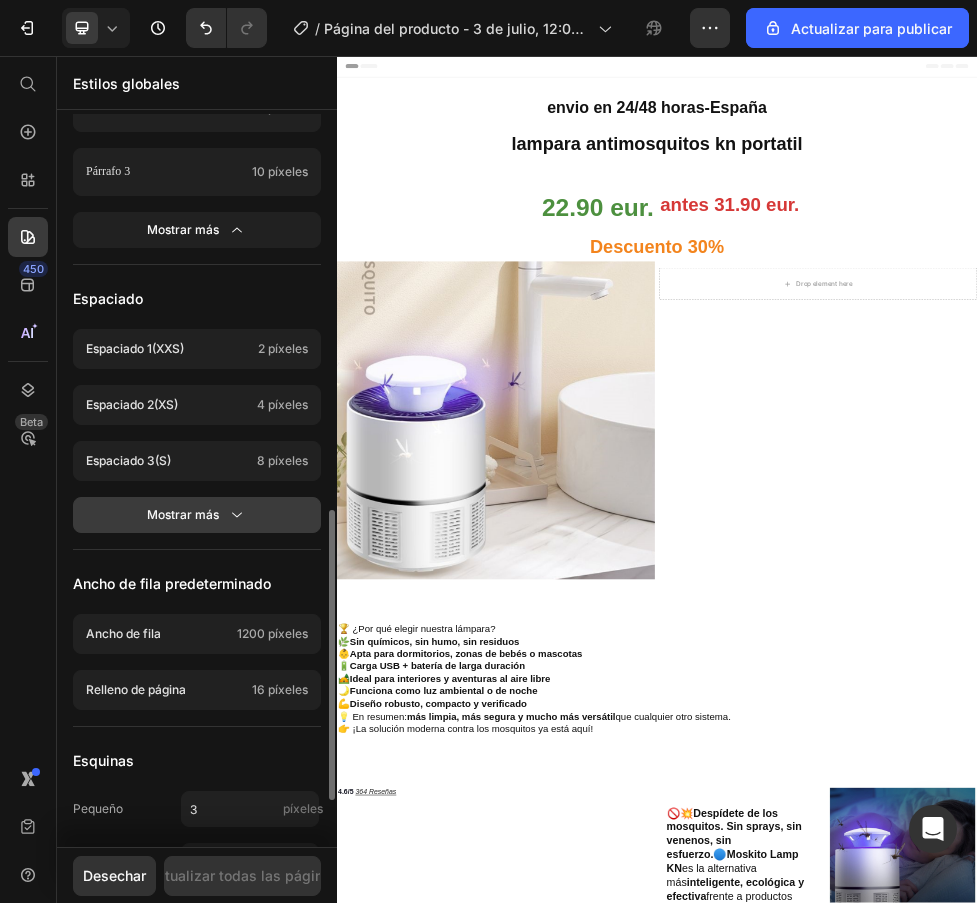 click 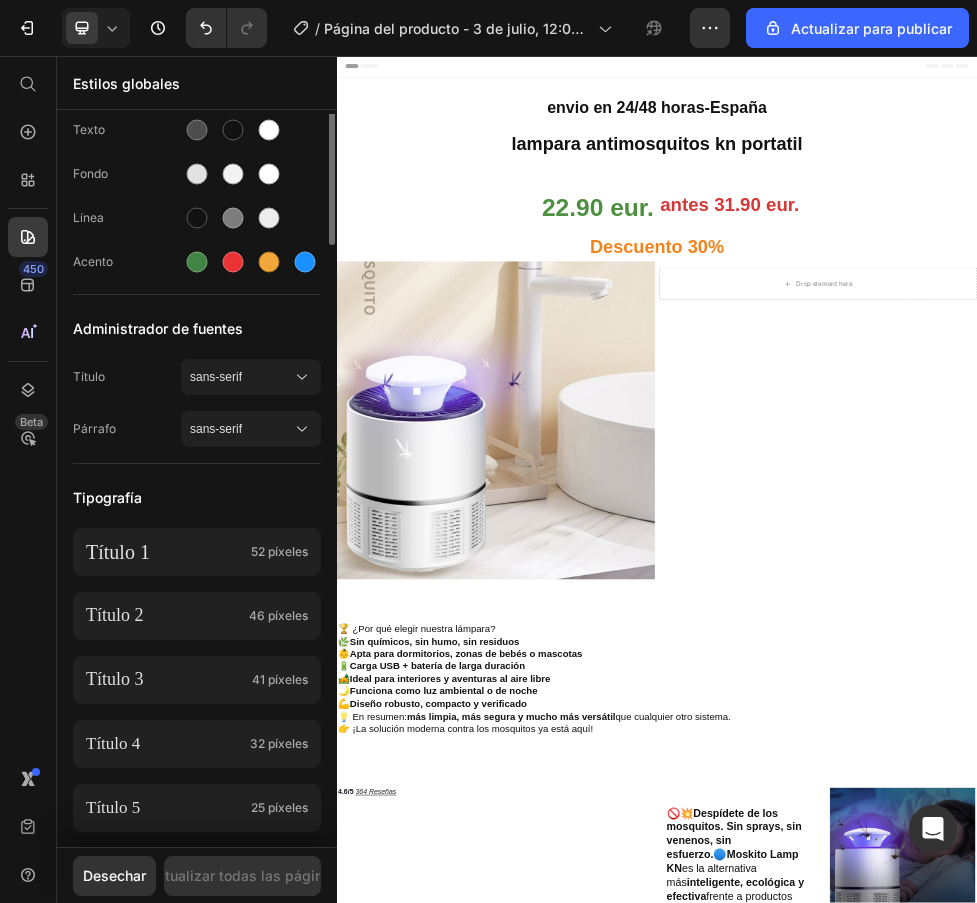 scroll, scrollTop: 0, scrollLeft: 0, axis: both 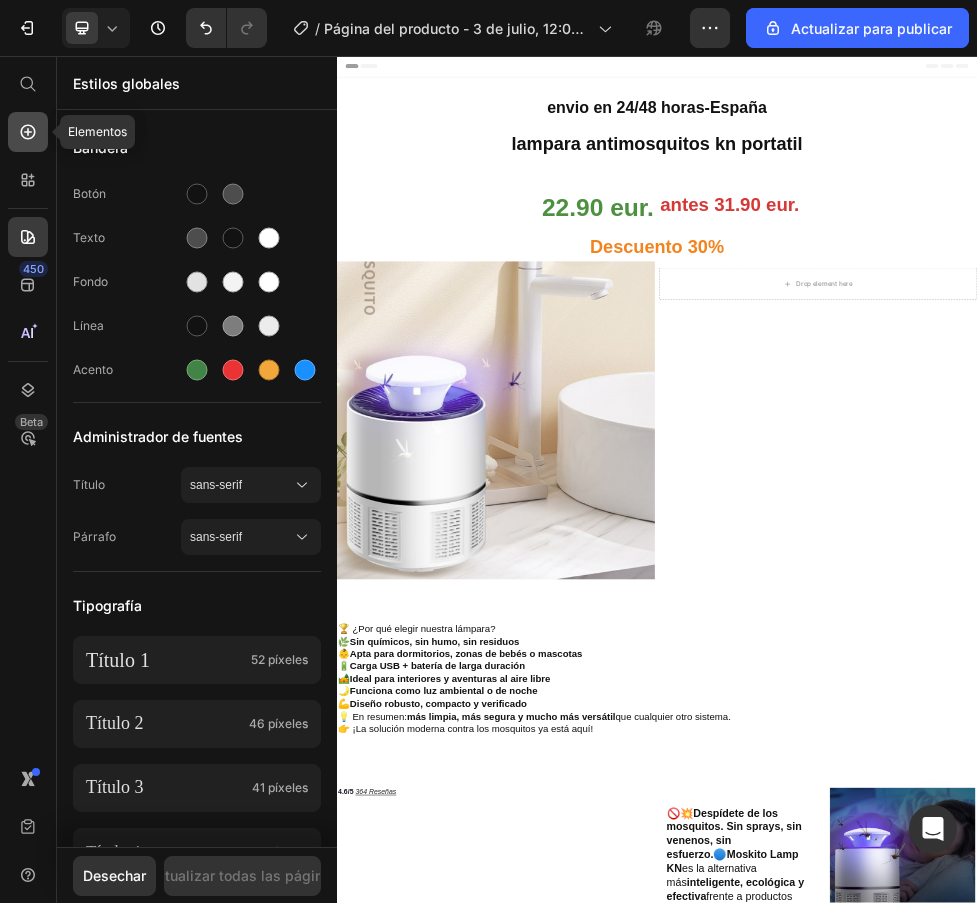 click 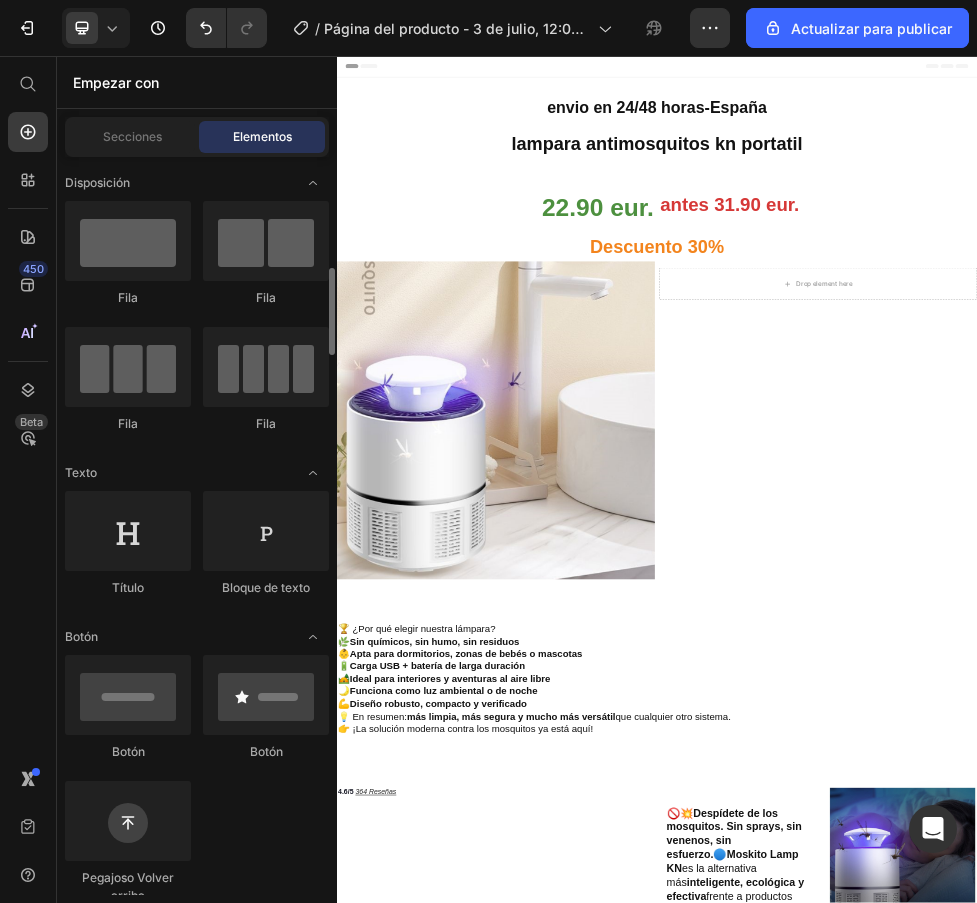 scroll, scrollTop: 100, scrollLeft: 0, axis: vertical 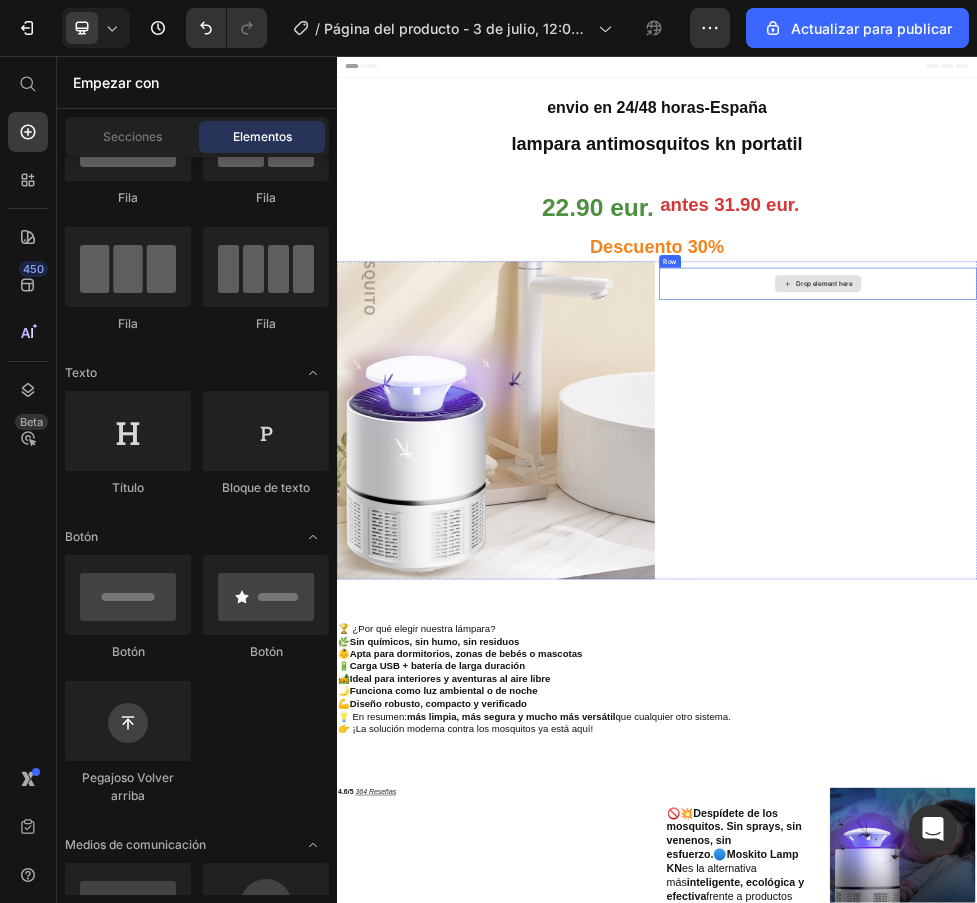 click on "Drop element here" at bounding box center [1251, 484] 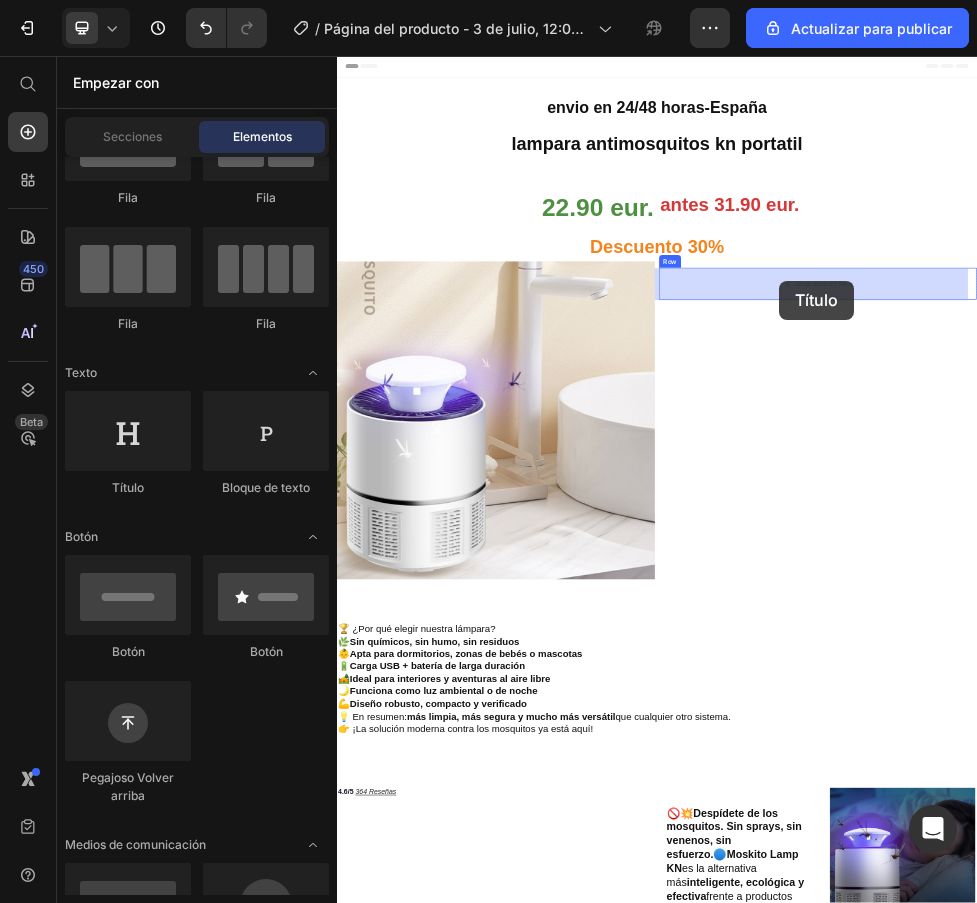 drag, startPoint x: 645, startPoint y: 470, endPoint x: 1163, endPoint y: 477, distance: 518.0473 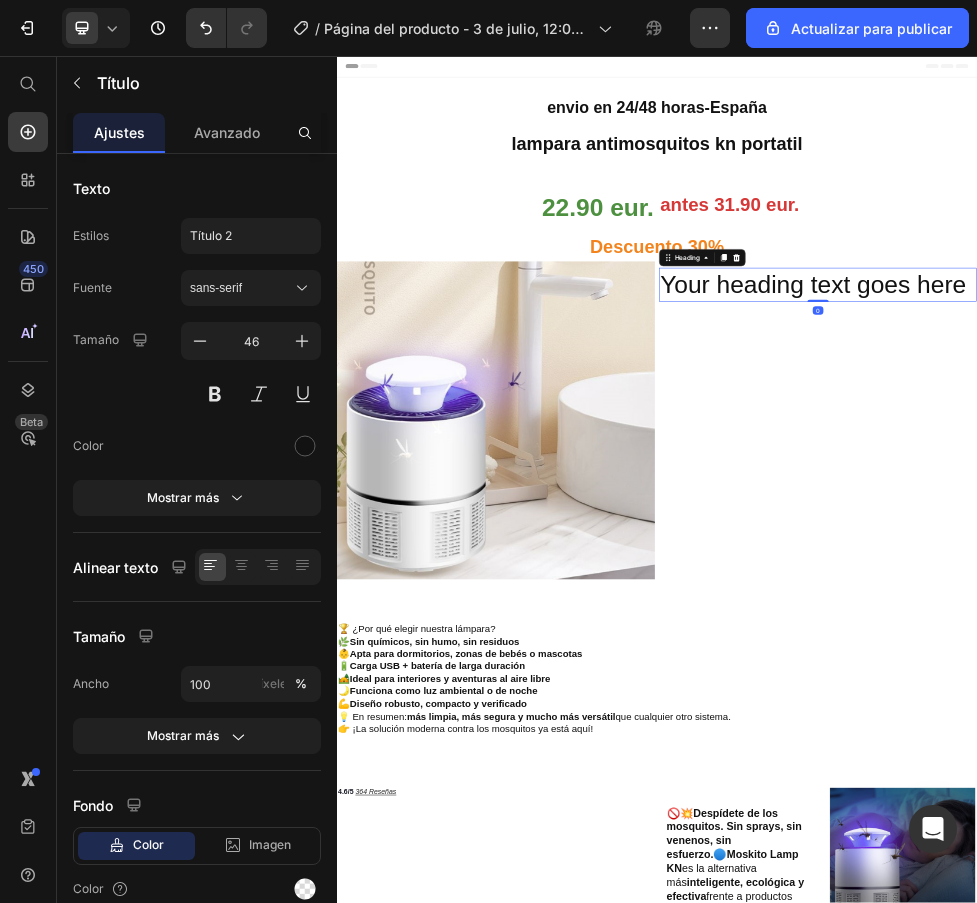 click on "Your heading text goes here" at bounding box center (1239, 486) 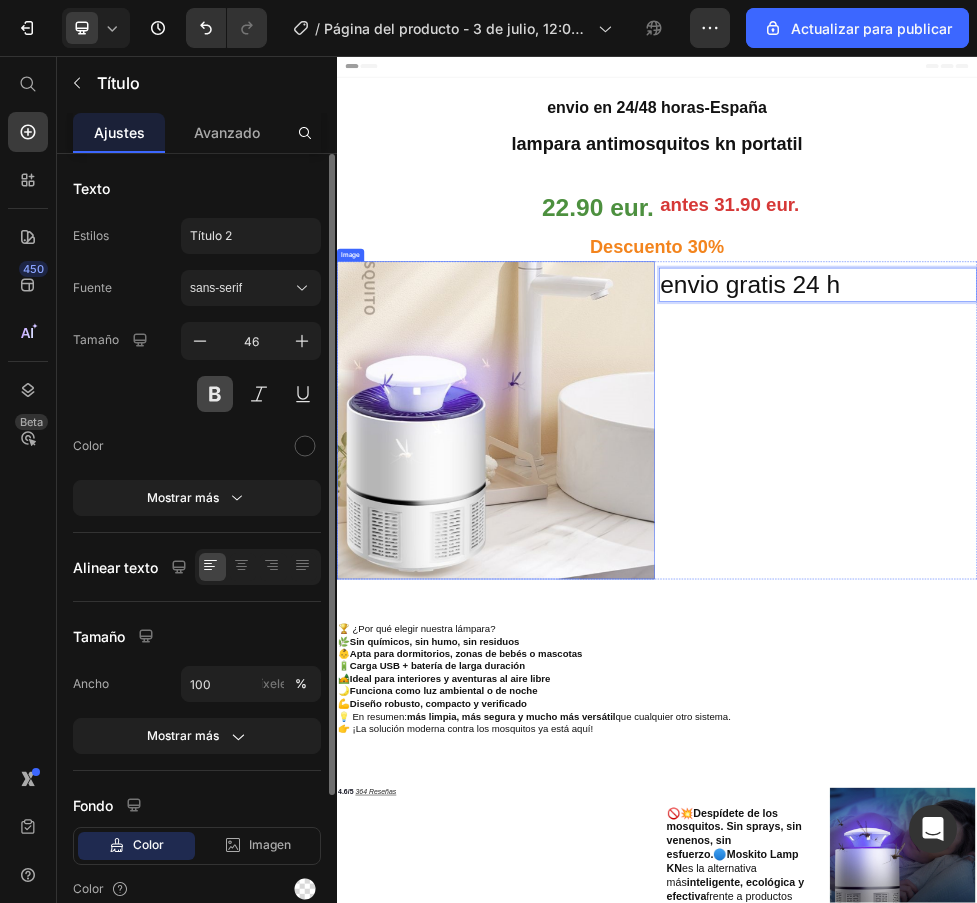 click at bounding box center (215, 394) 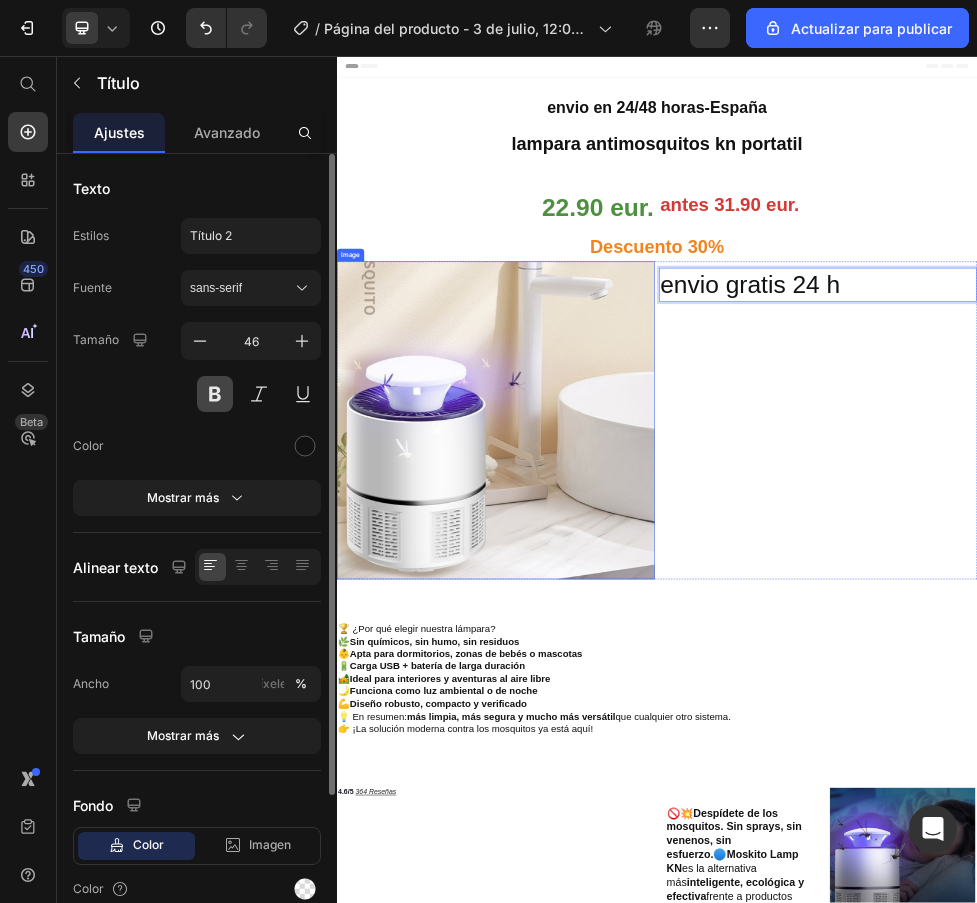 click at bounding box center (215, 394) 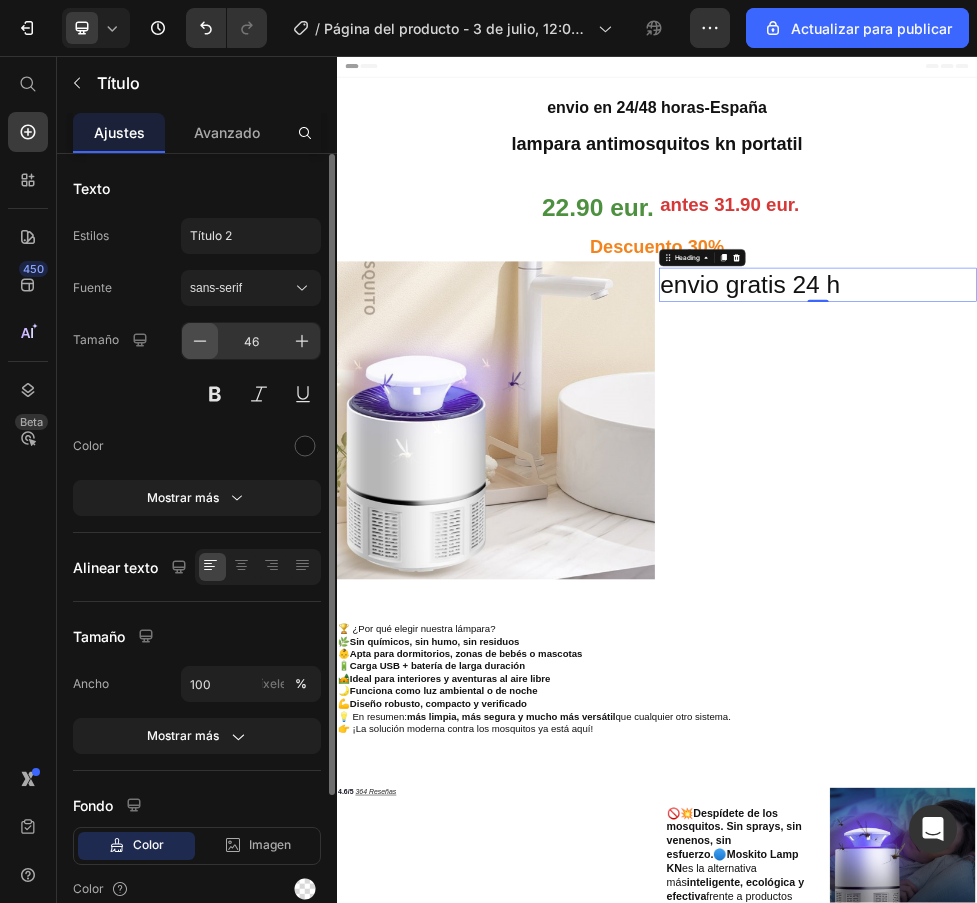 click 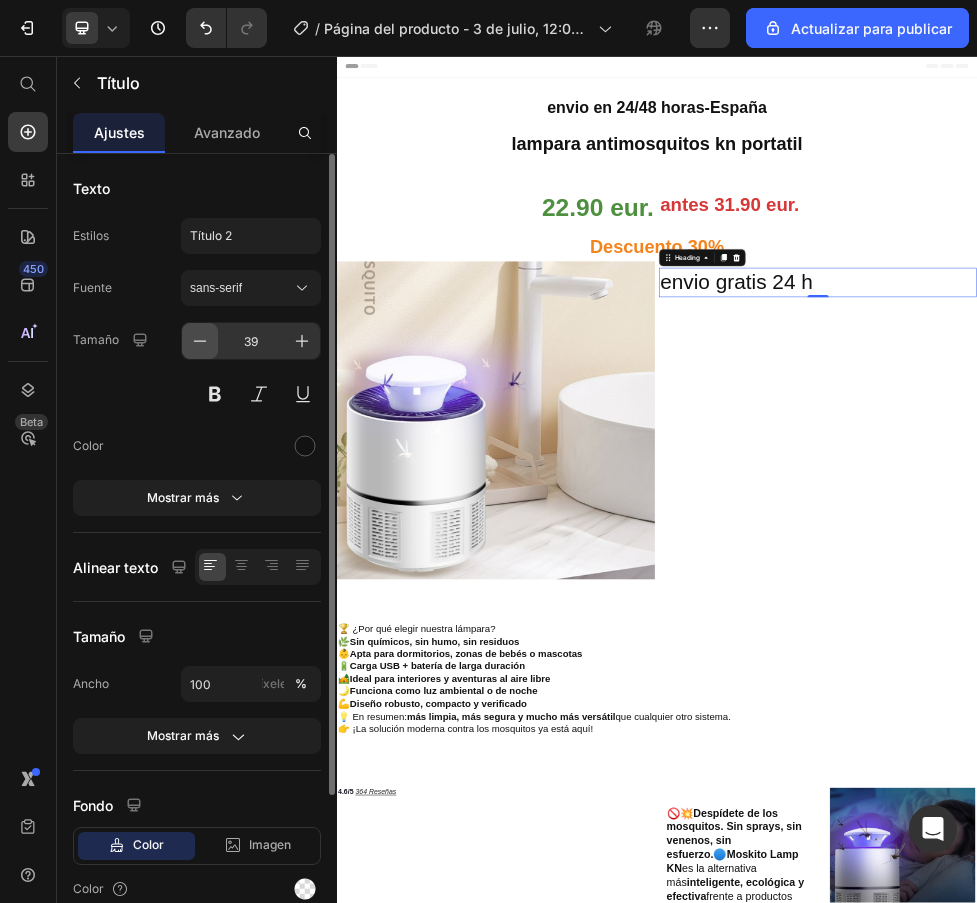 click 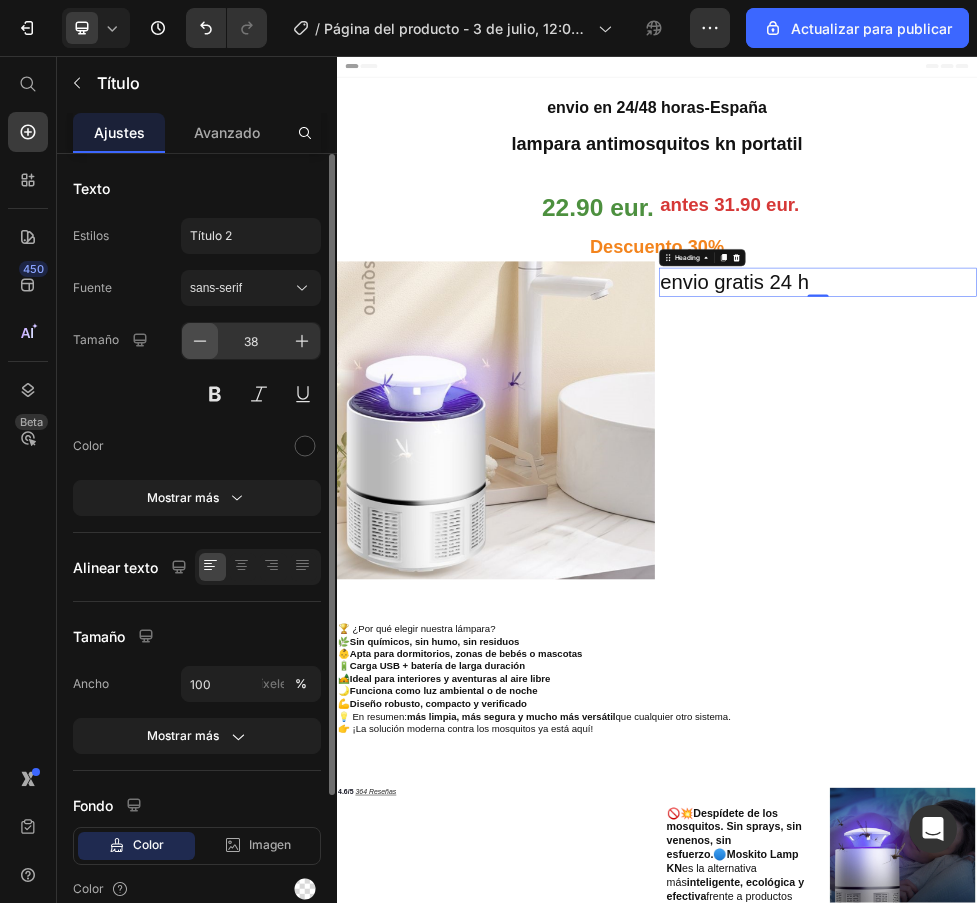 click 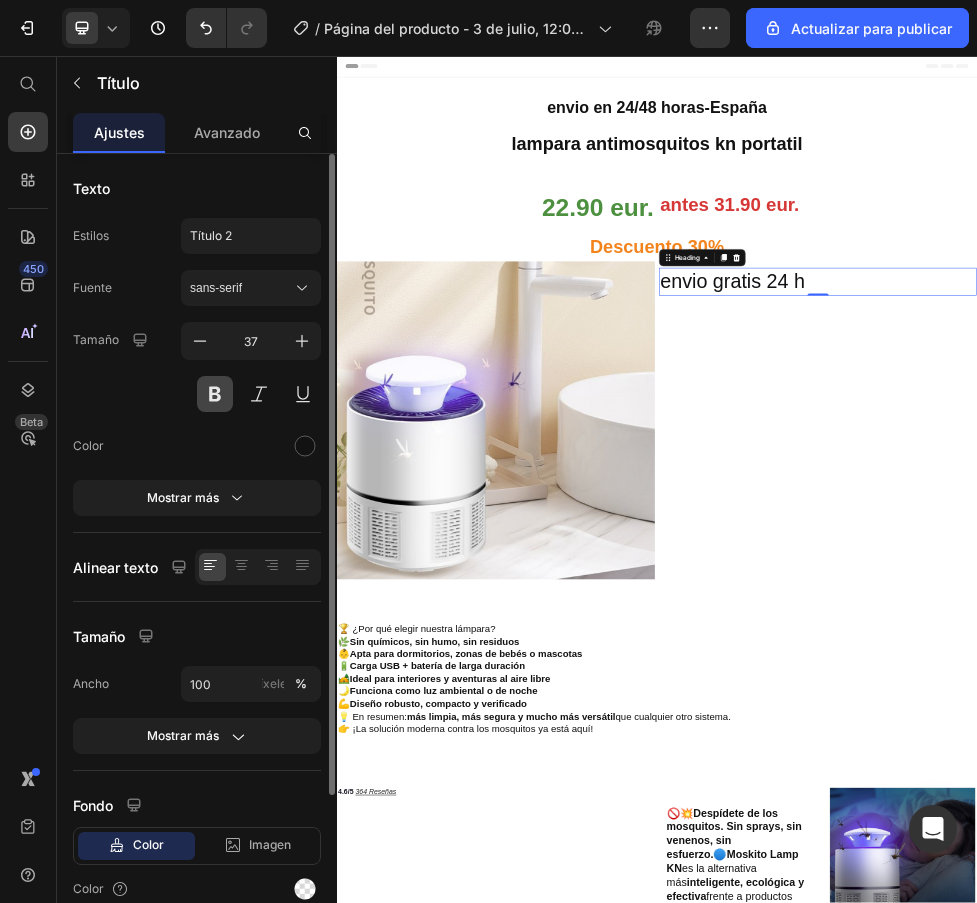 click at bounding box center [215, 394] 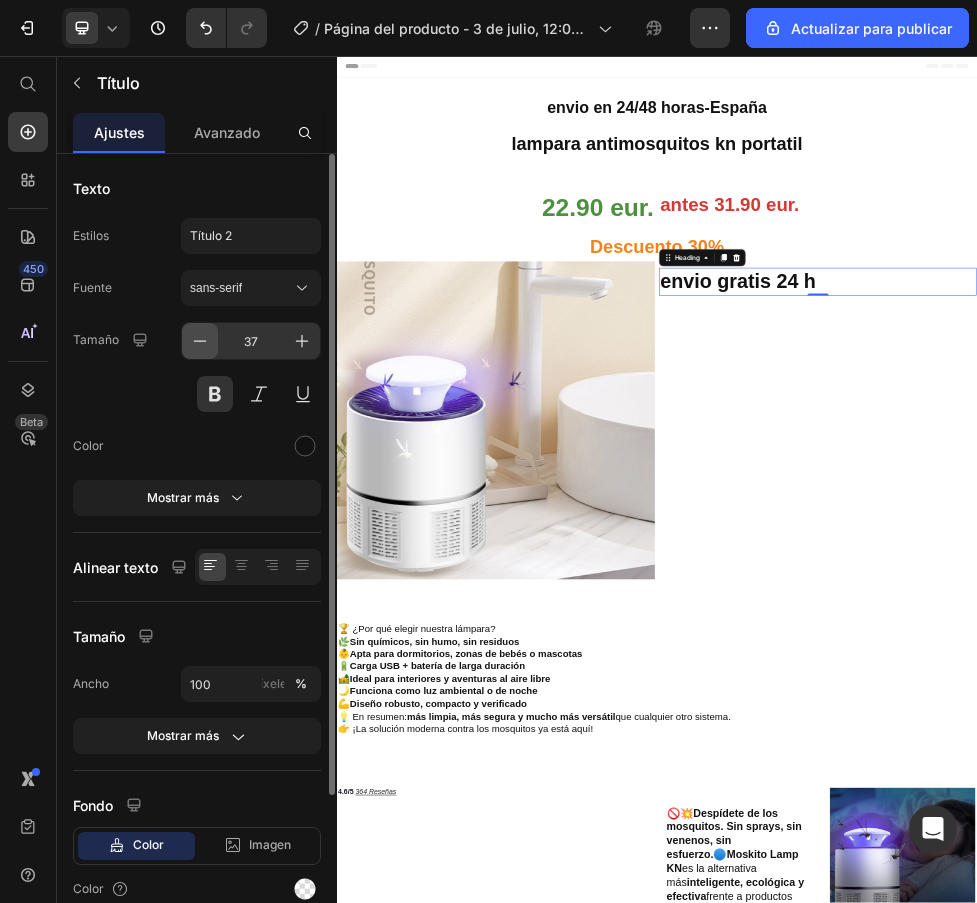 click 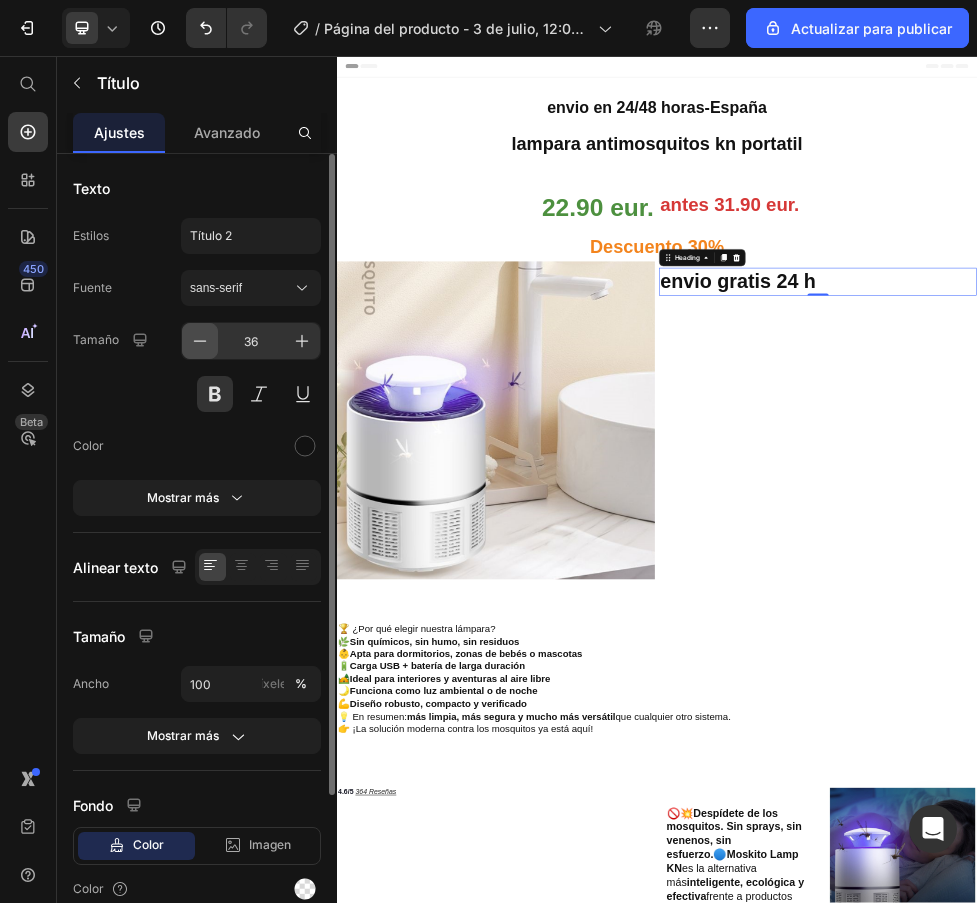 click 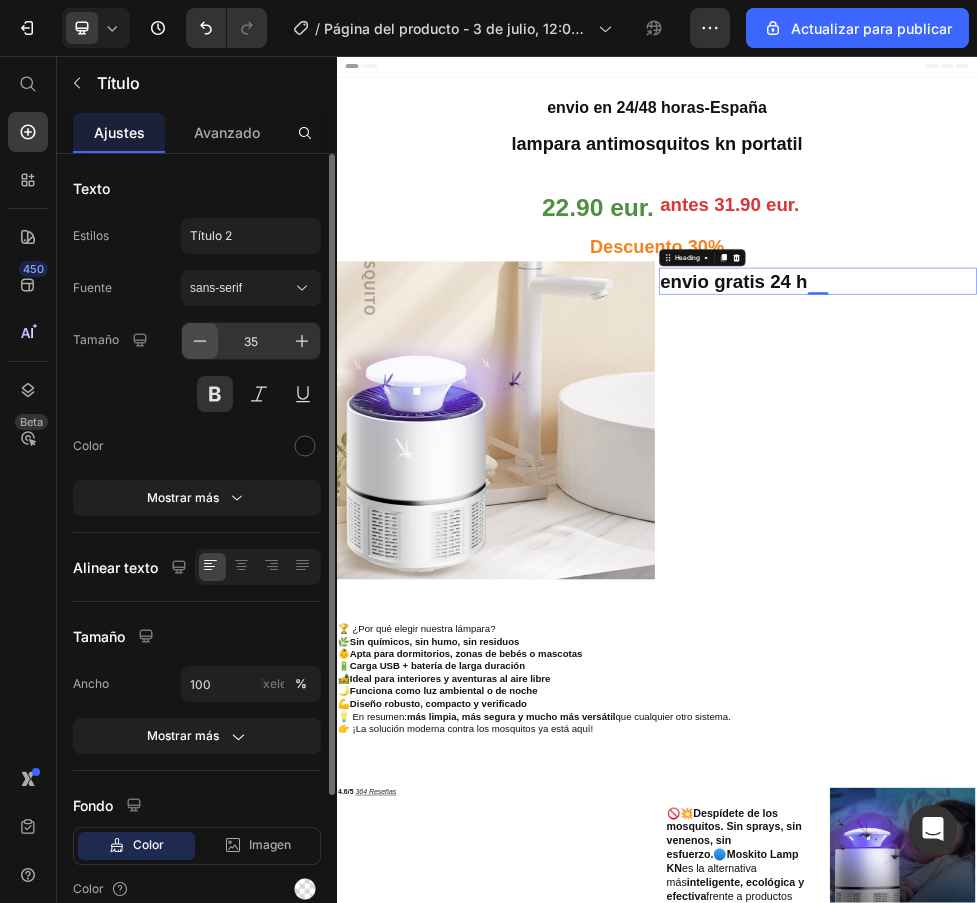 click 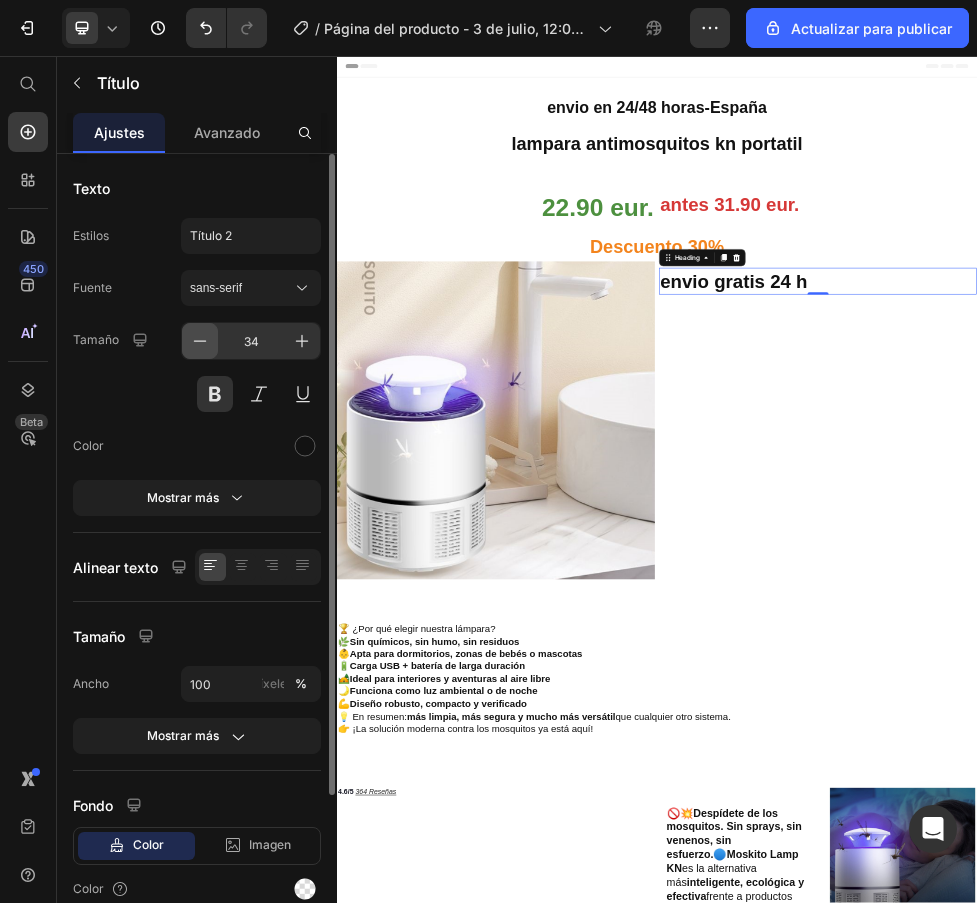 click 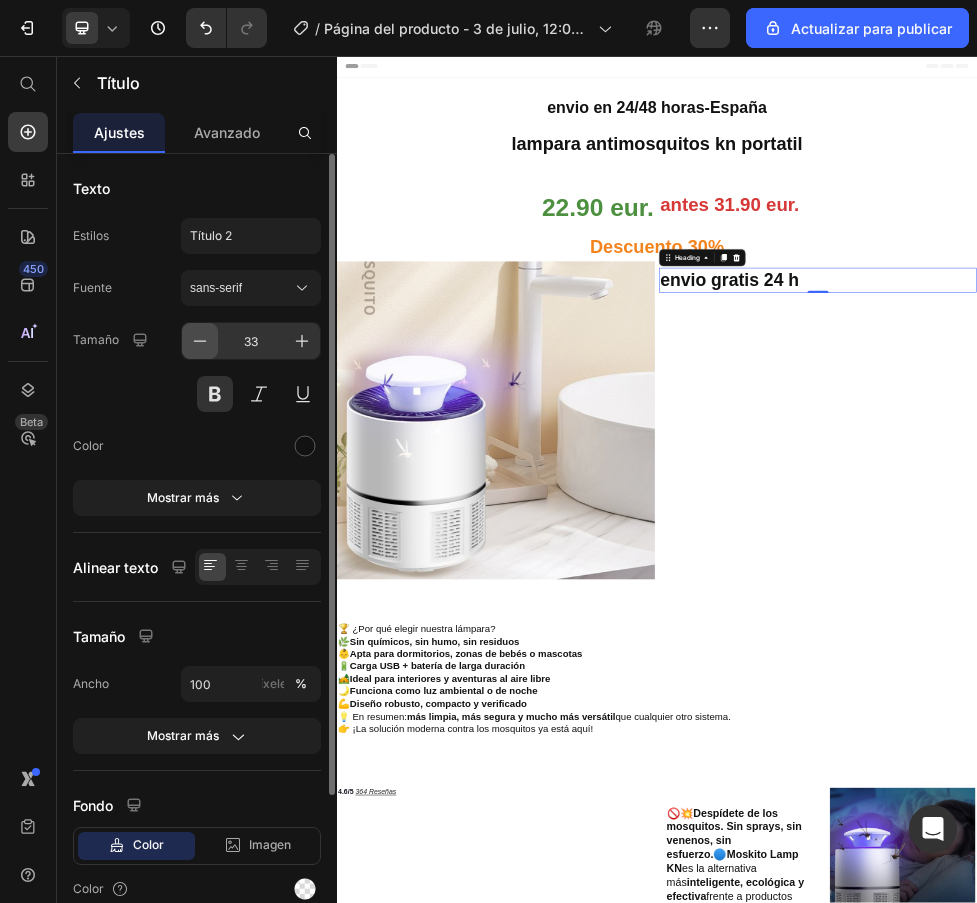 click 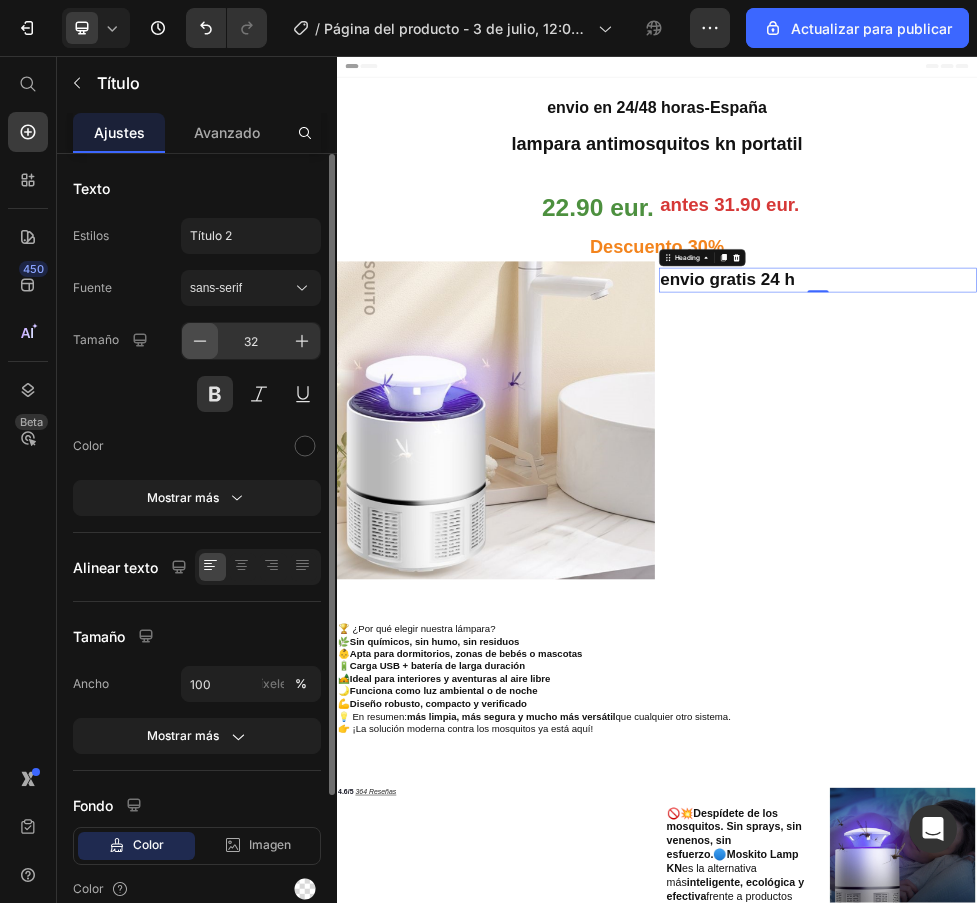 click 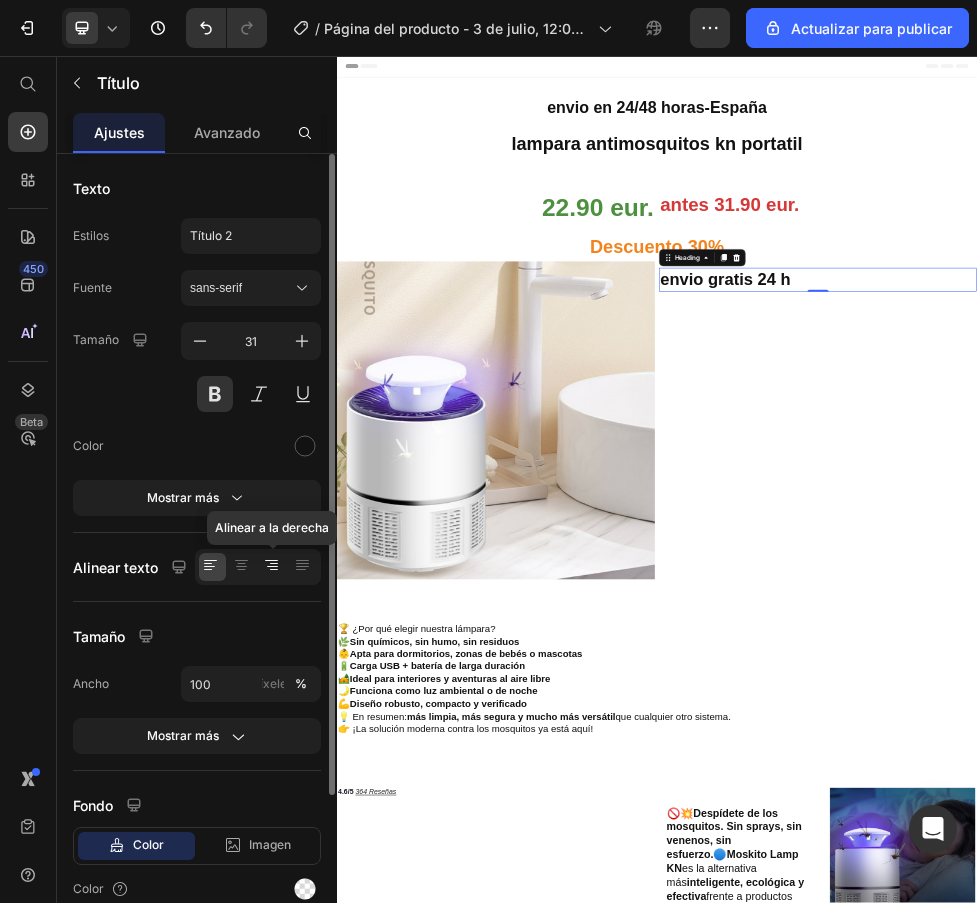 click 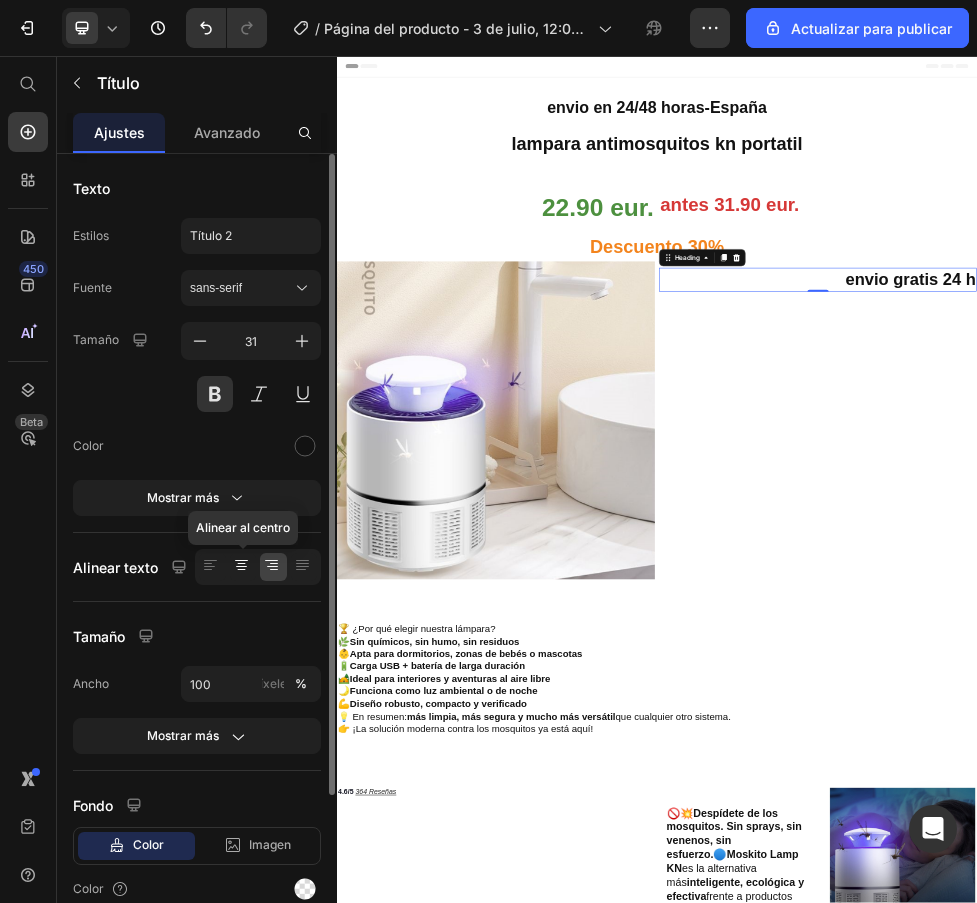 click 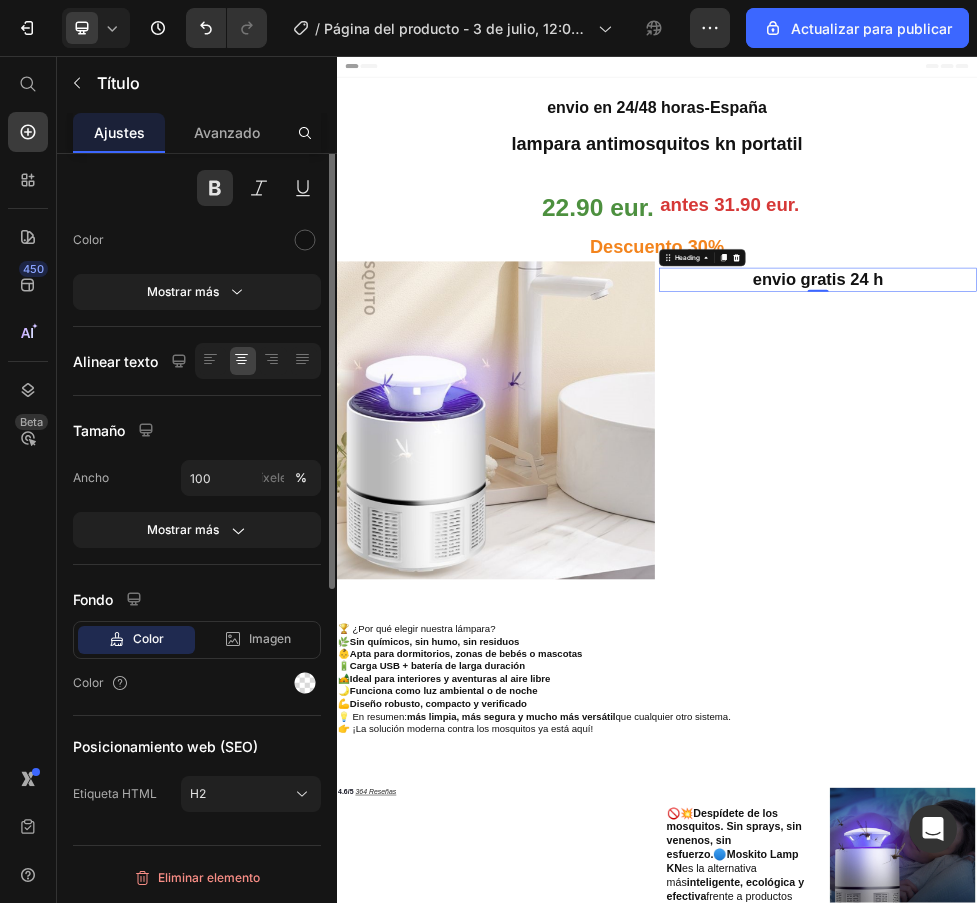 scroll, scrollTop: 0, scrollLeft: 0, axis: both 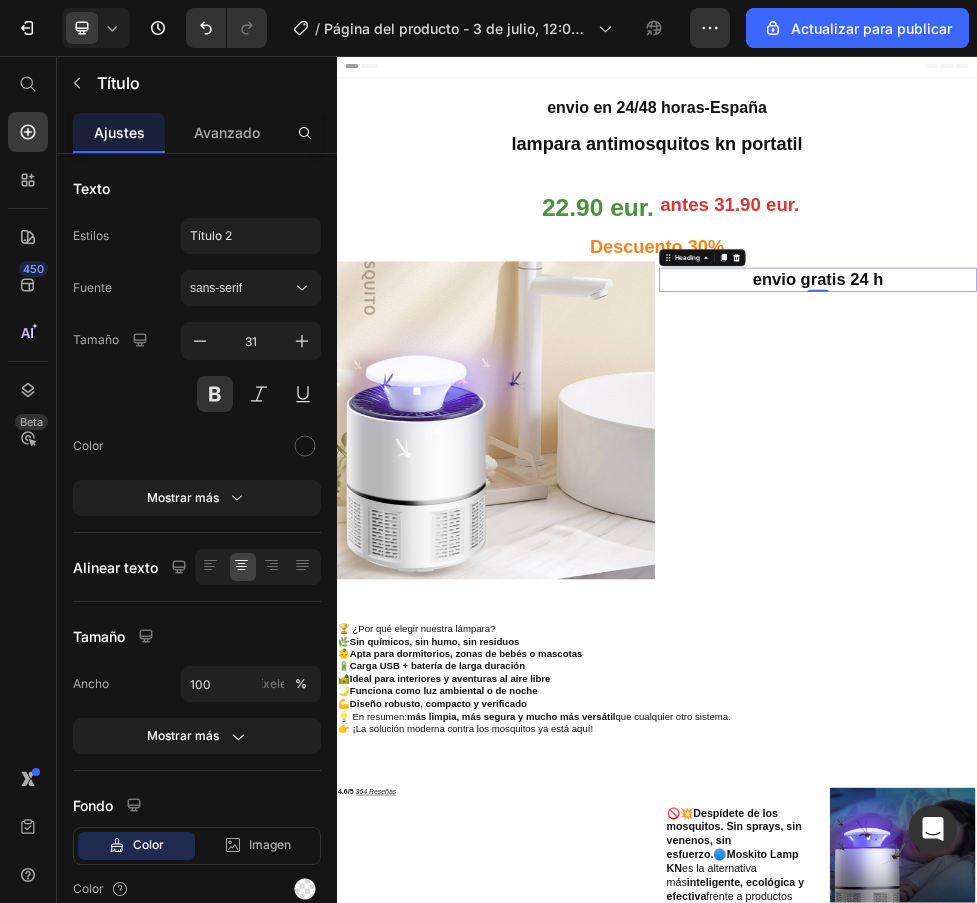 drag, startPoint x: 22, startPoint y: 128, endPoint x: 79, endPoint y: 291, distance: 172.6789 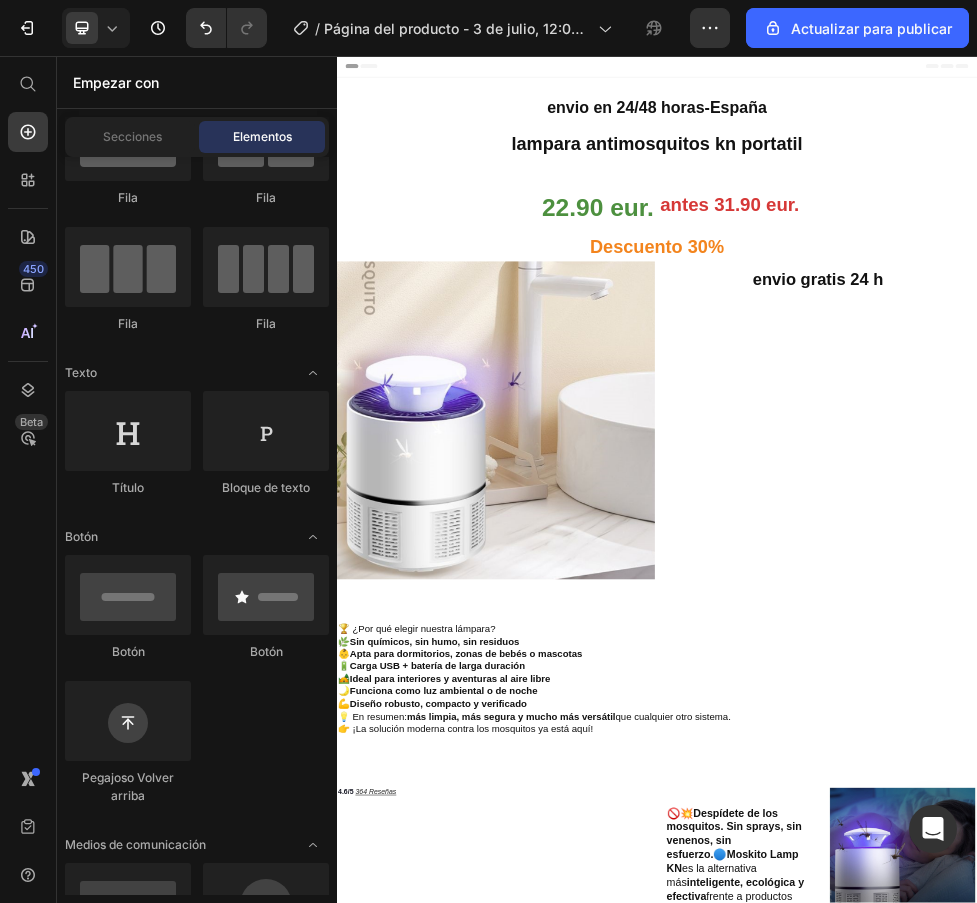 scroll, scrollTop: 0, scrollLeft: 0, axis: both 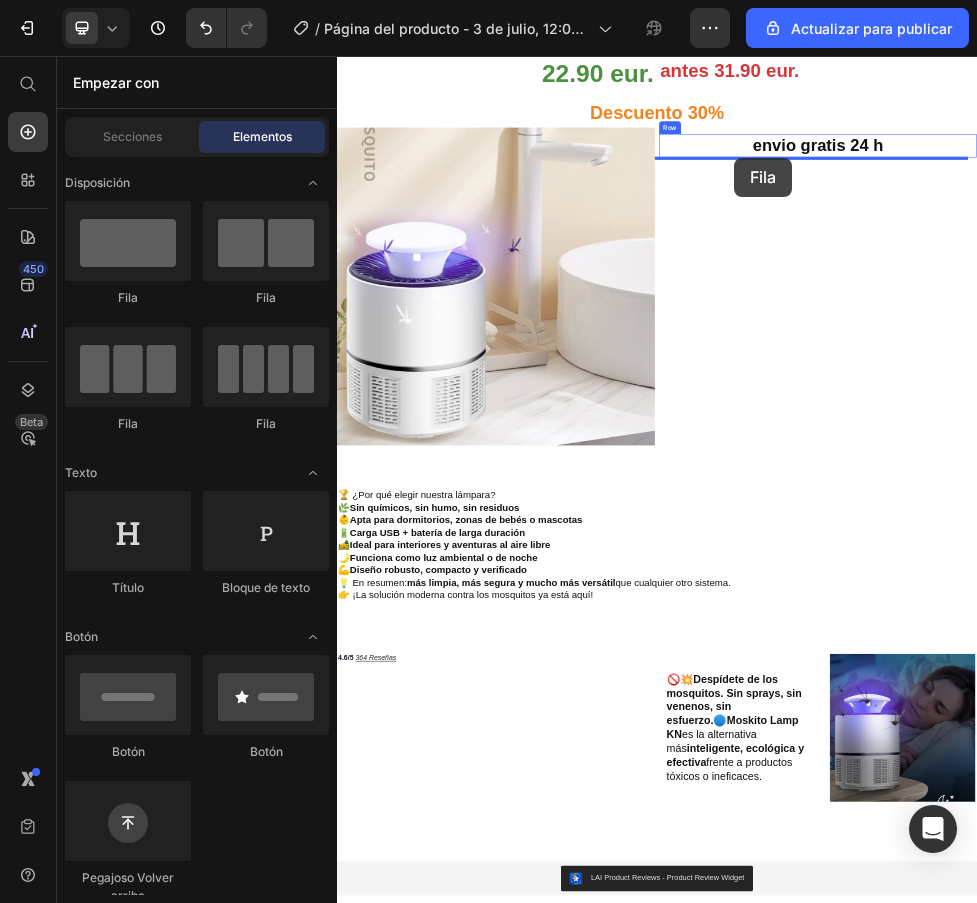 drag, startPoint x: 910, startPoint y: 564, endPoint x: 1081, endPoint y: 247, distance: 360.1805 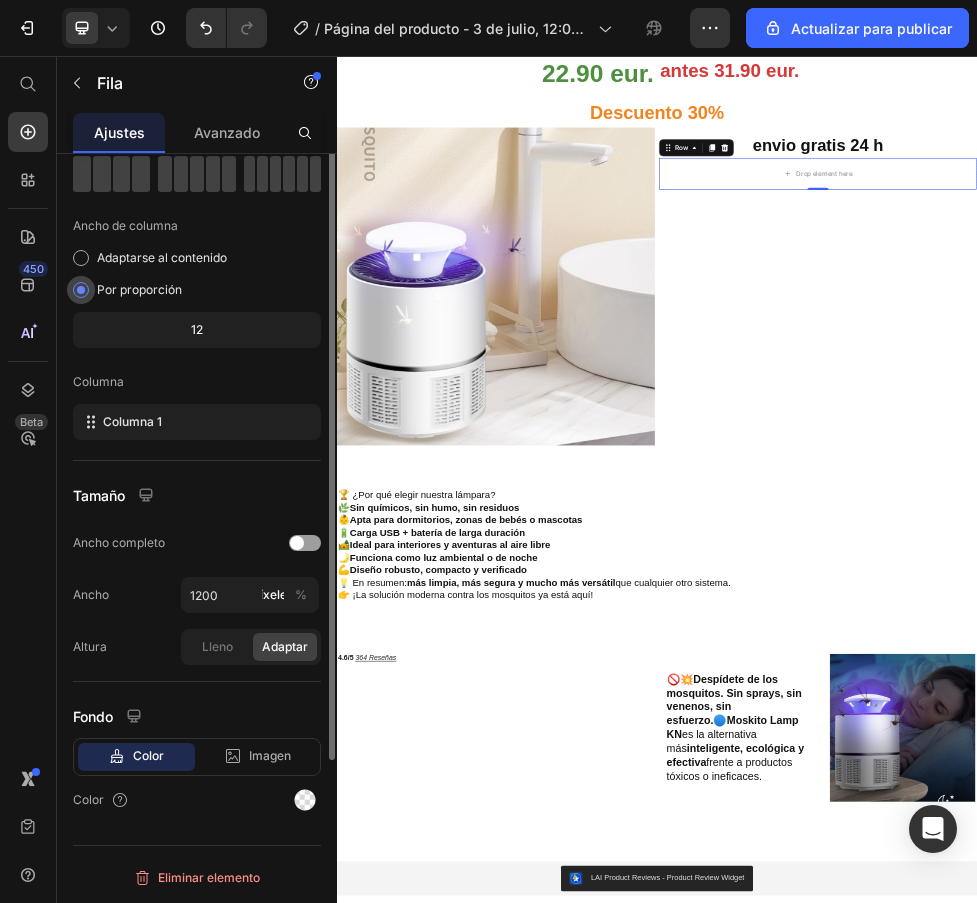 scroll, scrollTop: 0, scrollLeft: 0, axis: both 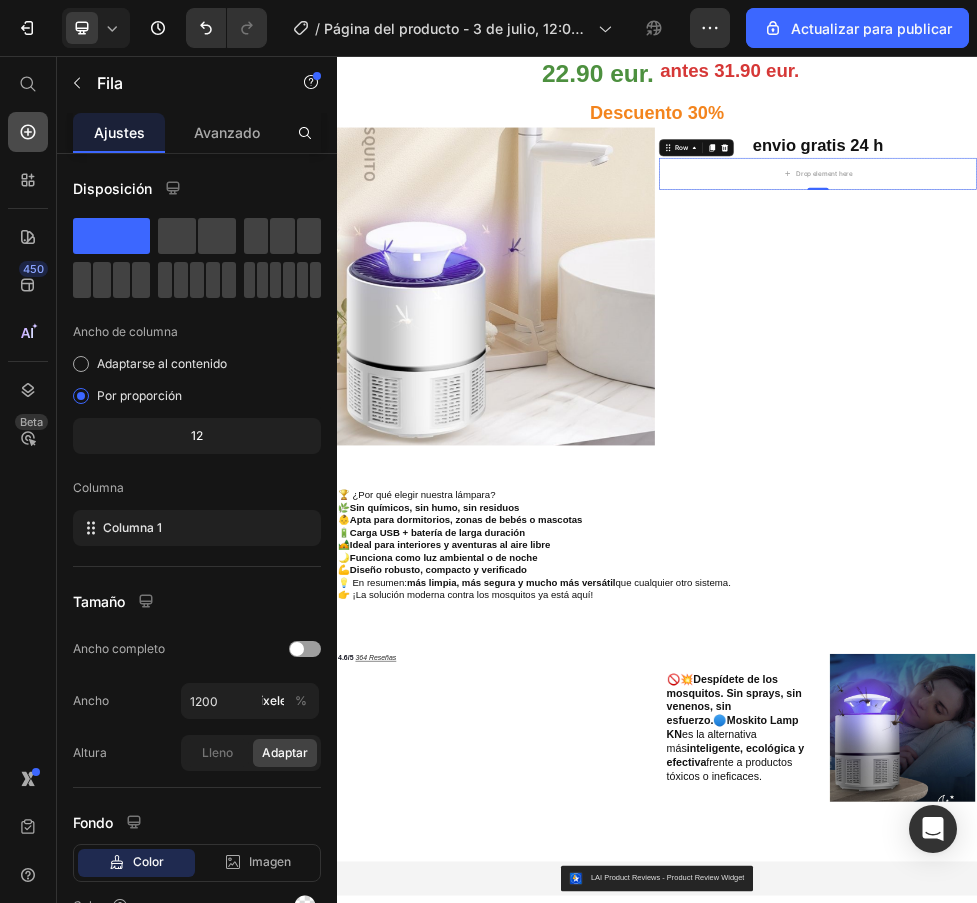 click 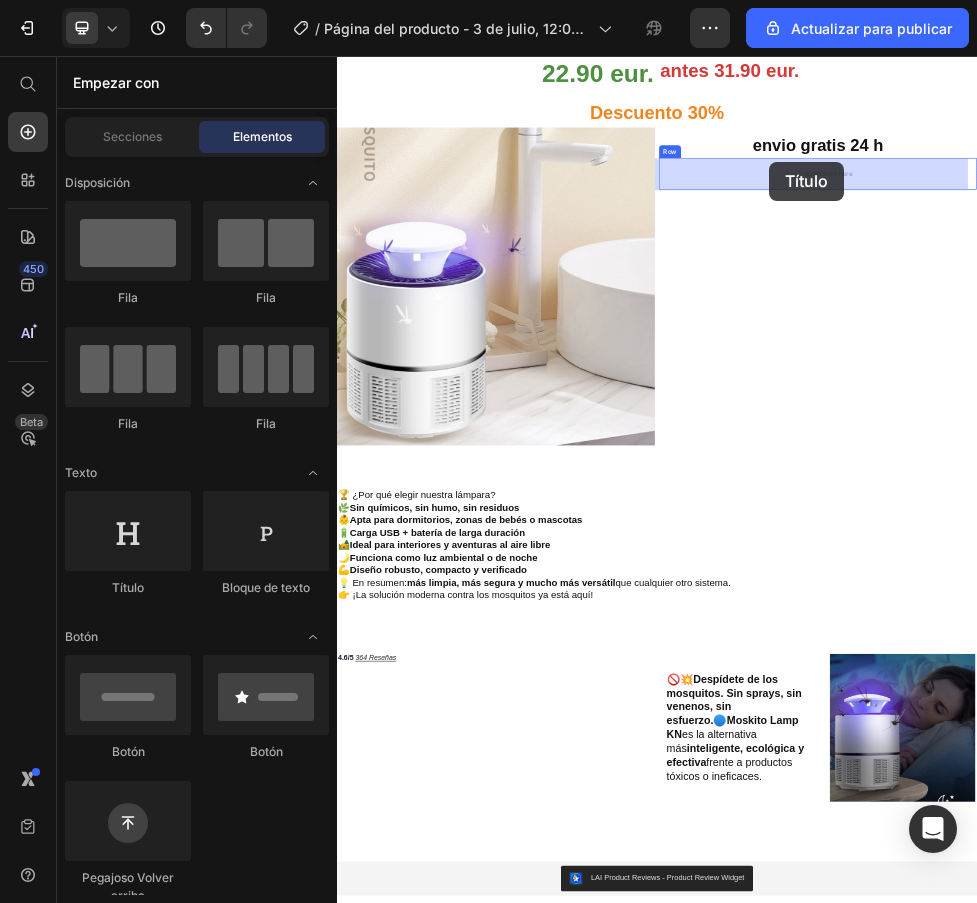 drag, startPoint x: 482, startPoint y: 601, endPoint x: 1147, endPoint y: 254, distance: 750.08936 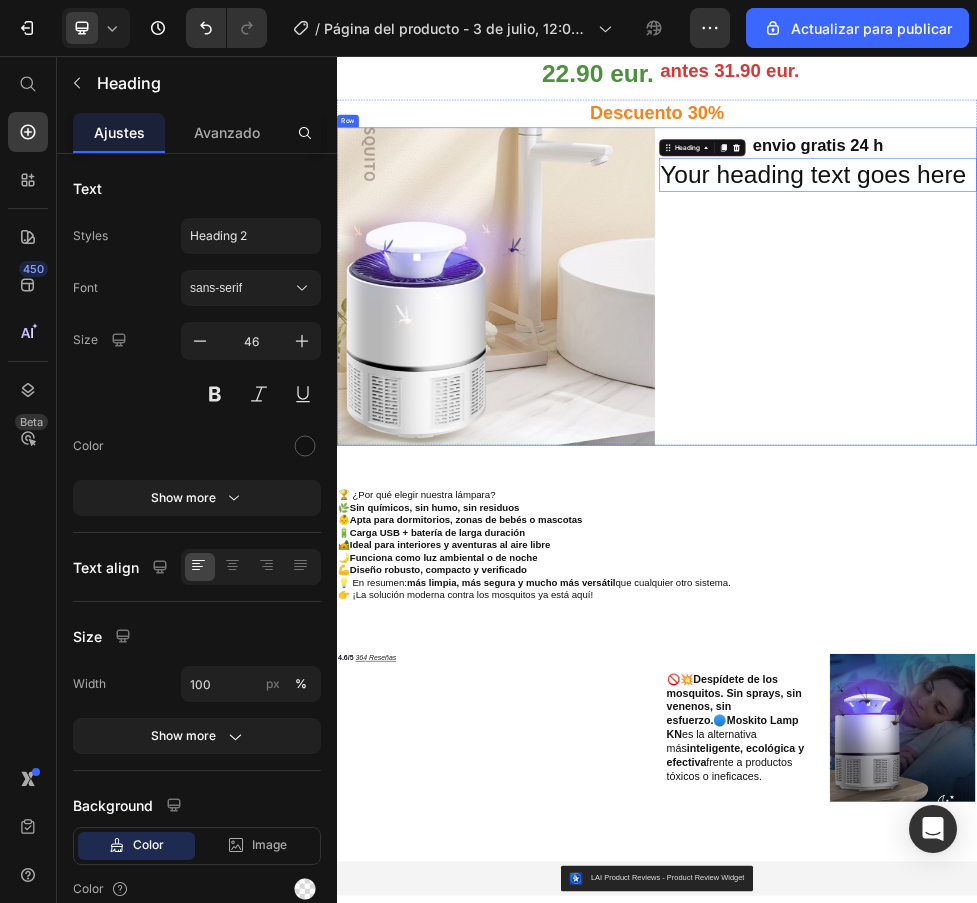 click on "Your heading text goes here" at bounding box center [1239, 280] 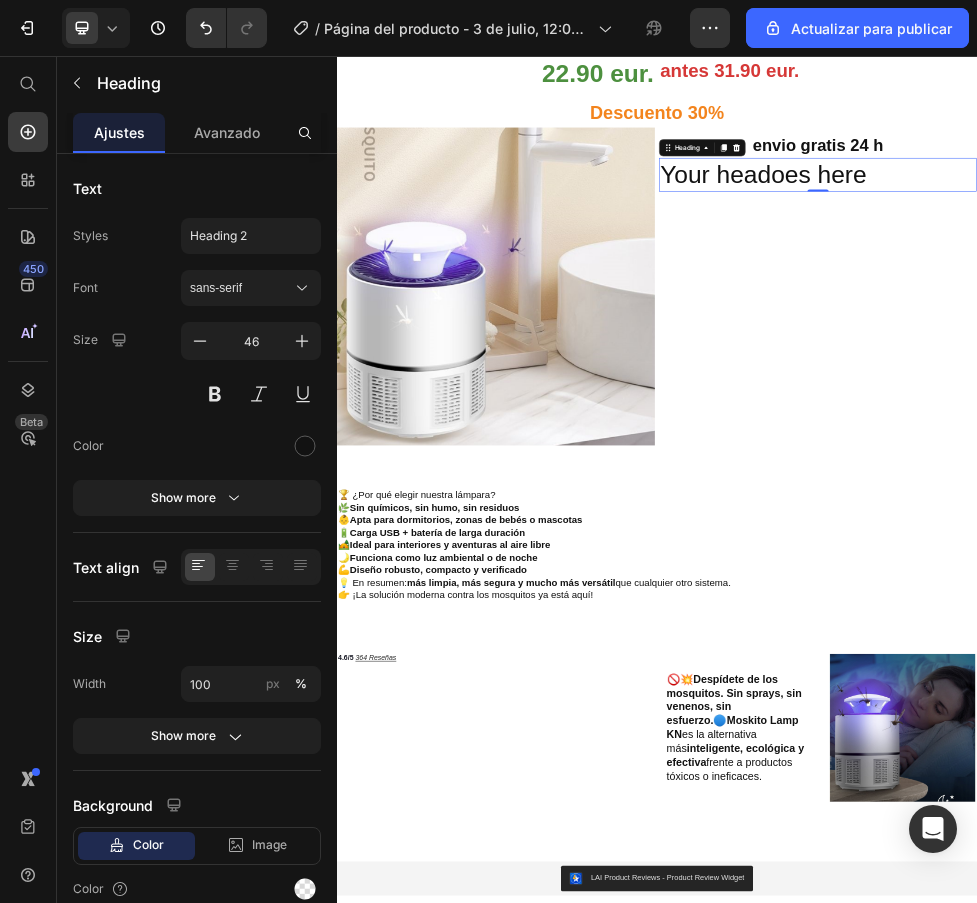 click on "Your headoes here" at bounding box center [1239, 280] 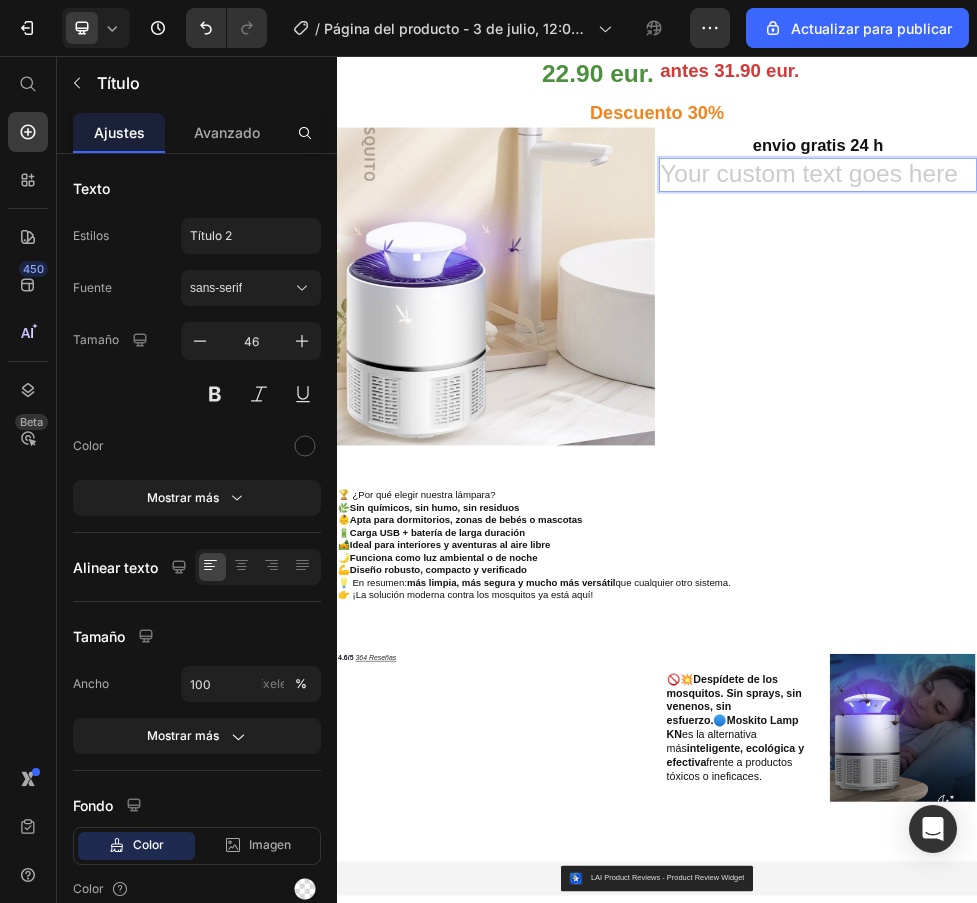 click at bounding box center (1239, 280) 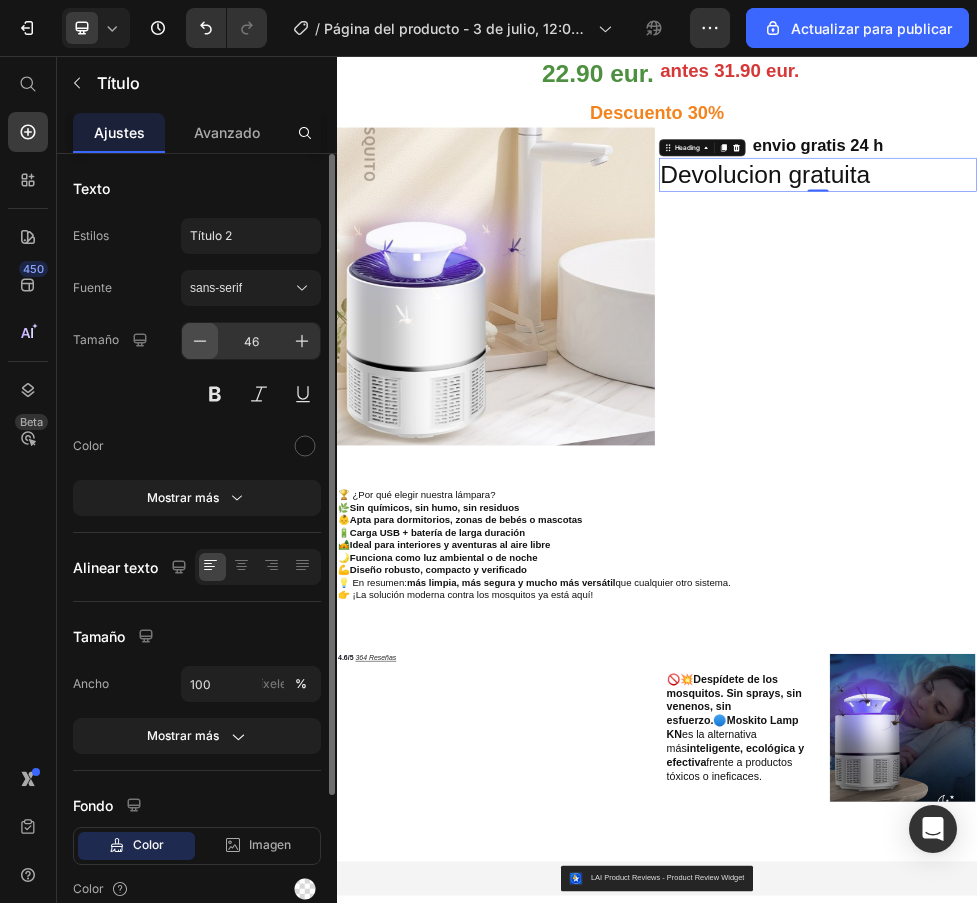 click 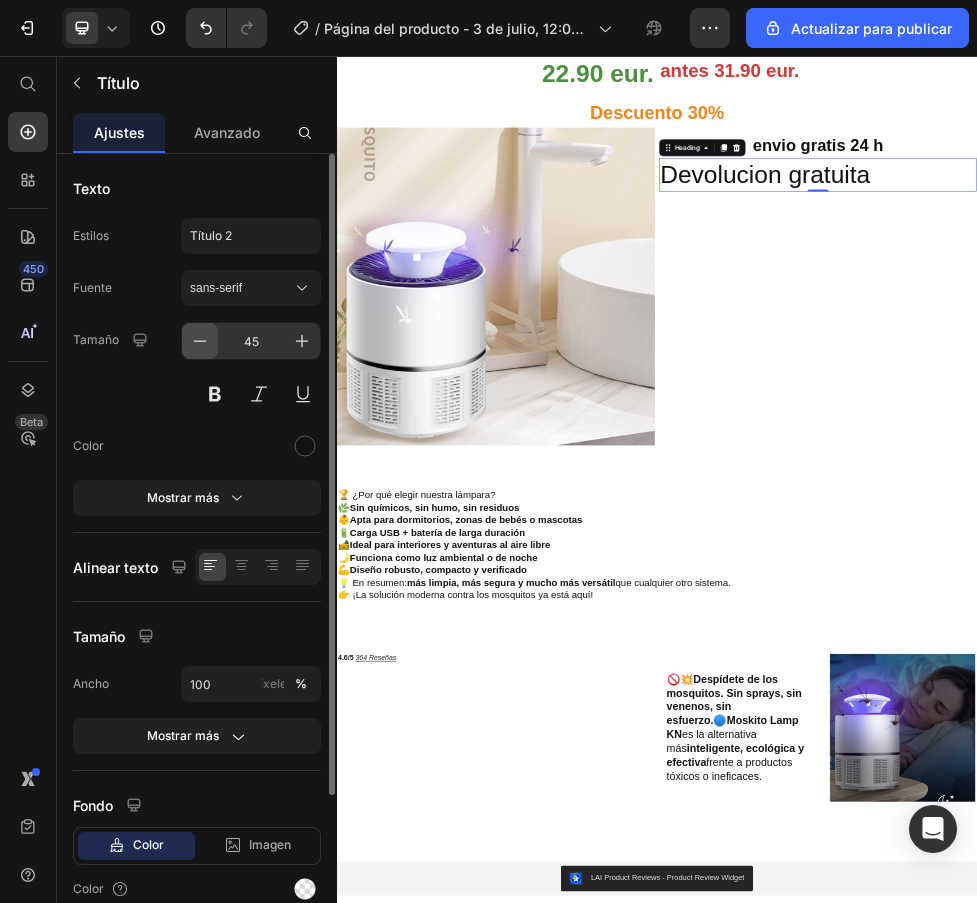 click 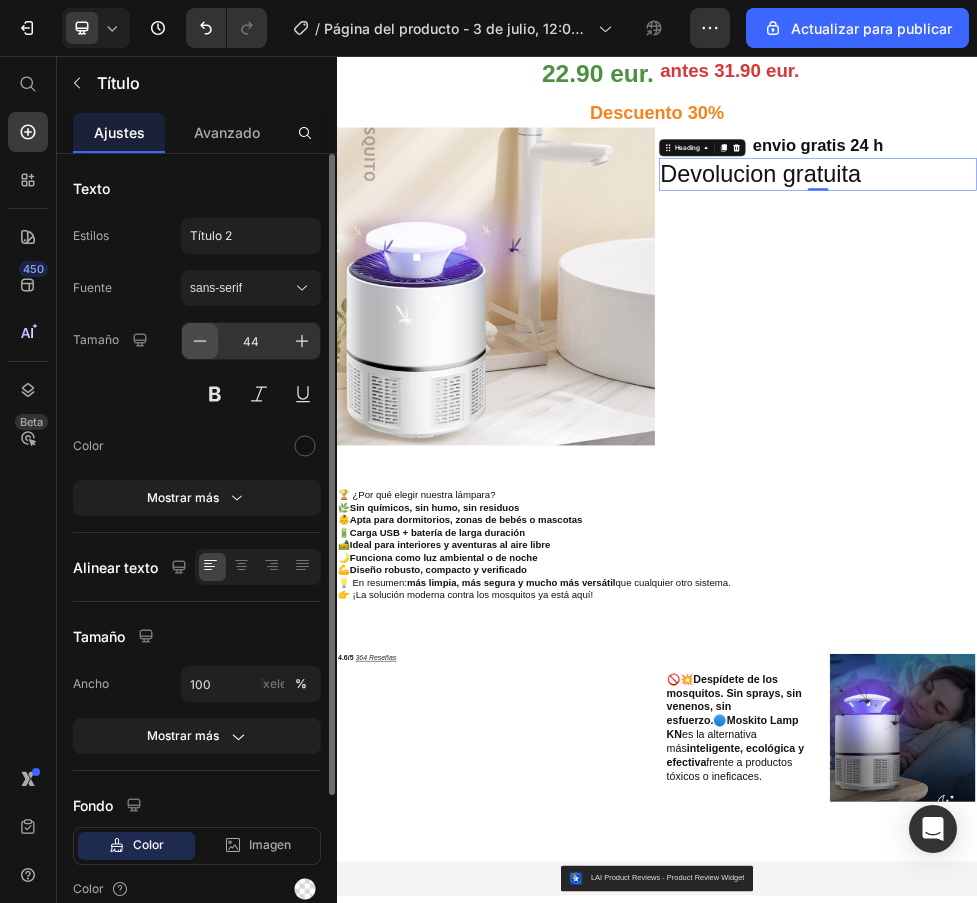 click 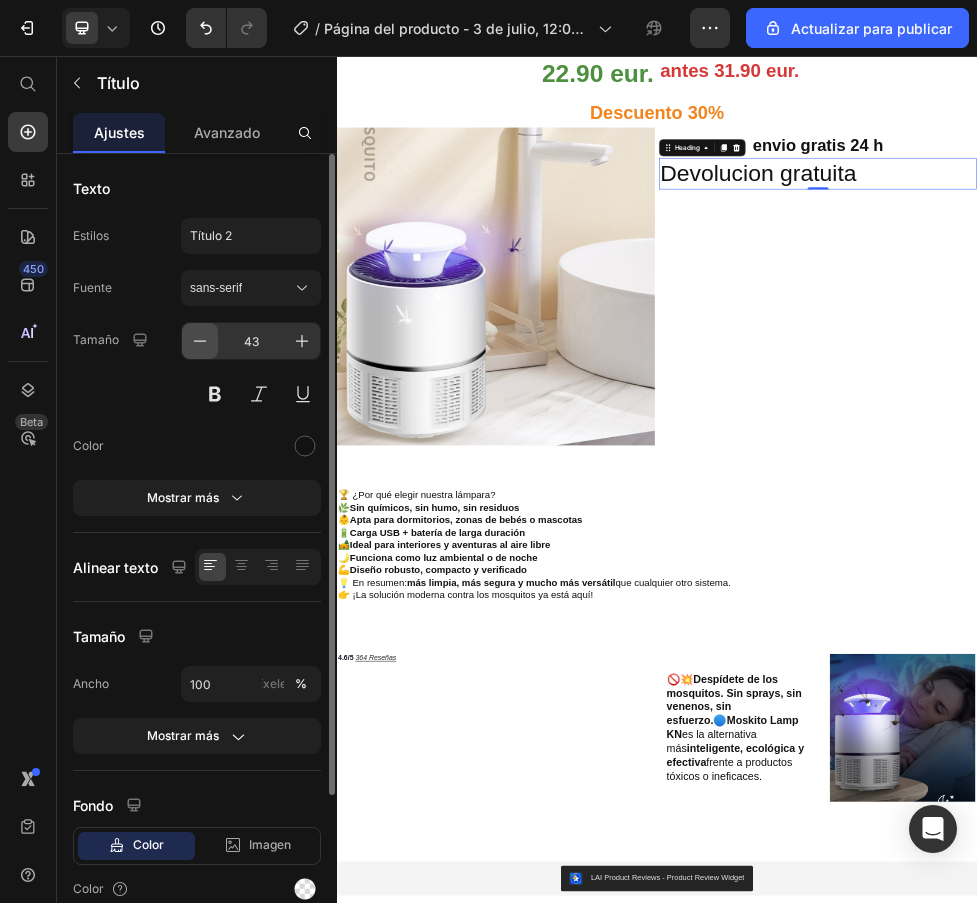 click 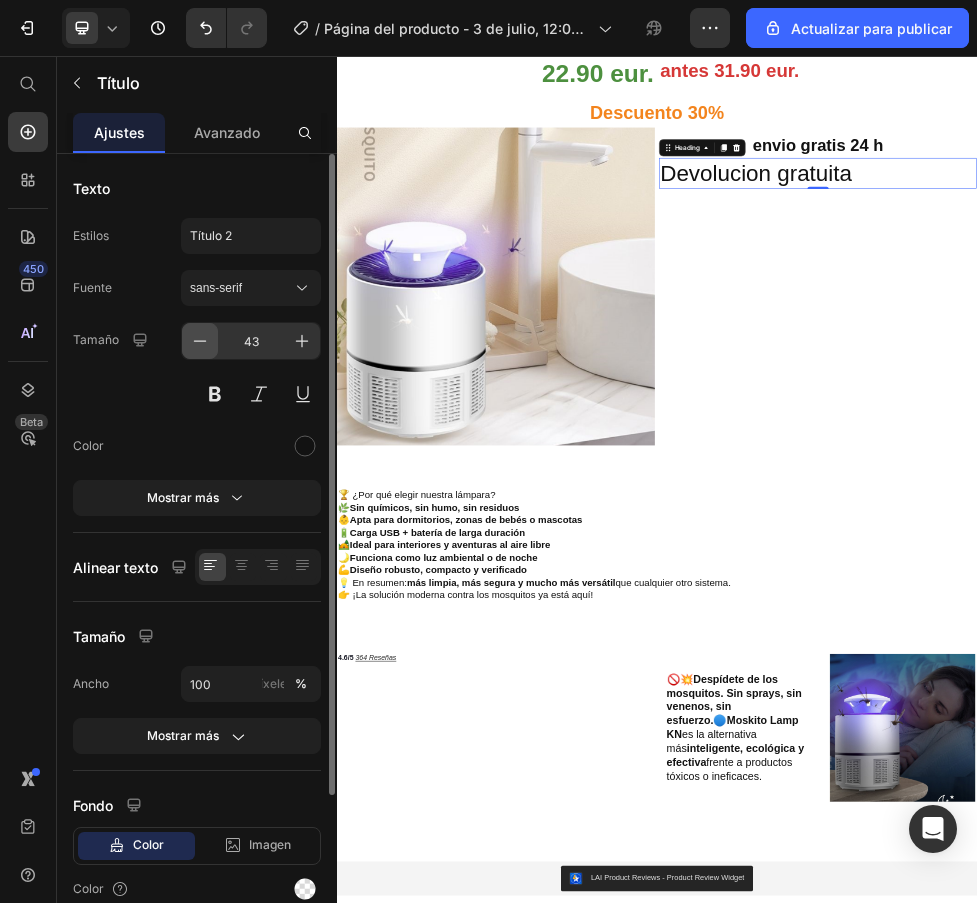 click 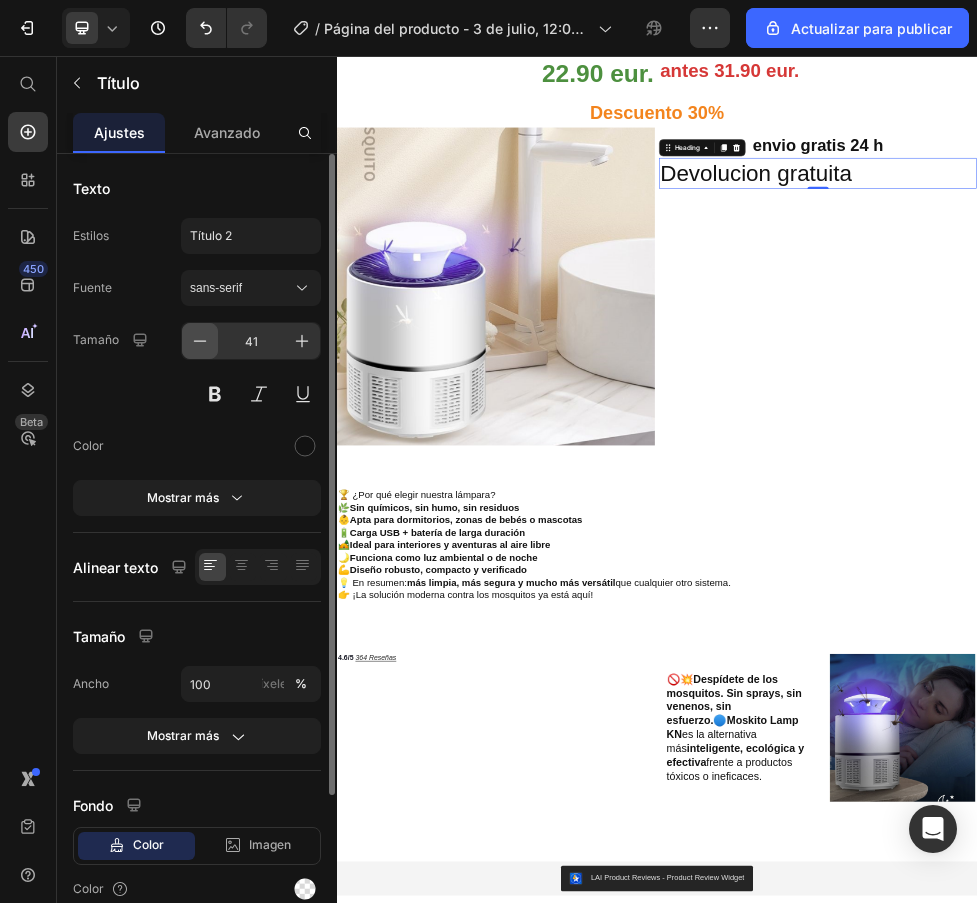 click 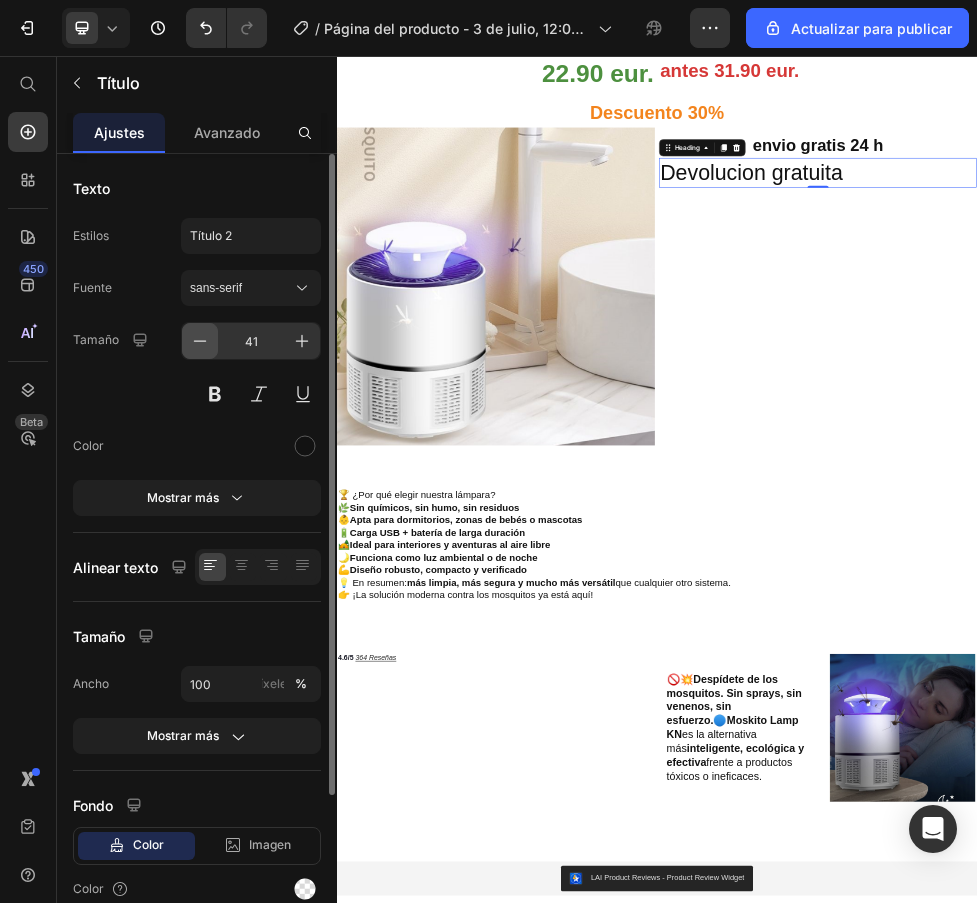 click 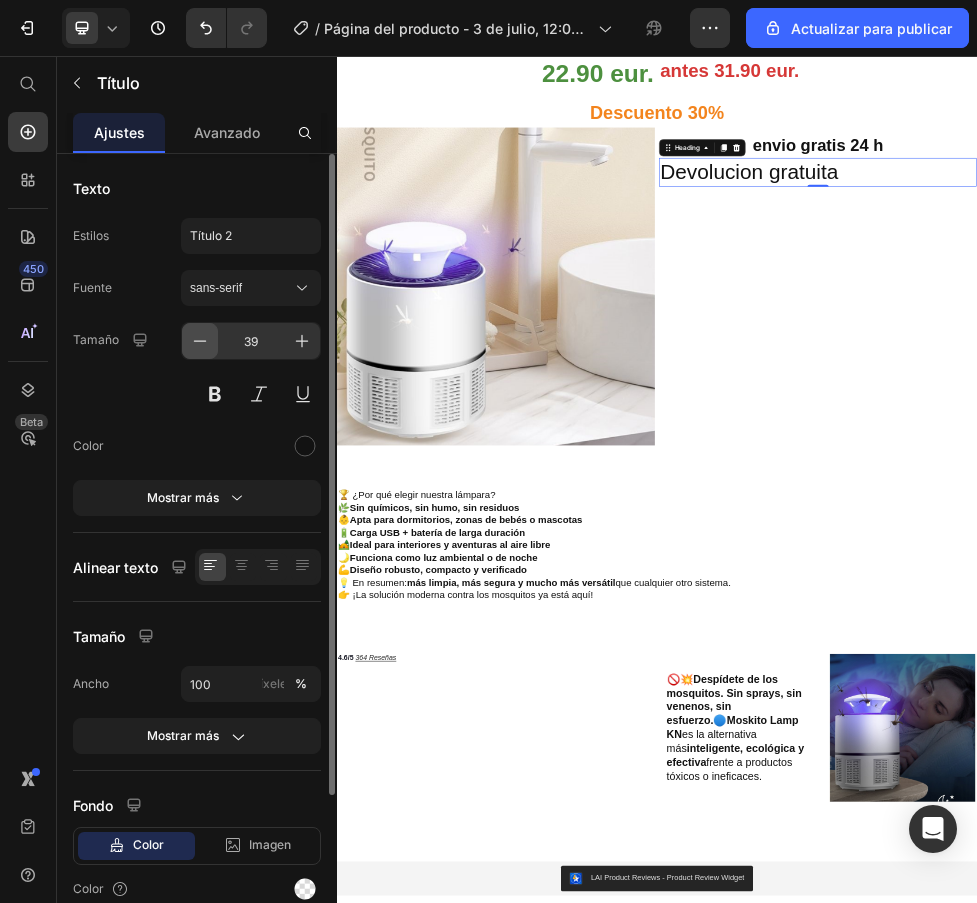 click 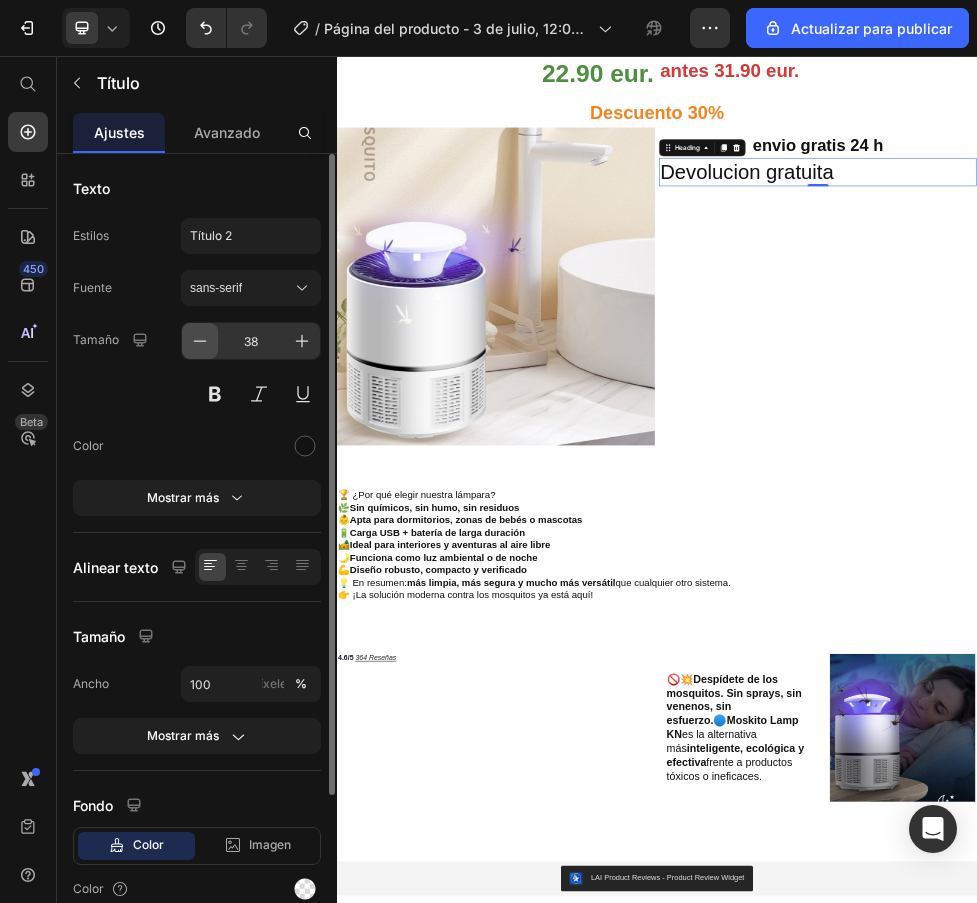 click 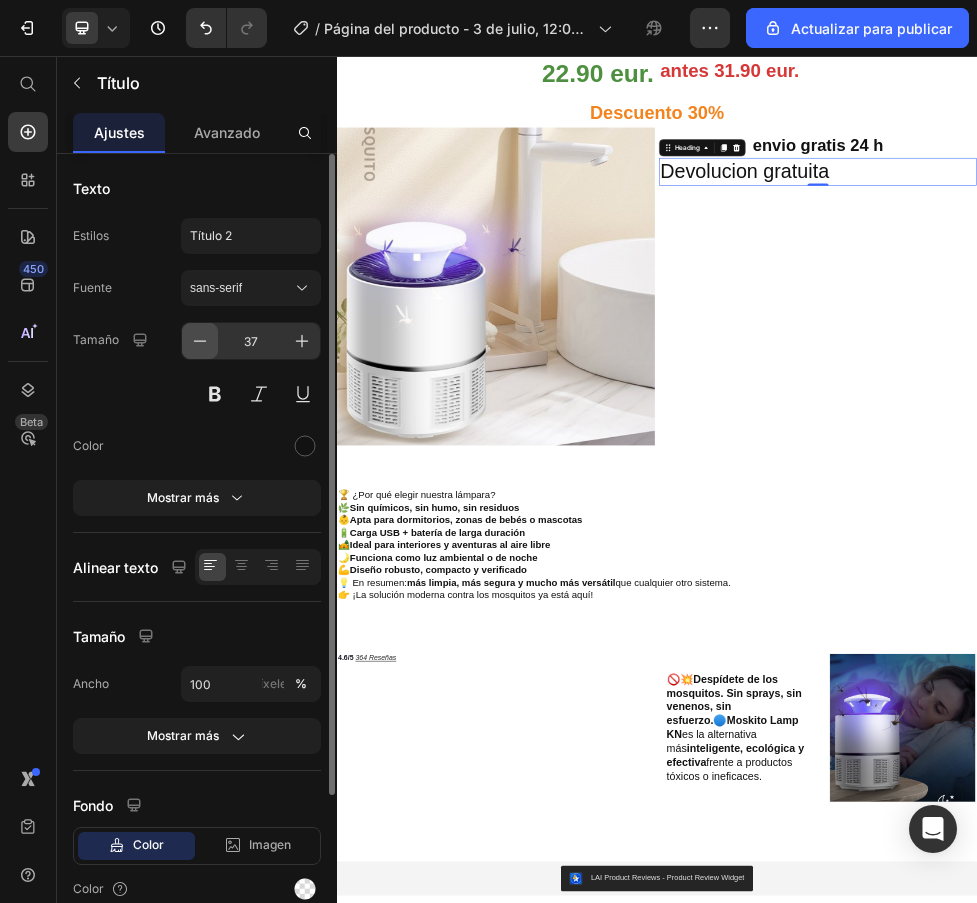 click 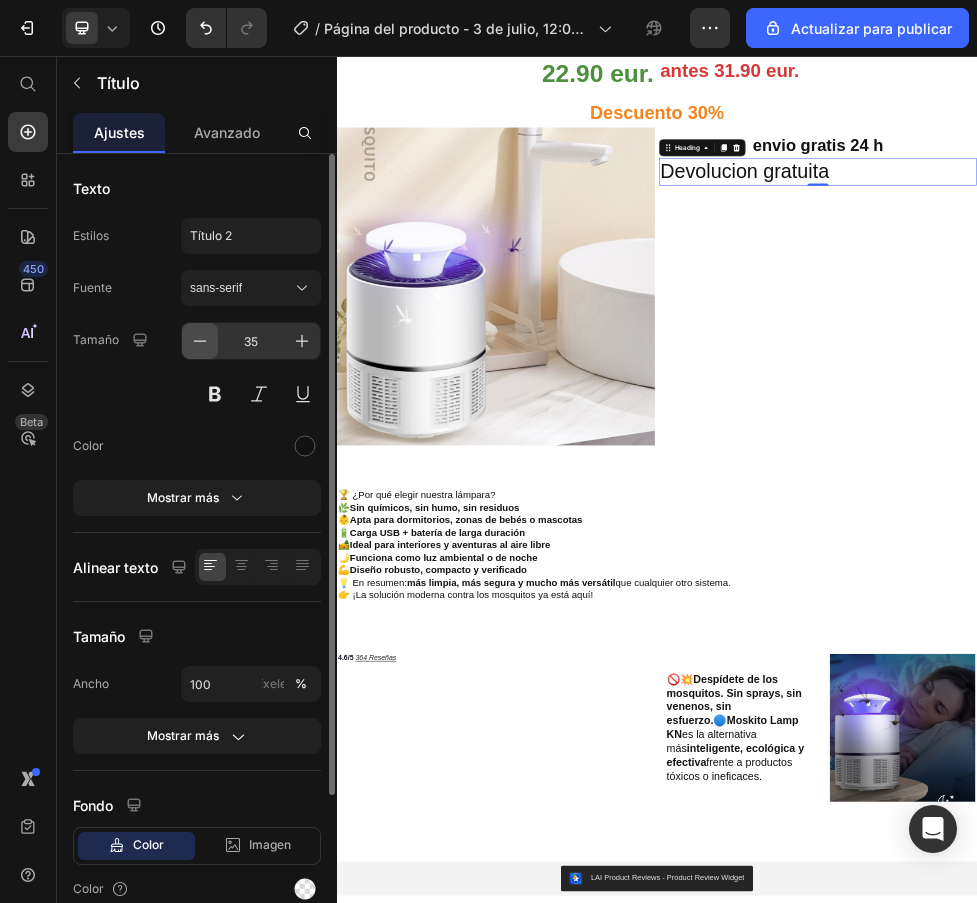 click 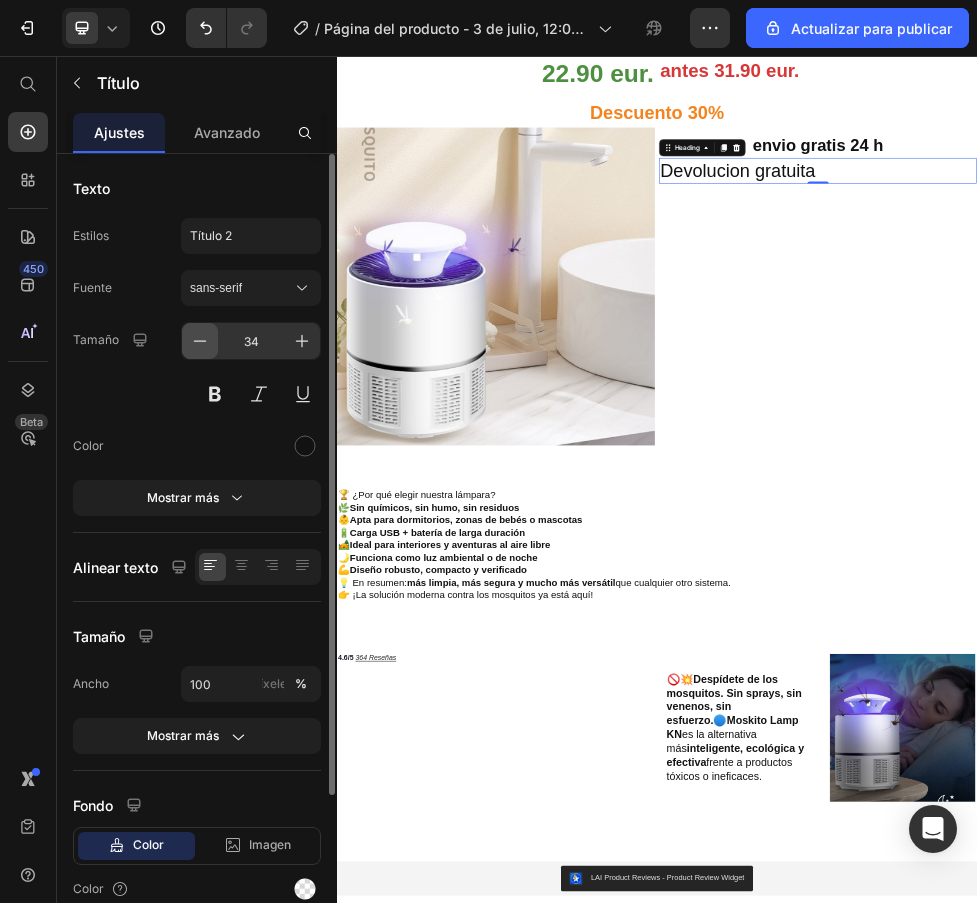 click 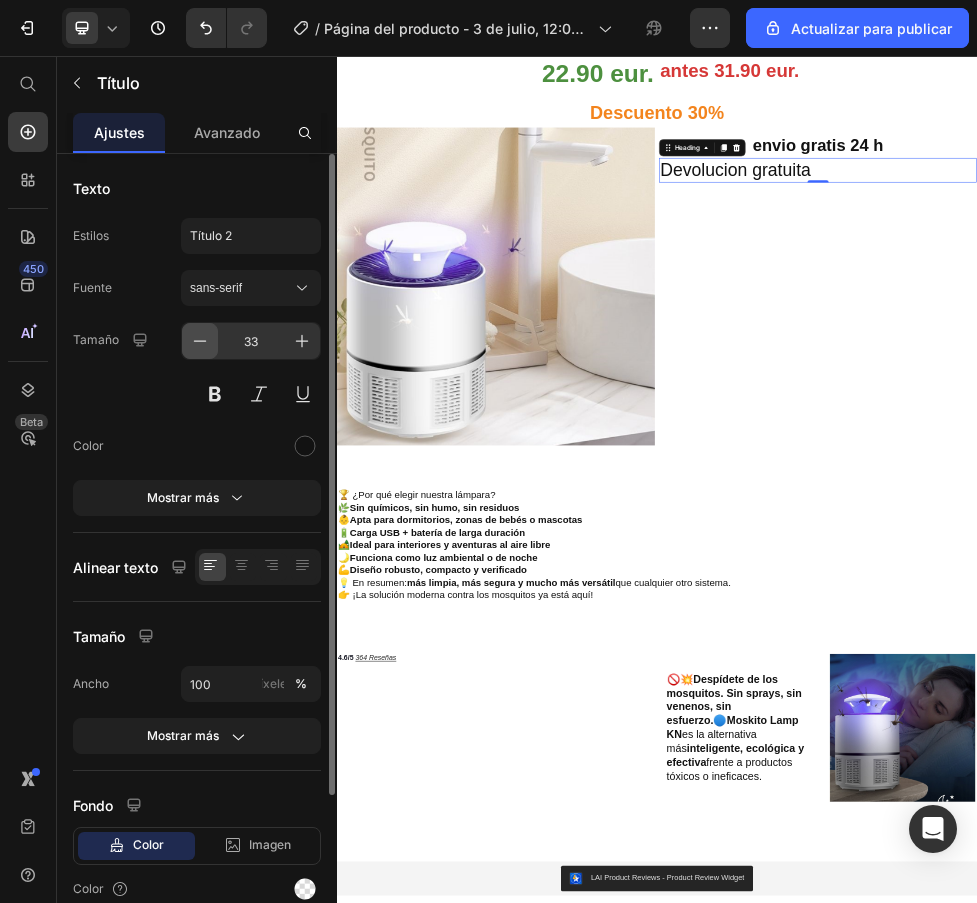 click 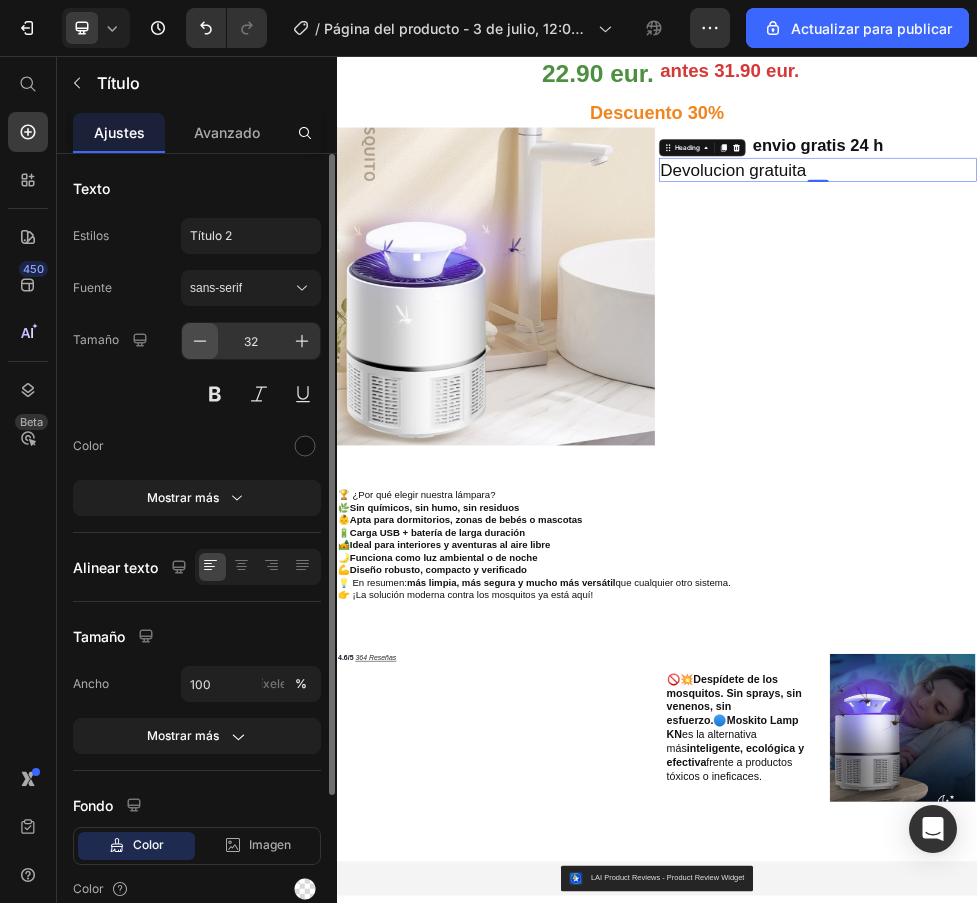 click 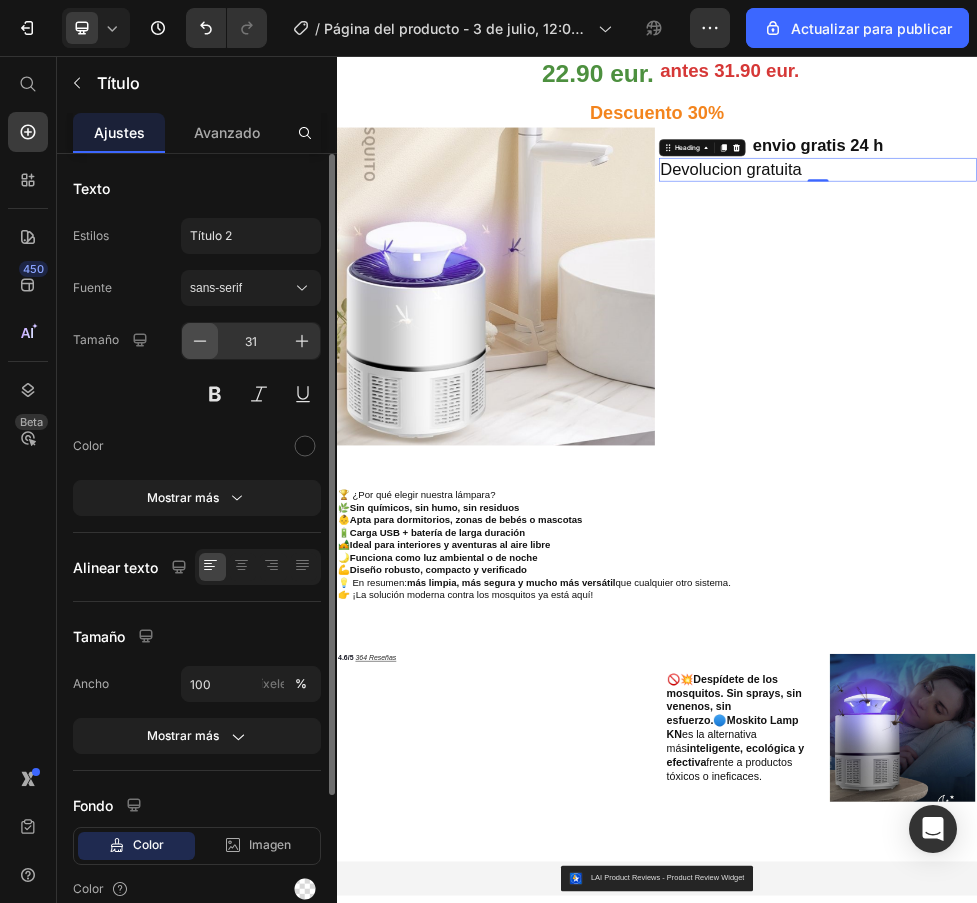 click 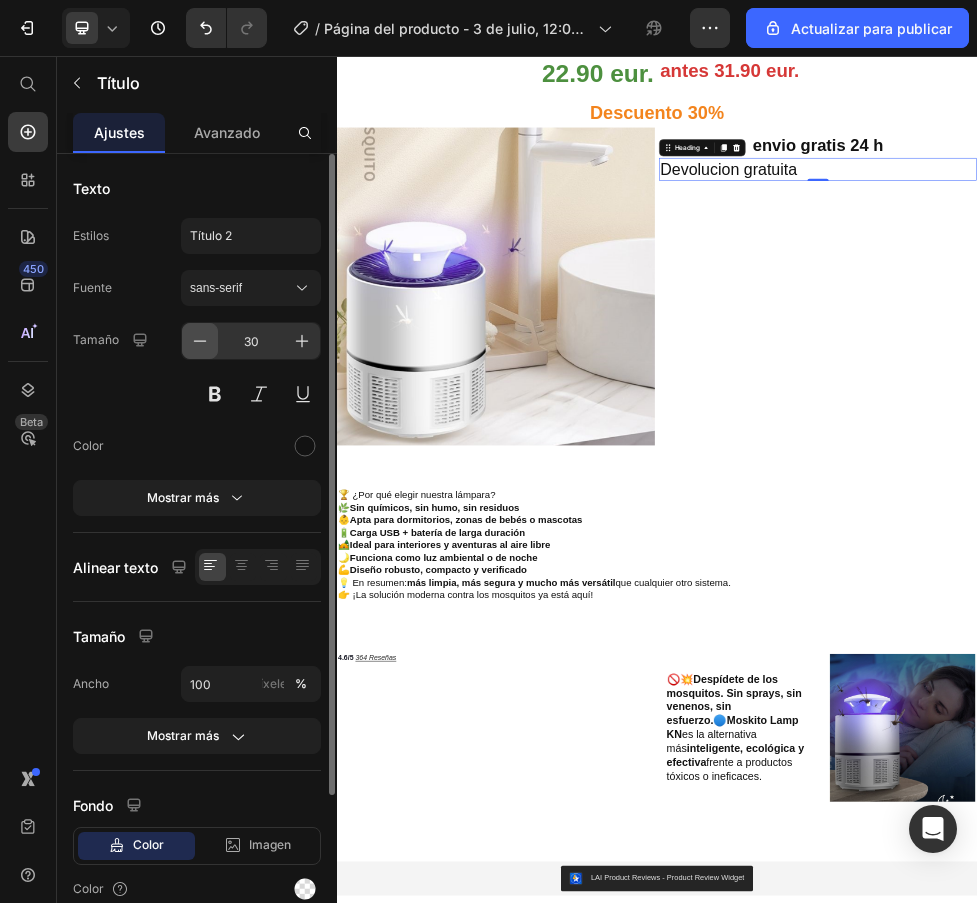 click 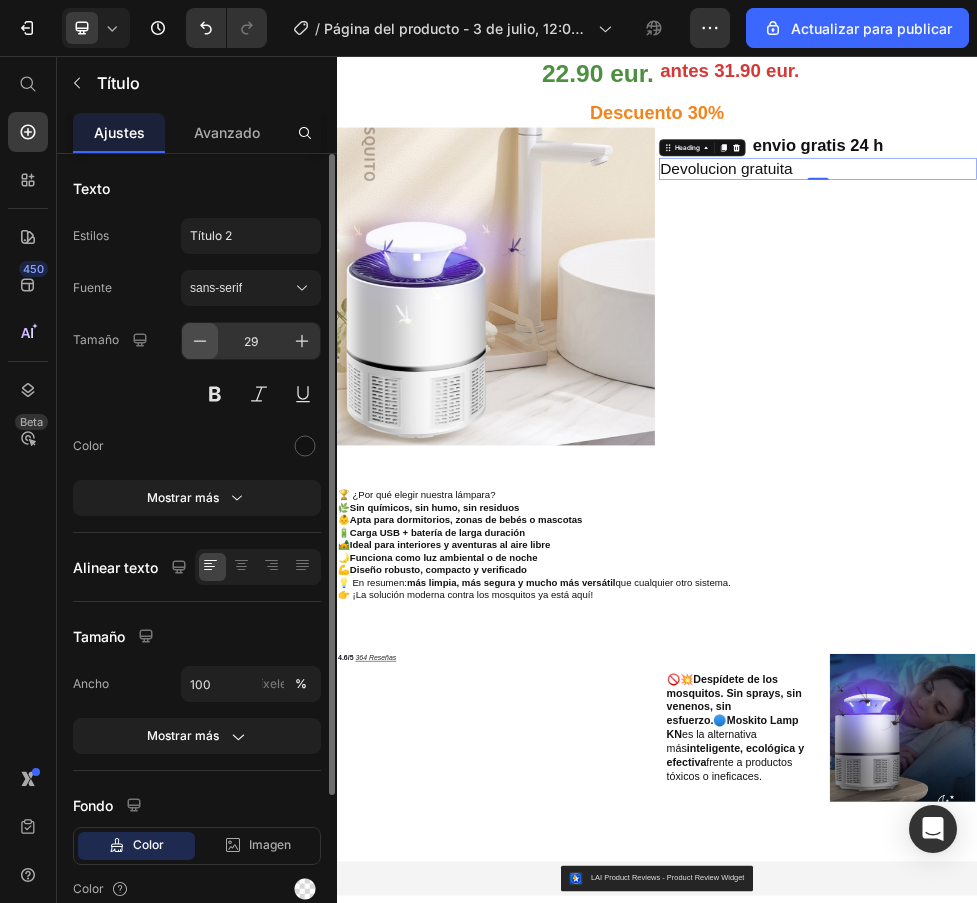 click 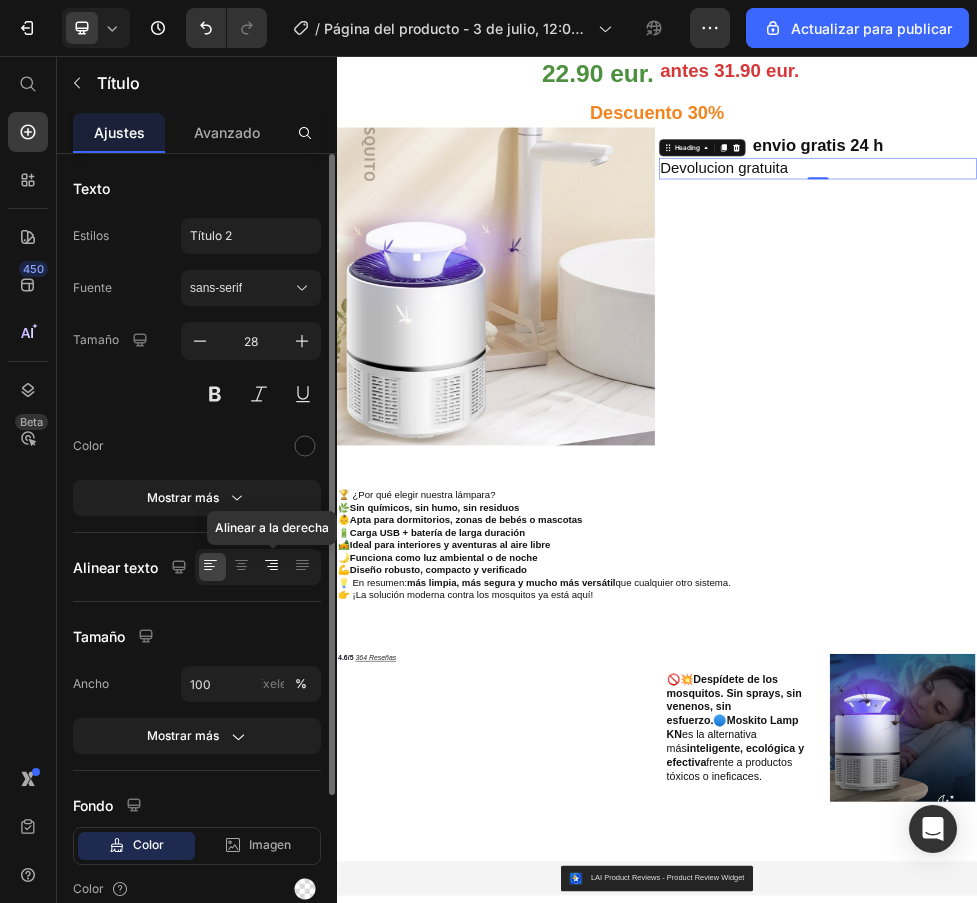 click 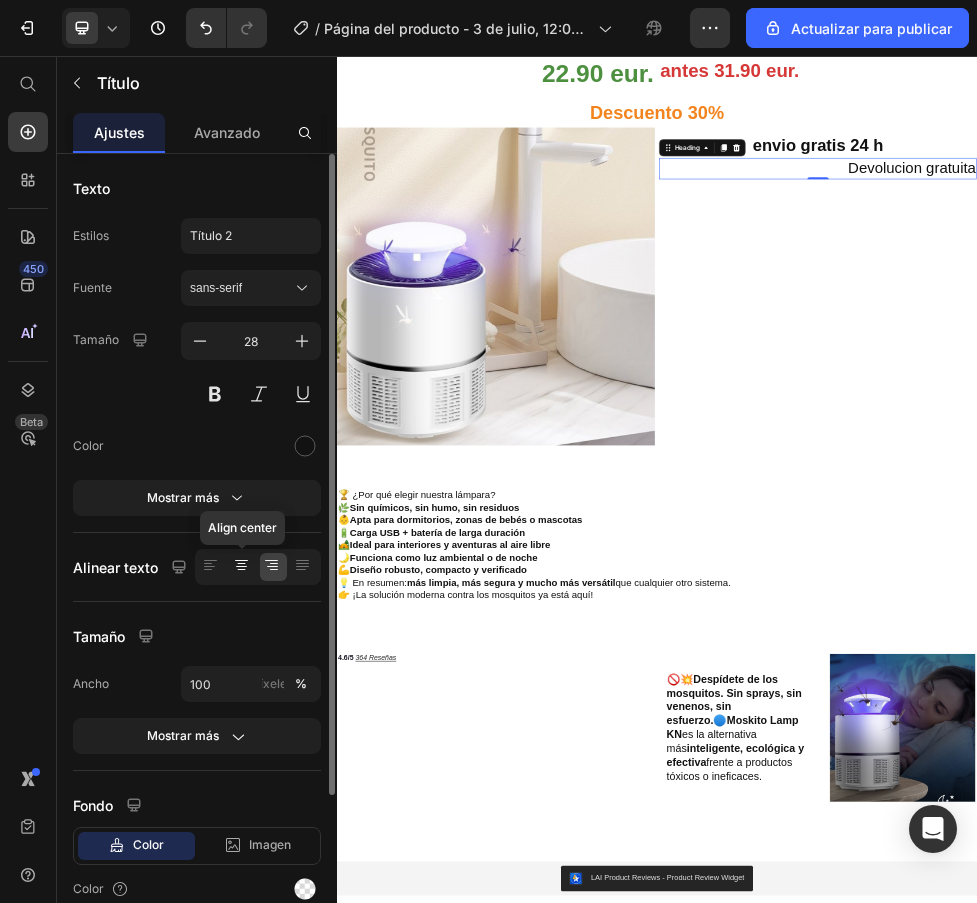 click 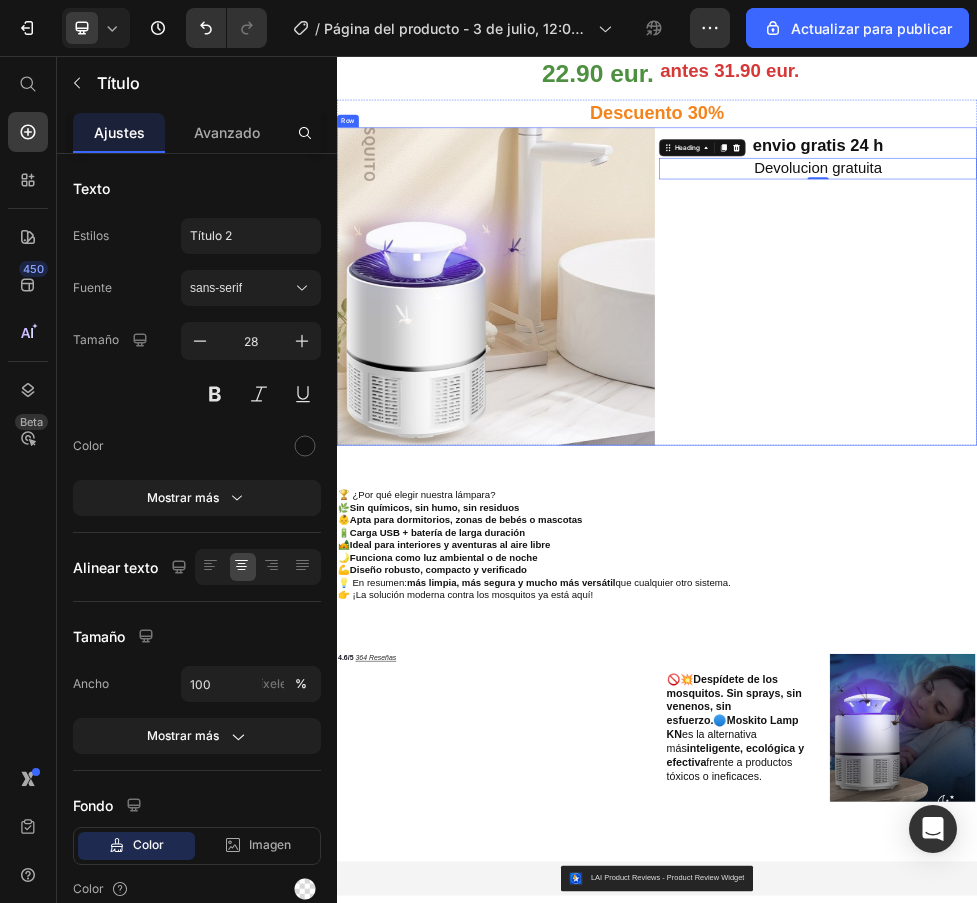 click on "Heading Heading Heading envio gratis 24 h Heading Devolucion gratuita Heading   0 Row Row" at bounding box center (1239, 489) 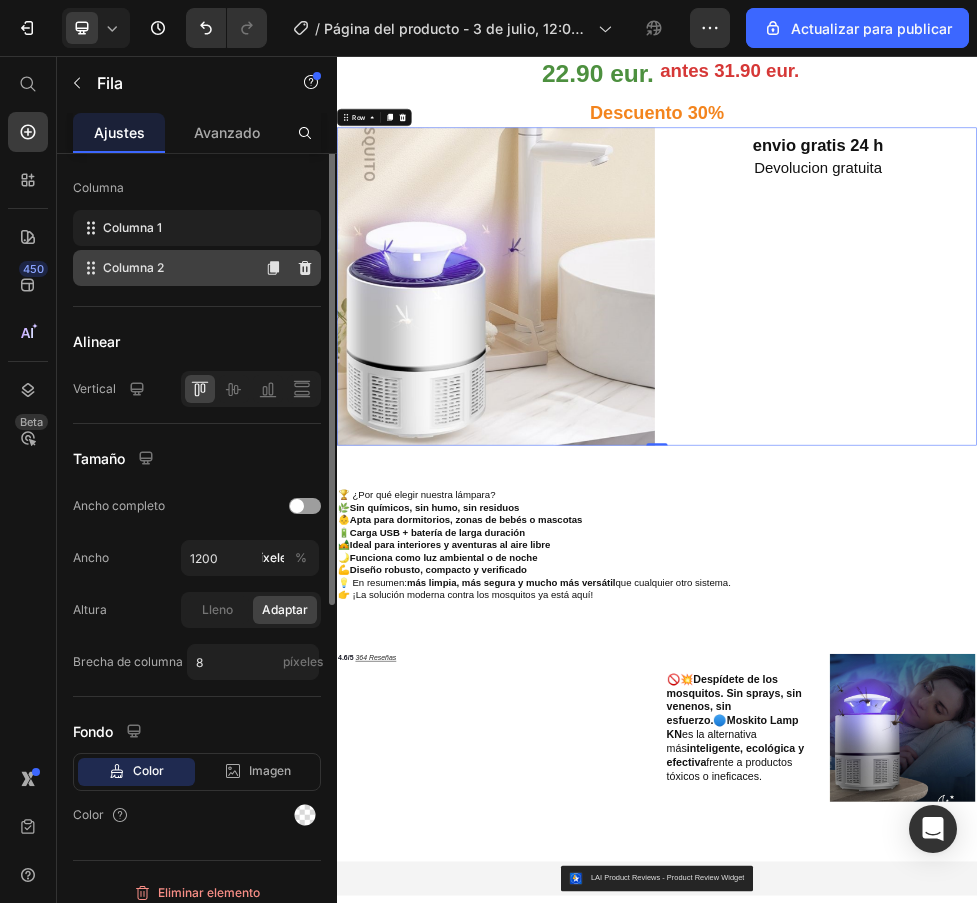scroll, scrollTop: 100, scrollLeft: 0, axis: vertical 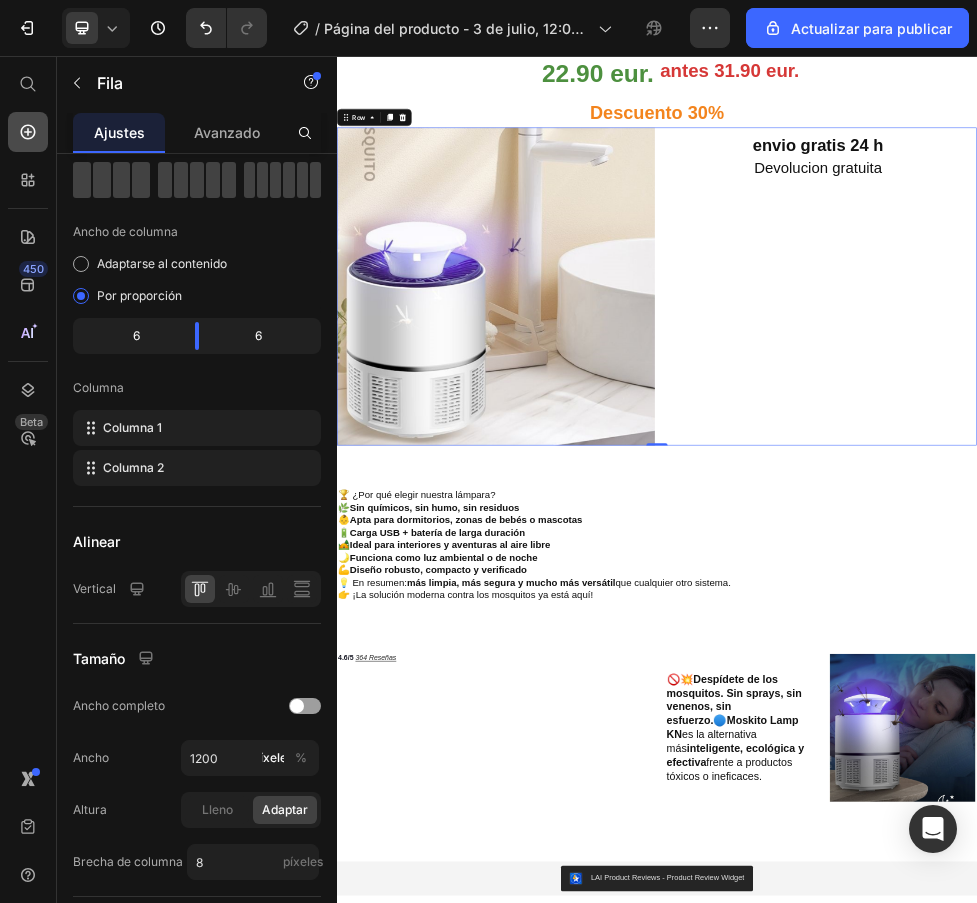 click 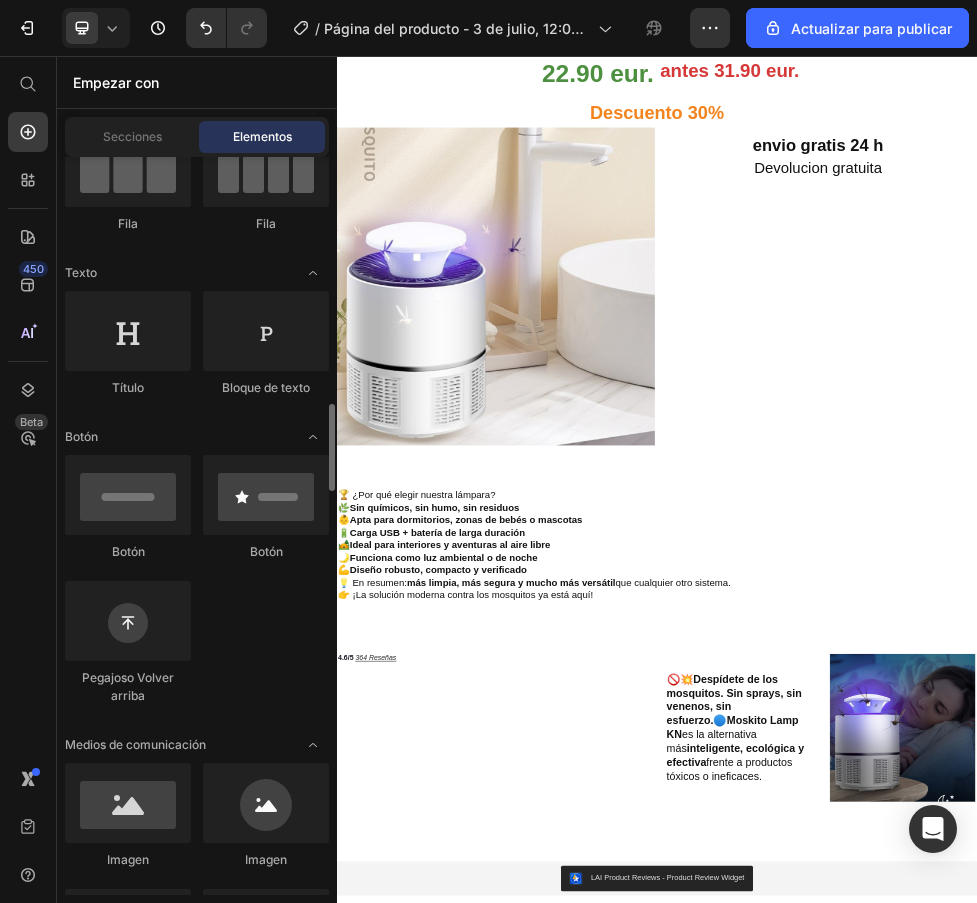 scroll, scrollTop: 400, scrollLeft: 0, axis: vertical 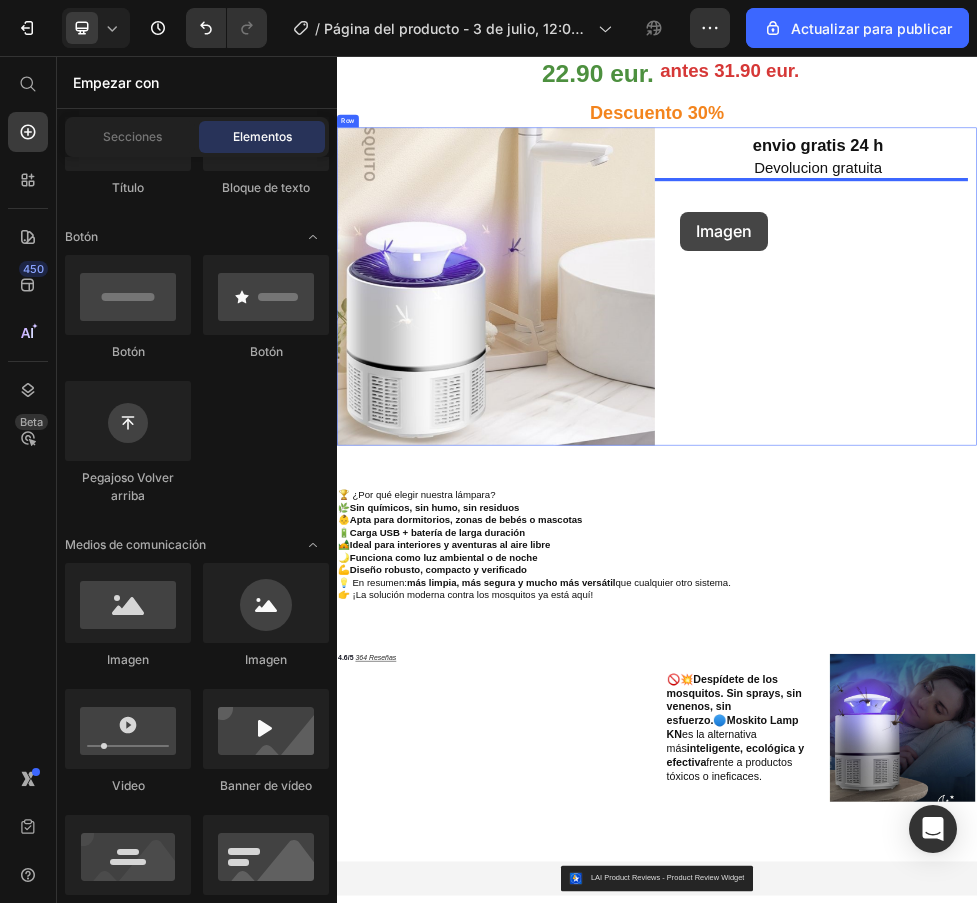 drag, startPoint x: 598, startPoint y: 675, endPoint x: 980, endPoint y: 348, distance: 502.8449 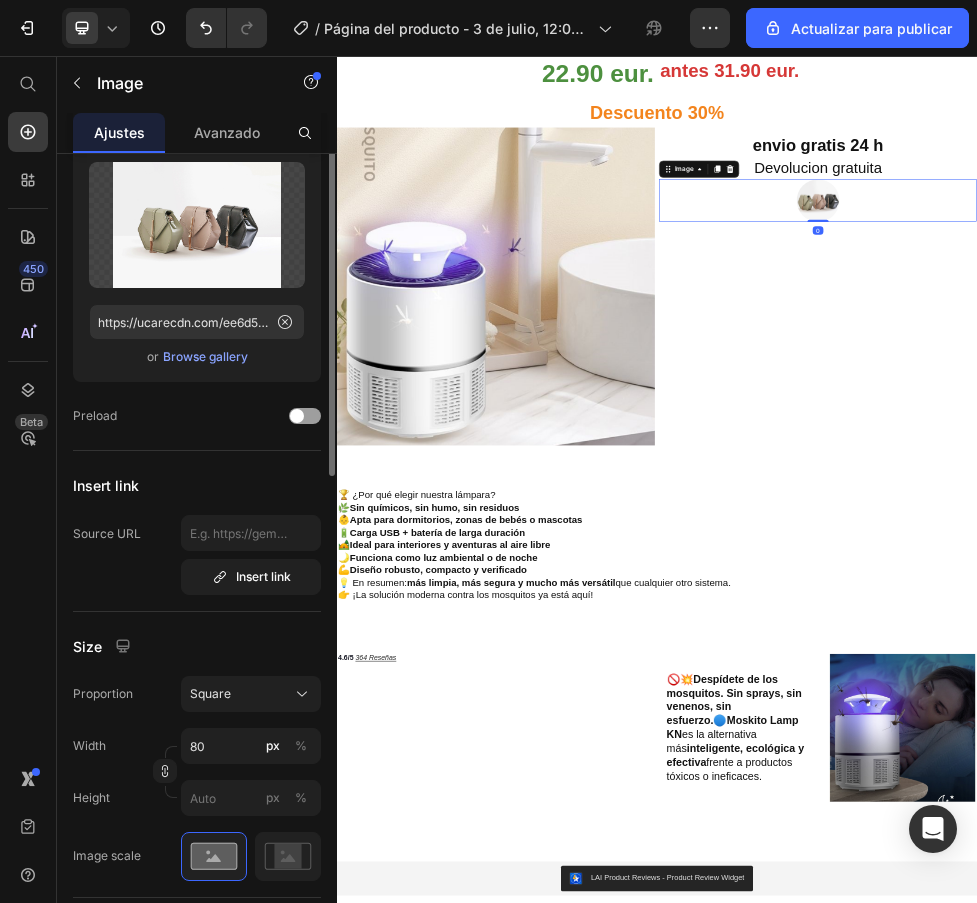 scroll, scrollTop: 0, scrollLeft: 0, axis: both 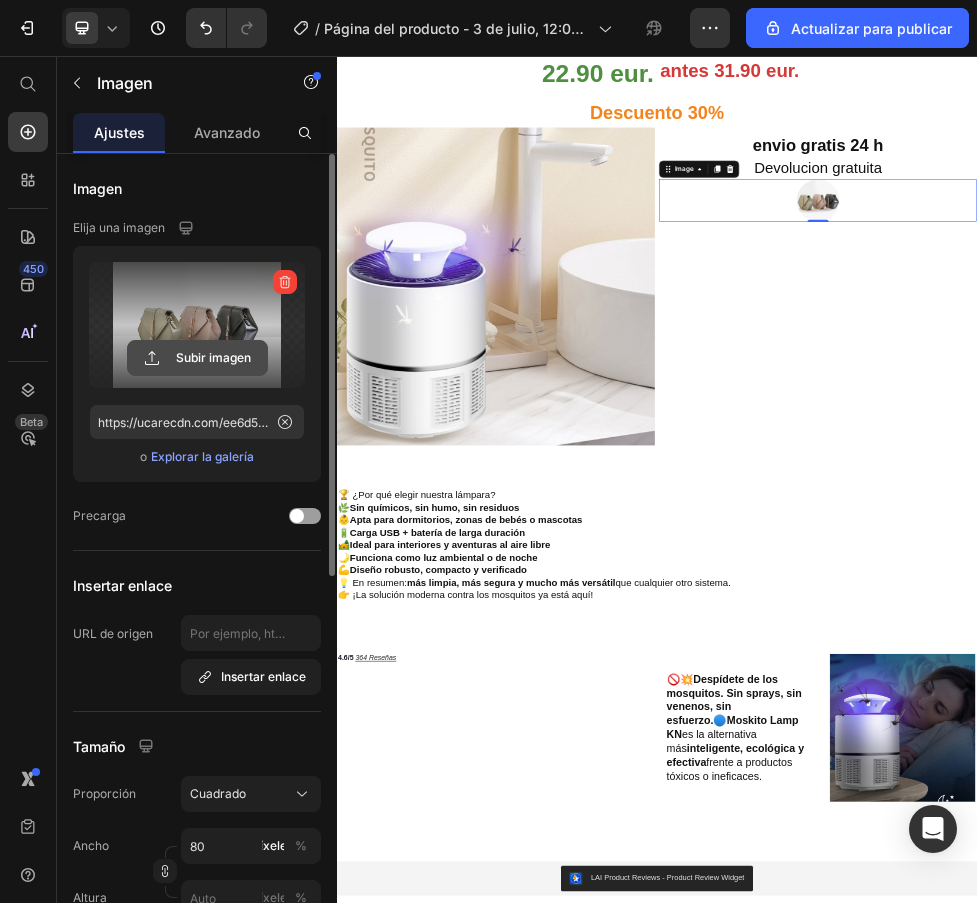 click 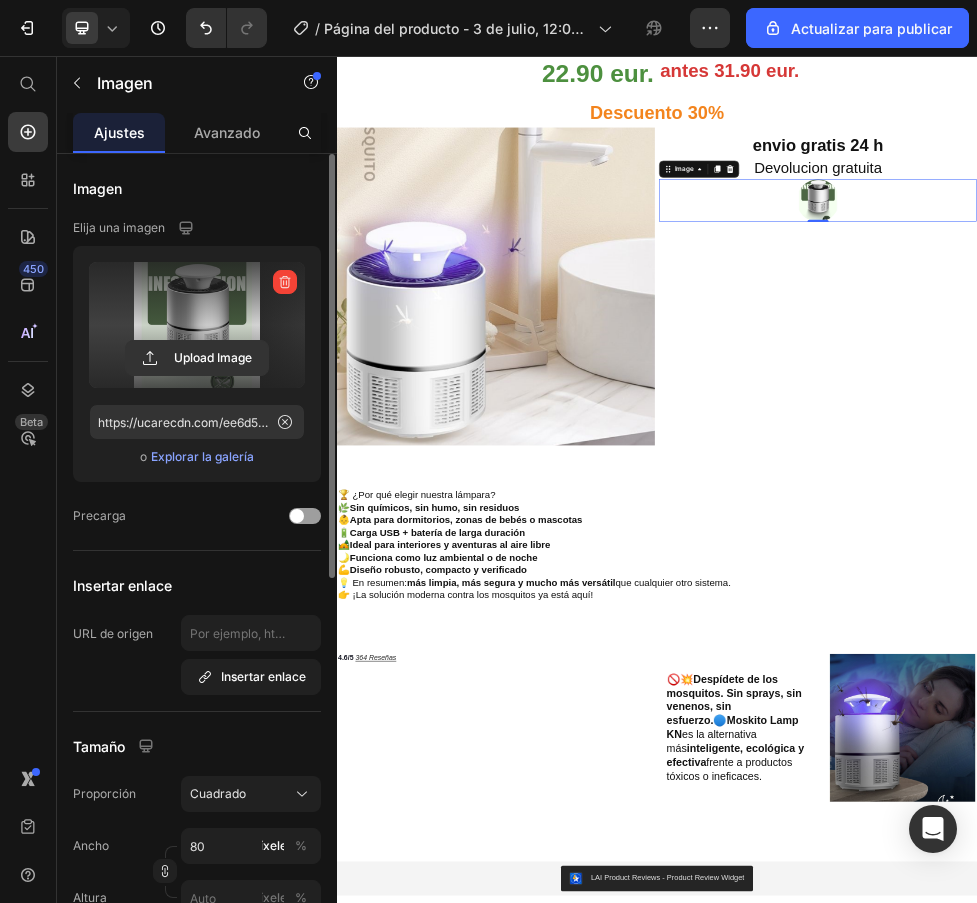 type on "https://cdn.shopify.com/s/files/1/0911/1112/9467/files/gempages_566395840294290447-e512e096-7e2a-4d85-ba97-8e080db65f4d.png" 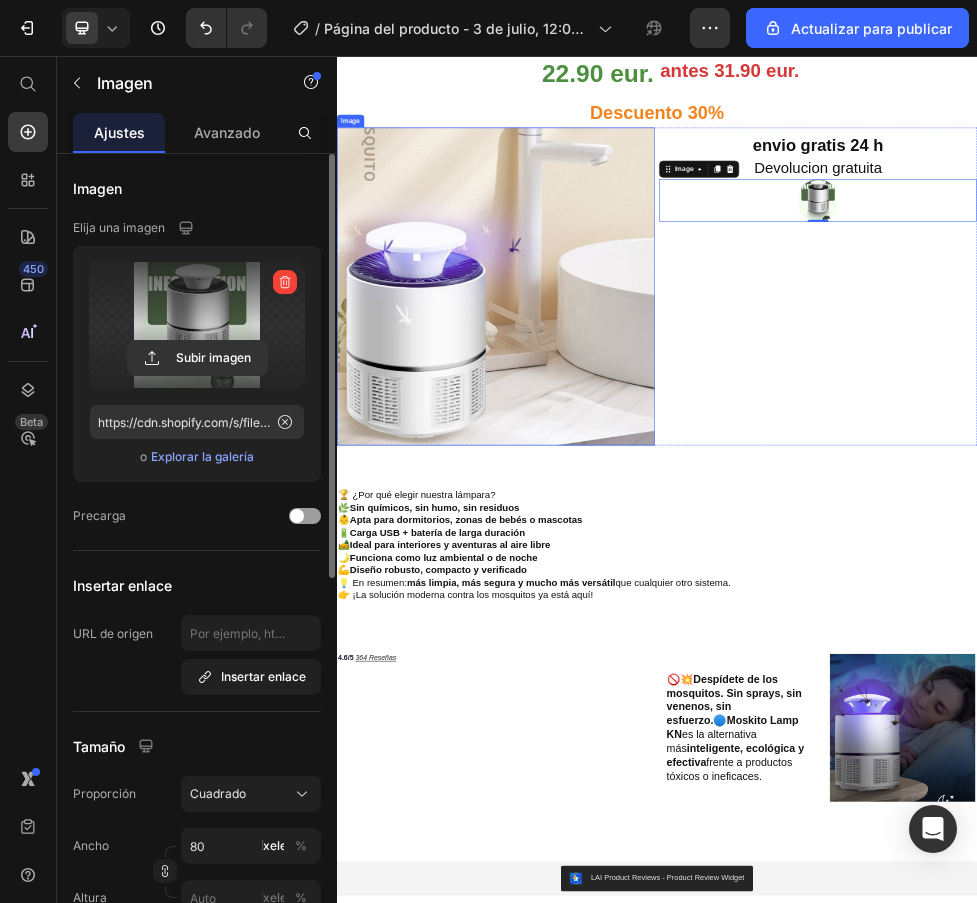 click at bounding box center [1239, 328] 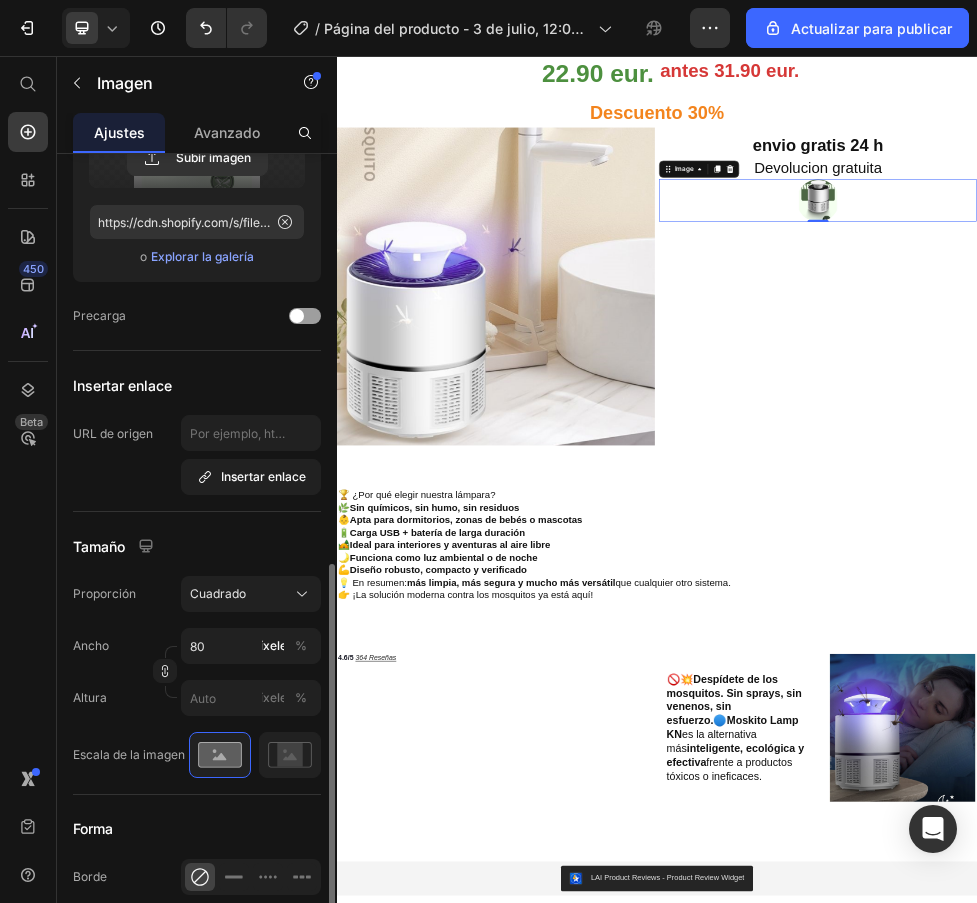 scroll, scrollTop: 400, scrollLeft: 0, axis: vertical 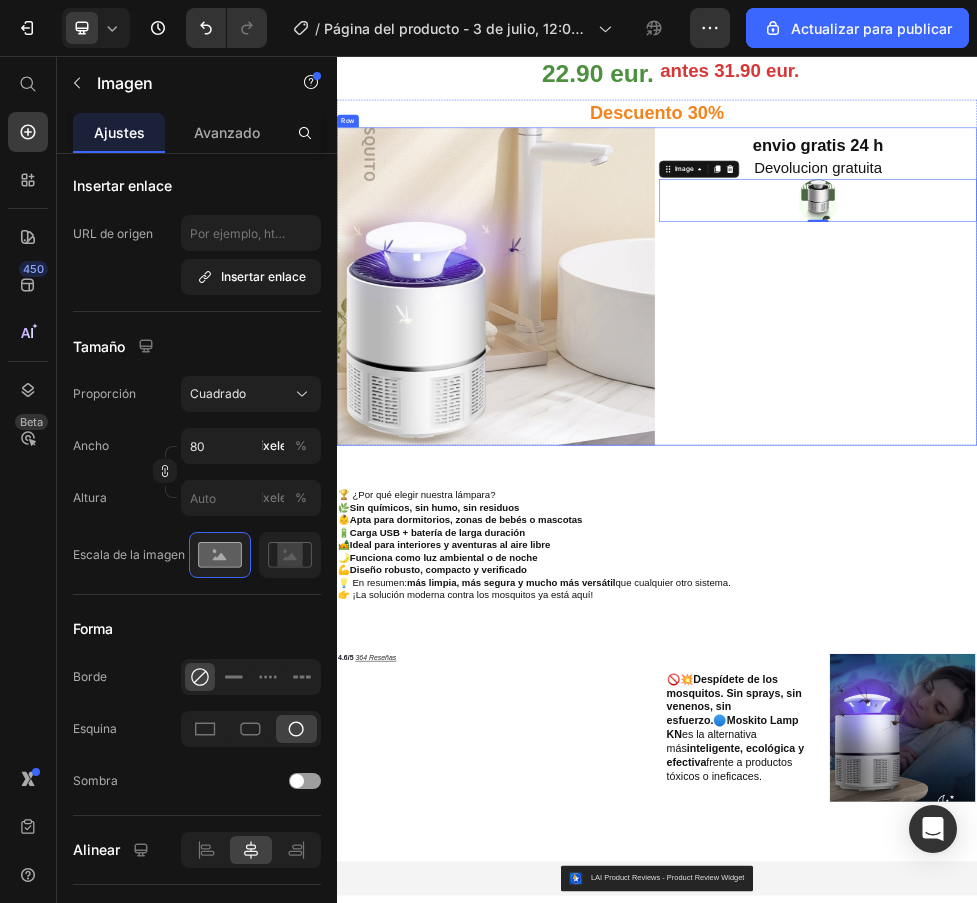 click on "Heading Heading Heading envio gratis 24 h Heading Devolucion gratuita Heading Row Row Image   0" at bounding box center [1239, 489] 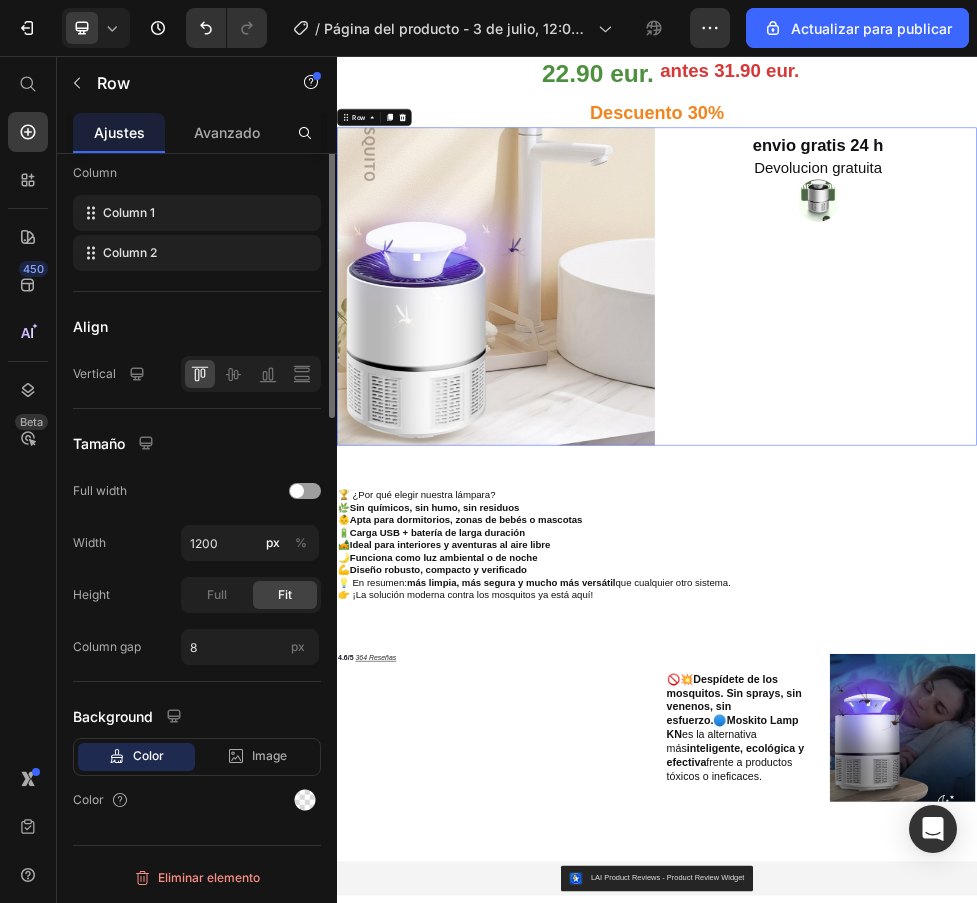 scroll, scrollTop: 0, scrollLeft: 0, axis: both 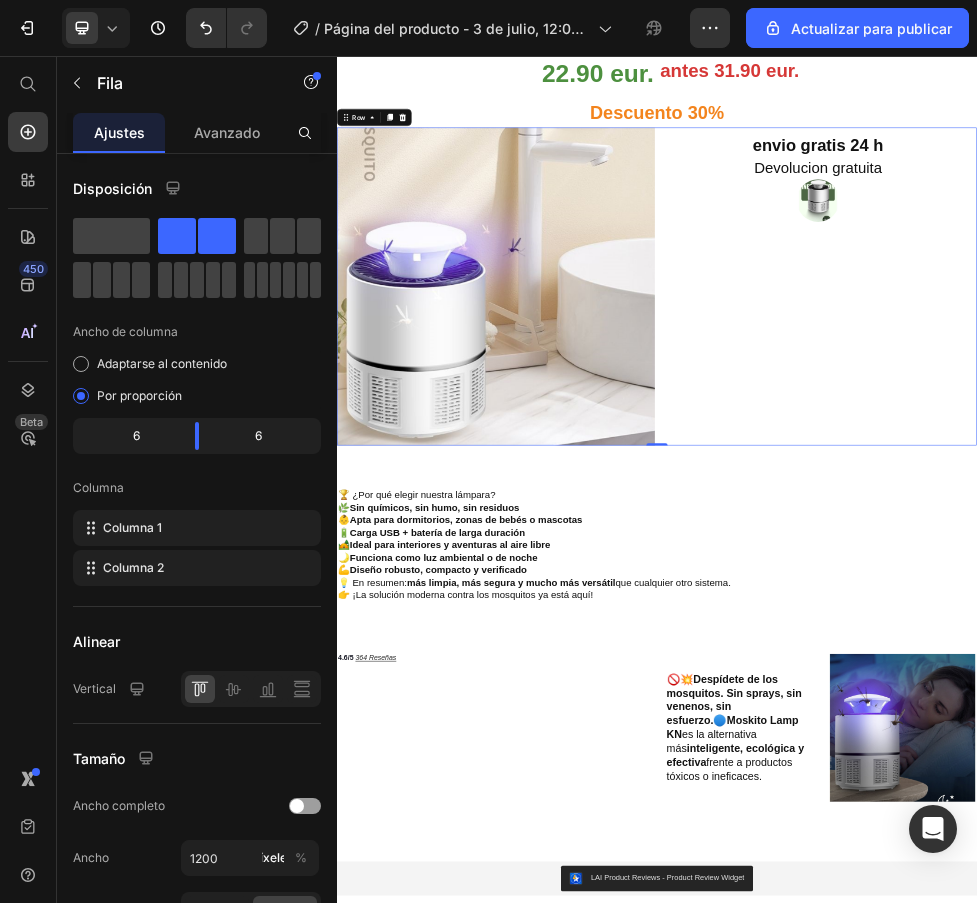 drag, startPoint x: 456, startPoint y: 289, endPoint x: 1205, endPoint y: 432, distance: 762.5287 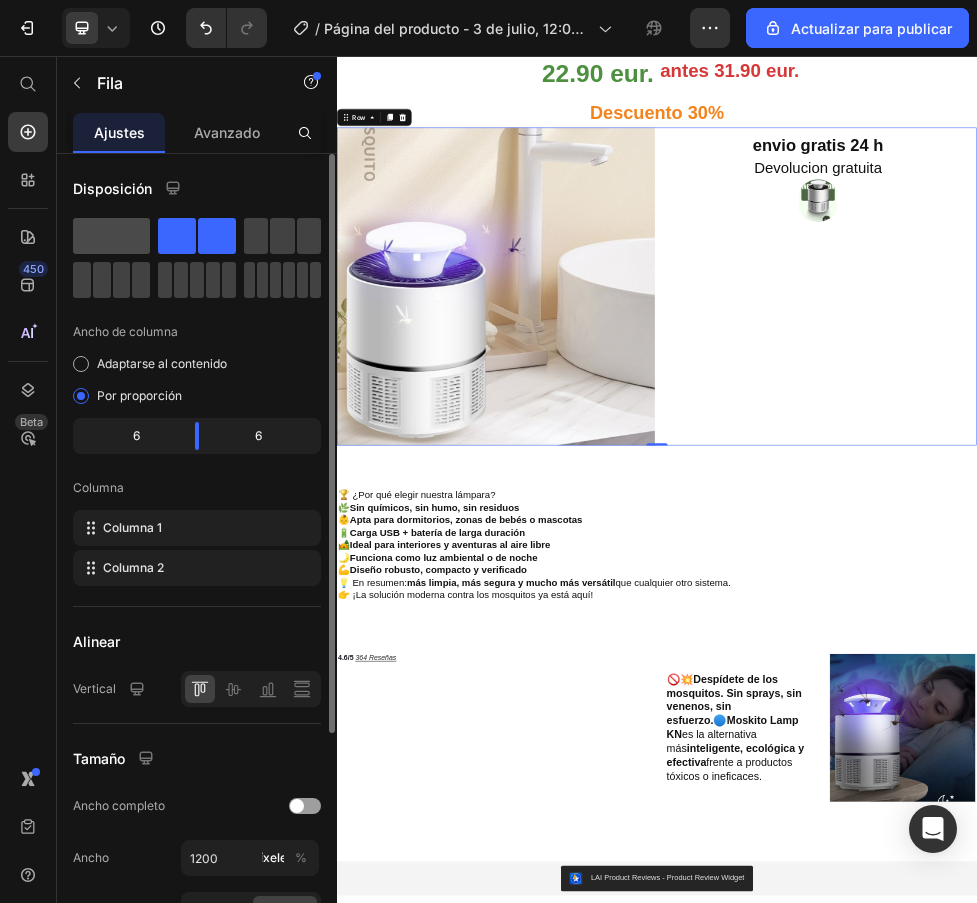 click 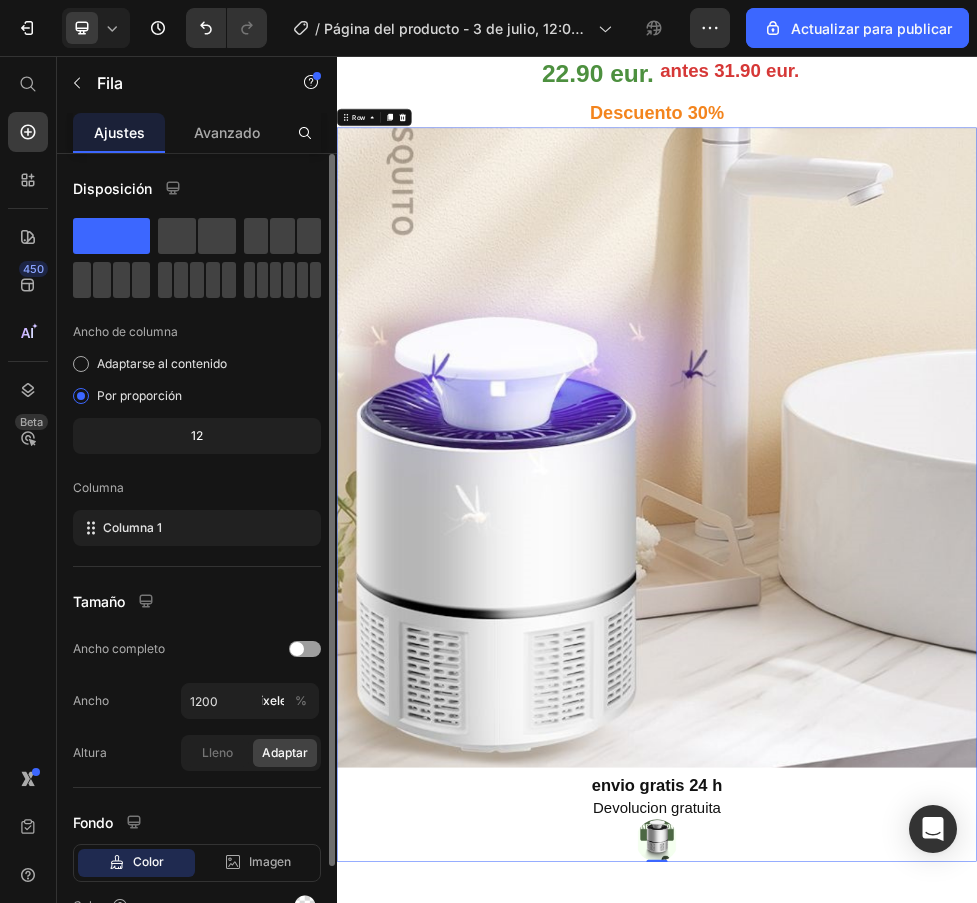 drag, startPoint x: 112, startPoint y: 237, endPoint x: 150, endPoint y: 250, distance: 40.16217 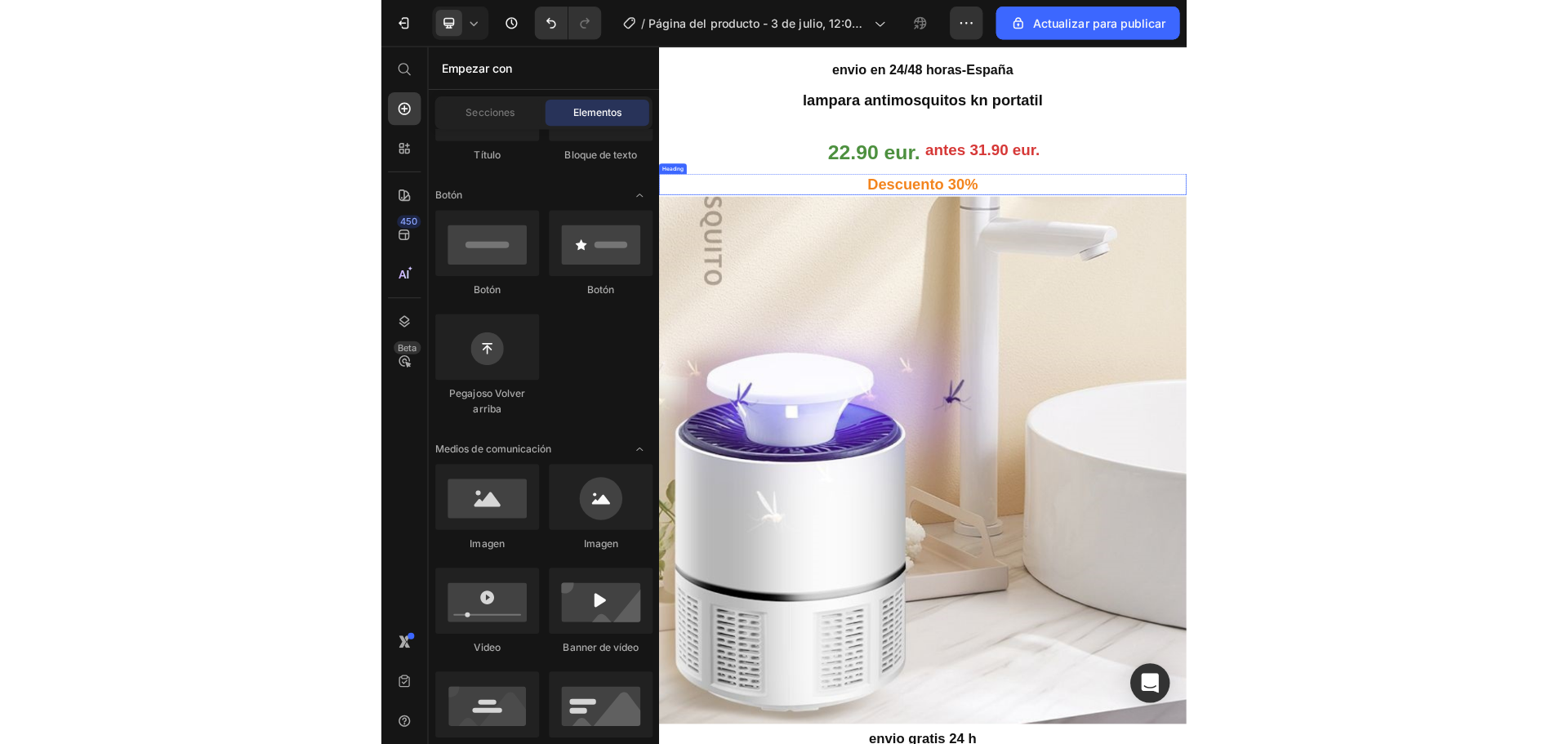 scroll, scrollTop: 245, scrollLeft: 0, axis: vertical 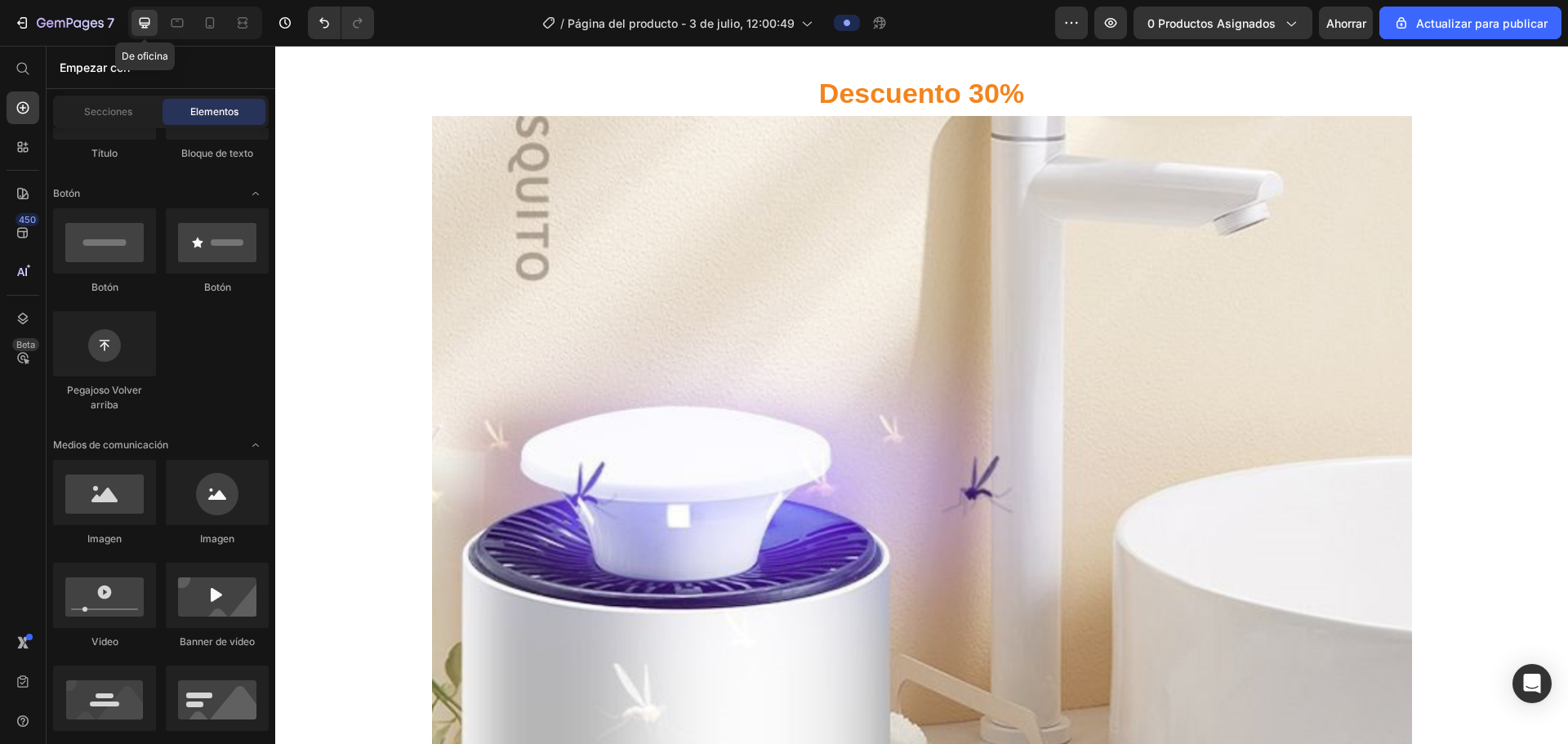 click 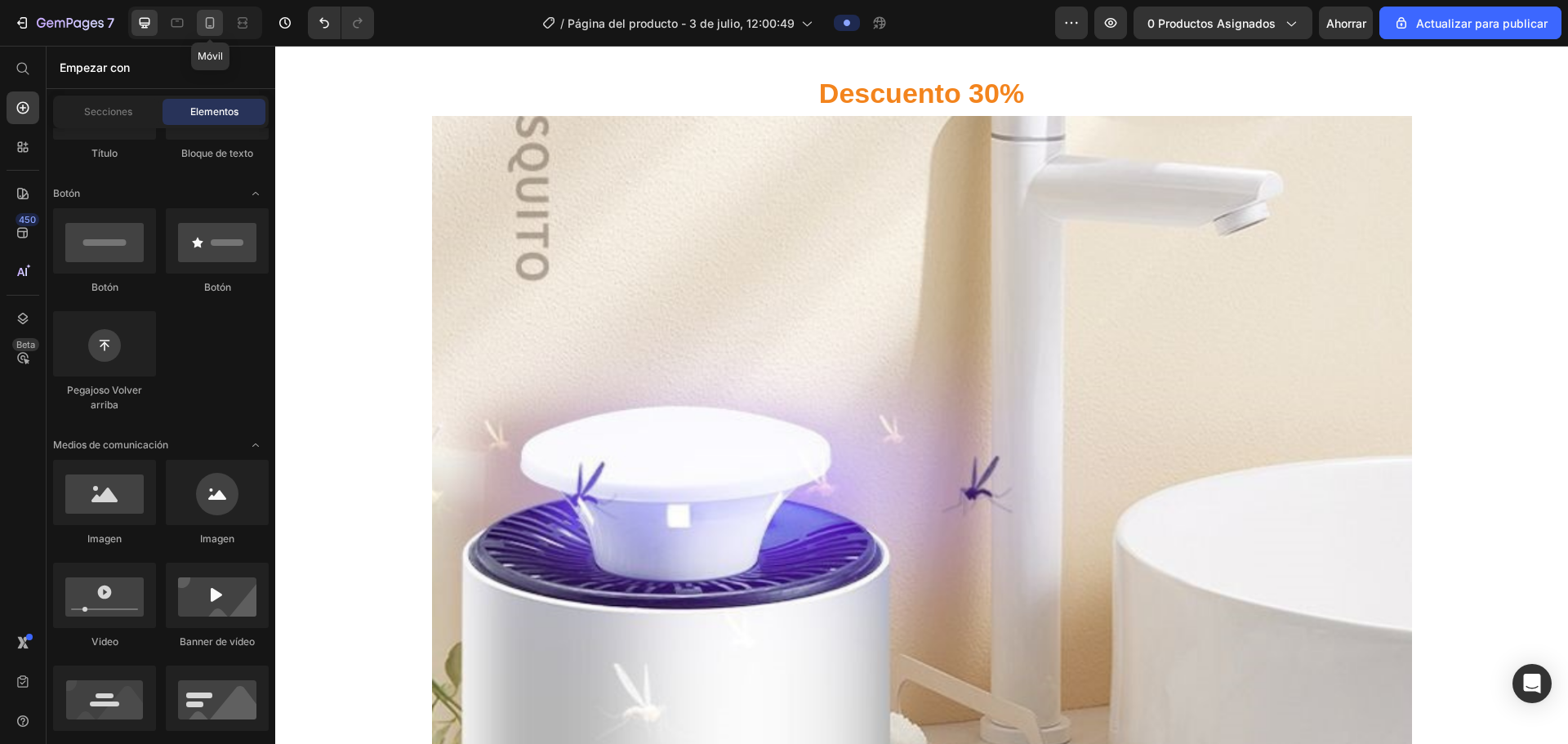 click 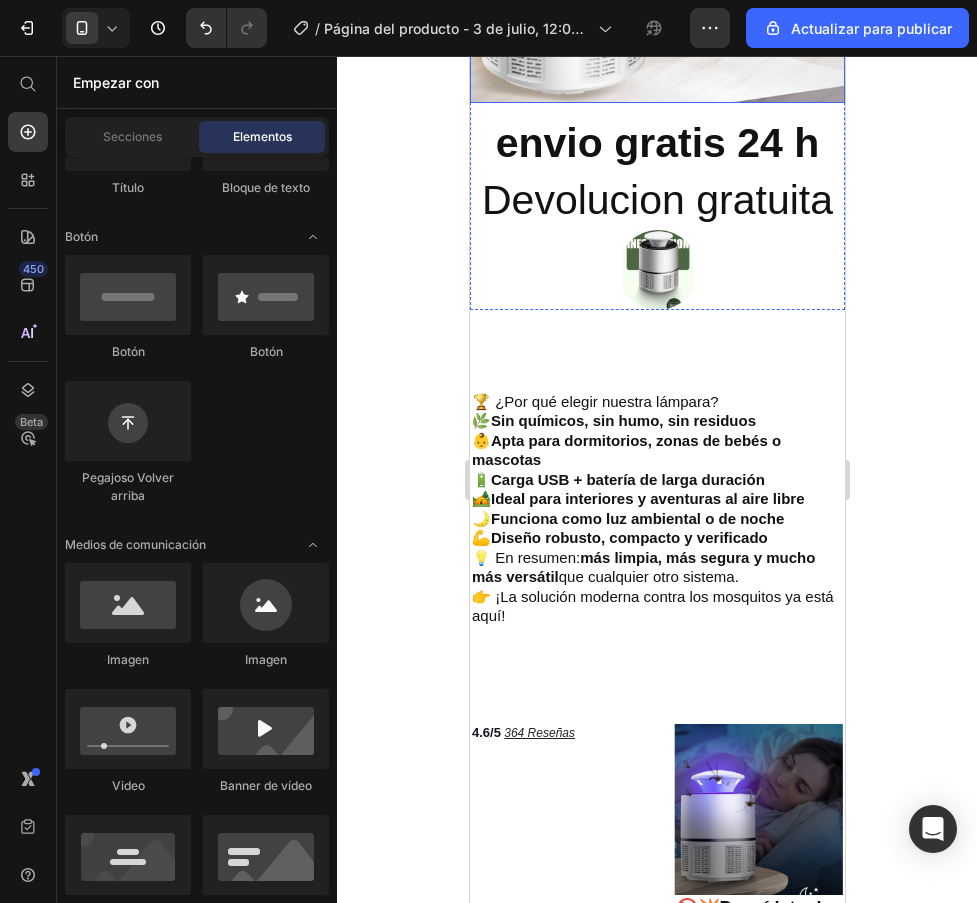 scroll, scrollTop: 761, scrollLeft: 0, axis: vertical 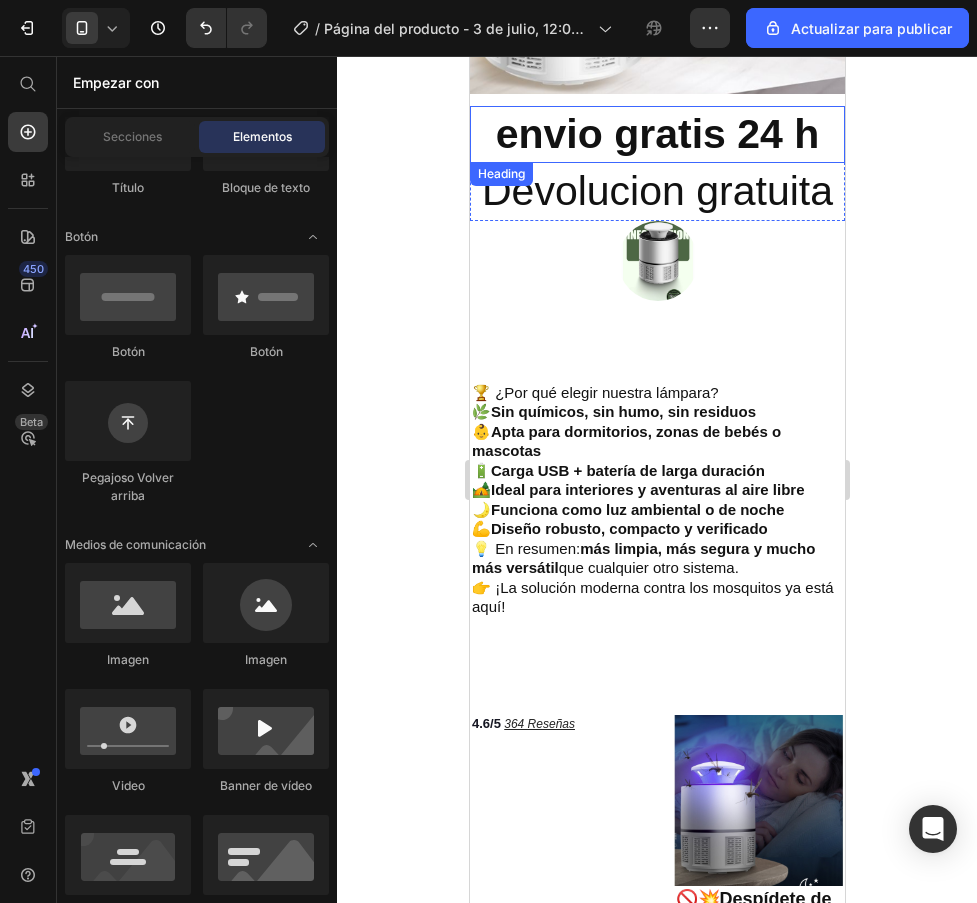 click on "envio gratis 24 h" at bounding box center (656, 134) 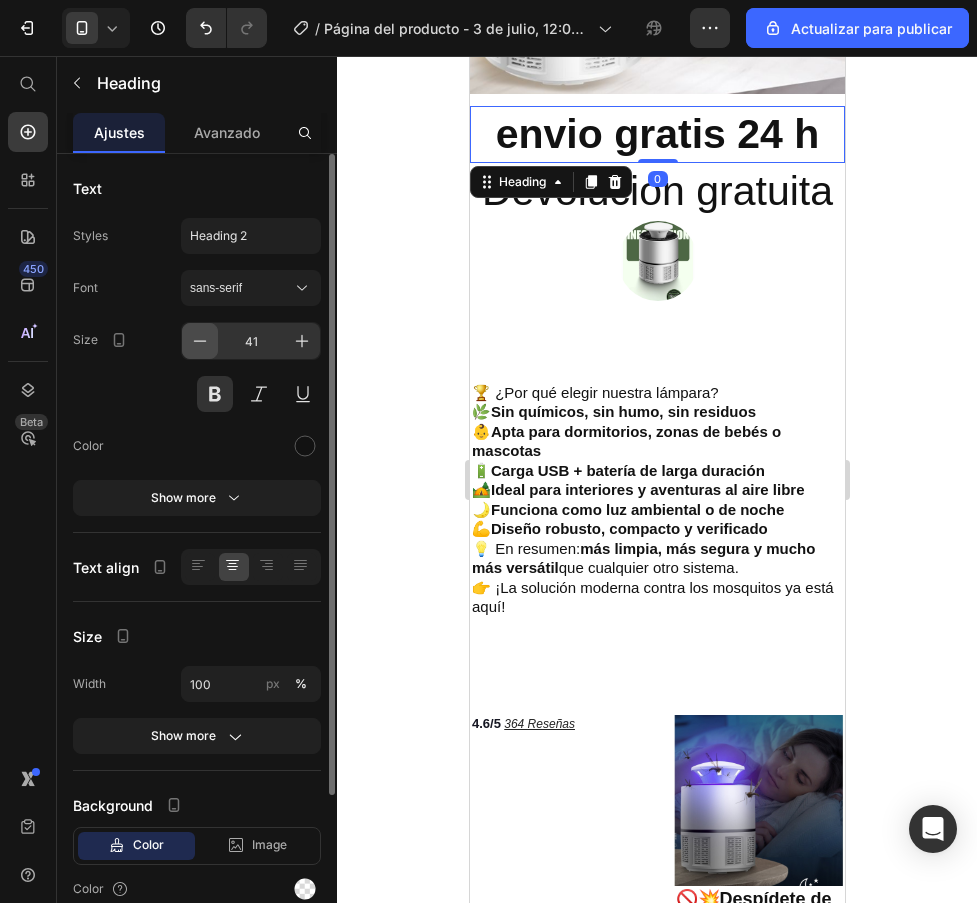 click 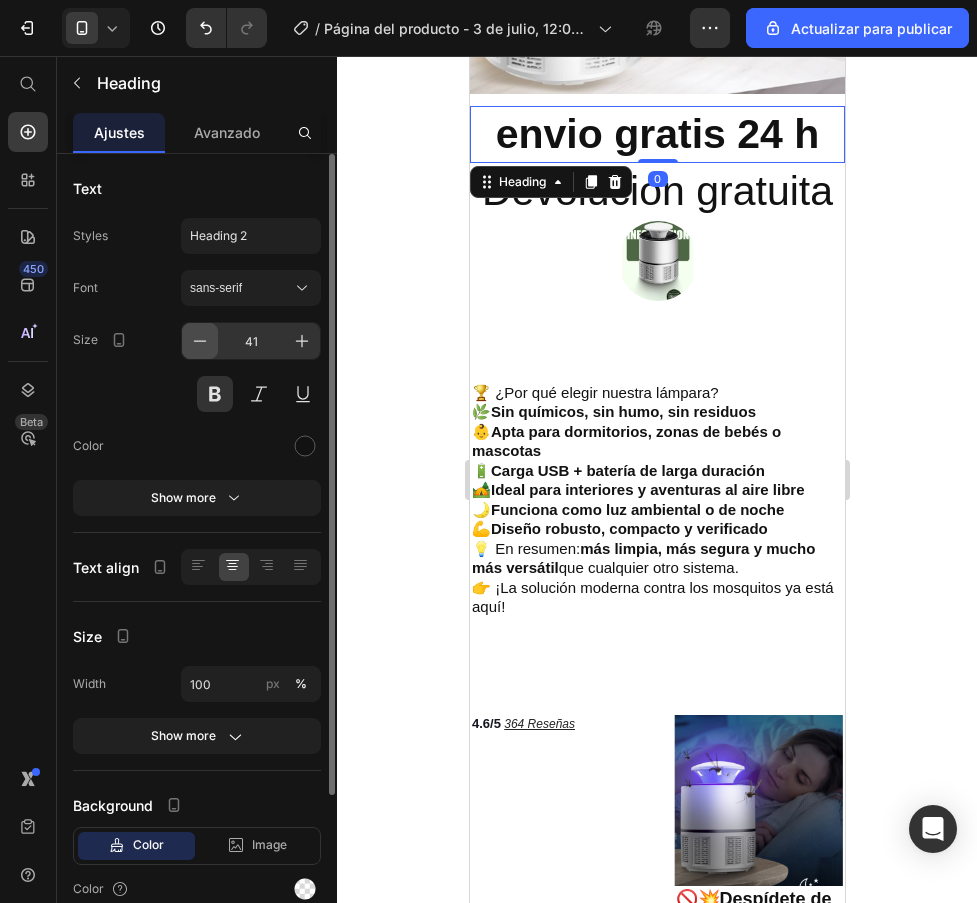 click 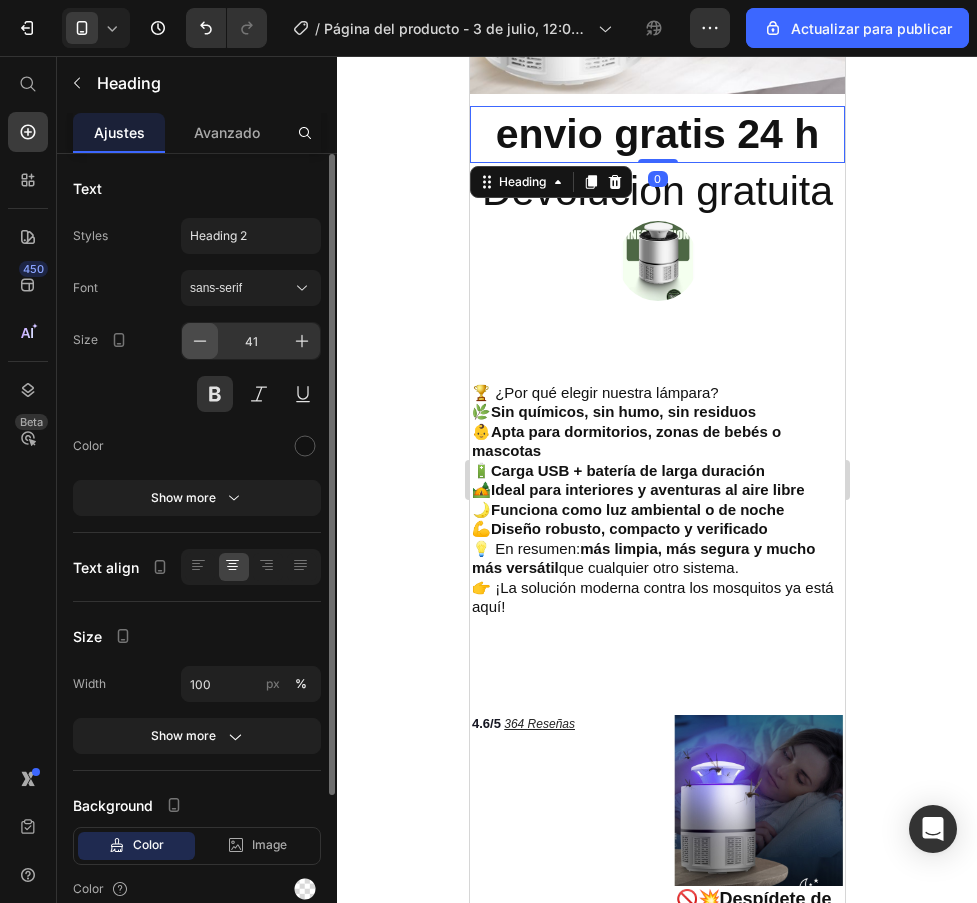 click 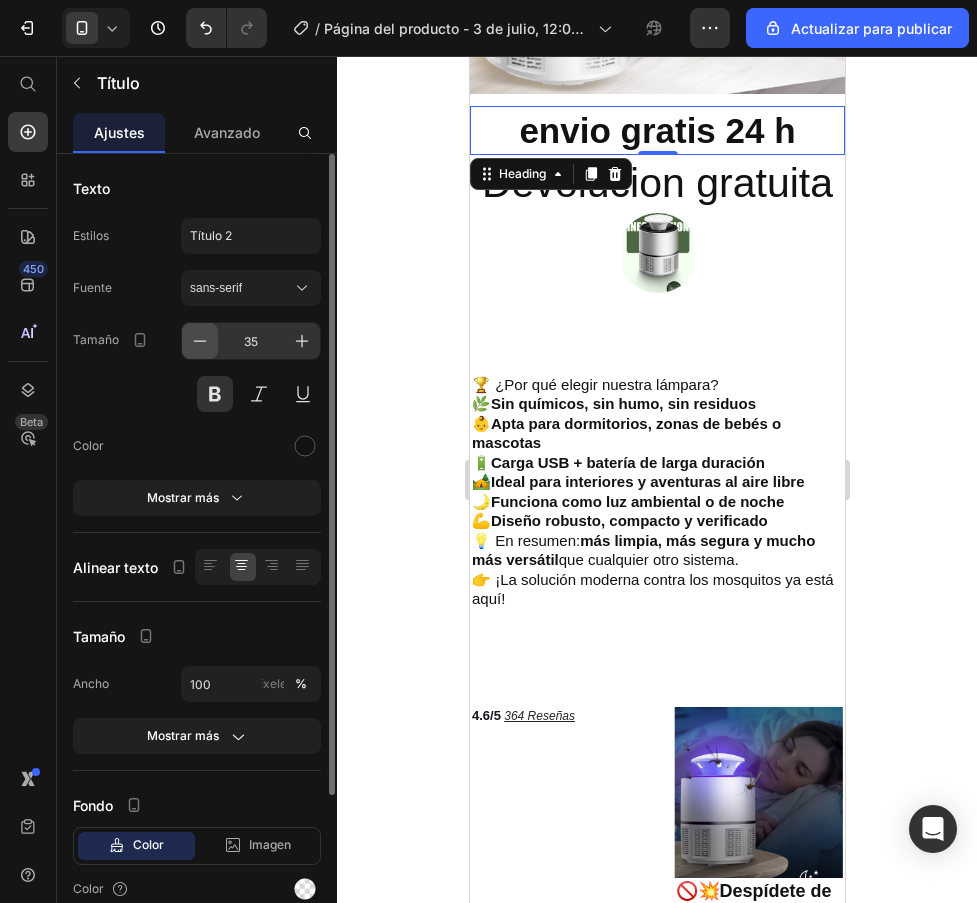 click 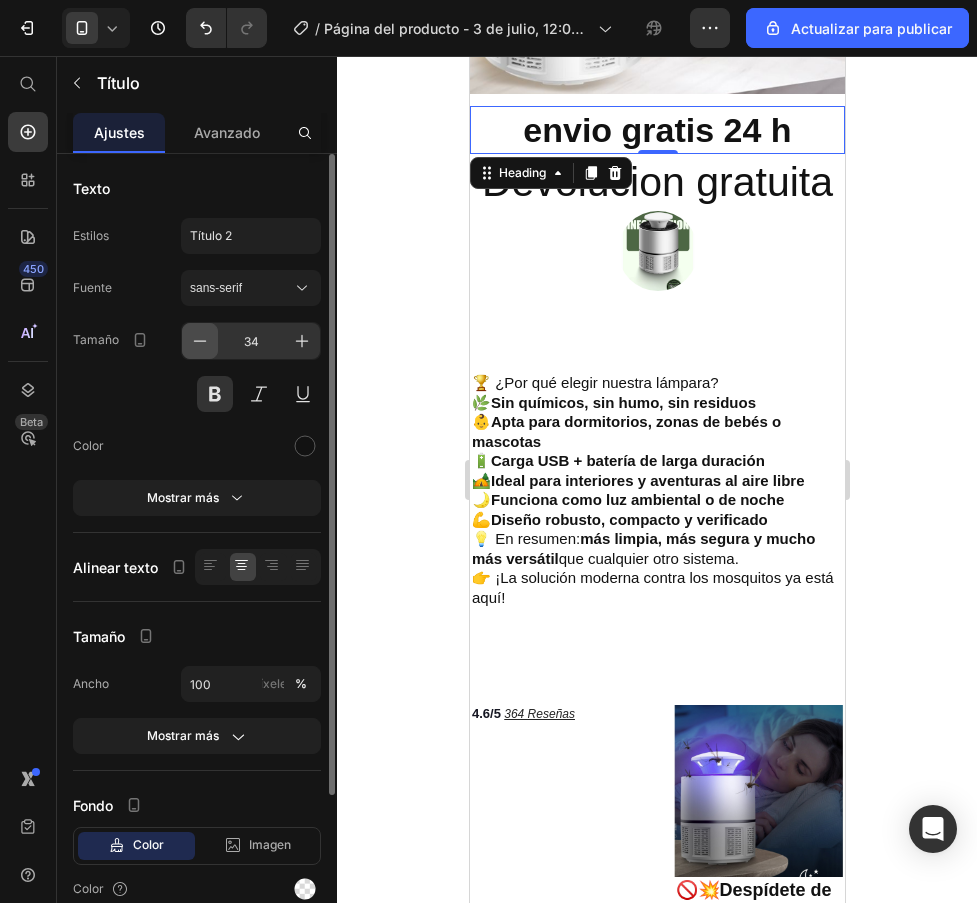click 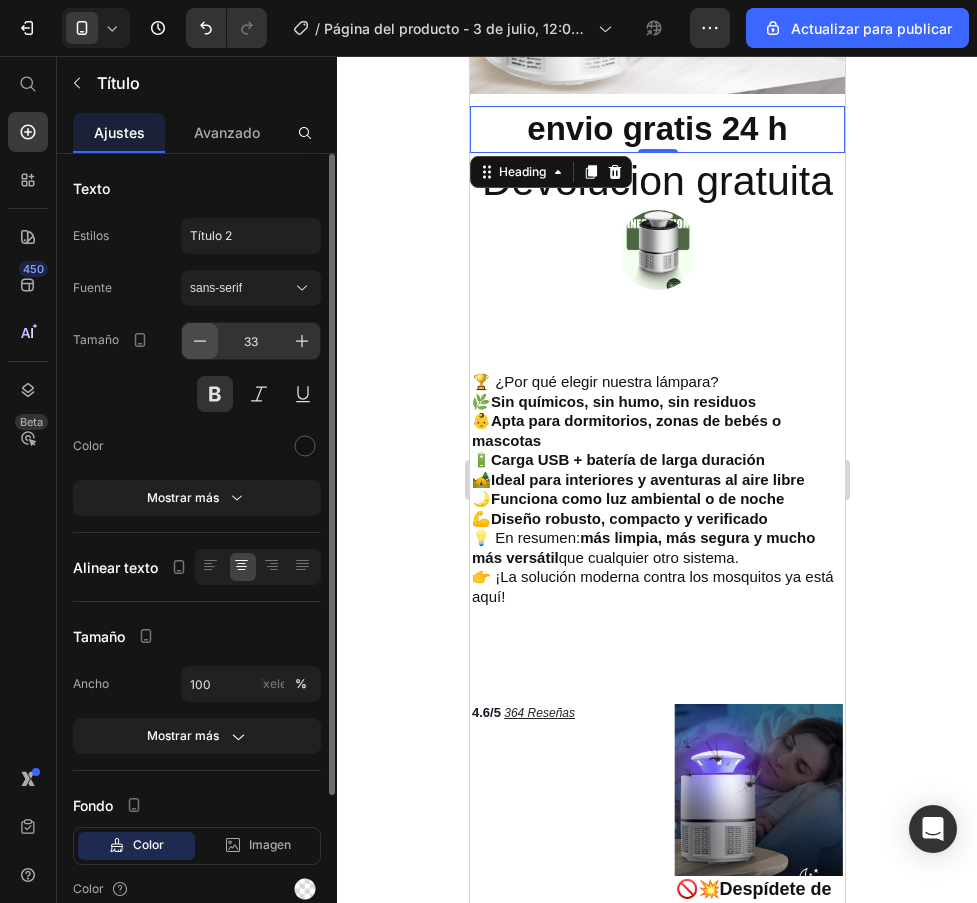 click 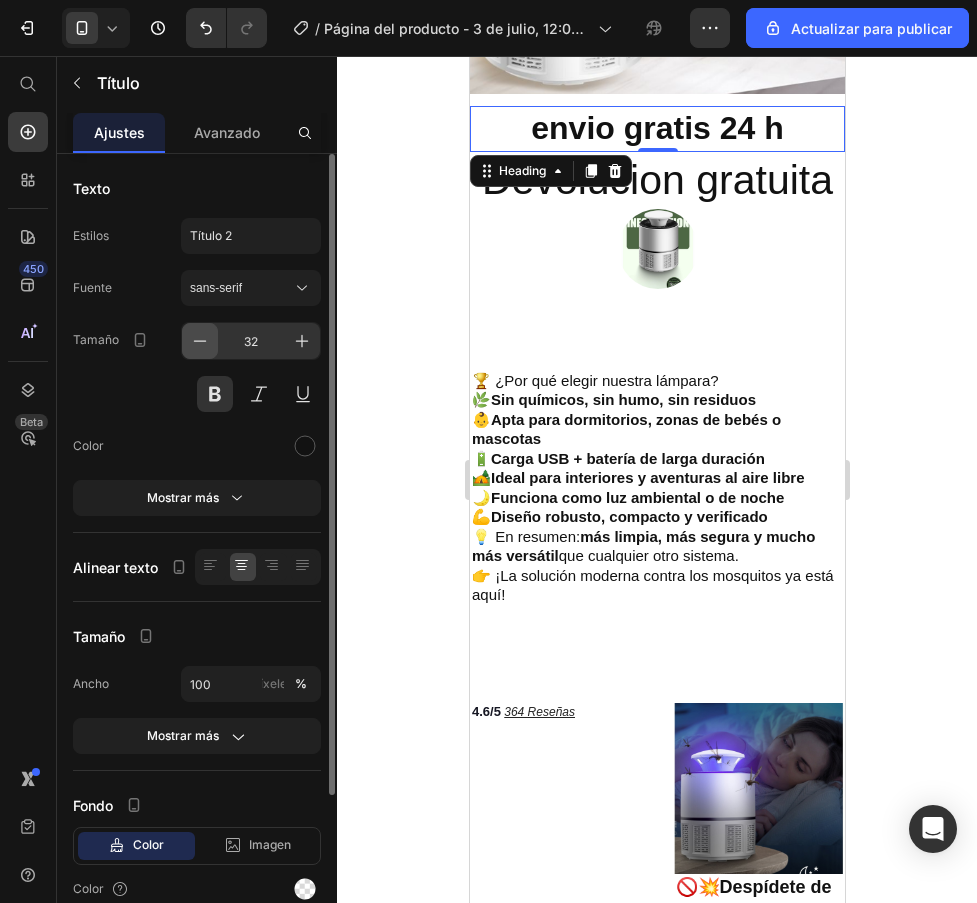 click 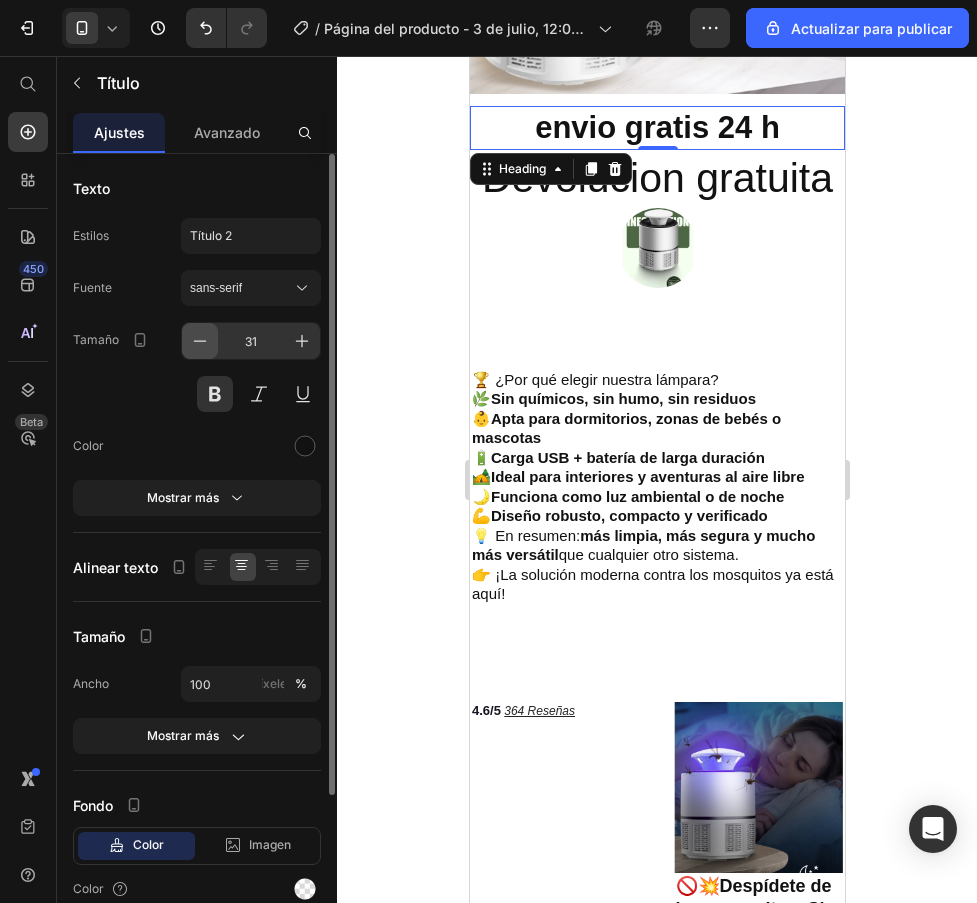 click 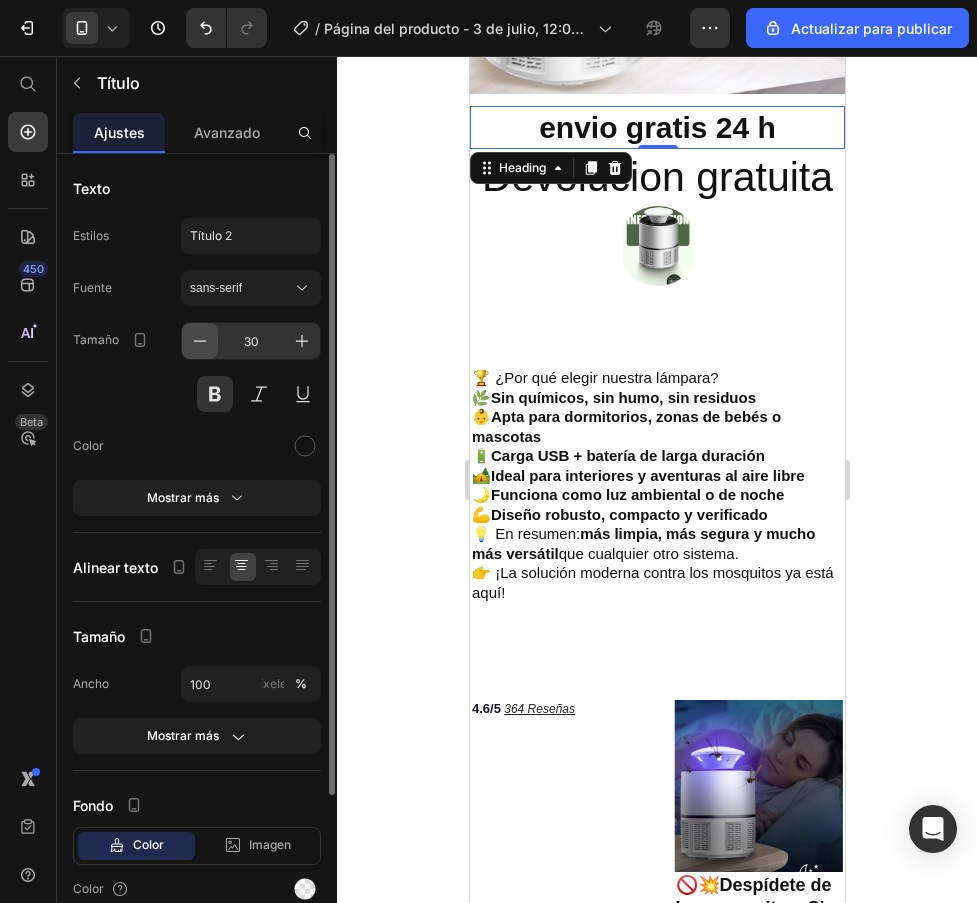 click 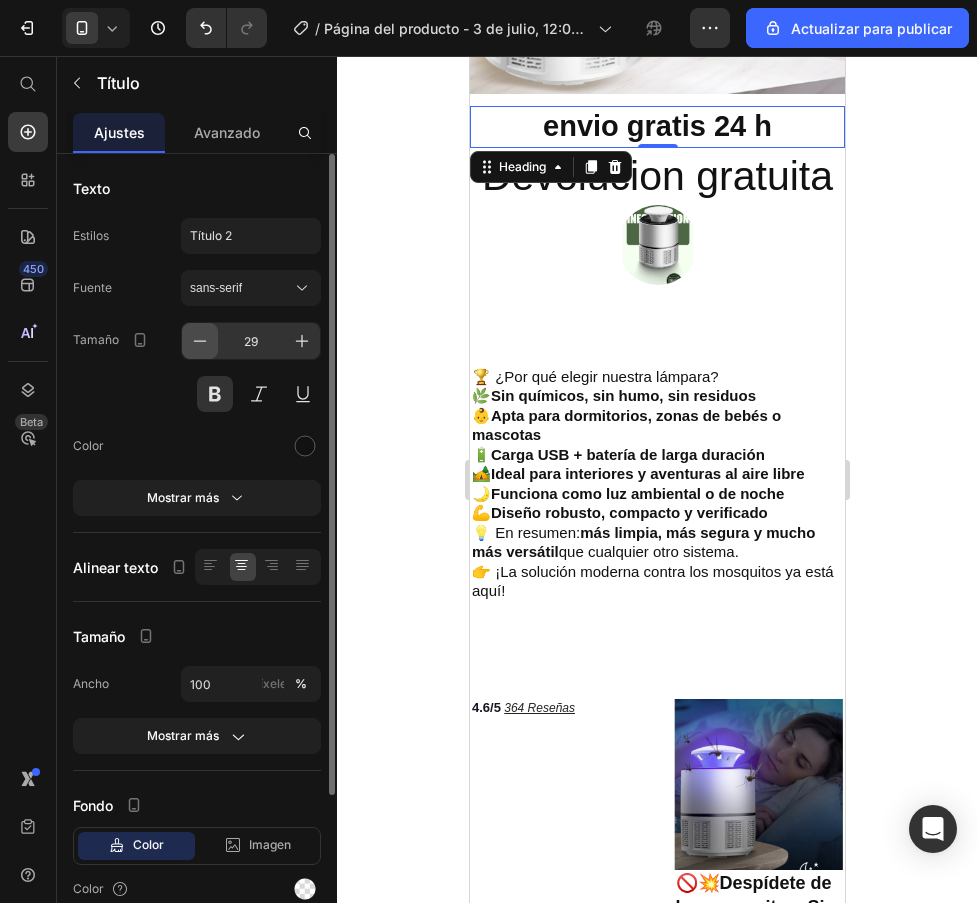 click 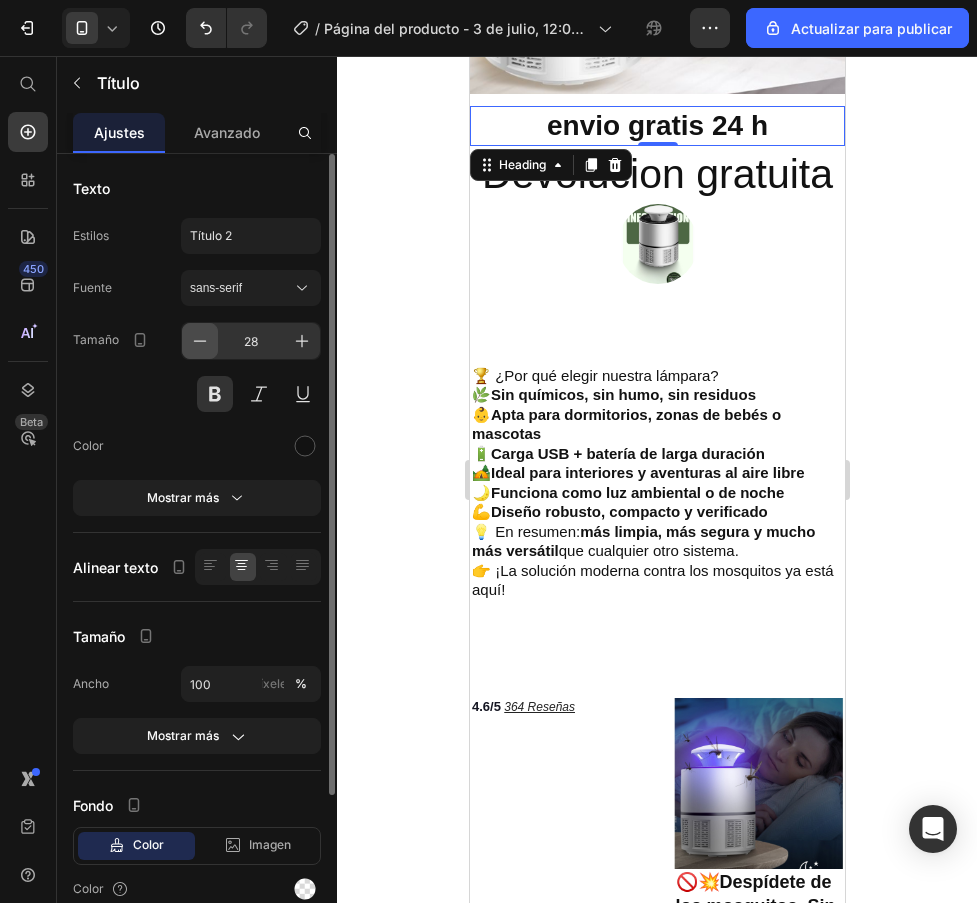 click 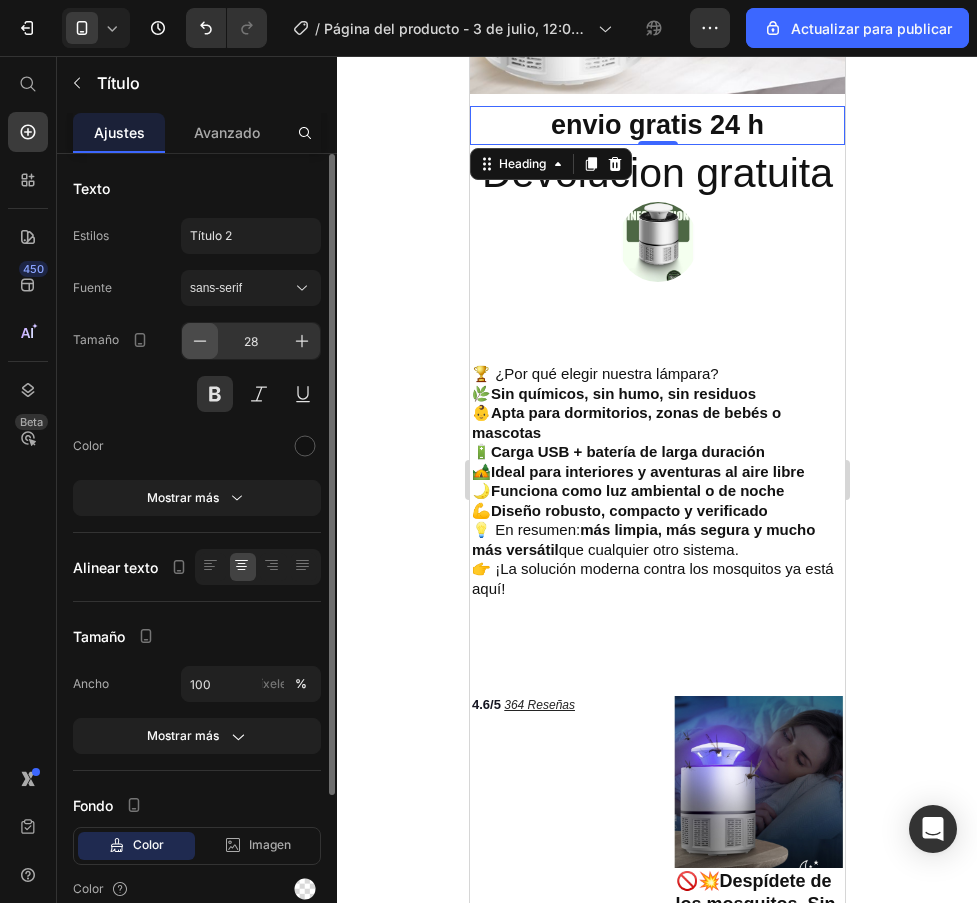 type on "27" 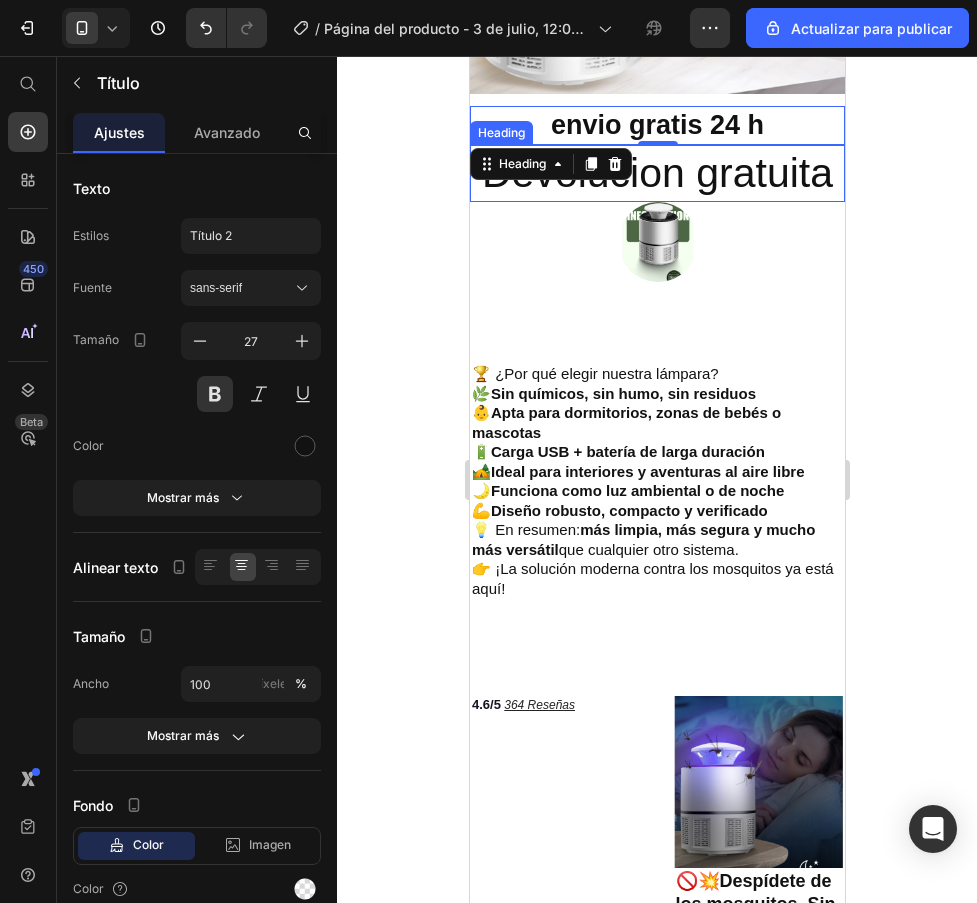 click on "Devolucion gratuita" at bounding box center [656, 173] 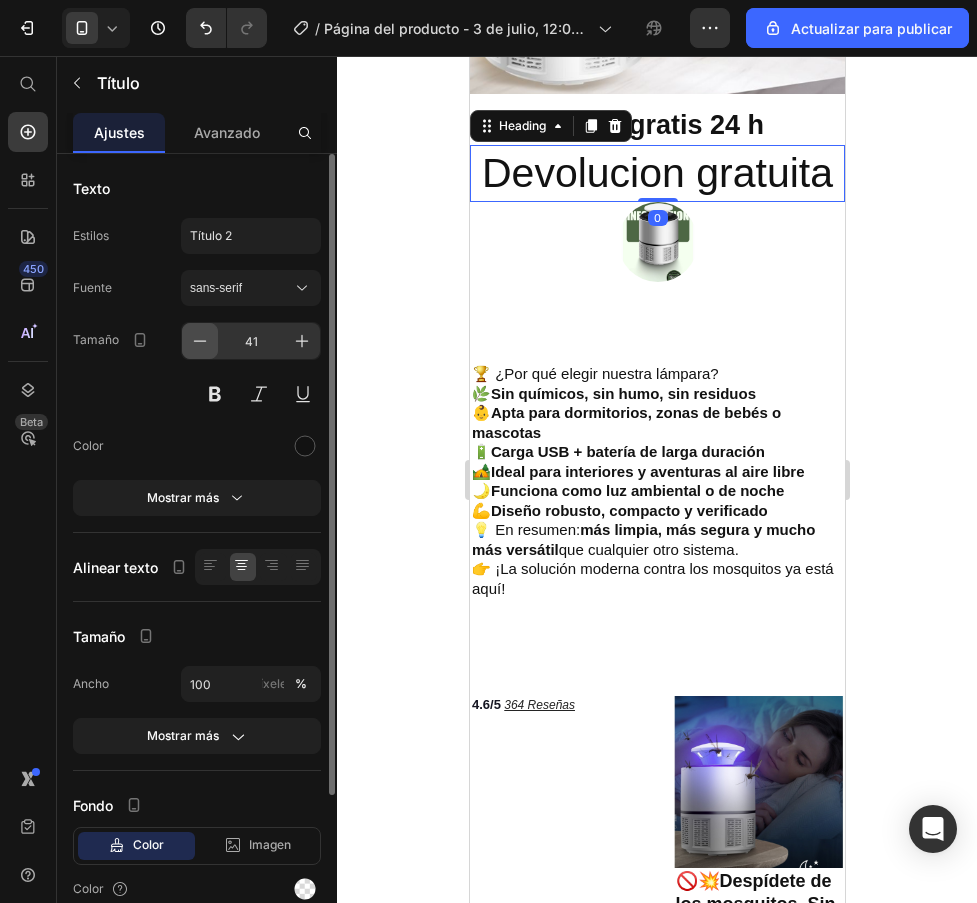 click 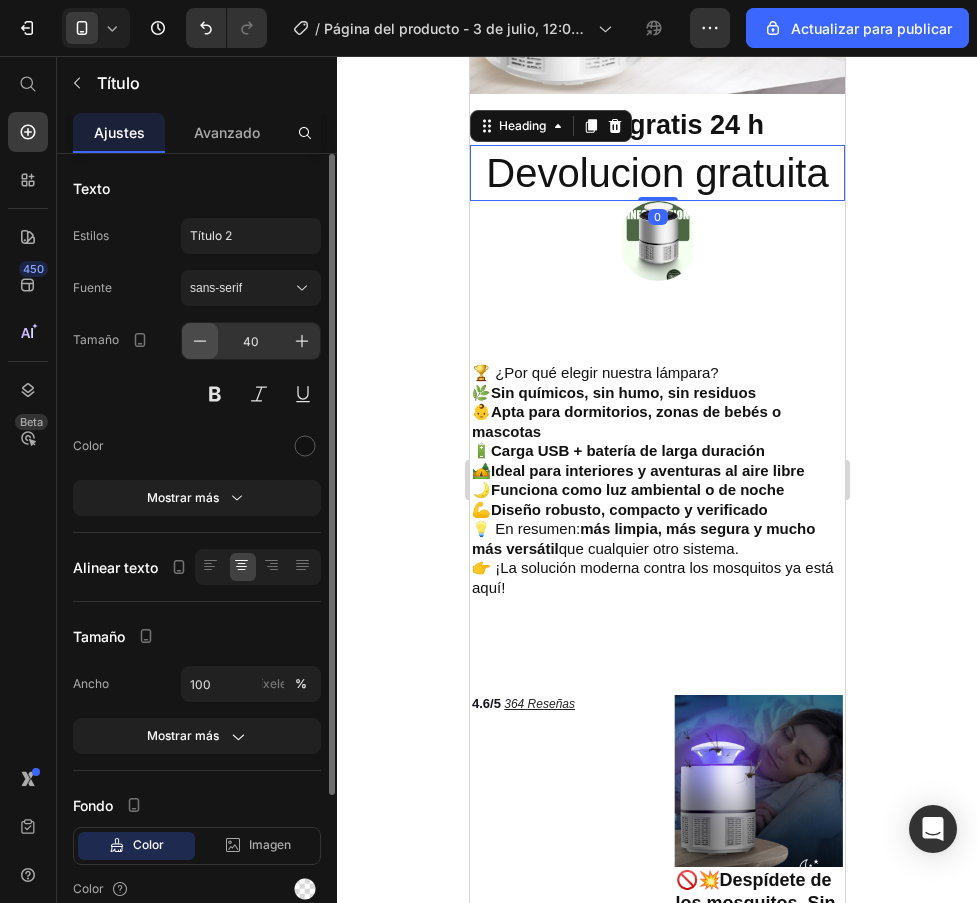 click 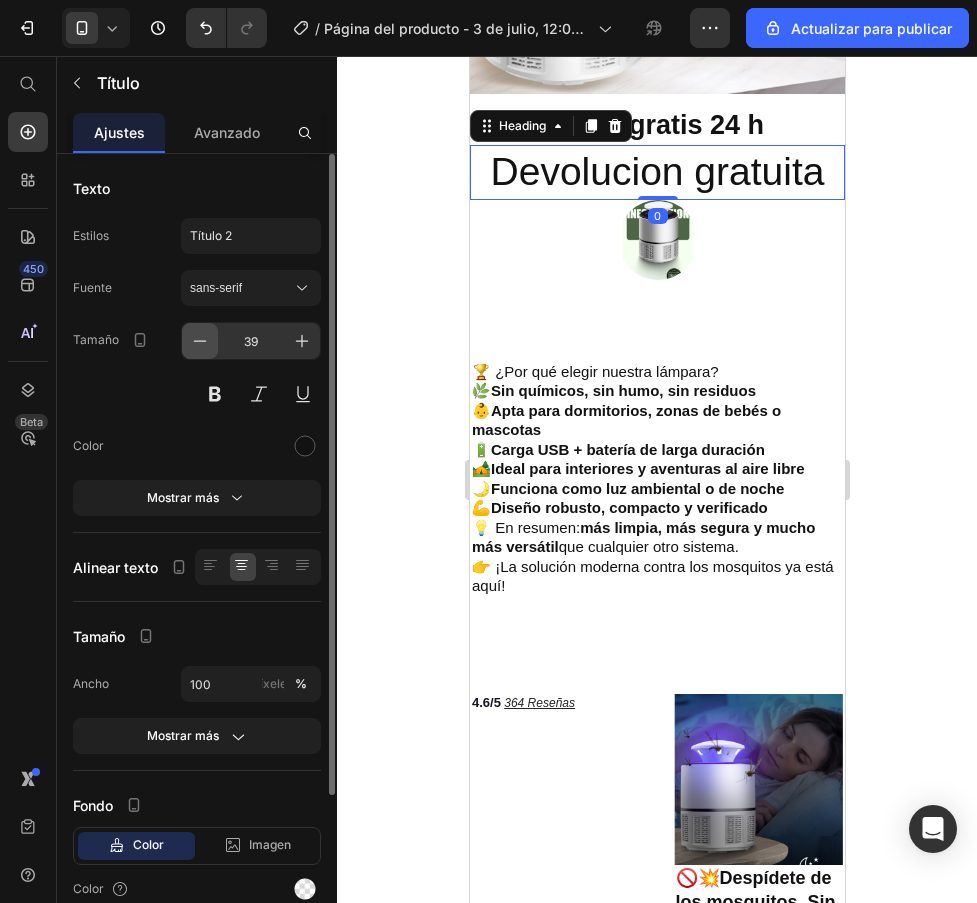 click at bounding box center [200, 341] 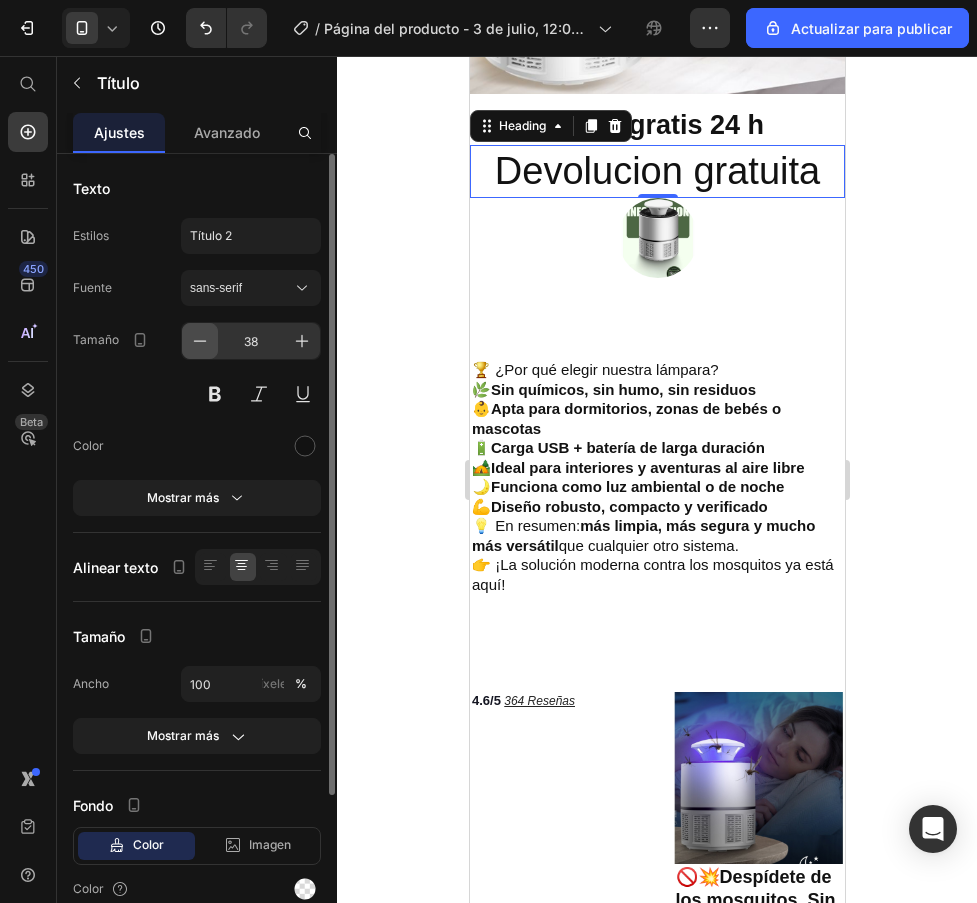 click 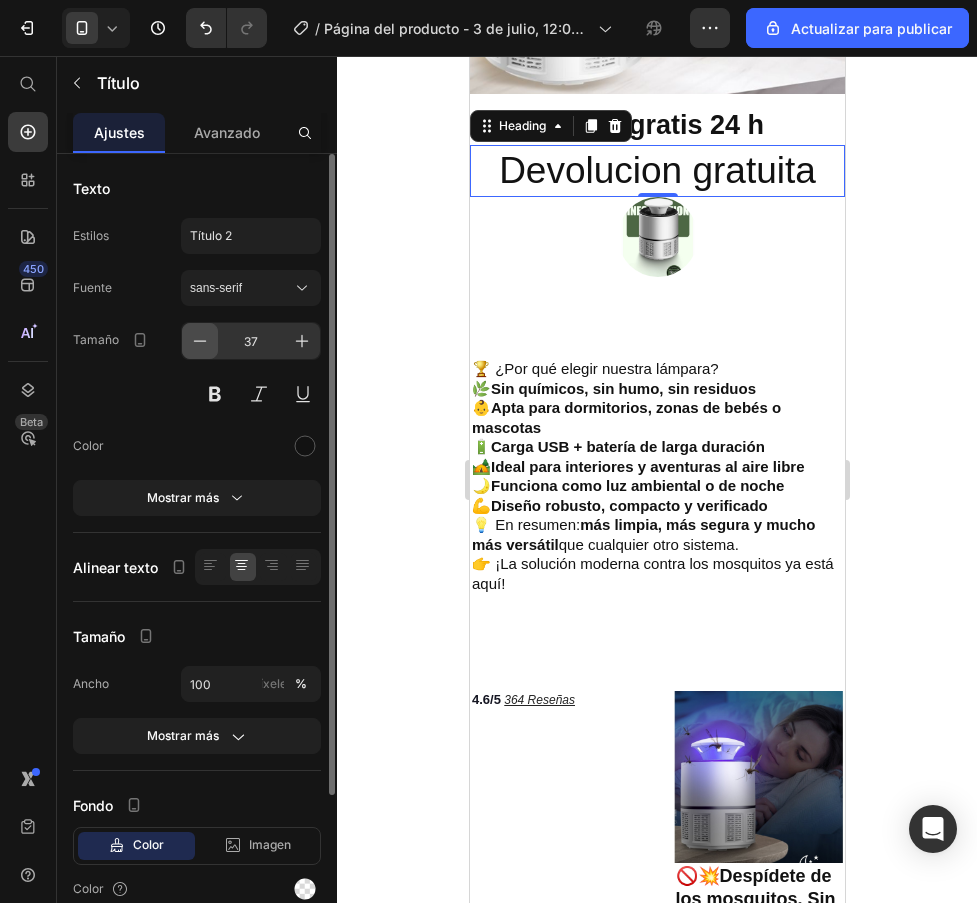 click 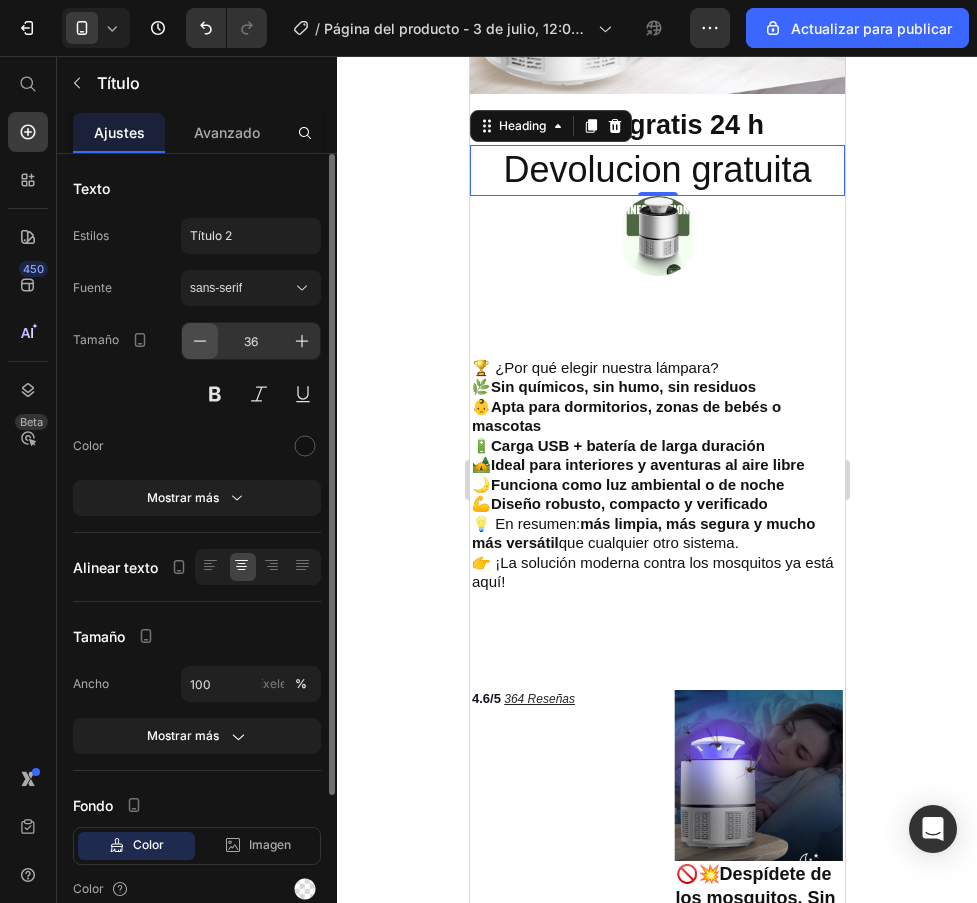 click 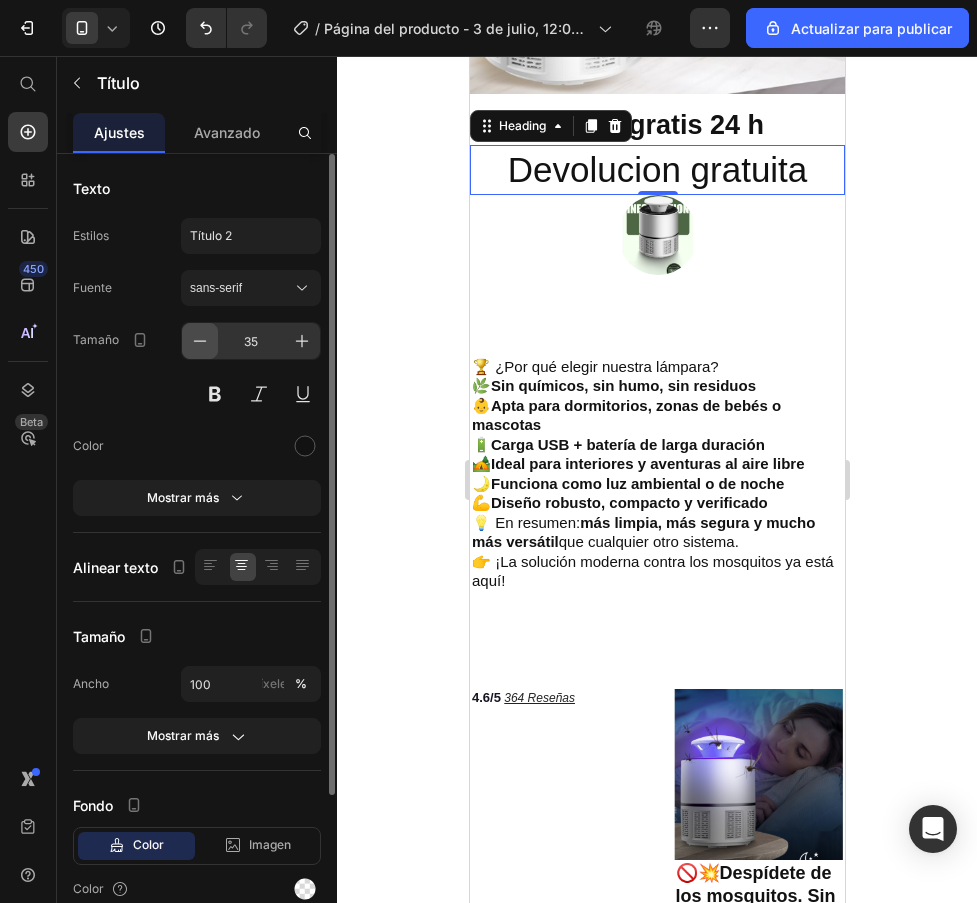 click 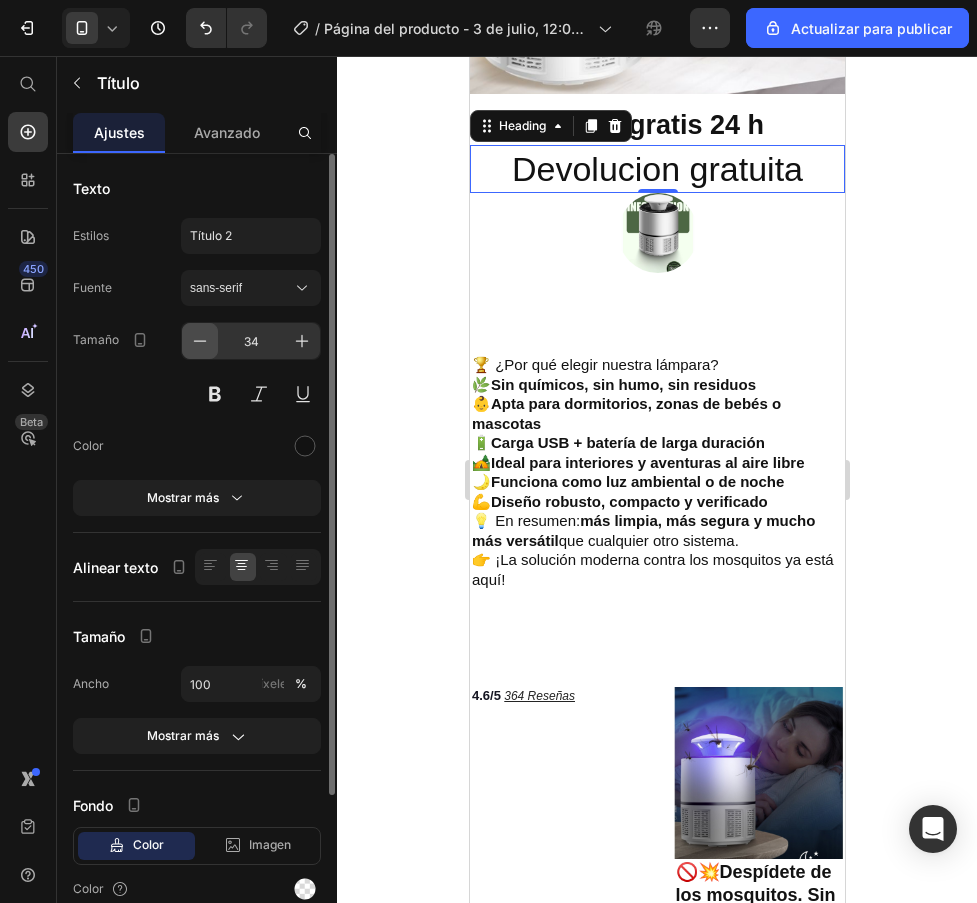 click 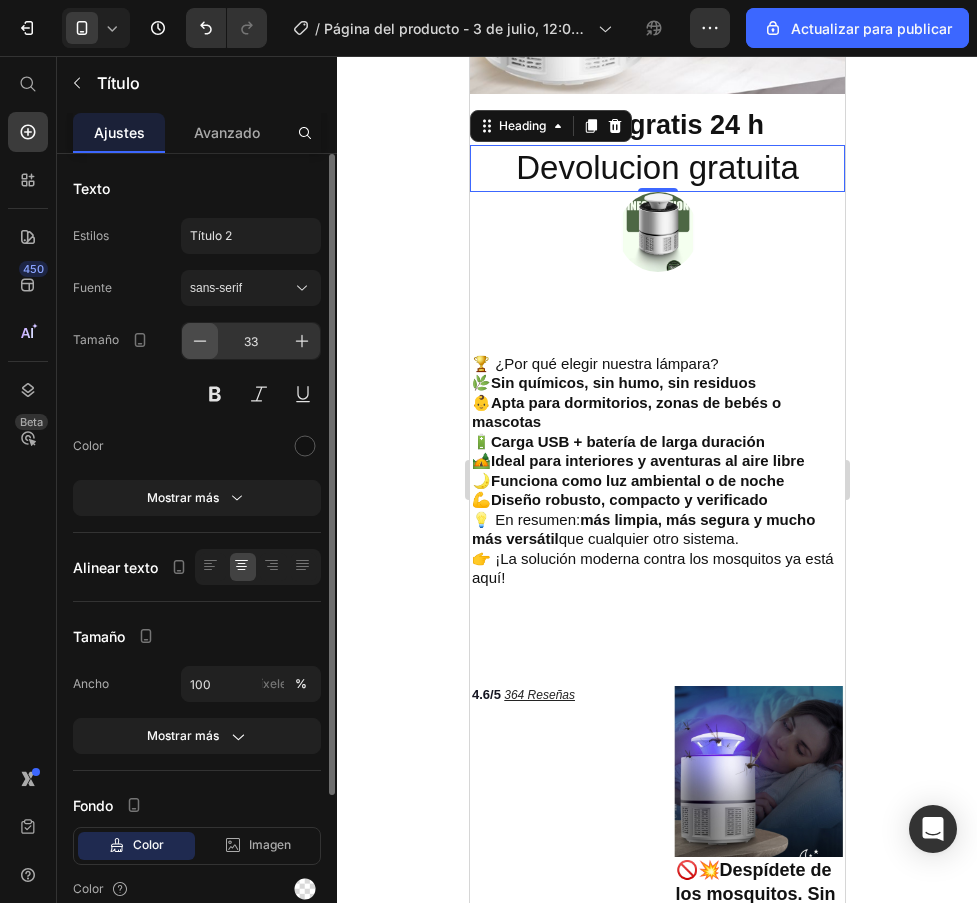 click 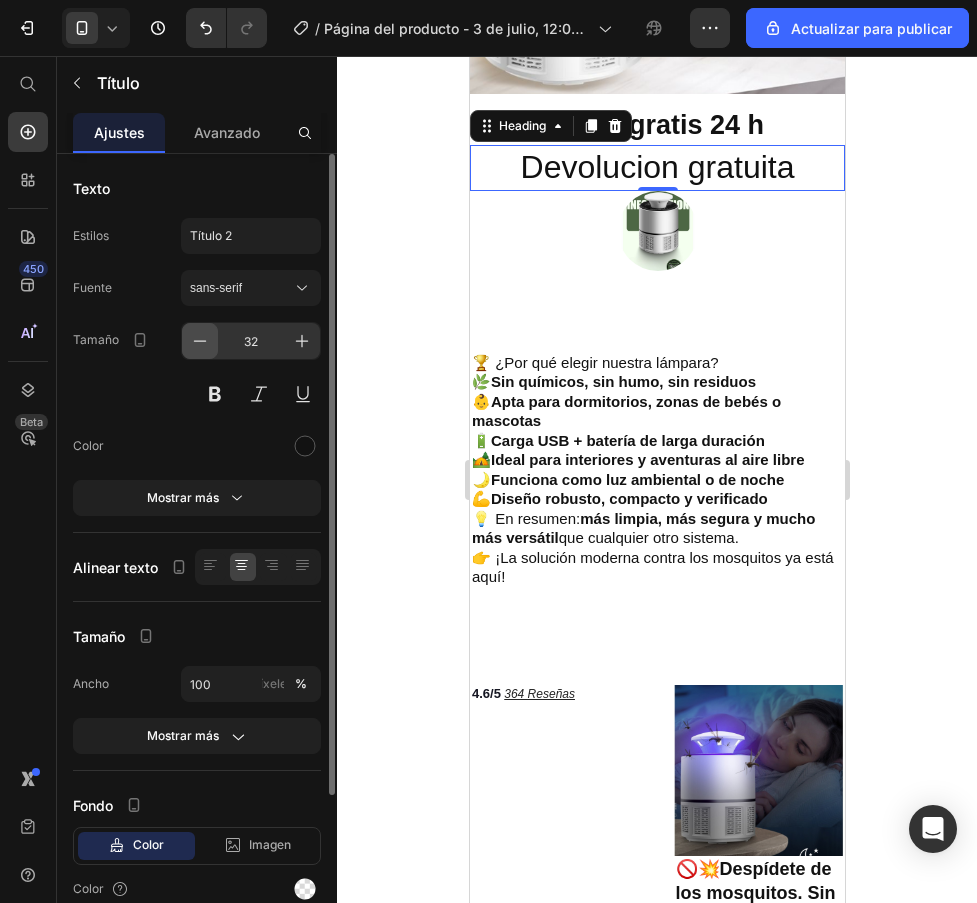 click 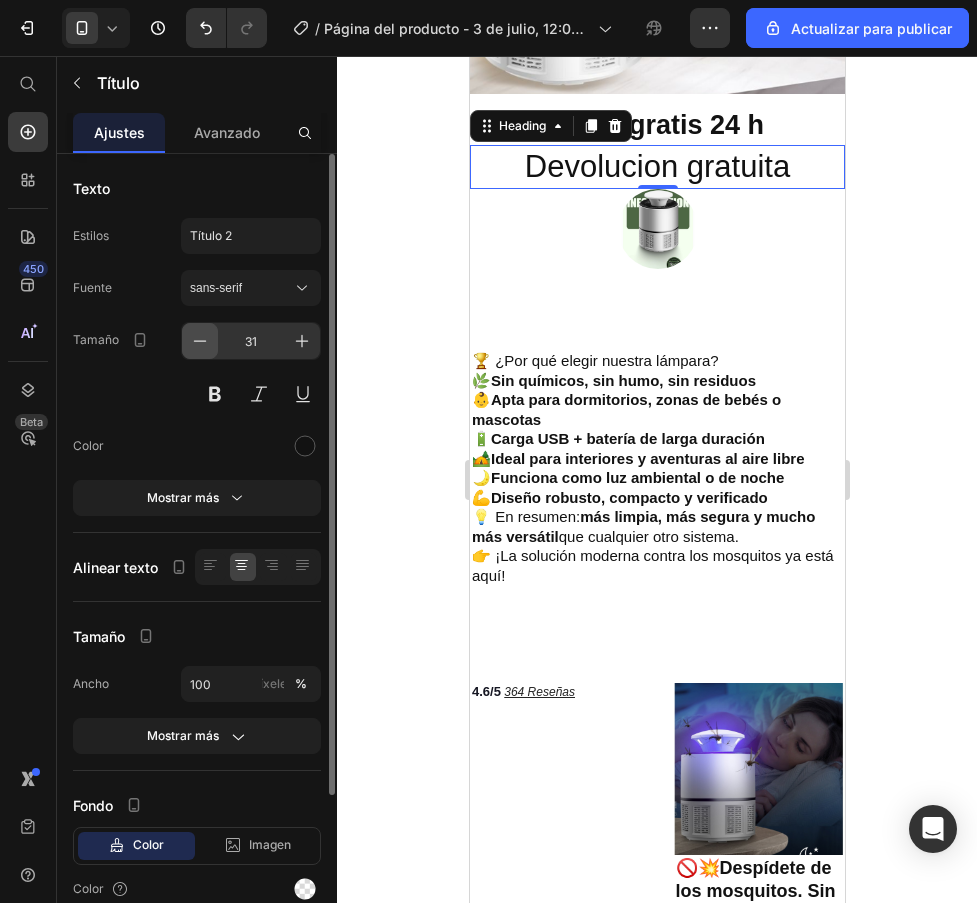 click 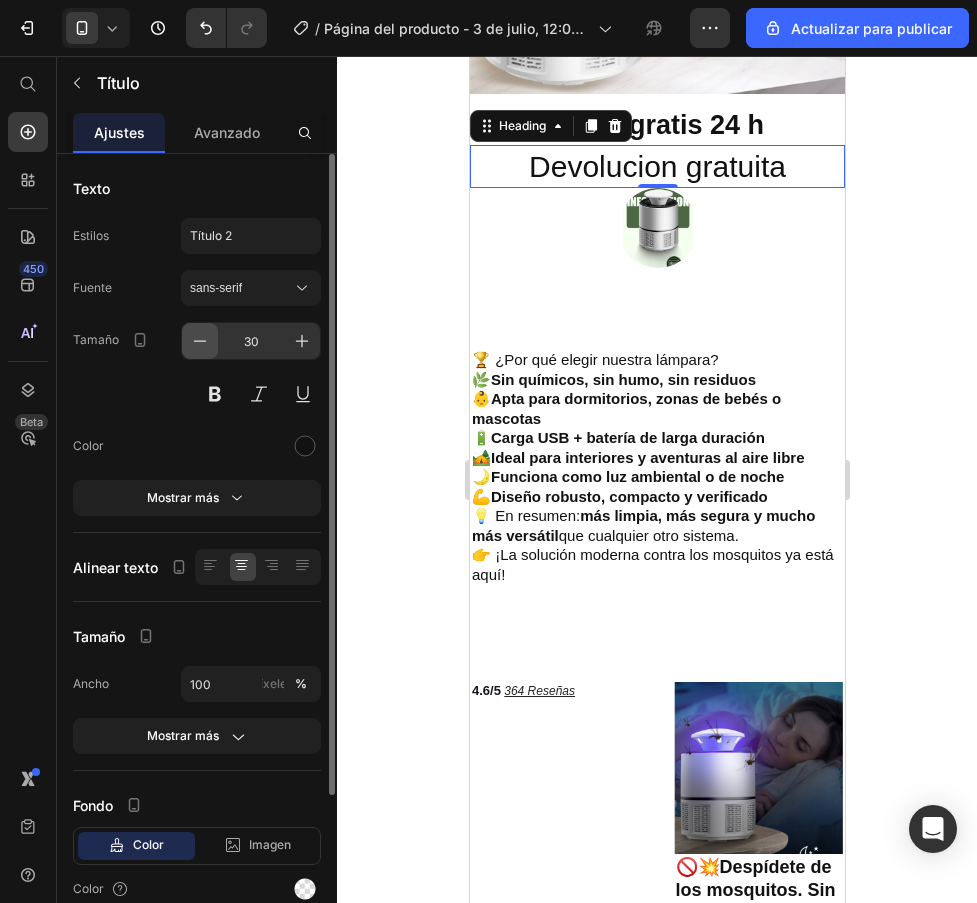 click 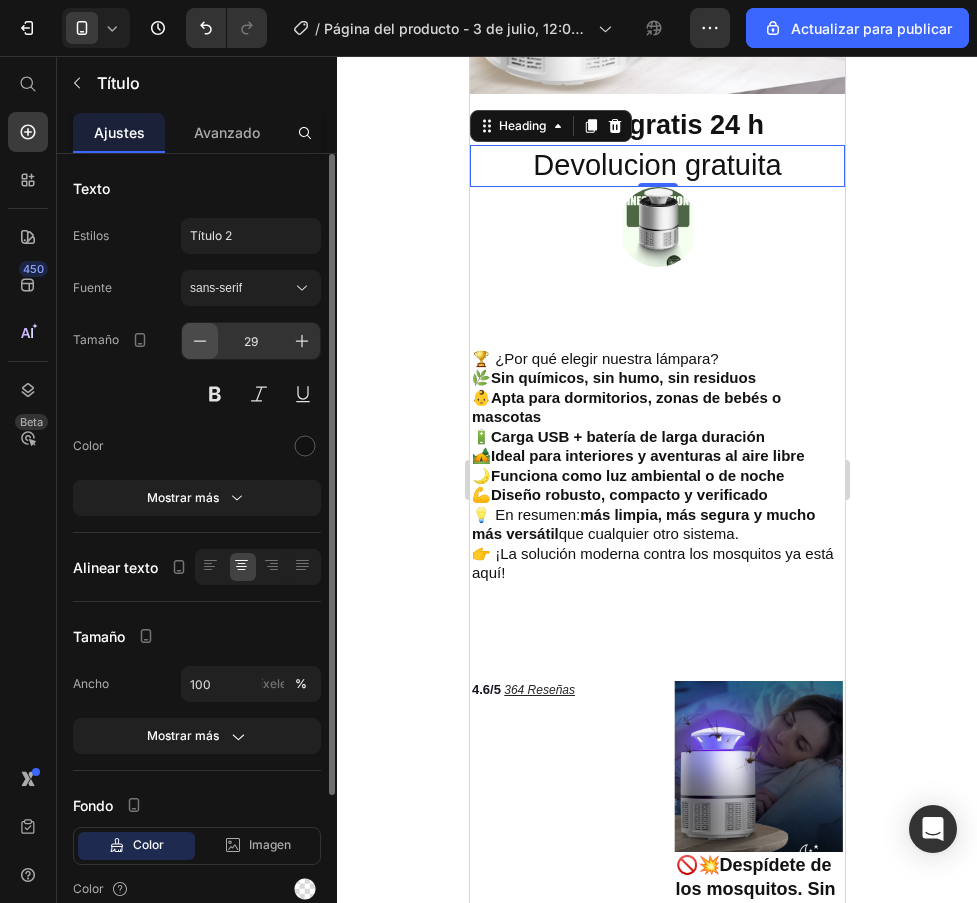 click 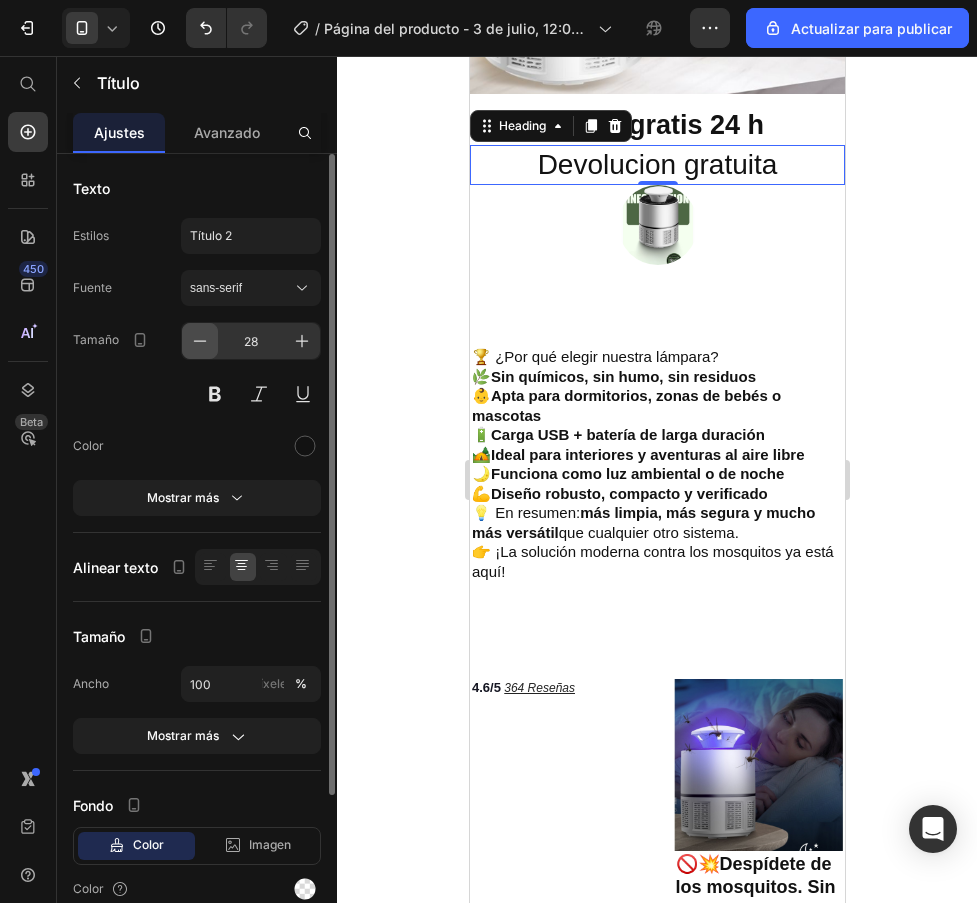 click 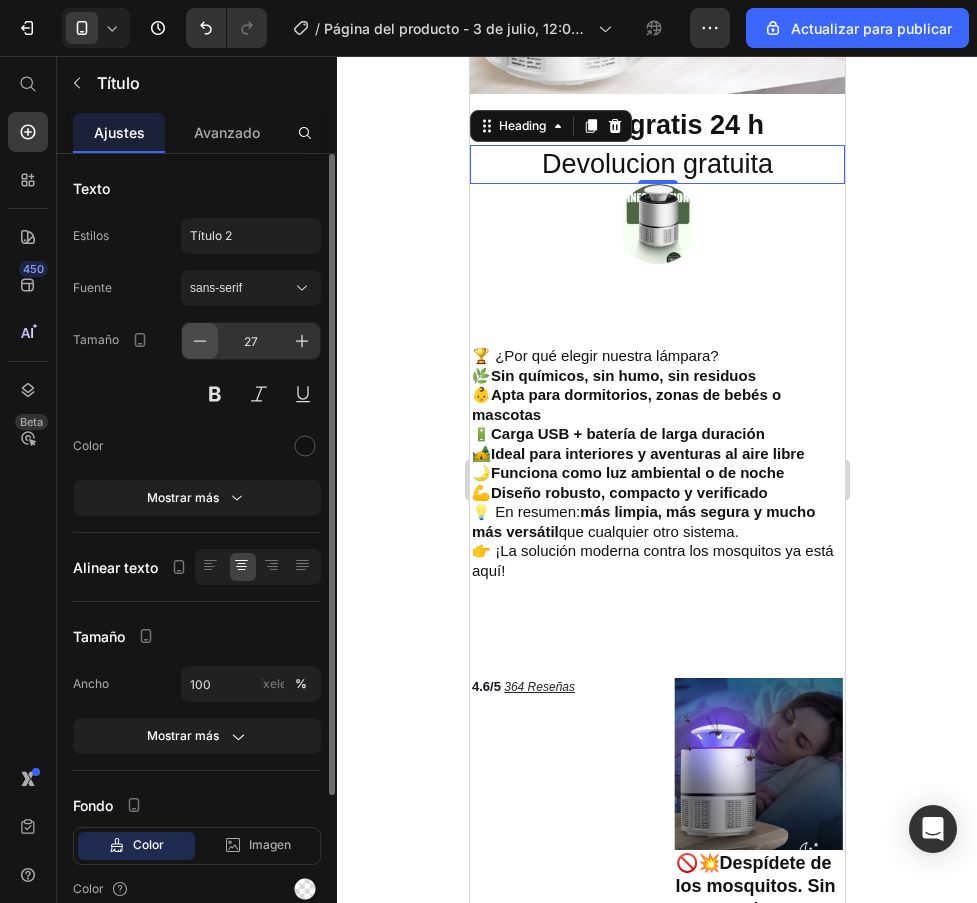 click 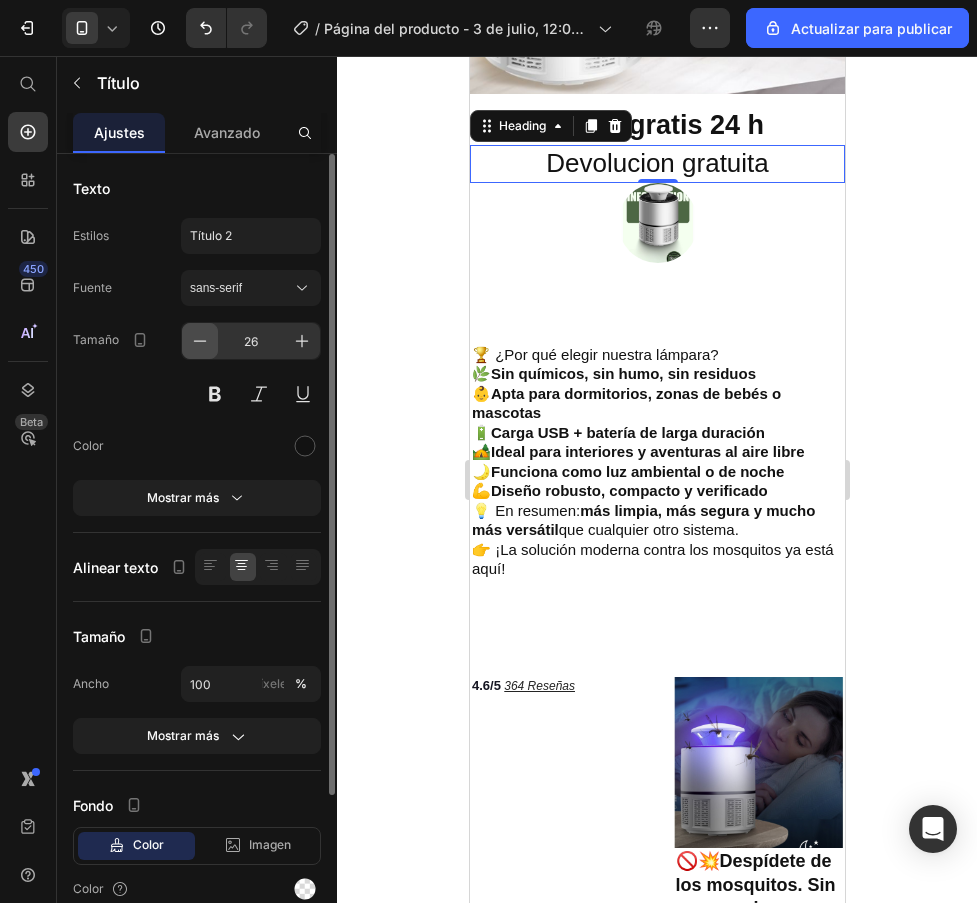 click 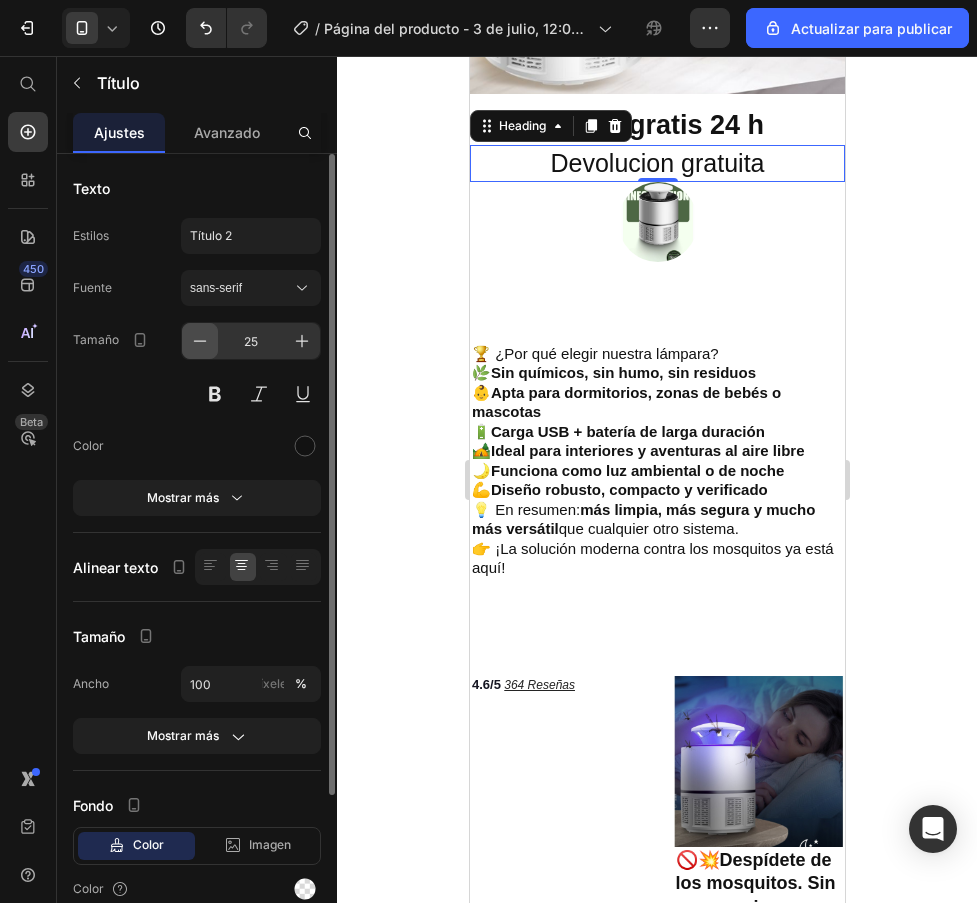 click 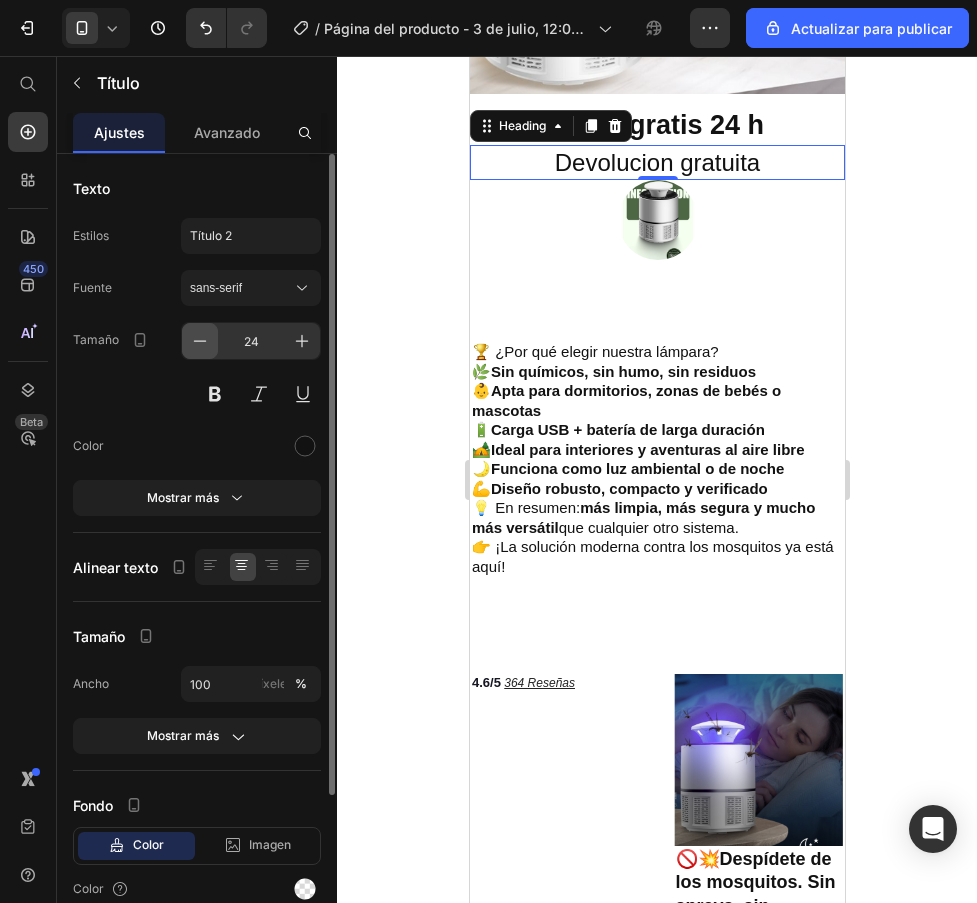 click 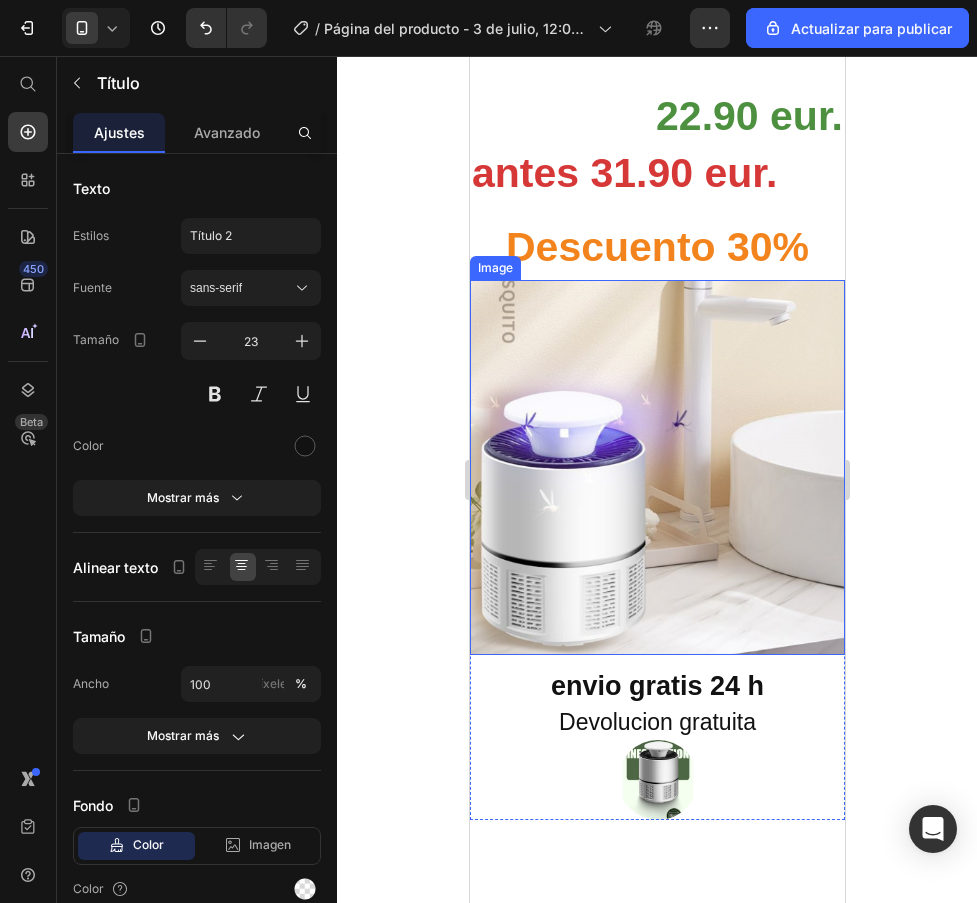 scroll, scrollTop: 400, scrollLeft: 0, axis: vertical 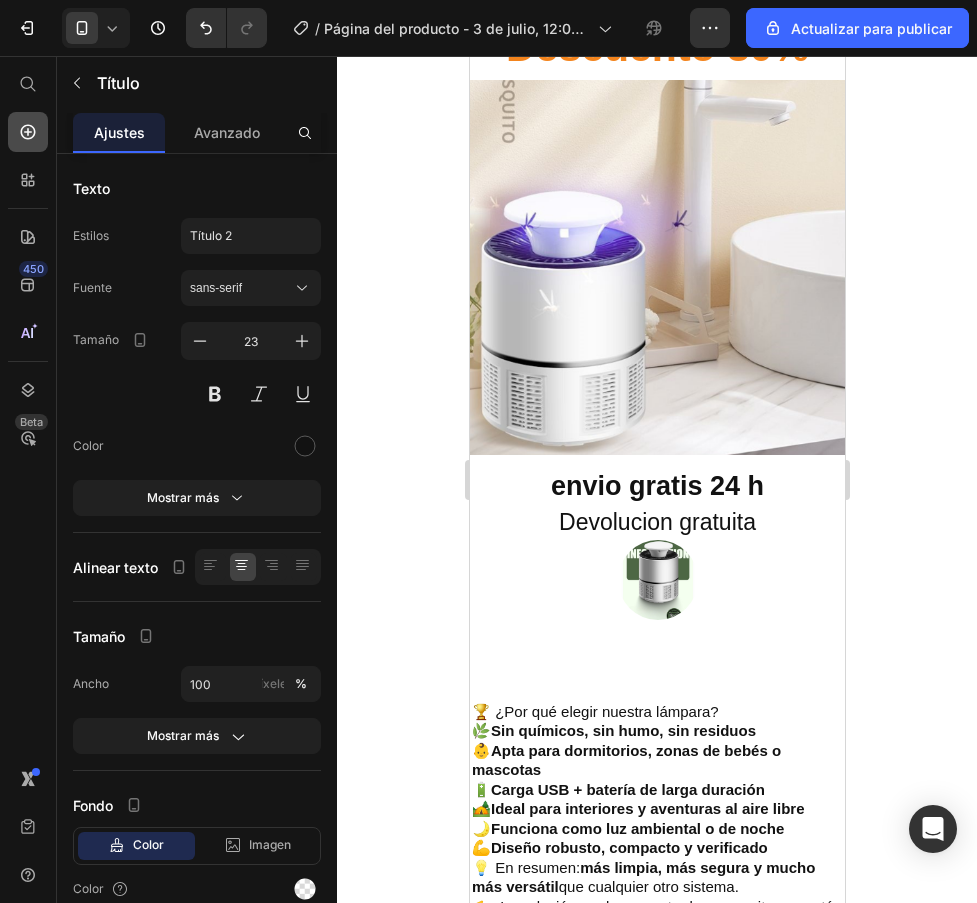 click 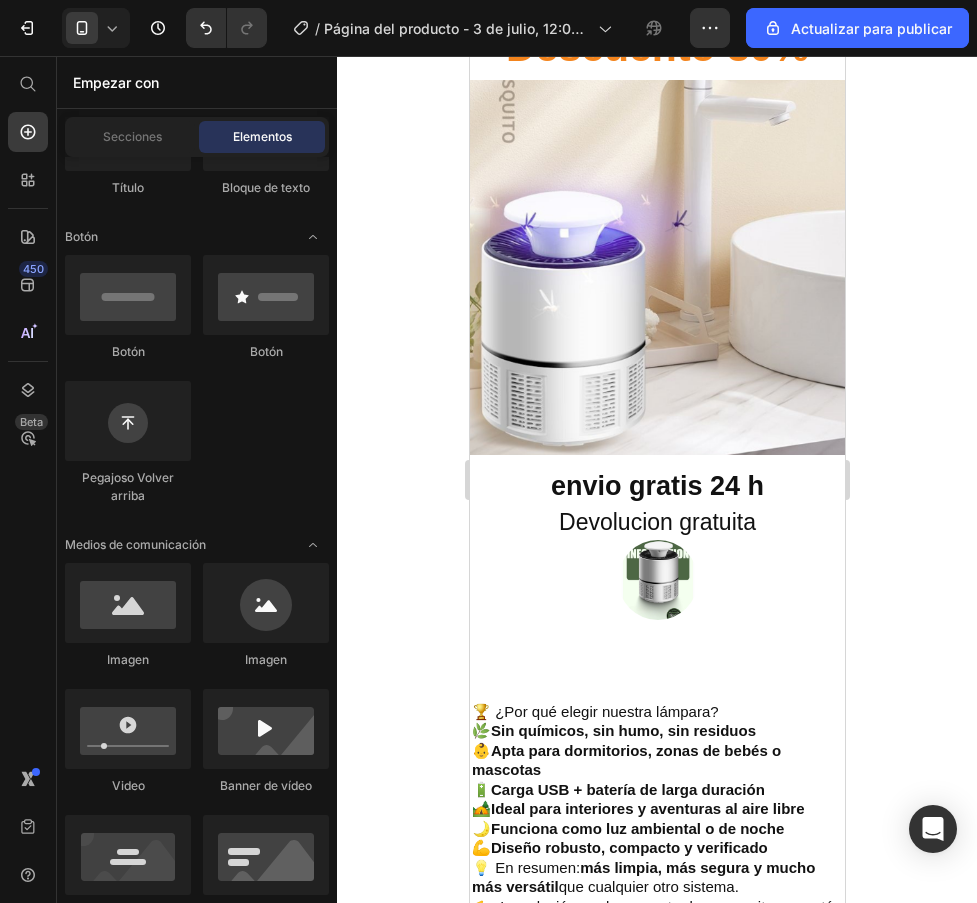 scroll, scrollTop: 0, scrollLeft: 0, axis: both 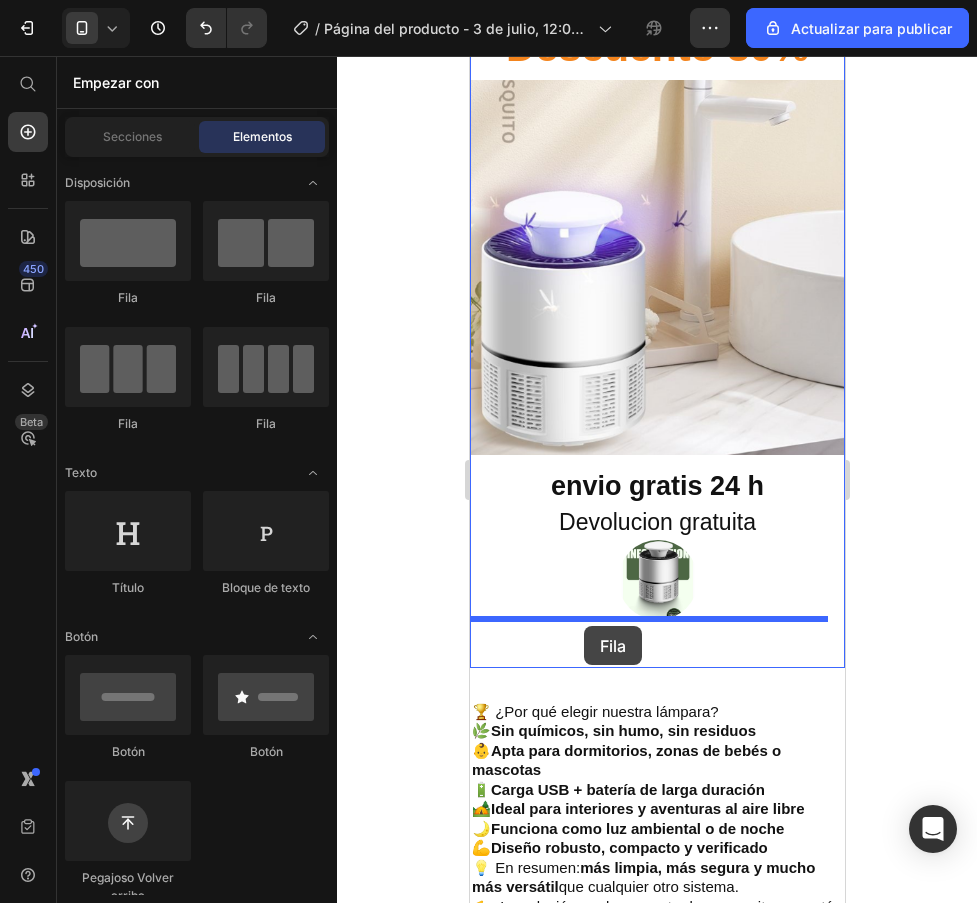drag, startPoint x: 604, startPoint y: 313, endPoint x: 583, endPoint y: 626, distance: 313.70367 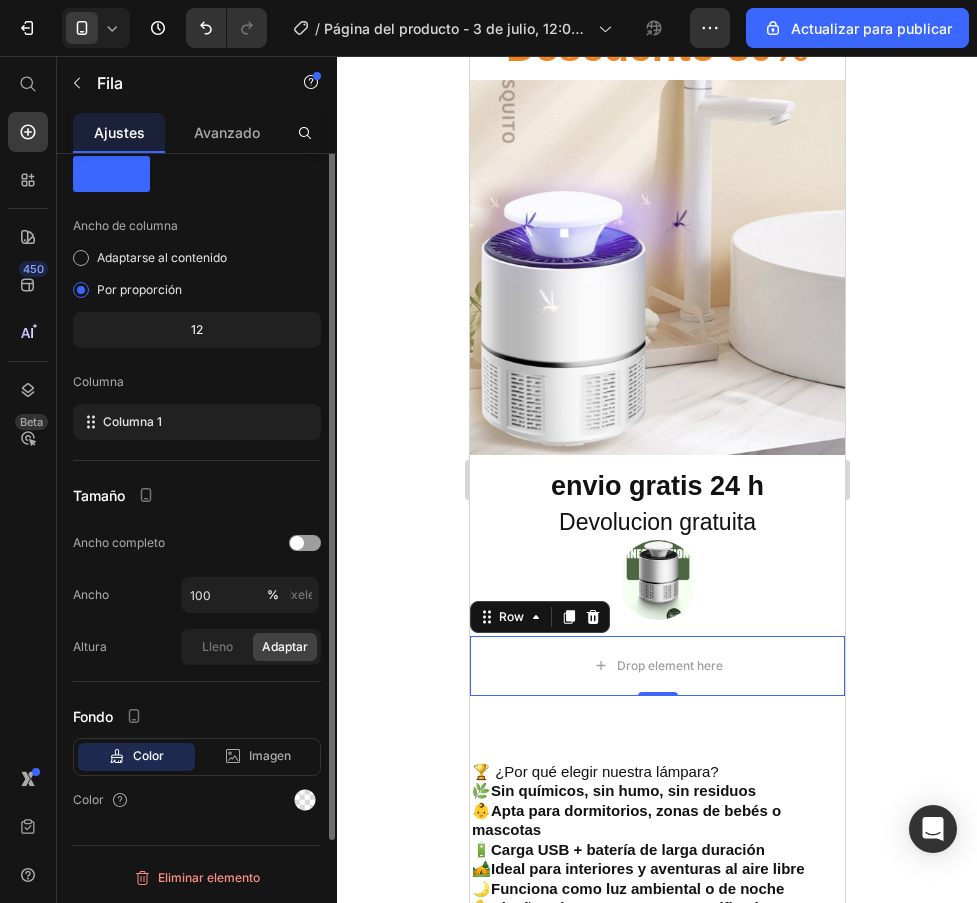 scroll, scrollTop: 0, scrollLeft: 0, axis: both 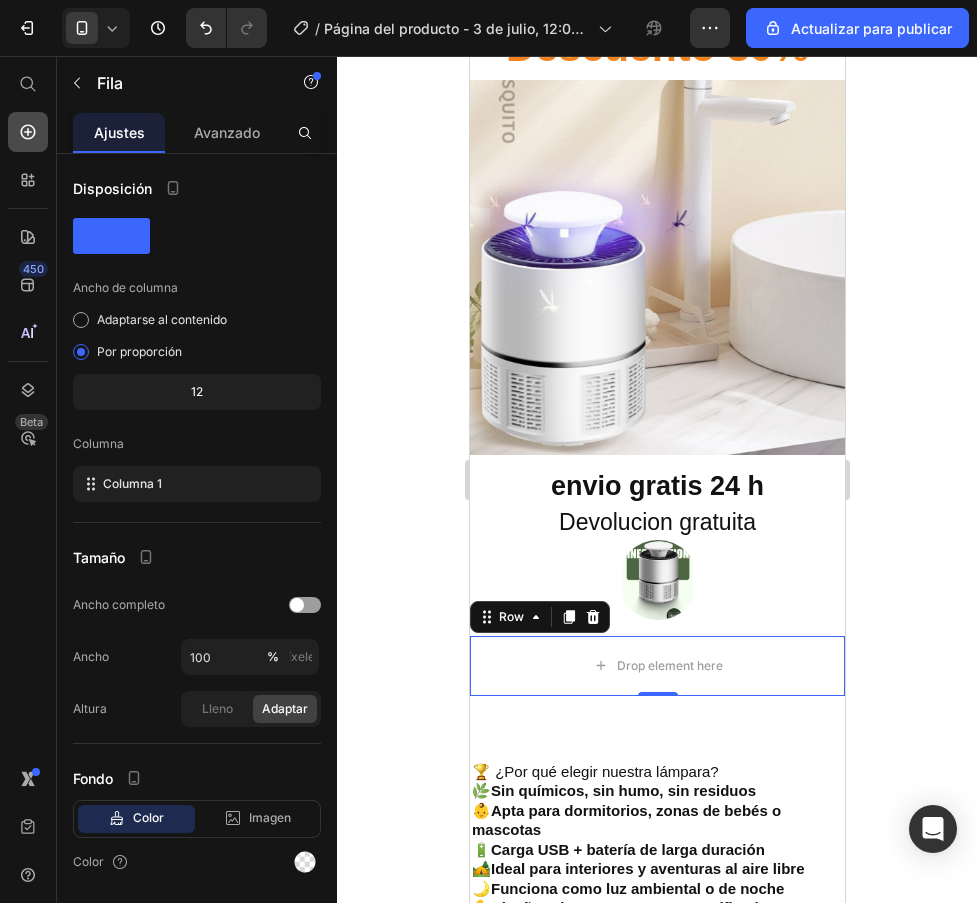 click 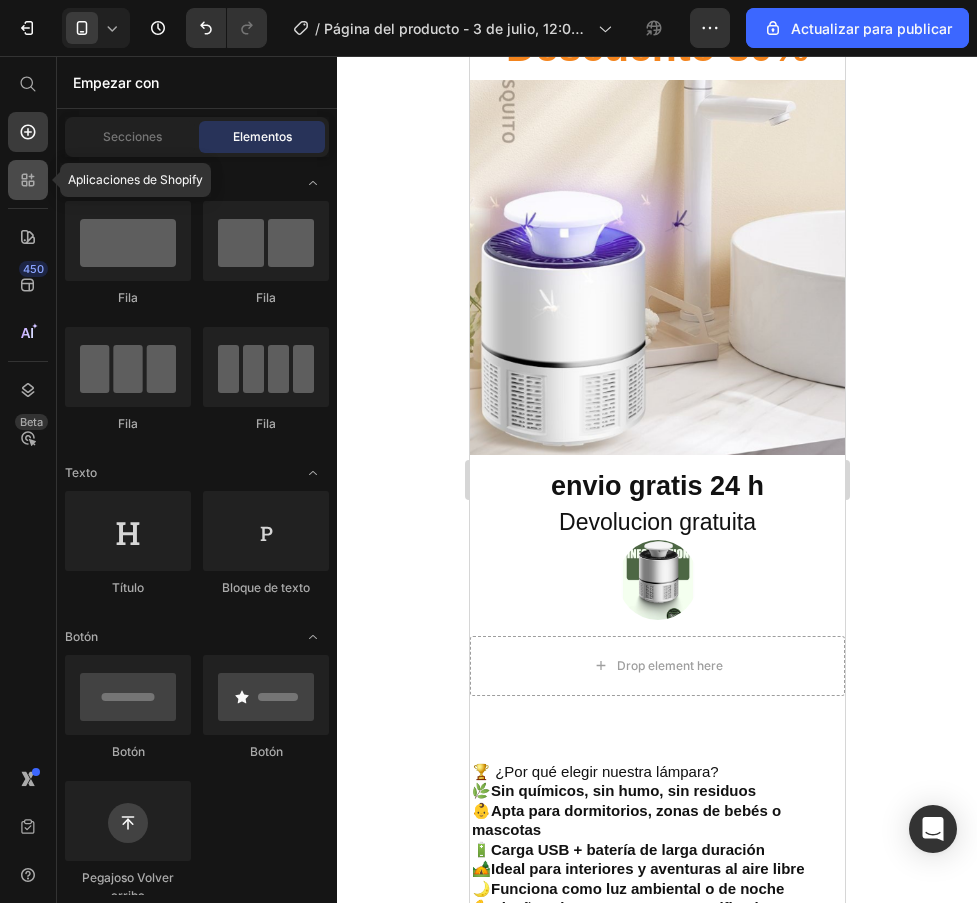 click 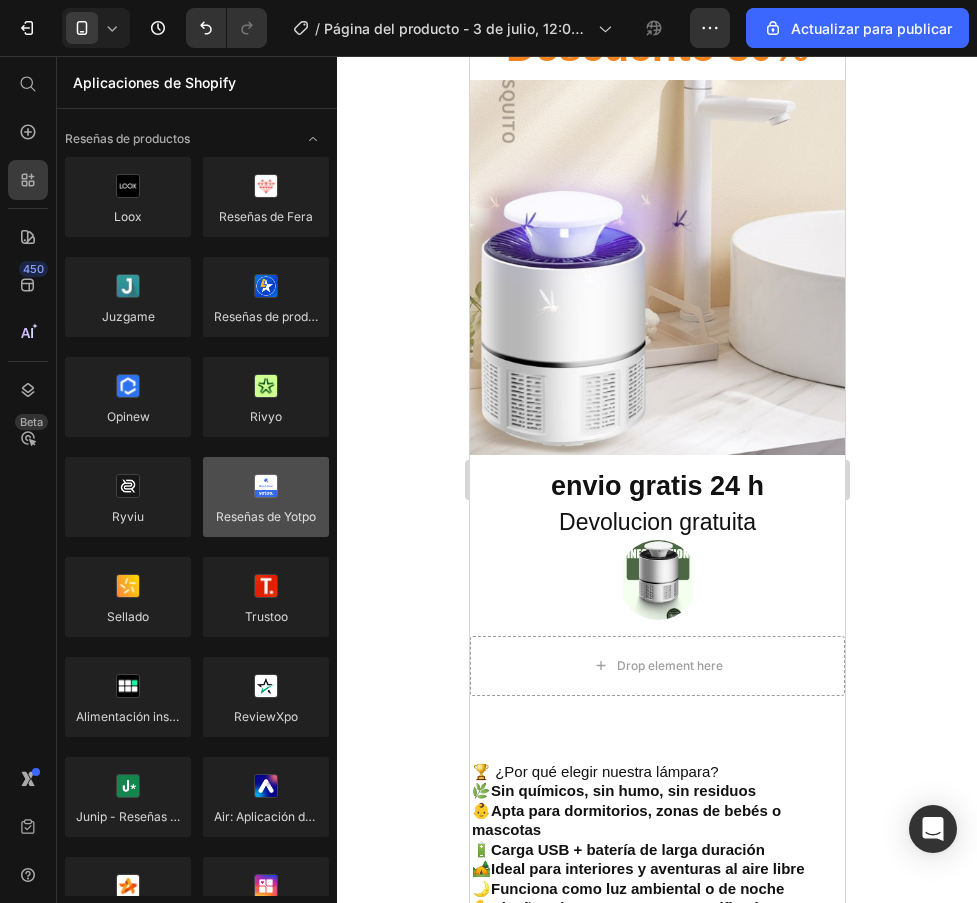 scroll, scrollTop: 800, scrollLeft: 0, axis: vertical 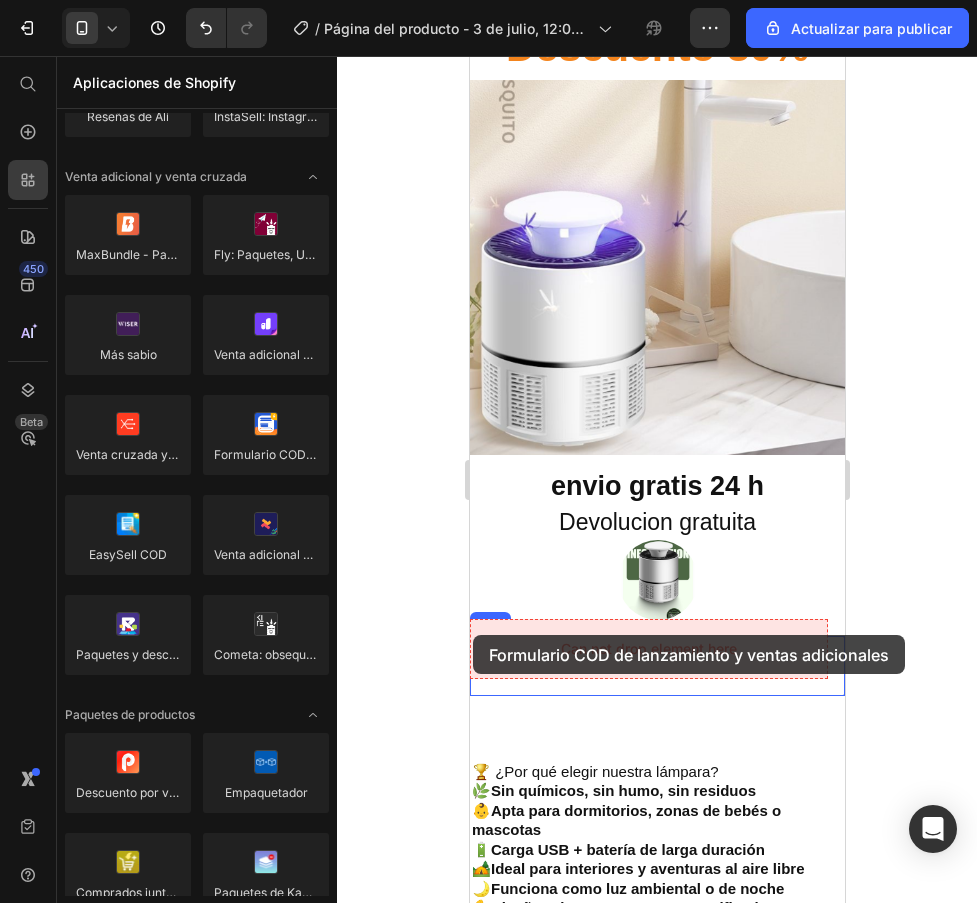 drag, startPoint x: 733, startPoint y: 493, endPoint x: 472, endPoint y: 631, distance: 295.23718 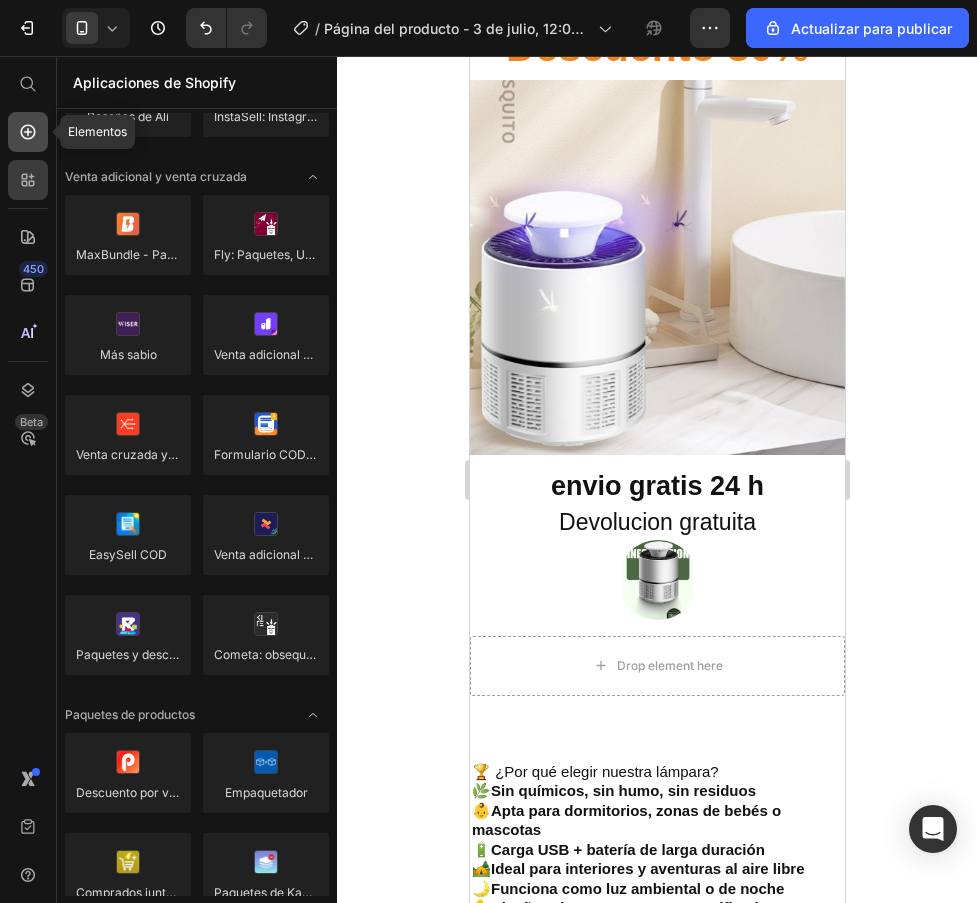 click 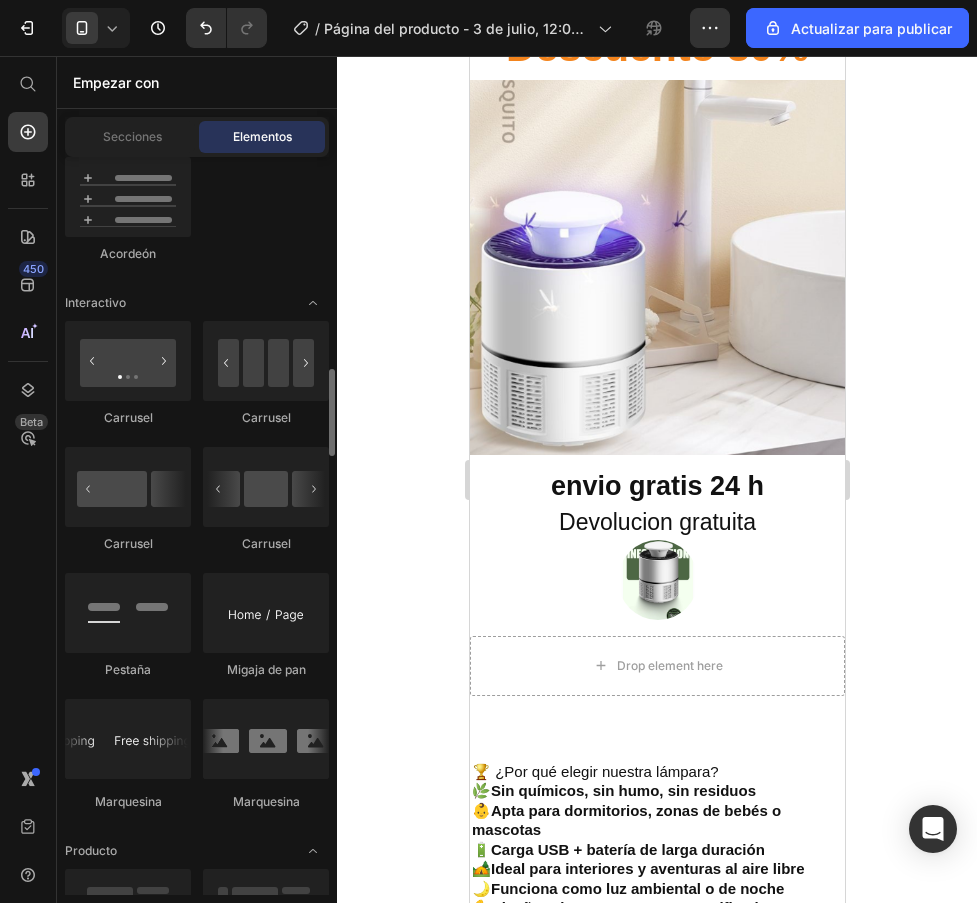 scroll, scrollTop: 2000, scrollLeft: 0, axis: vertical 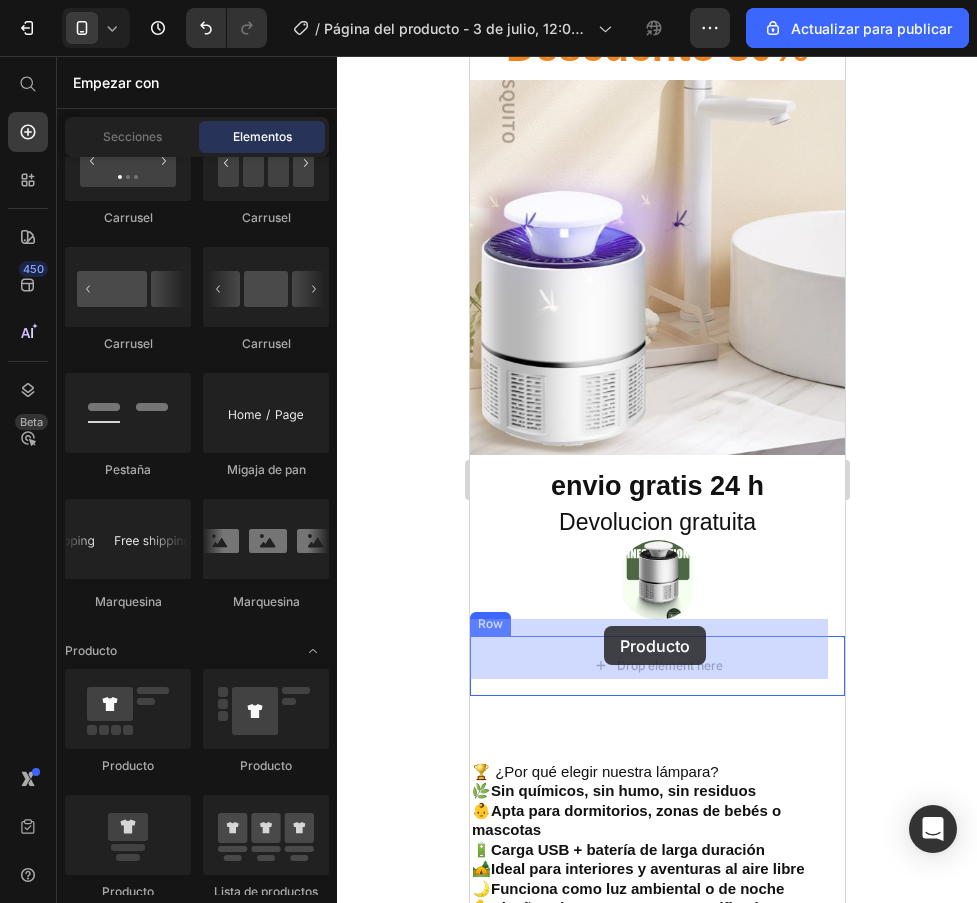 drag, startPoint x: 590, startPoint y: 777, endPoint x: 603, endPoint y: 626, distance: 151.55856 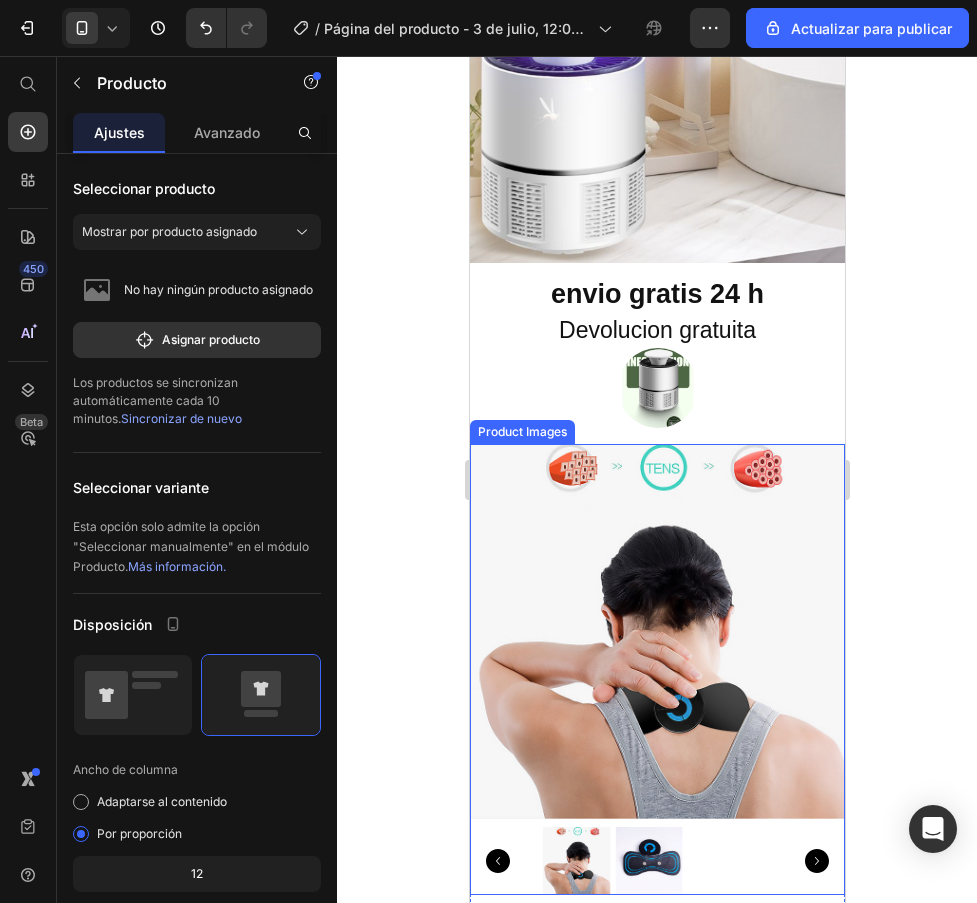 scroll, scrollTop: 600, scrollLeft: 0, axis: vertical 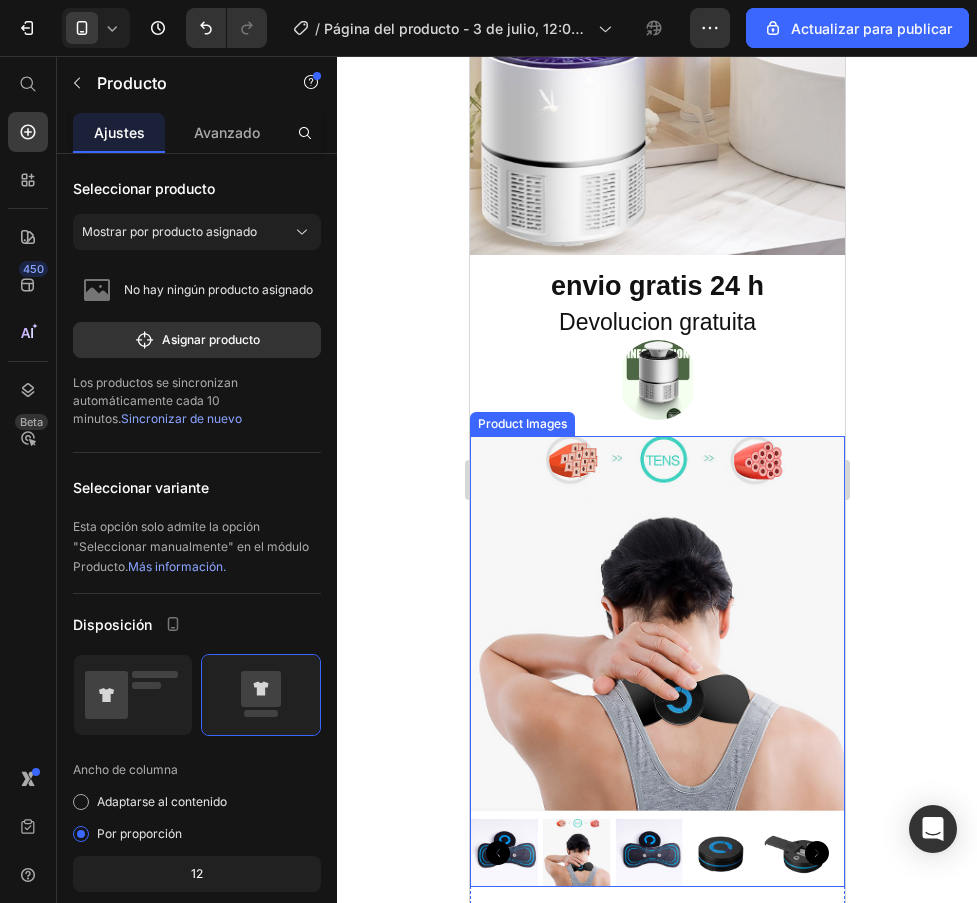 click at bounding box center [656, 623] 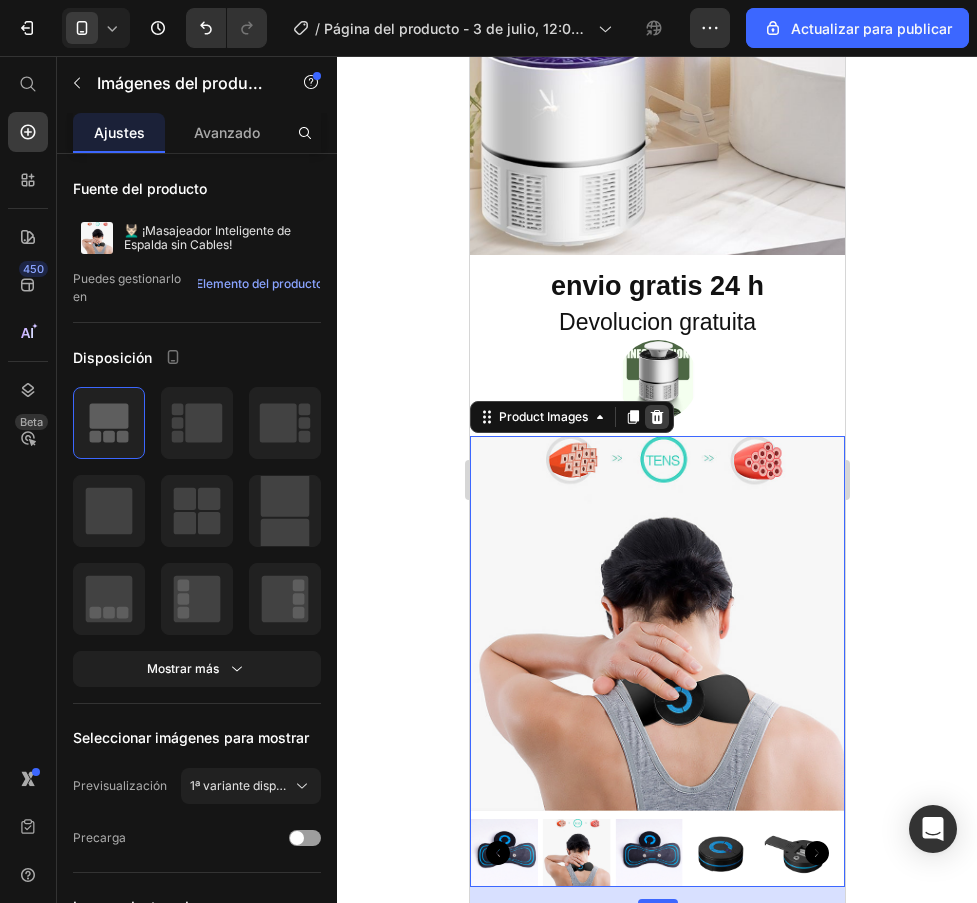 click 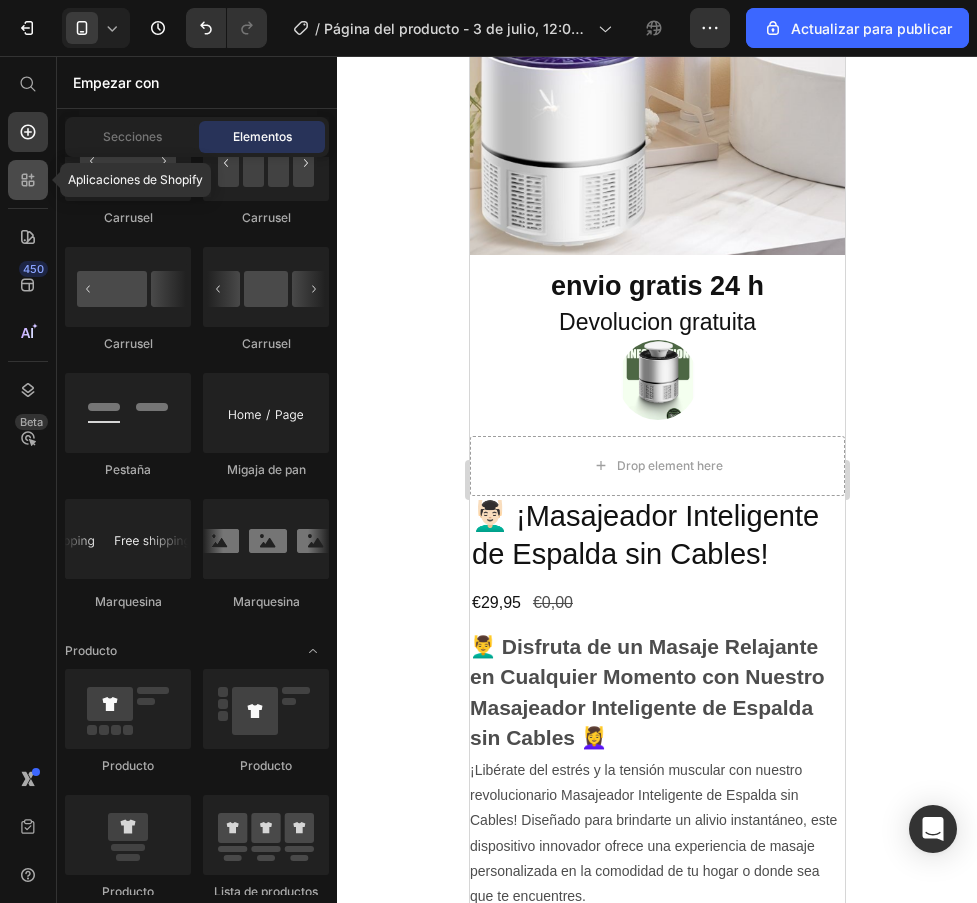 click 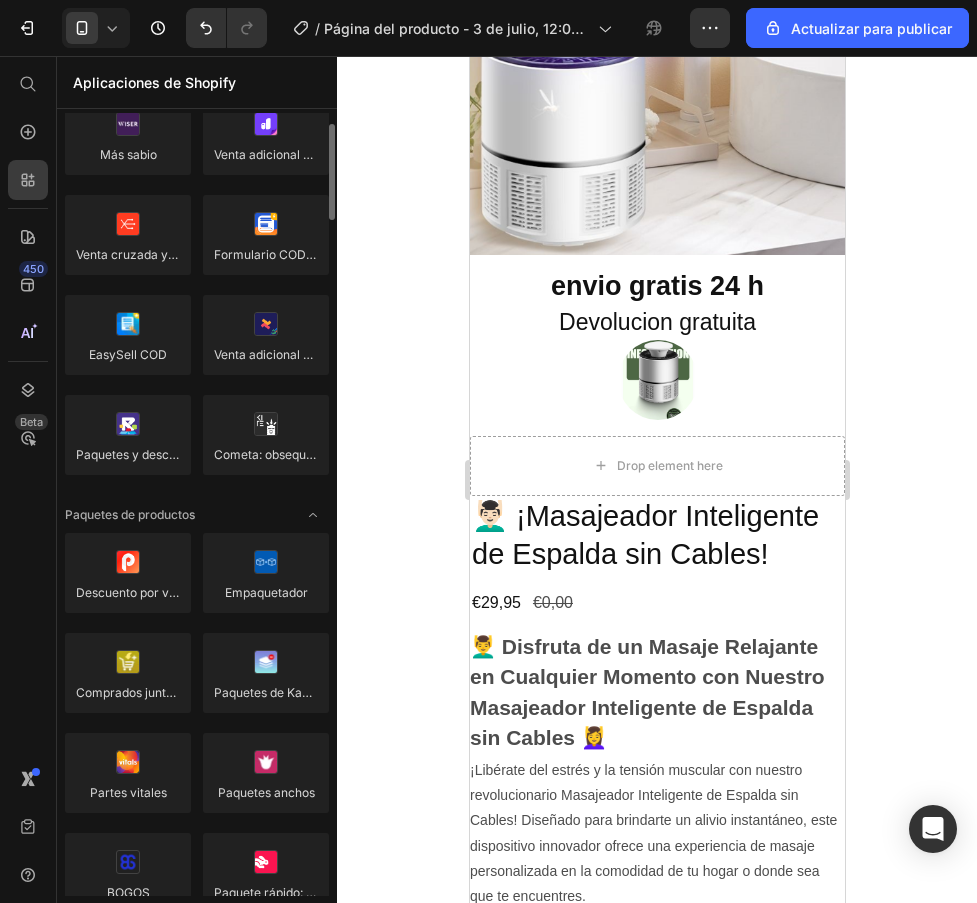 scroll, scrollTop: 900, scrollLeft: 0, axis: vertical 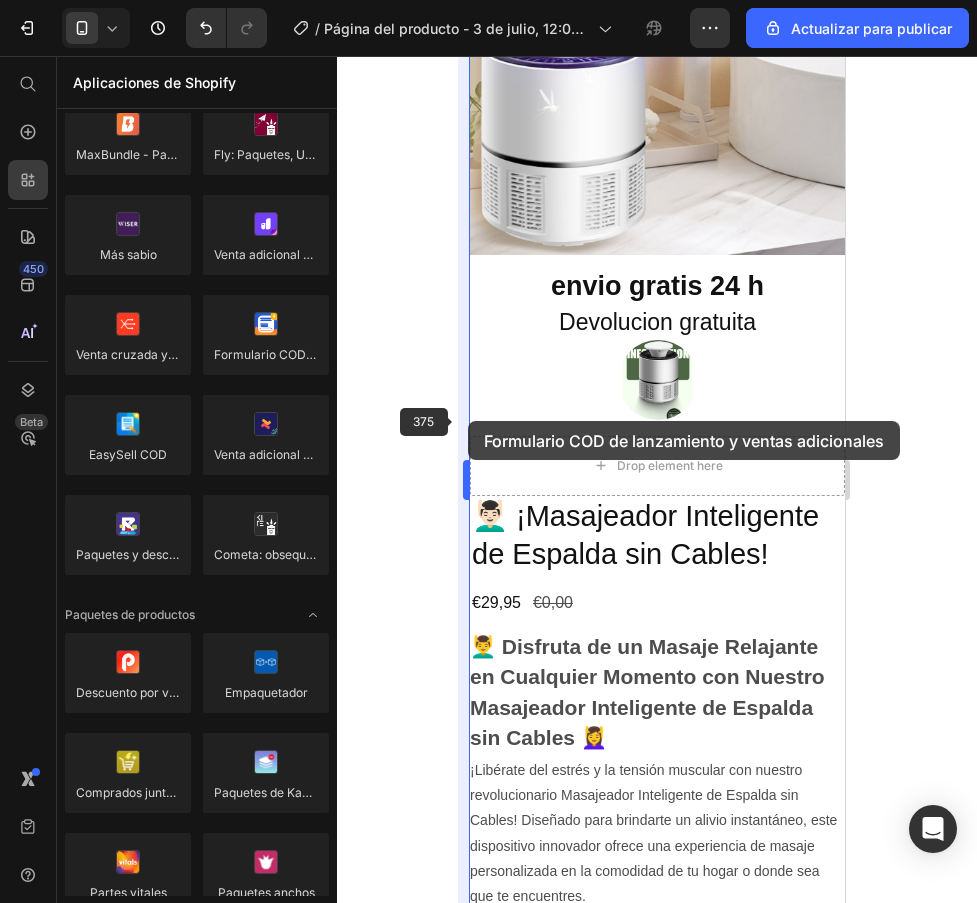 drag, startPoint x: 272, startPoint y: 337, endPoint x: 0, endPoint y: 365, distance: 273.43738 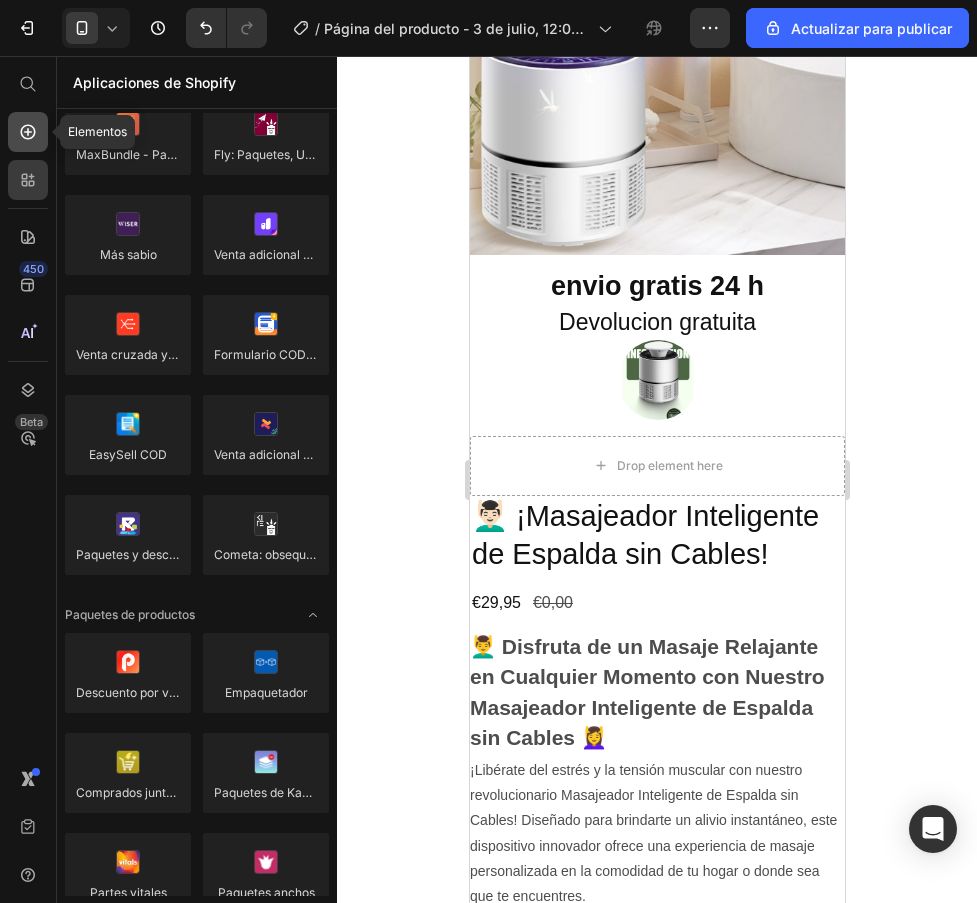 click 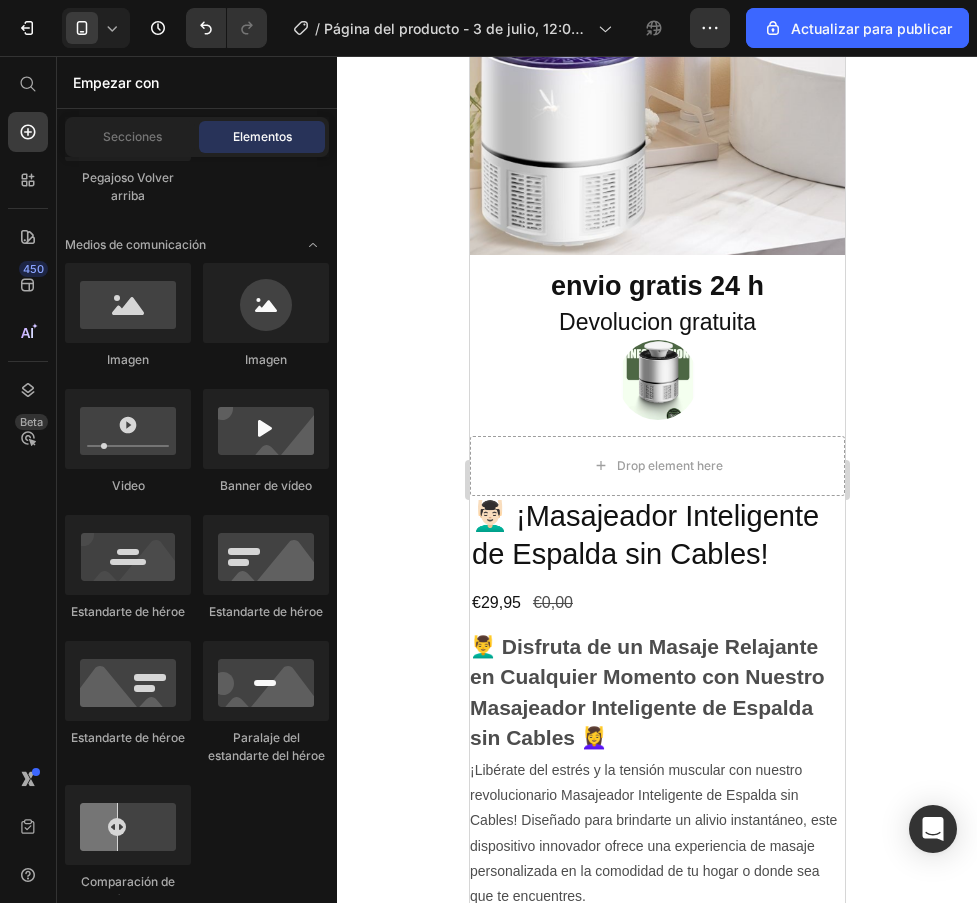 scroll, scrollTop: 500, scrollLeft: 0, axis: vertical 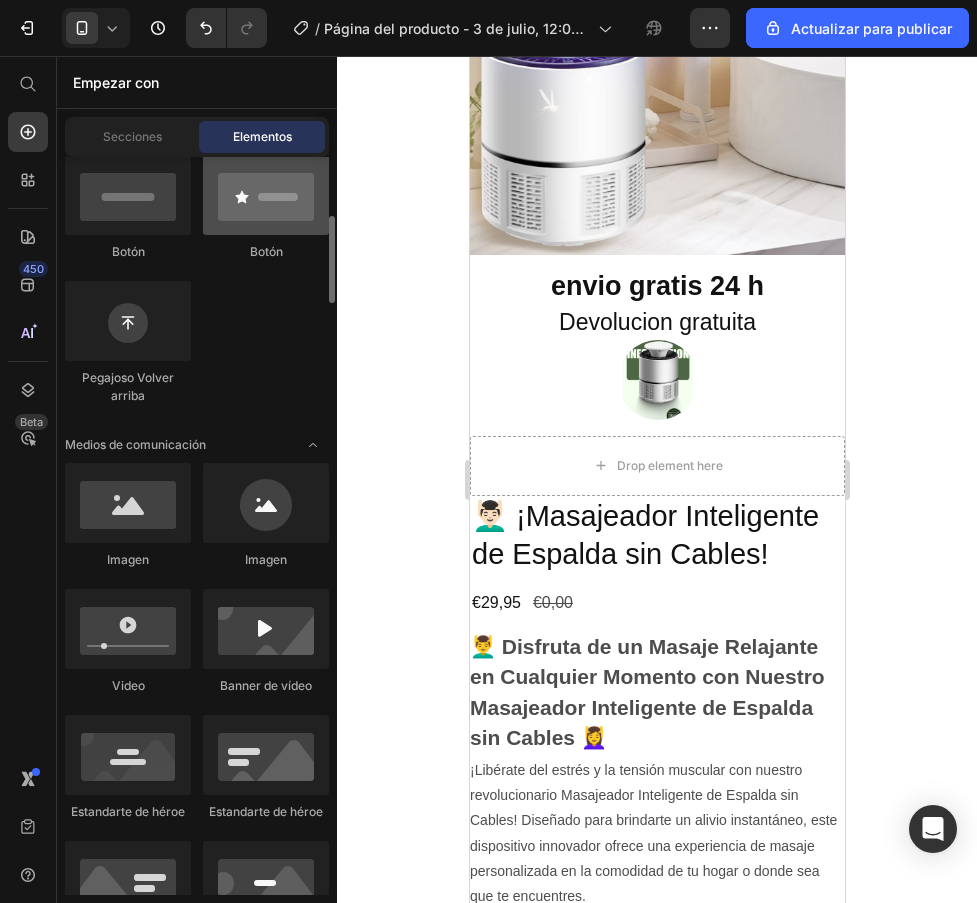 click at bounding box center (266, 195) 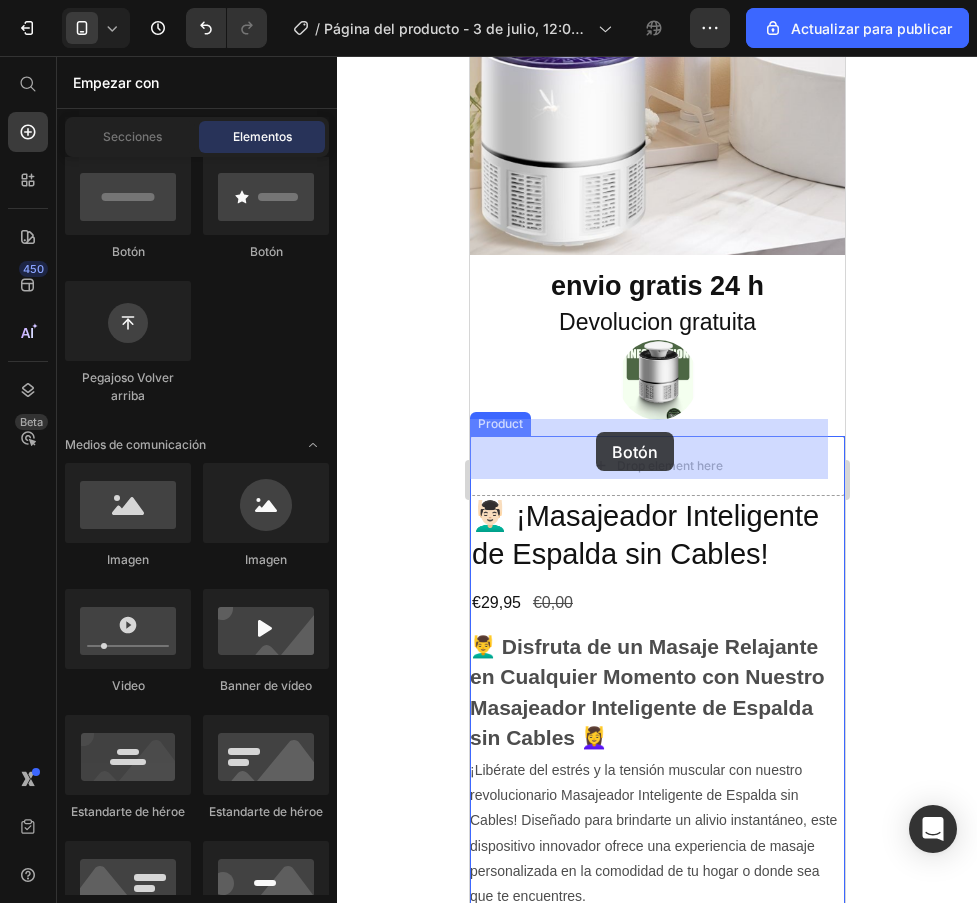 drag, startPoint x: 735, startPoint y: 262, endPoint x: 595, endPoint y: 432, distance: 220.22716 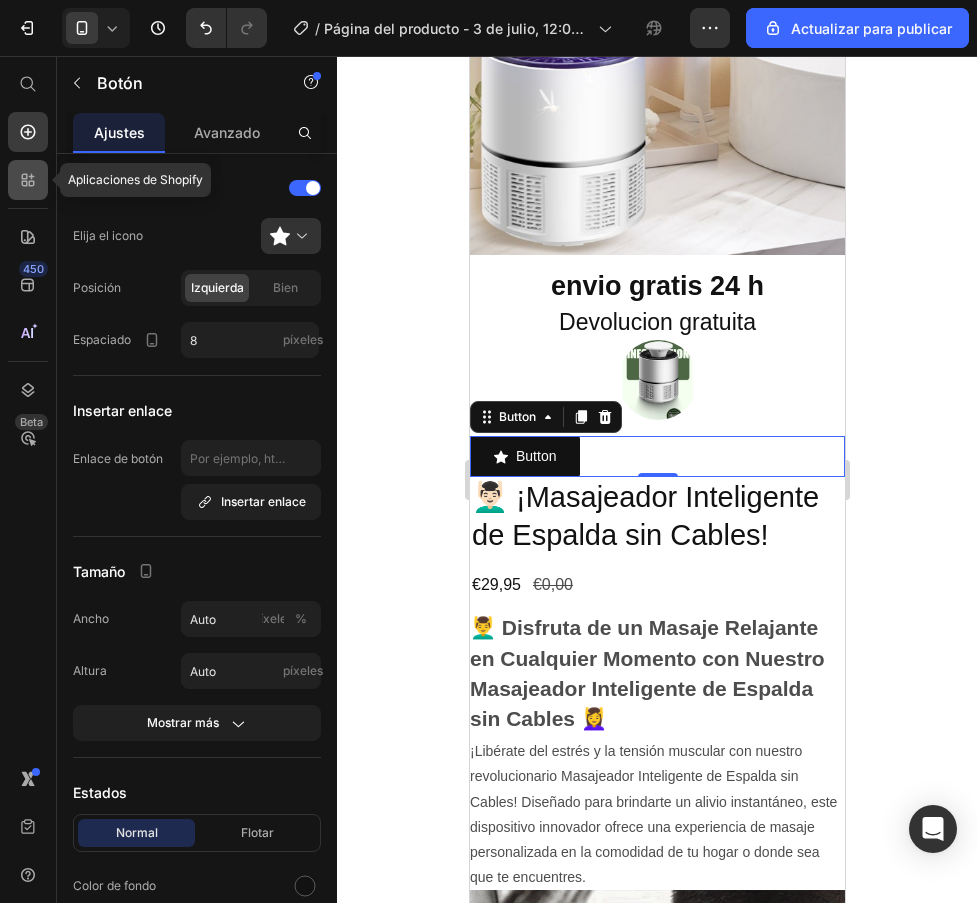 click 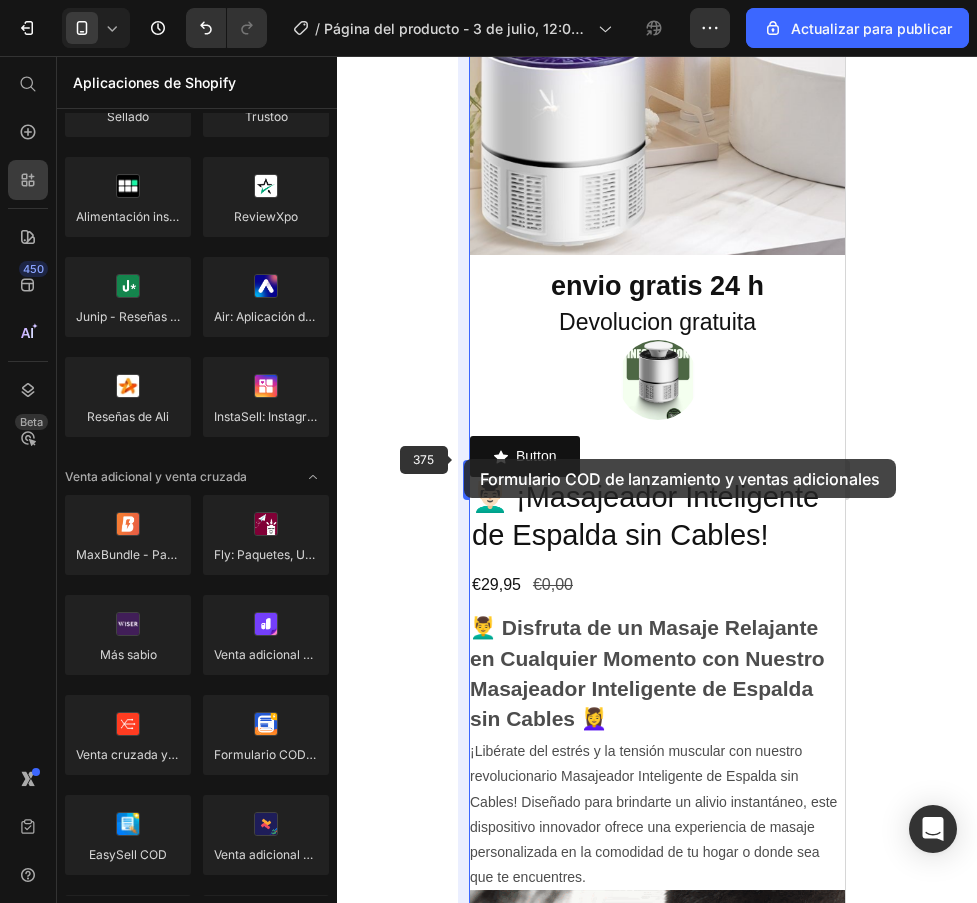 drag, startPoint x: 307, startPoint y: 706, endPoint x: 464, endPoint y: 459, distance: 292.6739 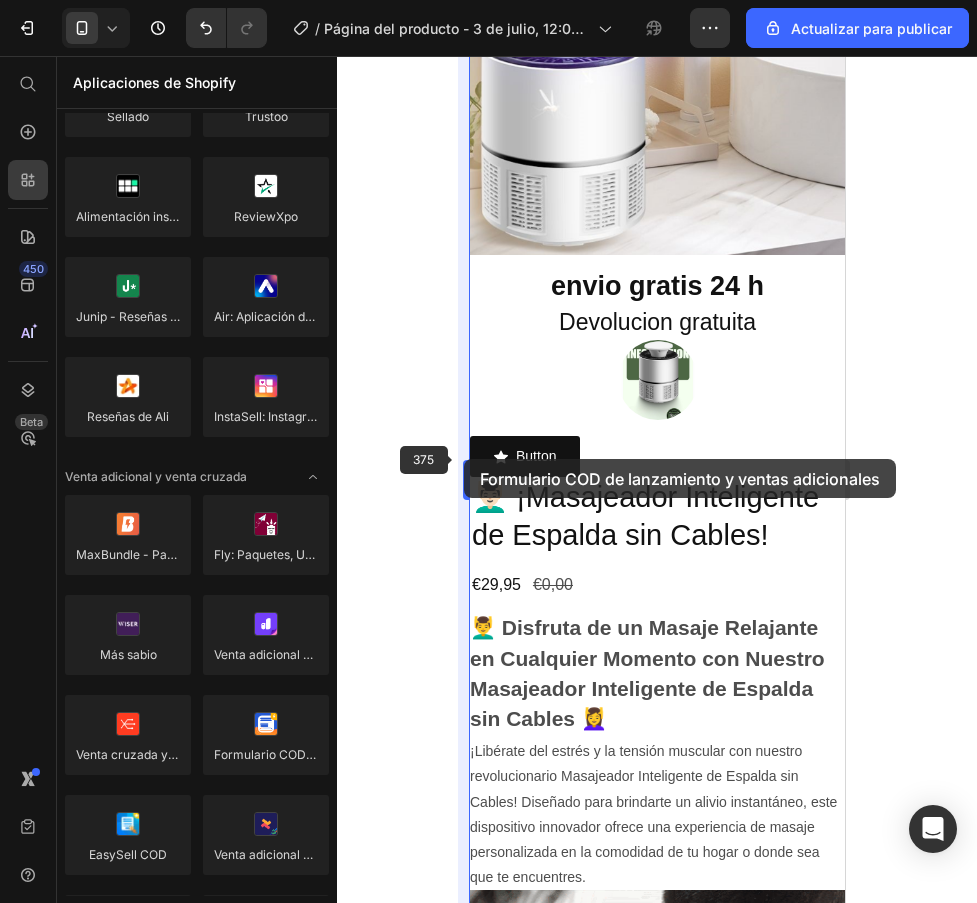 click on "7 / Página del producto - 3 de julio, 12:00:49 Avance 0 productos asignados  Save  Actualizar para publicar 450 Beta Aplicaciones de Shopify Sección de héroes Detalle del producto Marcas Insignias de confianza Garantizar Desglose del producto Cómo utilizar Testimonios Comparar Manojo Preguntas frecuentes Prueba social Historia de la marca Lista de productos Recopilación Lista de blogs Contacto Sticky Añadir al carrito Pie de página personalizado Explorar la biblioteca 450 Reseñas de productos
Loox
Reseñas de Fera
Juzgame
Reseñas de productos LAI
Opinew
Rivyo
Ryviu
Reseñas de Yotpo" 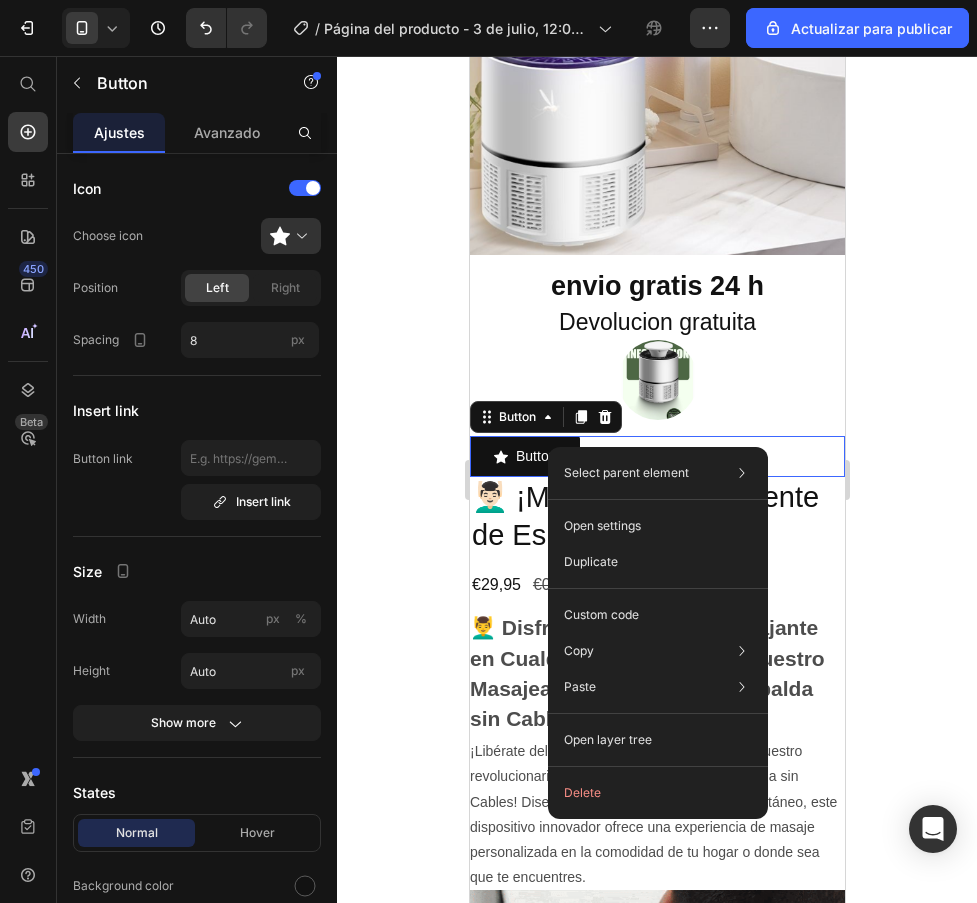 click 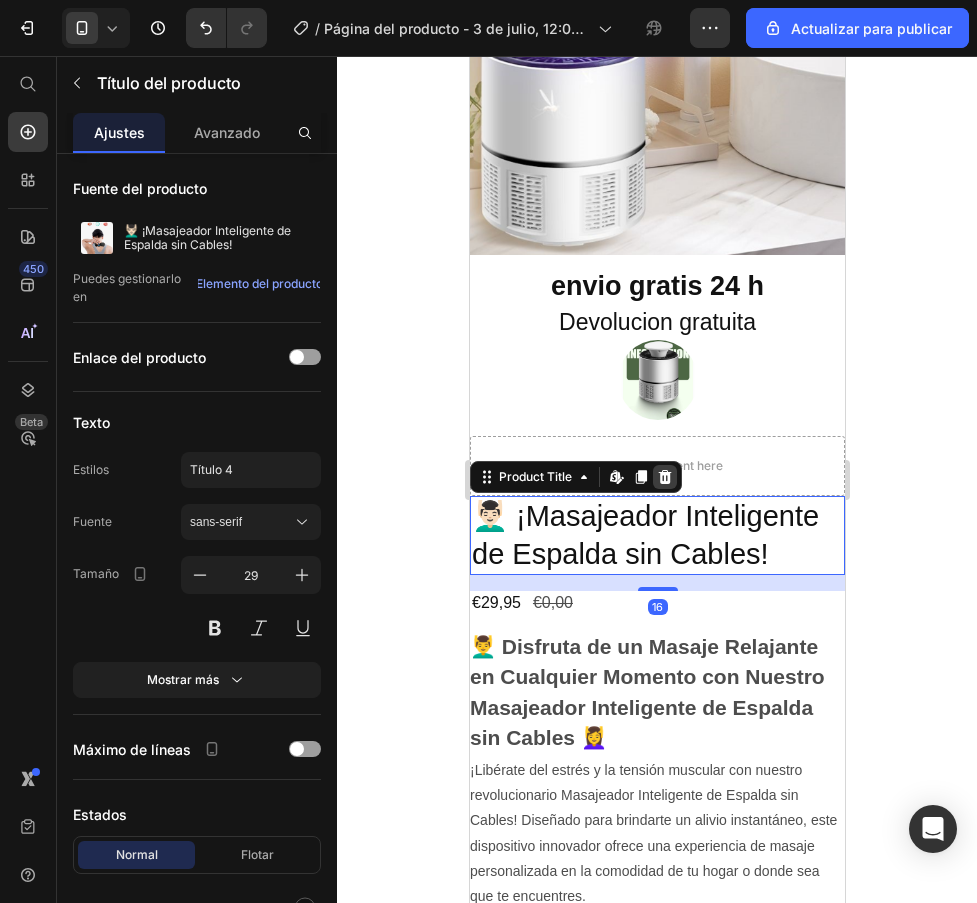 click 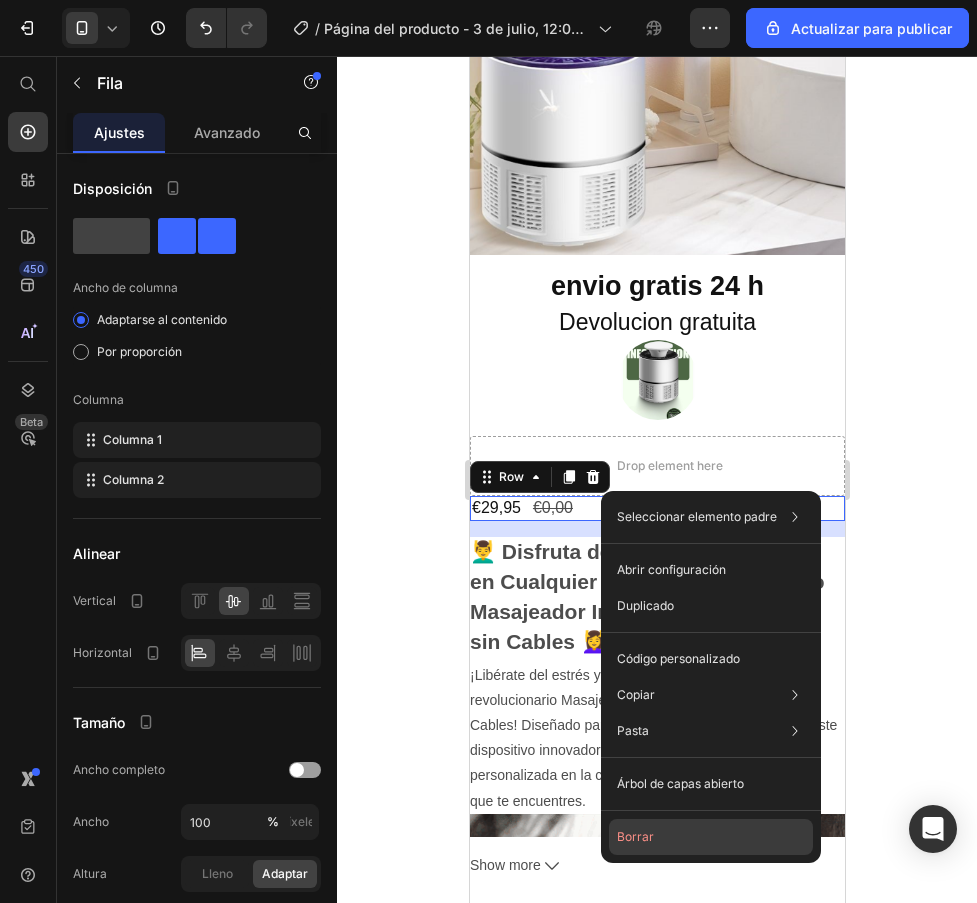 click on "Borrar" at bounding box center [635, 836] 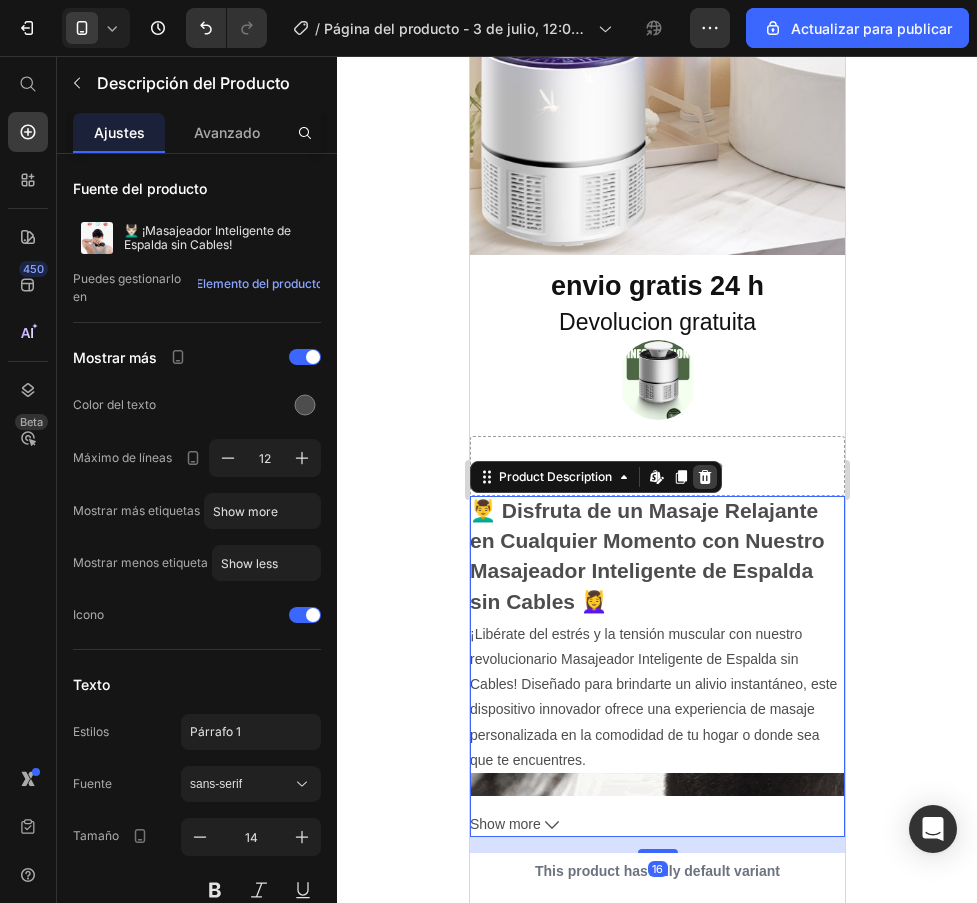 click 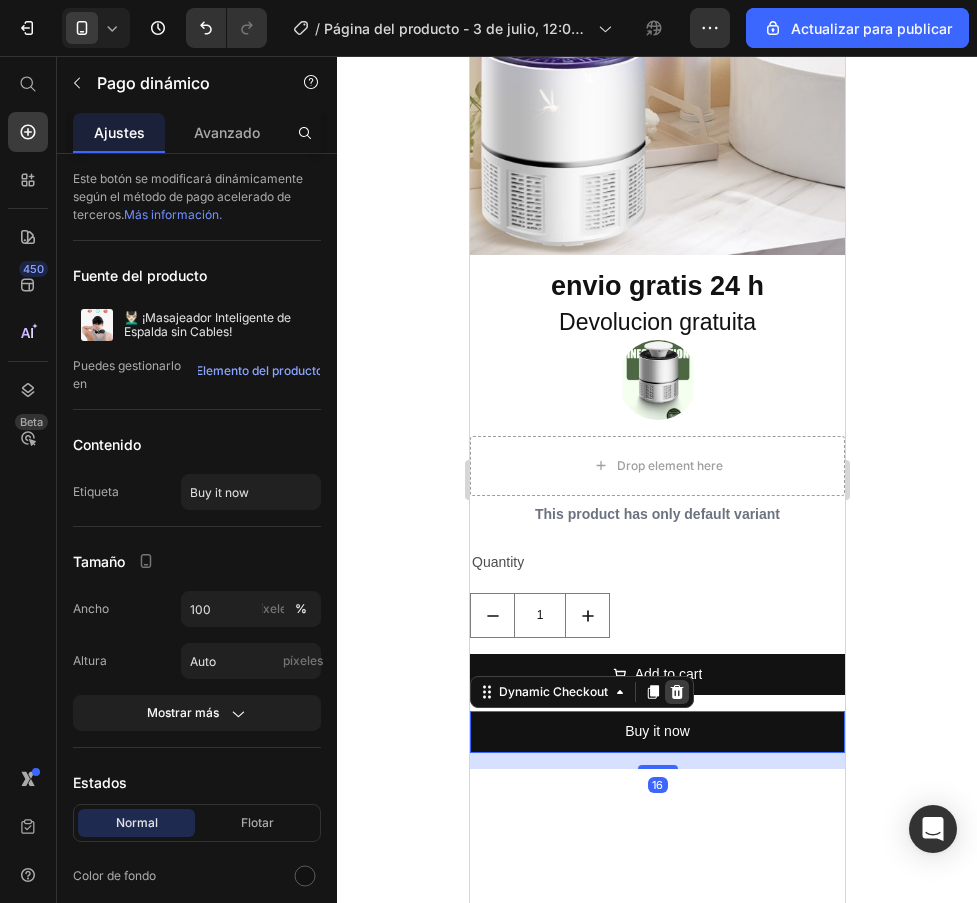 click 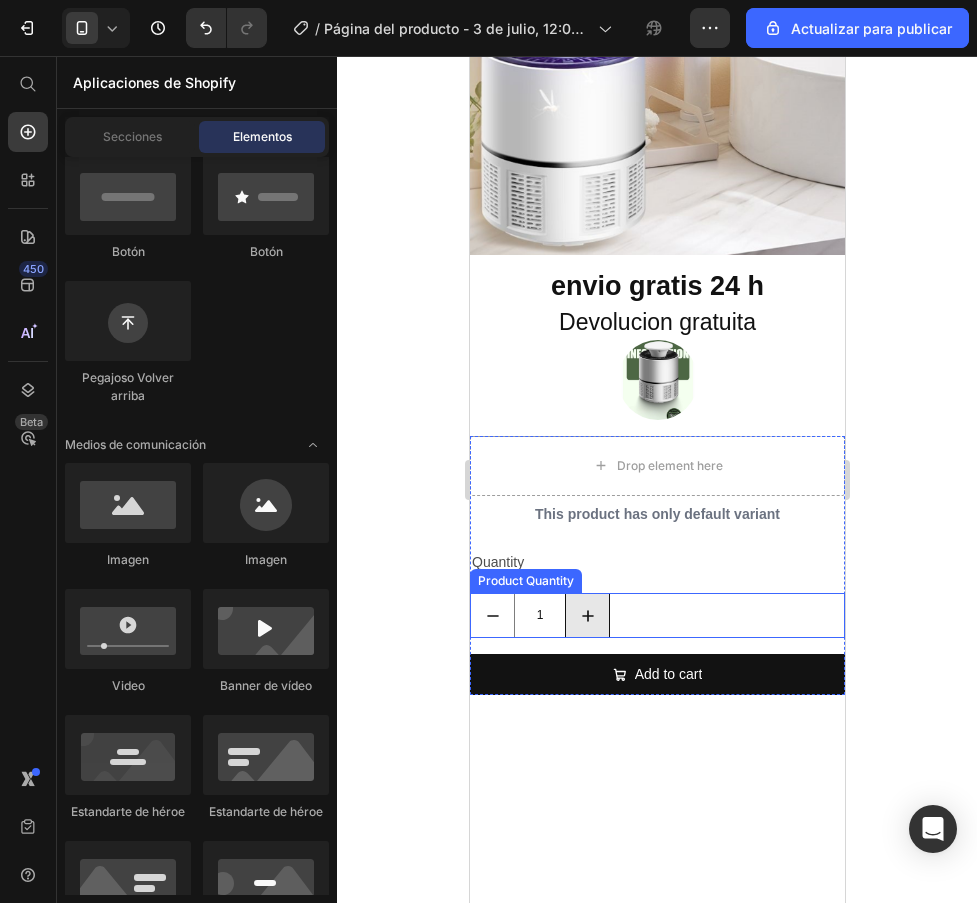 click 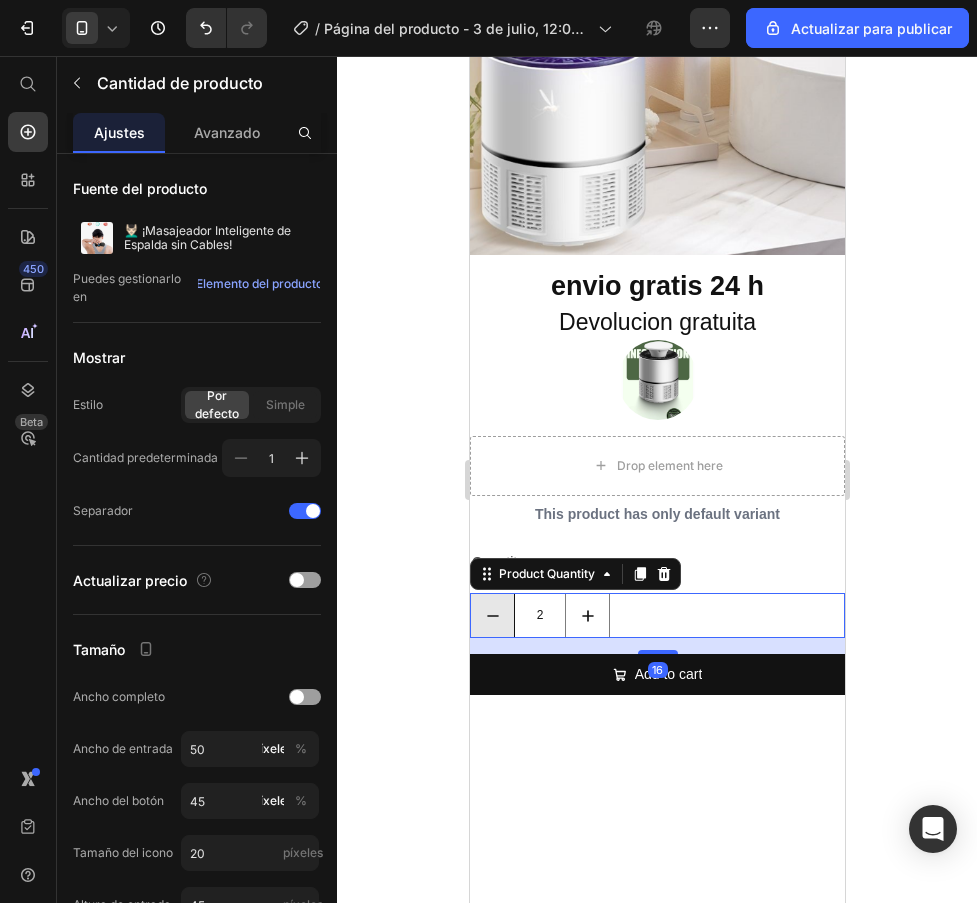 click 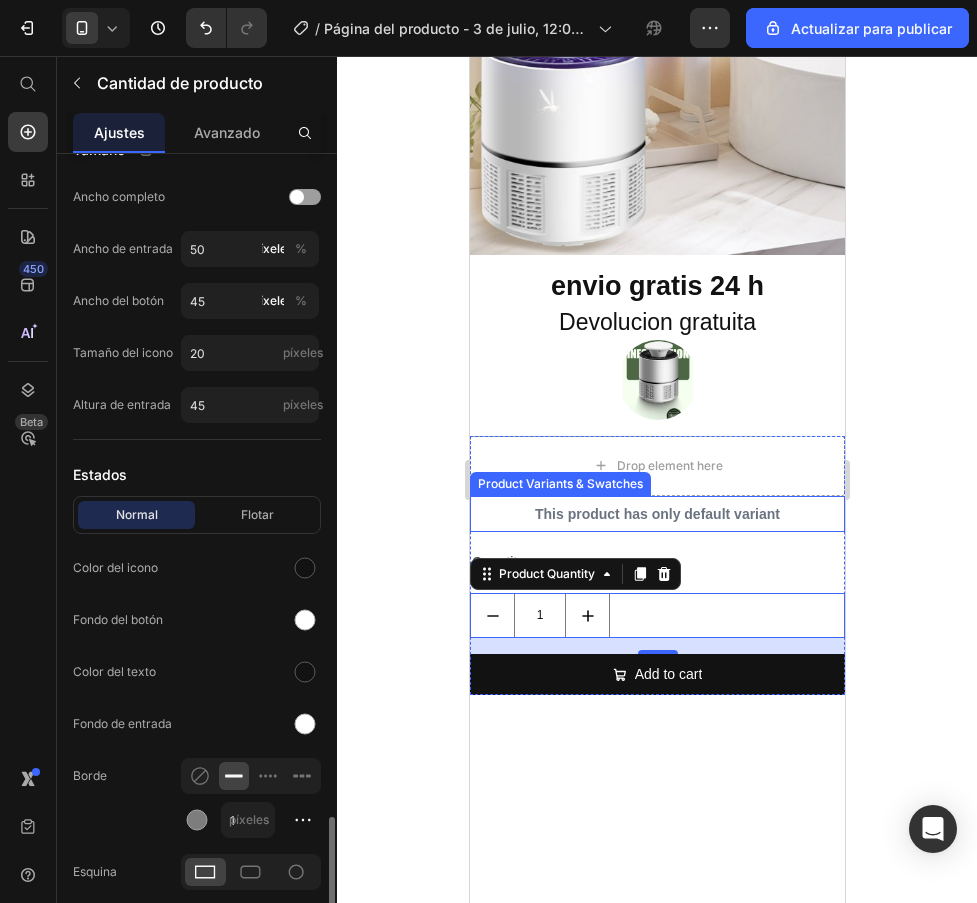 scroll, scrollTop: 800, scrollLeft: 0, axis: vertical 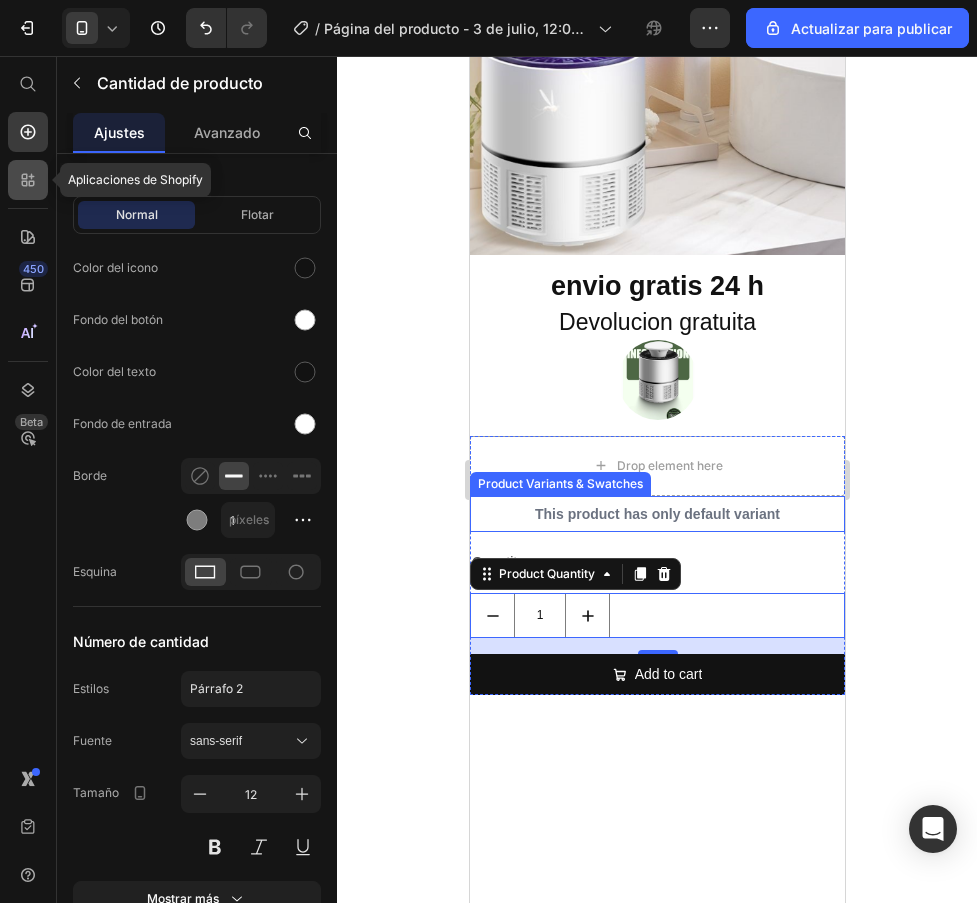 click 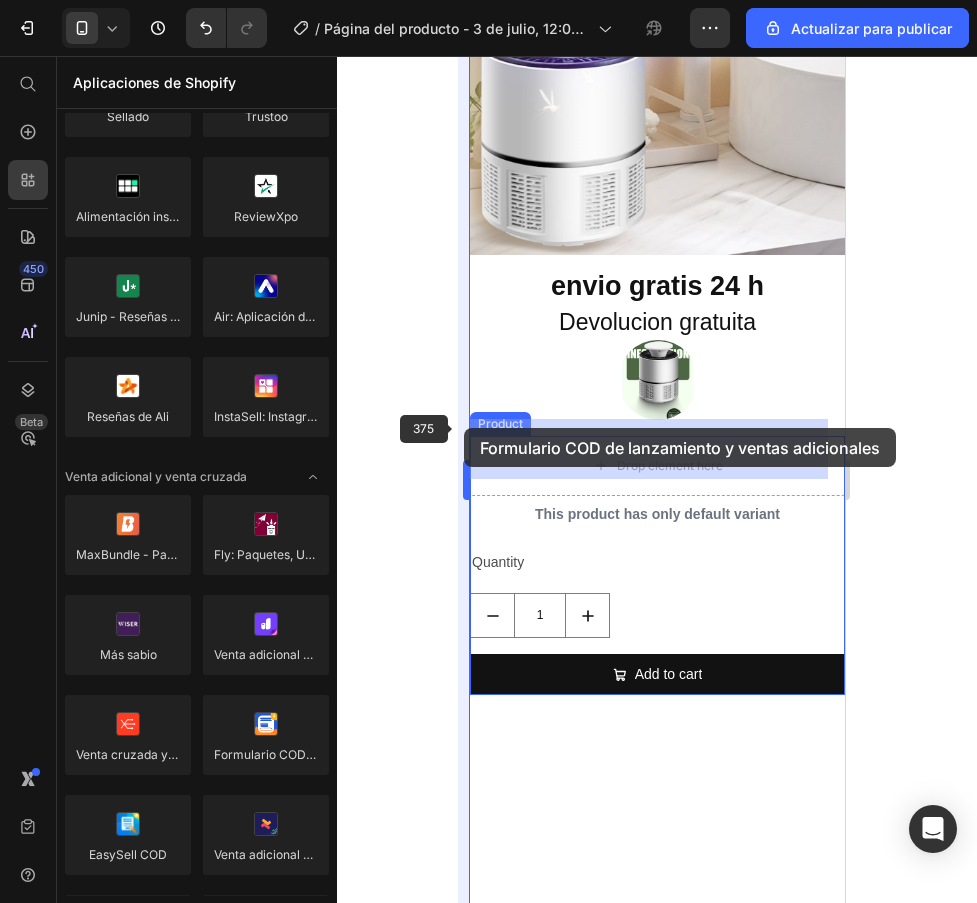 drag, startPoint x: 270, startPoint y: 738, endPoint x: 464, endPoint y: 428, distance: 365.69934 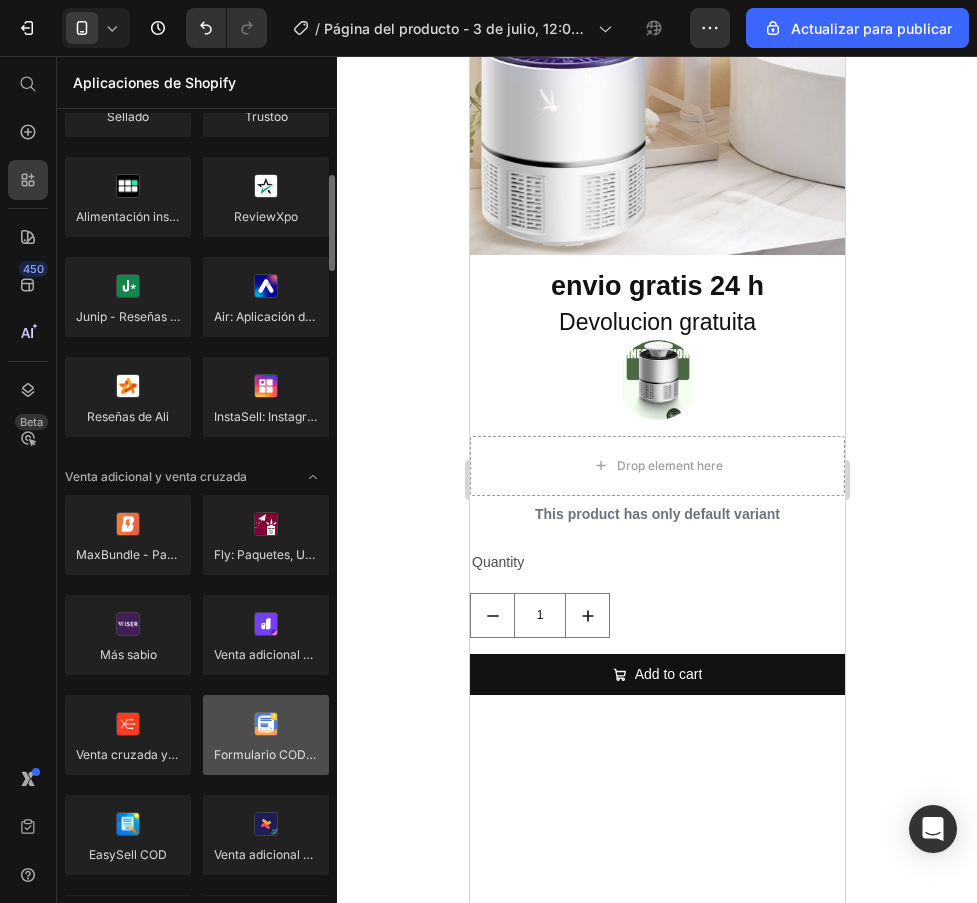 drag, startPoint x: 265, startPoint y: 731, endPoint x: 243, endPoint y: 748, distance: 27.802877 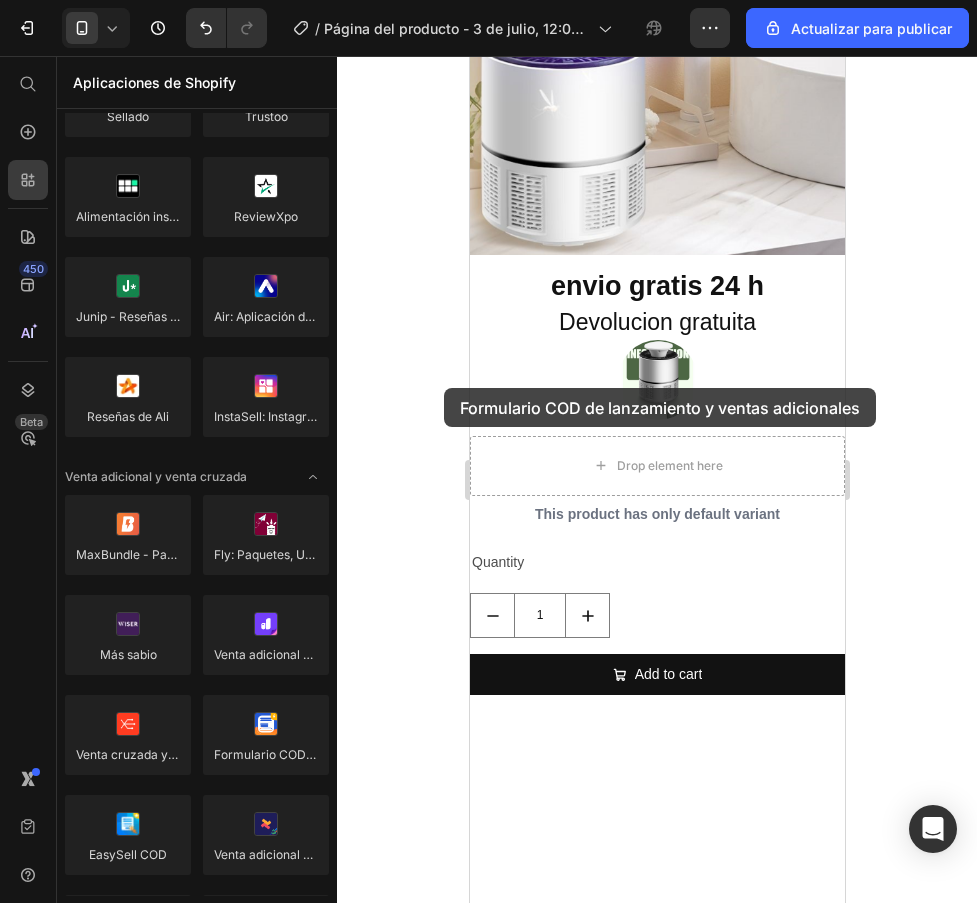 drag, startPoint x: 278, startPoint y: 739, endPoint x: 444, endPoint y: 388, distance: 388.27438 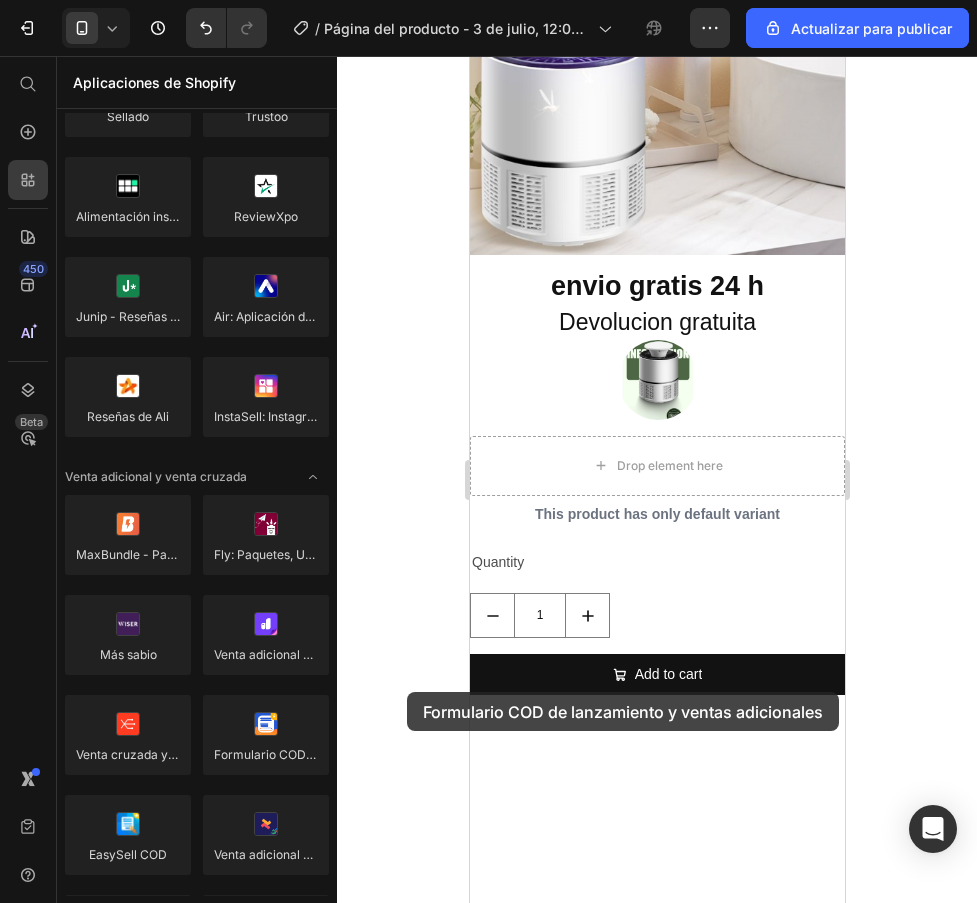 drag, startPoint x: 270, startPoint y: 756, endPoint x: 407, endPoint y: 692, distance: 151.21178 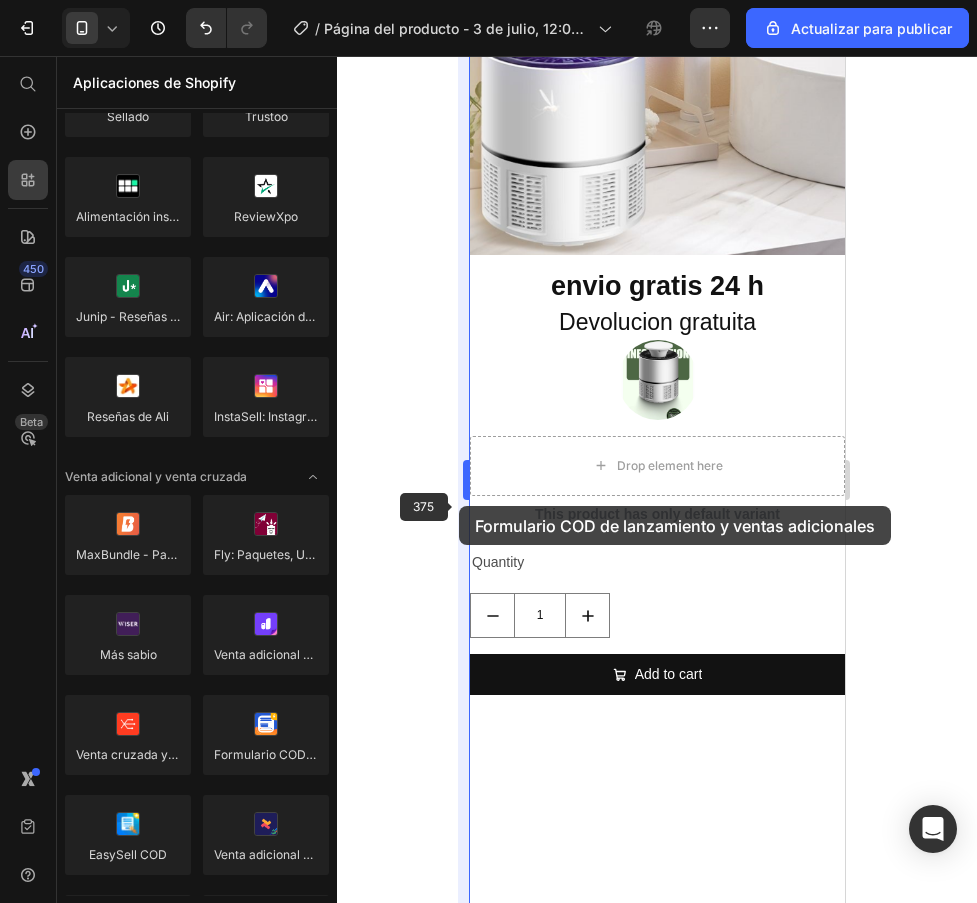 drag, startPoint x: 249, startPoint y: 737, endPoint x: 459, endPoint y: 506, distance: 312.18744 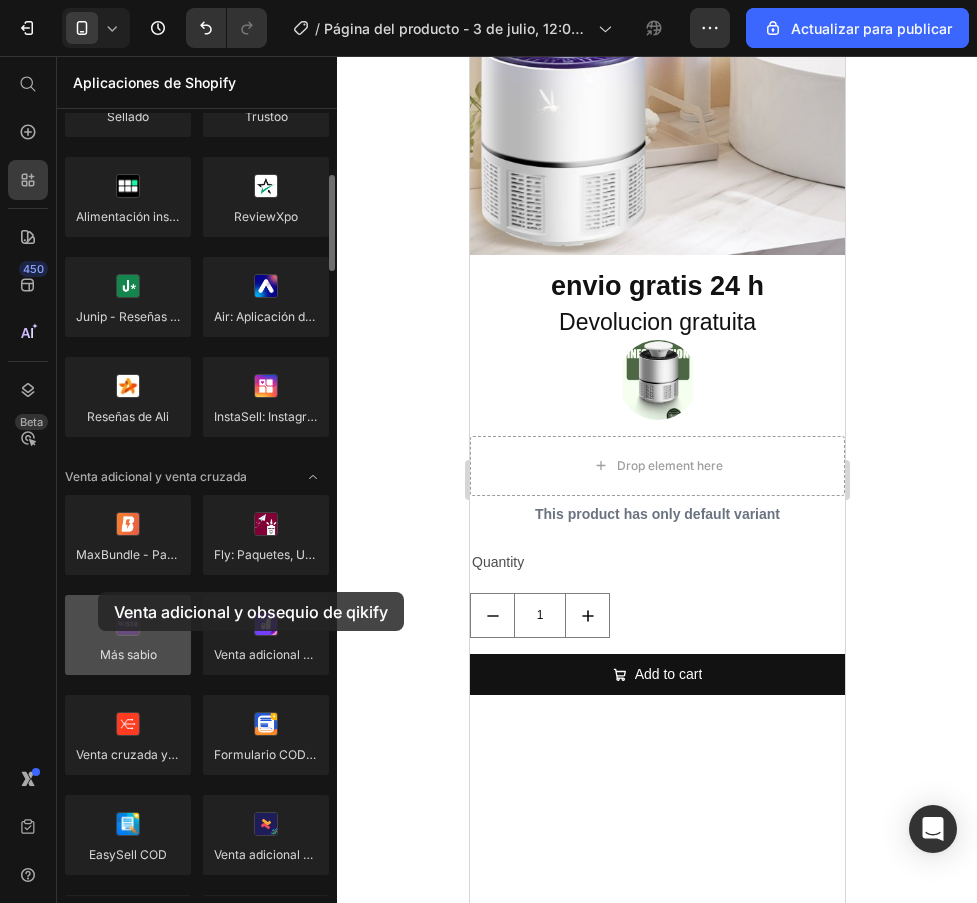 drag, startPoint x: 263, startPoint y: 635, endPoint x: 189, endPoint y: 660, distance: 78.1089 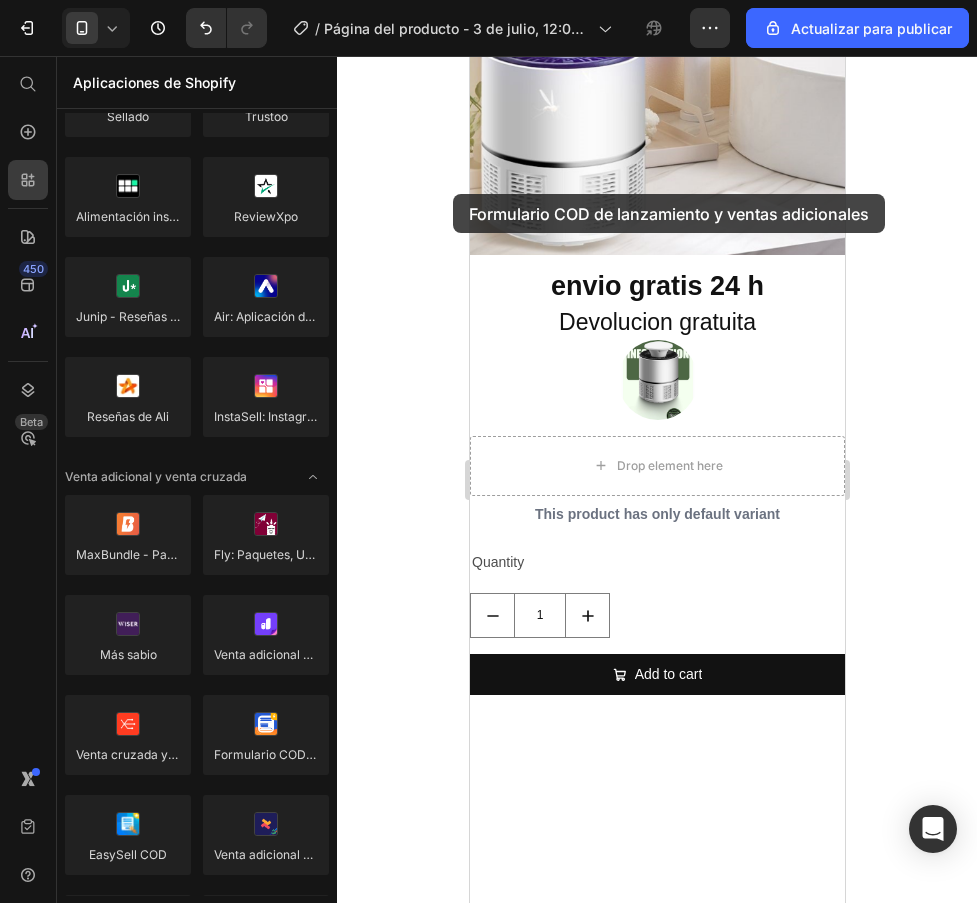 drag, startPoint x: 266, startPoint y: 762, endPoint x: 453, endPoint y: 194, distance: 597.9908 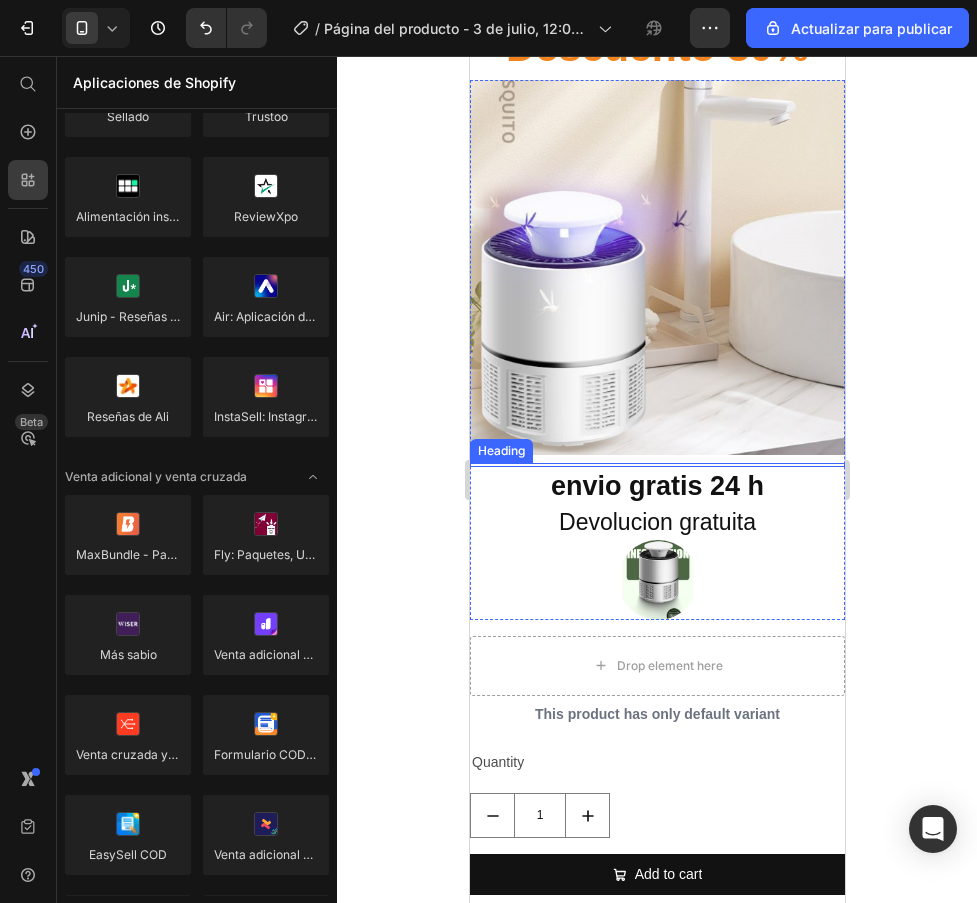 scroll, scrollTop: 0, scrollLeft: 0, axis: both 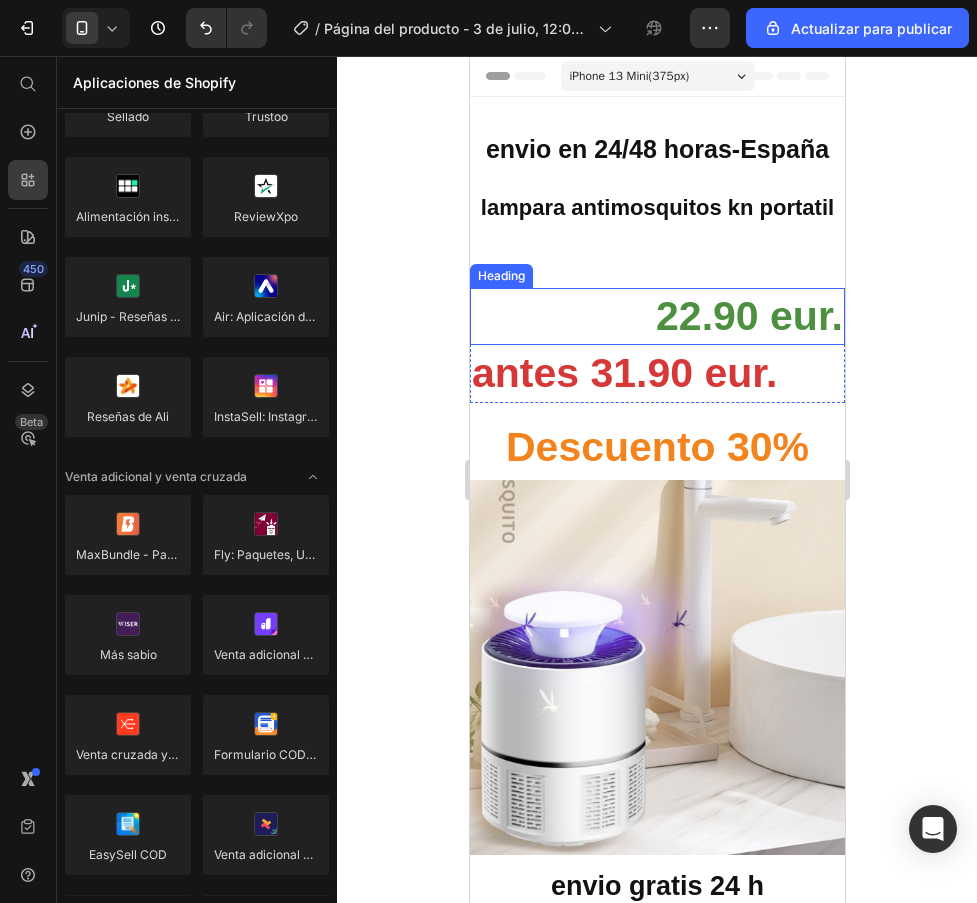 click on "22.90 eur." at bounding box center (656, 316) 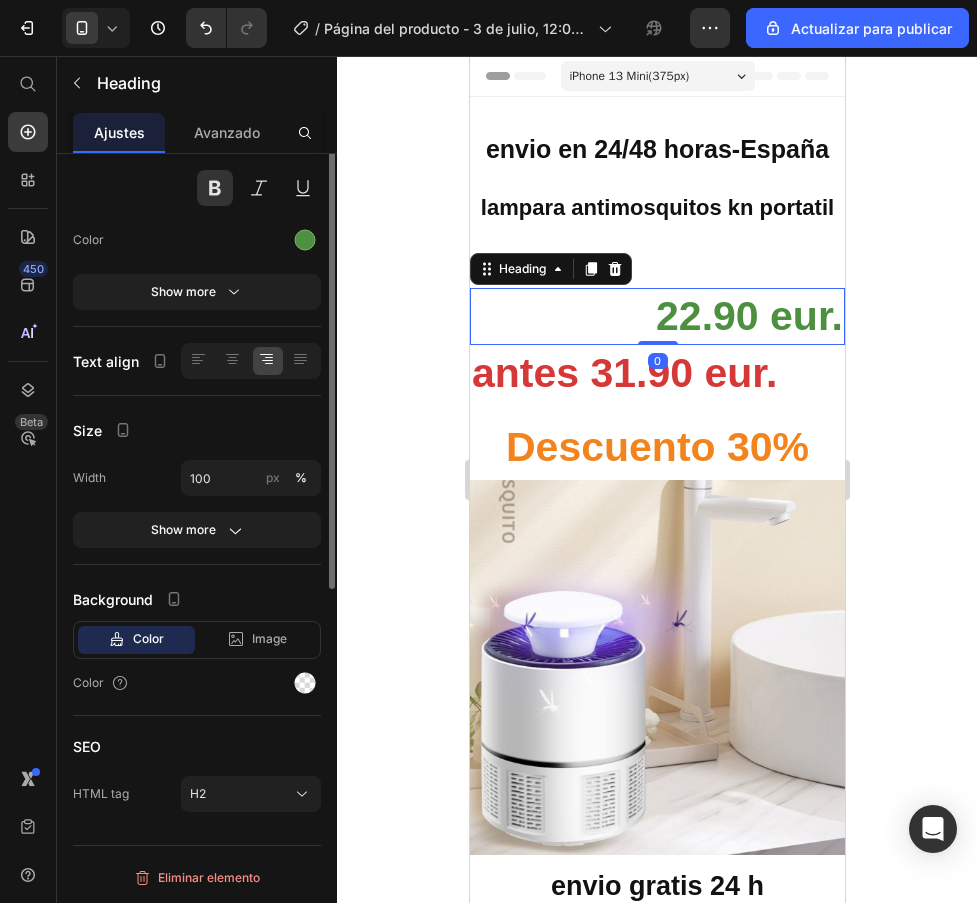 scroll, scrollTop: 0, scrollLeft: 0, axis: both 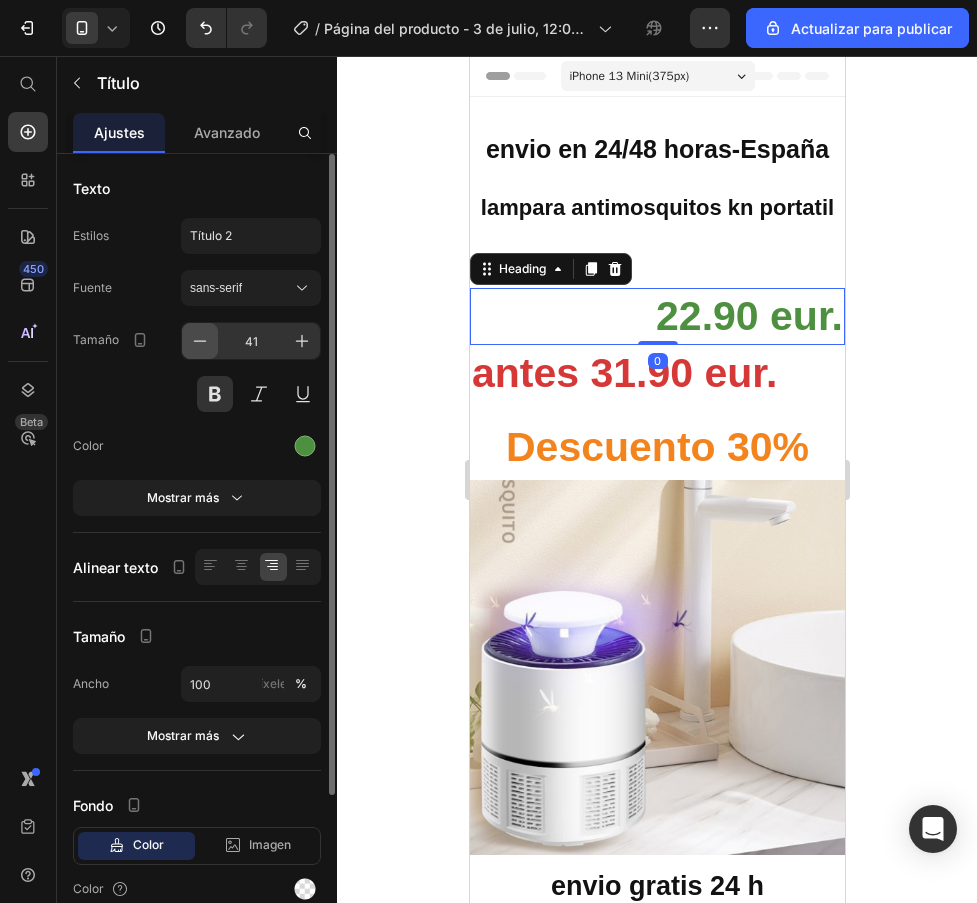 click at bounding box center (200, 341) 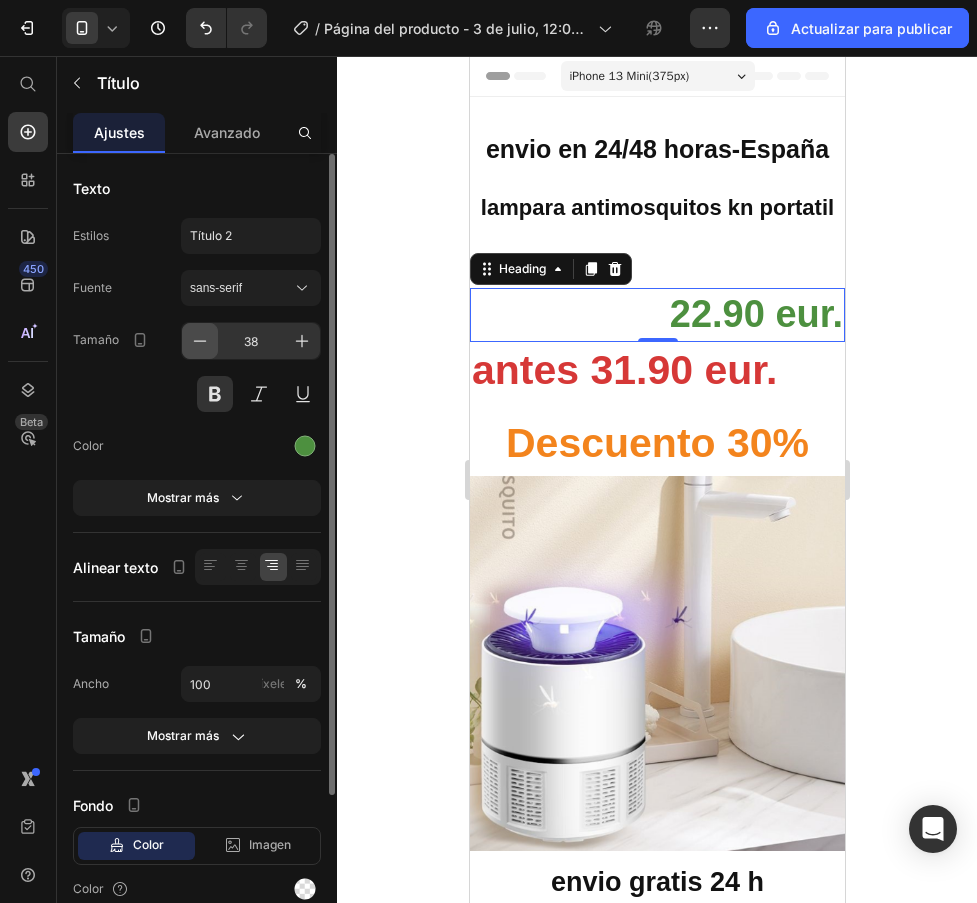 click at bounding box center [200, 341] 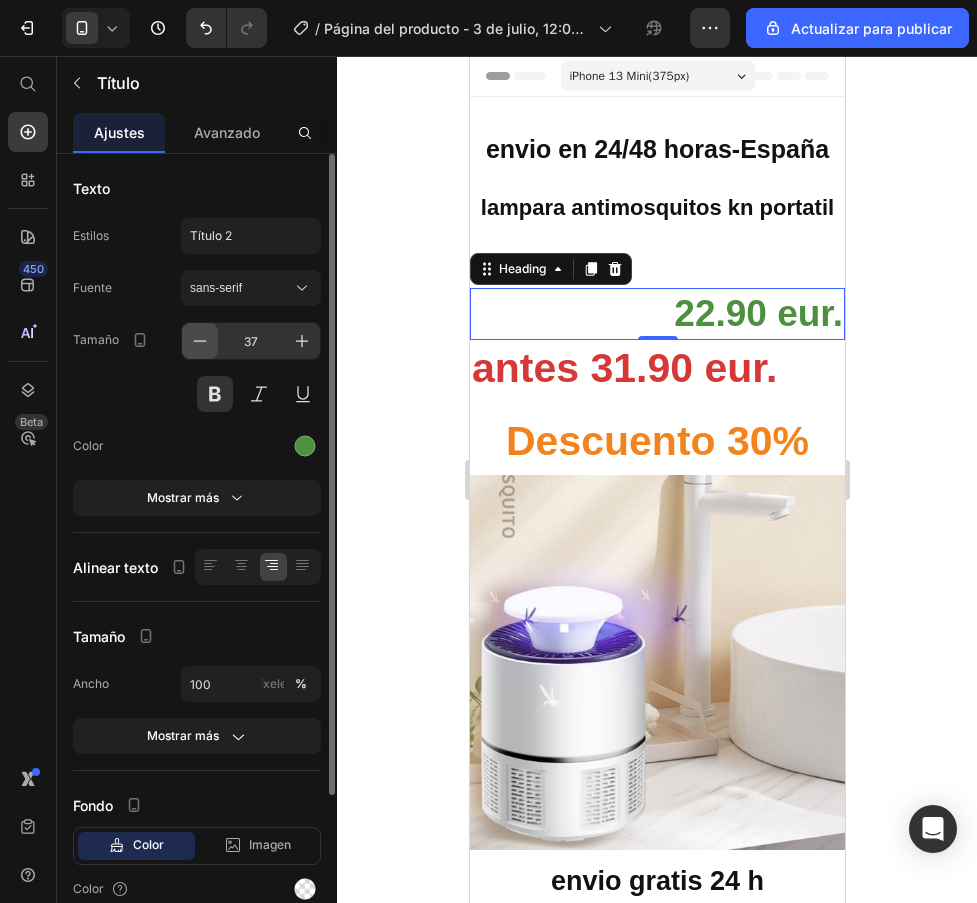 click 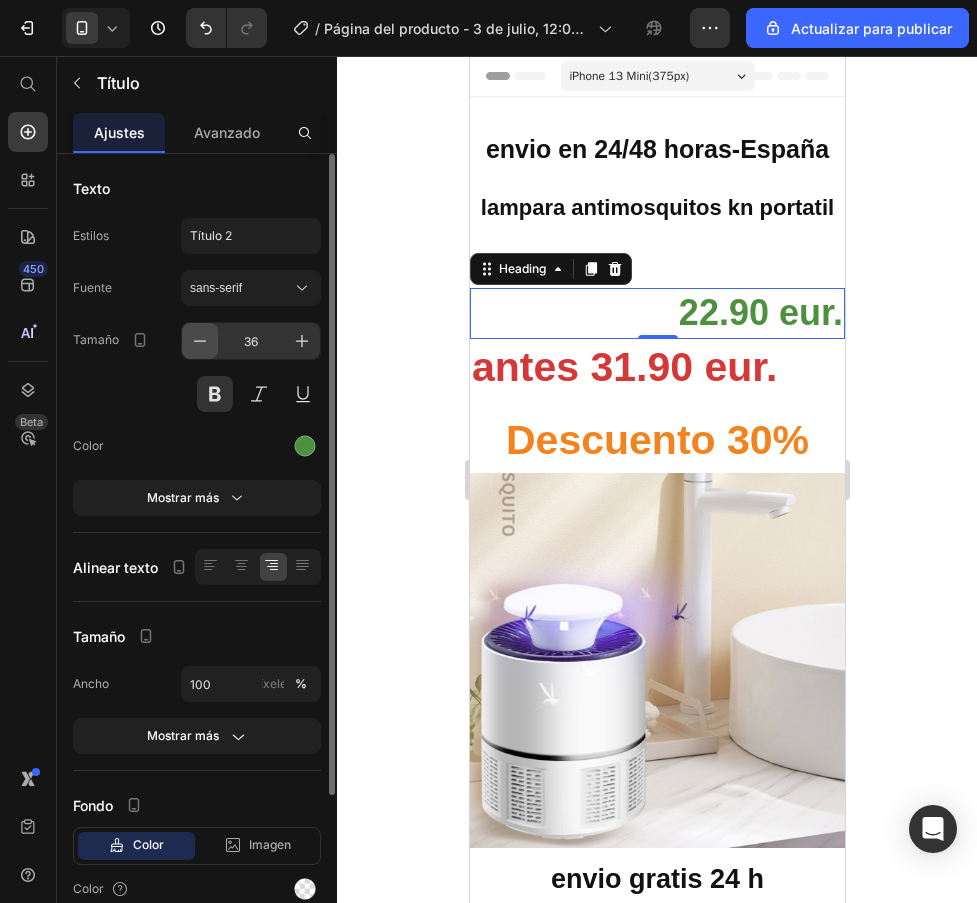 click 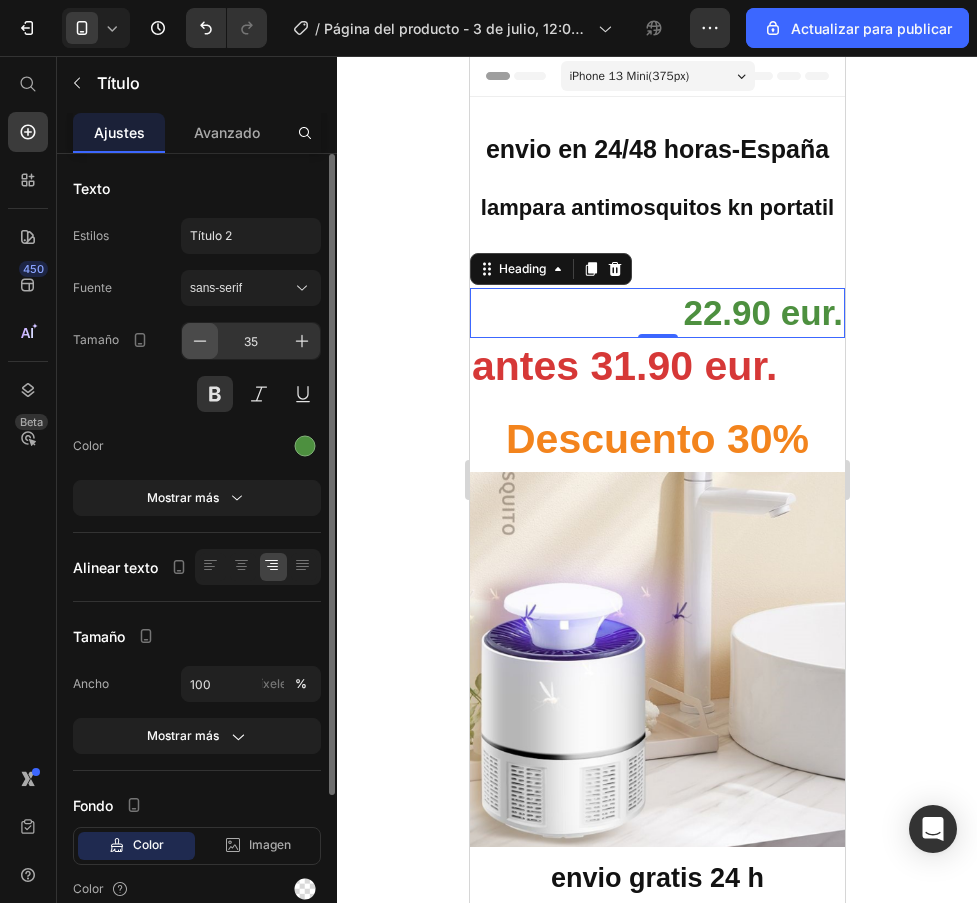 click 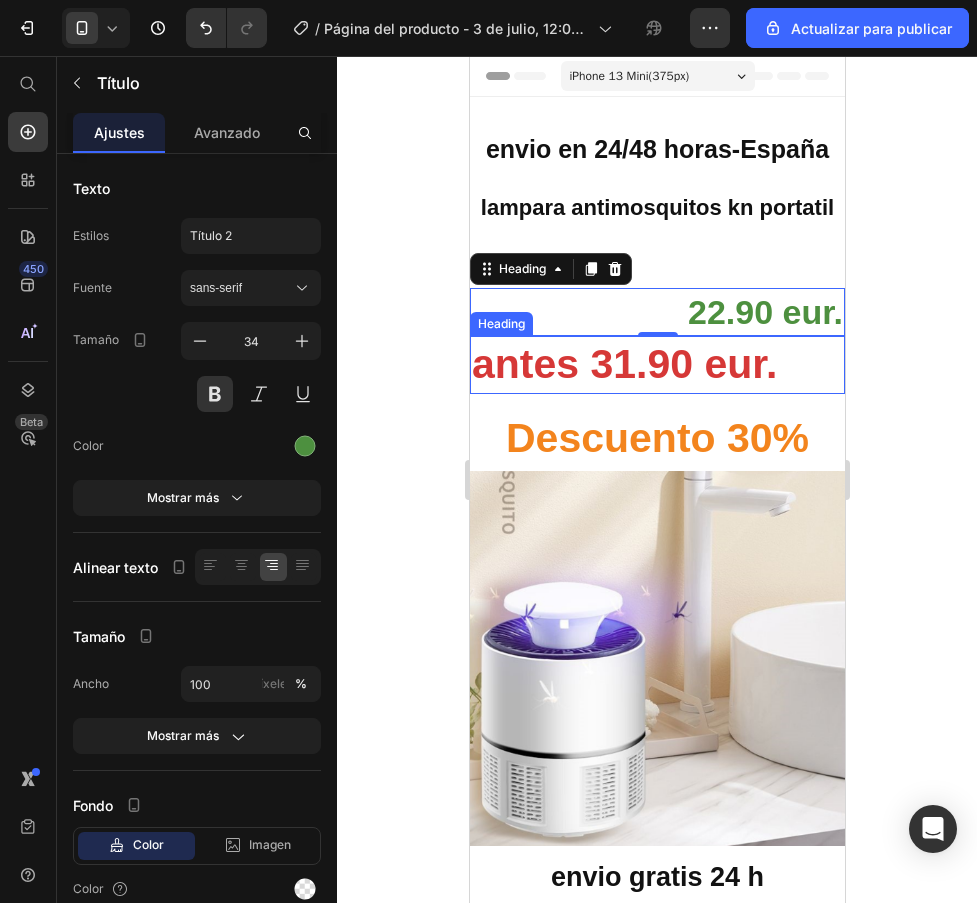 click on "antes 31.90 eur." at bounding box center (656, 364) 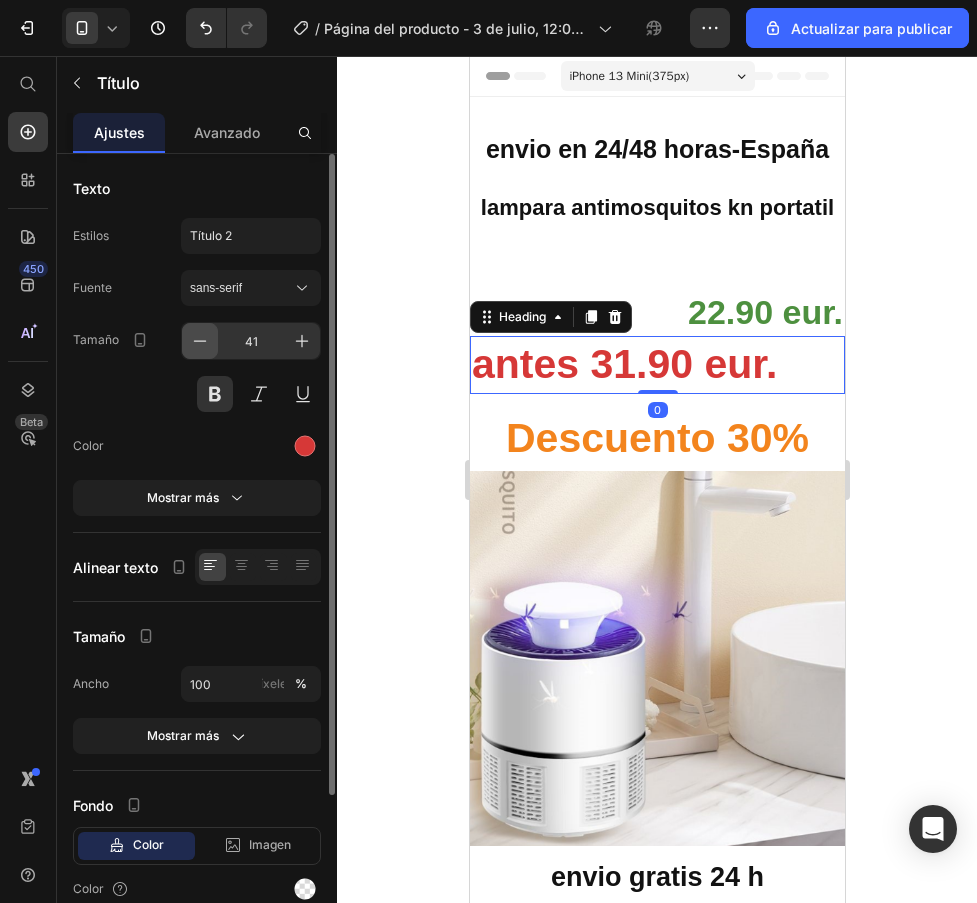 click 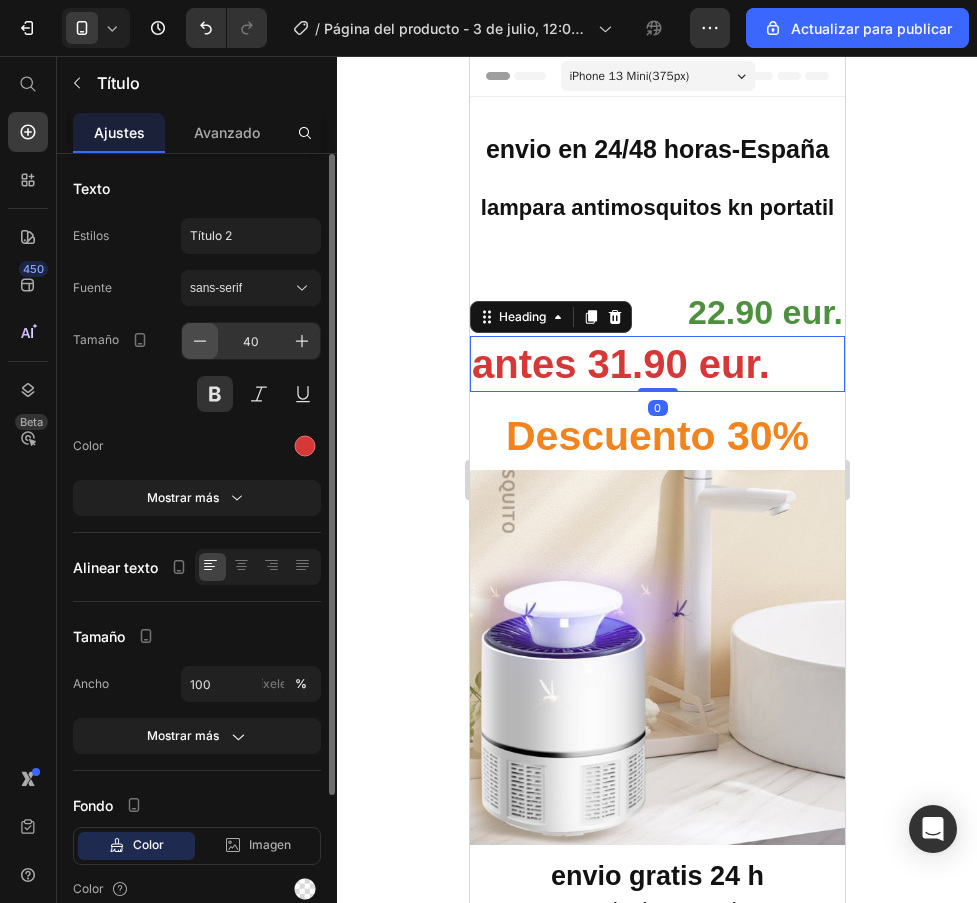click 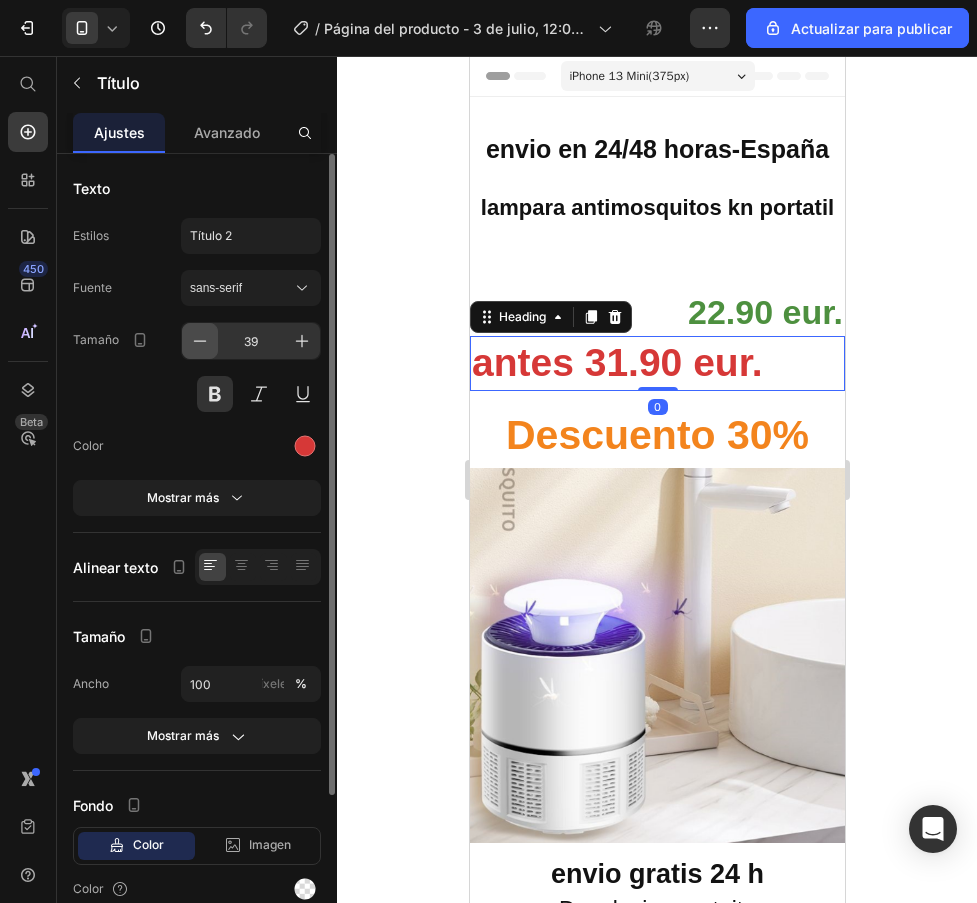 click 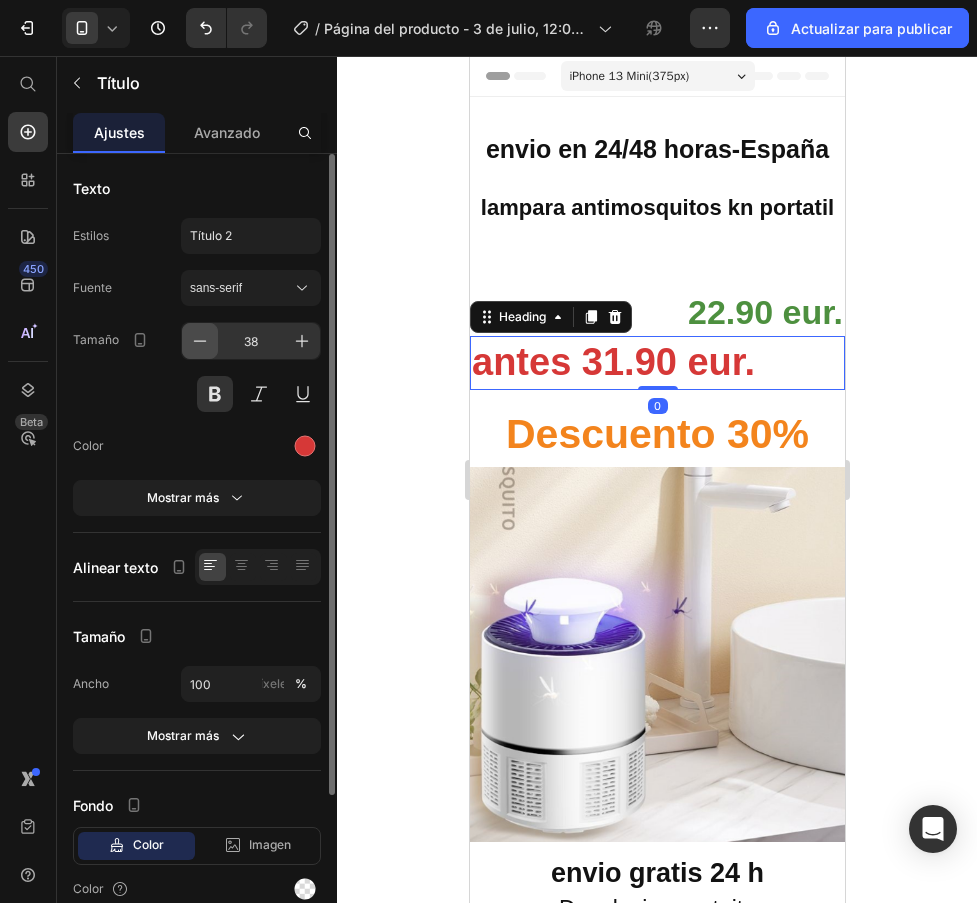 click 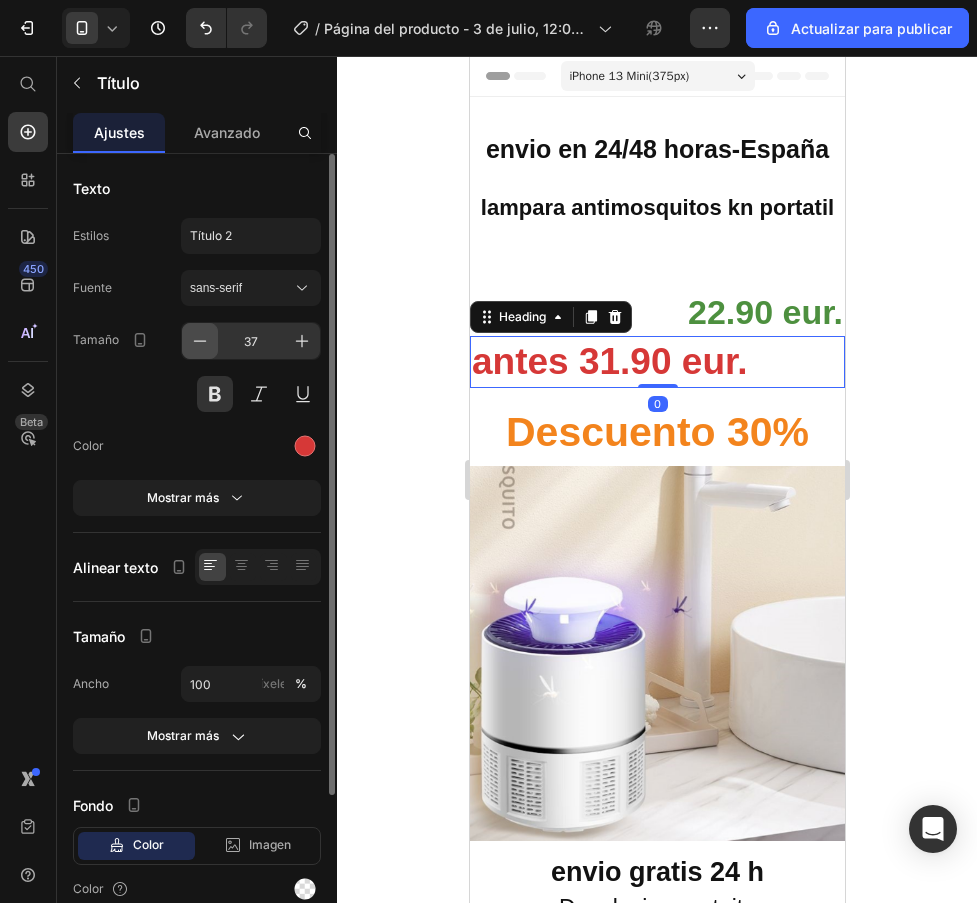 click 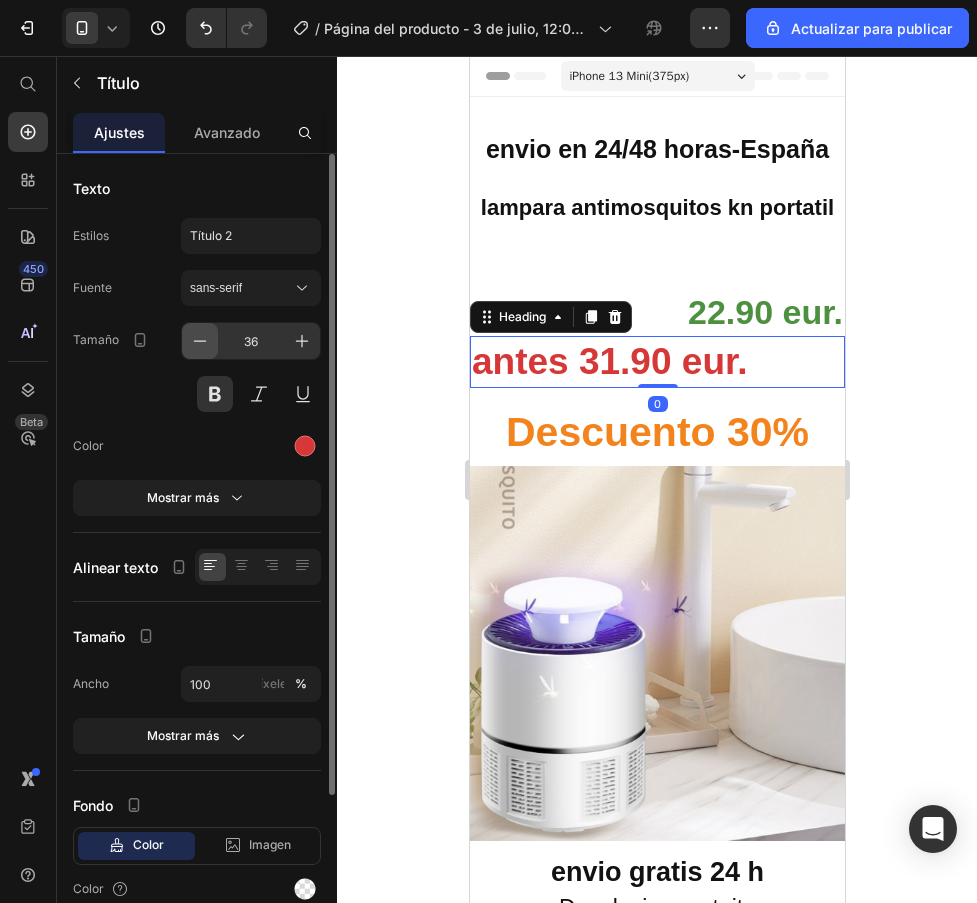 click 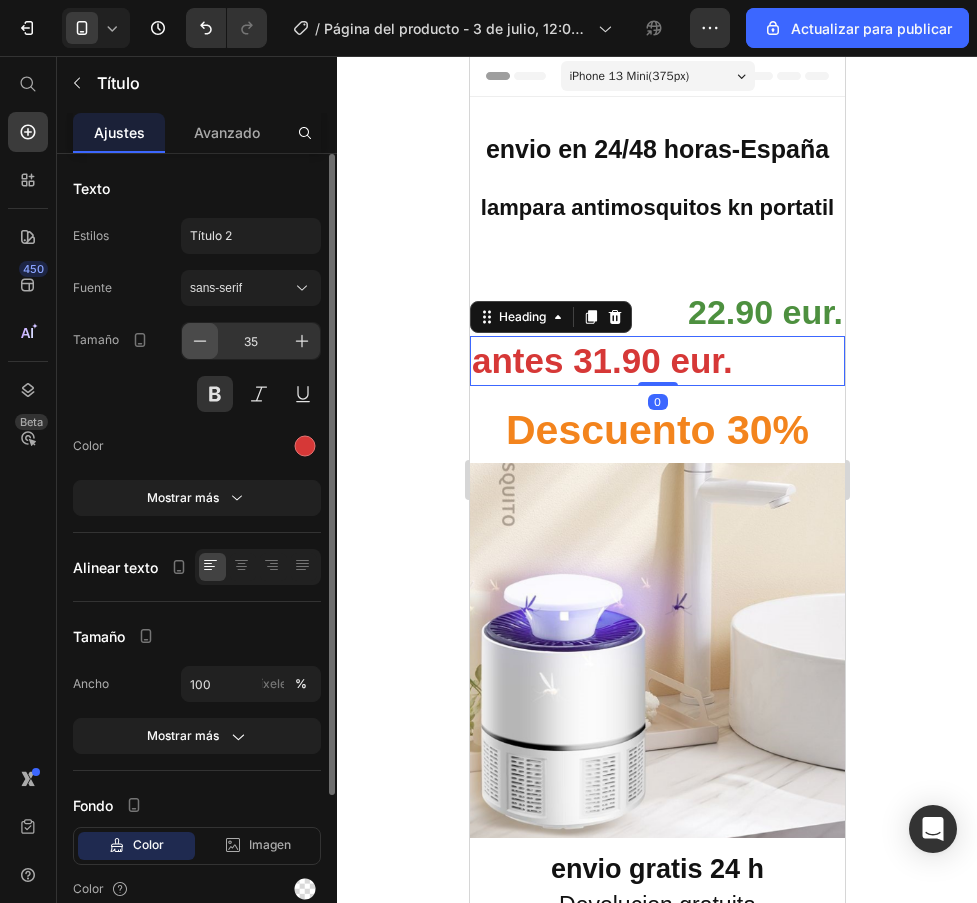 click 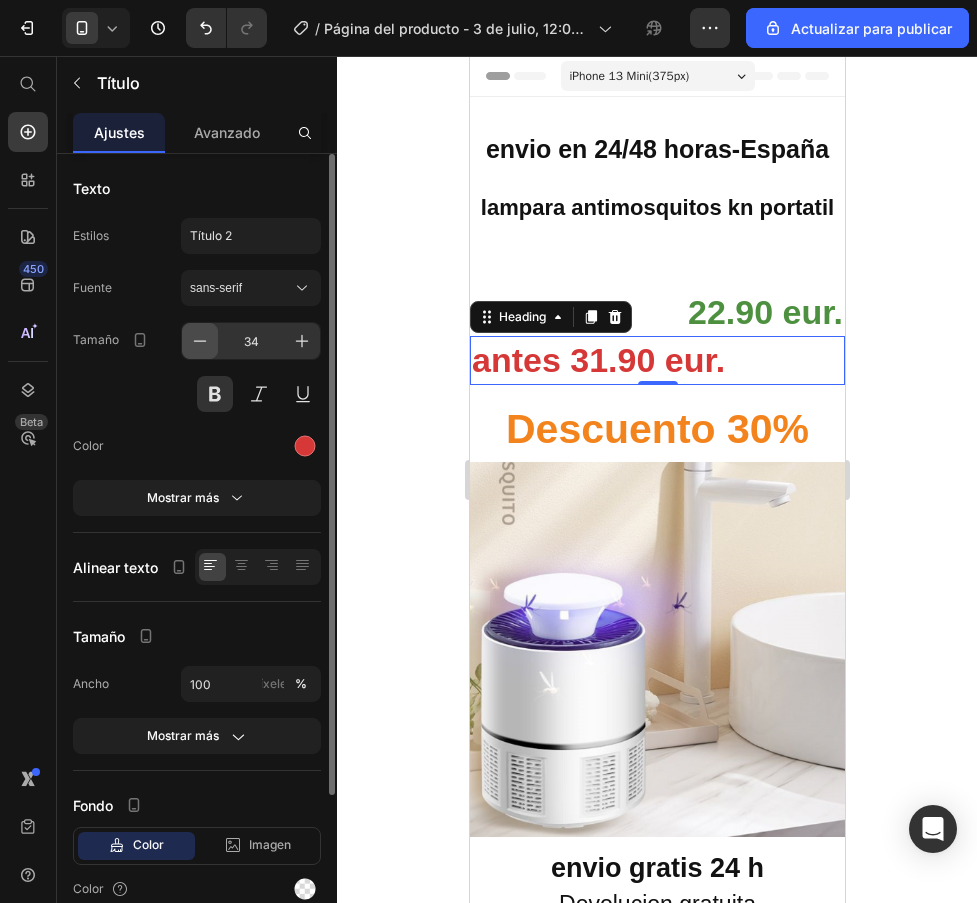 click 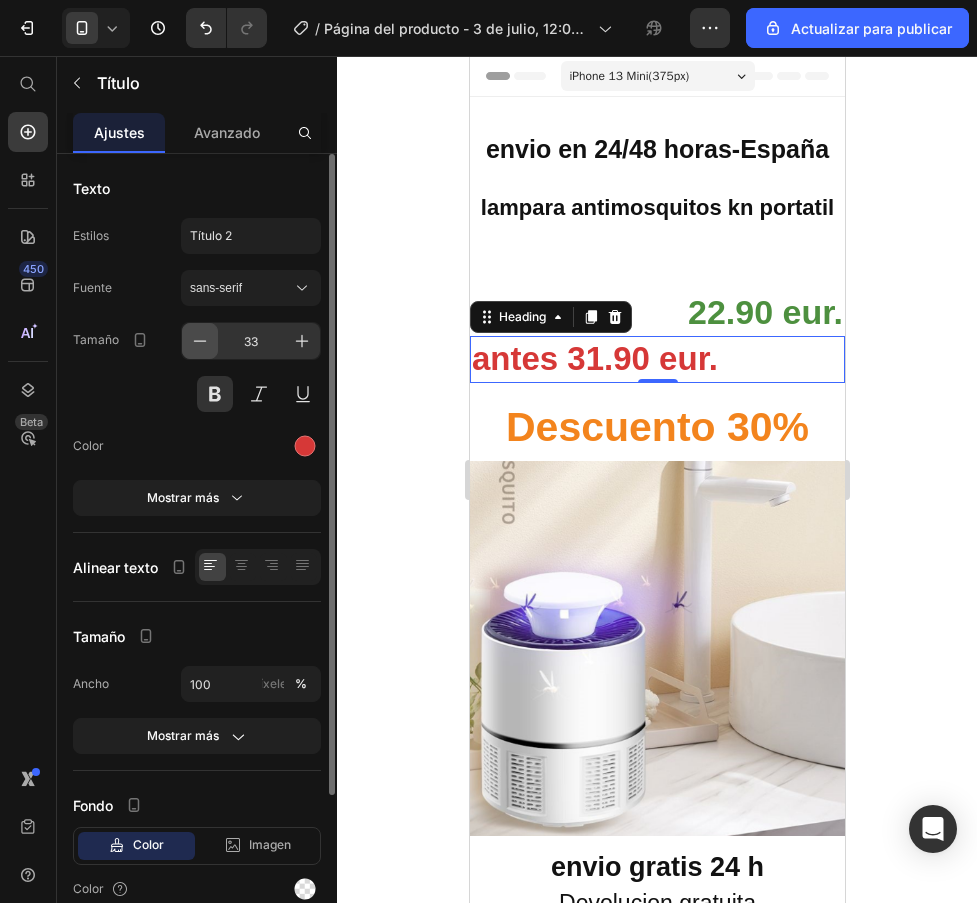 click 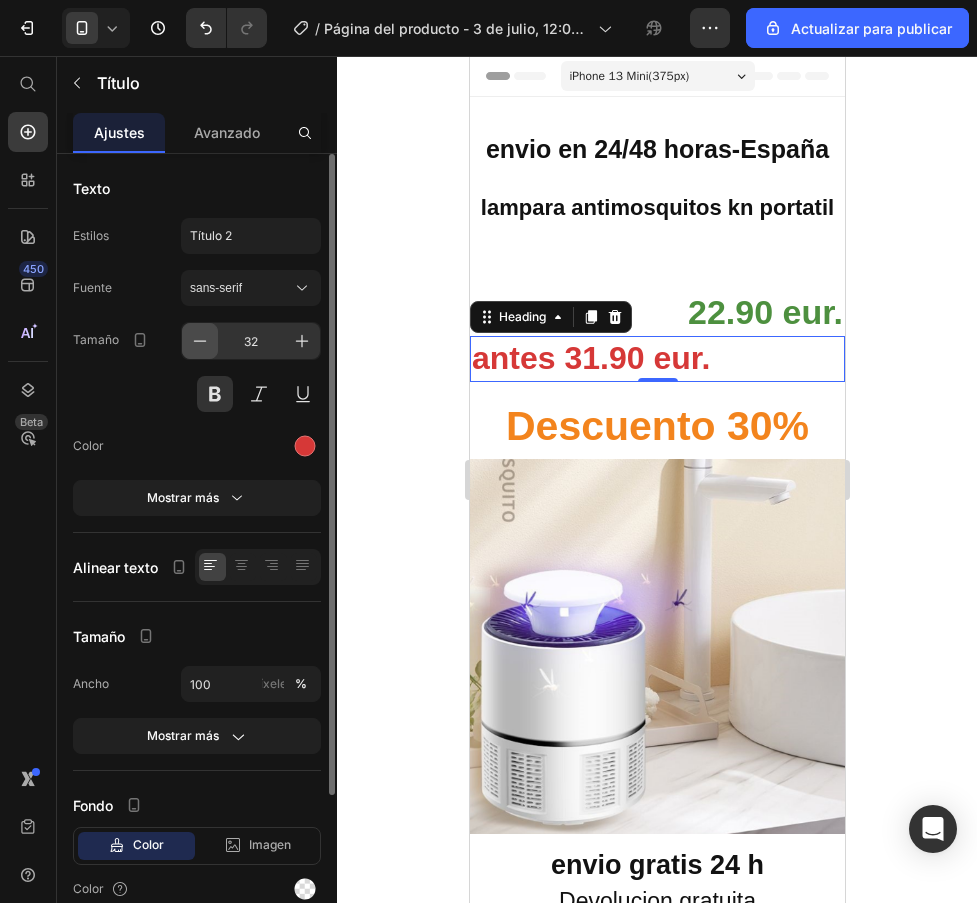click 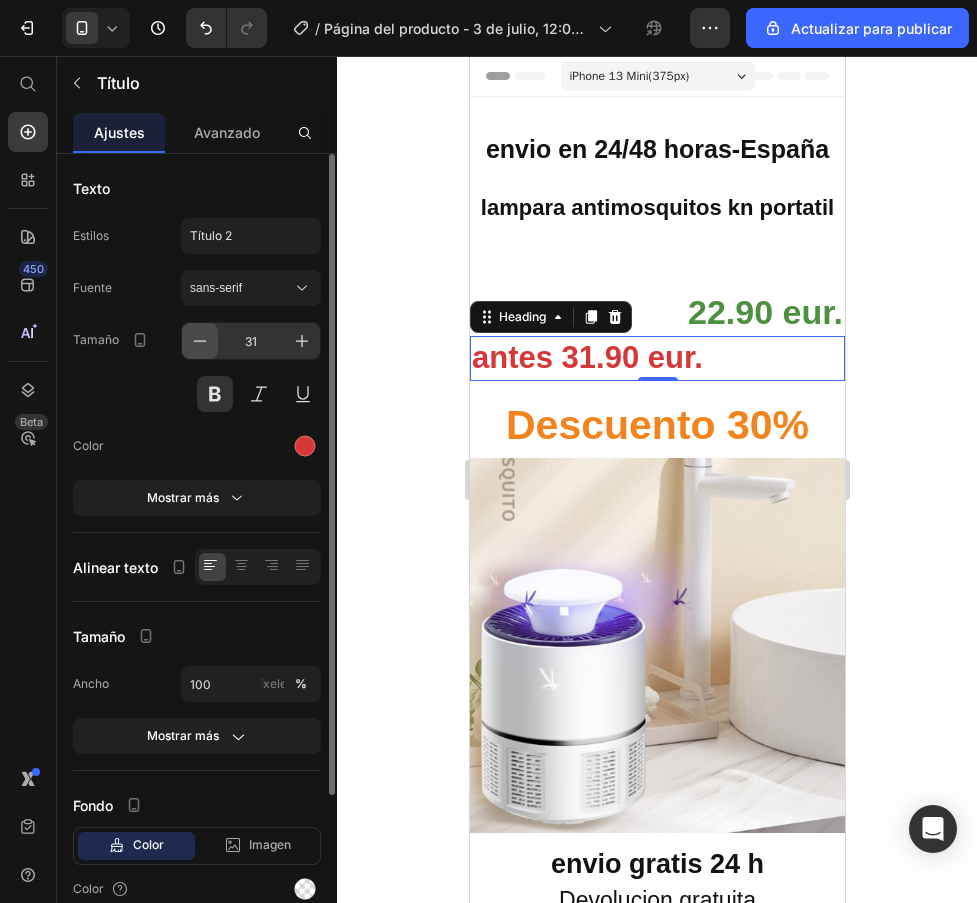 click 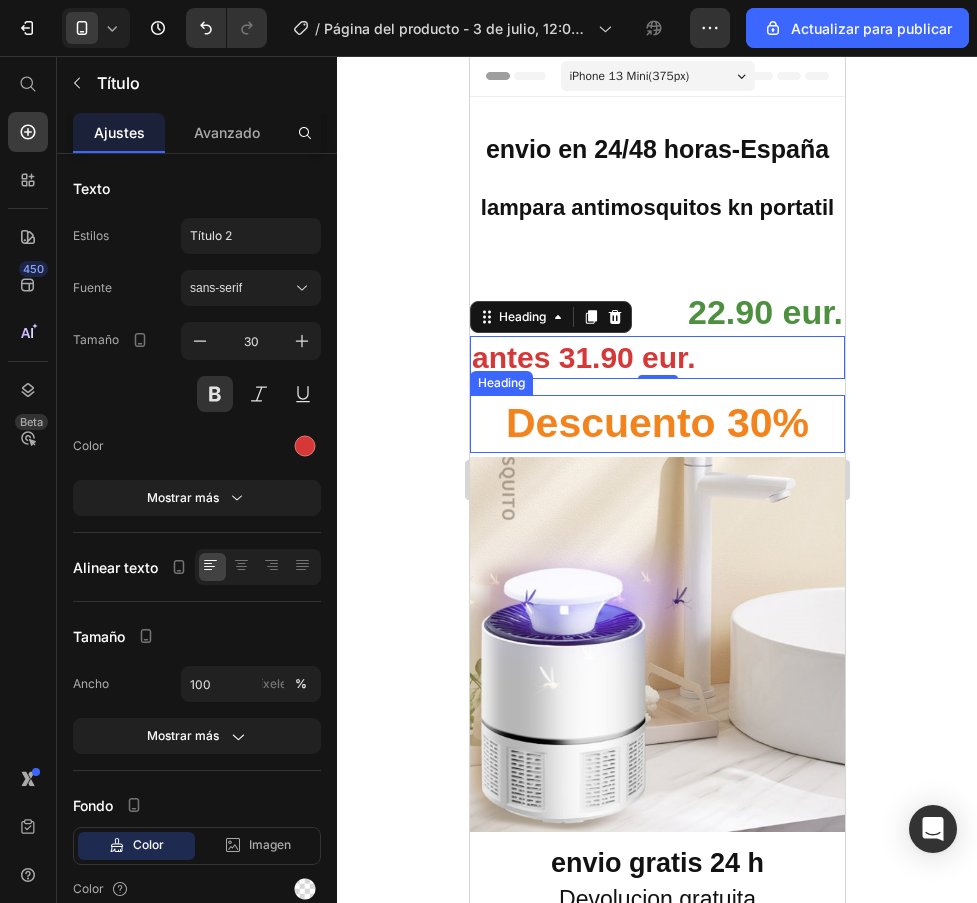 click on "Descuento 30%" at bounding box center [656, 423] 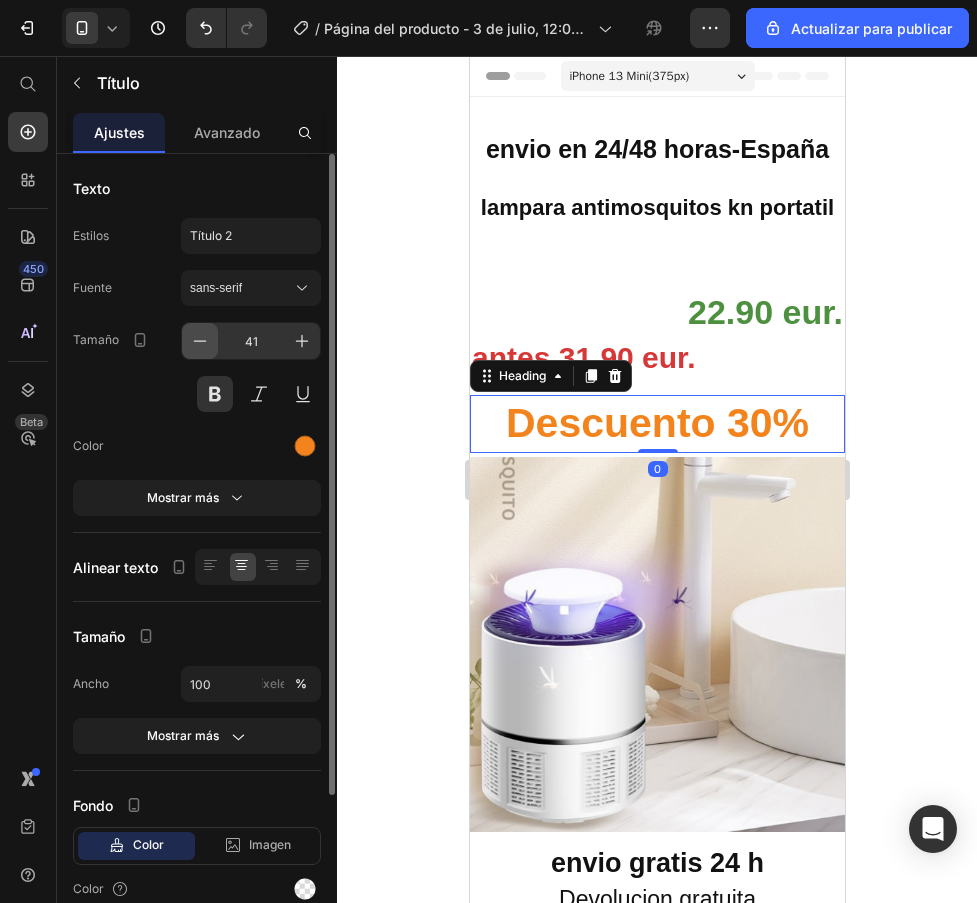 click 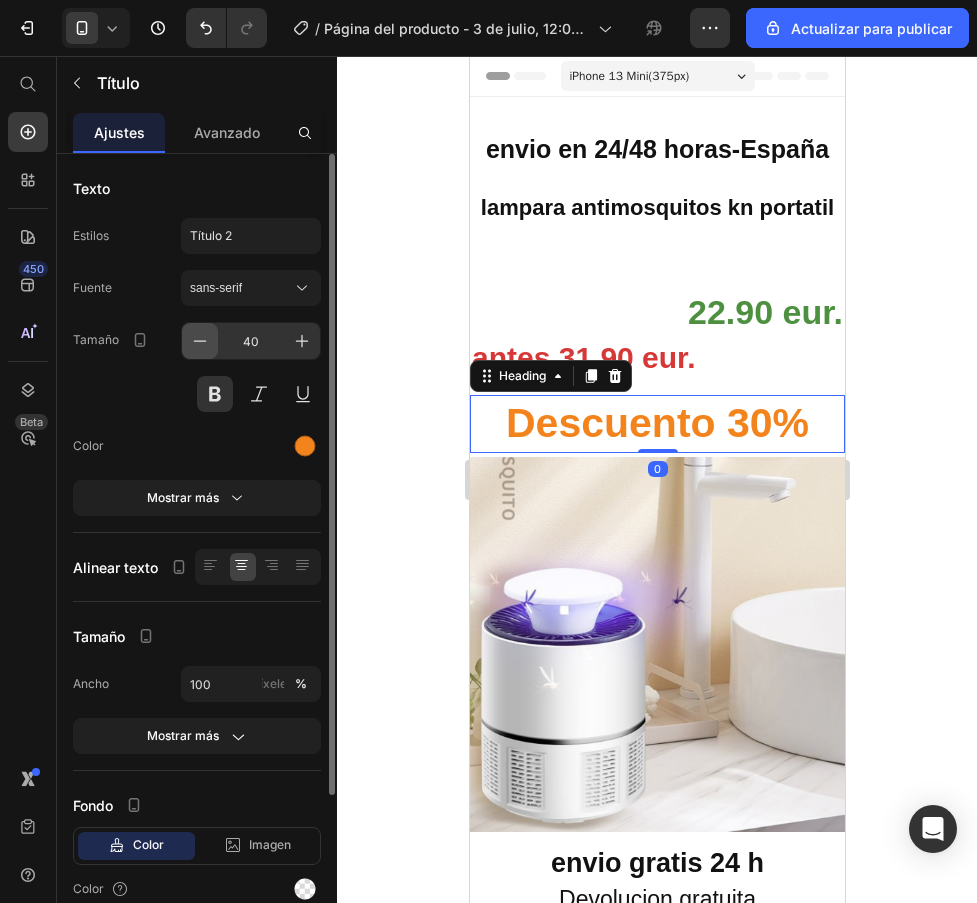 click 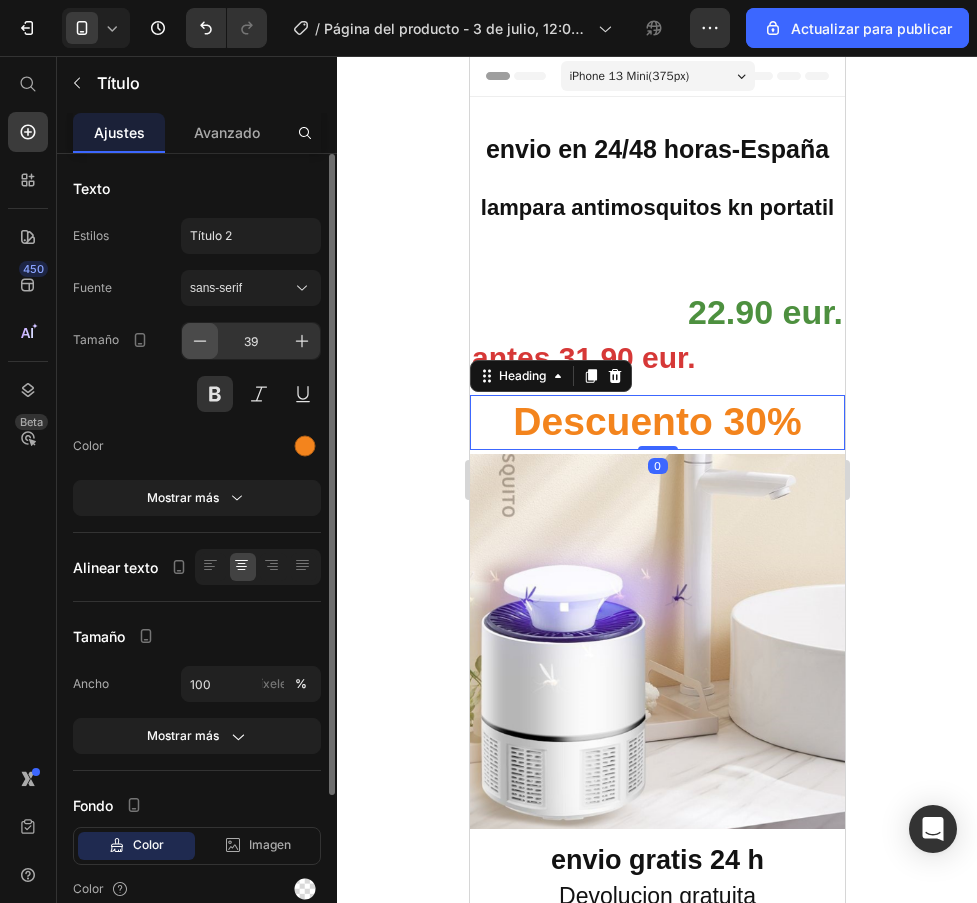 click 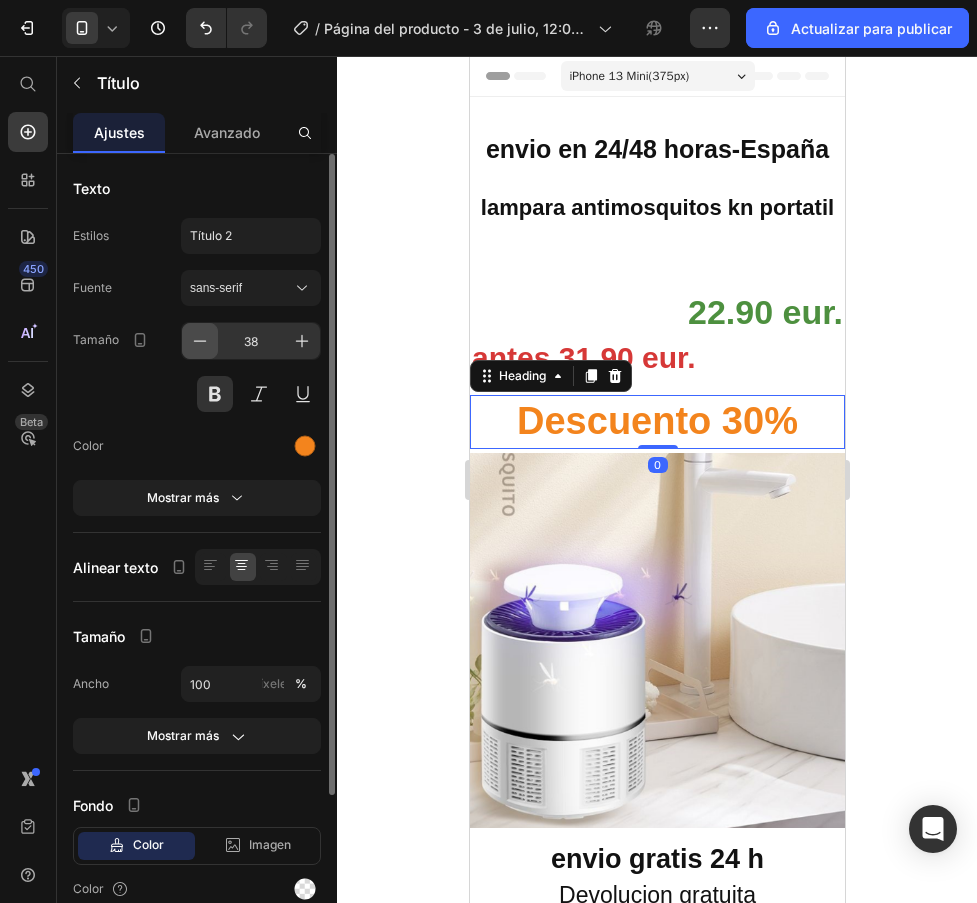 click 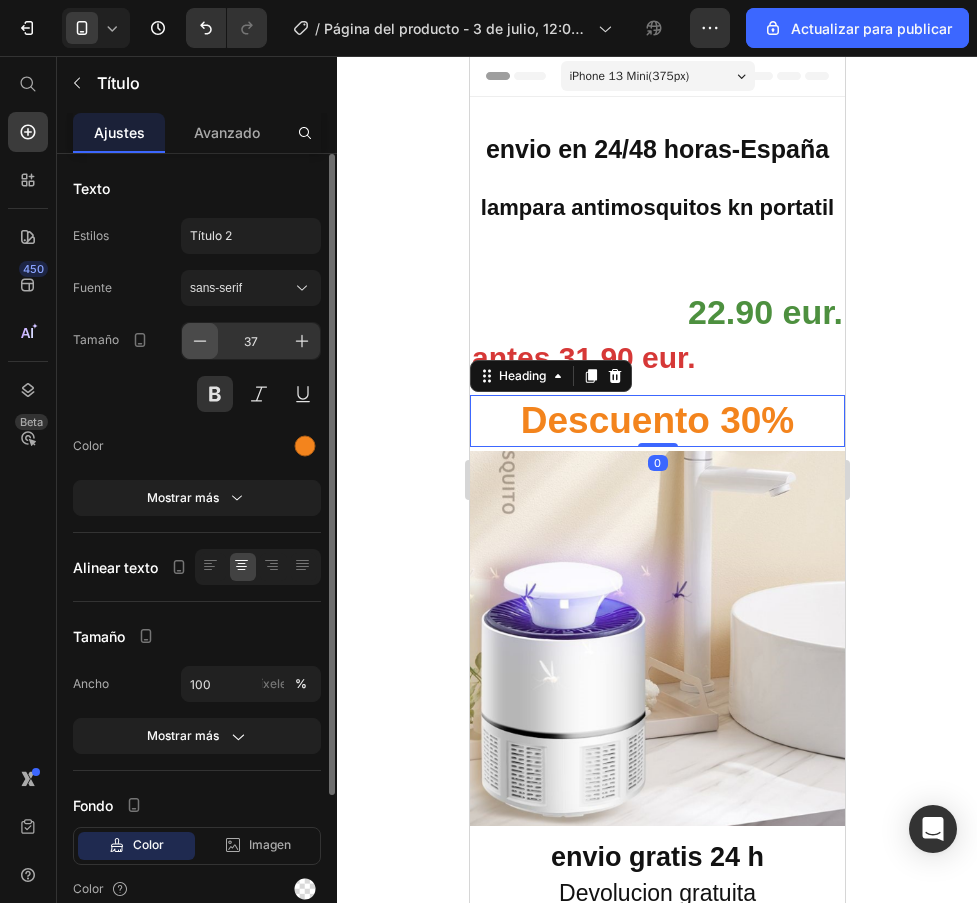 click 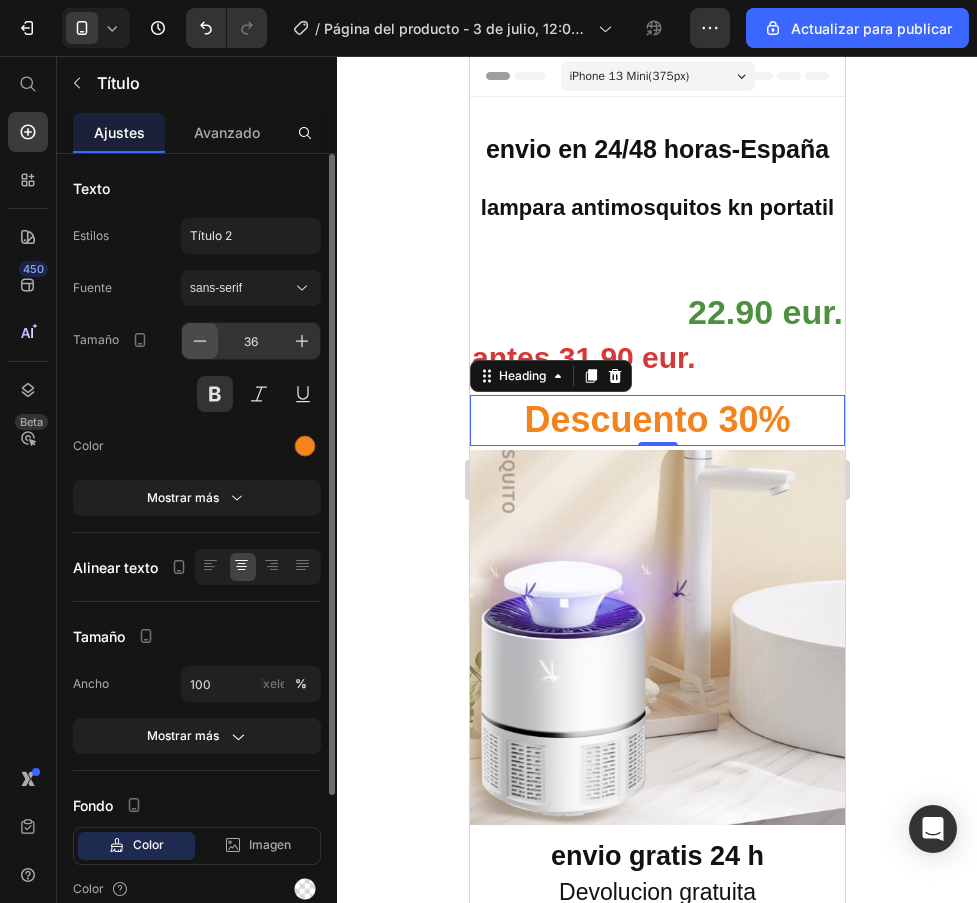click 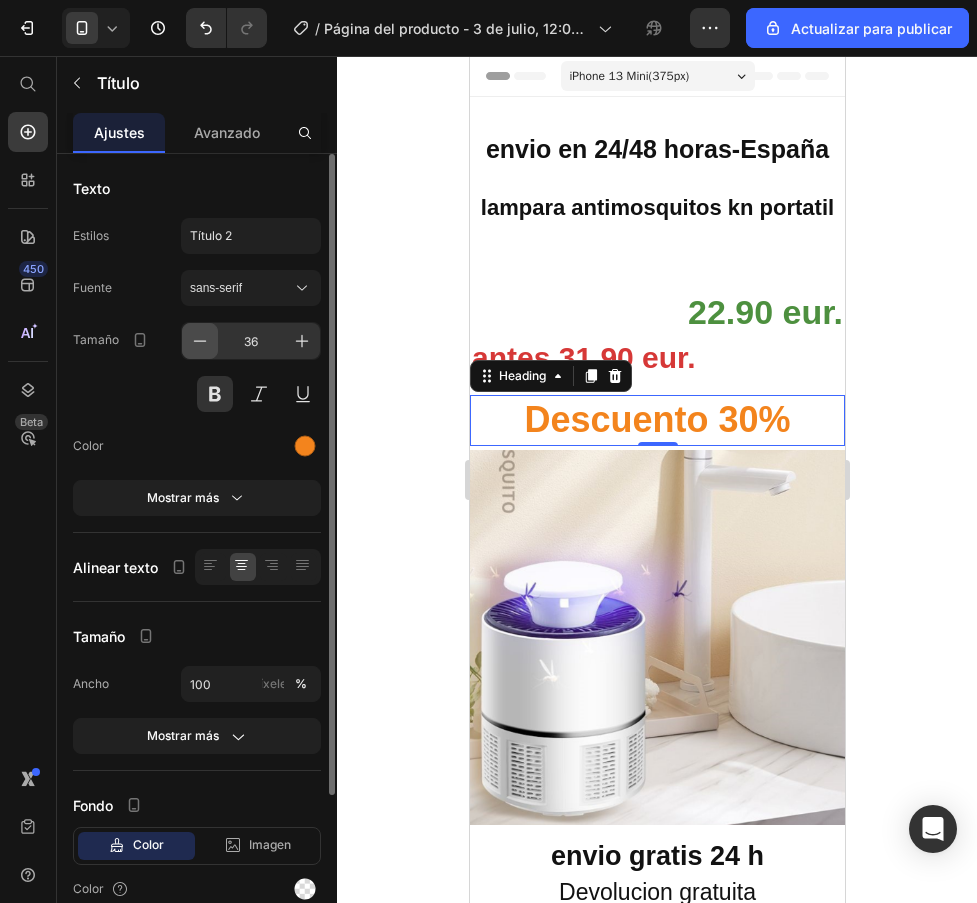 click 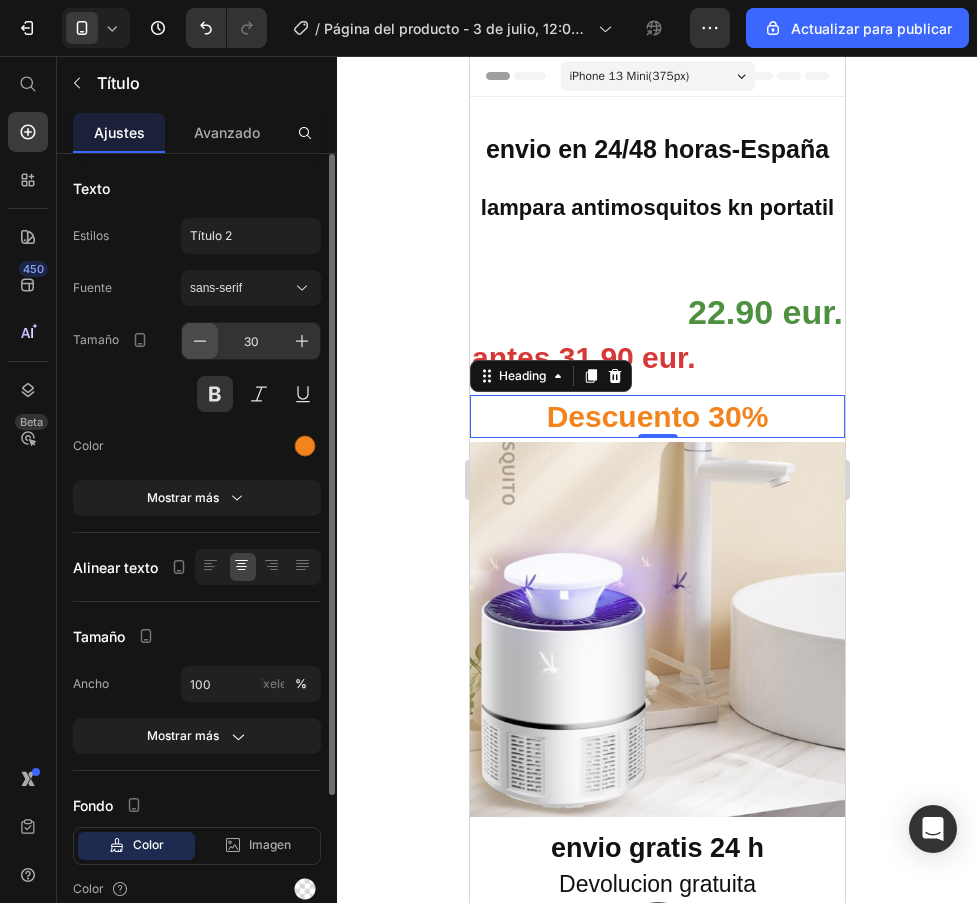 click 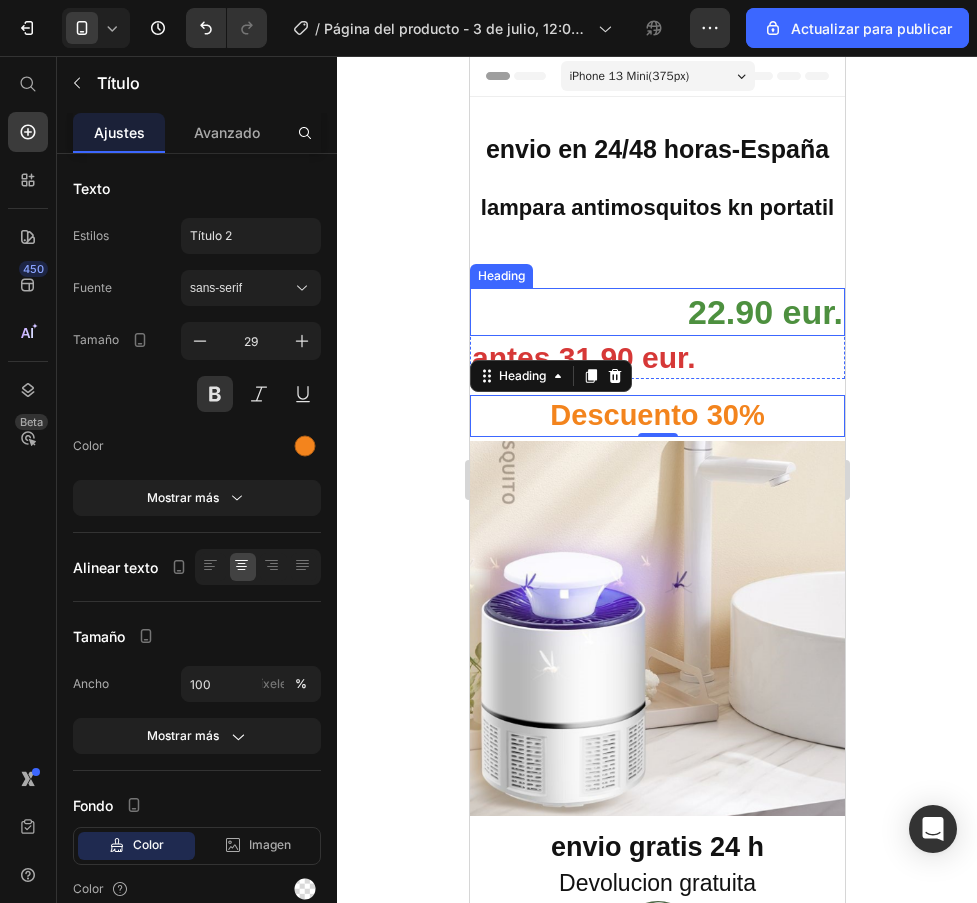 click on "22.90 eur." at bounding box center [656, 312] 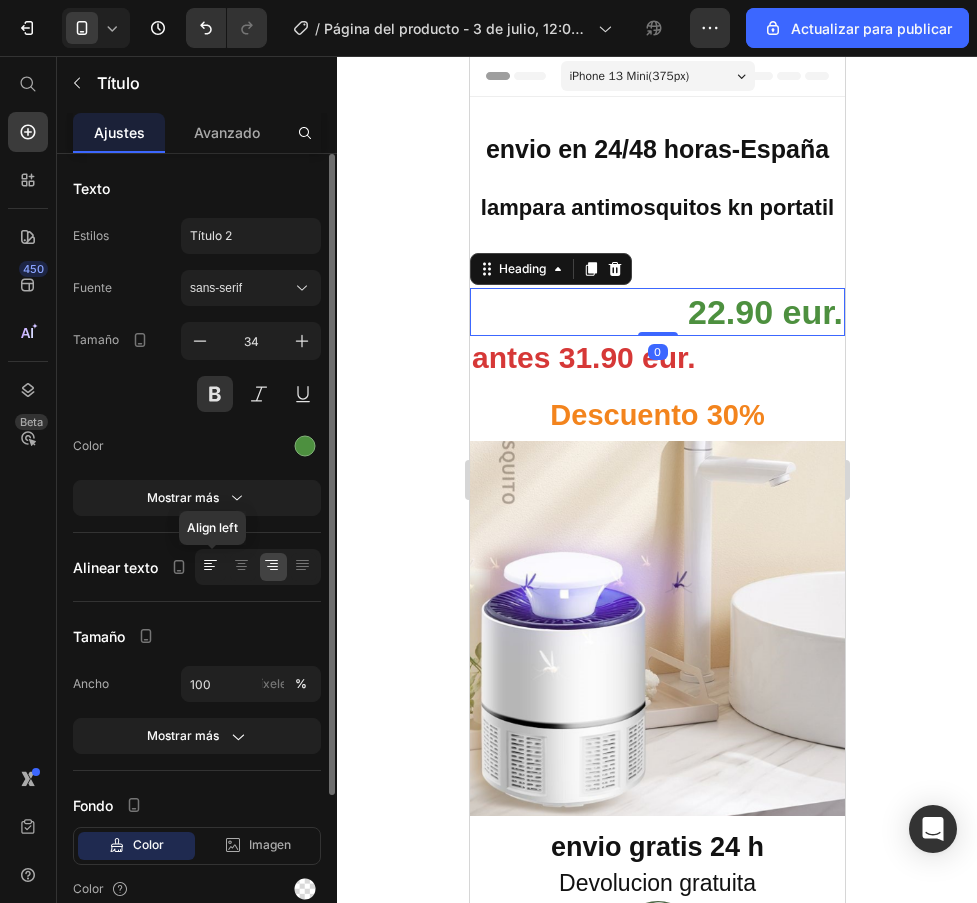 click 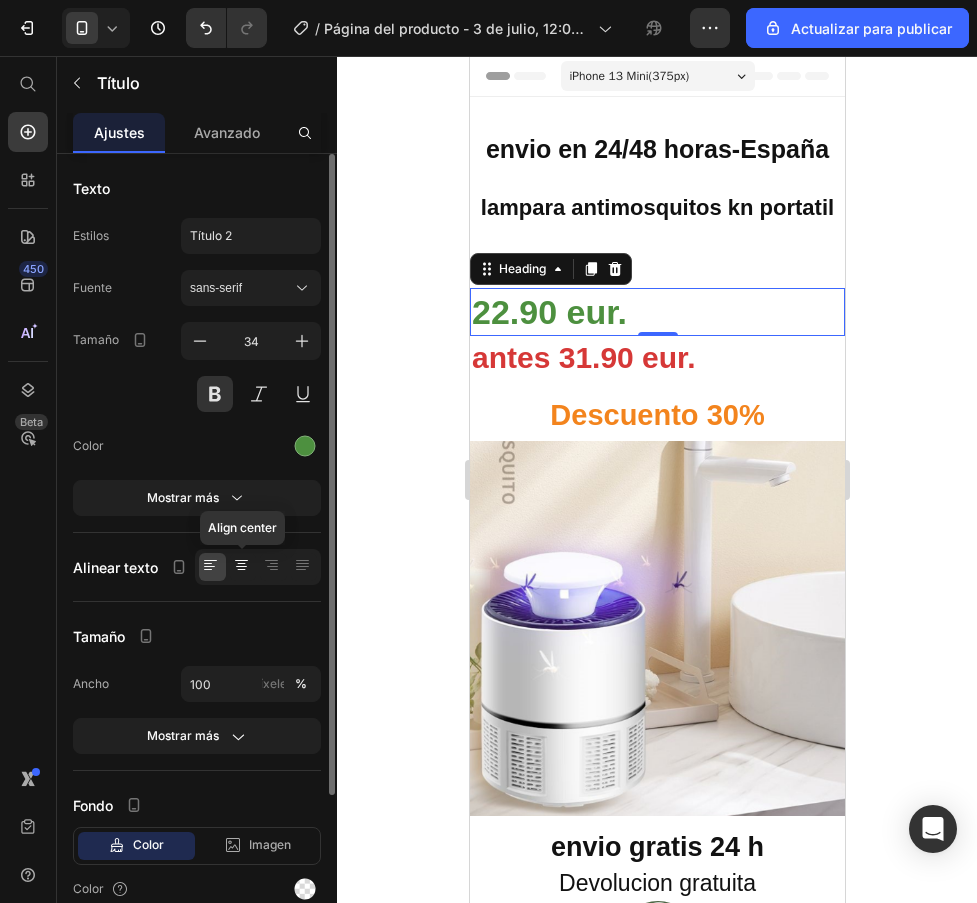 click 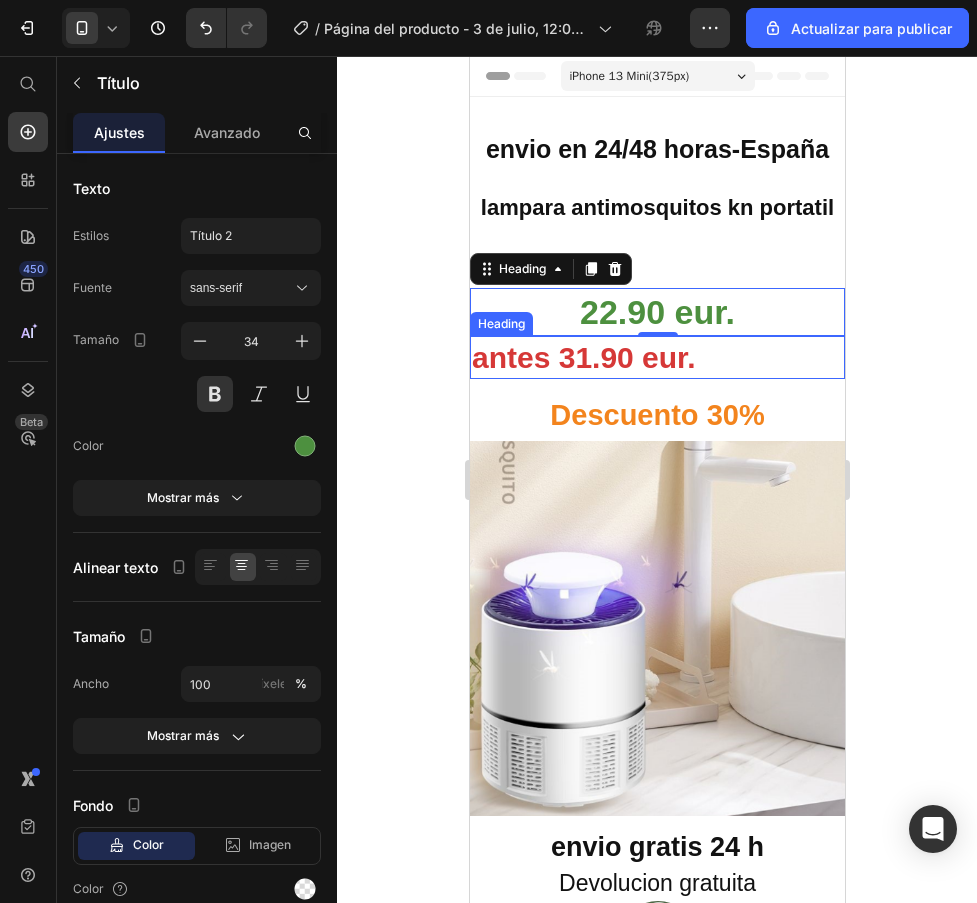 click on "antes 31.90 eur." at bounding box center [656, 357] 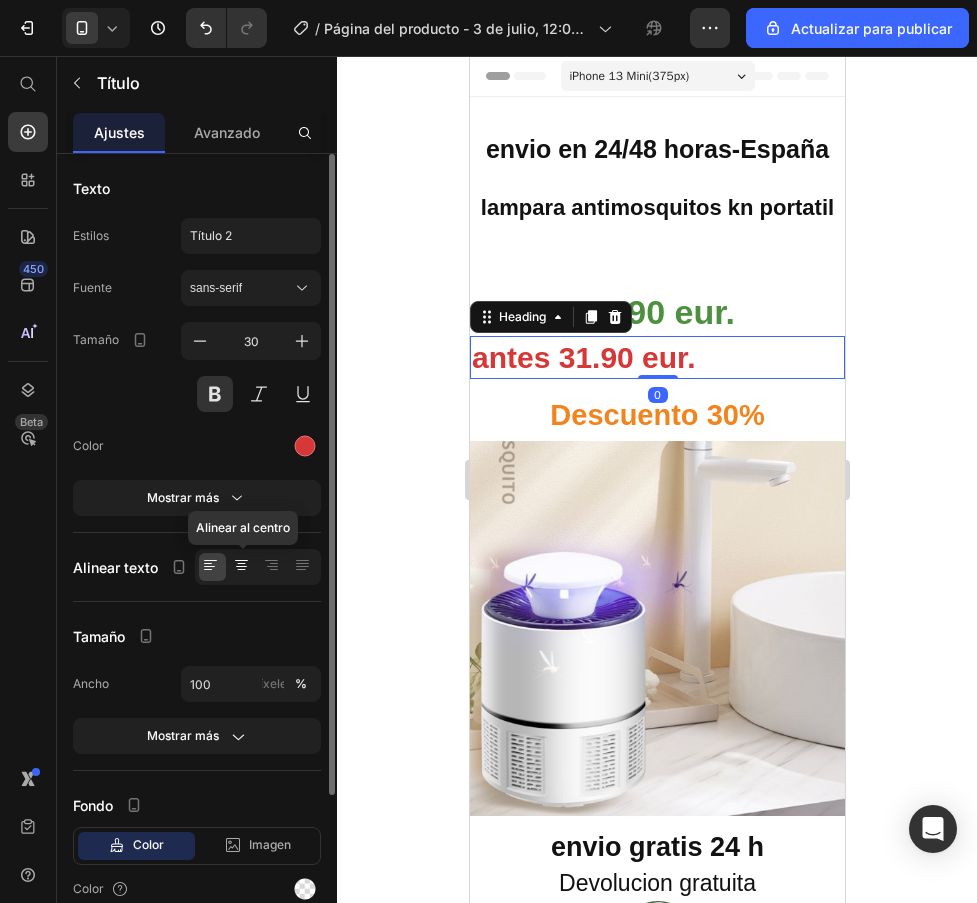 click 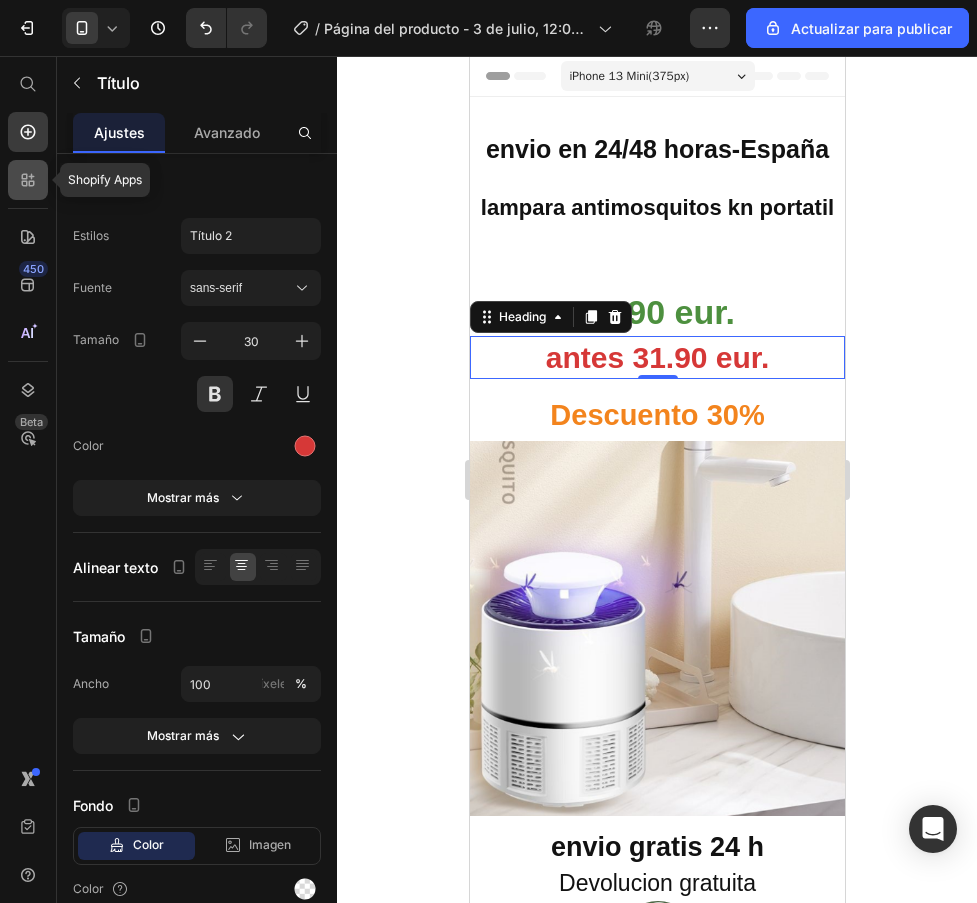 click 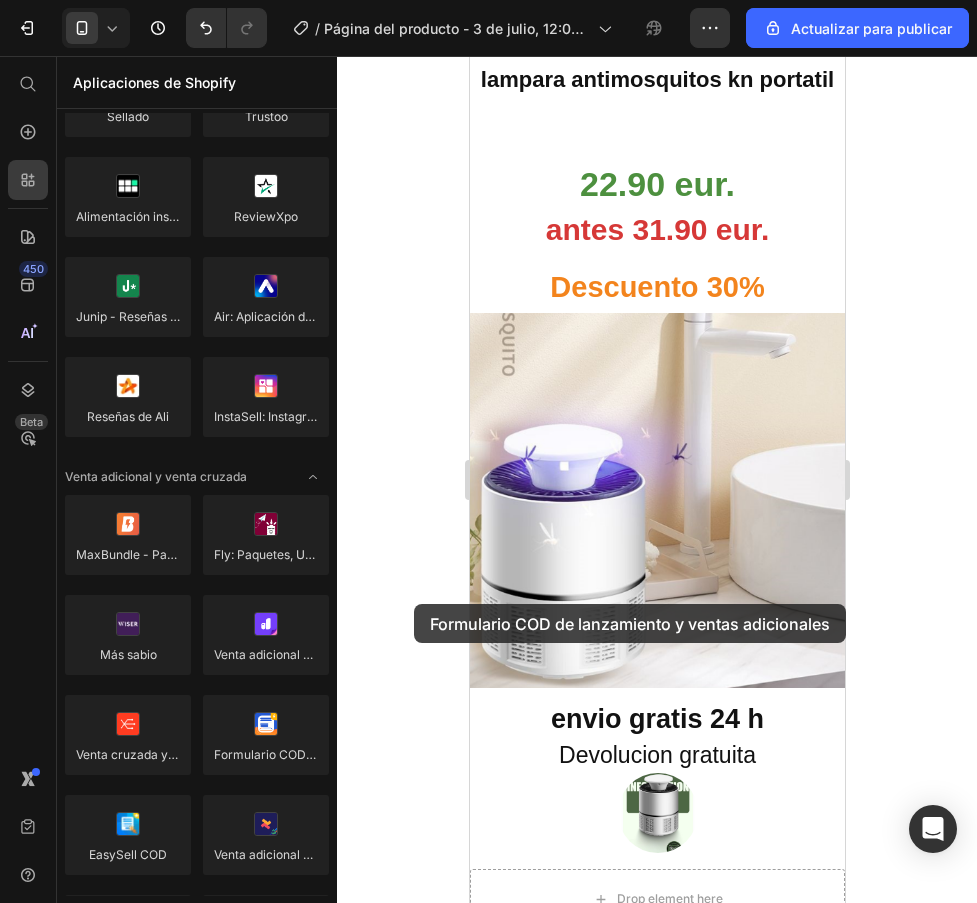 scroll, scrollTop: 143, scrollLeft: 0, axis: vertical 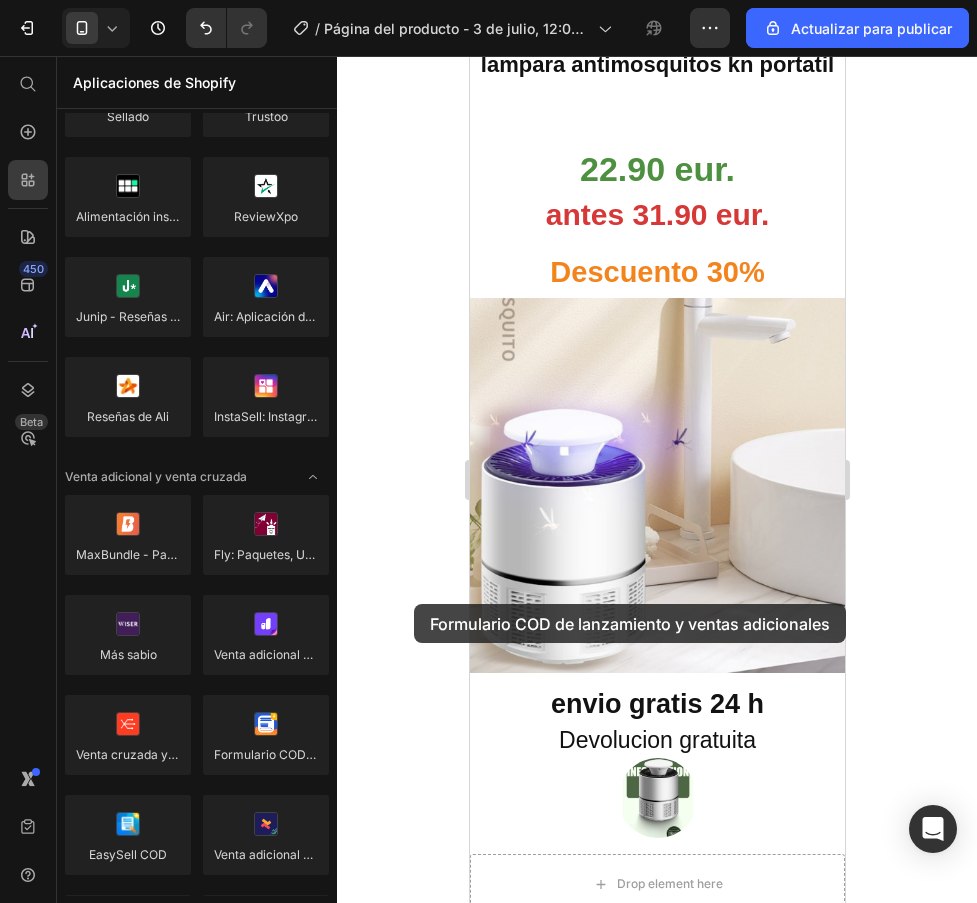 drag, startPoint x: 285, startPoint y: 727, endPoint x: 414, endPoint y: 604, distance: 178.24141 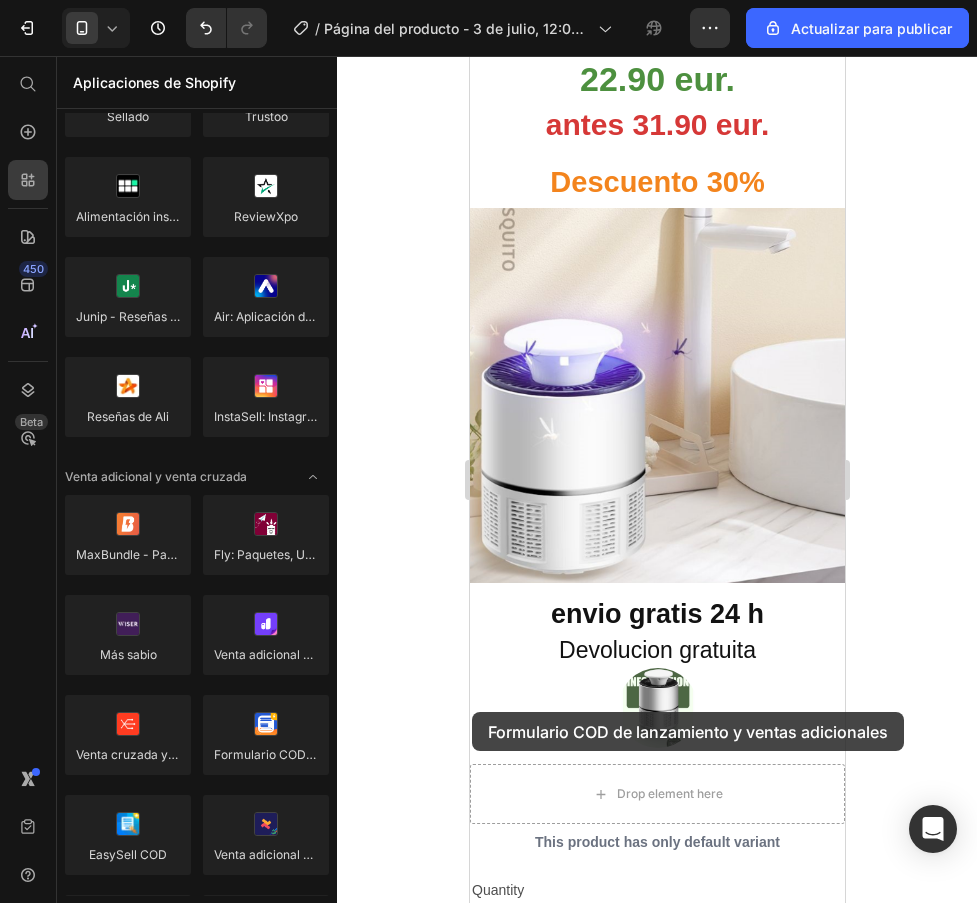 scroll, scrollTop: 328, scrollLeft: 0, axis: vertical 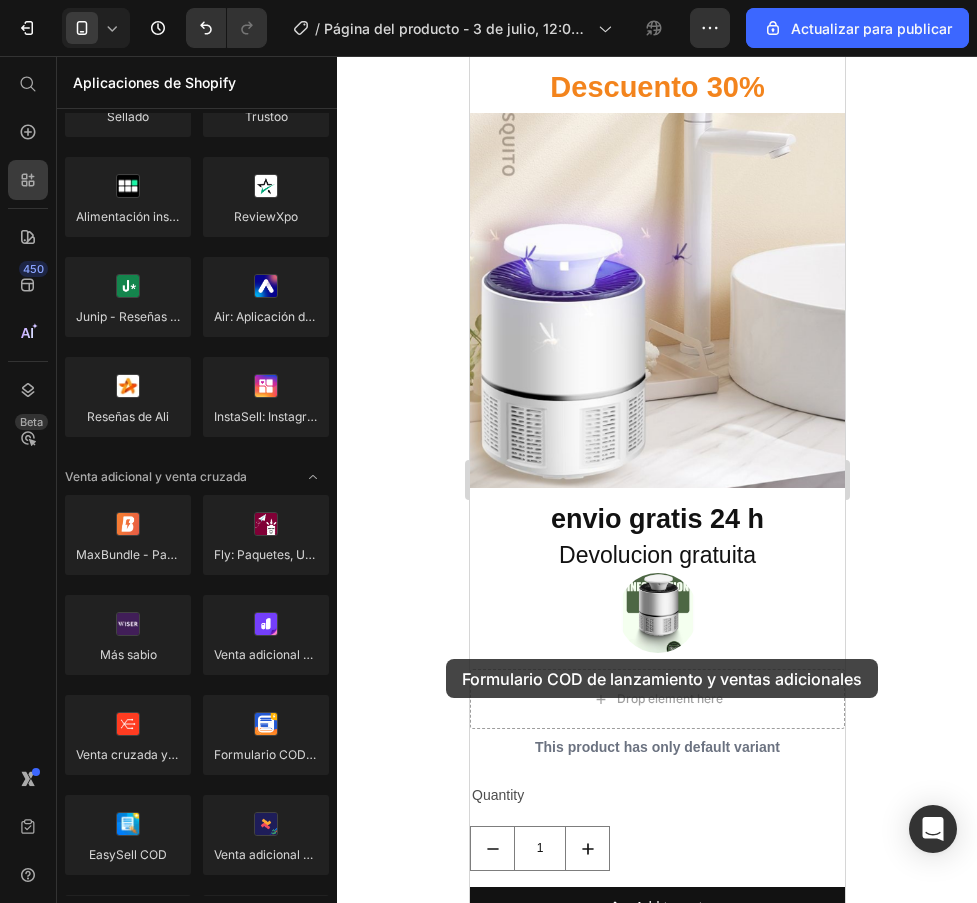 drag, startPoint x: 258, startPoint y: 733, endPoint x: 446, endPoint y: 659, distance: 202.0396 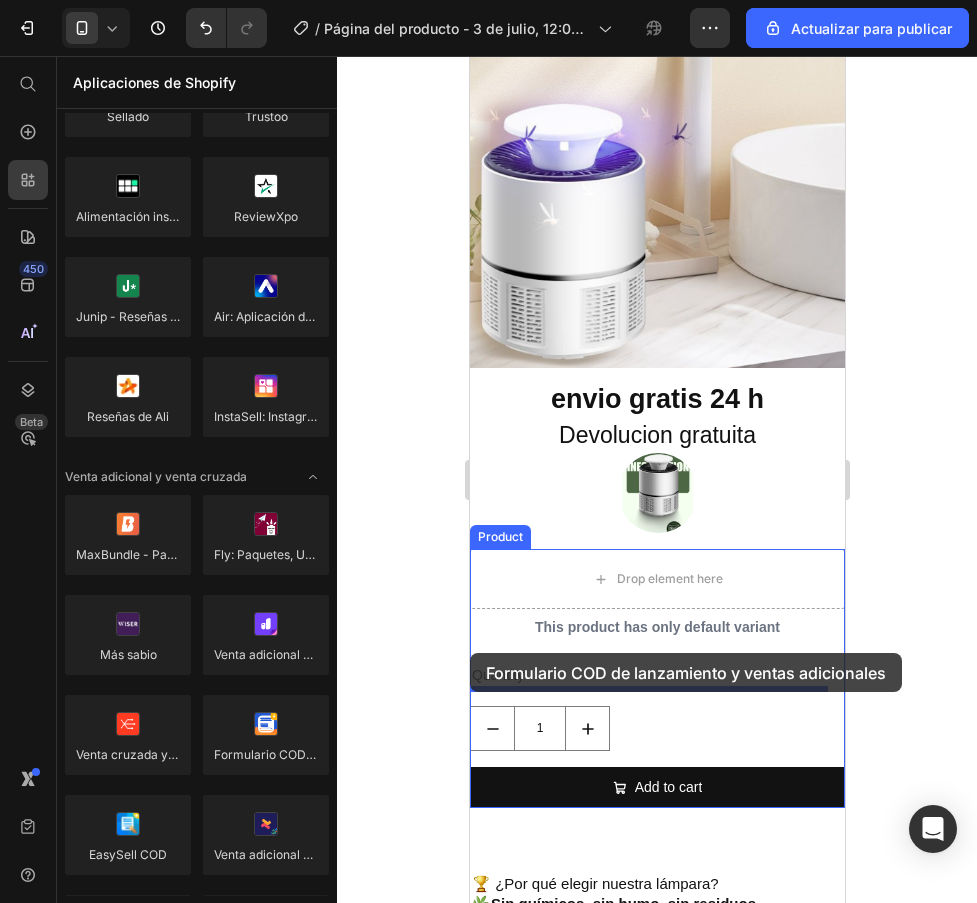 scroll, scrollTop: 472, scrollLeft: 0, axis: vertical 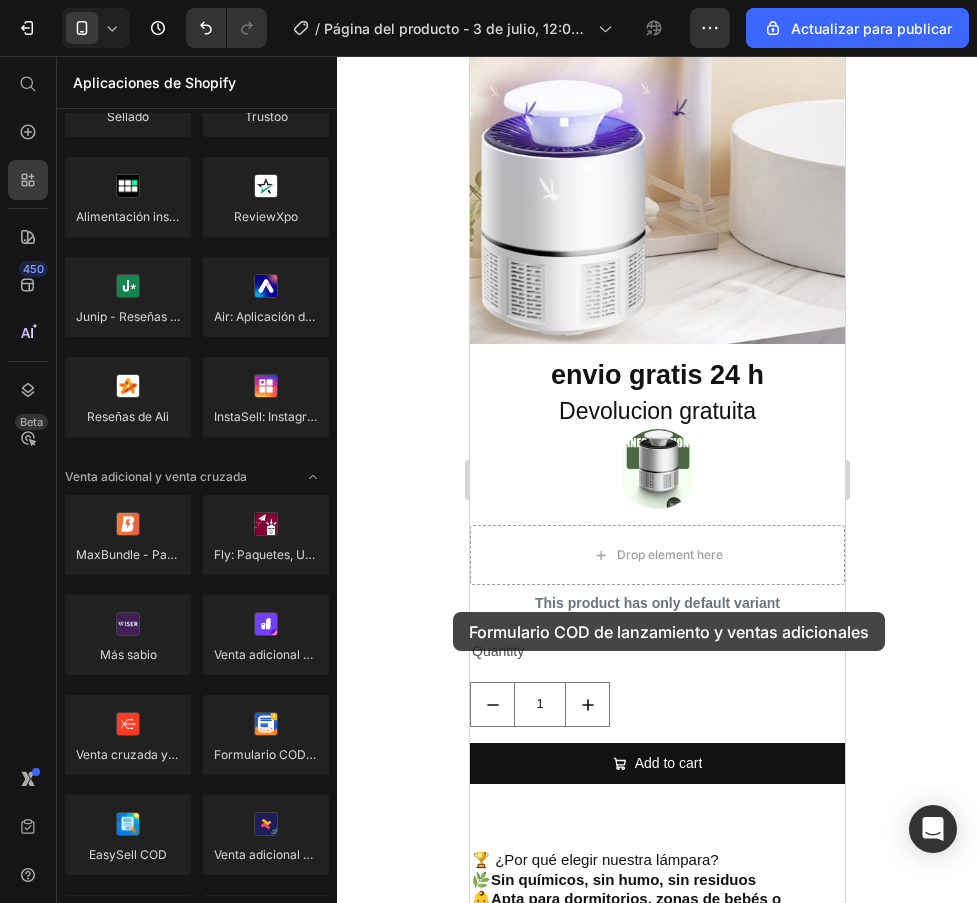 drag, startPoint x: 366, startPoint y: 795, endPoint x: 453, endPoint y: 612, distance: 202.62773 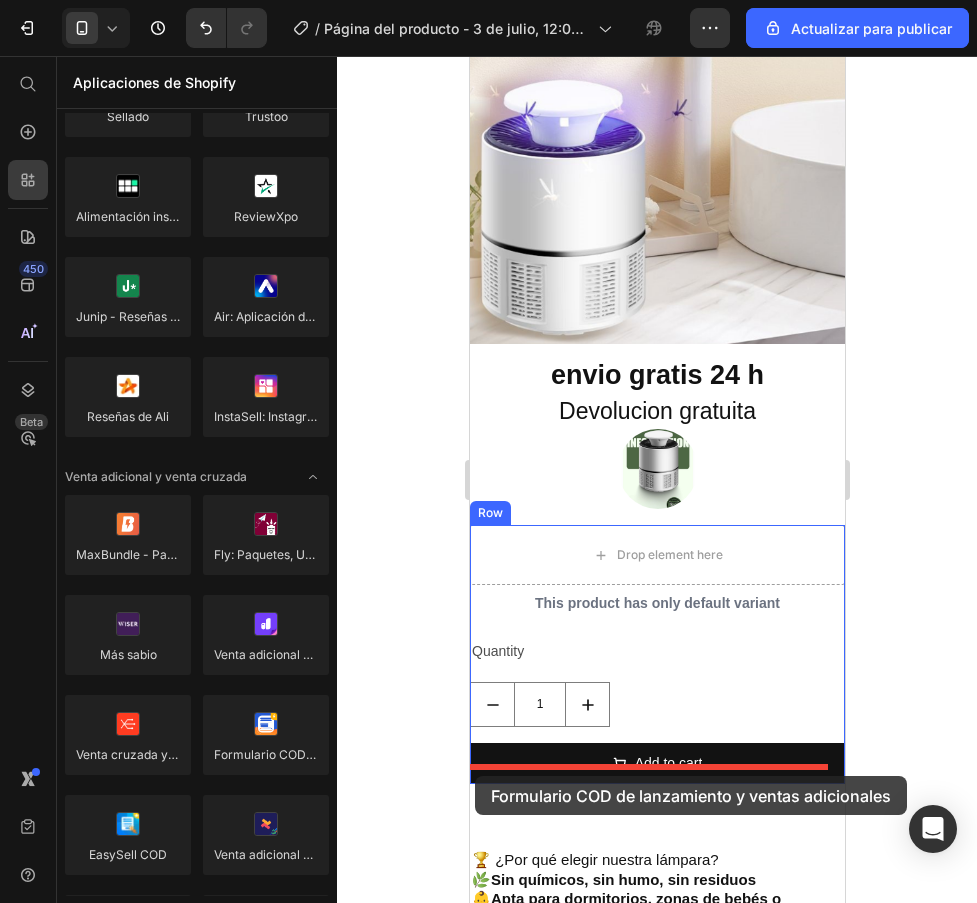 drag, startPoint x: 742, startPoint y: 794, endPoint x: 474, endPoint y: 776, distance: 268.6038 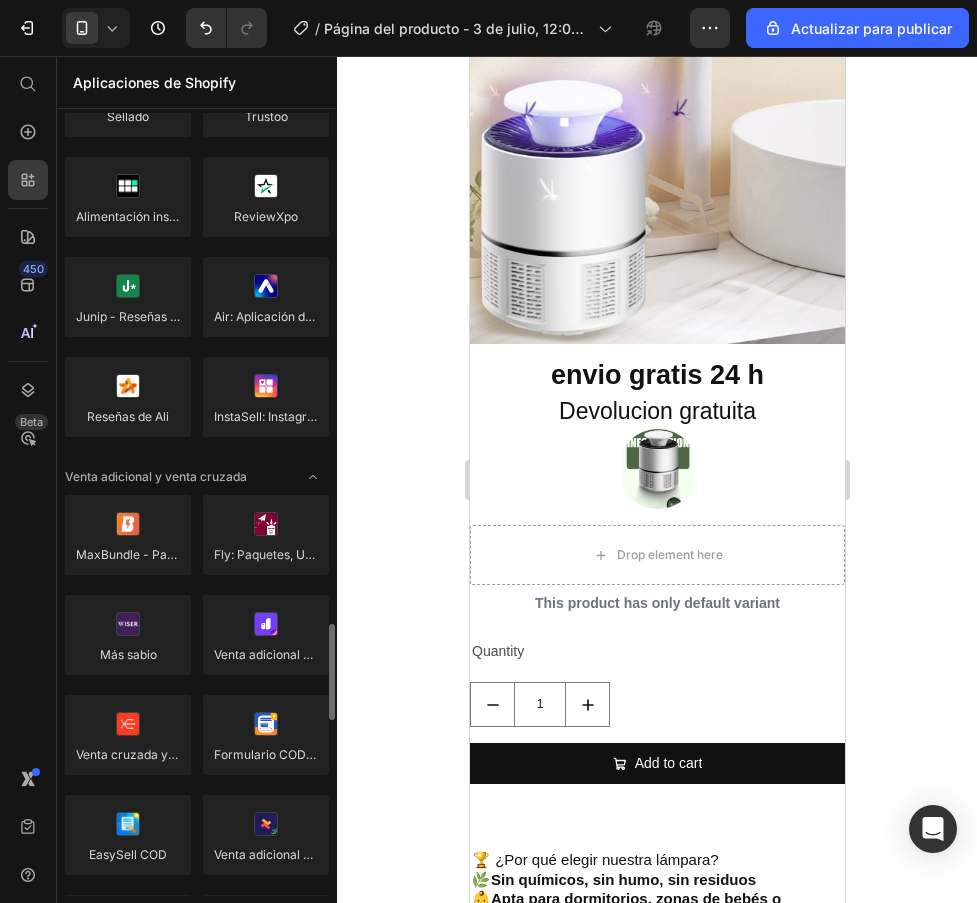 scroll, scrollTop: 900, scrollLeft: 0, axis: vertical 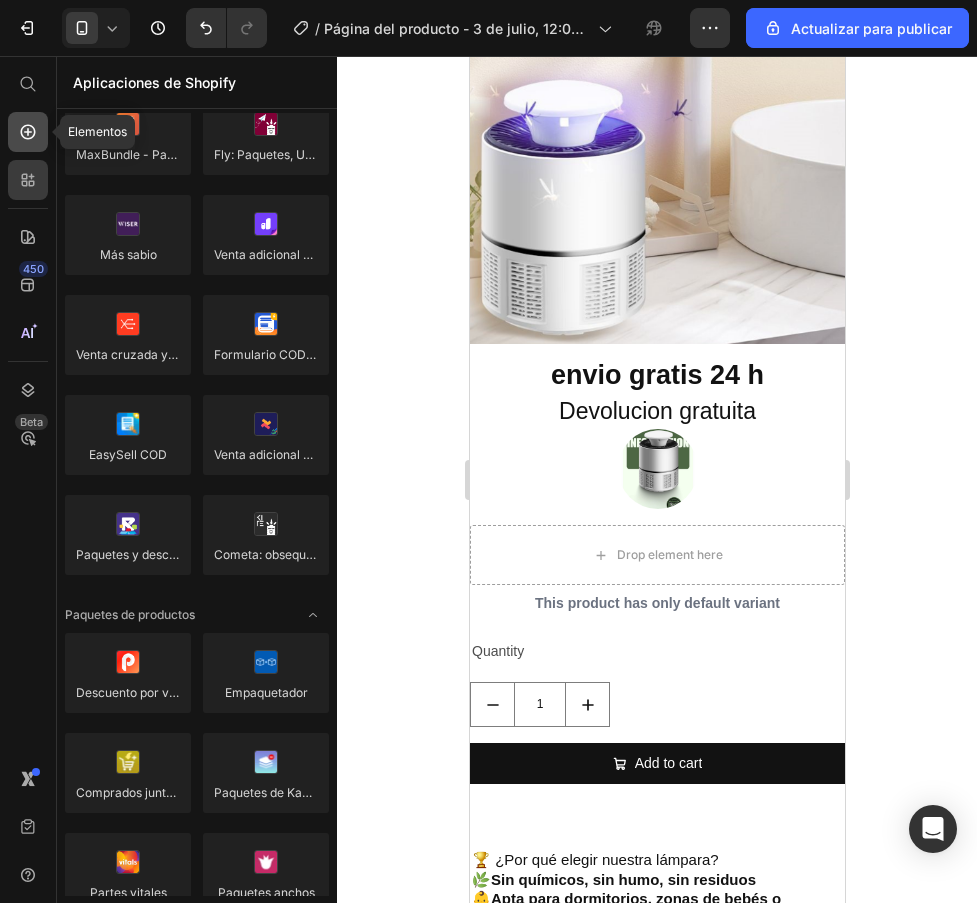 click 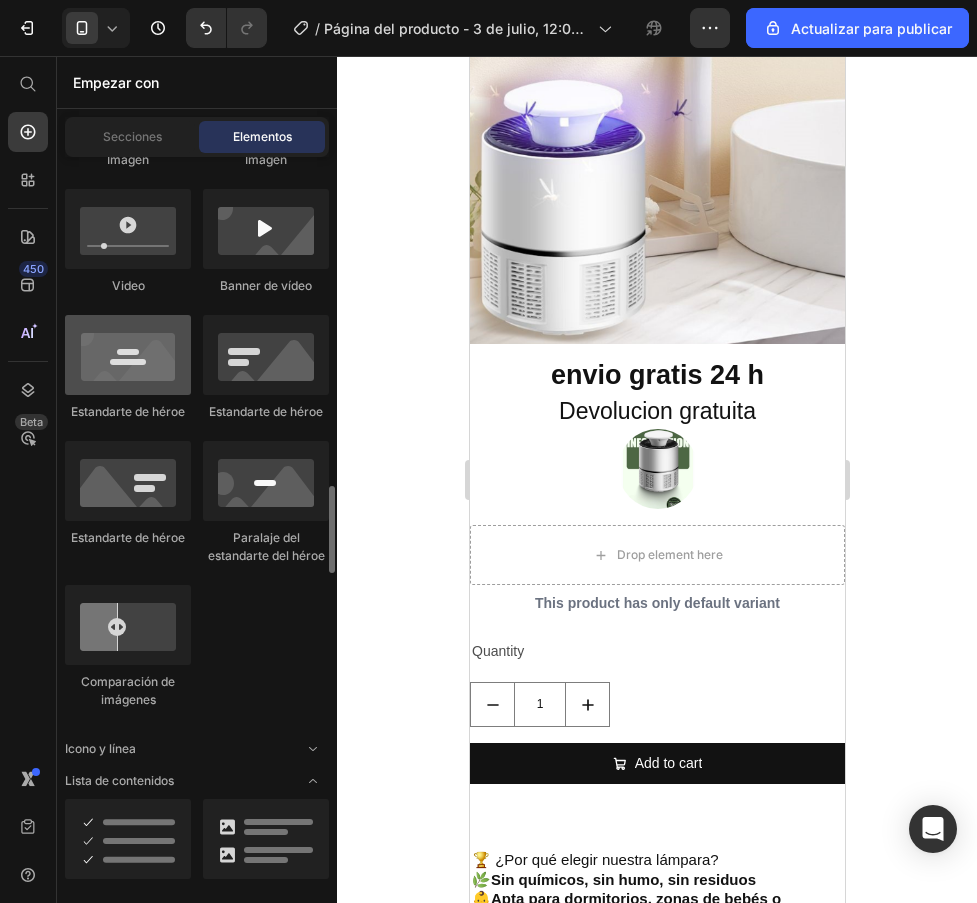 scroll, scrollTop: 1100, scrollLeft: 0, axis: vertical 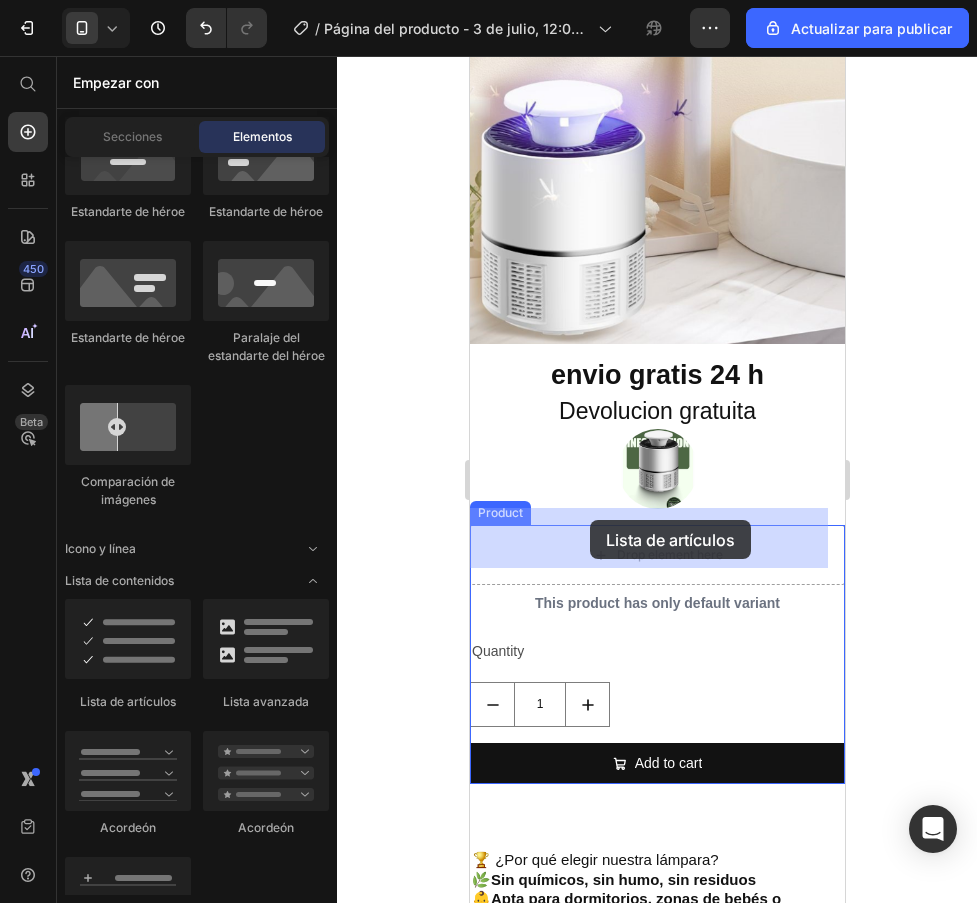 drag, startPoint x: 614, startPoint y: 692, endPoint x: 589, endPoint y: 520, distance: 173.80736 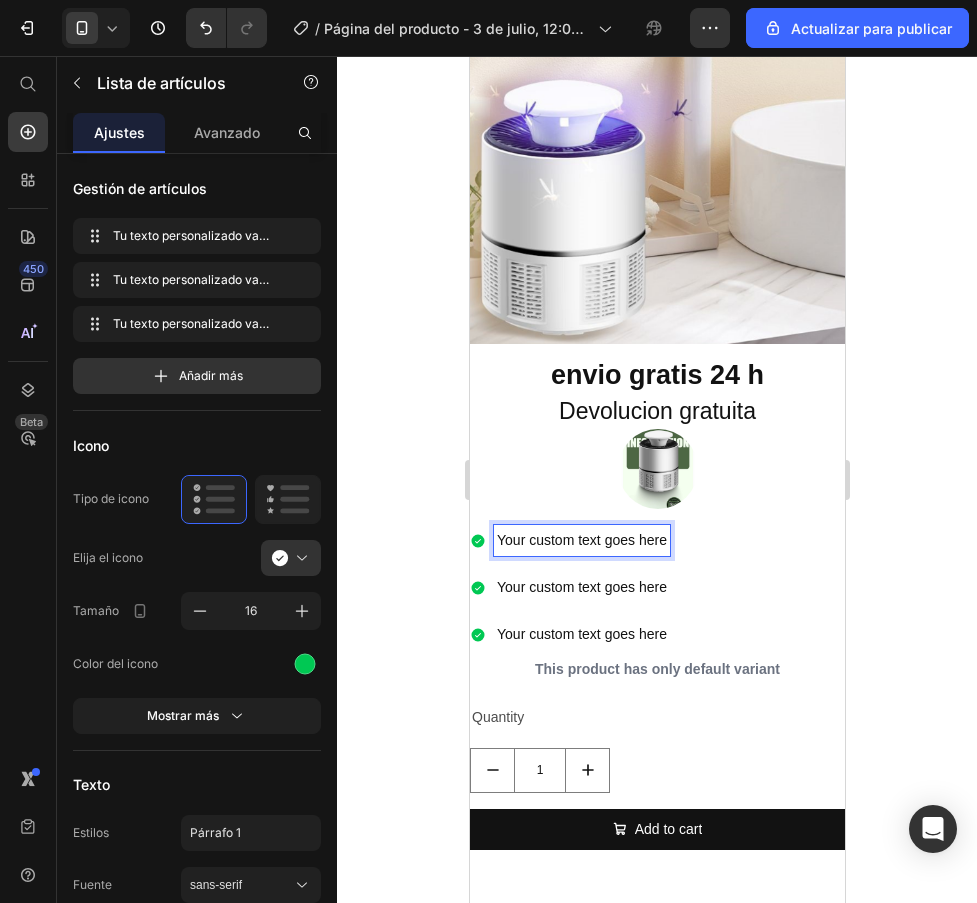 click on "Your custom text goes here" at bounding box center [581, 587] 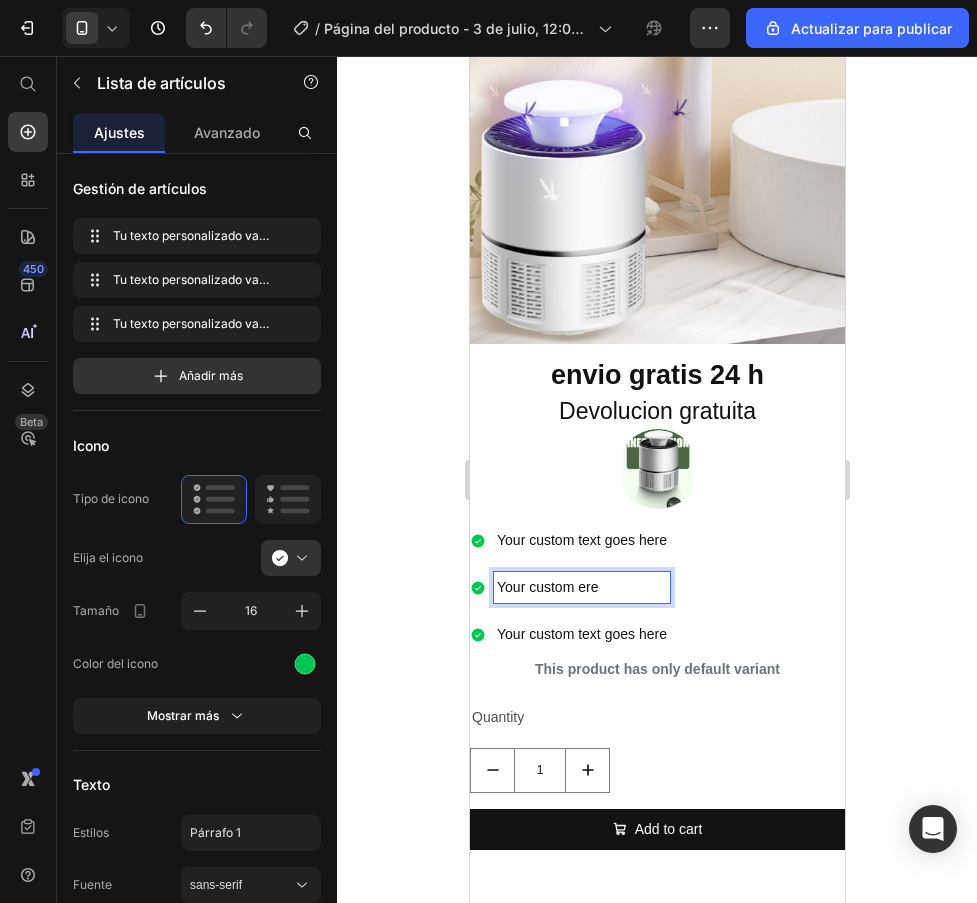 click on "Your custom ere" at bounding box center (581, 587) 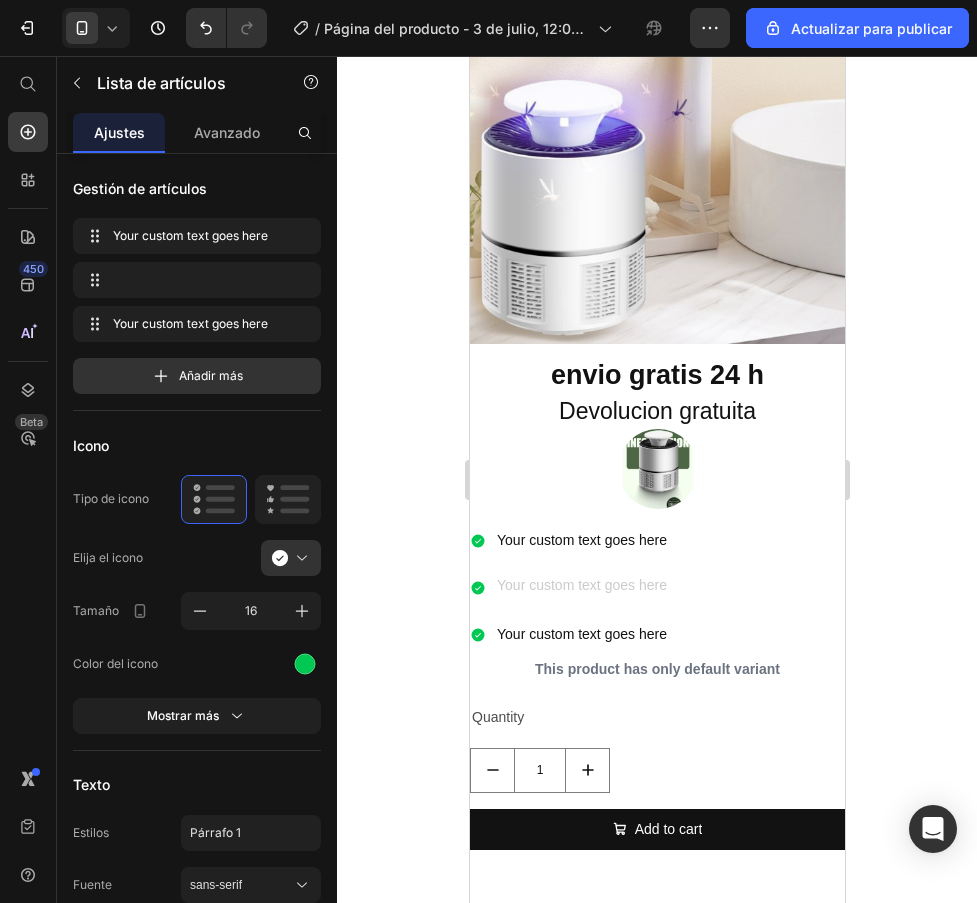 scroll, scrollTop: 467, scrollLeft: 0, axis: vertical 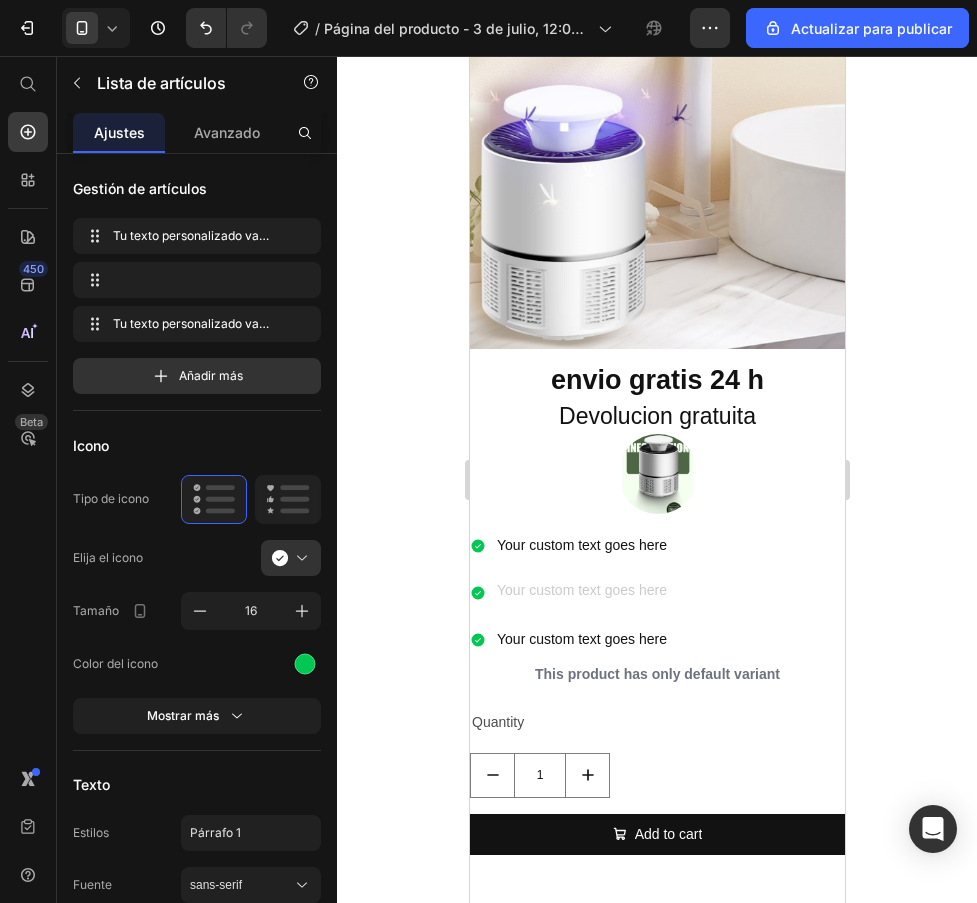 click 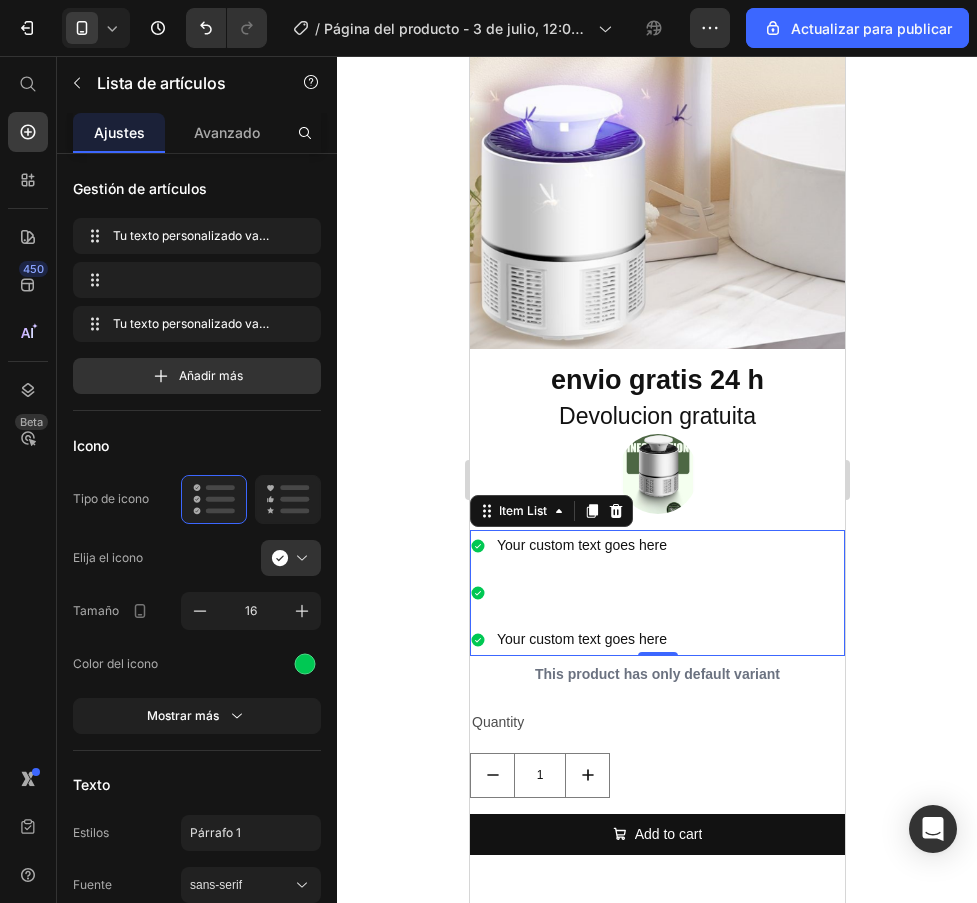 click at bounding box center (581, 592) 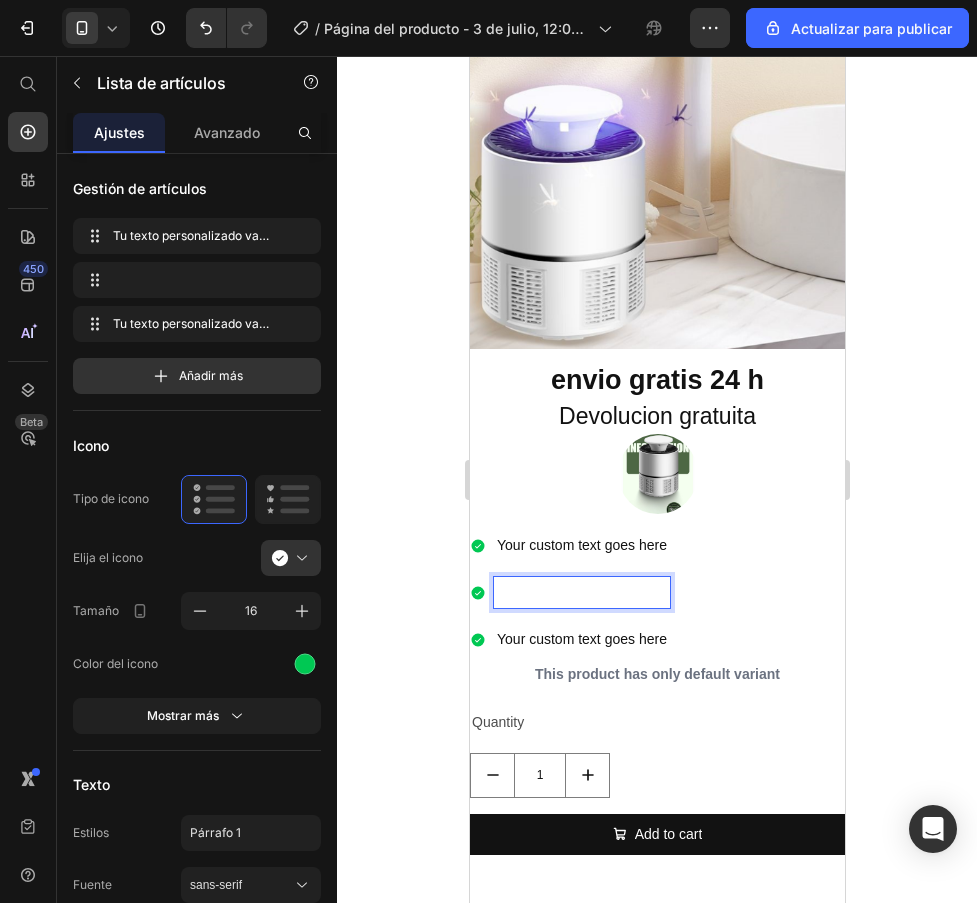 click at bounding box center (581, 592) 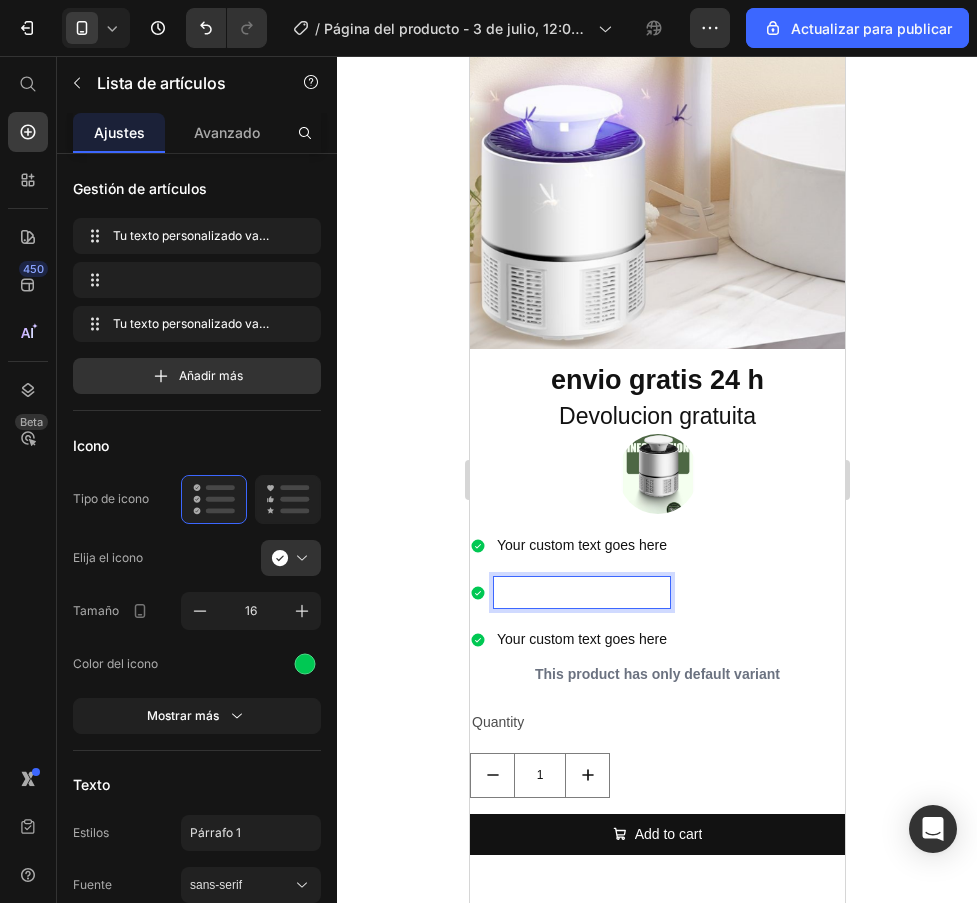 click on "Your custom text goes here" at bounding box center [581, 639] 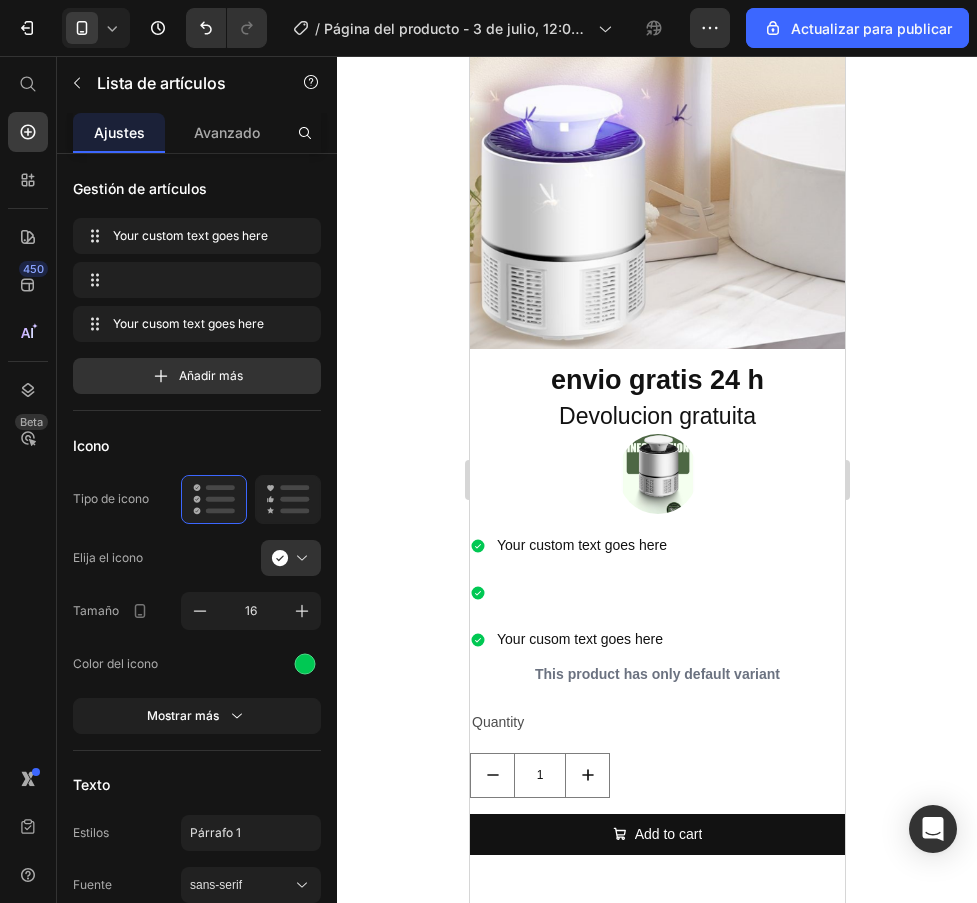 click on "Your cusom text goes here" at bounding box center (581, 639) 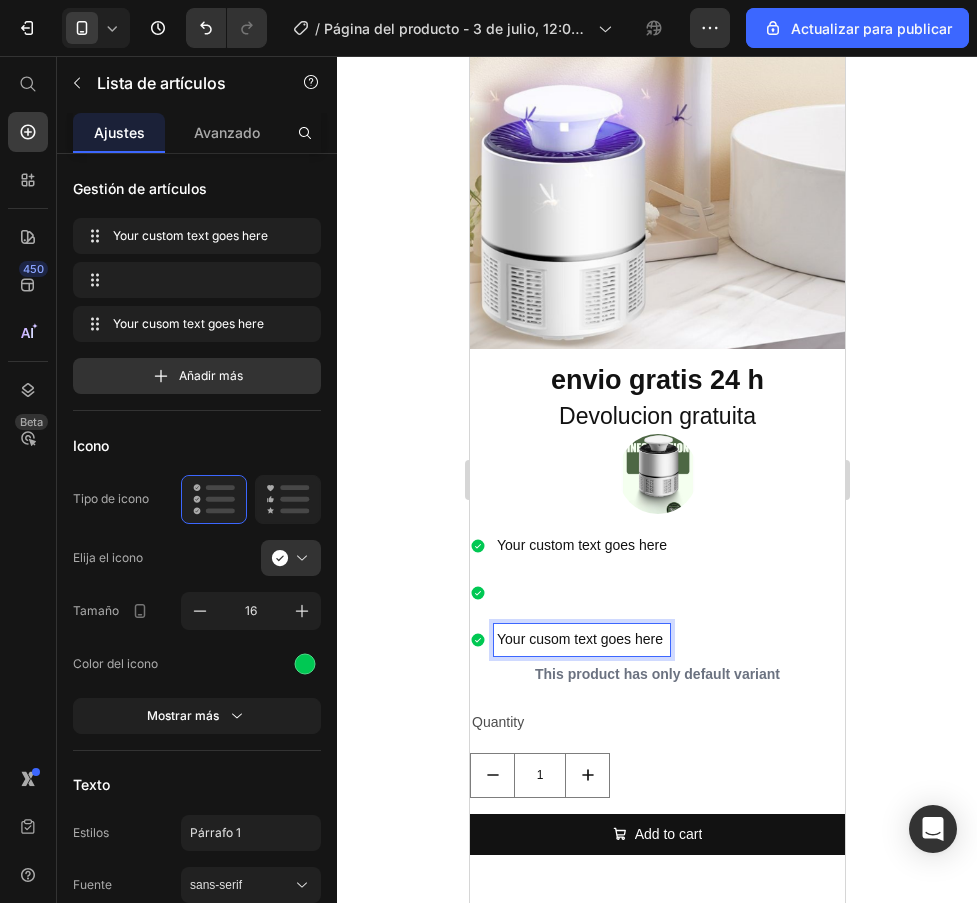 click on "Your cusom text goes here" at bounding box center (581, 639) 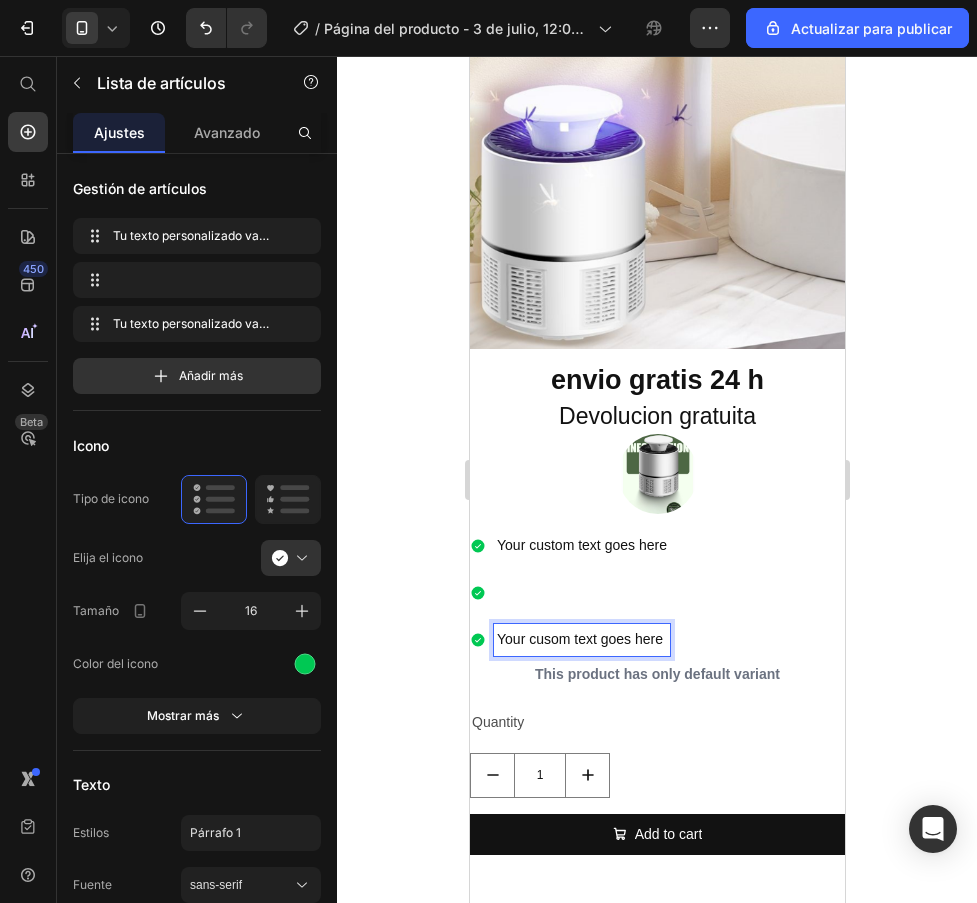 scroll, scrollTop: 1167, scrollLeft: 0, axis: vertical 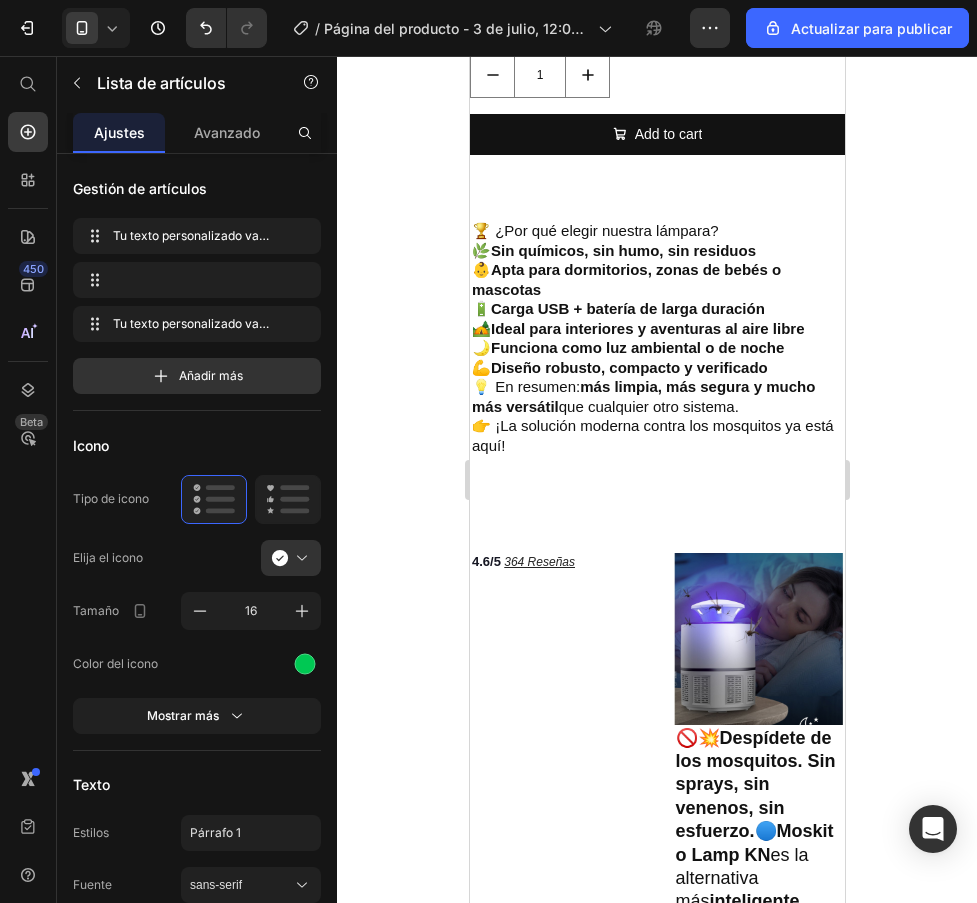 drag, startPoint x: 622, startPoint y: 569, endPoint x: 558, endPoint y: 509, distance: 87.72685 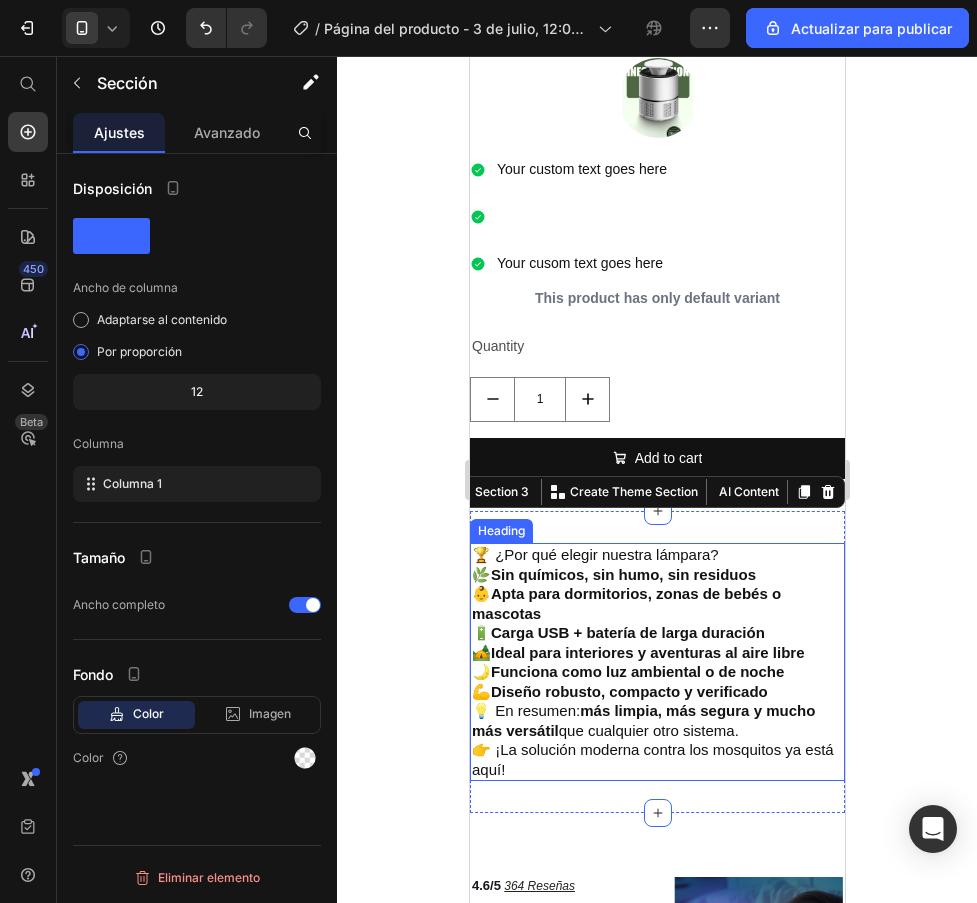 scroll, scrollTop: 767, scrollLeft: 0, axis: vertical 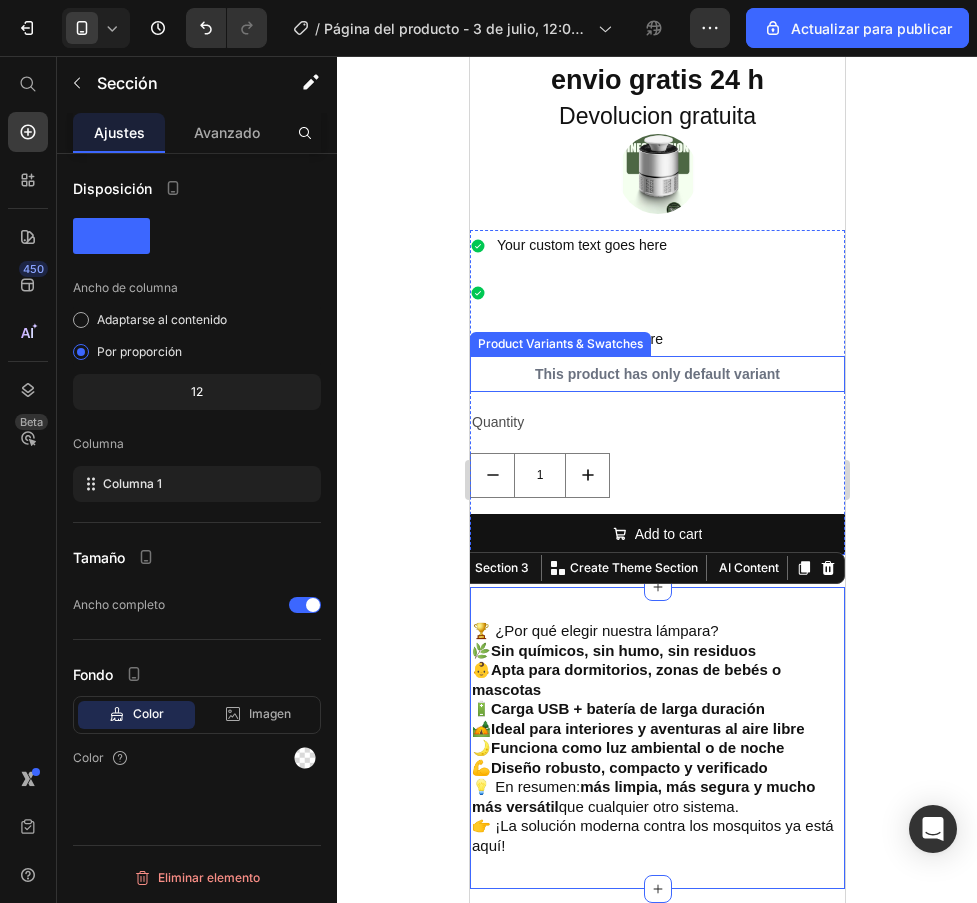 click on "Product Variants & Swatches" at bounding box center [559, 344] 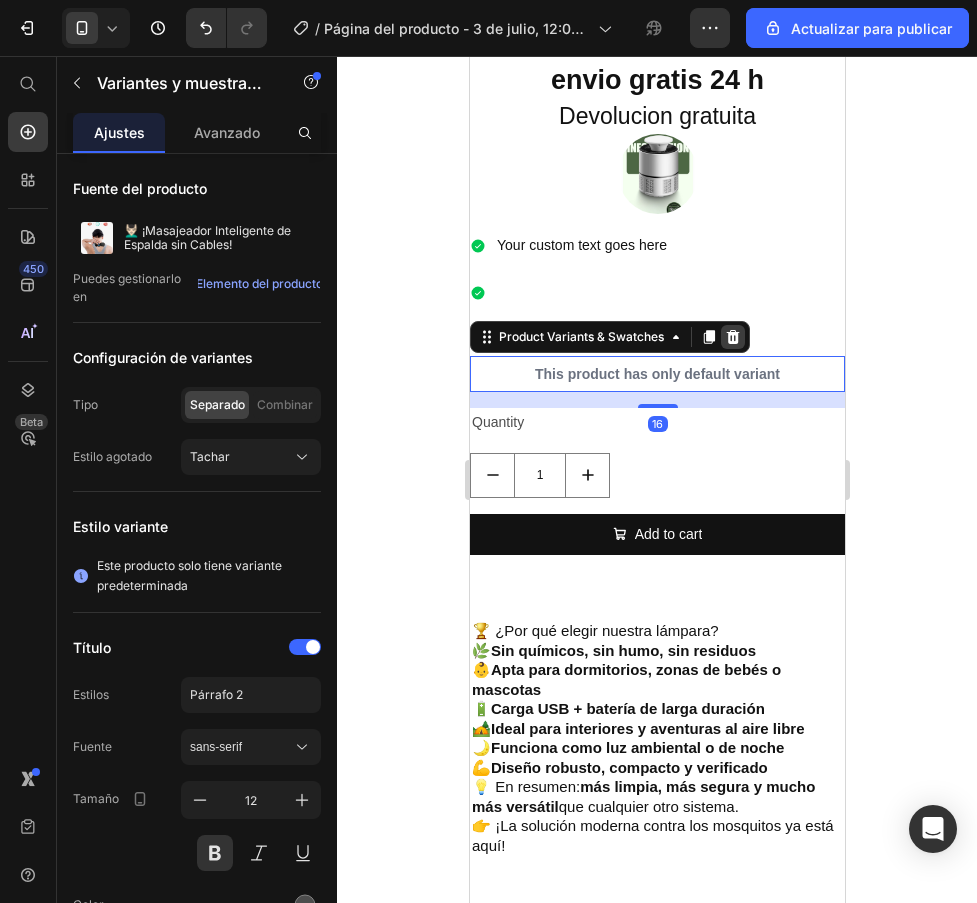 click 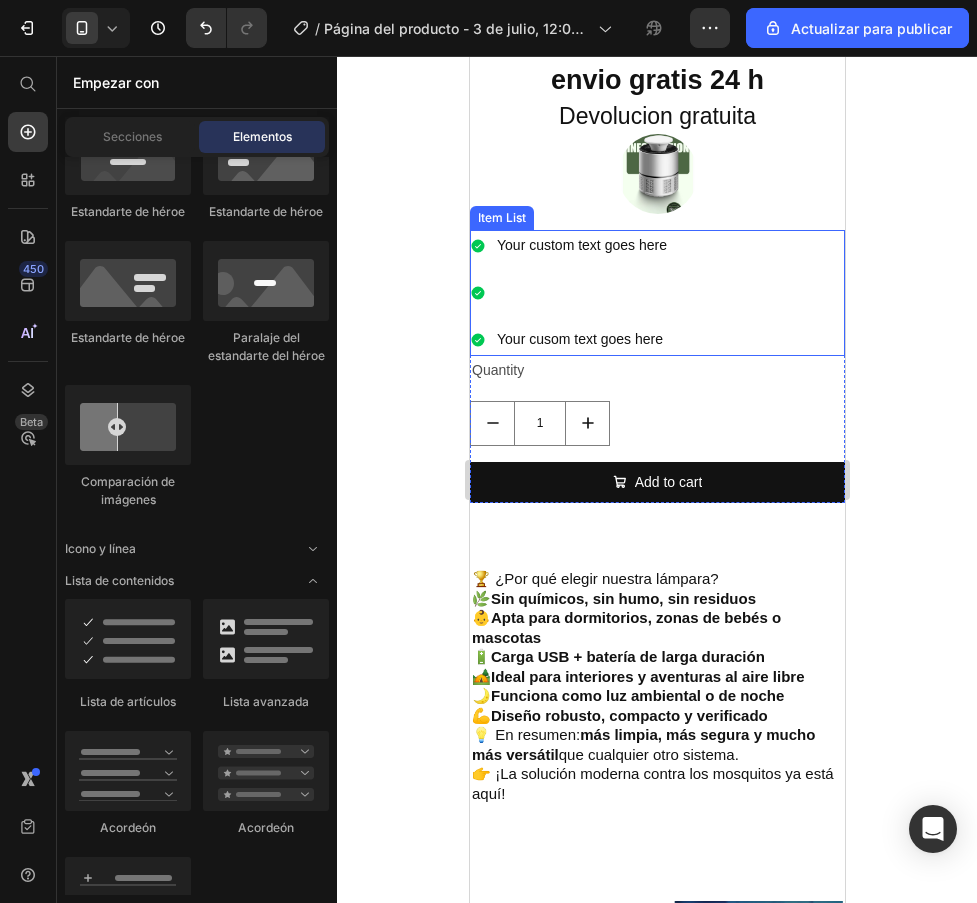 click on "Your cusom text goes here" at bounding box center (581, 339) 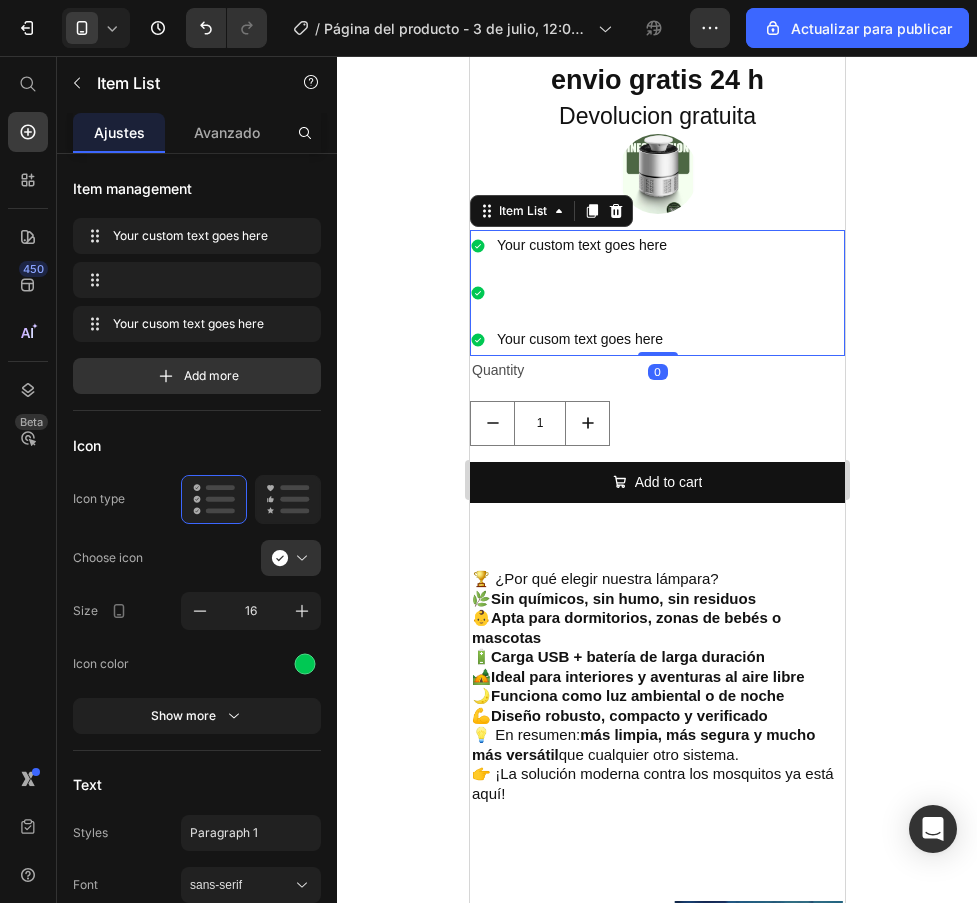 click 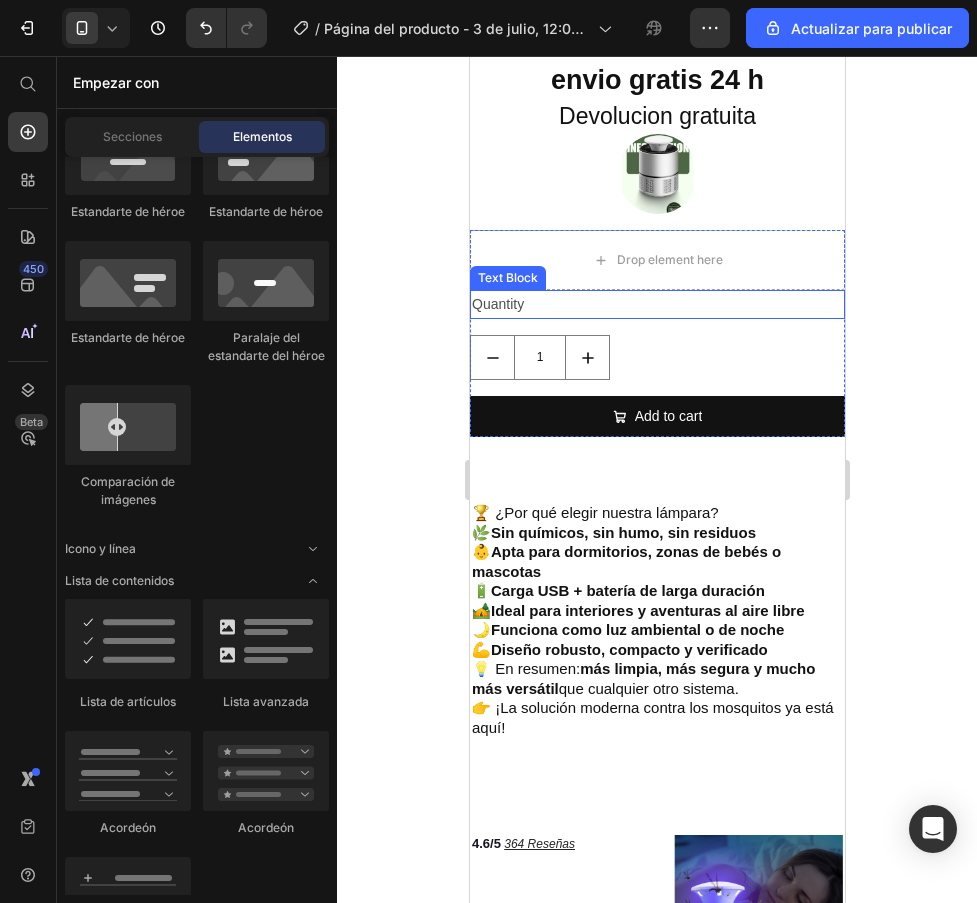 click on "Quantity" at bounding box center [656, 304] 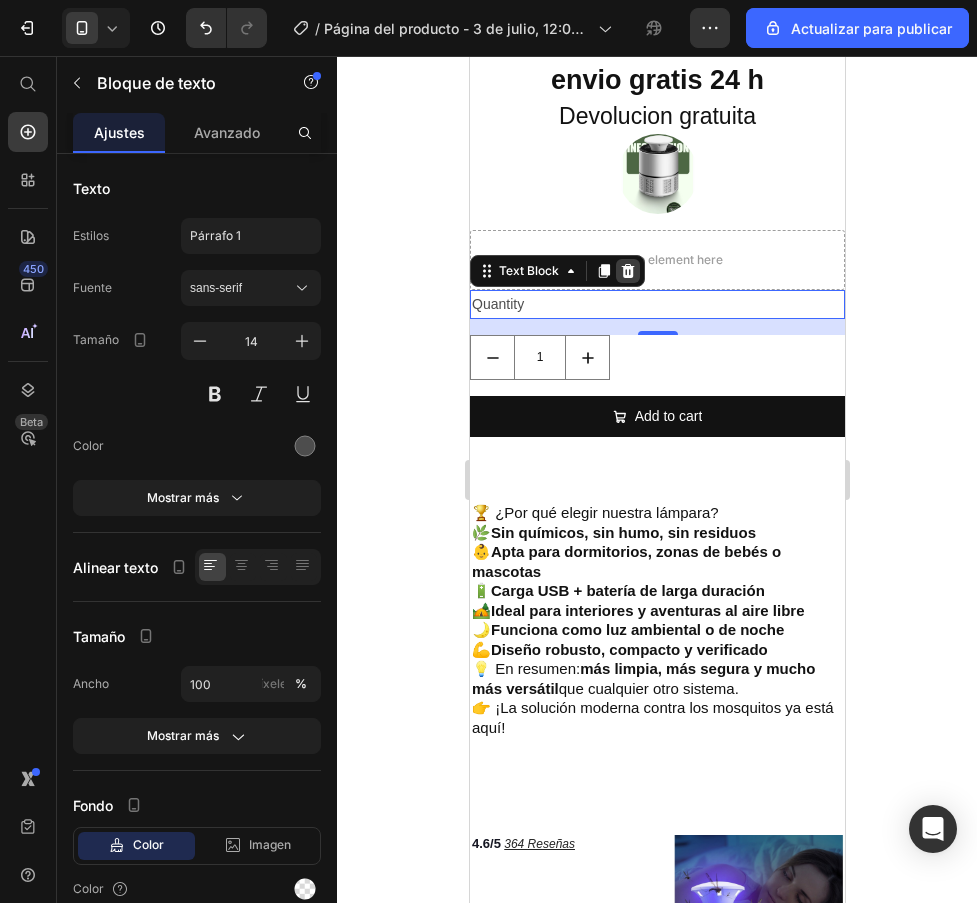 click 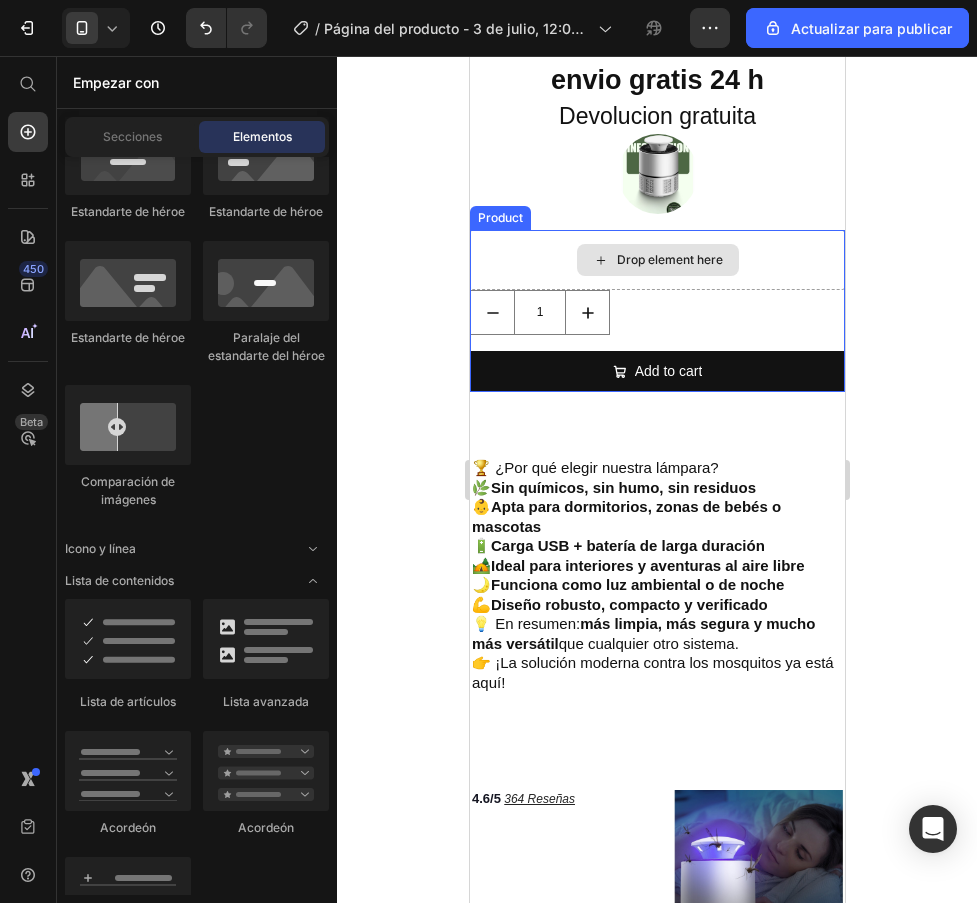 click on "Drop element here" at bounding box center (669, 260) 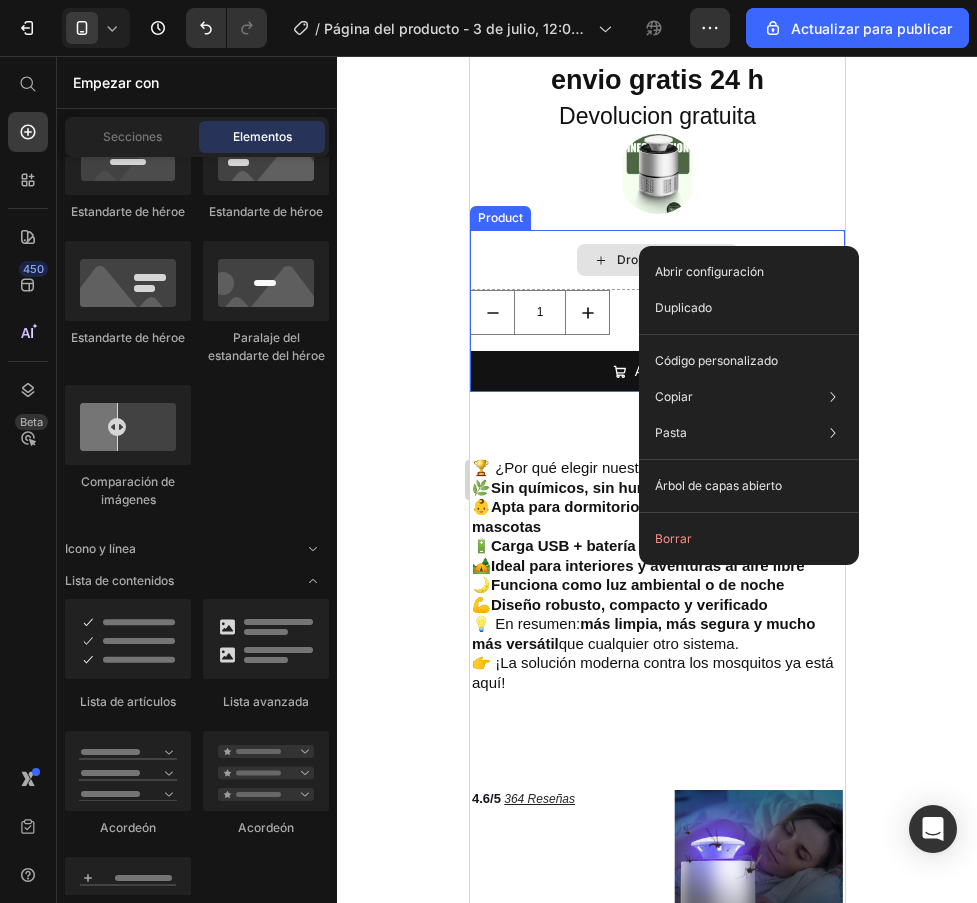 click on "Drop element here" at bounding box center [657, 260] 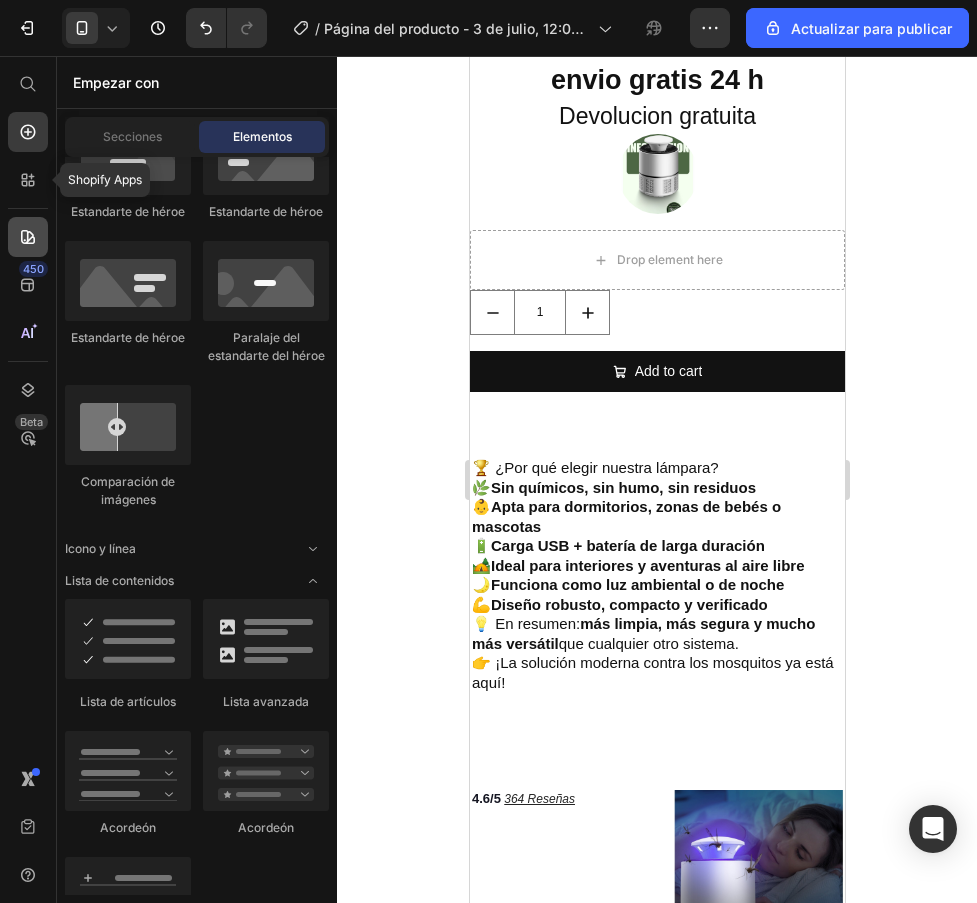 click 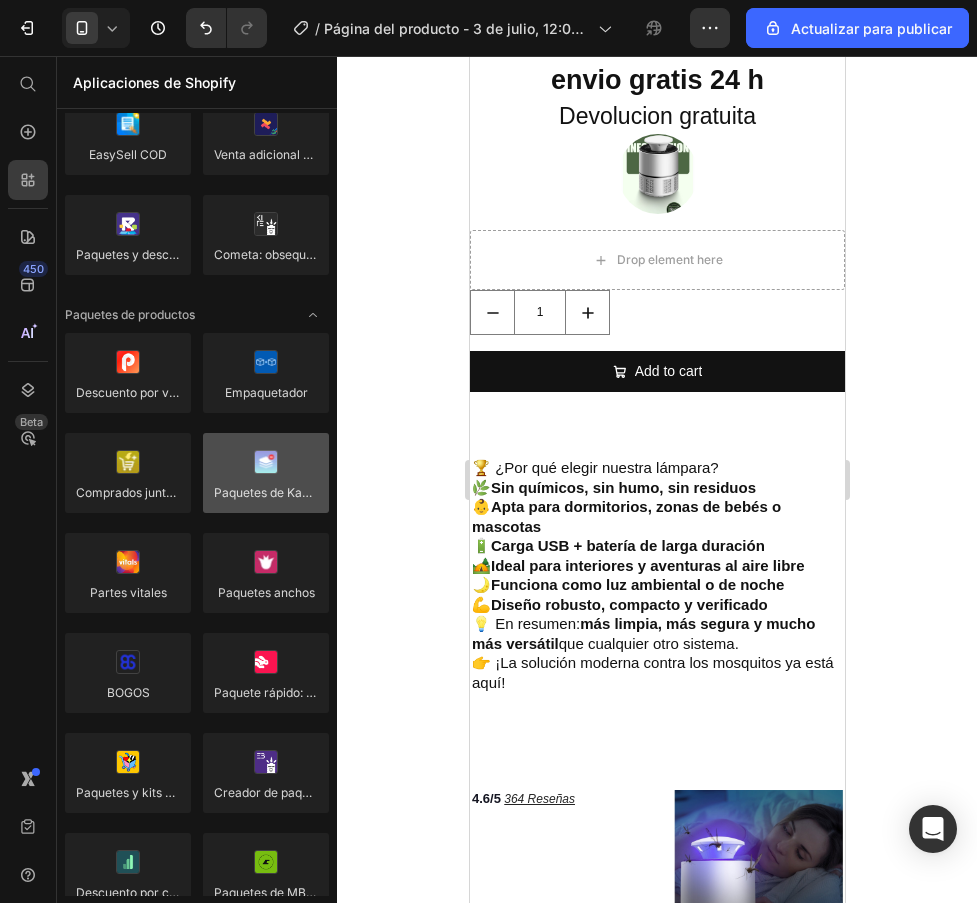 scroll, scrollTop: 800, scrollLeft: 0, axis: vertical 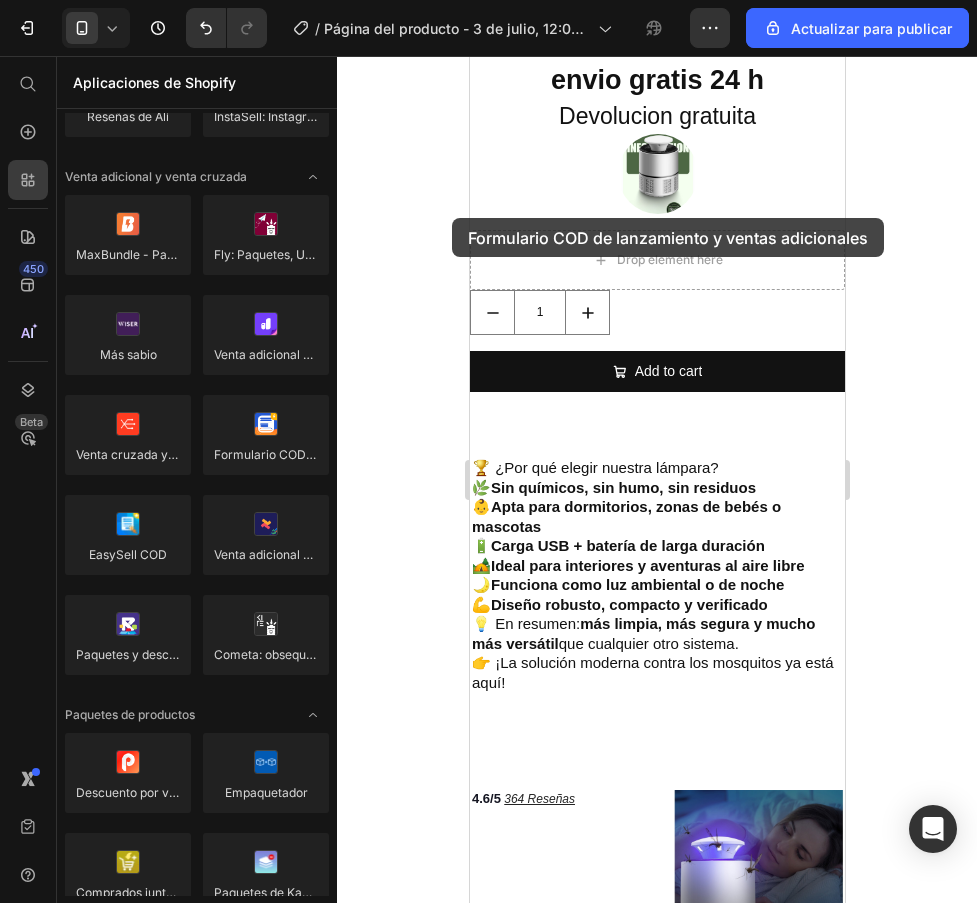 drag, startPoint x: 274, startPoint y: 440, endPoint x: 452, endPoint y: 218, distance: 284.54877 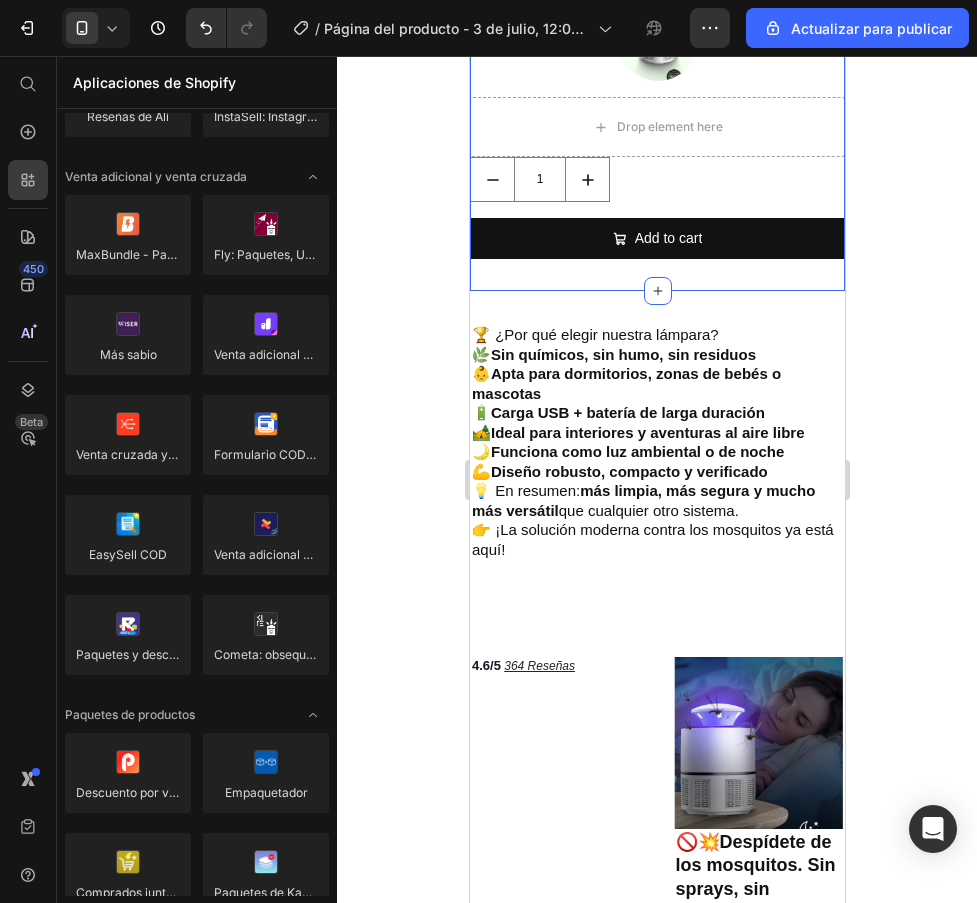 scroll, scrollTop: 700, scrollLeft: 0, axis: vertical 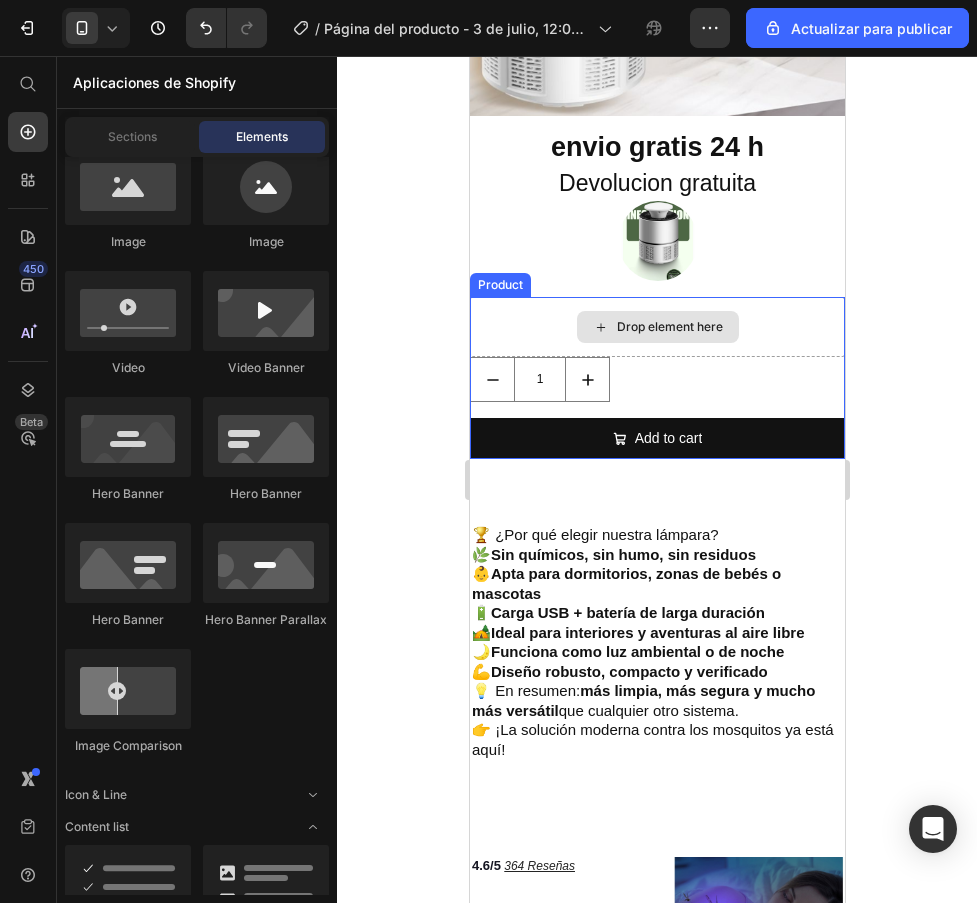 click on "Drop element here" at bounding box center (669, 327) 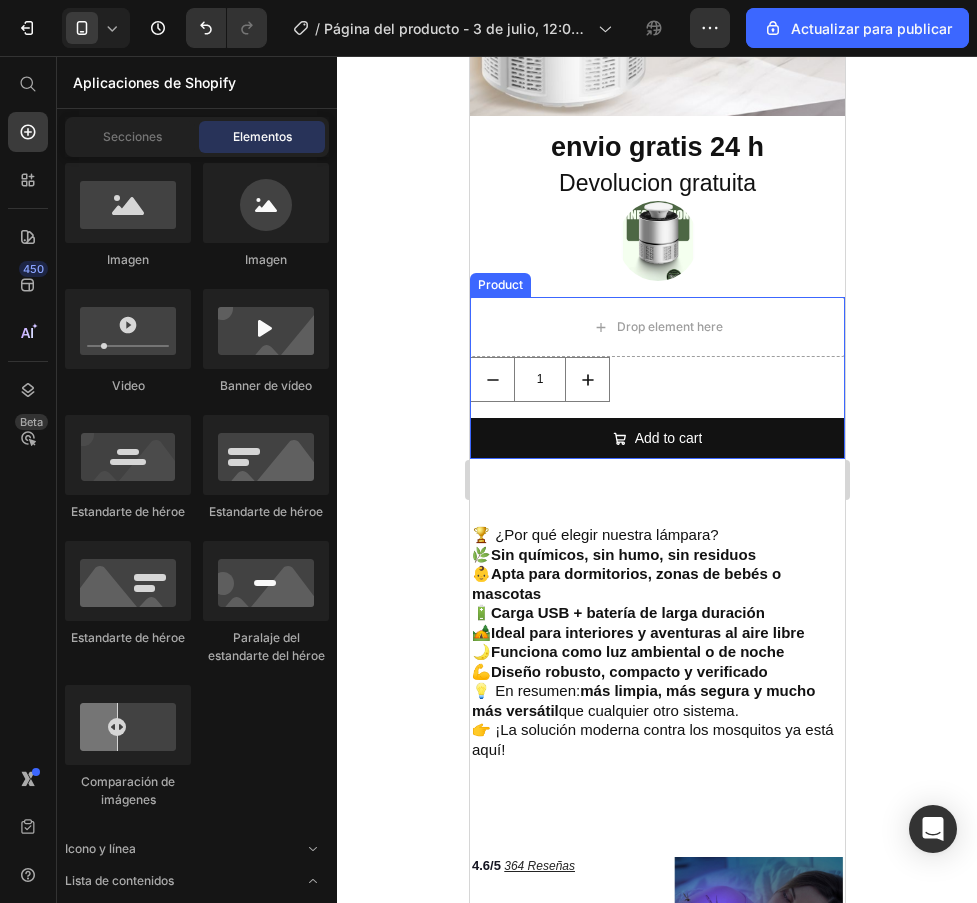 scroll, scrollTop: 500, scrollLeft: 0, axis: vertical 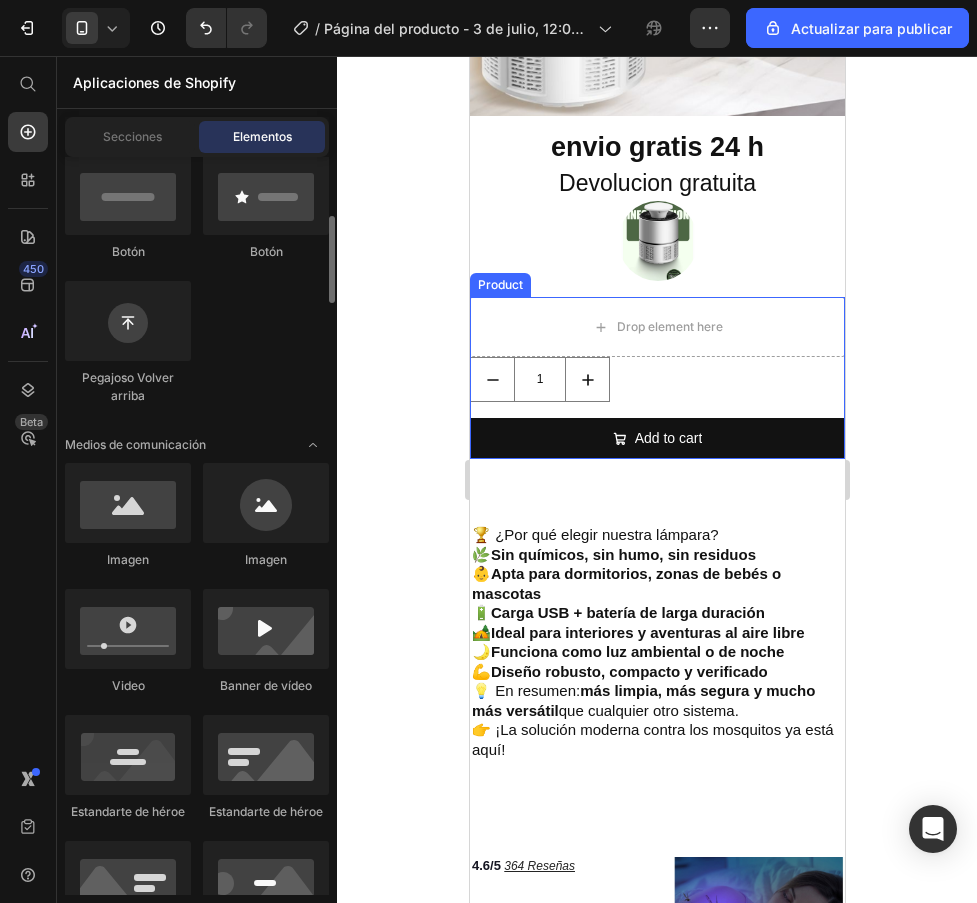 click on "Botón" at bounding box center [128, 251] 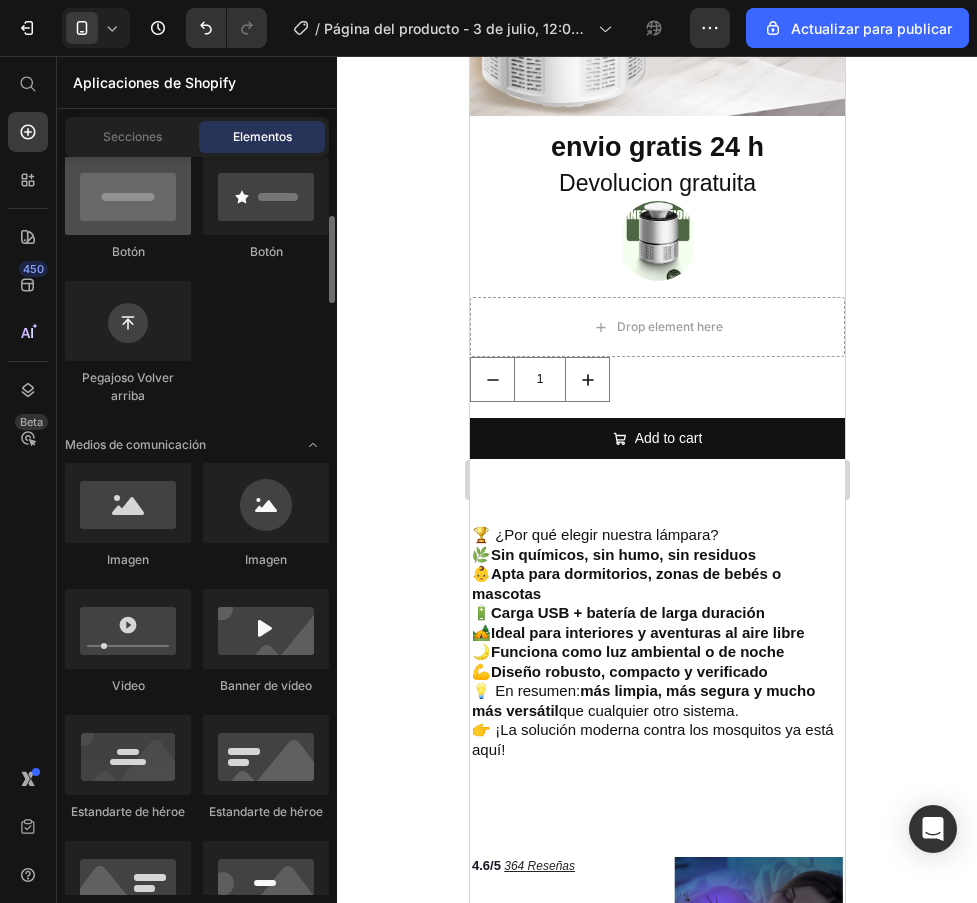 click at bounding box center (128, 195) 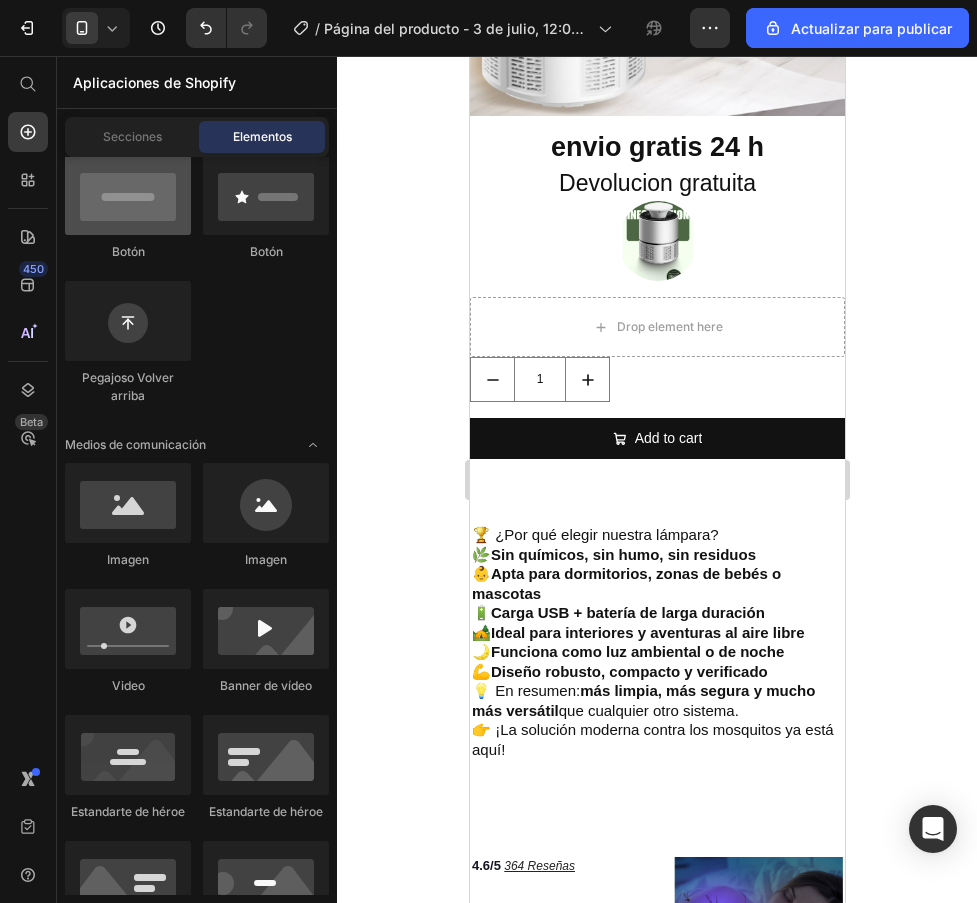 scroll, scrollTop: 200, scrollLeft: 0, axis: vertical 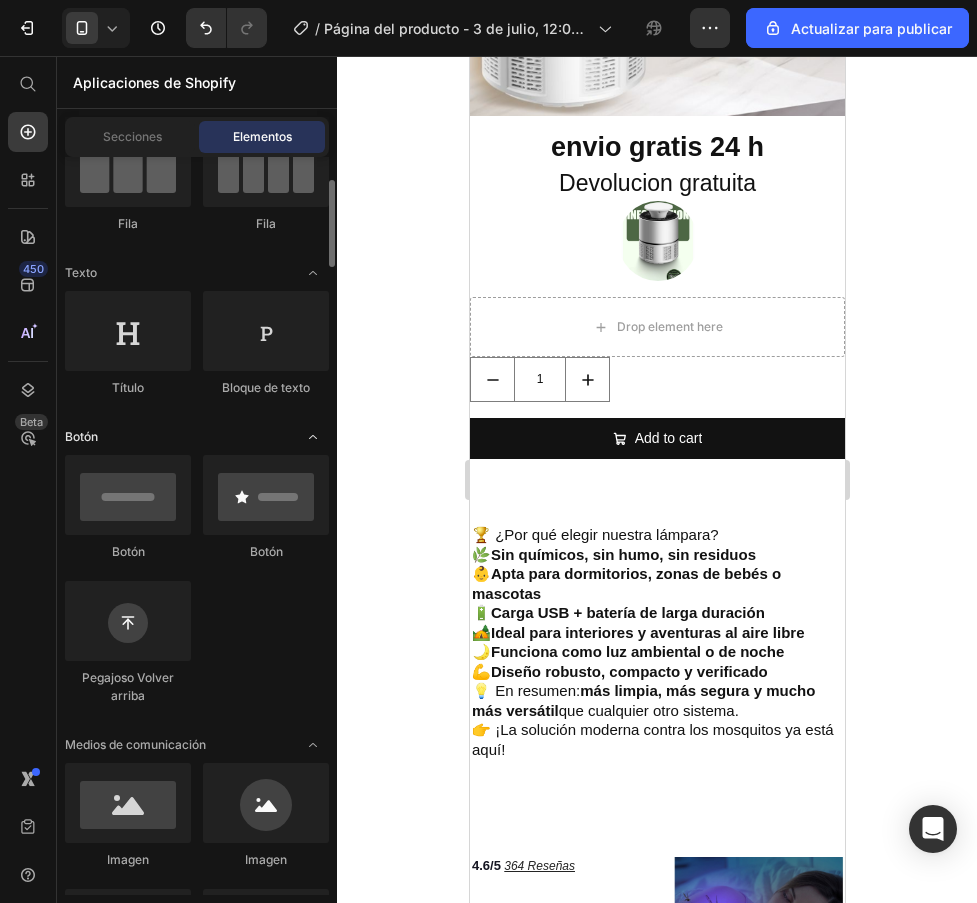 click 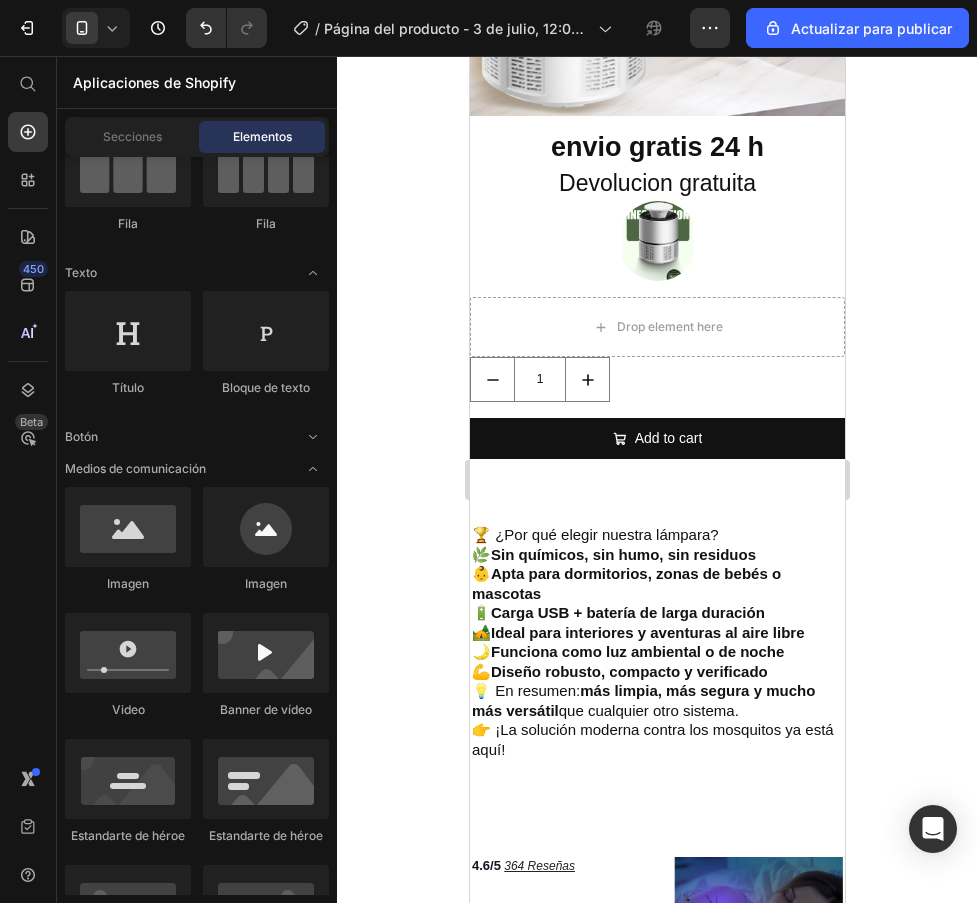 scroll, scrollTop: 0, scrollLeft: 0, axis: both 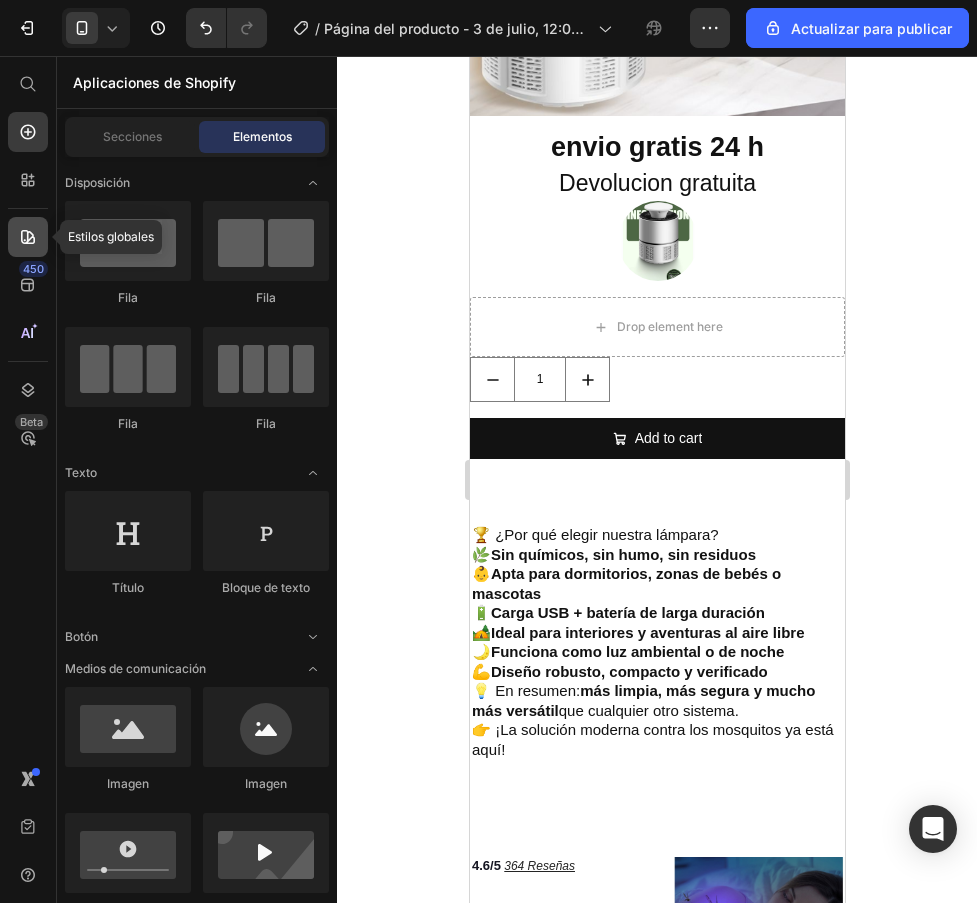 click 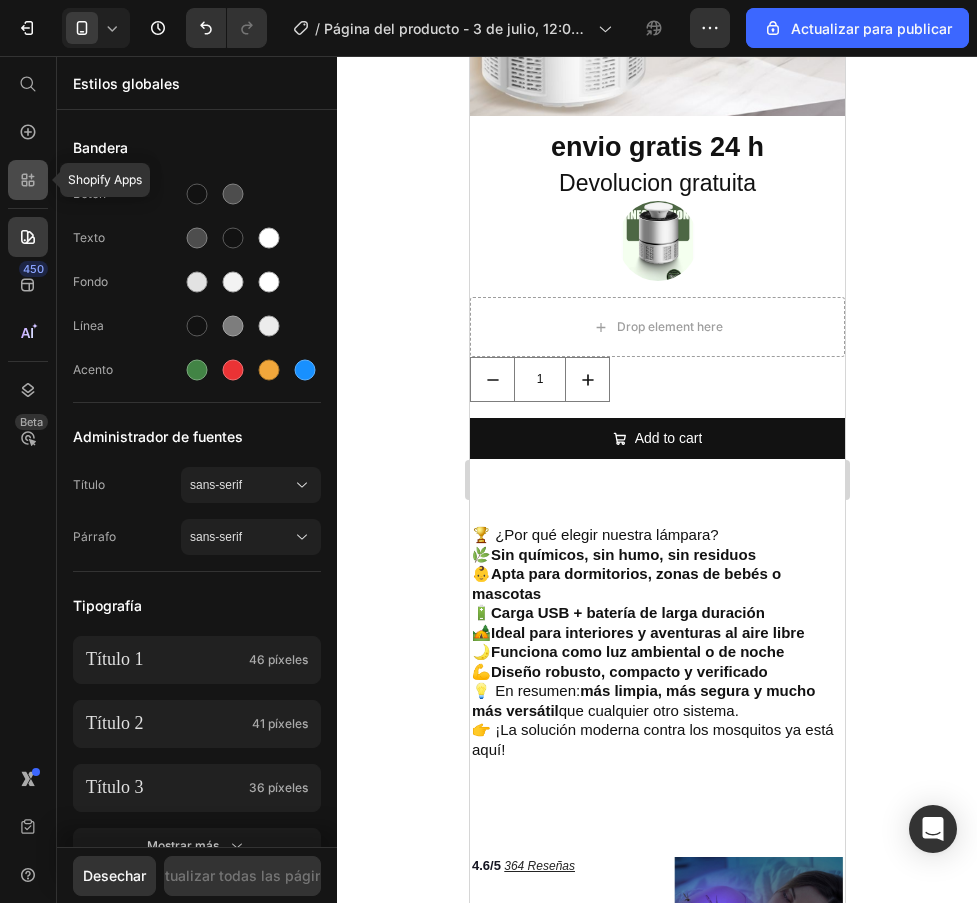 click 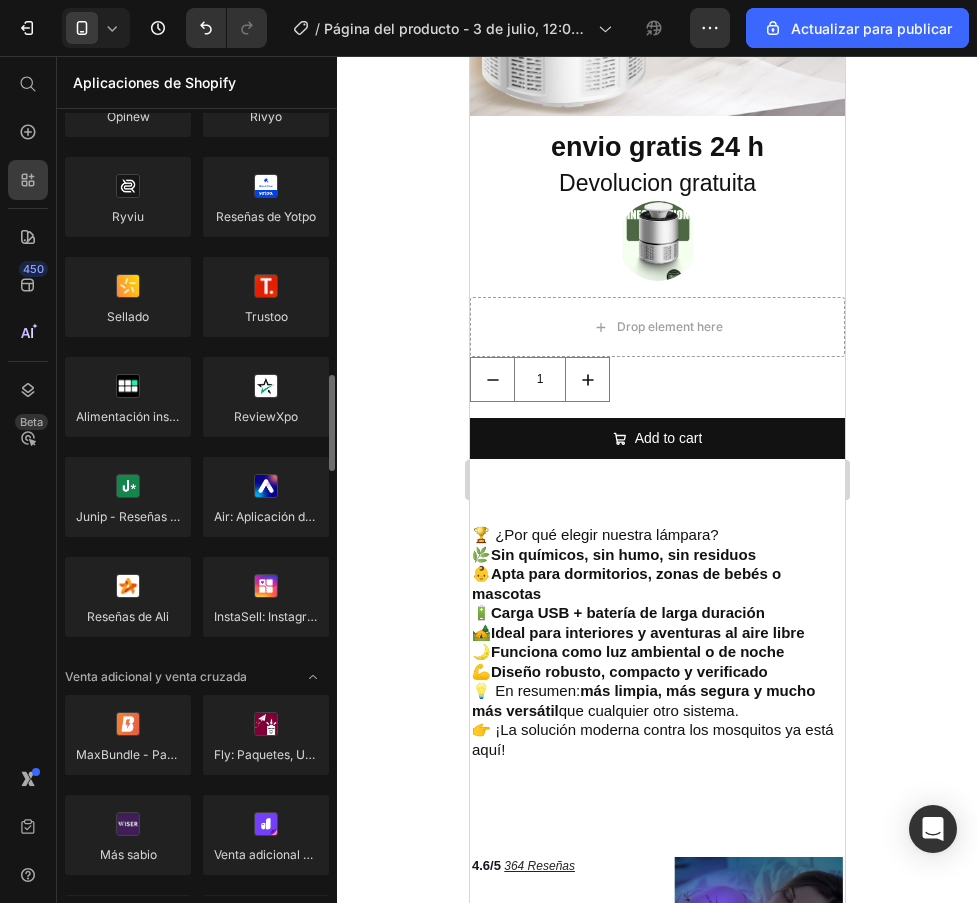 scroll, scrollTop: 500, scrollLeft: 0, axis: vertical 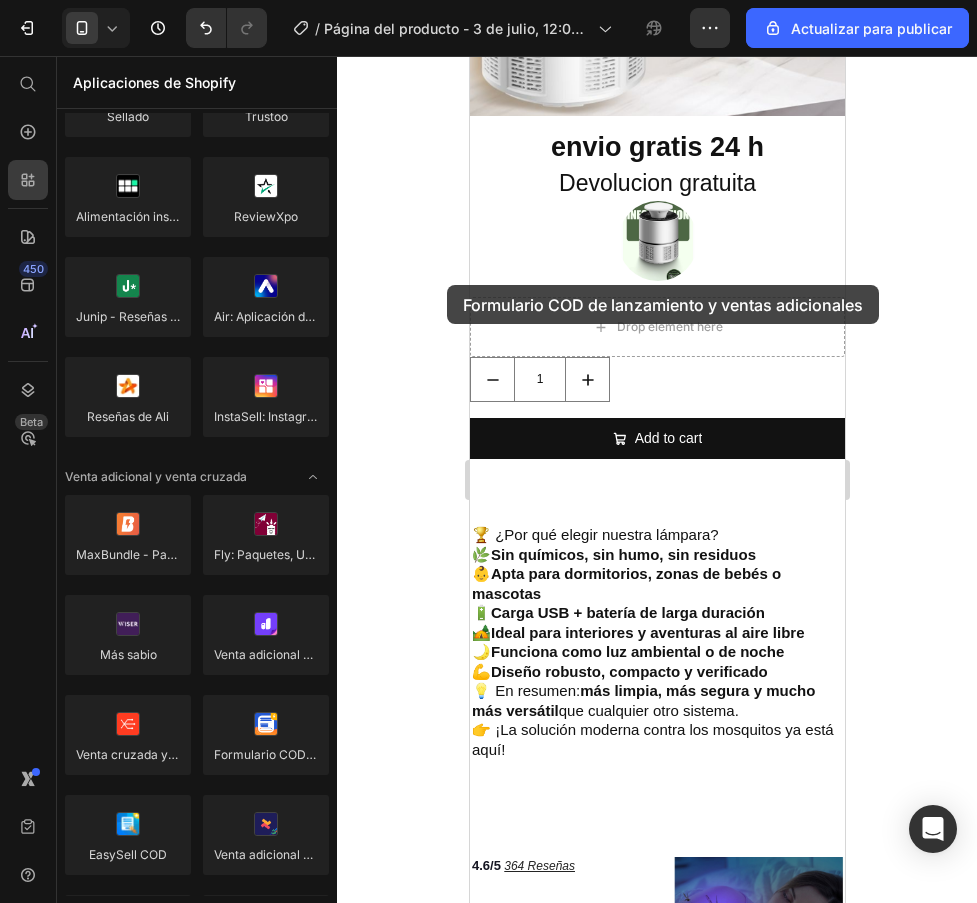 drag, startPoint x: 276, startPoint y: 748, endPoint x: 447, endPoint y: 285, distance: 493.56863 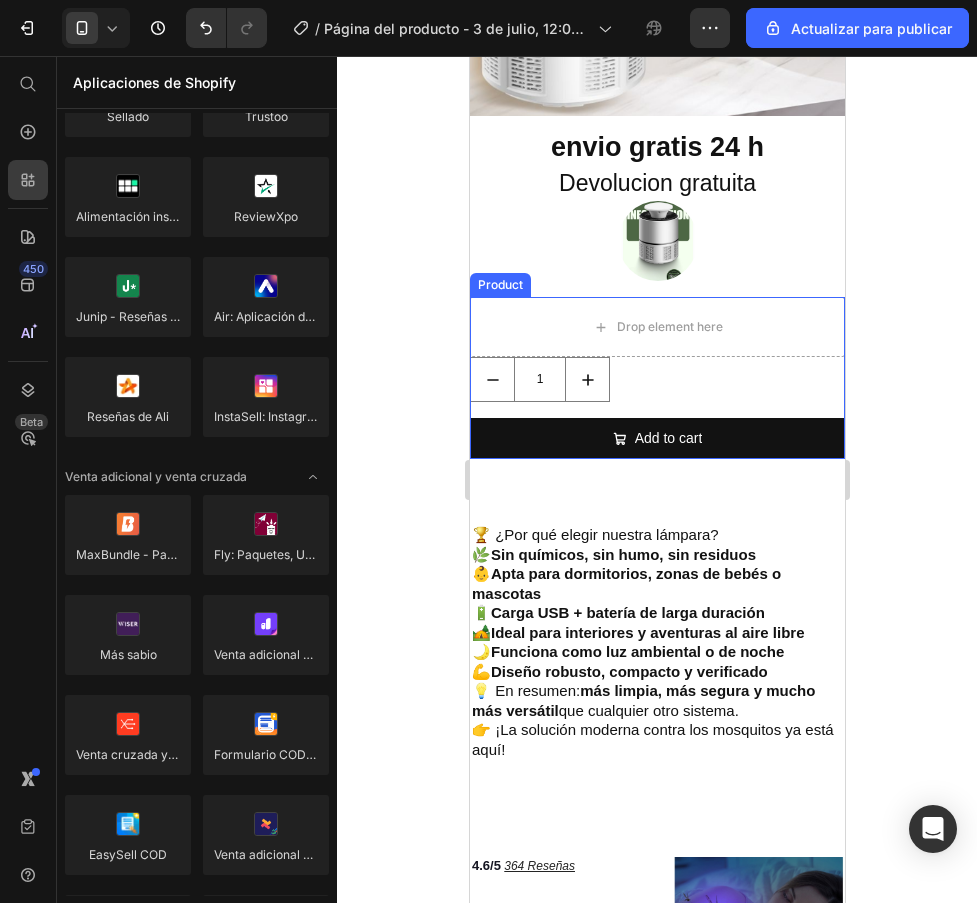 click on "Product" at bounding box center [499, 285] 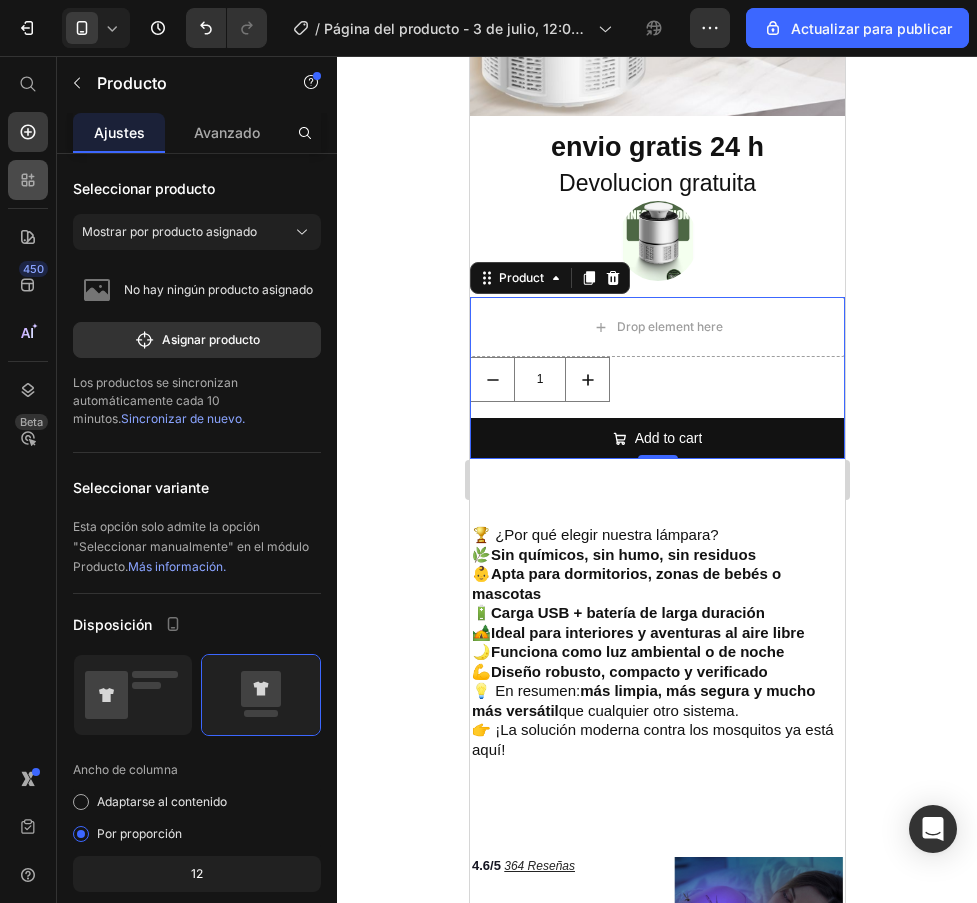 click 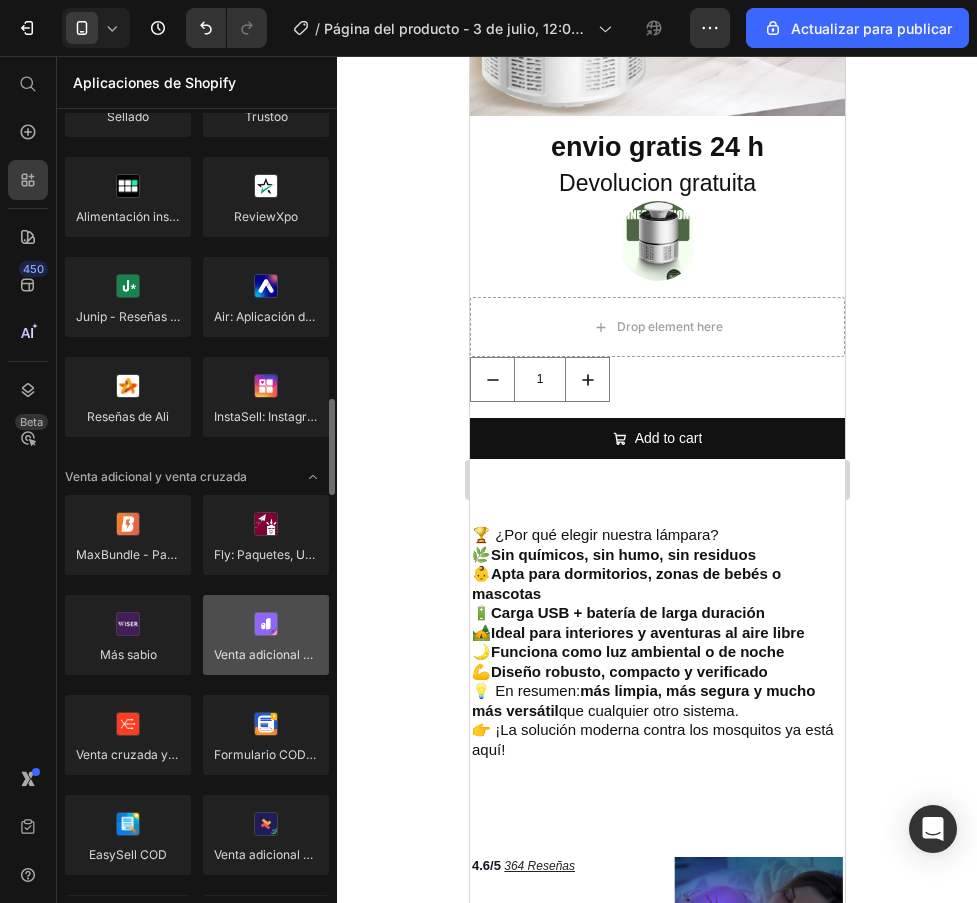 scroll, scrollTop: 700, scrollLeft: 0, axis: vertical 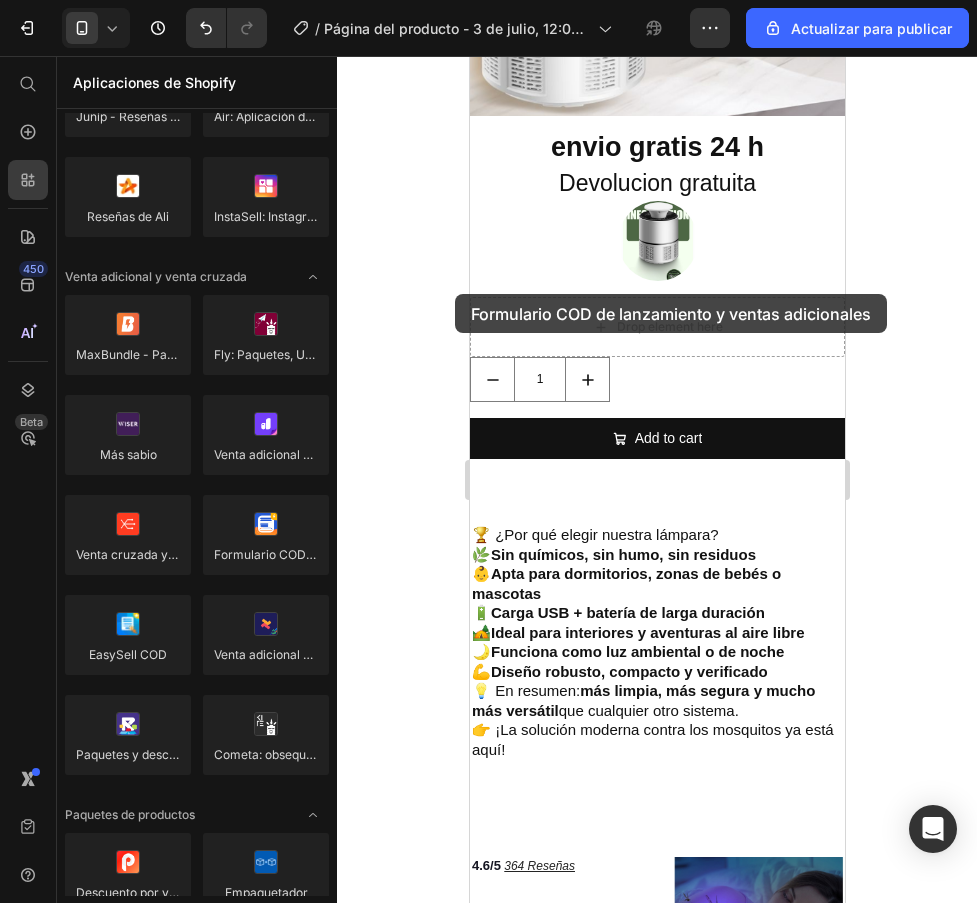 drag, startPoint x: 275, startPoint y: 540, endPoint x: 455, endPoint y: 294, distance: 304.82126 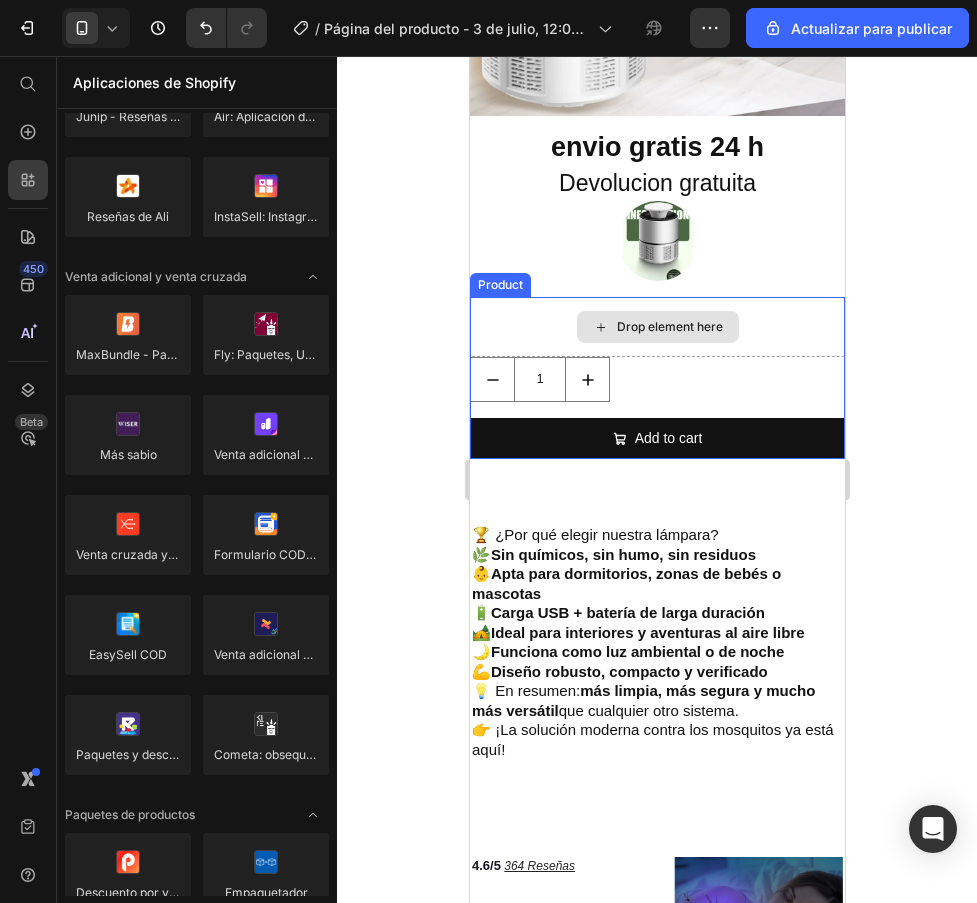 click on "Drop element here" at bounding box center (669, 327) 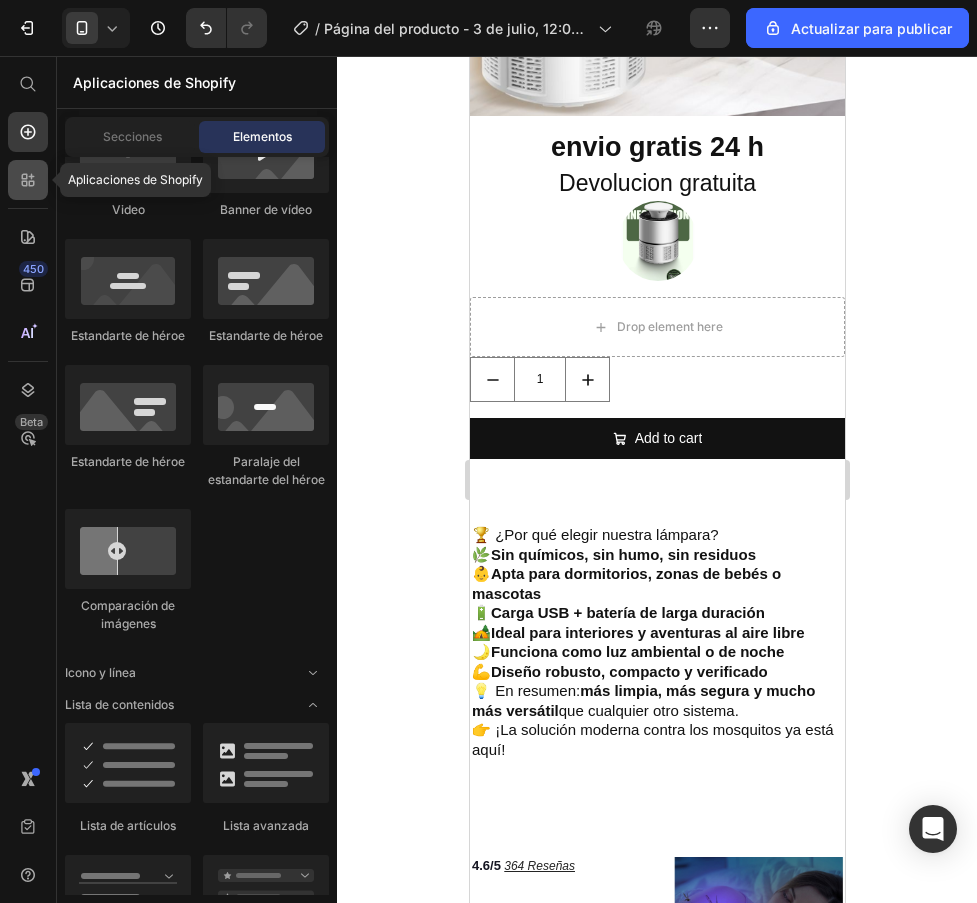 click 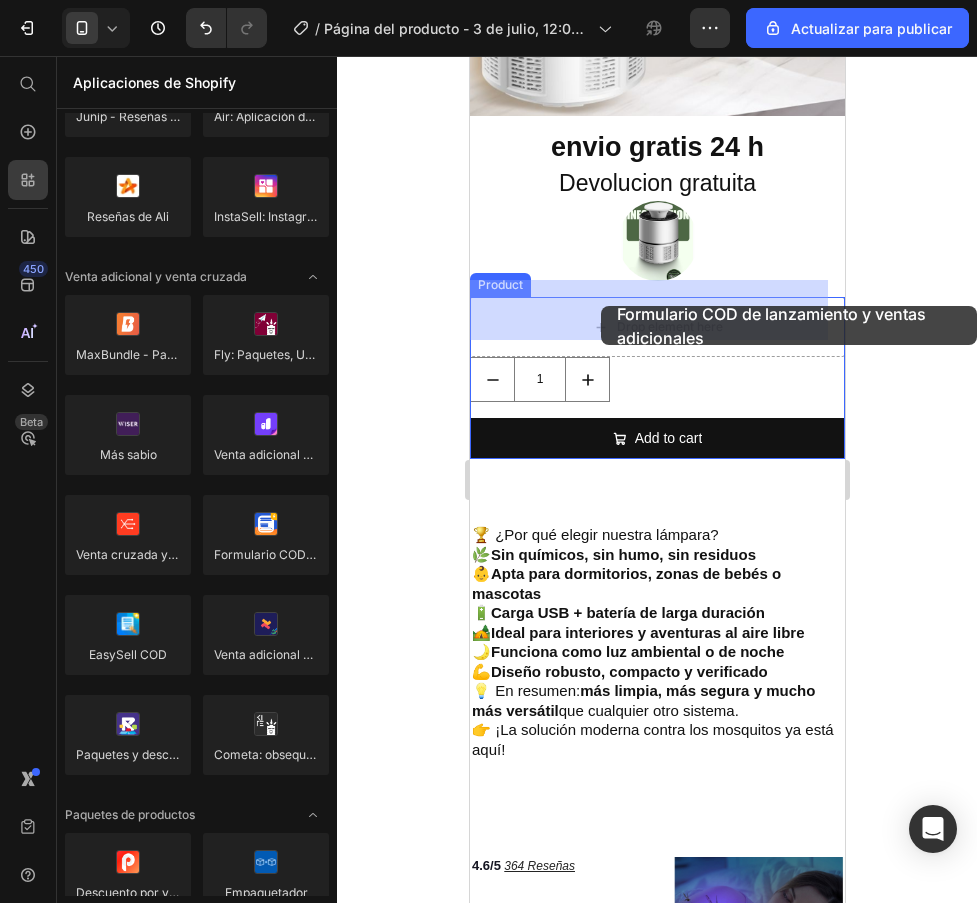 drag, startPoint x: 742, startPoint y: 589, endPoint x: 600, endPoint y: 306, distance: 316.62753 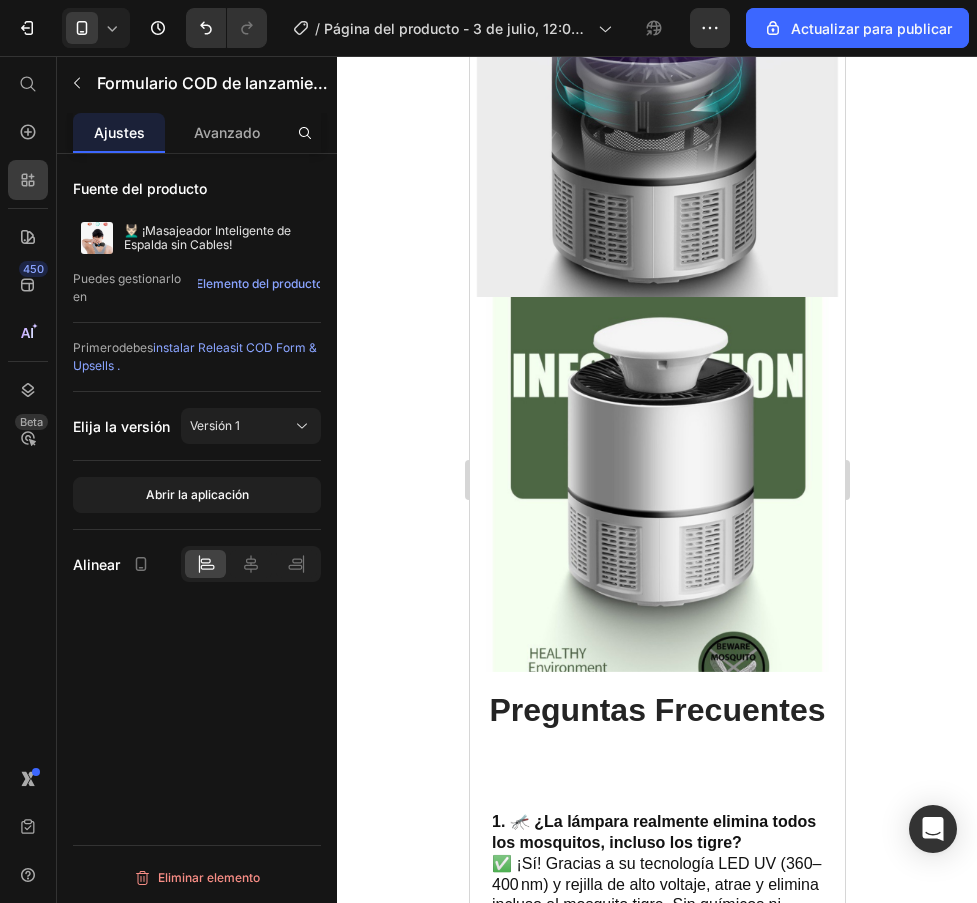 scroll, scrollTop: 2400, scrollLeft: 0, axis: vertical 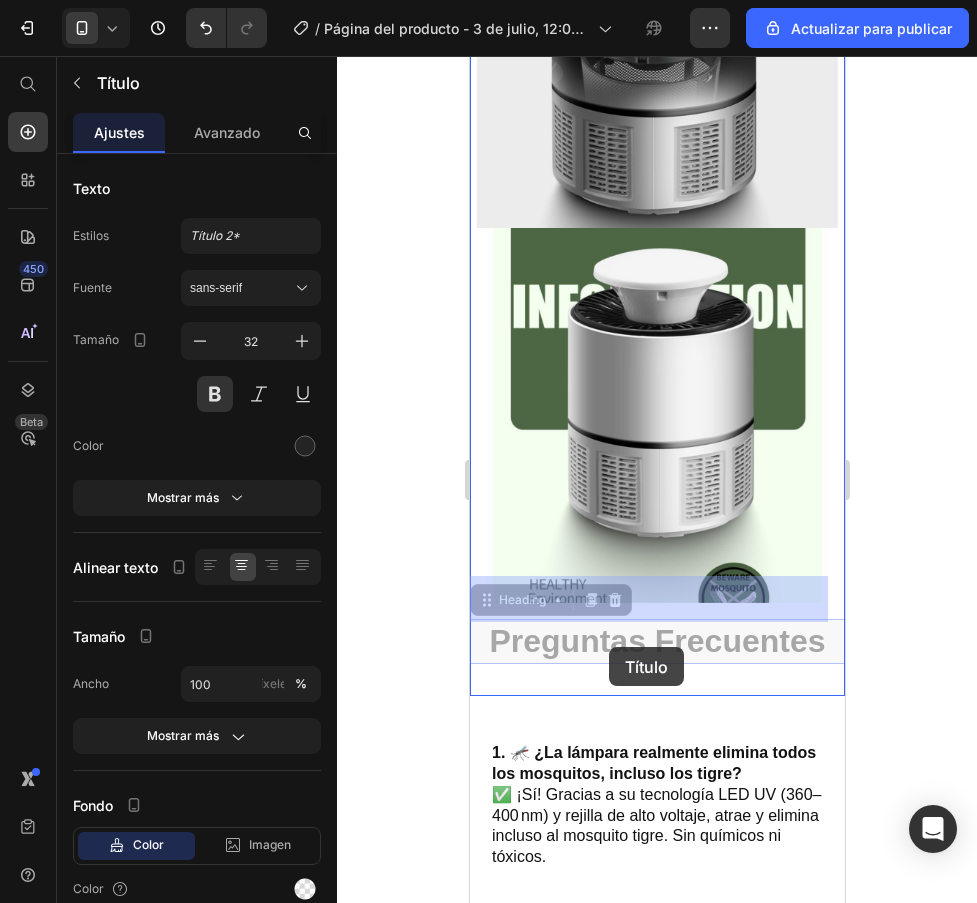 drag, startPoint x: 619, startPoint y: 599, endPoint x: 608, endPoint y: 647, distance: 49.24429 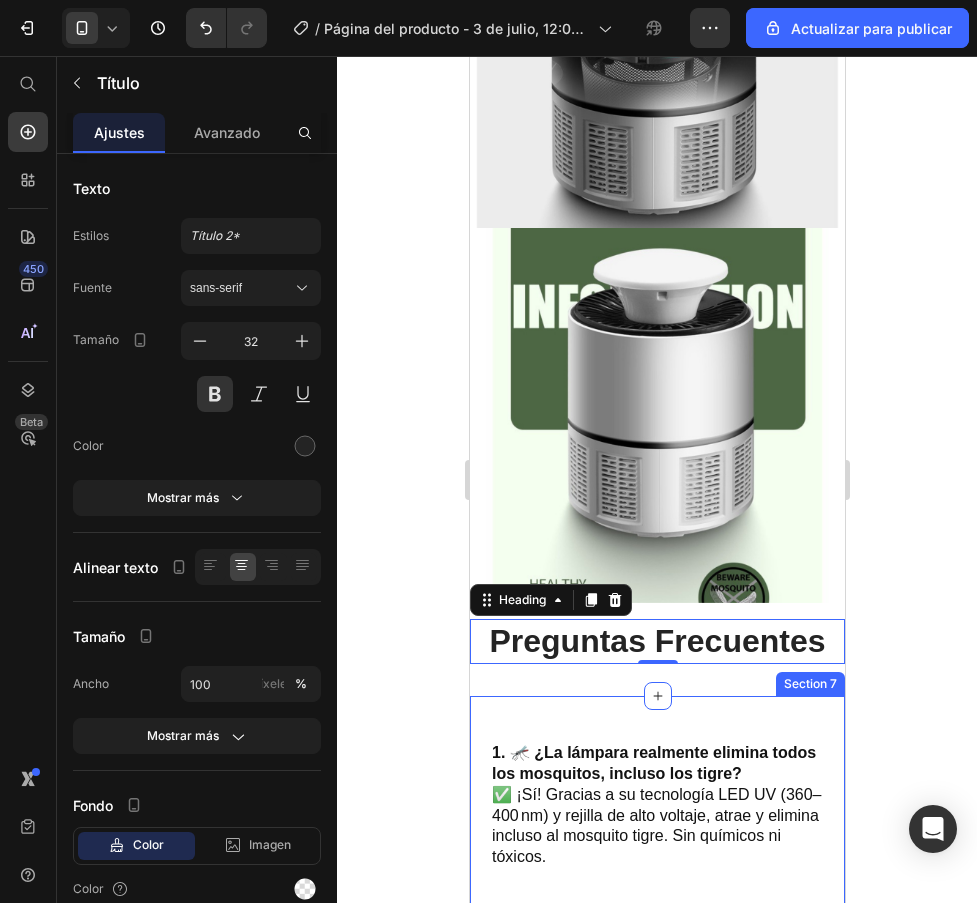 click on "1. 🦟 ¿La lámpara realmente elimina todos los mosquitos, incluso los tigre? ✅ ¡Sí! Gracias a su tecnología LED UV (360–400 nm) y rejilla de alto voltaje, atrae y elimina incluso al mosquito tigre. Sin químicos ni tóxicos. Heading Row 2. 👶 ¿Es segura para niños, bebés o mascotas? 💚 ¡Totalmente! No emite productos químicos ni radiación. Además, su funcionamiento es  silencioso y sin olor , ideal para habitaciones infantiles. Heading 3. 🔋 ¿Es recargable o necesita pilas? 🔌 Tiene una  batería integrada de 2200 mAh  recargable por USB. Puedes cargarla con cargadores, powerbanks o cualquier puerto USB. Heading 4. ☔ ¿Puedo usarla en exteriores o si llueve? 🌧️ ¡Sí! Cuenta con protección  IPX6 resistente al agua , perfecta para camping, terrazas o jardines. Solo evita sumergirla por completo. Heading 5. 🌙 ¿Hace ruido durante la noche? 🔇 ¡No! Es  ultrasilenciosa , ideal para dormir plácidamente sin zumbidos ni interrupciones. Perfecta para uso nocturno. Heading" at bounding box center [656, 1538] 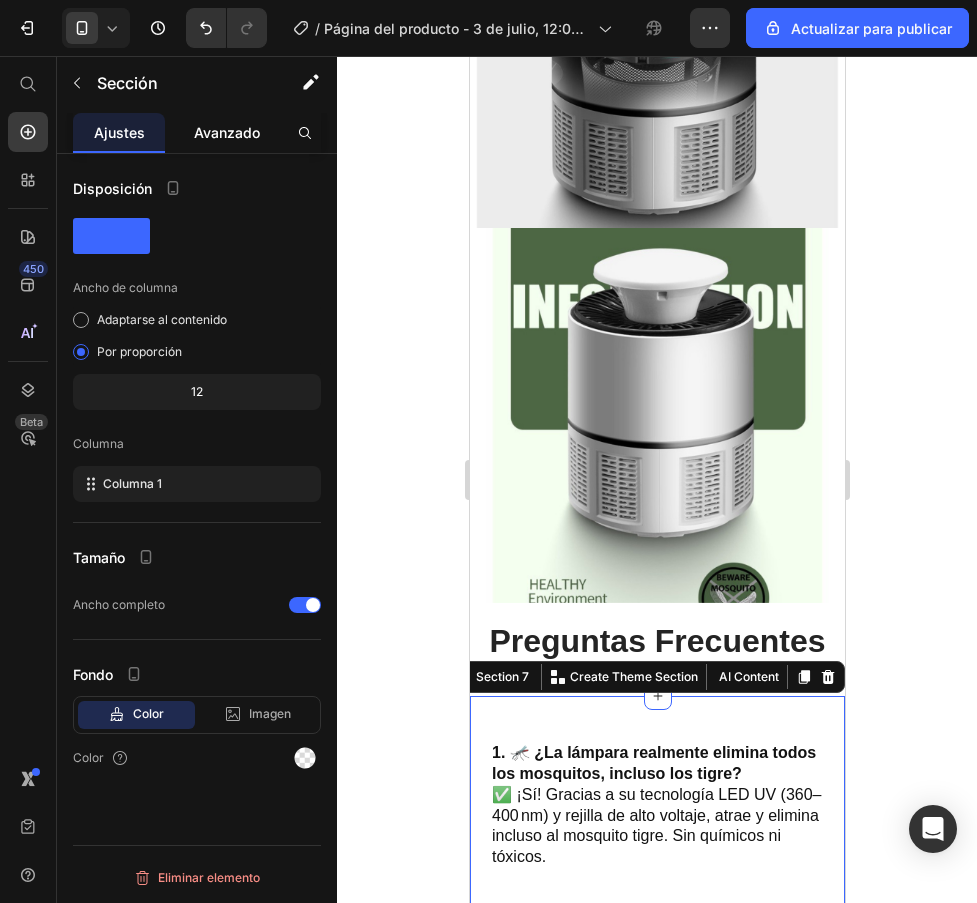 click on "Avanzado" at bounding box center [227, 132] 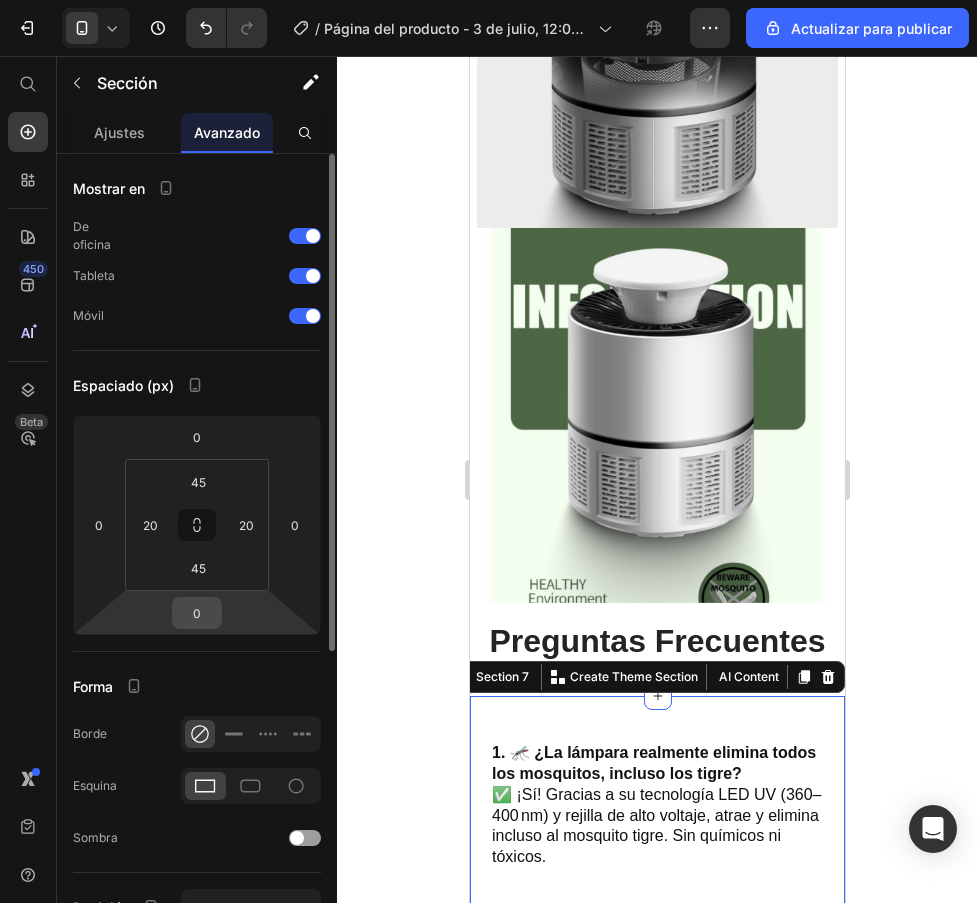 click on "0" at bounding box center (197, 613) 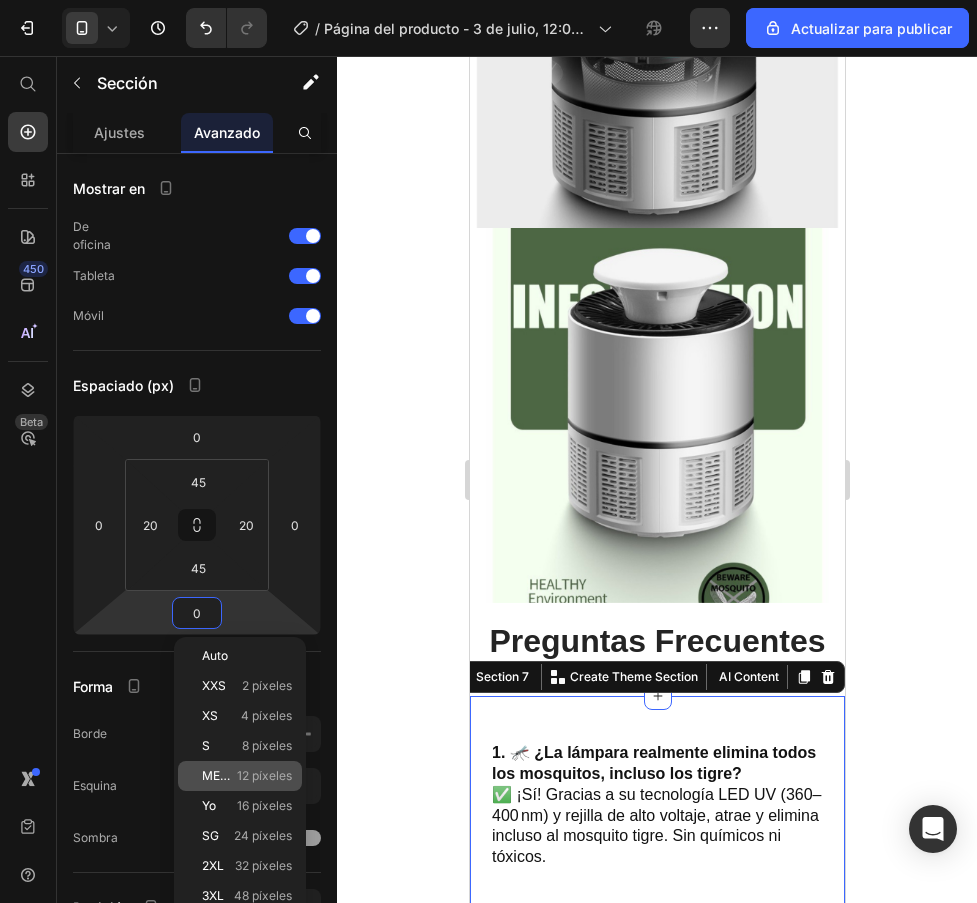 click on "12 píxeles" at bounding box center [264, 775] 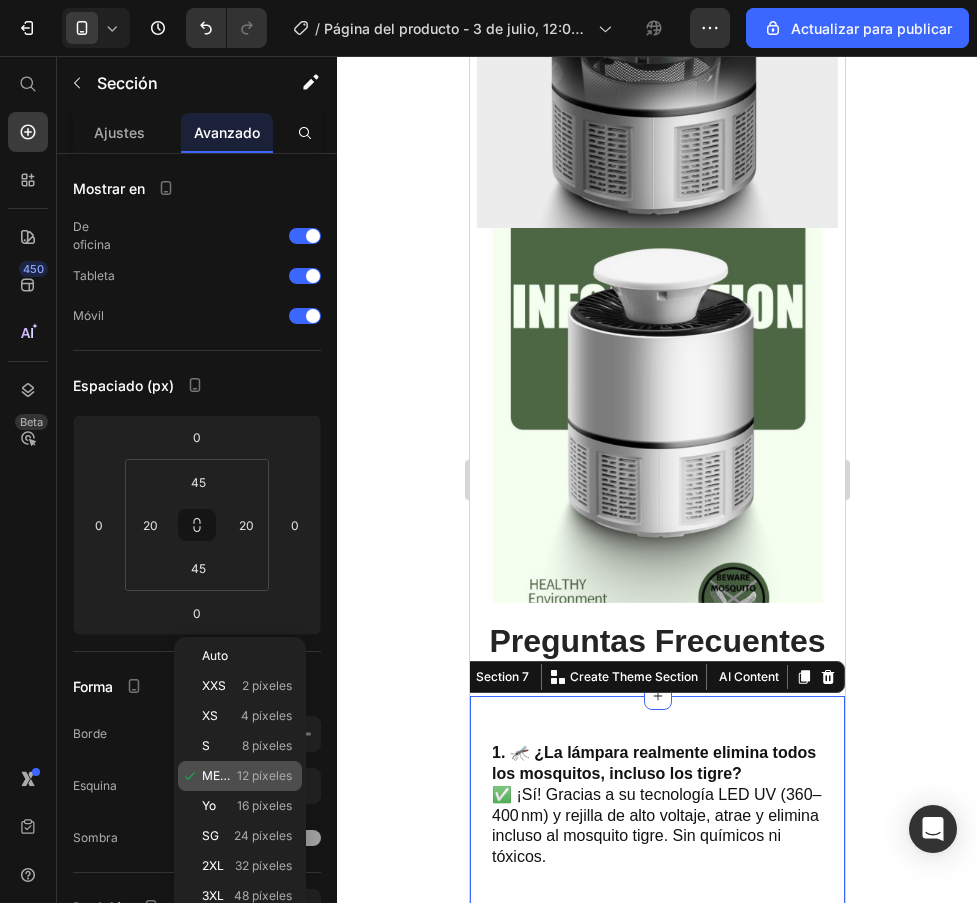 type on "12" 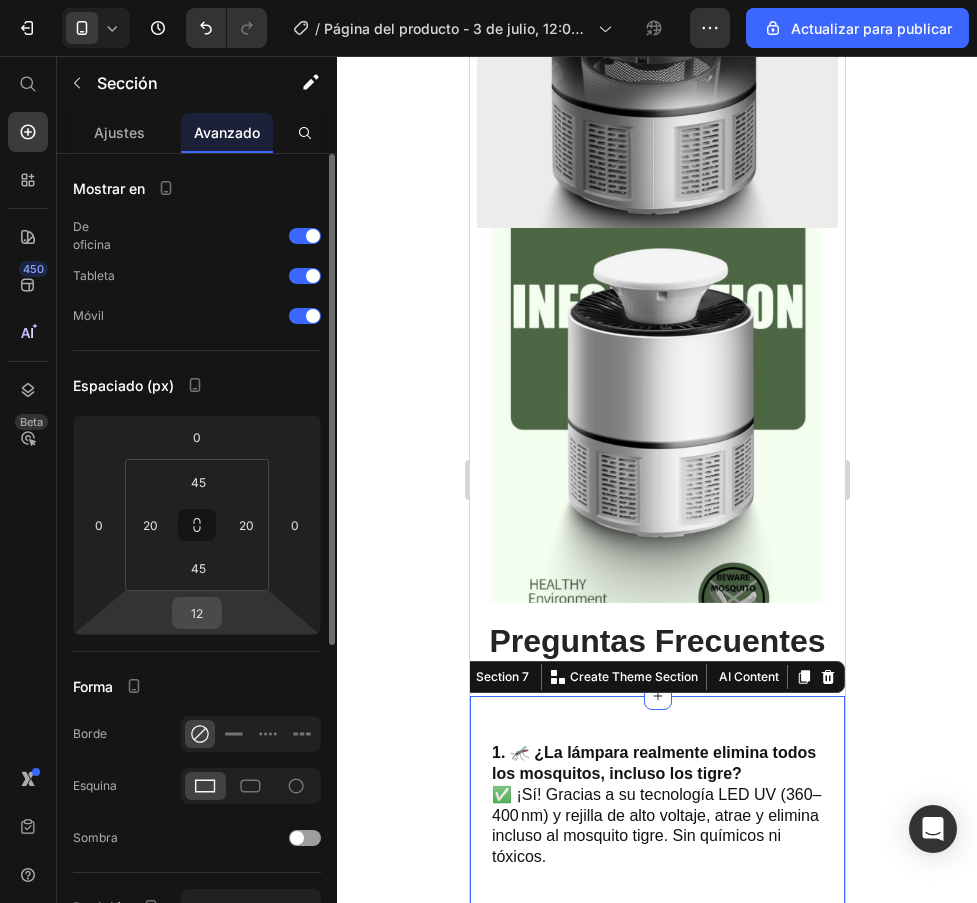 click on "12" at bounding box center (197, 613) 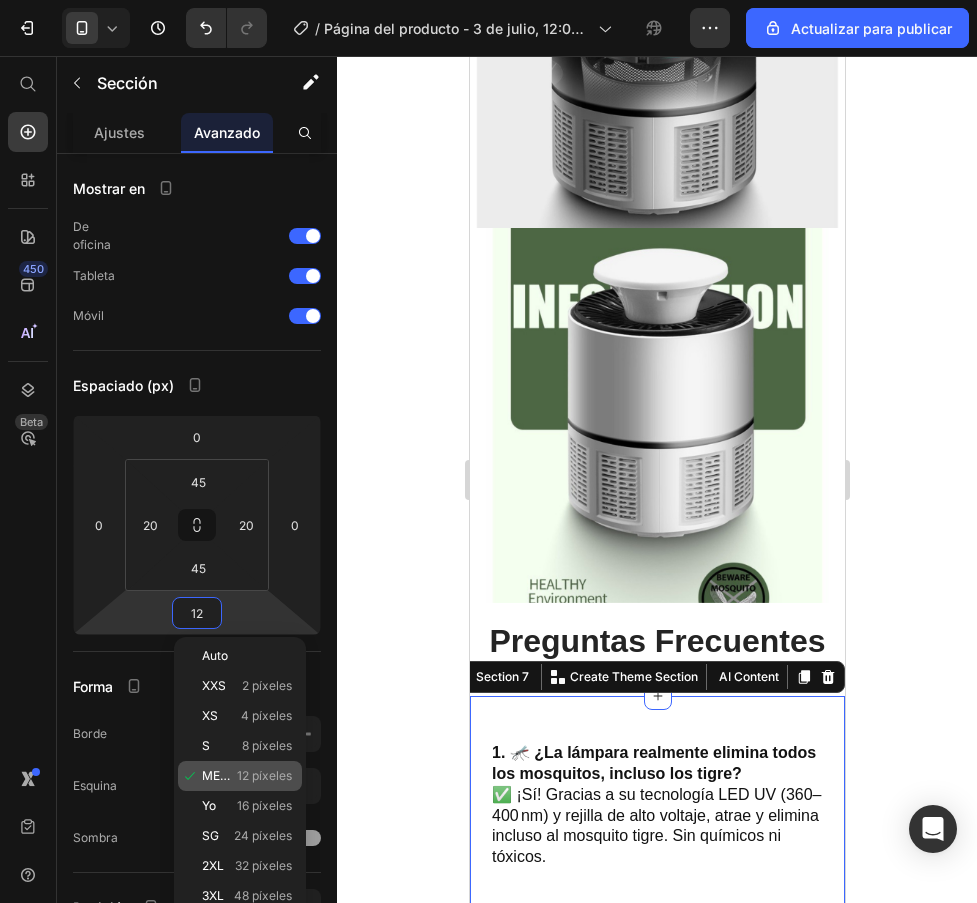 click on "12 píxeles" at bounding box center [264, 775] 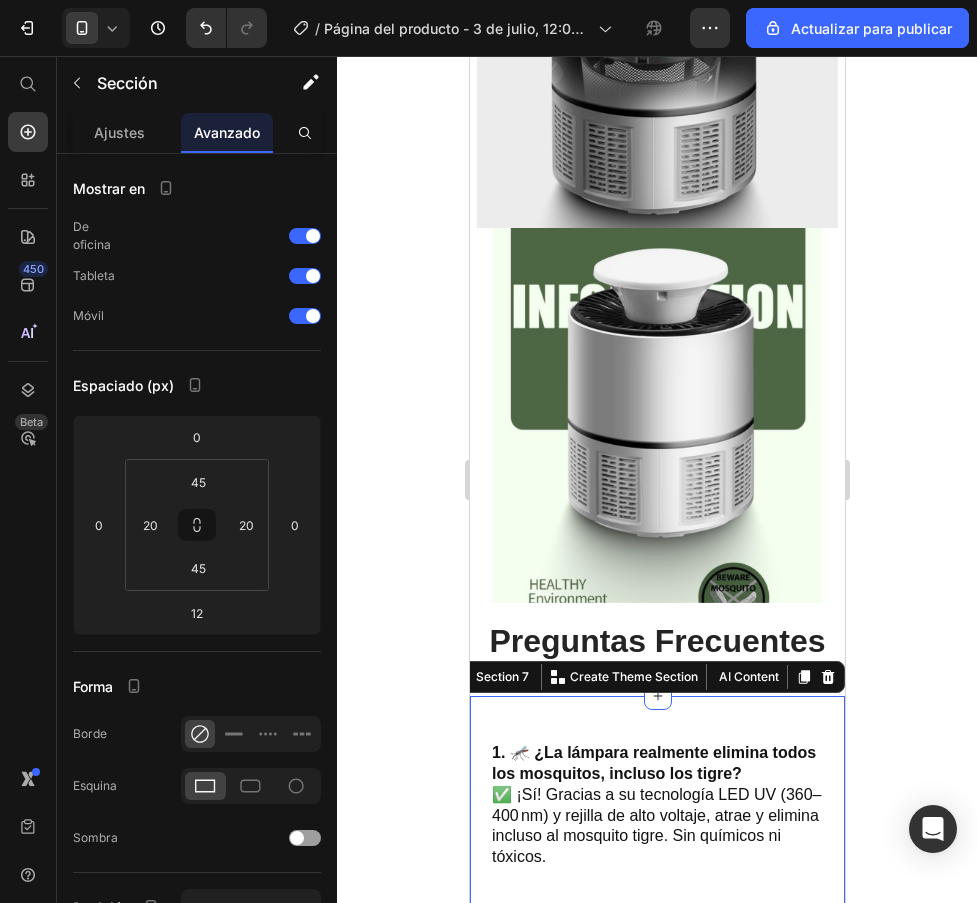 click 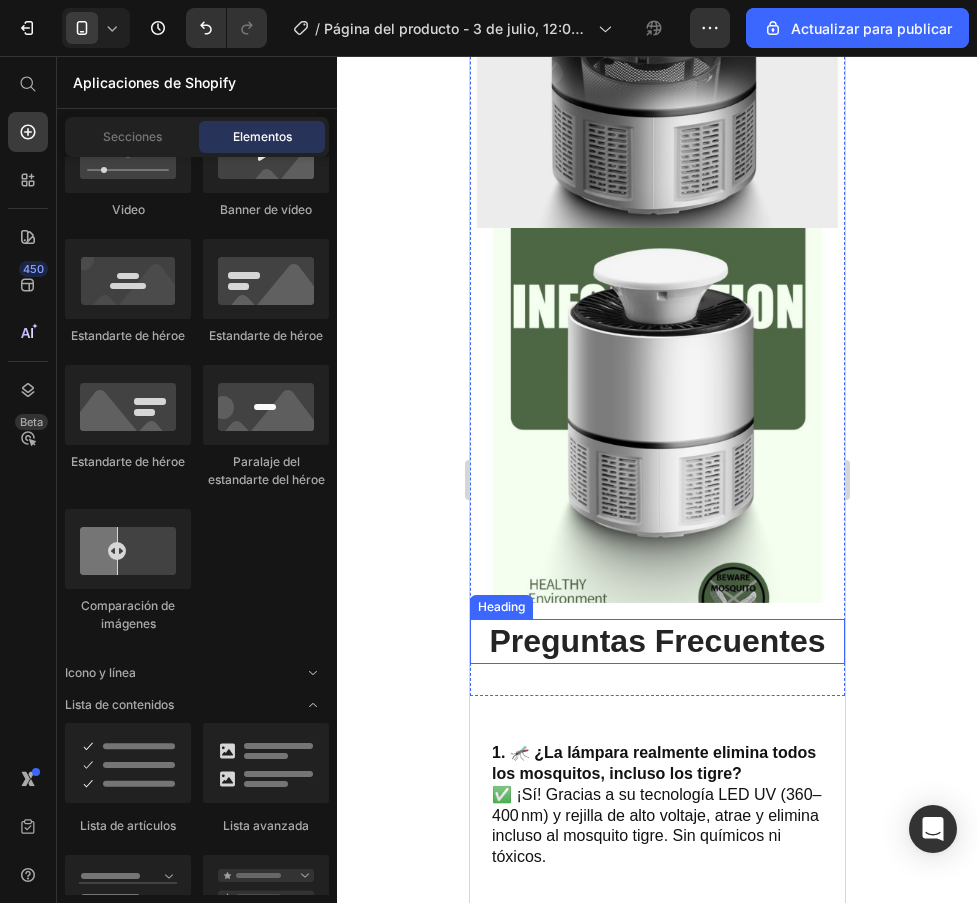 drag, startPoint x: 653, startPoint y: 657, endPoint x: 652, endPoint y: 615, distance: 42.0119 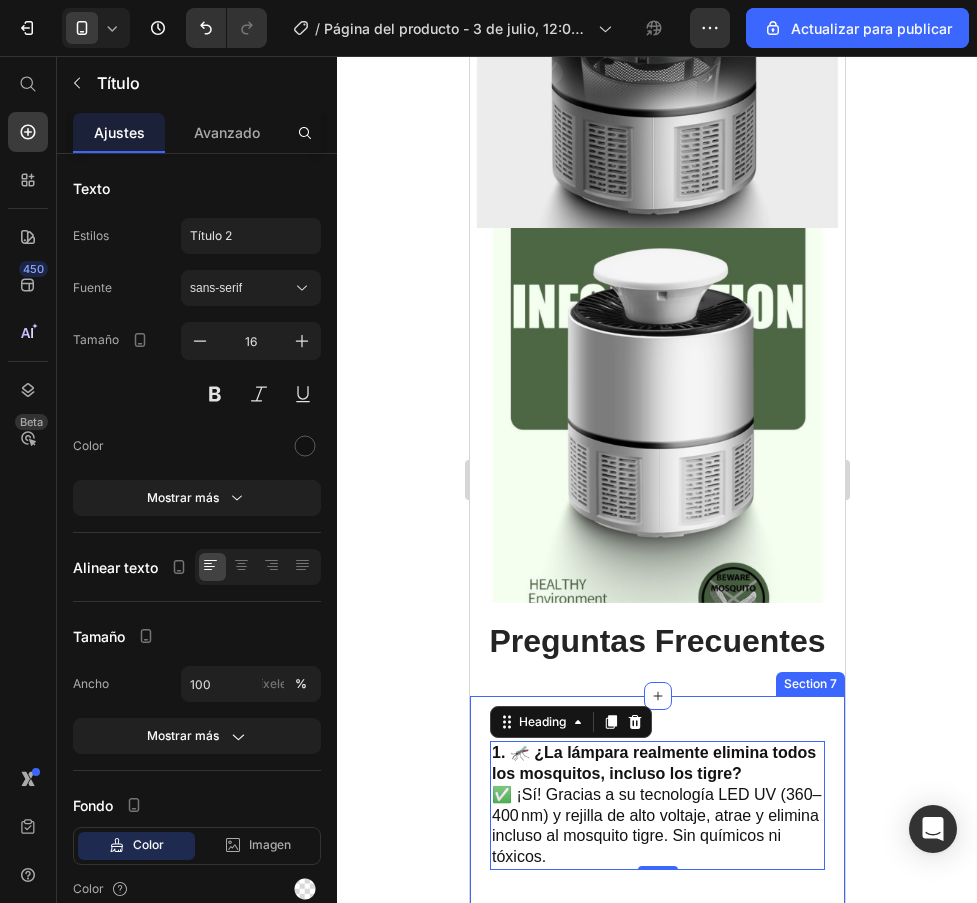 click on "1. 🦟 ¿La lámpara realmente elimina todos los mosquitos, incluso los tigre? ✅ ¡Sí! Gracias a su tecnología LED UV (360–400 nm) y rejilla de alto voltaje, atrae y elimina incluso al mosquito tigre. Sin químicos ni tóxicos. Heading   0 Row 2. 👶 ¿Es segura para niños, bebés o mascotas? 💚 ¡Totalmente! No emite productos químicos ni radiación. Además, su funcionamiento es  silencioso y sin olor , ideal para habitaciones infantiles. Heading 3. 🔋 ¿Es recargable o necesita pilas? 🔌 Tiene una  batería integrada de 2200 mAh  recargable por USB. Puedes cargarla con cargadores, powerbanks o cualquier puerto USB. Heading 4. ☔ ¿Puedo usarla en exteriores o si llueve? 🌧️ ¡Sí! Cuenta con protección  IPX6 resistente al agua , perfecta para camping, terrazas o jardines. Solo evita sumergirla por completo. Heading 5. 🌙 ¿Hace ruido durante la noche? 🔇 ¡No! Es  ultrasilenciosa , ideal para dormir plácidamente sin zumbidos ni interrupciones. Perfecta para uso nocturno. Text" at bounding box center [656, 1538] 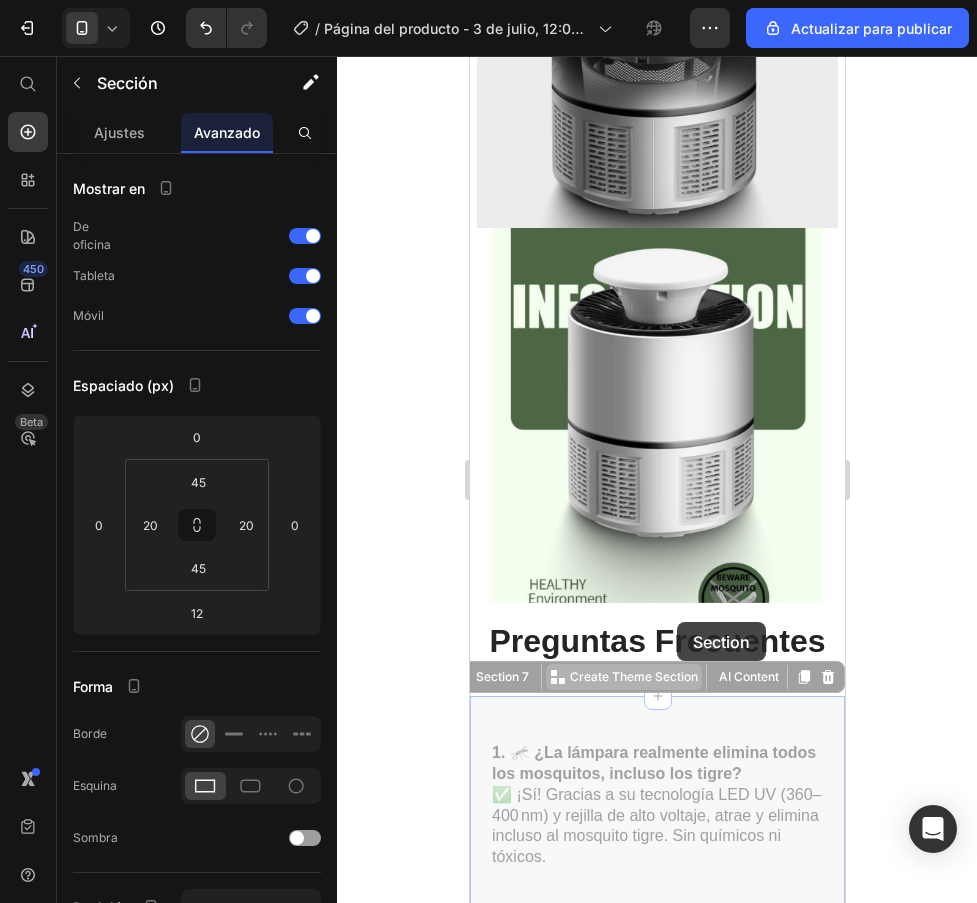 drag, startPoint x: 676, startPoint y: 676, endPoint x: 676, endPoint y: 622, distance: 54 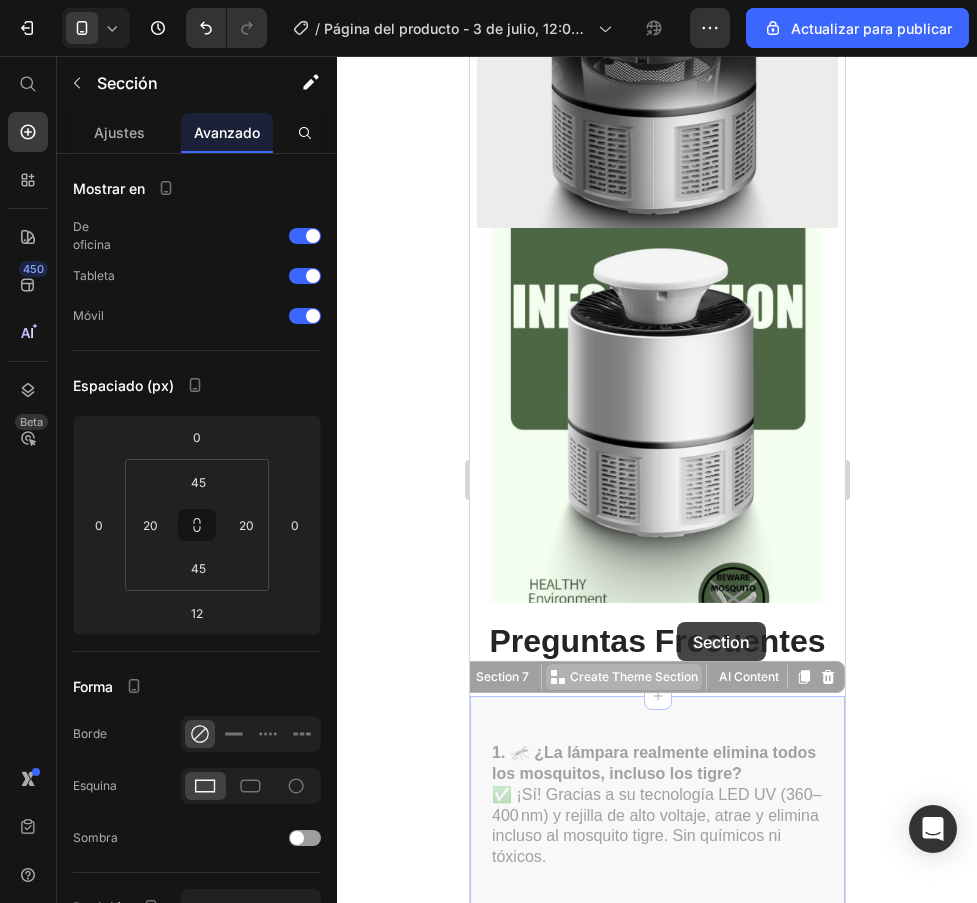 click on "iPhone 13 Mini  ( 375 px) iPhone 13 Mini iPhone 13 Pro iPhone 11 Pro Max iPhone 15 Pro Max Pixel 7 Galaxy S8+ Galaxy S20 Ultra iPad Mini iPad Air iPad Pro Header 4.6/5   364 Reseñas Text Block  🚫💥  Despídete de los mosquitos. Sin sprays, sin venenos, sin esfuerzo. 🔵  Moskito Lamp KN  es la alternativa más  inteligente, ecológica y efectiva  frente a productos tóxicos o ineficaces. Heading Row Image Row Section 4 LAI Product Reviews - Product Review Widget LAI Product Reviews Section 5 Image Image Row Preguntas Frecuentes Heading Section 6 1. 🦟 ¿La lámpara realmente elimina todos los mosquitos, incluso los tigre? ✅ ¡Sí! Gracias a su tecnología LED UV (360–400 nm) y rejilla de alto voltaje, atrae y elimina incluso al mosquito tigre. Sin químicos ni tóxicos. Heading Row 2. 👶 ¿Es segura para niños, bebés o mascotas? 💚 ¡Totalmente! No emite productos químicos ni radiación. Además, su funcionamiento es  silencioso y sin olor , ideal para habitaciones infantiles. Heading" at bounding box center [656, 280] 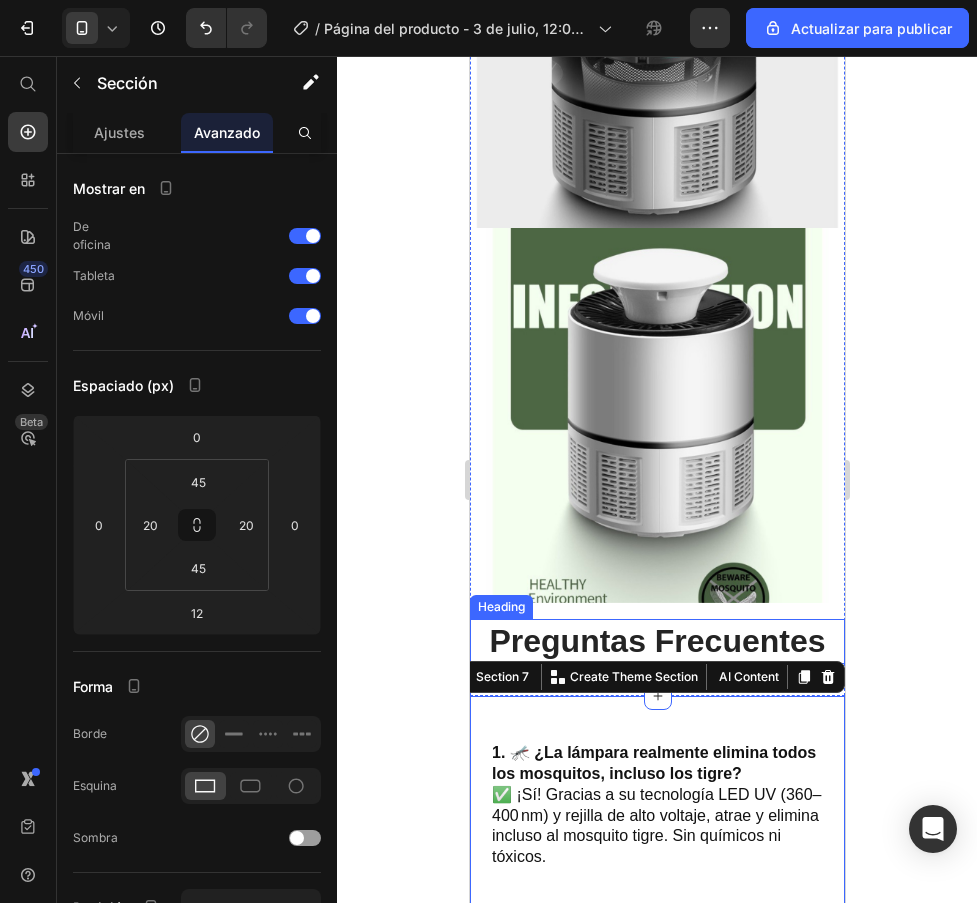 click on "Heading" at bounding box center [500, 607] 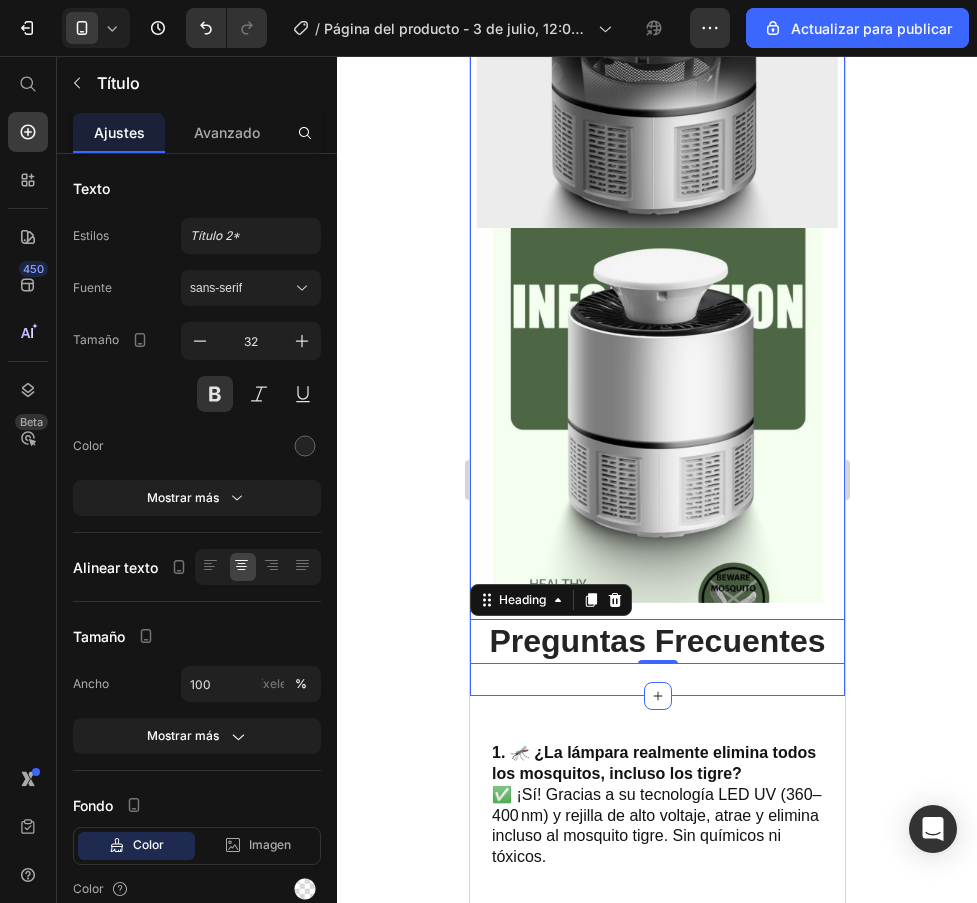 click on "Image Image Row Preguntas Frecuentes Heading   0 Section 6" at bounding box center (656, 259) 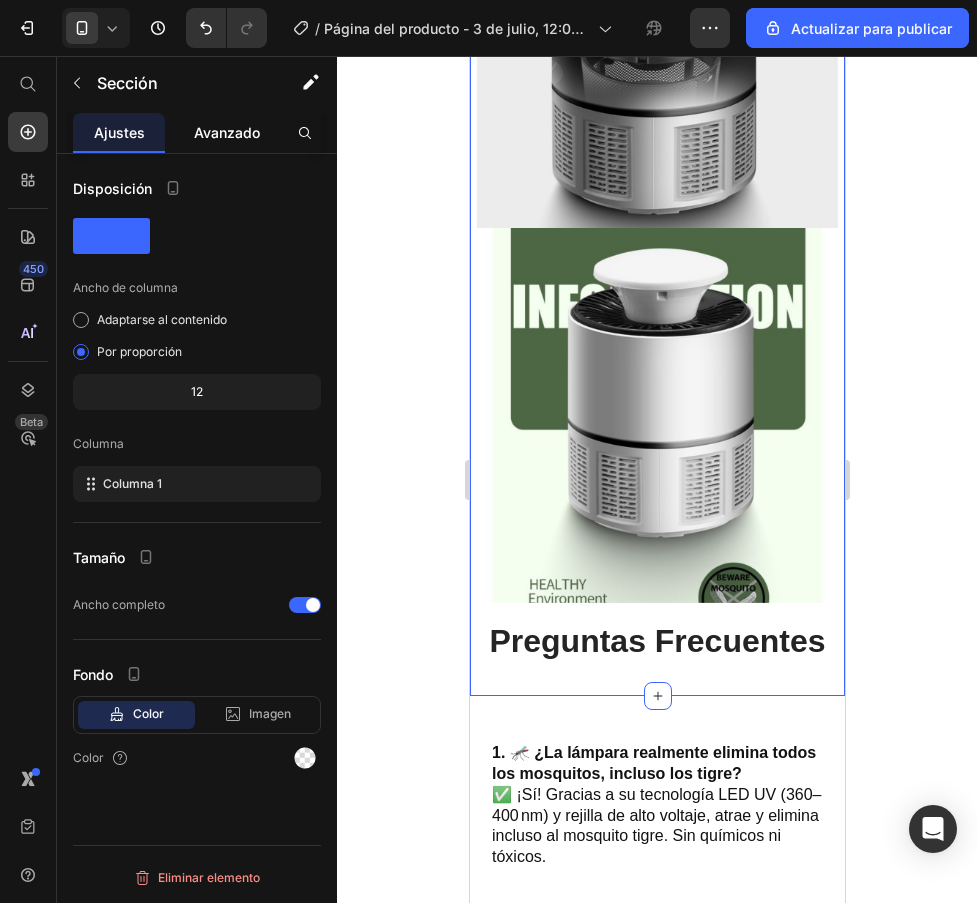 click on "Avanzado" at bounding box center [227, 132] 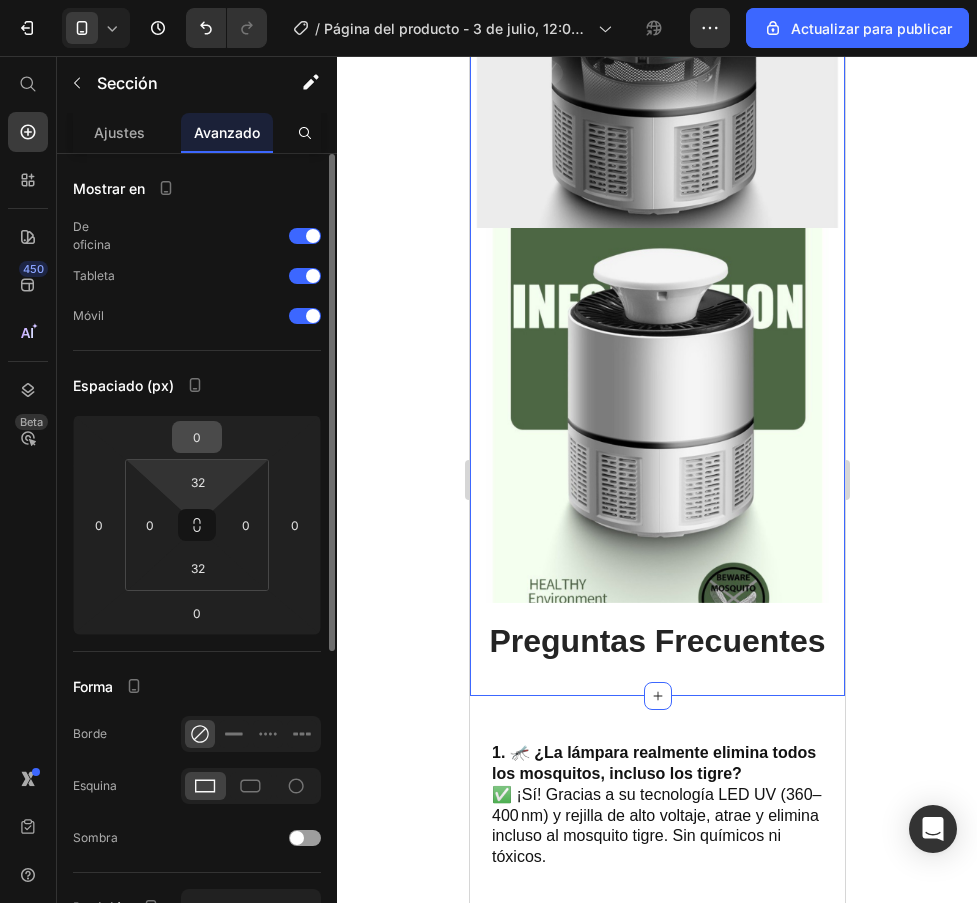 click on "0" at bounding box center (197, 437) 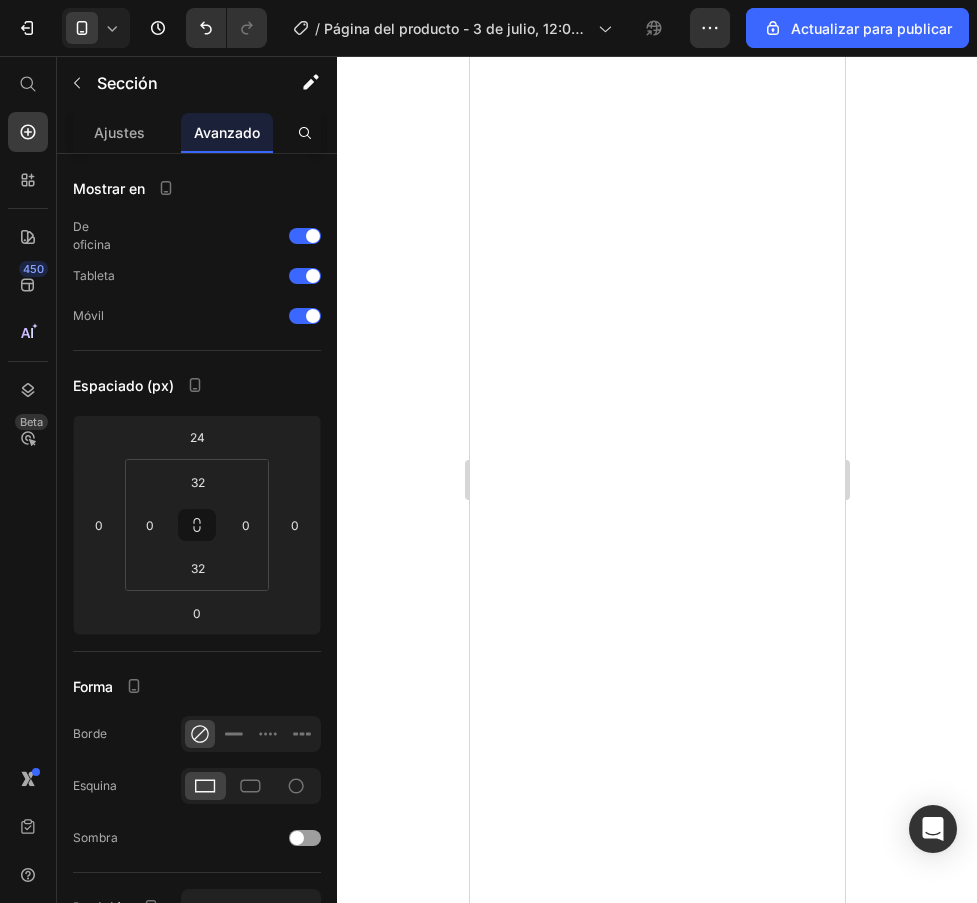 scroll, scrollTop: 0, scrollLeft: 0, axis: both 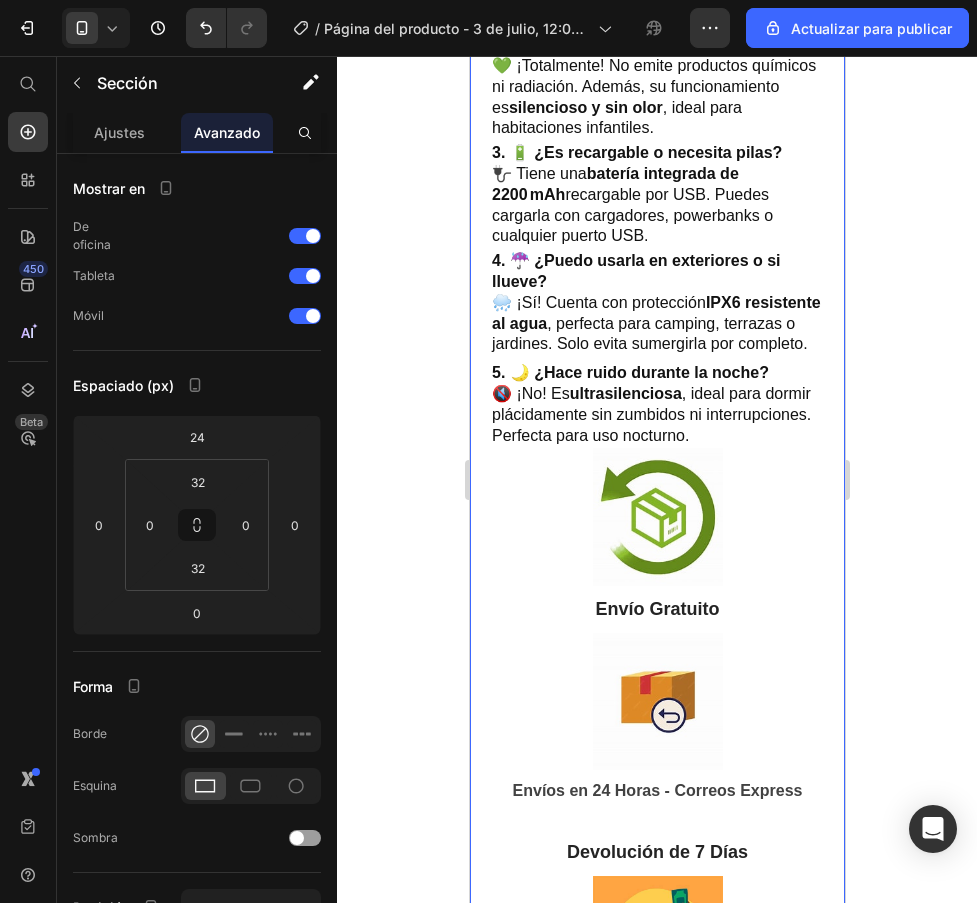 click on "1. 🦟 ¿La lámpara realmente elimina todos los mosquitos, incluso los tigre? ✅ ¡Sí! Gracias a su tecnología LED UV (360–400 nm) y rejilla de alto voltaje, atrae y elimina incluso al mosquito tigre. Sin químicos ni tóxicos. Heading Row 2. 👶 ¿Es segura para niños, bebés o mascotas? 💚 ¡Totalmente! No emite productos químicos ni radiación. Además, su funcionamiento es  silencioso y sin olor , ideal para habitaciones infantiles. Heading 3. 🔋 ¿Es recargable o necesita pilas? 🔌 Tiene una  batería integrada de 2200 mAh  recargable por USB. Puedes cargarla con cargadores, powerbanks o cualquier puerto USB. Heading 4. ☔ ¿Puedo usarla en exteriores o si llueve? 🌧️ ¡Sí! Cuenta con protección  IPX6 resistente al agua , perfecta para camping, terrazas o jardines. Solo evita sumergirla por completo. Heading 5. 🌙 ¿Hace ruido durante la noche? 🔇 ¡No! Es  ultrasilenciosa , ideal para dormir plácidamente sin zumbidos ni interrupciones. Perfecta para uso nocturno. Heading" at bounding box center [656, 641] 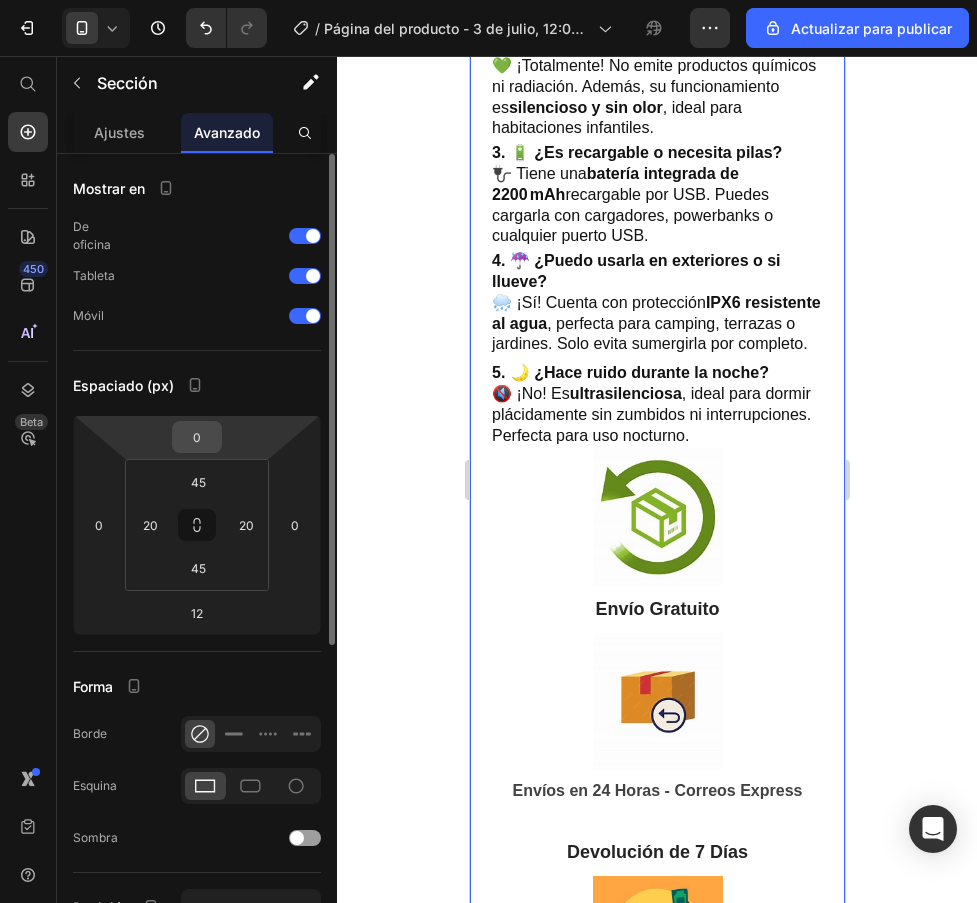 click on "0" at bounding box center (197, 437) 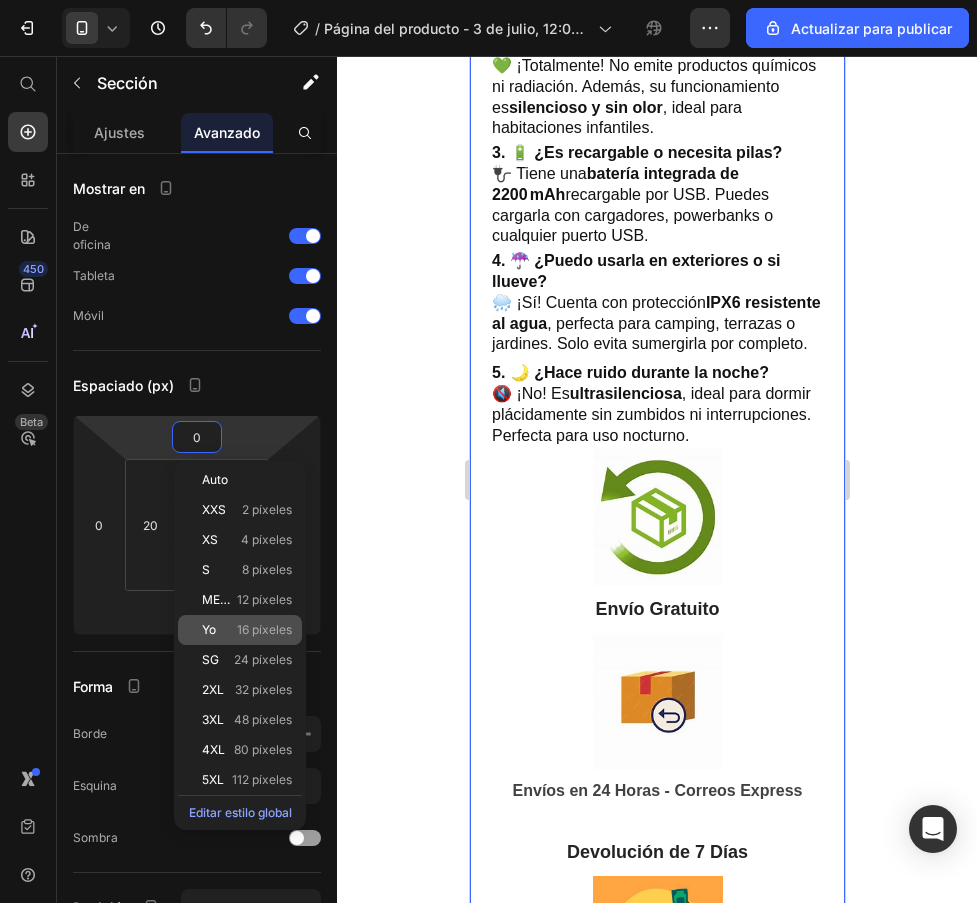 click on "16 píxeles" at bounding box center [264, 629] 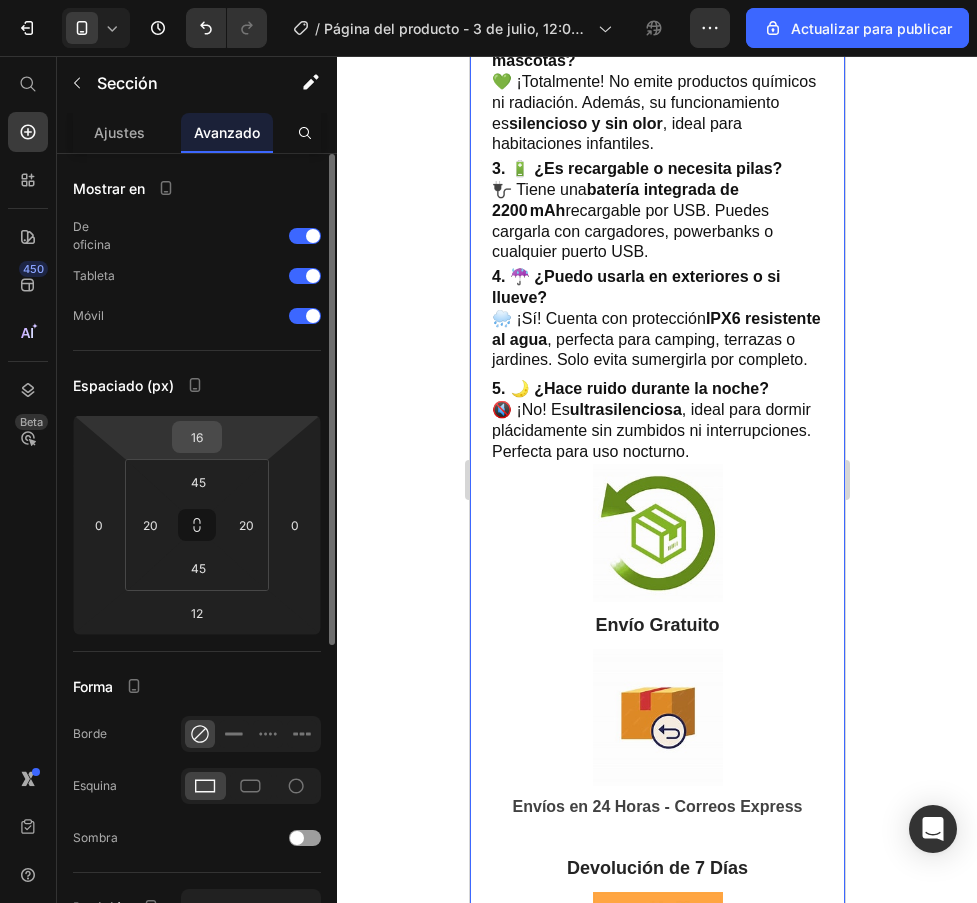click on "16" at bounding box center [197, 437] 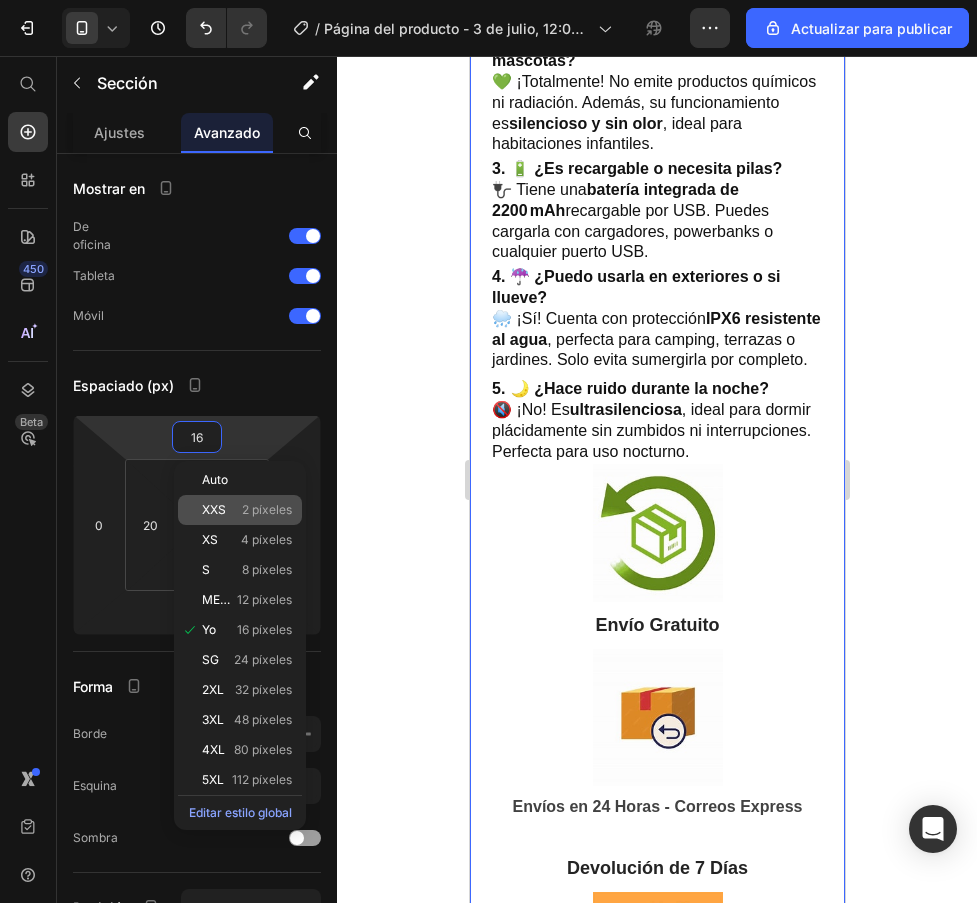 click on "2 píxeles" at bounding box center (267, 509) 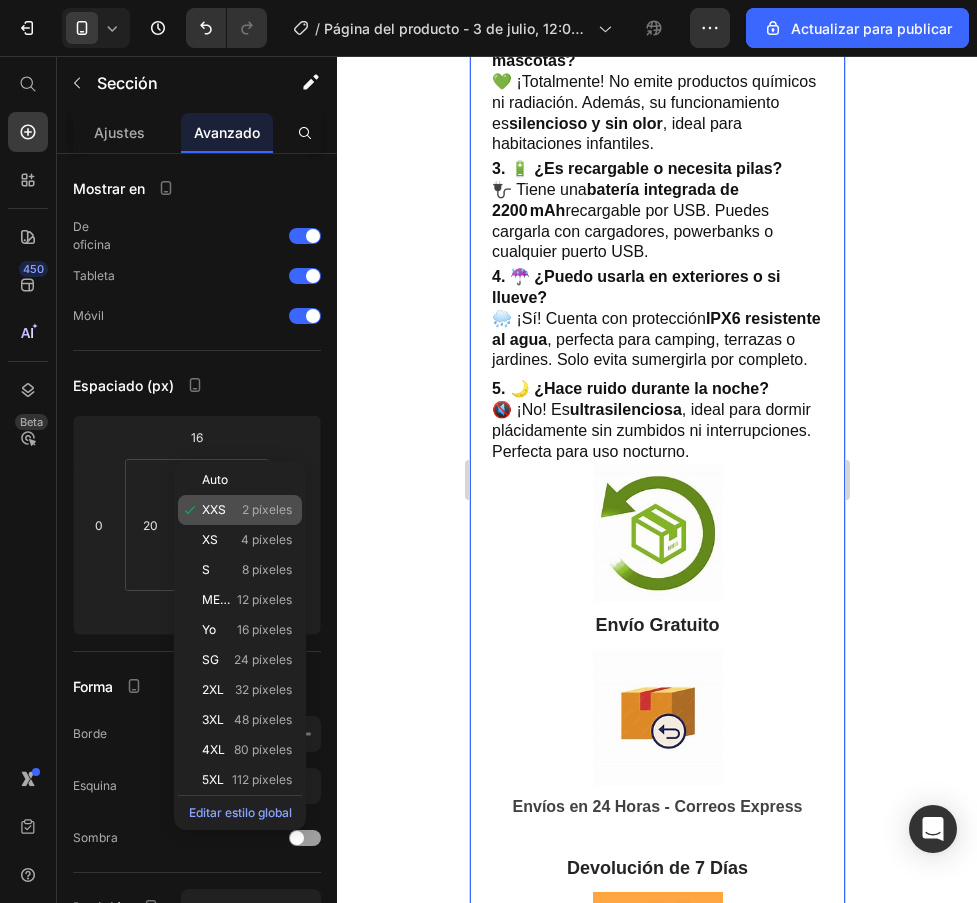 type on "2" 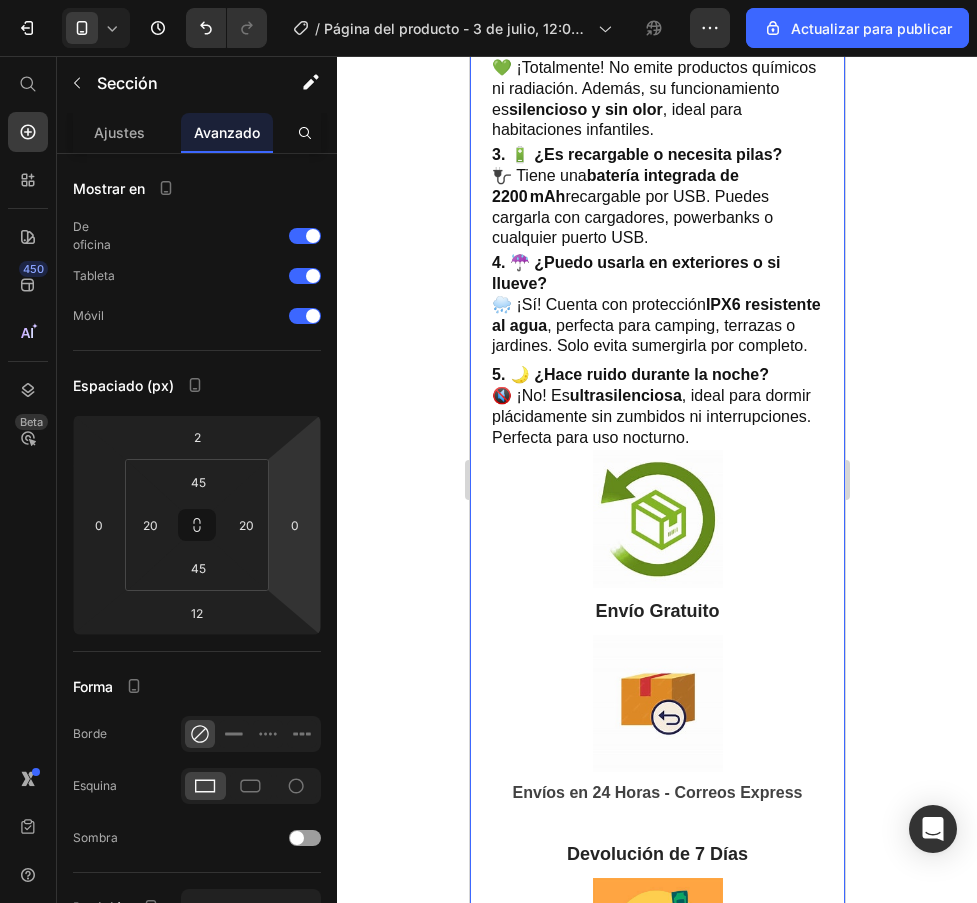 click 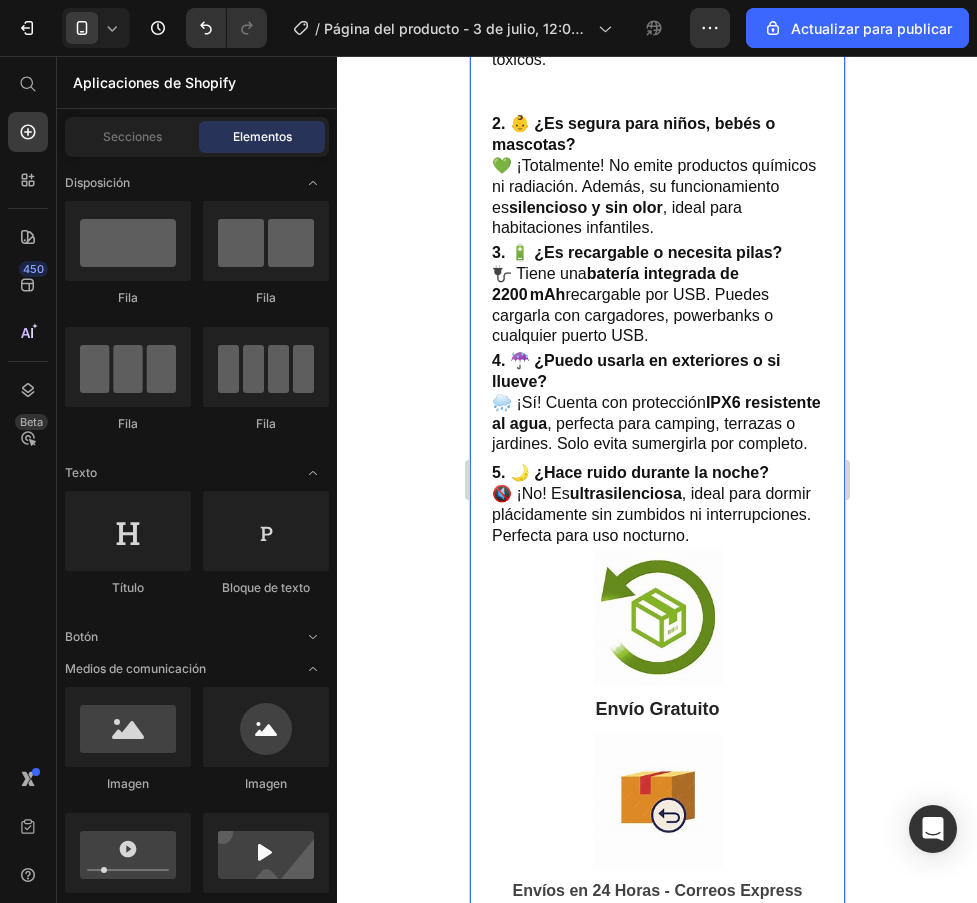 scroll, scrollTop: 2200, scrollLeft: 0, axis: vertical 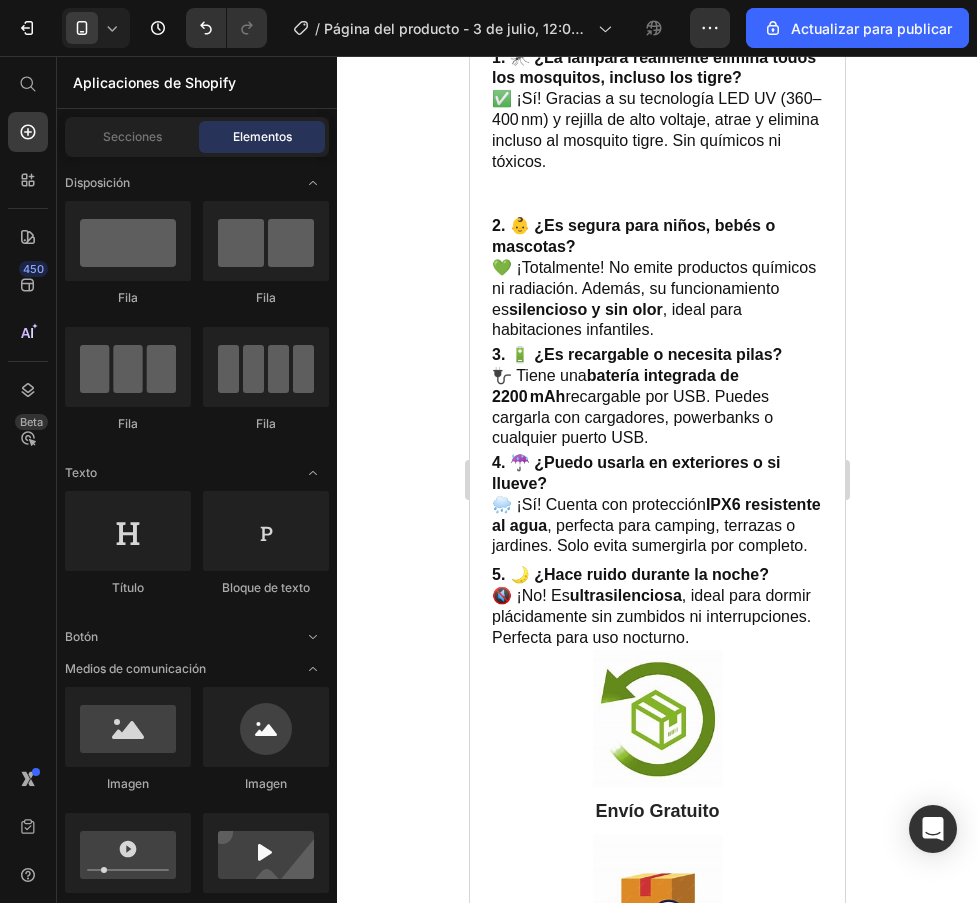 click at bounding box center [656, -95] 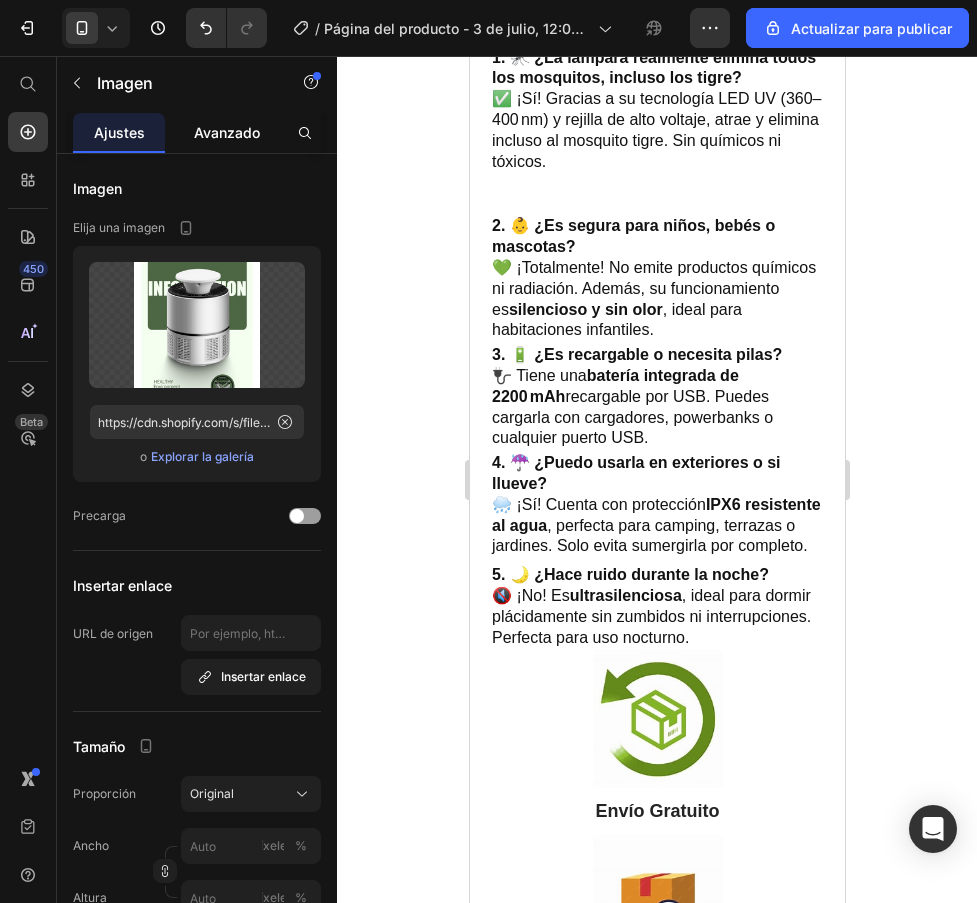 click on "Avanzado" at bounding box center (227, 132) 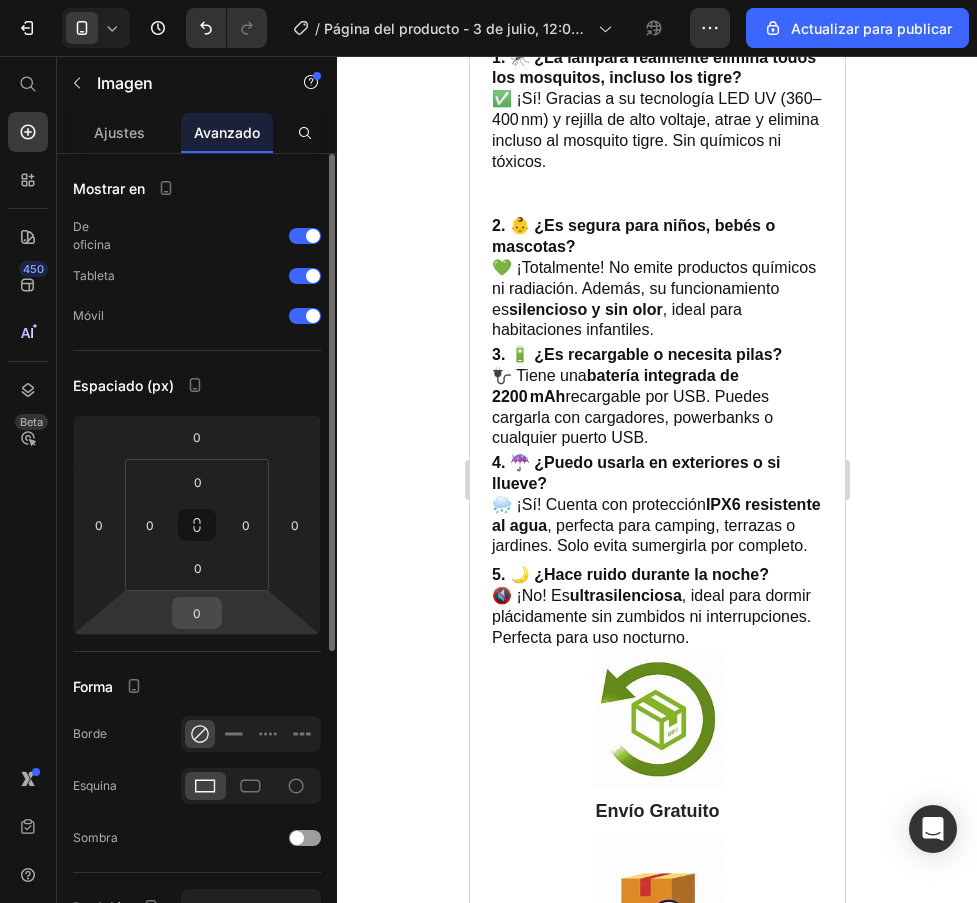 click on "0" at bounding box center [197, 613] 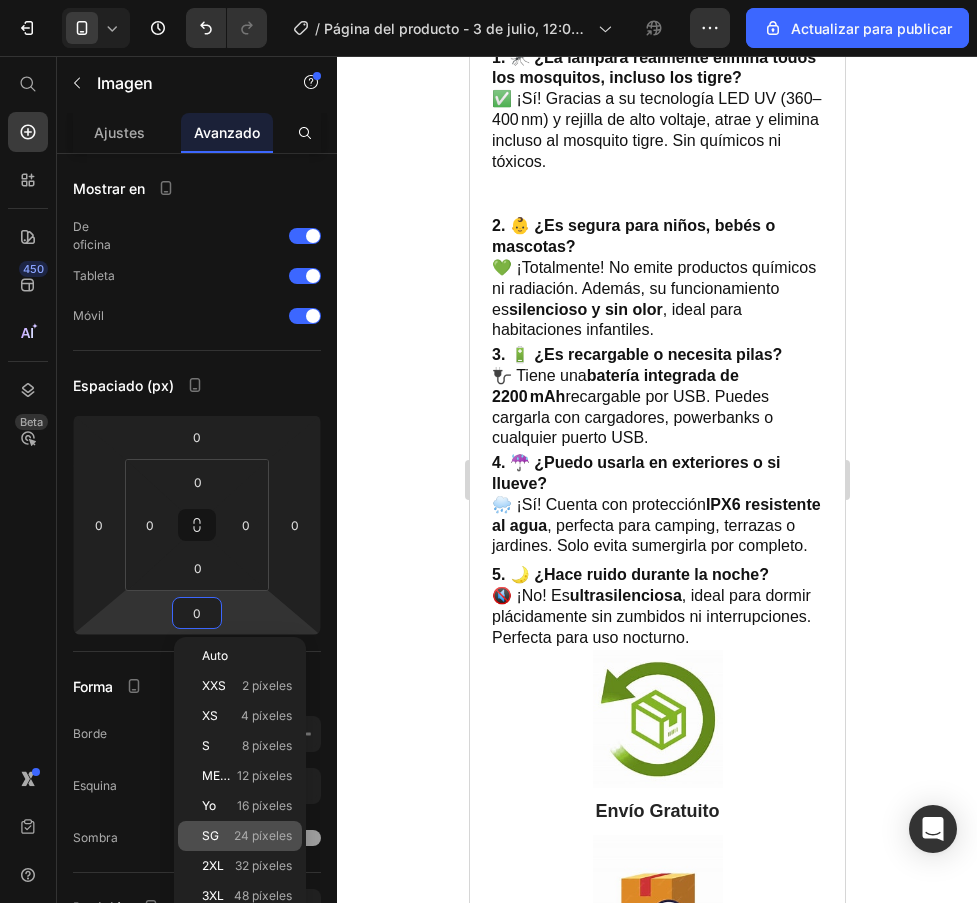 click on "24 píxeles" at bounding box center [263, 835] 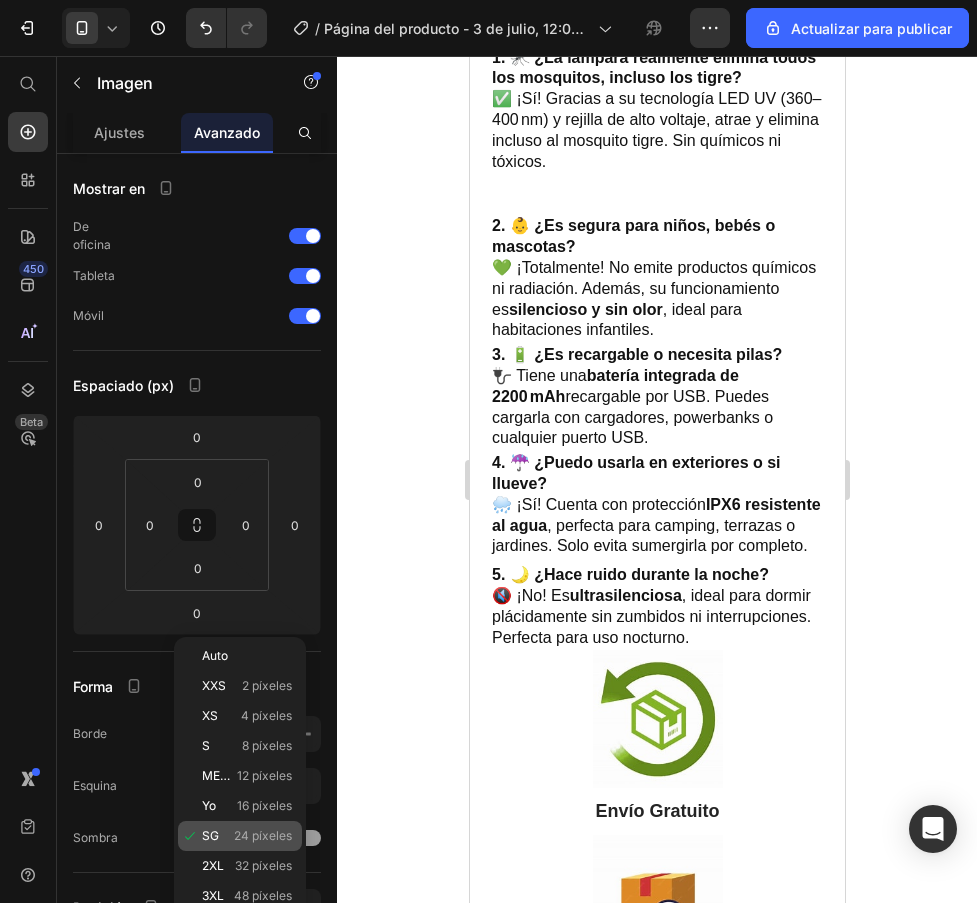 type on "24" 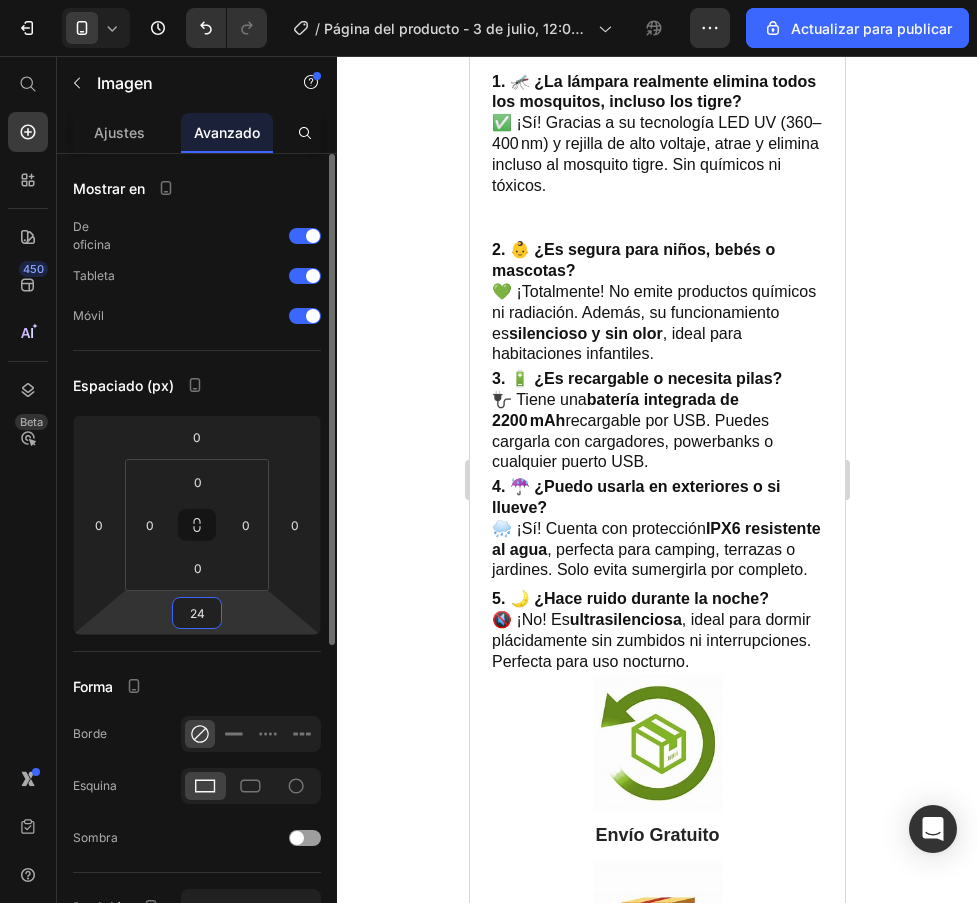 click on "24" at bounding box center (197, 613) 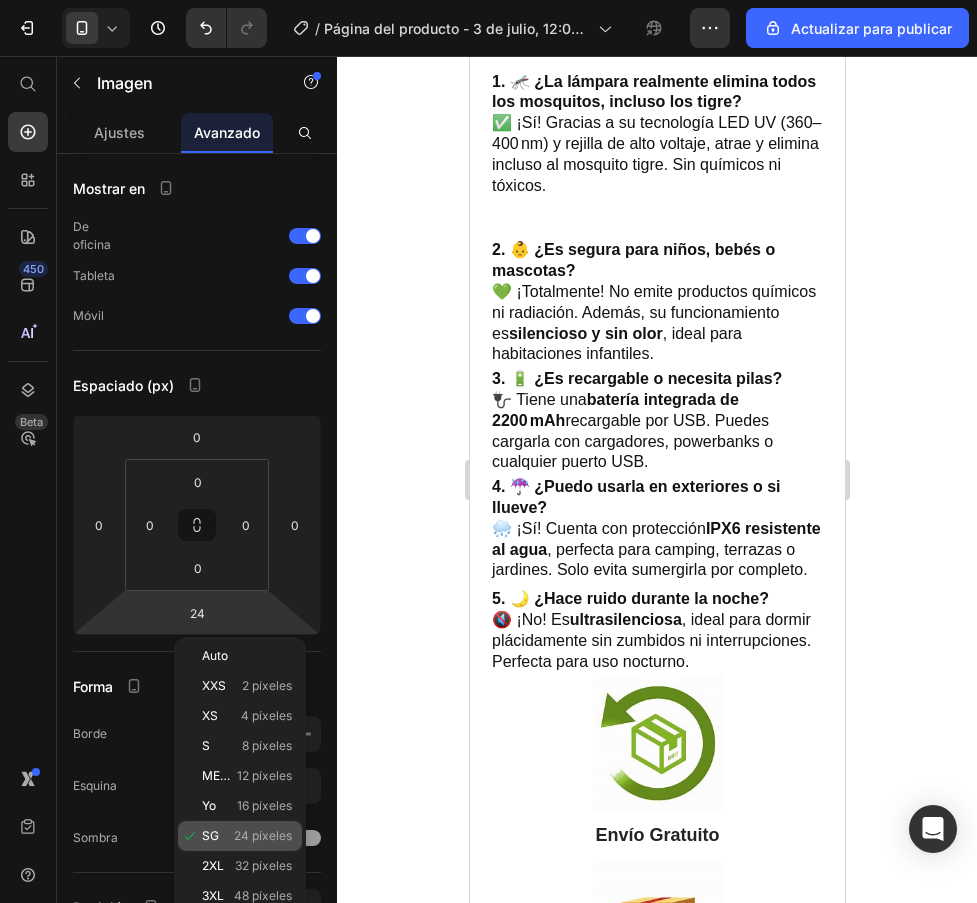 click on "24 píxeles" at bounding box center (263, 835) 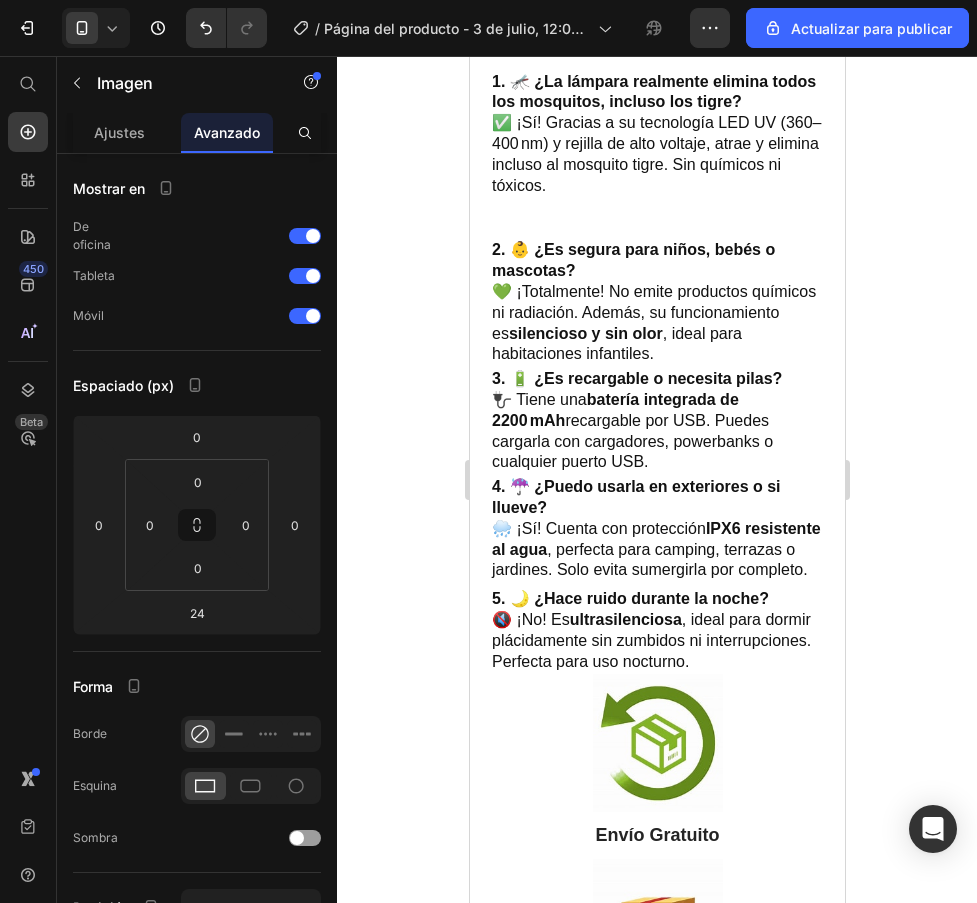click on "Image" at bounding box center (544, -114) 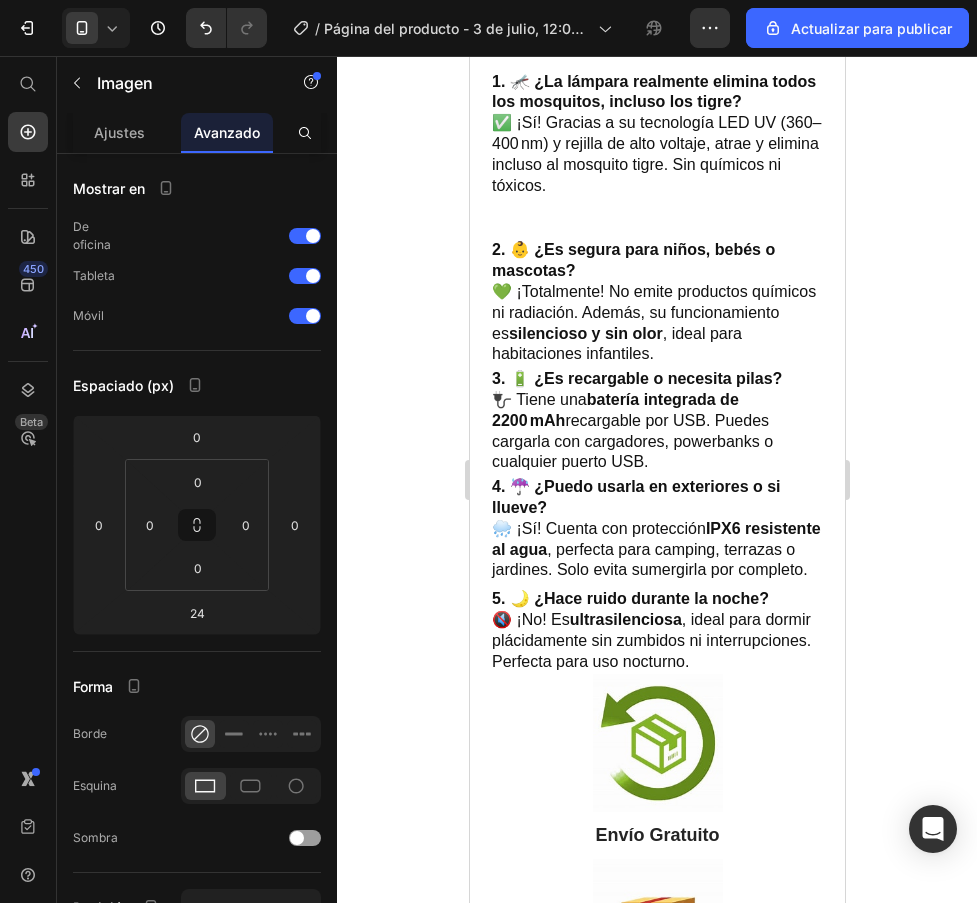 click at bounding box center (656, -95) 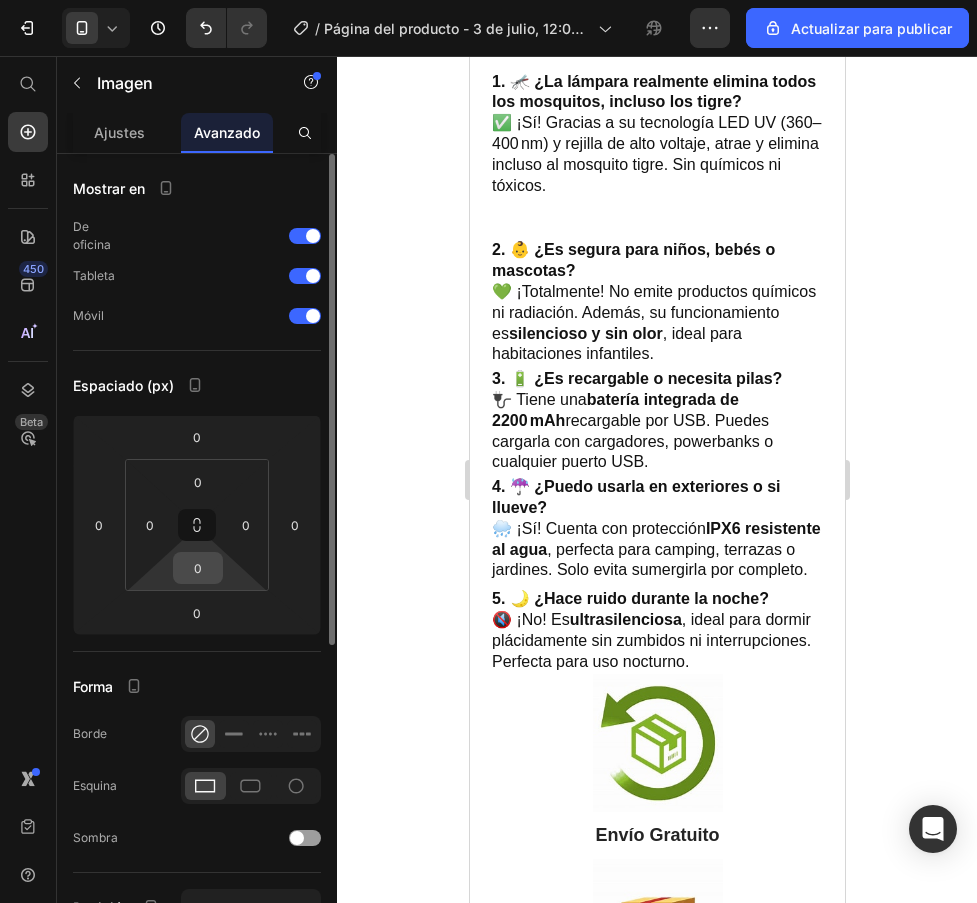 click on "0" at bounding box center (198, 568) 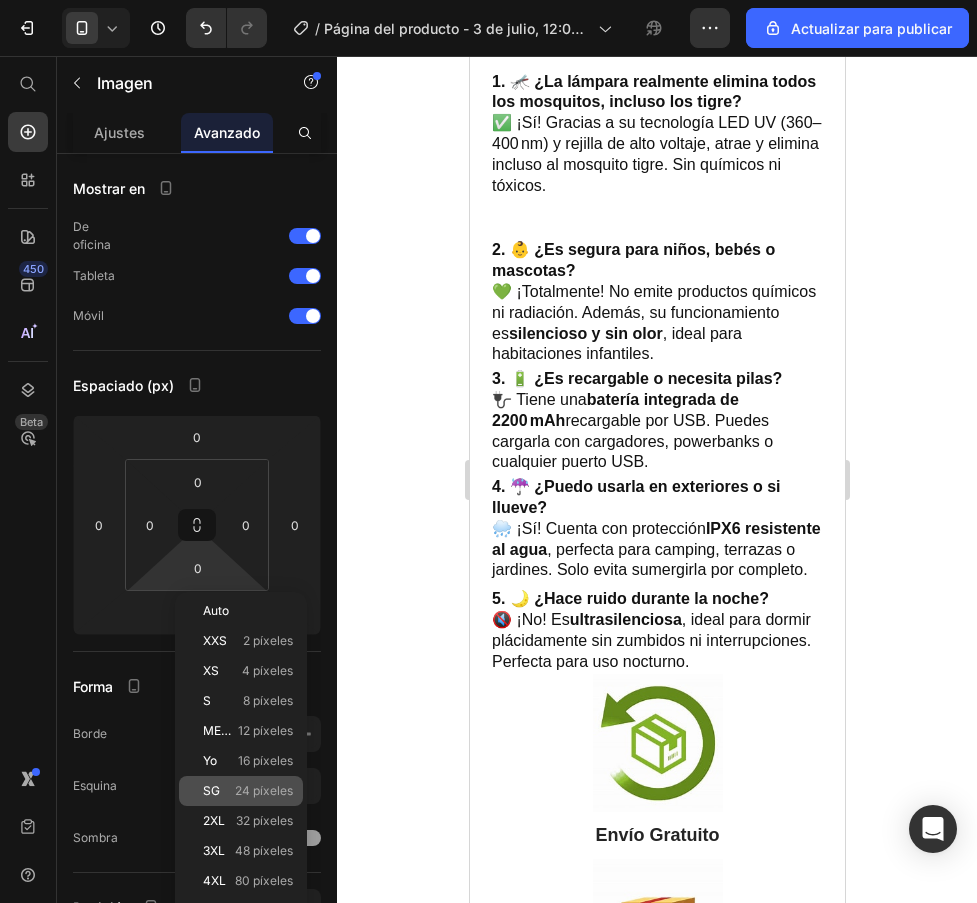 click on "24 píxeles" at bounding box center (264, 790) 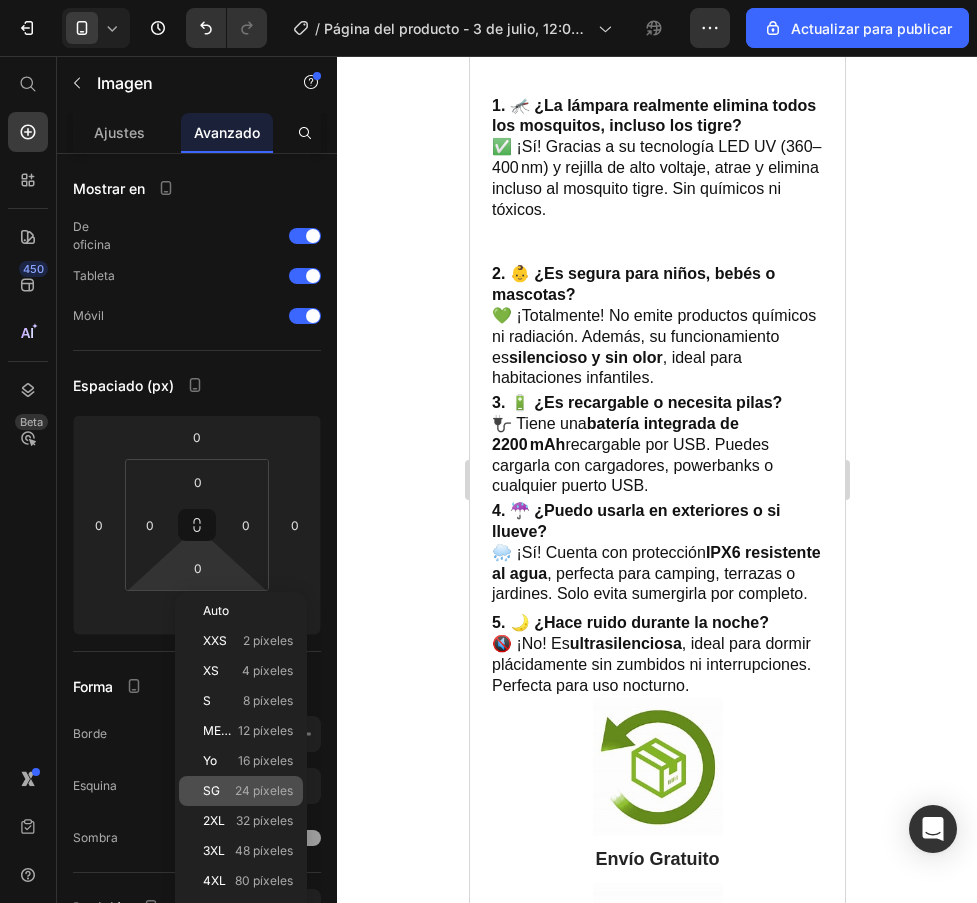 type on "24" 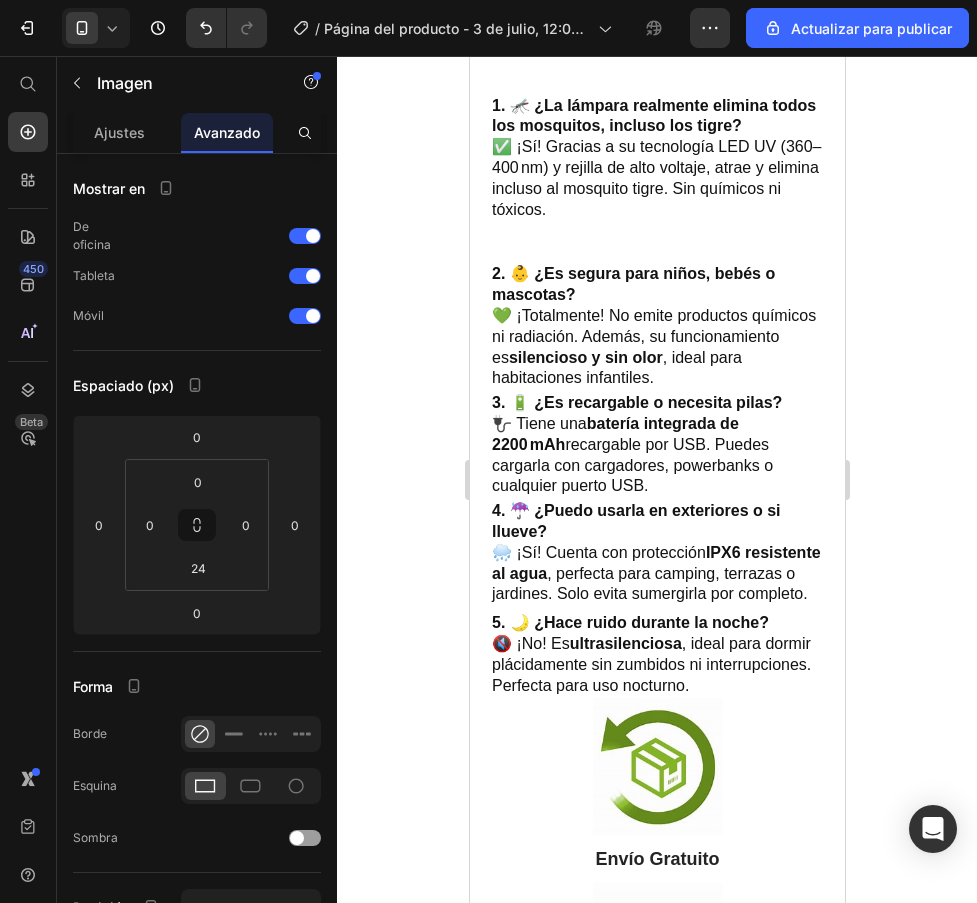 click 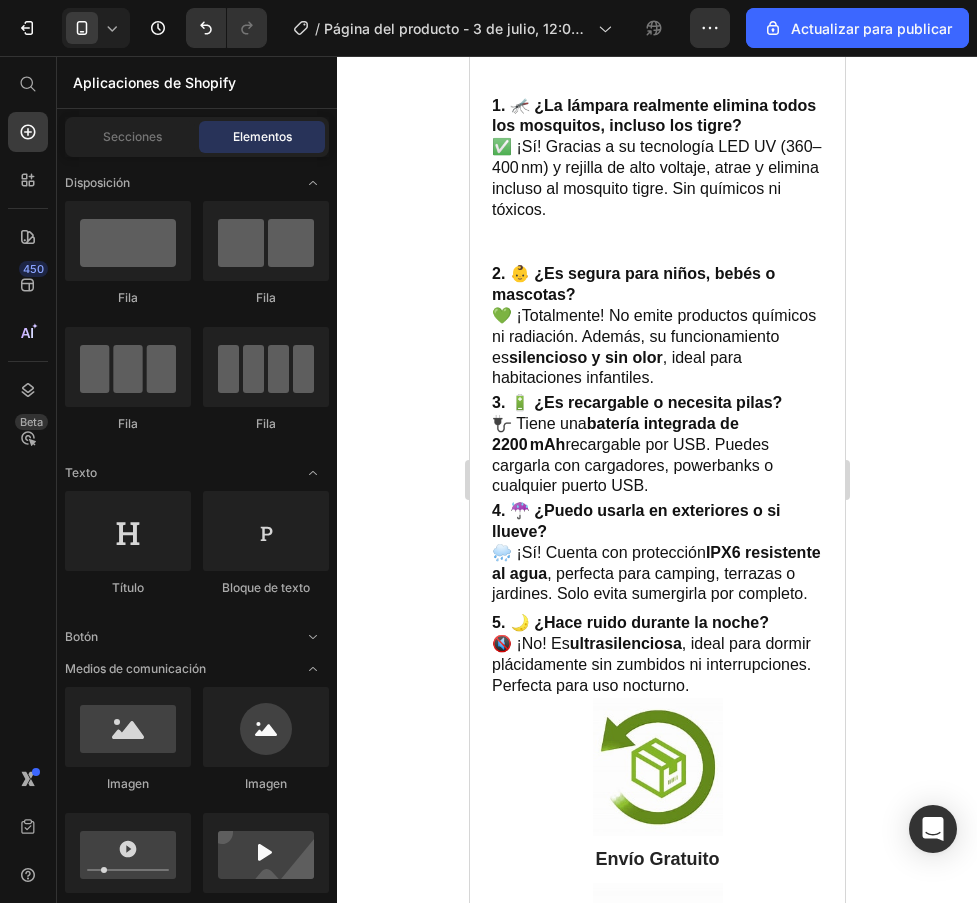 click at bounding box center [656, -71] 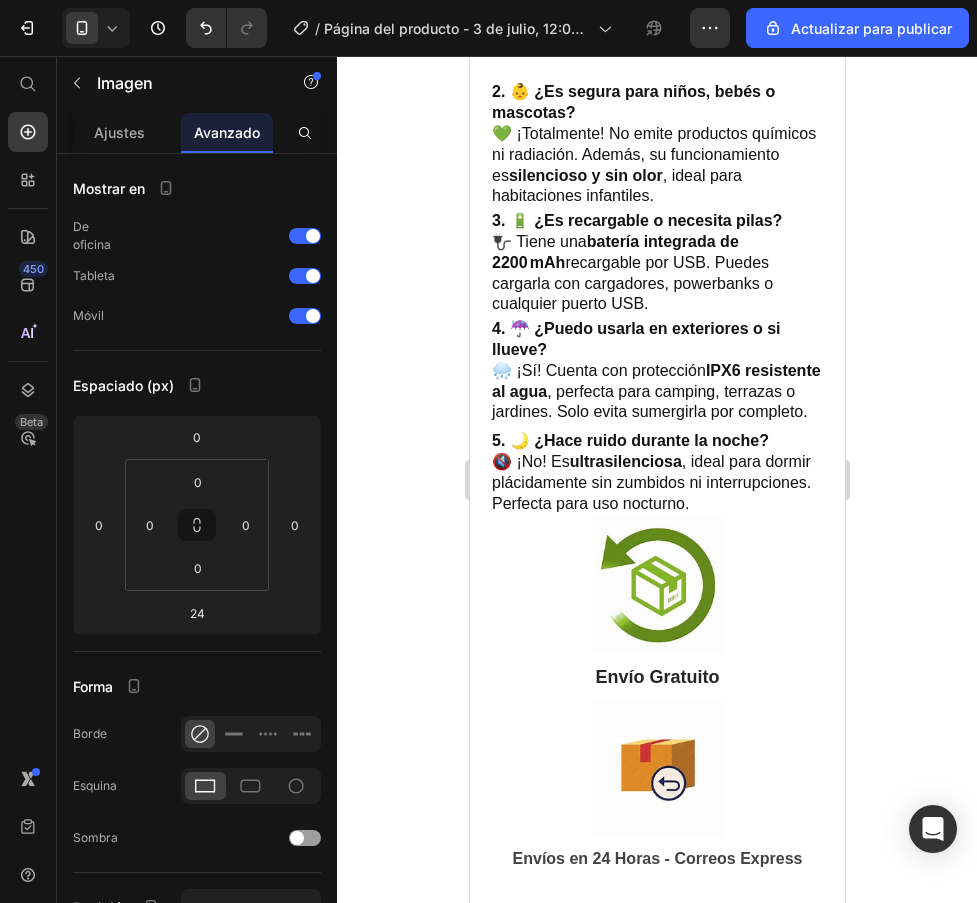 scroll, scrollTop: 2600, scrollLeft: 0, axis: vertical 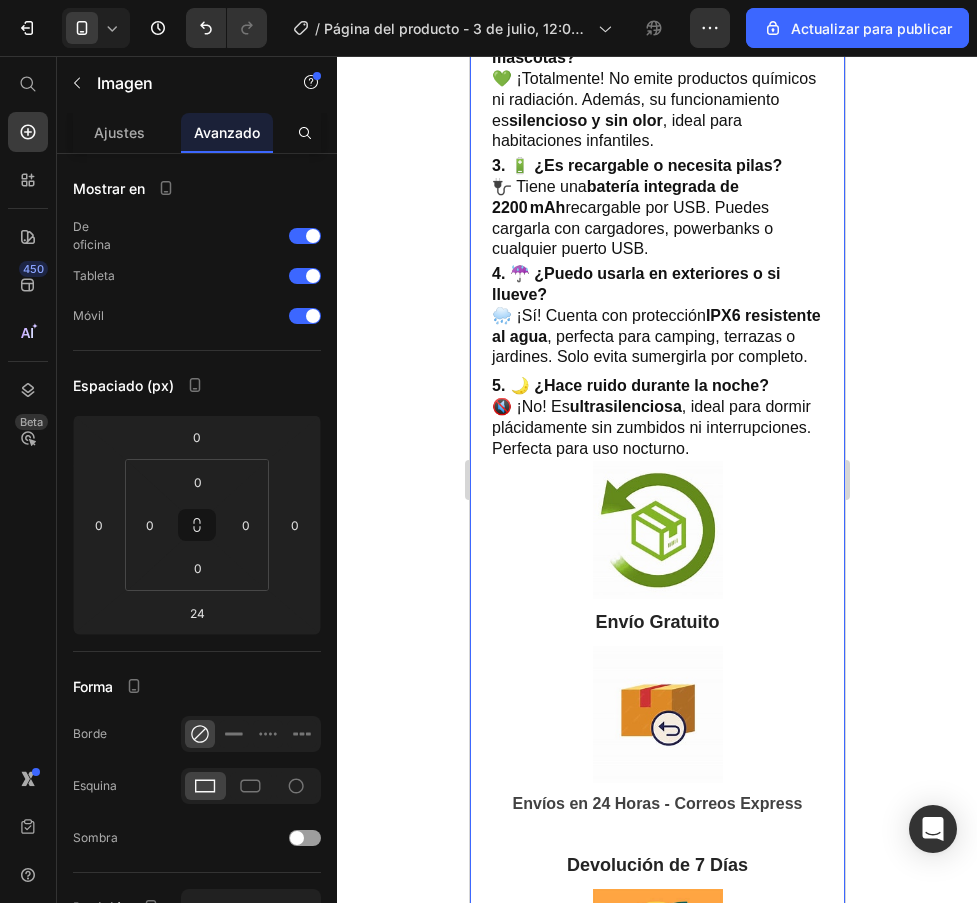 click 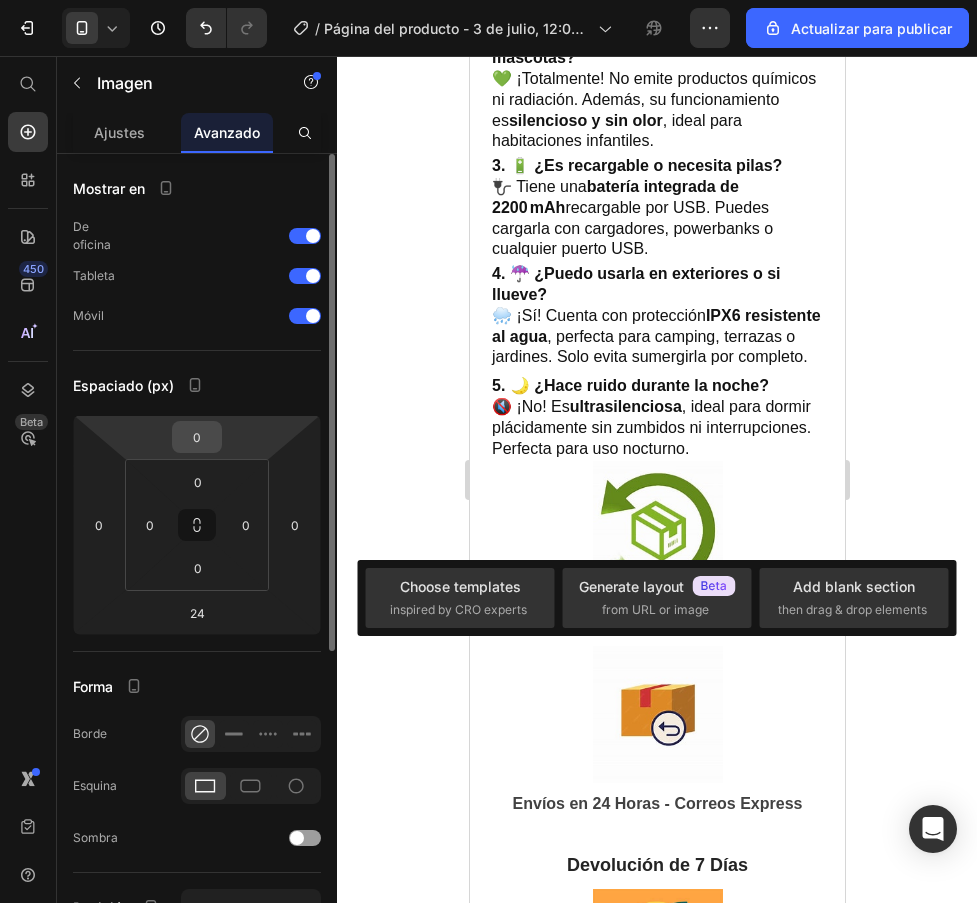 click on "0" at bounding box center [197, 437] 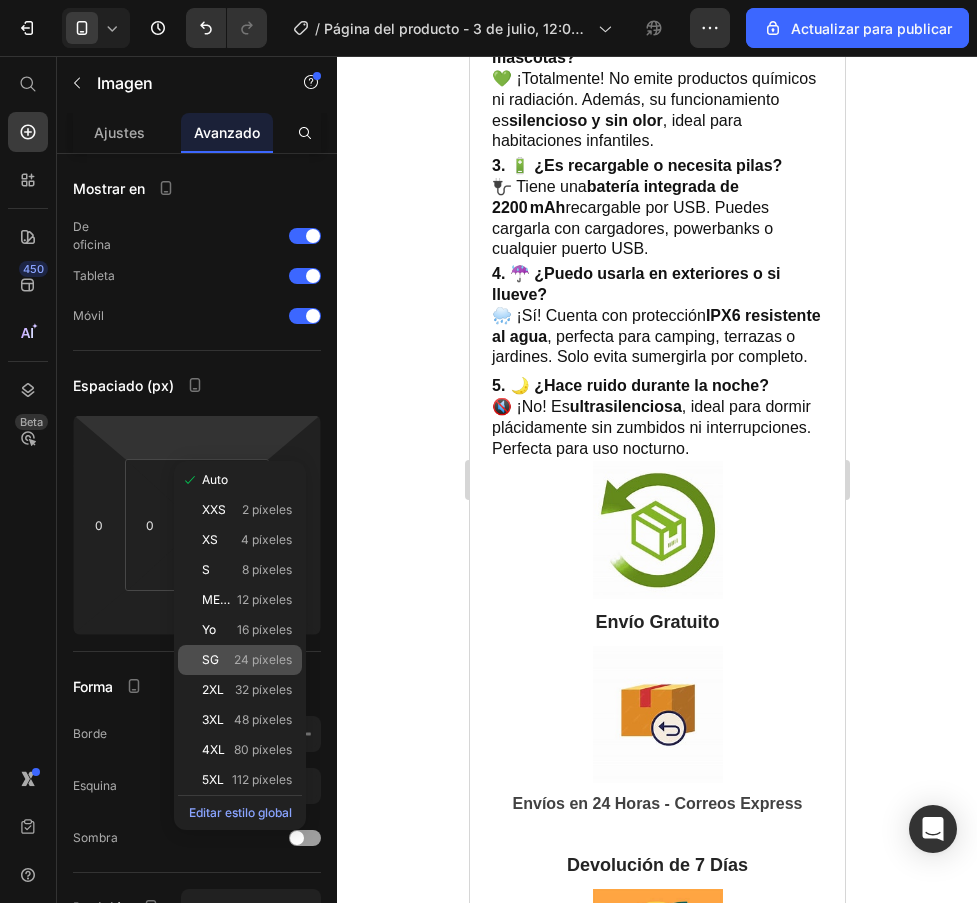 click on "24 píxeles" at bounding box center [263, 659] 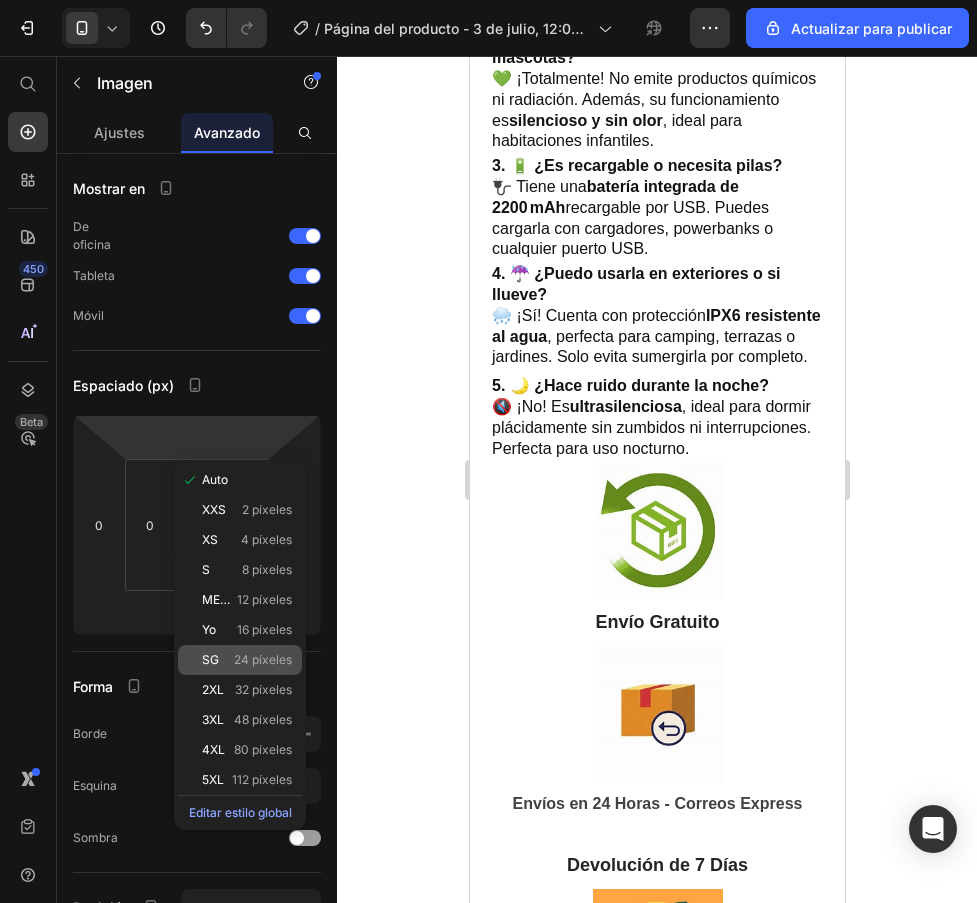 type on "24" 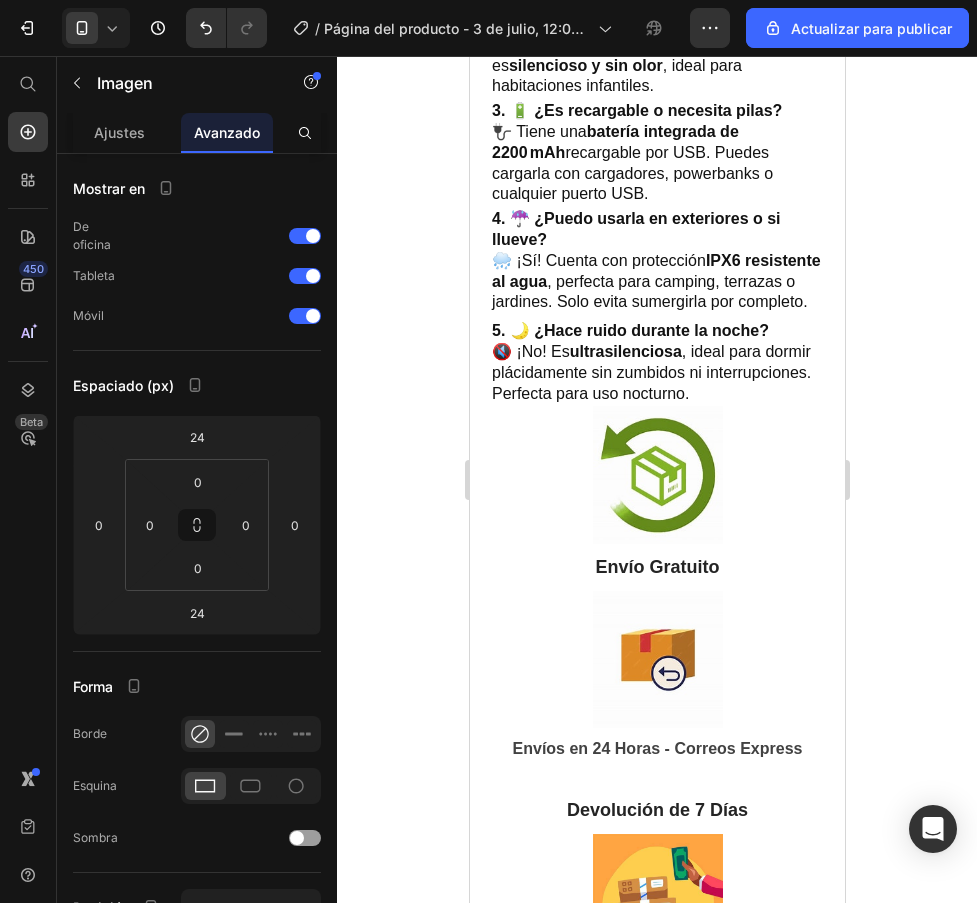 scroll, scrollTop: 2700, scrollLeft: 0, axis: vertical 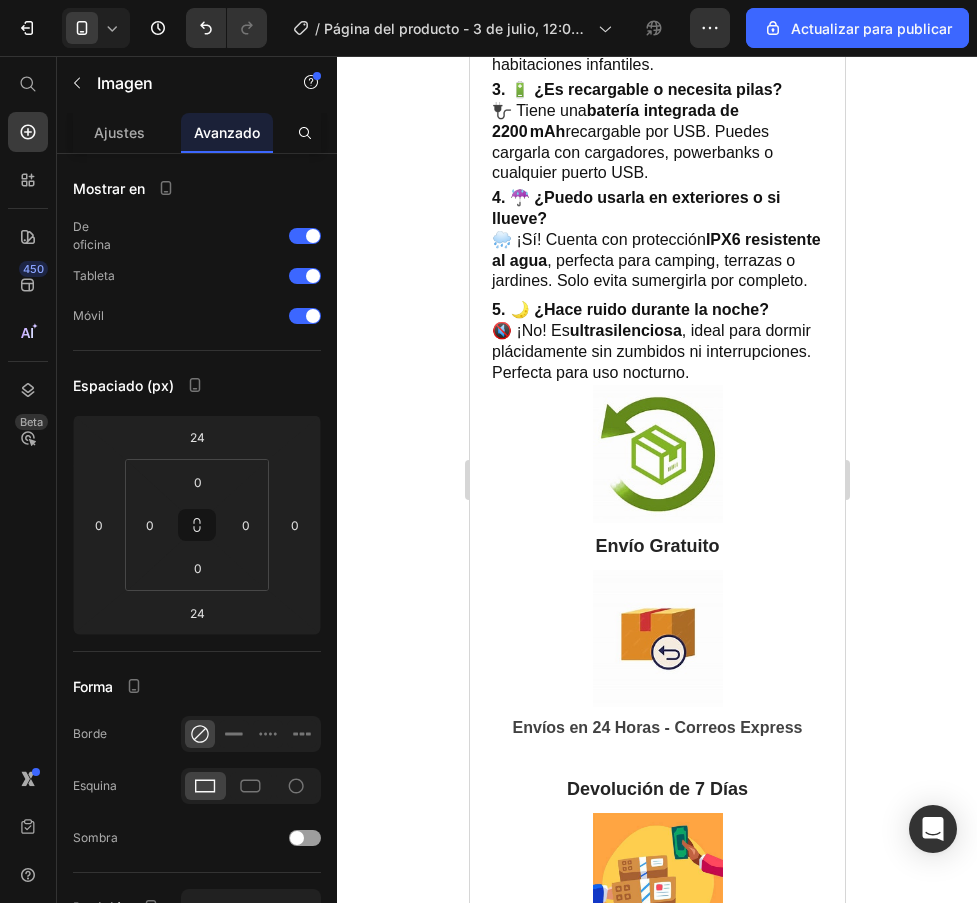 click on "Image Image   24 Row Preguntas Frecuentes Heading Section 6" at bounding box center [656, -365] 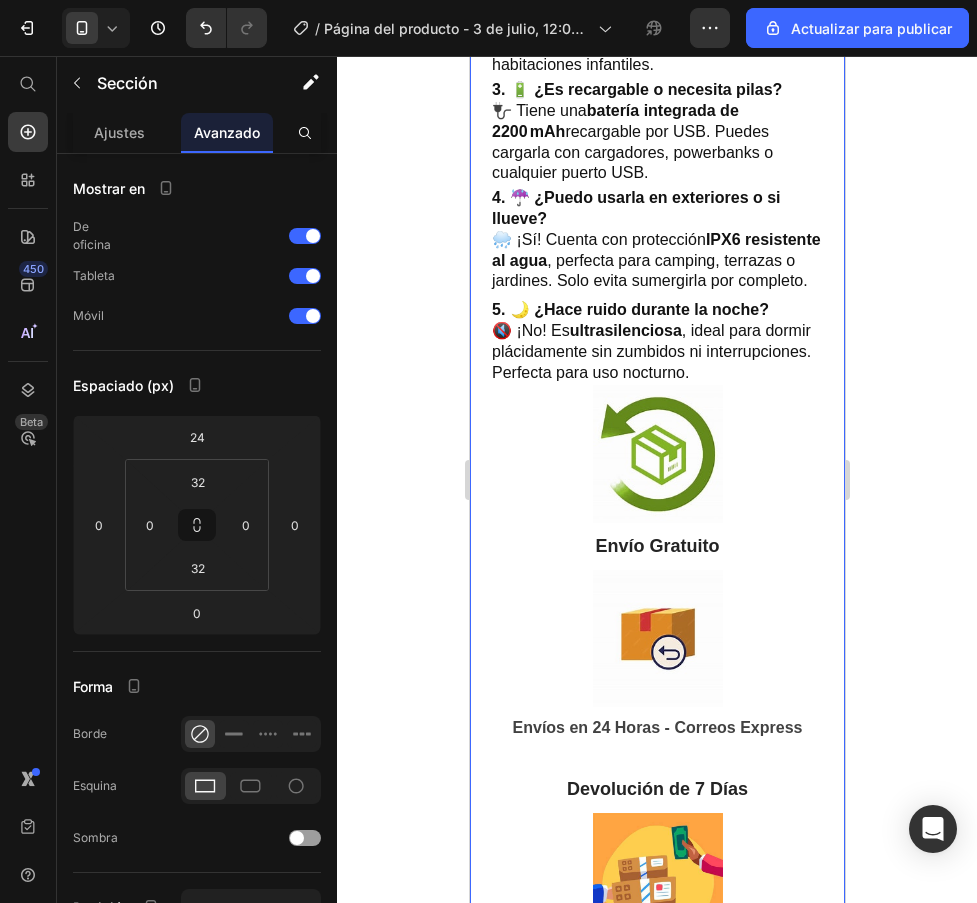 click on "1. 🦟 ¿La lámpara realmente elimina todos los mosquitos, incluso los tigre? ✅ ¡Sí! Gracias a su tecnología LED UV (360–400 nm) y rejilla de alto voltaje, atrae y elimina incluso al mosquito tigre. Sin químicos ni tóxicos. Heading Row 2. 👶 ¿Es segura para niños, bebés o mascotas? 💚 ¡Totalmente! No emite productos químicos ni radiación. Además, su funcionamiento es  silencioso y sin olor , ideal para habitaciones infantiles. Heading 3. 🔋 ¿Es recargable o necesita pilas? 🔌 Tiene una  batería integrada de 2200 mAh  recargable por USB. Puedes cargarla con cargadores, powerbanks o cualquier puerto USB. Heading 4. ☔ ¿Puedo usarla en exteriores o si llueve? 🌧️ ¡Sí! Cuenta con protección  IPX6 resistente al agua , perfecta para camping, terrazas o jardines. Solo evita sumergirla por completo. Heading 5. 🌙 ¿Hace ruido durante la noche? 🔇 ¡No! Es  ultrasilenciosa , ideal para dormir plácidamente sin zumbidos ni interrupciones. Perfecta para uso nocturno. Heading" at bounding box center (656, 578) 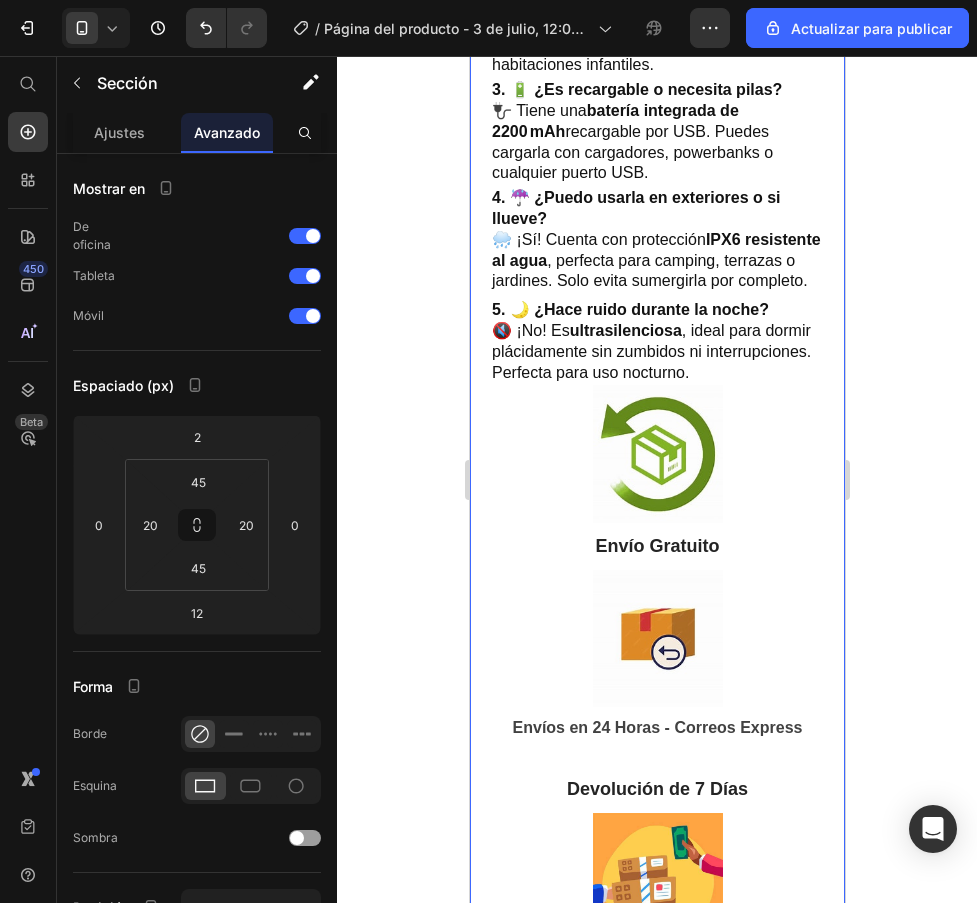 click 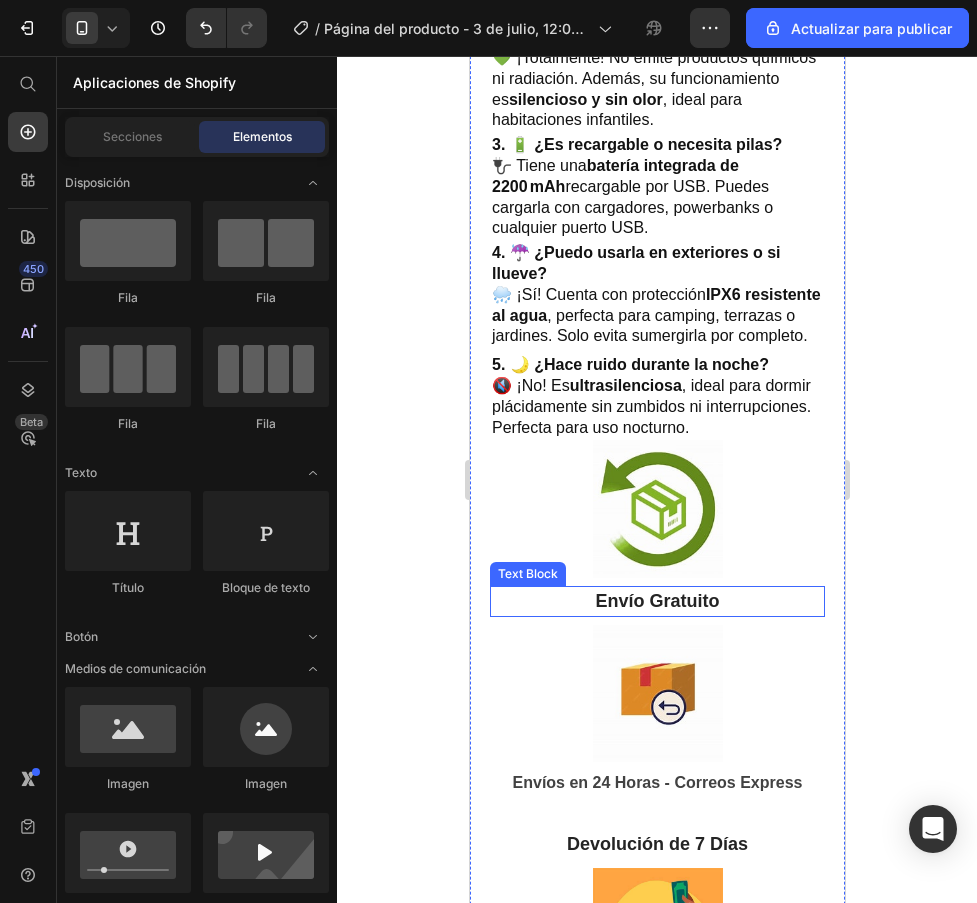 scroll, scrollTop: 2600, scrollLeft: 0, axis: vertical 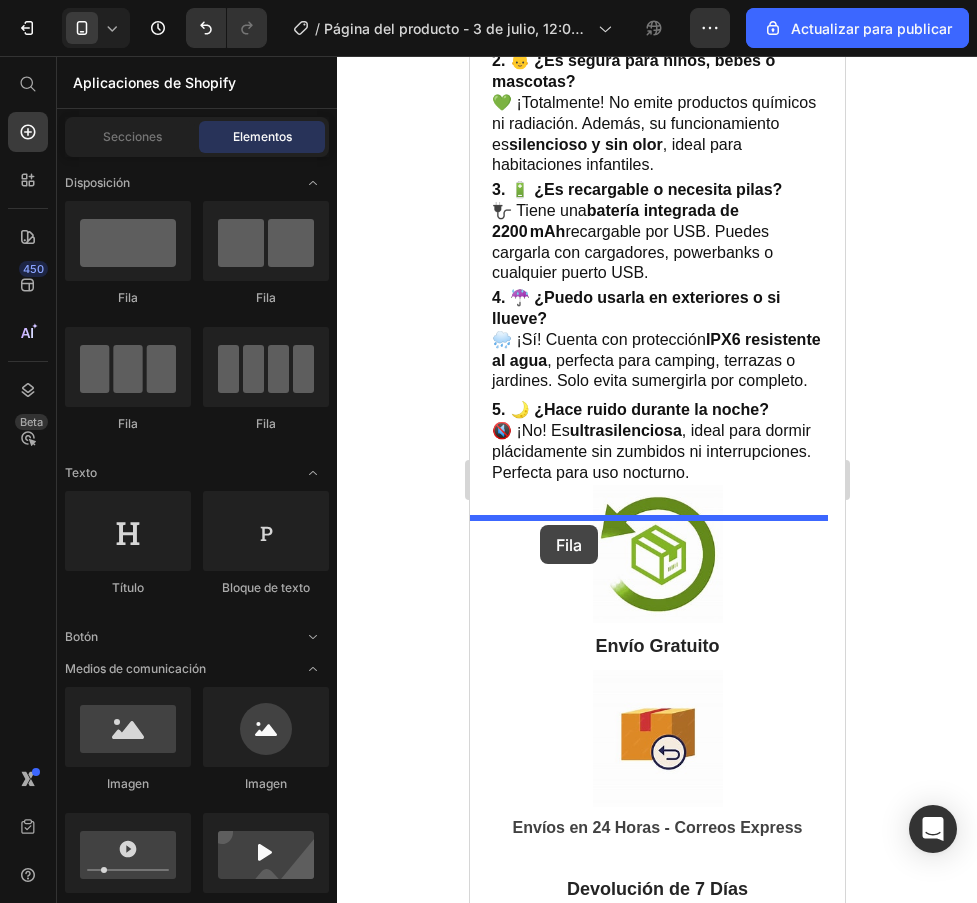 drag, startPoint x: 622, startPoint y: 331, endPoint x: 539, endPoint y: 525, distance: 211.00948 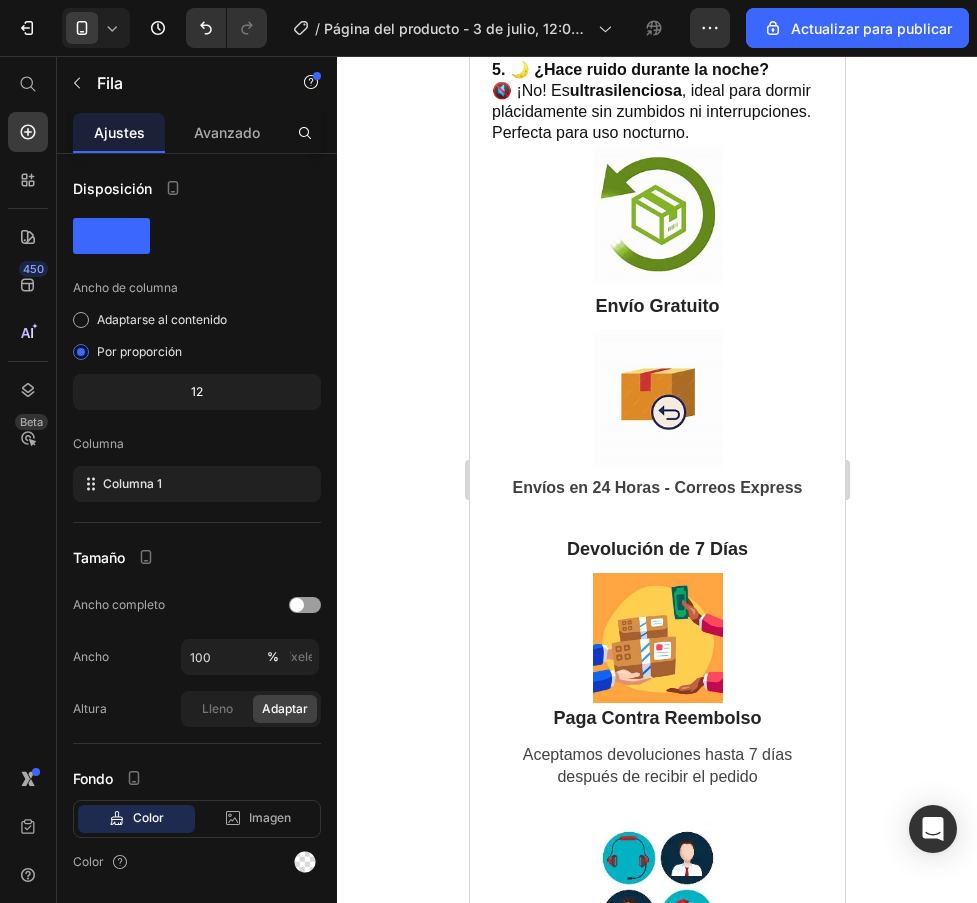 scroll, scrollTop: 2700, scrollLeft: 0, axis: vertical 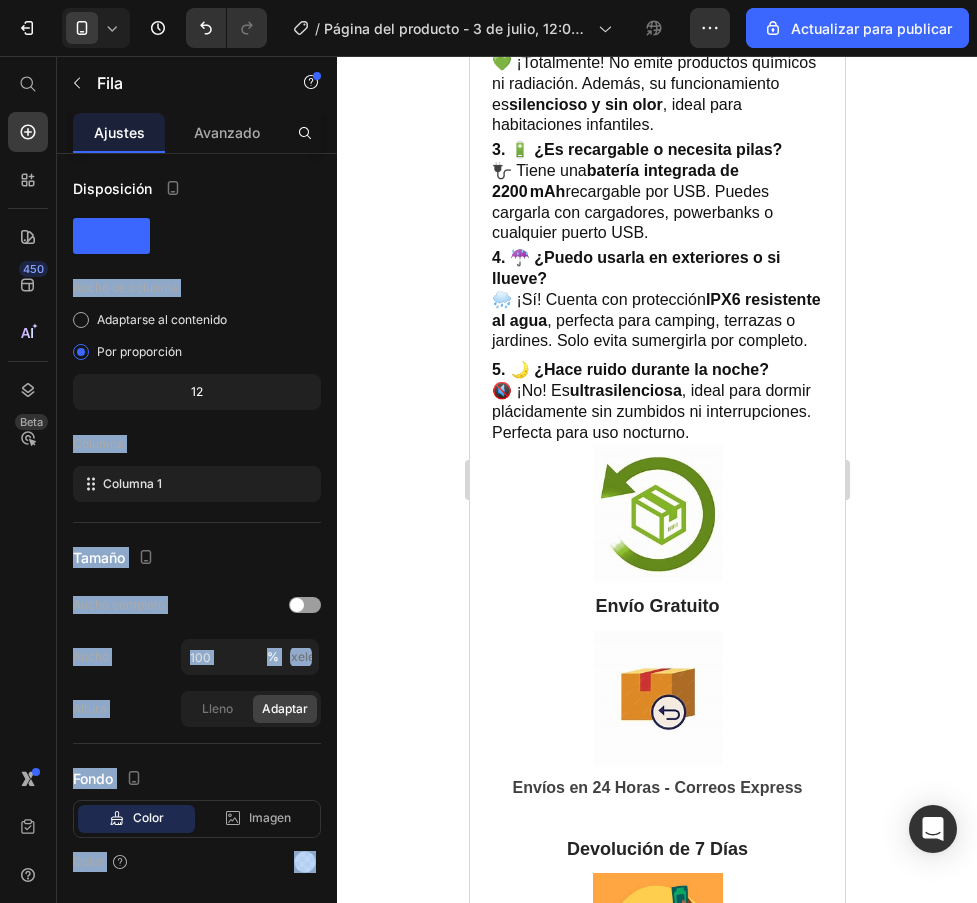 drag, startPoint x: 578, startPoint y: 277, endPoint x: 570, endPoint y: 361, distance: 84.38009 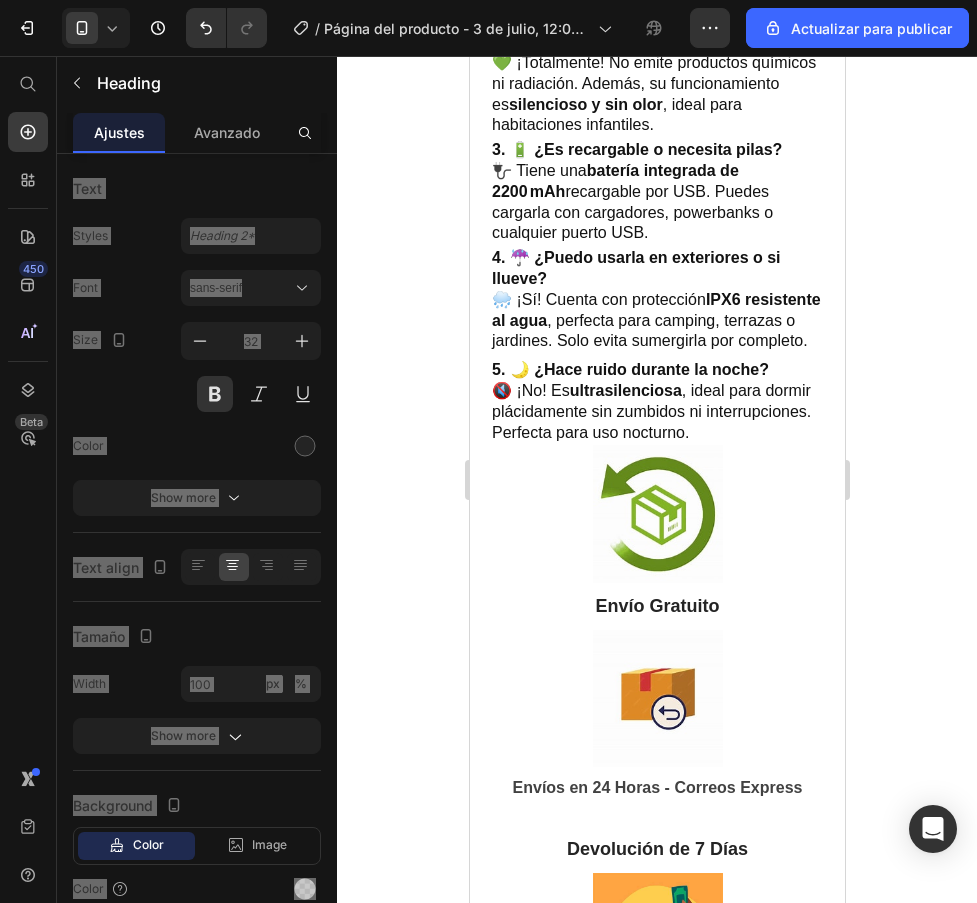 drag, startPoint x: 616, startPoint y: 396, endPoint x: 584, endPoint y: 530, distance: 137.76791 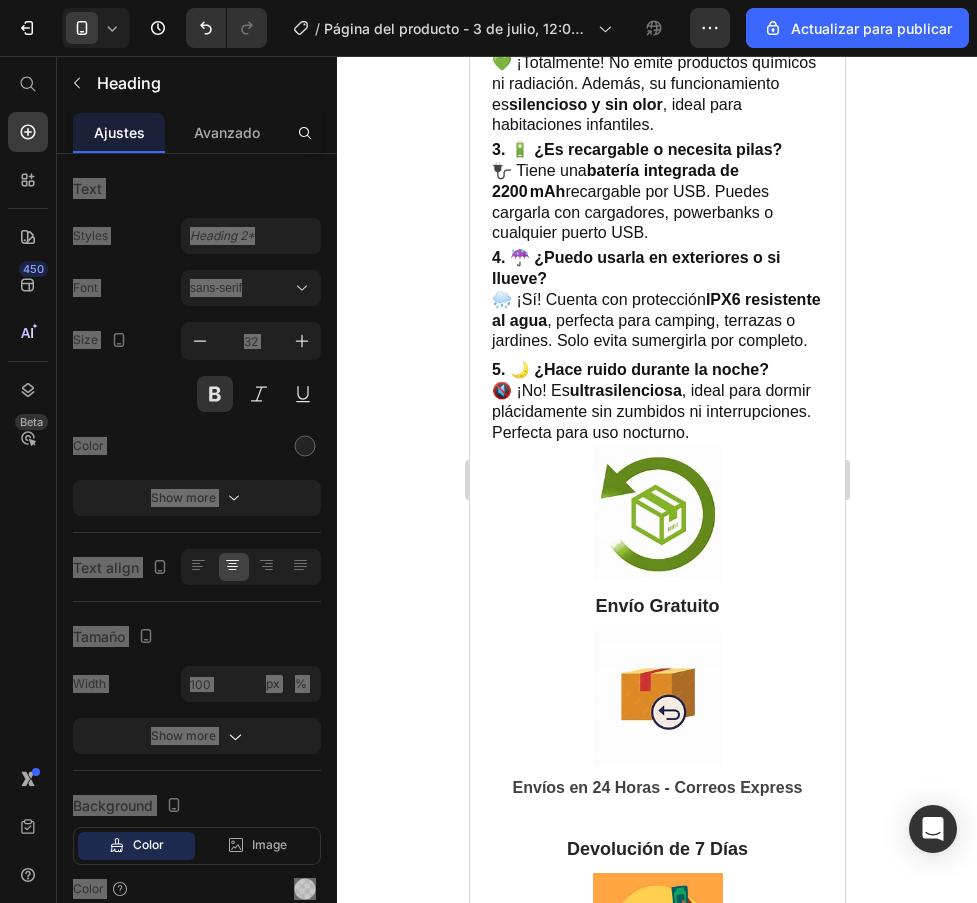 click on "Image Image Row Preguntas Frecuentes Heading   0
Drop element here Row" at bounding box center [656, -335] 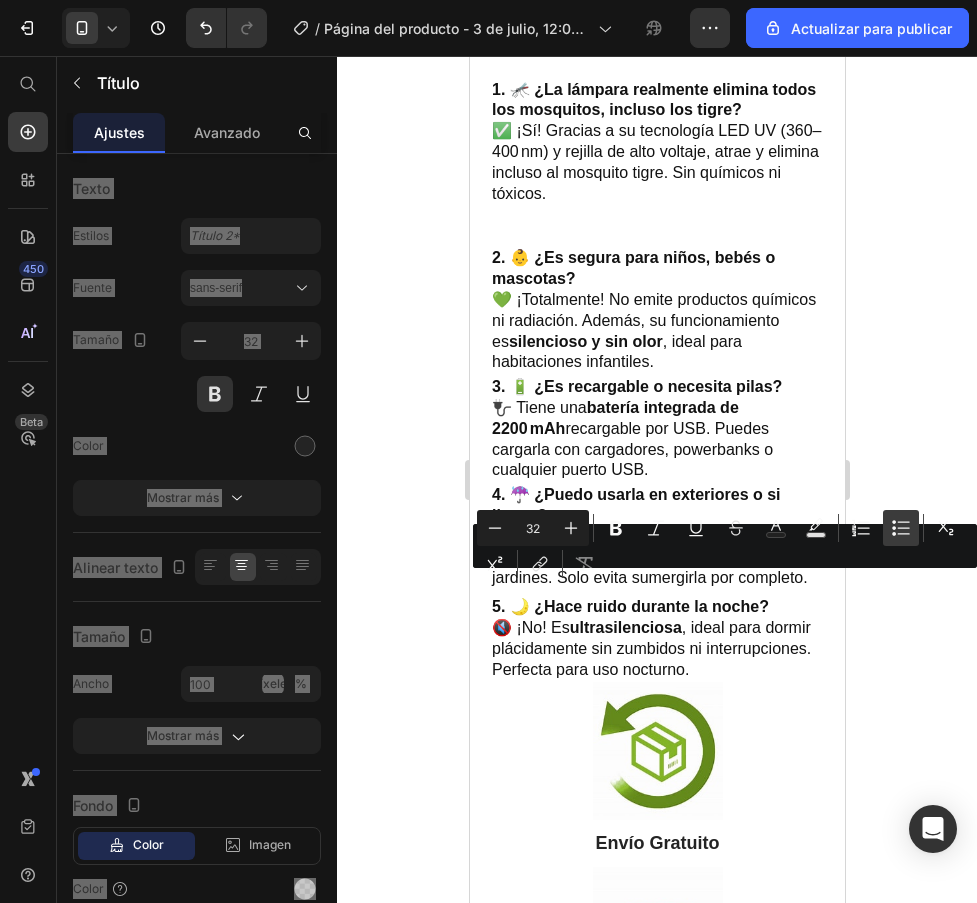 scroll, scrollTop: 2500, scrollLeft: 0, axis: vertical 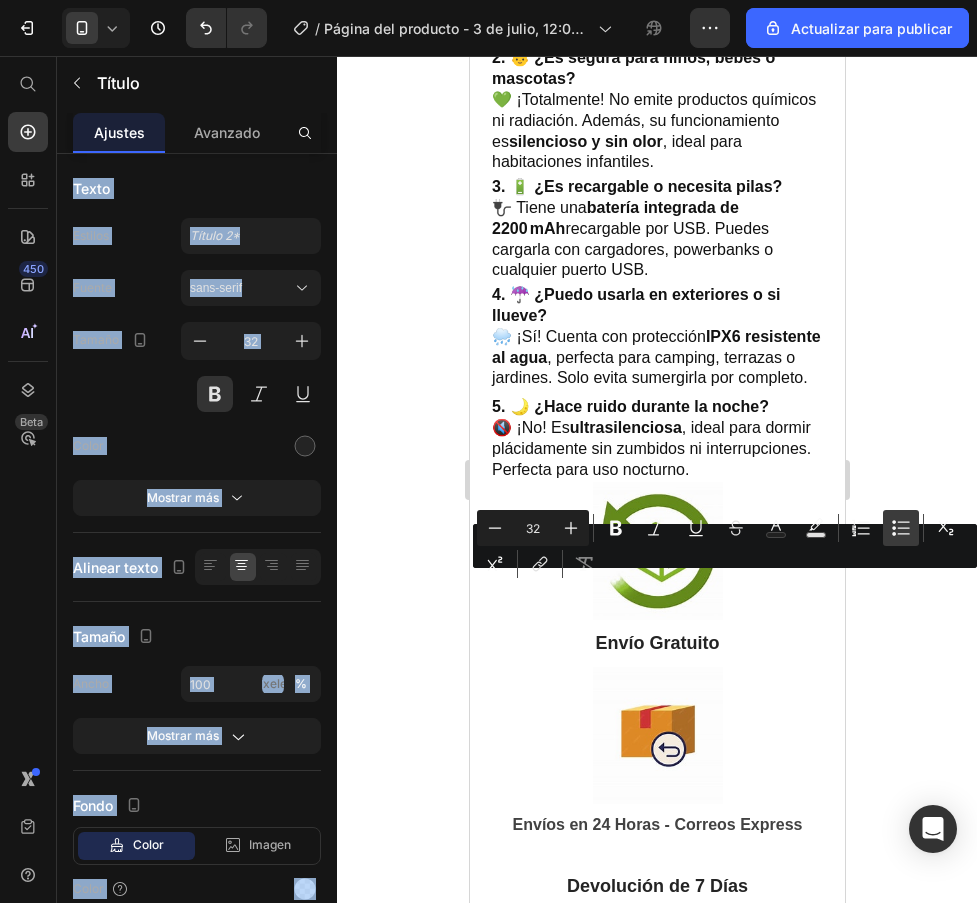 click on "Lista con viñetas" at bounding box center (901, 528) 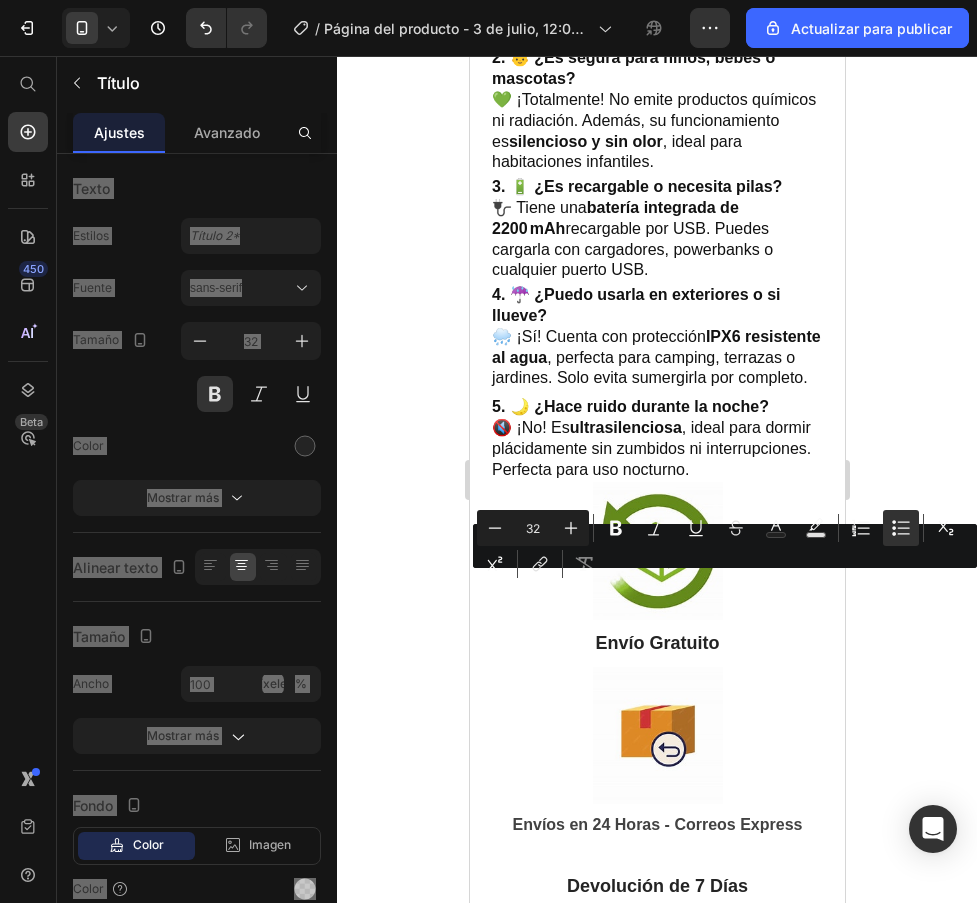 type on "32" 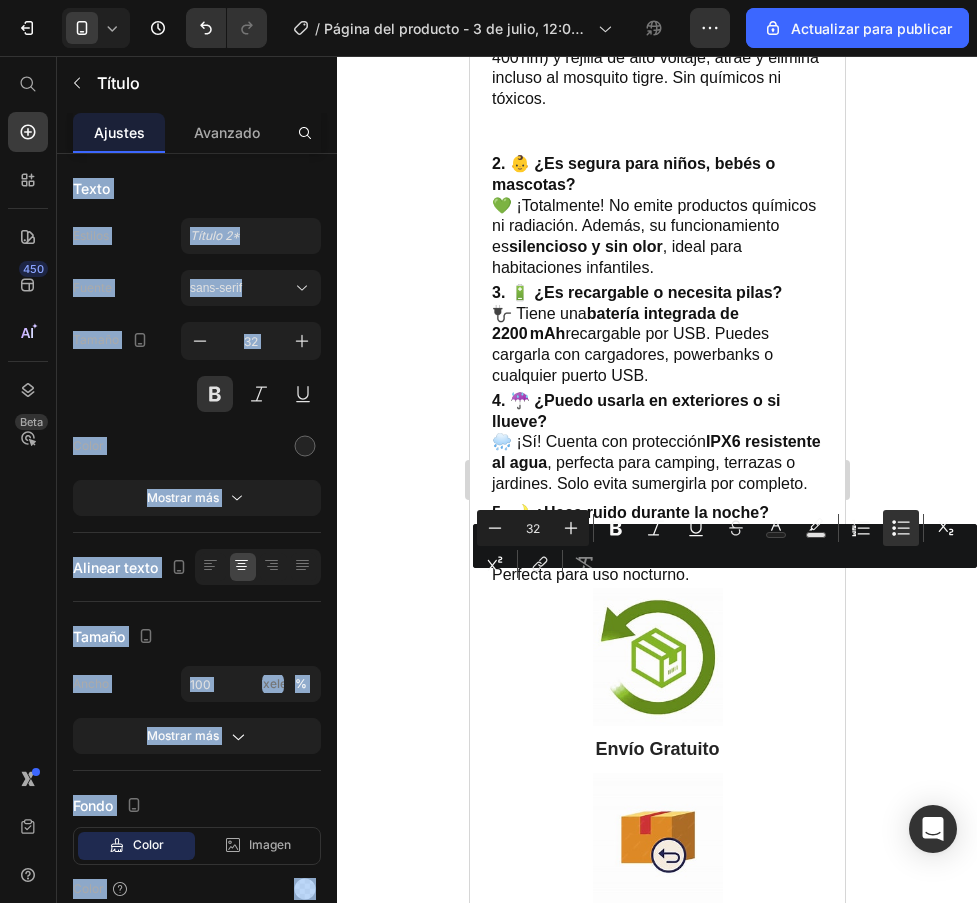 drag, startPoint x: 902, startPoint y: 489, endPoint x: 320, endPoint y: 500, distance: 582.10394 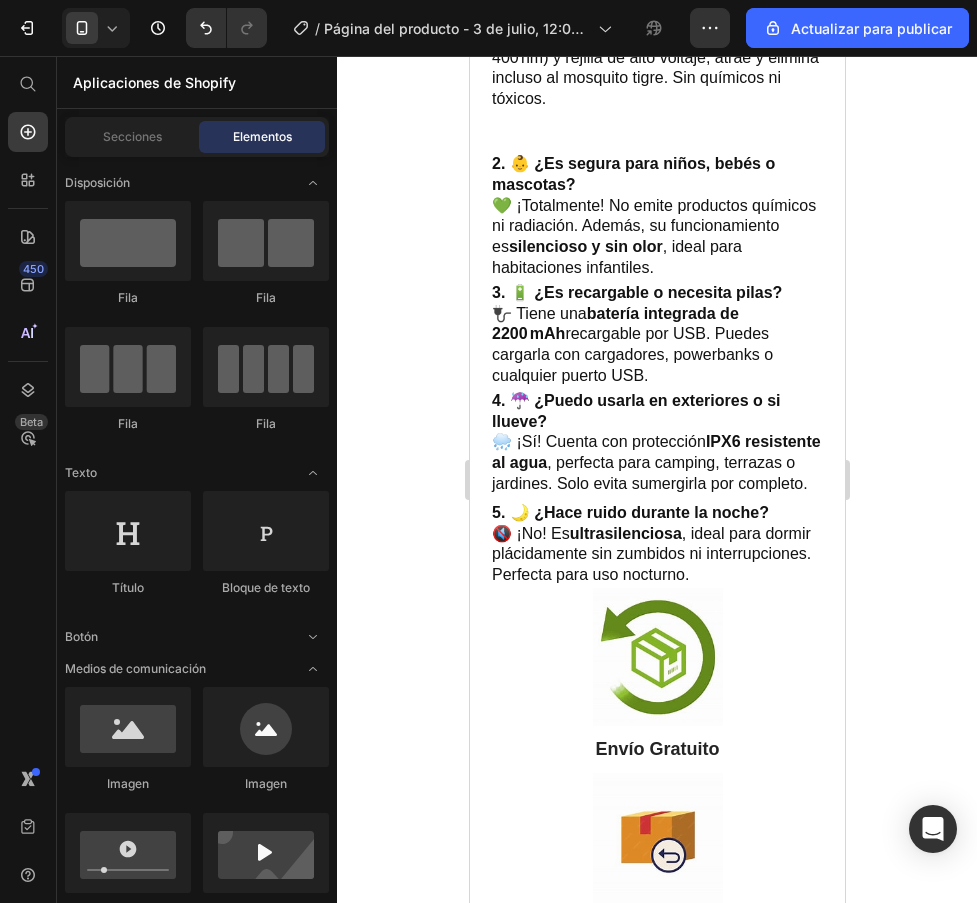 click on "Preguntas Frecuentes" at bounding box center [676, -232] 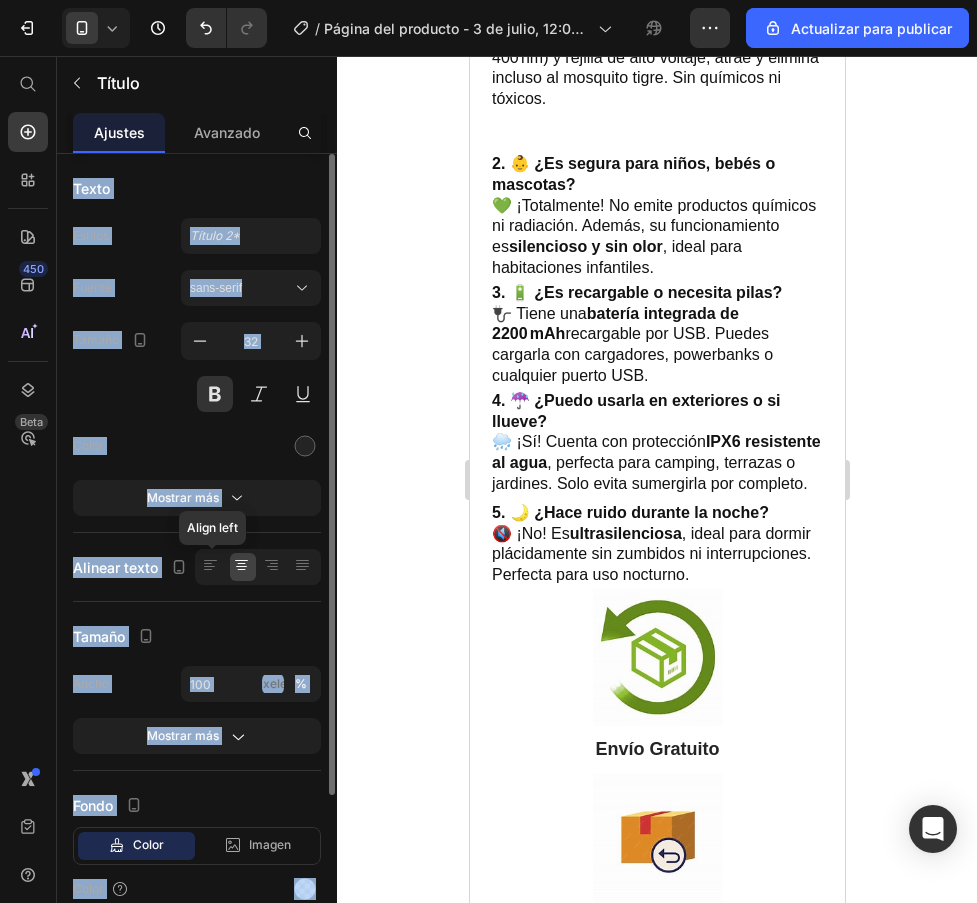 click 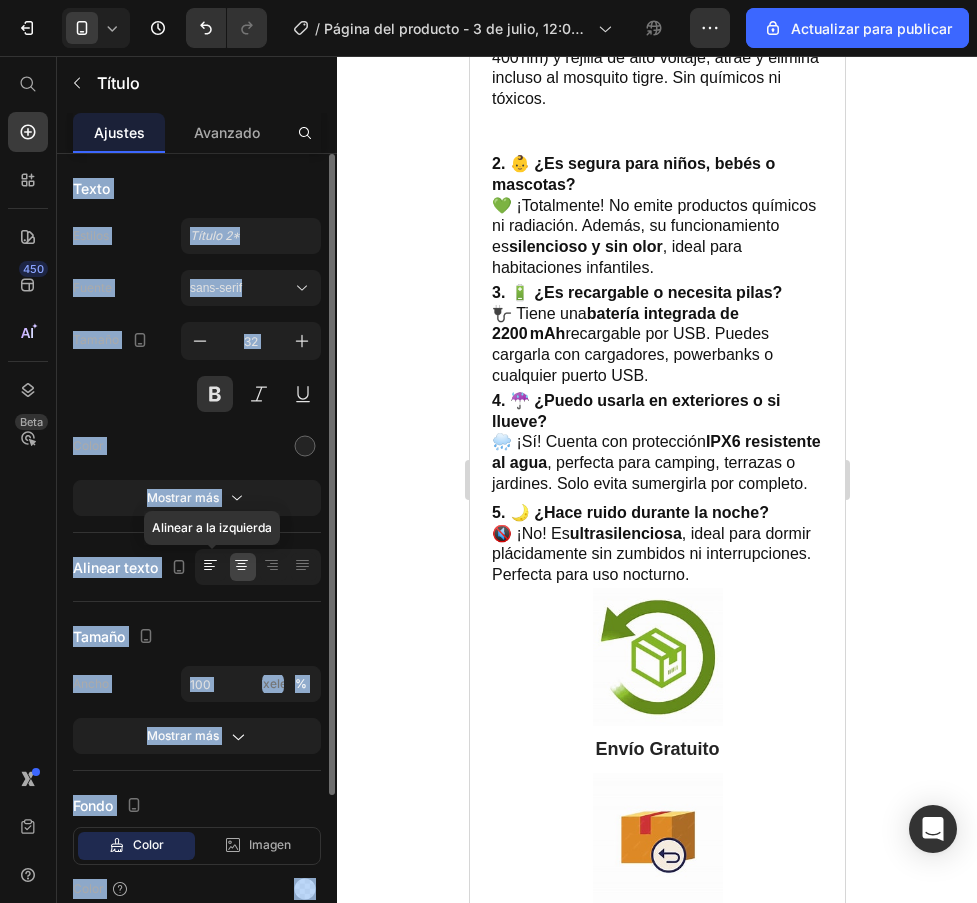 click 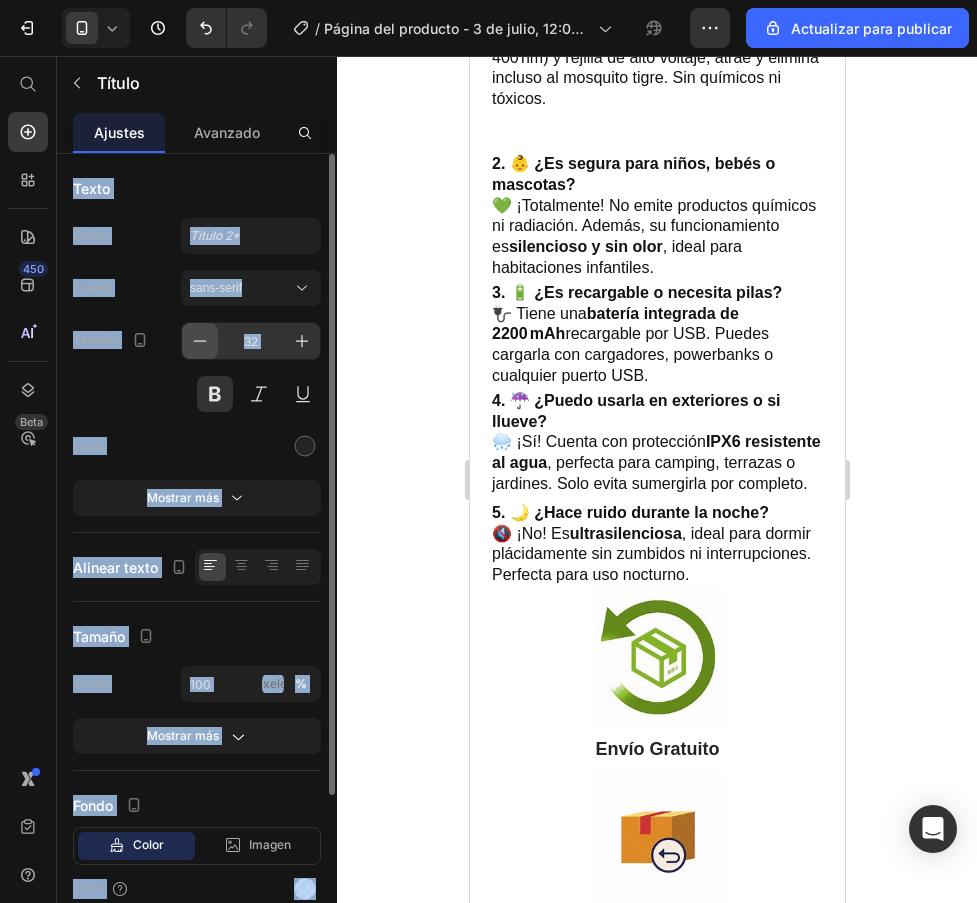click 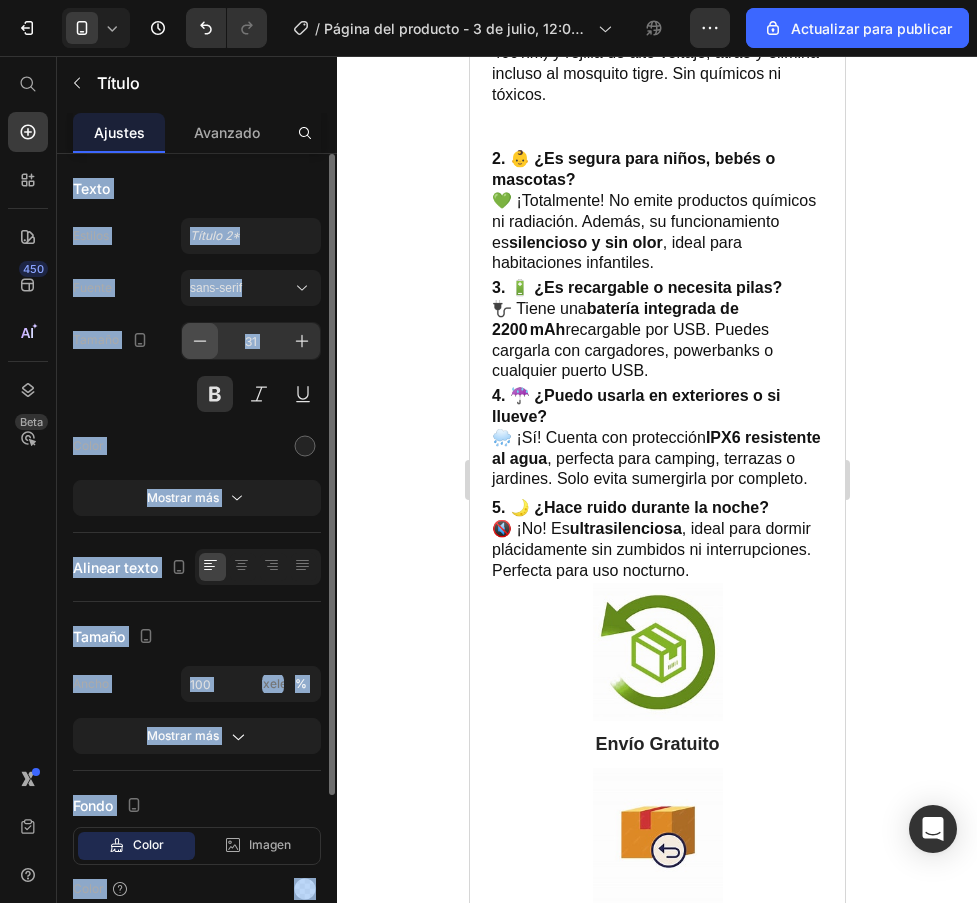 click 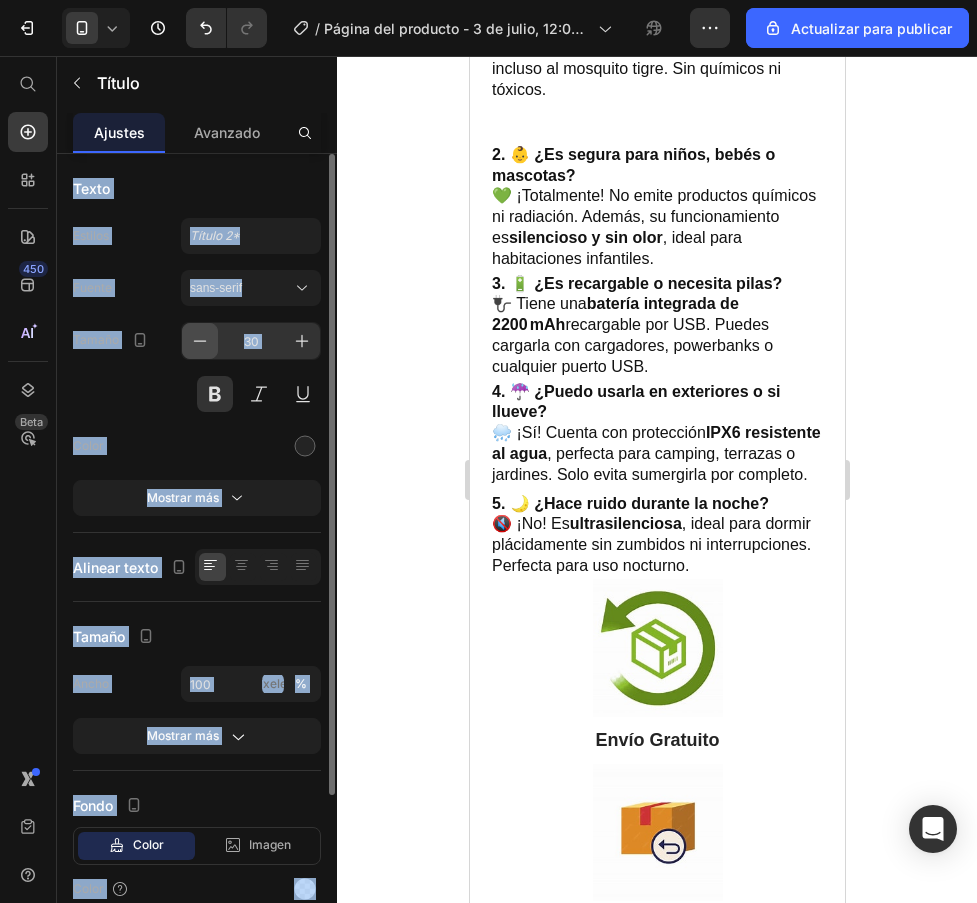 click 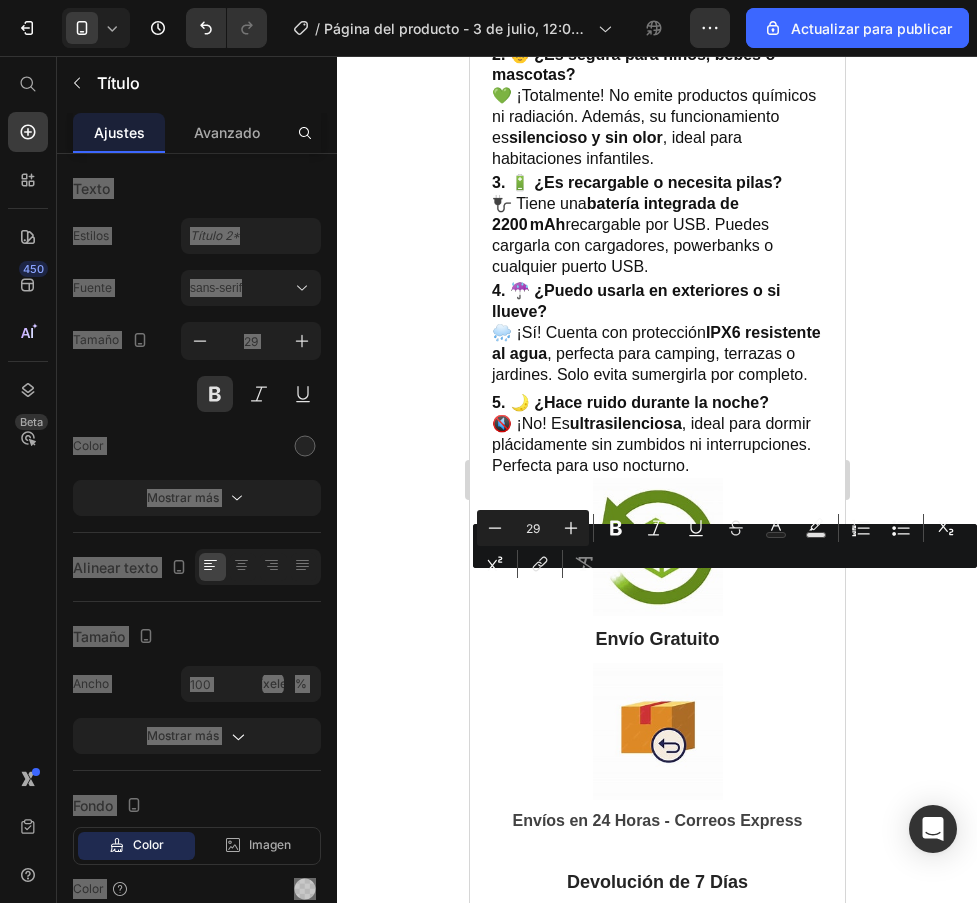 drag, startPoint x: 670, startPoint y: 596, endPoint x: 641, endPoint y: 712, distance: 119.57006 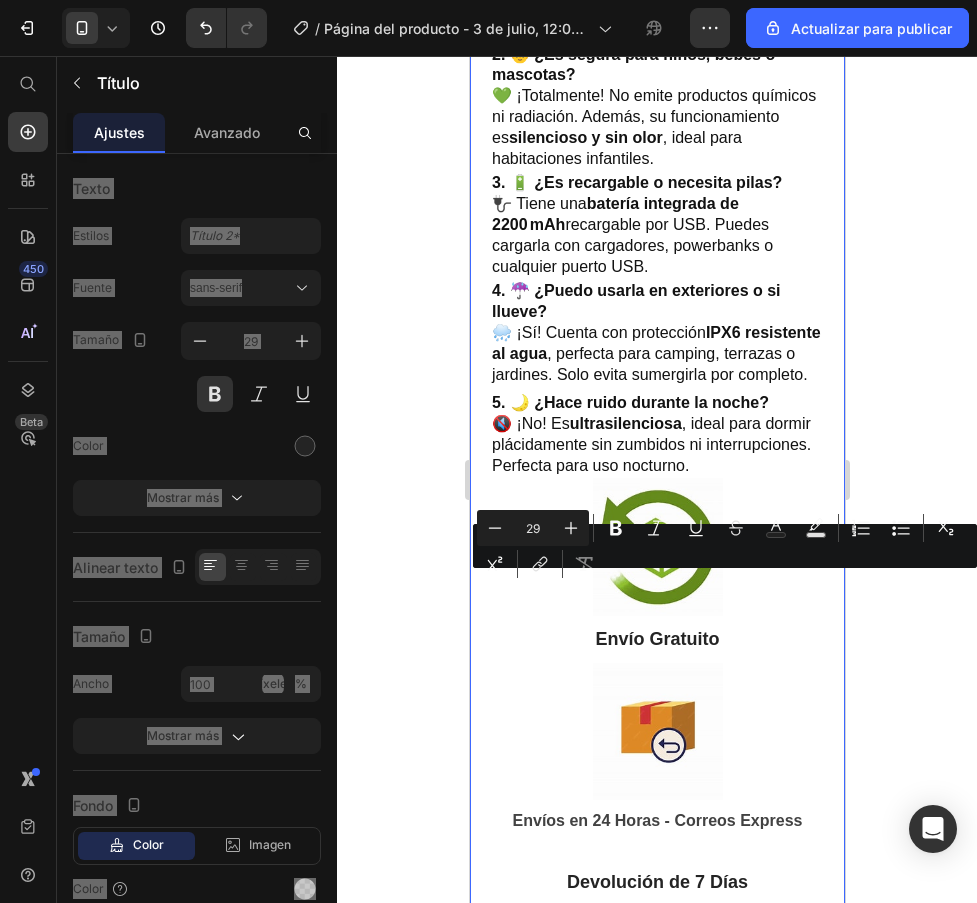drag, startPoint x: 785, startPoint y: 599, endPoint x: 728, endPoint y: 714, distance: 128.35107 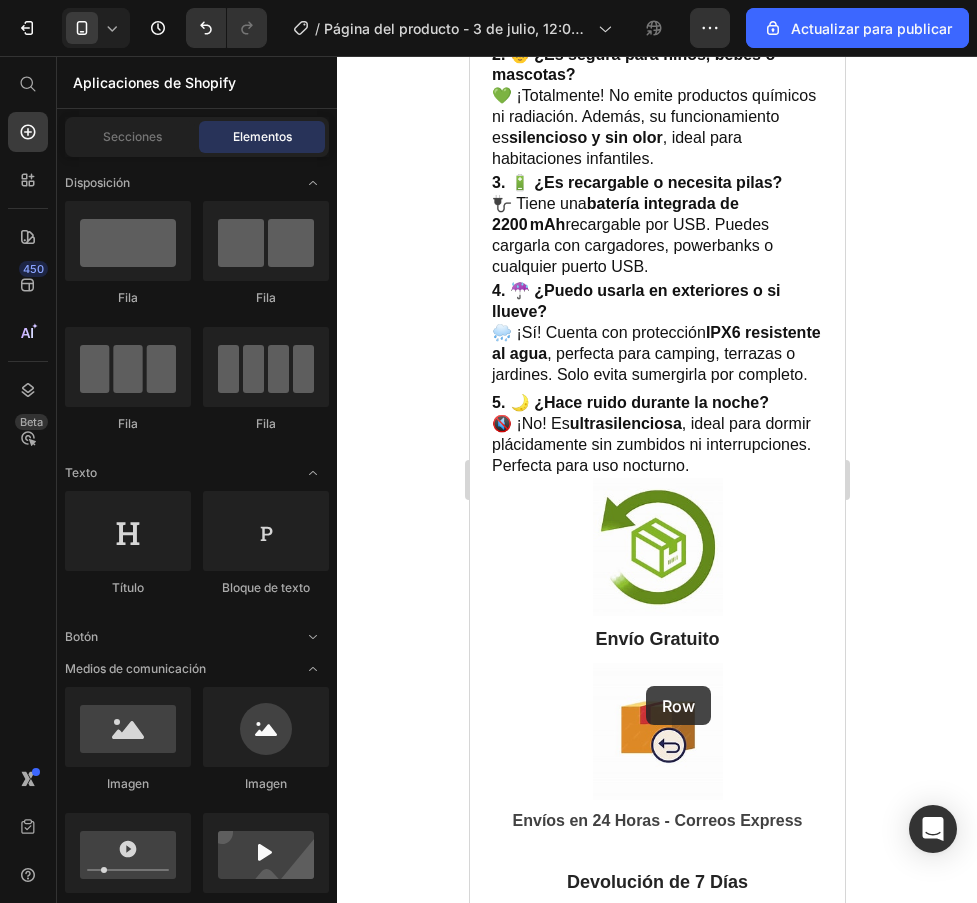 drag, startPoint x: 654, startPoint y: 648, endPoint x: 645, endPoint y: 686, distance: 39.051247 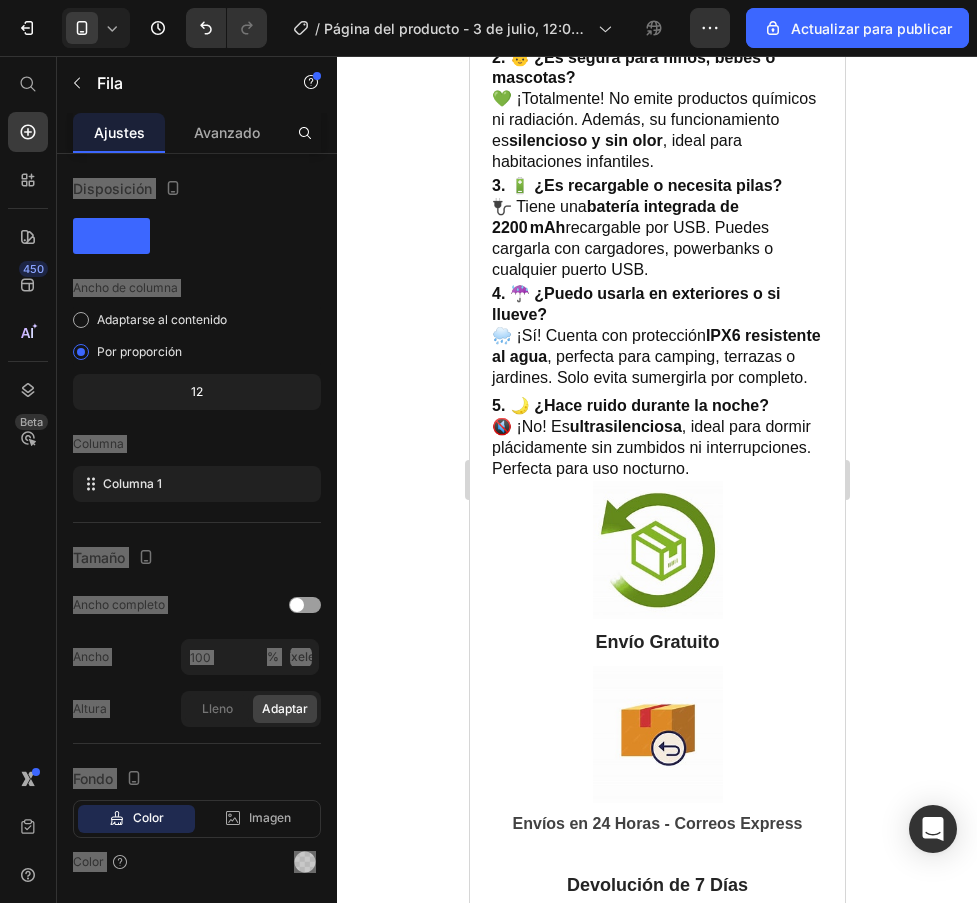 drag, startPoint x: 643, startPoint y: 673, endPoint x: 627, endPoint y: 601, distance: 73.756355 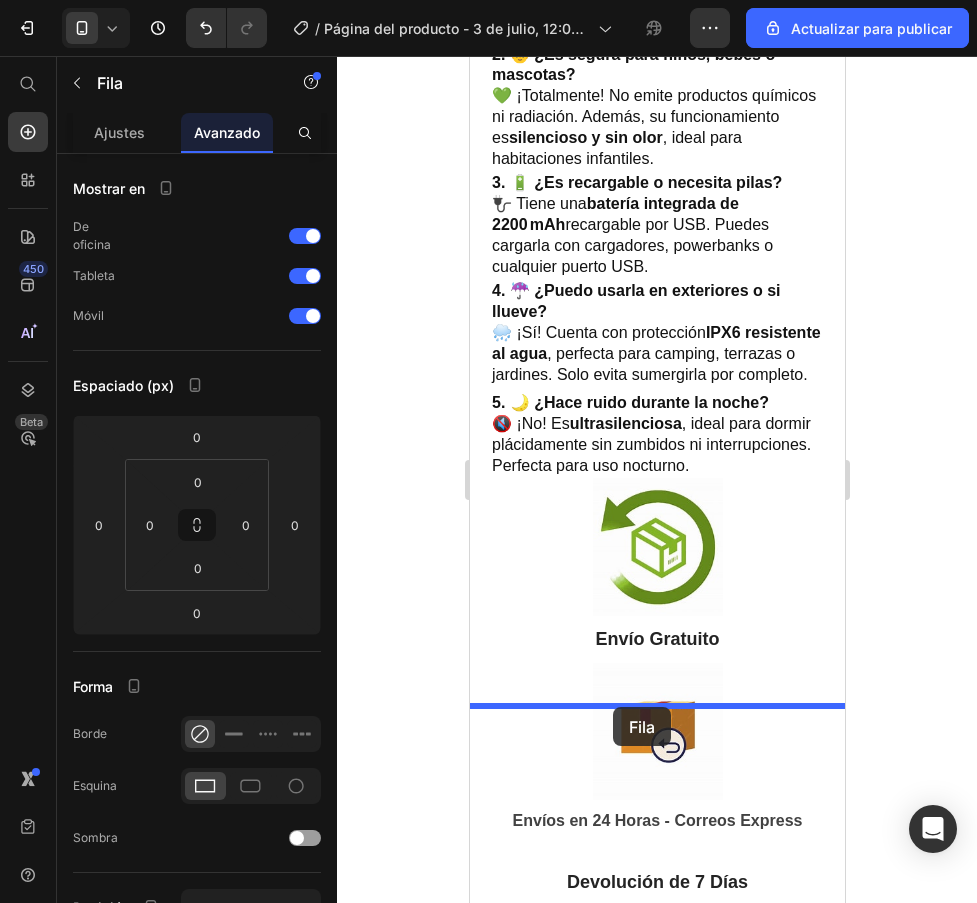 drag, startPoint x: 630, startPoint y: 617, endPoint x: 613, endPoint y: 704, distance: 88.64536 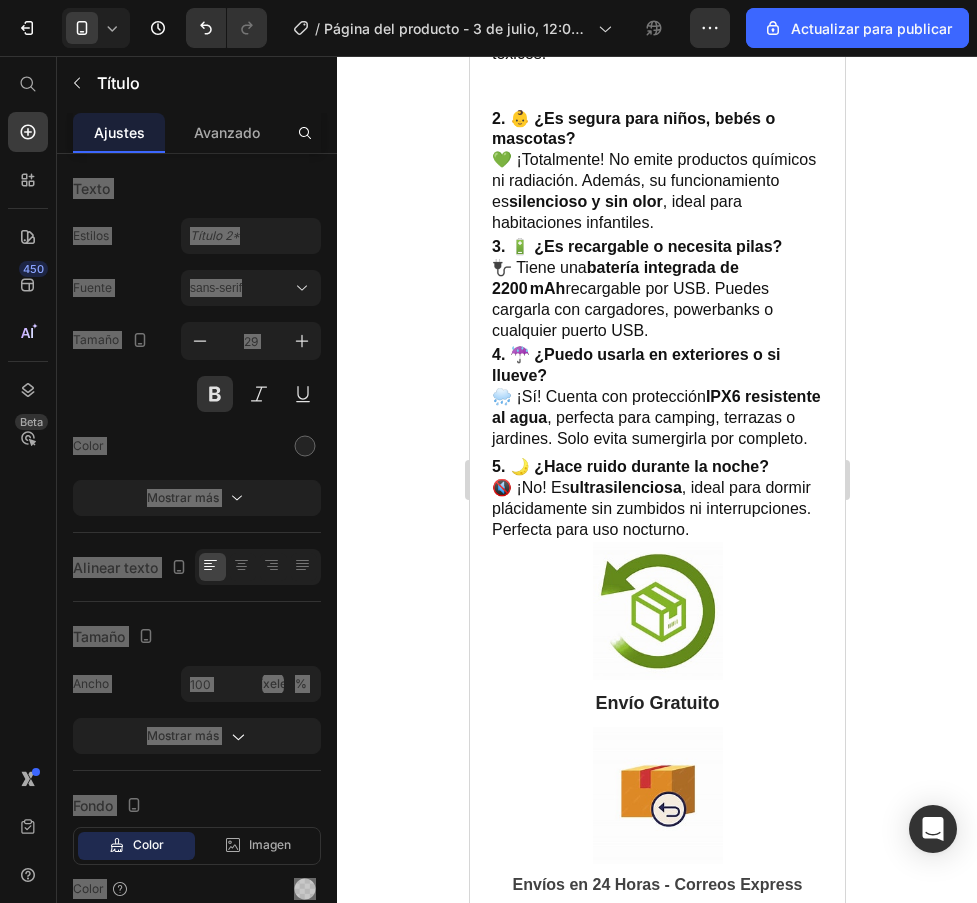 click 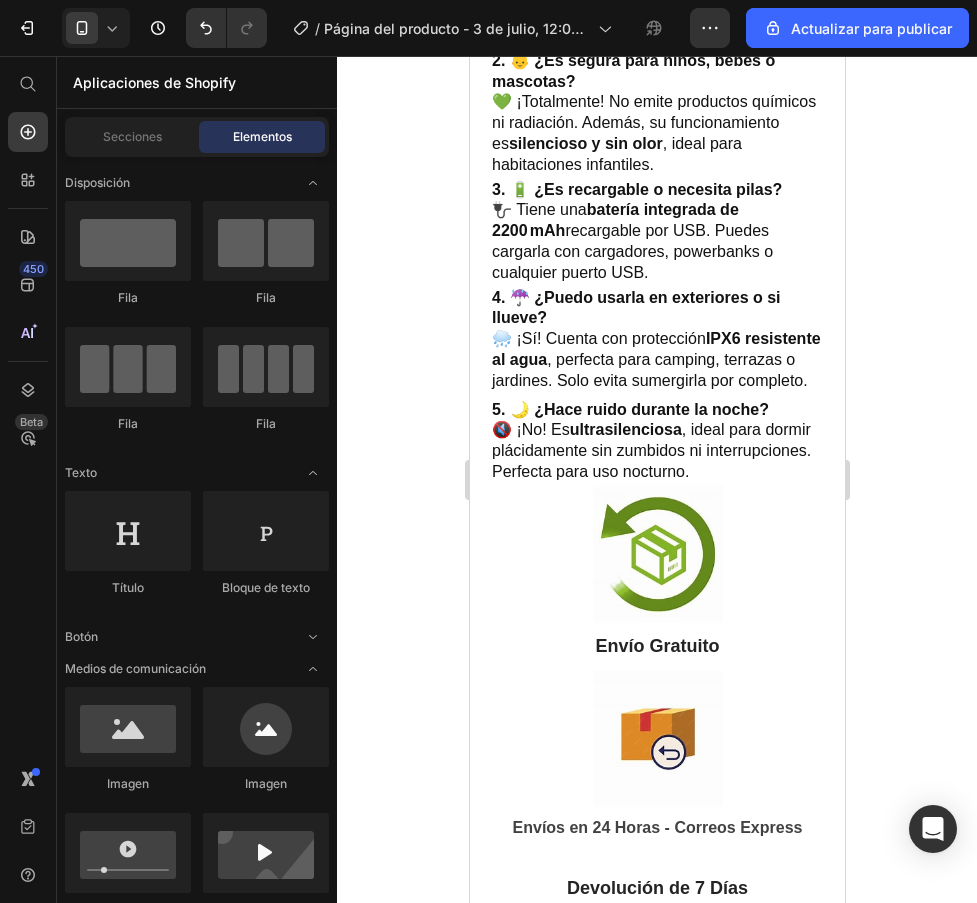 click on "Drop element here" at bounding box center [656, -229] 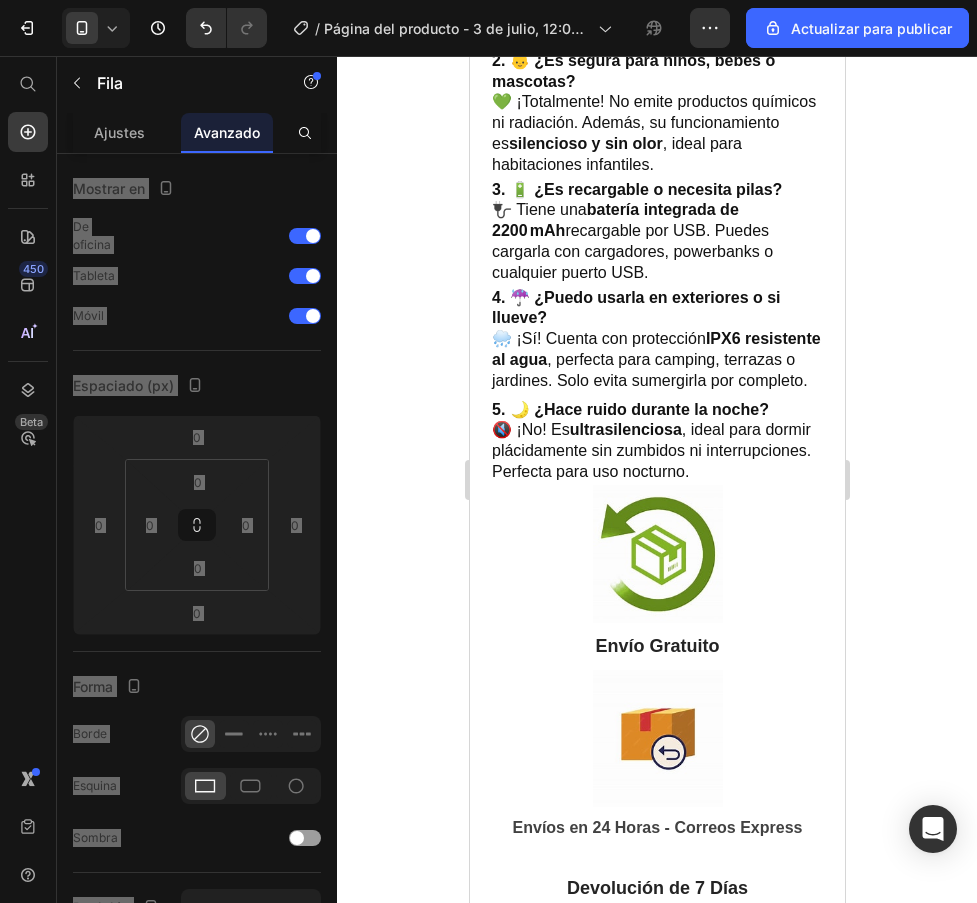 click on "Drop element here" at bounding box center [657, -229] 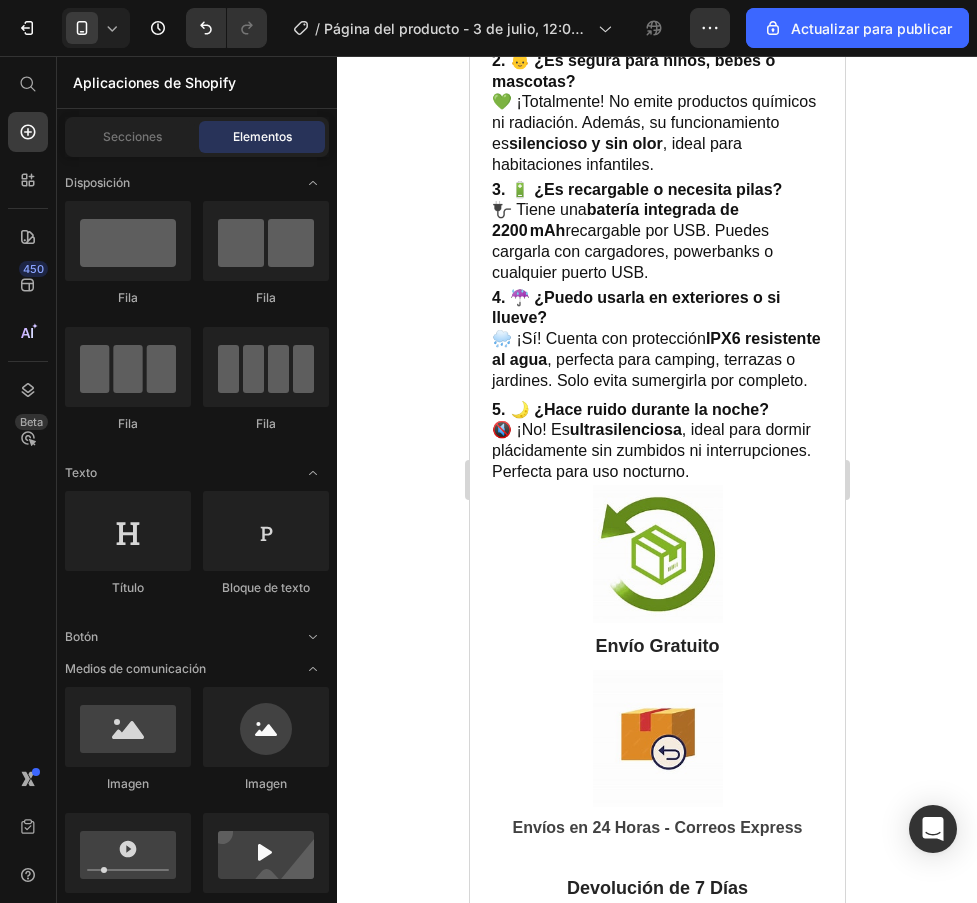 click on "Drop element here" at bounding box center (669, -229) 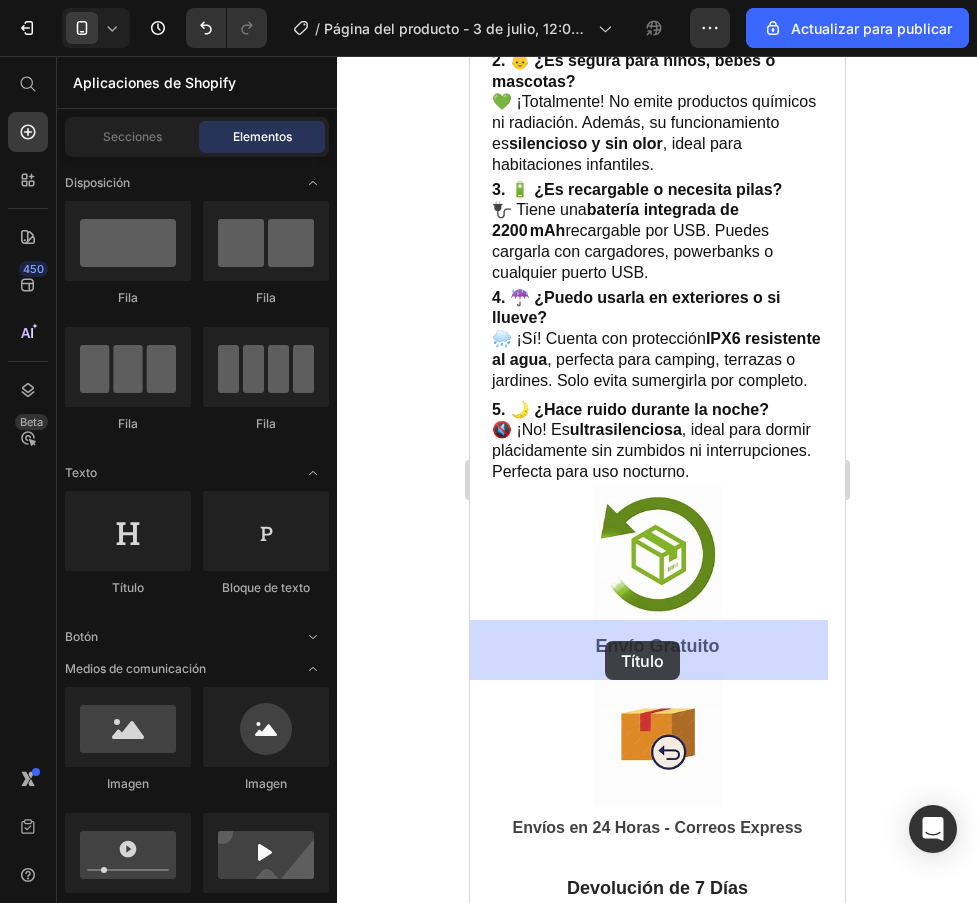 drag, startPoint x: 601, startPoint y: 603, endPoint x: 605, endPoint y: 641, distance: 38.209946 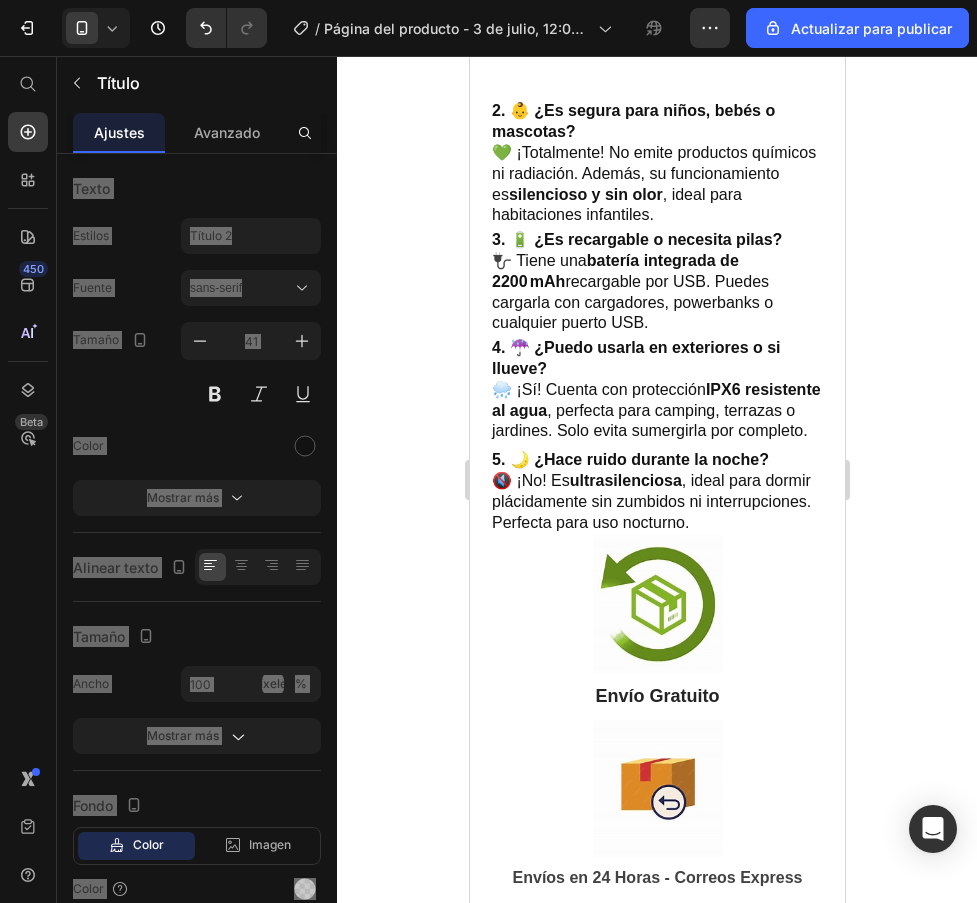 click on "Your heading text goes here" at bounding box center [656, -204] 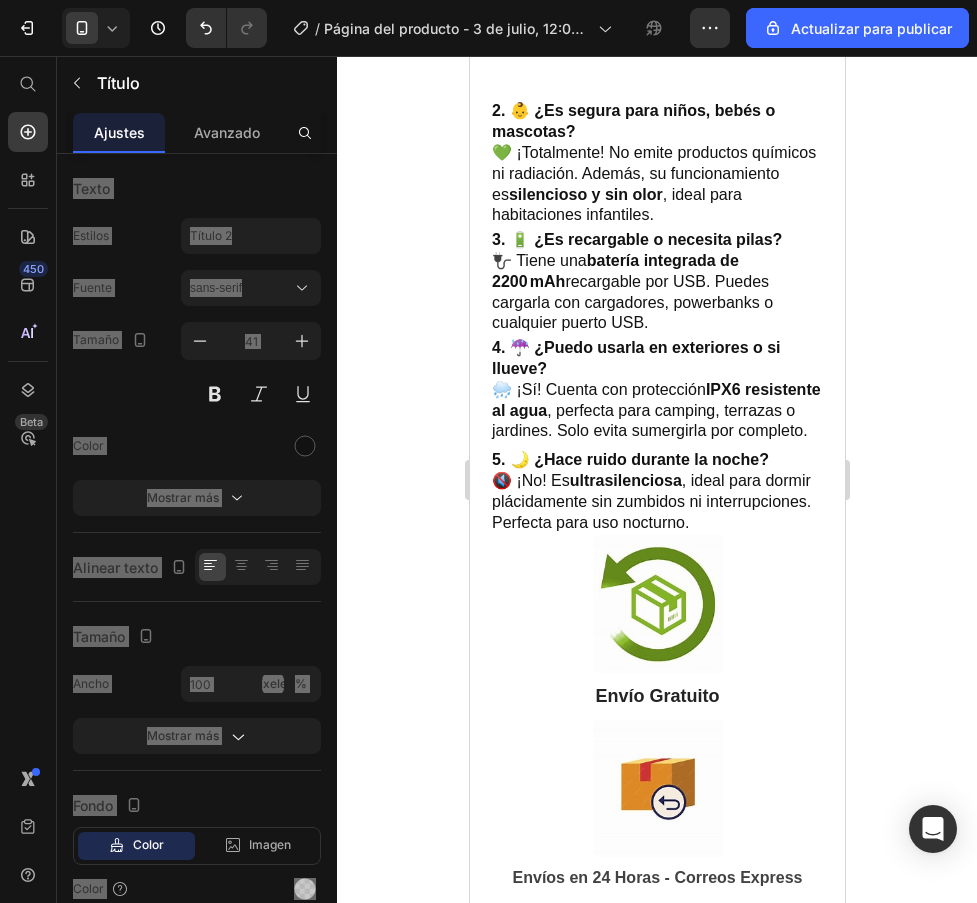 click on "Your heading text goes hereP" at bounding box center [656, -204] 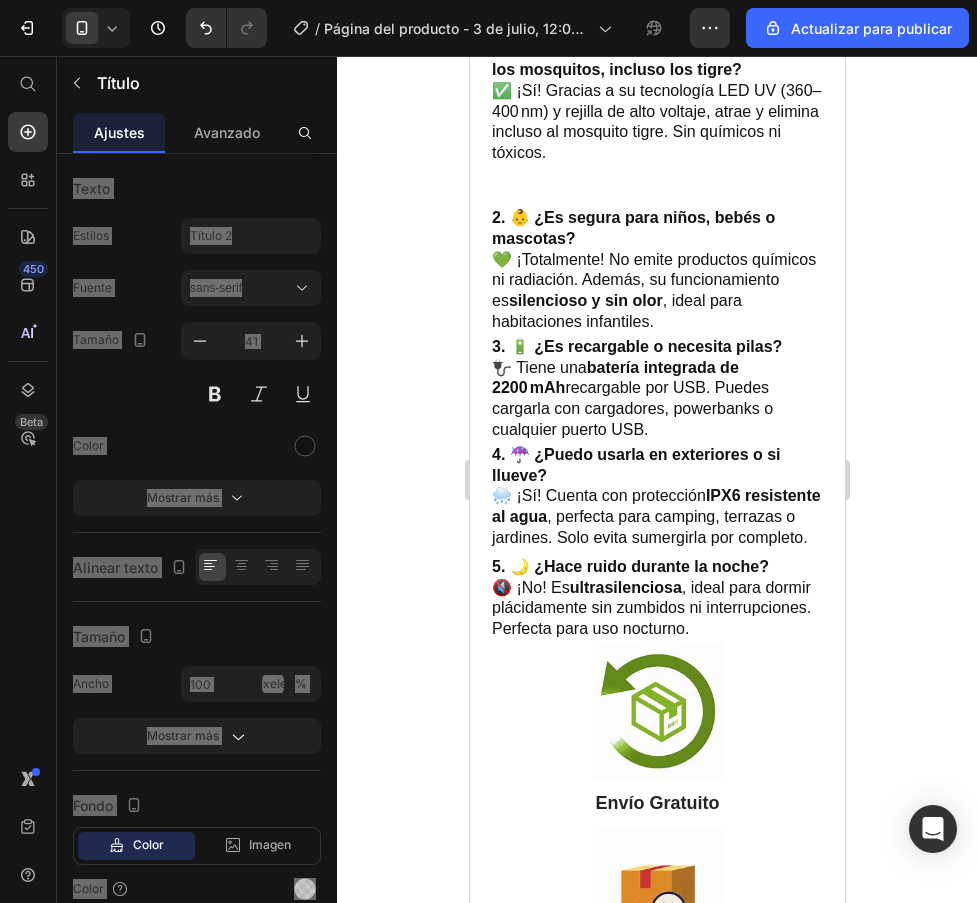 click on "Your heading text goe herePPPPPPPPPPPPPPPPPP Heading   0 Row Section 7" at bounding box center [656, -151] 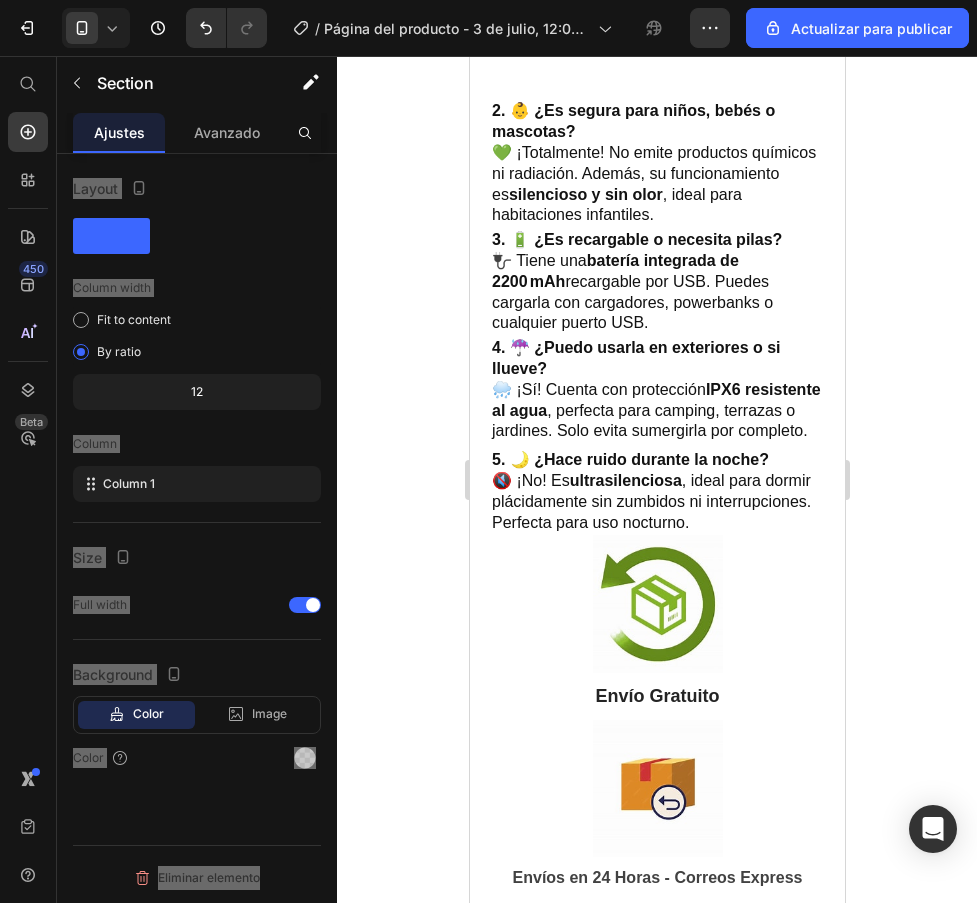 click on "herePPPPPPPPPPPPPPPPPP Heading   0 Row Section 7" at bounding box center (656, -204) 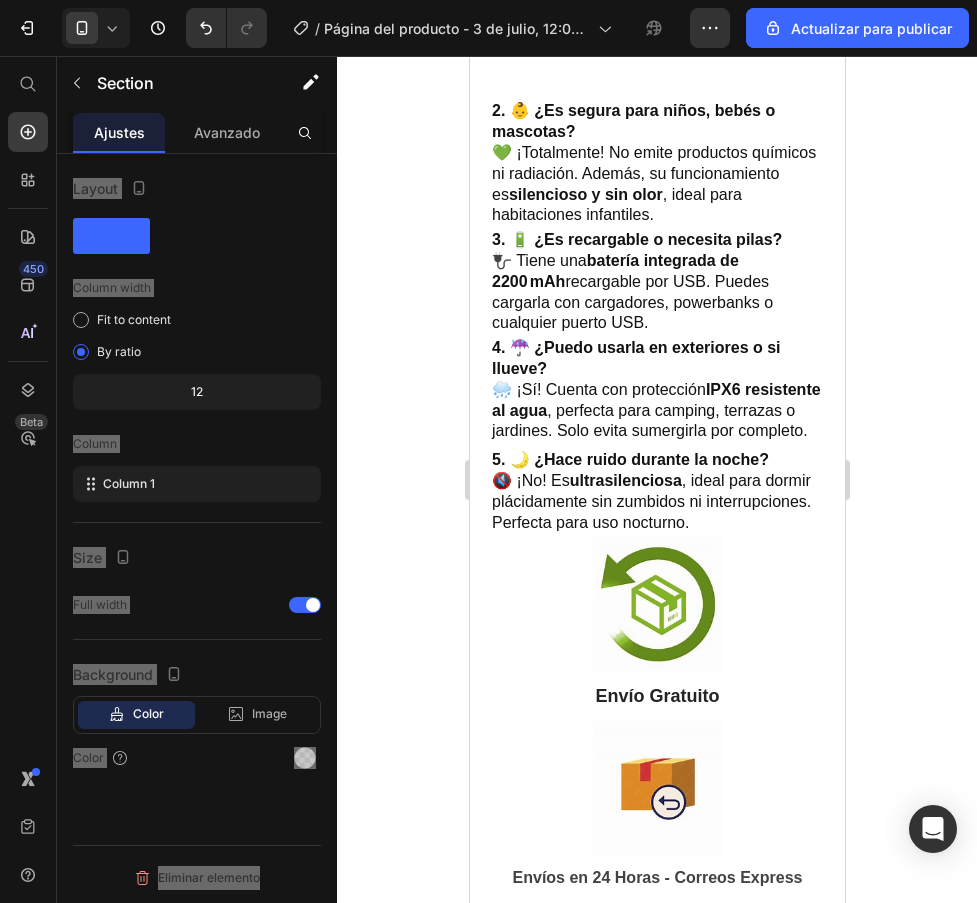 click on "herePPPPPPPPPPPPPPPPPP" at bounding box center [656, -204] 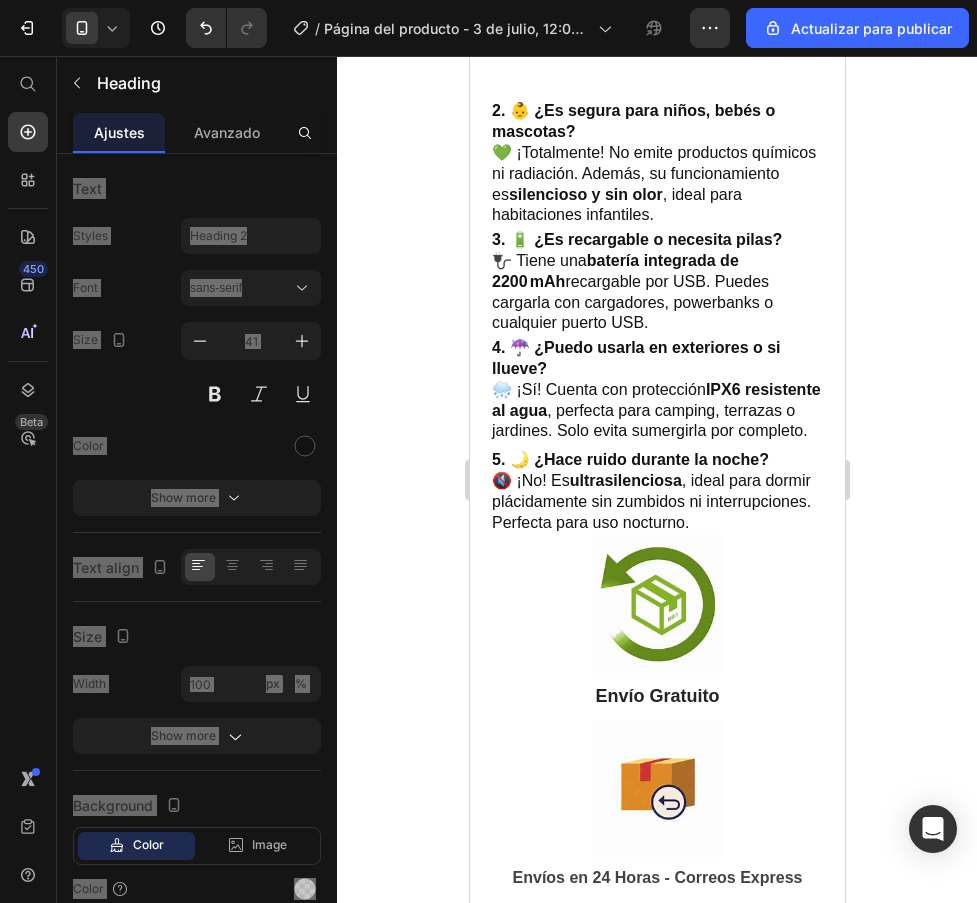 click on "herePPPPPPPPPPPPPPPPPP" at bounding box center [656, -204] 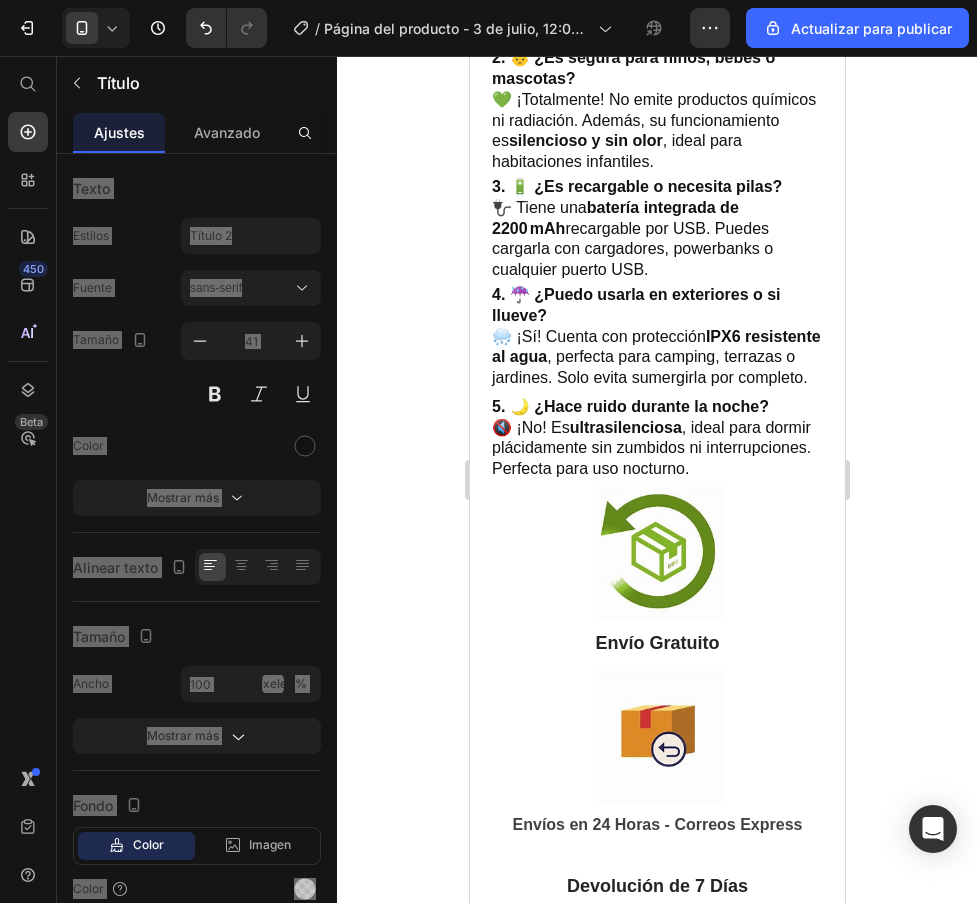 click at bounding box center [656, -231] 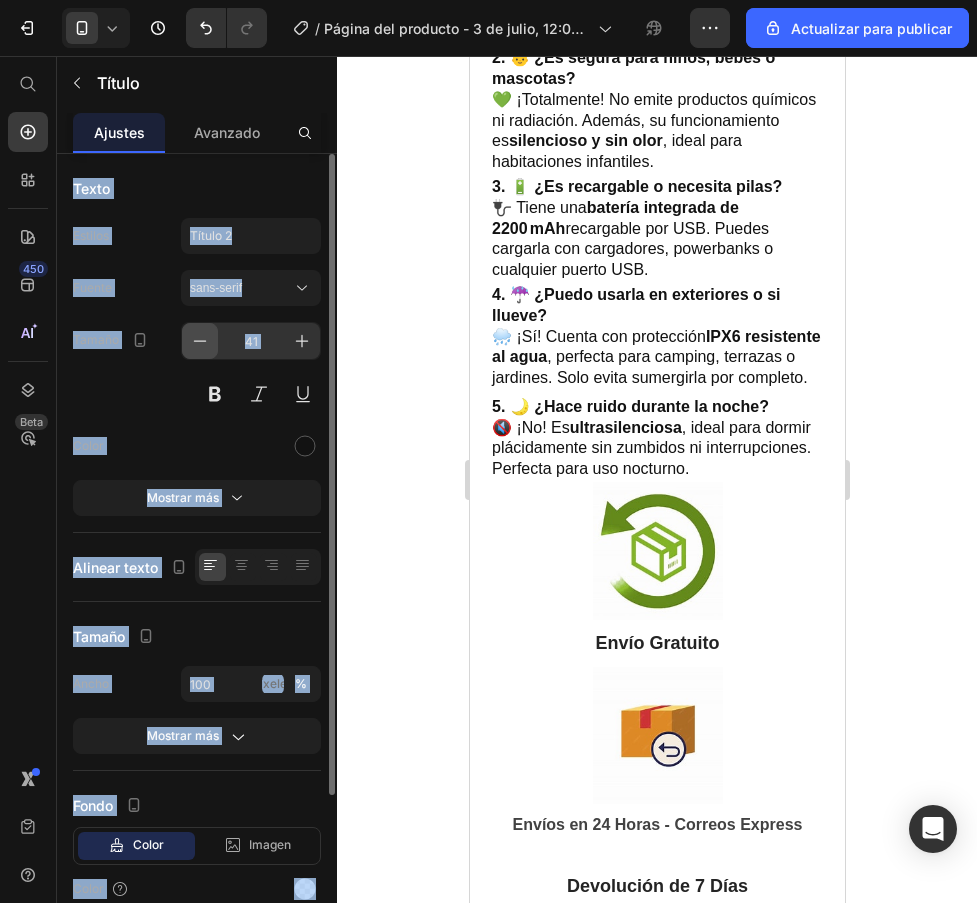 click 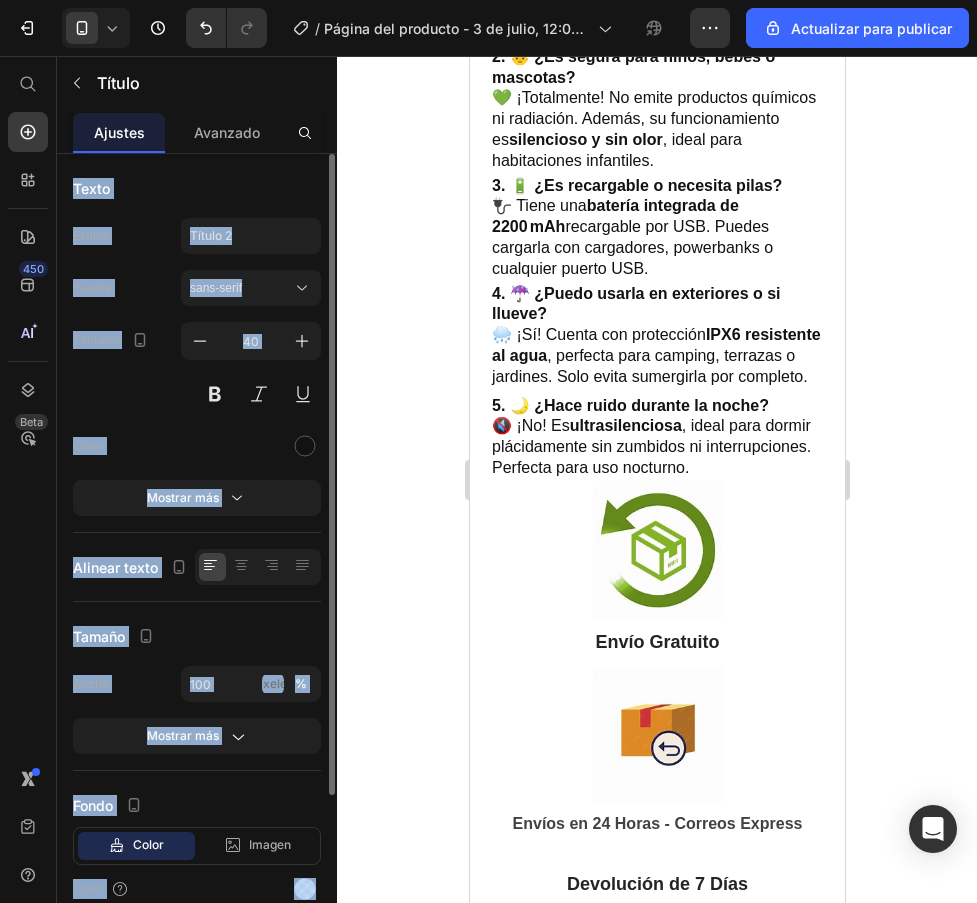 click on "Tamaño 40" at bounding box center (197, 367) 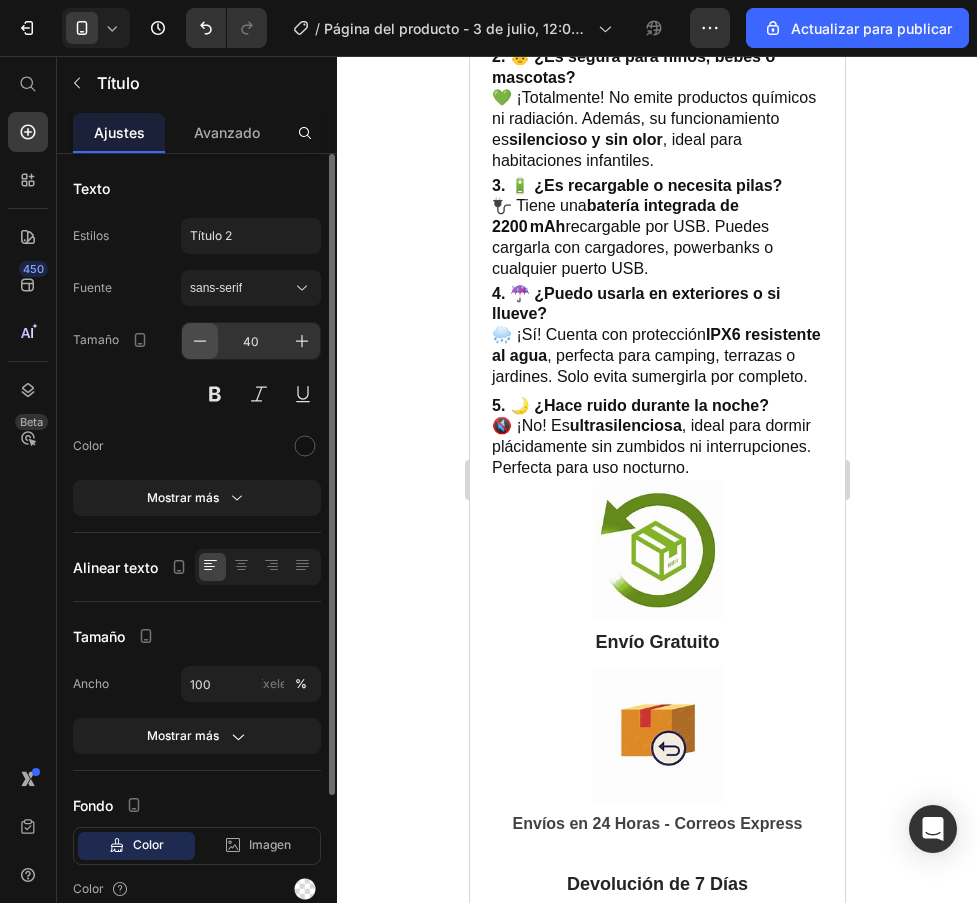 click 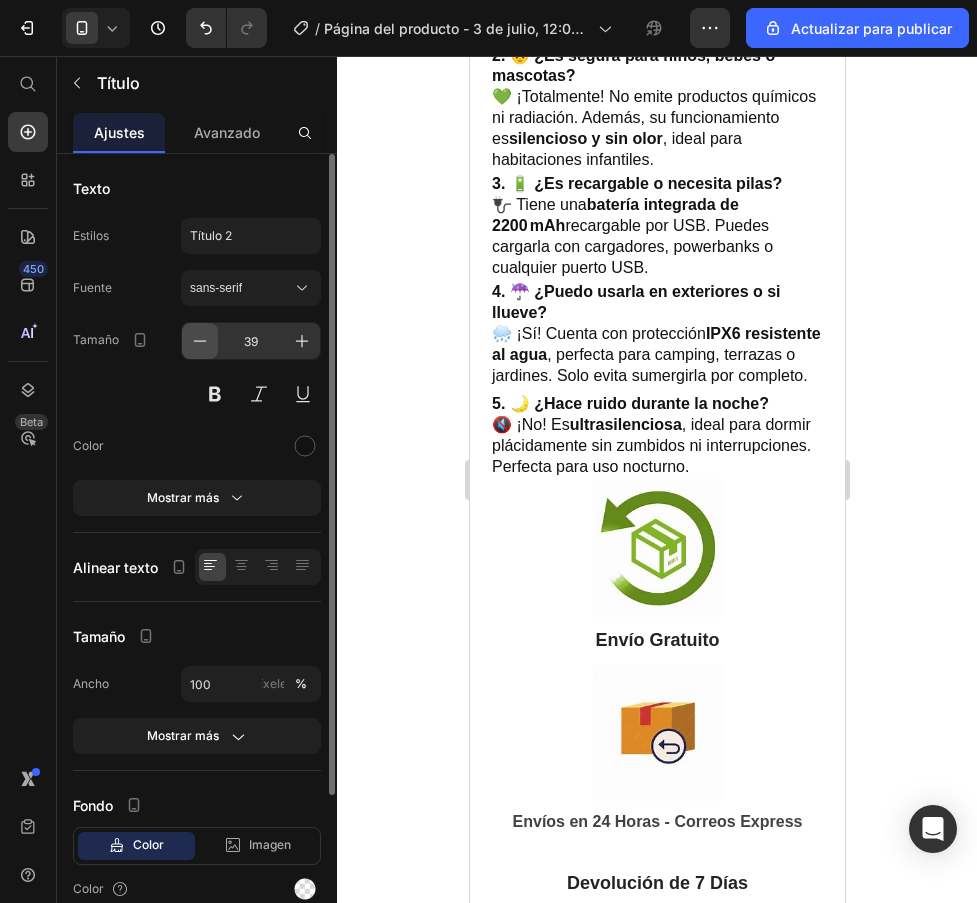 click 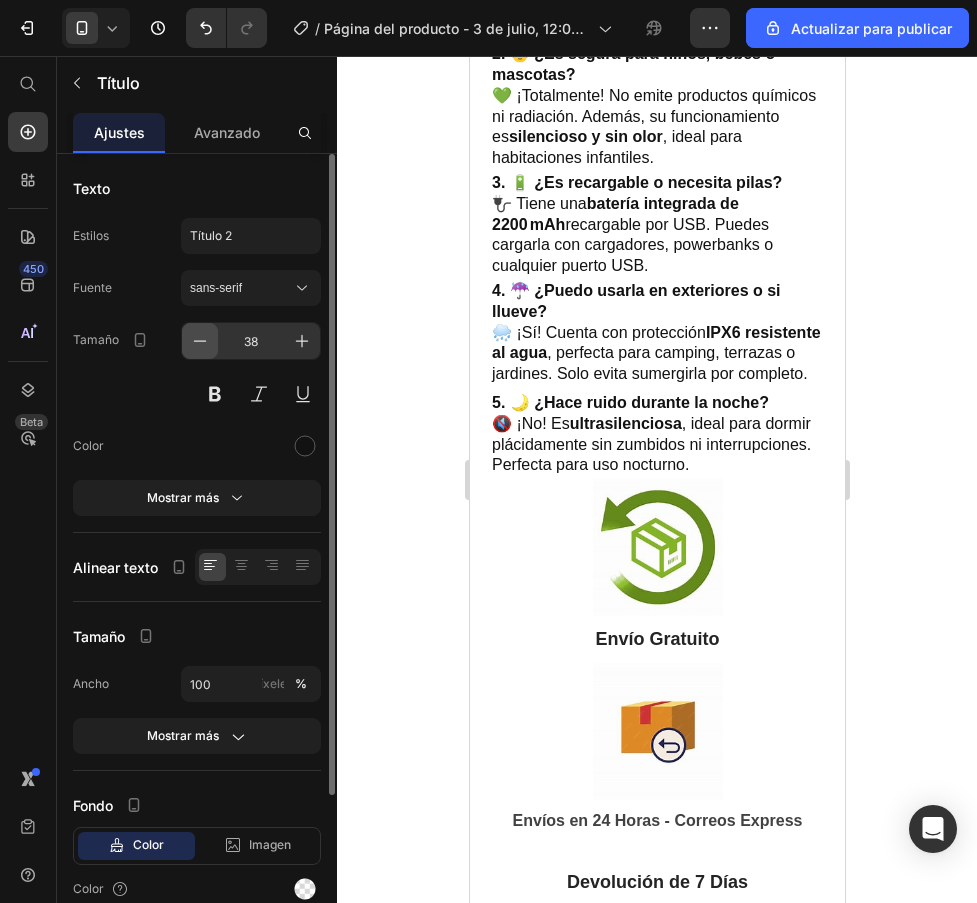 click 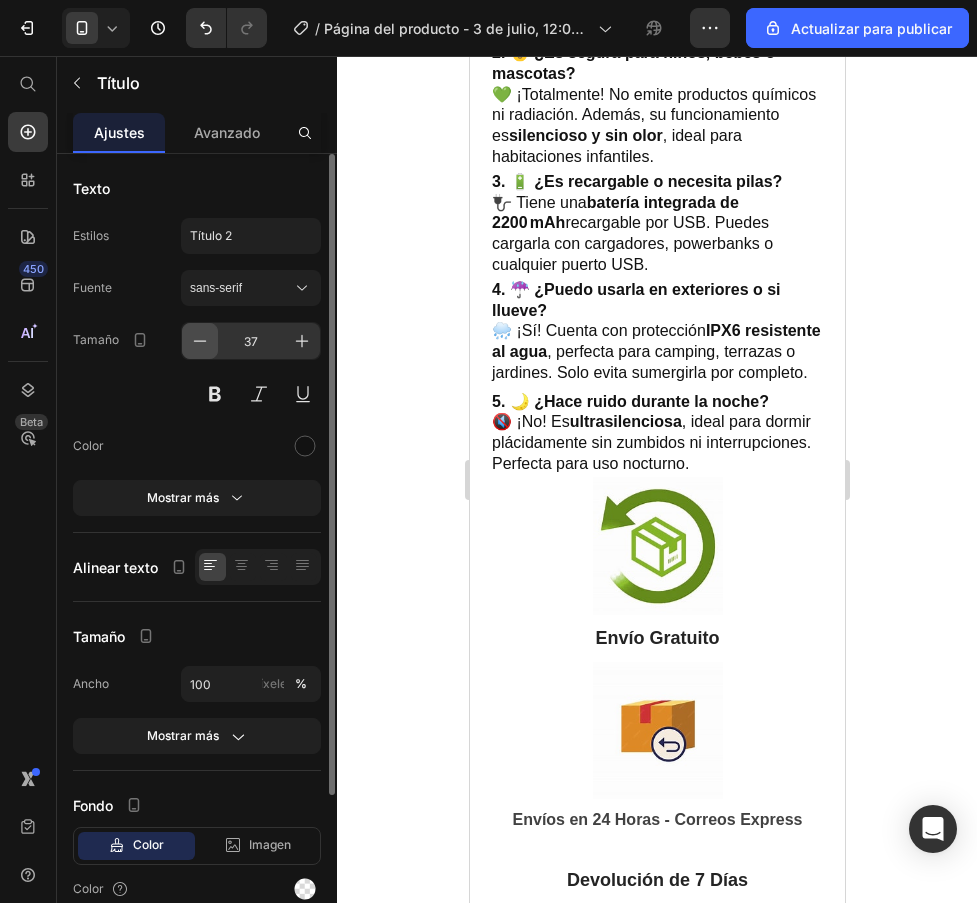 click 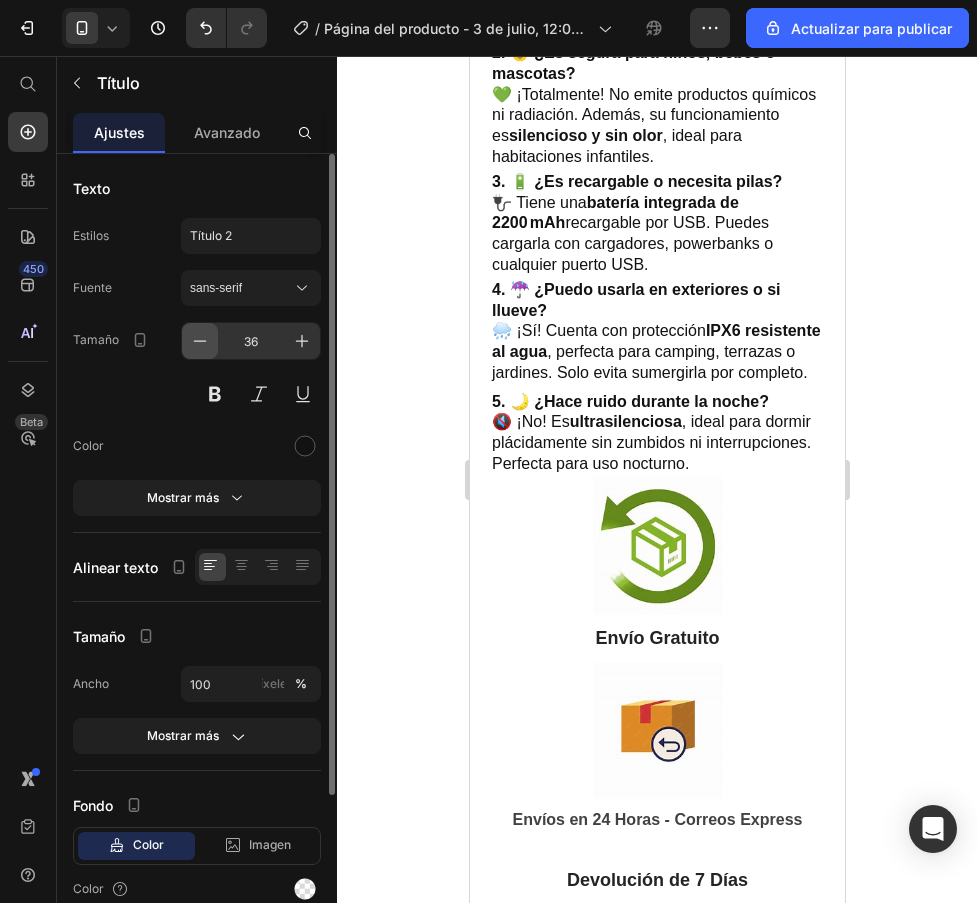 click 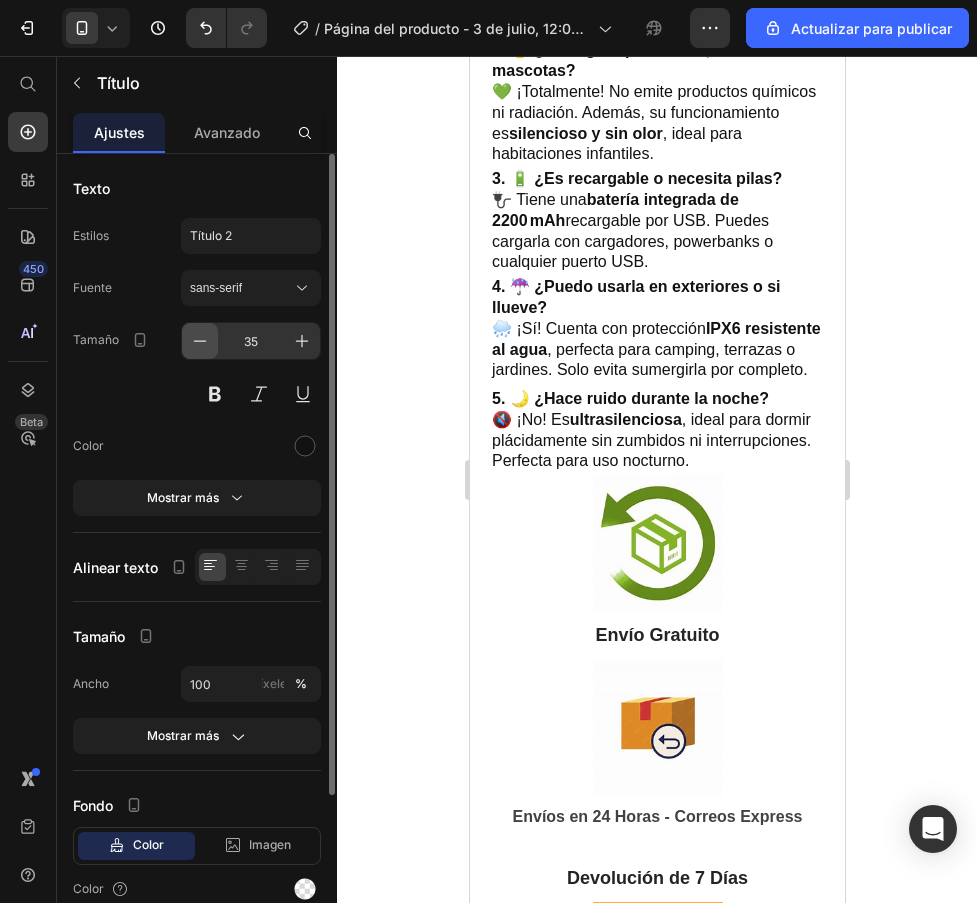 click 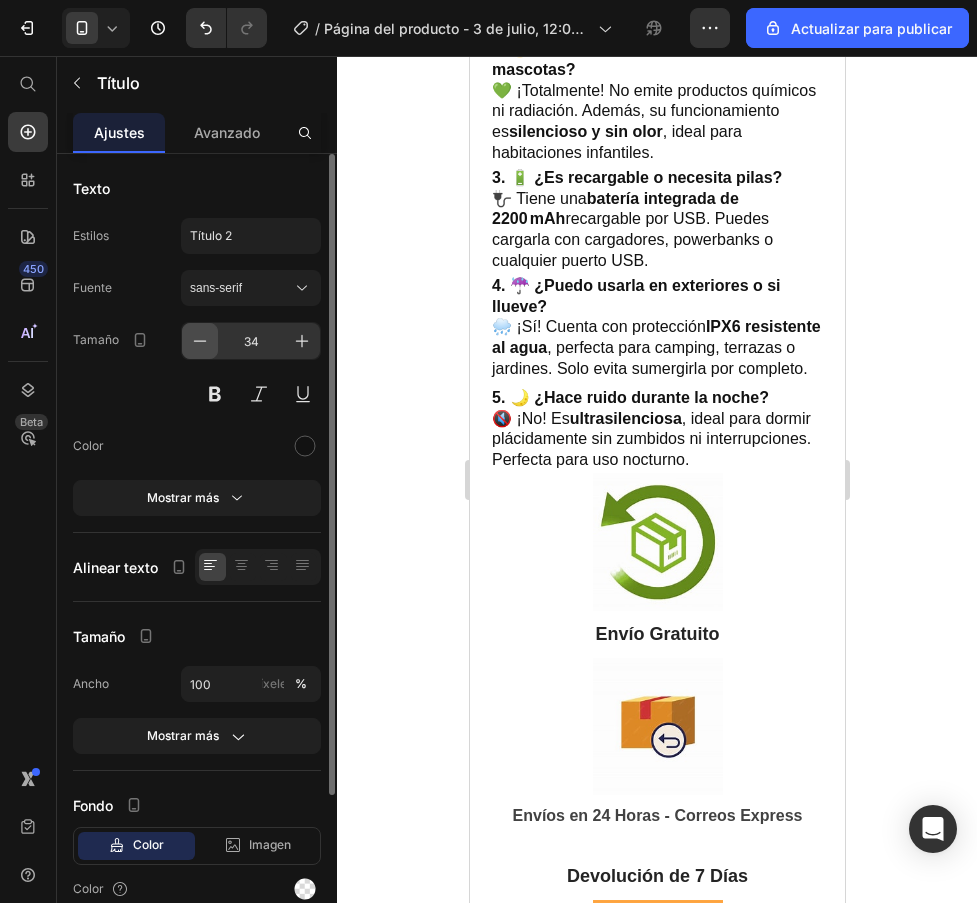 click 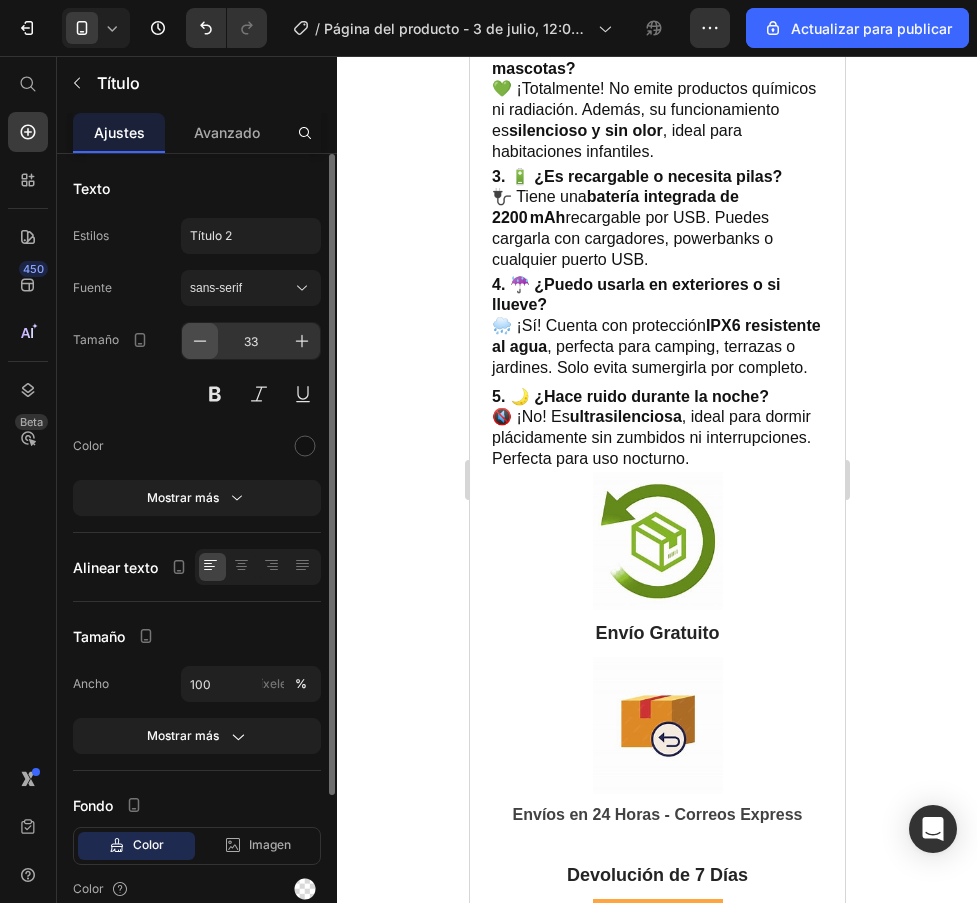 click 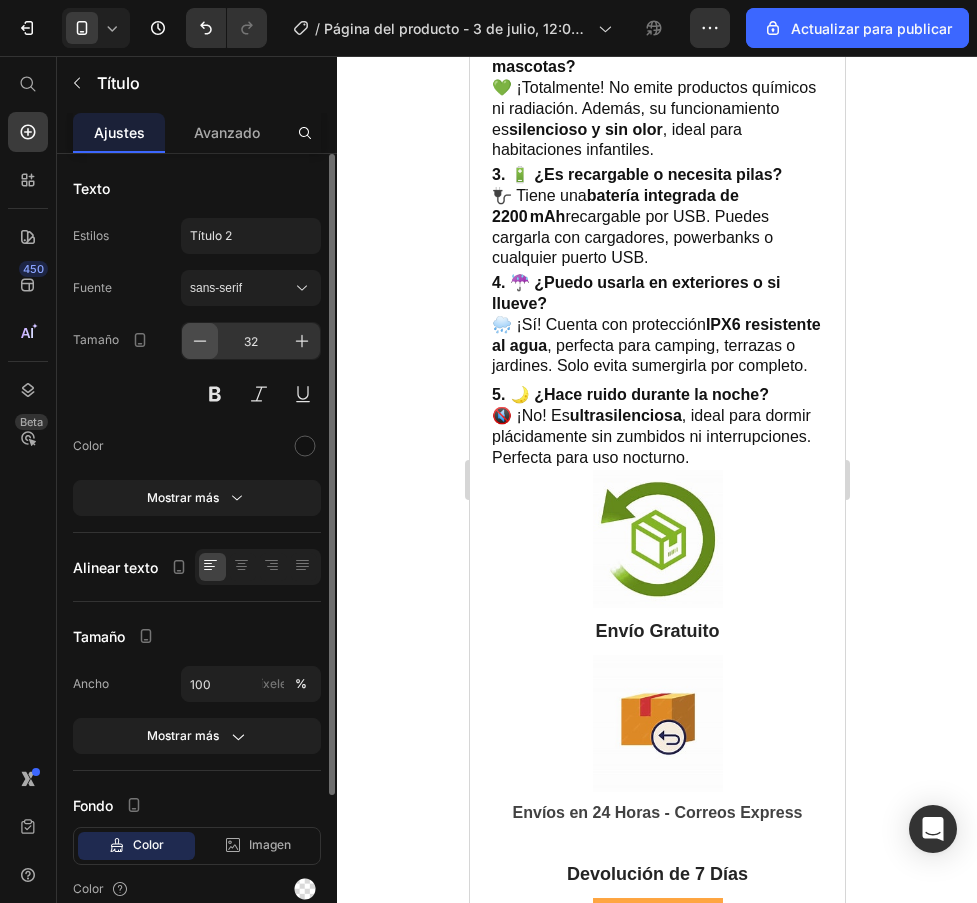click 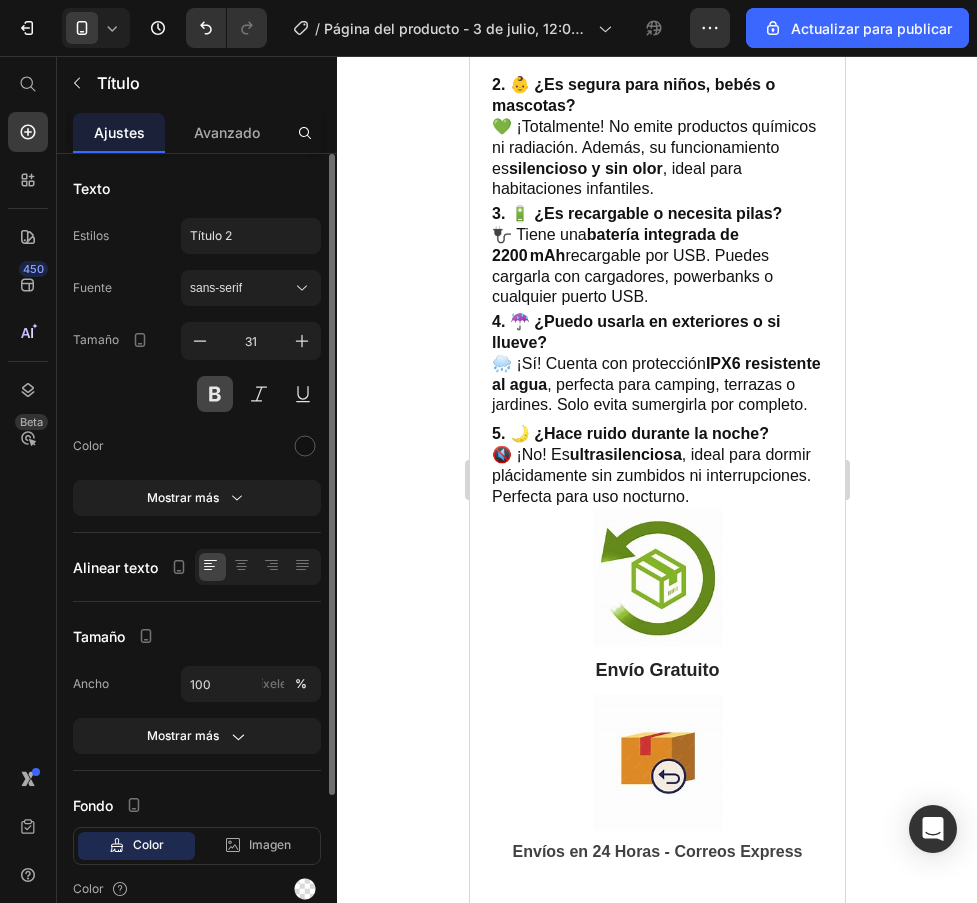 click at bounding box center [215, 394] 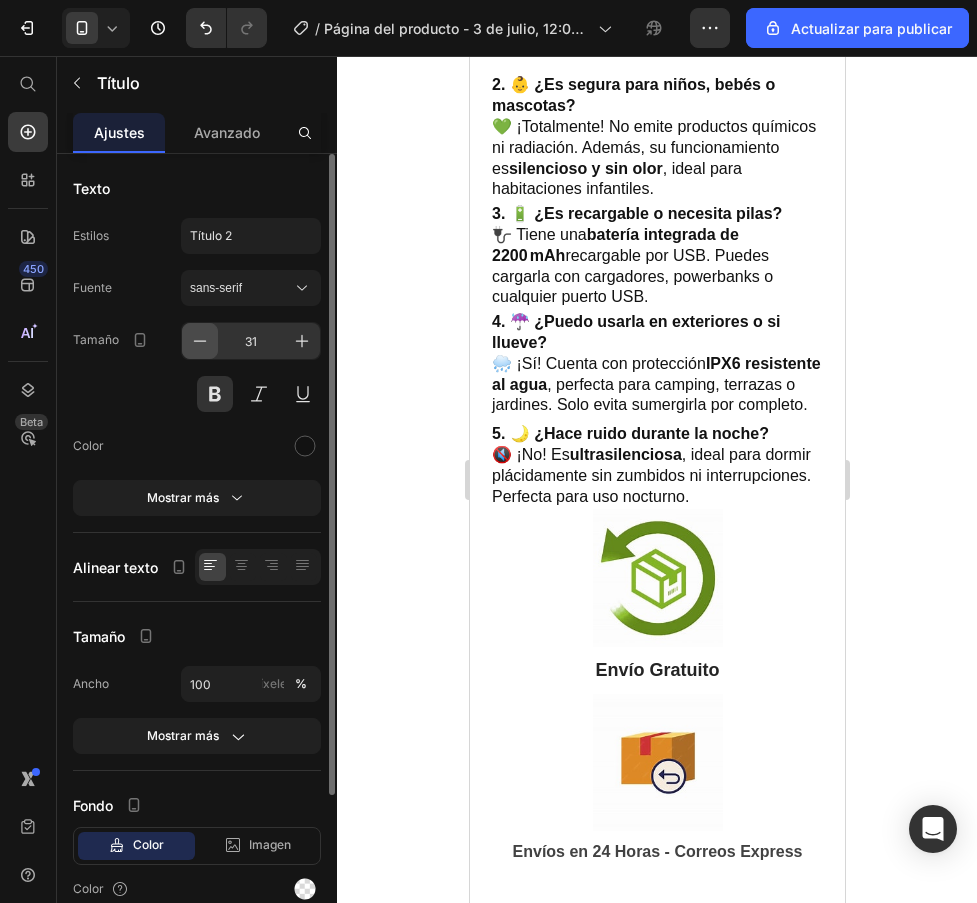 click 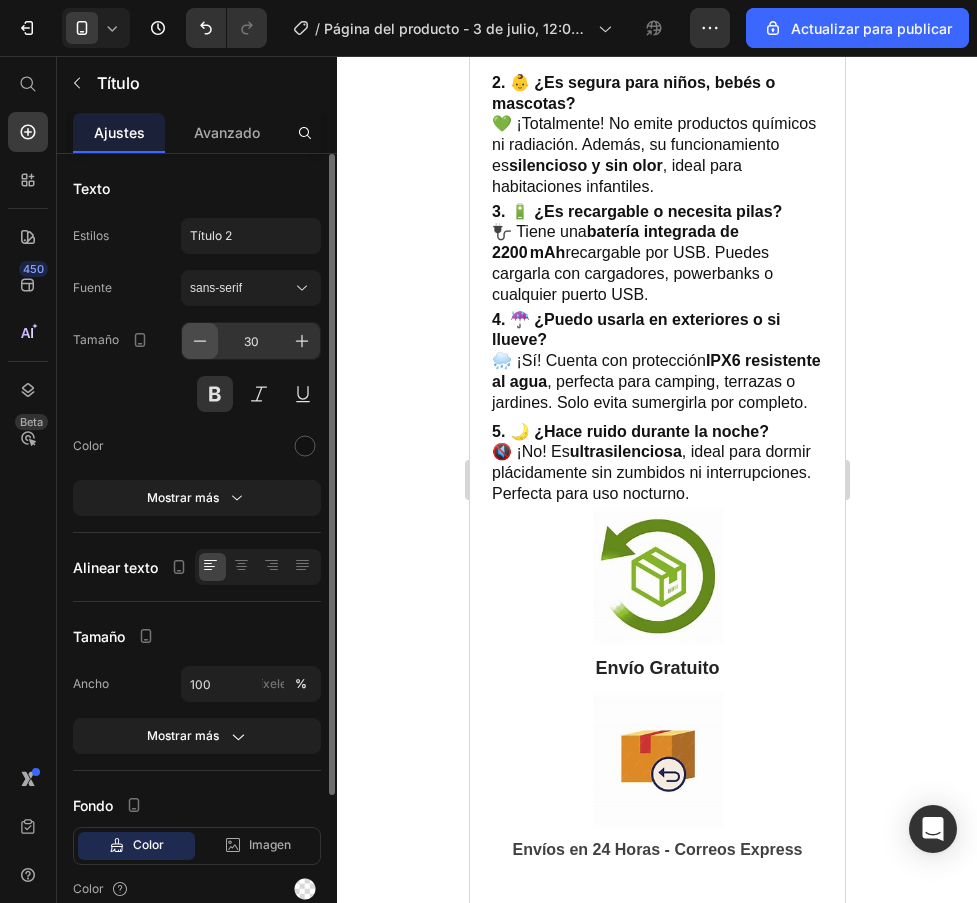 click 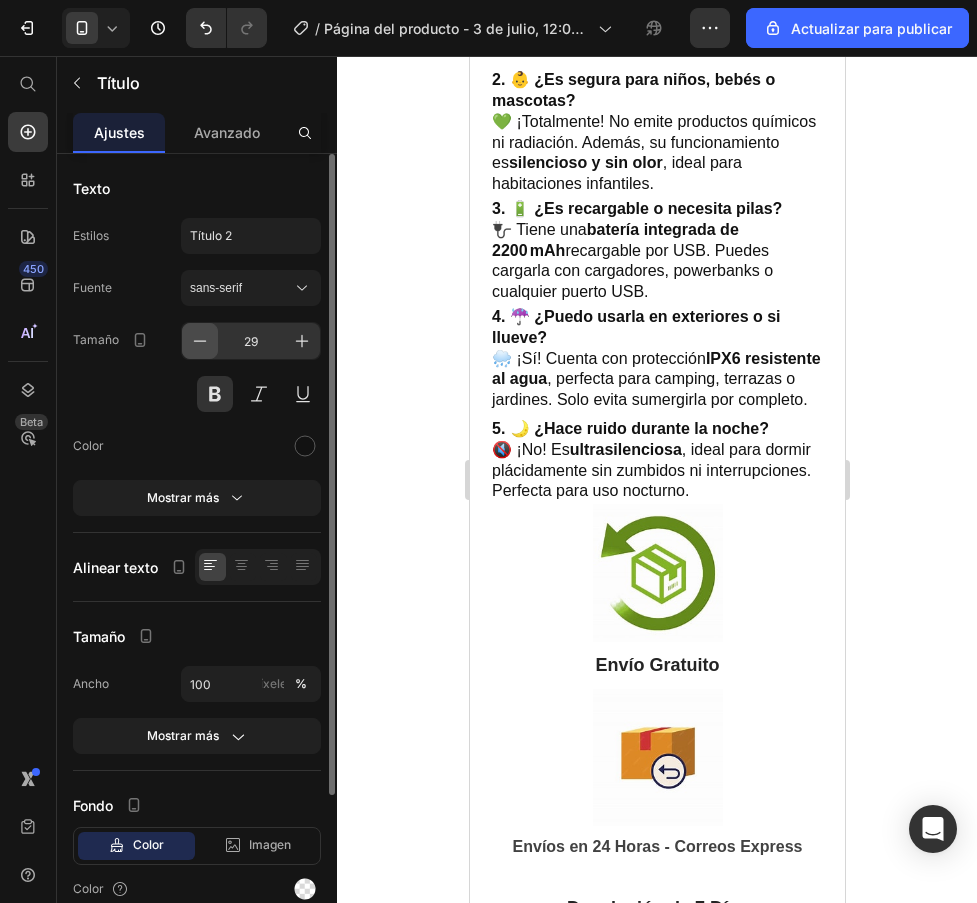click 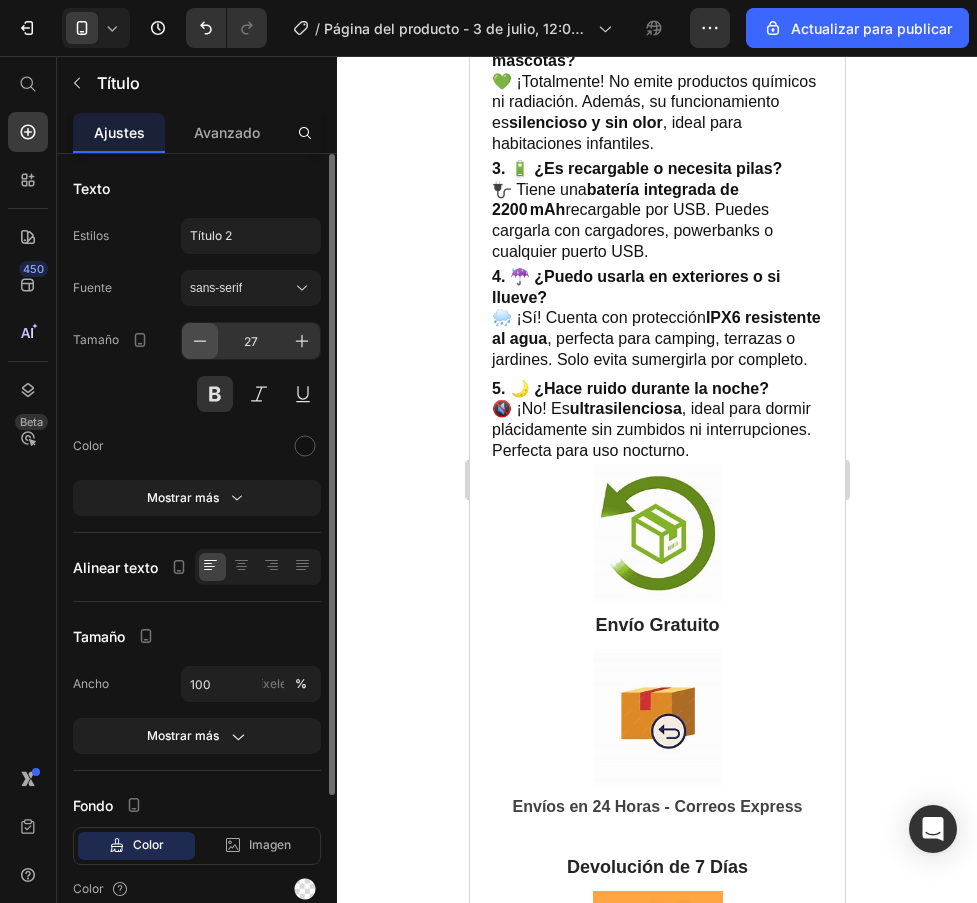 click 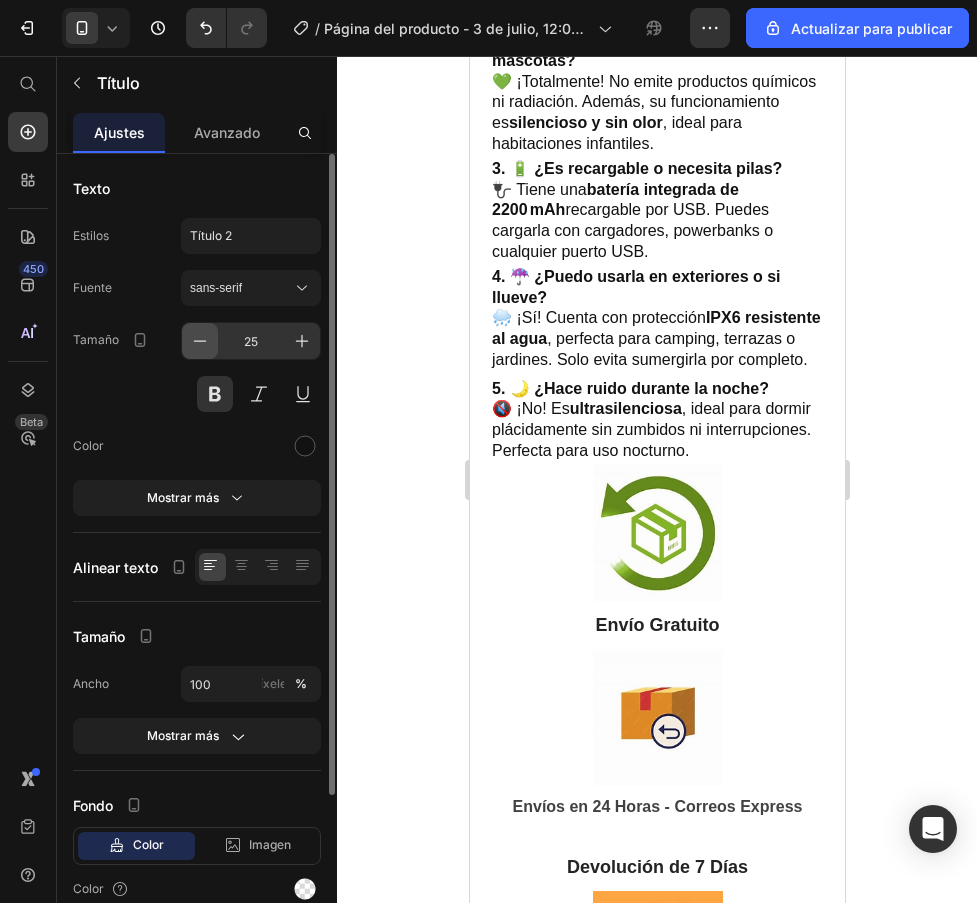 click 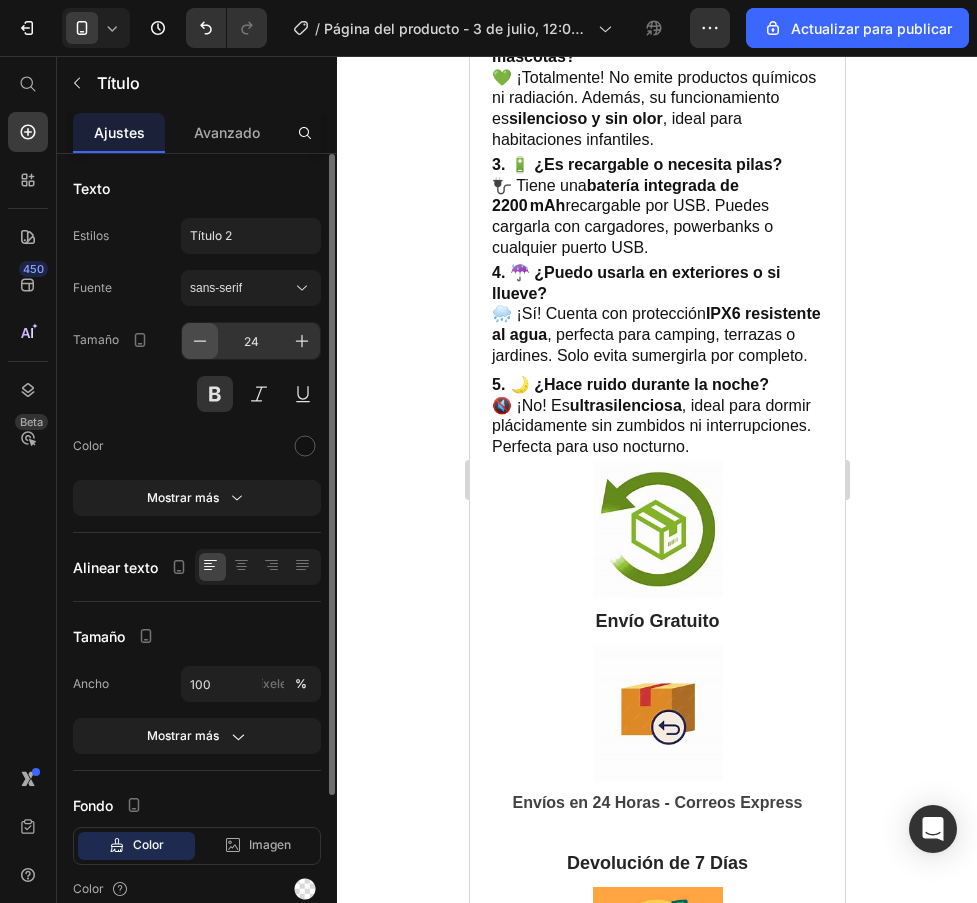 click 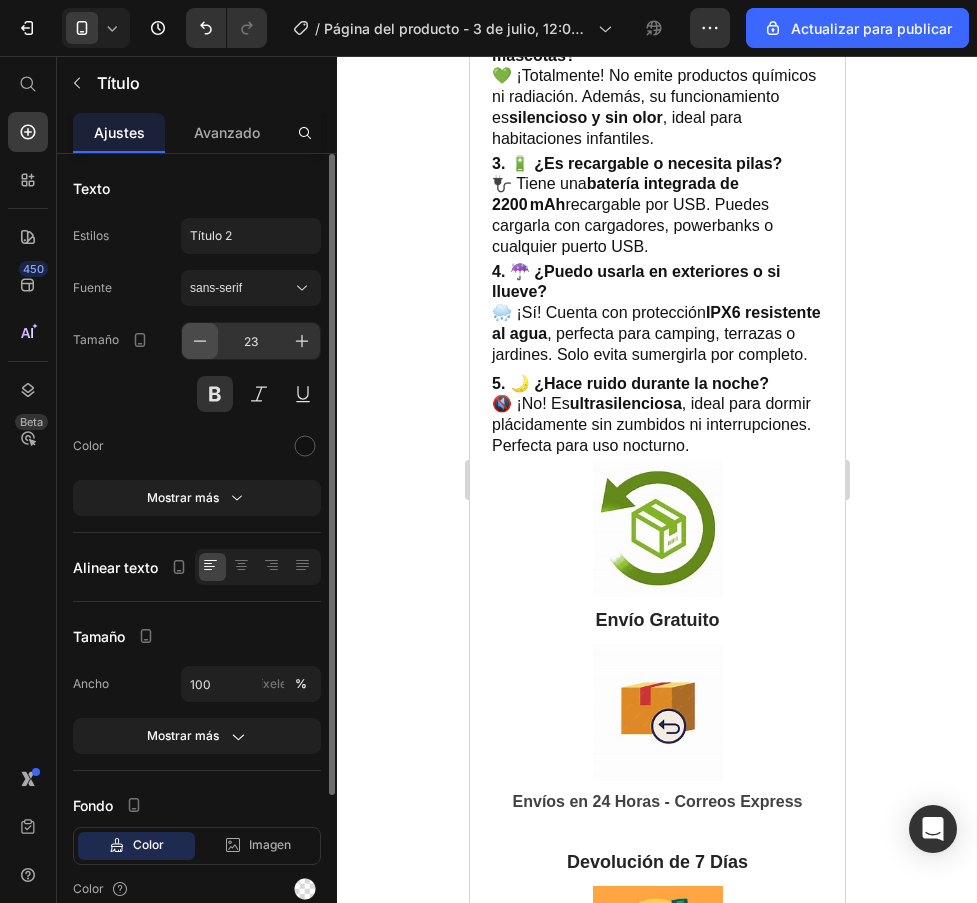 click 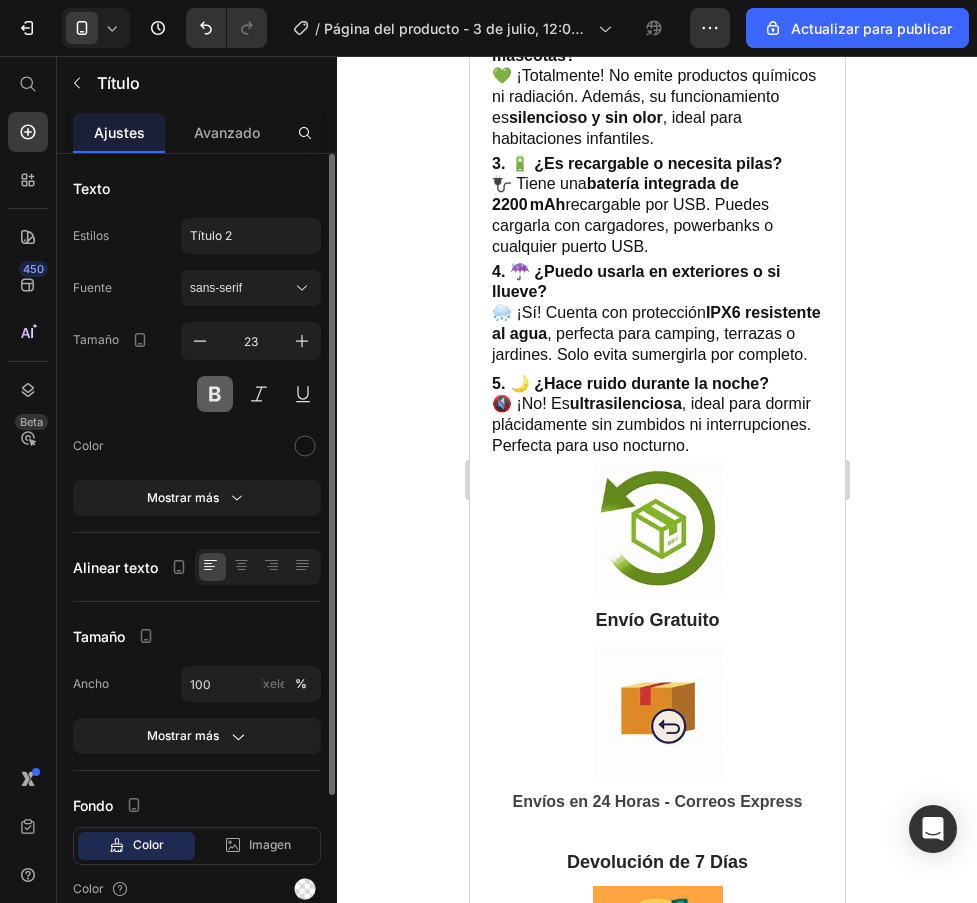 type on "22" 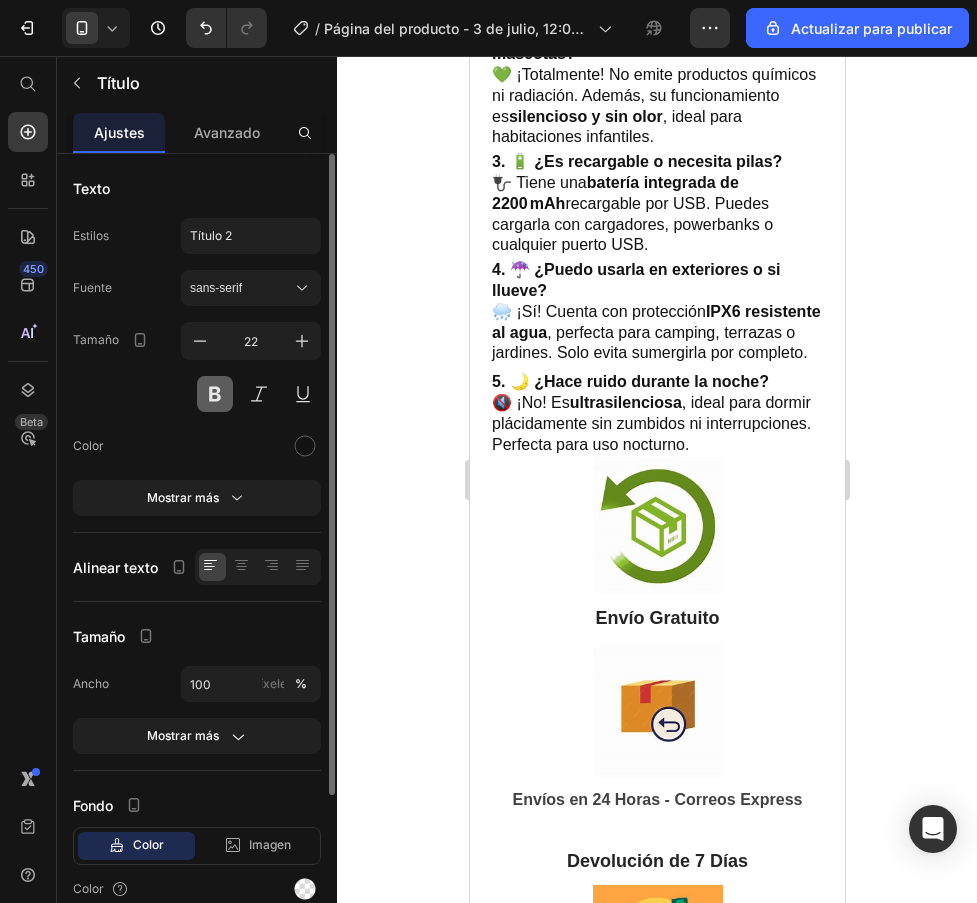 click at bounding box center [215, 394] 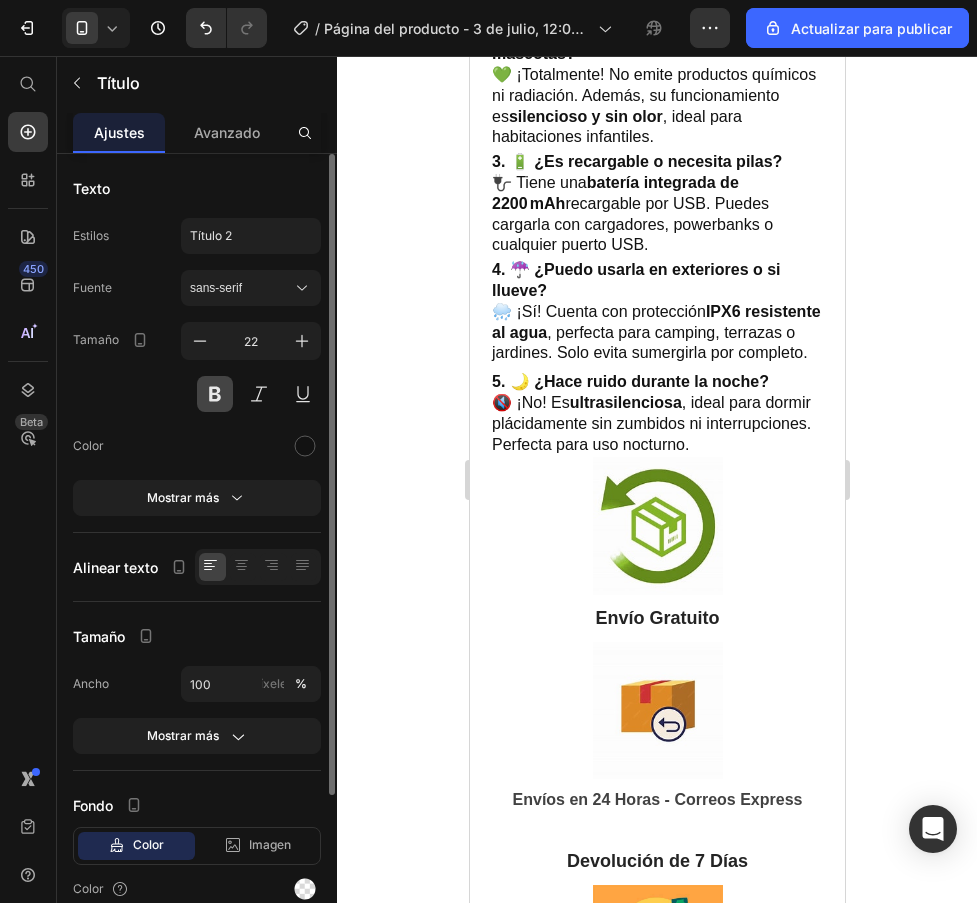 click at bounding box center (215, 394) 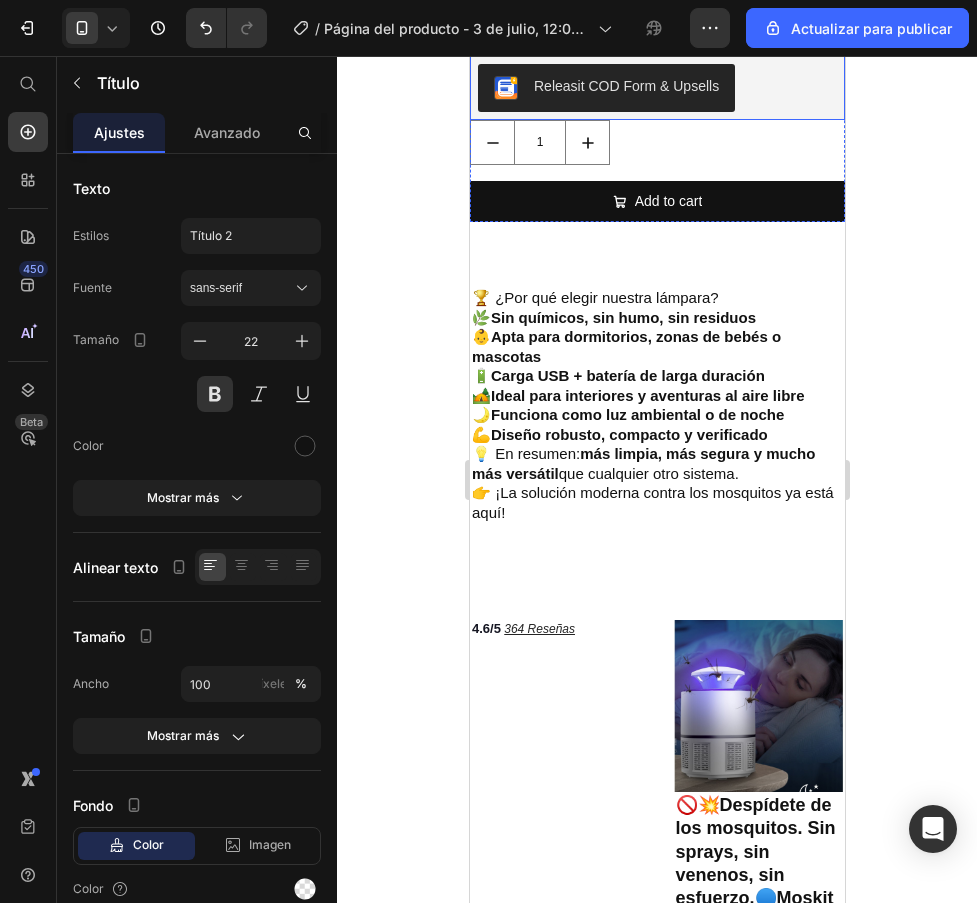 scroll, scrollTop: 600, scrollLeft: 0, axis: vertical 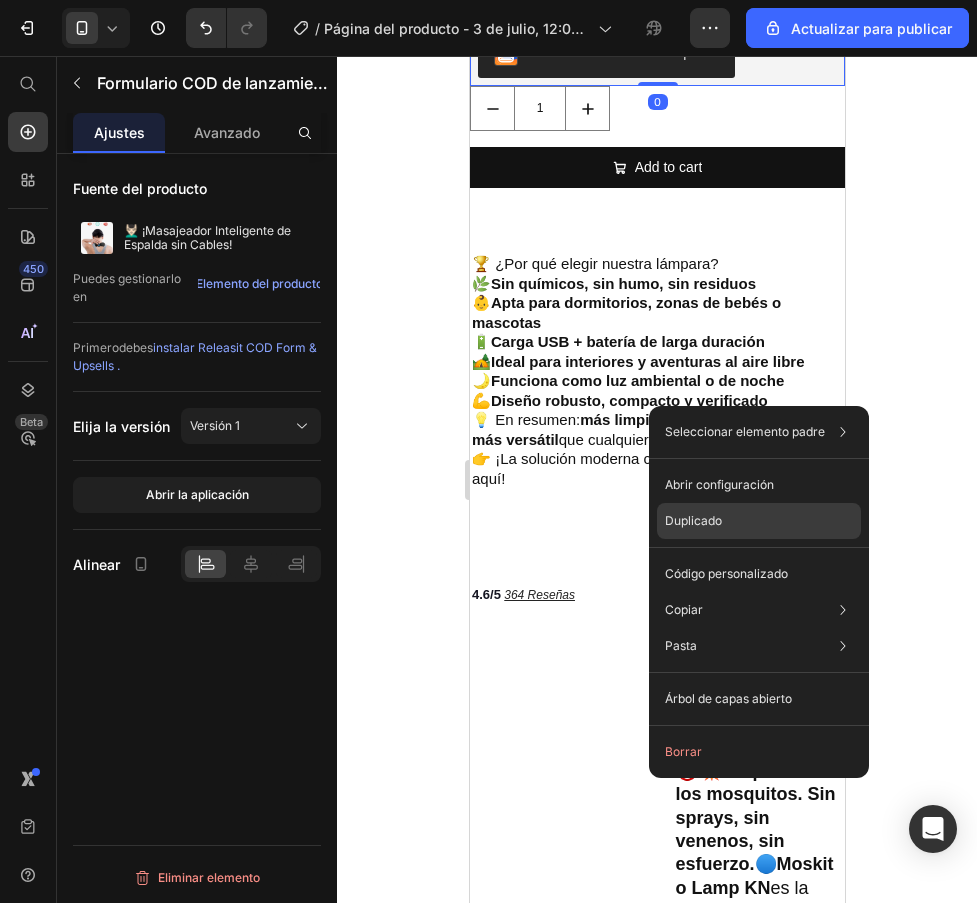click on "Duplicado" at bounding box center (693, 520) 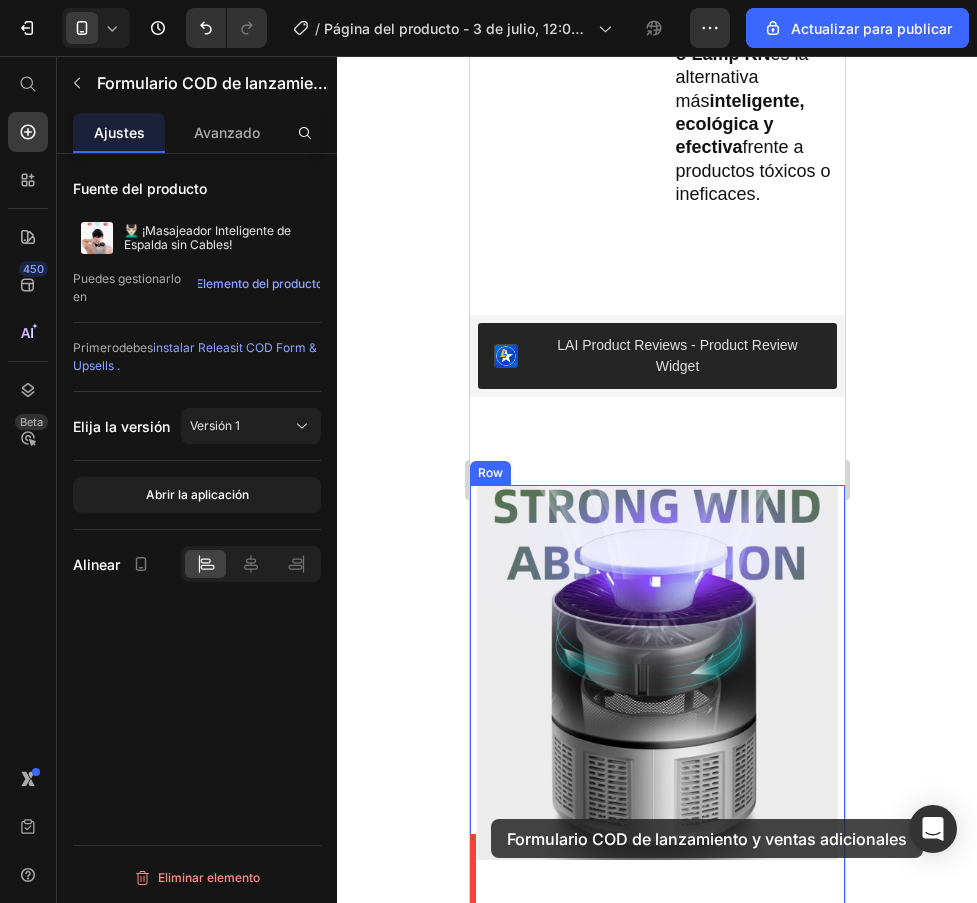 scroll, scrollTop: 1516, scrollLeft: 0, axis: vertical 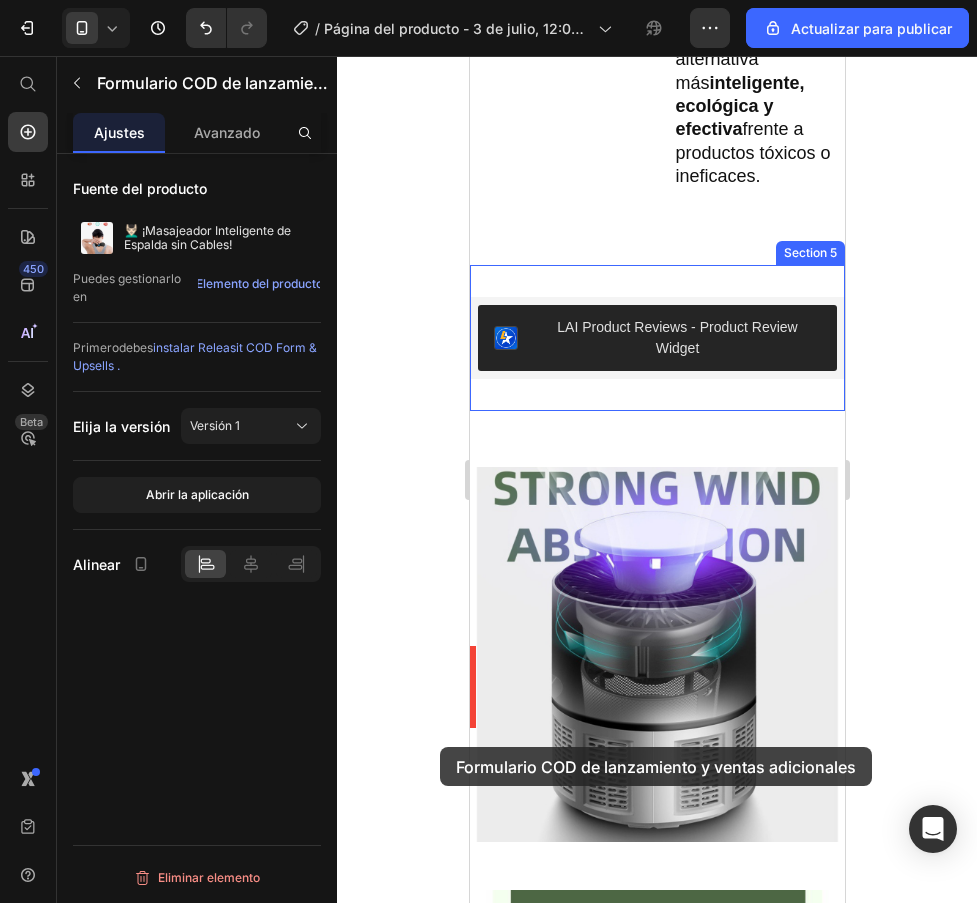 drag, startPoint x: 666, startPoint y: 466, endPoint x: 909, endPoint y: 803, distance: 415.47324 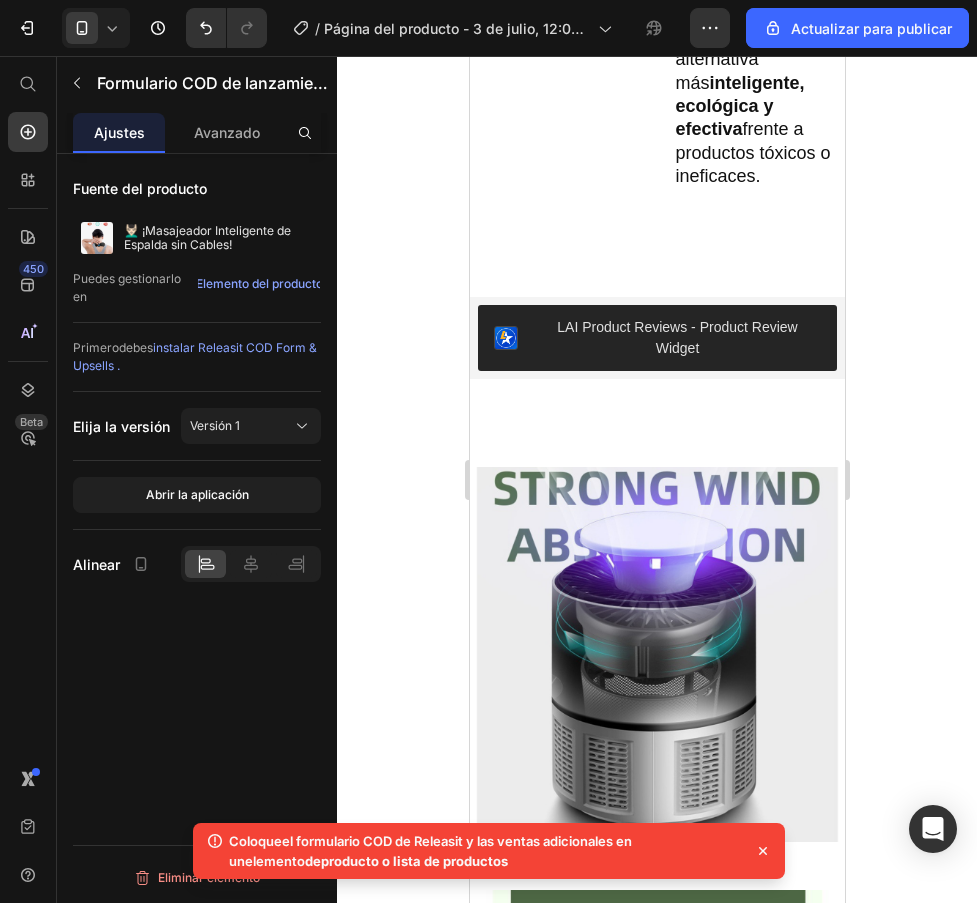 click 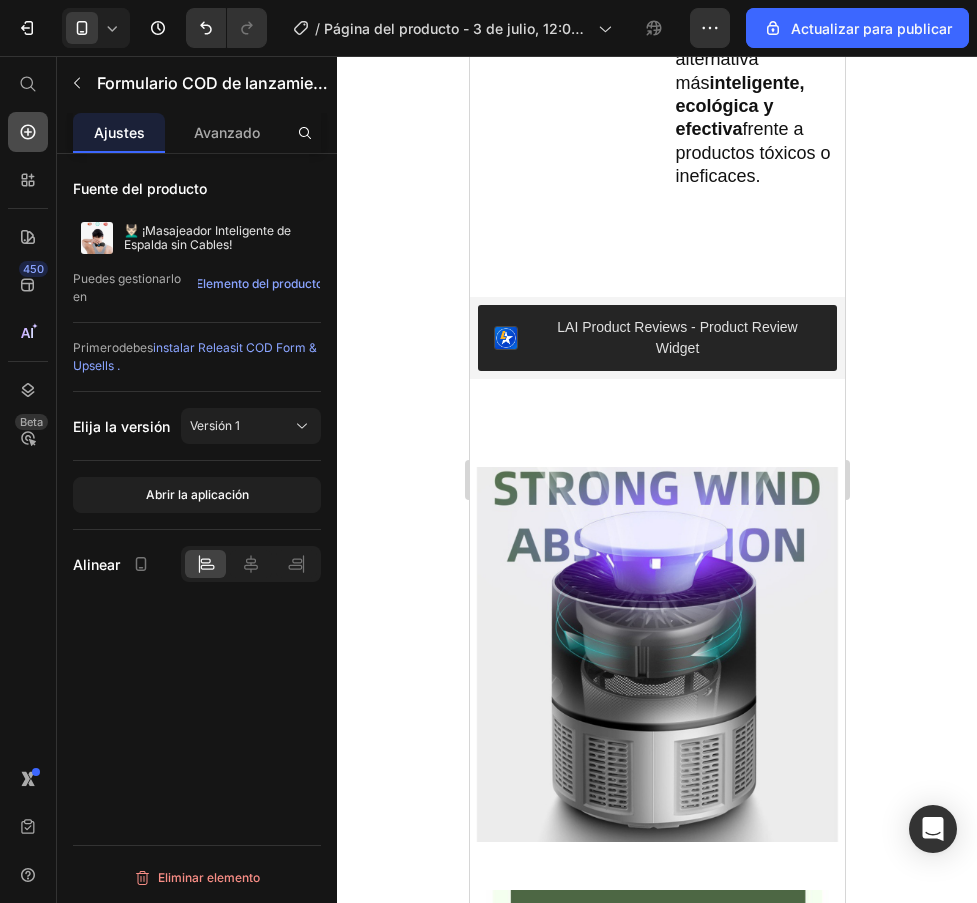 click 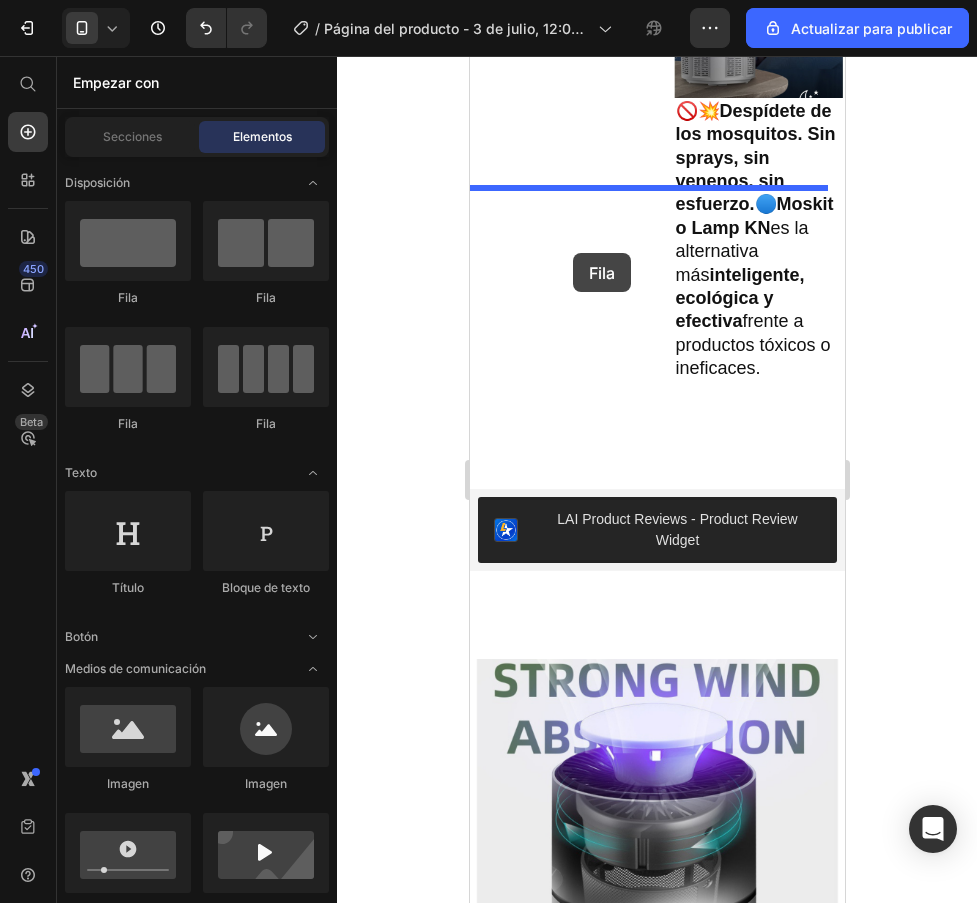 scroll, scrollTop: 1274, scrollLeft: 0, axis: vertical 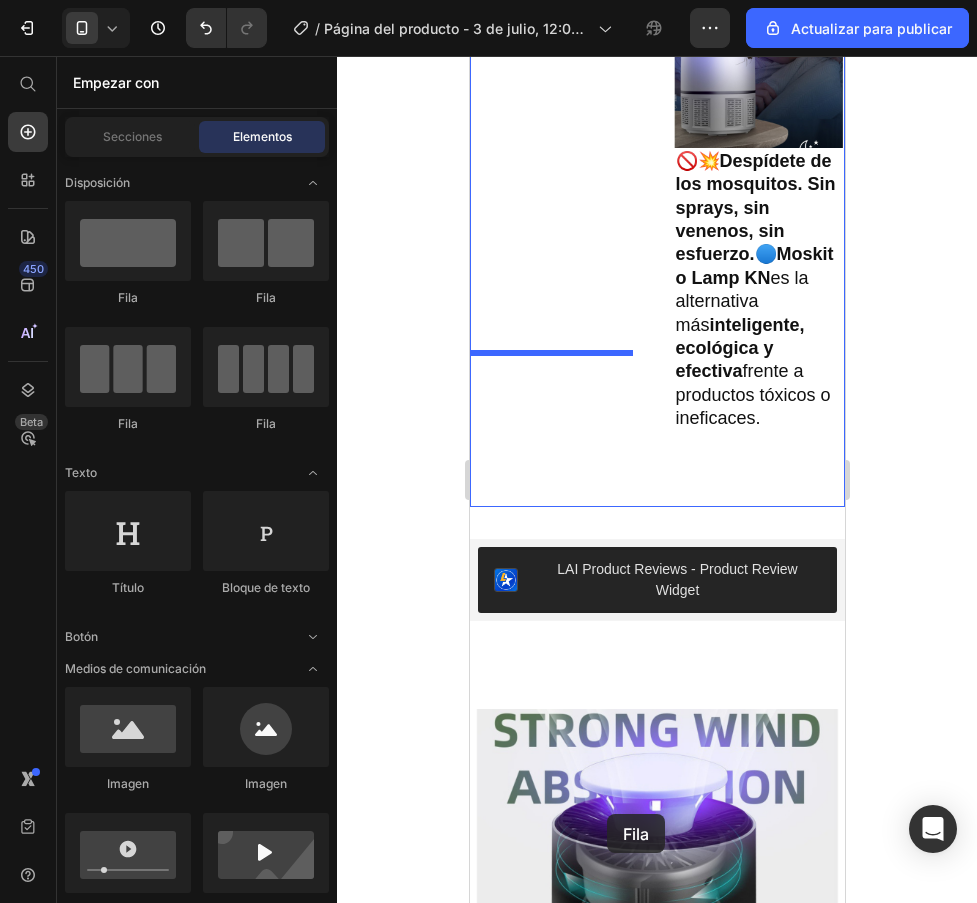 drag, startPoint x: 592, startPoint y: 302, endPoint x: 606, endPoint y: 814, distance: 512.19135 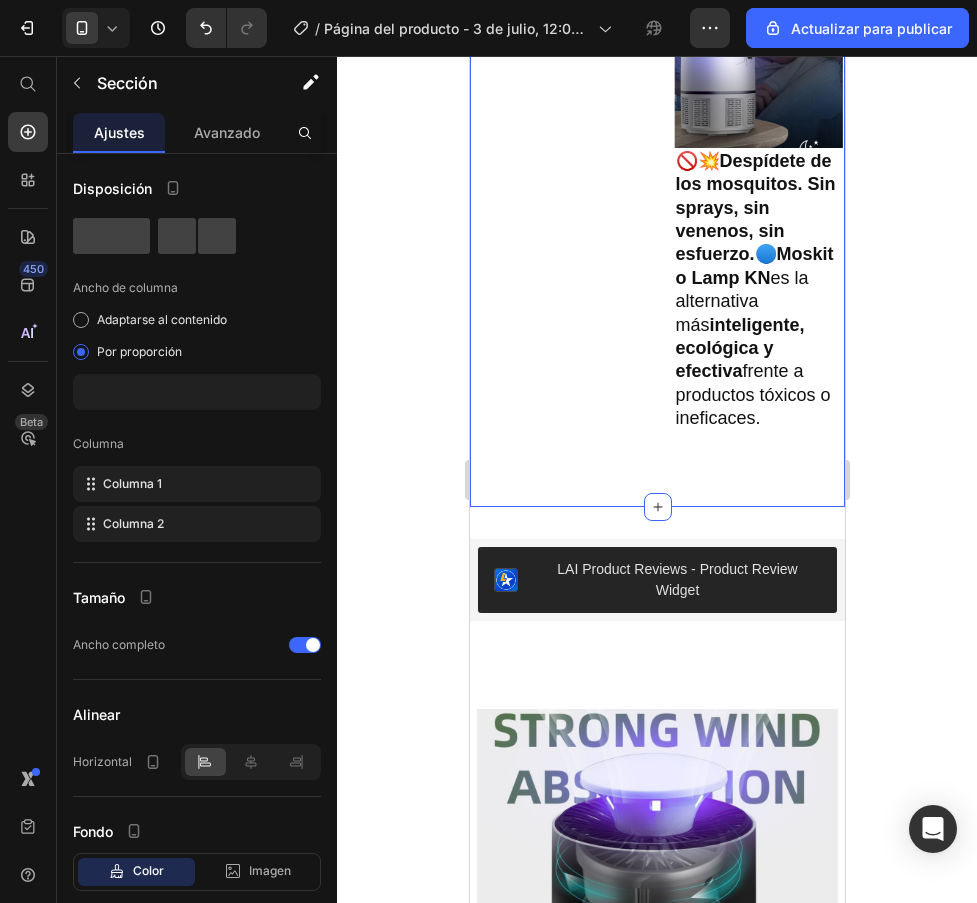 drag, startPoint x: 561, startPoint y: 386, endPoint x: 549, endPoint y: 430, distance: 45.607018 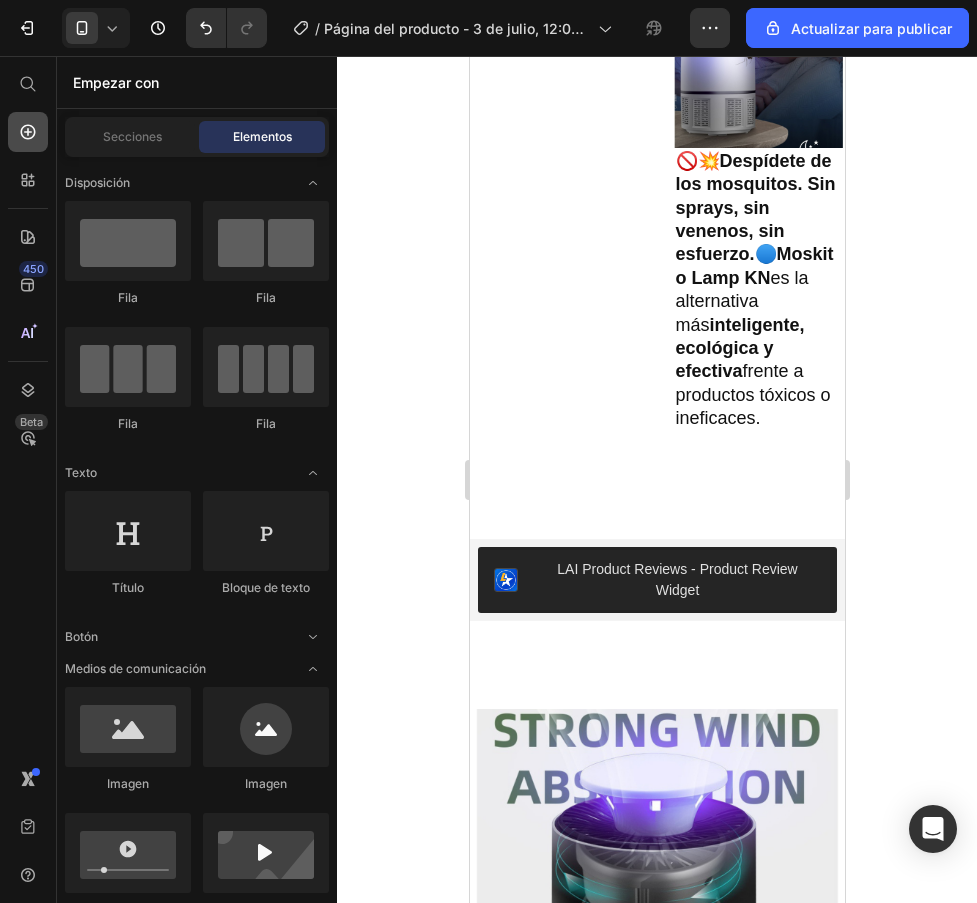 click 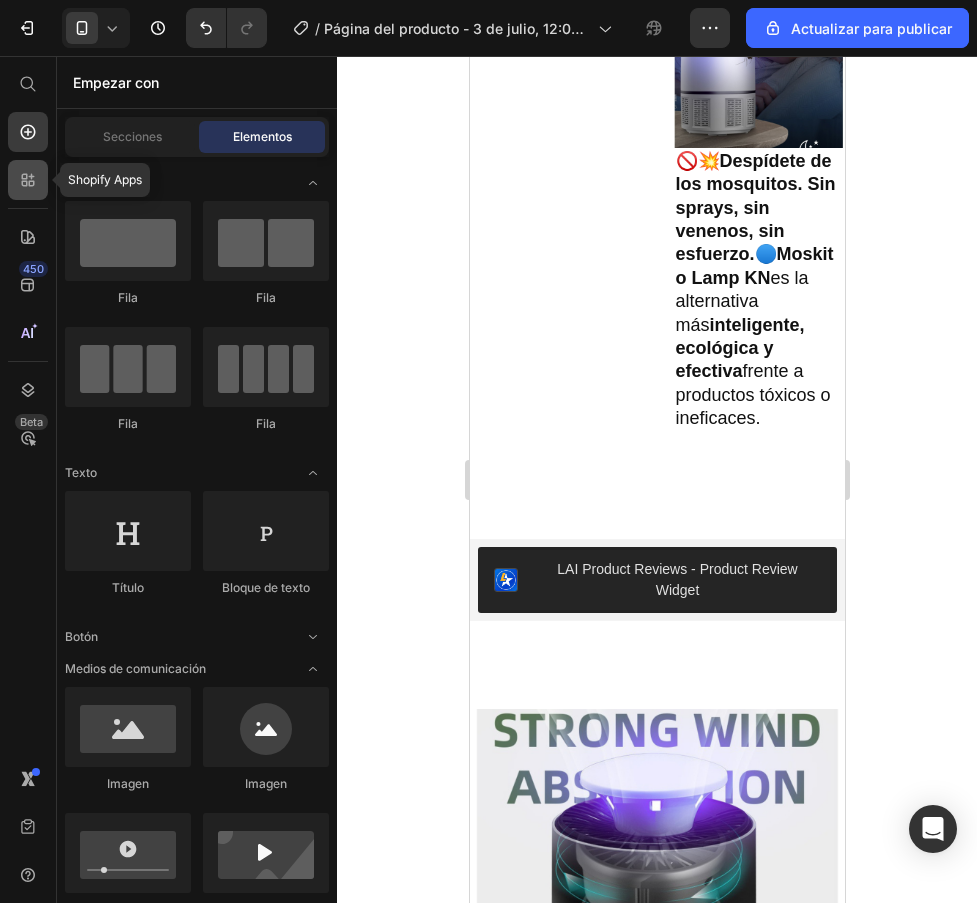 click 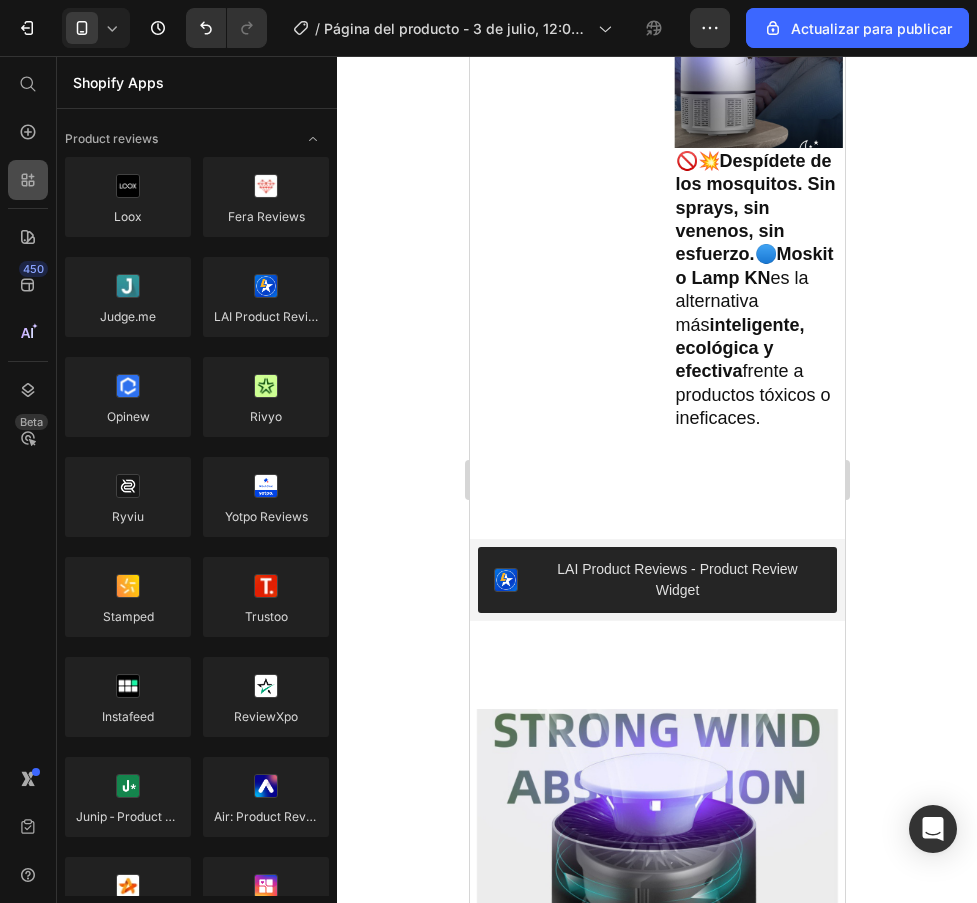click 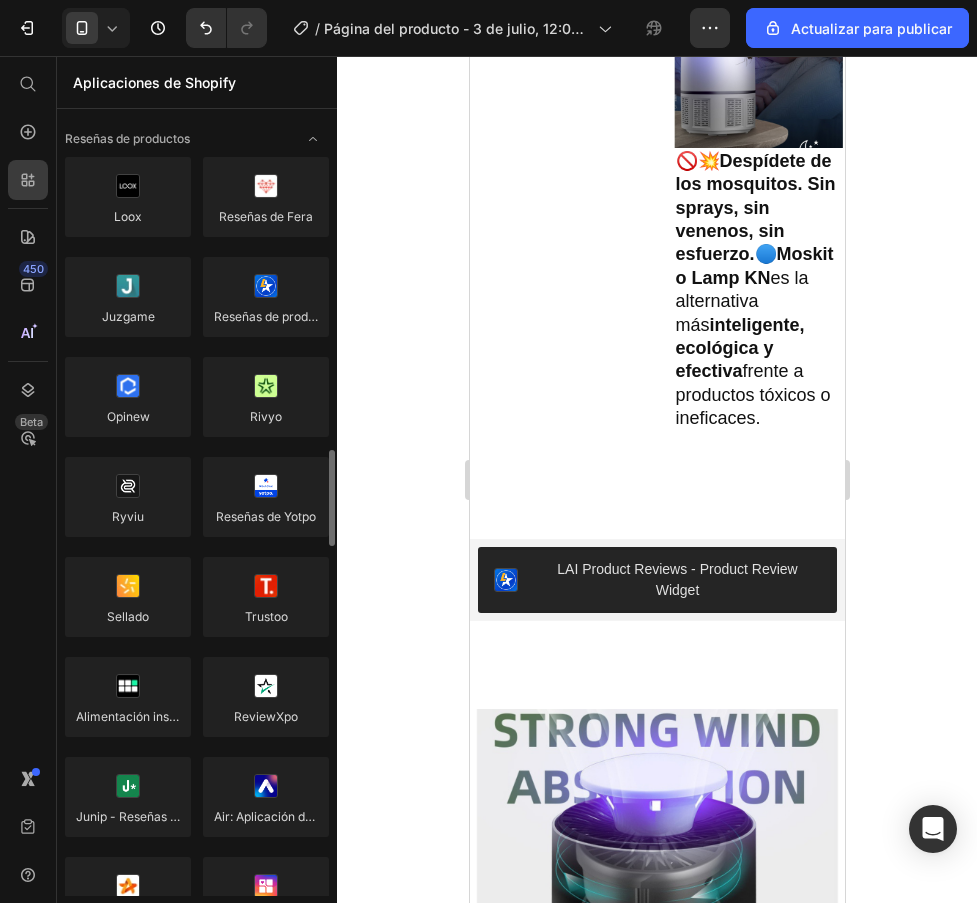 scroll, scrollTop: 500, scrollLeft: 0, axis: vertical 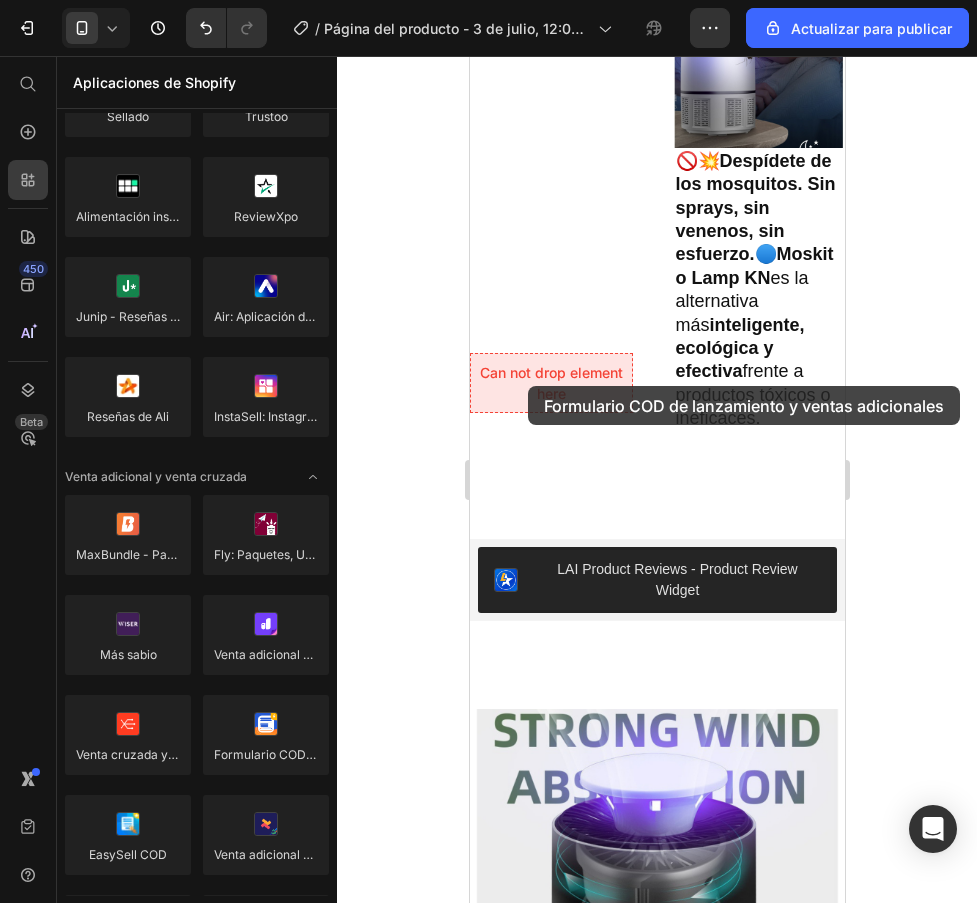 drag, startPoint x: 752, startPoint y: 798, endPoint x: 527, endPoint y: 386, distance: 469.43475 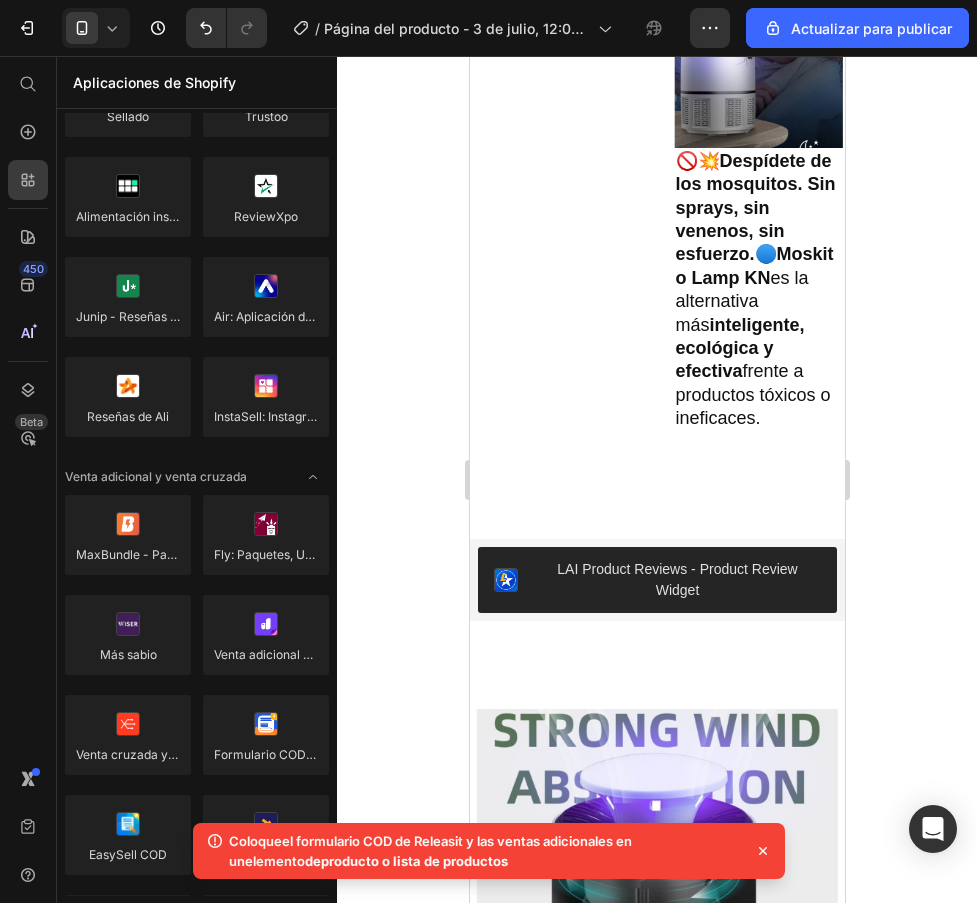 click 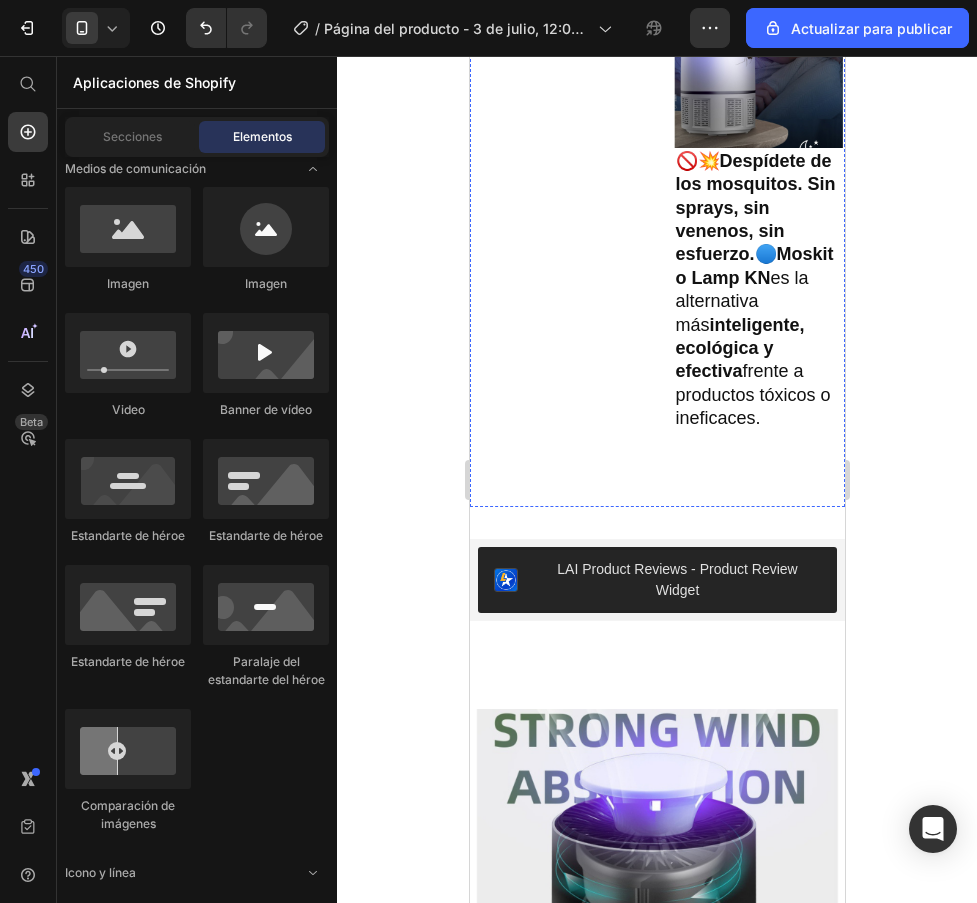 click on "Drop element here" at bounding box center (567, 25) 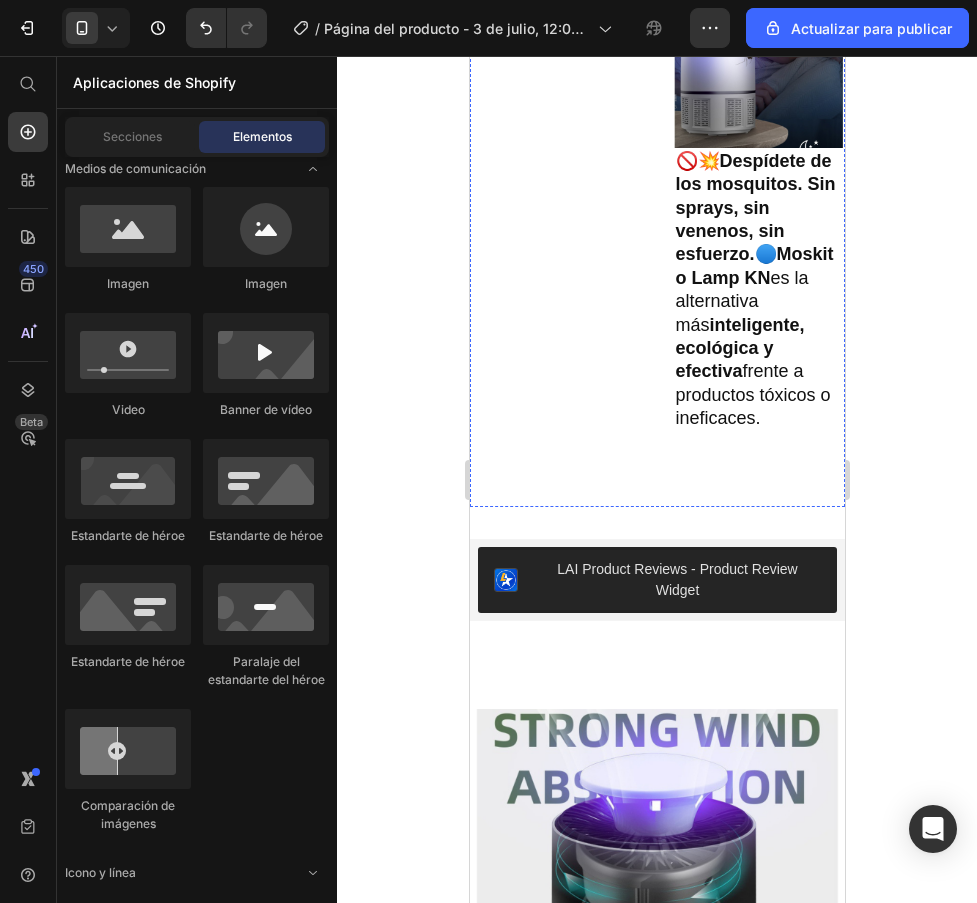 click on "Drop element here" at bounding box center [567, 25] 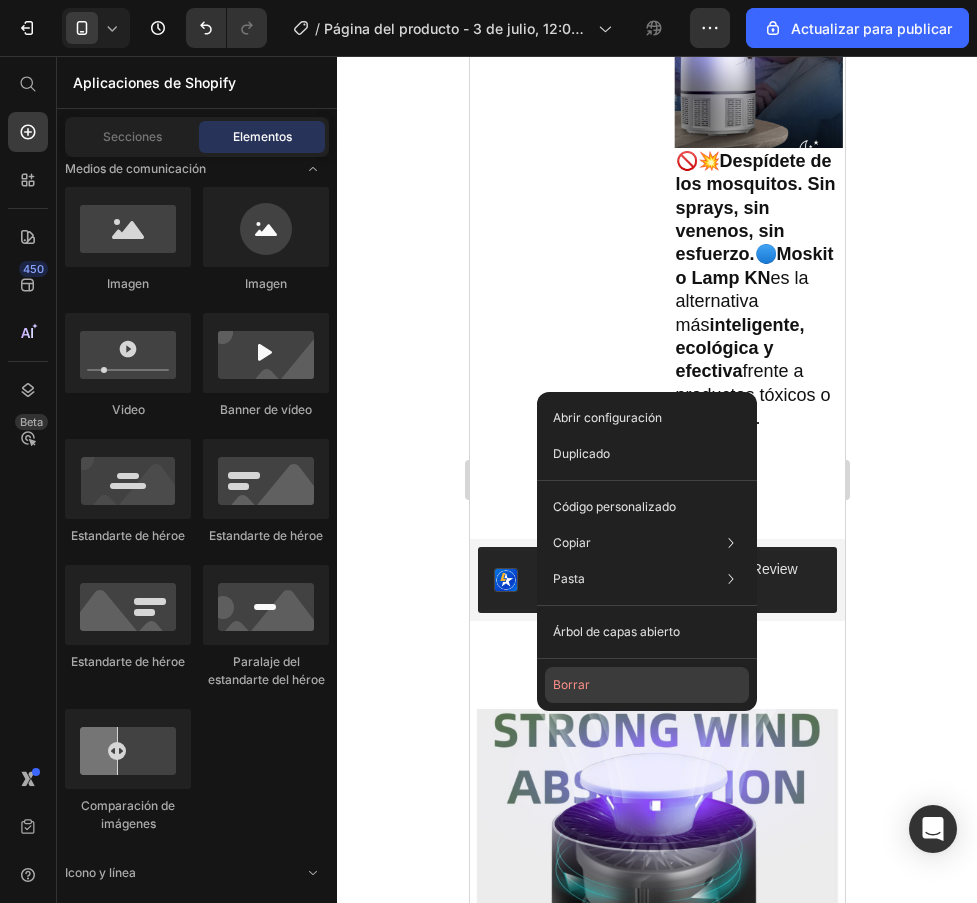 click on "Borrar" at bounding box center (571, 684) 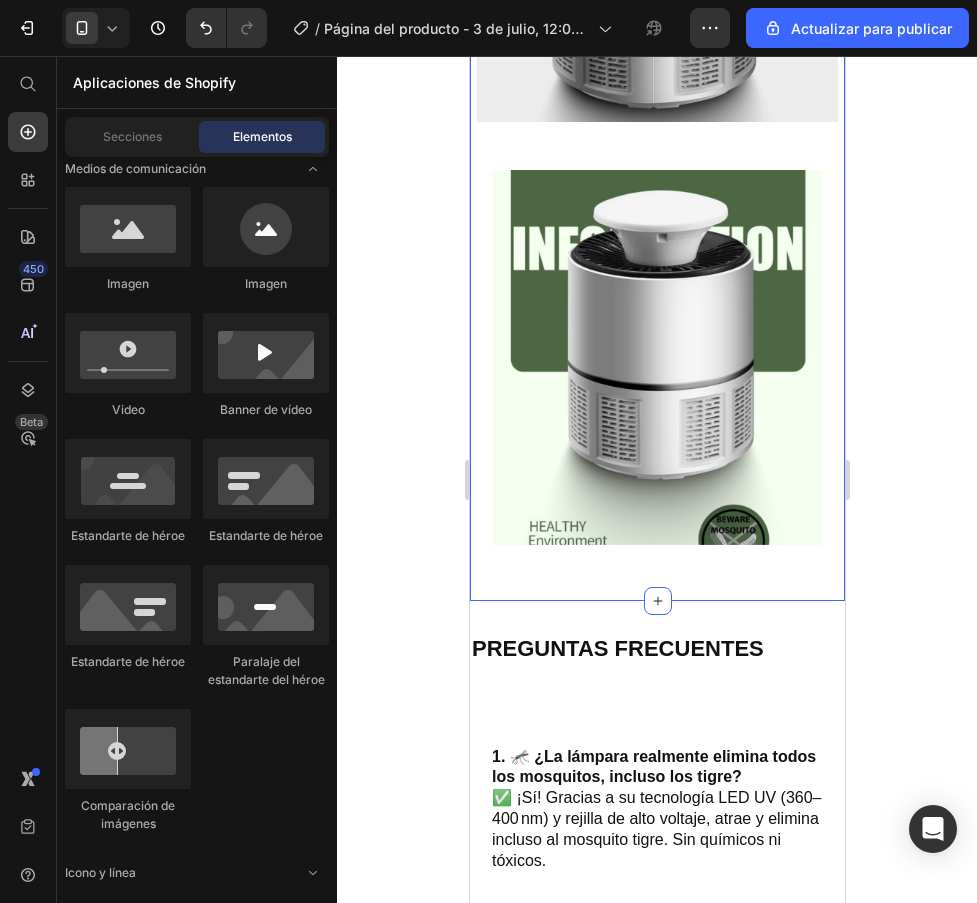 scroll, scrollTop: 2674, scrollLeft: 0, axis: vertical 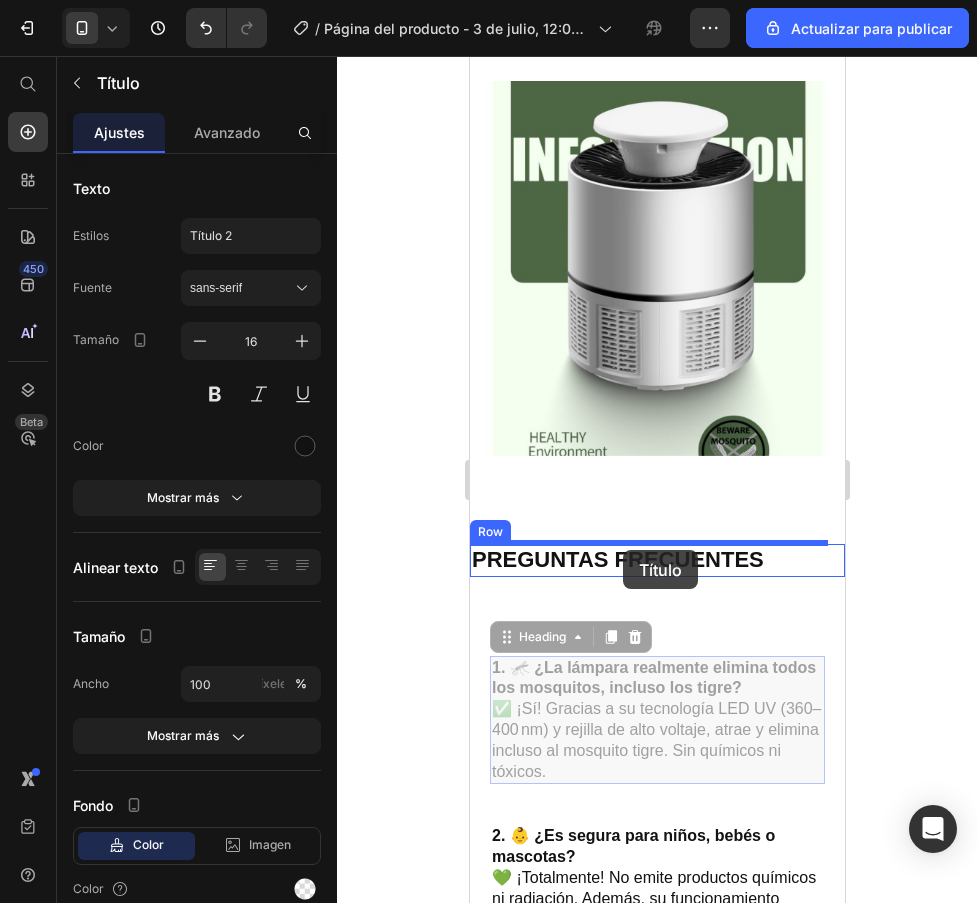 drag, startPoint x: 613, startPoint y: 622, endPoint x: 622, endPoint y: 550, distance: 72.56032 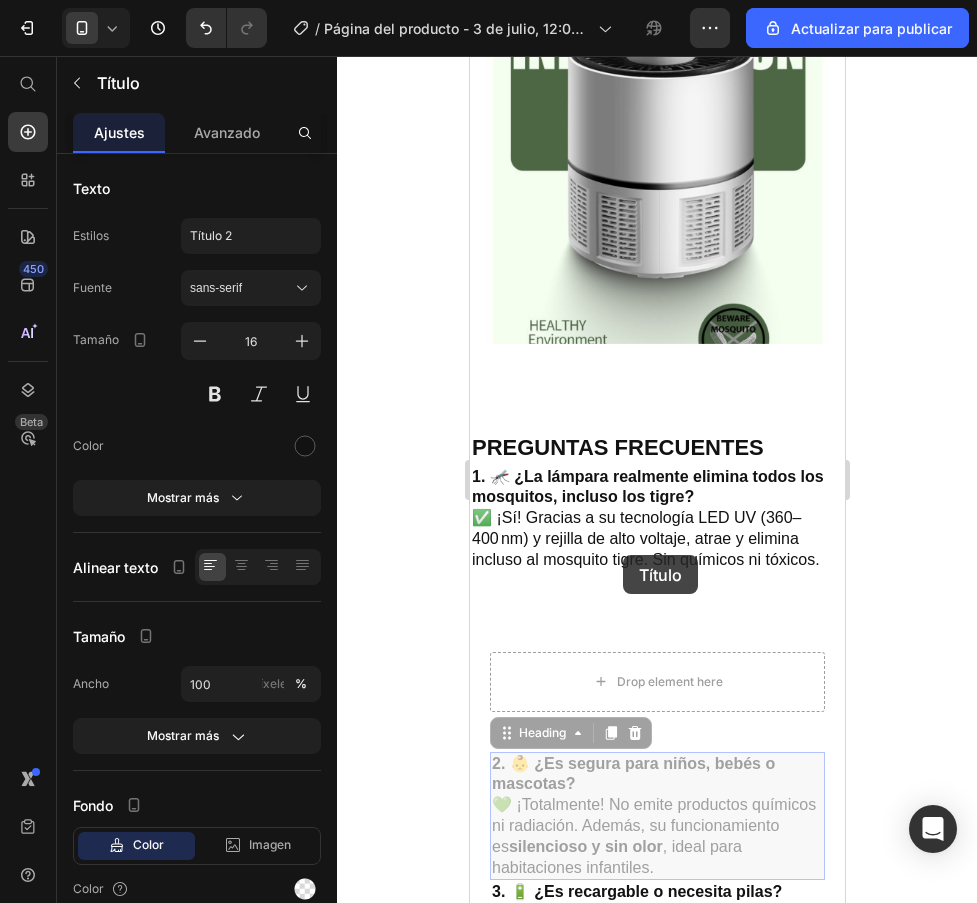 drag, startPoint x: 606, startPoint y: 832, endPoint x: 622, endPoint y: 551, distance: 281.45514 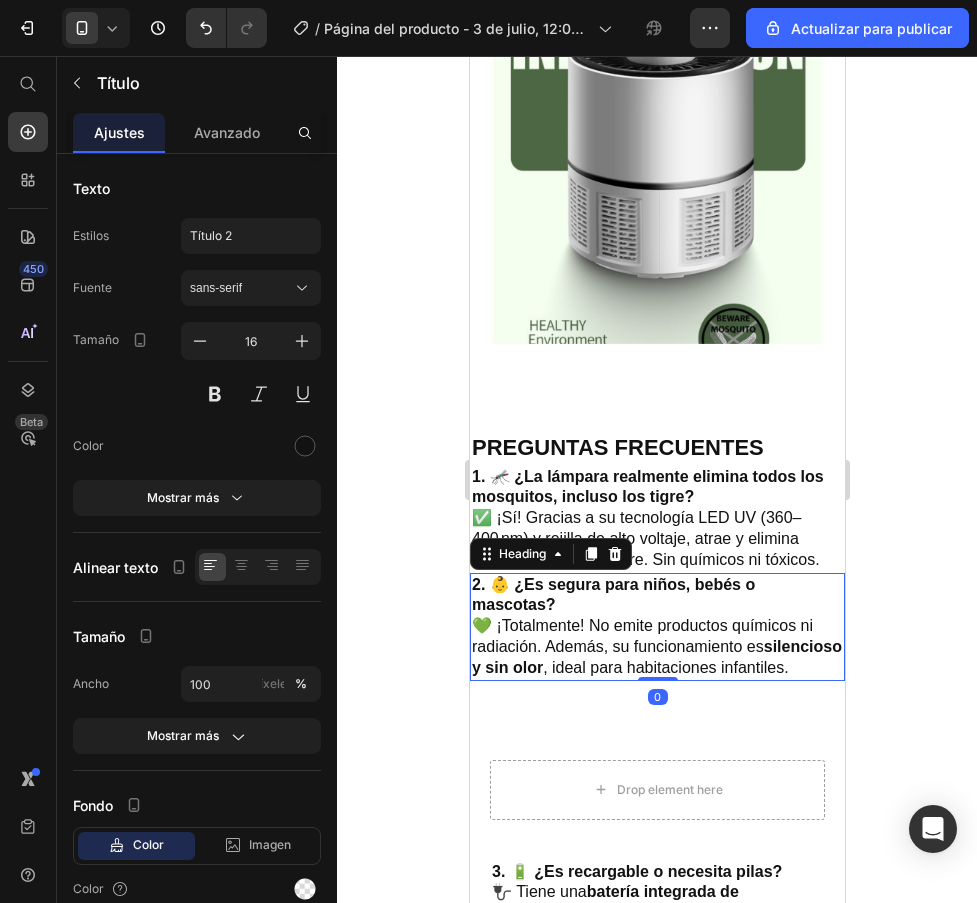 scroll, scrollTop: 2790, scrollLeft: 0, axis: vertical 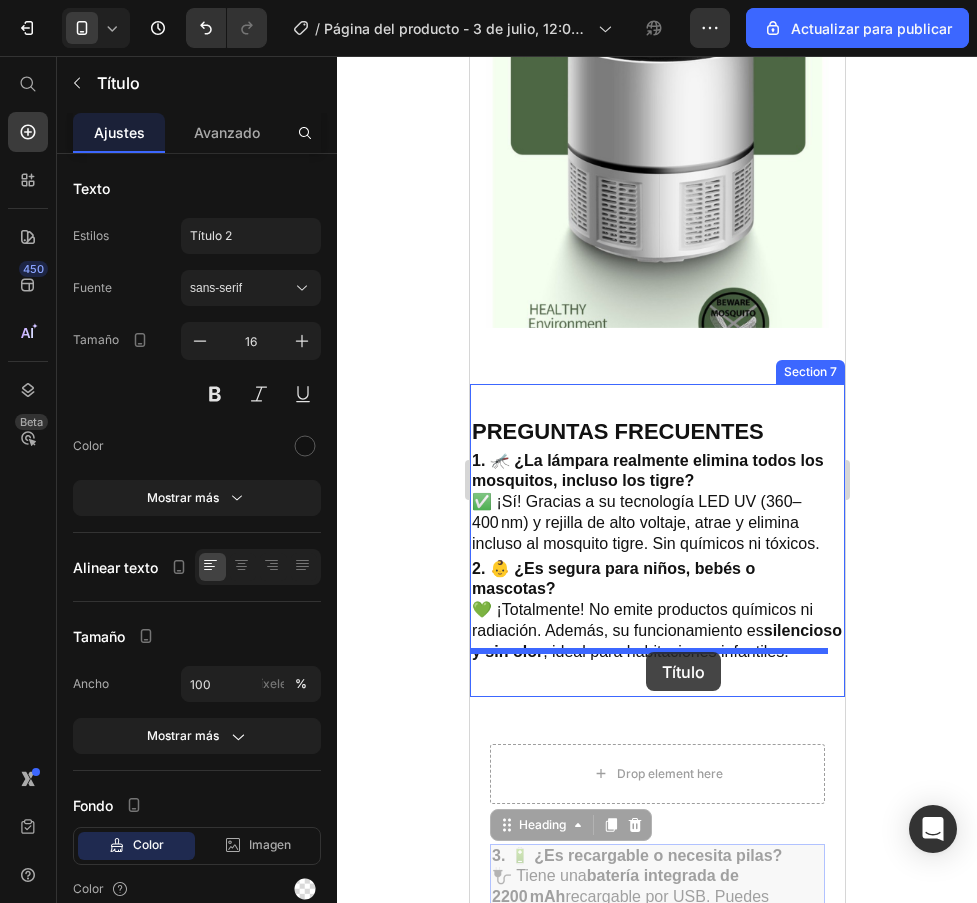 drag, startPoint x: 636, startPoint y: 843, endPoint x: 645, endPoint y: 652, distance: 191.21193 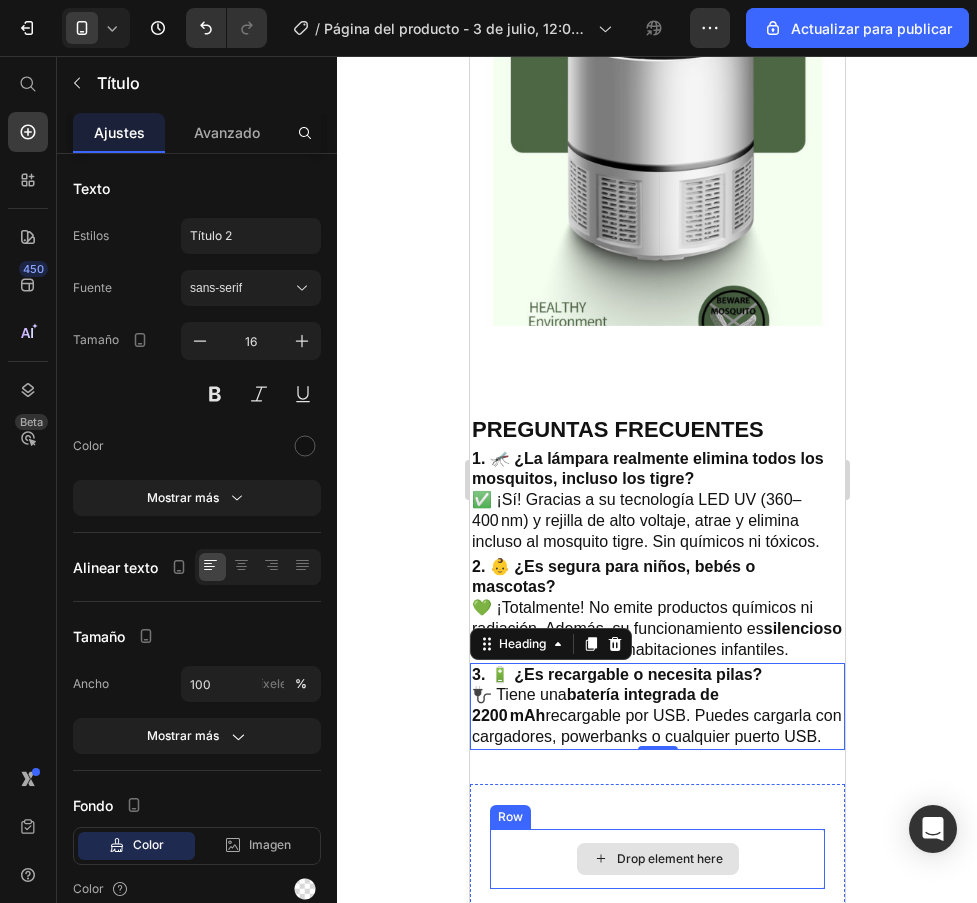 scroll, scrollTop: 3302, scrollLeft: 0, axis: vertical 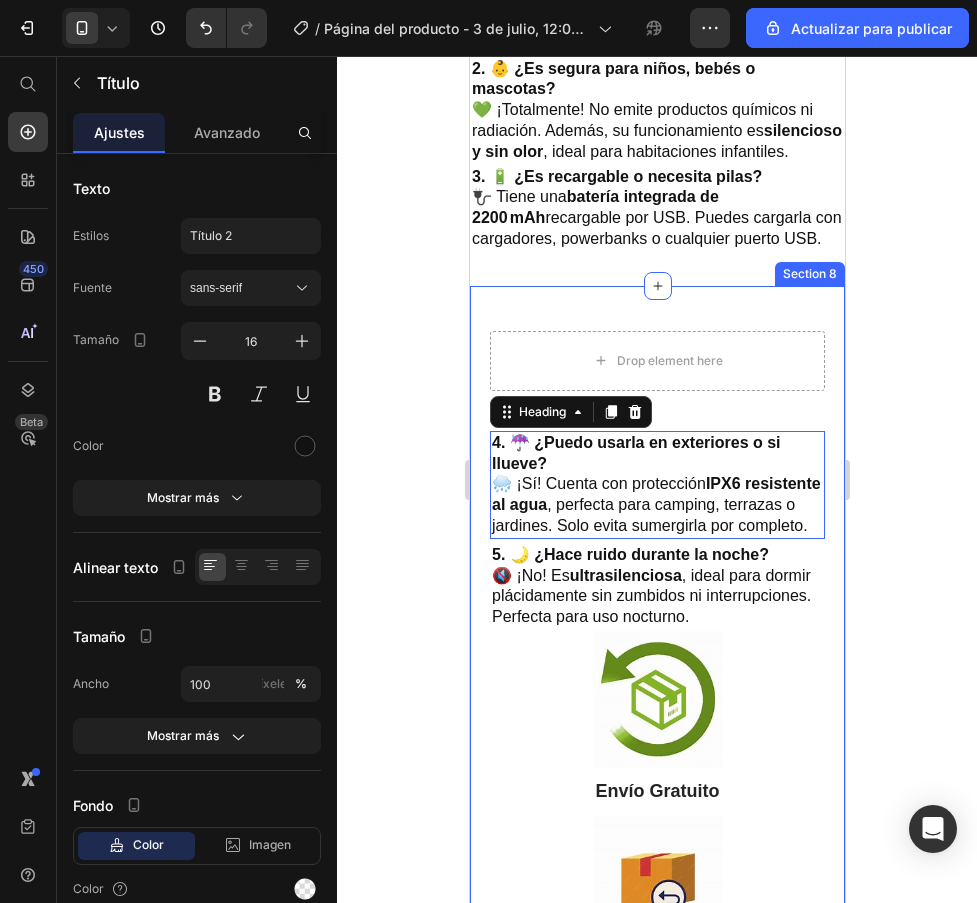 drag, startPoint x: 670, startPoint y: 431, endPoint x: 595, endPoint y: 371, distance: 96.04687 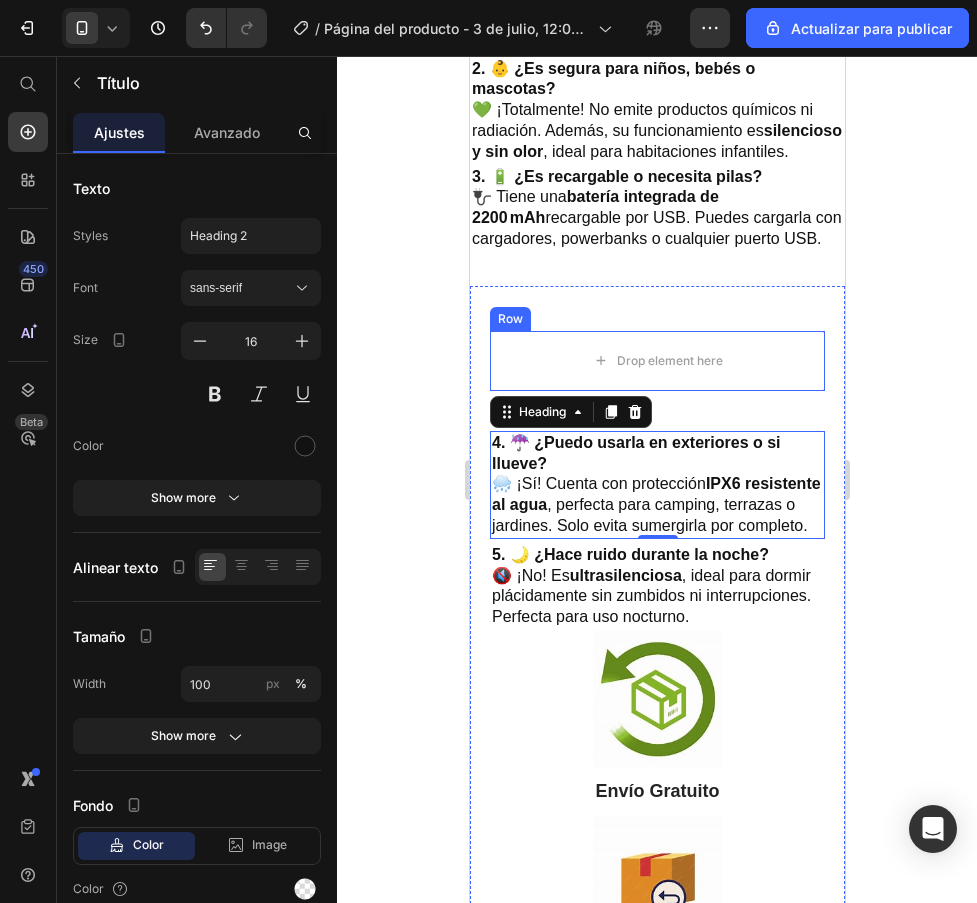 click on "Drop element here Row 4. ☔ ¿Puedo usarla en exteriores o si llueve? 🌧️ ¡Sí! Cuenta con protección  IPX6 resistente al agua , perfecta para camping, terrazas o jardines. Solo evita sumergirla por completo. Heading   0 5. 🌙 ¿Hace ruido durante la noche? 🔇 ¡No! Es  ultrasilenciosa , ideal para dormir plácidamente sin zumbidos ni interrupciones. Perfecta para uso nocturno. Heading Image Envío Gratuito Text Block Image Envíos en 24 Horas - Correos Express Text Devolución de 7 Días Text Block Image Paga Contra Reembolso Text Block Aceptamos devoluciones hasta 7 días después de recibir el pedido Text Image Paga cuando el producto este en tu puerta Text Atención al cliente Text Block Ofrecemos por chat 24 horas al día, 7 días a la semana, para ayudarle con todas sus preguntas. Text" at bounding box center [656, 975] 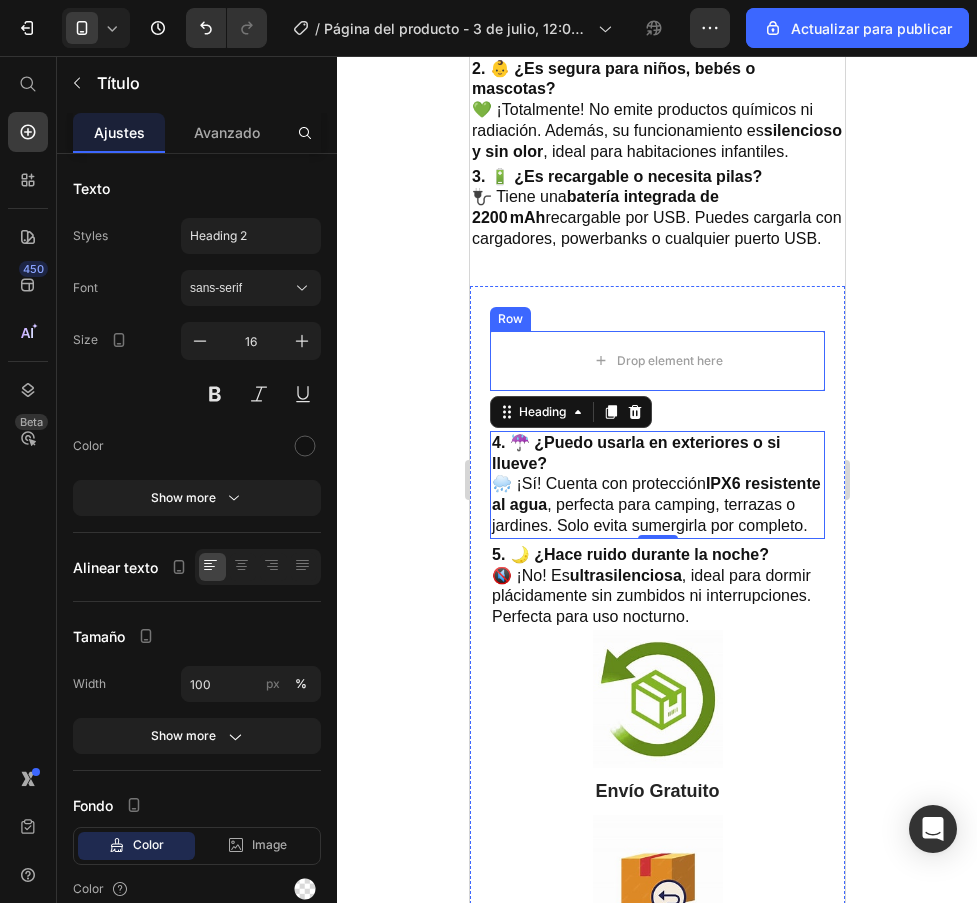 click on "4. ☔ ¿Puedo usarla en exteriores o si llueve?" at bounding box center [635, 453] 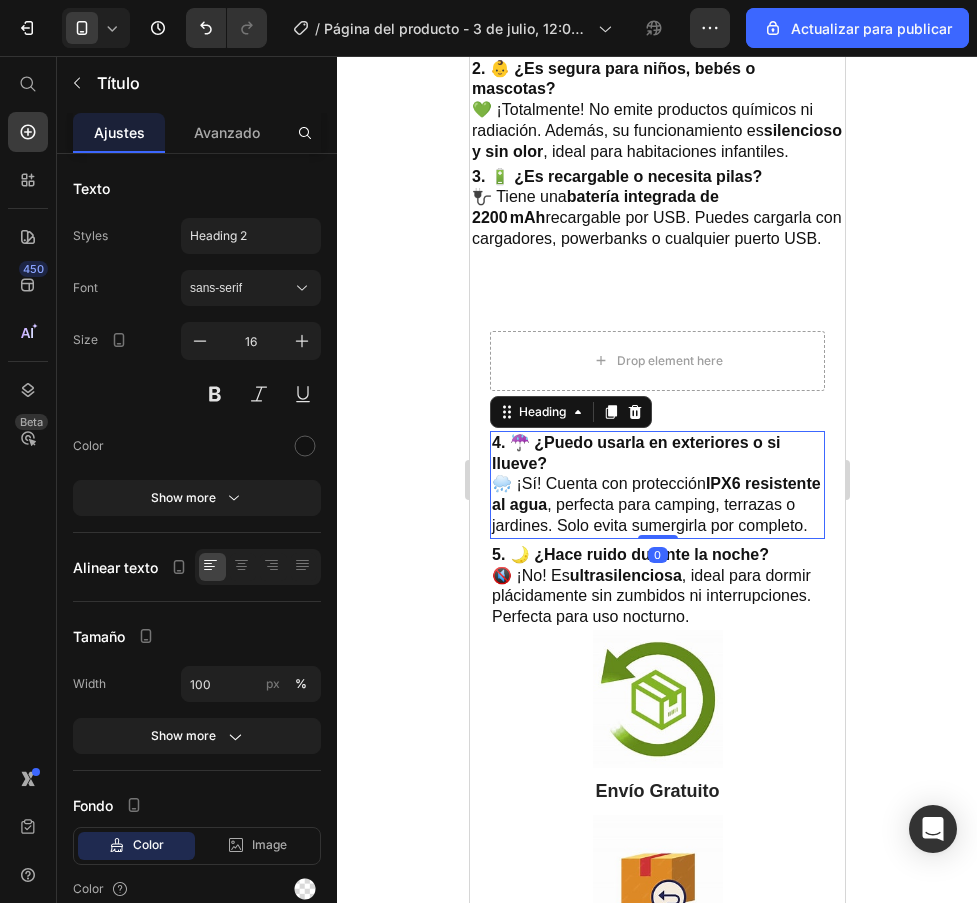 drag, startPoint x: 634, startPoint y: 506, endPoint x: 641, endPoint y: 472, distance: 34.713108 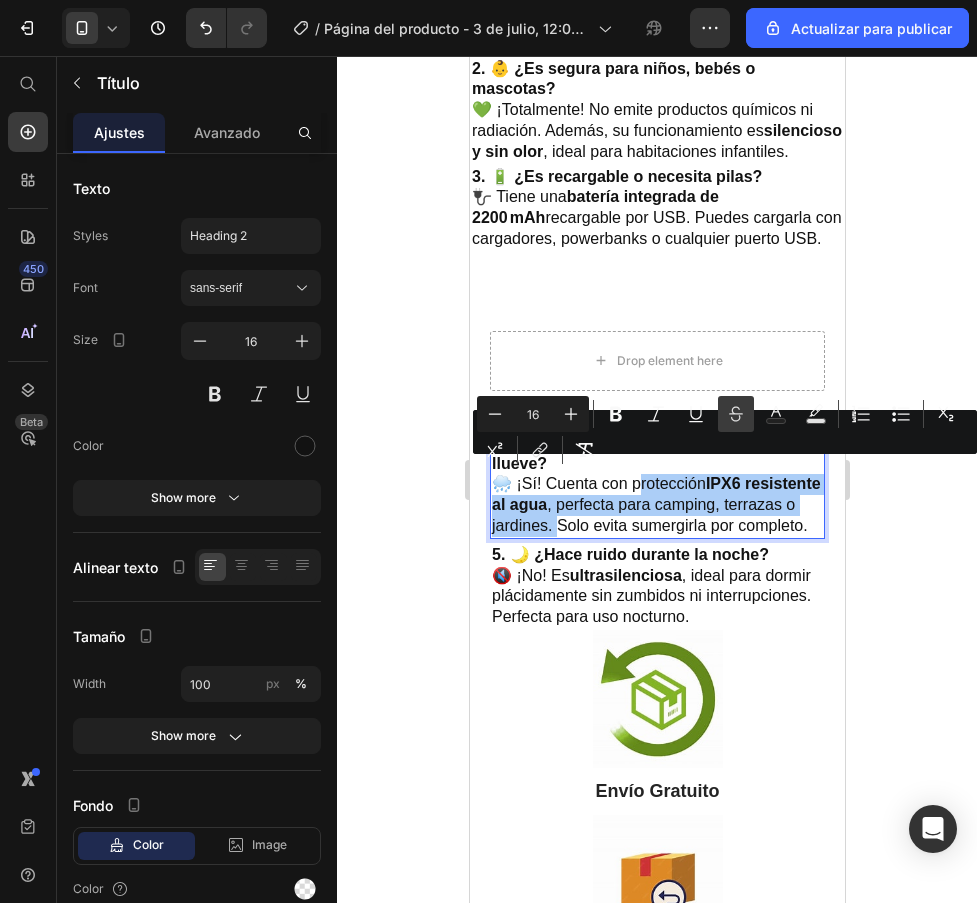 click on "Minus 16 Plus Bold Italic Underline       Strikethrough
Text Color
Text Background Color Numbered List Bulleted List Subscript Superscript       link Remove Format" at bounding box center [725, 432] 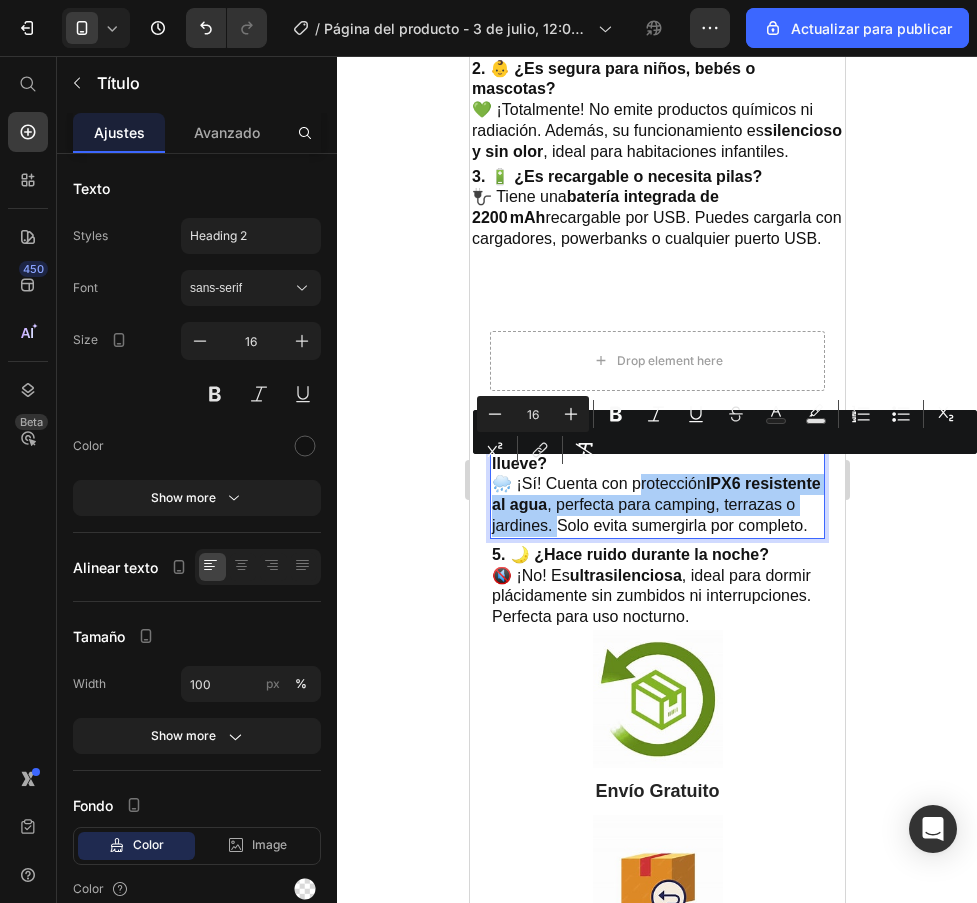 click 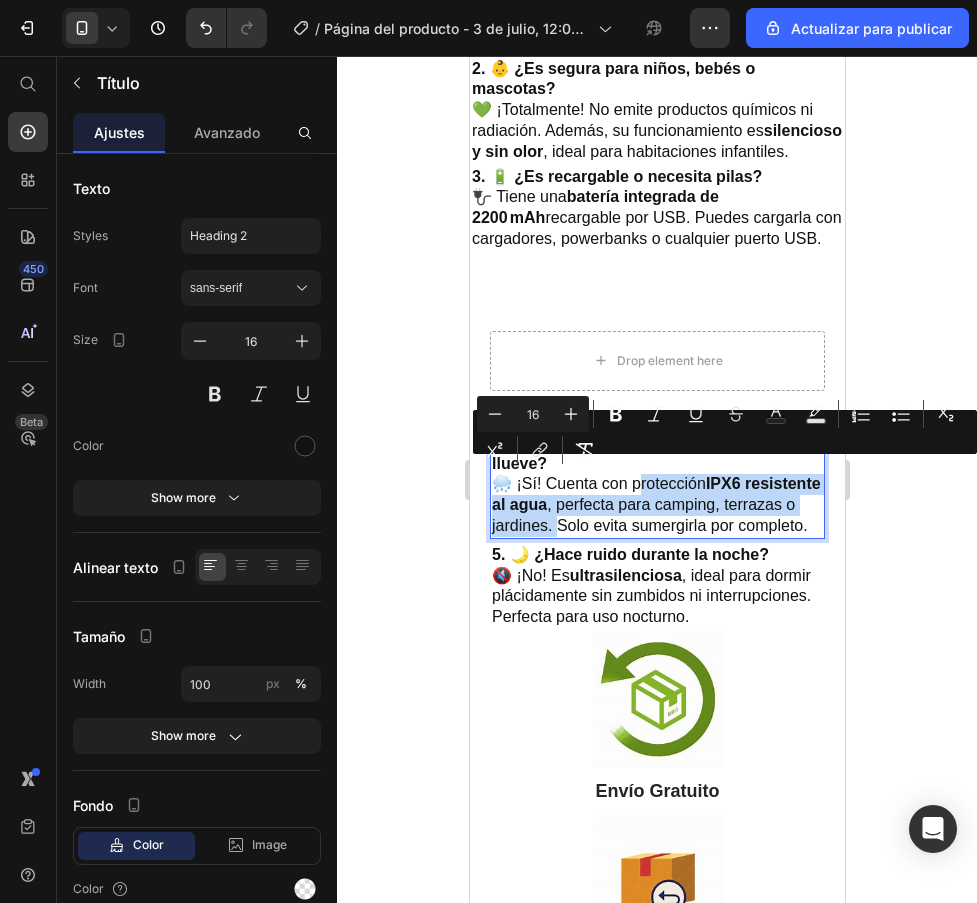click on "Drop element here" at bounding box center [656, 361] 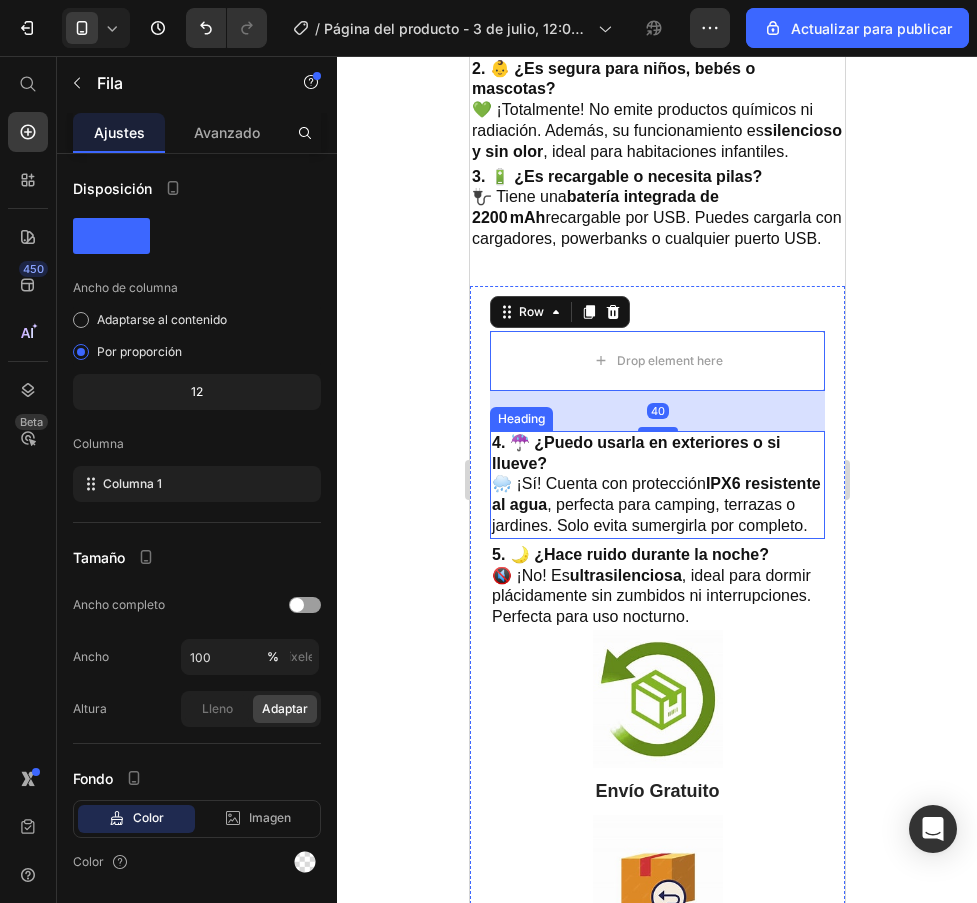click on "⁠⁠⁠⁠⁠⁠⁠ 4. ☔ ¿Puedo usarla en exteriores o si llueve? 🌧️ ¡Sí! Cuenta con protección  IPX6 resistente al agua , perfecta para camping, terrazas o jardines. Solo evita sumergirla por completo." at bounding box center [656, 485] 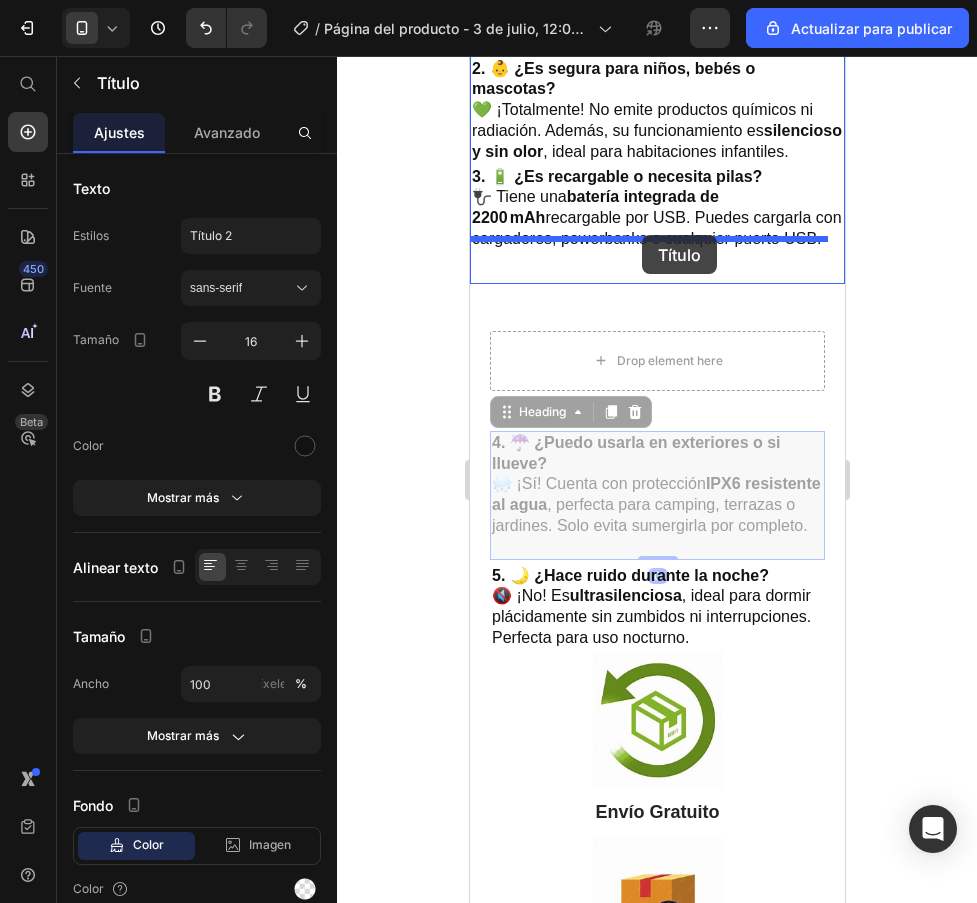 drag, startPoint x: 642, startPoint y: 418, endPoint x: 641, endPoint y: 236, distance: 182.00275 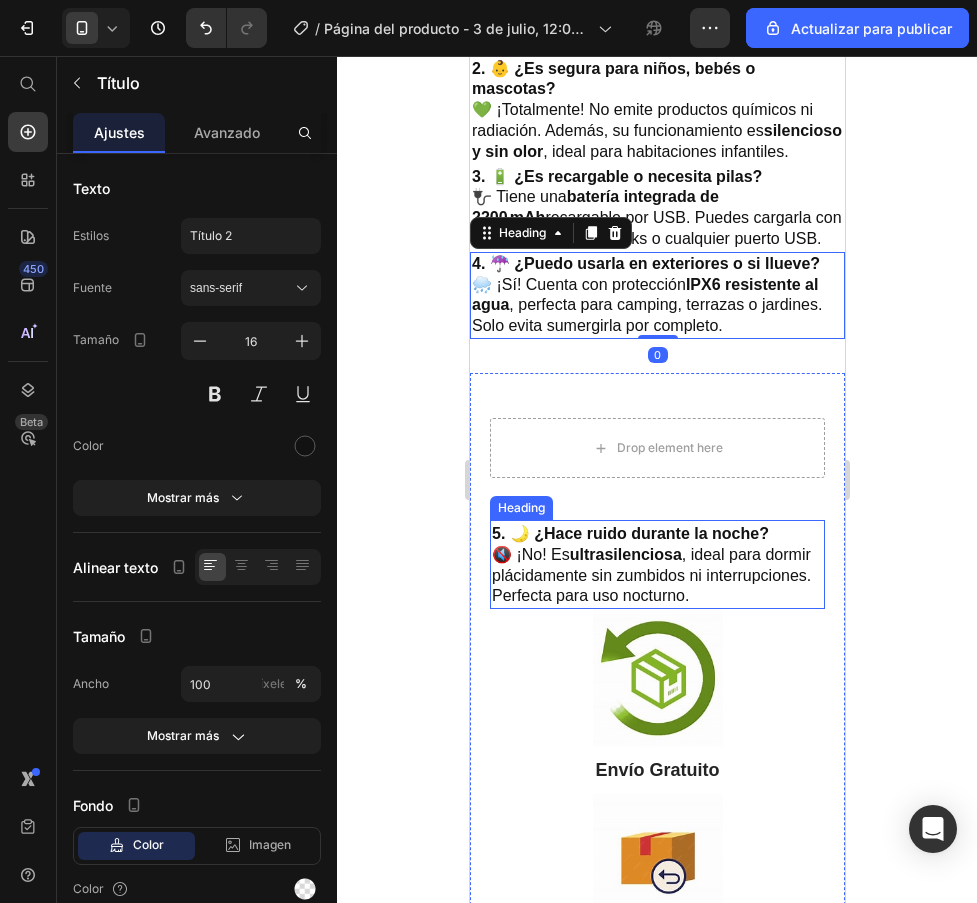 click on "5. 🌙 ¿Hace ruido durante la noche? 🔇 ¡No! Es  ultrasilenciosa , ideal para dormir plácidamente sin zumbidos ni interrupciones. Perfecta para uso nocturno." at bounding box center [656, 565] 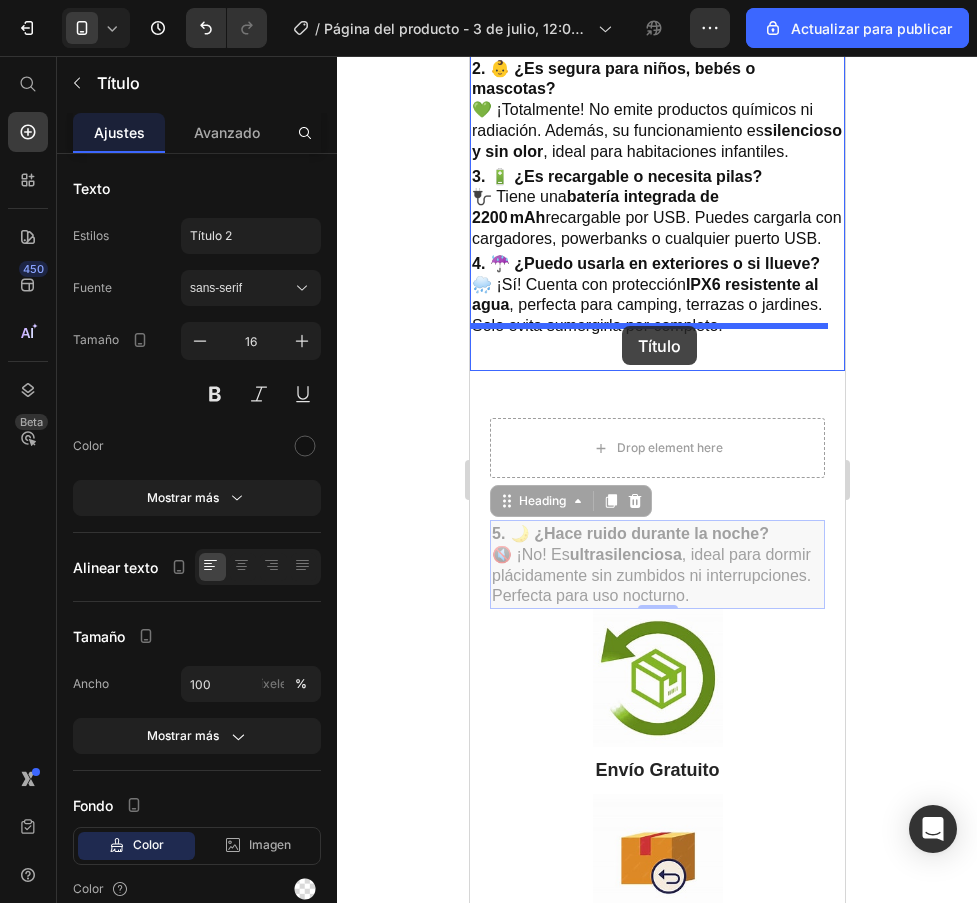 drag, startPoint x: 632, startPoint y: 510, endPoint x: 621, endPoint y: 326, distance: 184.3285 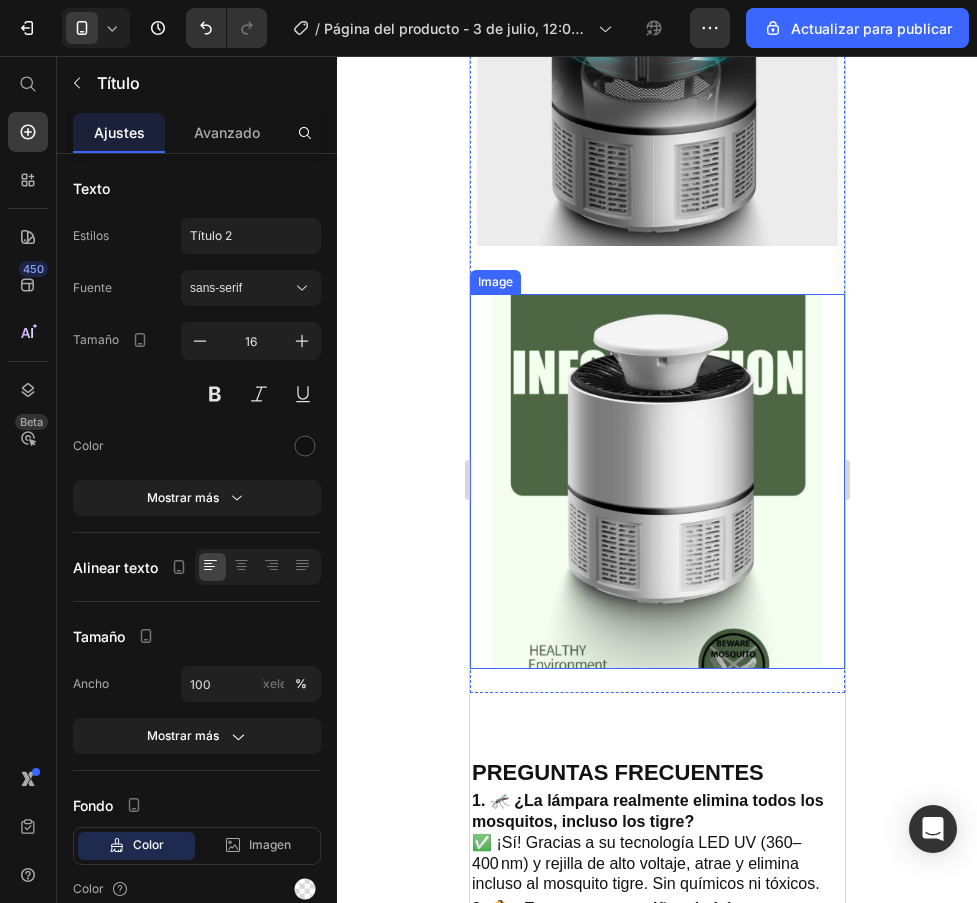 scroll, scrollTop: 2502, scrollLeft: 0, axis: vertical 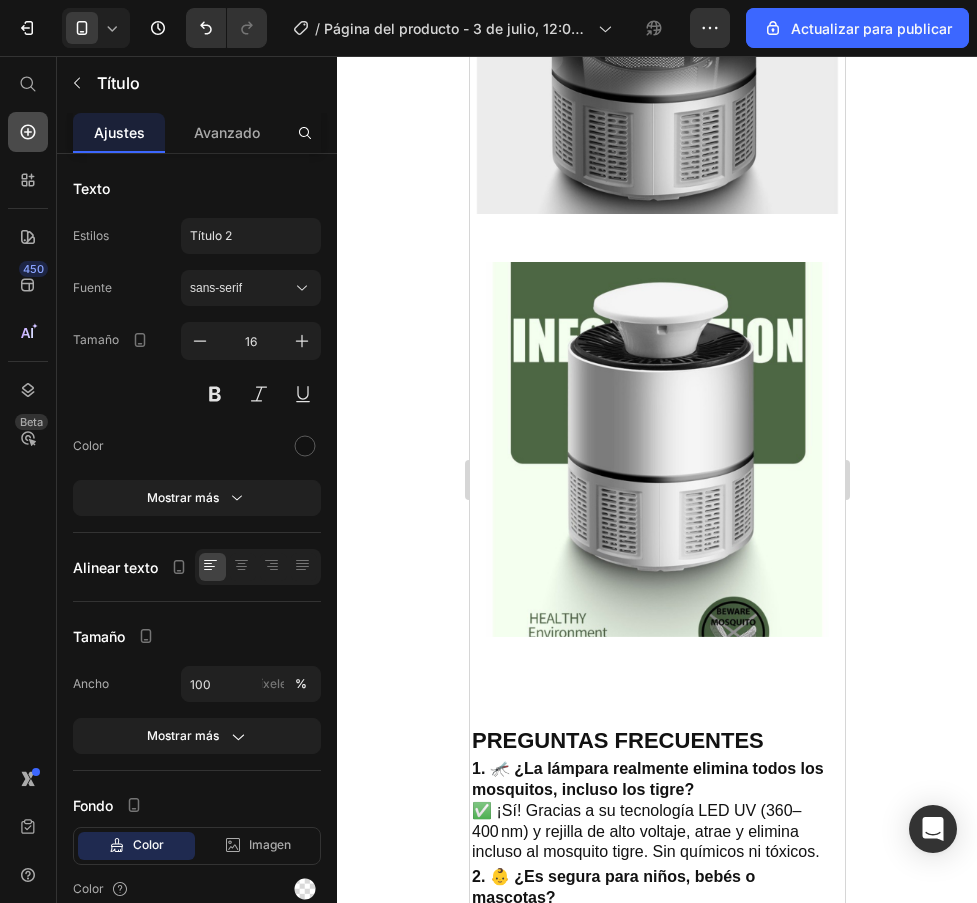 click 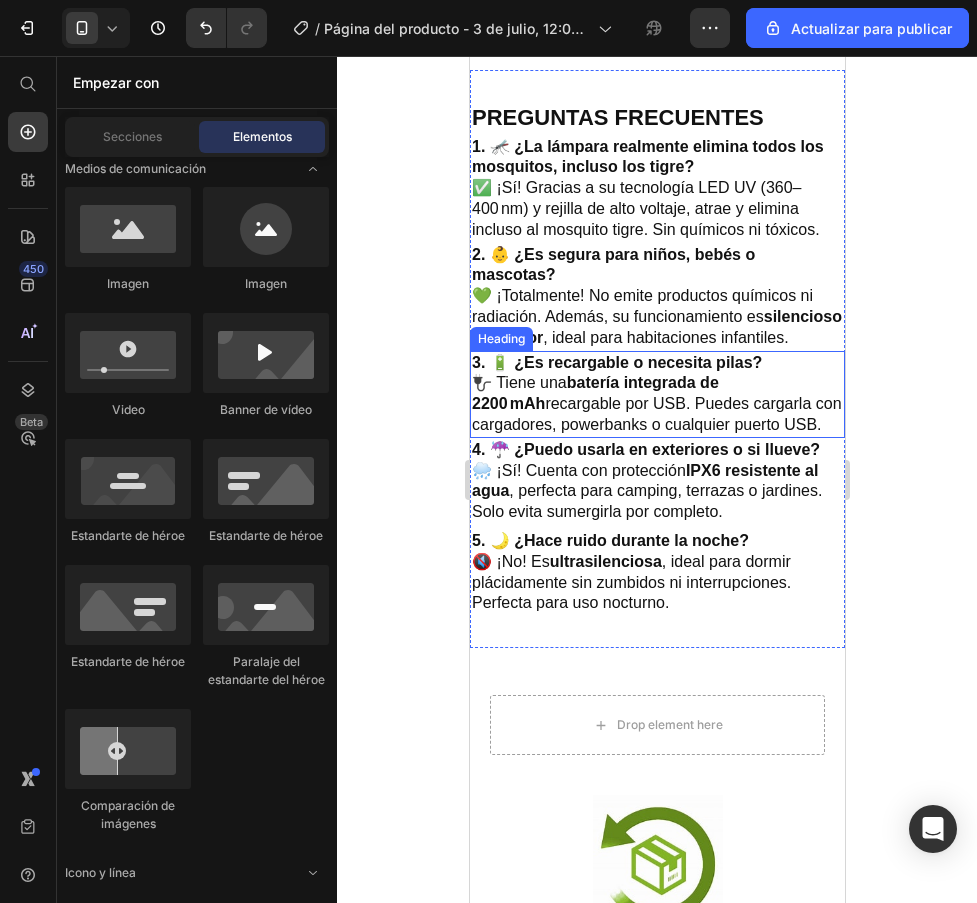 scroll, scrollTop: 3202, scrollLeft: 0, axis: vertical 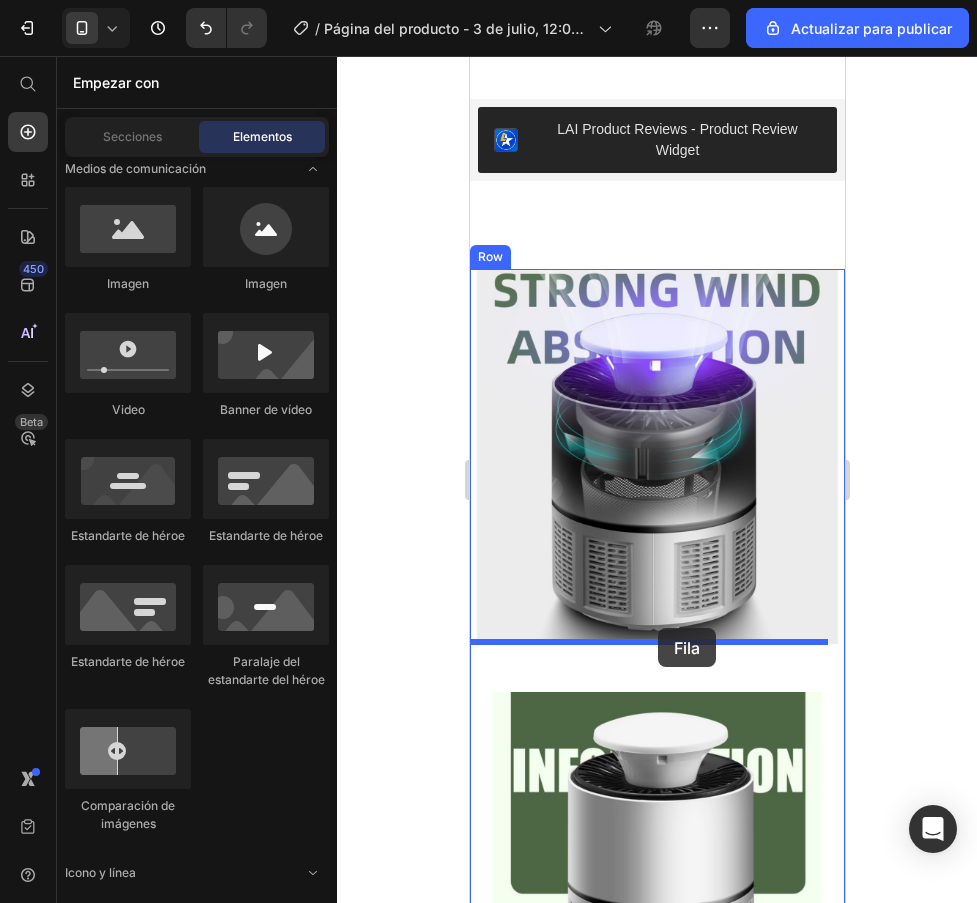 drag, startPoint x: 686, startPoint y: 625, endPoint x: 657, endPoint y: 628, distance: 29.15476 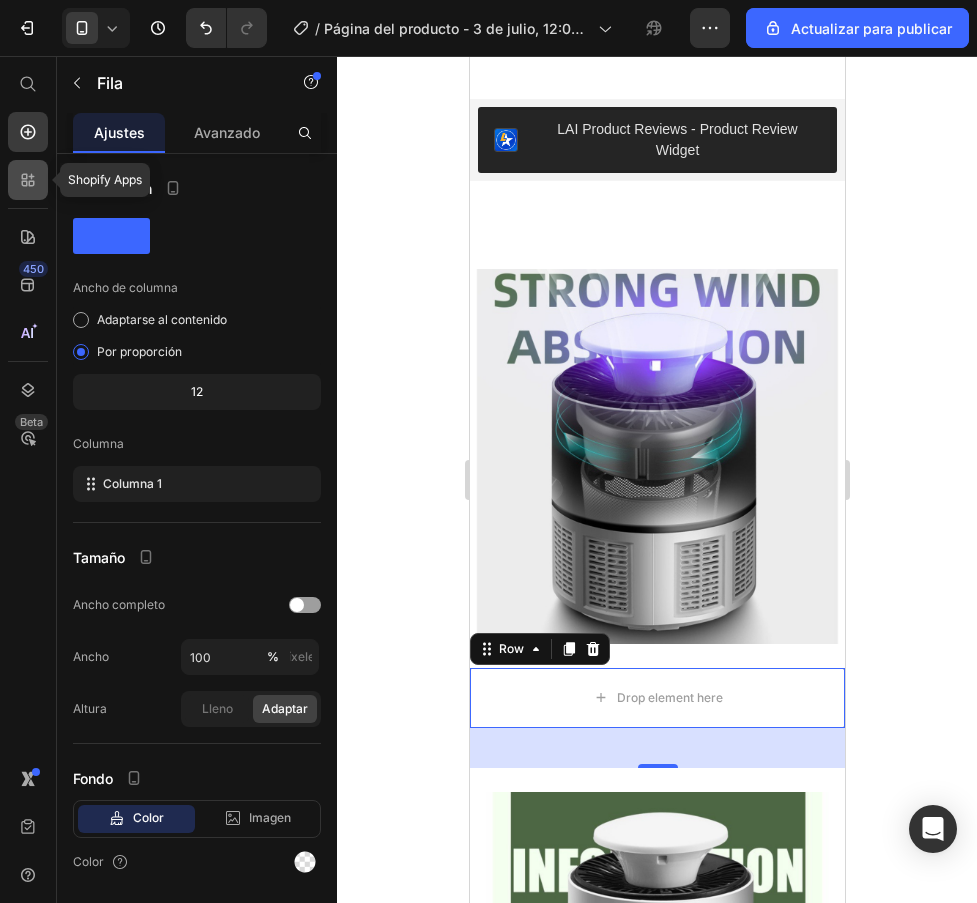 click 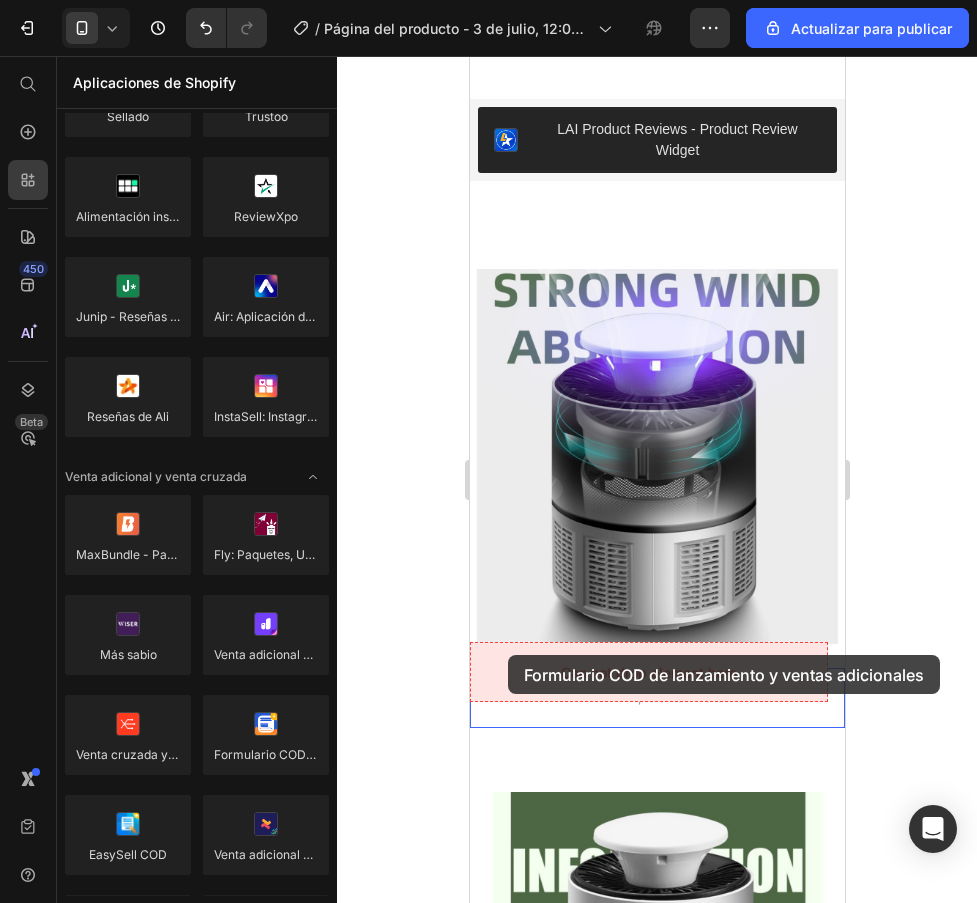 drag, startPoint x: 744, startPoint y: 793, endPoint x: 507, endPoint y: 655, distance: 274.24988 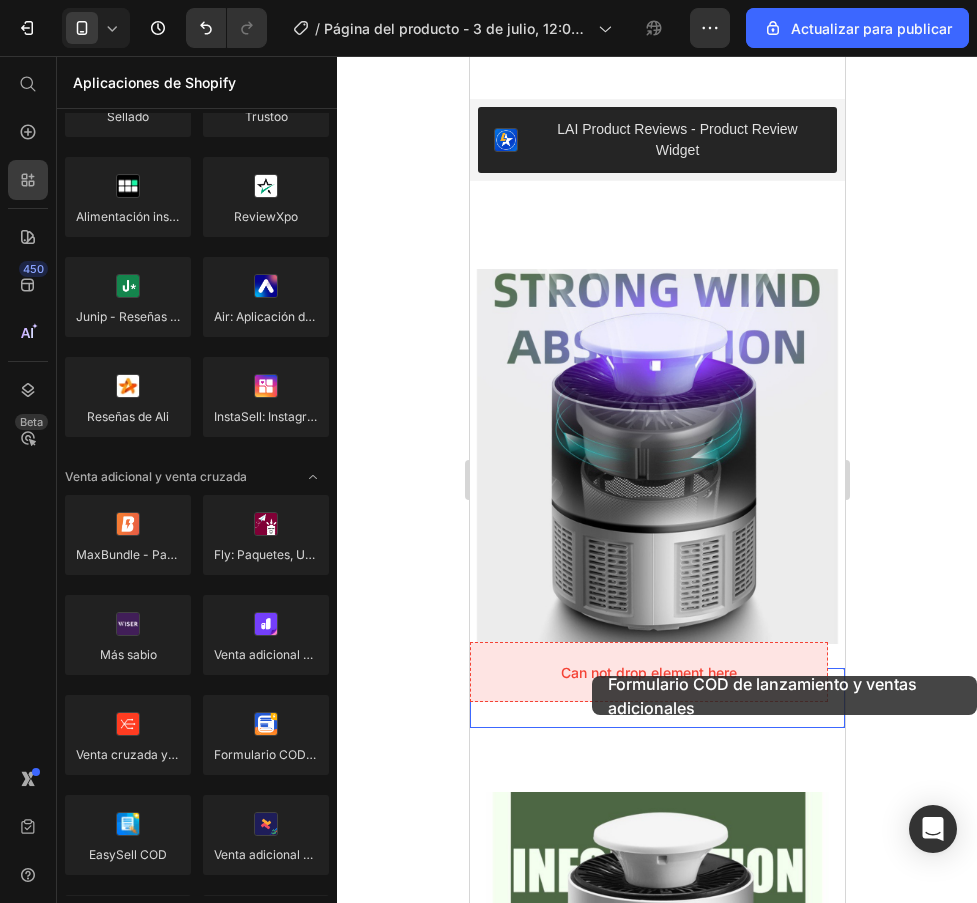 drag, startPoint x: 751, startPoint y: 782, endPoint x: 593, endPoint y: 675, distance: 190.8219 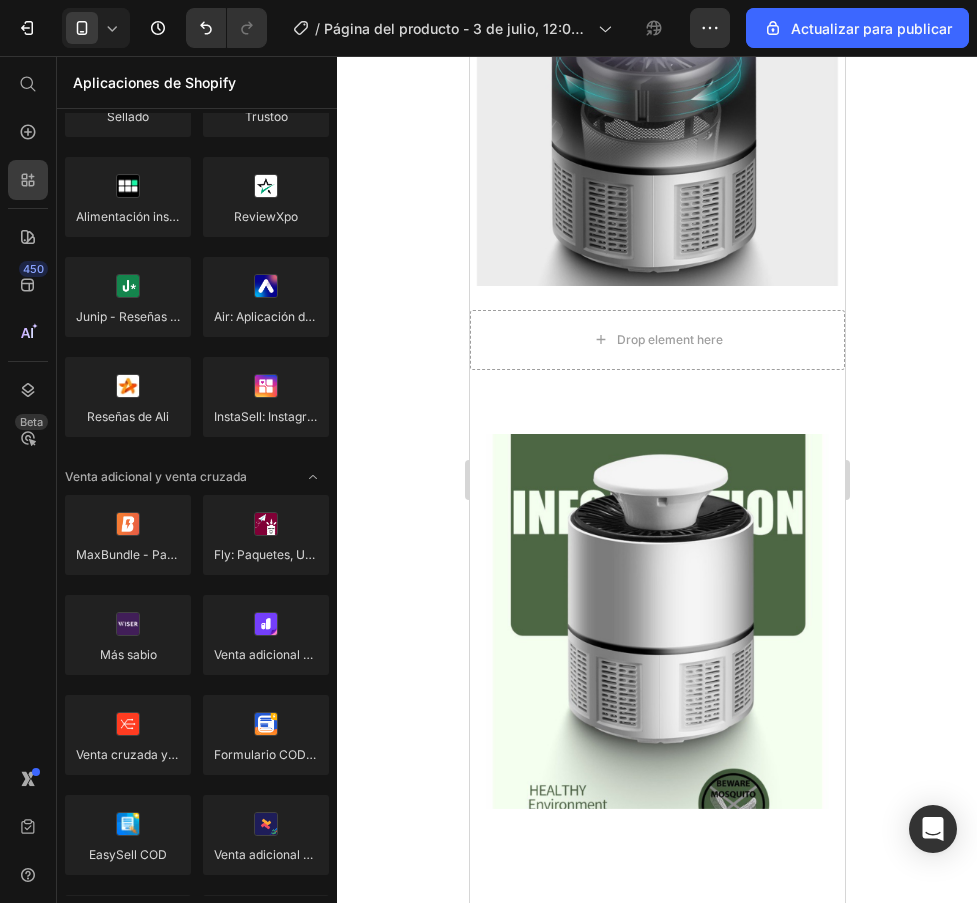 scroll, scrollTop: 772, scrollLeft: 0, axis: vertical 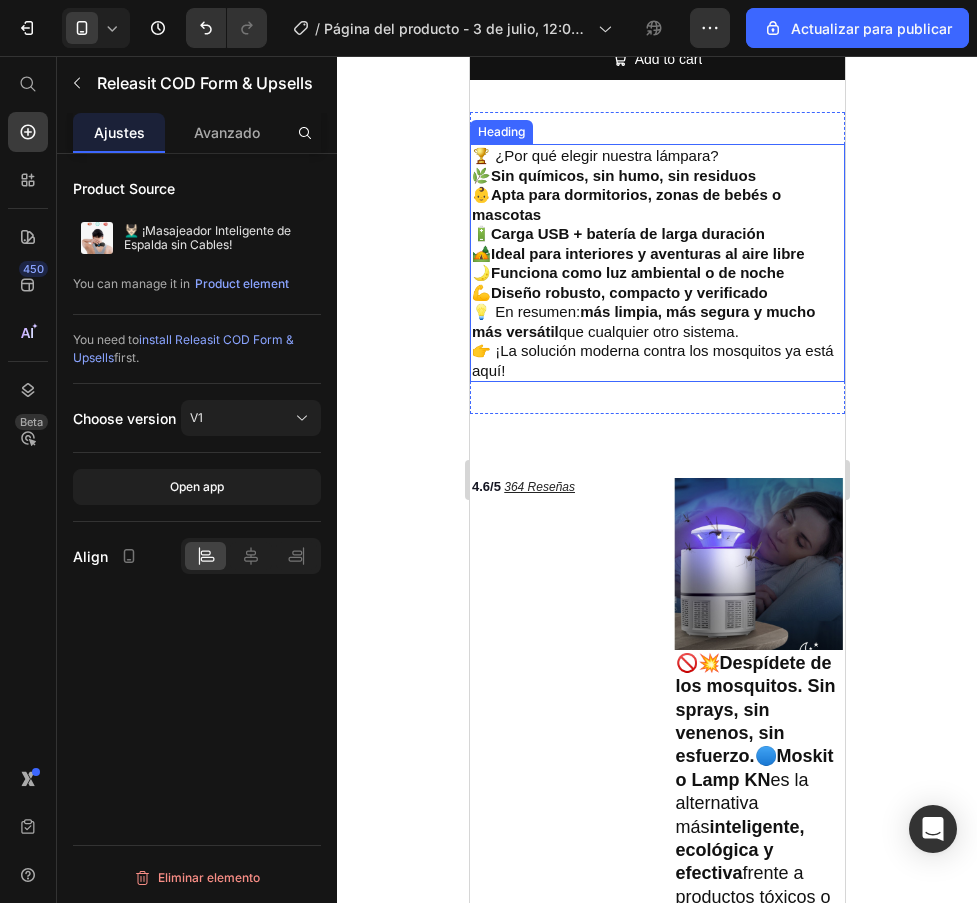 drag, startPoint x: 675, startPoint y: 703, endPoint x: 665, endPoint y: 304, distance: 399.1253 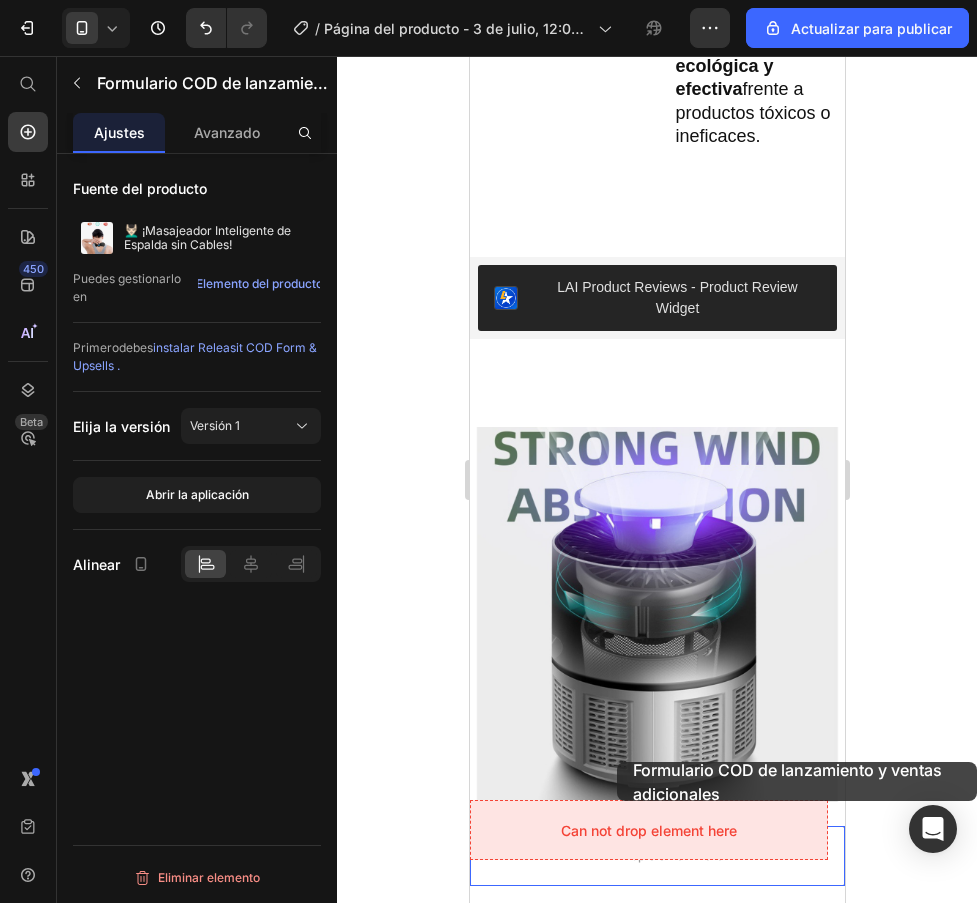 scroll, scrollTop: 2022, scrollLeft: 0, axis: vertical 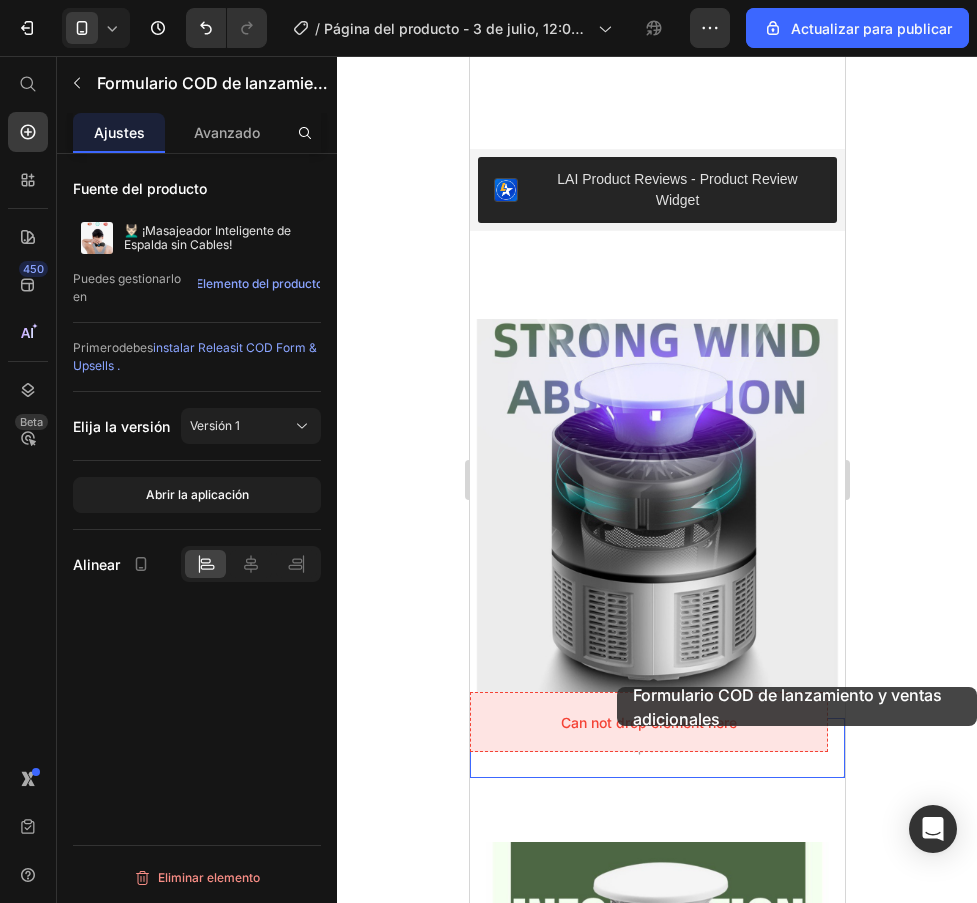 drag, startPoint x: 669, startPoint y: 295, endPoint x: 612, endPoint y: 673, distance: 382.27347 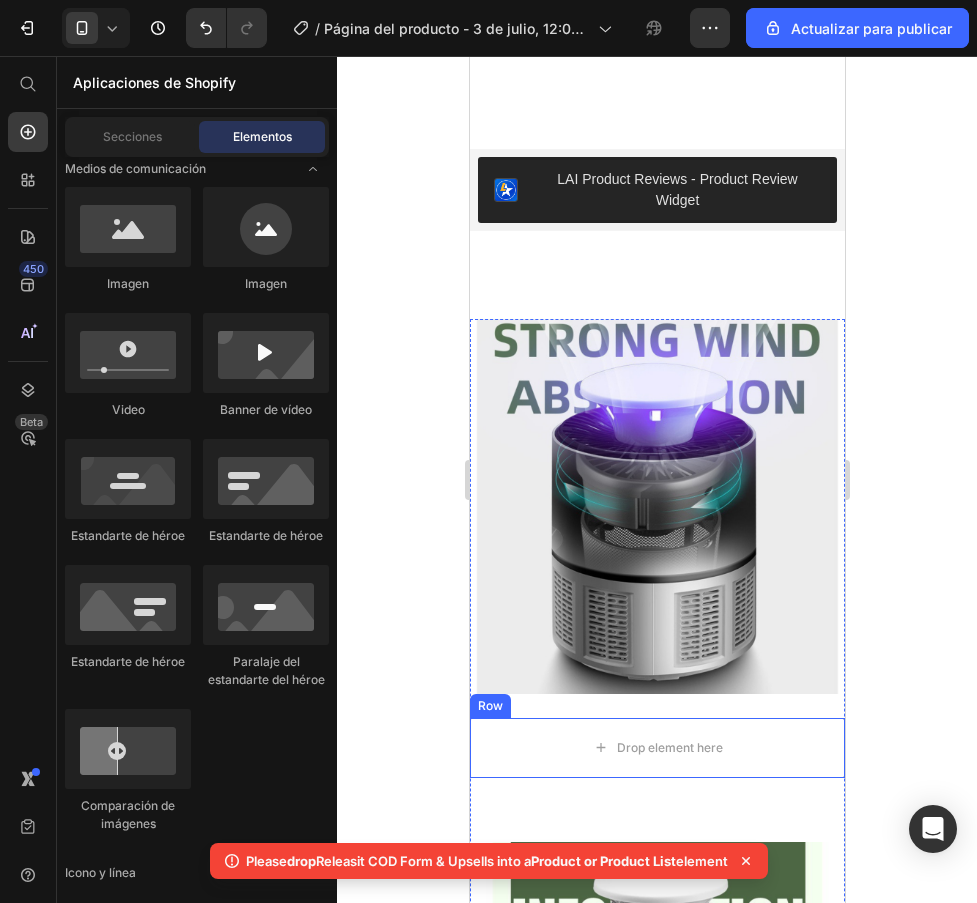 click on "Drop element here" at bounding box center (669, 748) 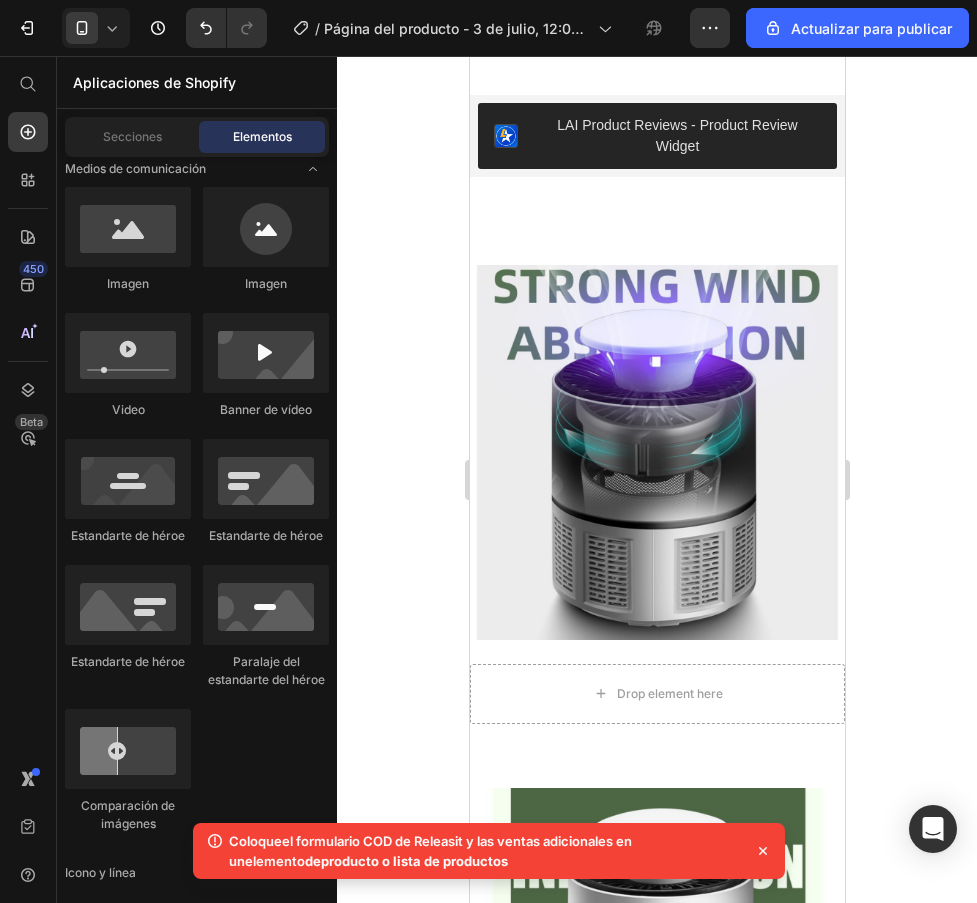 click 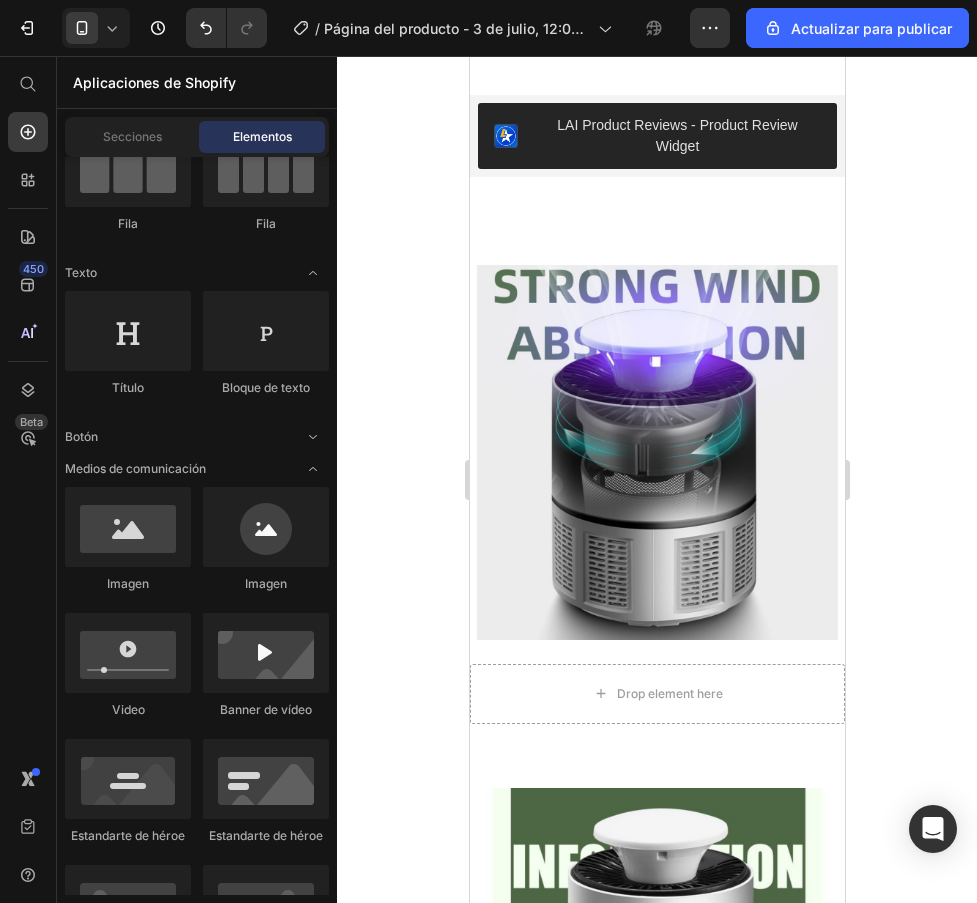 scroll, scrollTop: 0, scrollLeft: 0, axis: both 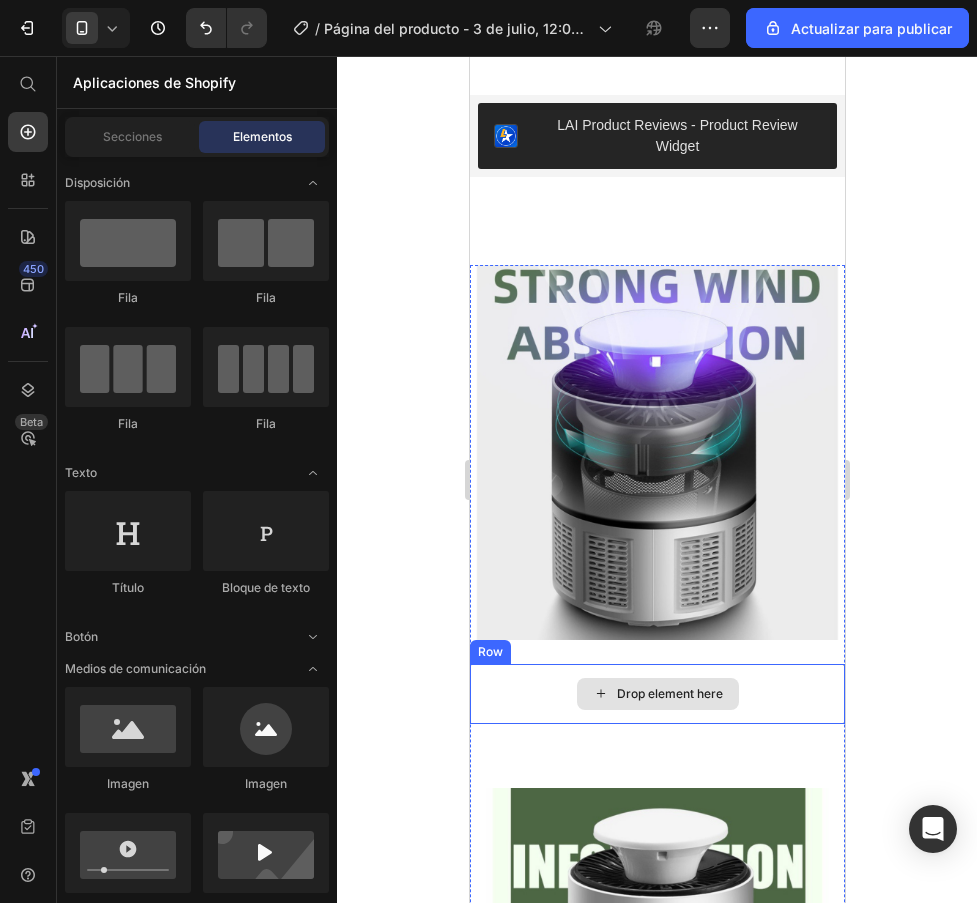 click on "Drop element here" at bounding box center (669, 694) 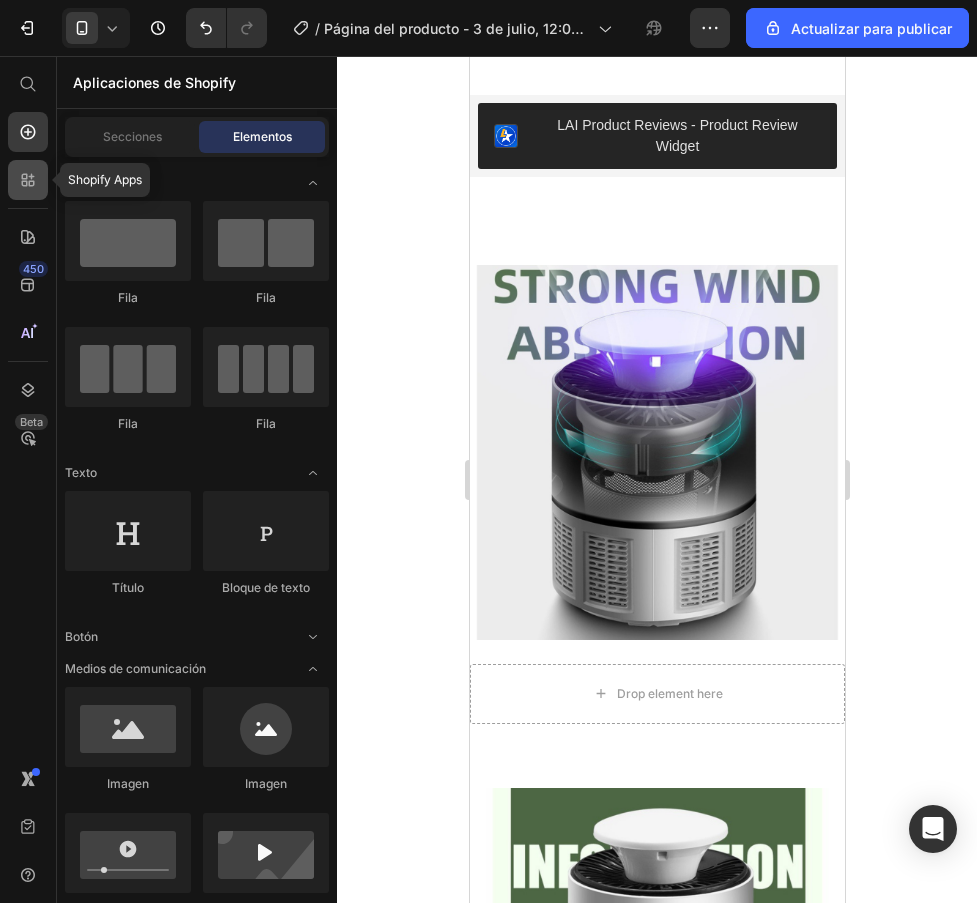 click 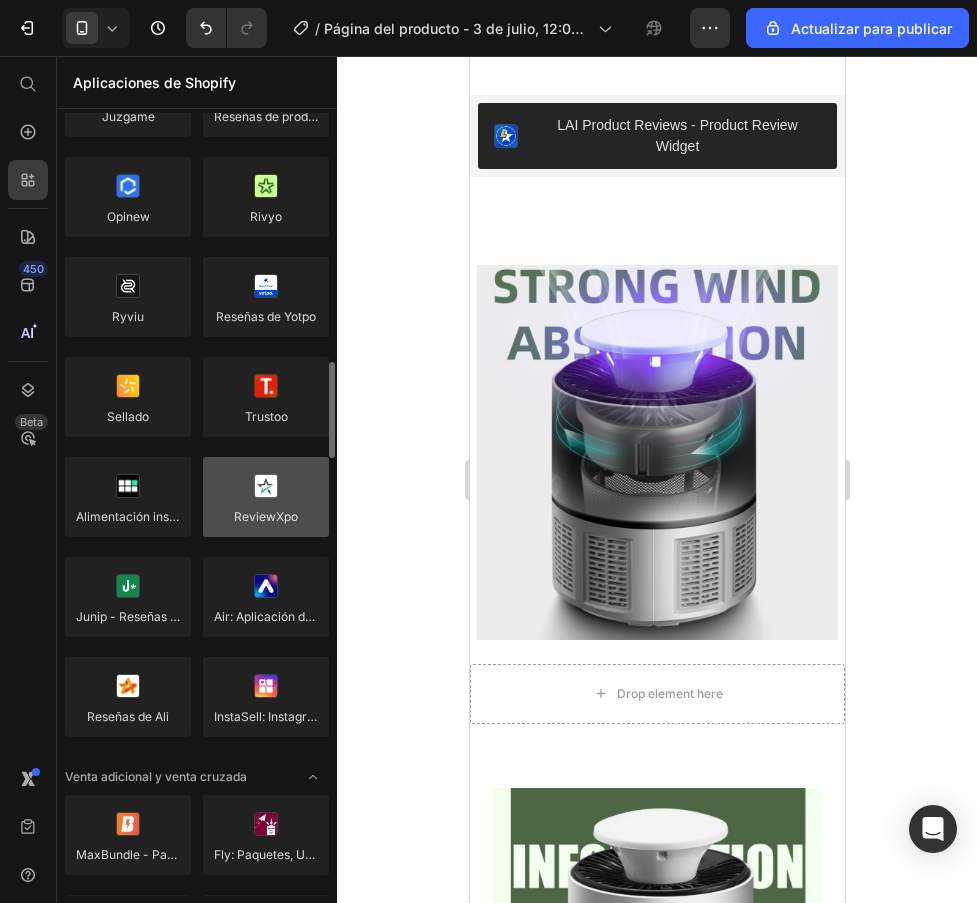 scroll, scrollTop: 500, scrollLeft: 0, axis: vertical 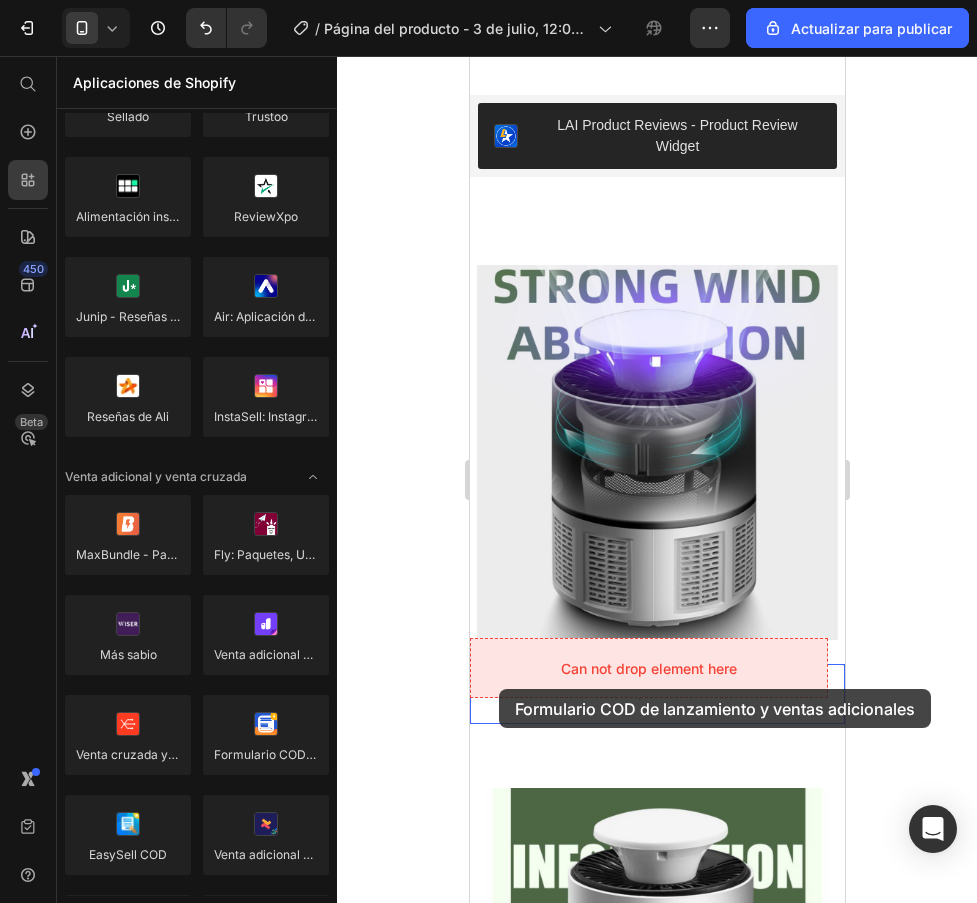 drag, startPoint x: 733, startPoint y: 799, endPoint x: 498, endPoint y: 689, distance: 259.4706 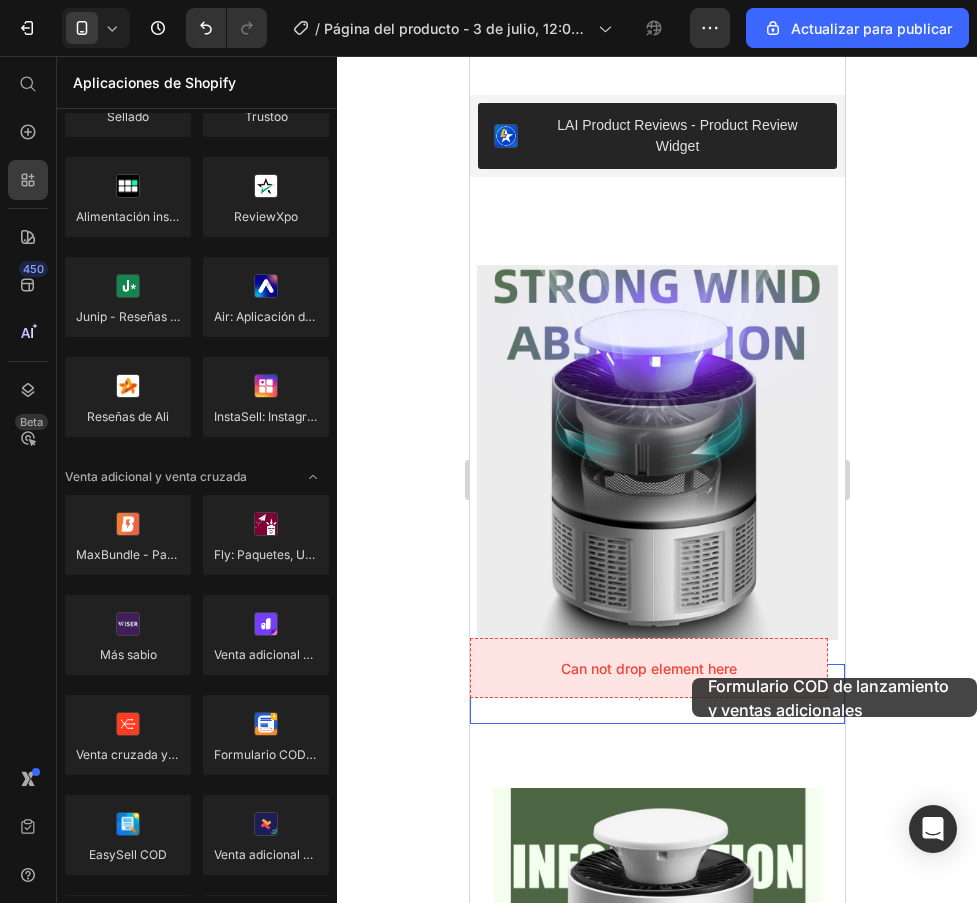drag, startPoint x: 720, startPoint y: 787, endPoint x: 691, endPoint y: 678, distance: 112.79185 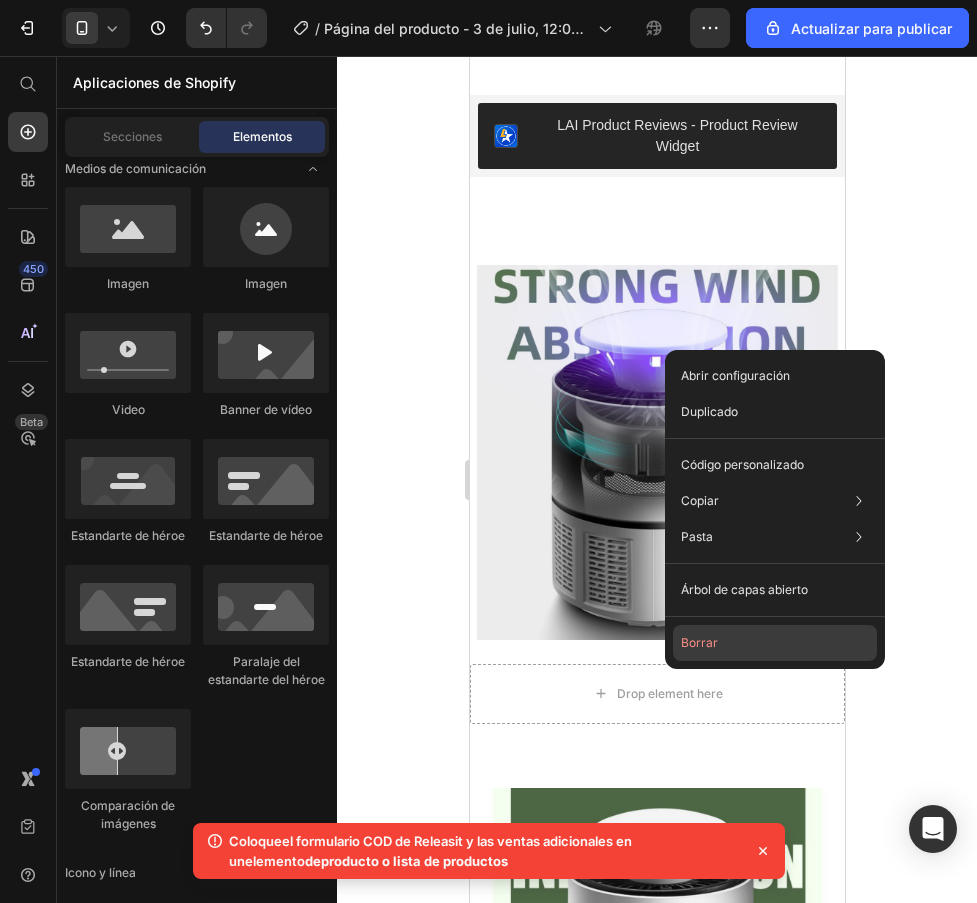 click on "Borrar" at bounding box center (699, 642) 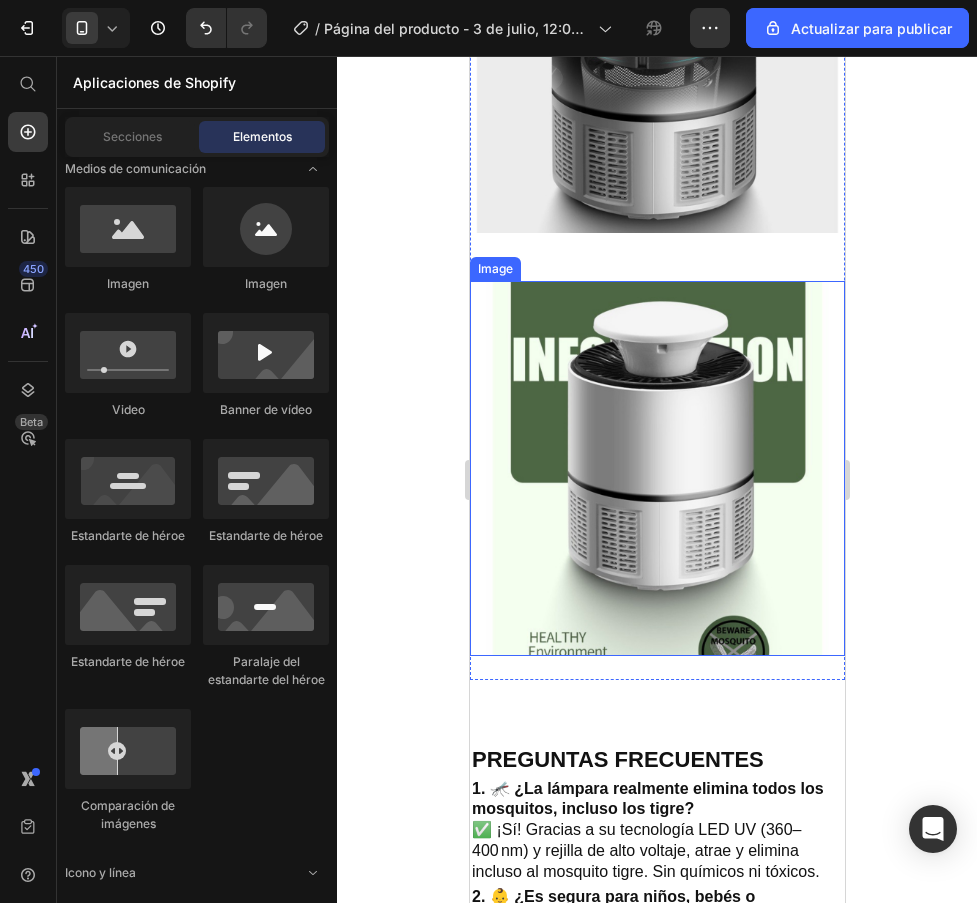 scroll, scrollTop: 2576, scrollLeft: 0, axis: vertical 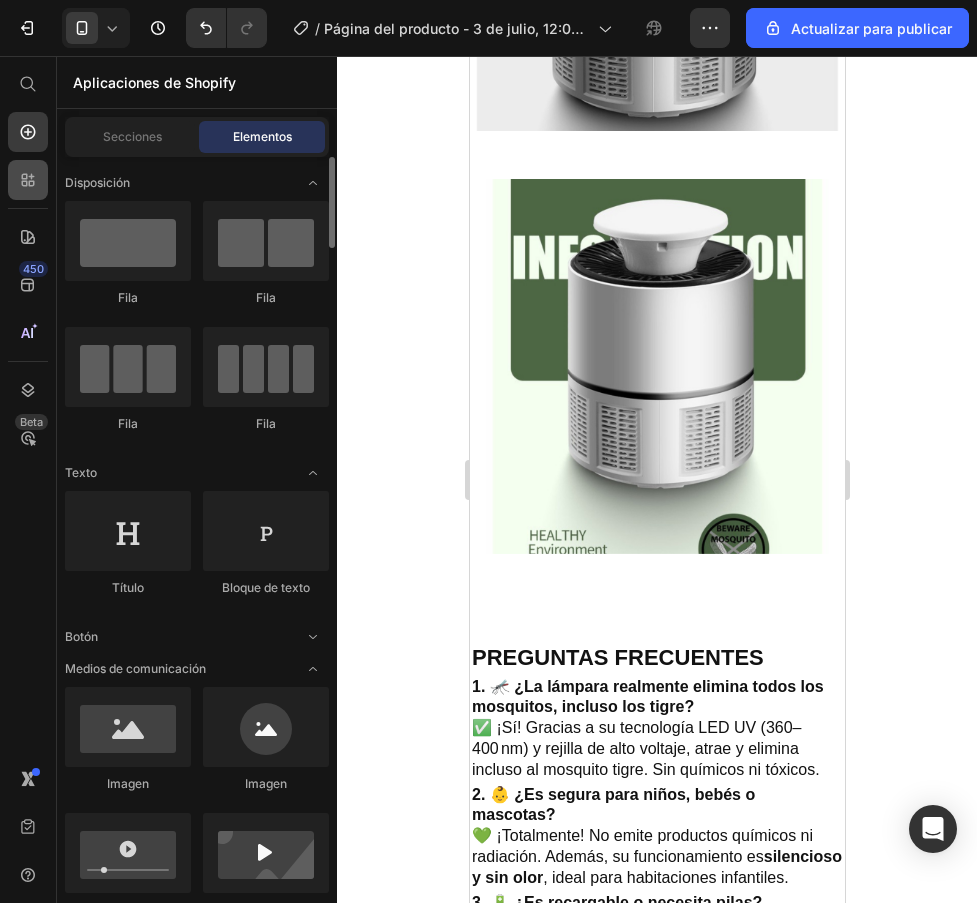 click 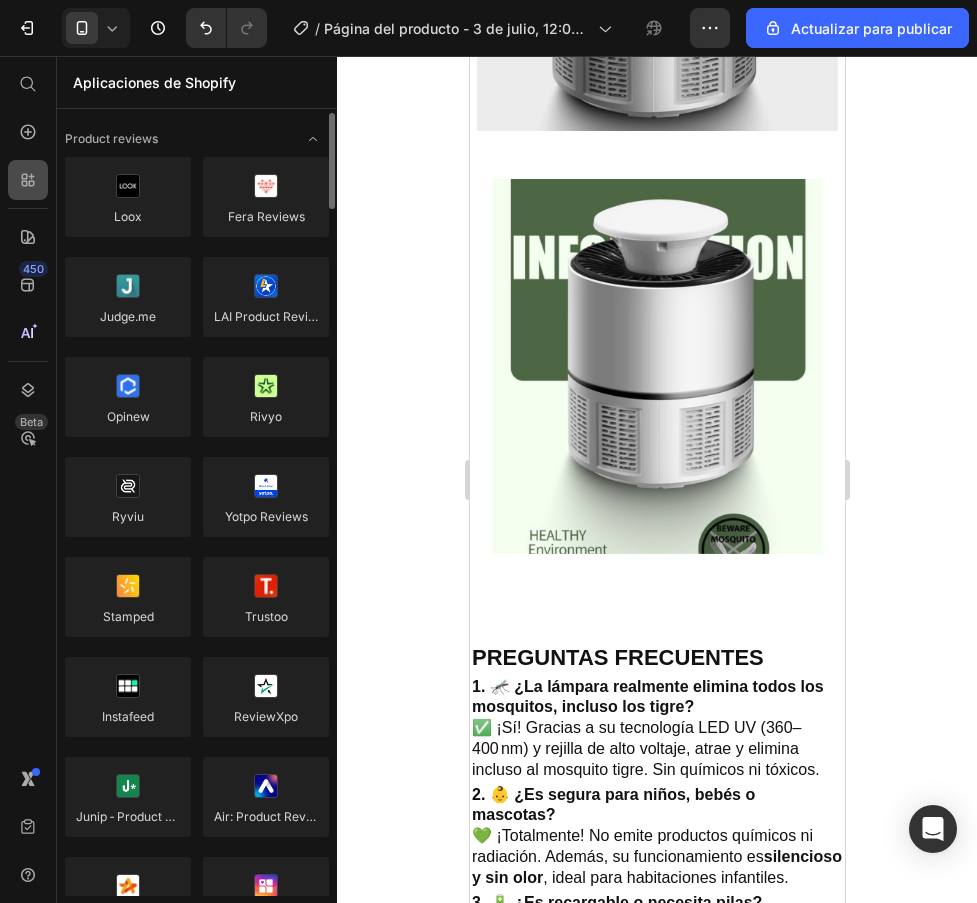 click 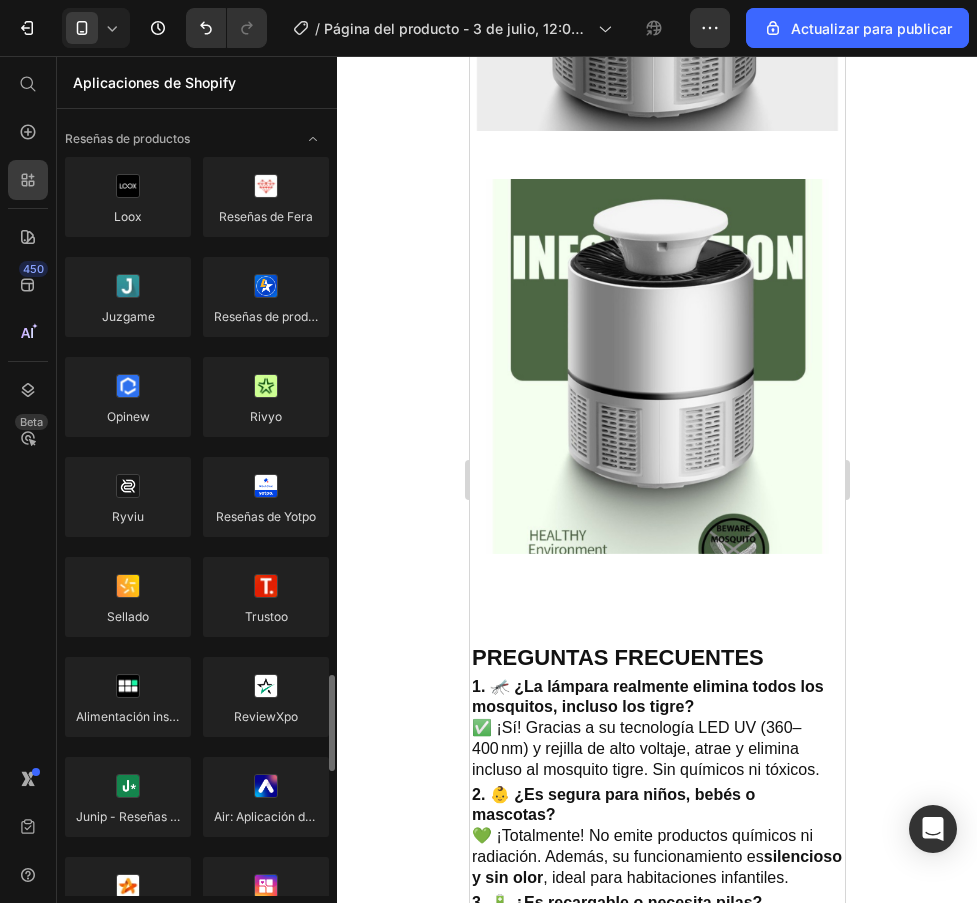 scroll, scrollTop: 500, scrollLeft: 0, axis: vertical 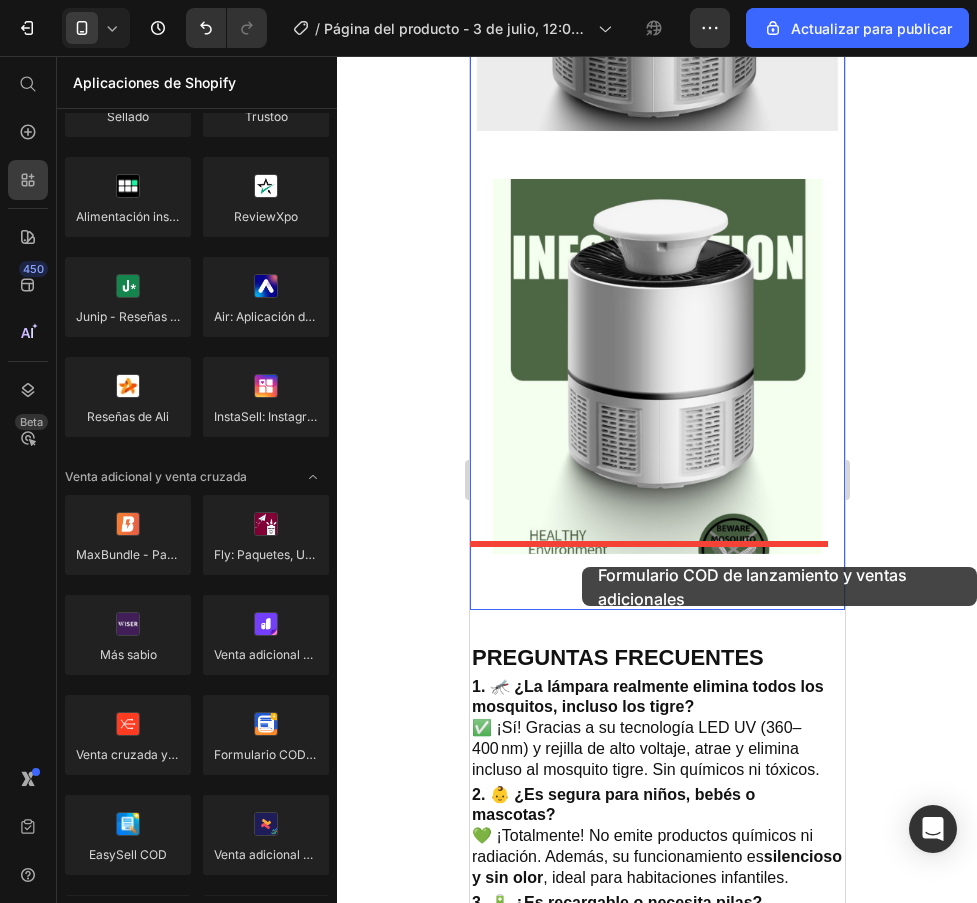drag, startPoint x: 745, startPoint y: 795, endPoint x: 931, endPoint y: 612, distance: 260.93103 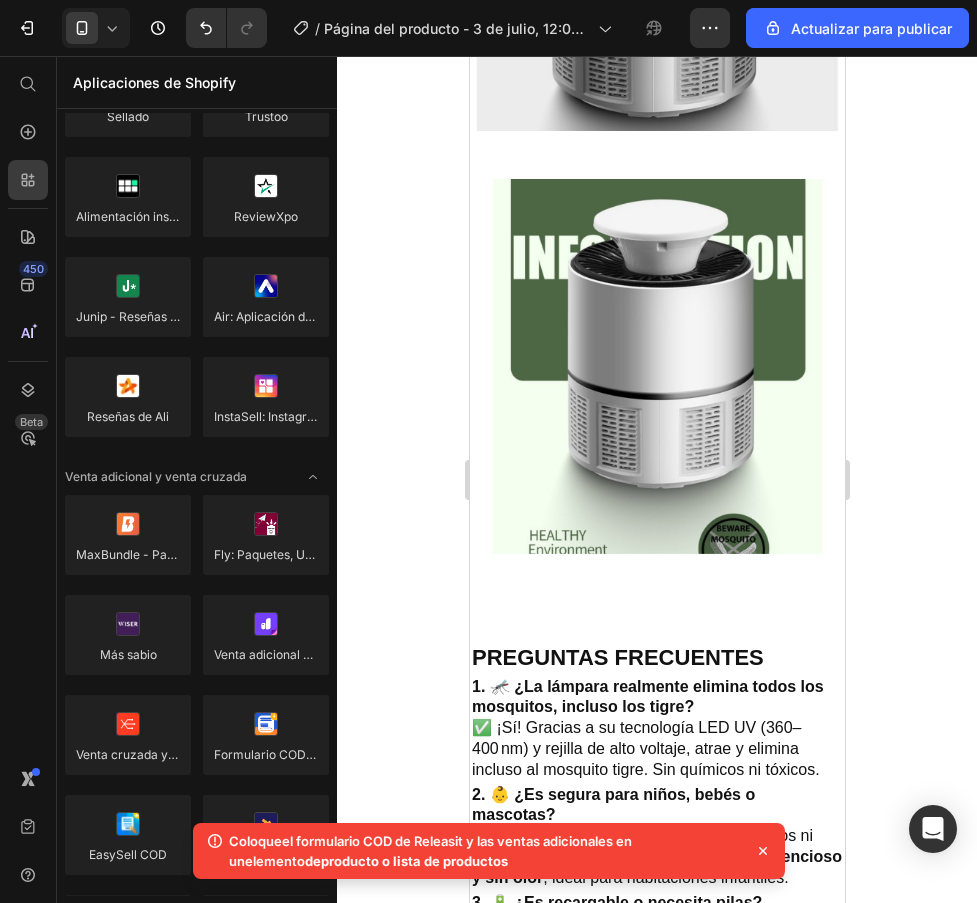 click 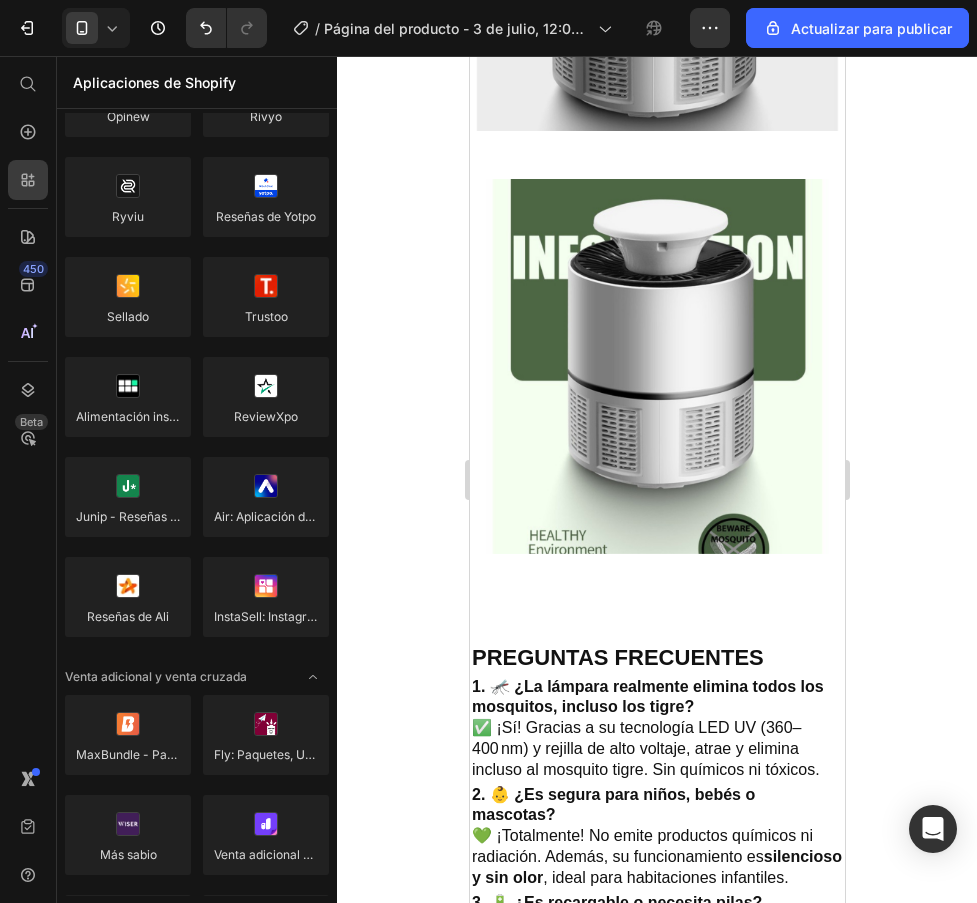scroll, scrollTop: 0, scrollLeft: 0, axis: both 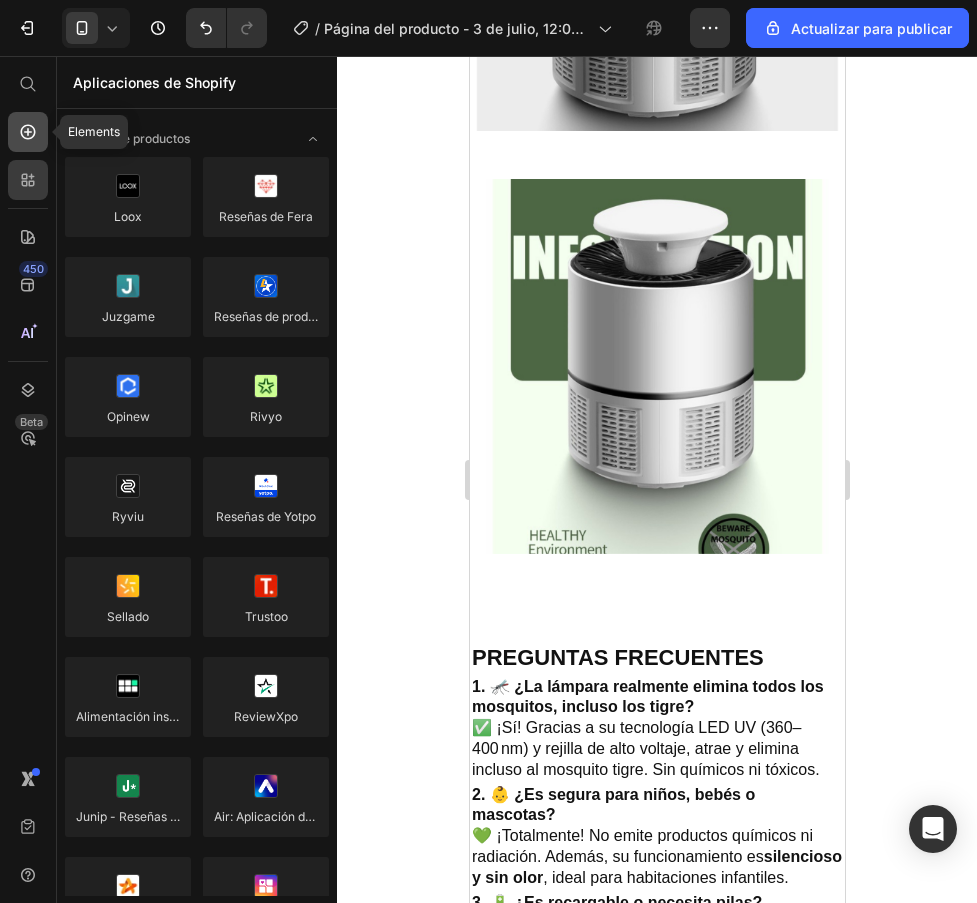 click 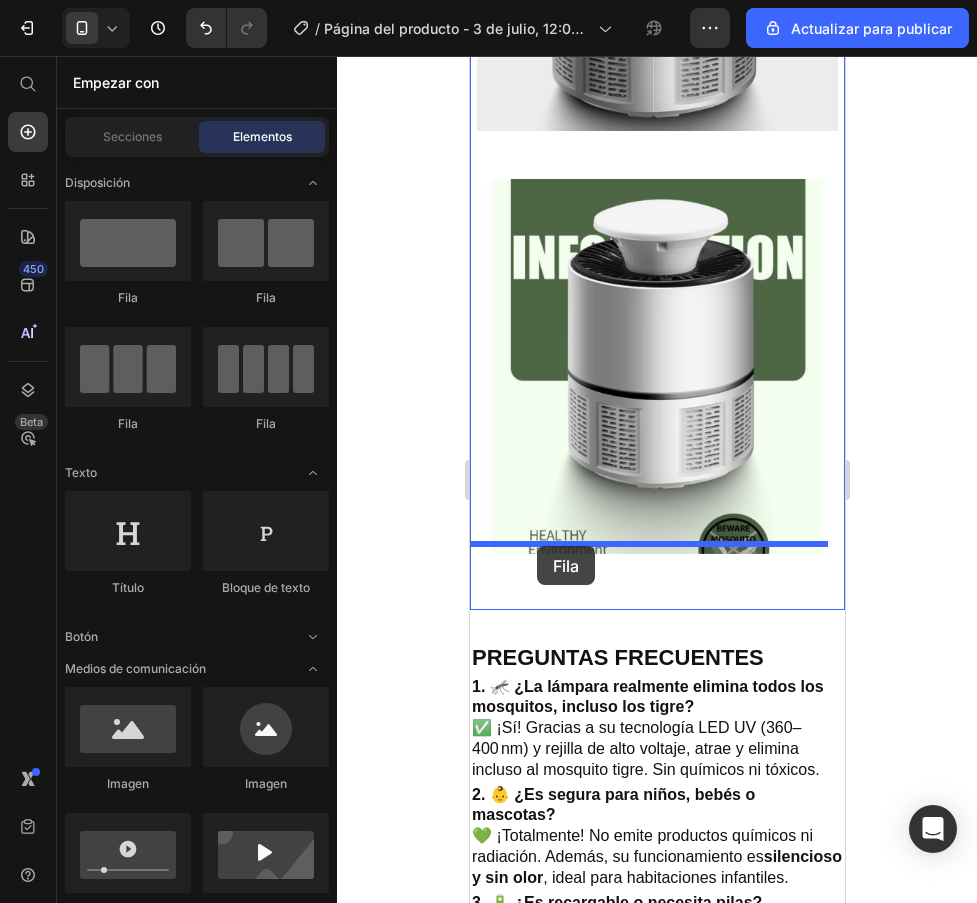 drag, startPoint x: 609, startPoint y: 302, endPoint x: 536, endPoint y: 546, distance: 254.68608 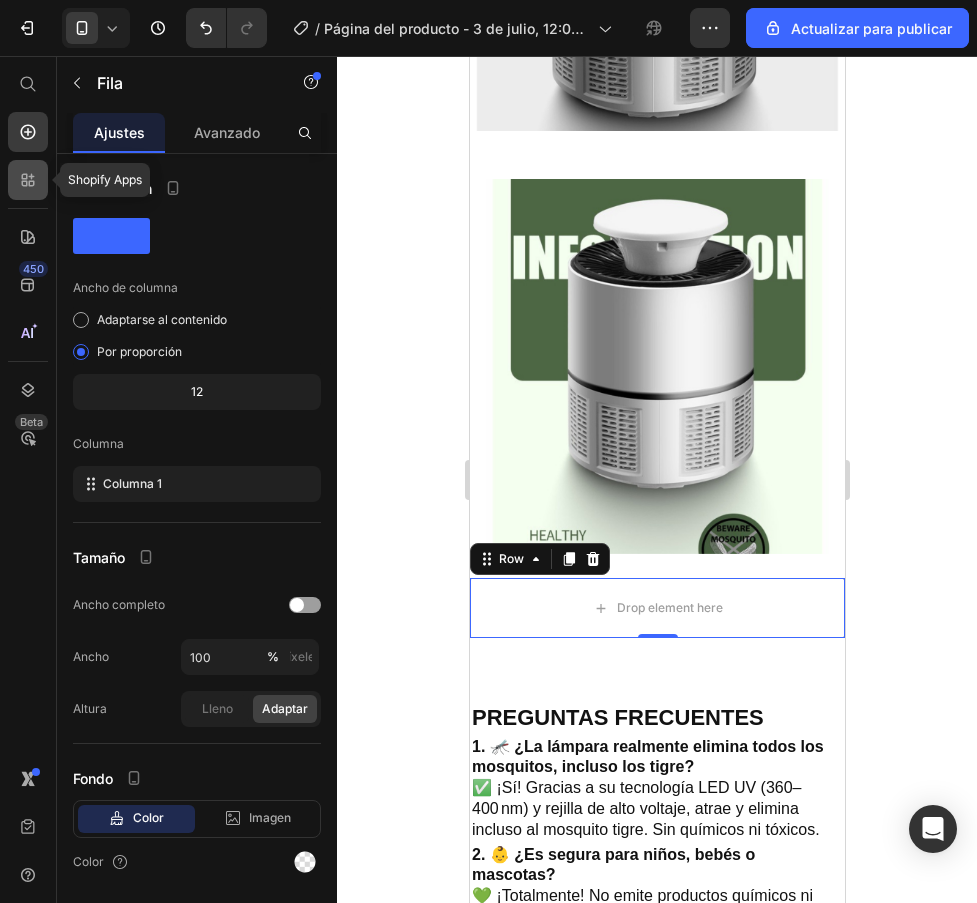 click 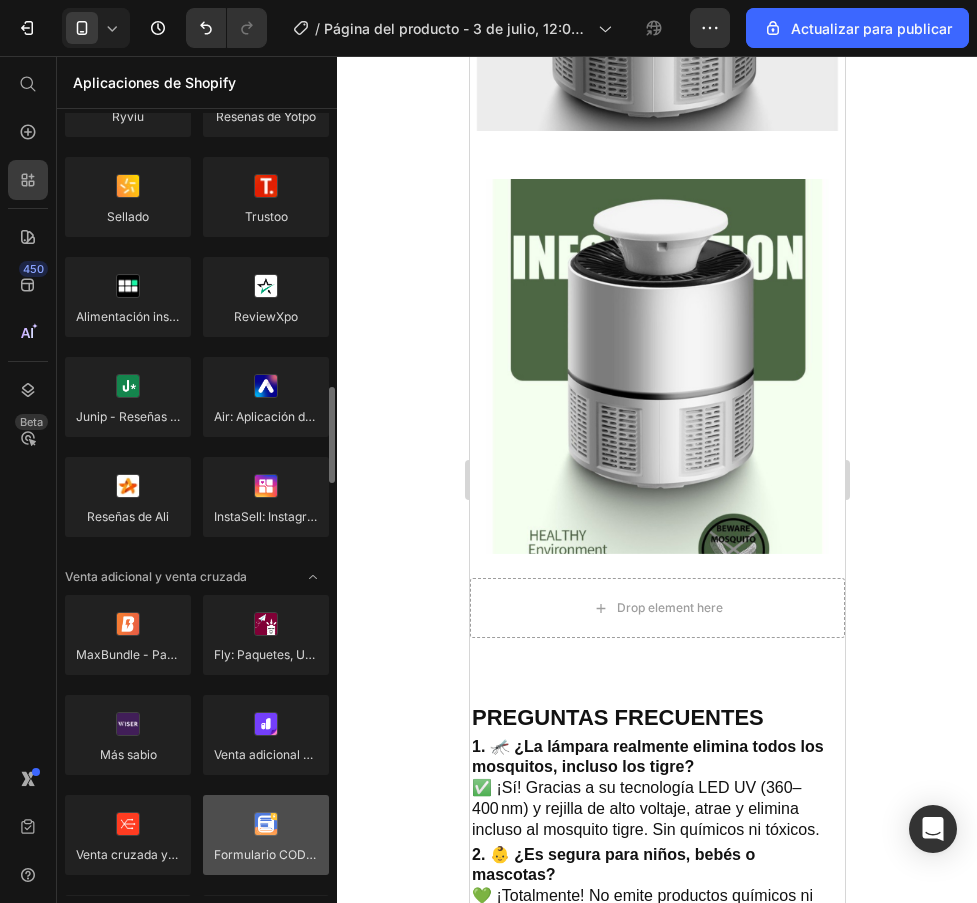 scroll, scrollTop: 600, scrollLeft: 0, axis: vertical 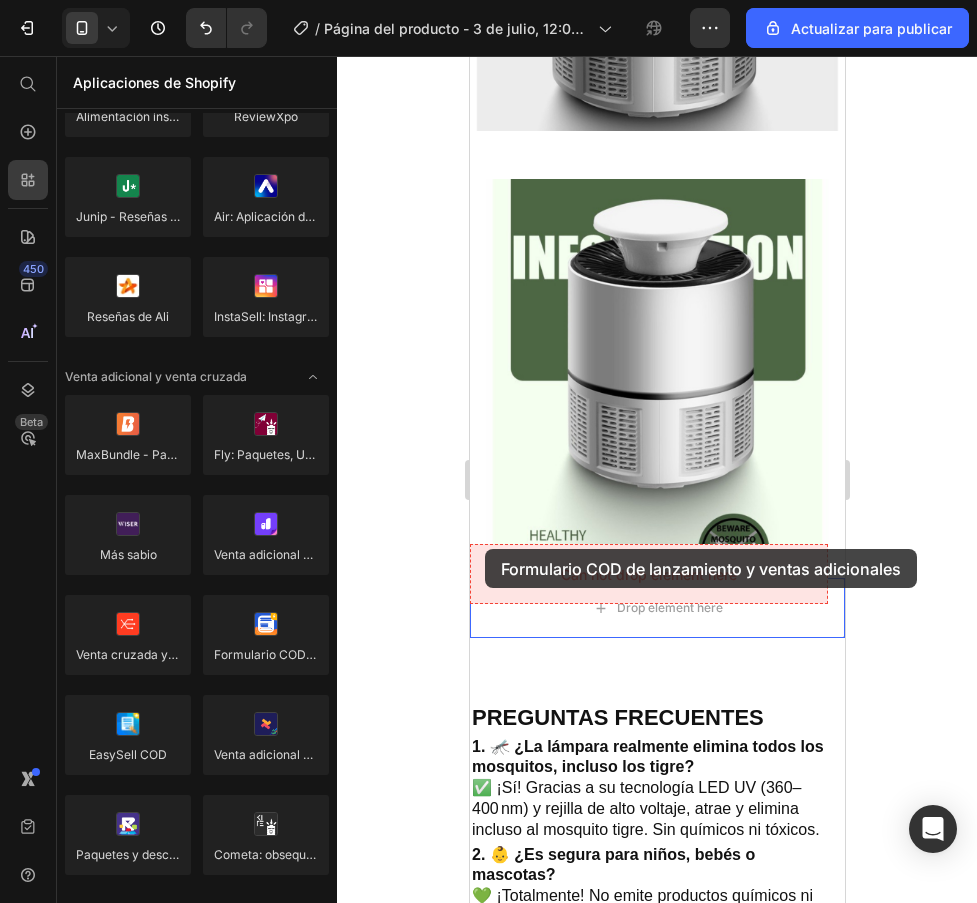 drag, startPoint x: 728, startPoint y: 682, endPoint x: 484, endPoint y: 549, distance: 277.89386 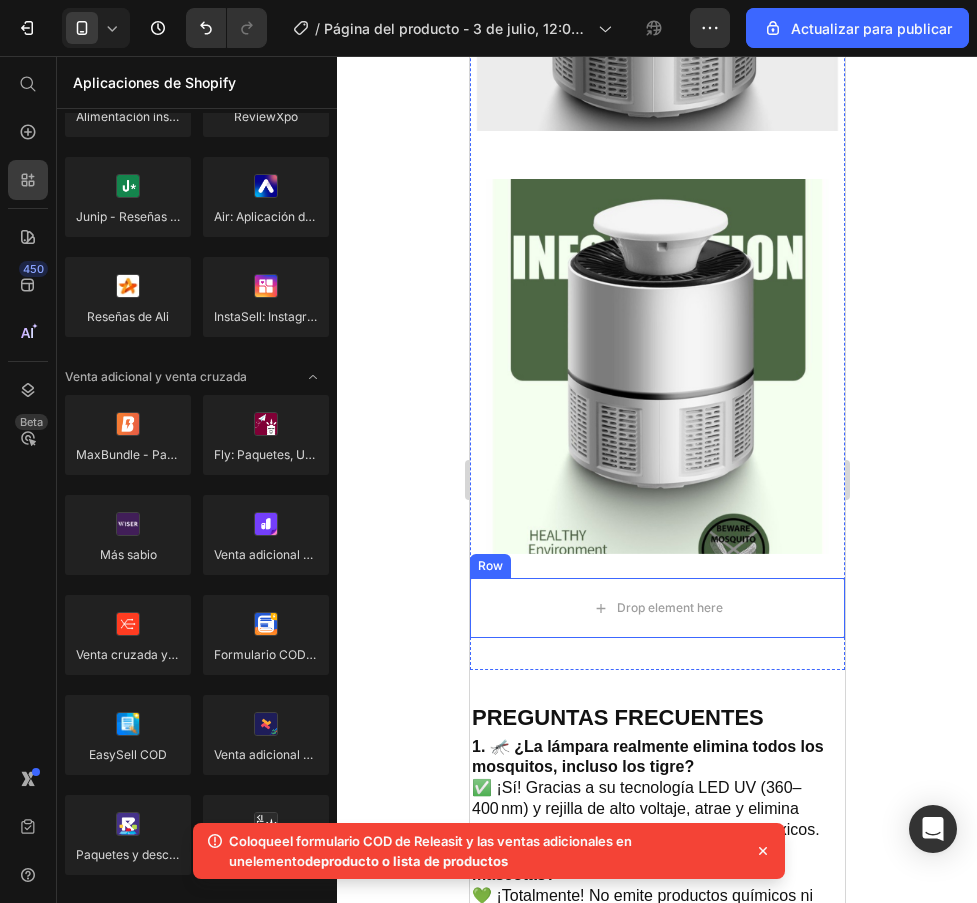 click on "Row" at bounding box center (489, 566) 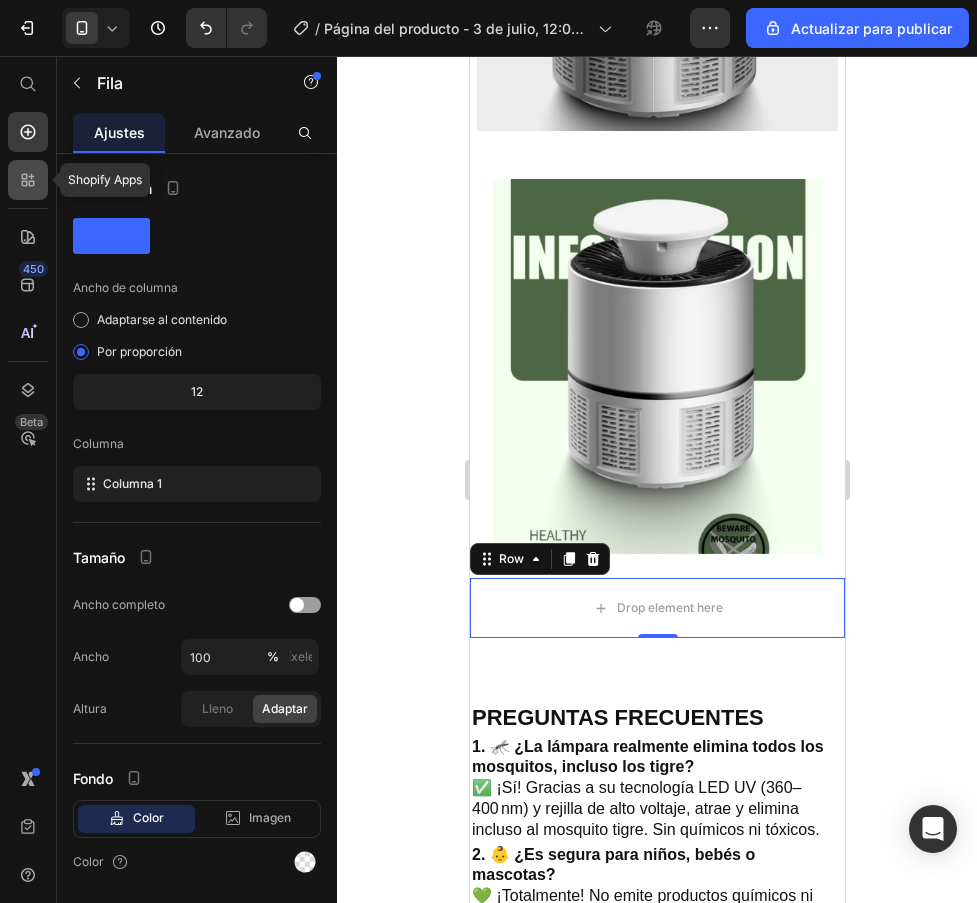 click 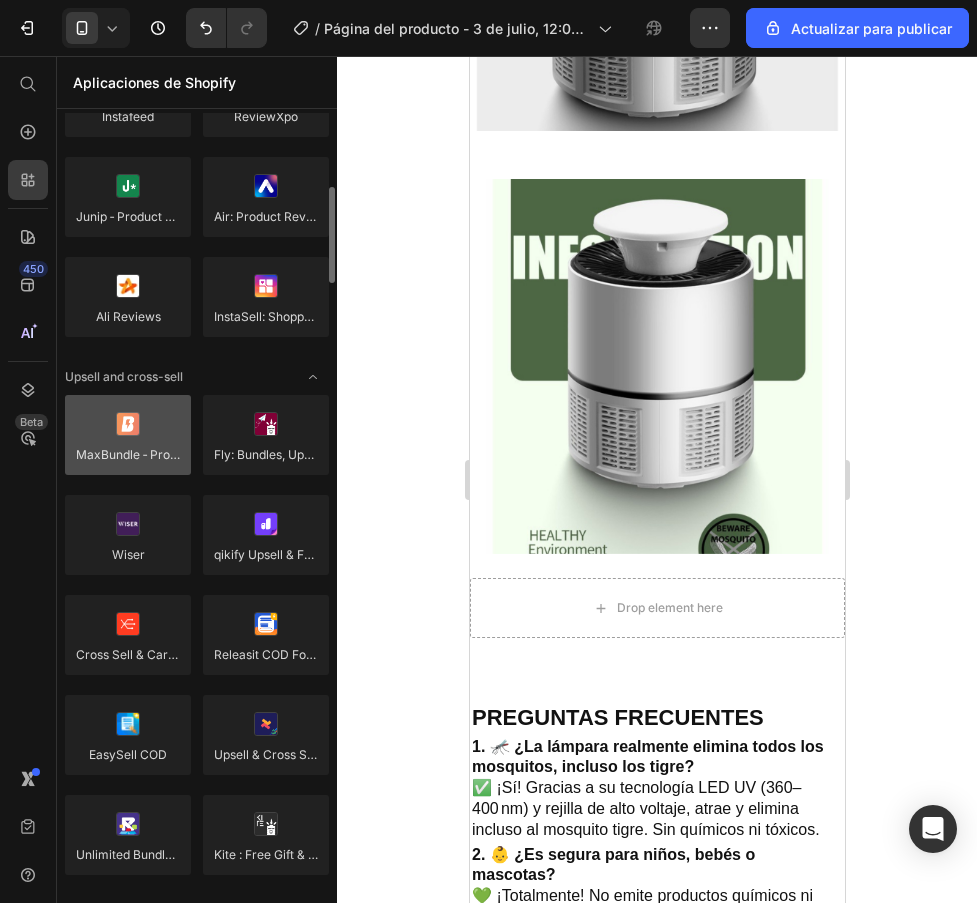 drag, startPoint x: 159, startPoint y: 390, endPoint x: 180, endPoint y: 451, distance: 64.513565 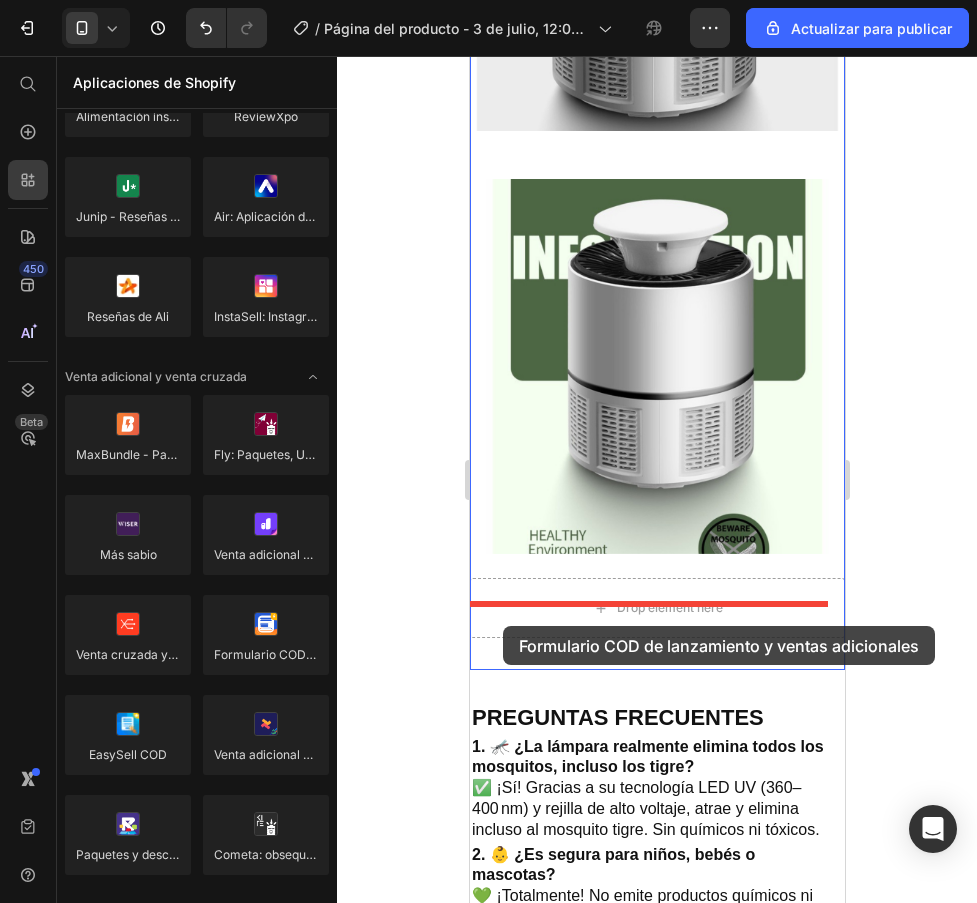 drag, startPoint x: 738, startPoint y: 698, endPoint x: 502, endPoint y: 626, distance: 246.73872 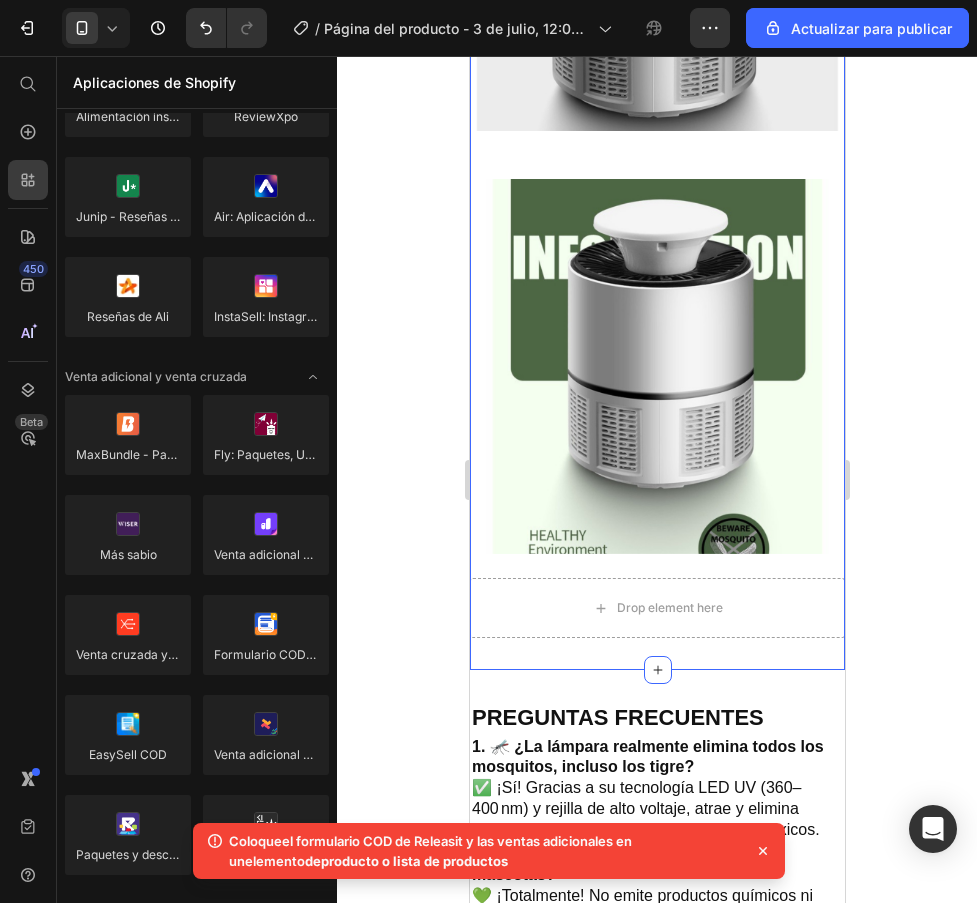 click on "Image Image Row
Drop element here Row Section 6" at bounding box center (656, 197) 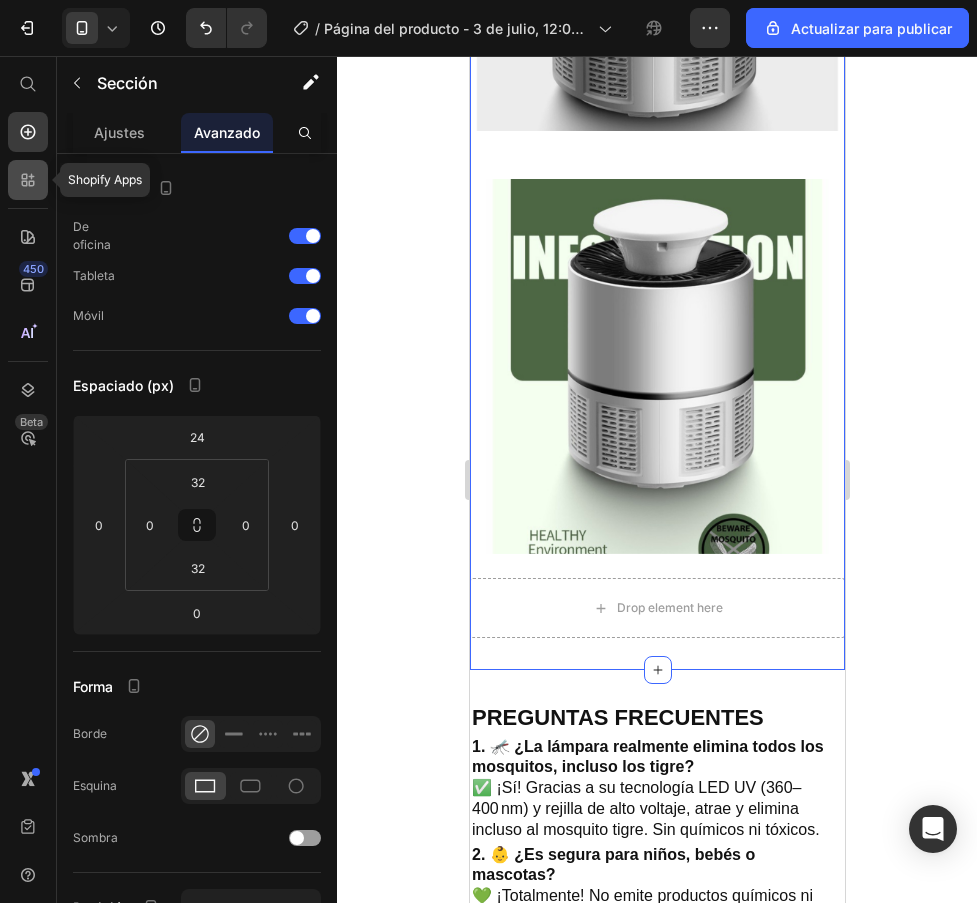 click 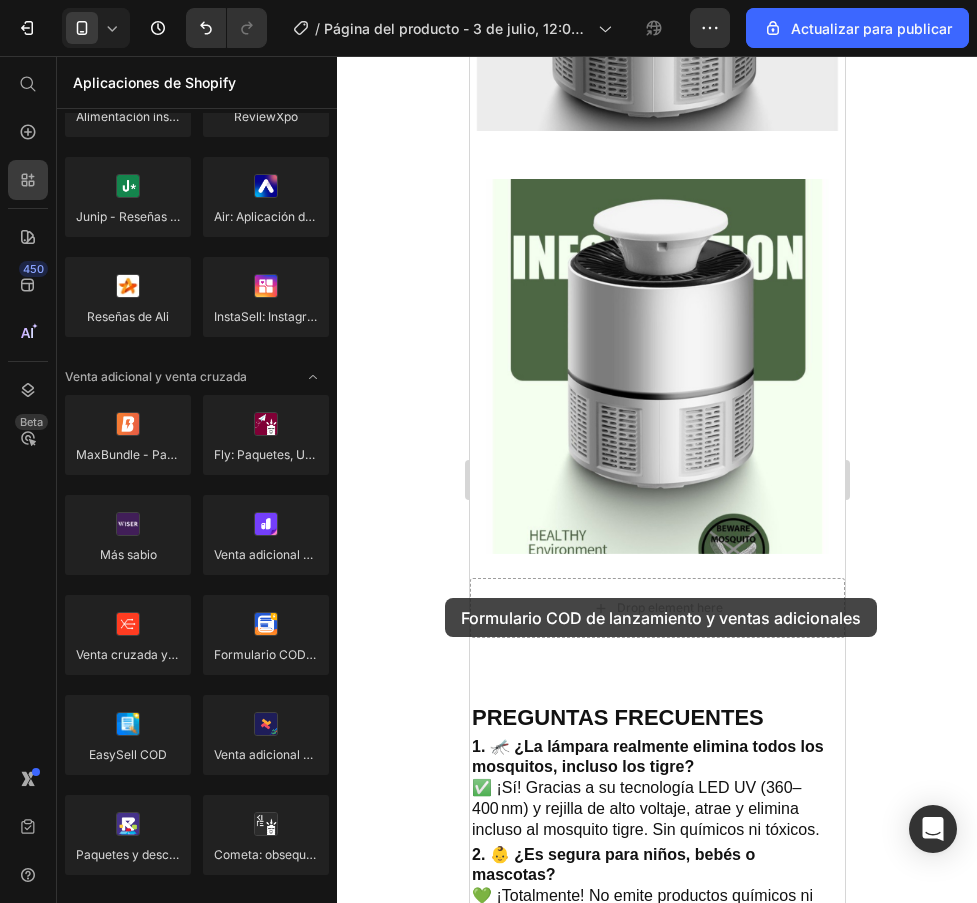 drag, startPoint x: 280, startPoint y: 645, endPoint x: 445, endPoint y: 598, distance: 171.5634 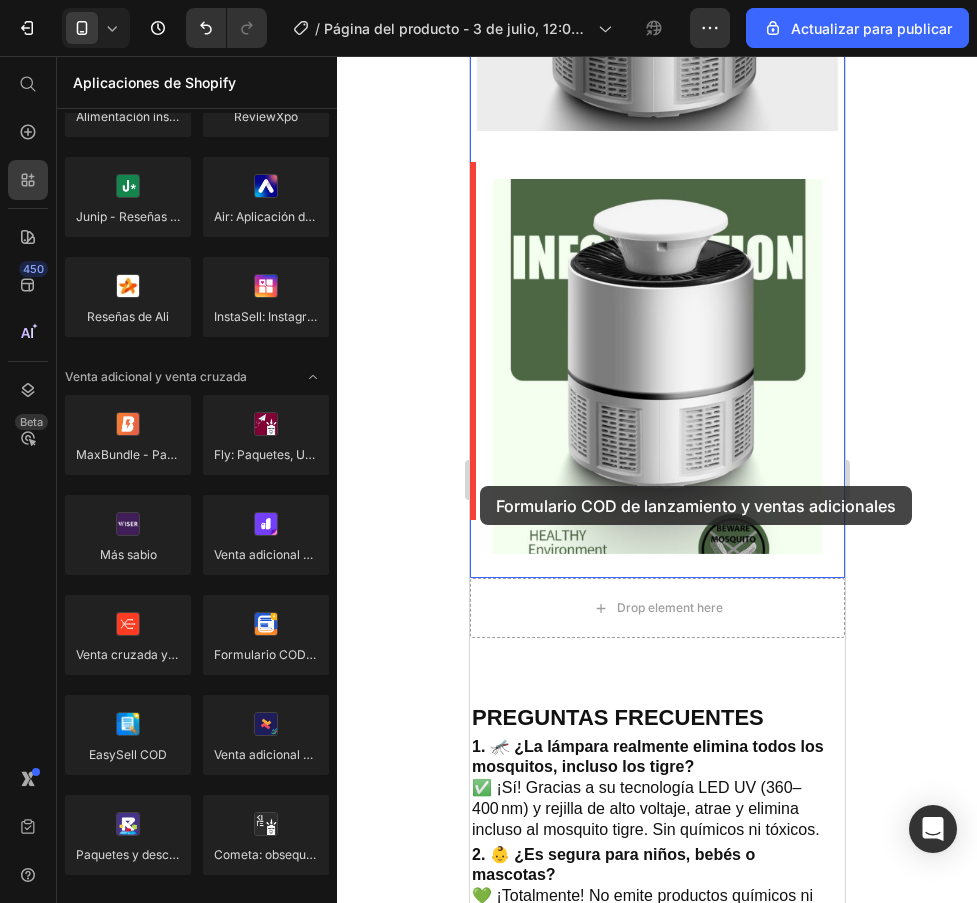 drag, startPoint x: 748, startPoint y: 676, endPoint x: 479, endPoint y: 486, distance: 329.33417 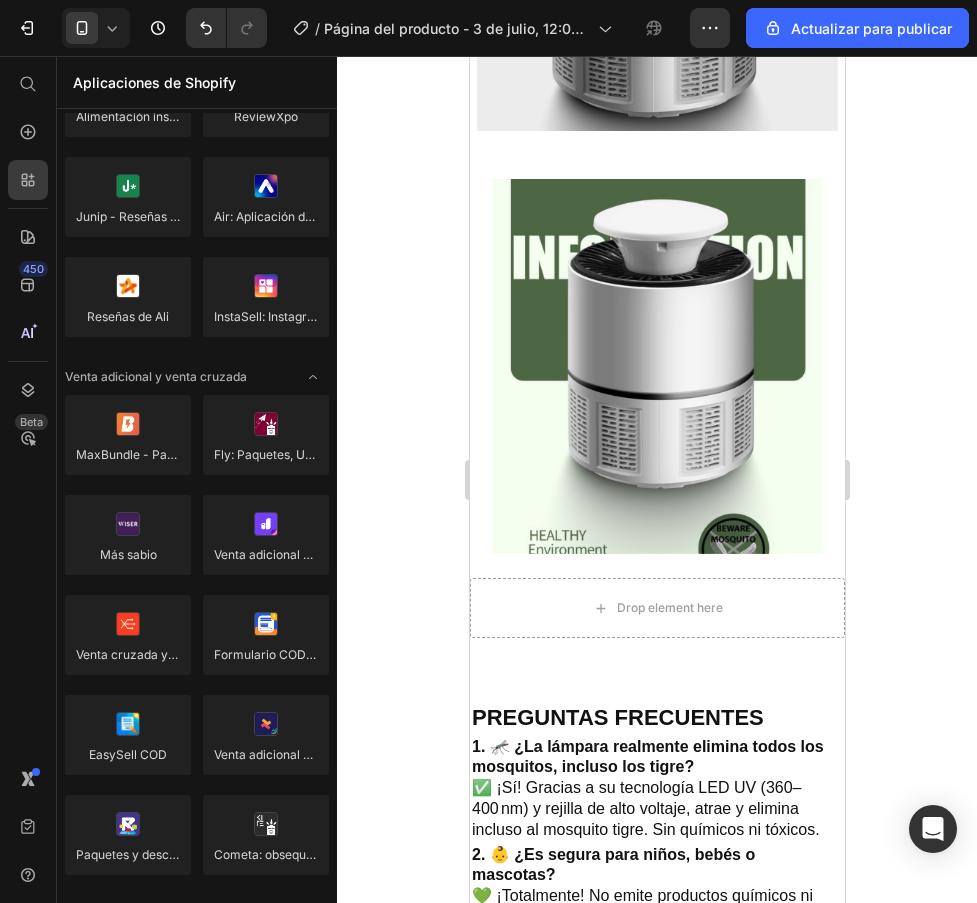 click on "2. 👶 ¿Es segura para niños, bebés o mascotas? 💚 ¡Totalmente! No emite productos químicos ni radiación. Además, su funcionamiento es  silencioso y sin olor , ideal para habitaciones infantiles." at bounding box center (656, 897) 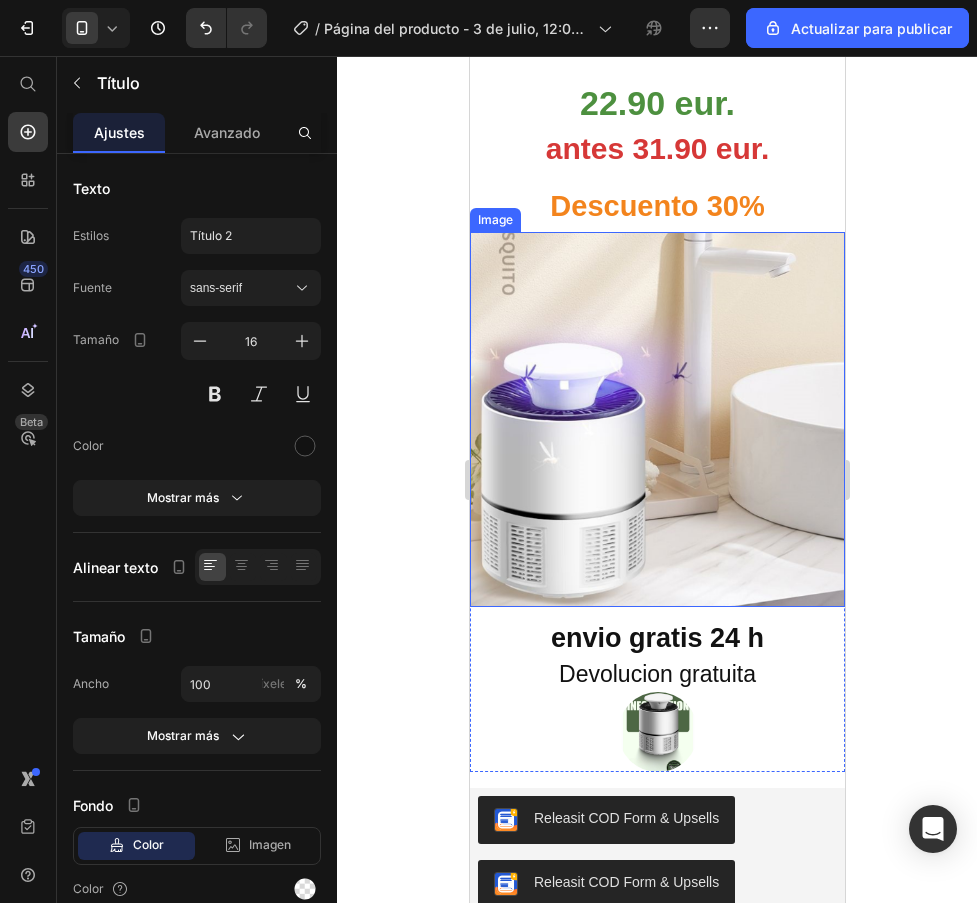 scroll, scrollTop: 300, scrollLeft: 0, axis: vertical 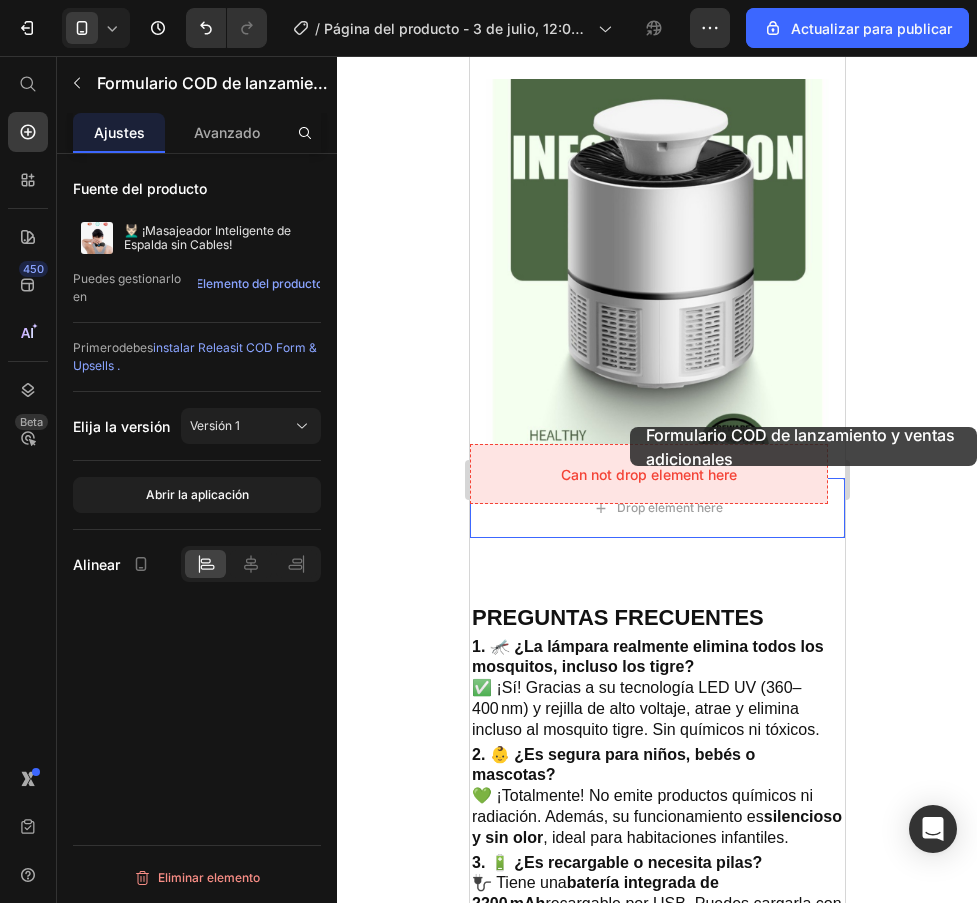 drag, startPoint x: 610, startPoint y: 769, endPoint x: 626, endPoint y: 420, distance: 349.36658 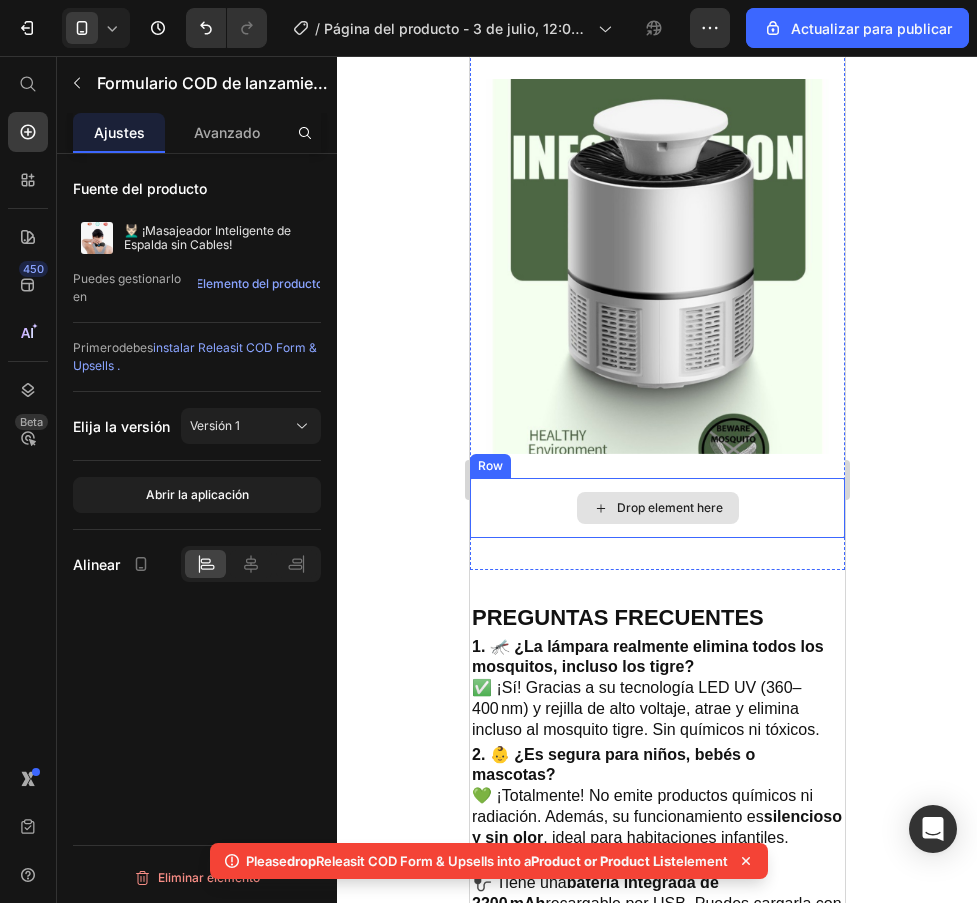 scroll, scrollTop: 2748, scrollLeft: 0, axis: vertical 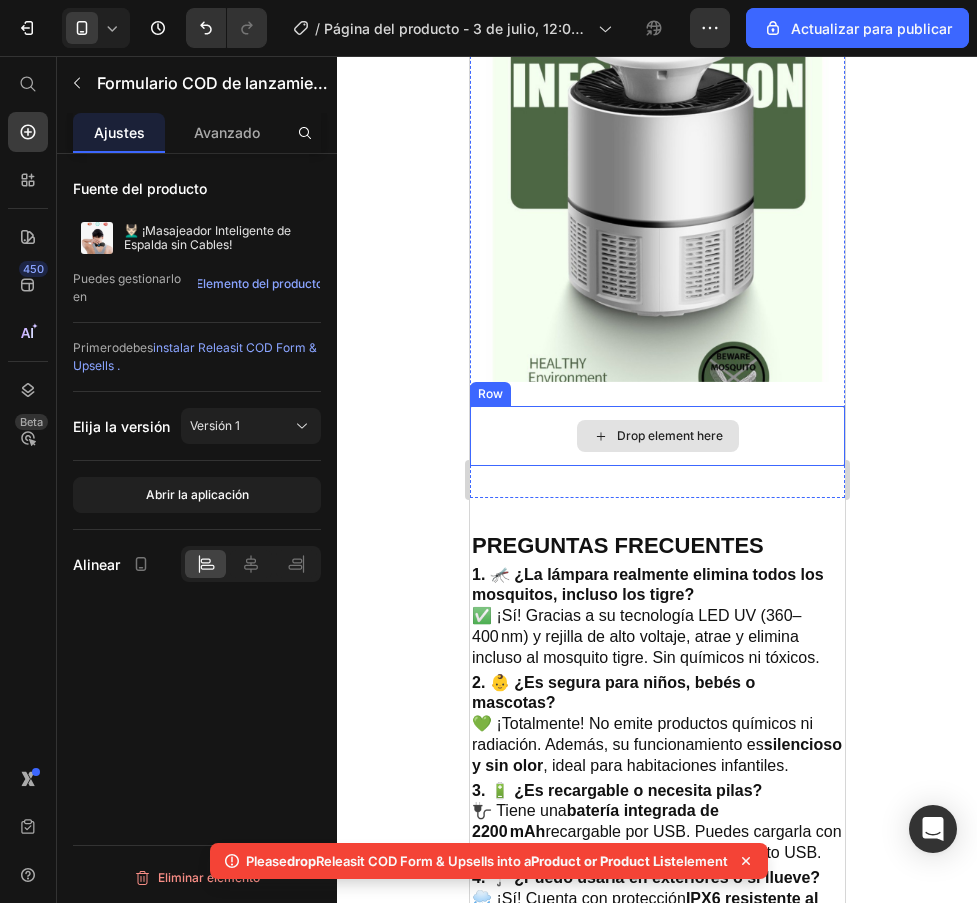 click on "Drop element here" at bounding box center (657, 436) 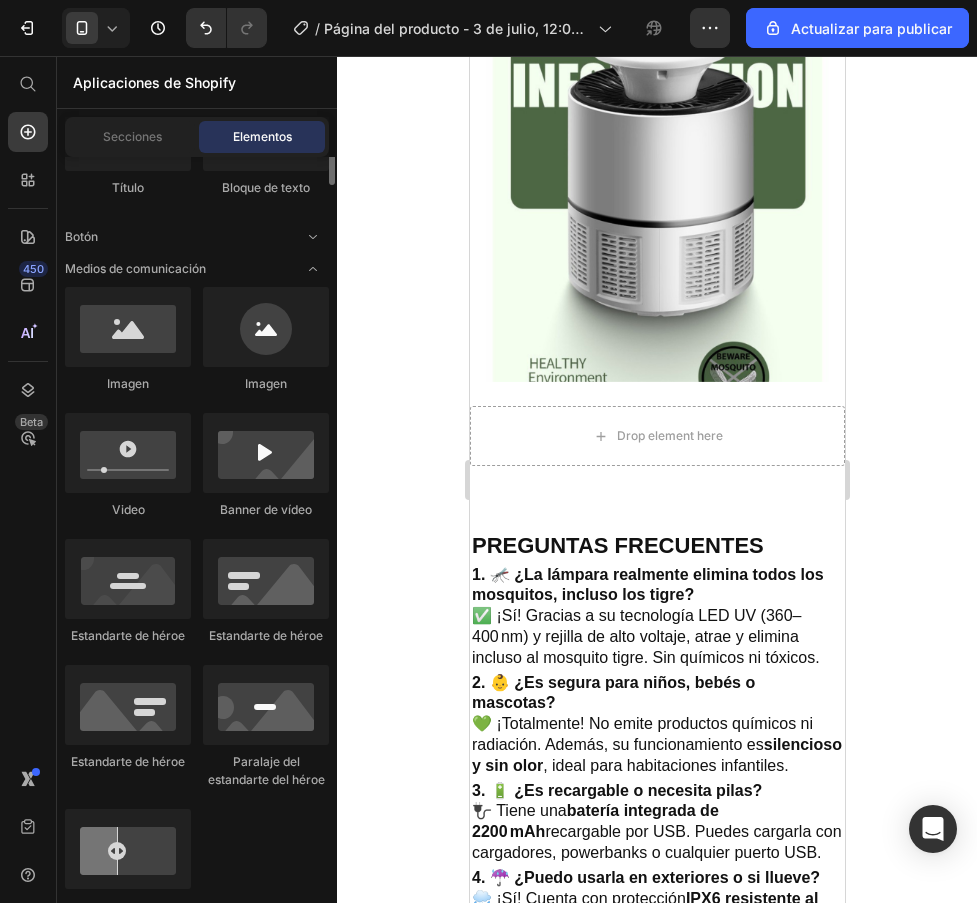 scroll, scrollTop: 200, scrollLeft: 0, axis: vertical 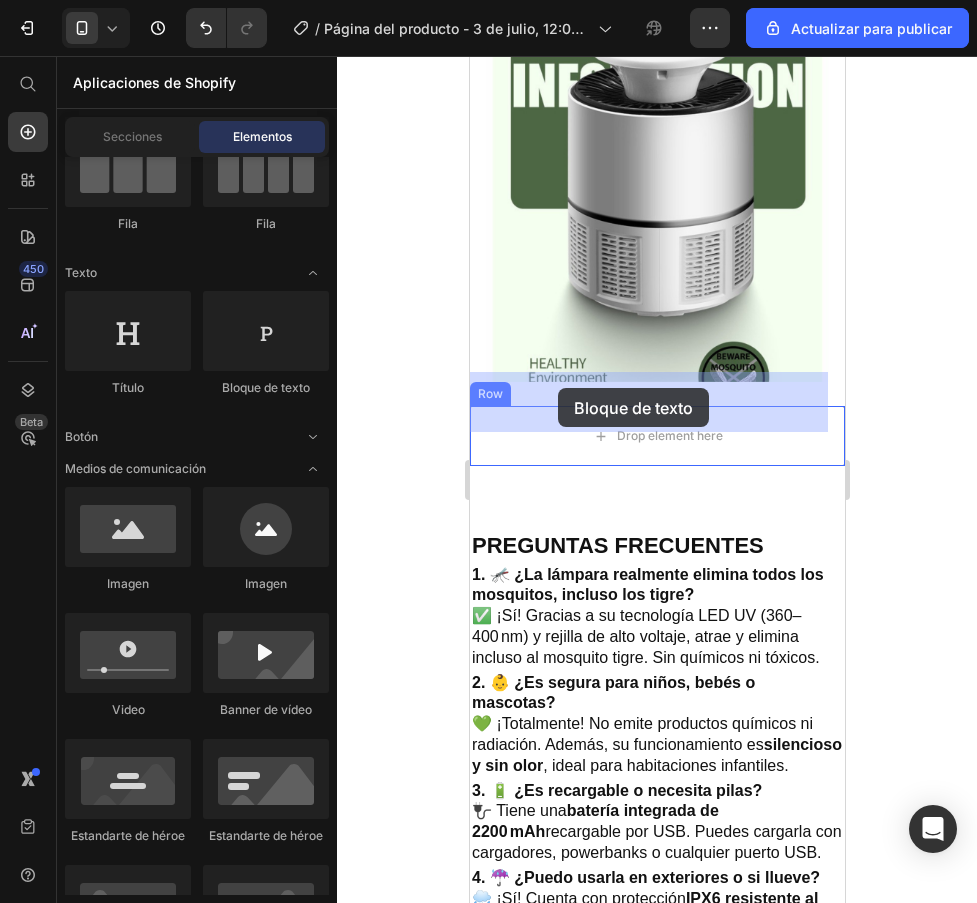 drag, startPoint x: 738, startPoint y: 397, endPoint x: 557, endPoint y: 388, distance: 181.22362 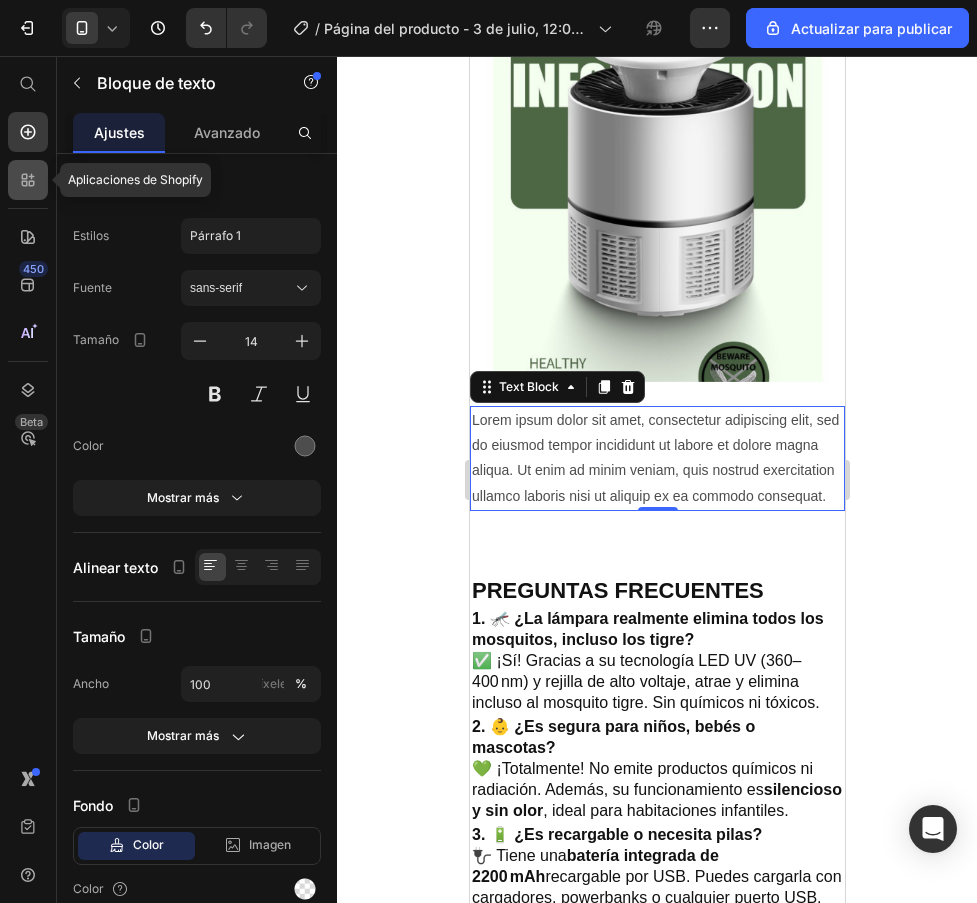 click 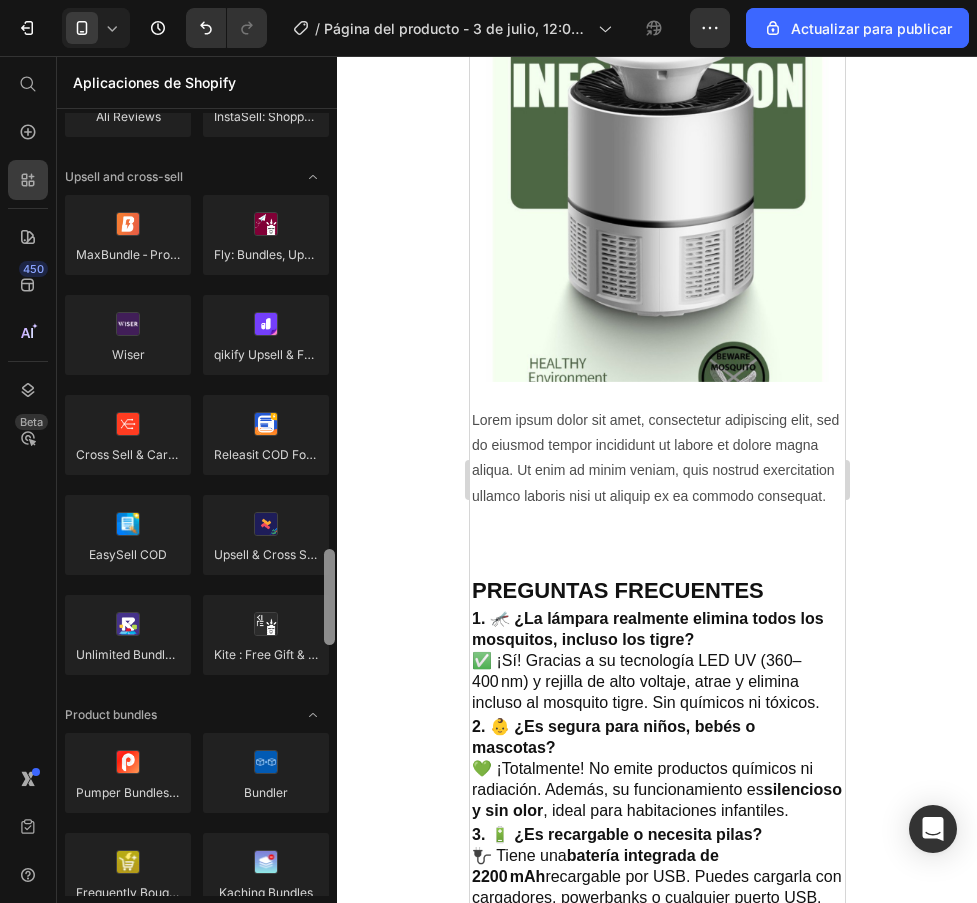 scroll, scrollTop: 1100, scrollLeft: 0, axis: vertical 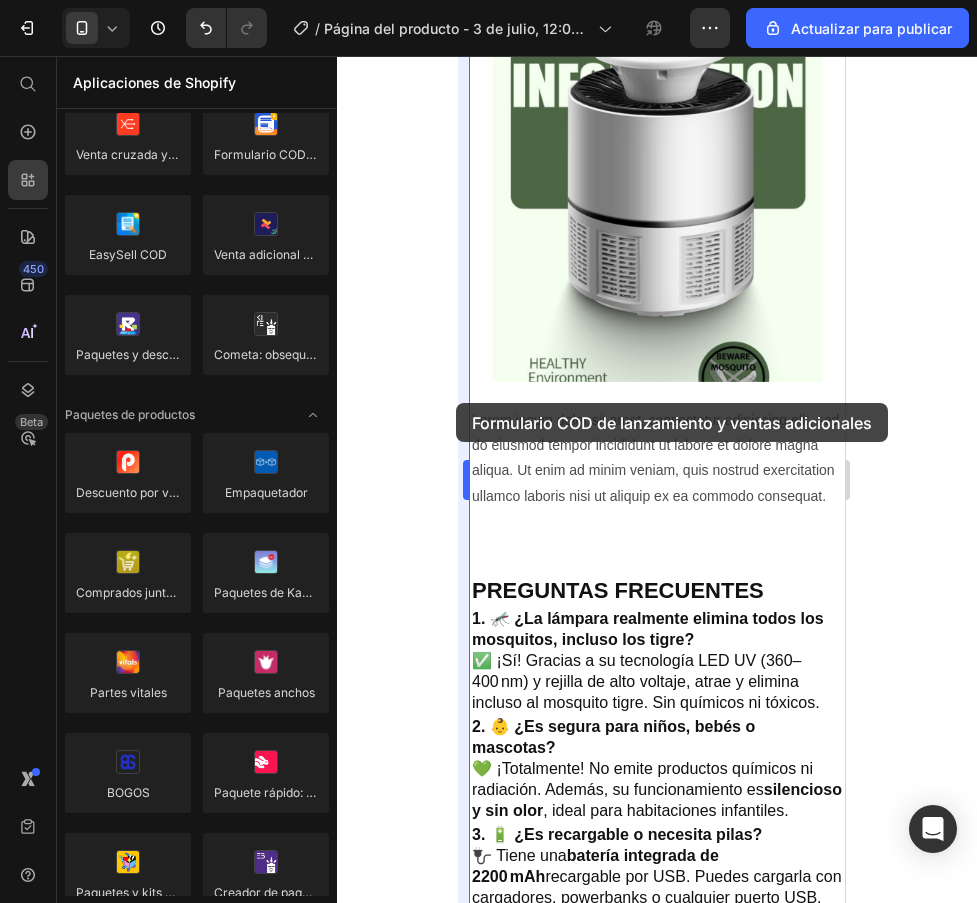drag, startPoint x: 295, startPoint y: 149, endPoint x: 464, endPoint y: 404, distance: 305.9183 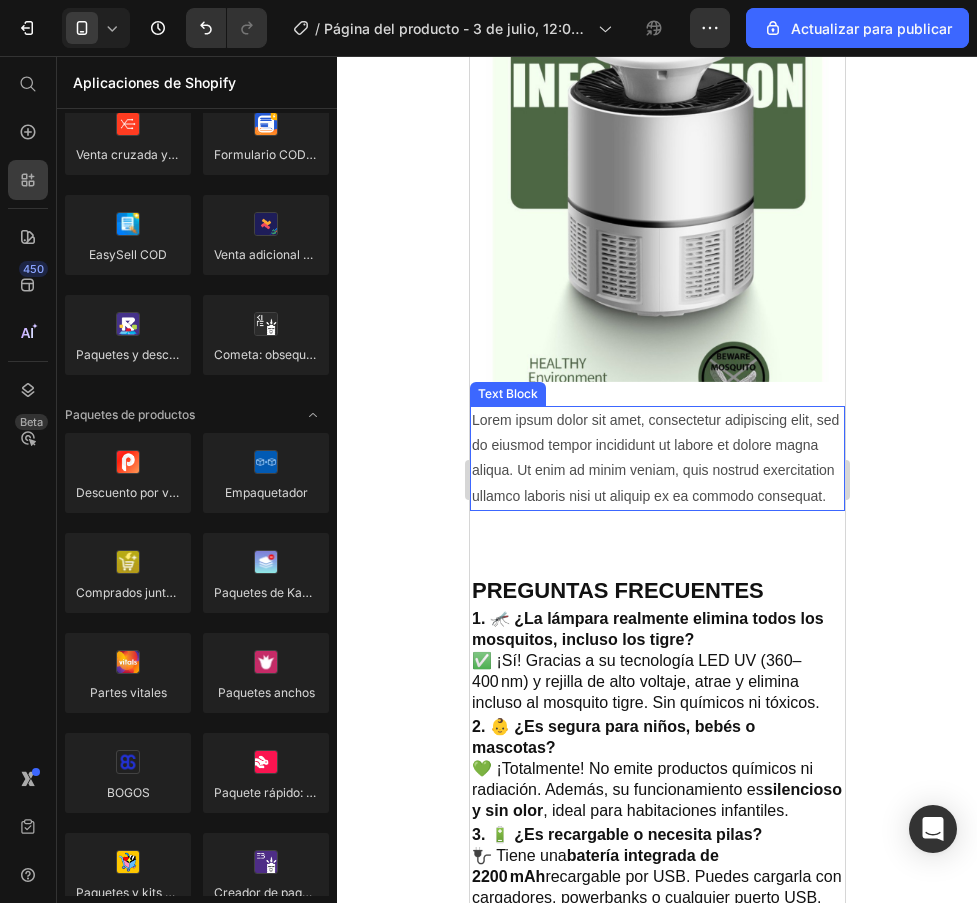 click on "Lorem ipsum dolor sit amet, consectetur adipiscing elit, sed do eiusmod tempor incididunt ut labore et dolore magna aliqua. Ut enim ad minim veniam, quis nostrud exercitation ullamco laboris nisi ut aliquip ex ea commodo consequat." at bounding box center (656, 458) 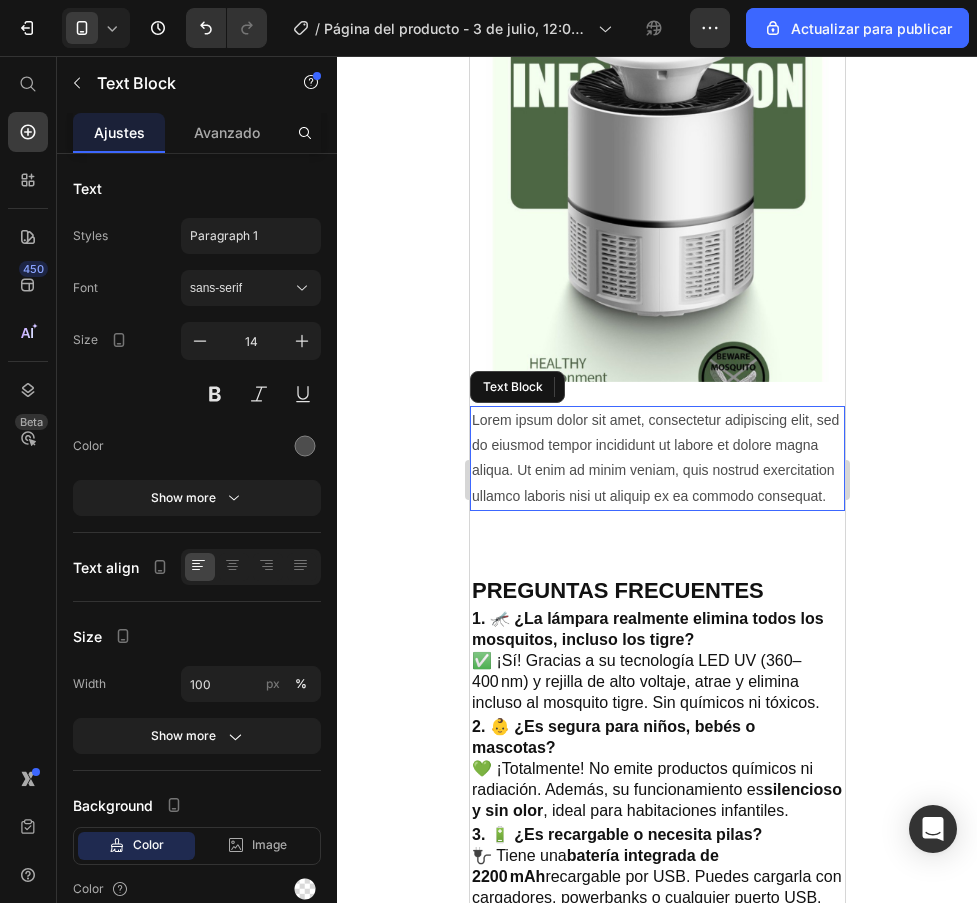 click on "Lorem ipsum dolor sit amet, consectetur adipiscing elit, sed do eiusmod tempor incididunt ut labore et dolore magna aliqua. Ut enim ad minim veniam, quis nostrud exercitation ullamco laboris nisi ut aliquip ex ea commodo consequat." at bounding box center (656, 458) 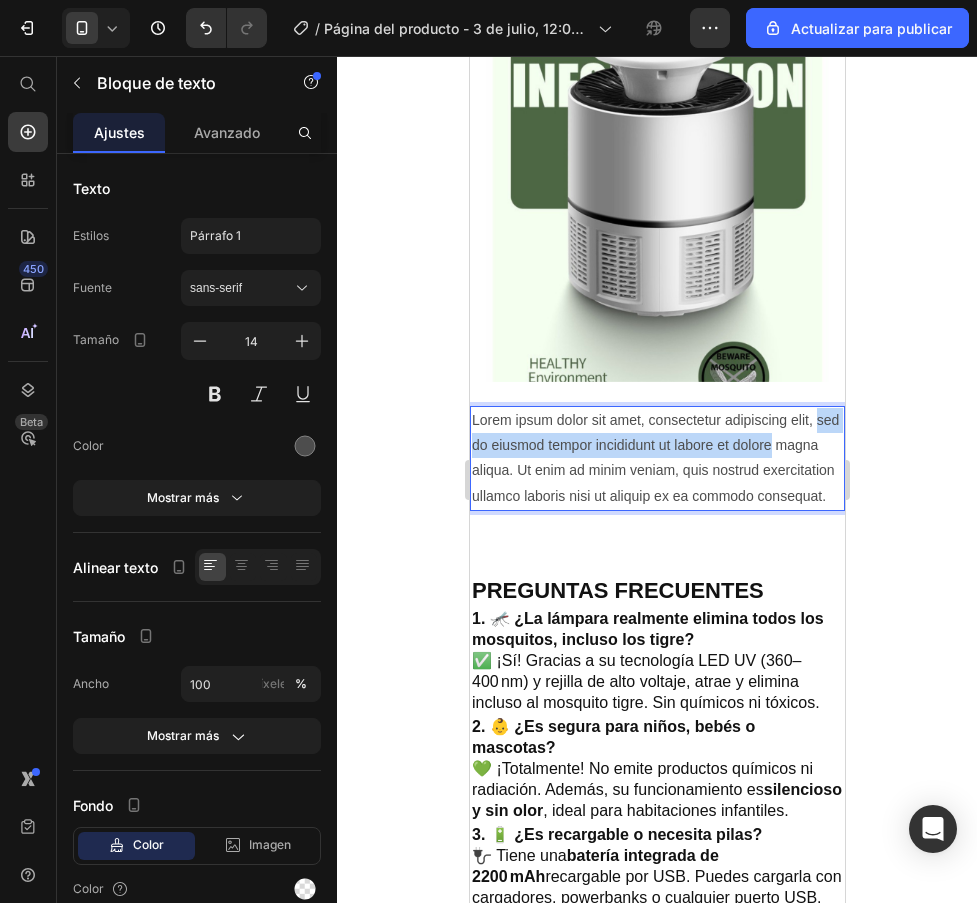 drag, startPoint x: 798, startPoint y: 411, endPoint x: 454, endPoint y: 406, distance: 344.03635 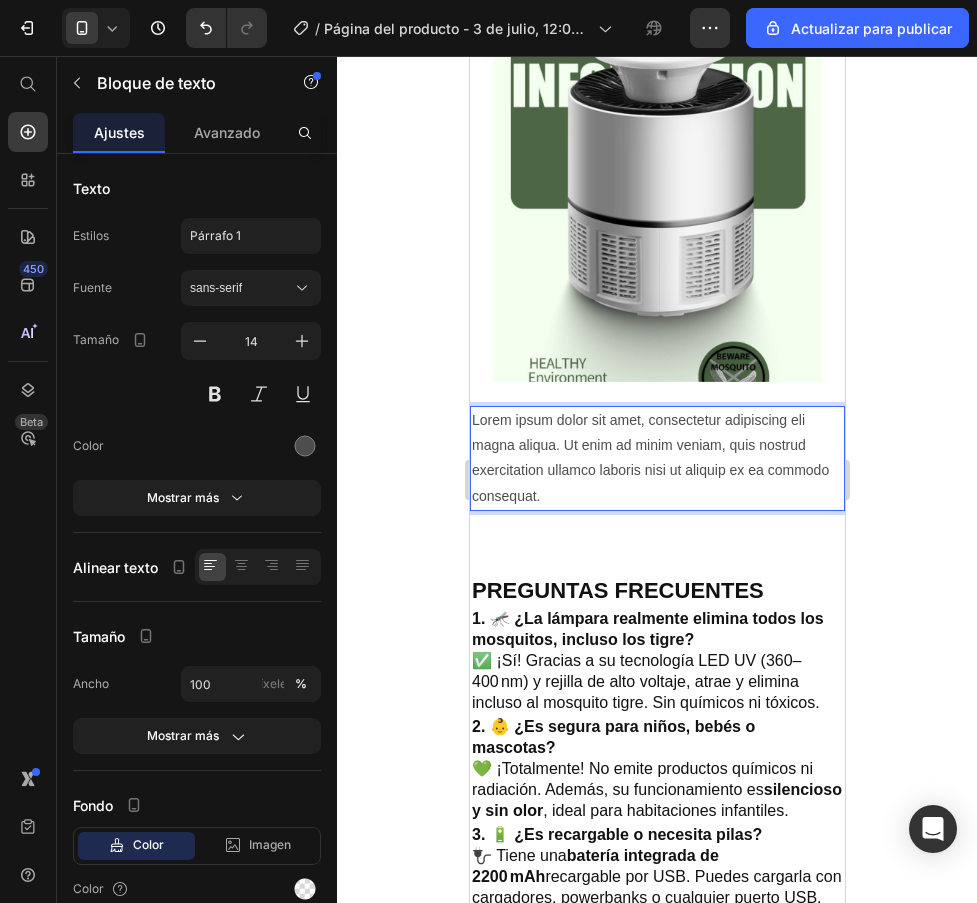 drag, startPoint x: 771, startPoint y: 430, endPoint x: 398, endPoint y: 401, distance: 374.12564 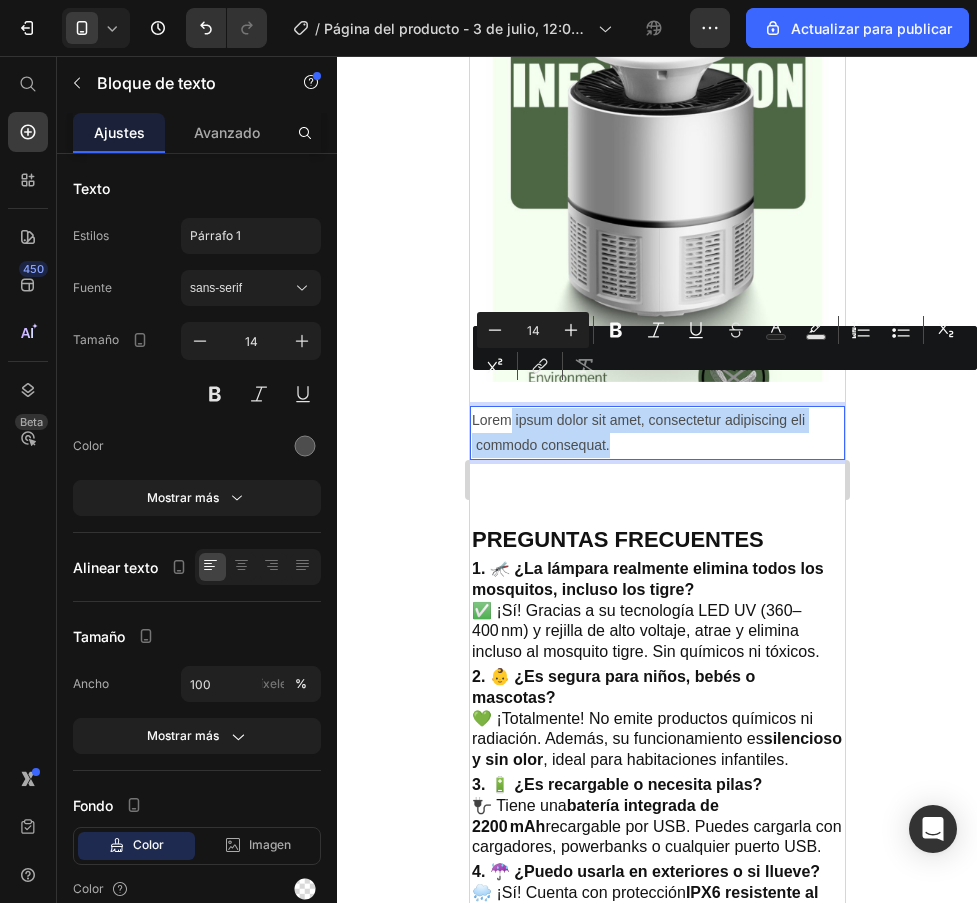 drag, startPoint x: 657, startPoint y: 410, endPoint x: 506, endPoint y: 380, distance: 153.9513 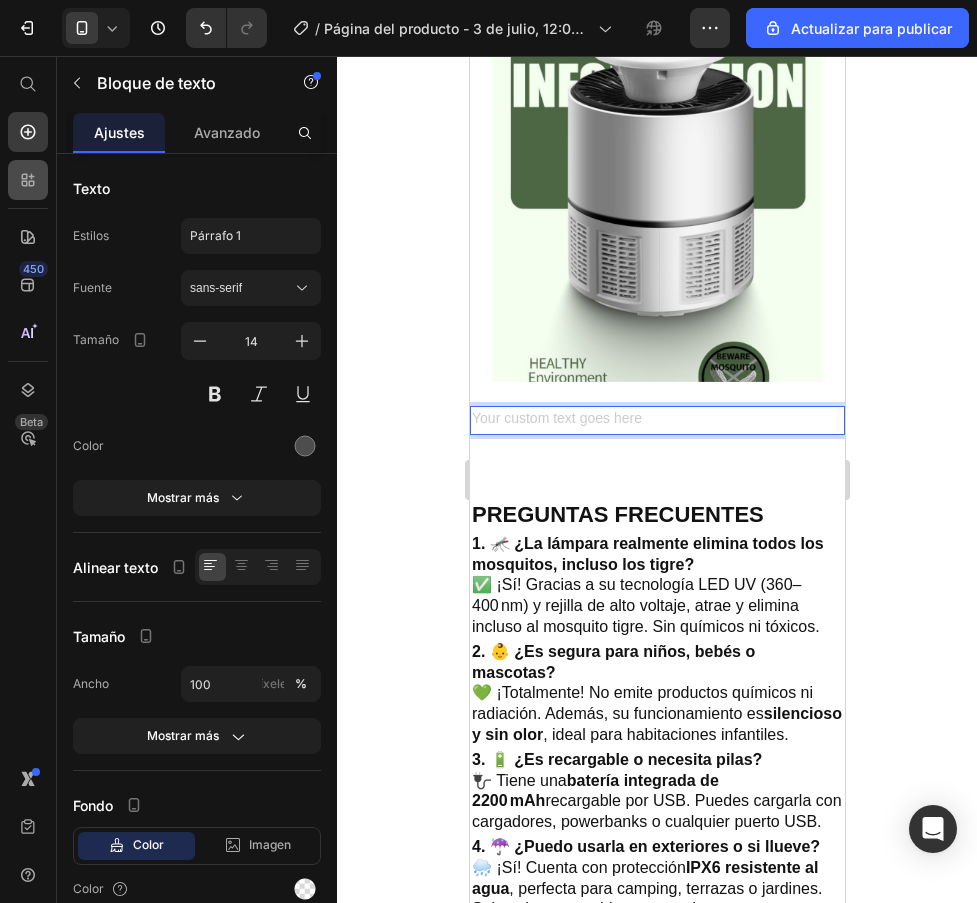 click 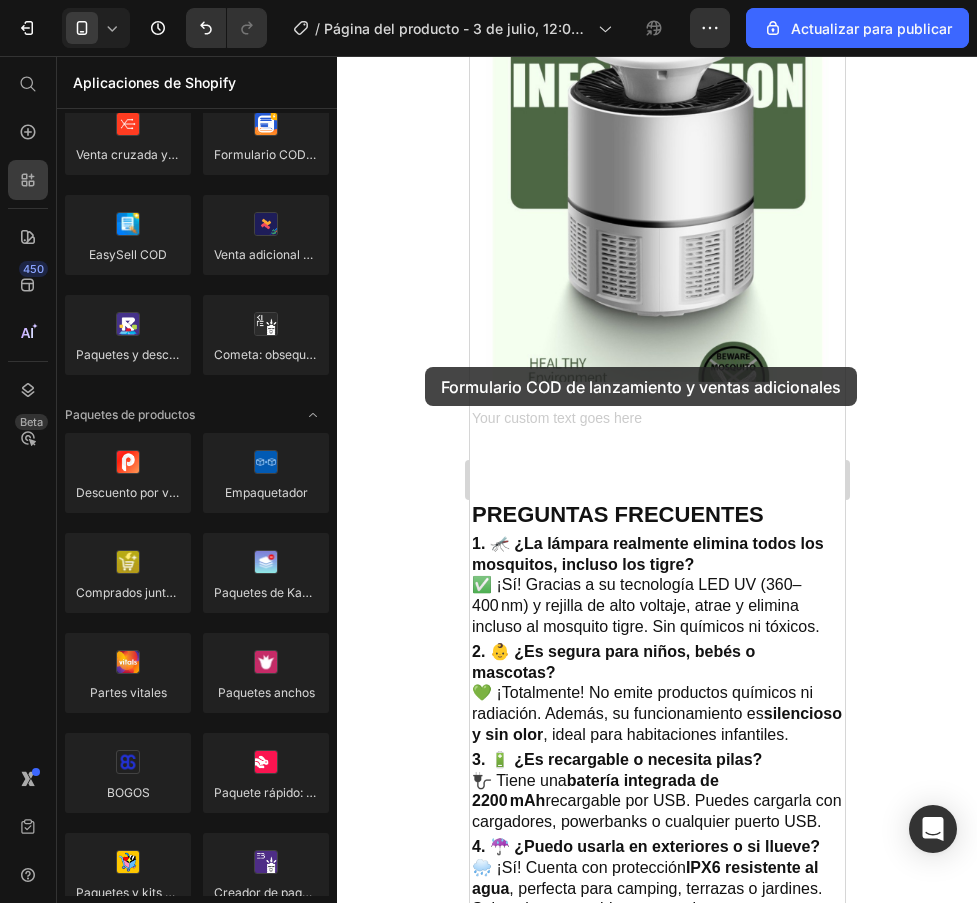 drag, startPoint x: 257, startPoint y: 152, endPoint x: 425, endPoint y: 367, distance: 272.85345 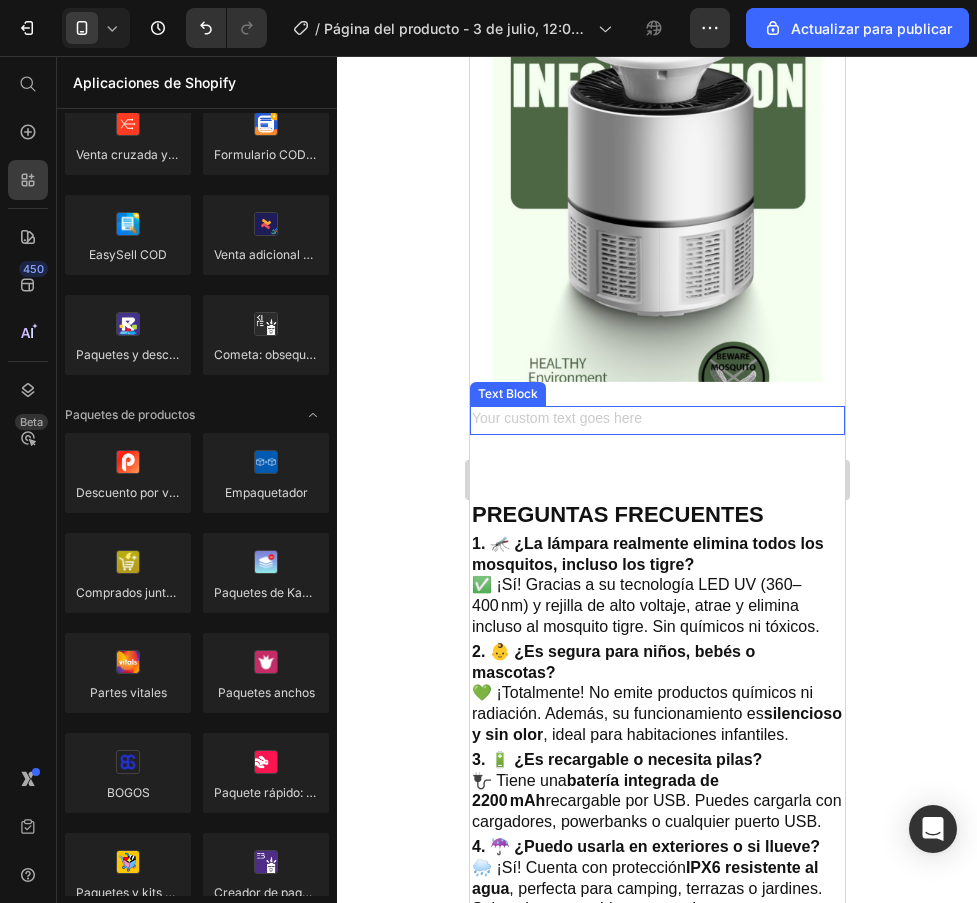 click at bounding box center [656, 420] 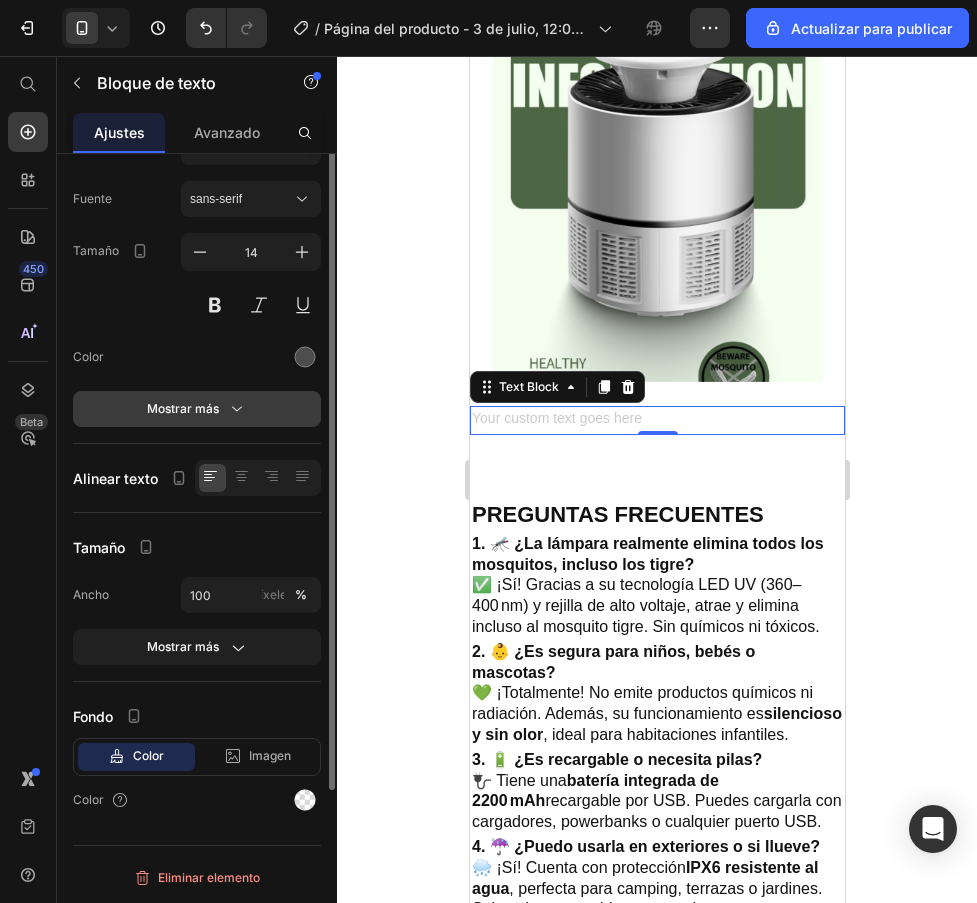 scroll, scrollTop: 0, scrollLeft: 0, axis: both 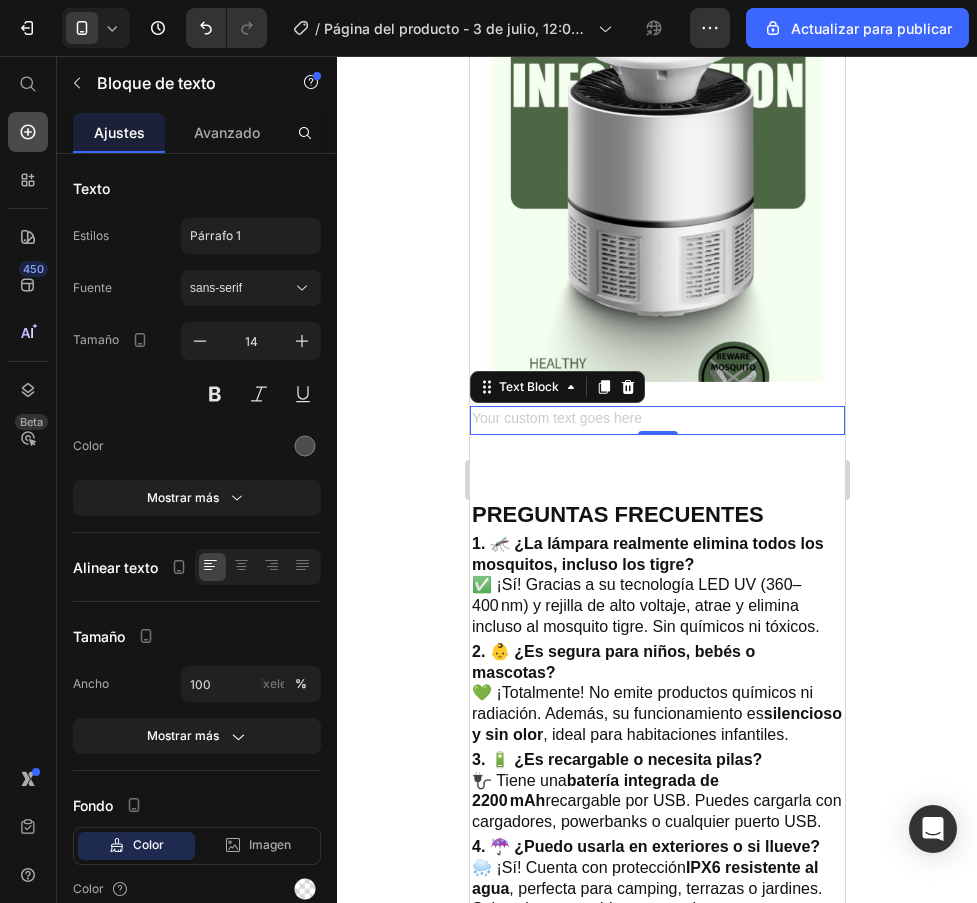 click 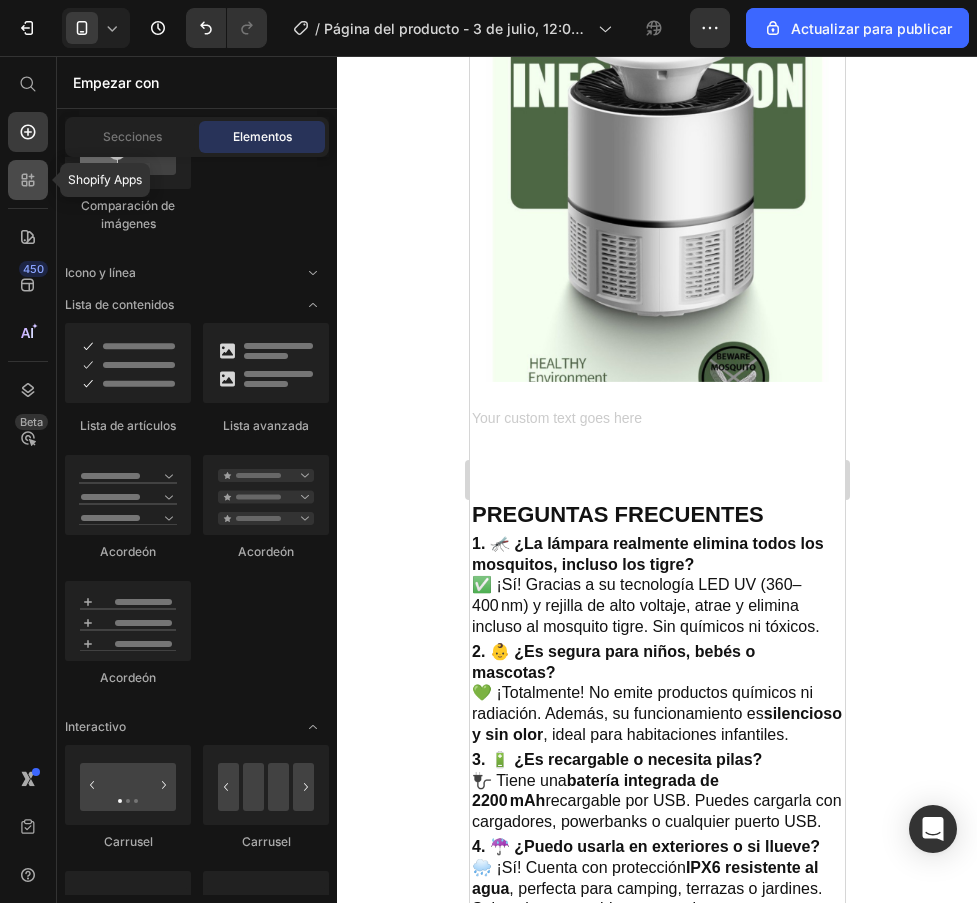 click 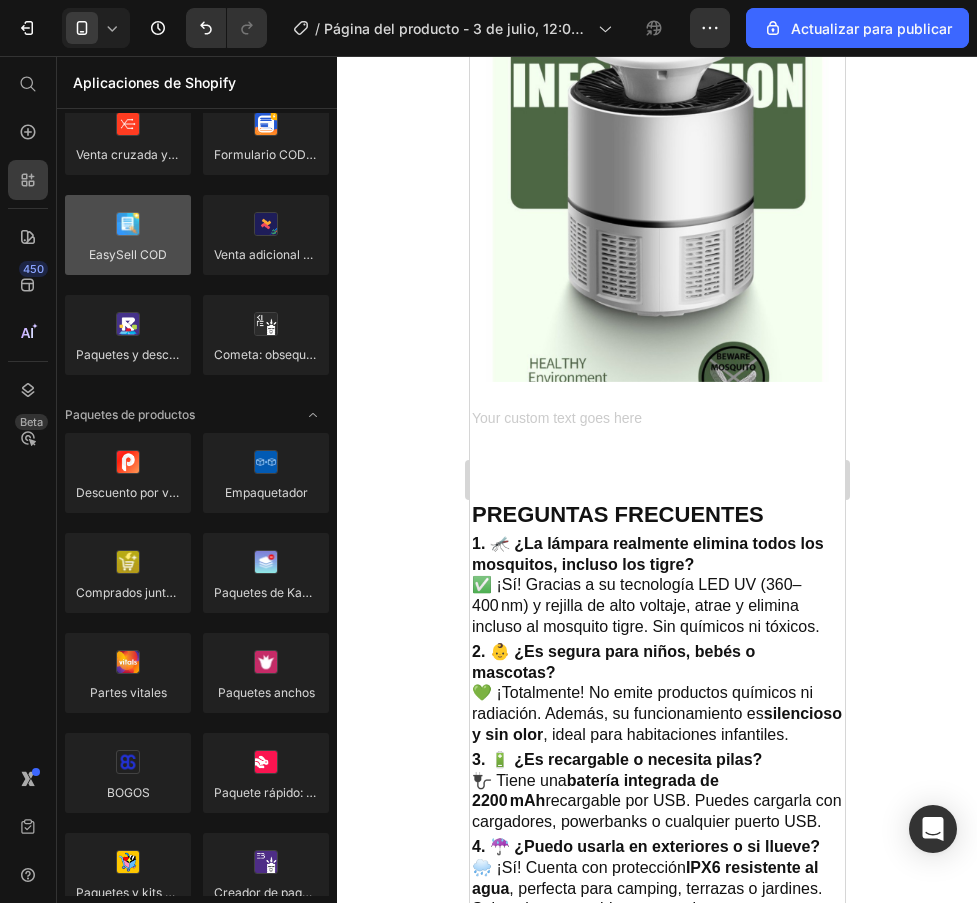 scroll, scrollTop: 800, scrollLeft: 0, axis: vertical 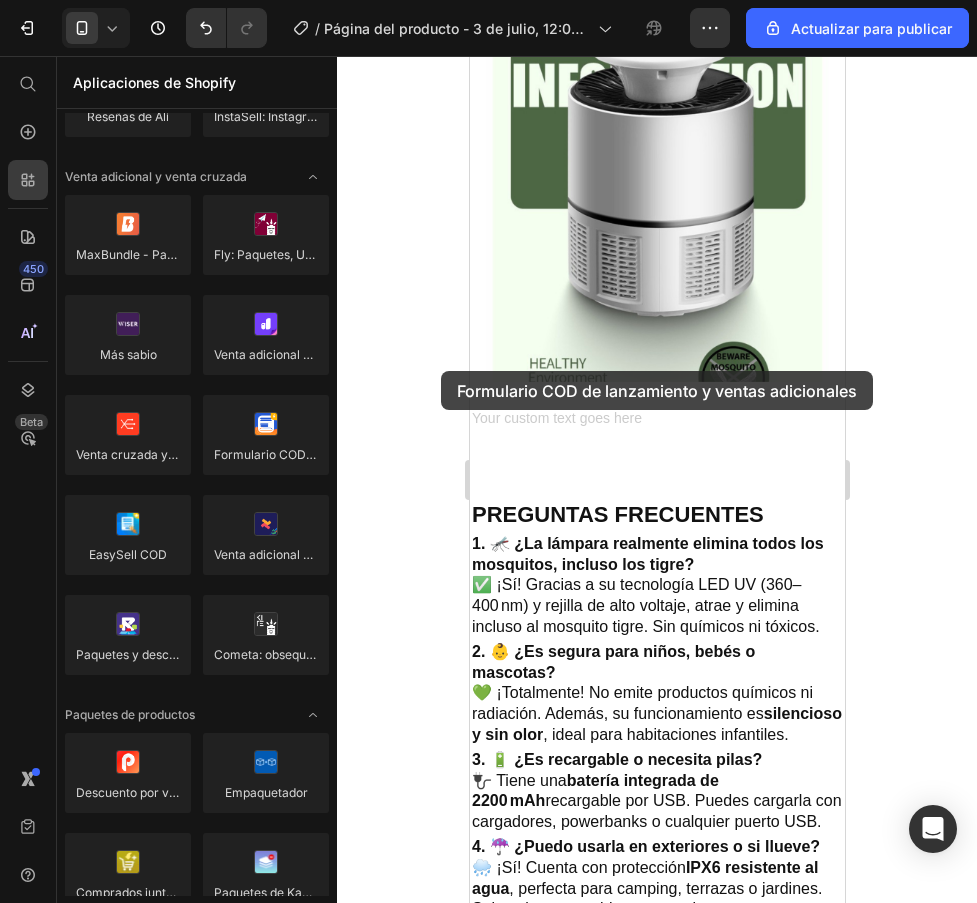 drag, startPoint x: 269, startPoint y: 445, endPoint x: 441, endPoint y: 371, distance: 187.24316 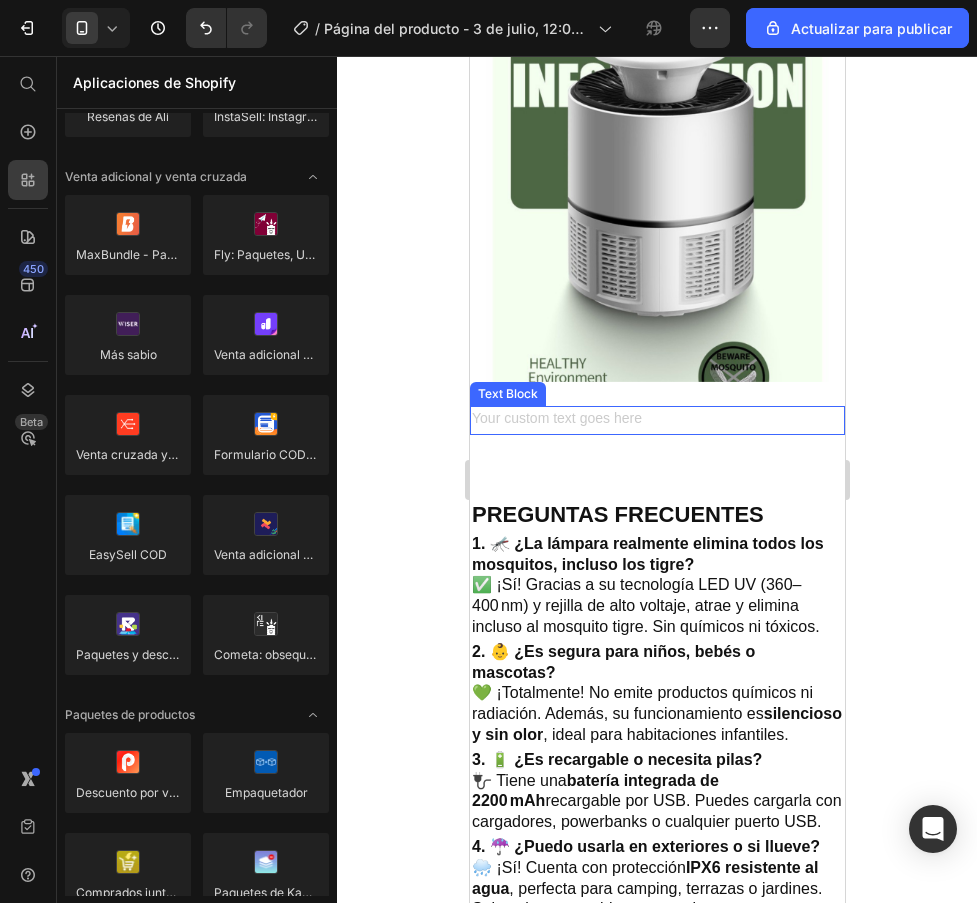 click at bounding box center (656, 420) 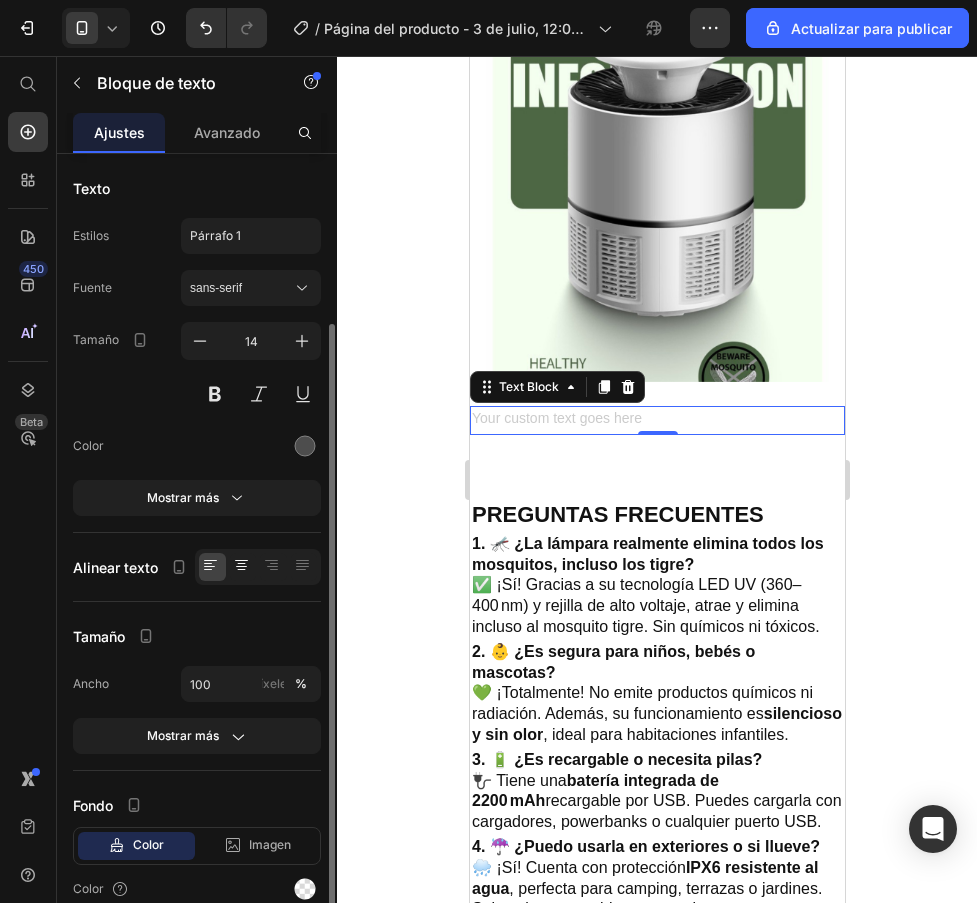 scroll, scrollTop: 89, scrollLeft: 0, axis: vertical 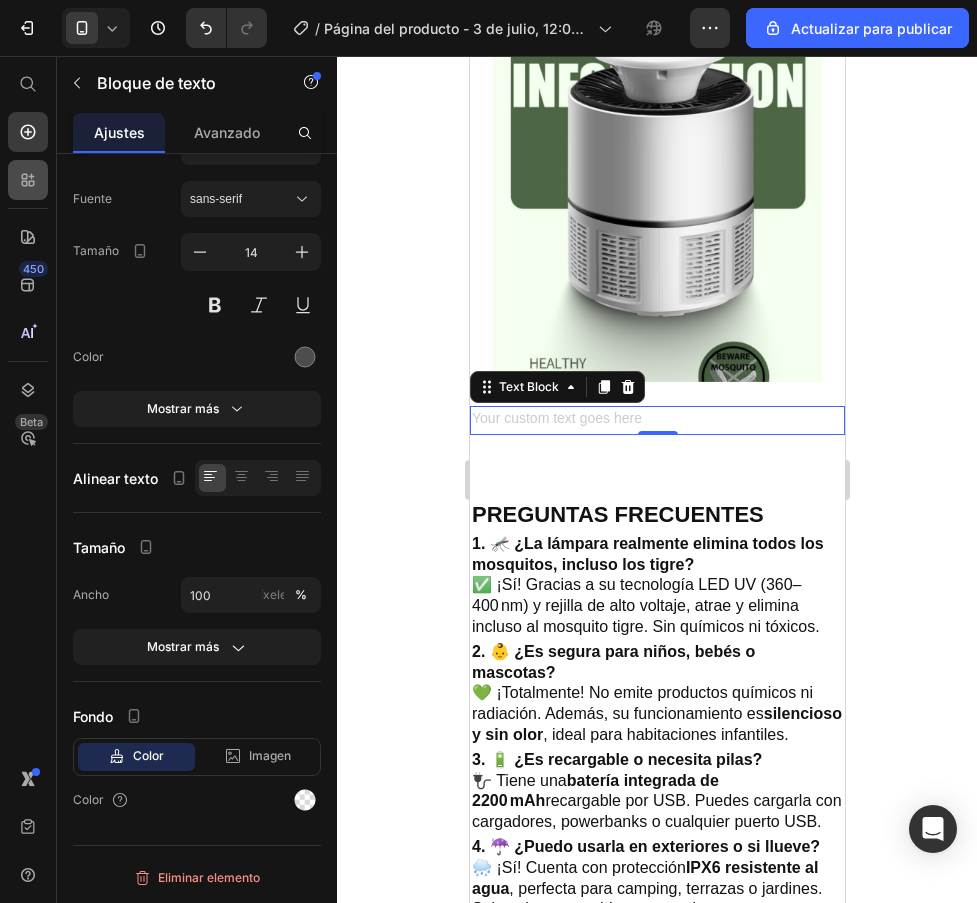 click 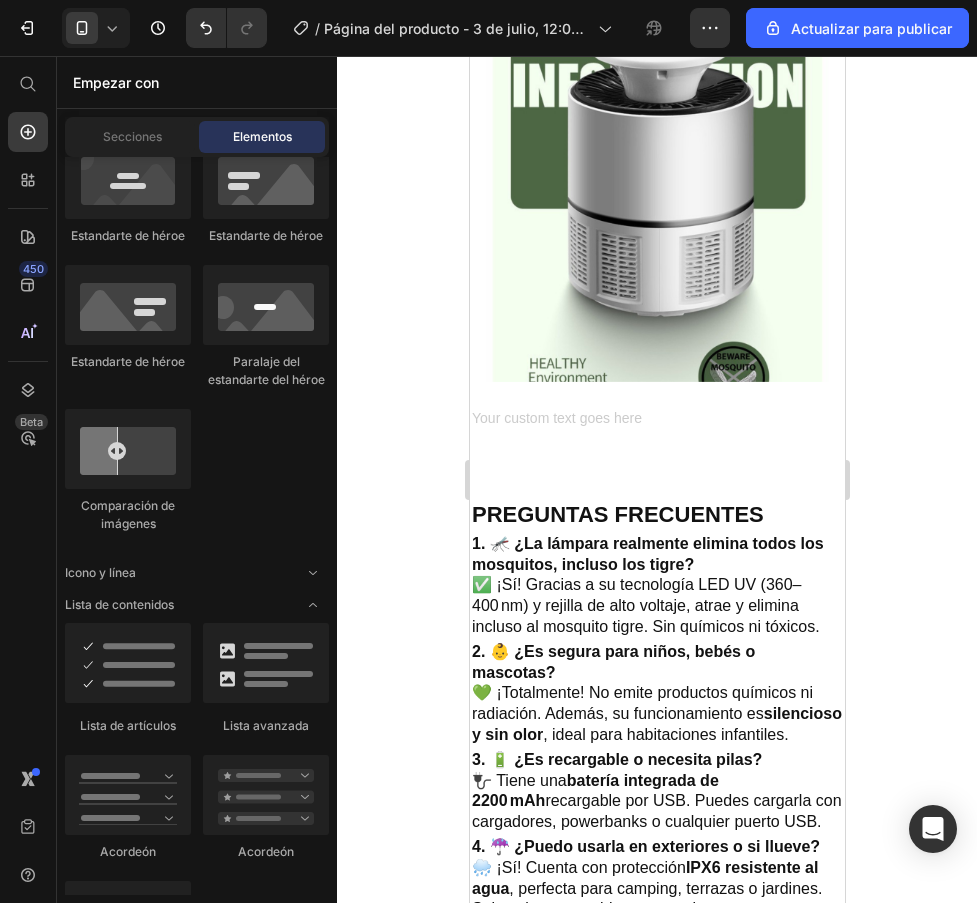 drag, startPoint x: 601, startPoint y: 233, endPoint x: 564, endPoint y: 385, distance: 156.43849 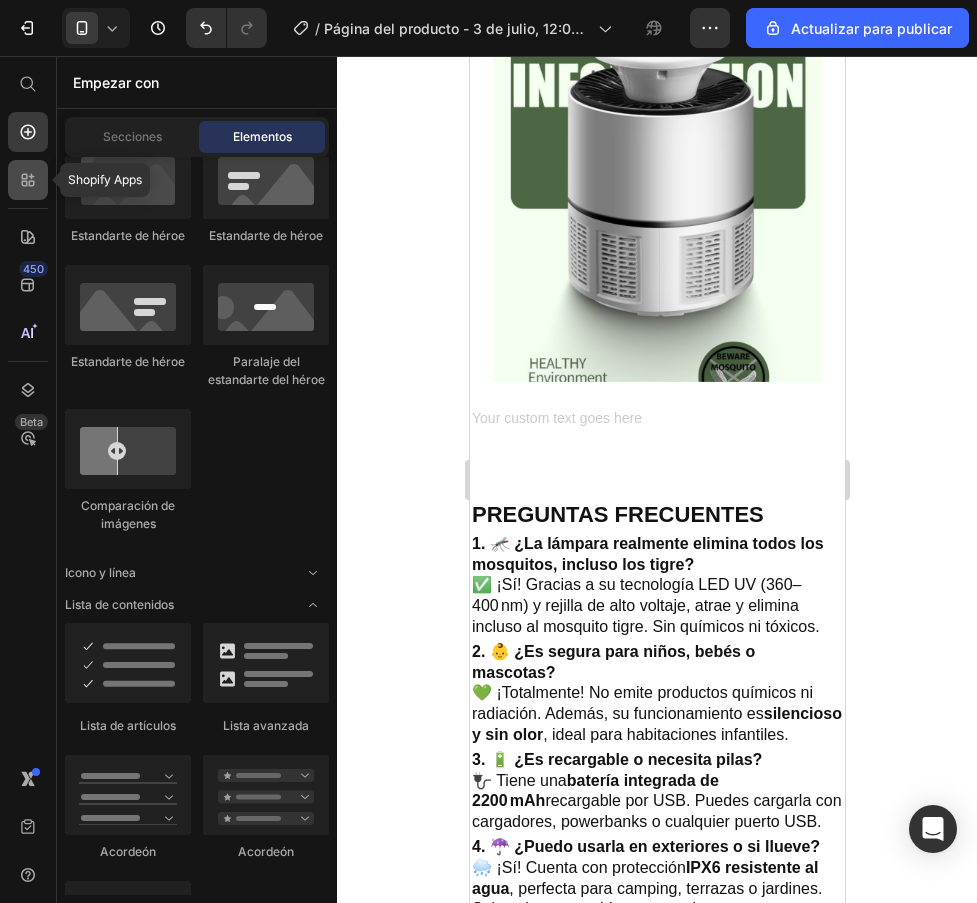 click 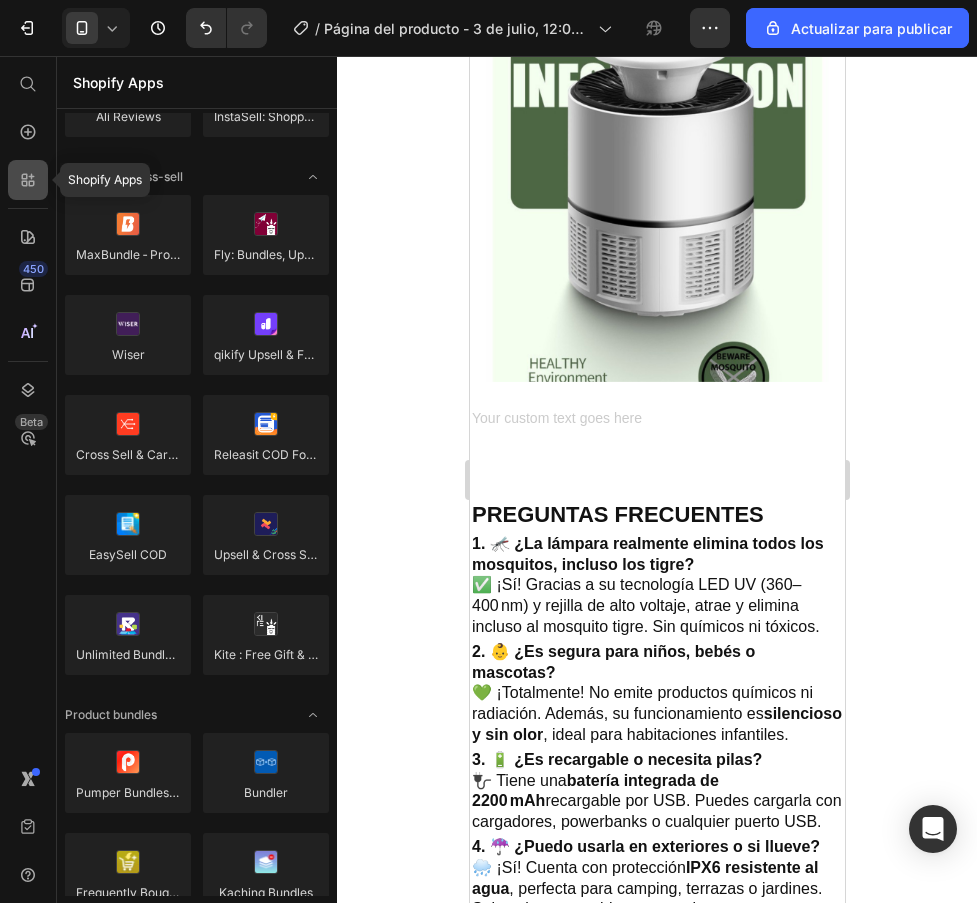 click 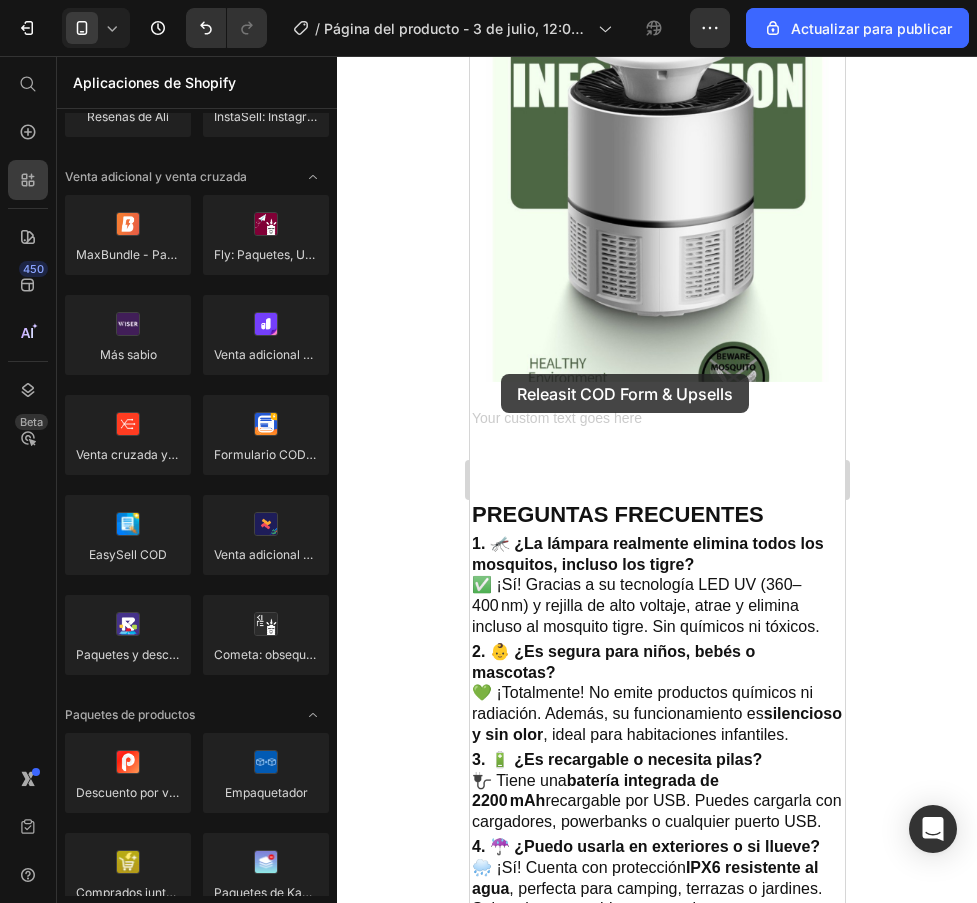 drag, startPoint x: 749, startPoint y: 506, endPoint x: 500, endPoint y: 374, distance: 281.8244 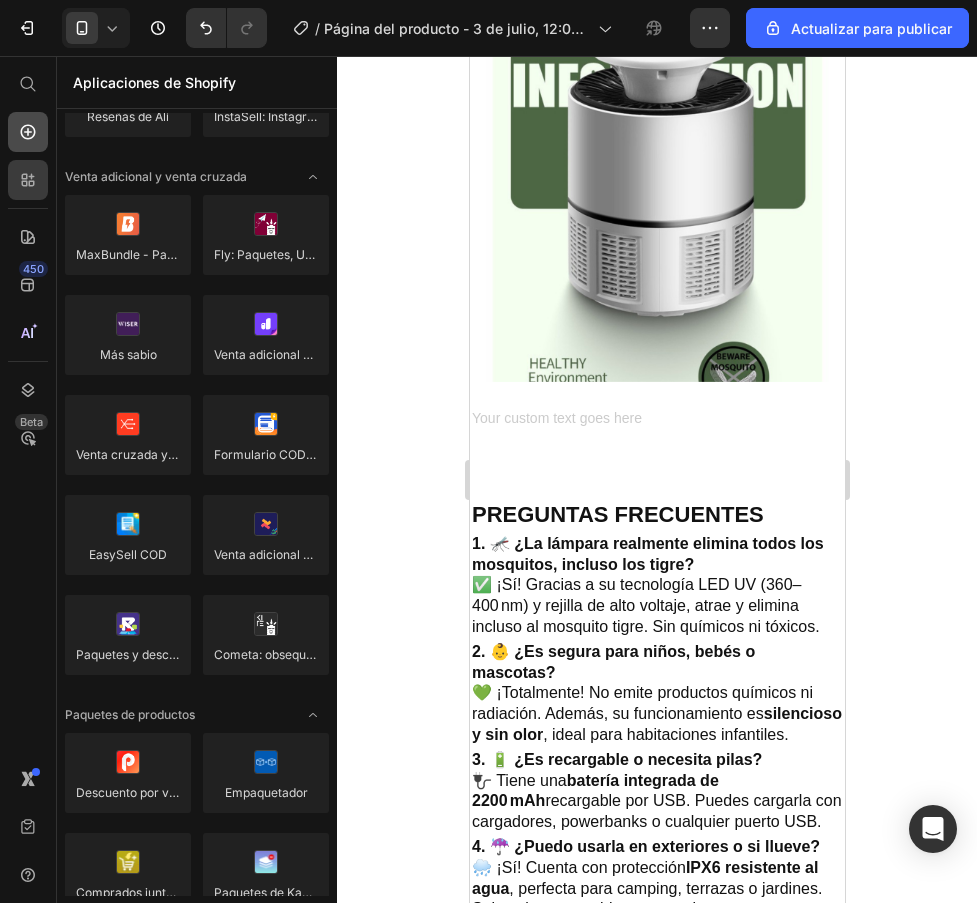click 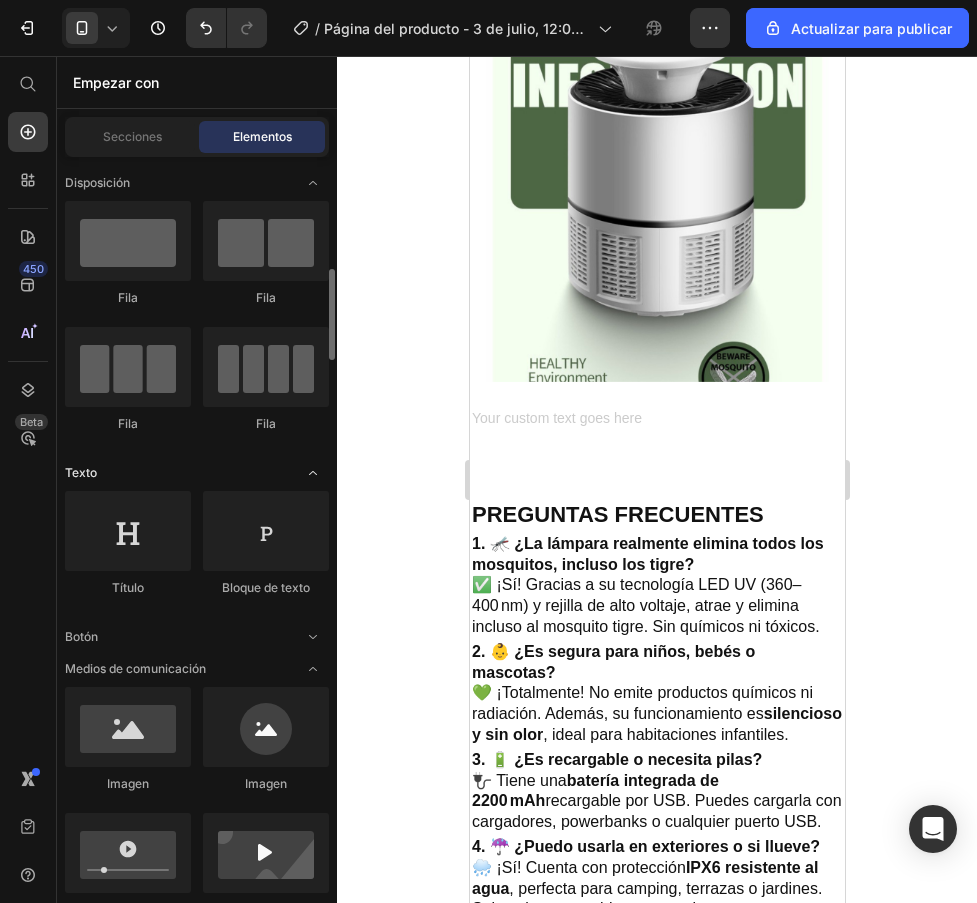 scroll, scrollTop: 100, scrollLeft: 0, axis: vertical 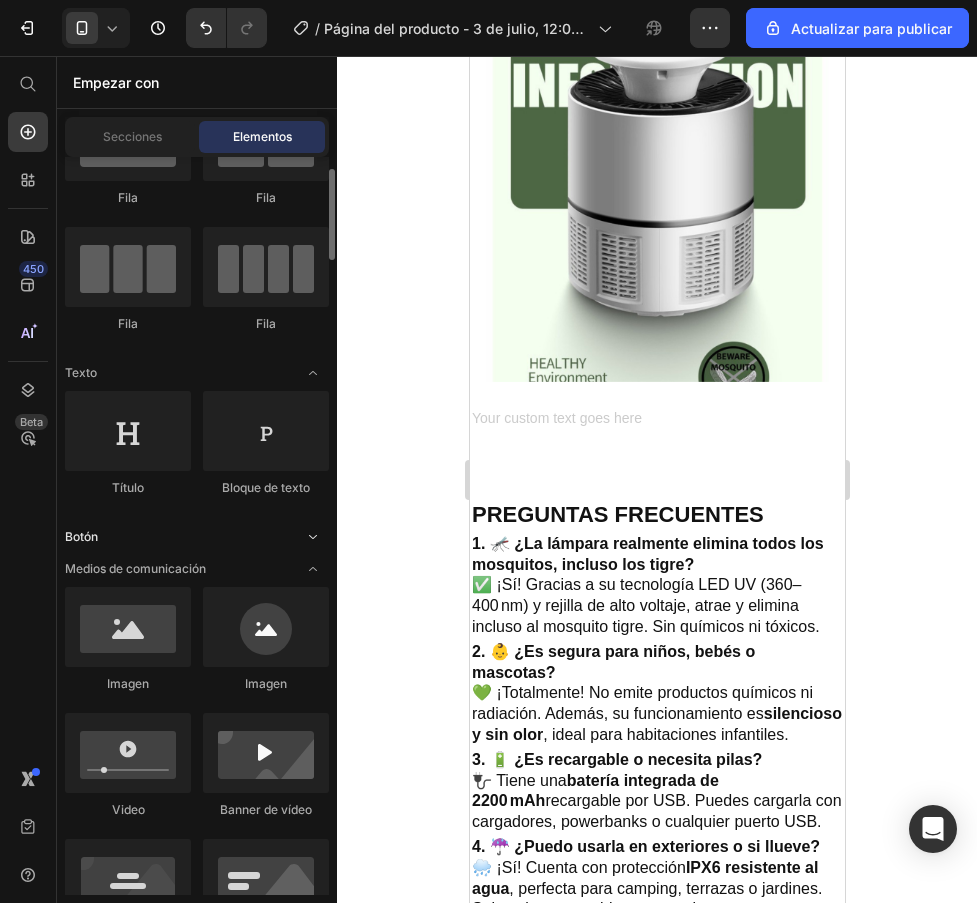 click 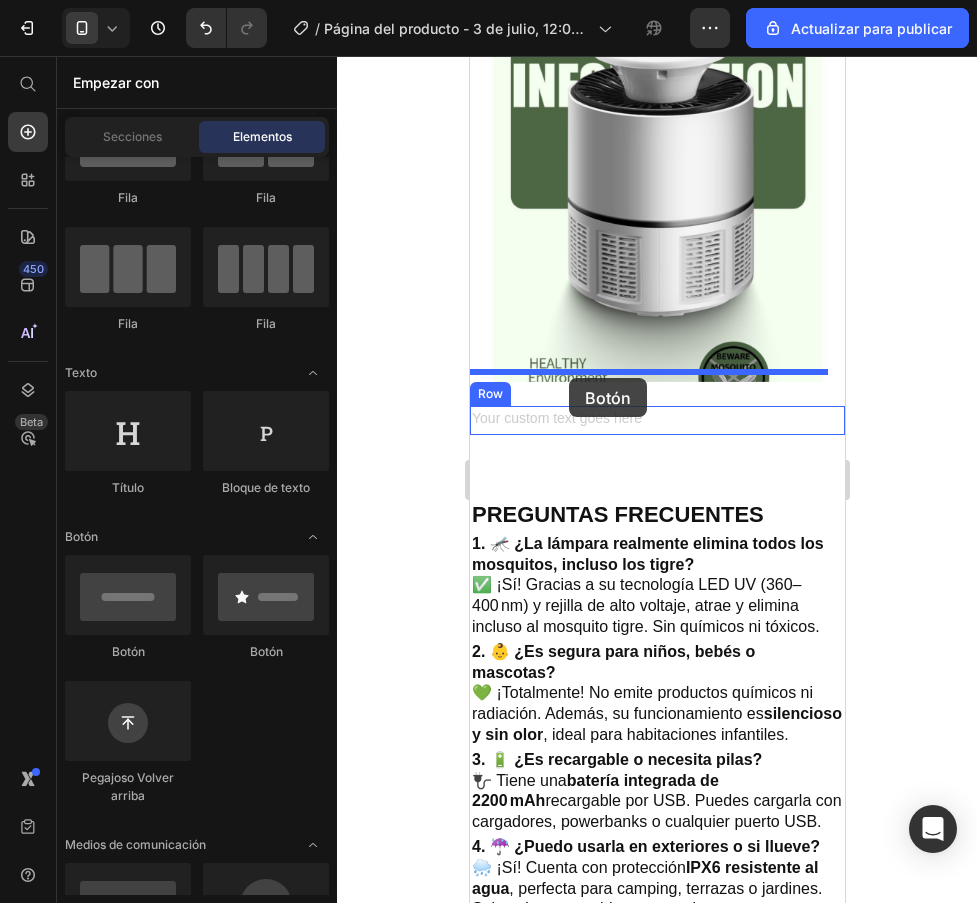 drag, startPoint x: 609, startPoint y: 663, endPoint x: 568, endPoint y: 378, distance: 287.93402 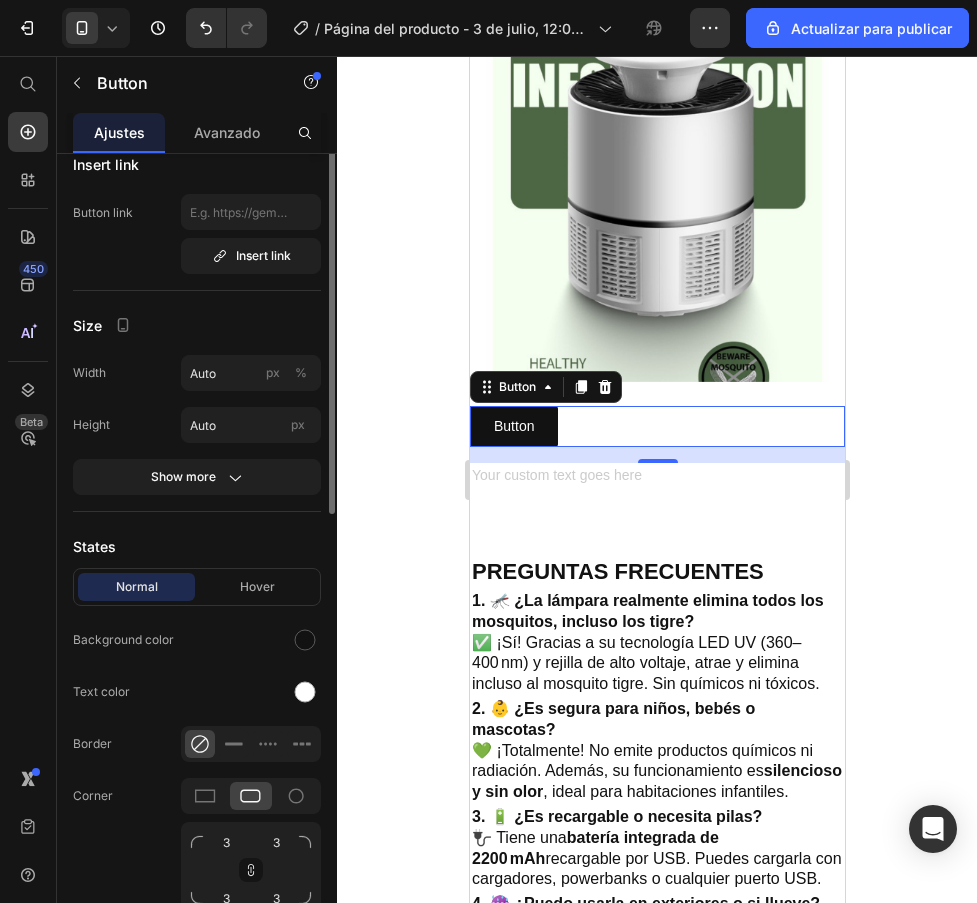 scroll, scrollTop: 0, scrollLeft: 0, axis: both 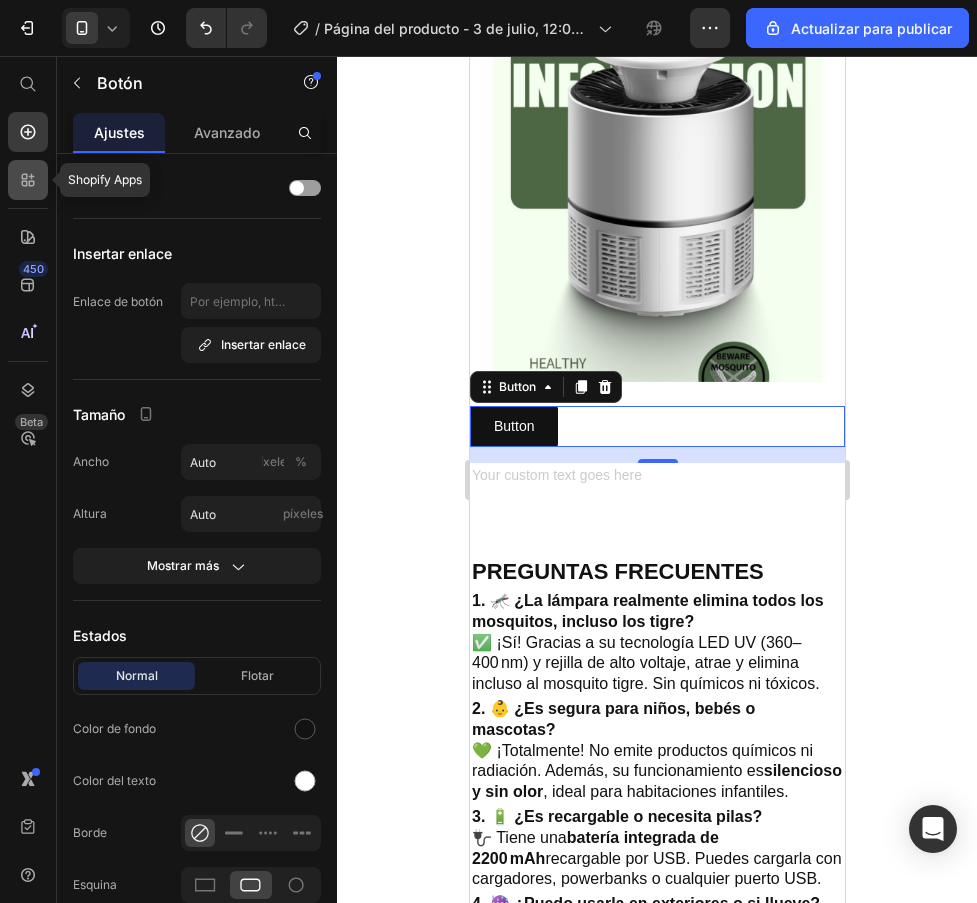 click 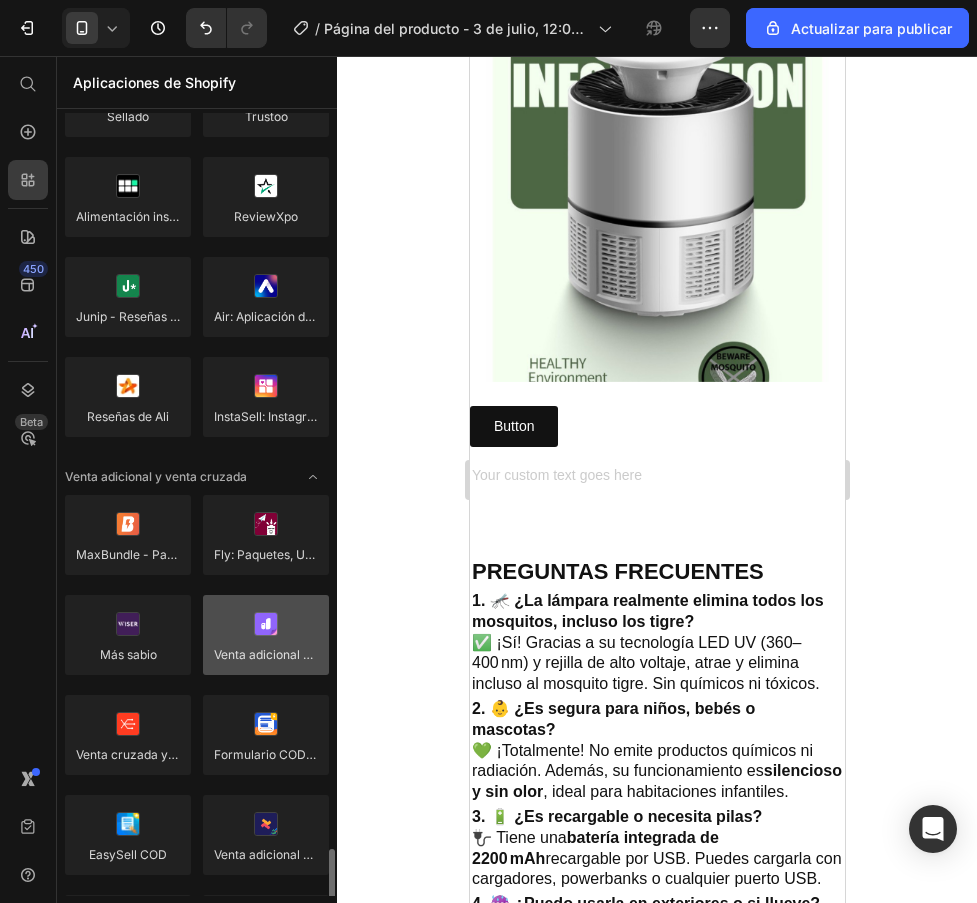scroll, scrollTop: 1100, scrollLeft: 0, axis: vertical 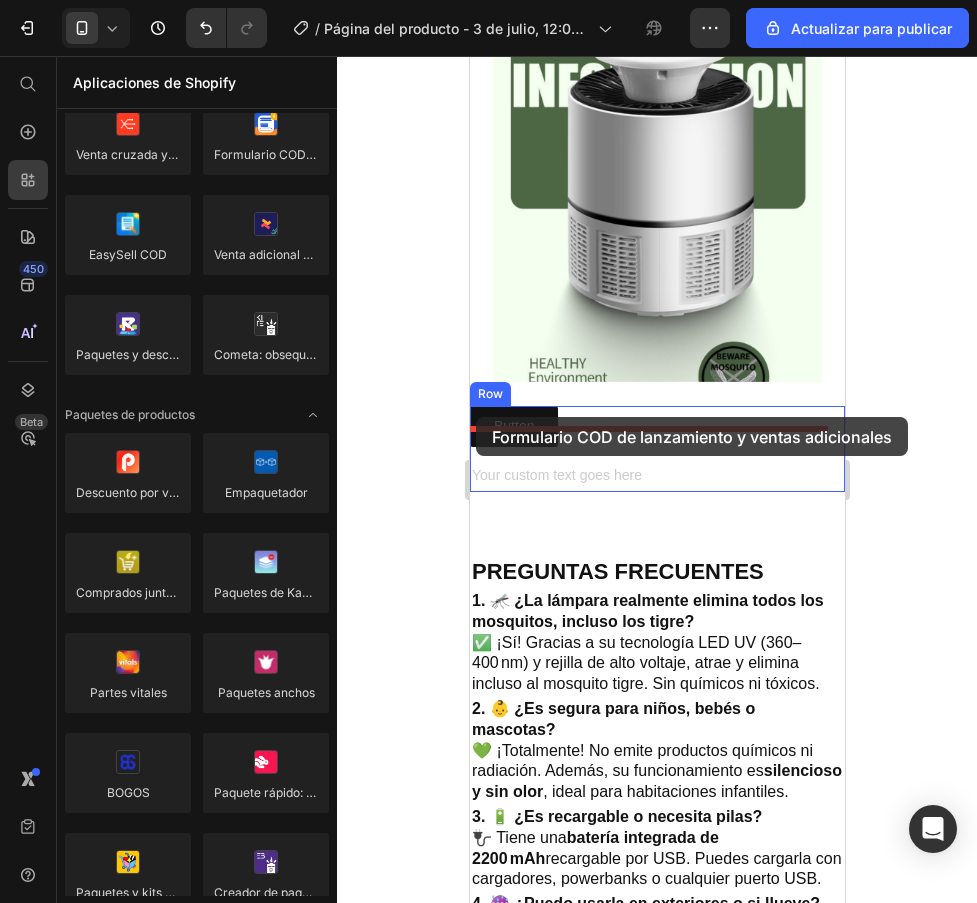 drag, startPoint x: 729, startPoint y: 199, endPoint x: 475, endPoint y: 417, distance: 334.72375 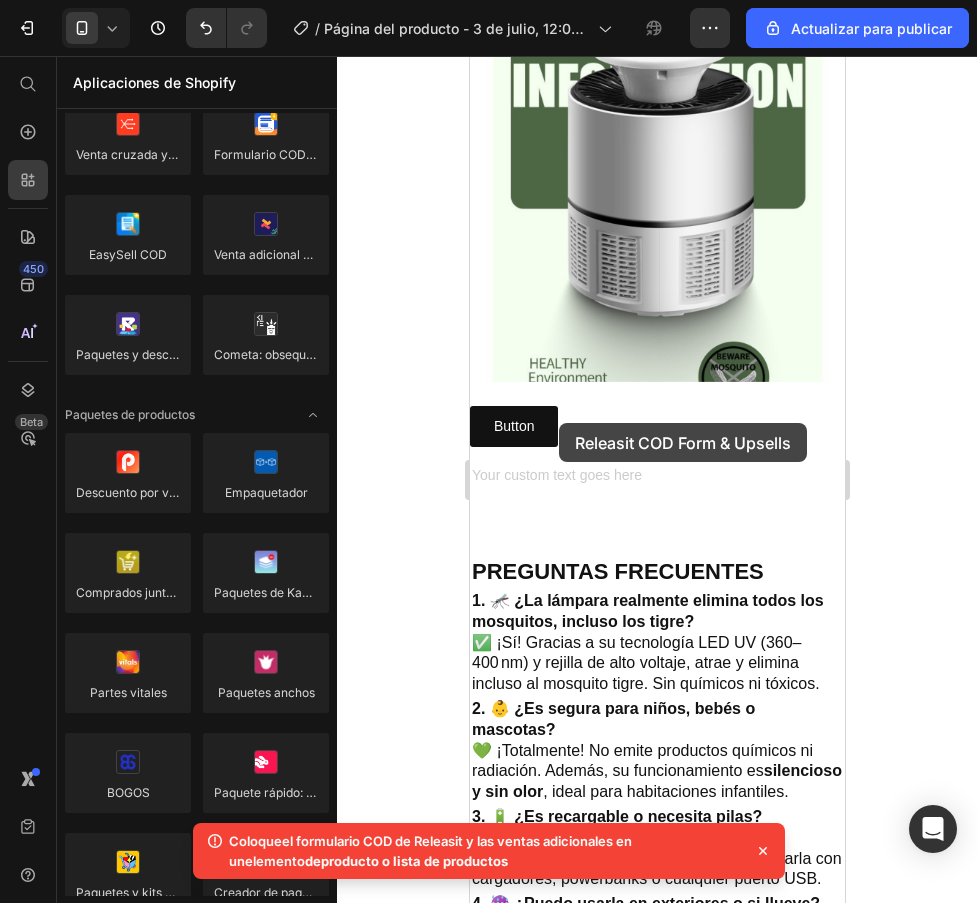 drag, startPoint x: 834, startPoint y: 378, endPoint x: 603, endPoint y: 467, distance: 247.55202 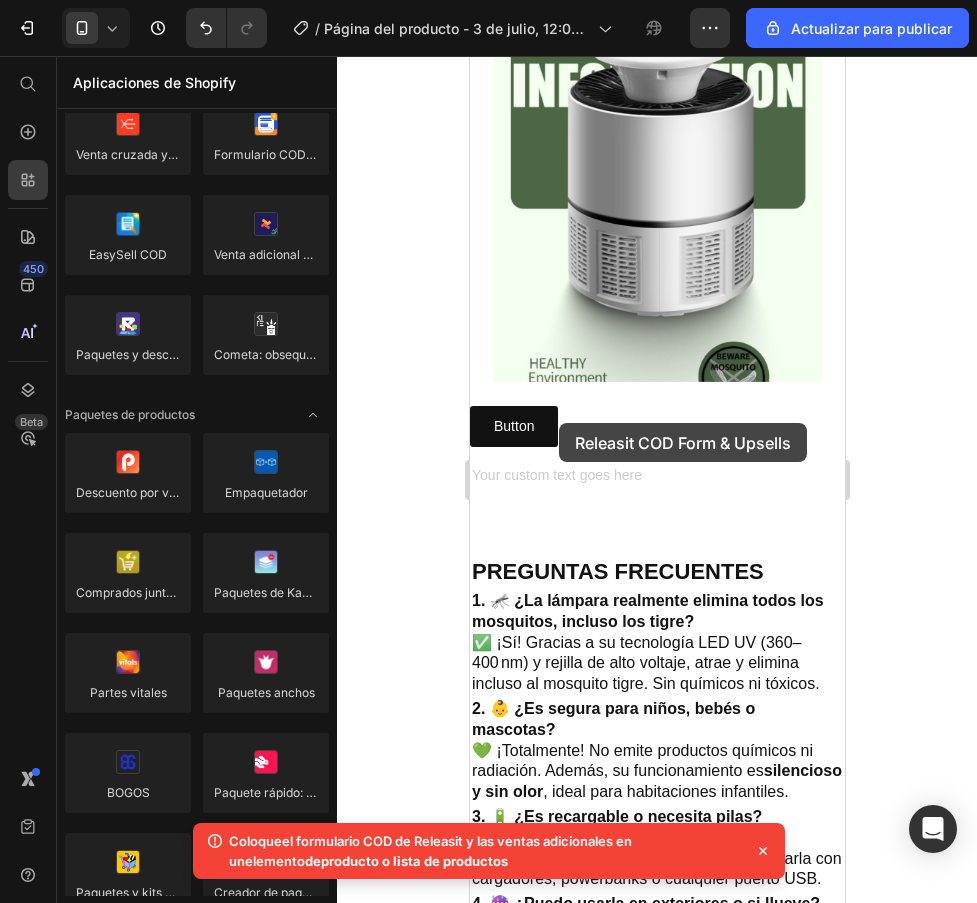 click on "Button Button" at bounding box center (656, 426) 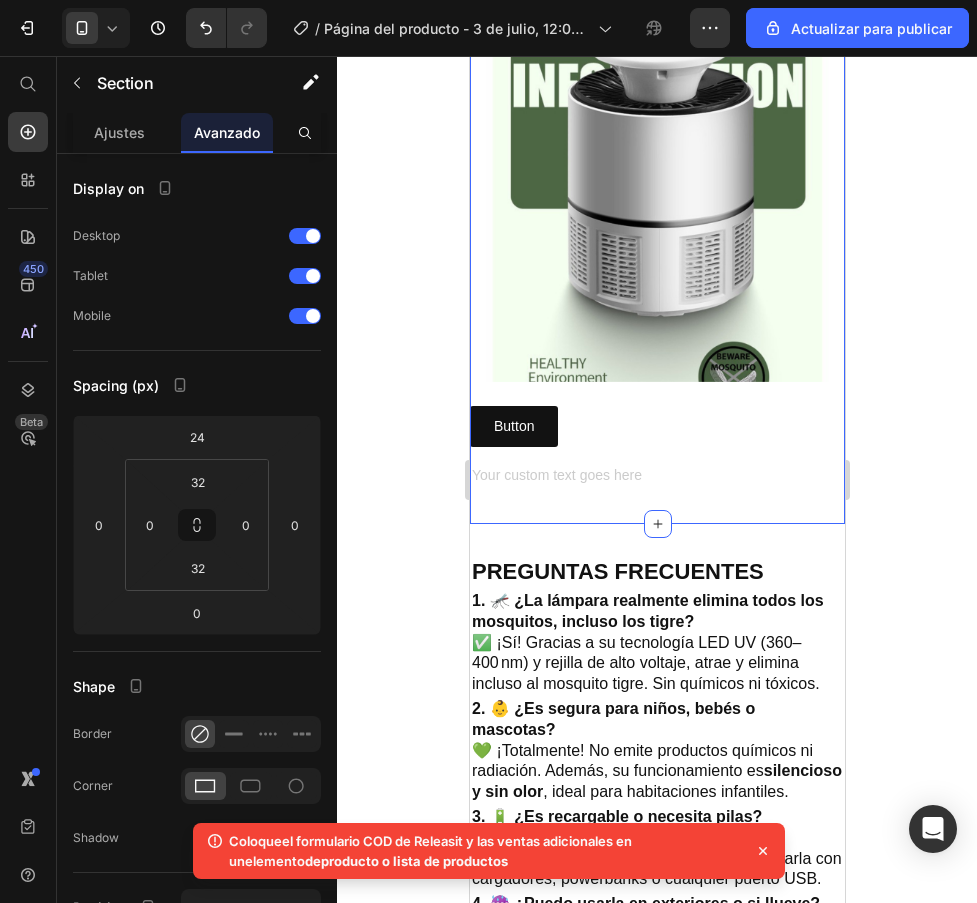click on "Button Button Text Block" at bounding box center (656, 449) 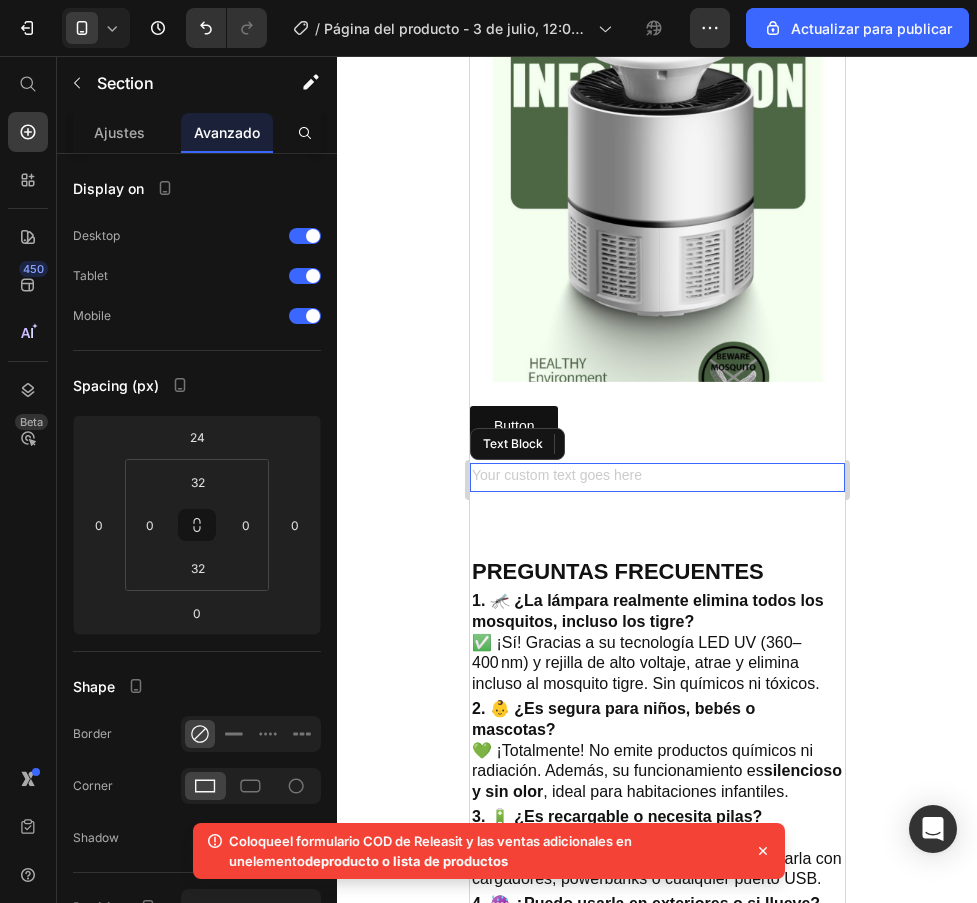 click at bounding box center [656, 477] 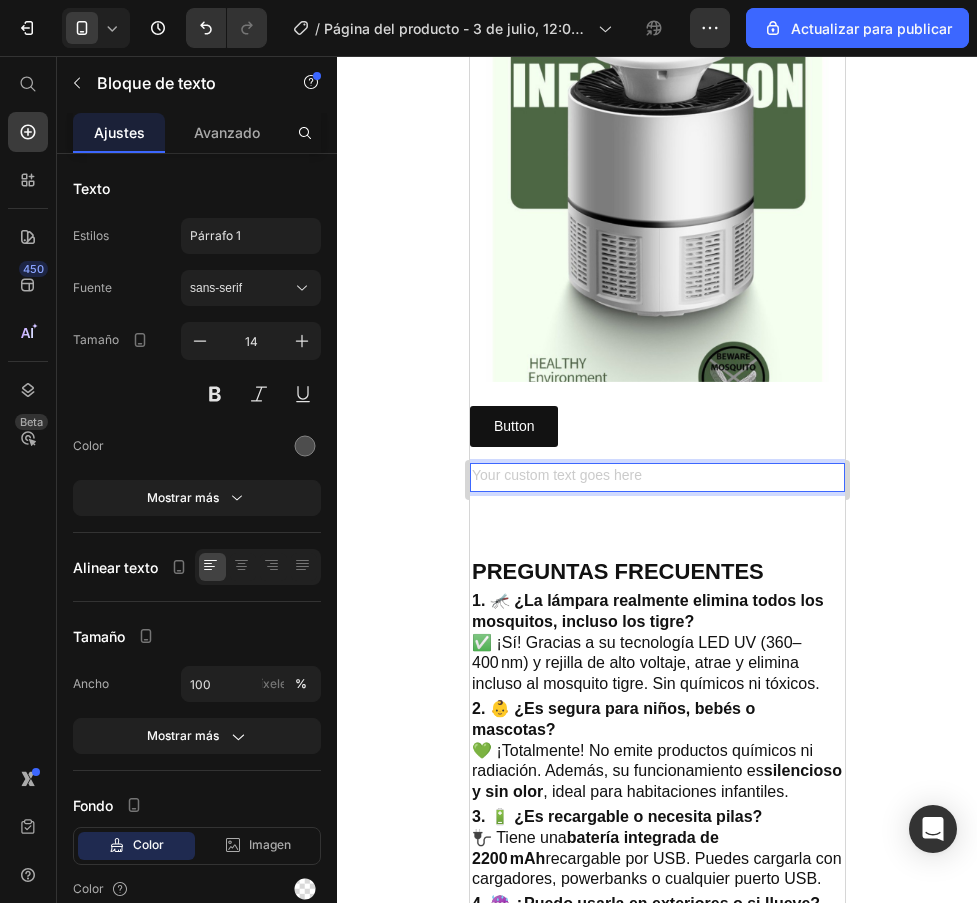 drag, startPoint x: 588, startPoint y: 440, endPoint x: 546, endPoint y: 443, distance: 42.107006 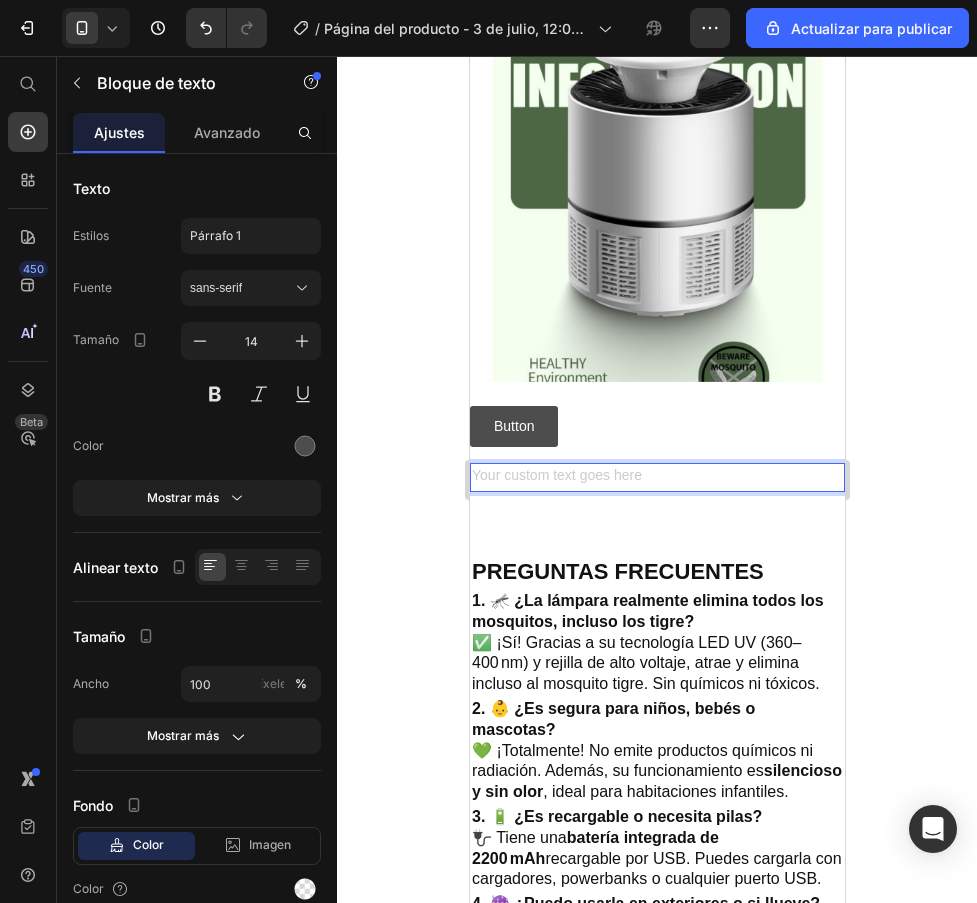 drag, startPoint x: 546, startPoint y: 444, endPoint x: 484, endPoint y: 381, distance: 88.391174 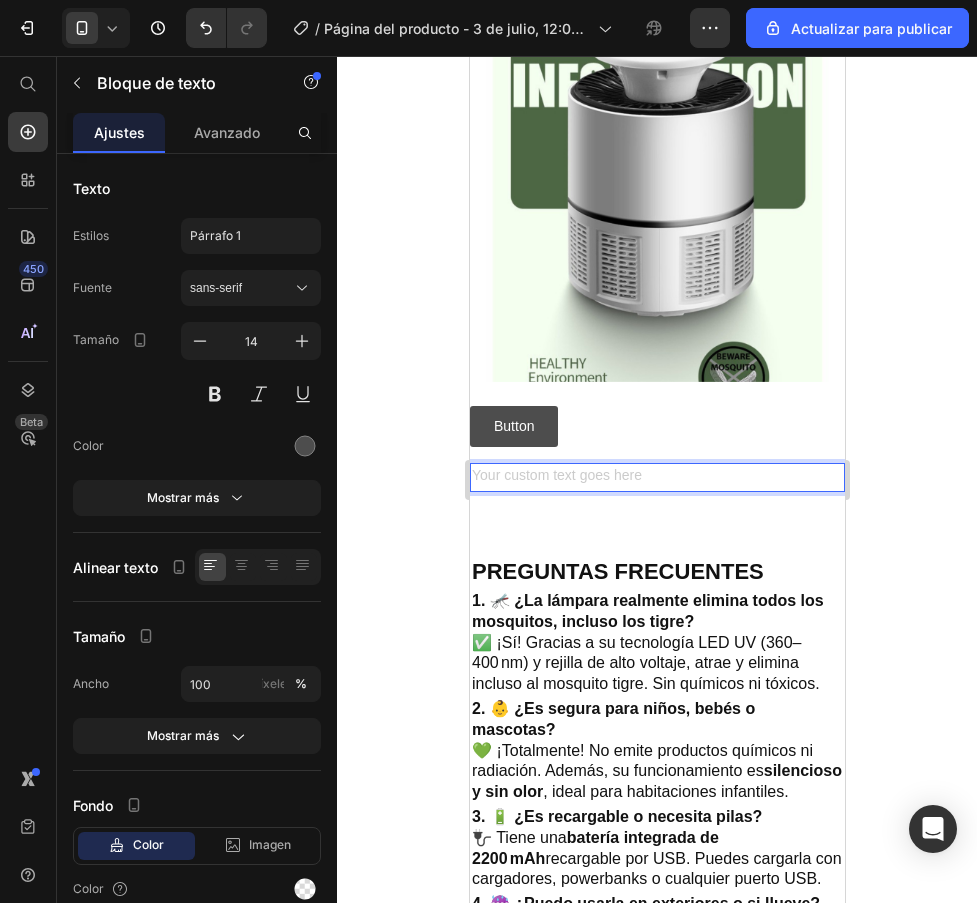 click on "Button" at bounding box center [513, 426] 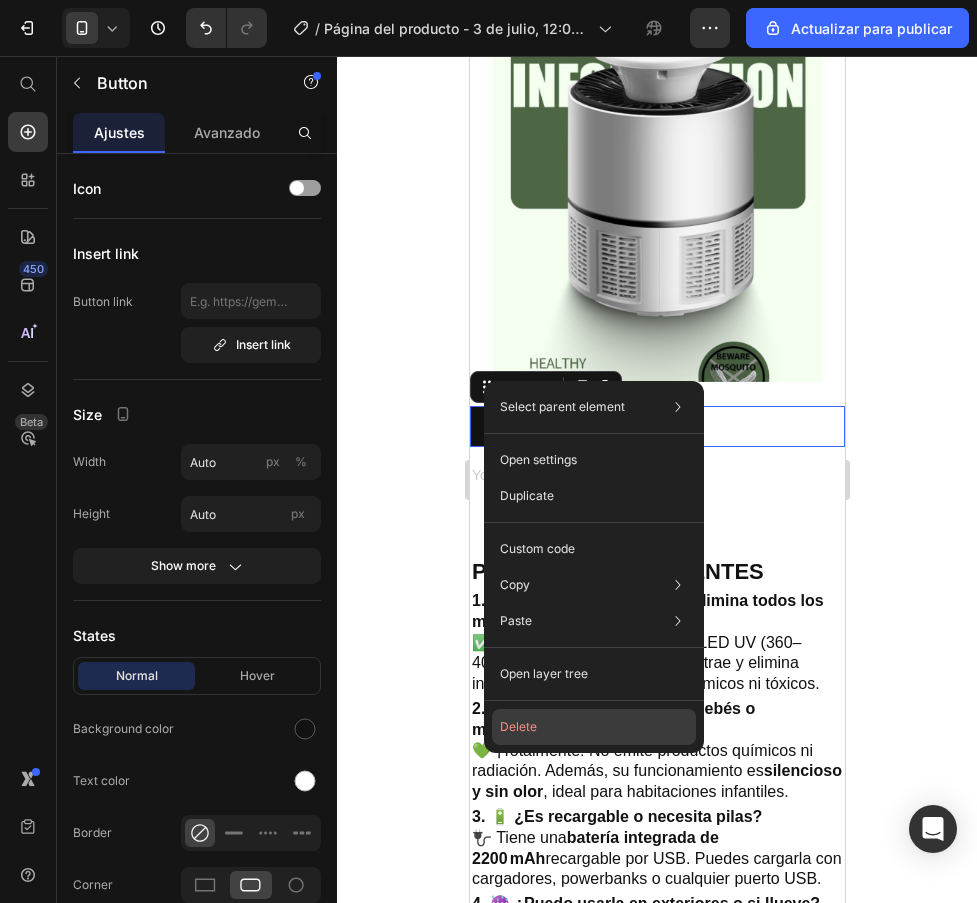 click on "Delete" 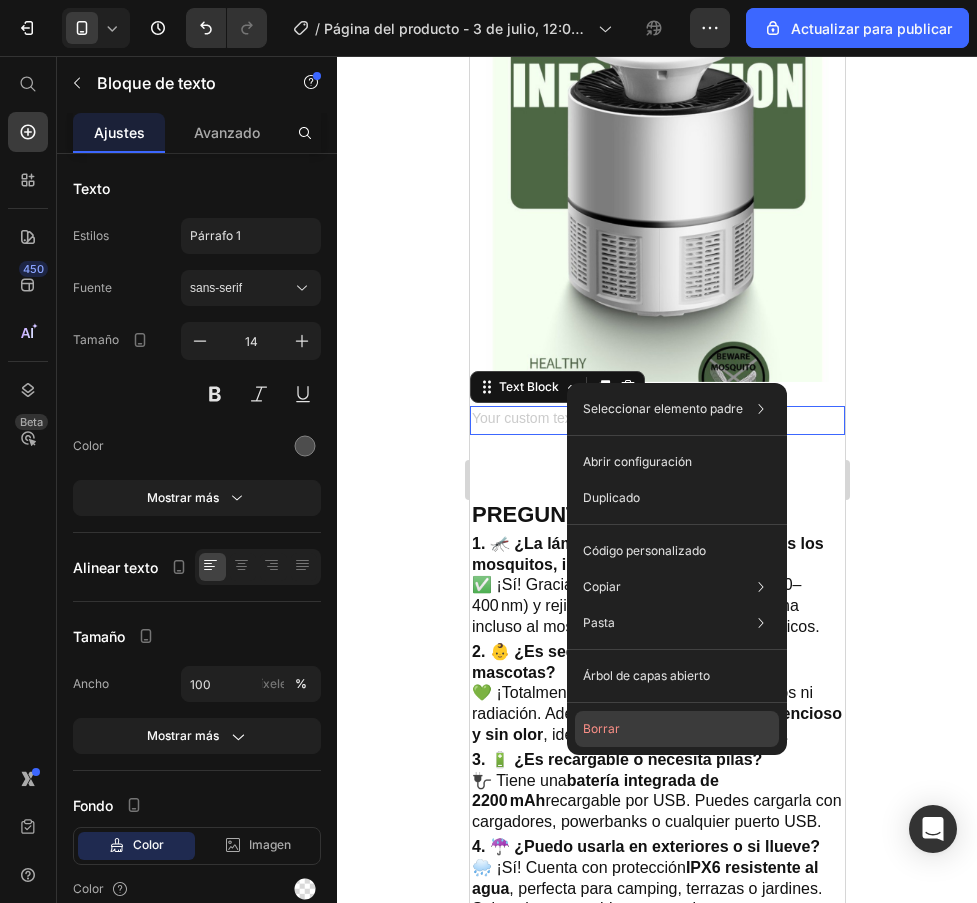 click on "Borrar" at bounding box center (601, 728) 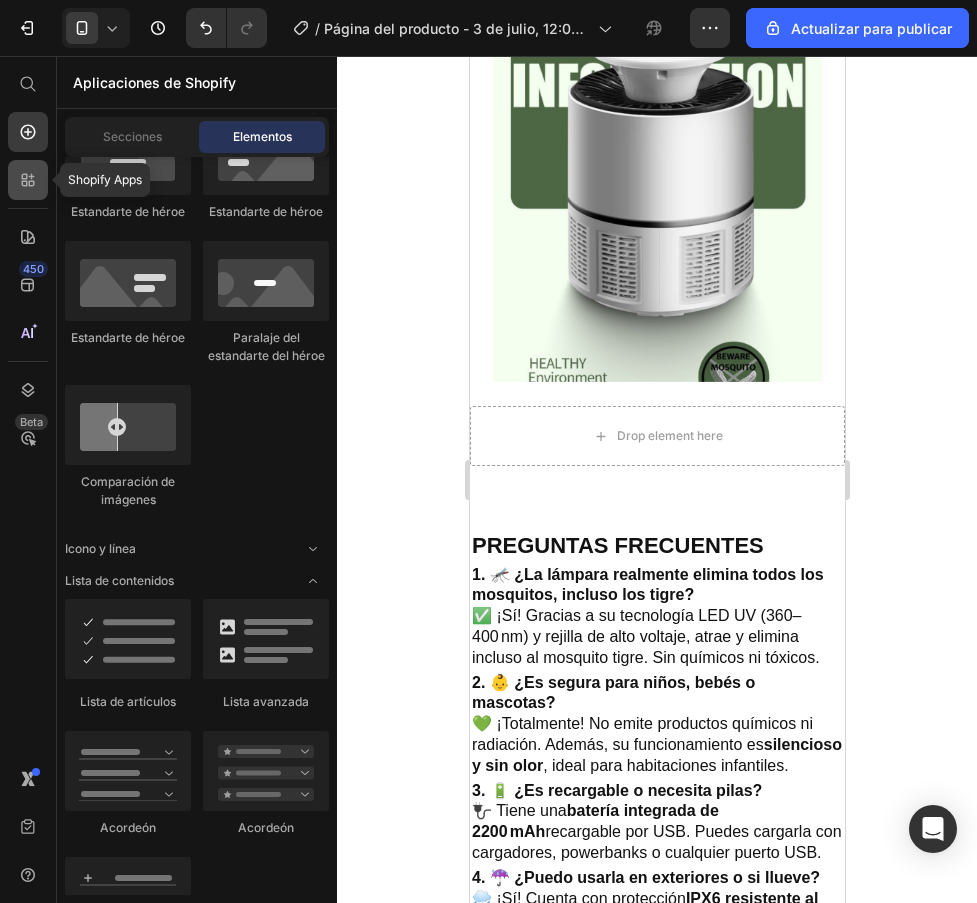 click 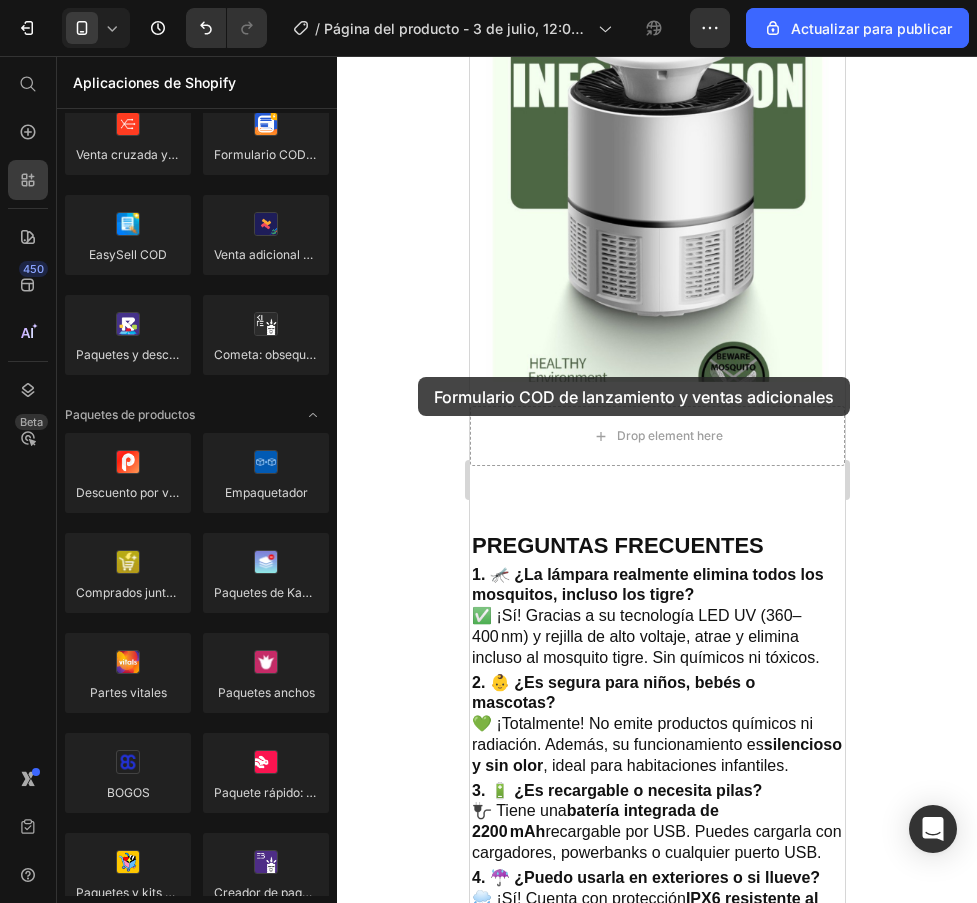drag, startPoint x: 267, startPoint y: 149, endPoint x: 418, endPoint y: 377, distance: 273.46848 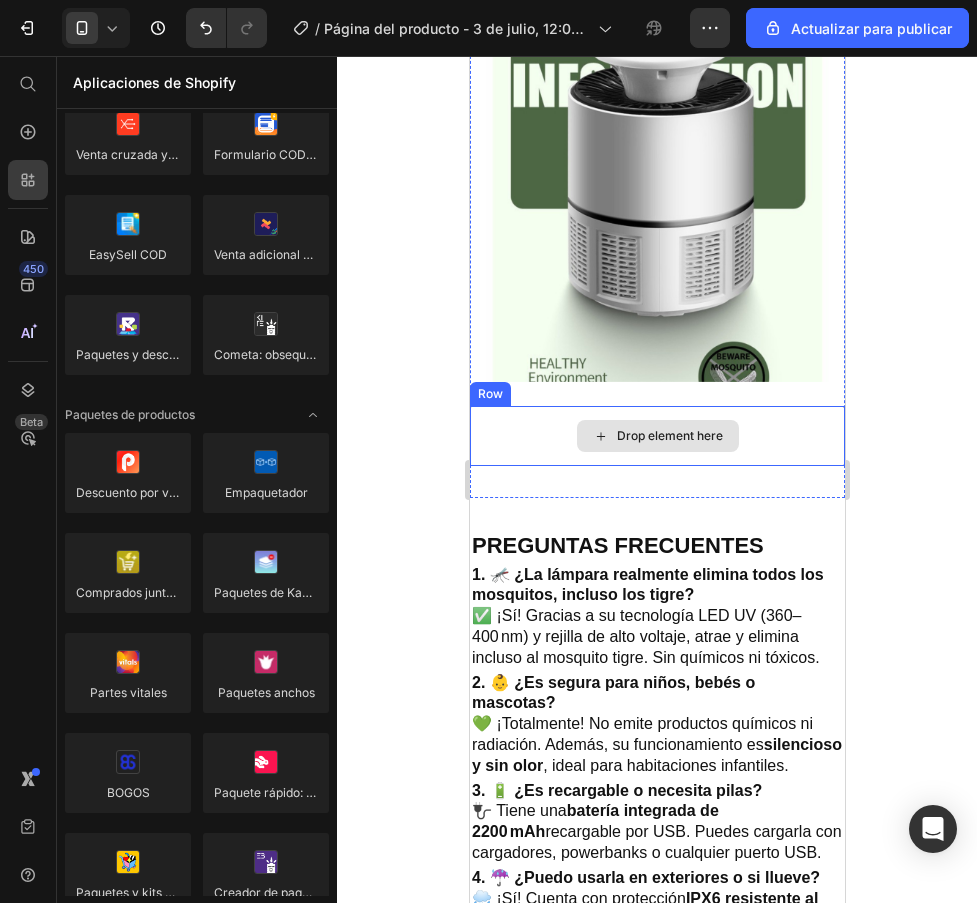 click on "Drop element here" at bounding box center [669, 436] 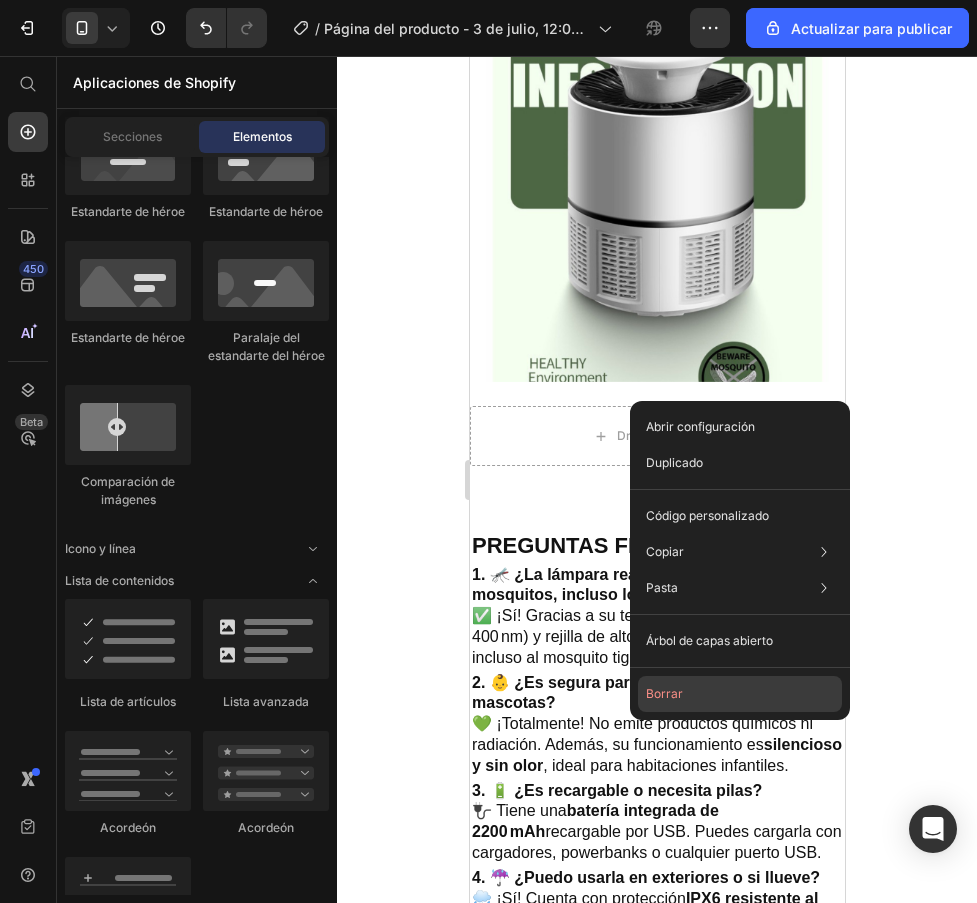 click on "Borrar" at bounding box center (664, 693) 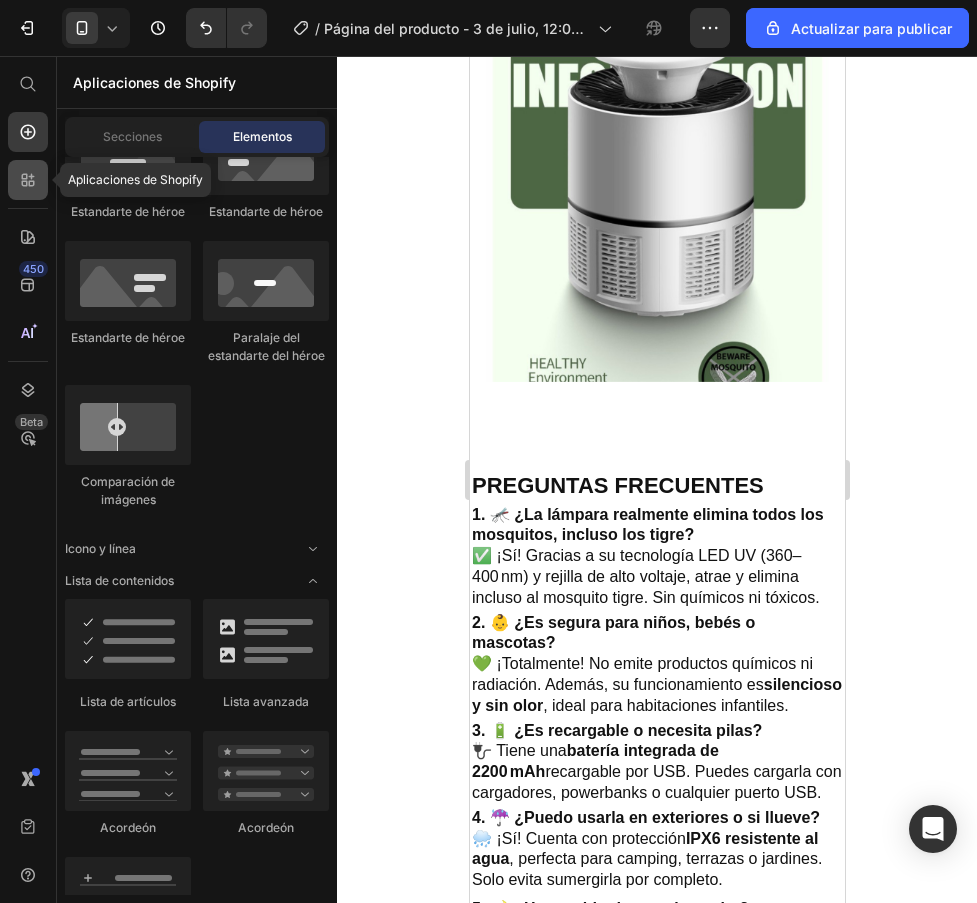 click 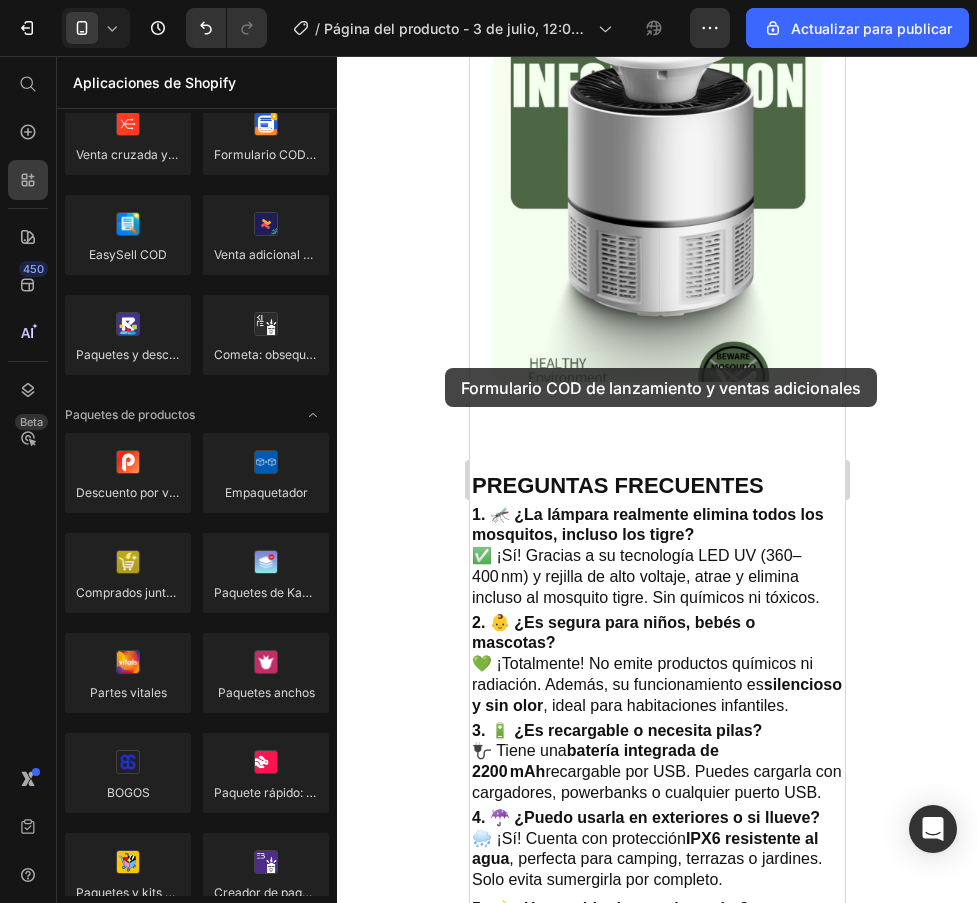 drag, startPoint x: 311, startPoint y: 206, endPoint x: 445, endPoint y: 368, distance: 210.23796 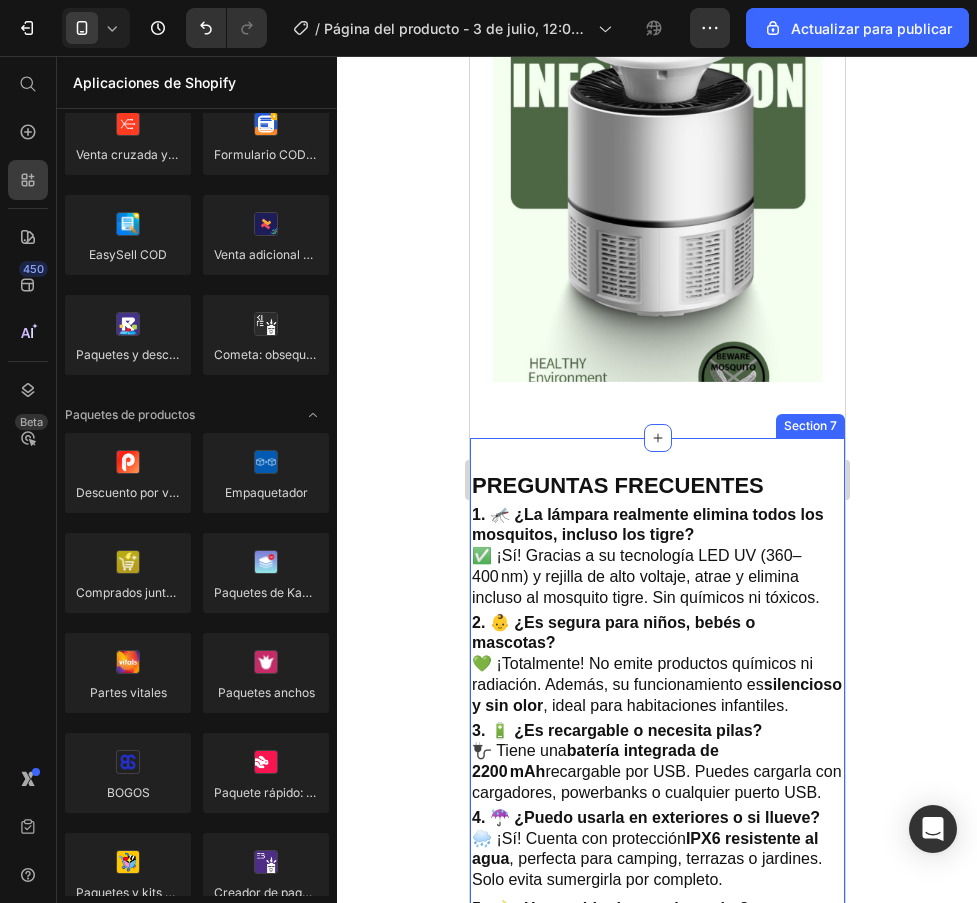 click on "PREGUNTAS FRECUENTES Heading 1. 🦟 ¿La lámpara realmente elimina todos los mosquitos, incluso los tigre? ✅ ¡Sí! Gracias a su tecnología LED UV (360–400 nm) y rejilla de alto voltaje, atrae y elimina incluso al mosquito tigre. Sin químicos ni tóxicos. Heading Row 2. 👶 ¿Es segura para niños, bebés o mascotas? 💚 ¡Totalmente! No emite productos químicos ni radiación. Además, su funcionamiento es  silencioso y sin olor , ideal para habitaciones infantiles. Heading 3. 🔋 ¿Es recargable o necesita pilas? 🔌 Tiene una  batería integrada de 2200 mAh  recargable por USB. Puedes cargarla con cargadores, powerbanks o cualquier puerto USB. Heading 4. ☔ ¿Puedo usarla en exteriores o si llueve? 🌧️ ¡Sí! Cuenta con protección  IPX6 resistente al agua , perfecta para camping, terrazas o jardines. Solo evita sumergirla por completo. Heading 5. 🌙 ¿Hace ruido durante la noche? 🔇 ¡No! Es  ultrasilenciosa Heading Section 7" at bounding box center [656, 727] 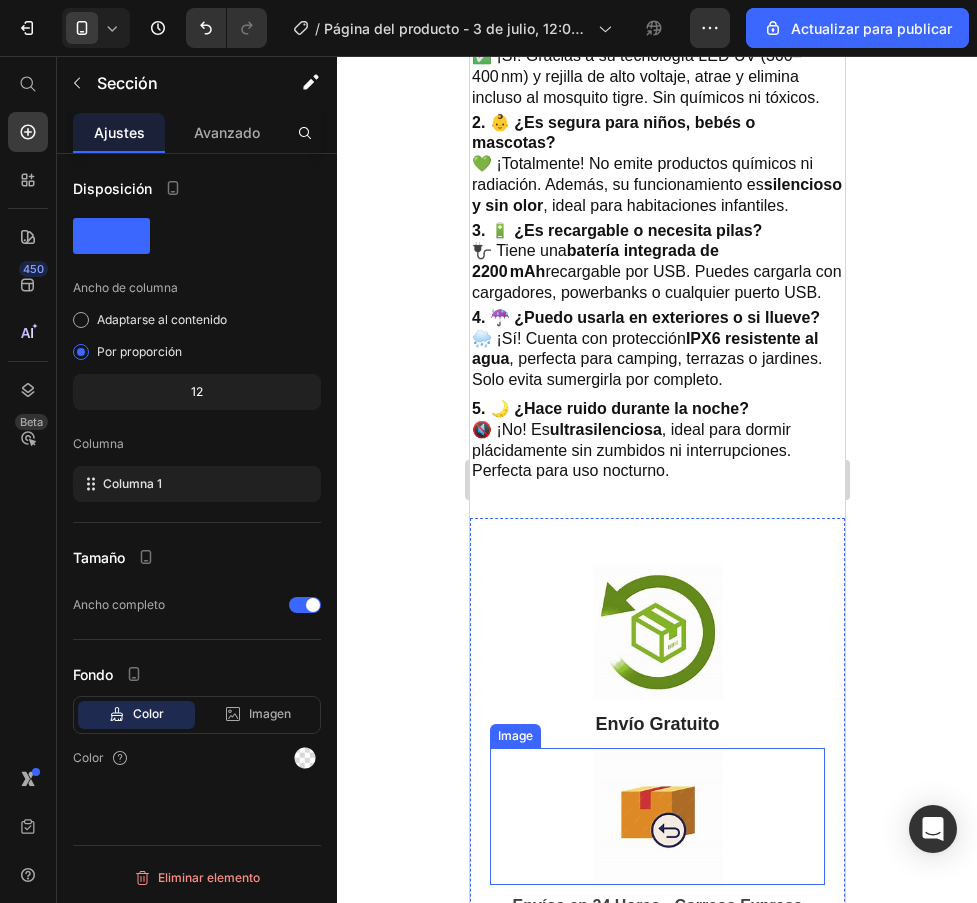 scroll, scrollTop: 3548, scrollLeft: 0, axis: vertical 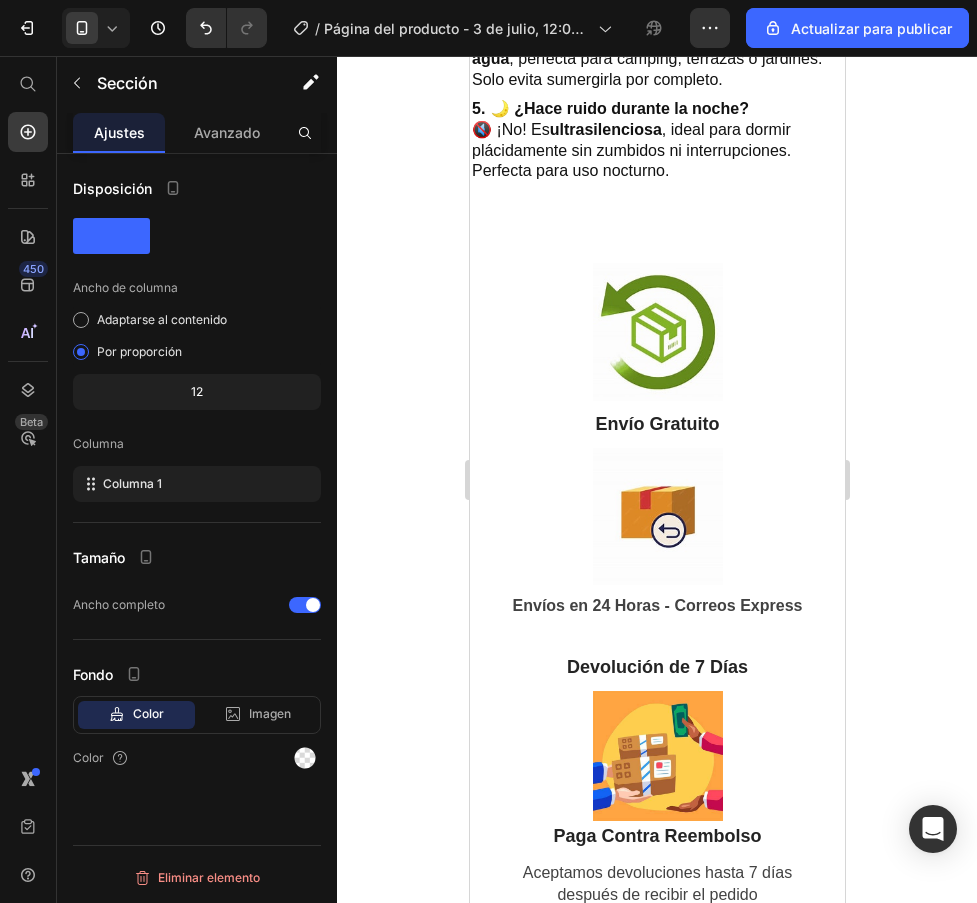 click 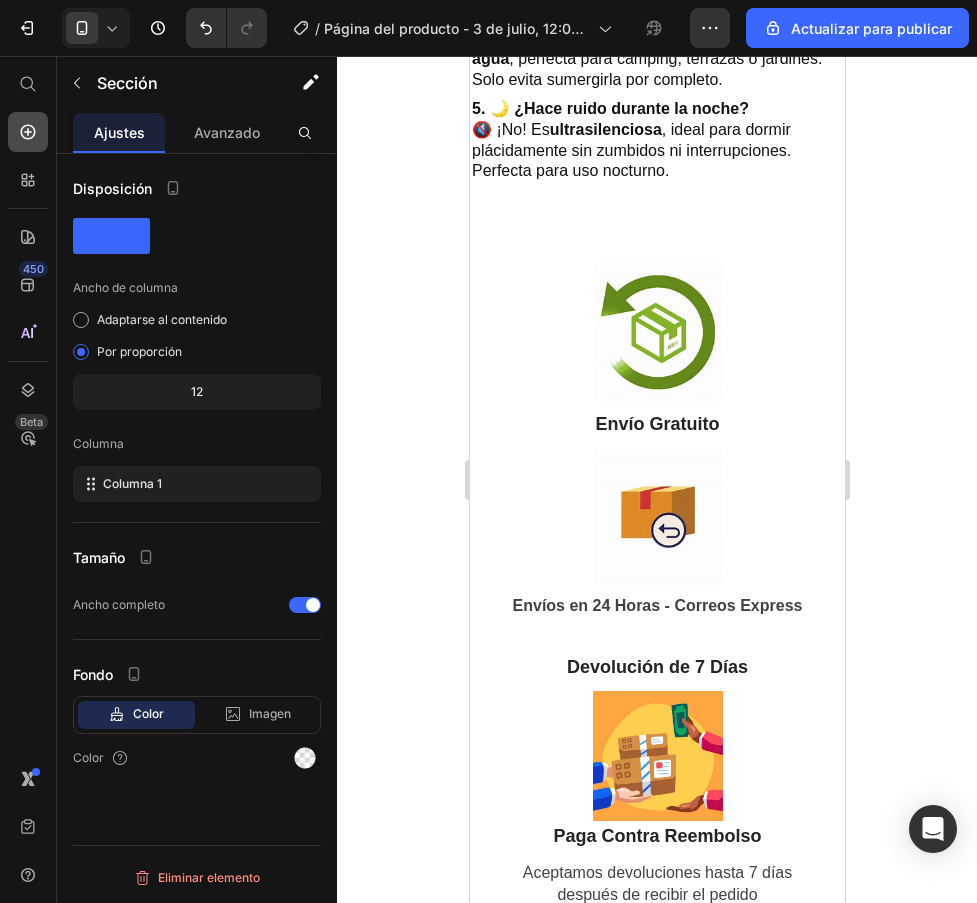 click 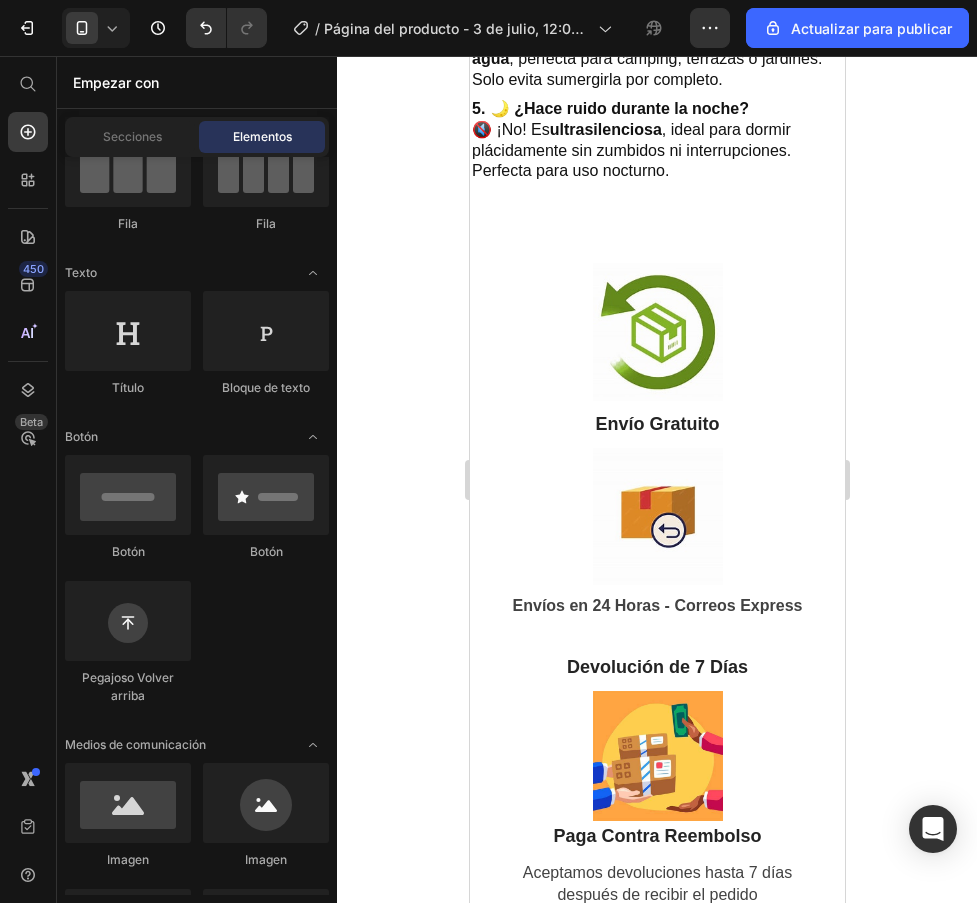 scroll, scrollTop: 0, scrollLeft: 0, axis: both 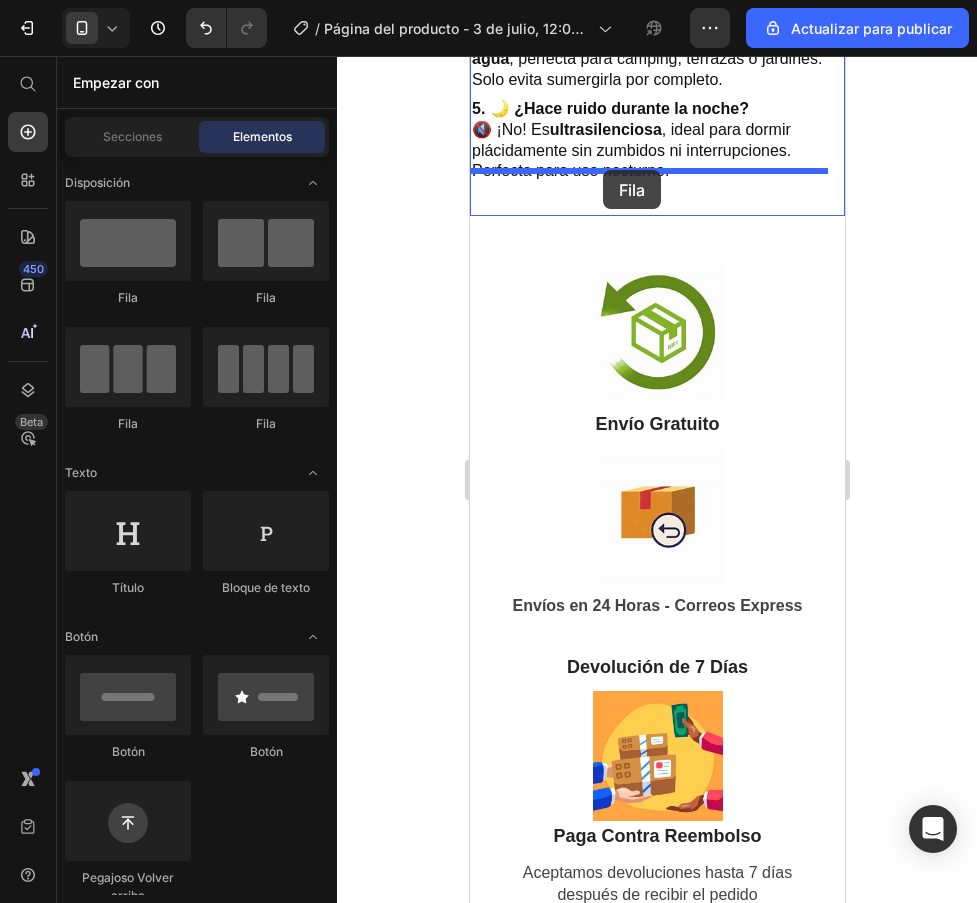 drag, startPoint x: 740, startPoint y: 309, endPoint x: 602, endPoint y: 170, distance: 195.86986 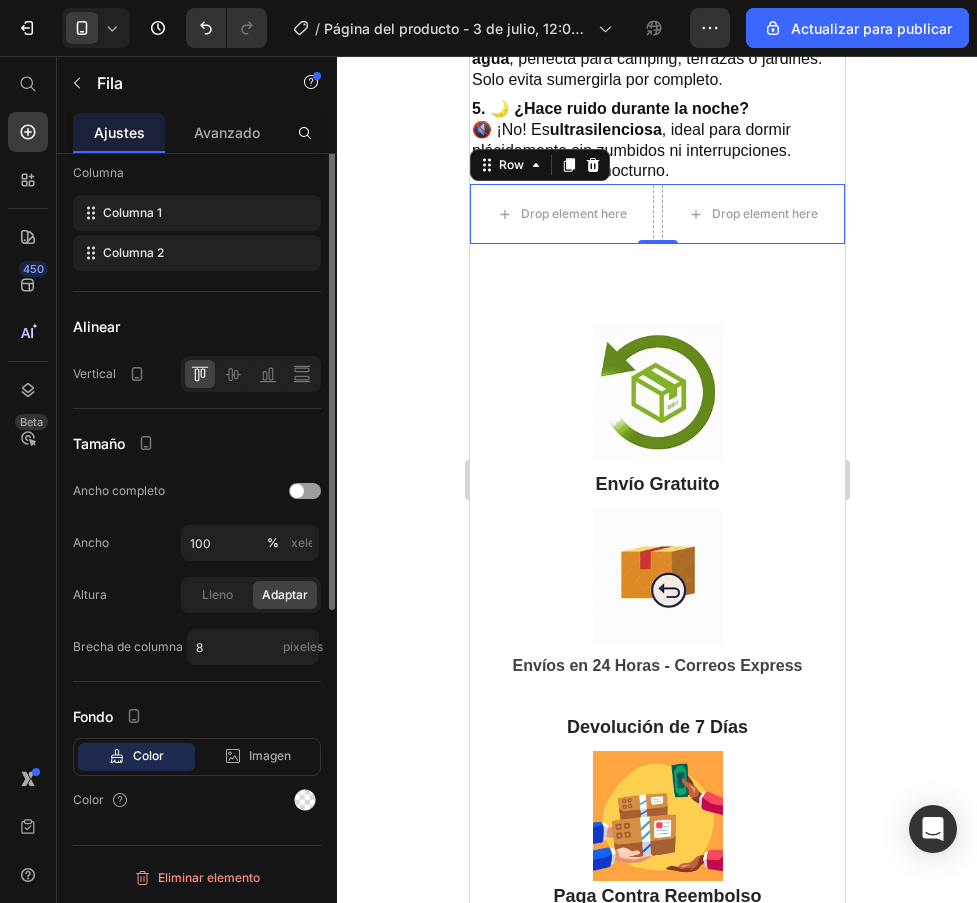 scroll, scrollTop: 71, scrollLeft: 0, axis: vertical 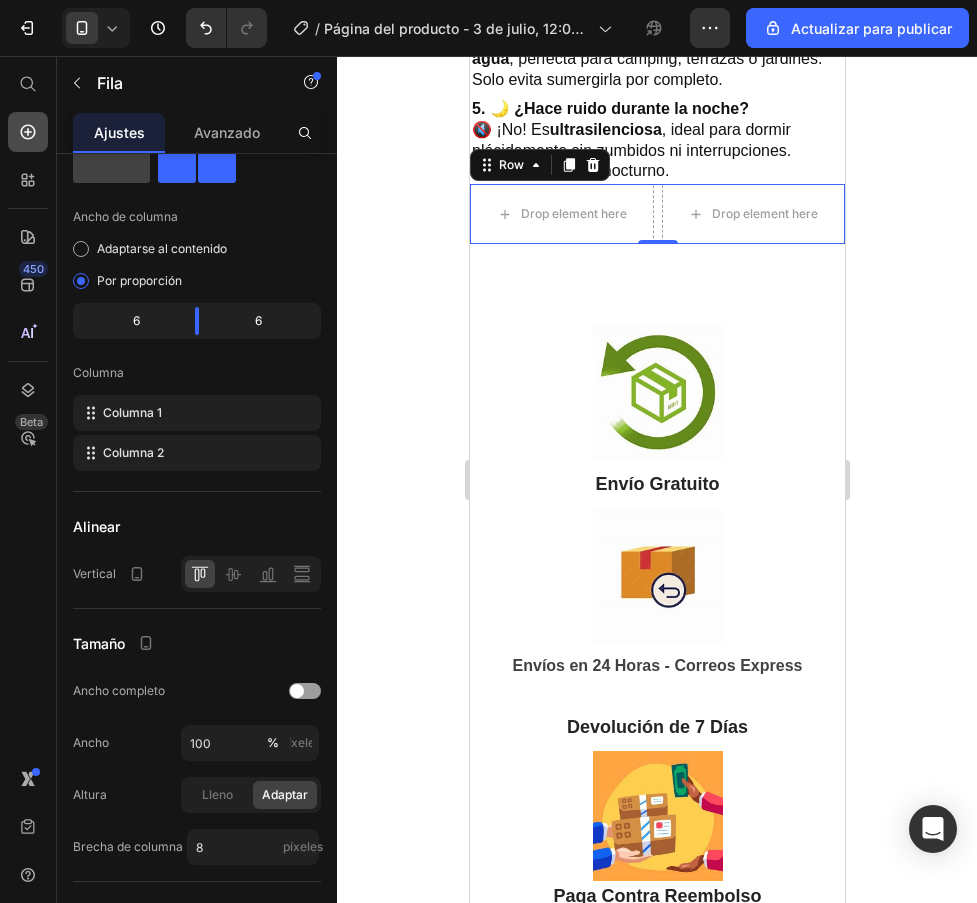 click 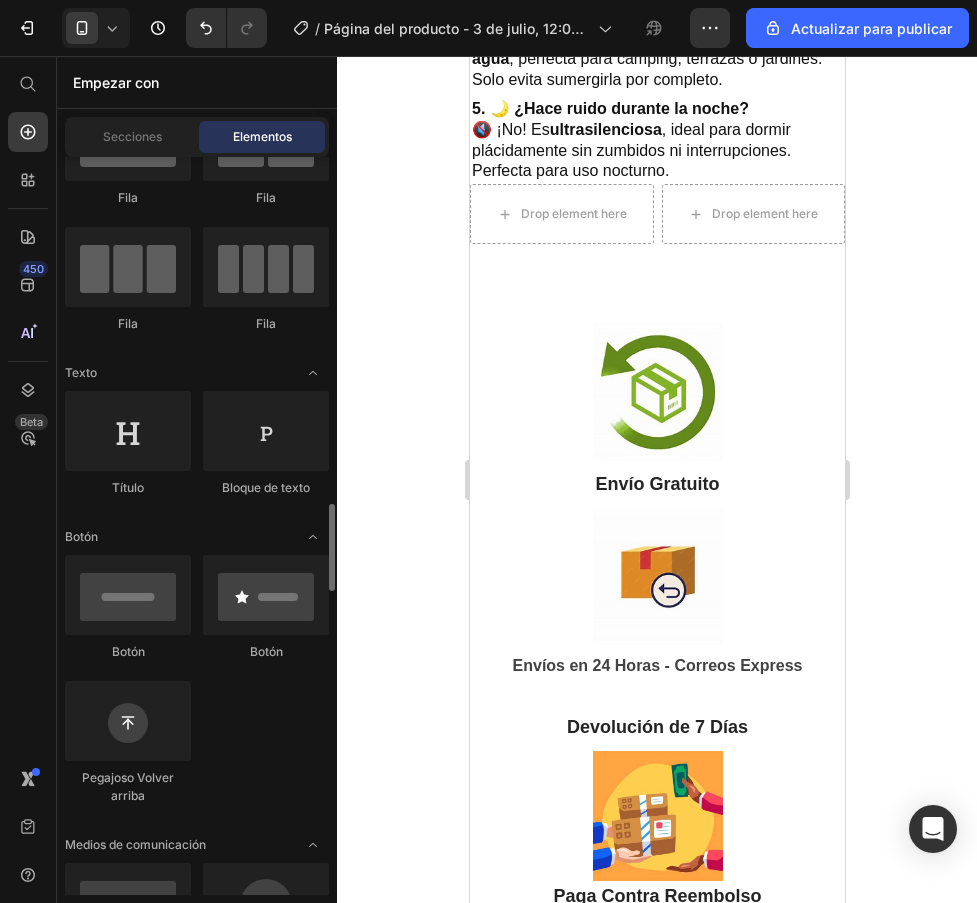 scroll, scrollTop: 400, scrollLeft: 0, axis: vertical 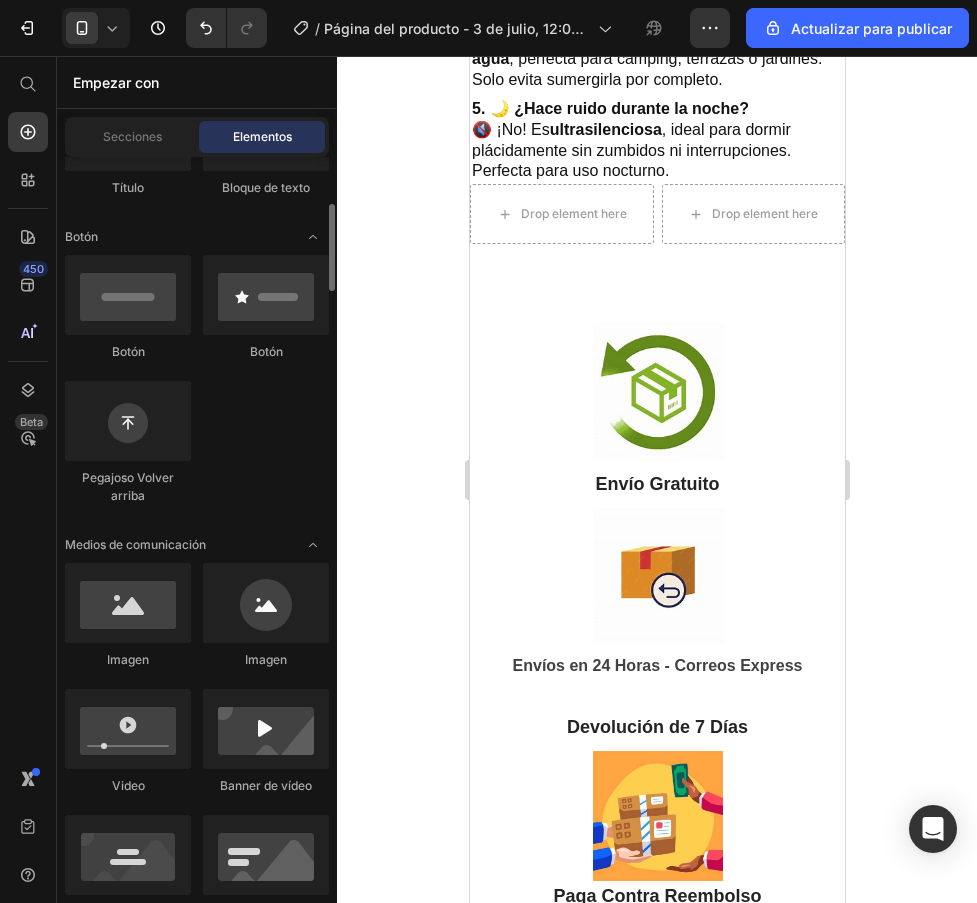 drag, startPoint x: 593, startPoint y: 677, endPoint x: 537, endPoint y: 211, distance: 469.35275 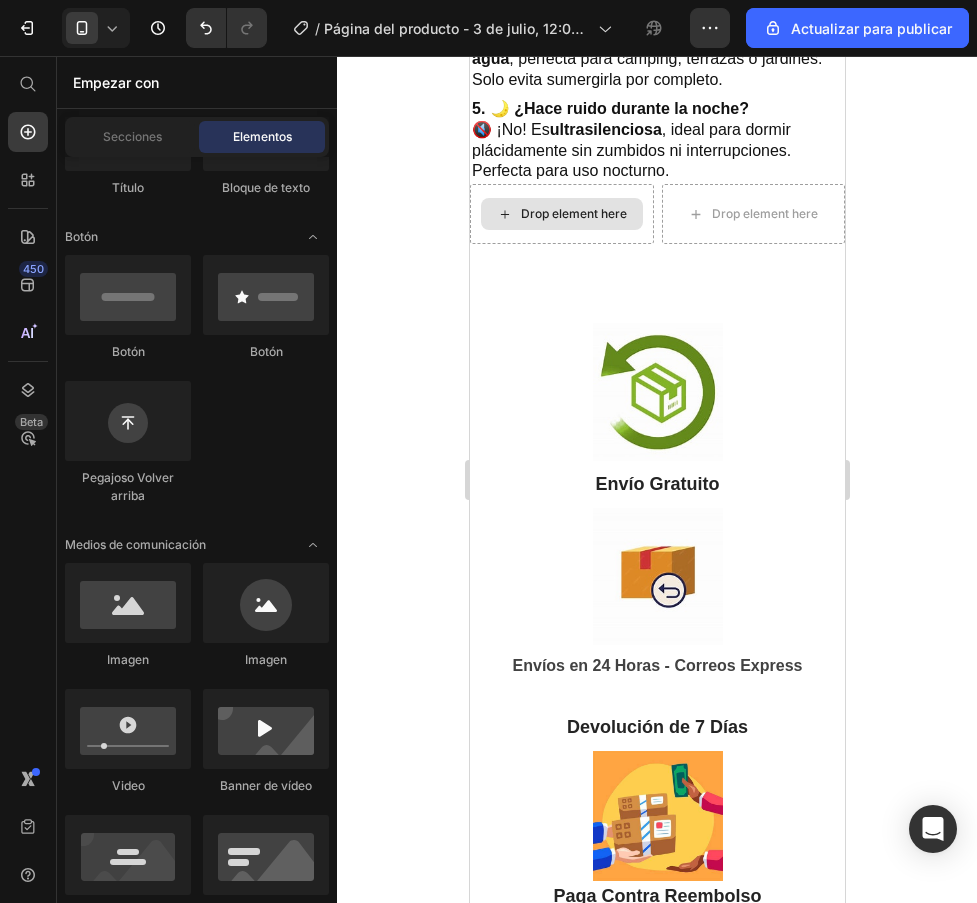 drag, startPoint x: 995, startPoint y: 252, endPoint x: 602, endPoint y: 720, distance: 611.1244 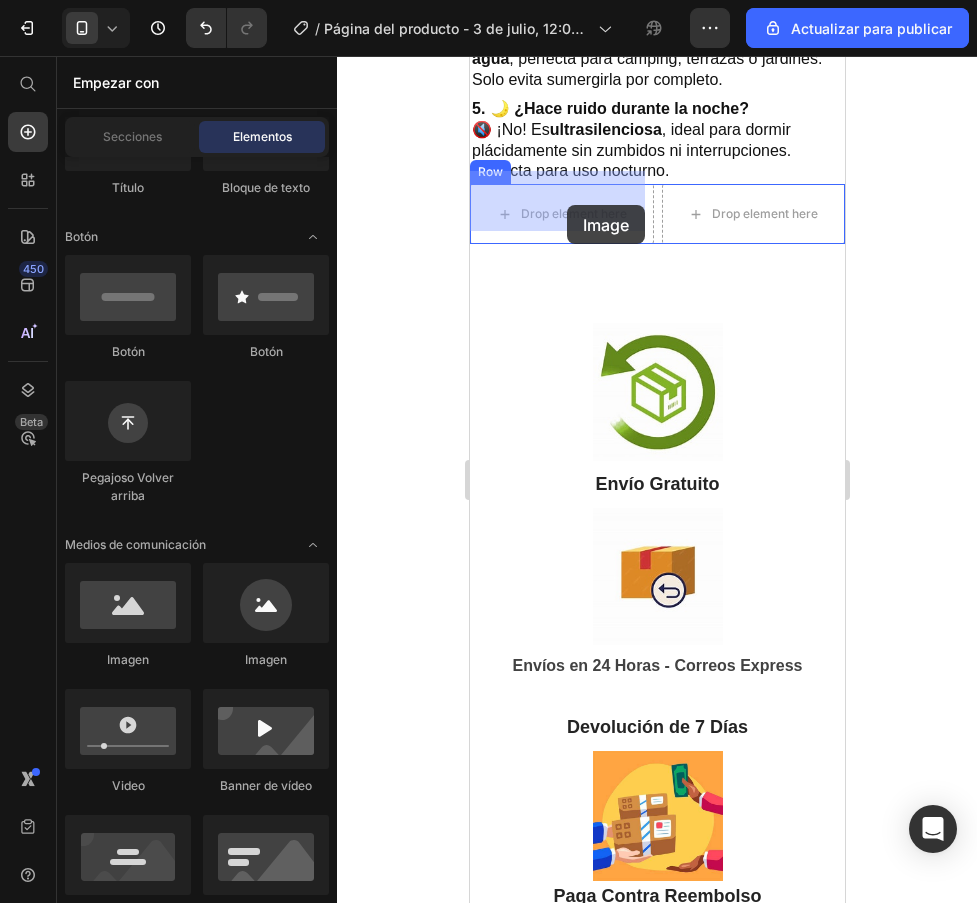 drag, startPoint x: 608, startPoint y: 678, endPoint x: 566, endPoint y: 205, distance: 474.86102 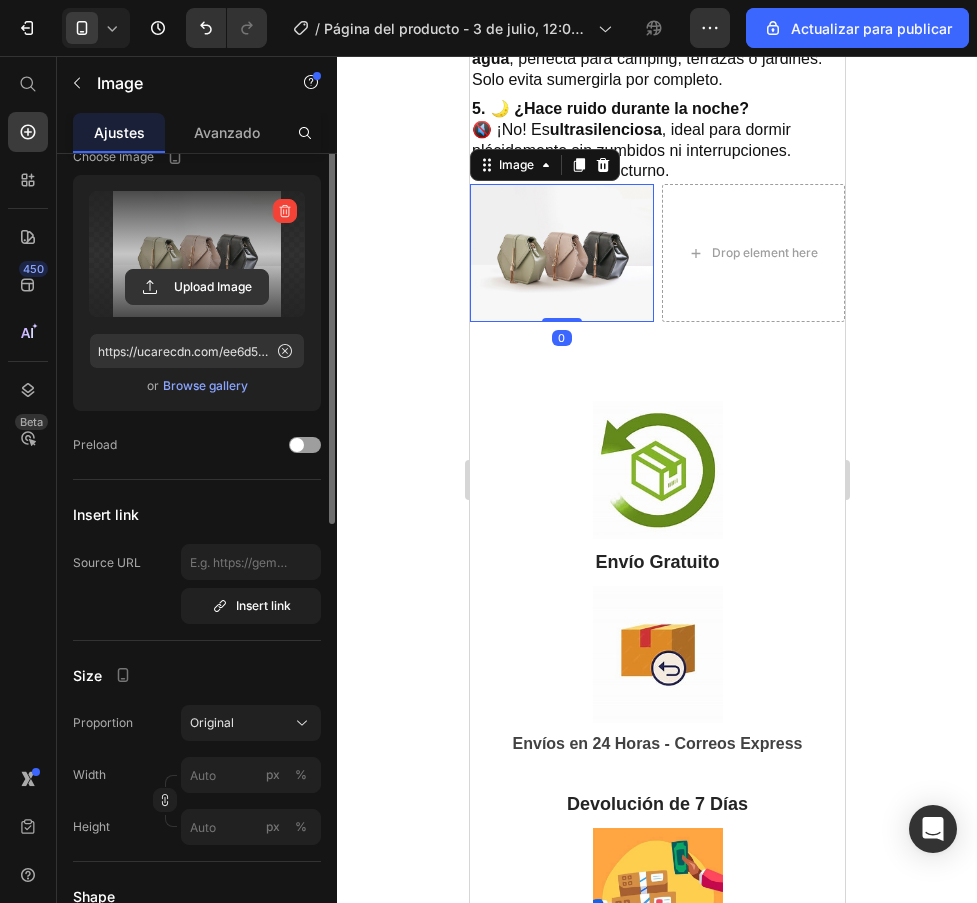 scroll, scrollTop: 0, scrollLeft: 0, axis: both 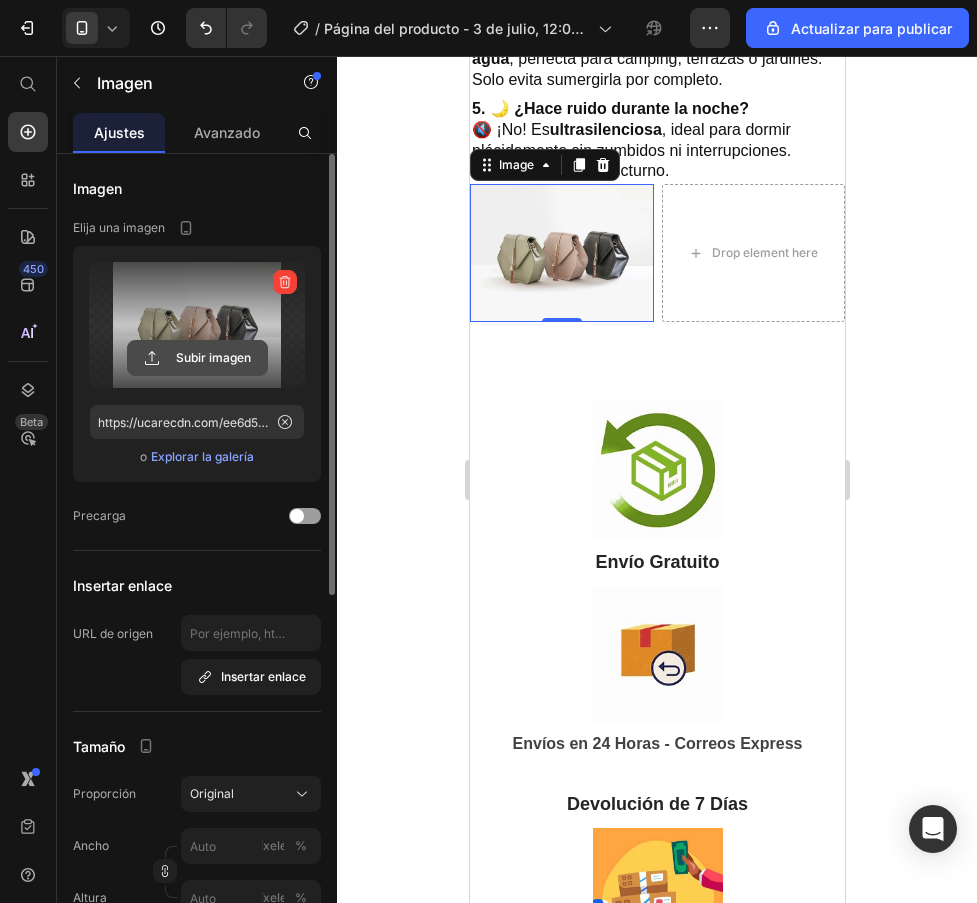 click 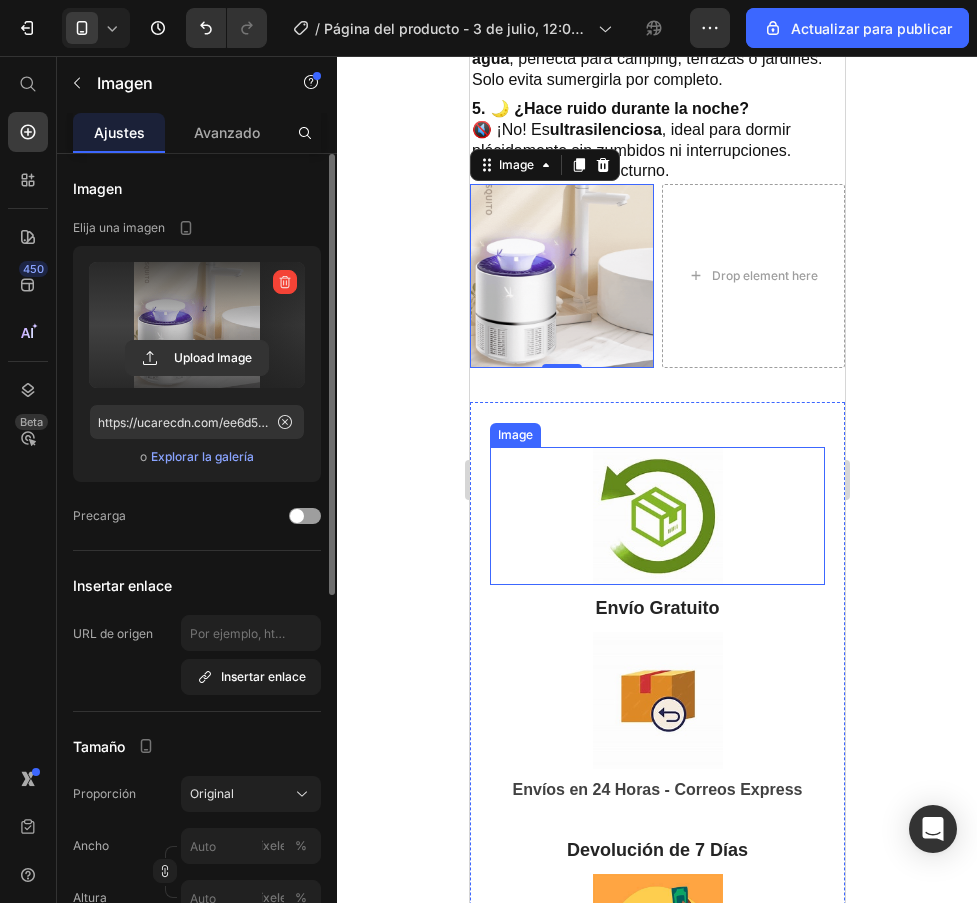 type on "https://cdn.shopify.com/s/files/1/0911/1112/9467/files/gempages_566395840294290447-4a00fbd1-850f-45f8-9cee-64003ba1eacc.gif" 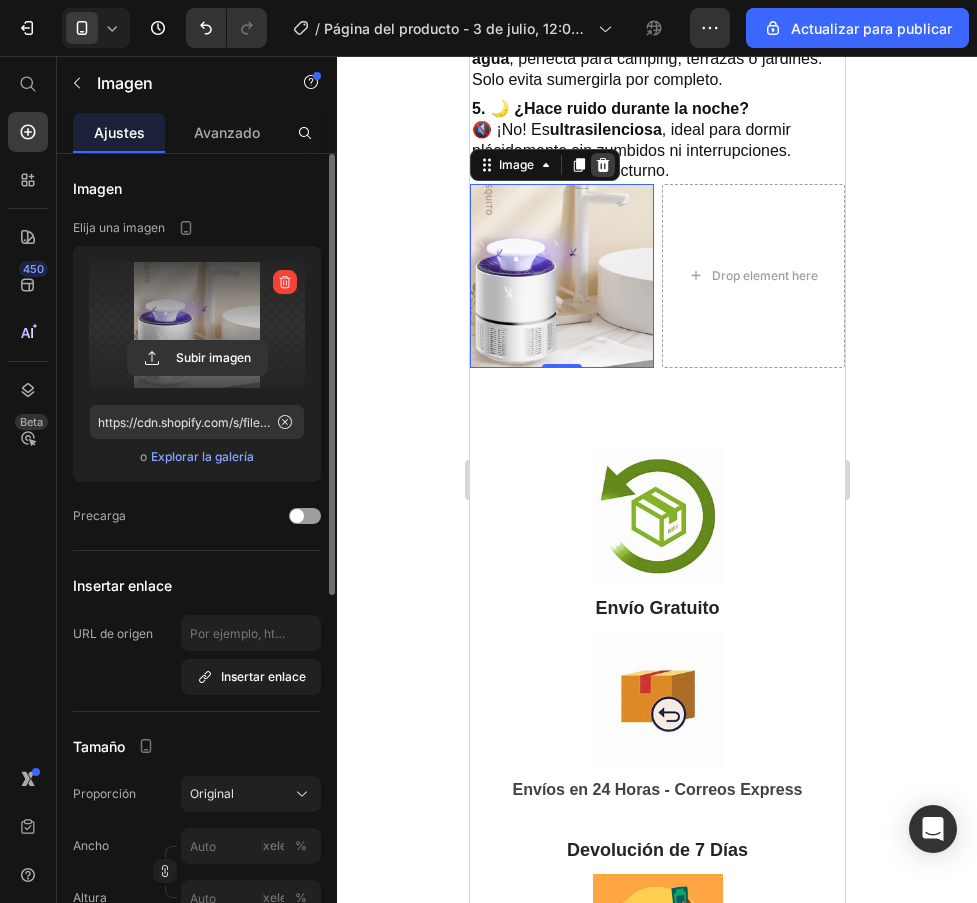 click 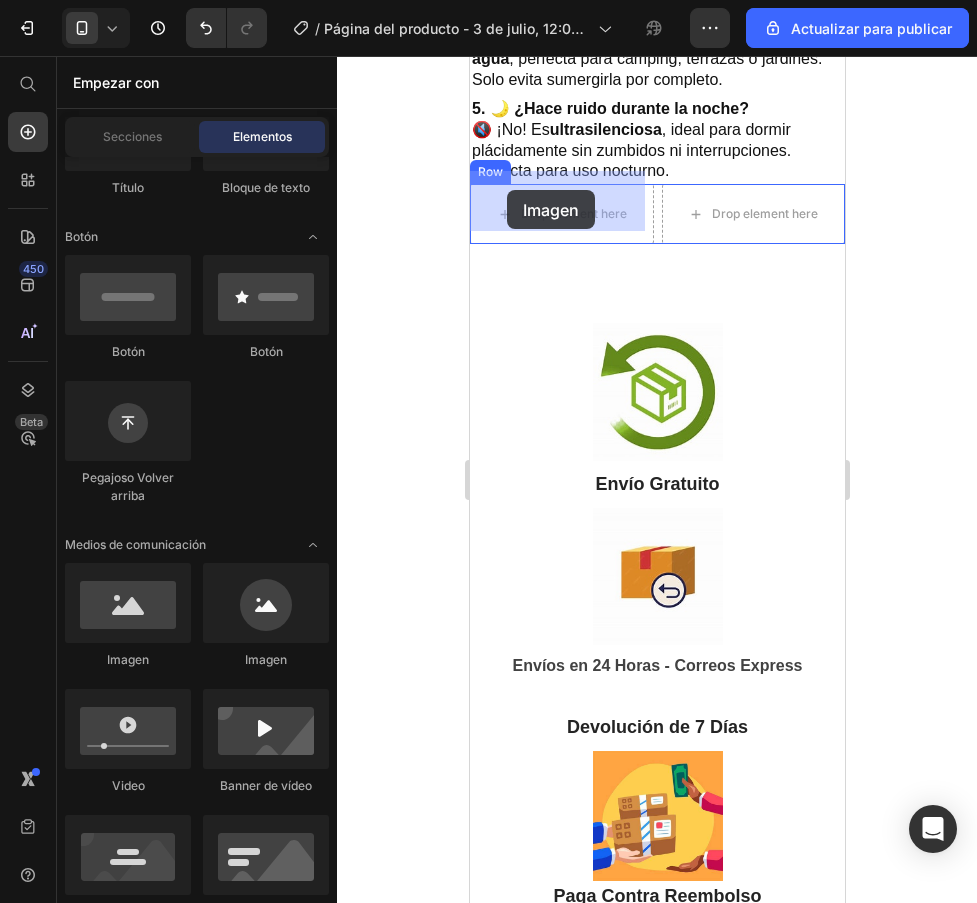 drag, startPoint x: 582, startPoint y: 668, endPoint x: 506, endPoint y: 190, distance: 484.00412 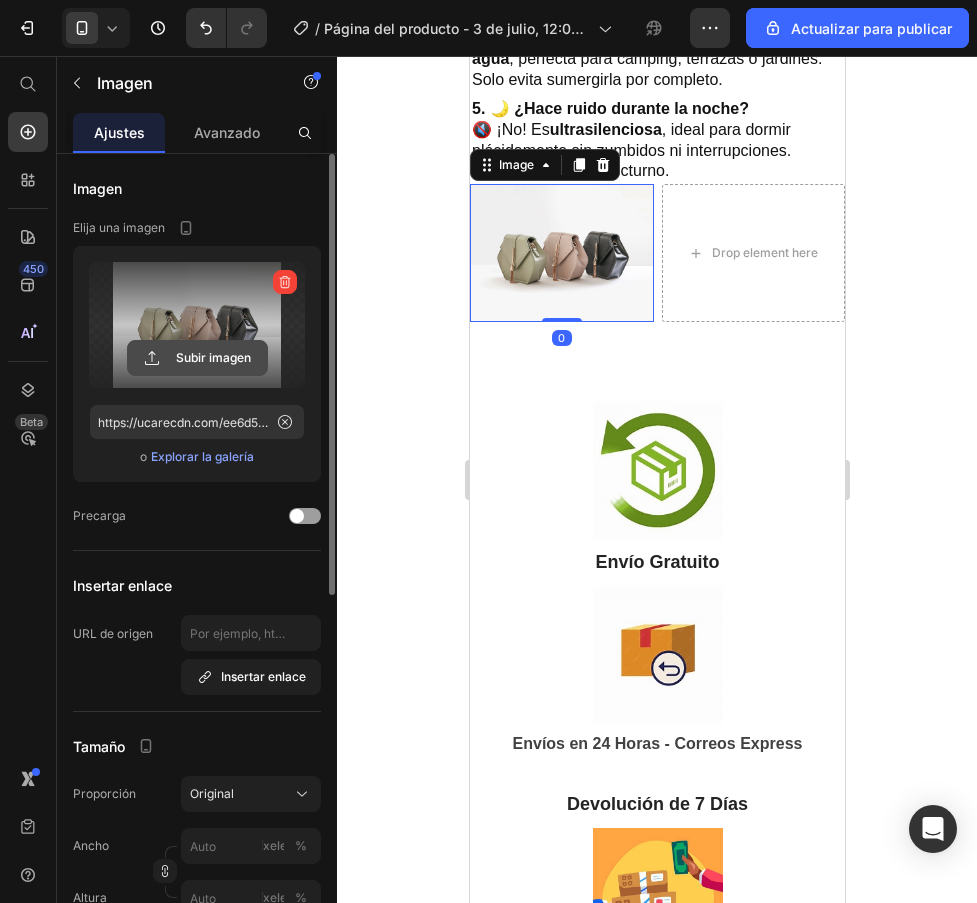 click 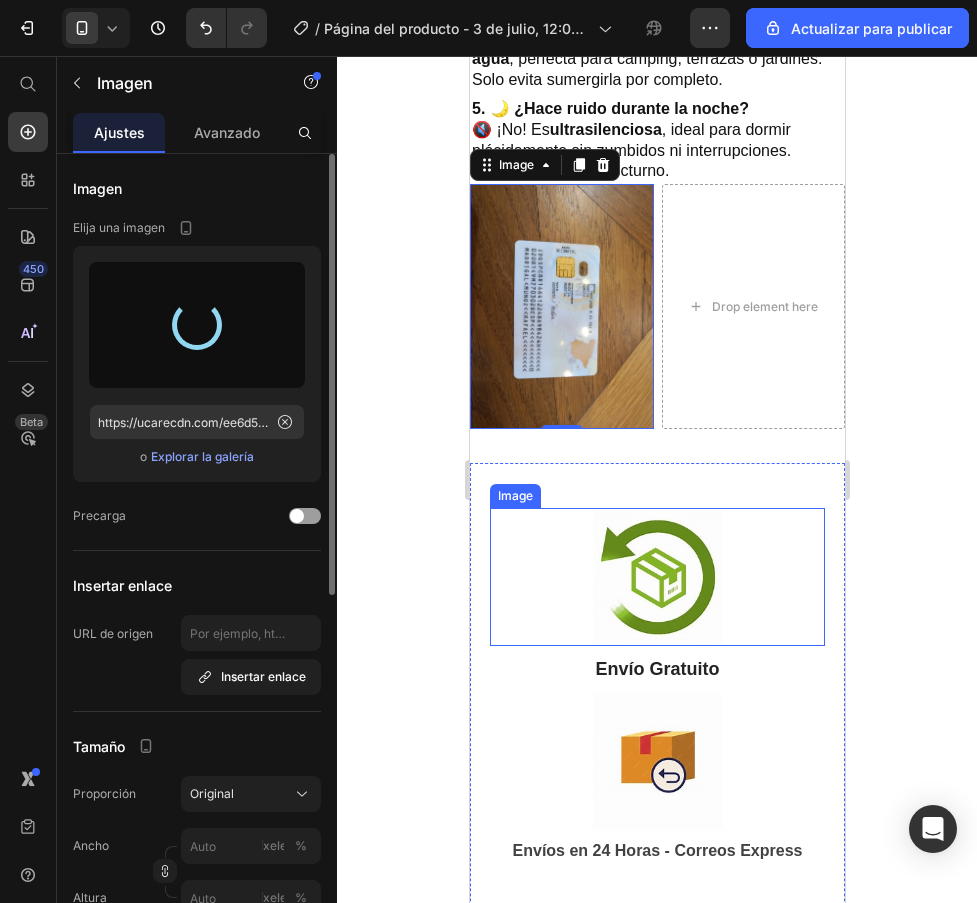 type on "https://cdn.shopify.com/s/files/1/0911/1112/9467/files/gempages_566395840294290447-5e644169-2cae-4d4a-af10-083f1a7023bd.jpg" 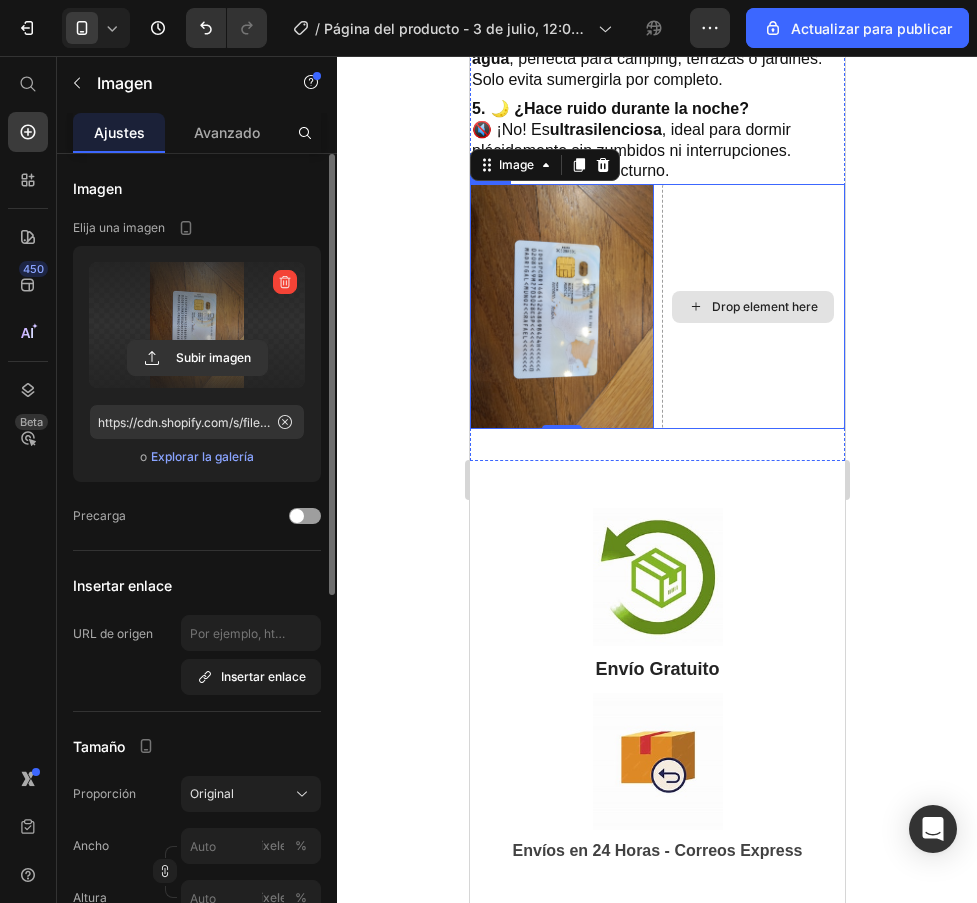 click 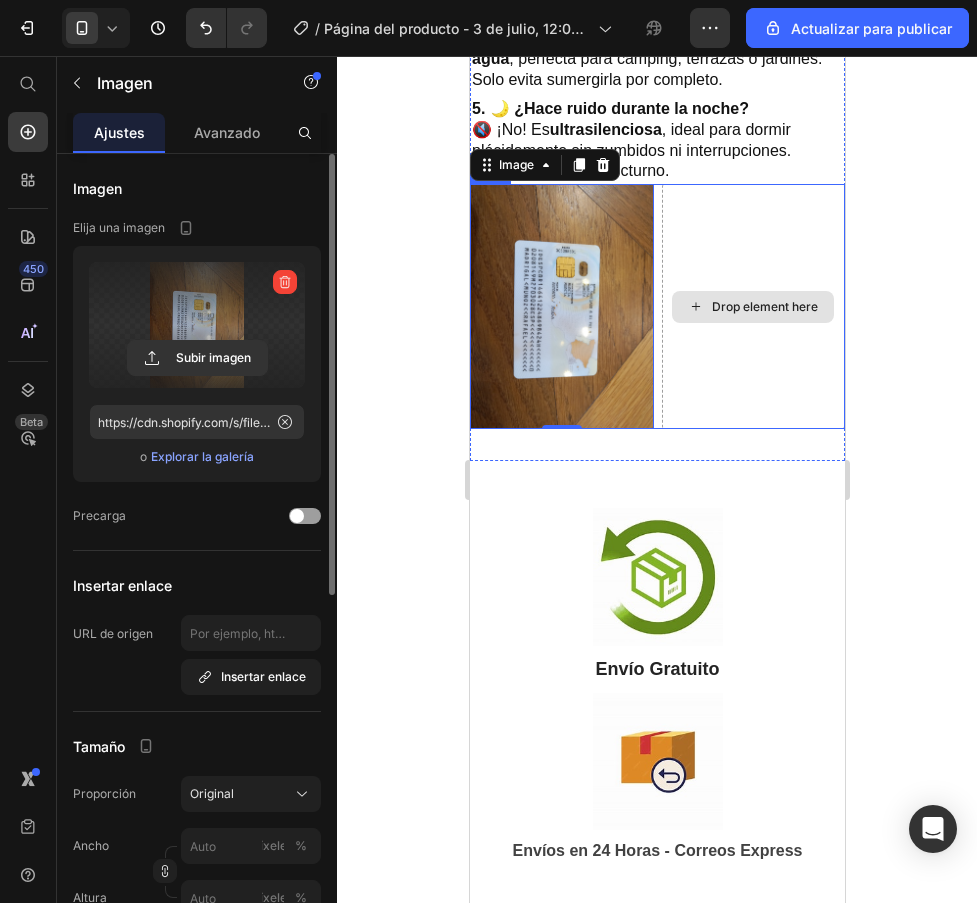 click on "5. 🌙 ¿Hace ruido durante la noche? 🔇 ¡No! Es  ultrasilenciosa , ideal para dormir plácidamente sin zumbidos ni interrupciones. Perfecta para uso nocturno." at bounding box center [656, 140] 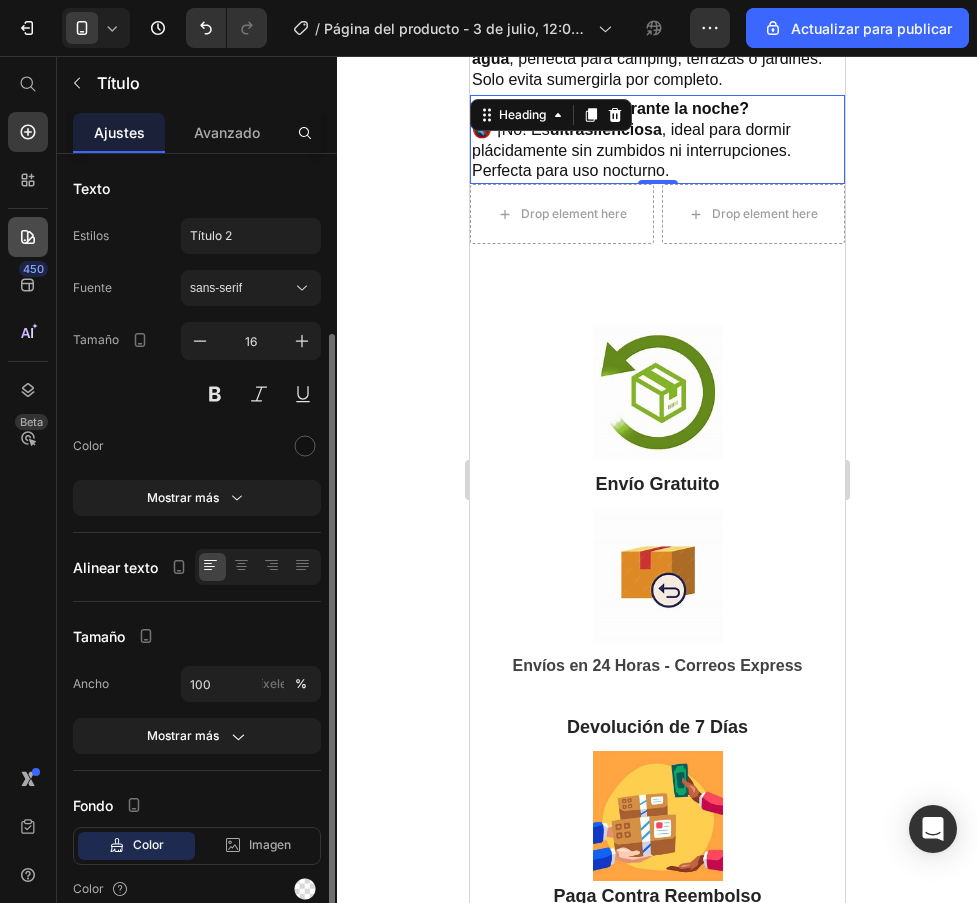 click 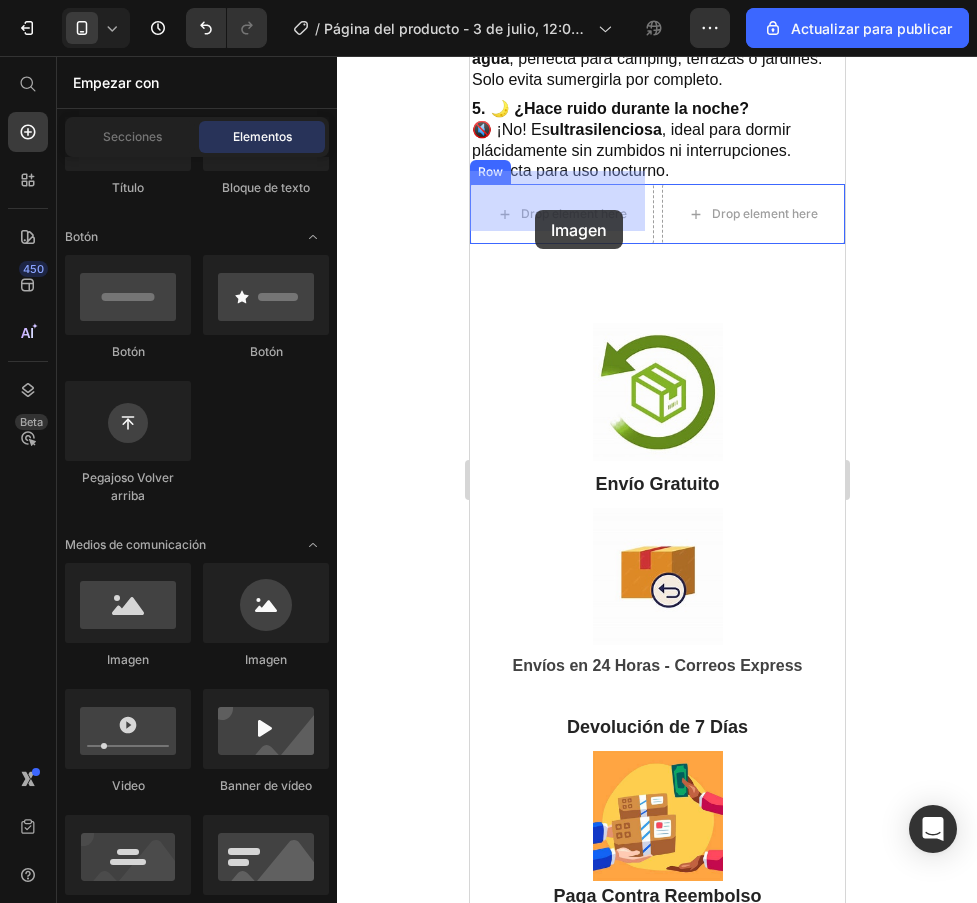 drag, startPoint x: 594, startPoint y: 677, endPoint x: 887, endPoint y: 419, distance: 390.40106 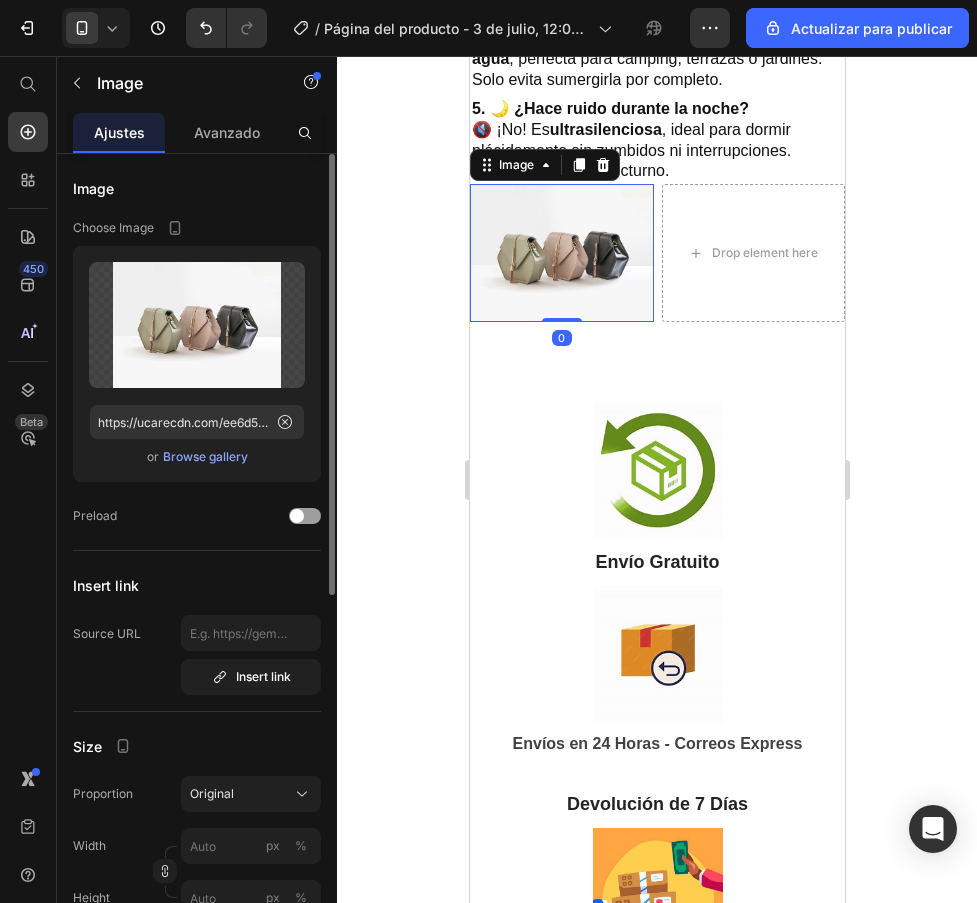 scroll, scrollTop: 0, scrollLeft: 0, axis: both 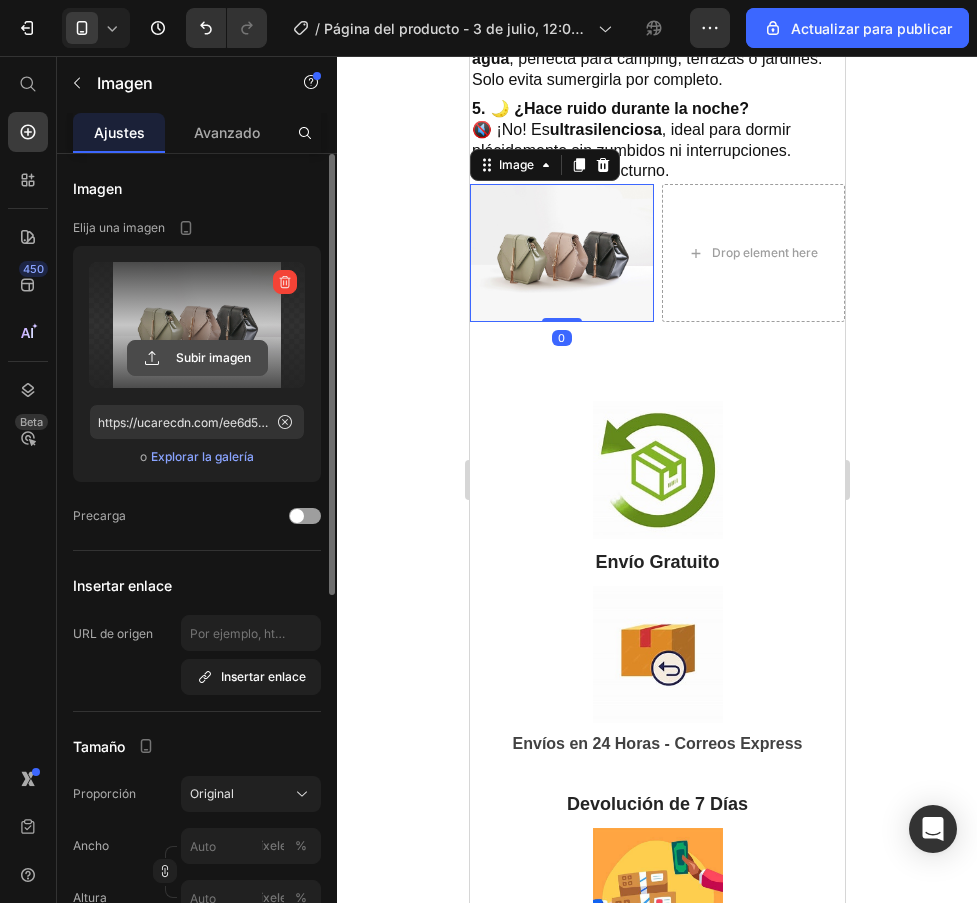 click 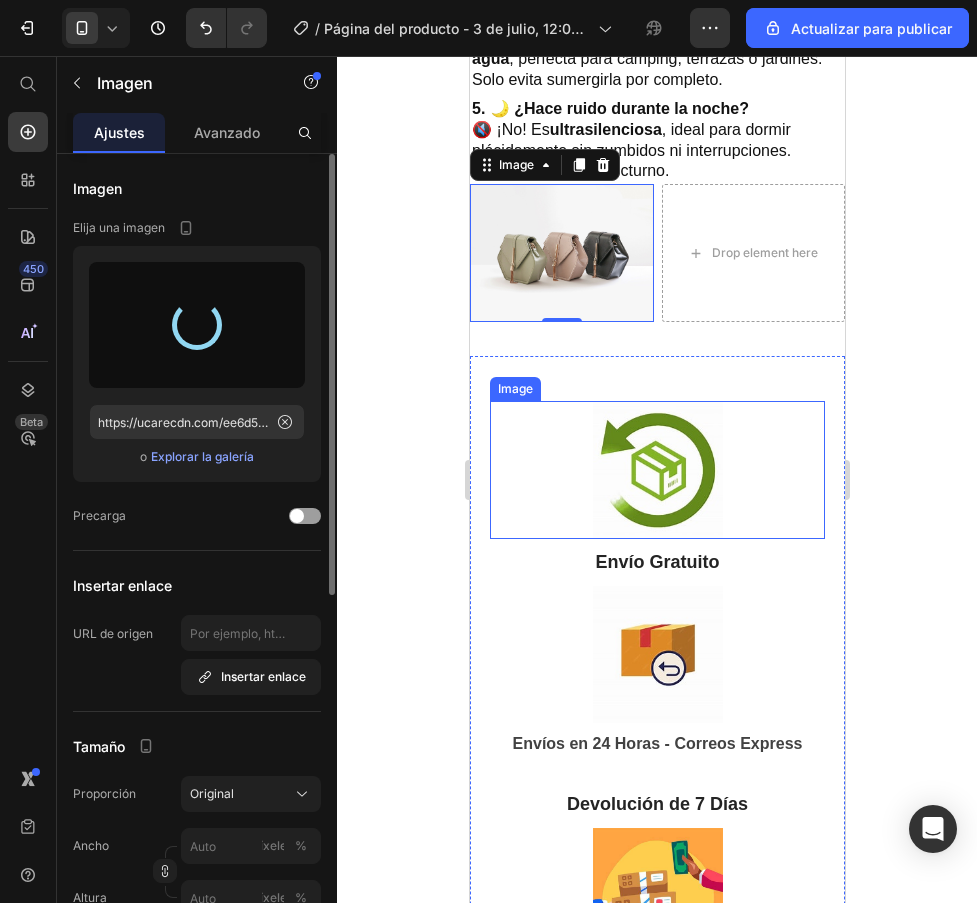type on "https://cdn.shopify.com/s/files/1/0911/1112/9467/files/gempages_566395840294290447-08021dae-9fb2-4ac7-9991-0f1b53fff5e6.png" 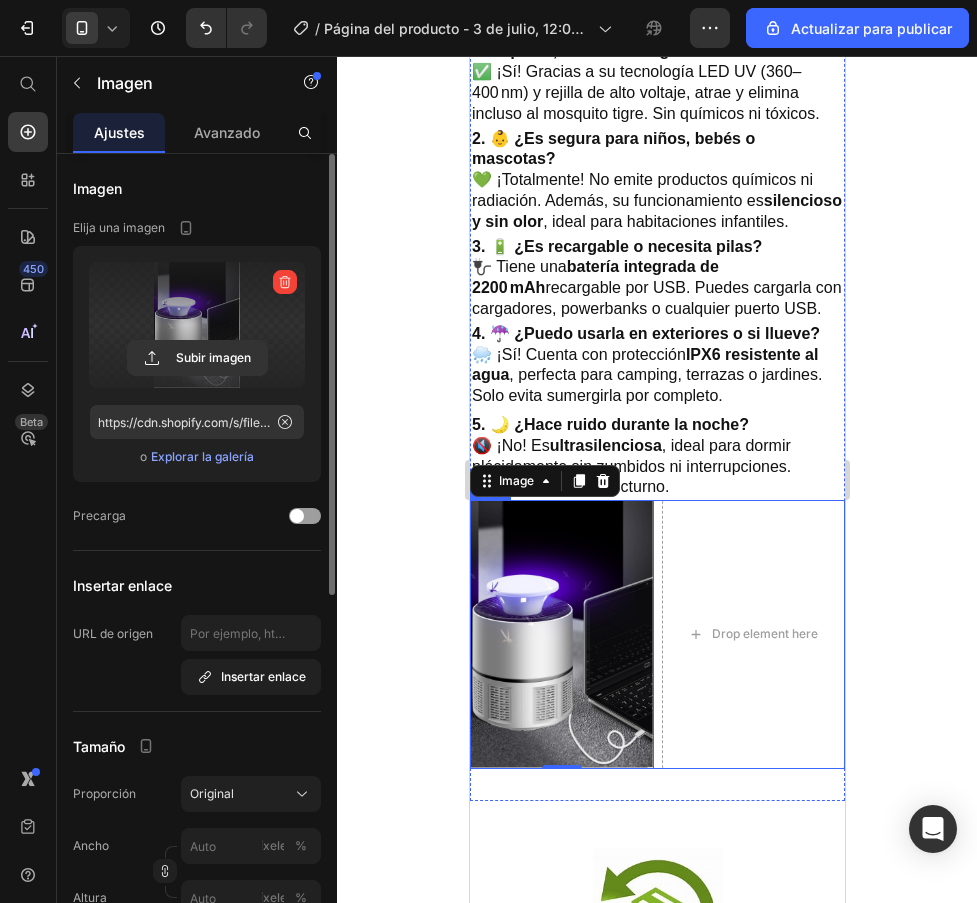 scroll, scrollTop: 2960, scrollLeft: 0, axis: vertical 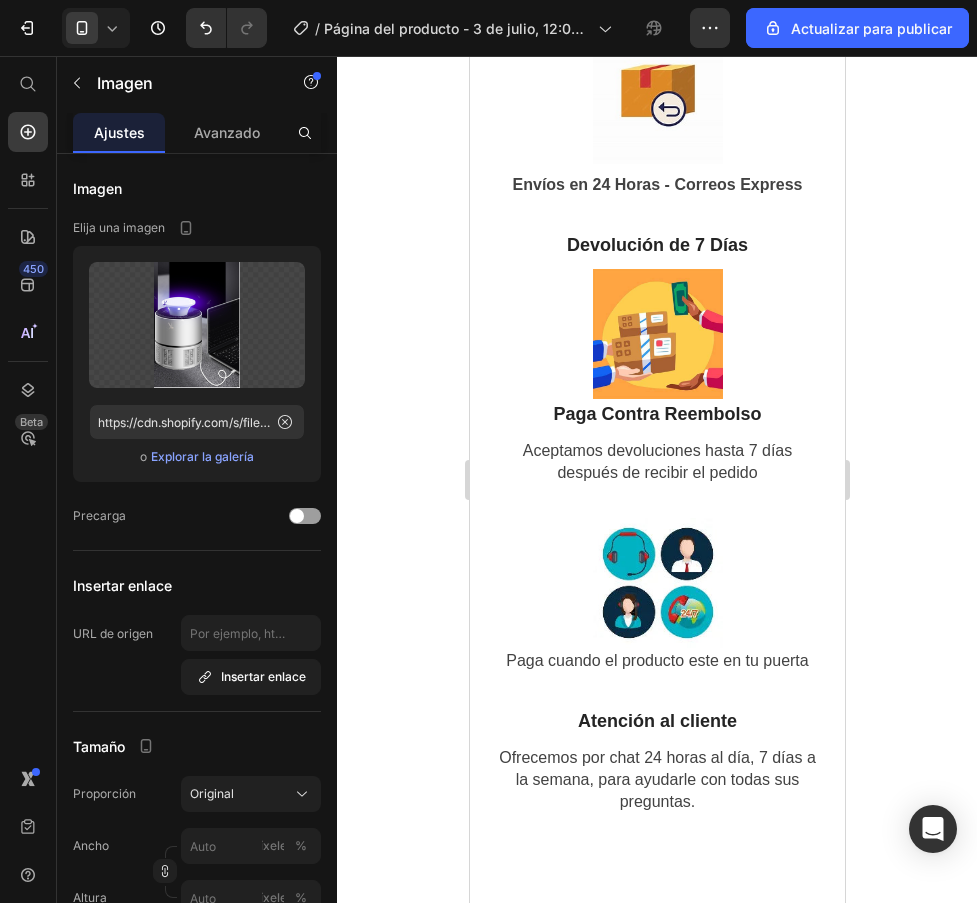 click on "Drop element here" at bounding box center [764, -372] 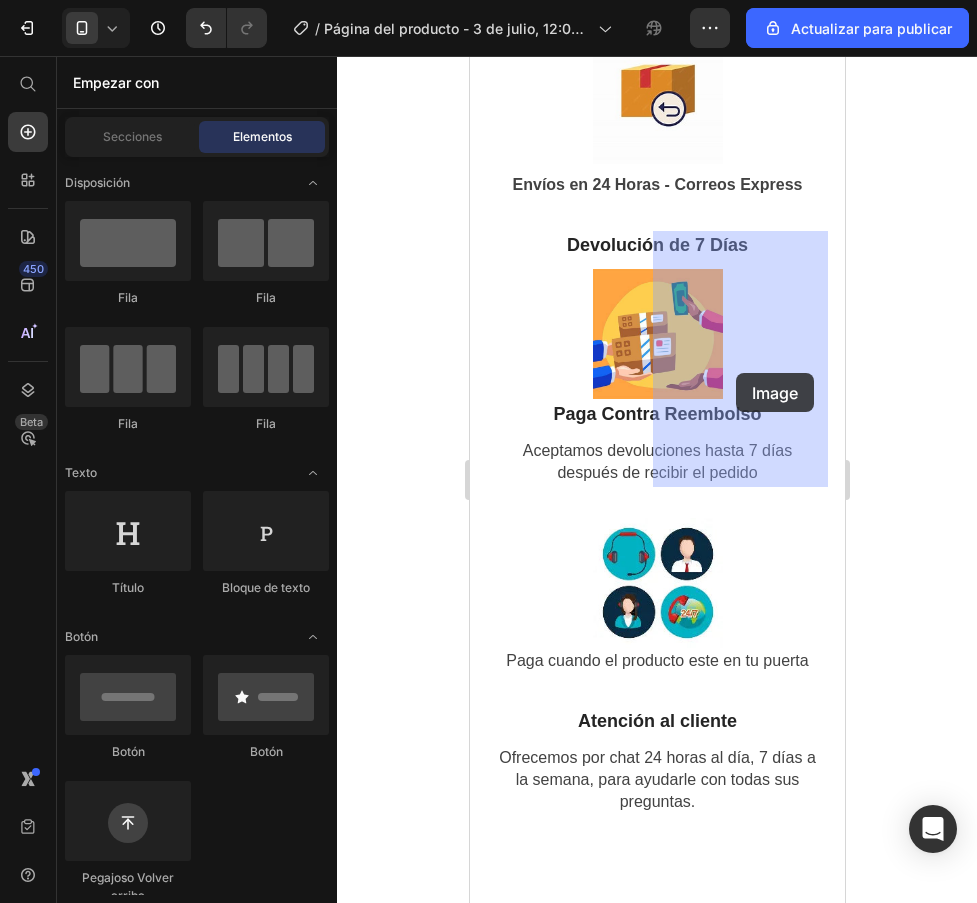 drag, startPoint x: 609, startPoint y: 661, endPoint x: 735, endPoint y: 373, distance: 314.35648 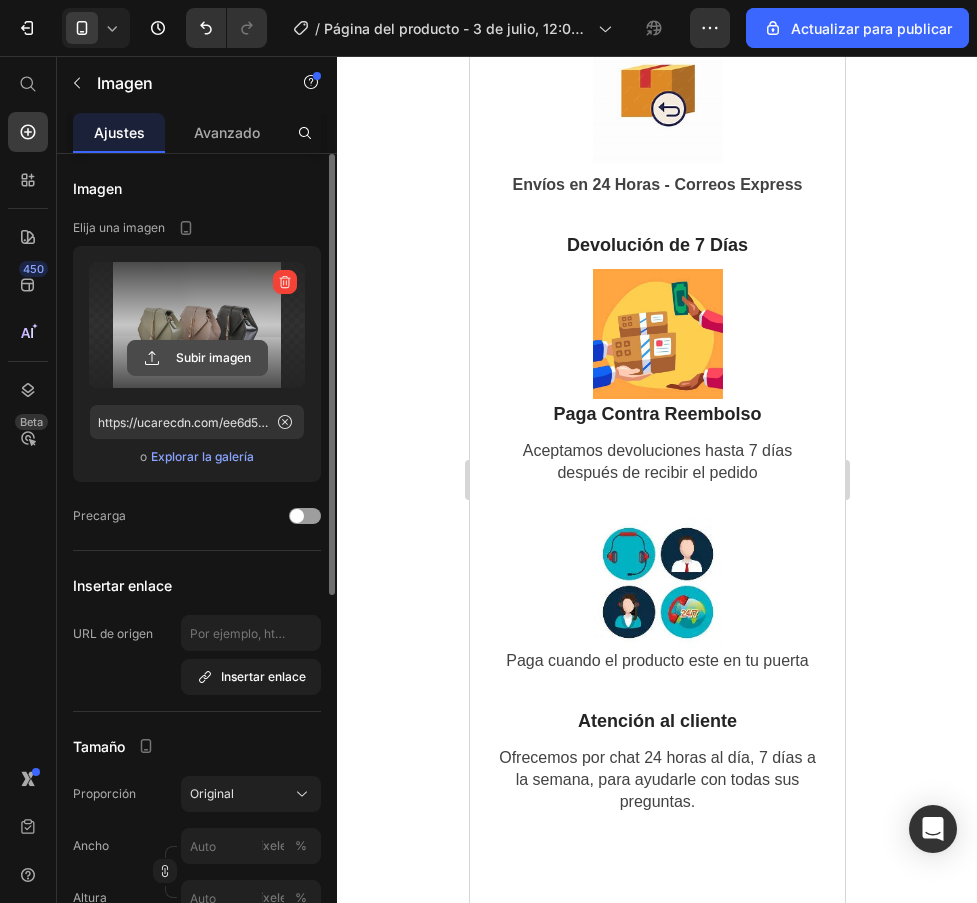 click 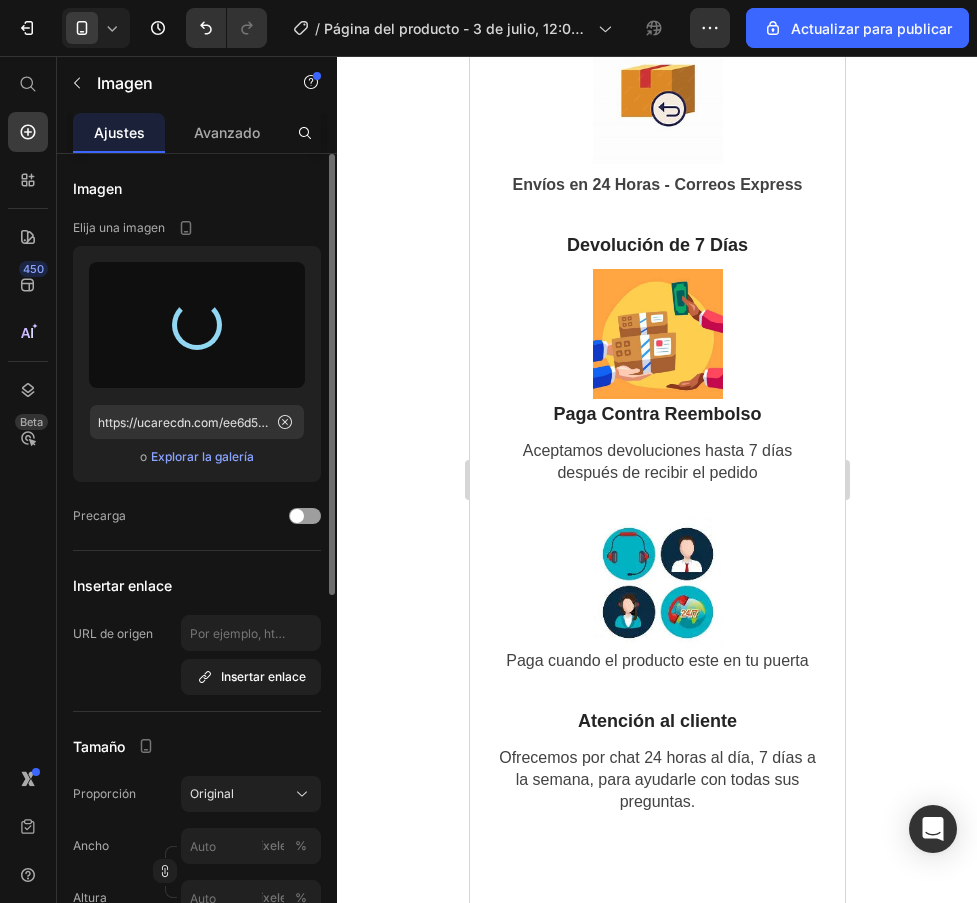 type on "https://cdn.shopify.com/s/files/1/0911/1112/9467/files/gempages_566395840294290447-c0f82097-991f-4034-a881-e6904f9595c2.png" 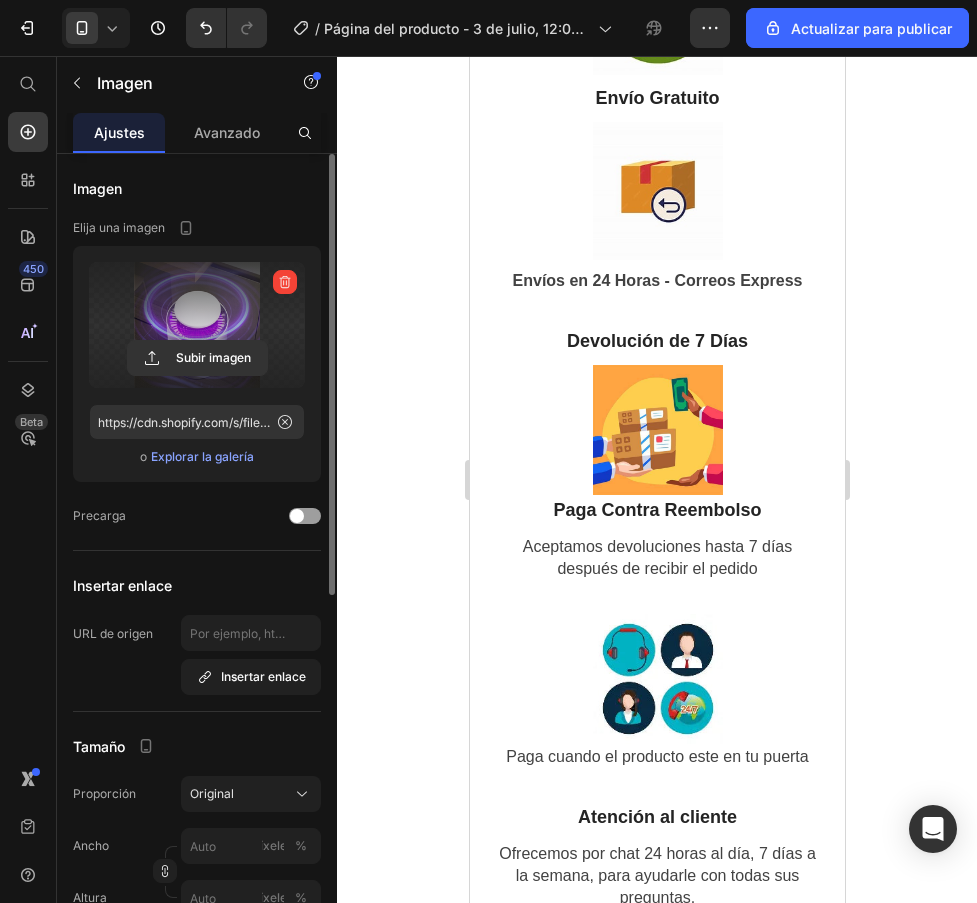 scroll, scrollTop: 3488, scrollLeft: 0, axis: vertical 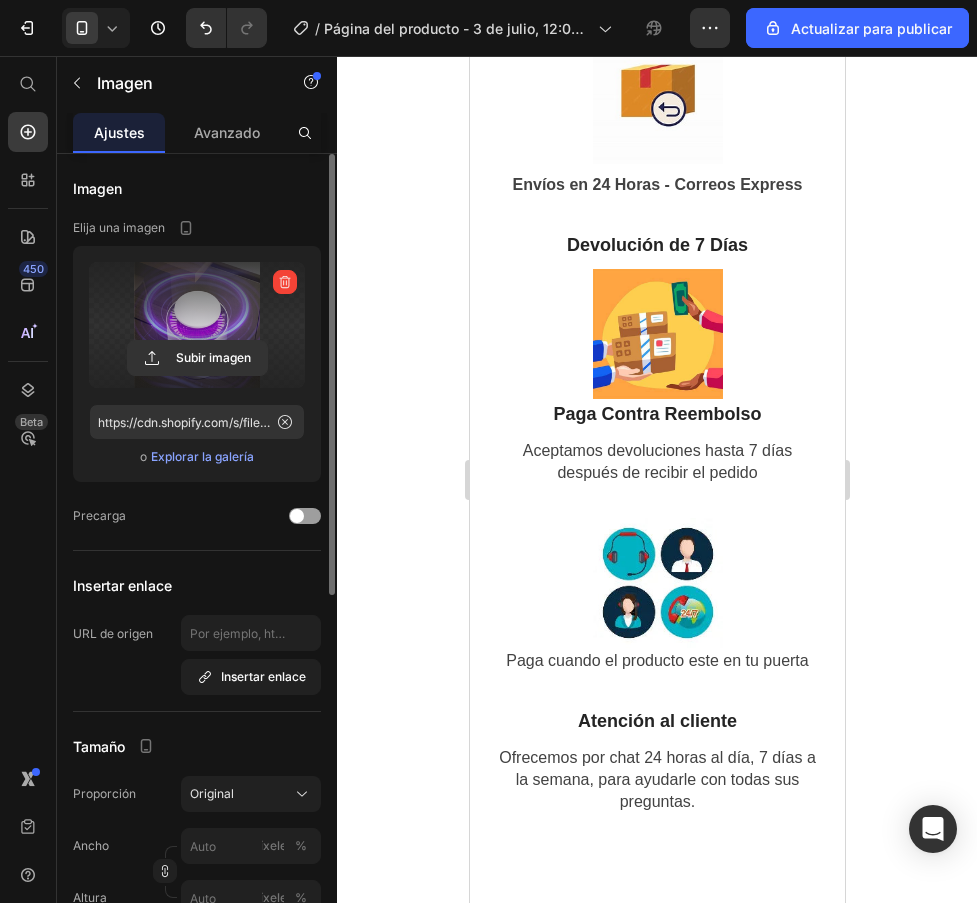 click on "Image" at bounding box center (753, -372) 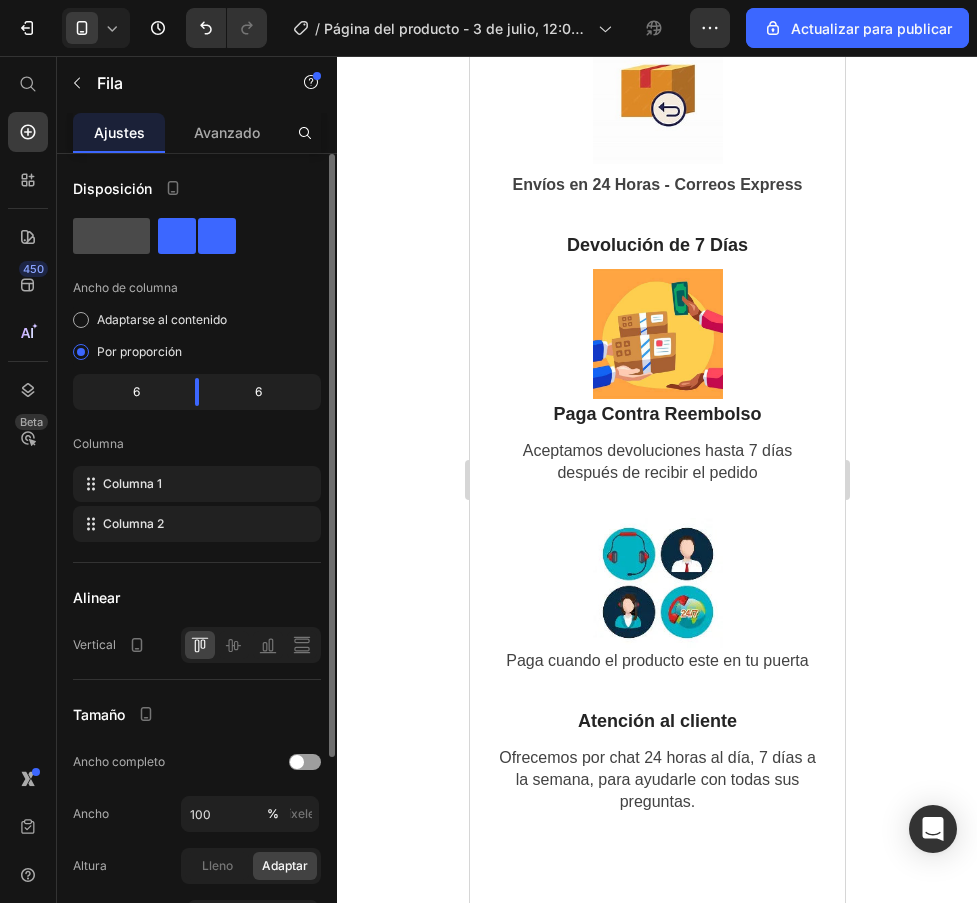 click 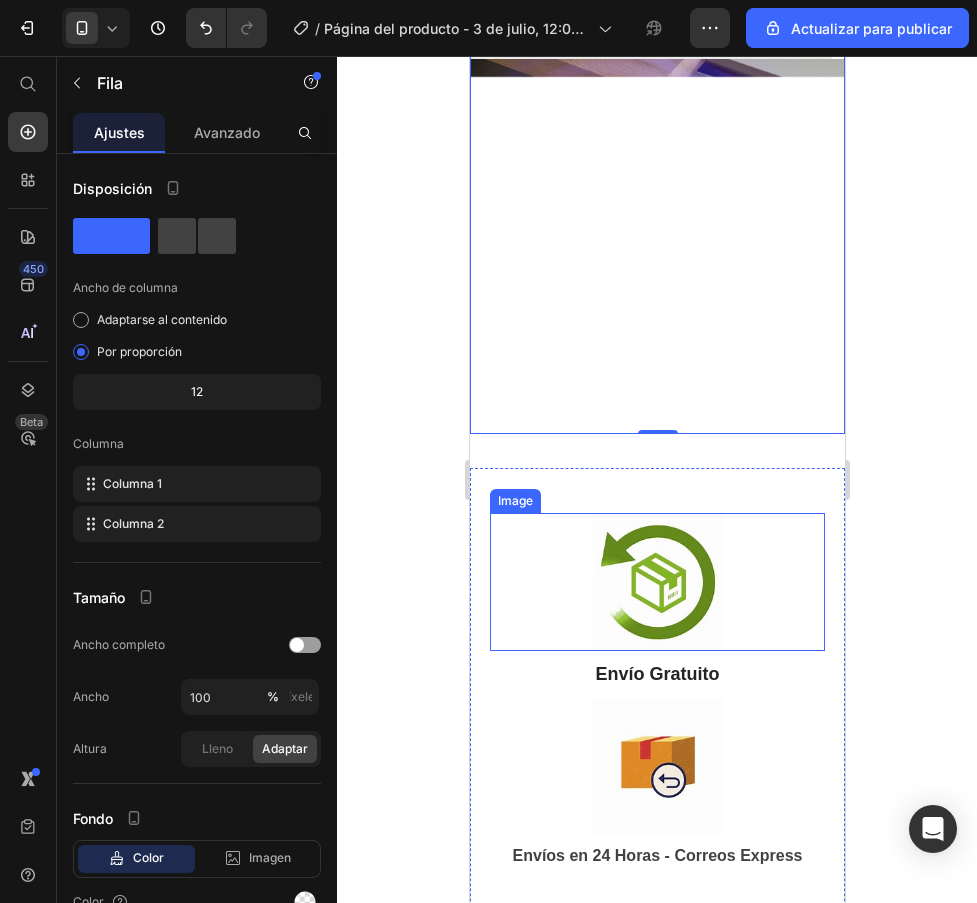 scroll, scrollTop: 4088, scrollLeft: 0, axis: vertical 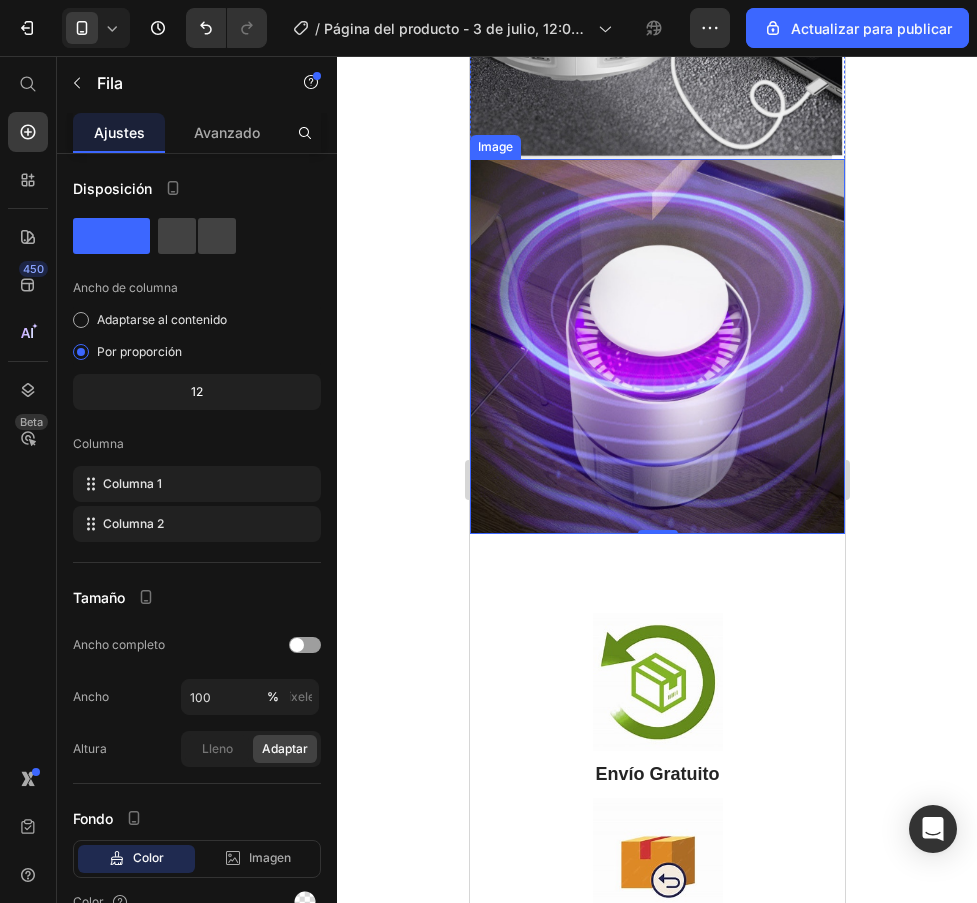 click at bounding box center [656, 346] 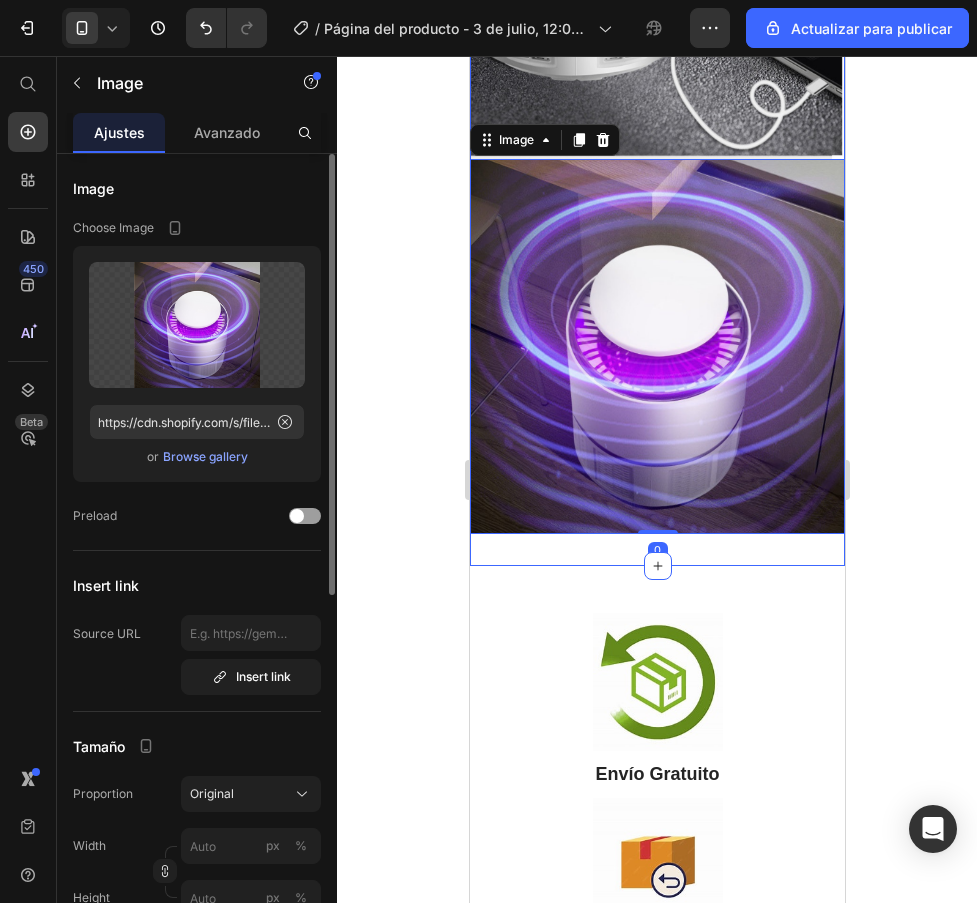 click on "Choose Image" at bounding box center [113, 228] 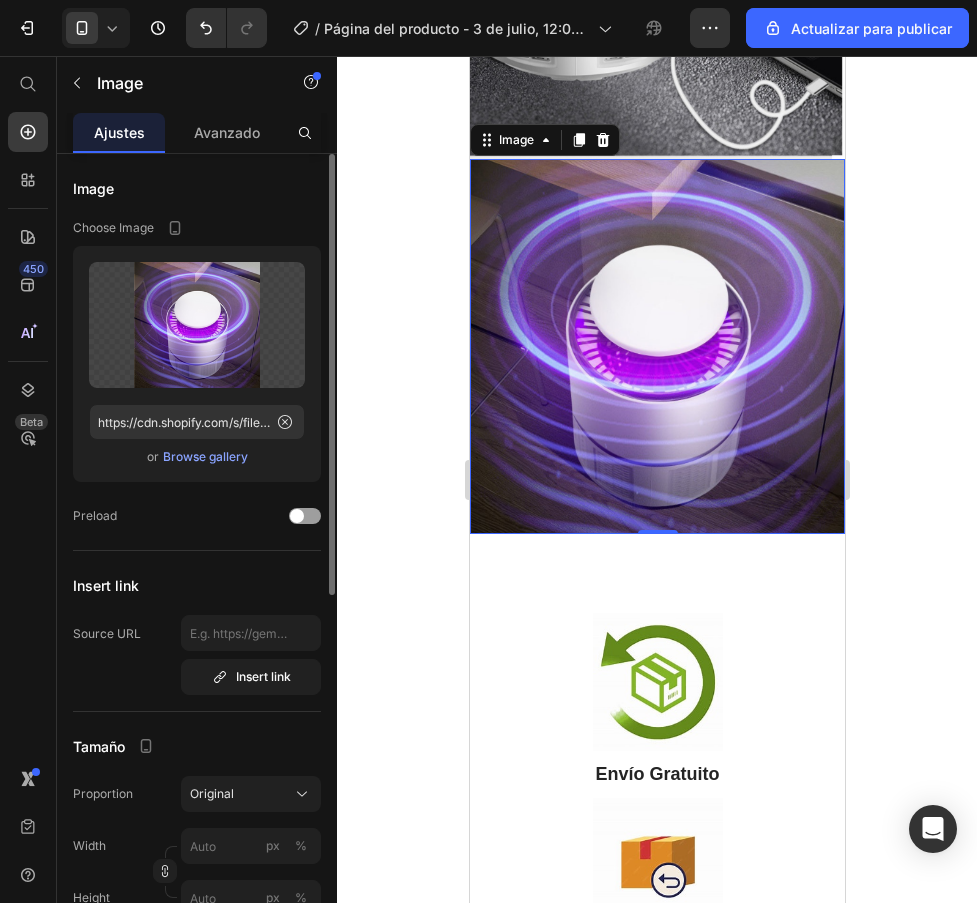 scroll, scrollTop: 3788, scrollLeft: 0, axis: vertical 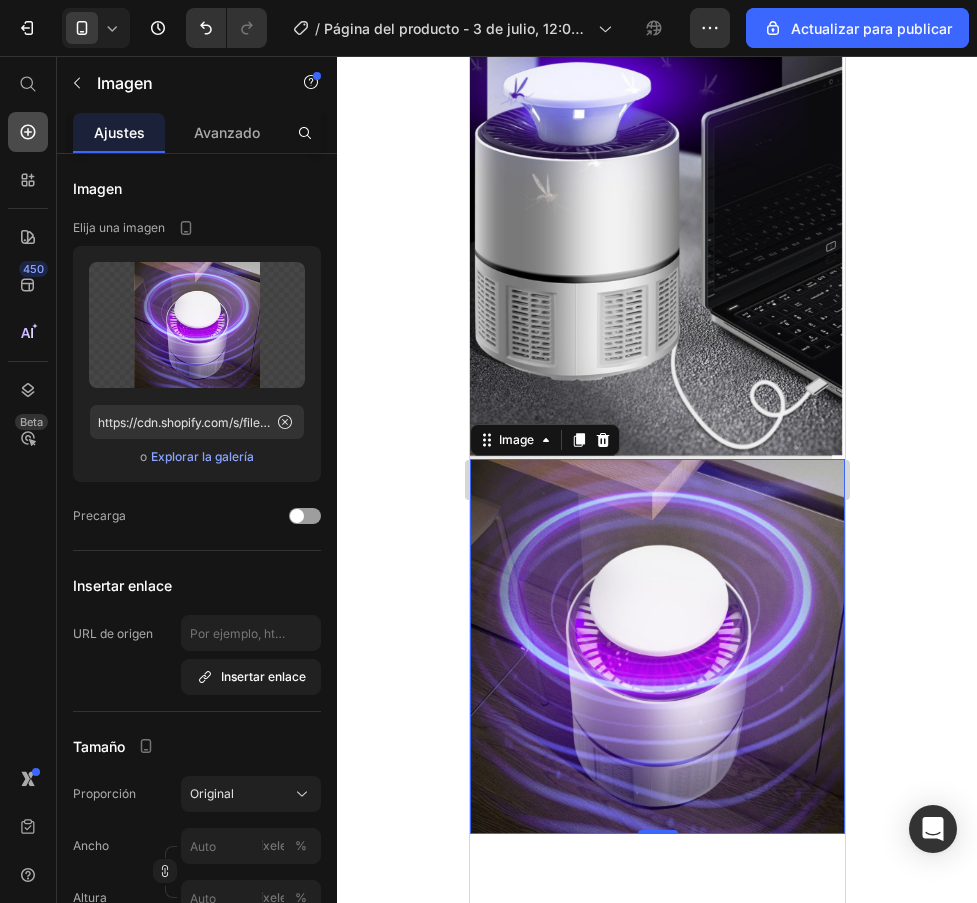click 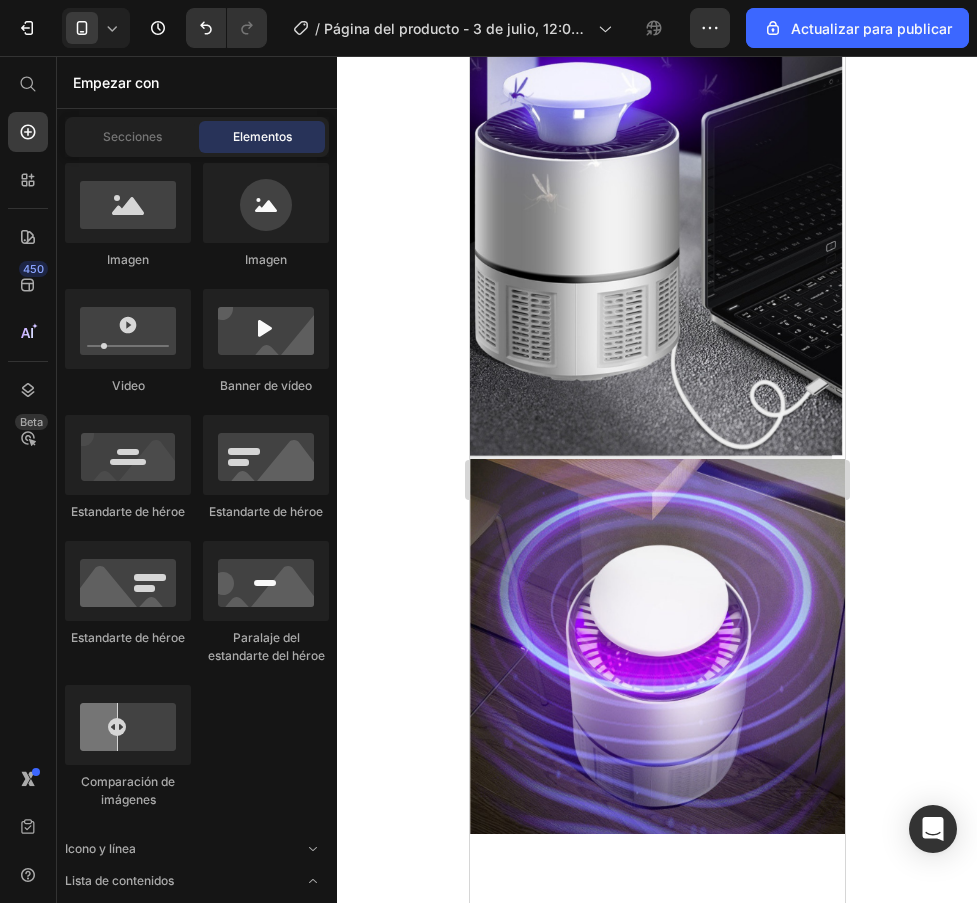 scroll, scrollTop: 0, scrollLeft: 0, axis: both 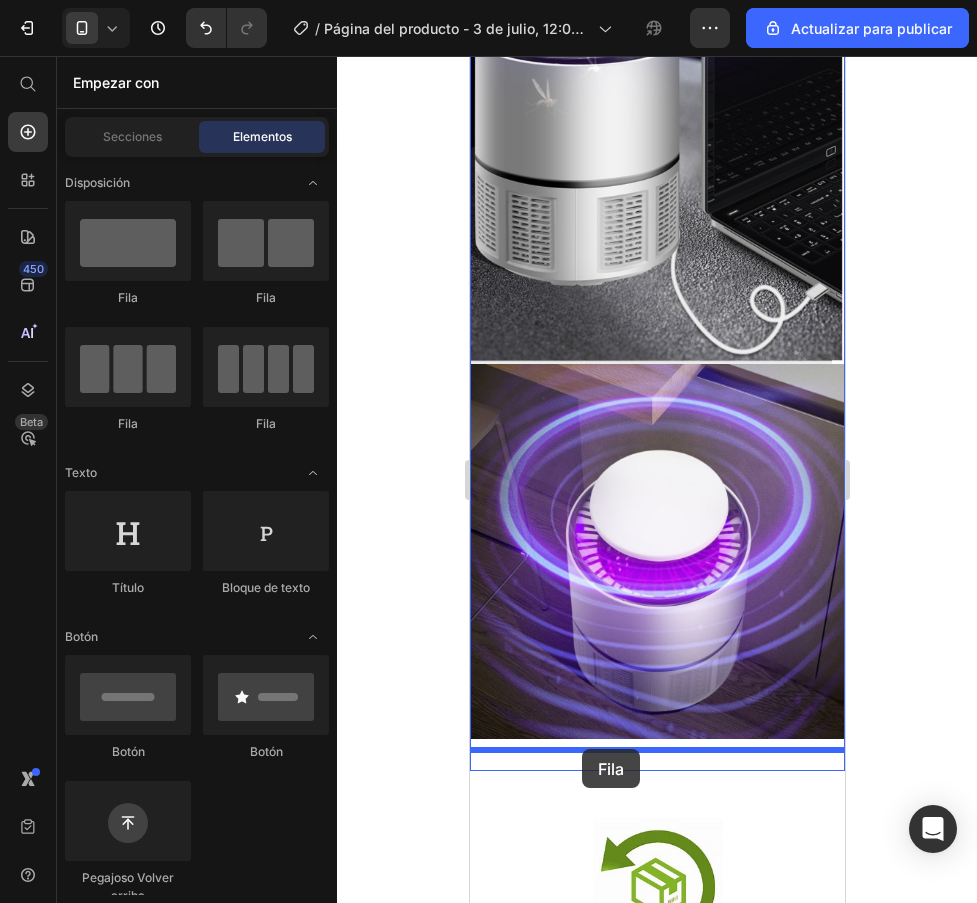 drag, startPoint x: 532, startPoint y: 828, endPoint x: 581, endPoint y: 749, distance: 92.96236 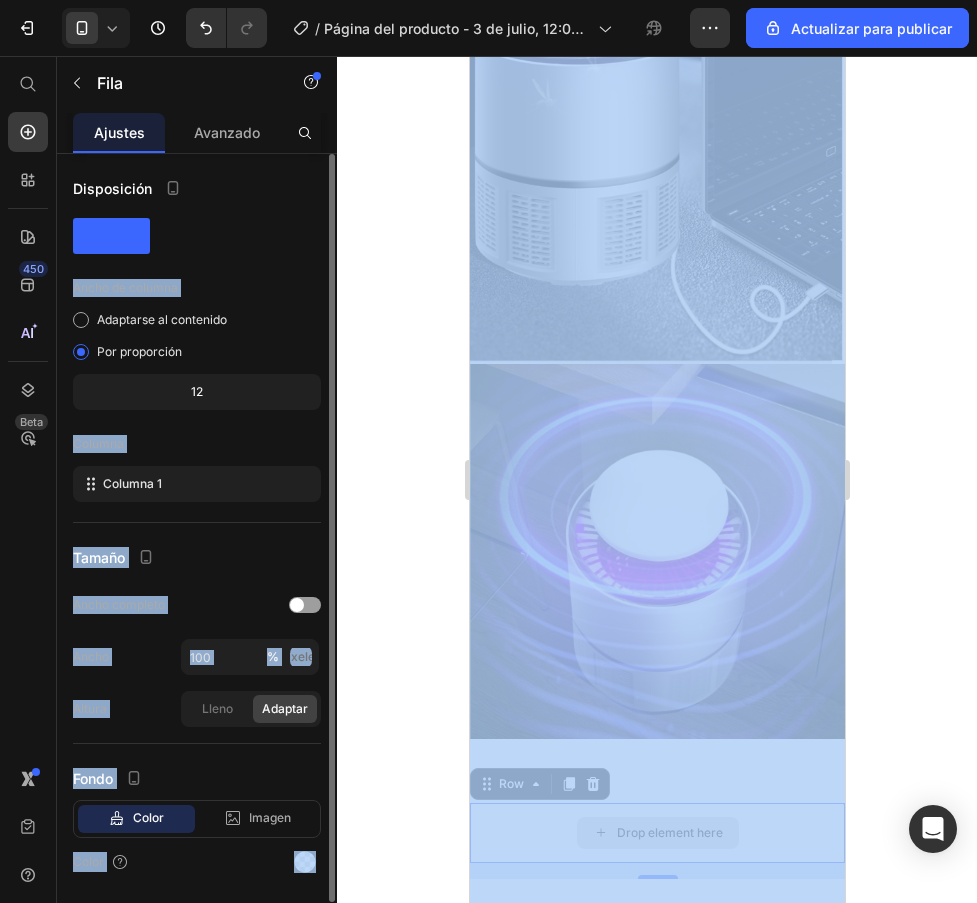 drag, startPoint x: 127, startPoint y: 233, endPoint x: 80, endPoint y: 447, distance: 219.10043 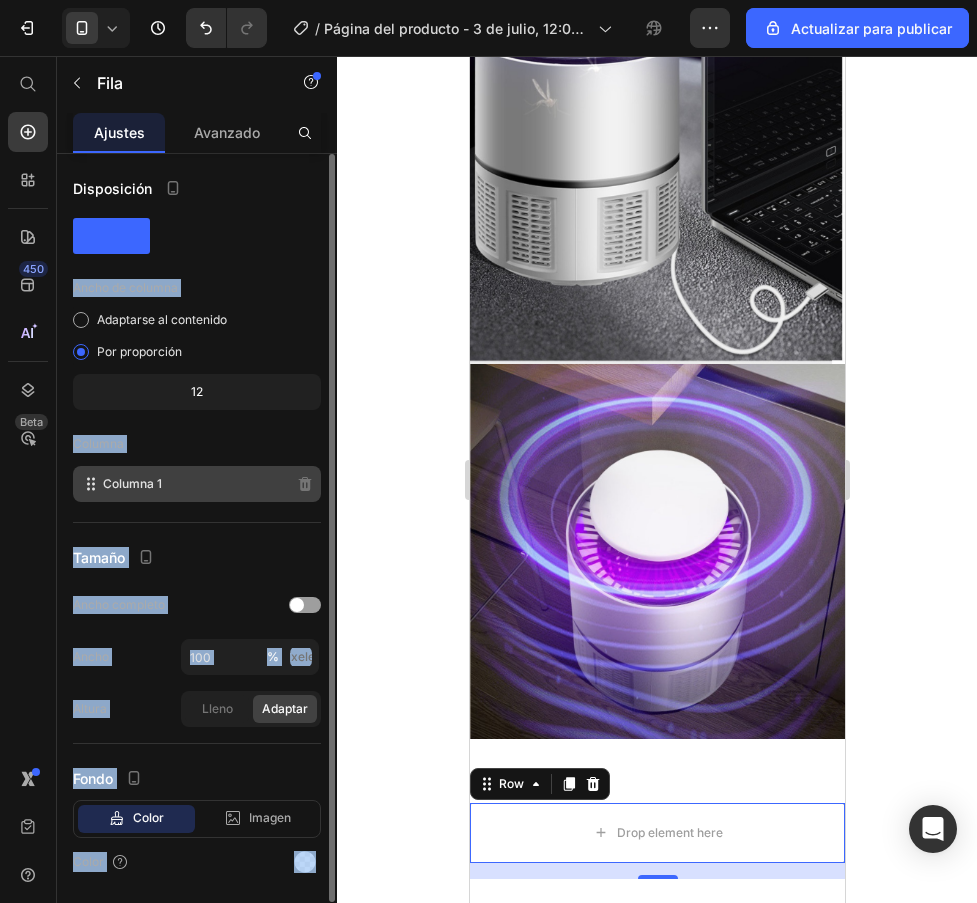 click on "Columna 1" 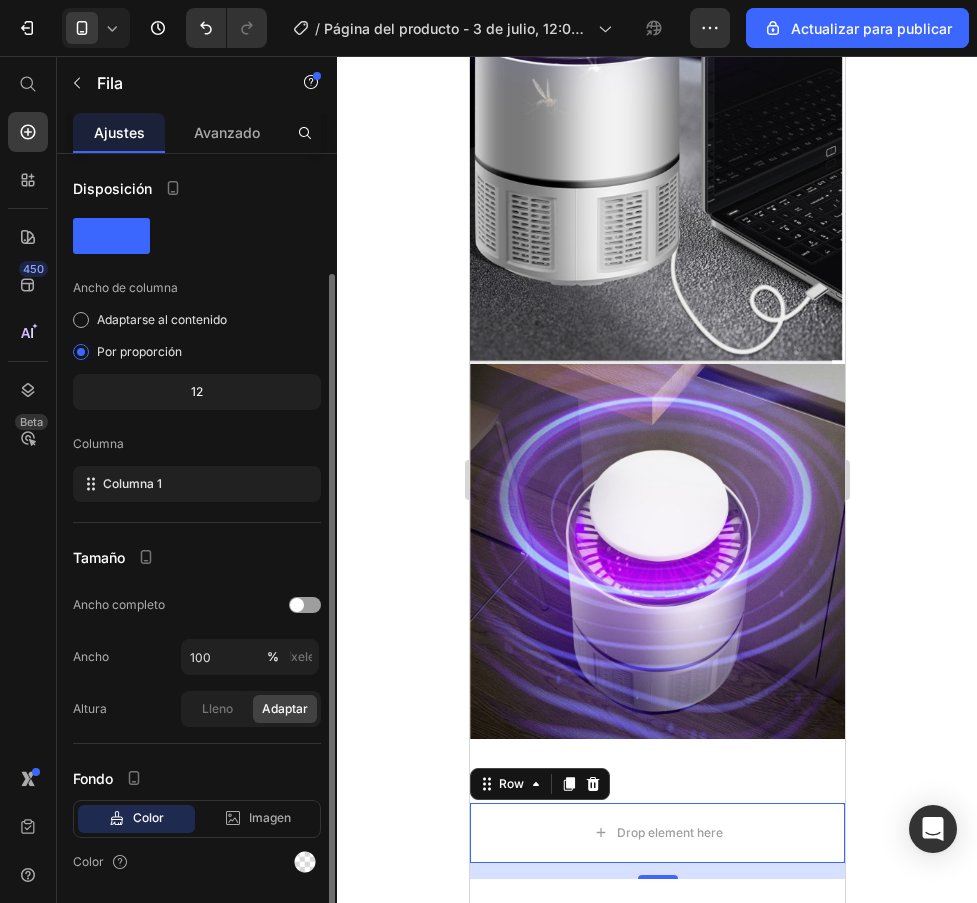 scroll, scrollTop: 62, scrollLeft: 0, axis: vertical 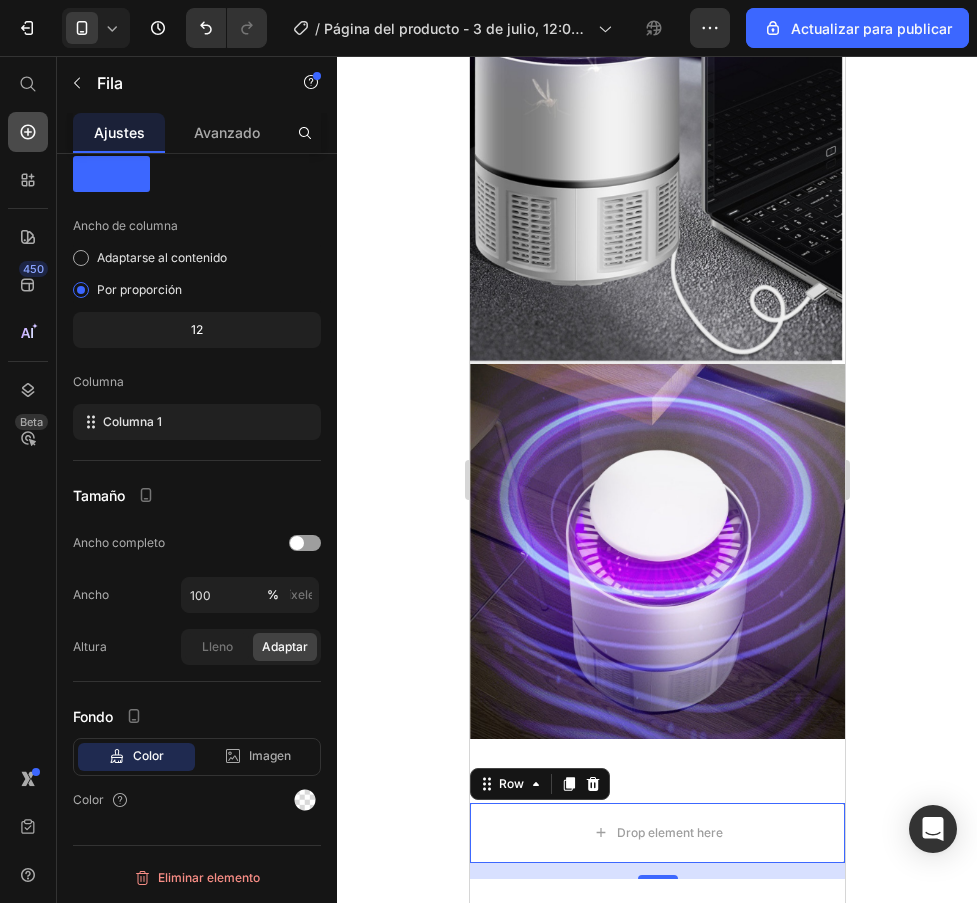 click 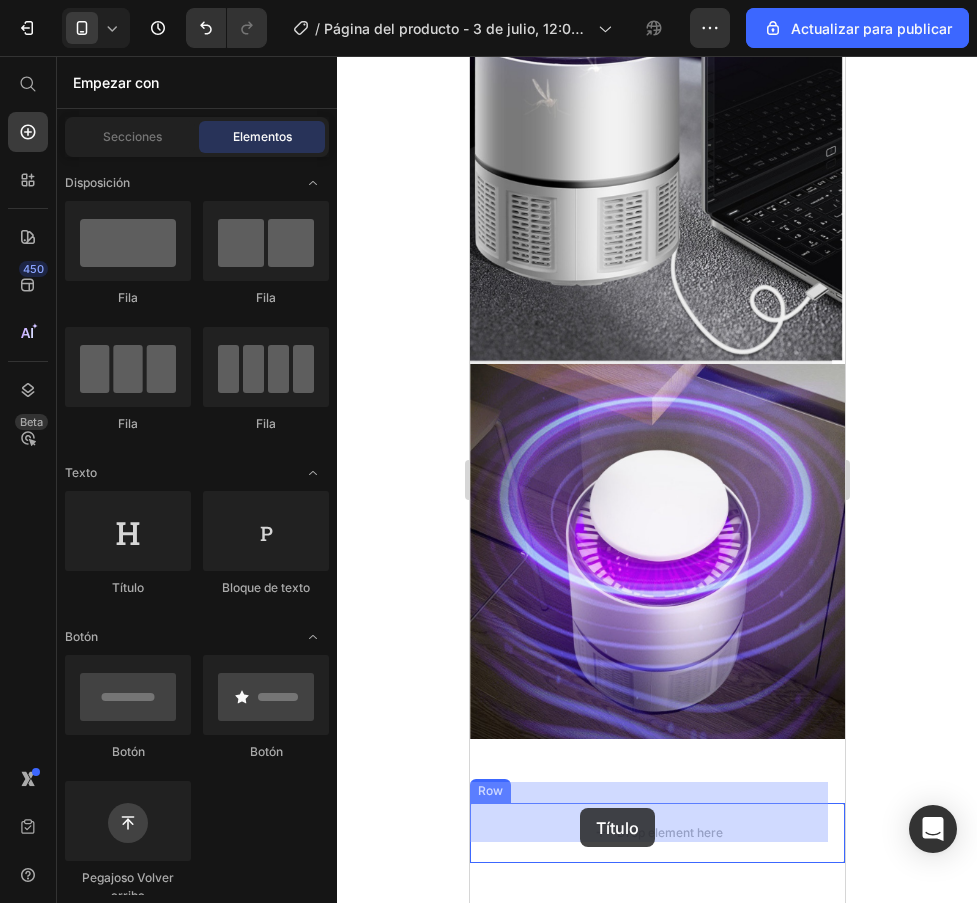 drag, startPoint x: 594, startPoint y: 589, endPoint x: 579, endPoint y: 808, distance: 219.51309 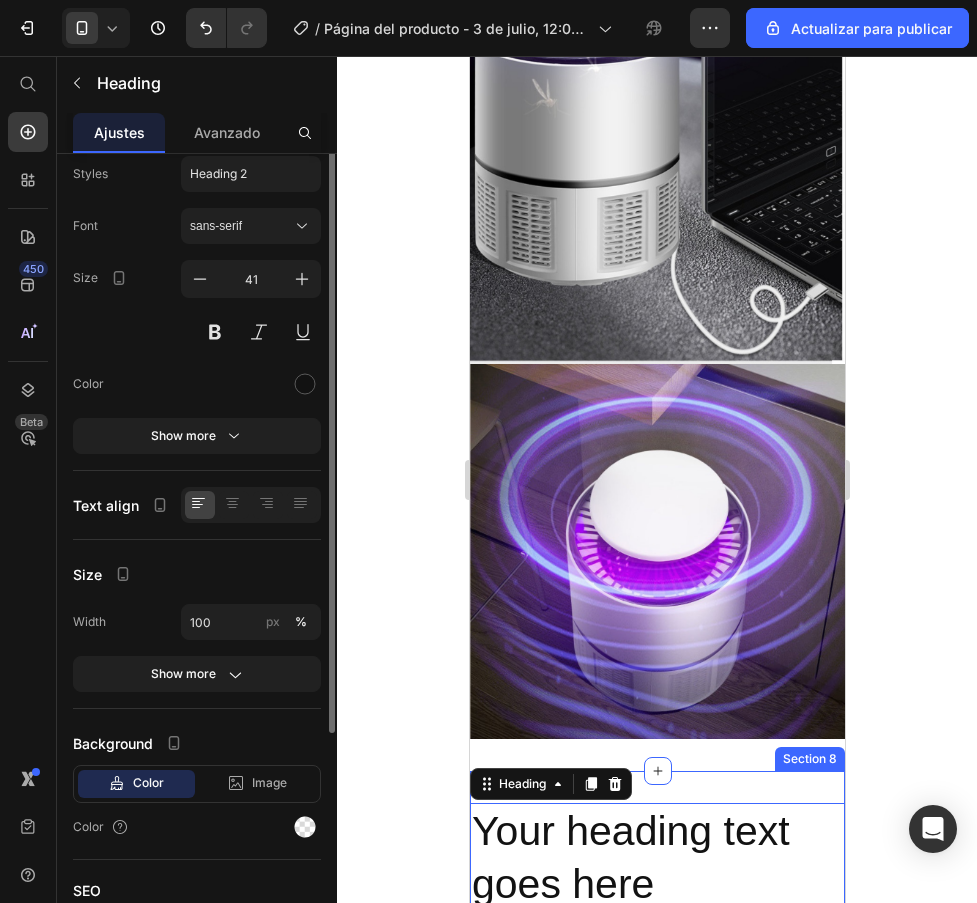 click on "Your heading text goes here" at bounding box center [656, 858] 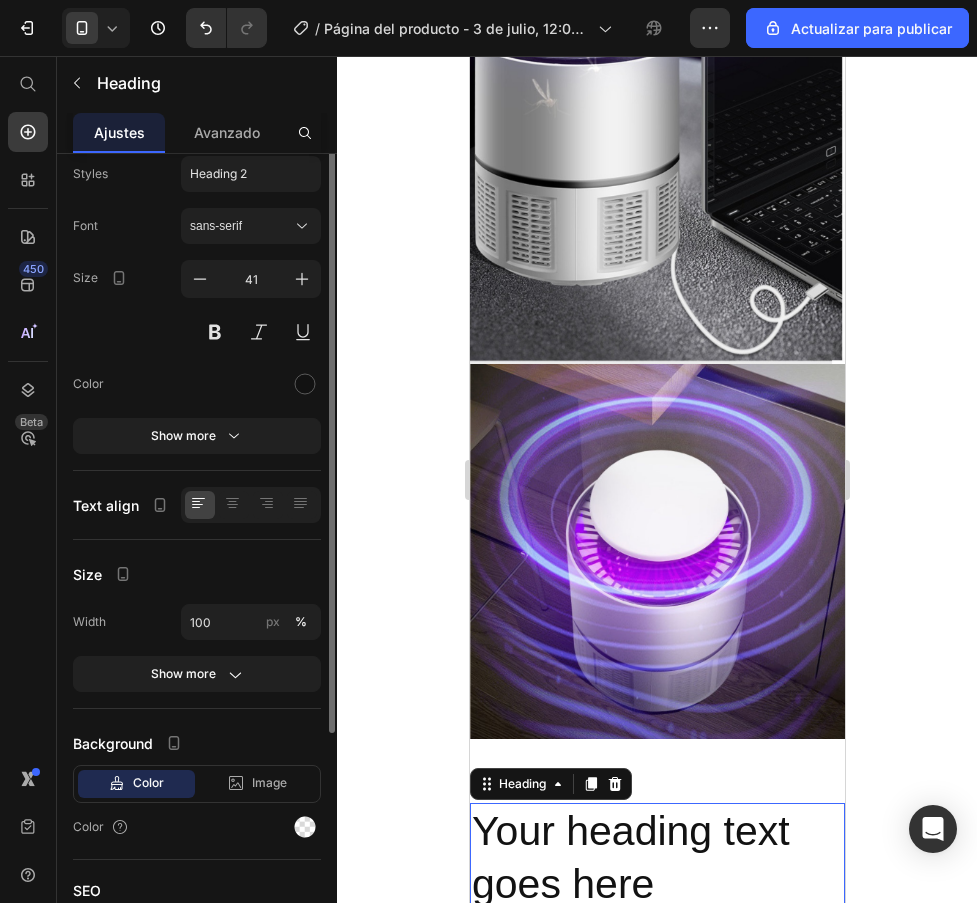 scroll, scrollTop: 0, scrollLeft: 0, axis: both 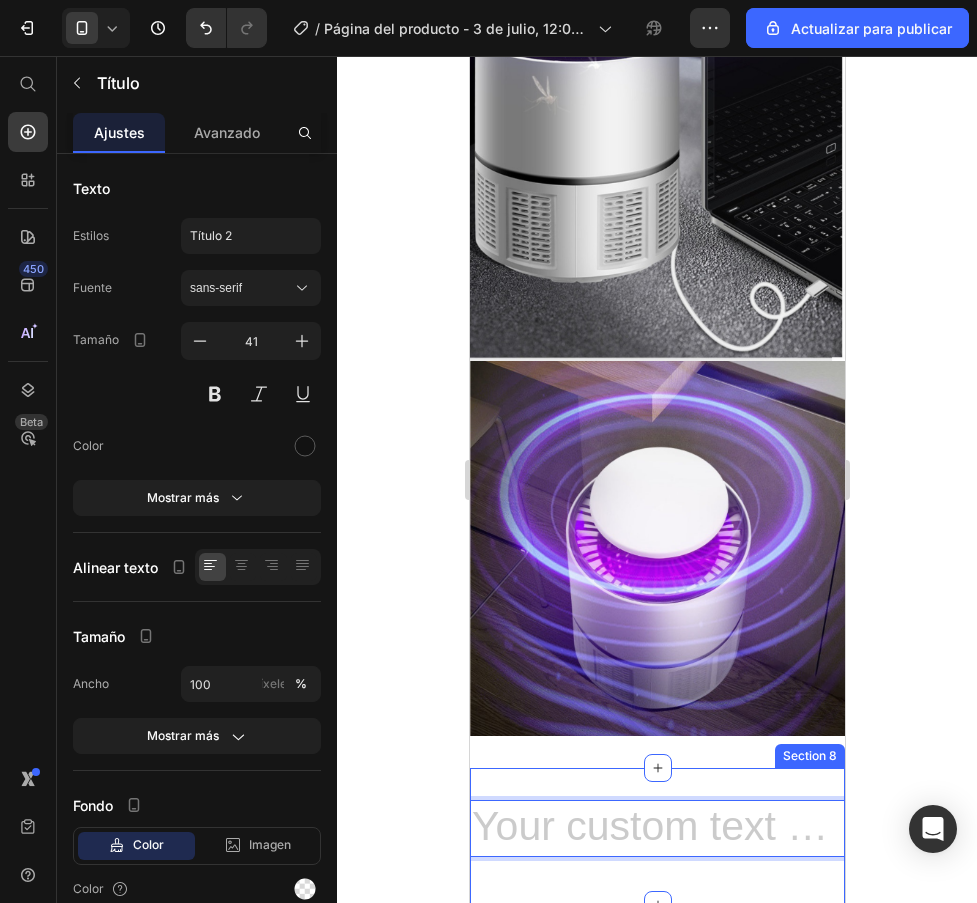 click at bounding box center (656, 828) 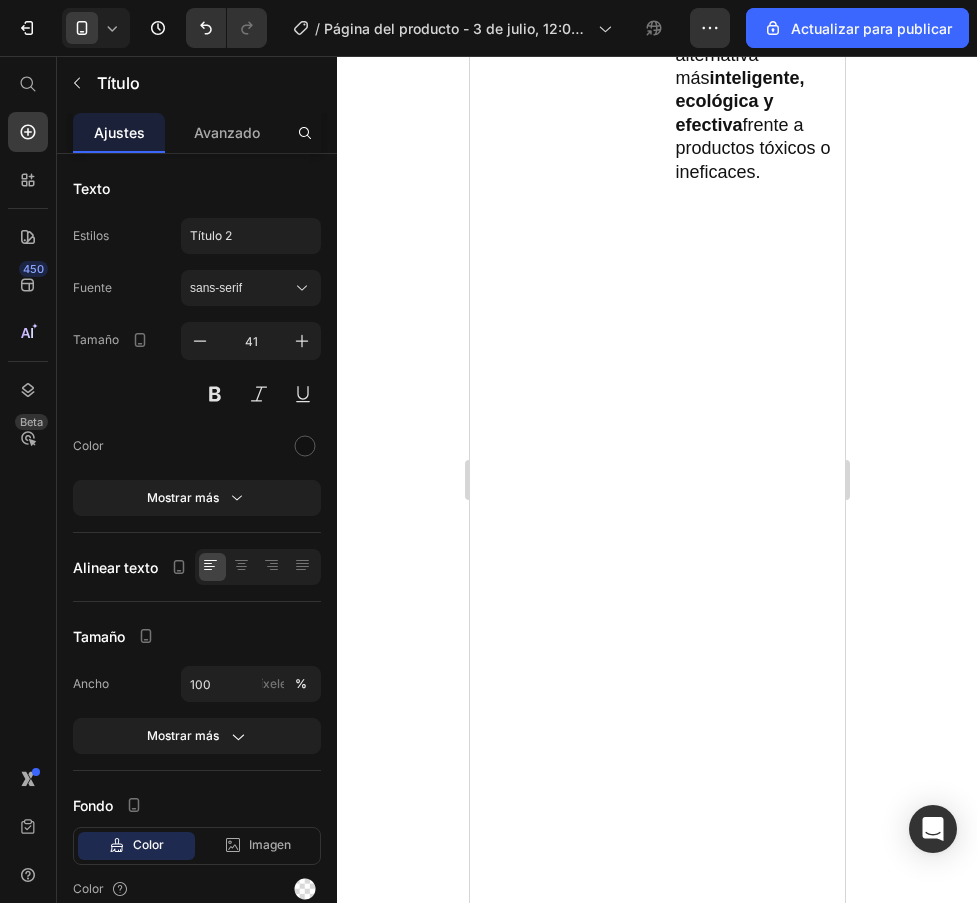 scroll, scrollTop: 0, scrollLeft: 0, axis: both 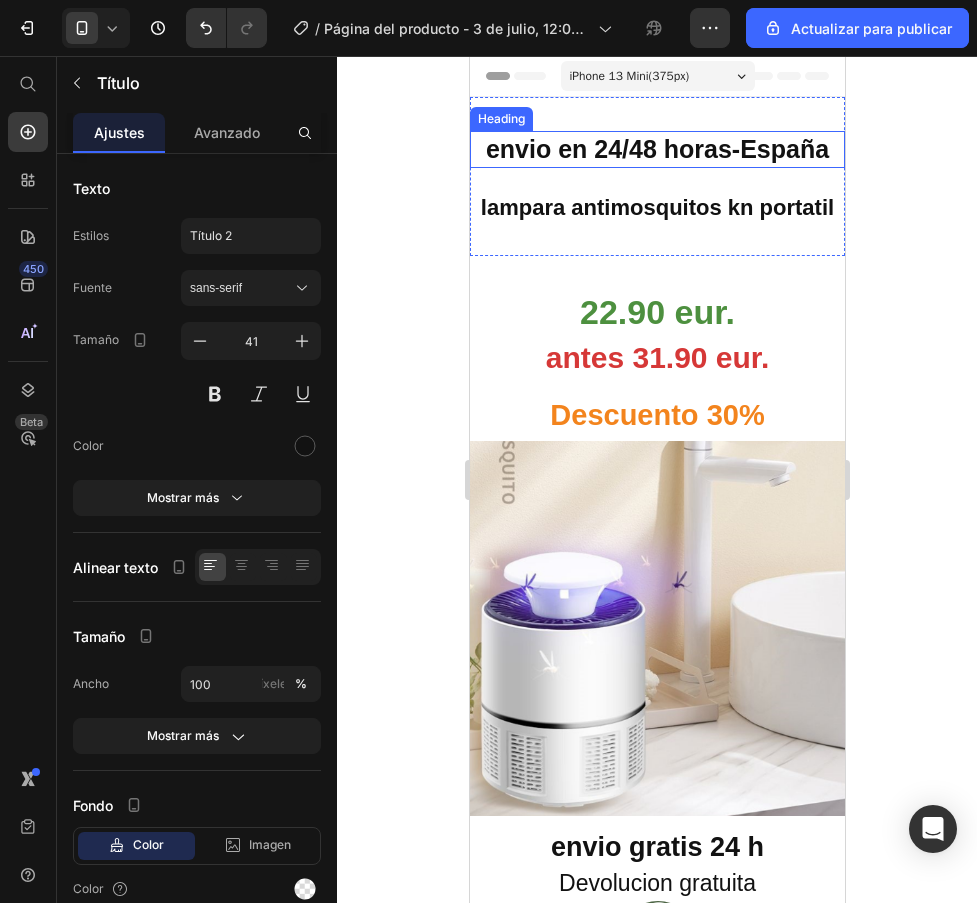 click on "envio en 24/48 horas-España" at bounding box center [656, 149] 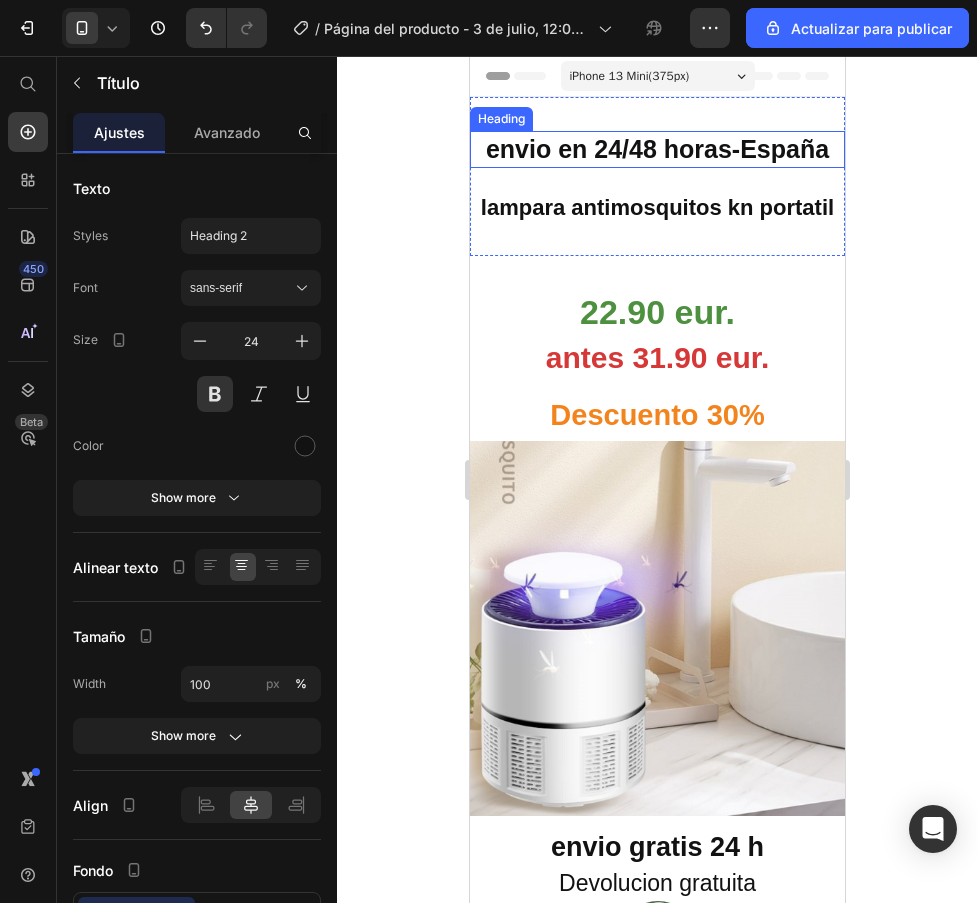click 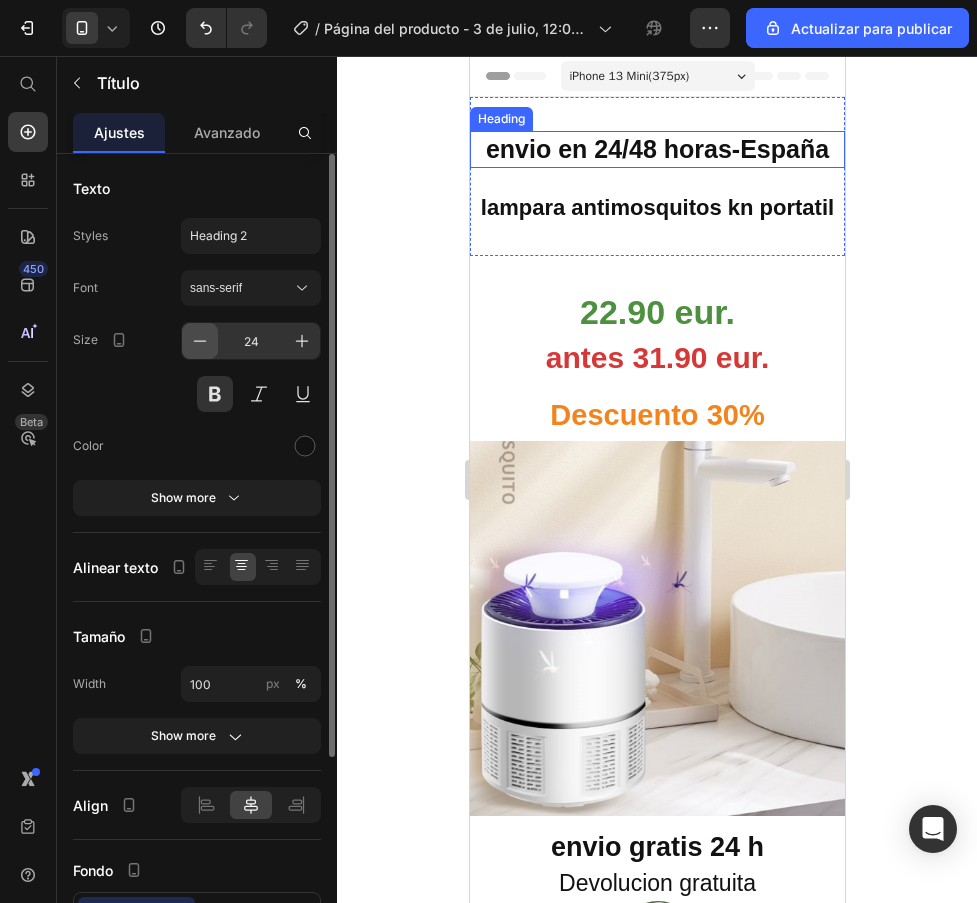 click 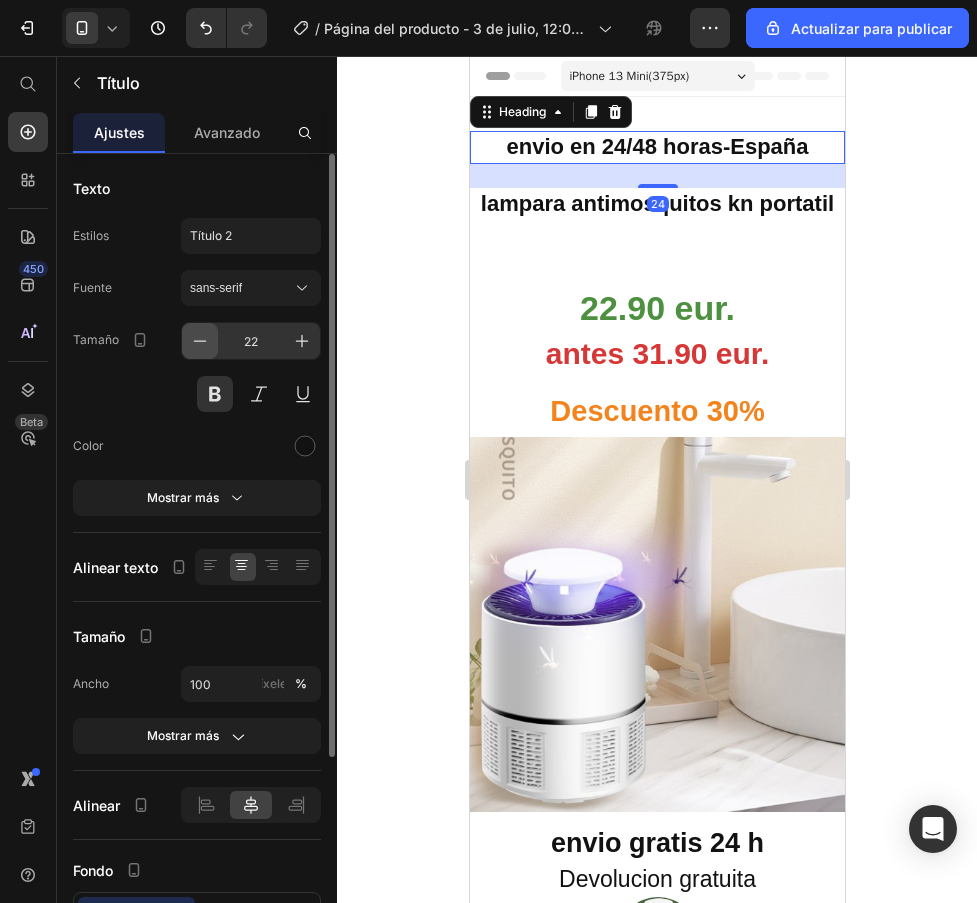 click 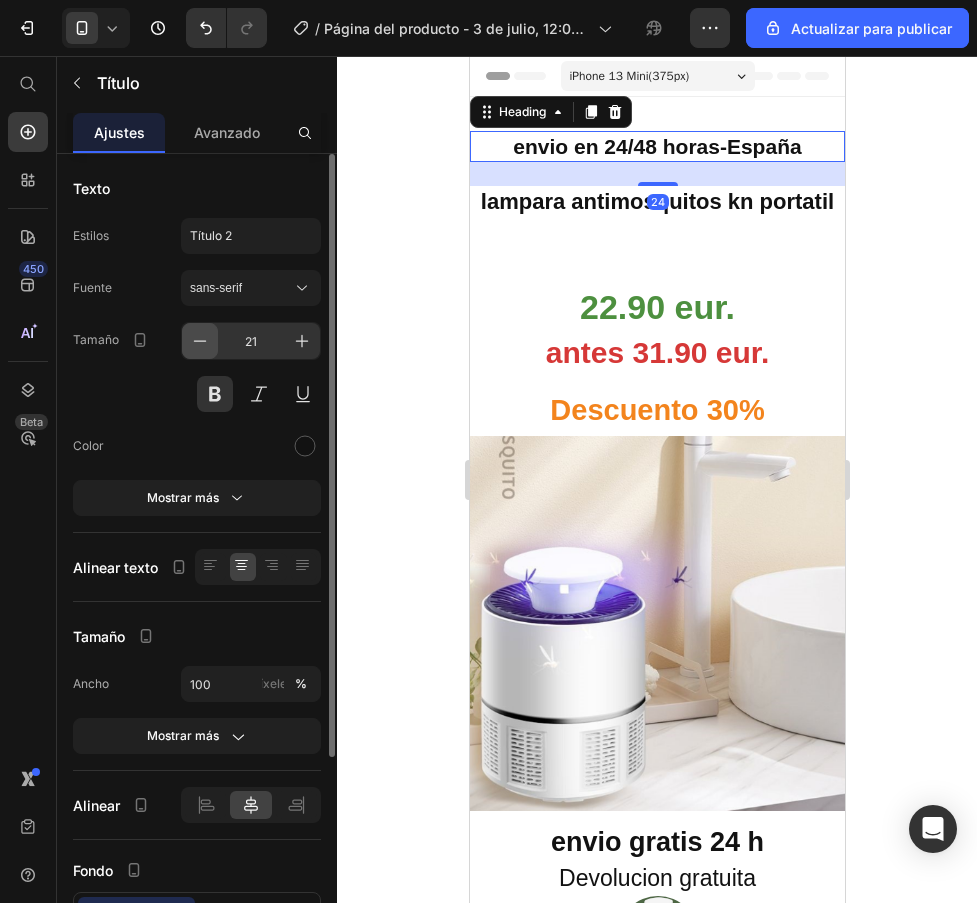 click 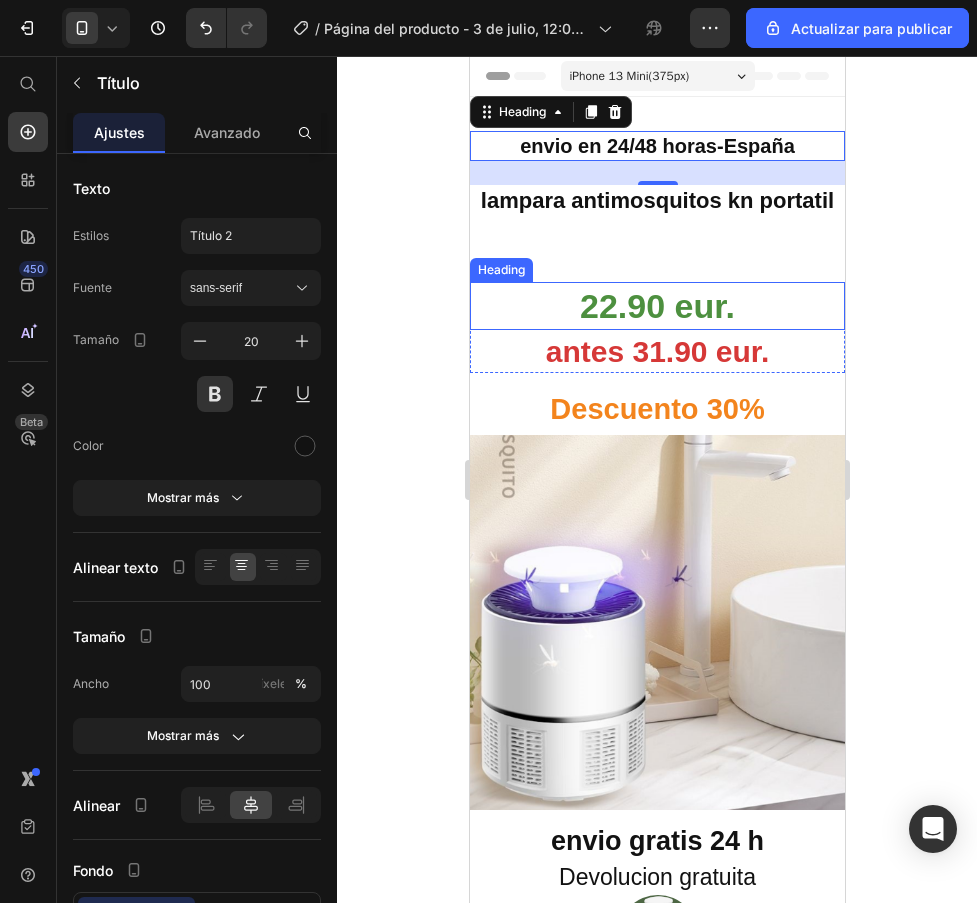click on "22.90 eur." at bounding box center (656, 306) 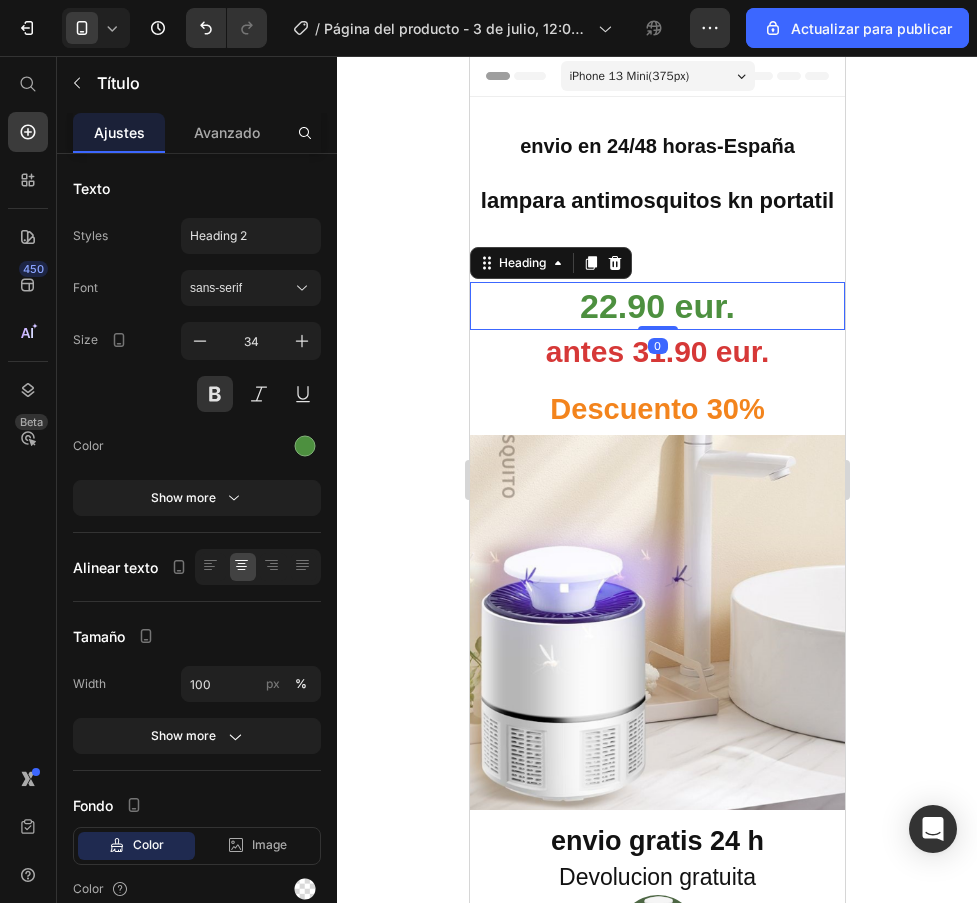 click on "22.90 eur." at bounding box center [656, 306] 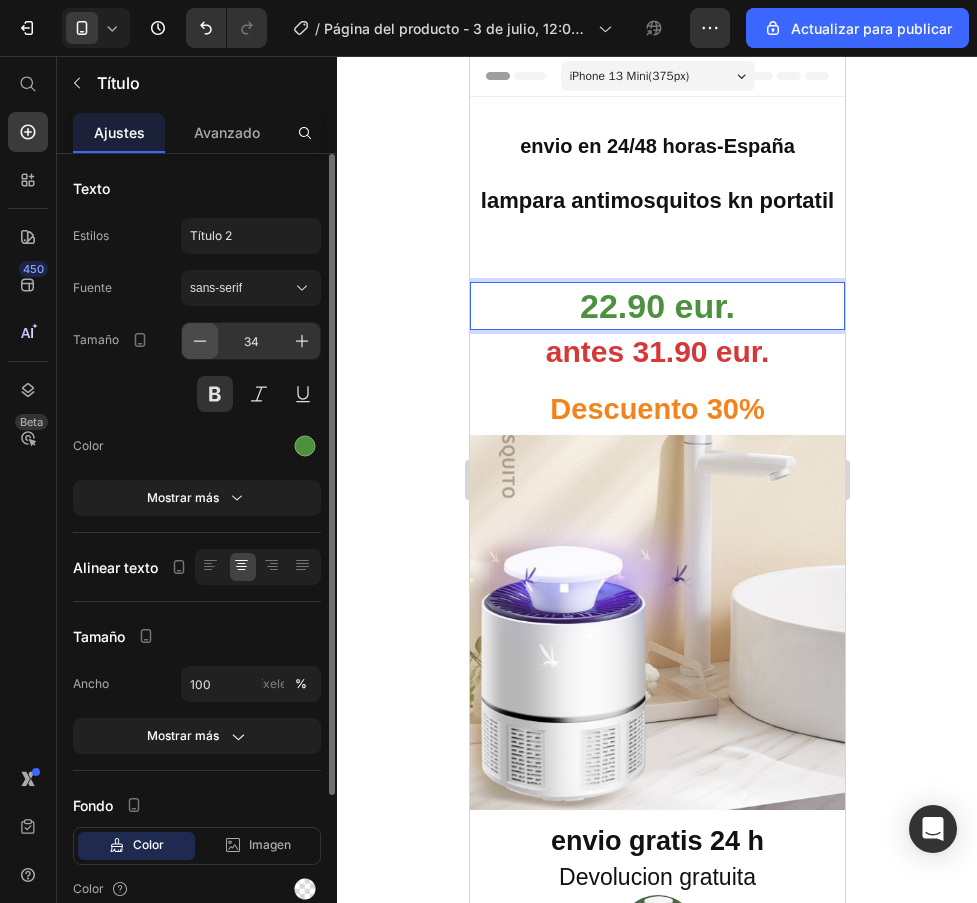 click 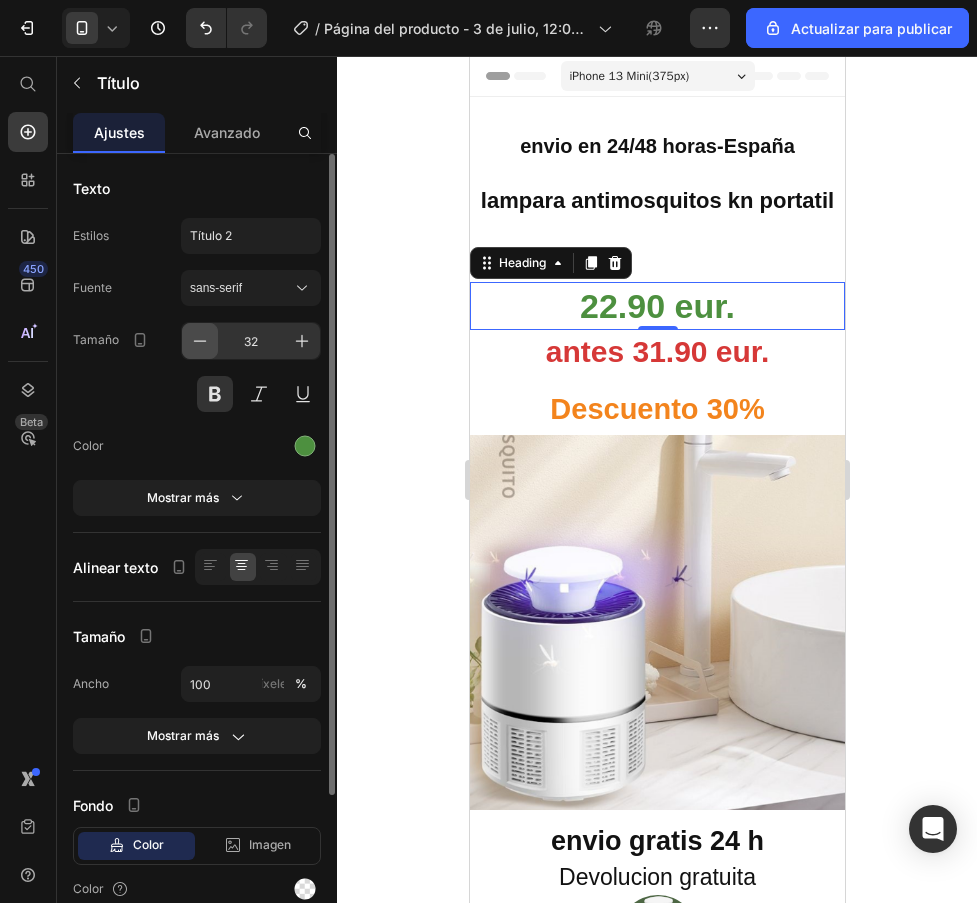 click 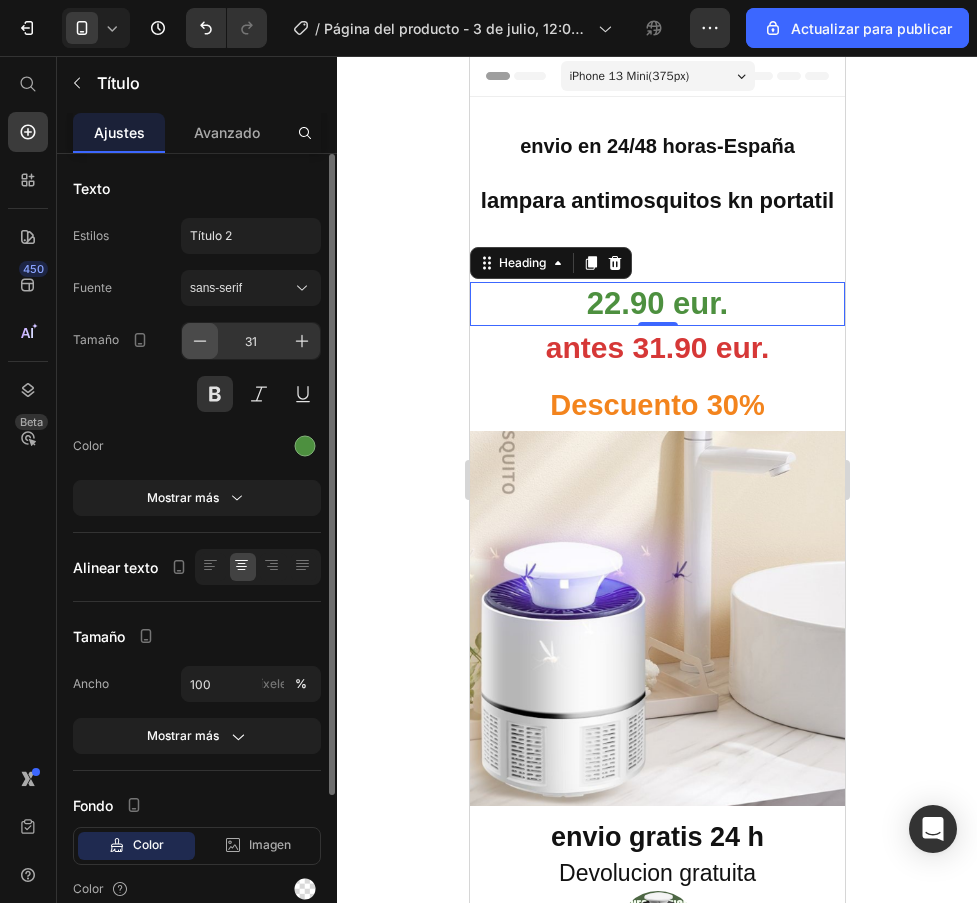 click 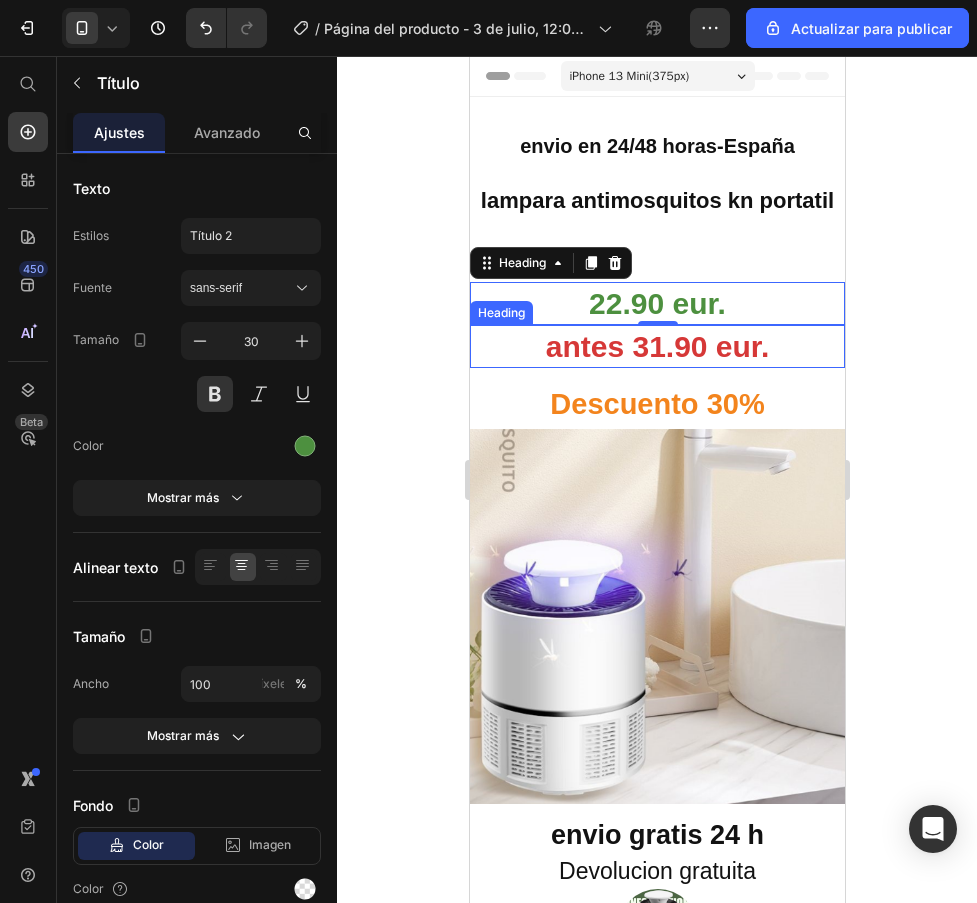 click on "antes 31.90 eur." at bounding box center [656, 346] 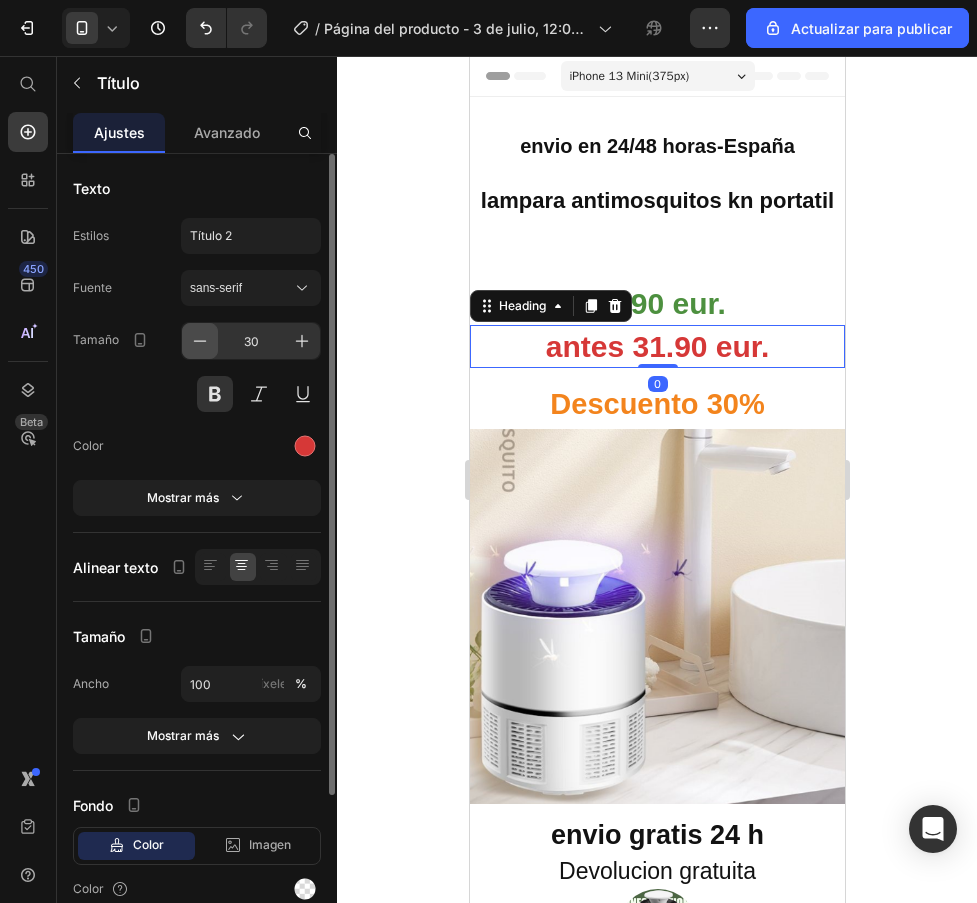 click 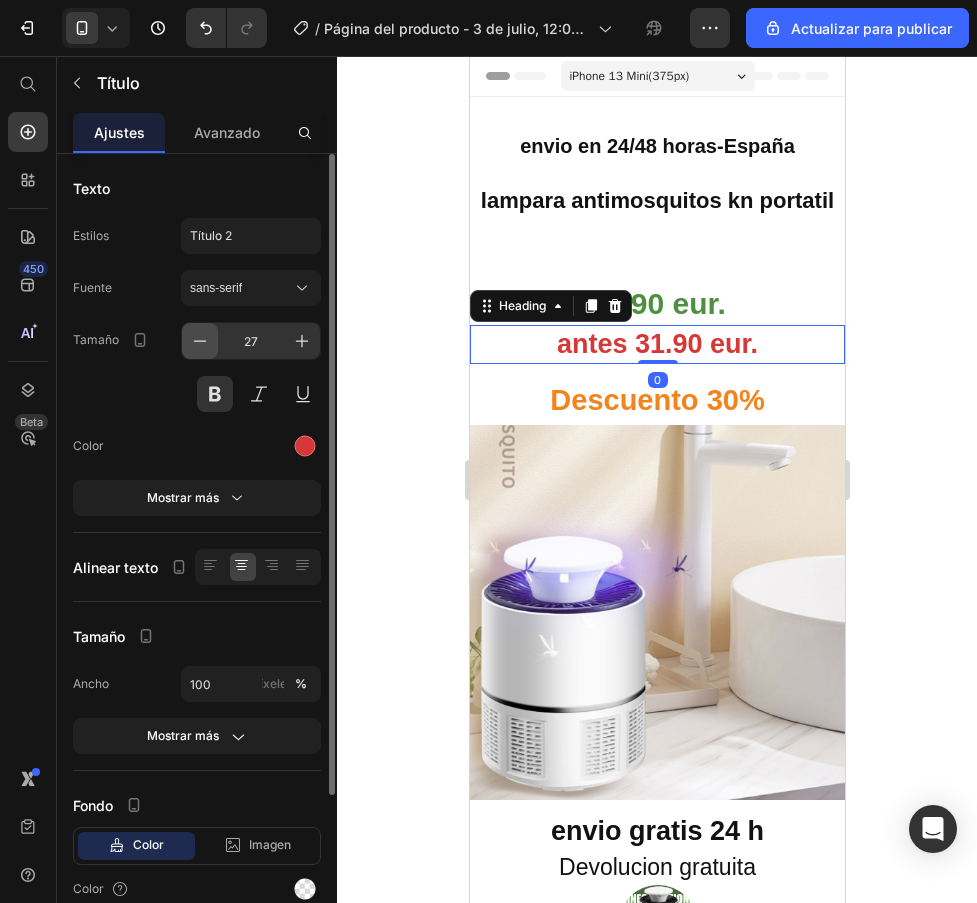 click 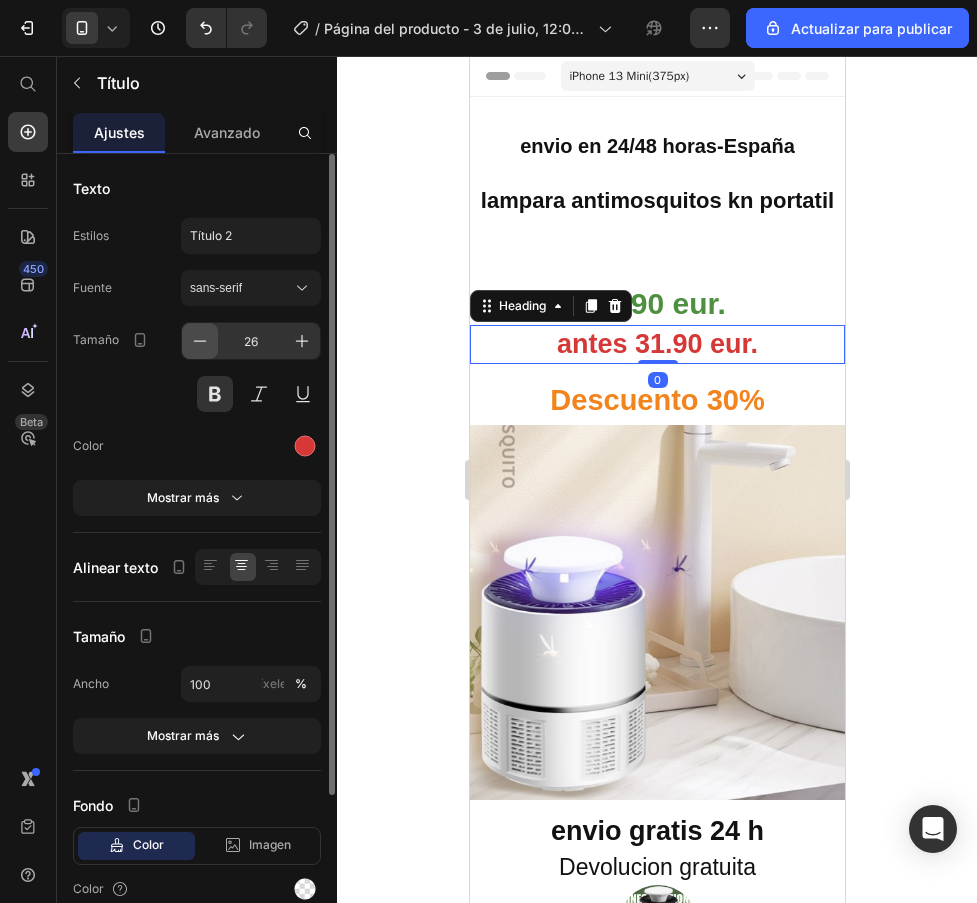 click 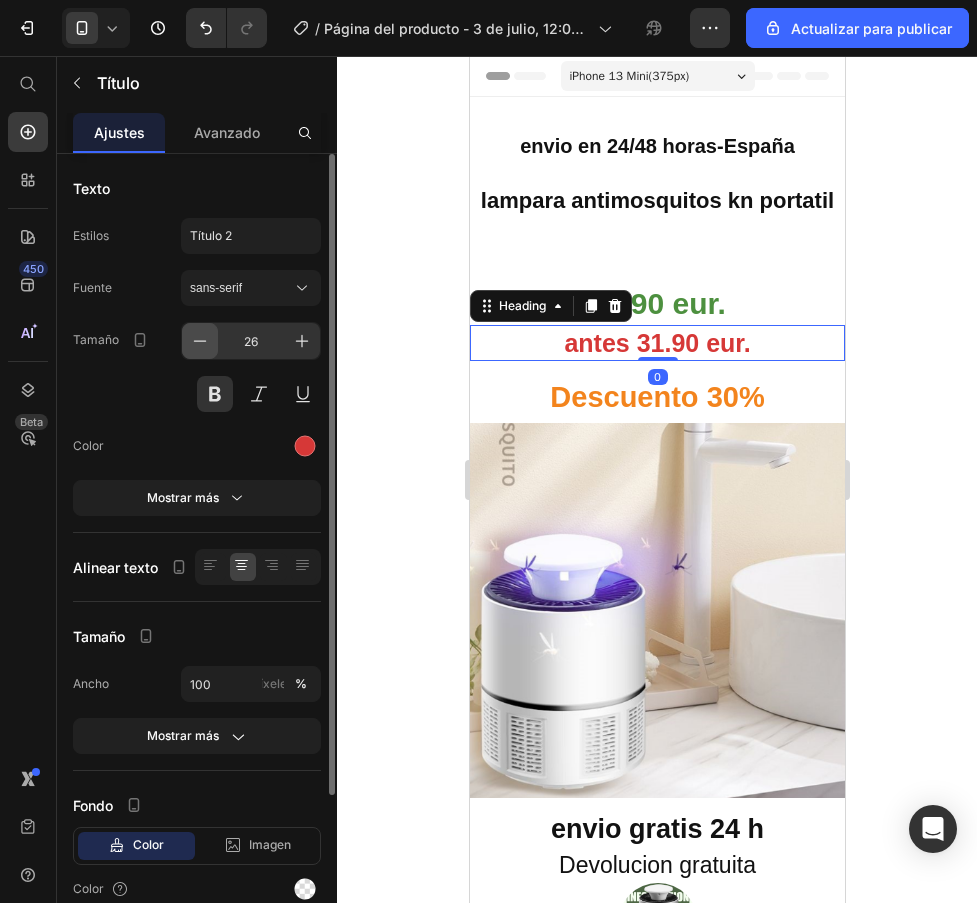 type on "25" 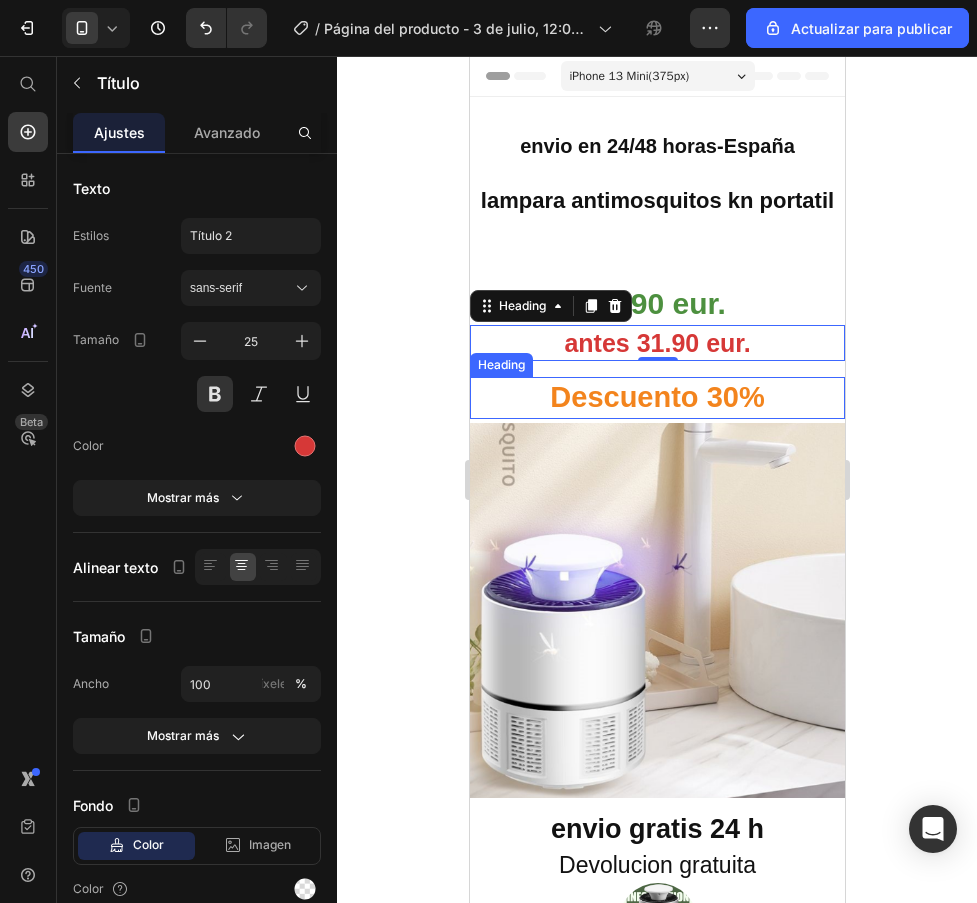 click on "Descuento 30%" at bounding box center [656, 398] 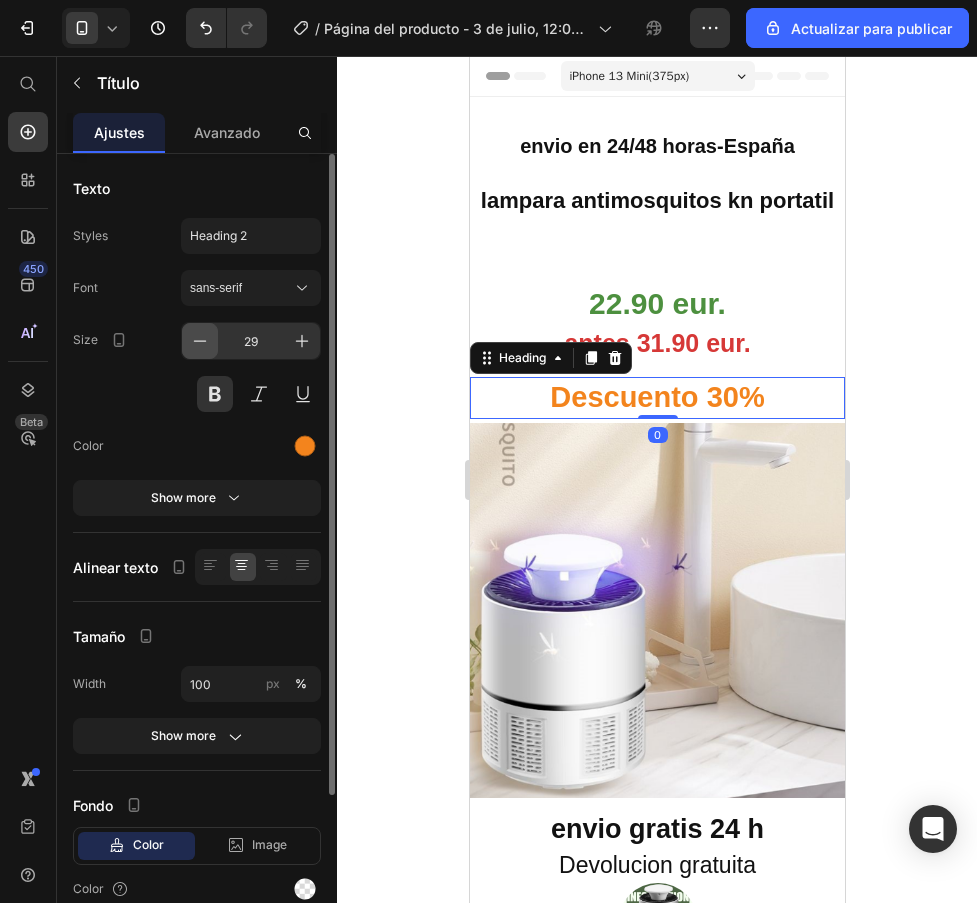 click 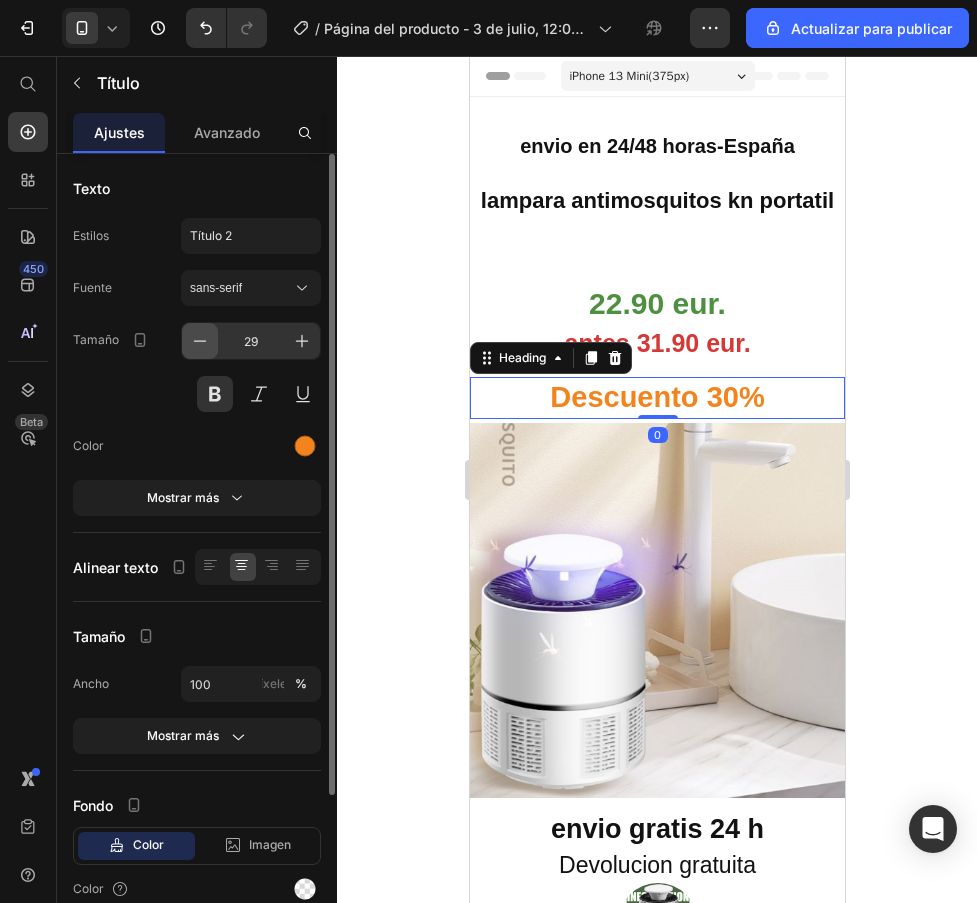 click 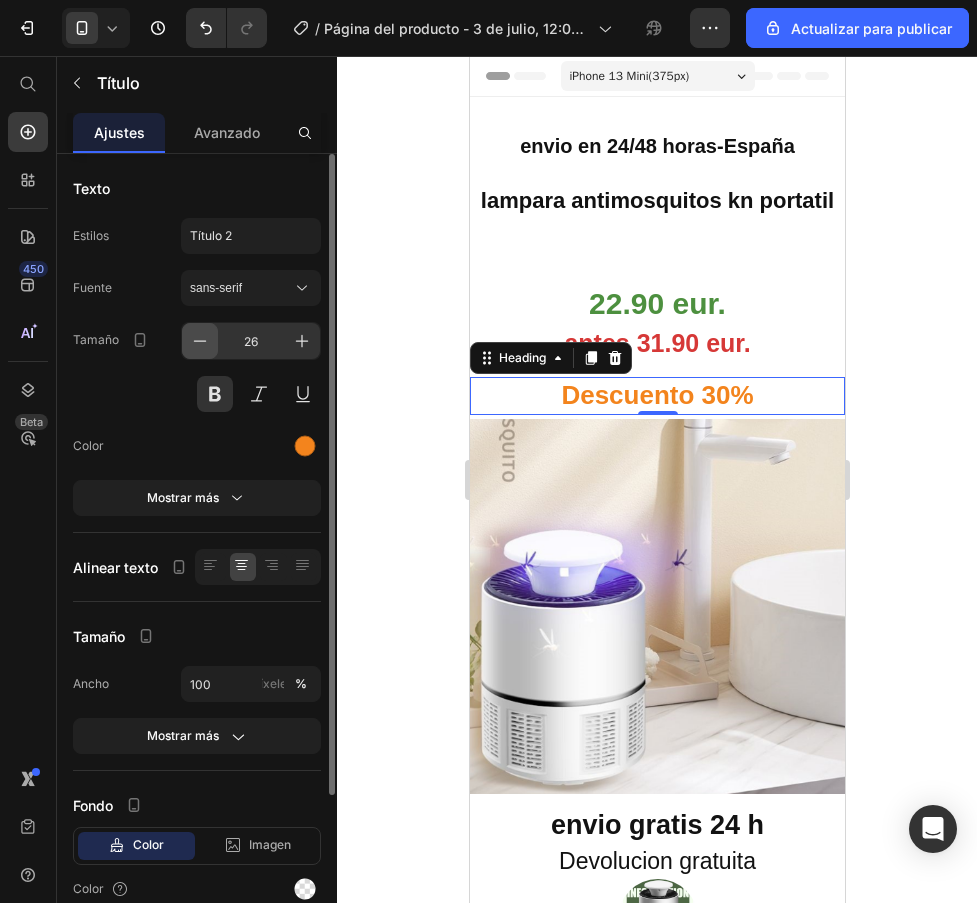 click 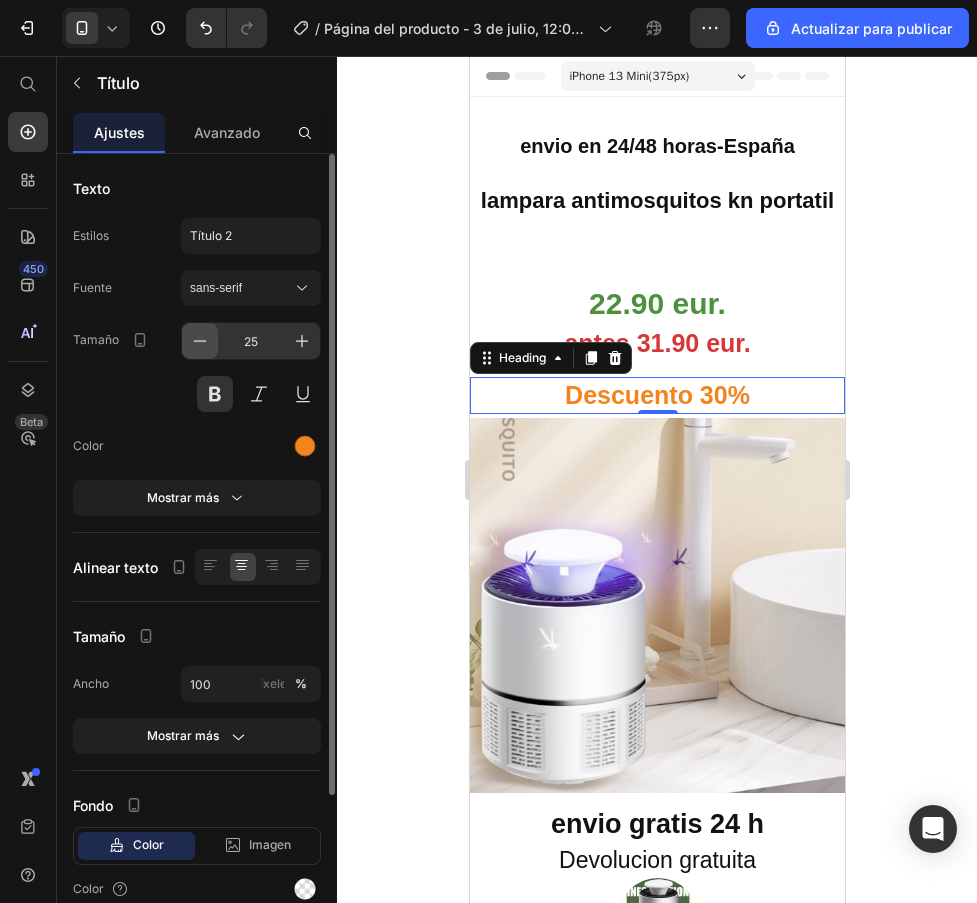 click 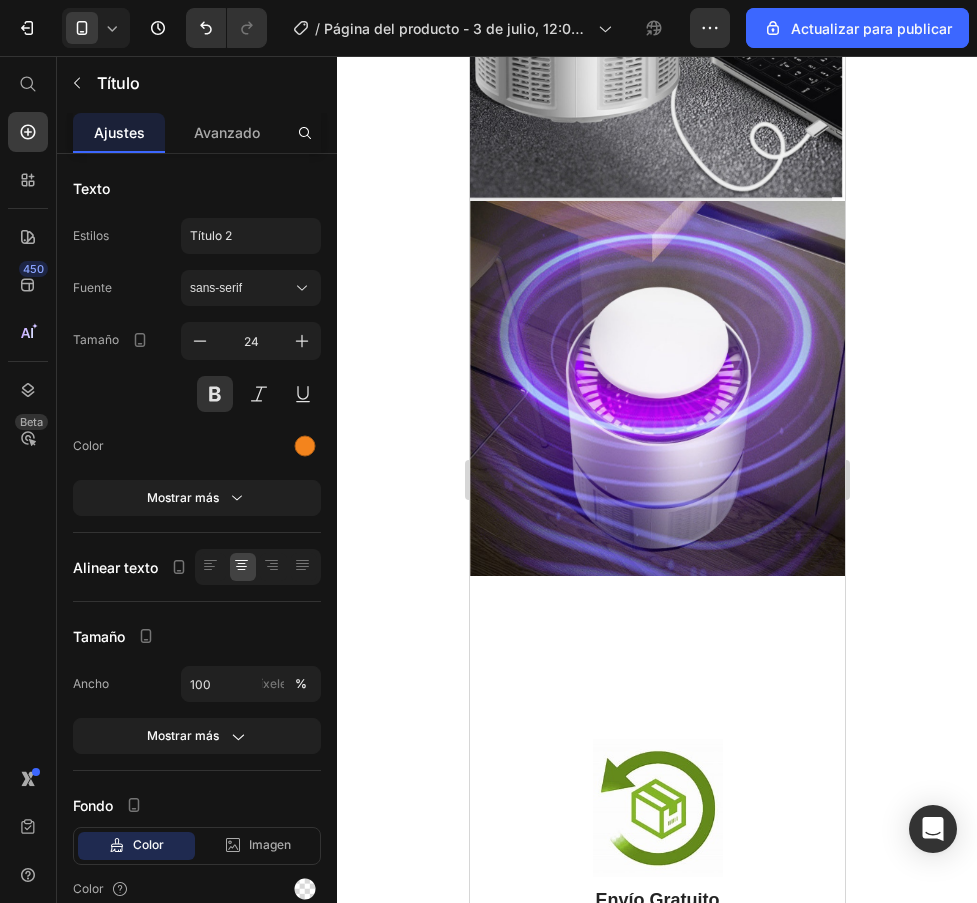 scroll, scrollTop: 4100, scrollLeft: 0, axis: vertical 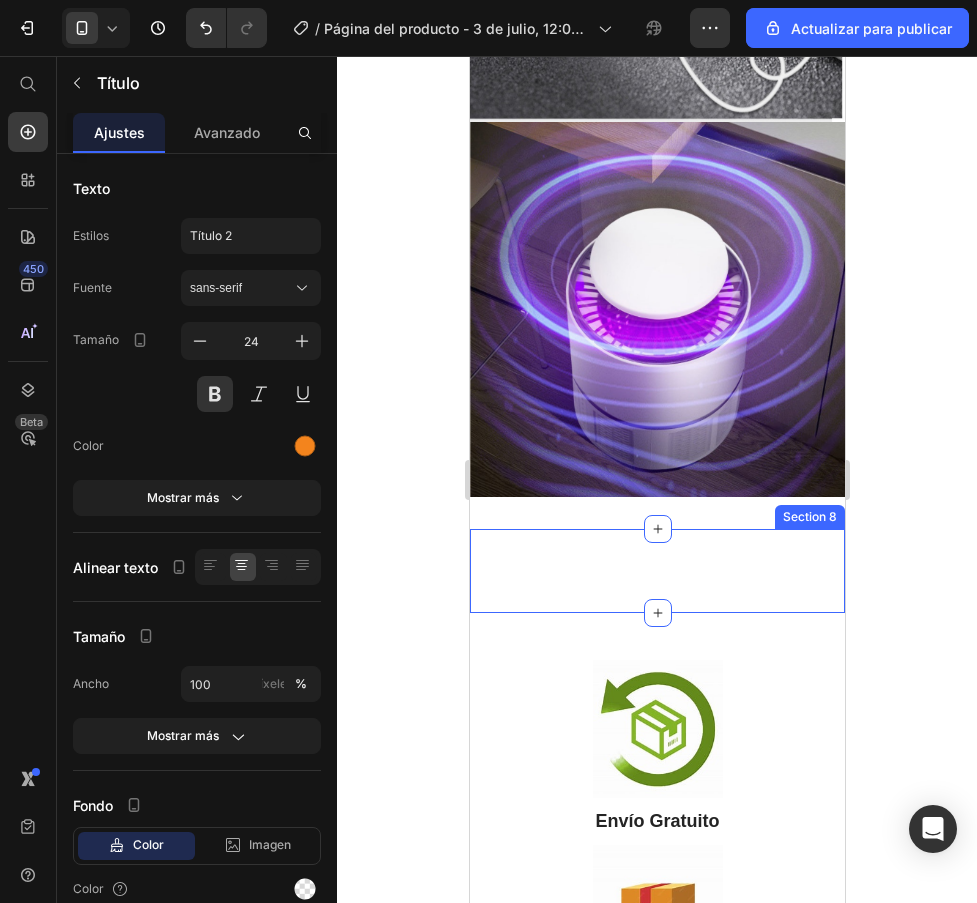 click on "Heading Row" at bounding box center [656, 571] 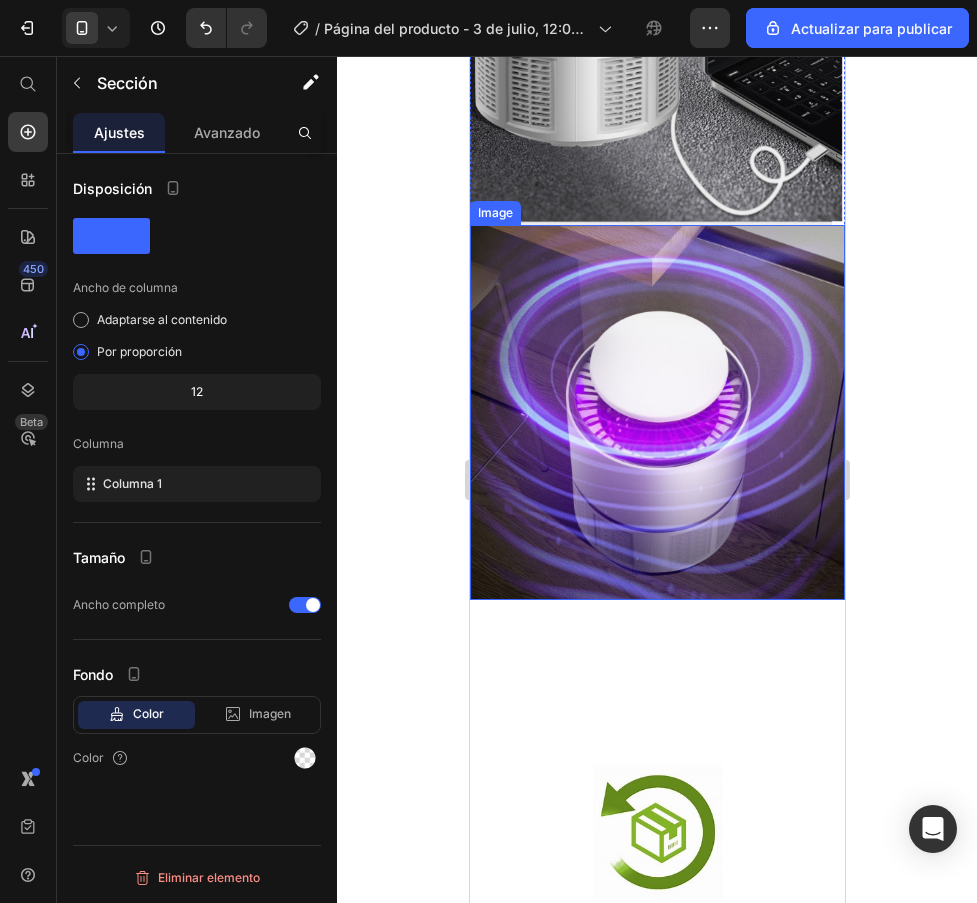 scroll, scrollTop: 4000, scrollLeft: 0, axis: vertical 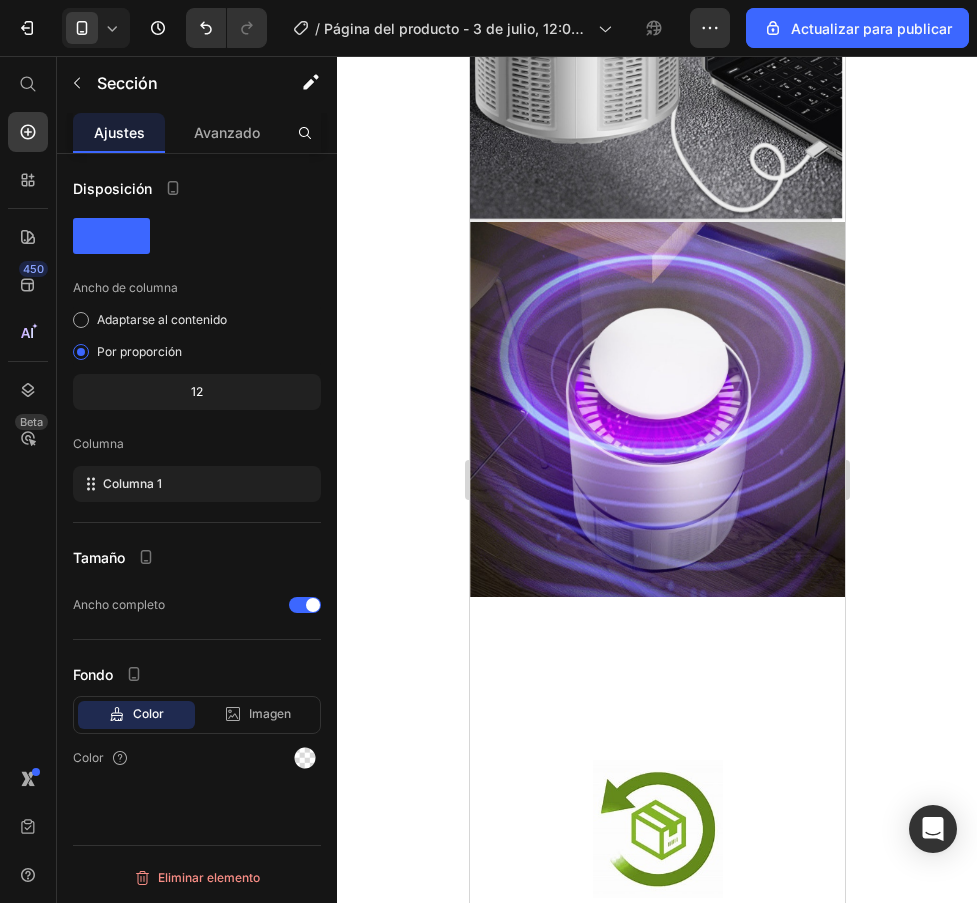 drag, startPoint x: 1034, startPoint y: 665, endPoint x: 563, endPoint y: 612, distance: 473.97256 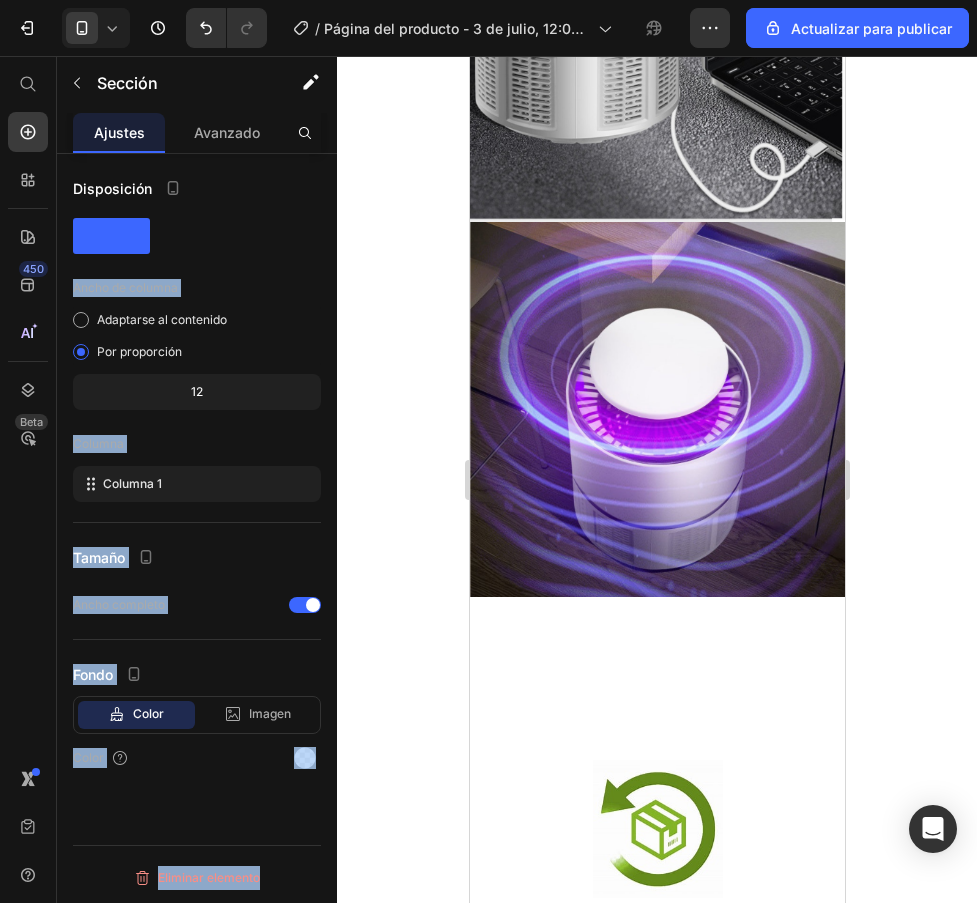 click on "Columna" at bounding box center [197, 444] 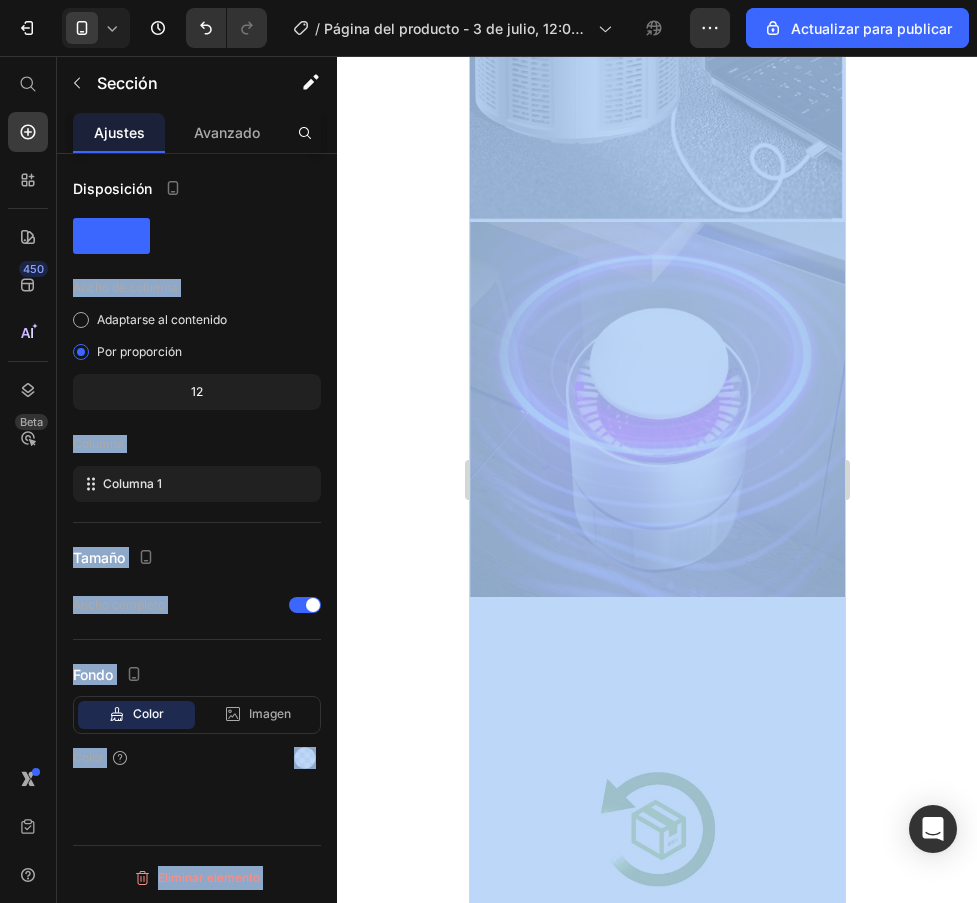 drag, startPoint x: 125, startPoint y: 234, endPoint x: 203, endPoint y: 433, distance: 213.7405 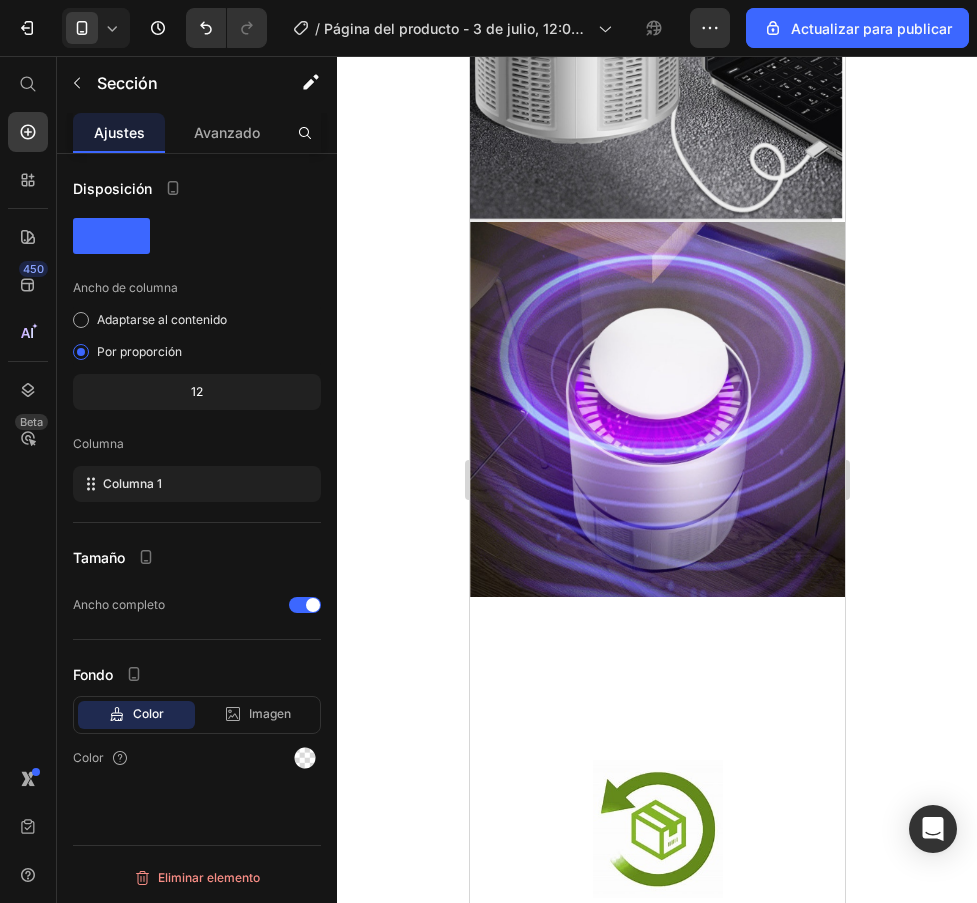 click 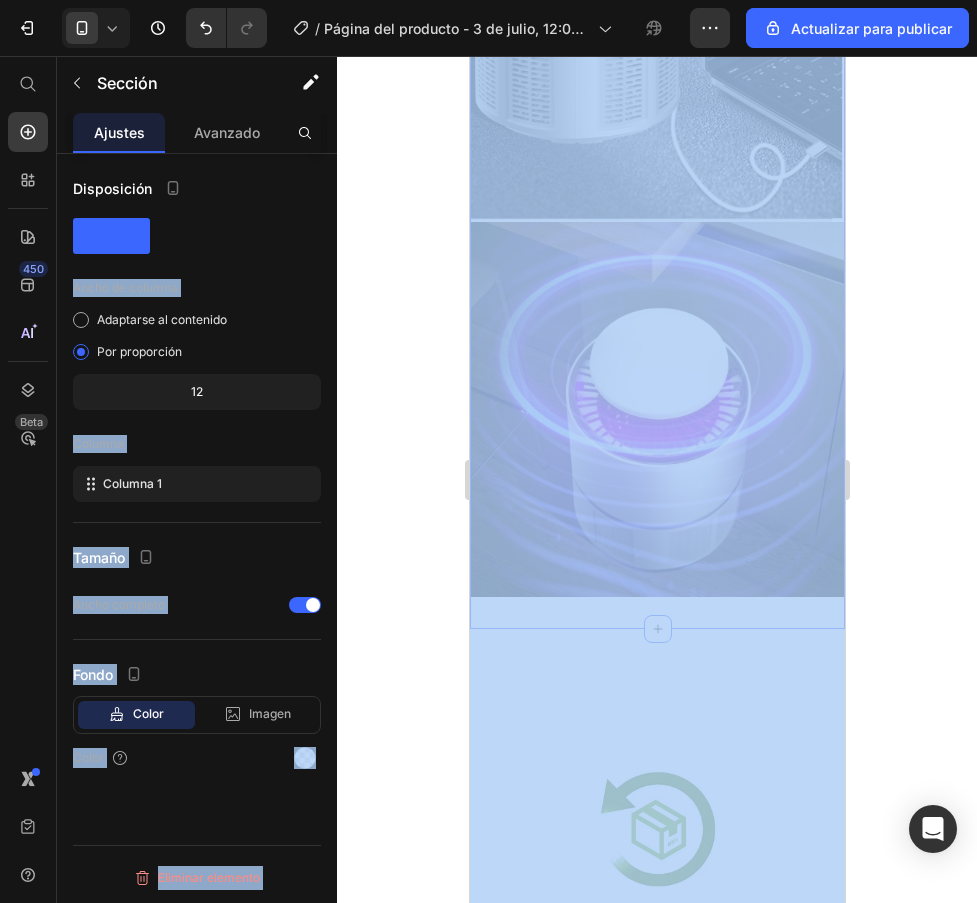 drag, startPoint x: 128, startPoint y: 234, endPoint x: 68, endPoint y: 477, distance: 250.29782 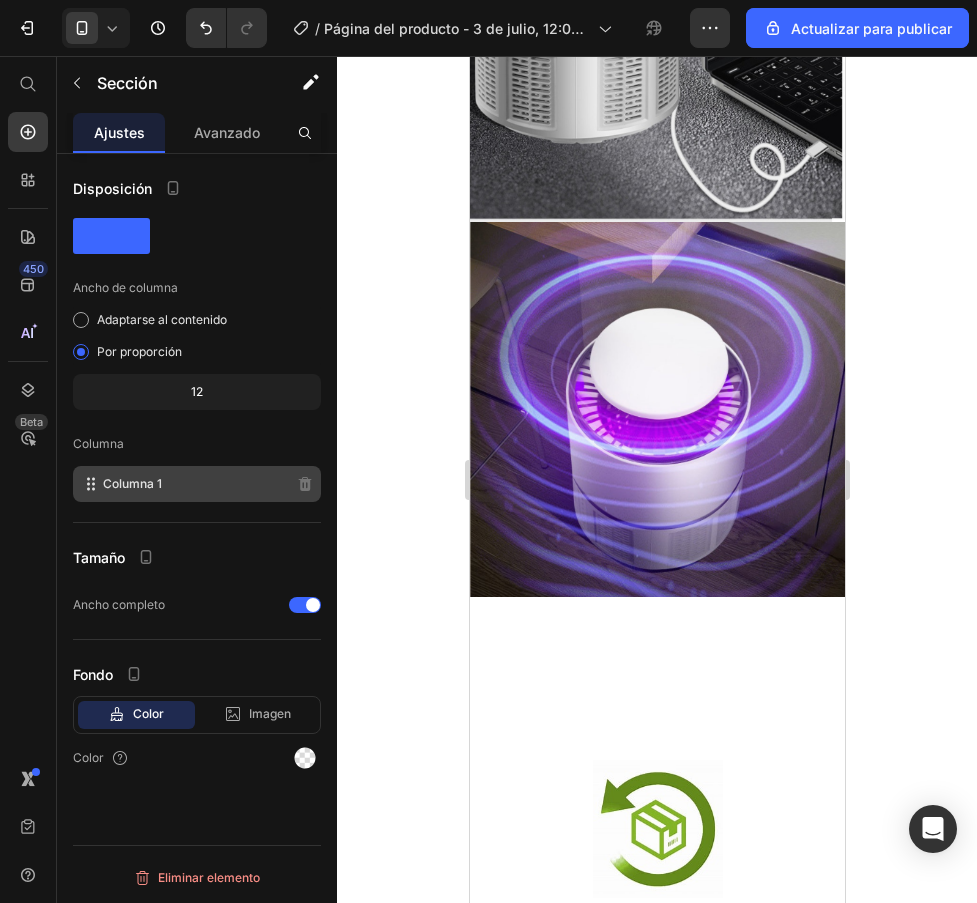 click on "Columna 1" 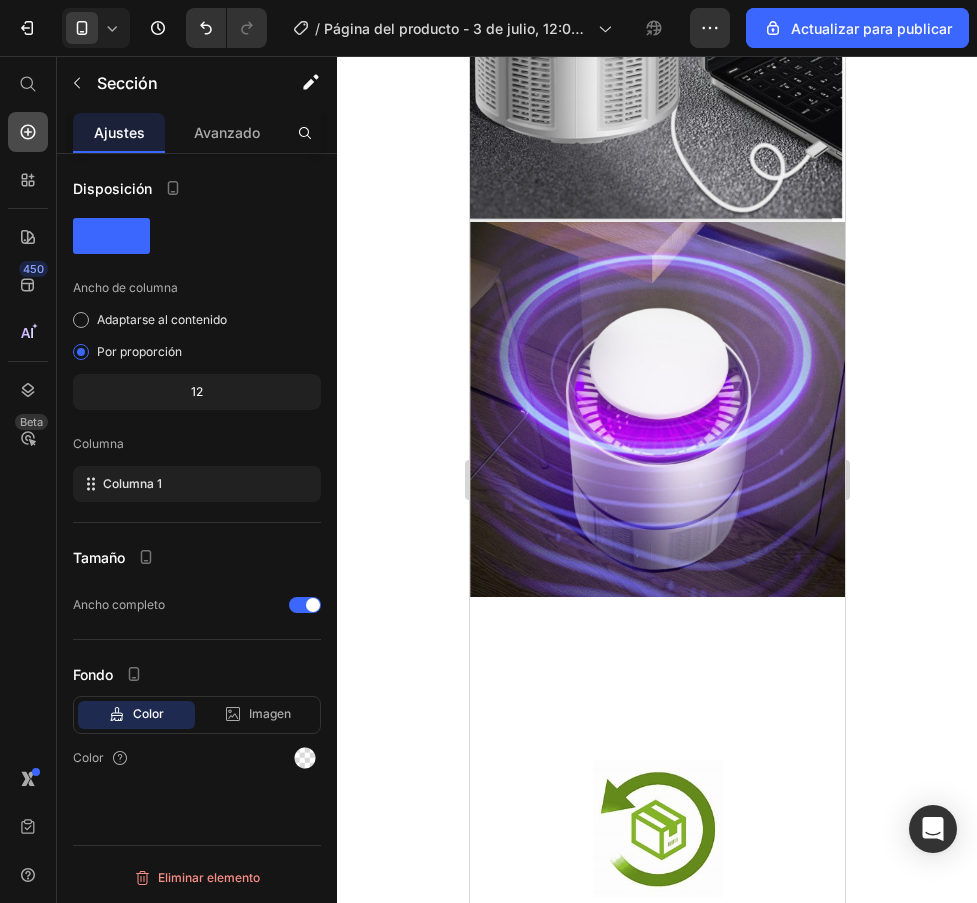 click 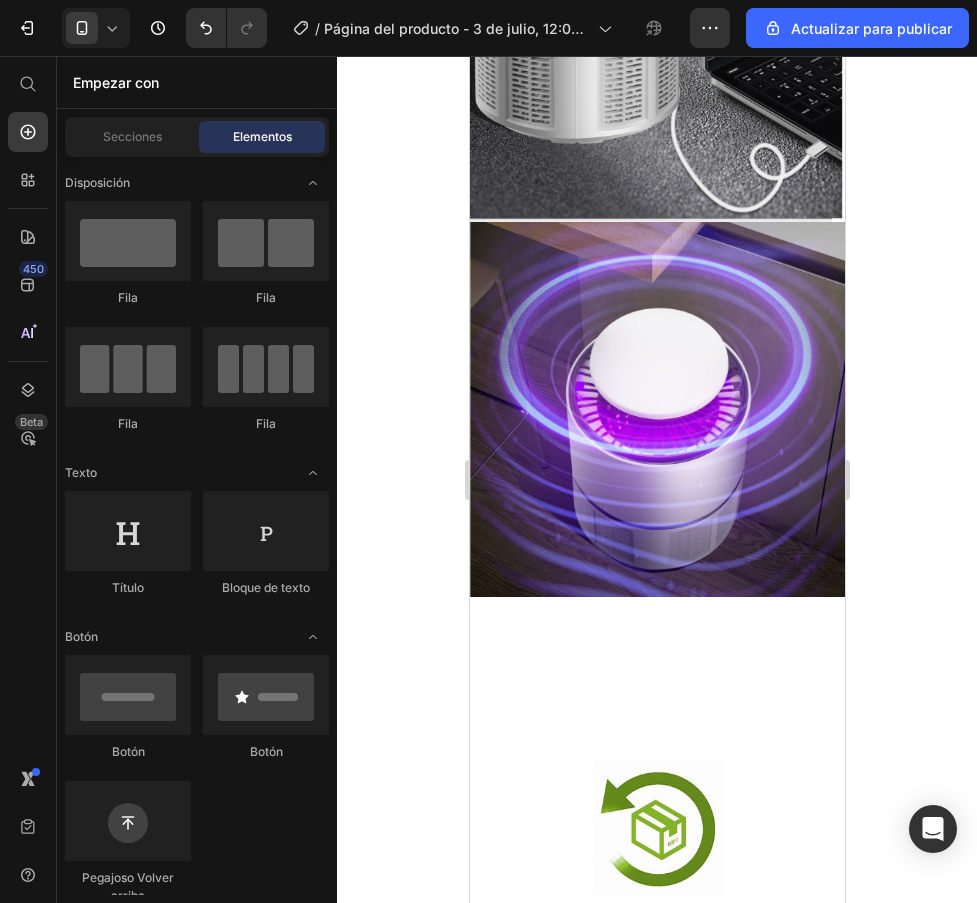 drag, startPoint x: 627, startPoint y: 320, endPoint x: 600, endPoint y: 632, distance: 313.16608 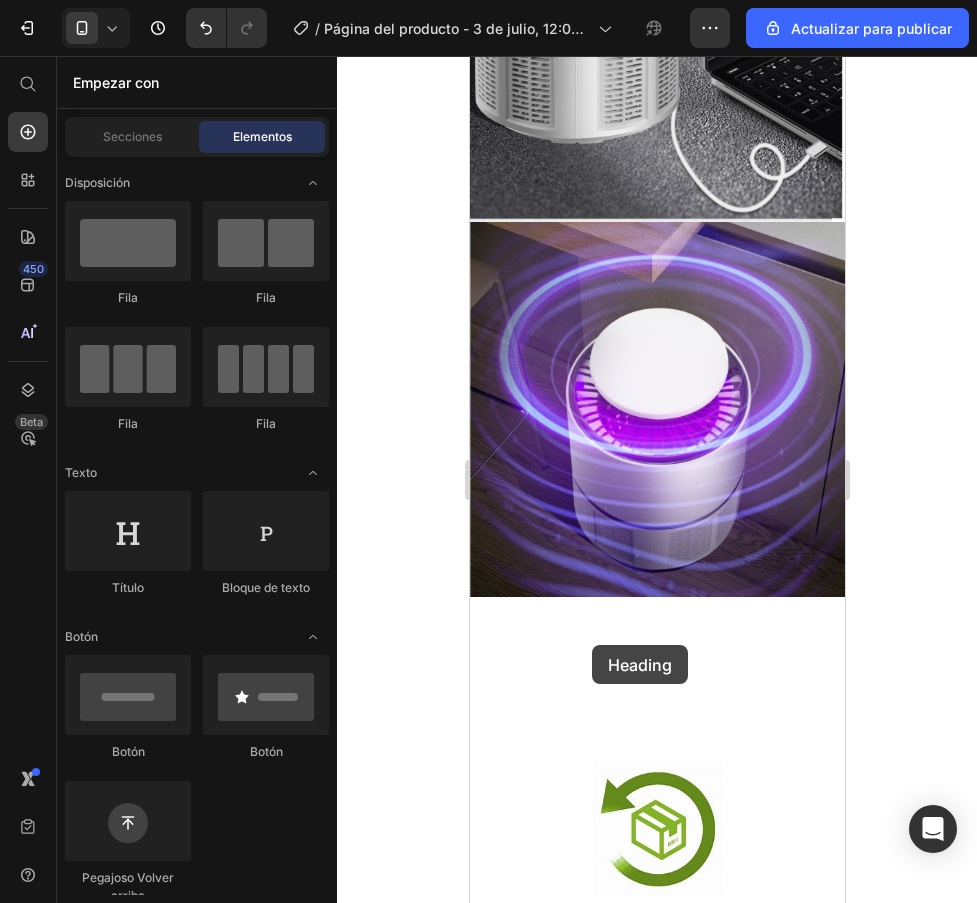 drag, startPoint x: 866, startPoint y: 678, endPoint x: 594, endPoint y: 642, distance: 274.372 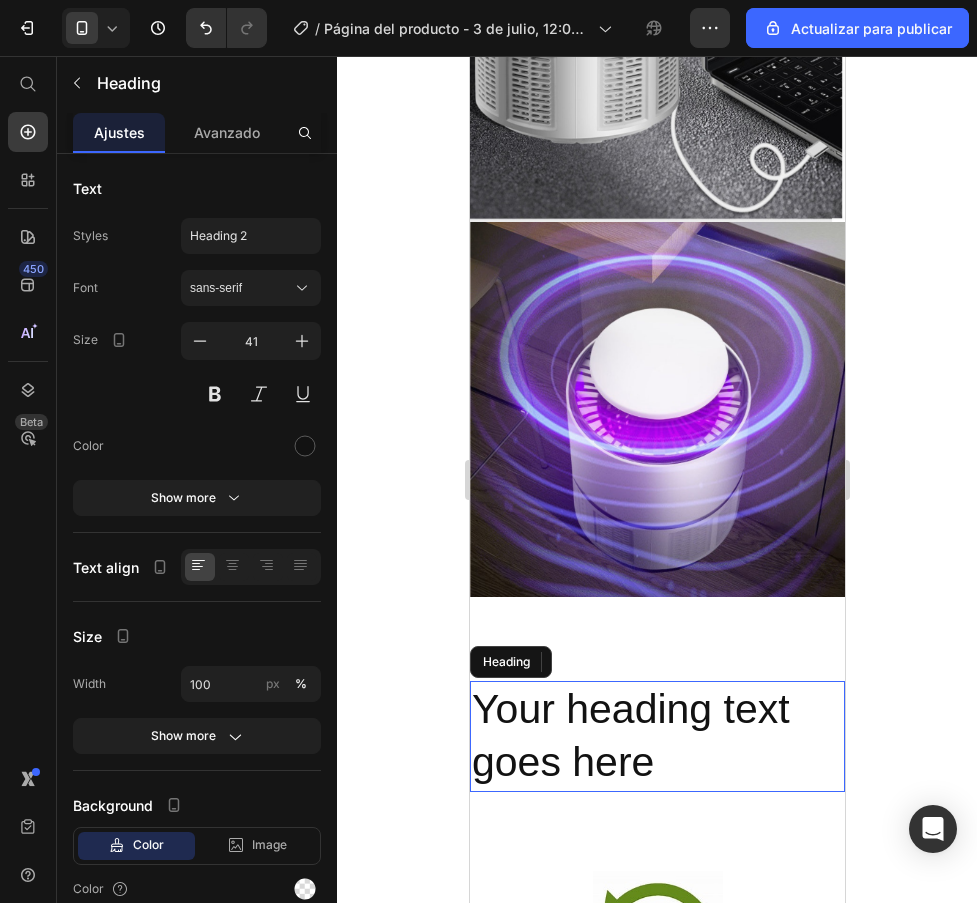 click on "Your heading text goes here" at bounding box center [656, 736] 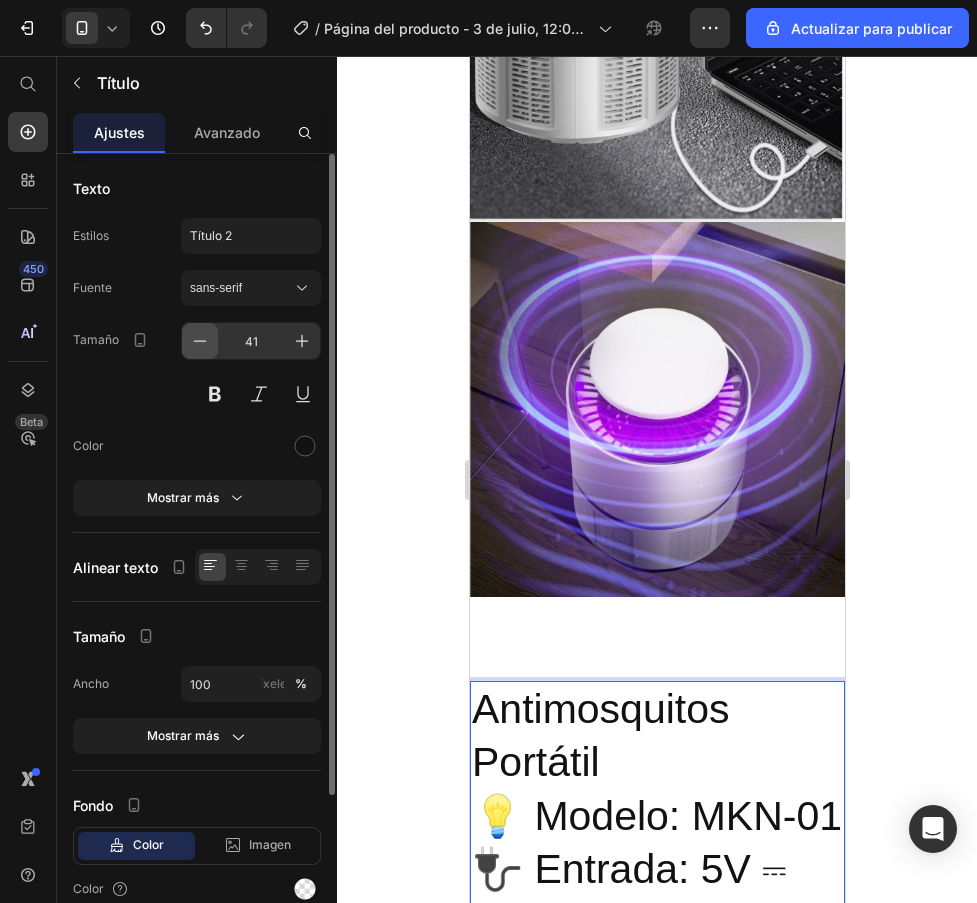 scroll, scrollTop: 4574, scrollLeft: 0, axis: vertical 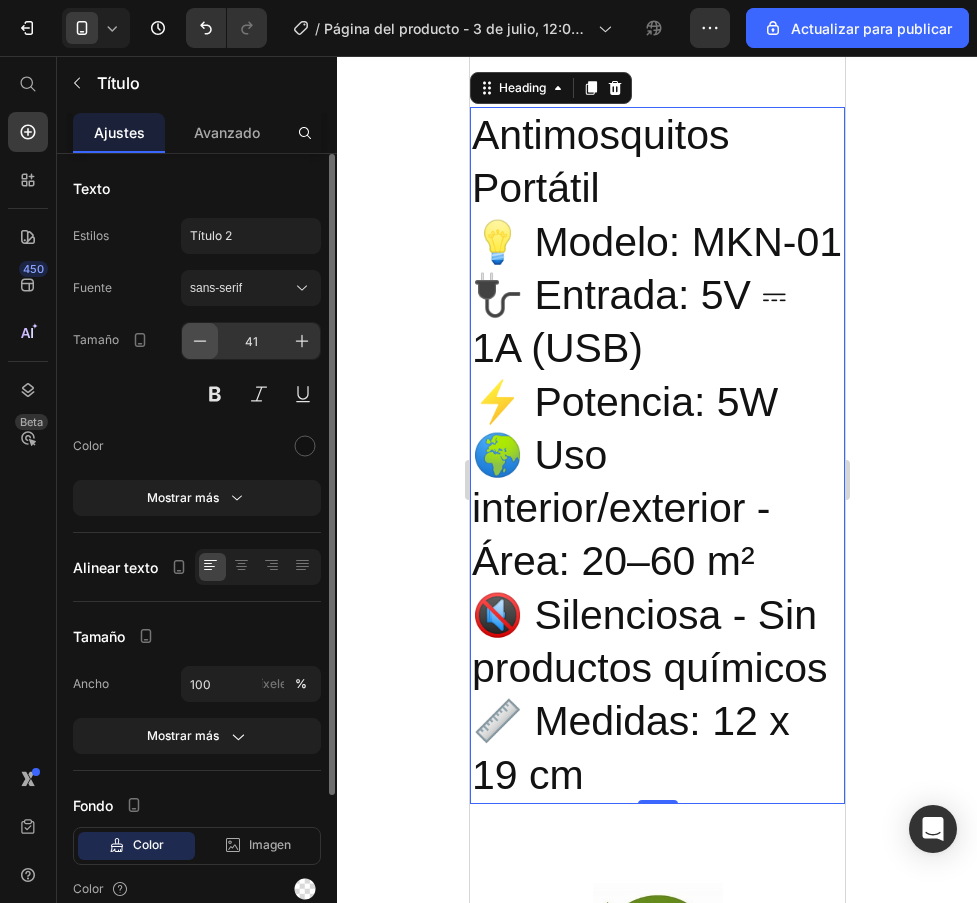 click 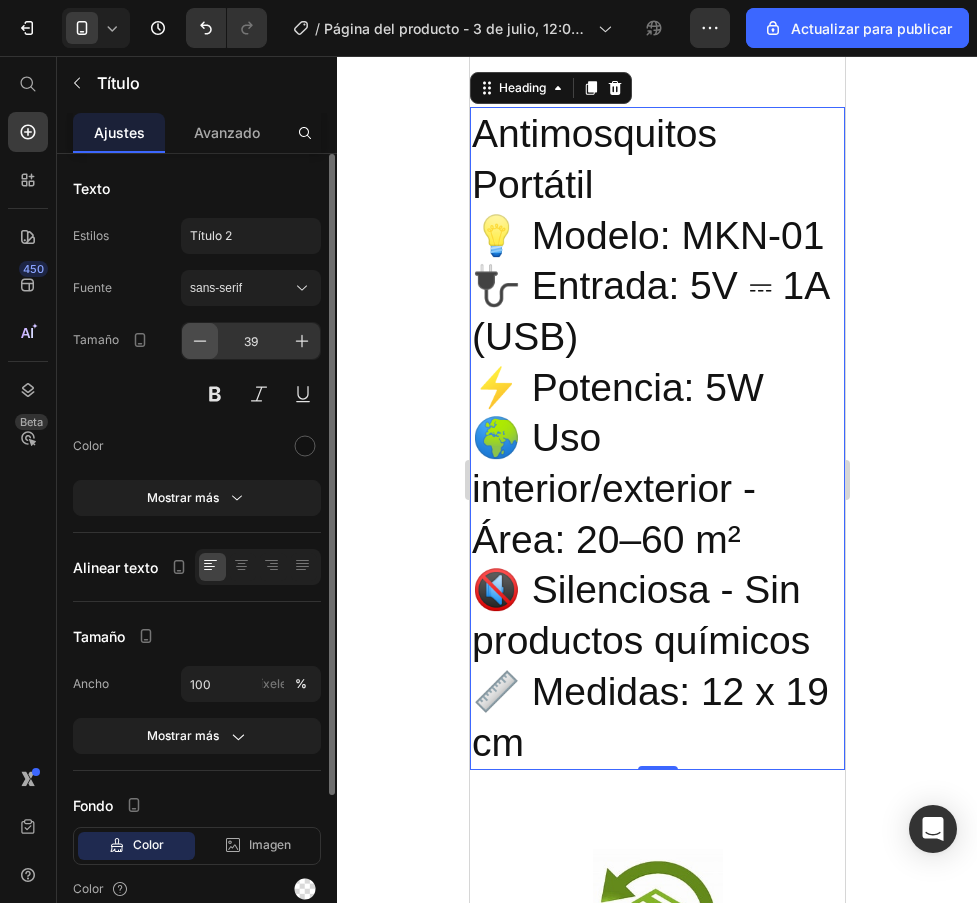 click 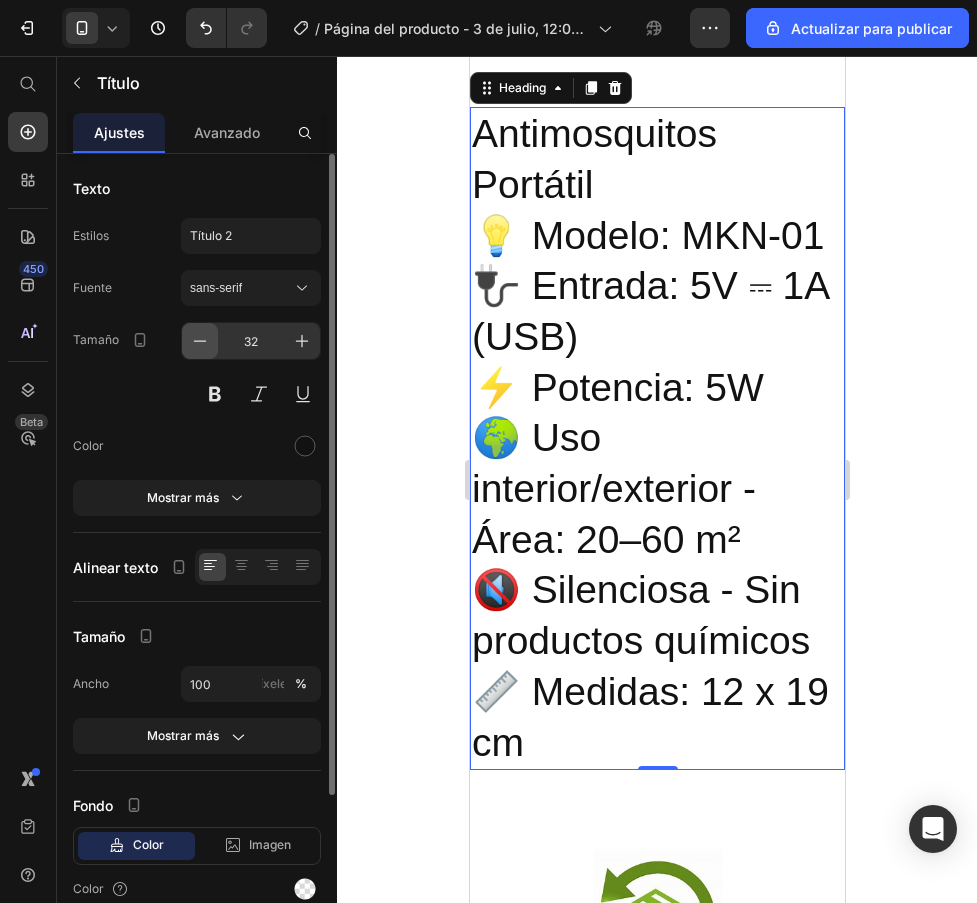 click 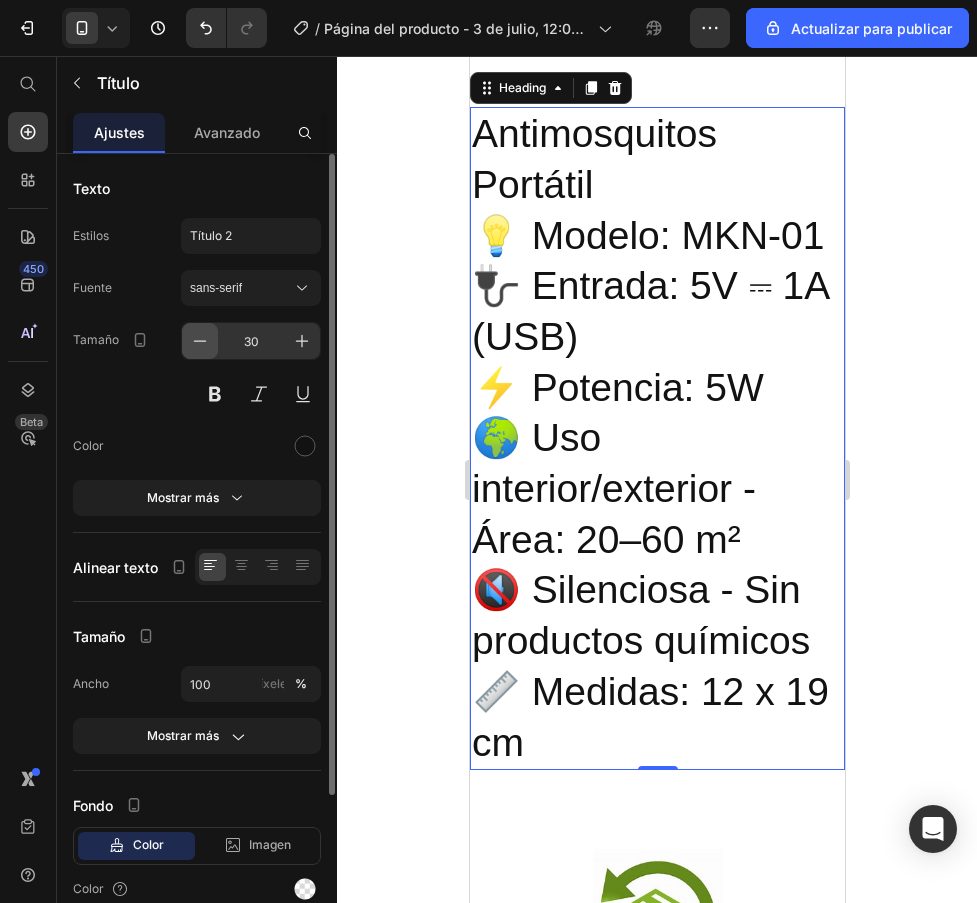 click 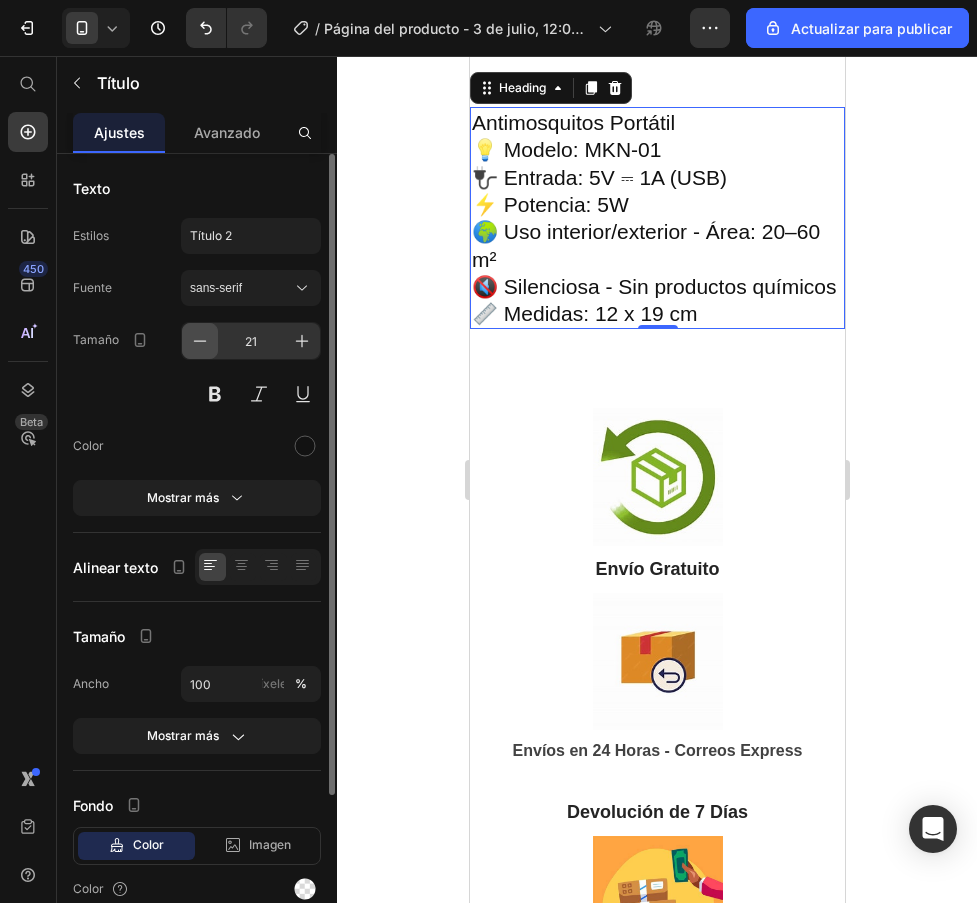 click 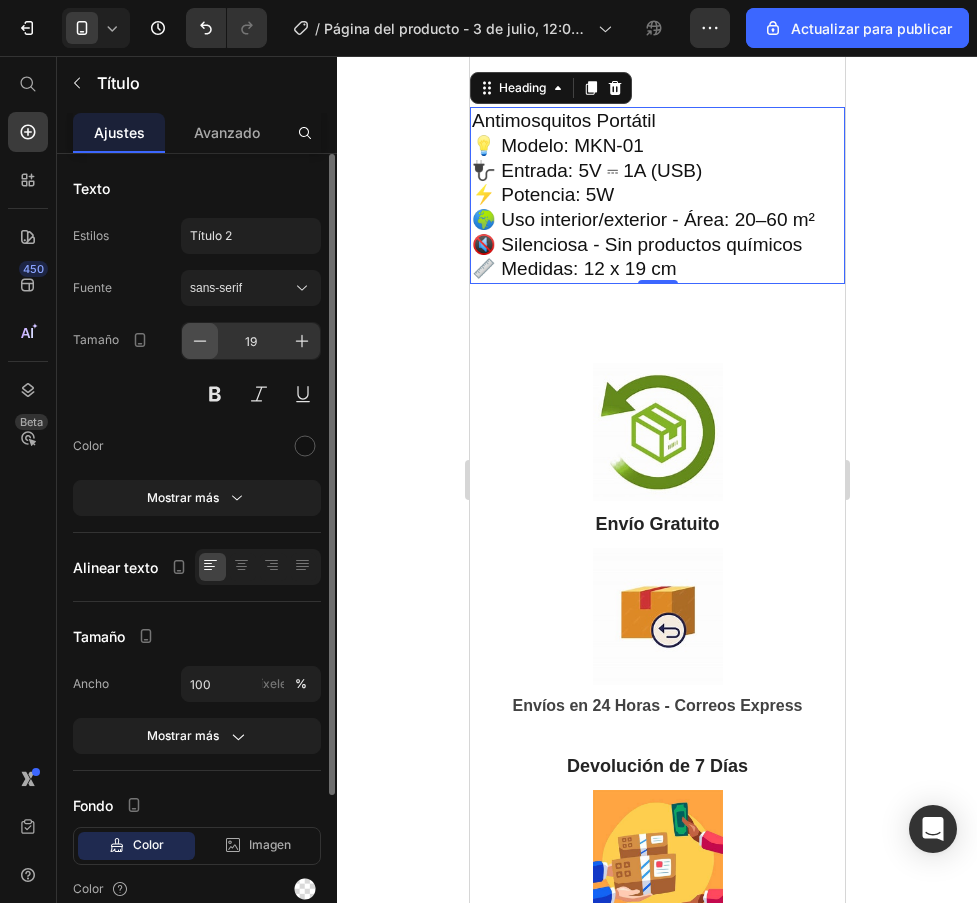 click 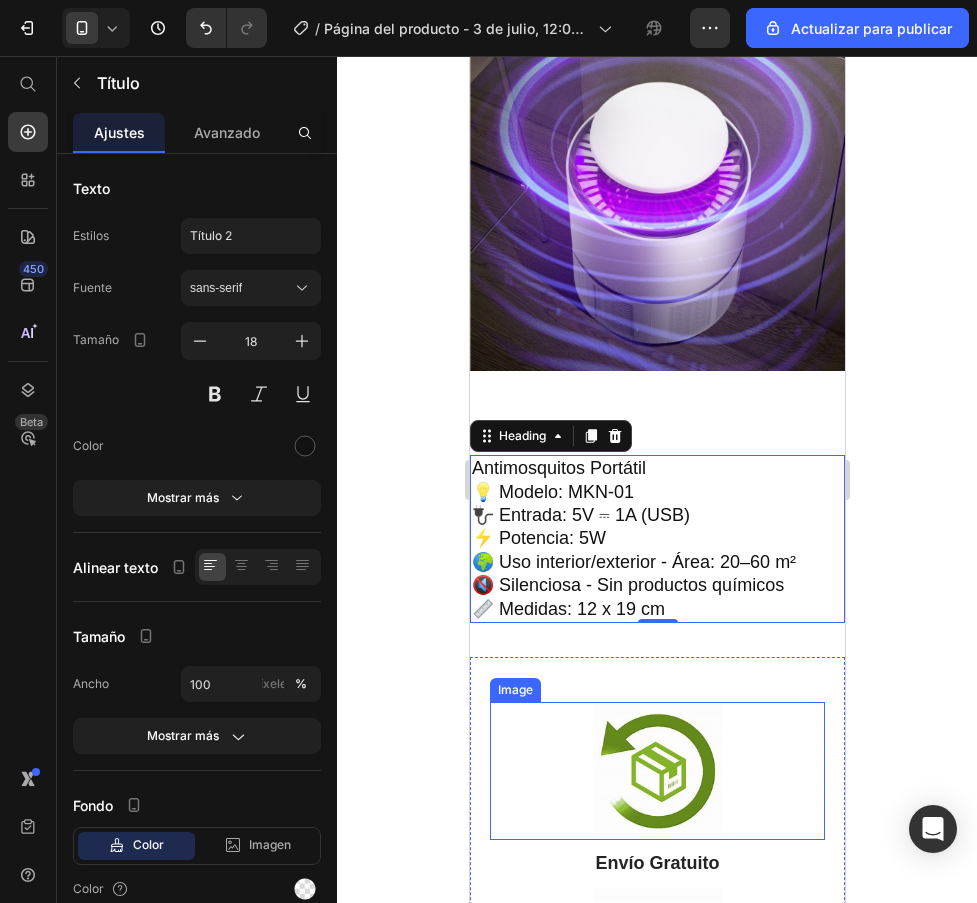 scroll, scrollTop: 4174, scrollLeft: 0, axis: vertical 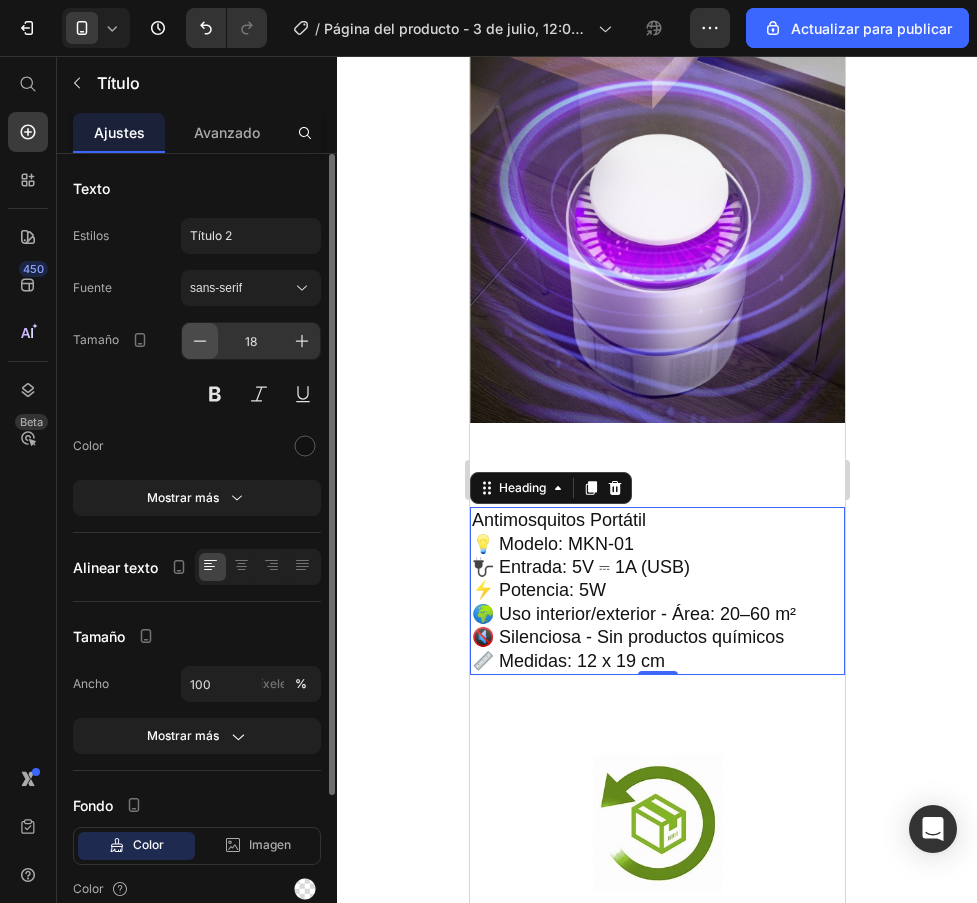 click 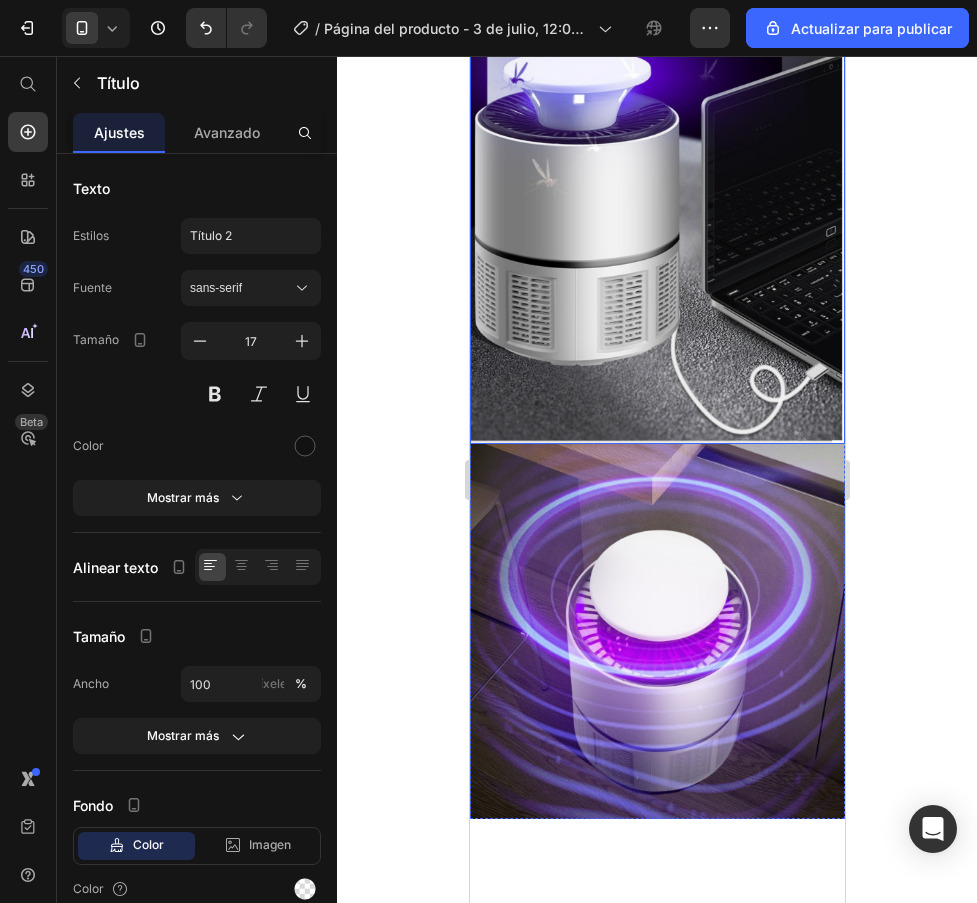 scroll, scrollTop: 3974, scrollLeft: 0, axis: vertical 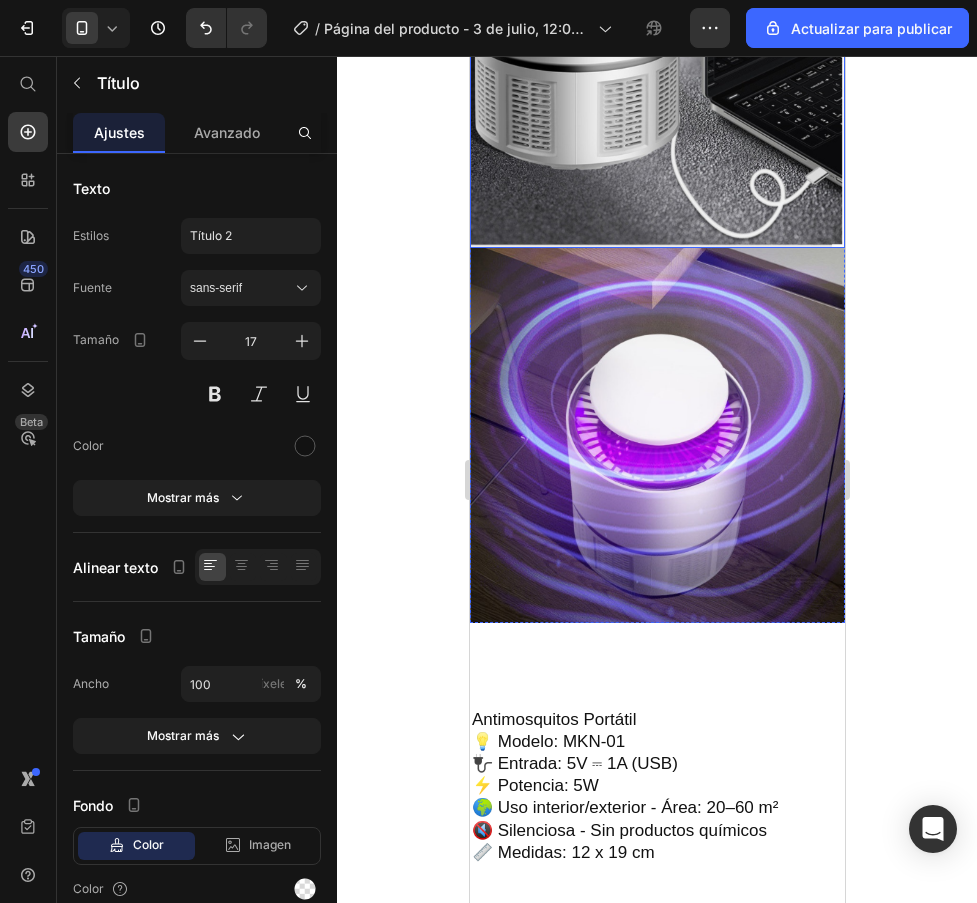 click at bounding box center (656, -27) 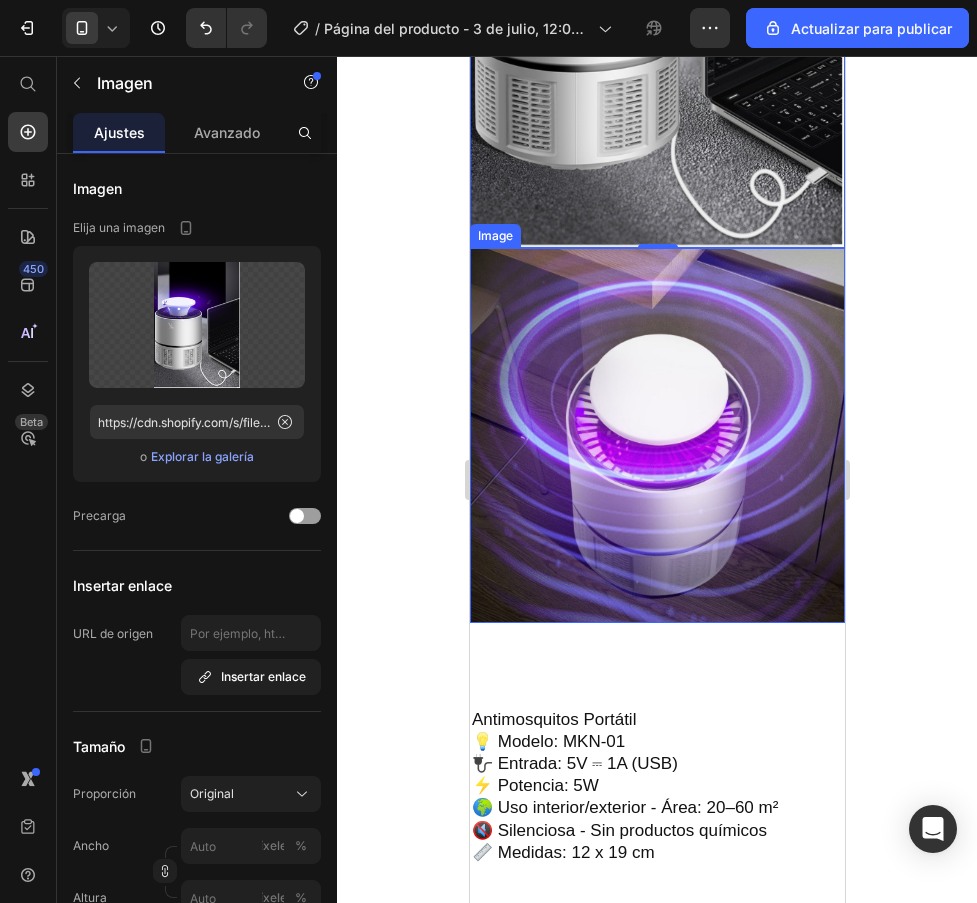 click at bounding box center (656, 435) 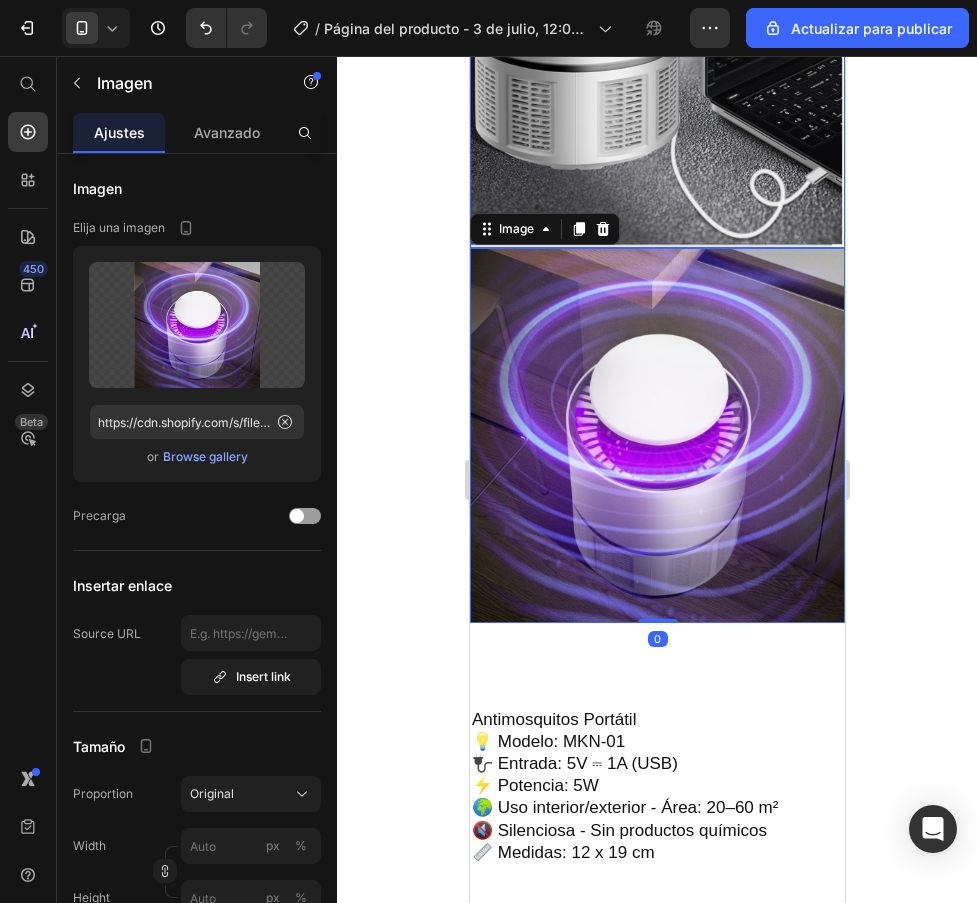 click at bounding box center [656, -27] 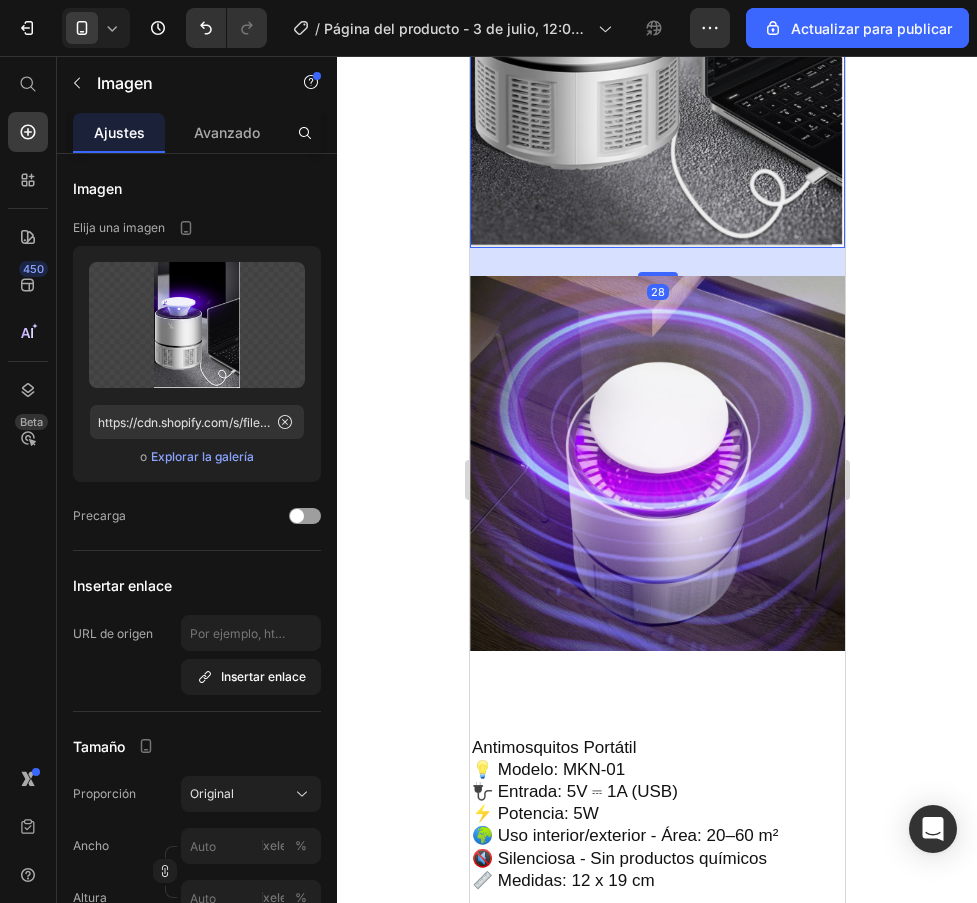 drag, startPoint x: 644, startPoint y: 244, endPoint x: 637, endPoint y: 272, distance: 28.86174 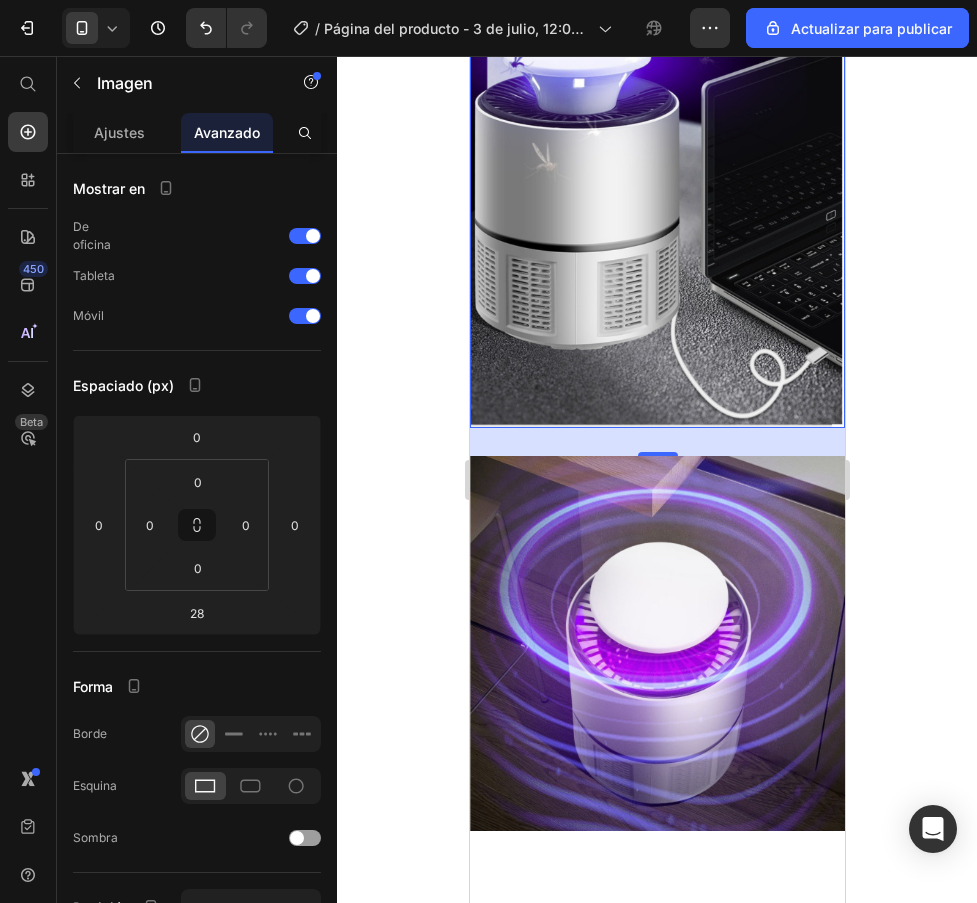 scroll, scrollTop: 3874, scrollLeft: 0, axis: vertical 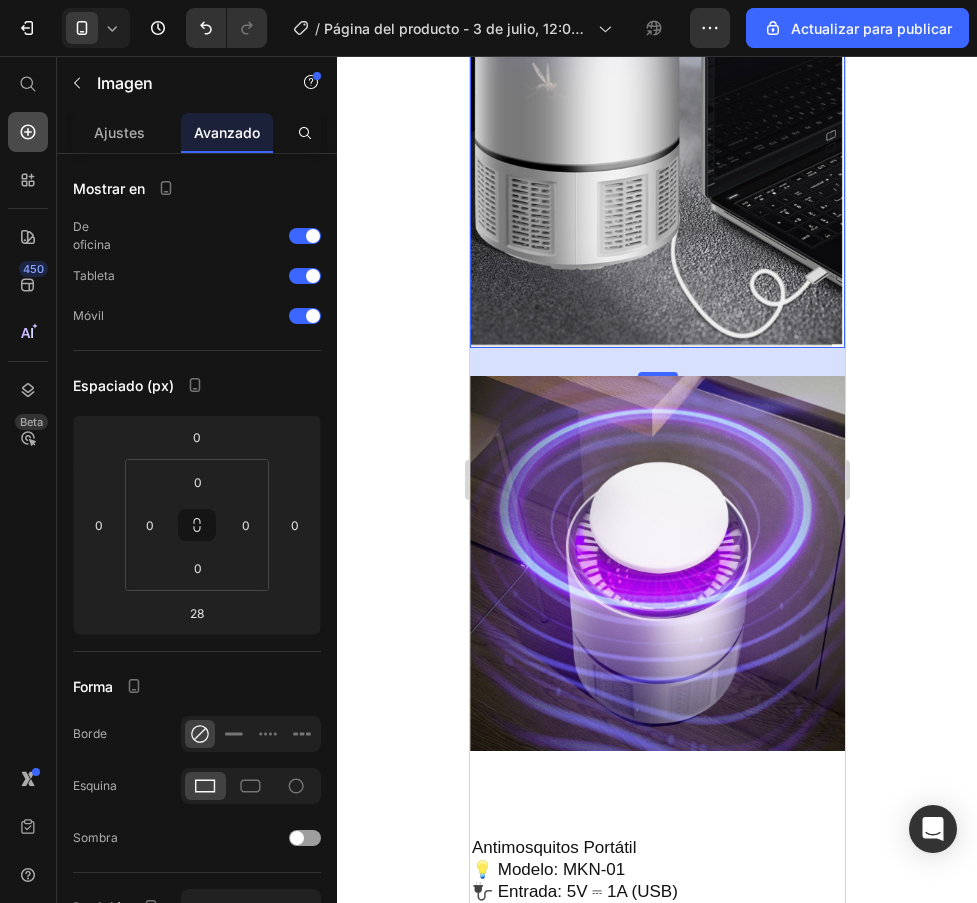 click 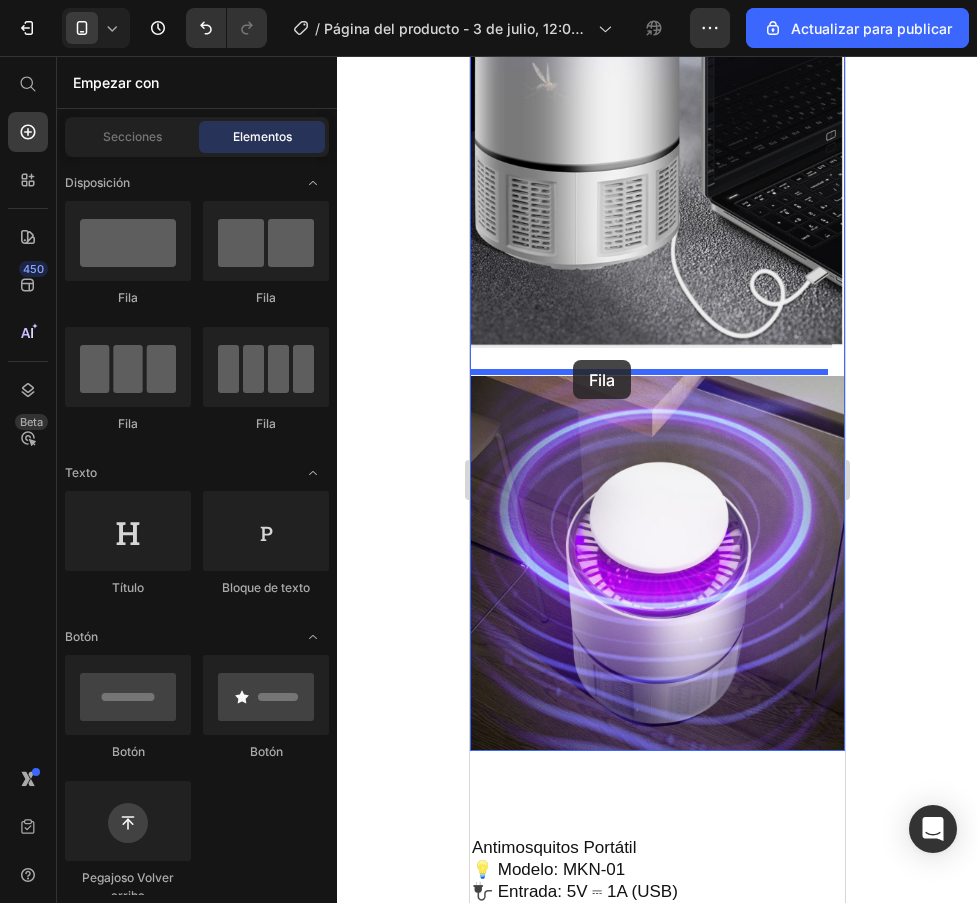 drag, startPoint x: 586, startPoint y: 297, endPoint x: 572, endPoint y: 360, distance: 64.53681 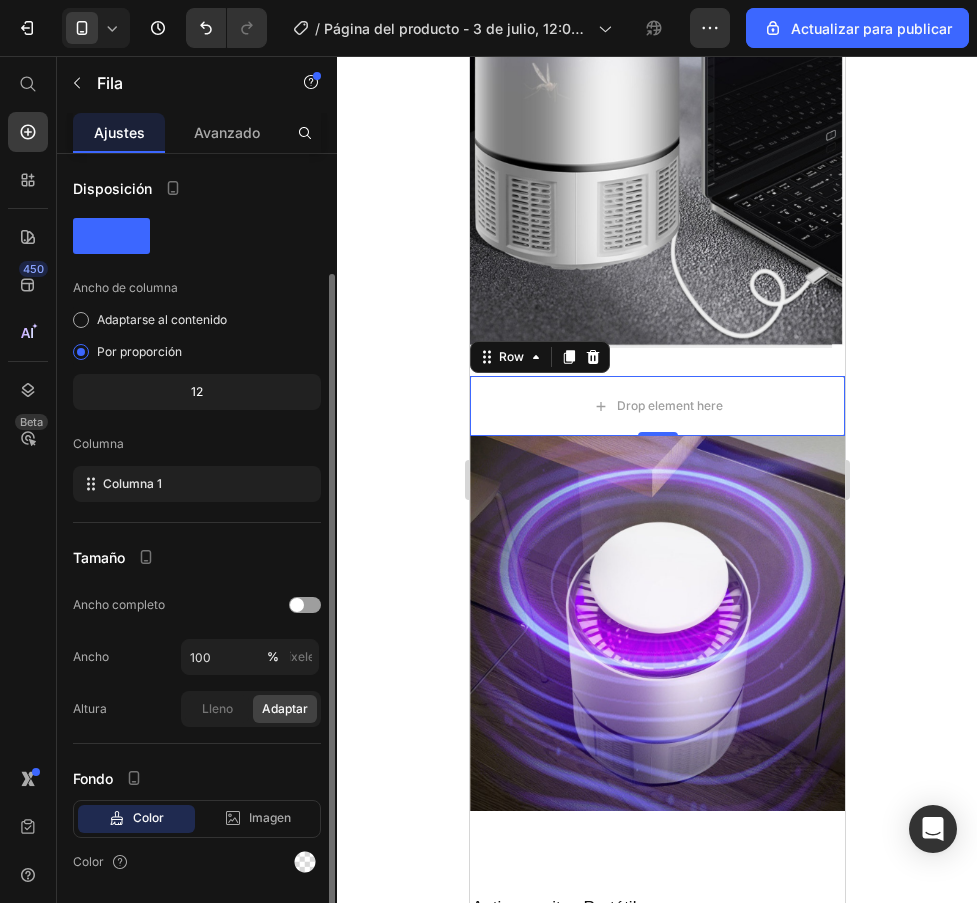 scroll, scrollTop: 62, scrollLeft: 0, axis: vertical 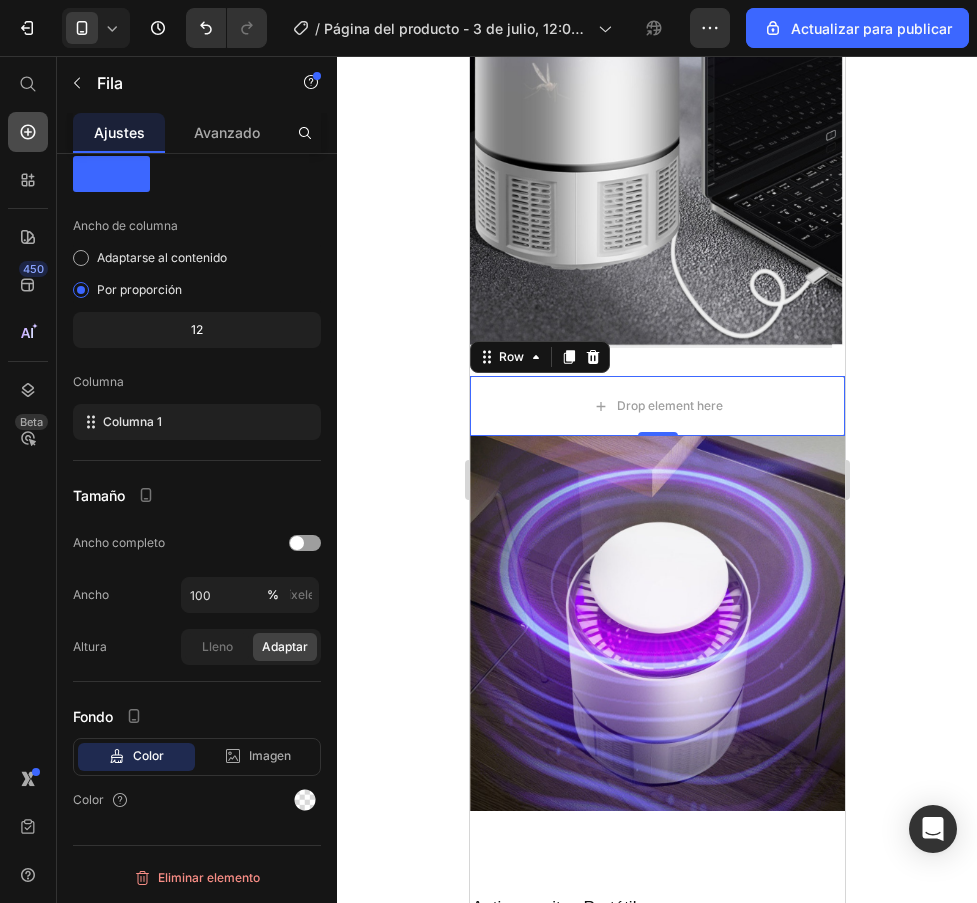 click 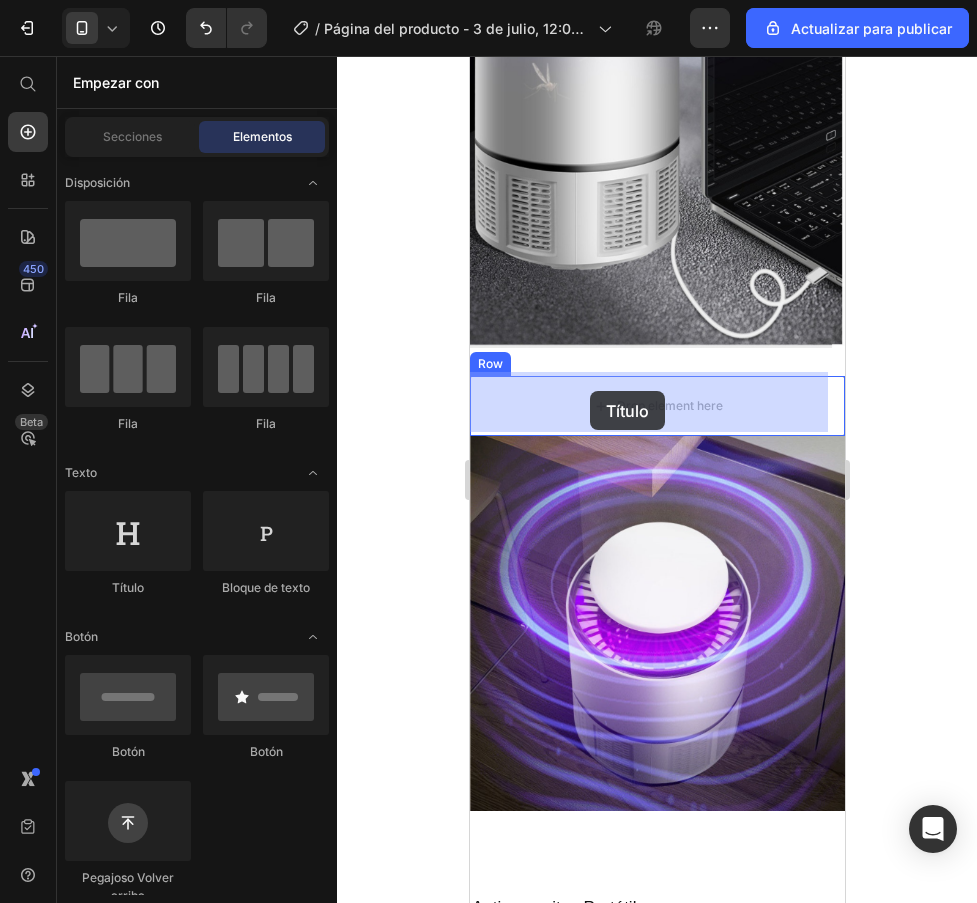 drag, startPoint x: 596, startPoint y: 602, endPoint x: 589, endPoint y: 391, distance: 211.11609 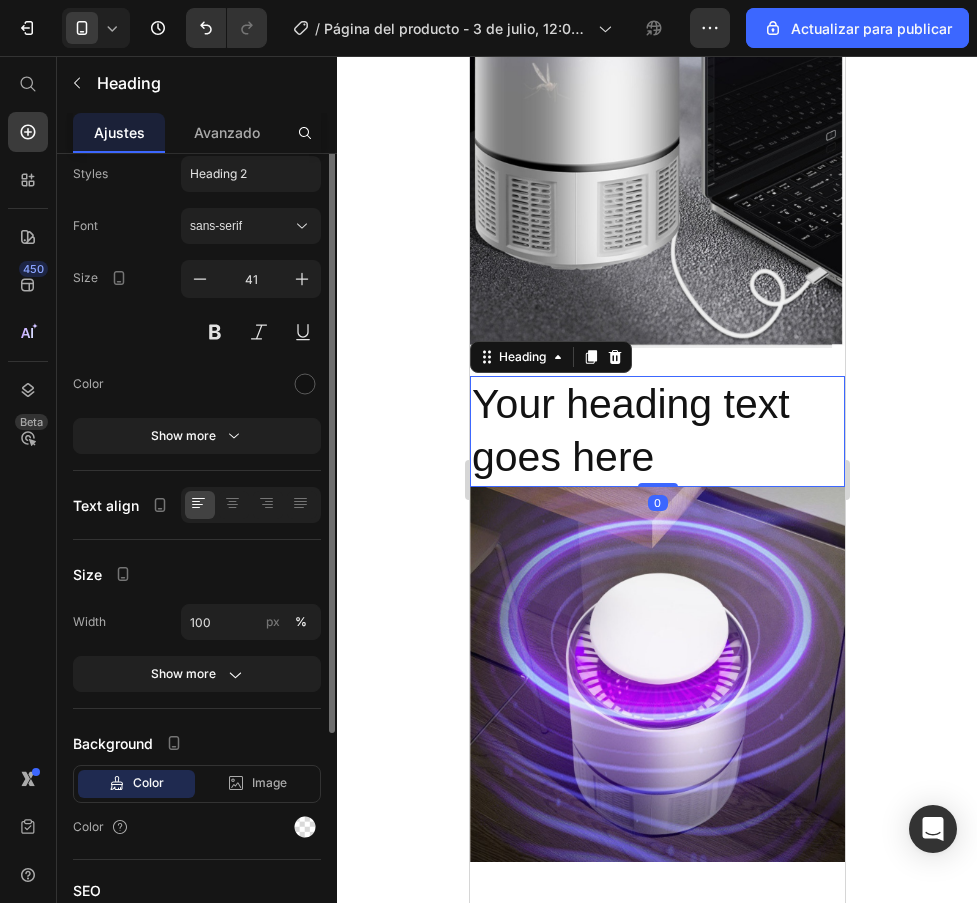 scroll, scrollTop: 0, scrollLeft: 0, axis: both 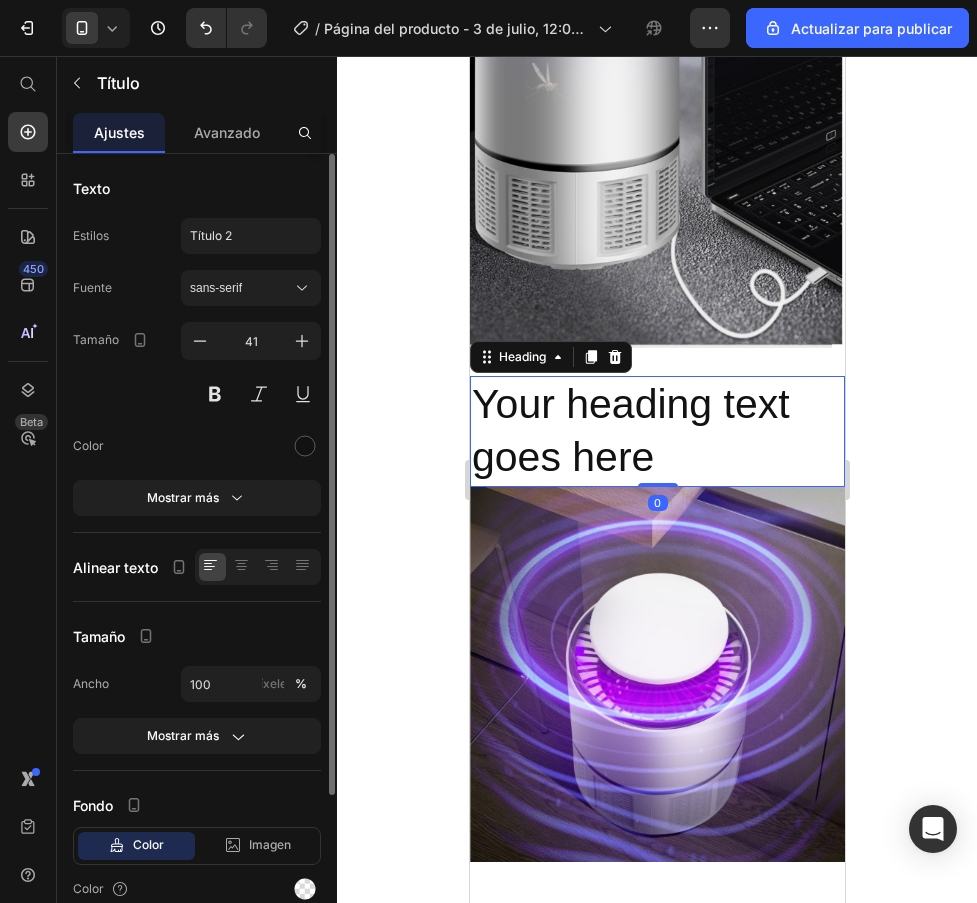 click on "Your heading text goes here" at bounding box center (656, 431) 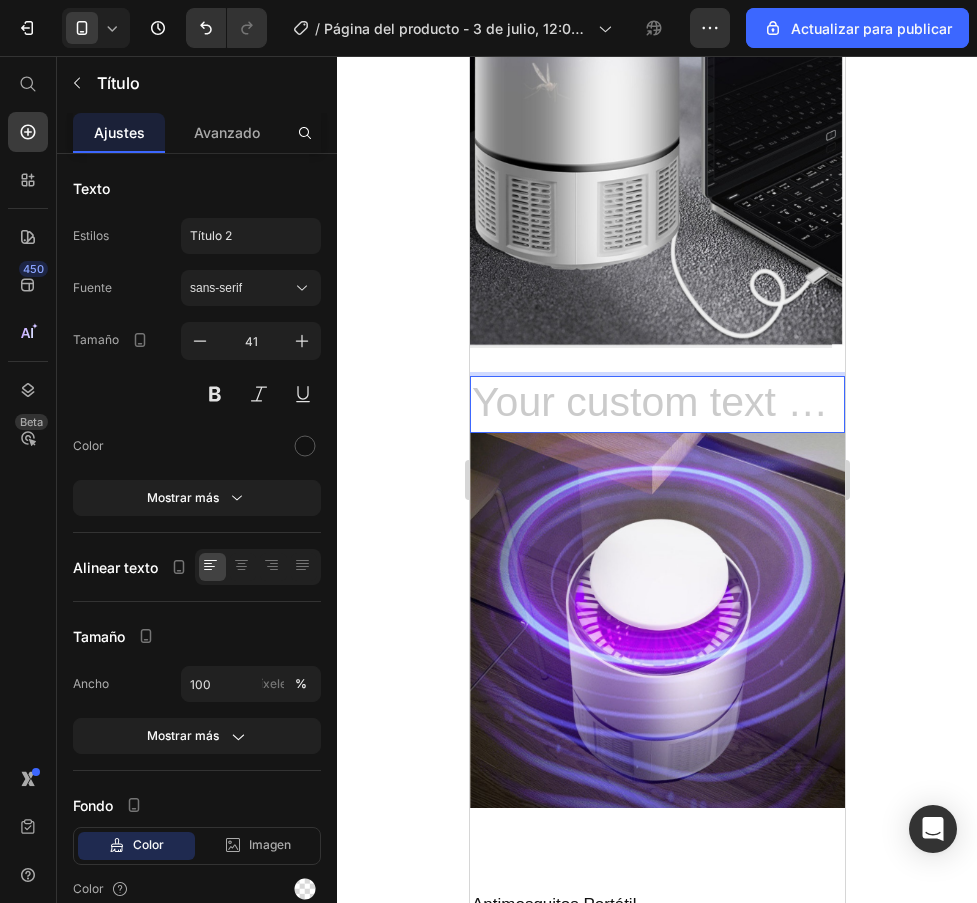 click at bounding box center [656, 404] 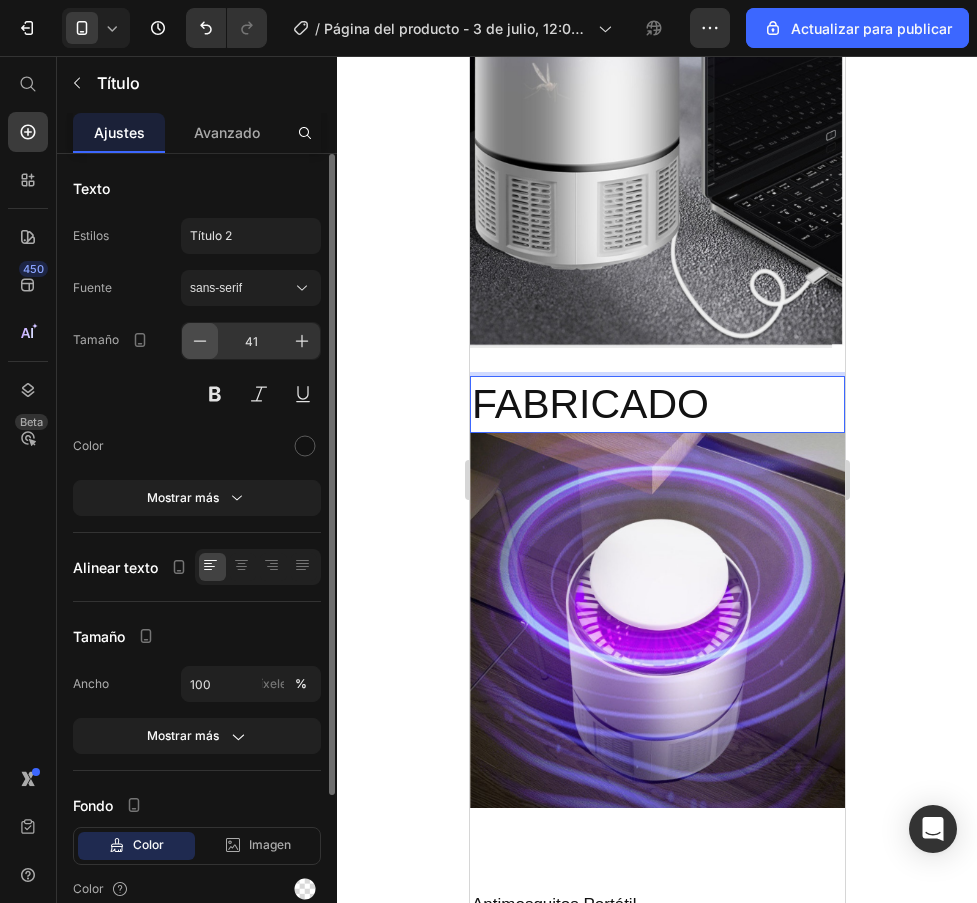 click 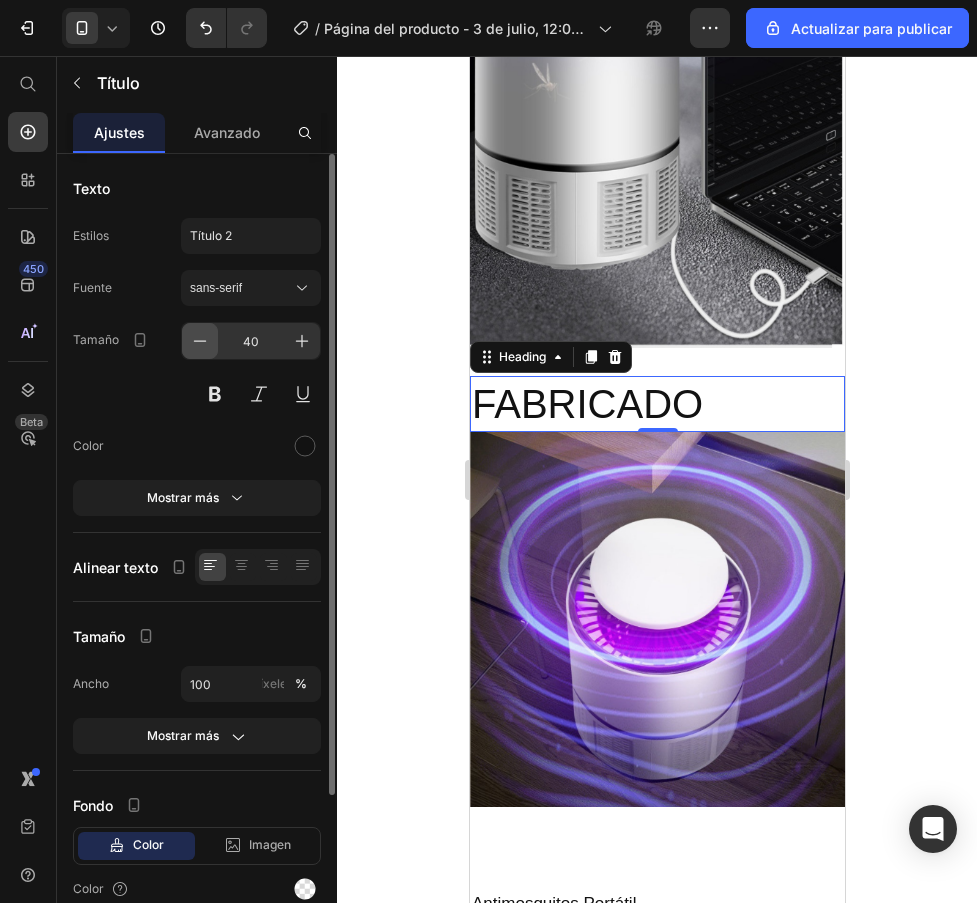 click 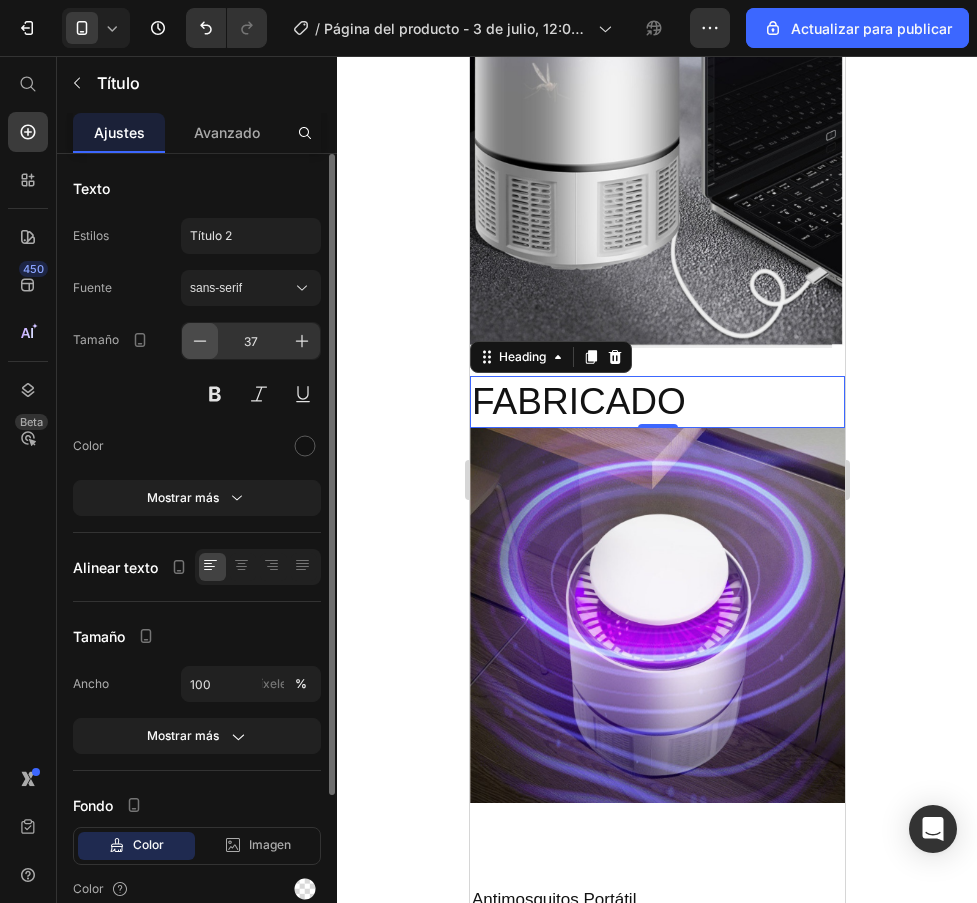 click 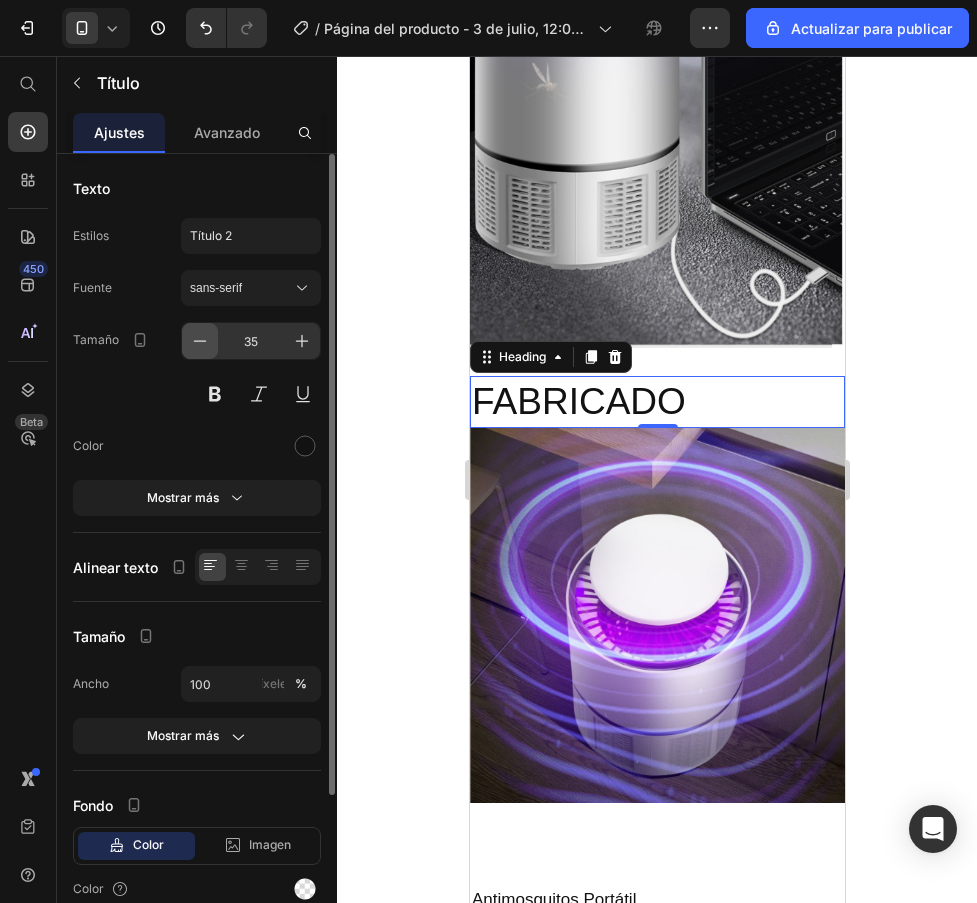 click 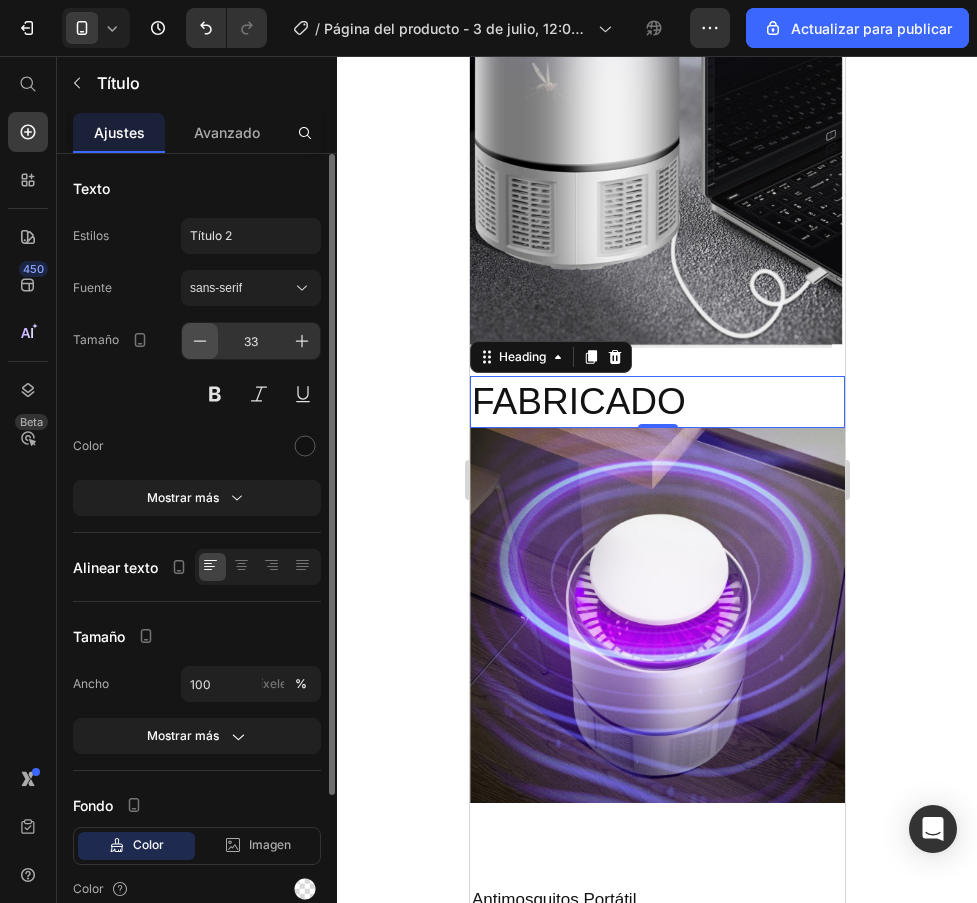 click 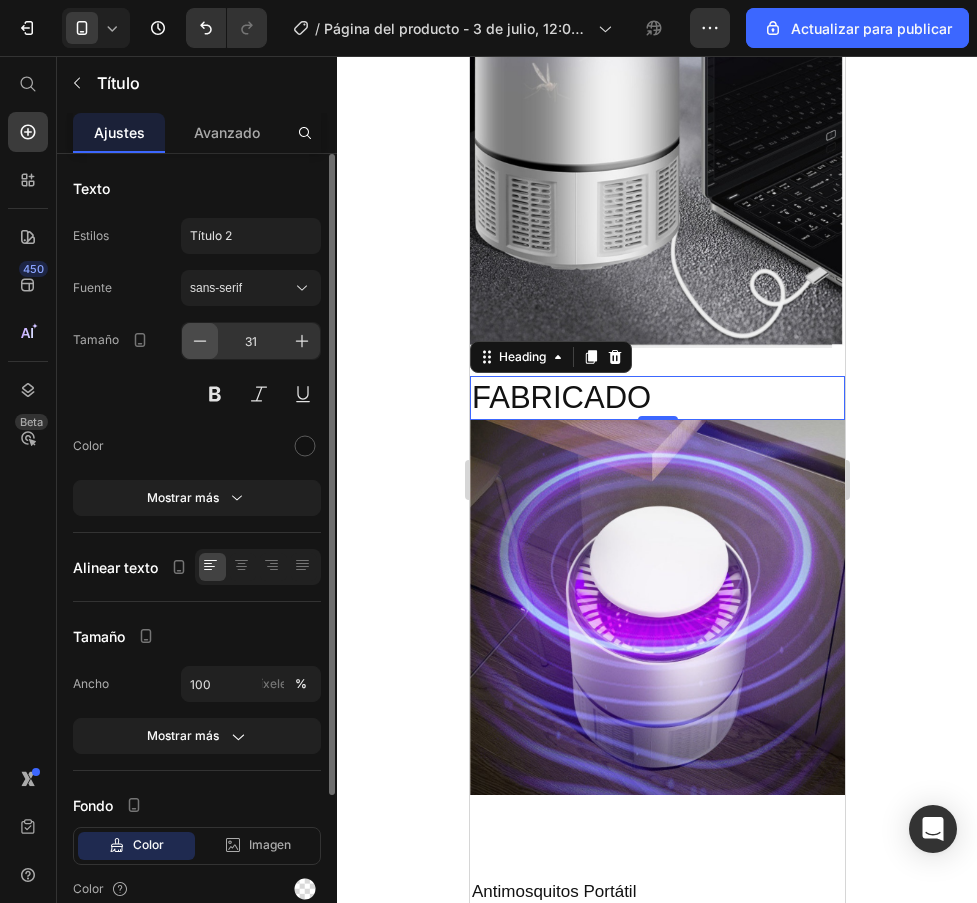 click 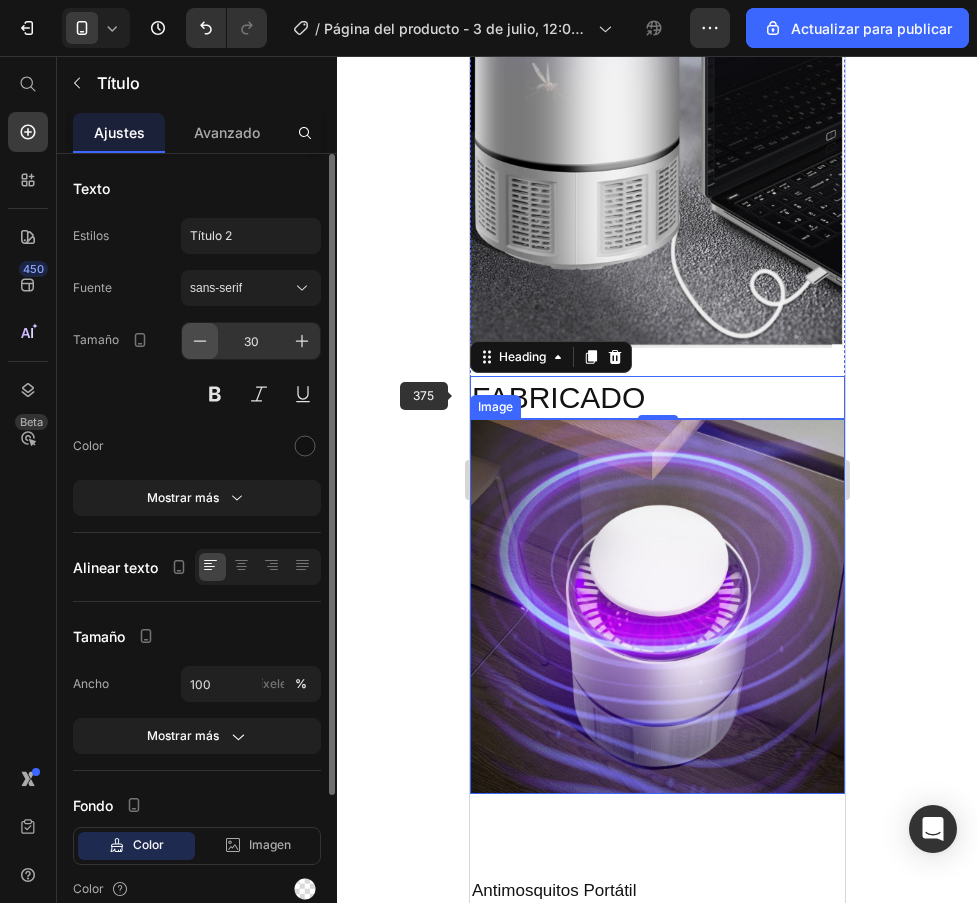 click 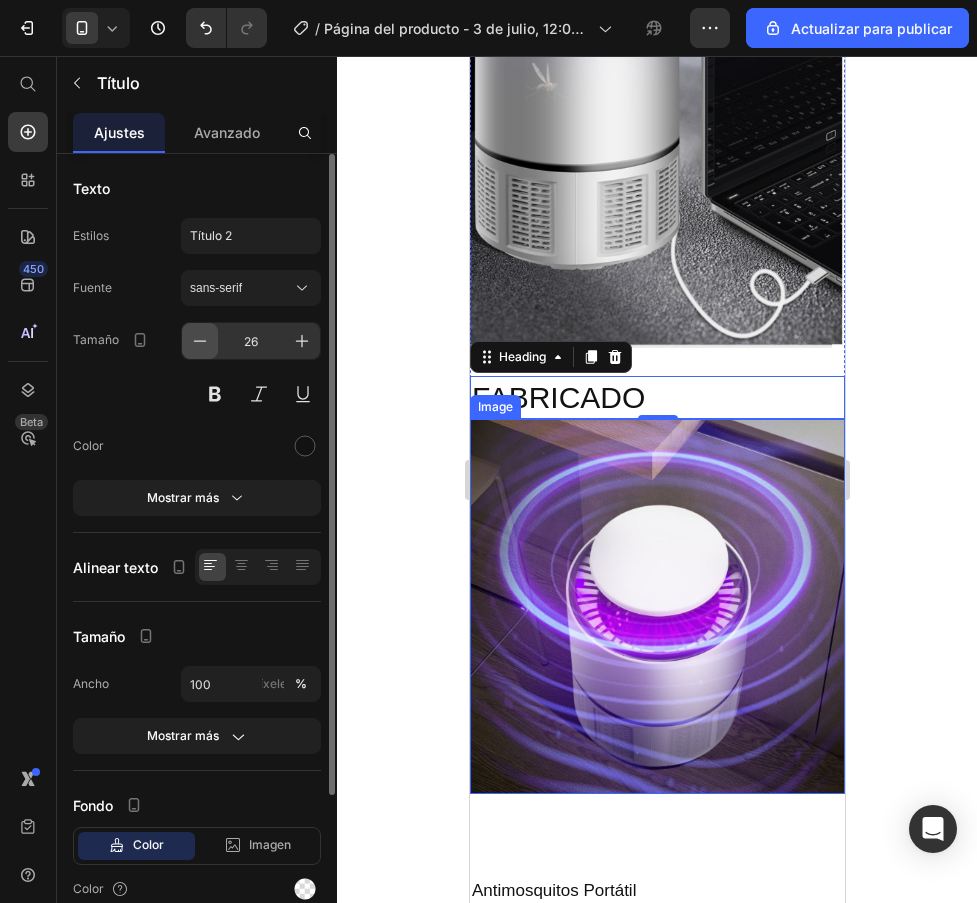 click 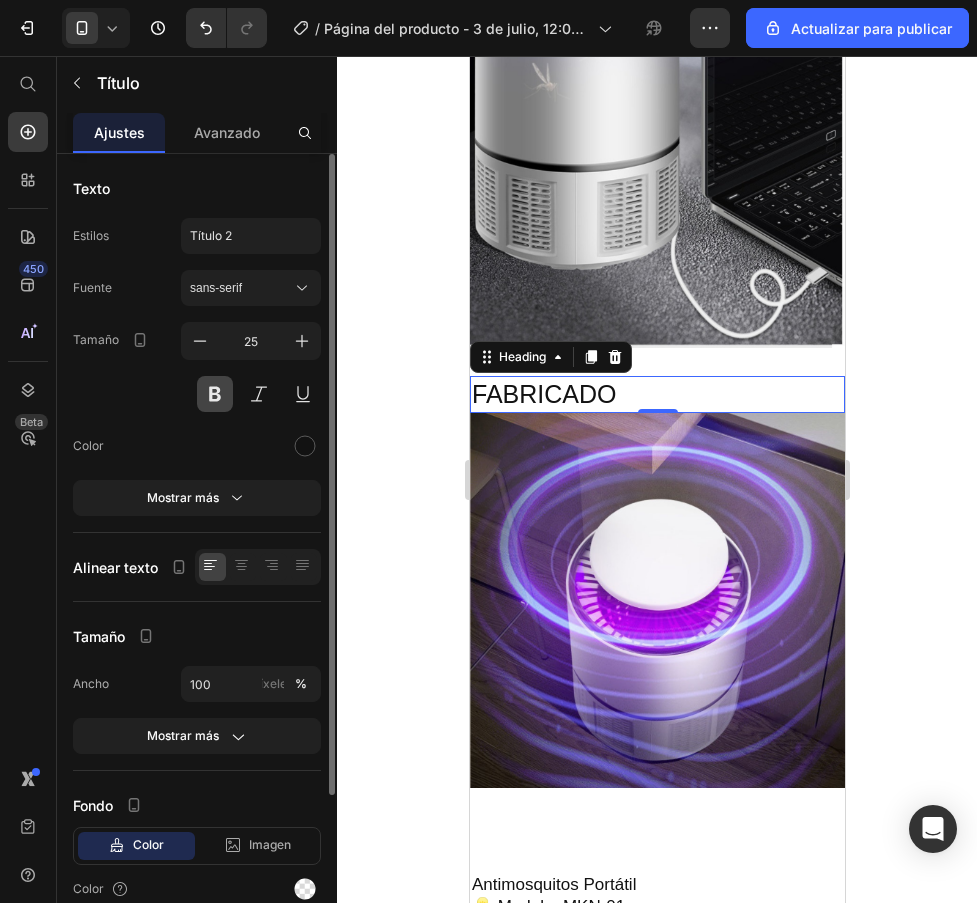 click at bounding box center (215, 394) 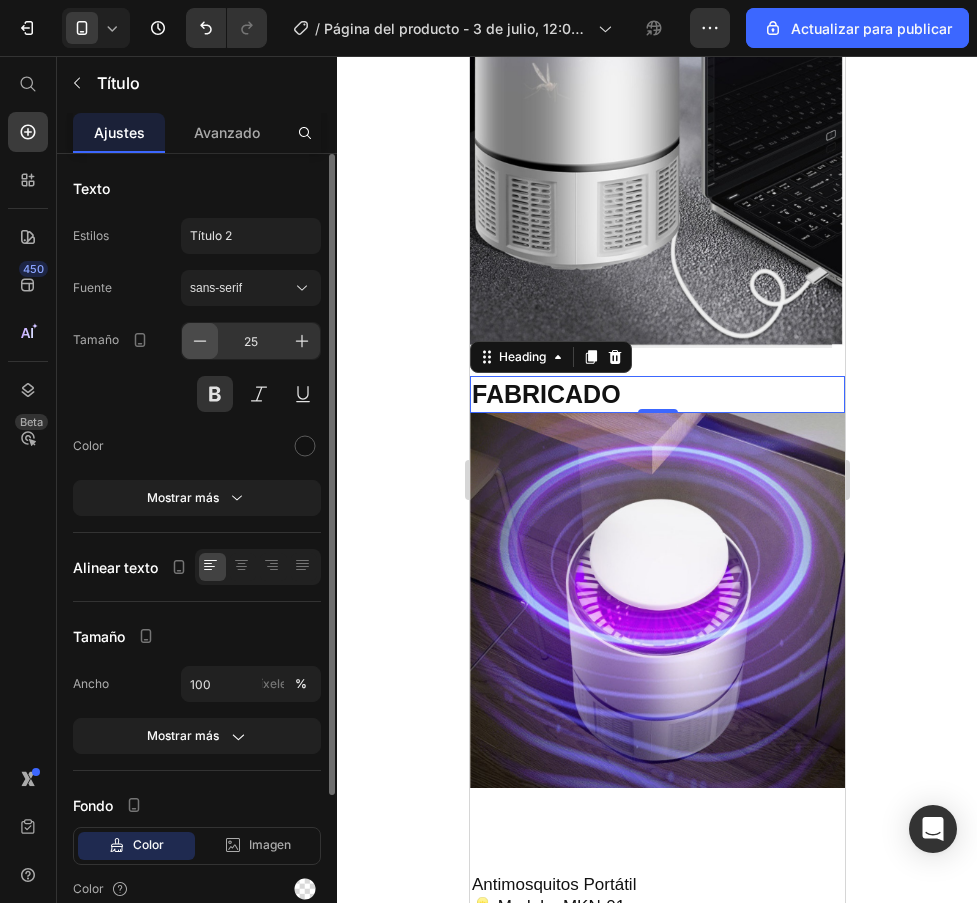 click 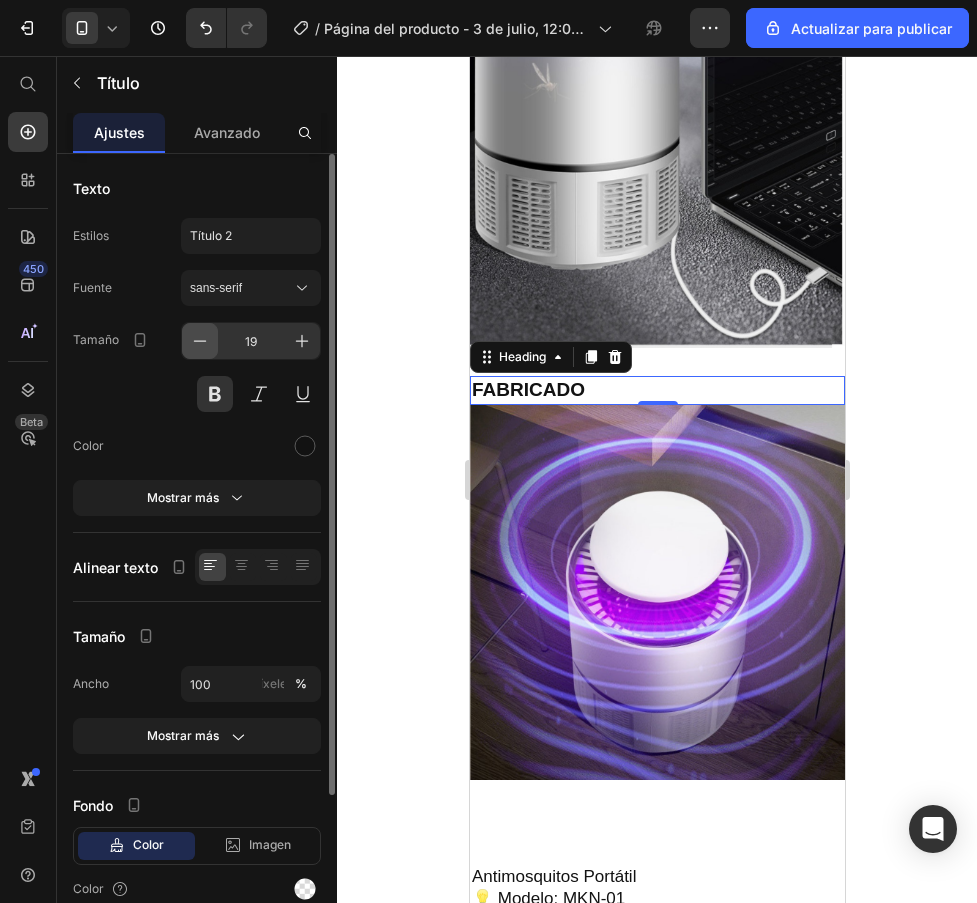 click 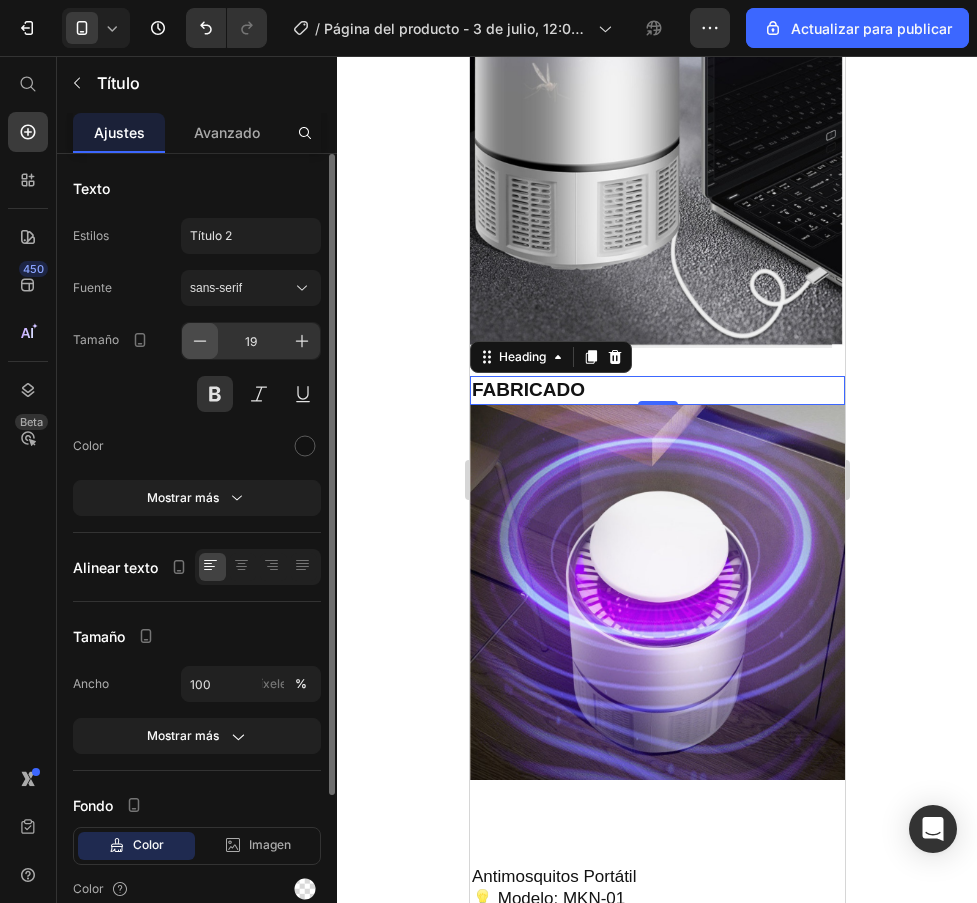 click 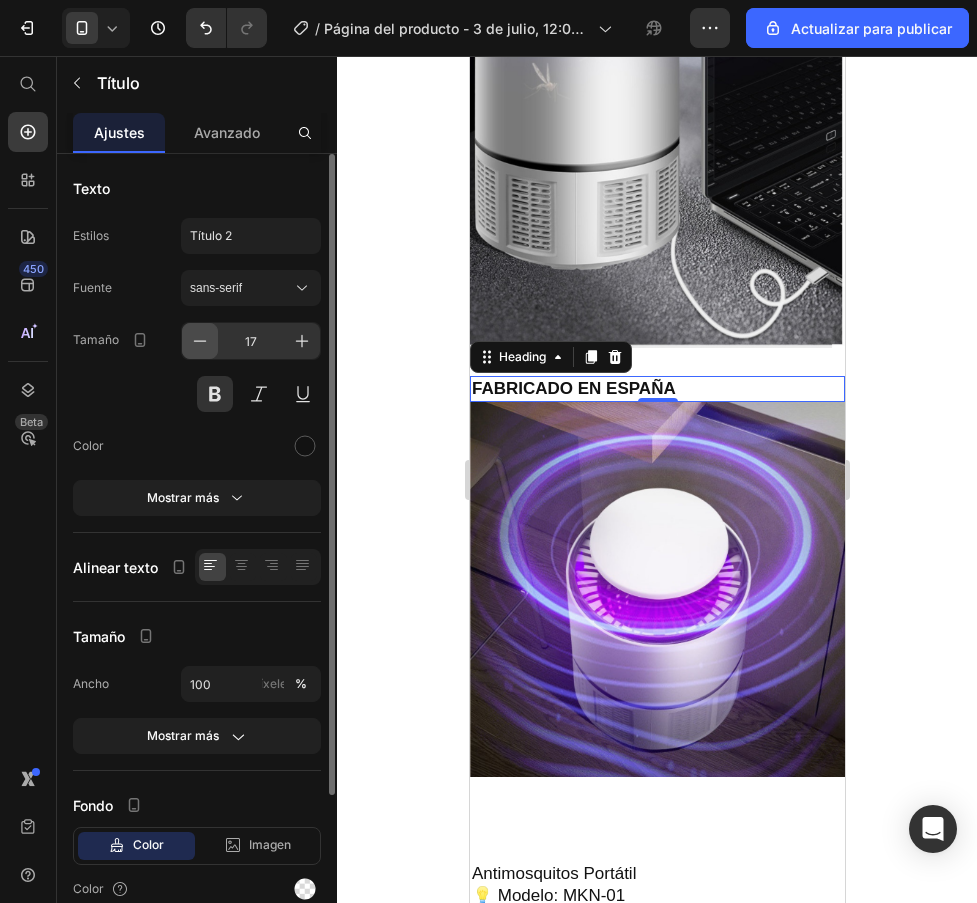 click 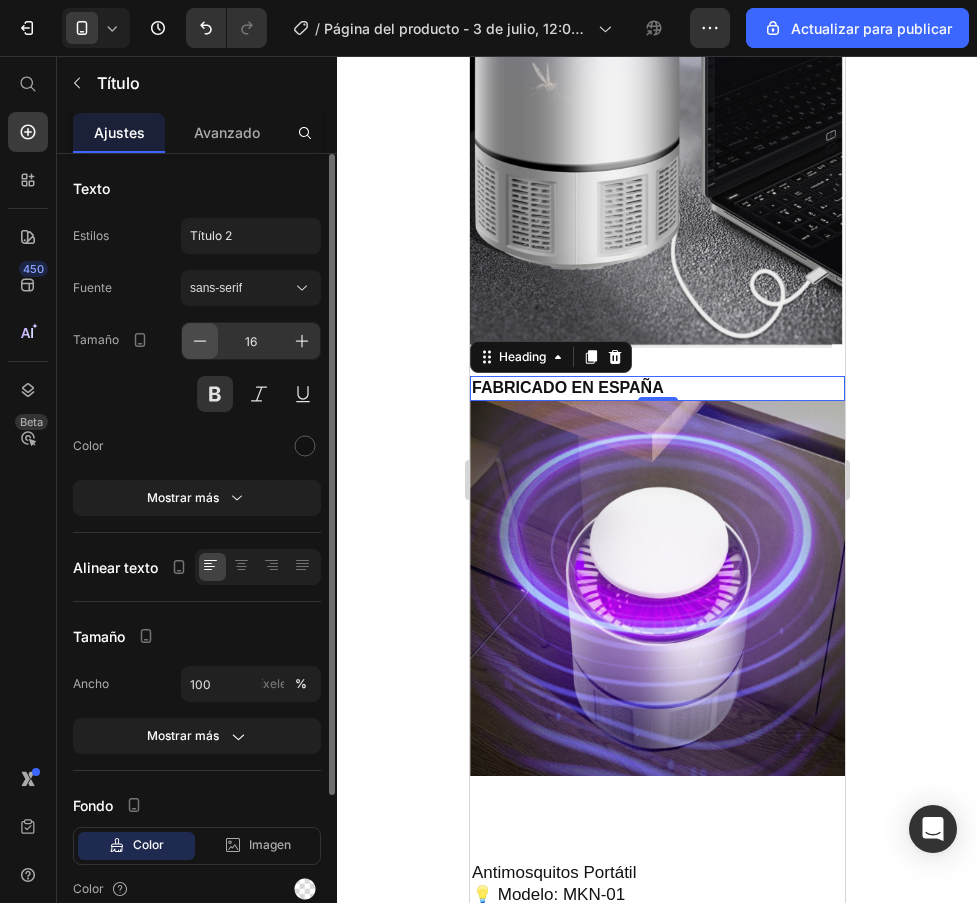 click 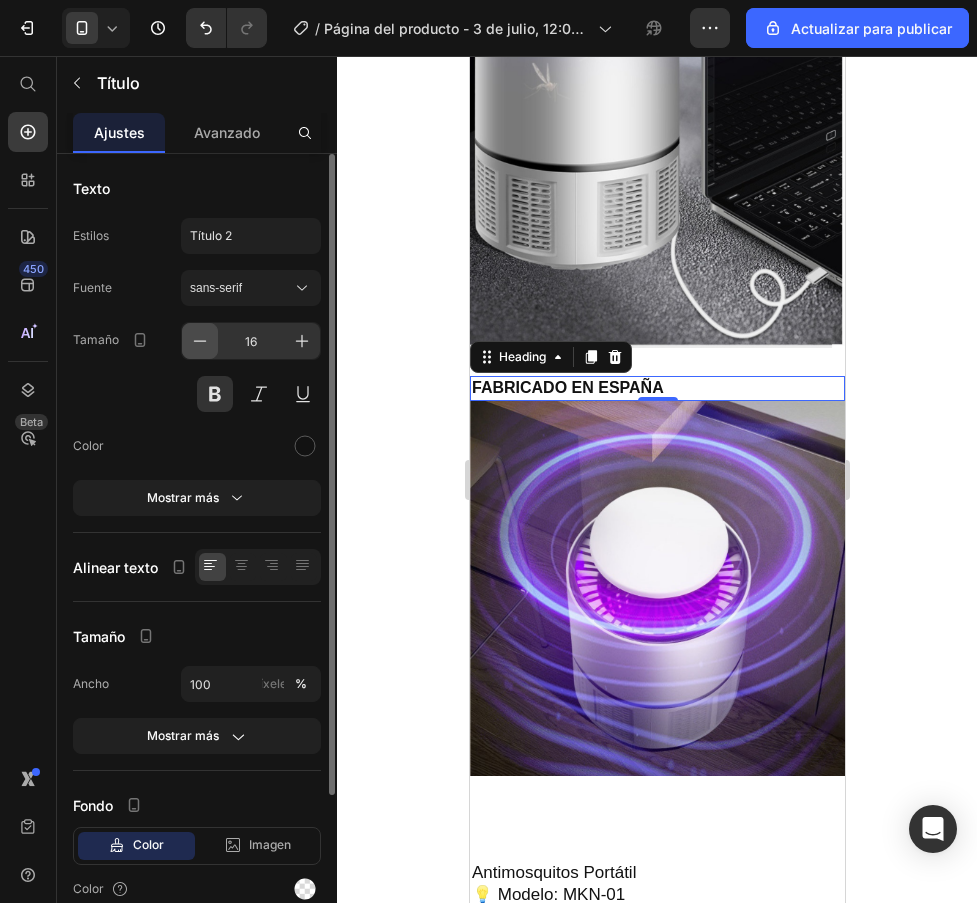 type on "15" 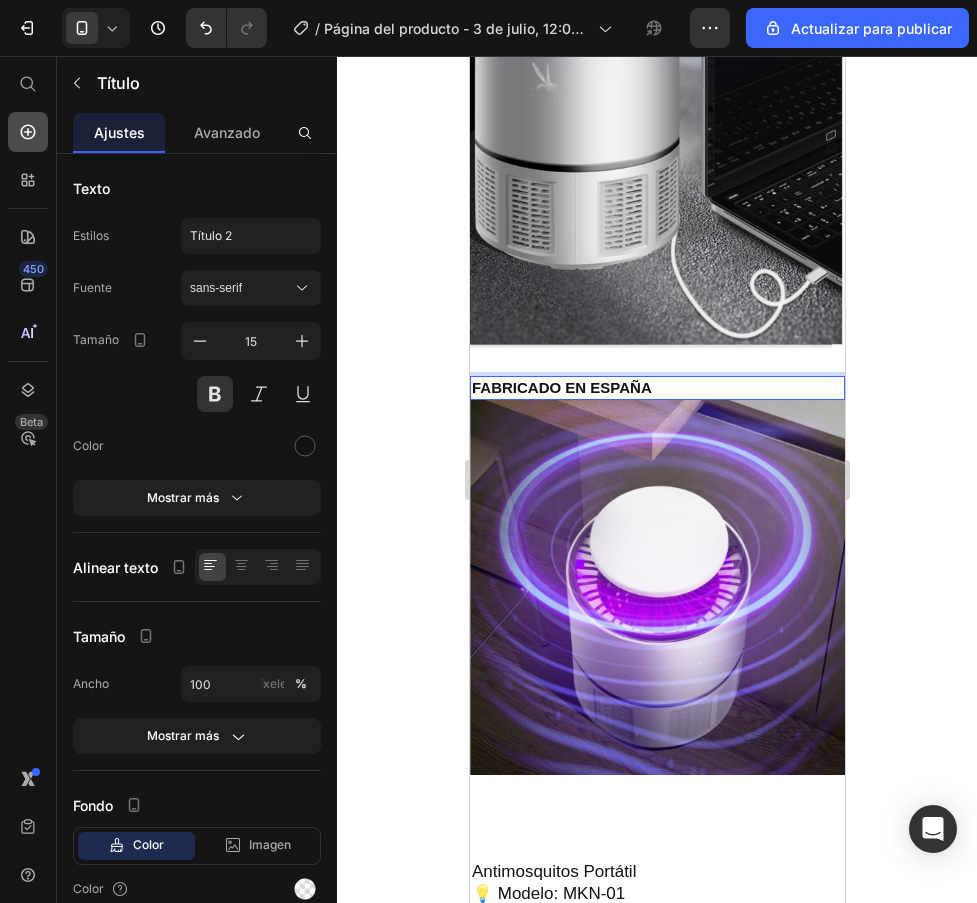 click 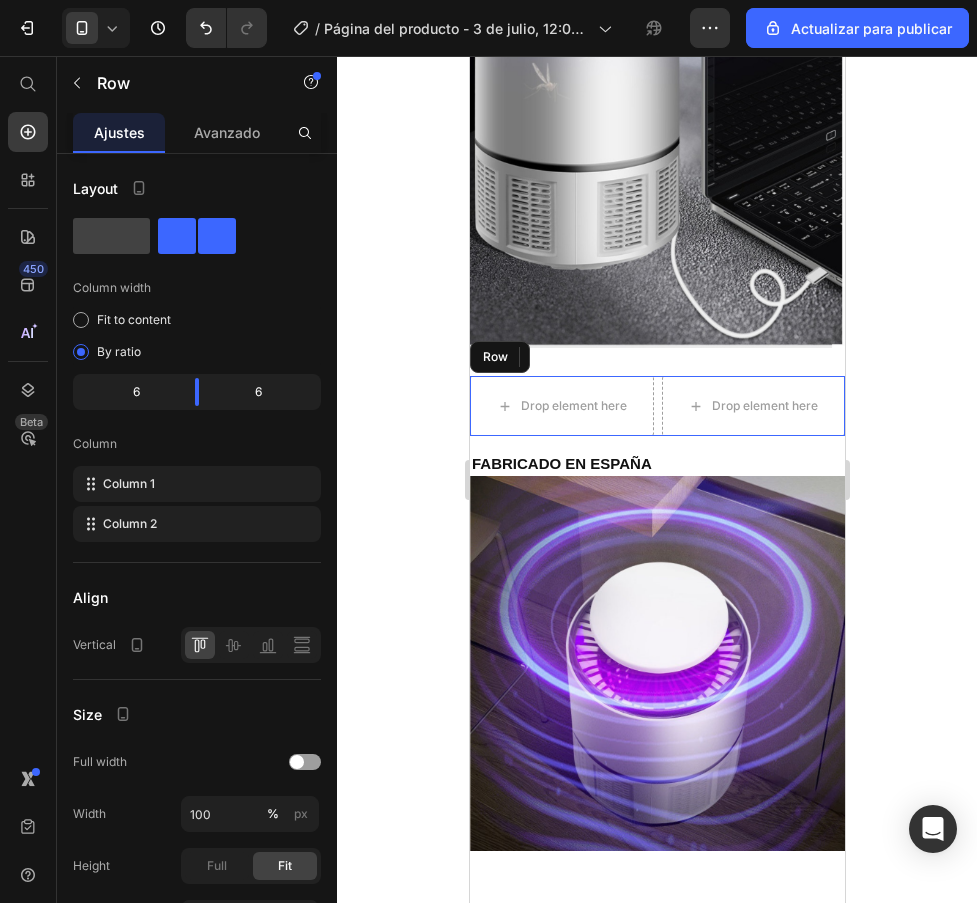 drag, startPoint x: 734, startPoint y: 305, endPoint x: 705, endPoint y: 305, distance: 29 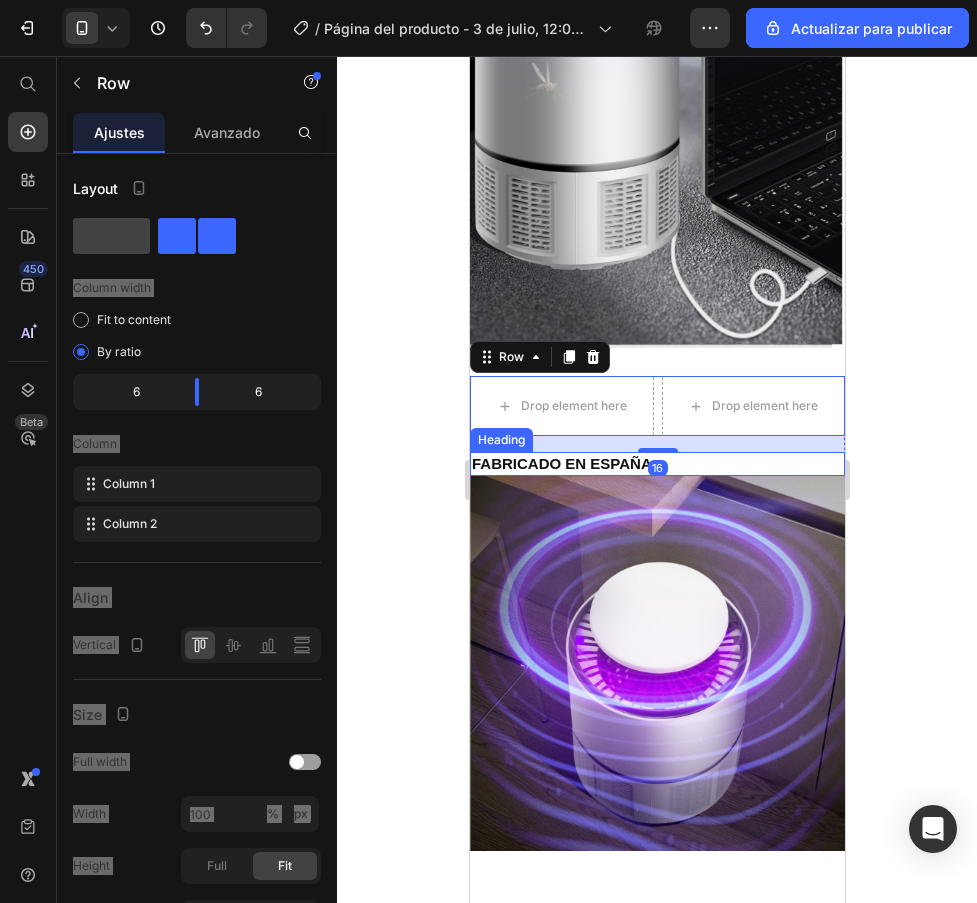 click on "Drop element here
Drop element here Row   16 FABRICADO EN ESPAÑA Heading" at bounding box center [656, 426] 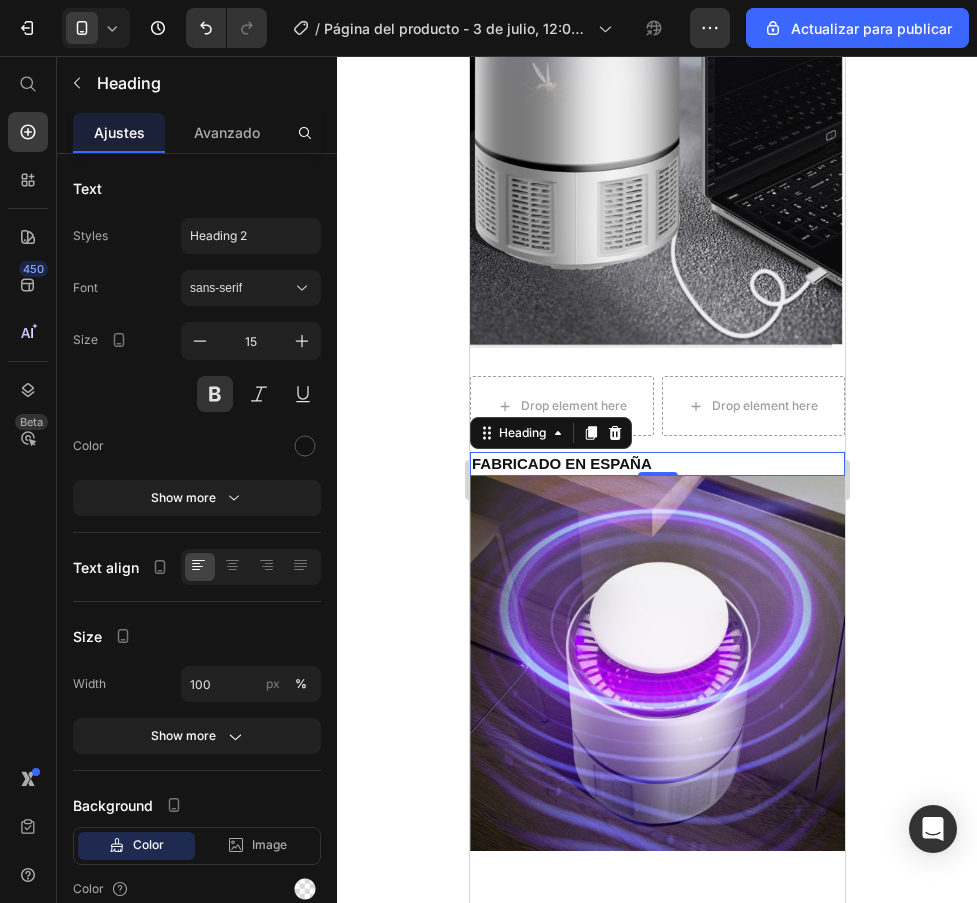 click on "Drop element here" at bounding box center [573, 406] 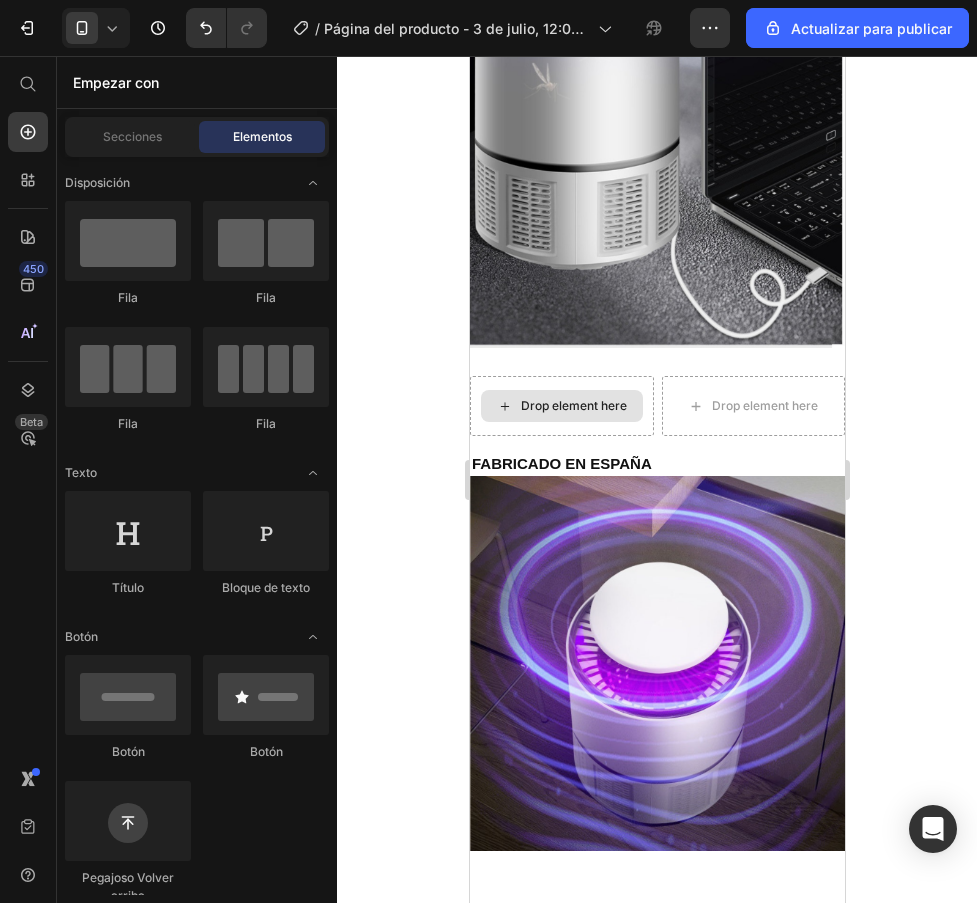 drag, startPoint x: 747, startPoint y: 551, endPoint x: 515, endPoint y: 418, distance: 267.41916 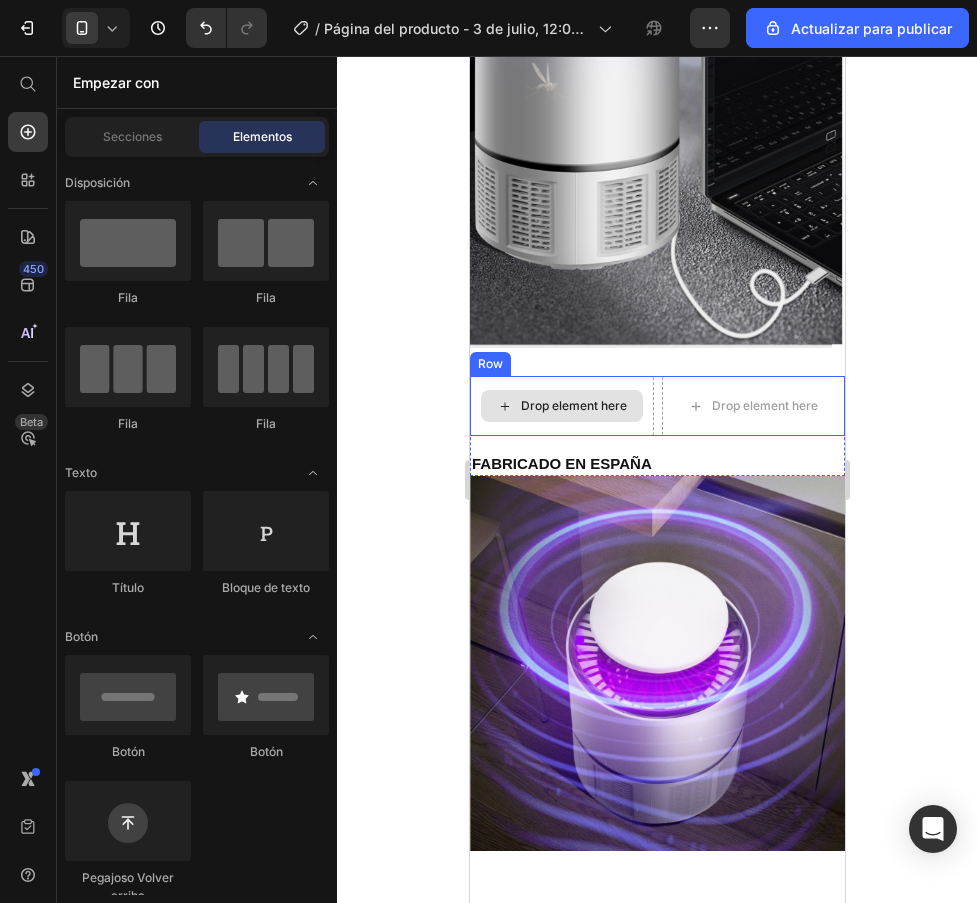 click on "Drop element here" at bounding box center (573, 406) 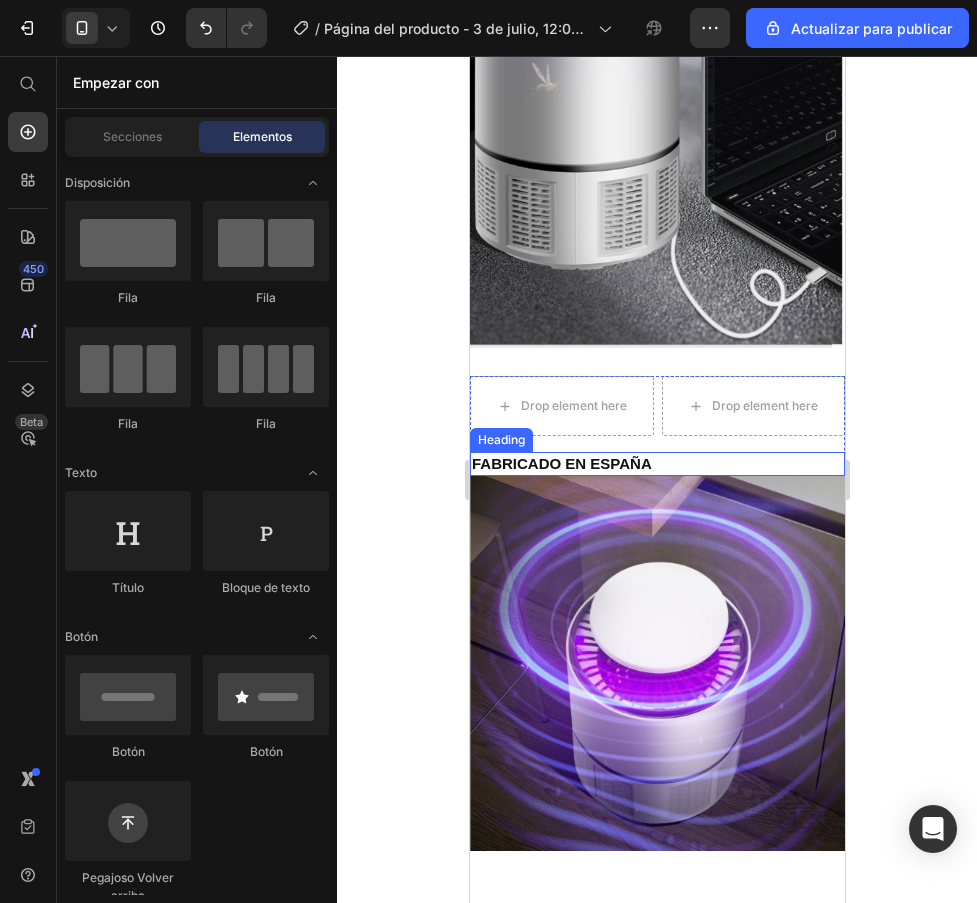 click on "iPhone 13 Mini  ( 375 px) iPhone 13 Mini iPhone 13 Pro iPhone 11 Pro Max iPhone 15 Pro Max Pixel 7 Galaxy S8+ Galaxy S20 Ultra iPad Mini iPad Air iPad Pro Header PREGUNTAS FRECUENTES Heading 1. 🦟 ¿La lámpara realmente elimina todos los mosquitos, incluso los tigre? ✅ ¡Sí! Gracias a su tecnología LED UV (360–400 nm) y rejilla de alto voltaje, atrae y elimina incluso al mosquito tigre. Sin químicos ni tóxicos. Heading Row 2. 👶 ¿Es segura para niños, bebés o mascotas? 💚 ¡Totalmente! No emite productos químicos ni radiación. Además, su funcionamiento es  silencioso y sin olor , ideal para habitaciones infantiles. Heading 3. 🔋 ¿Es recargable o necesita pilas? 🔌 Tiene una  batería integrada de 2200 mAh  recargable por USB. Puedes cargarla con cargadores, powerbanks o cualquier puerto USB. Heading 4. ☔ ¿Puedo usarla en exteriores o si llueve? 🌧️ ¡Sí! Cuenta con protección  IPX6 resistente al agua Heading 5. 🌙 ¿Hace ruido durante la noche? 🔇 ¡No! Es  Heading" at bounding box center [656, -554] 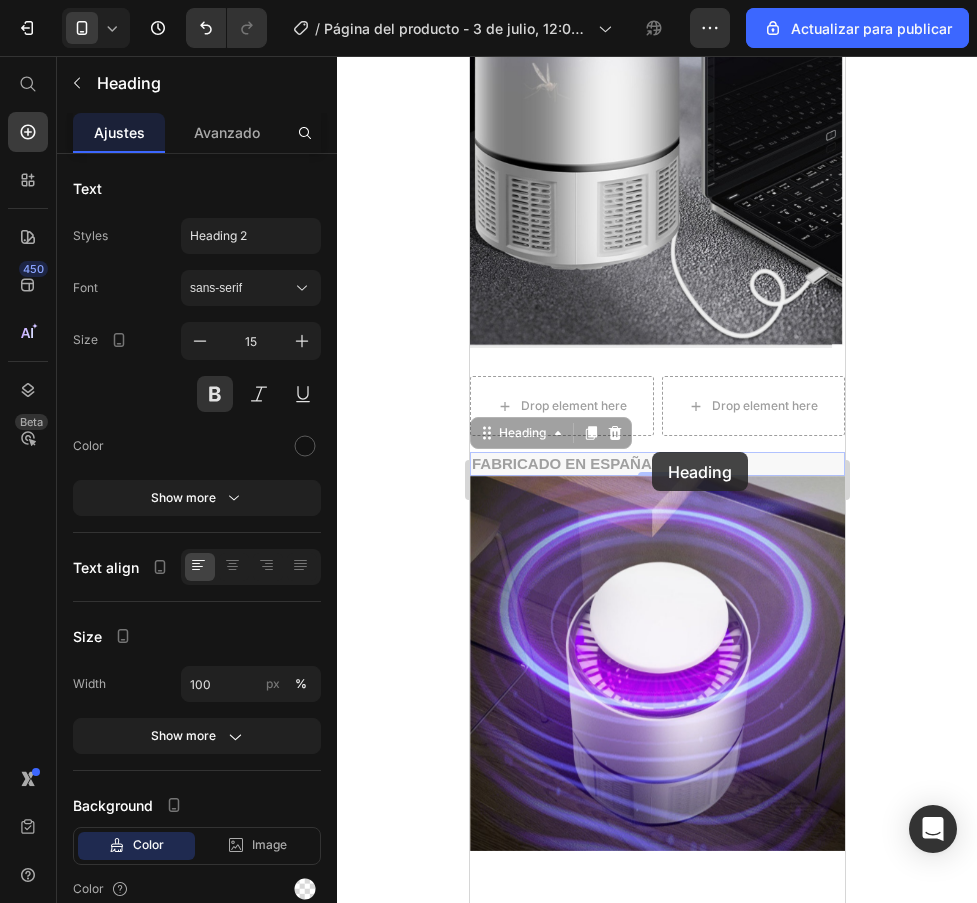 drag, startPoint x: 469, startPoint y: 452, endPoint x: 609, endPoint y: 460, distance: 140.22838 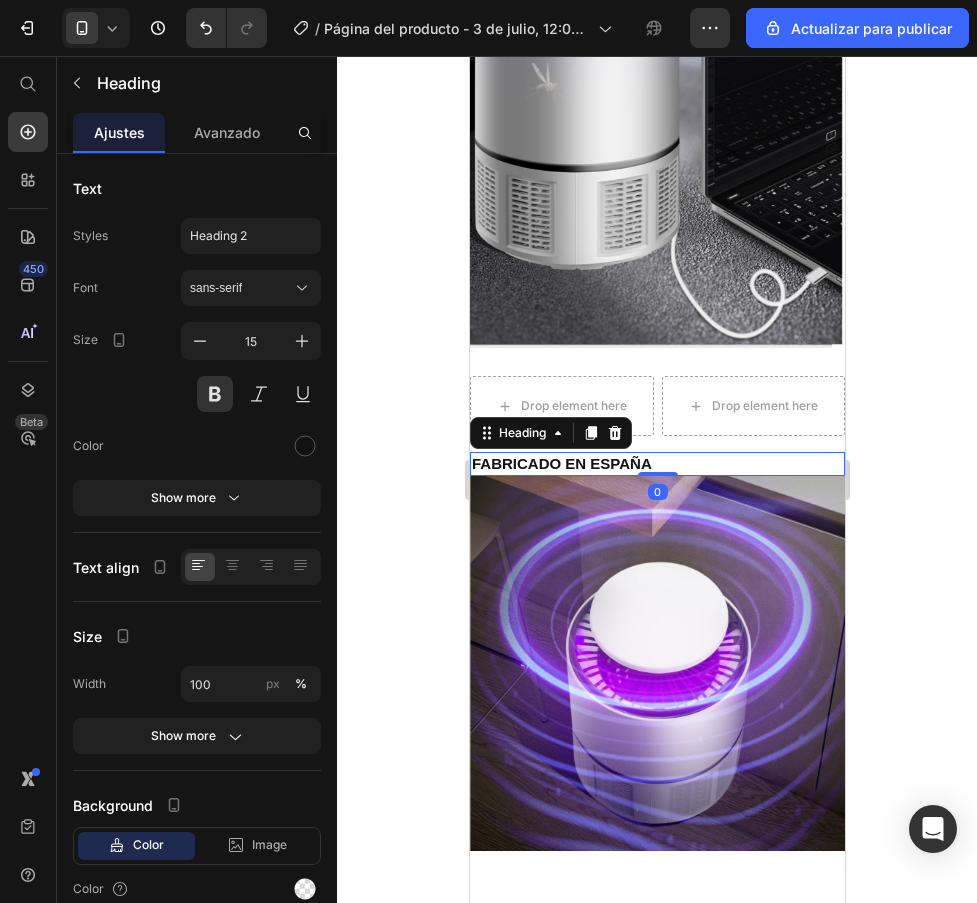 click on "Drop element here
Drop element here Row FABRICADO EN ESPAÑA Heading   0" at bounding box center [656, 426] 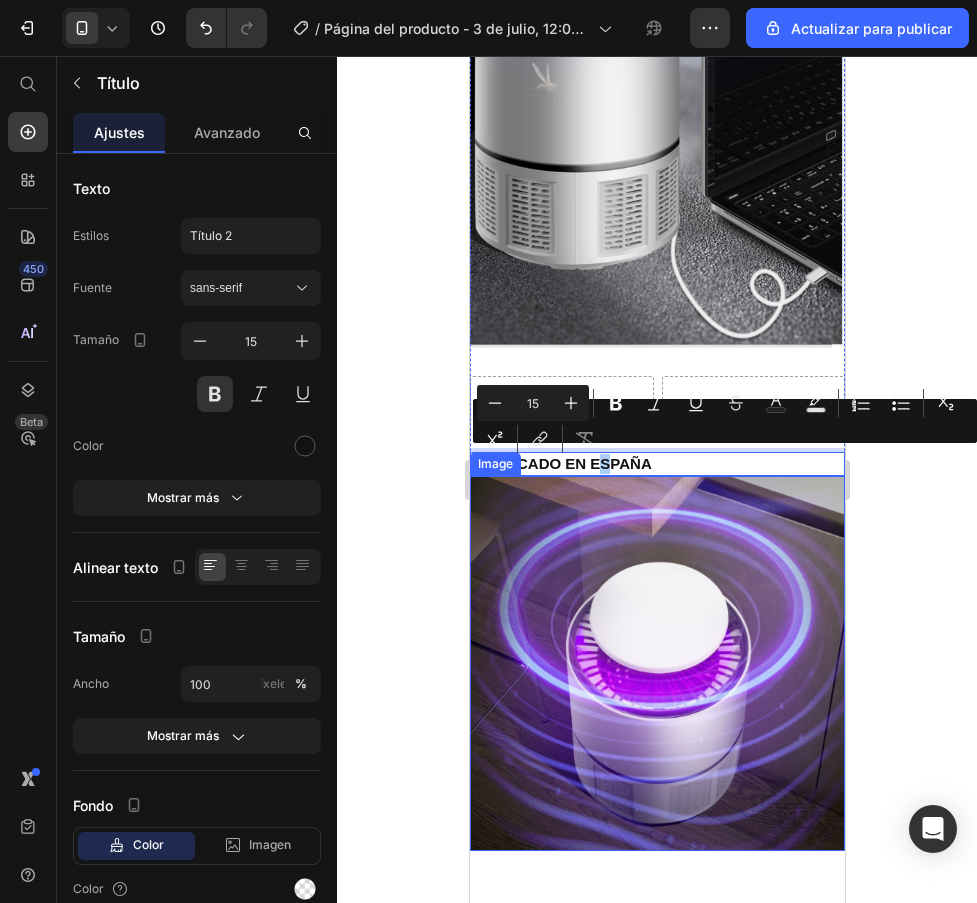 click 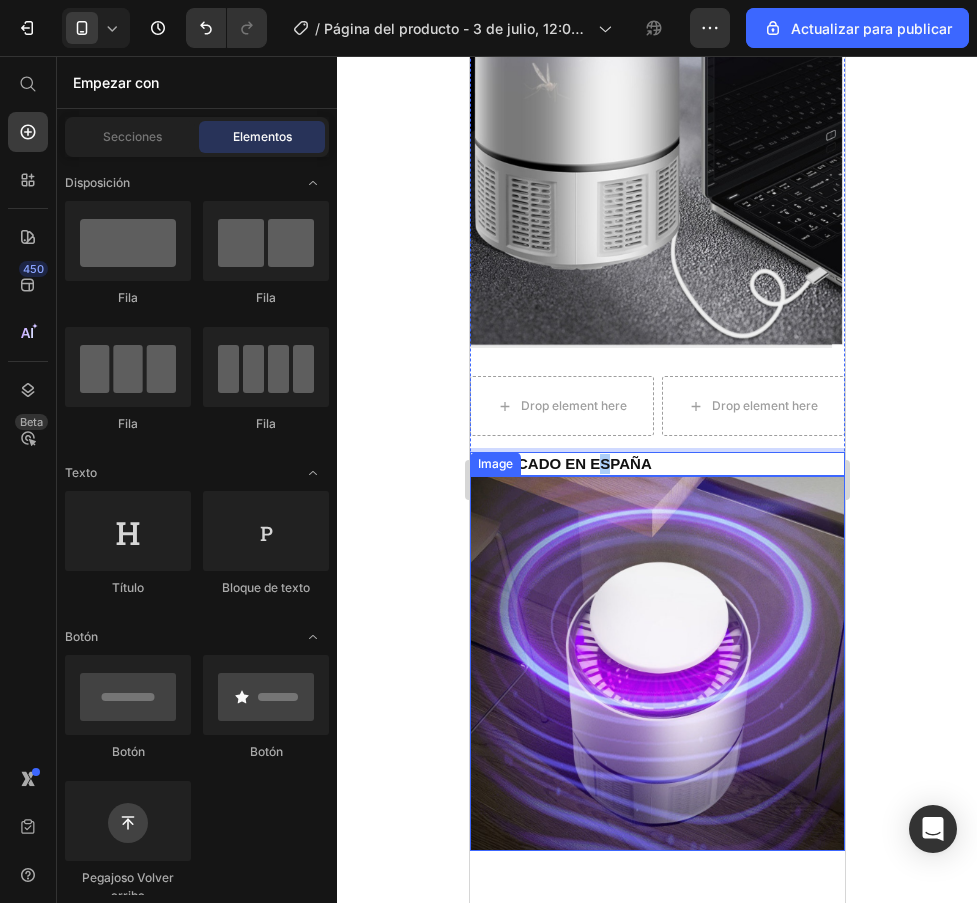 click 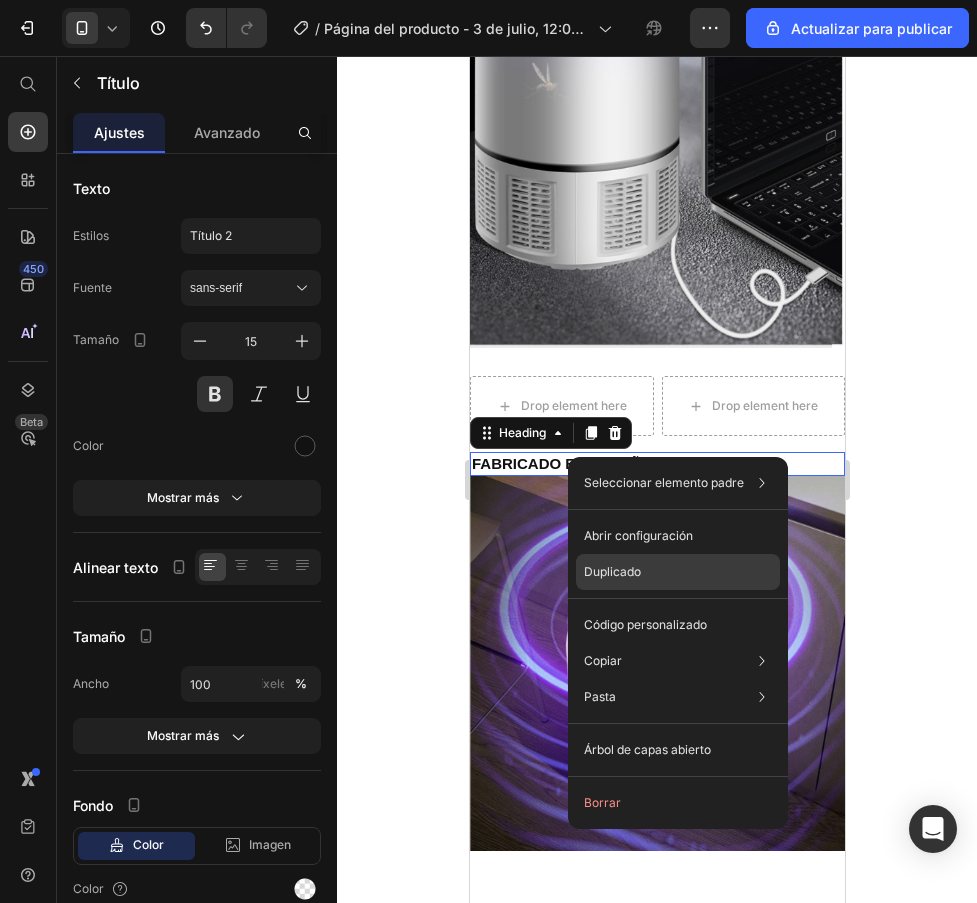 click on "Duplicado" at bounding box center (612, 571) 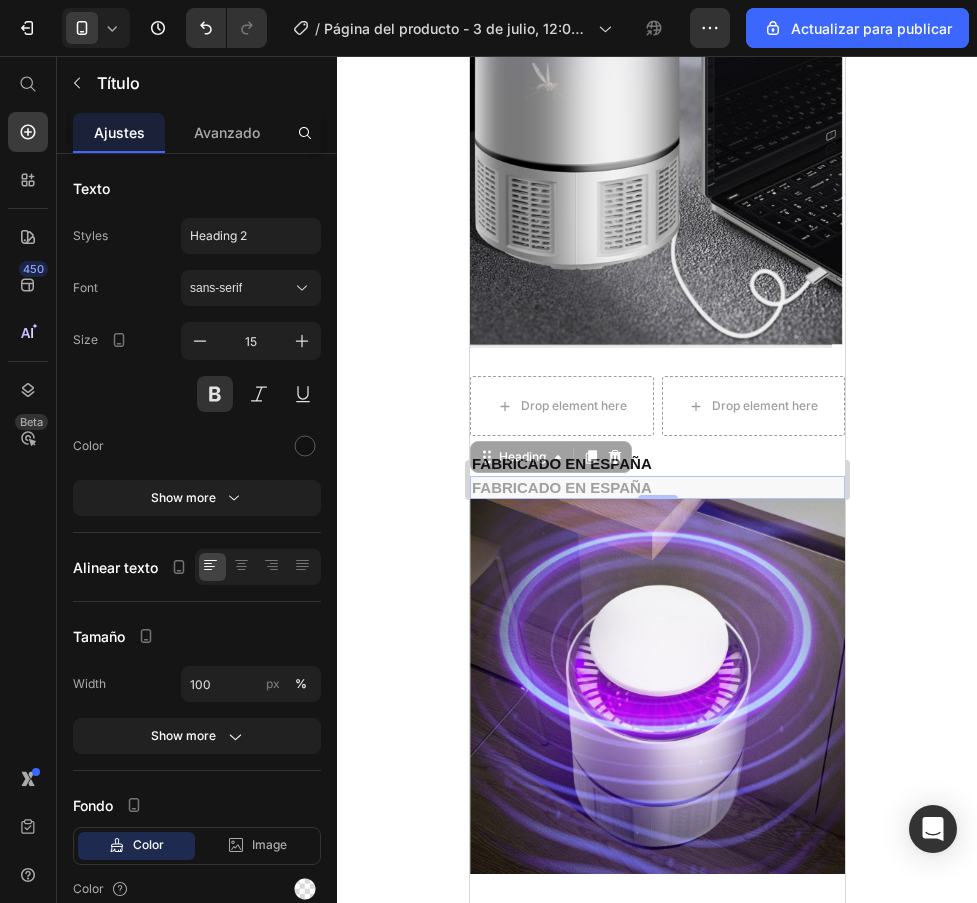 drag, startPoint x: 559, startPoint y: 481, endPoint x: 561, endPoint y: 412, distance: 69.02898 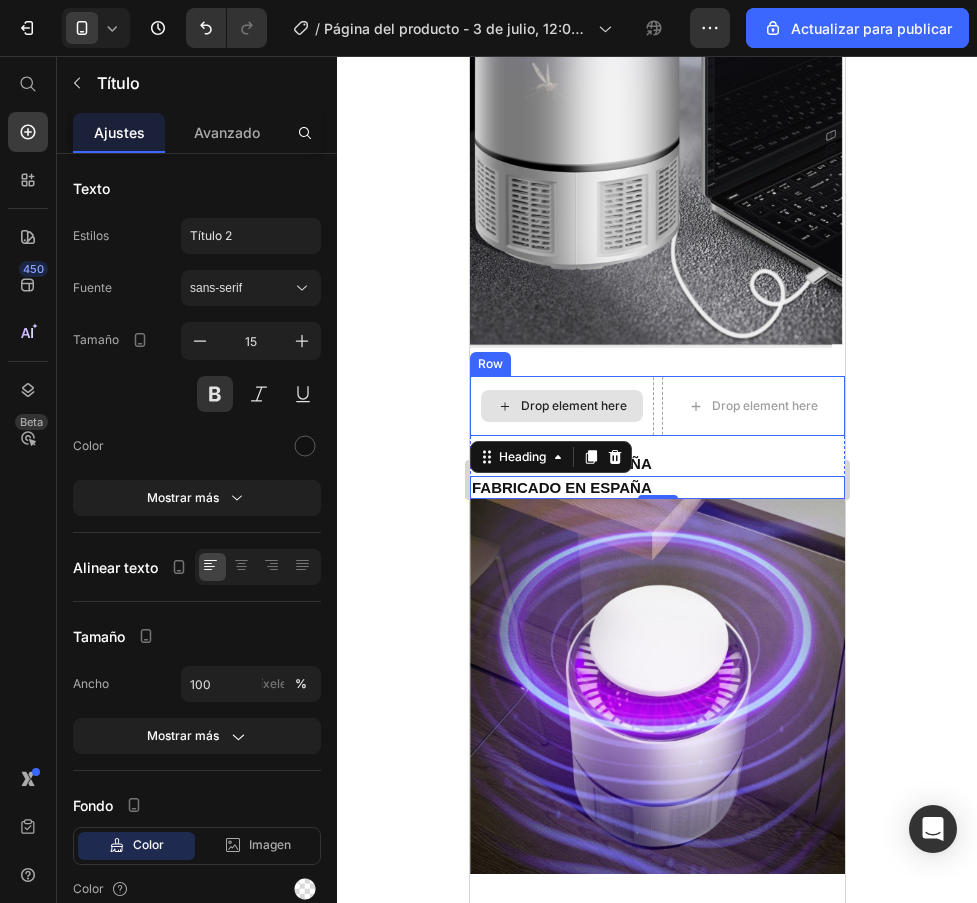 drag, startPoint x: 550, startPoint y: 489, endPoint x: 545, endPoint y: 396, distance: 93.13431 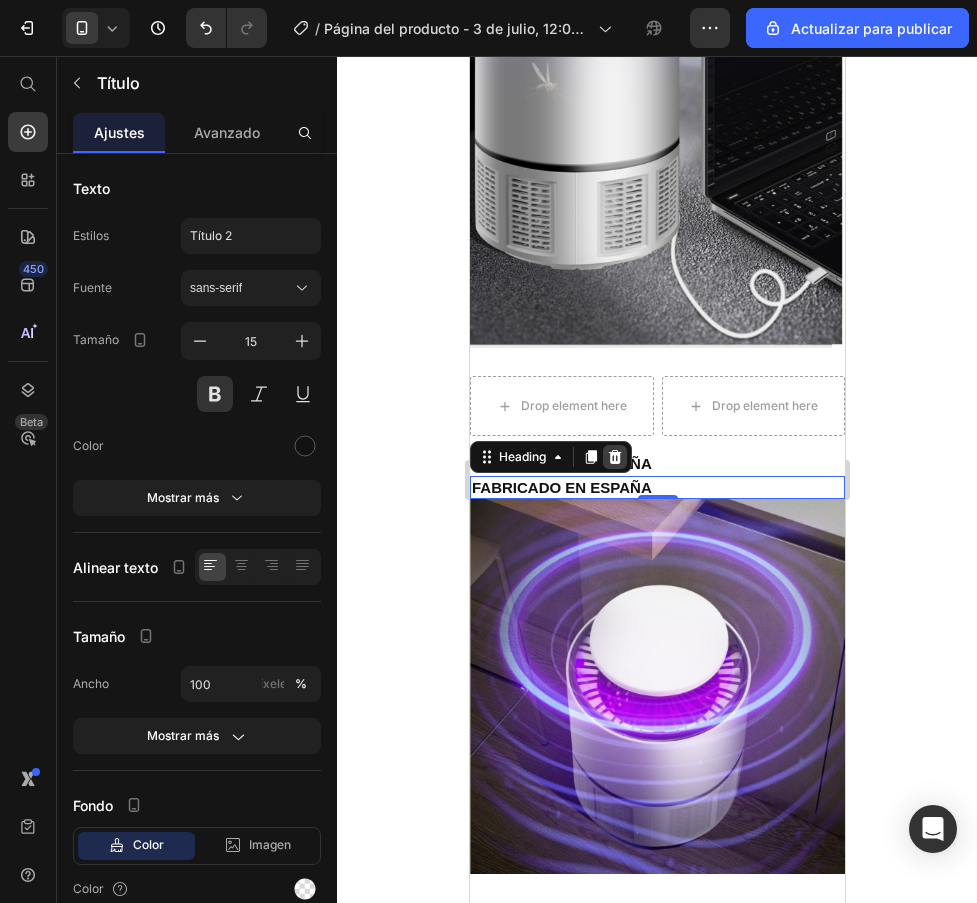 click 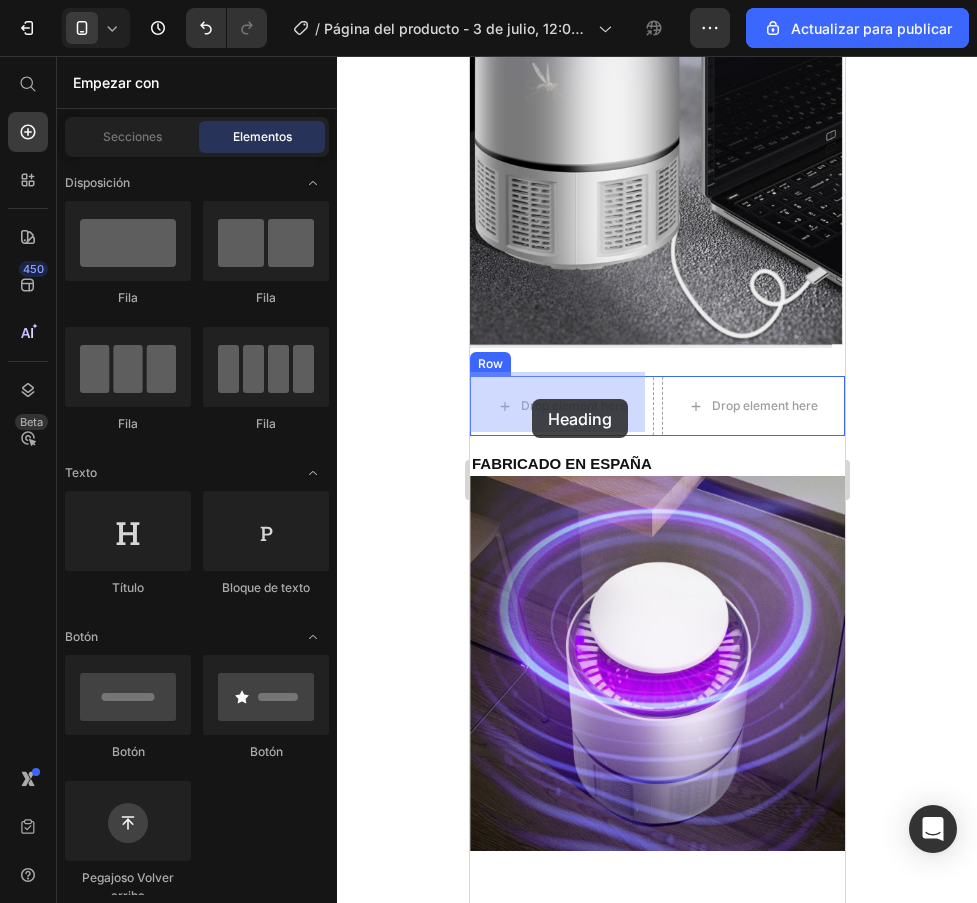 drag, startPoint x: 595, startPoint y: 601, endPoint x: 1001, endPoint y: 455, distance: 431.45337 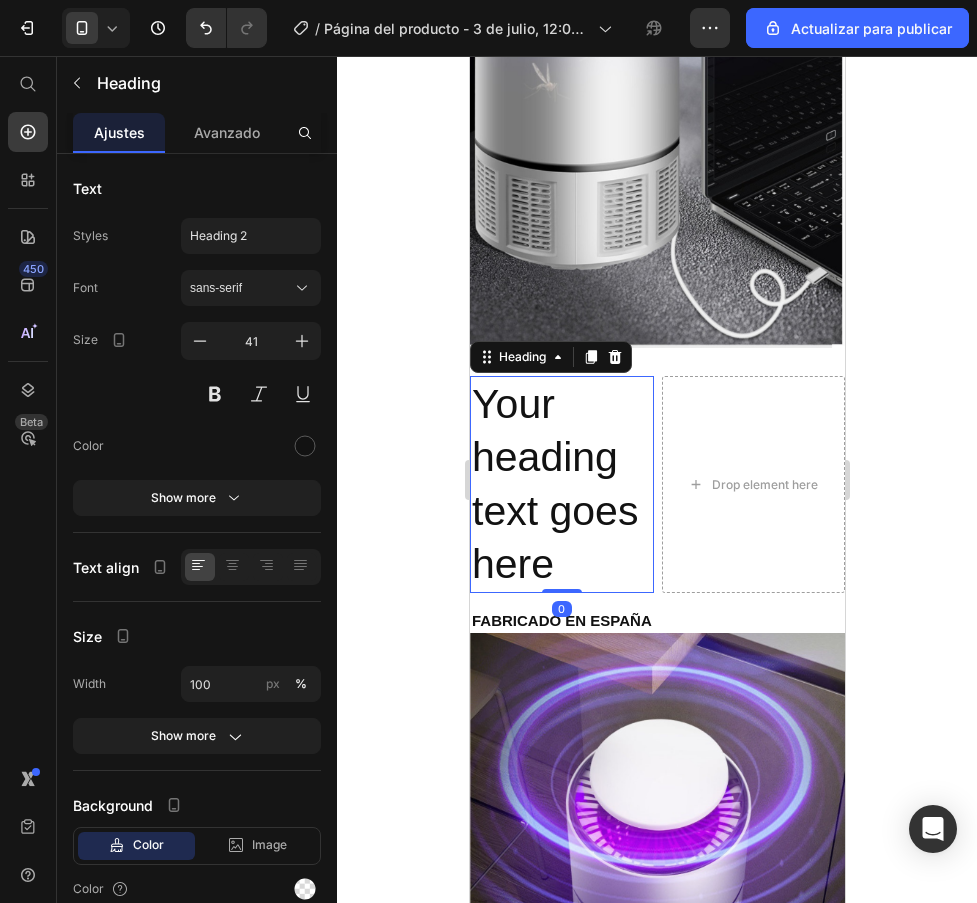 click on "Your heading text goes here" at bounding box center [561, 484] 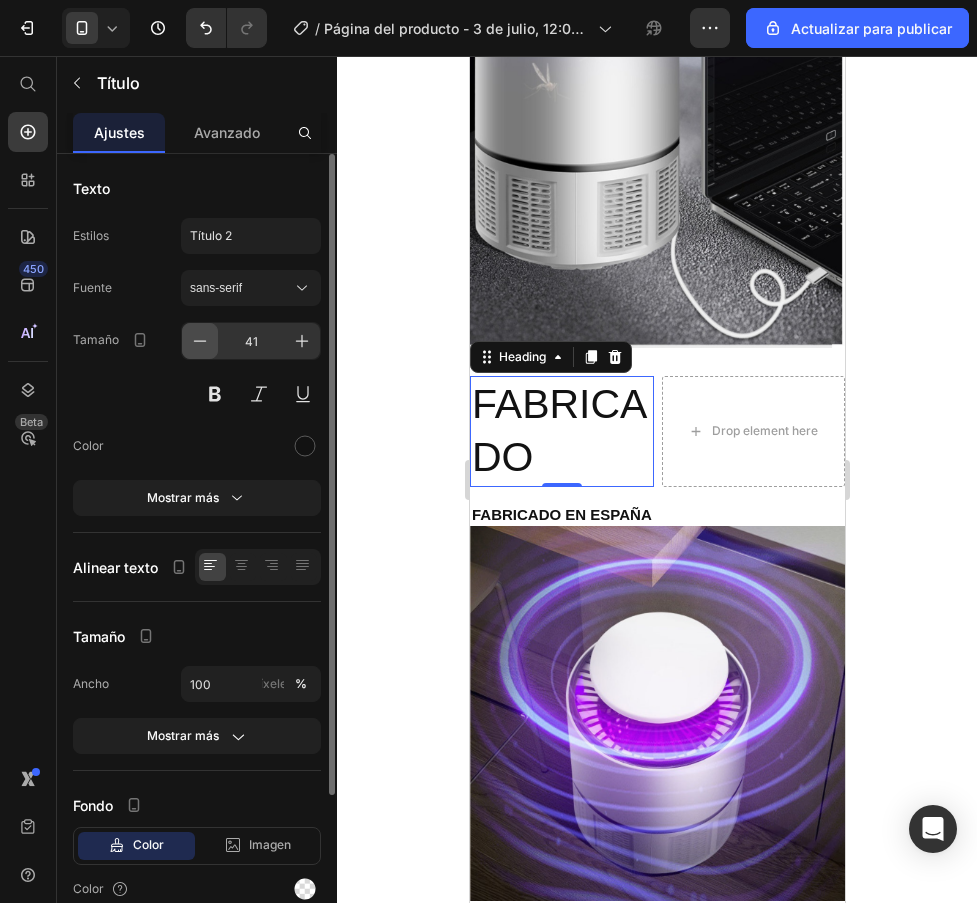 click 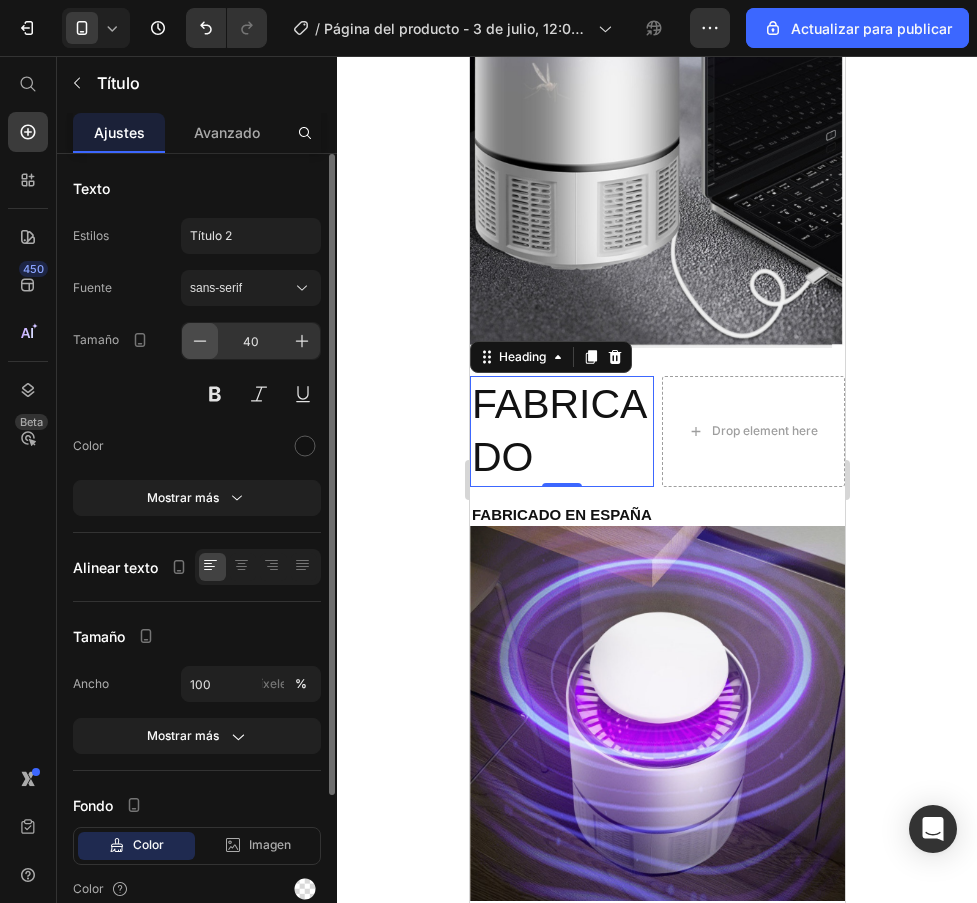 click 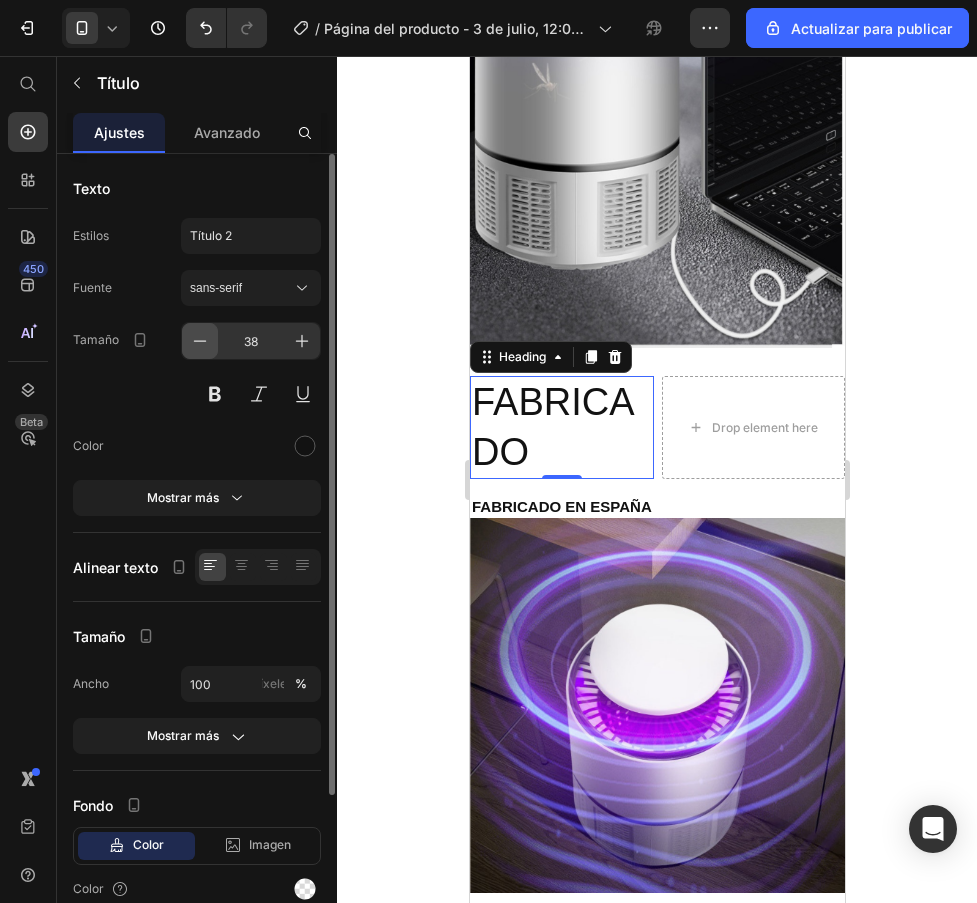 click 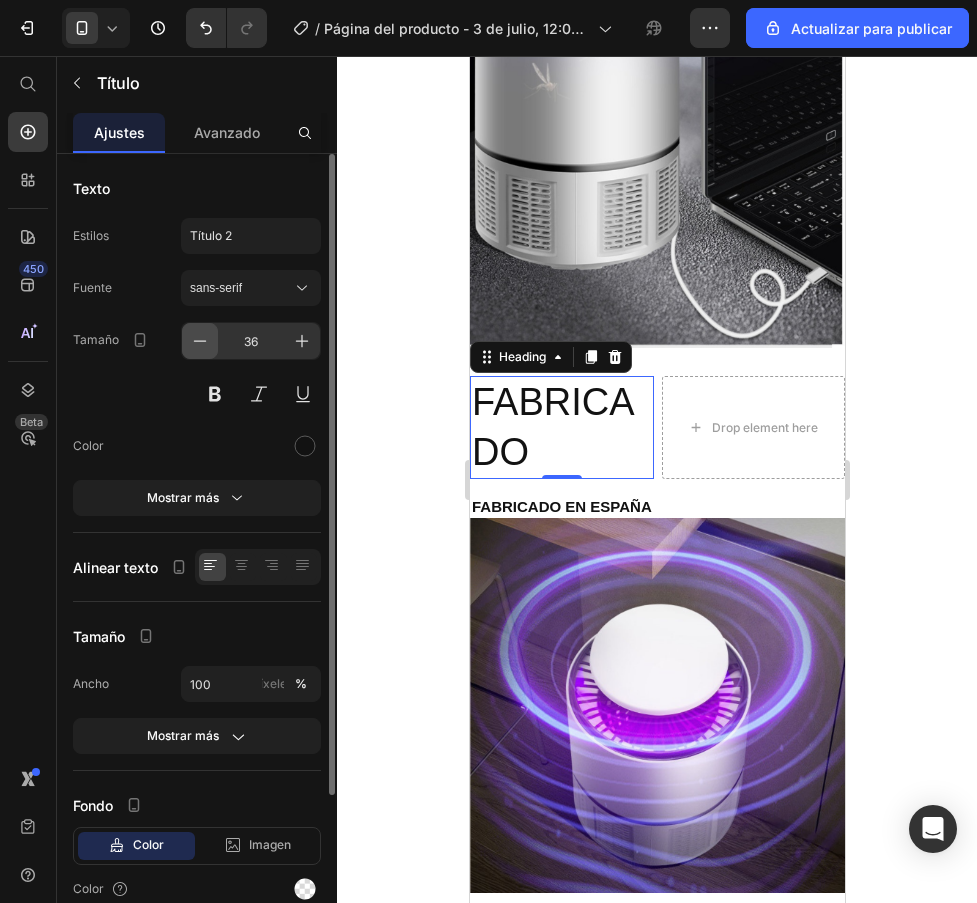 click 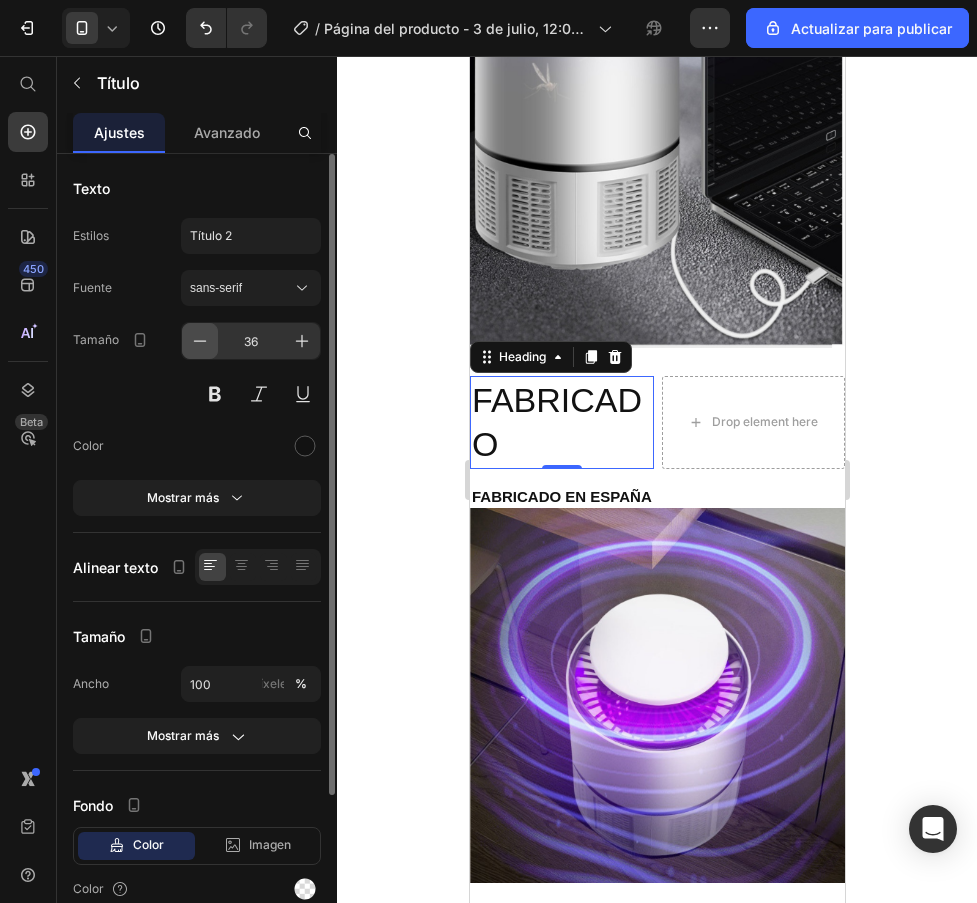 click 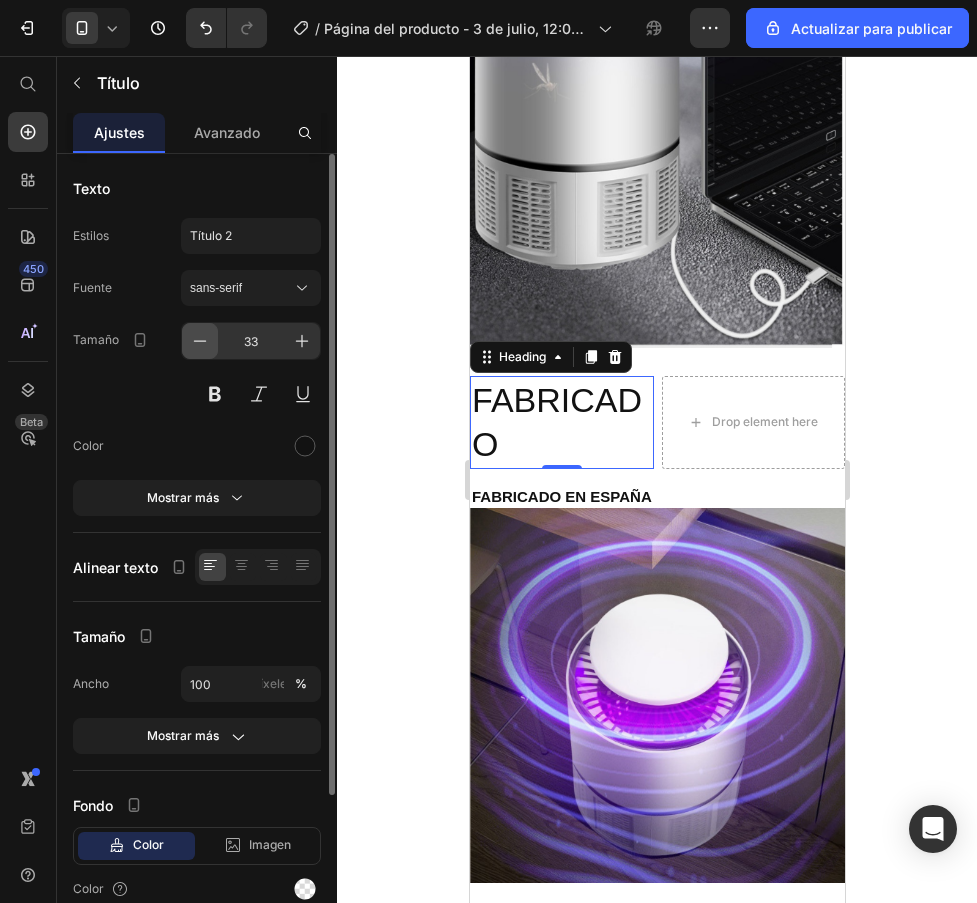 click 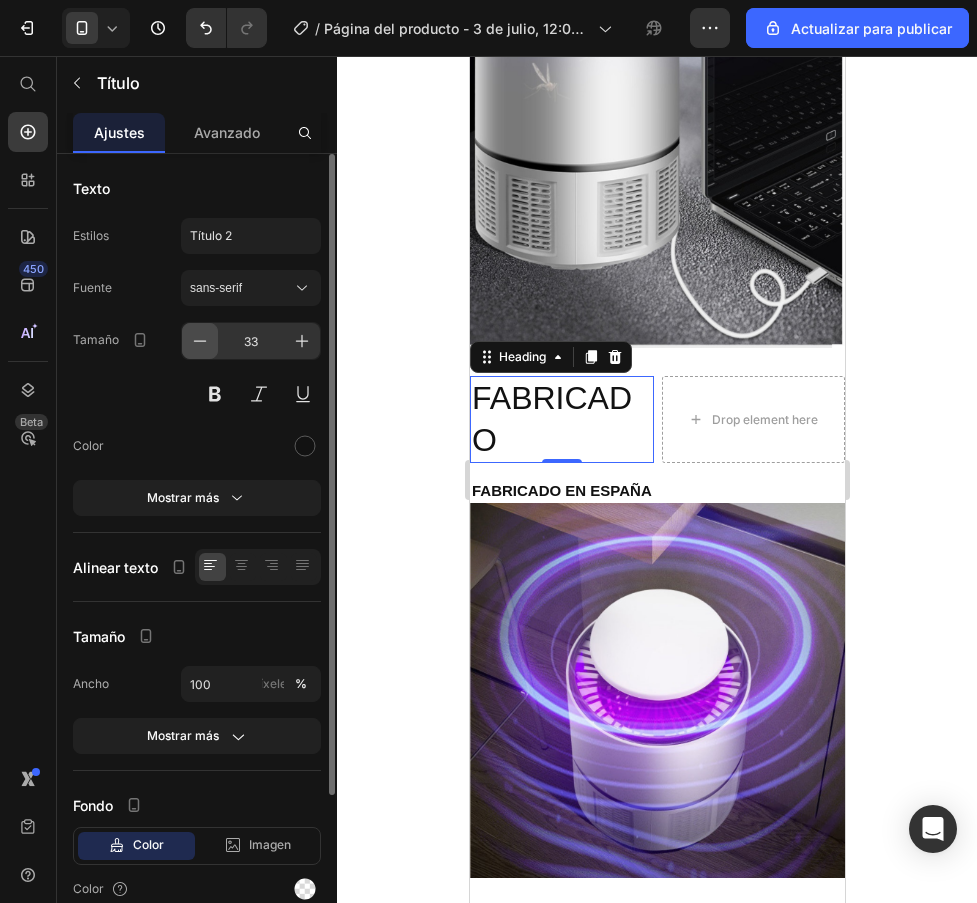 click 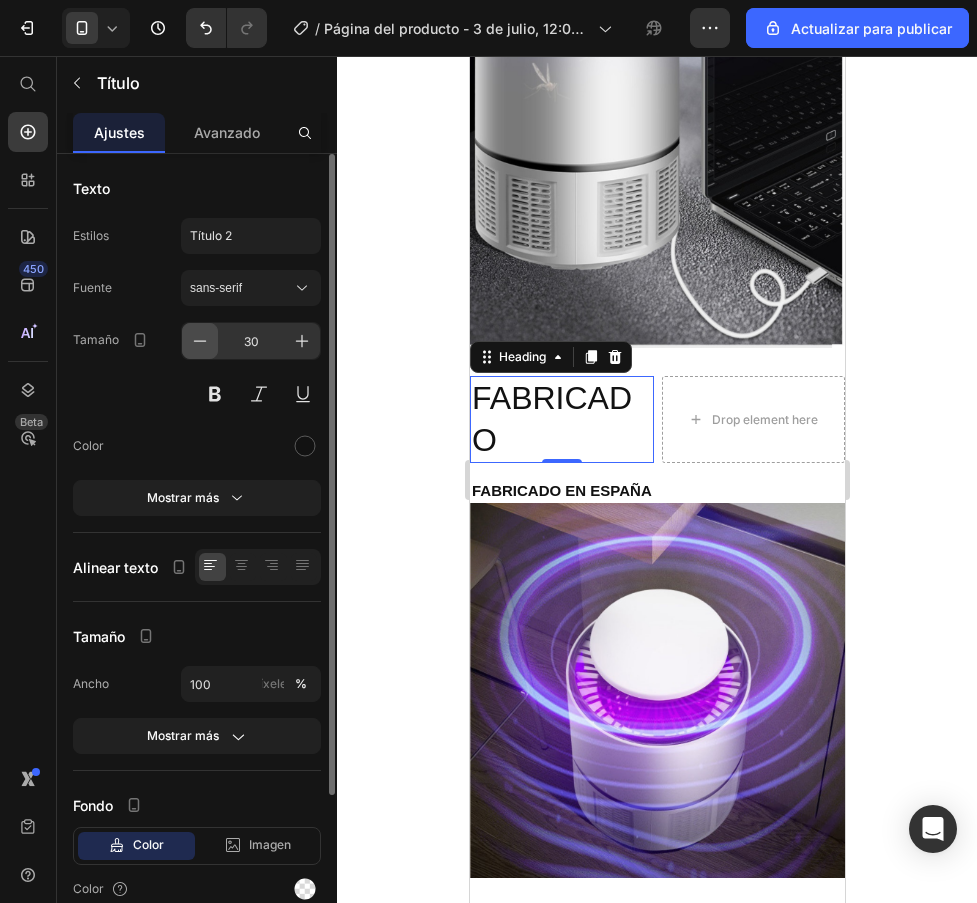 click 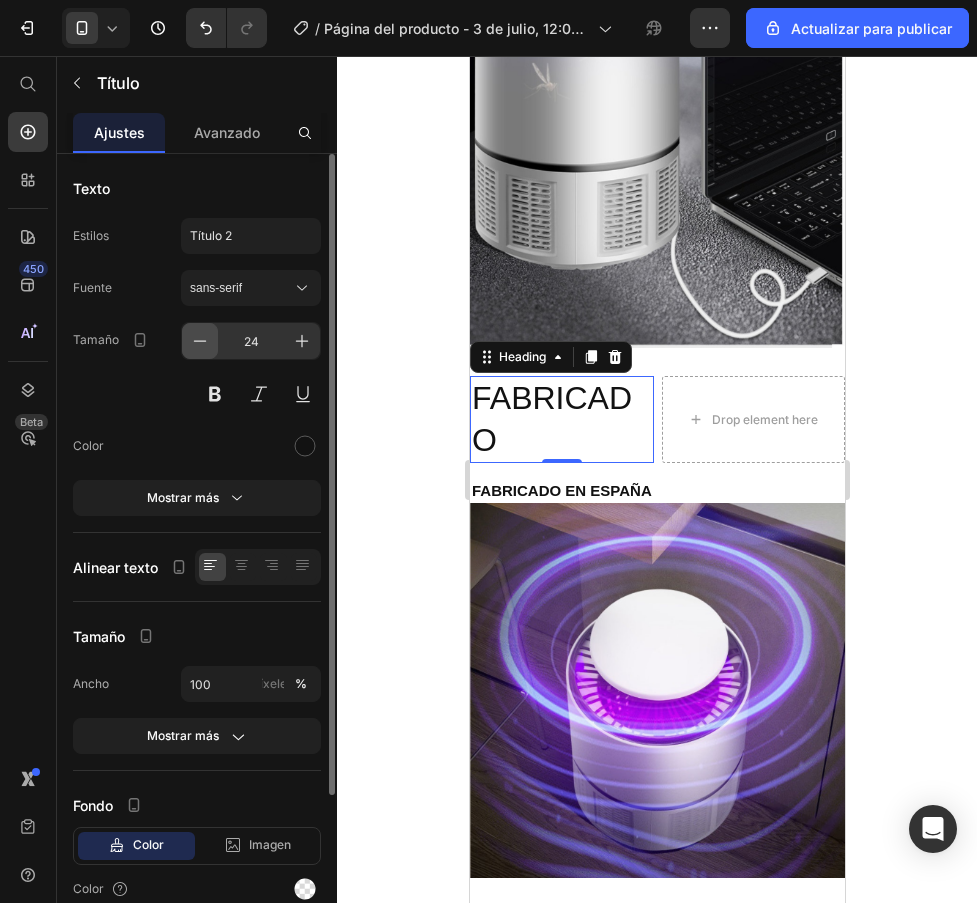 click 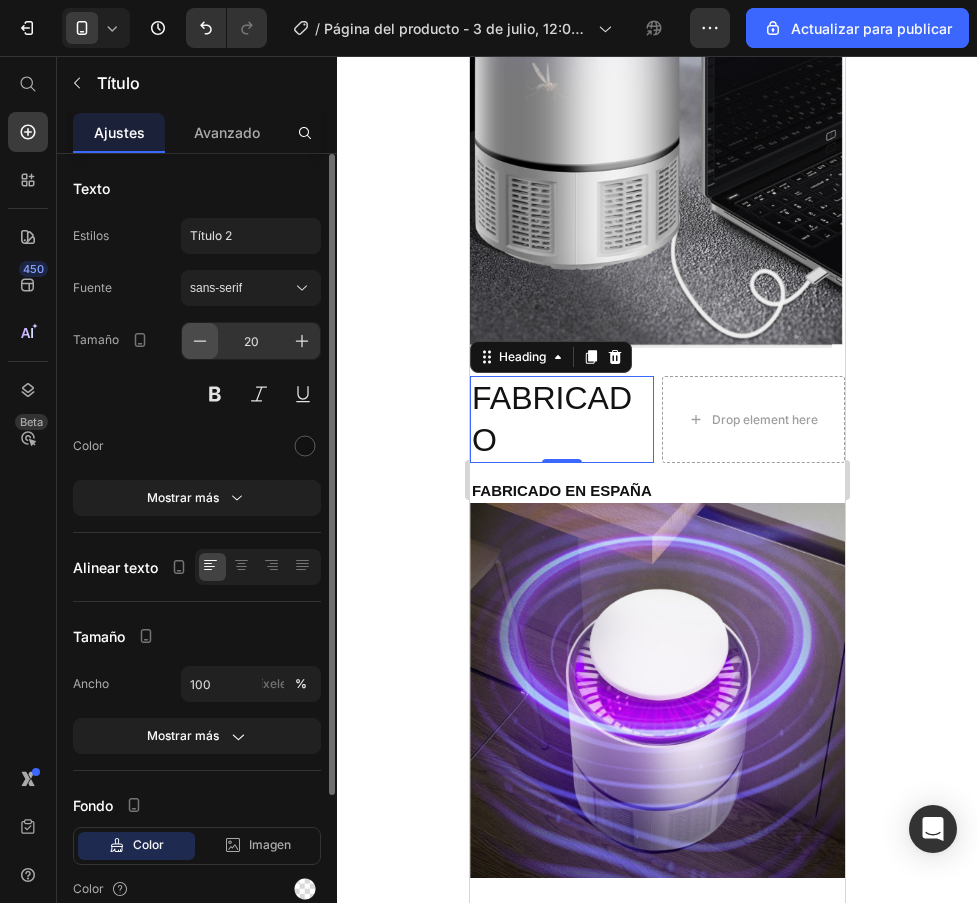 click 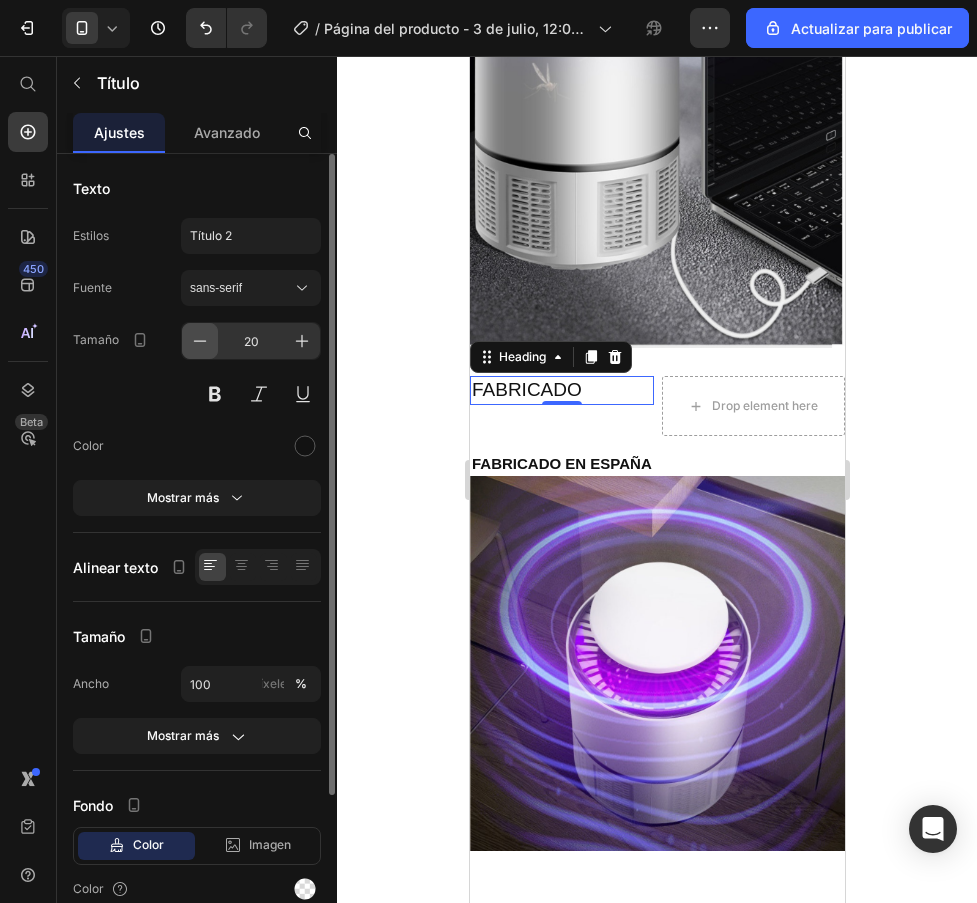 click 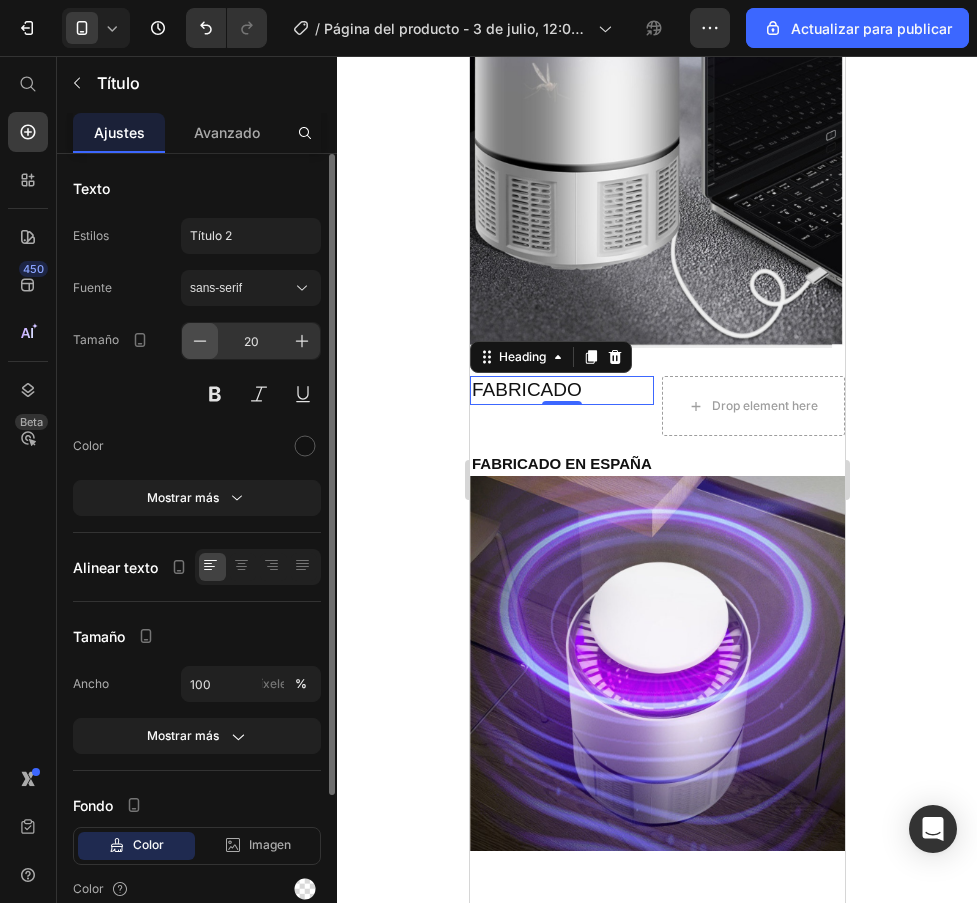 click 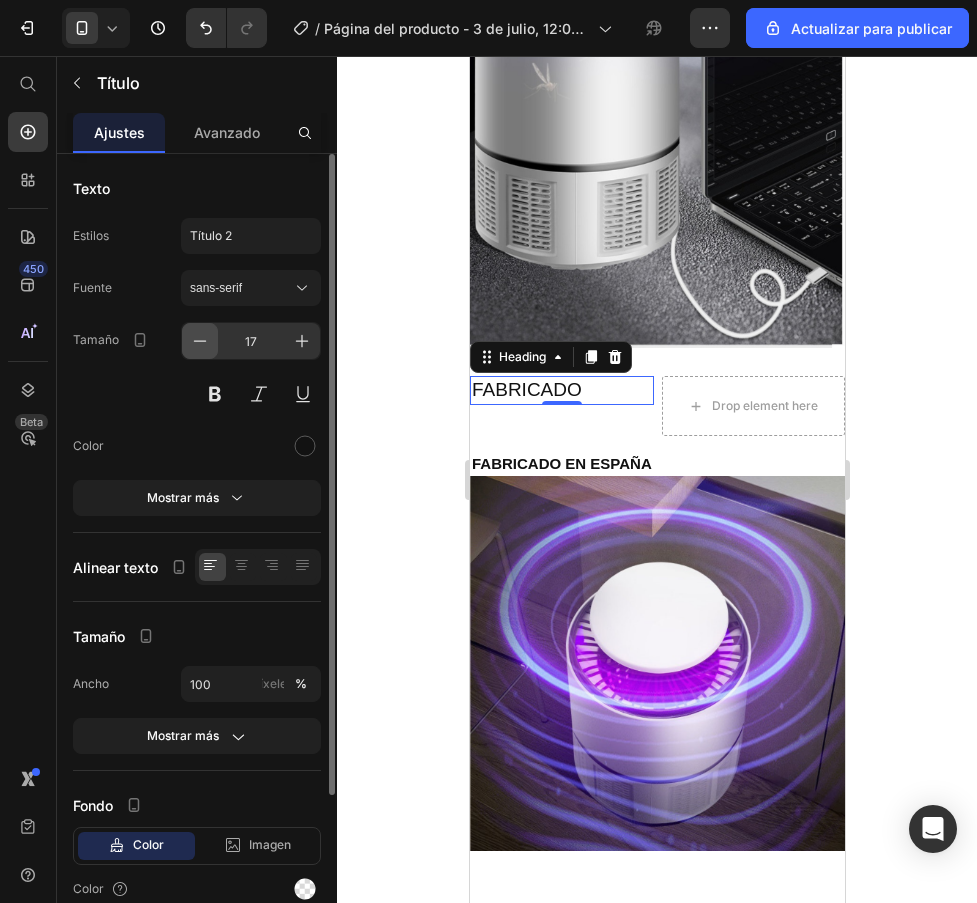 click 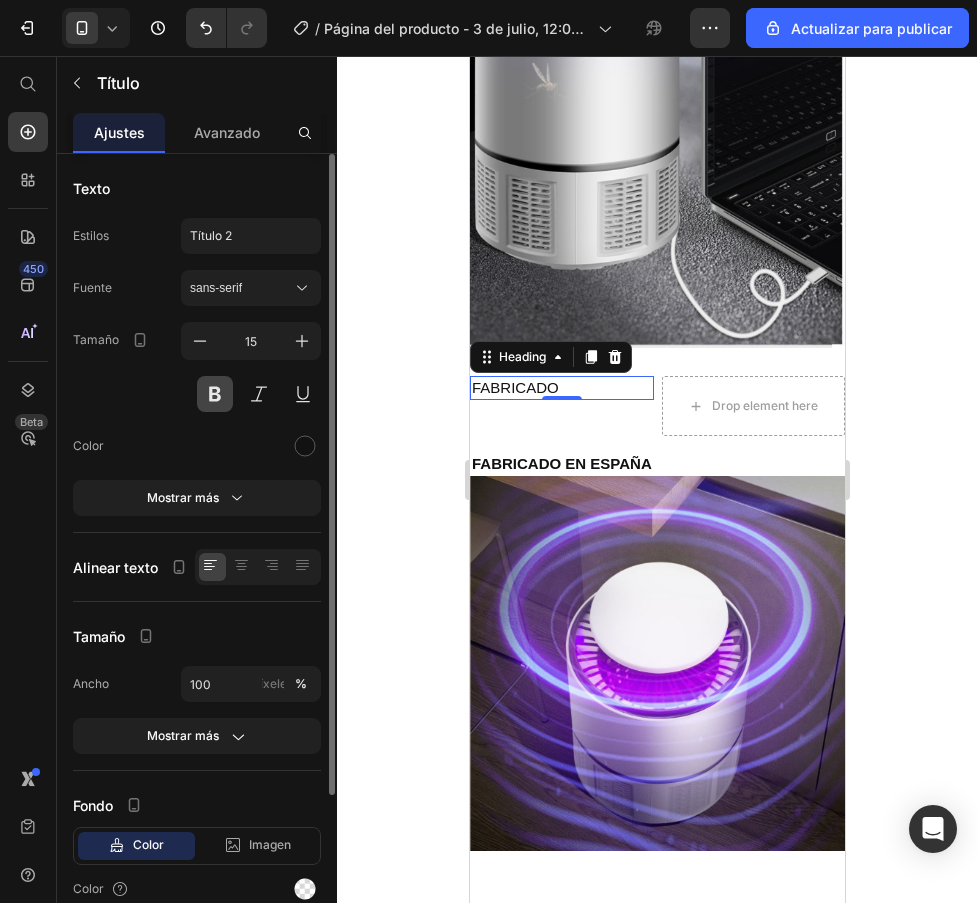 click at bounding box center [215, 394] 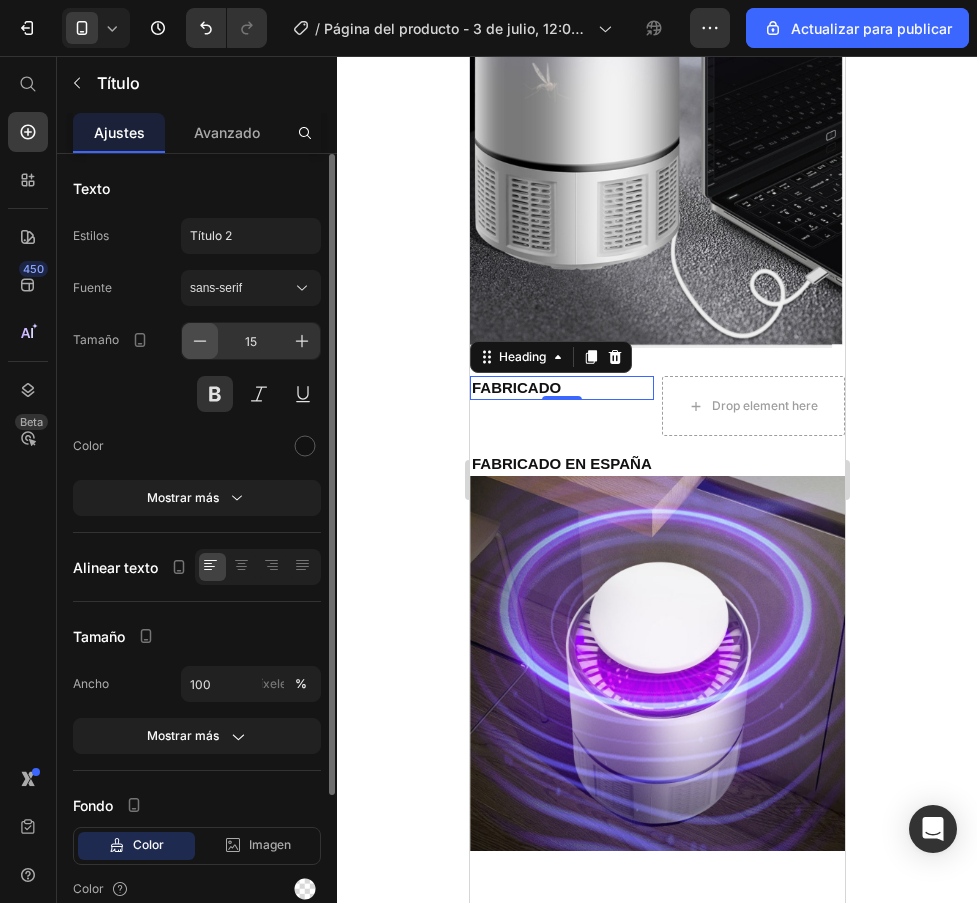 click 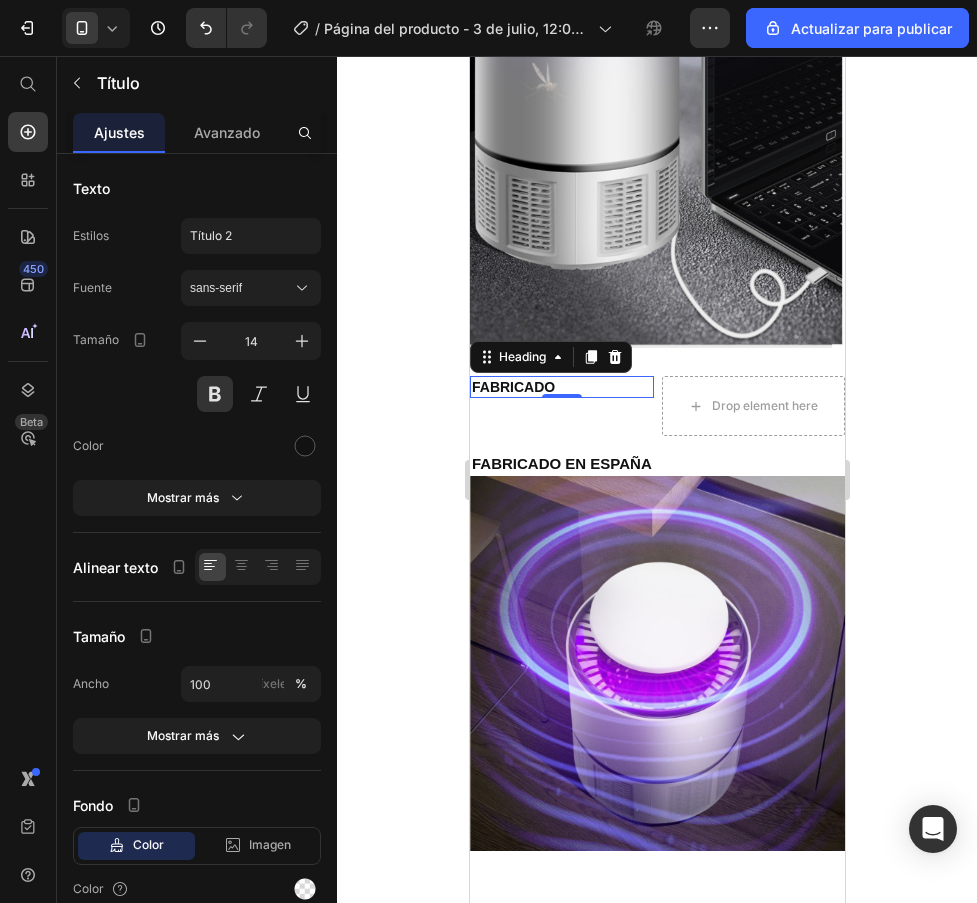 click on "FABRICADO" at bounding box center (561, 387) 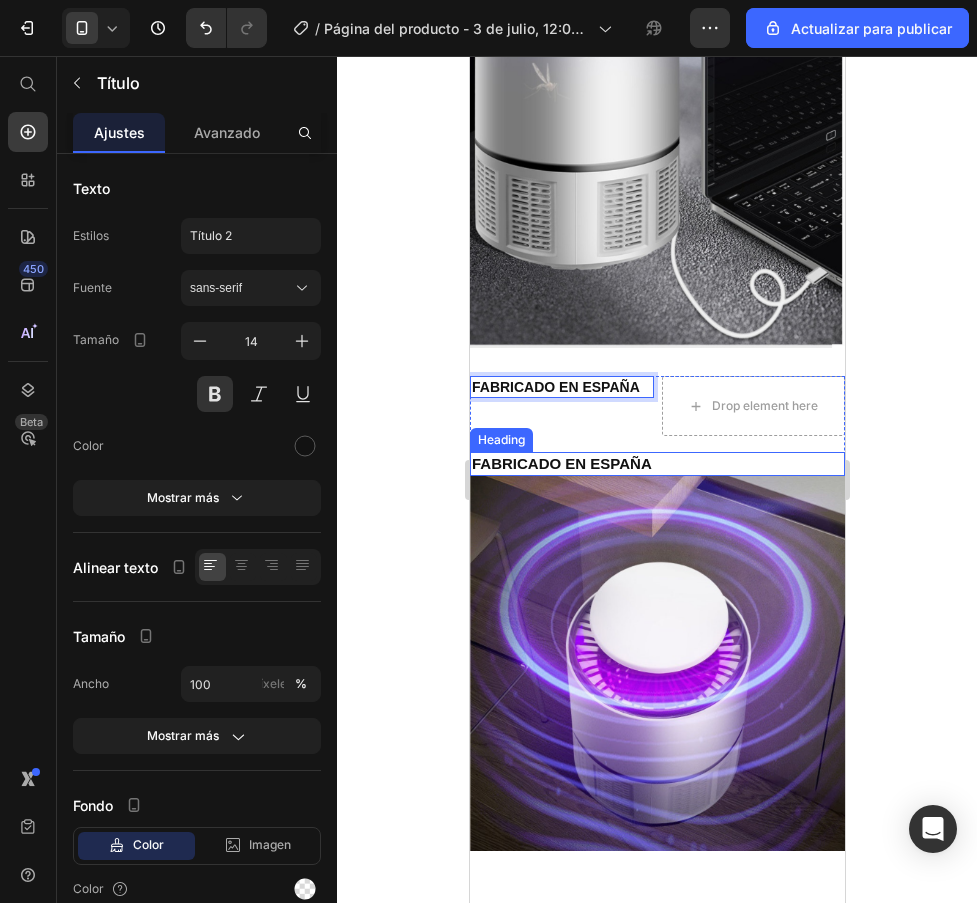 click on "FABRICADO EN ESPAÑA" at bounding box center [656, 464] 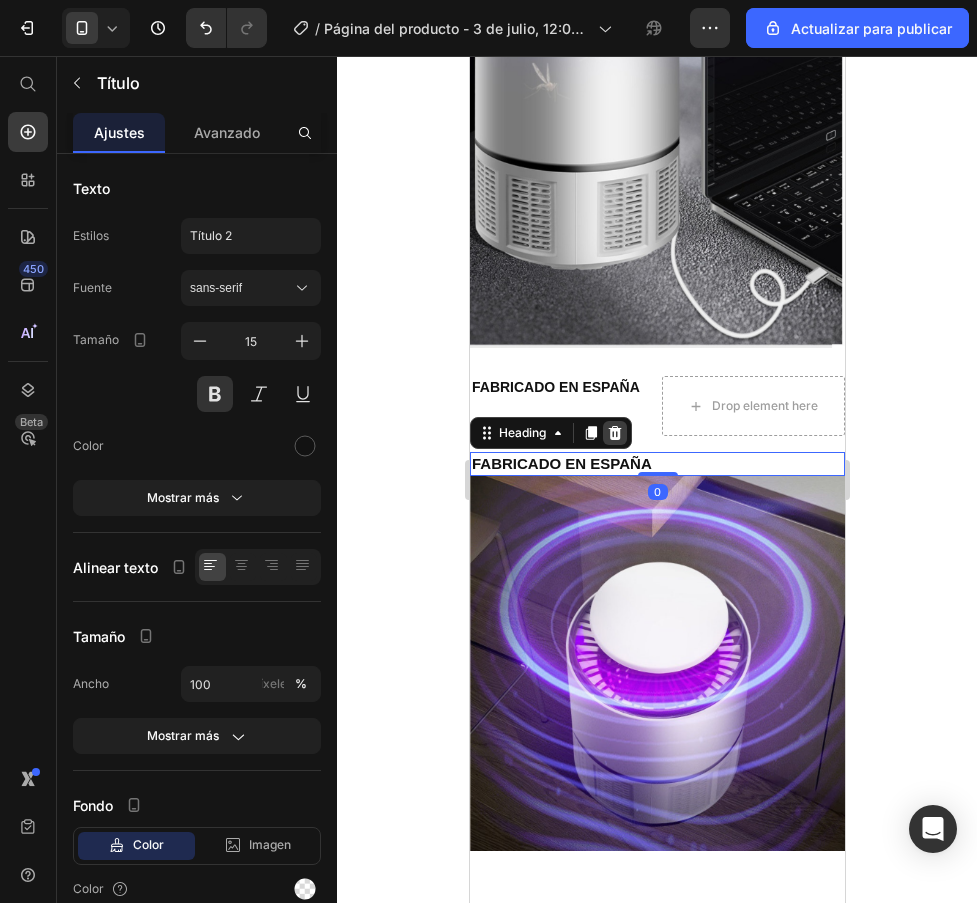 click 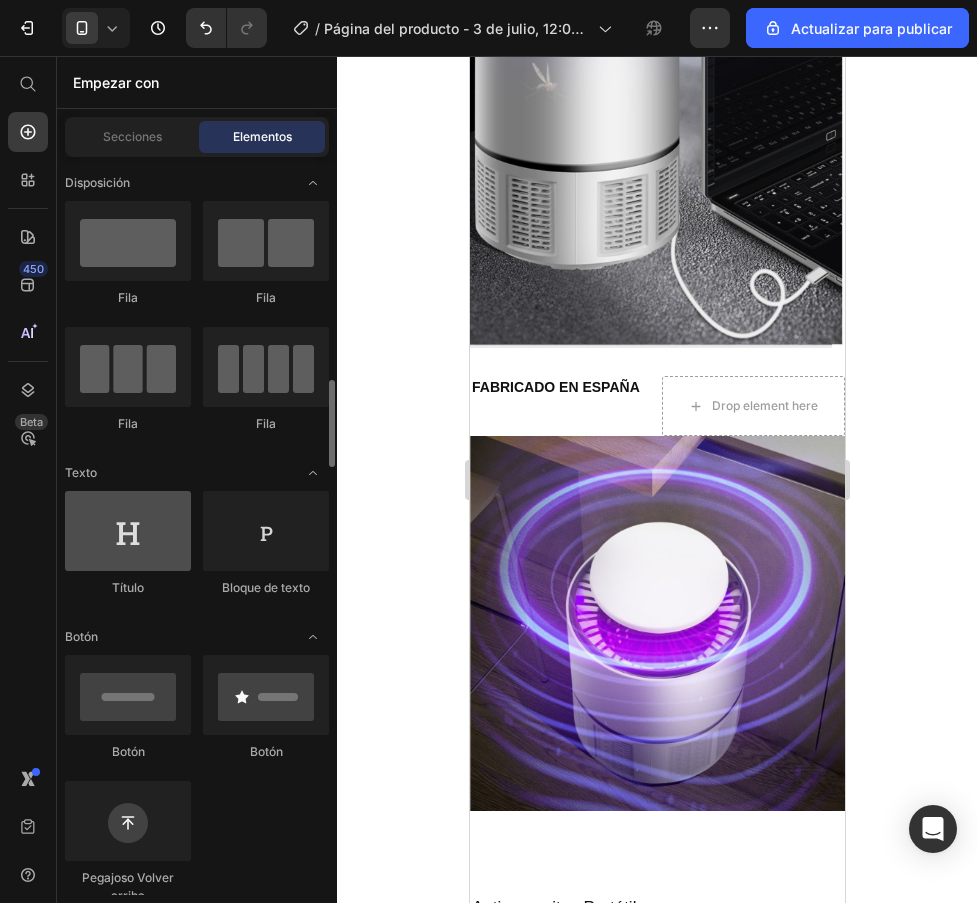 scroll, scrollTop: 200, scrollLeft: 0, axis: vertical 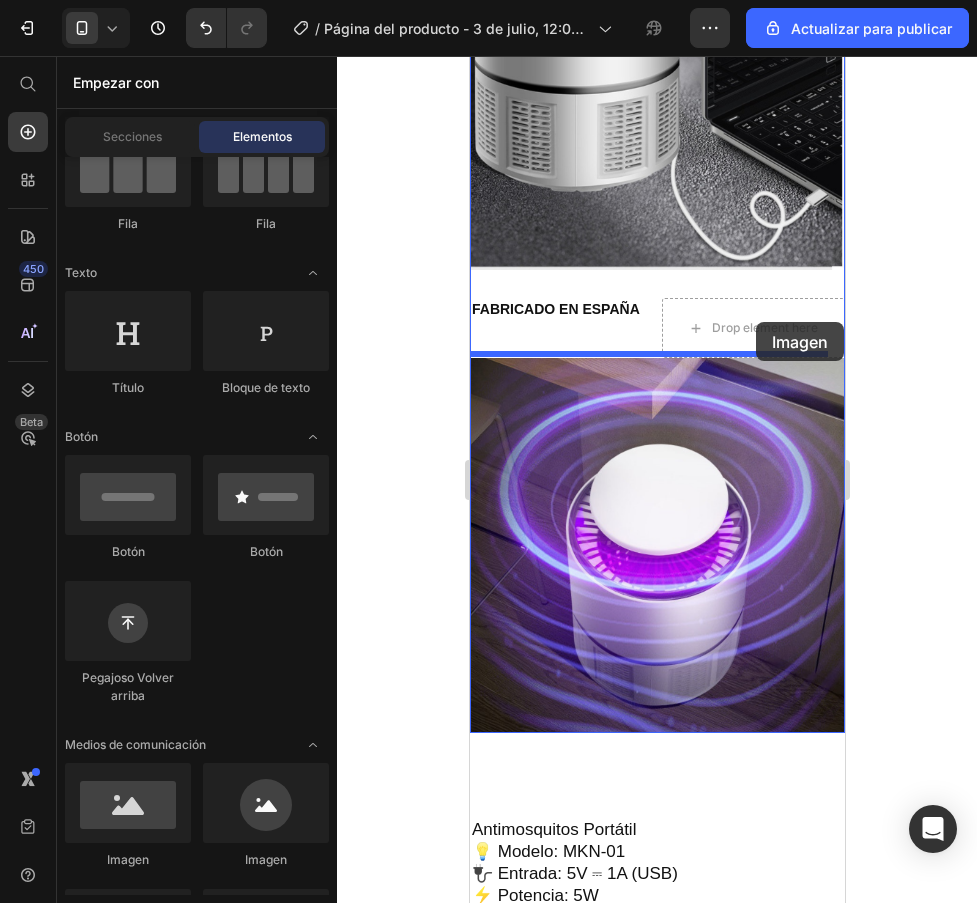 drag, startPoint x: 607, startPoint y: 873, endPoint x: 755, endPoint y: 322, distance: 570.53046 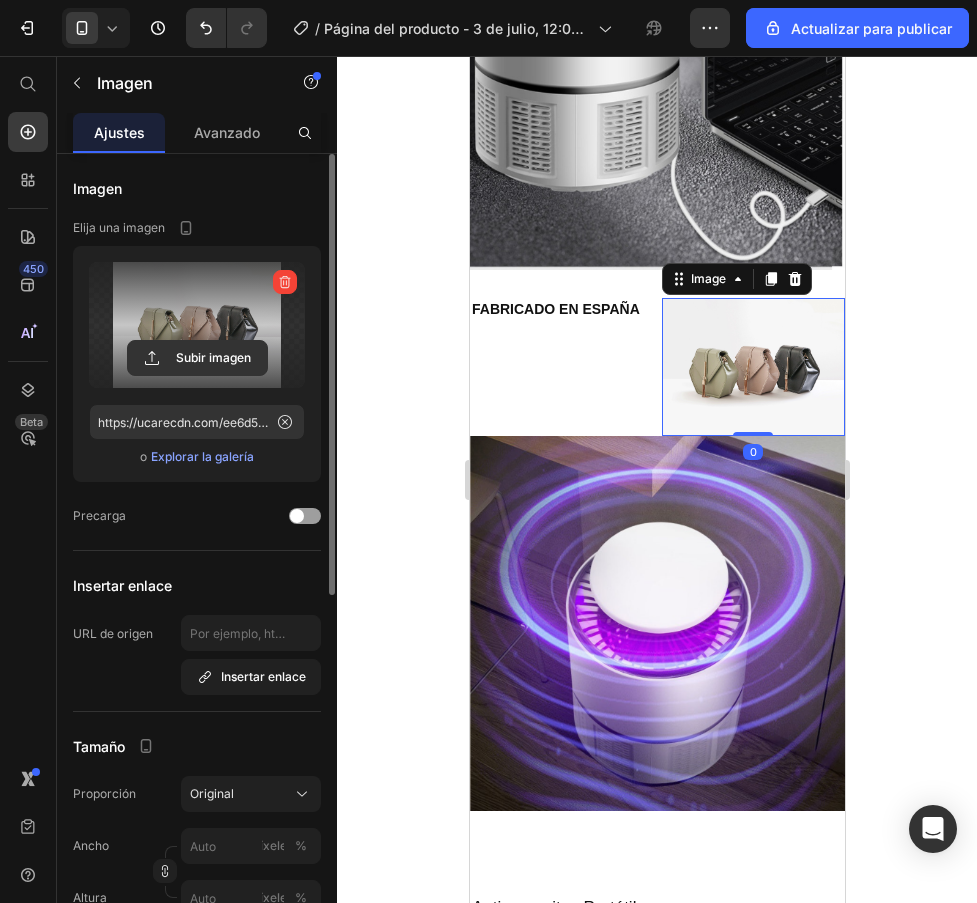 click at bounding box center [197, 325] 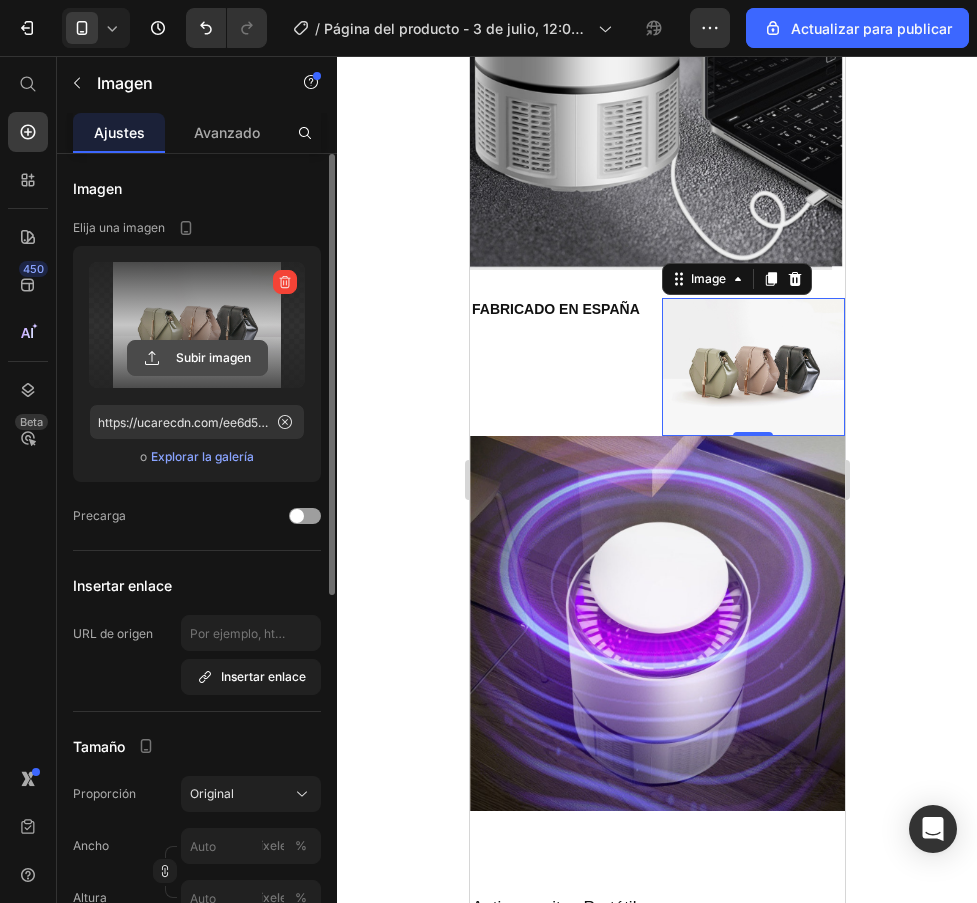 click 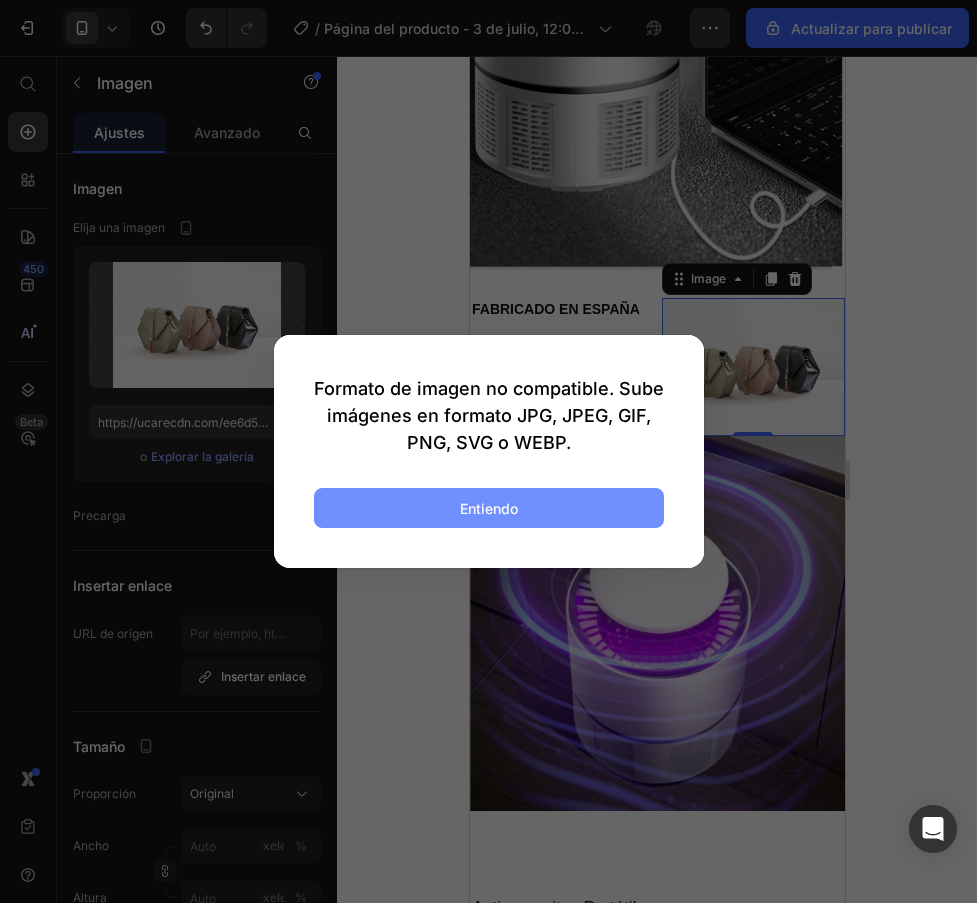 click on "Entiendo" at bounding box center [489, 508] 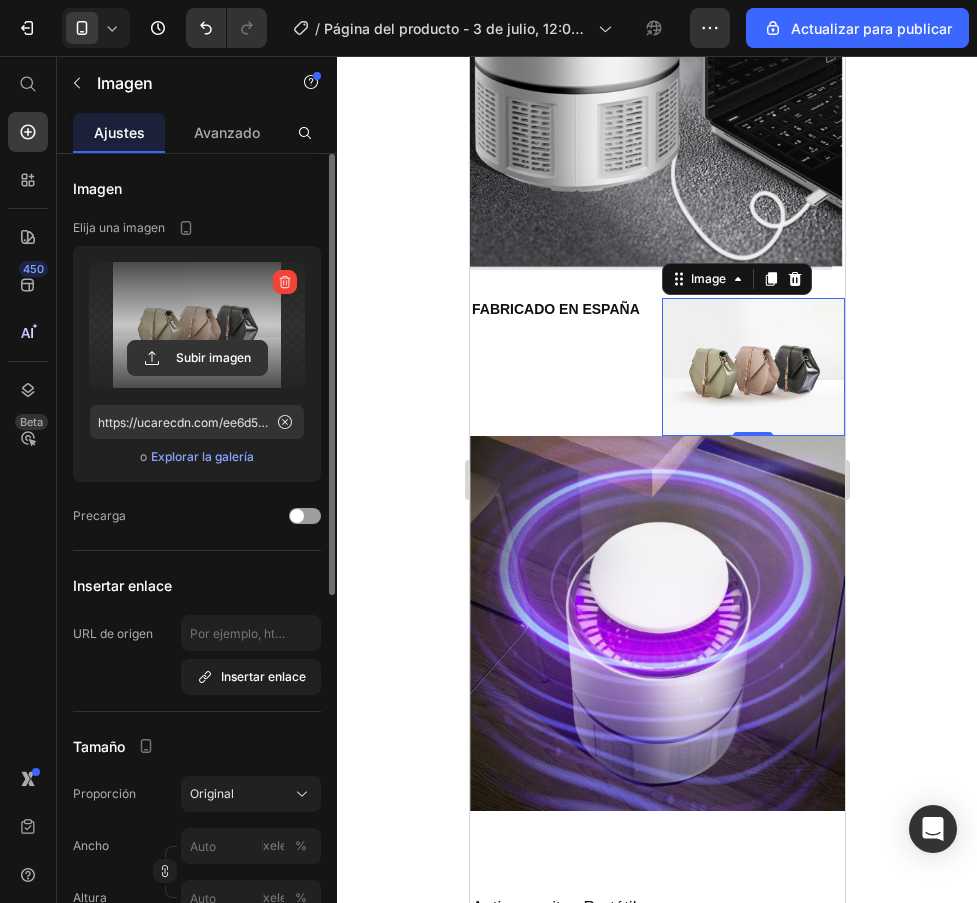 click 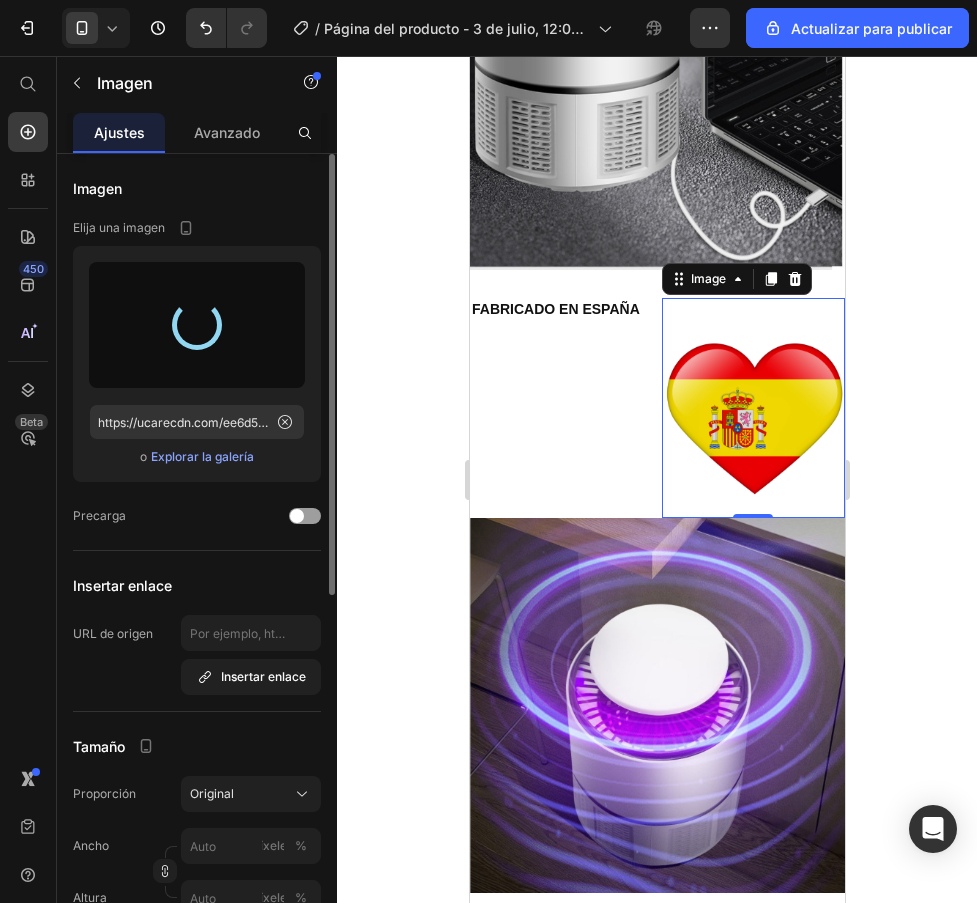 type on "https://cdn.shopify.com/s/files/1/0911/1112/9467/files/gempages_566395840294290447-73631543-a2c6-4fc3-8d67-502744293e14.png" 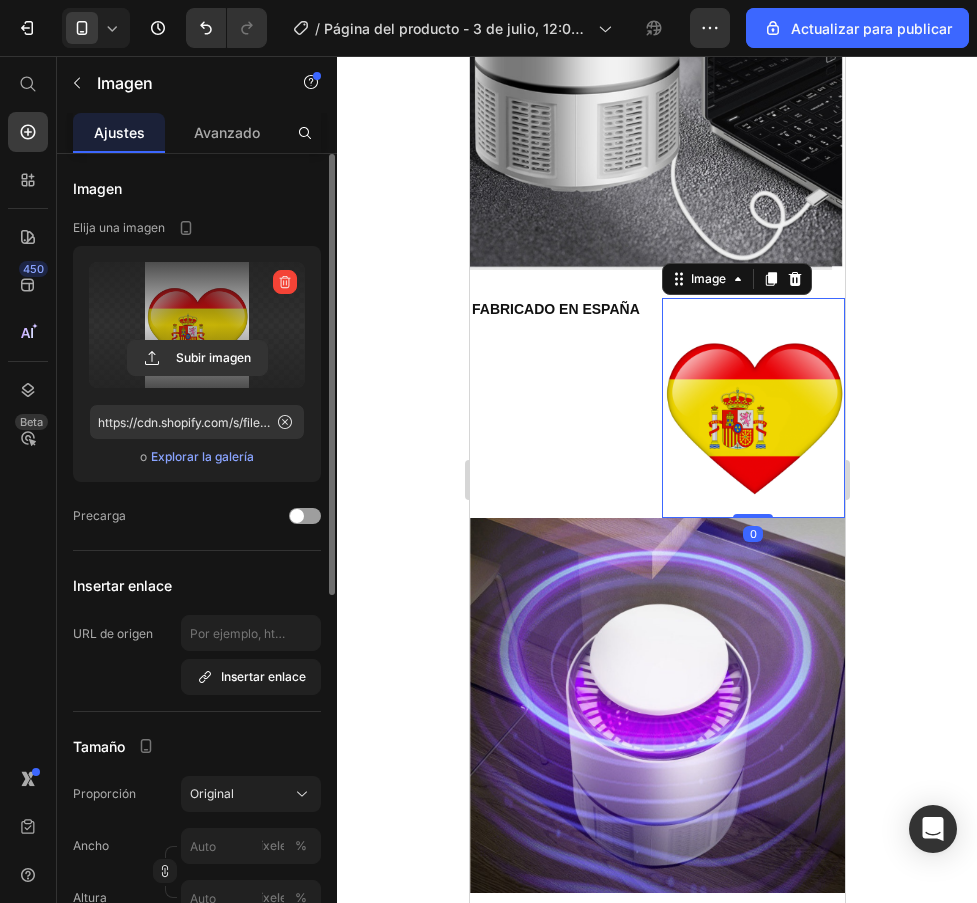 drag, startPoint x: 749, startPoint y: 503, endPoint x: 746, endPoint y: 418, distance: 85.052925 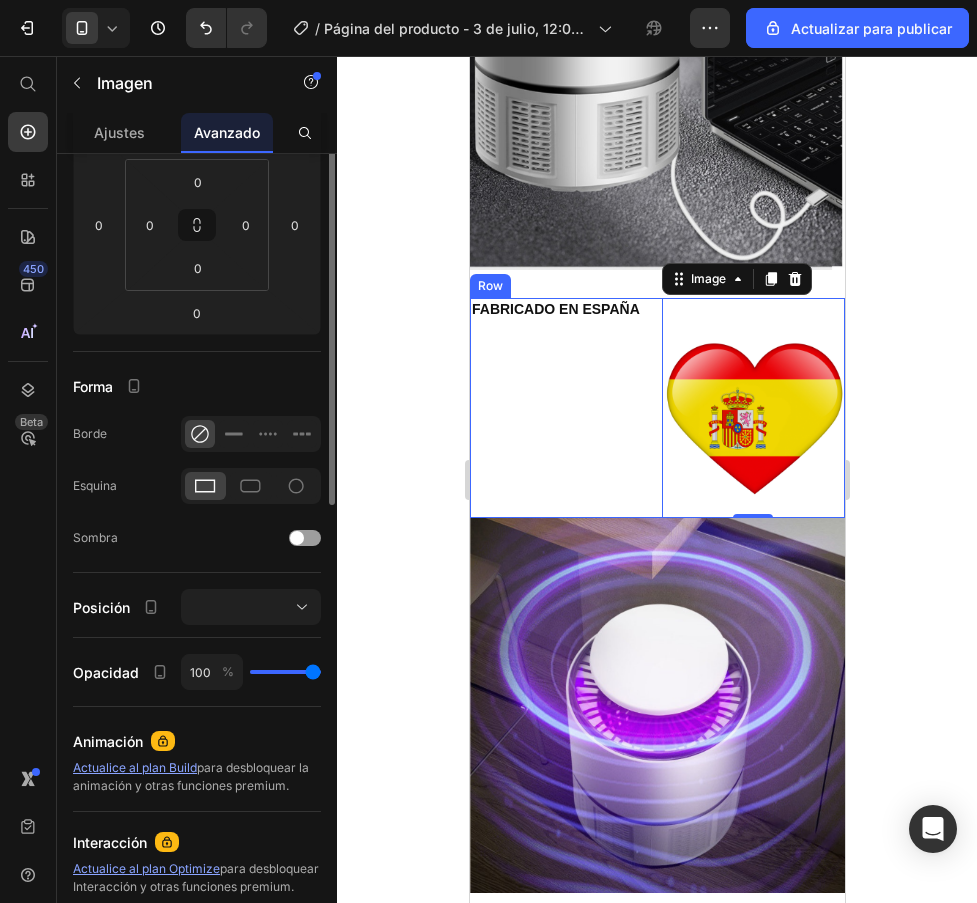 scroll, scrollTop: 100, scrollLeft: 0, axis: vertical 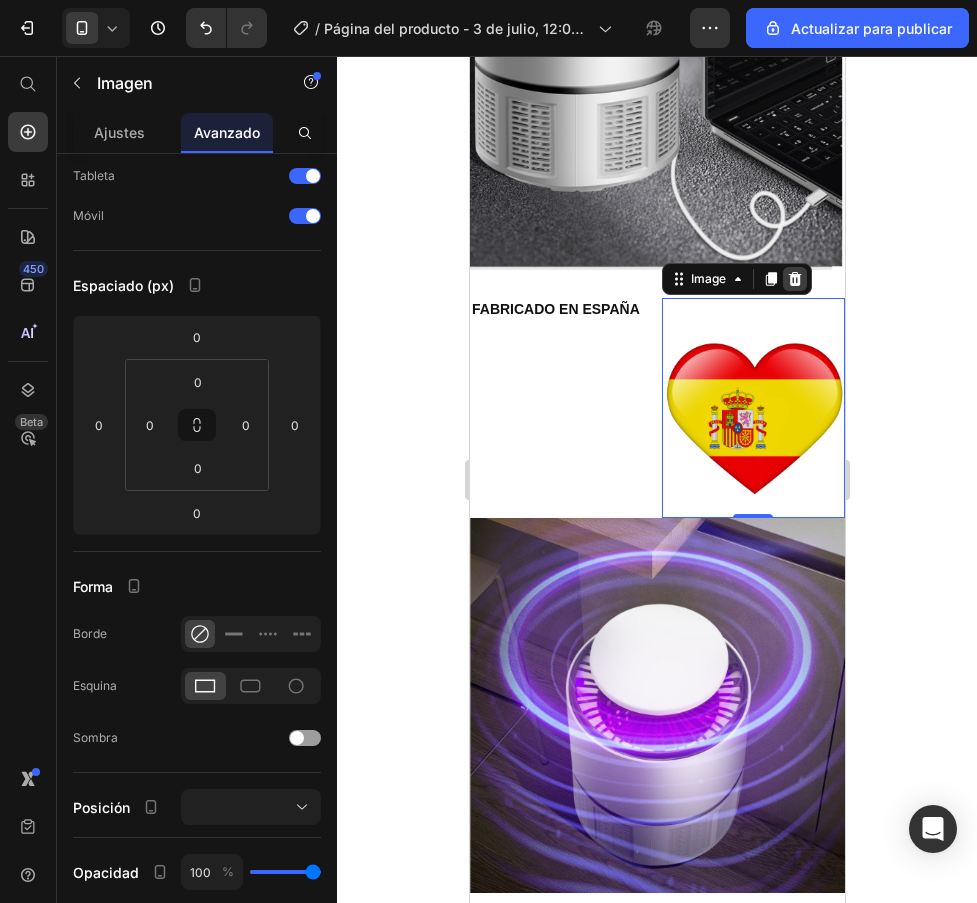 click 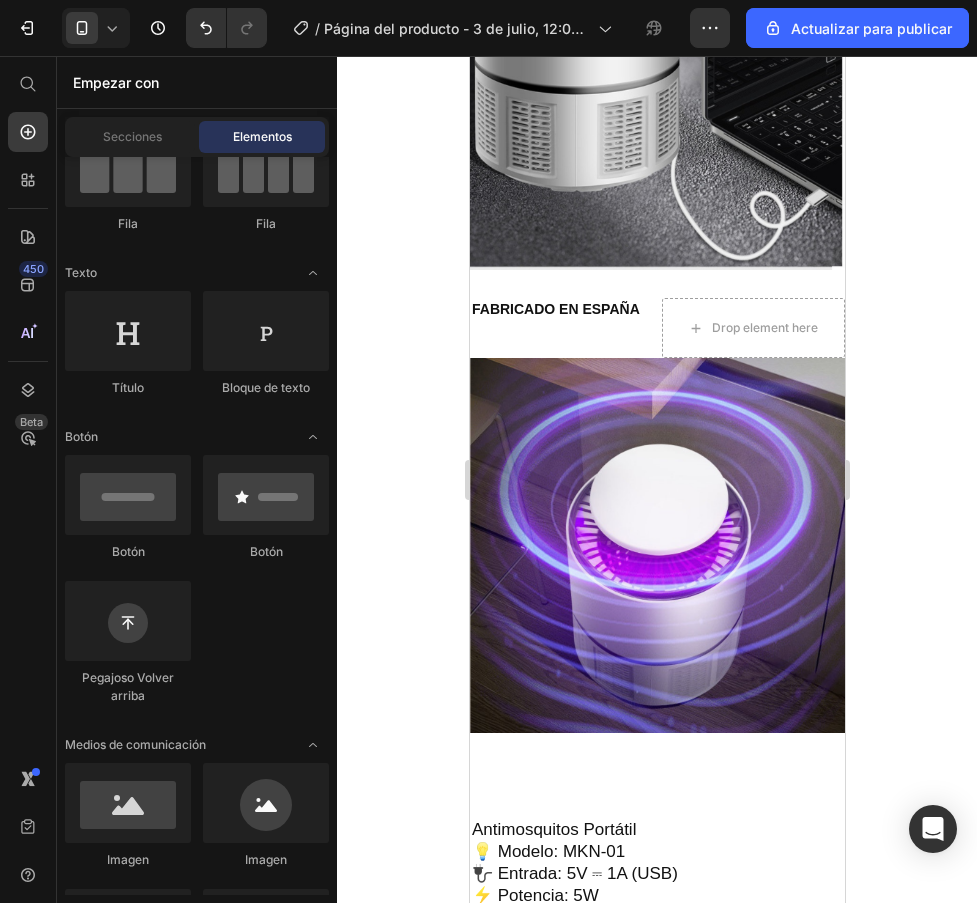 click on "Drop element here" at bounding box center [764, 328] 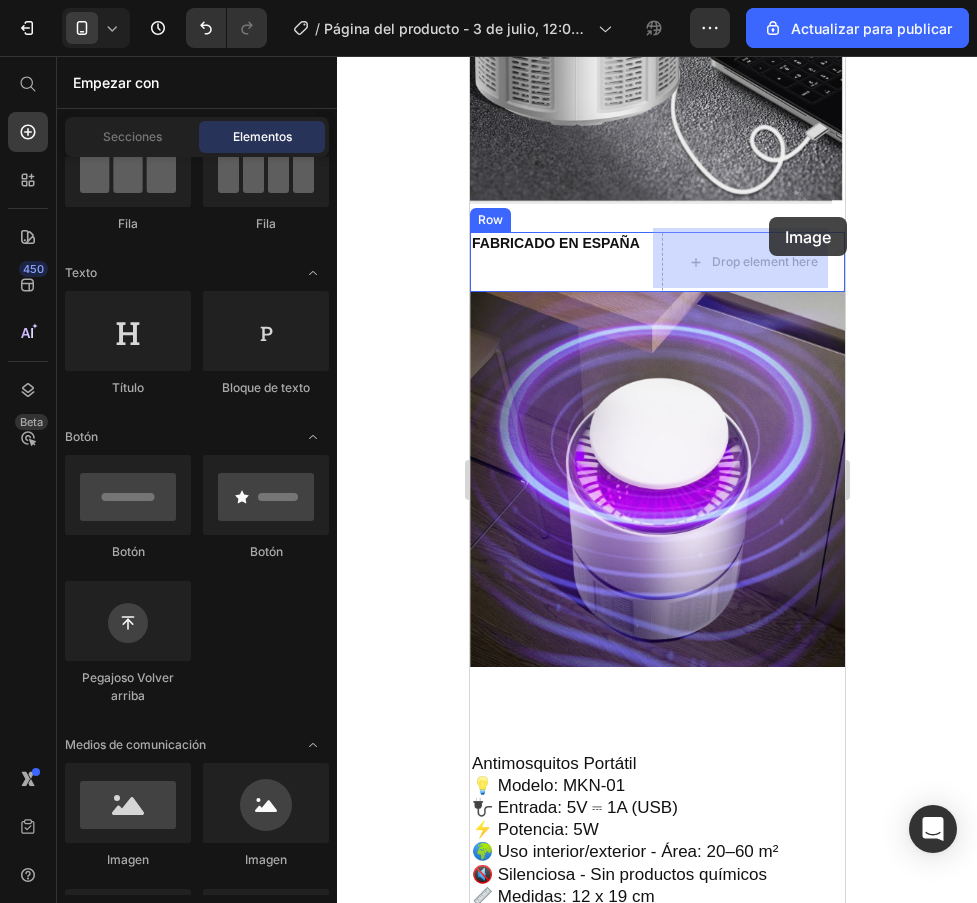 scroll, scrollTop: 4040, scrollLeft: 0, axis: vertical 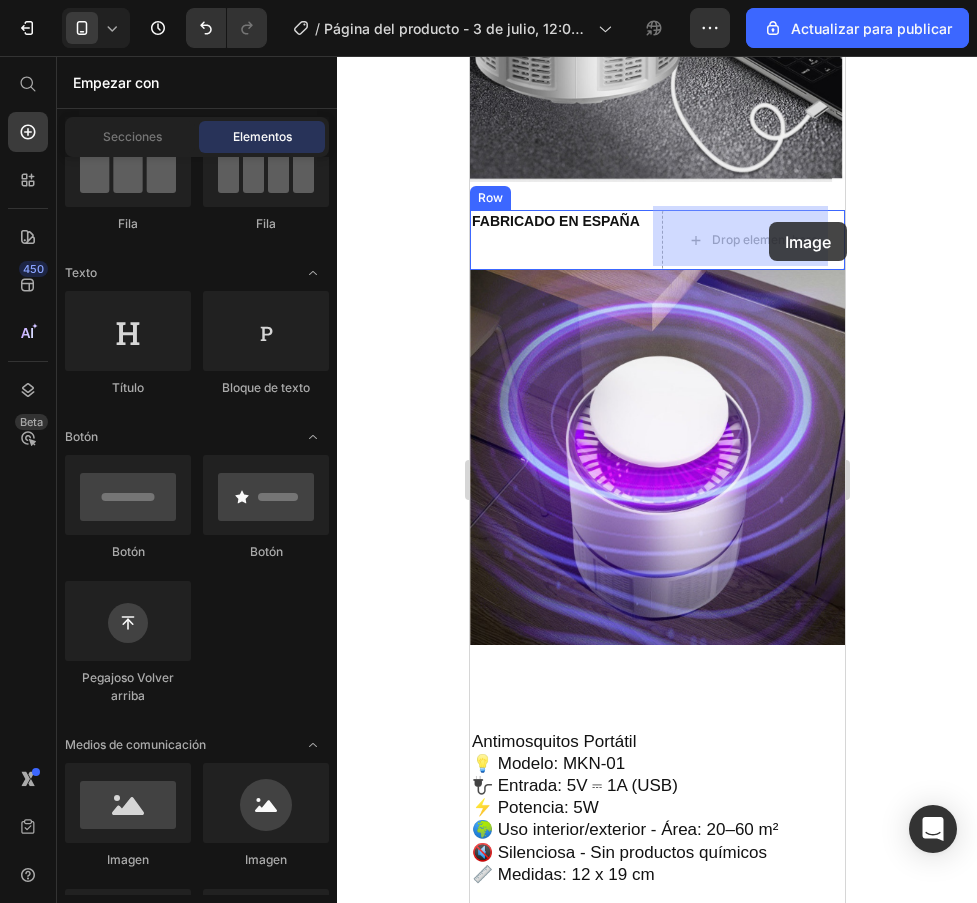 drag, startPoint x: 604, startPoint y: 865, endPoint x: 768, endPoint y: 222, distance: 663.58496 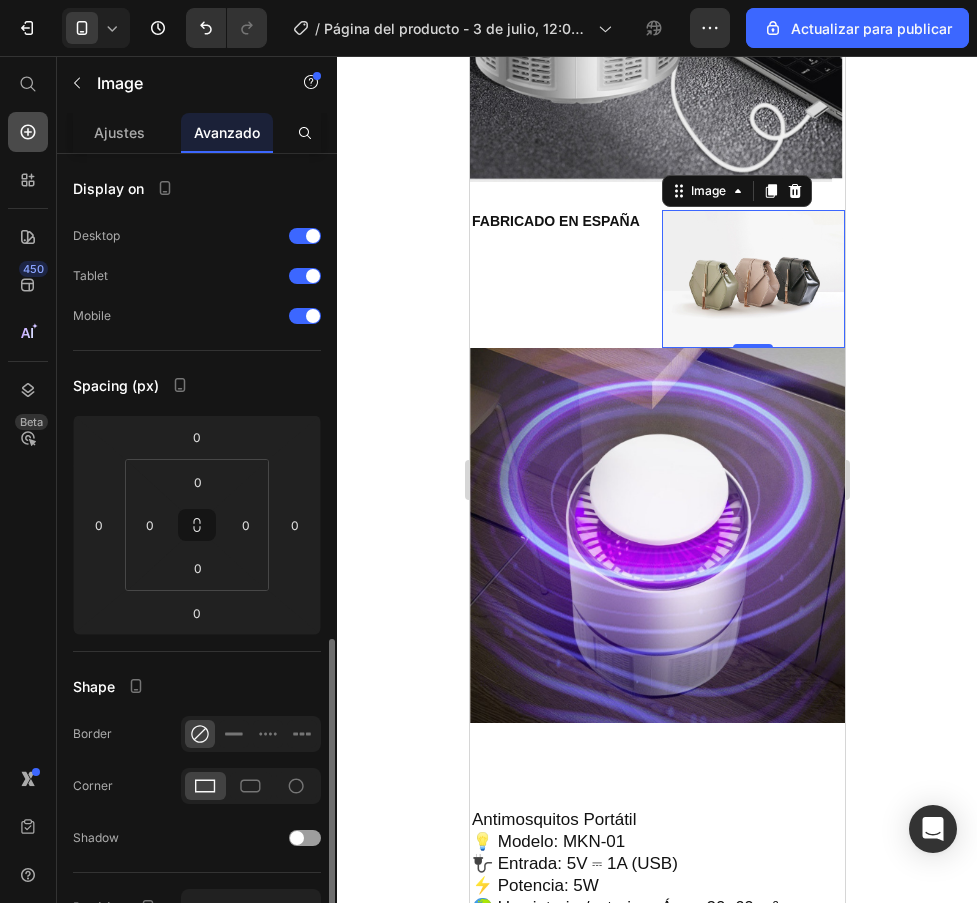 scroll, scrollTop: 300, scrollLeft: 0, axis: vertical 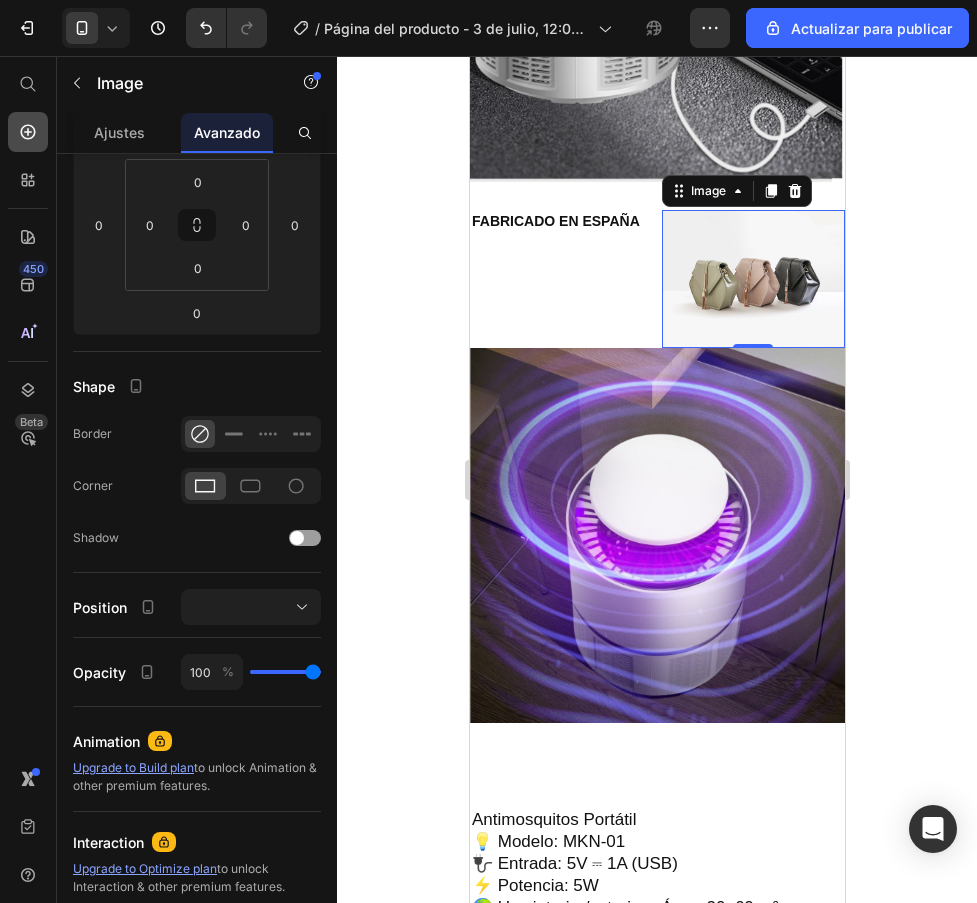 click 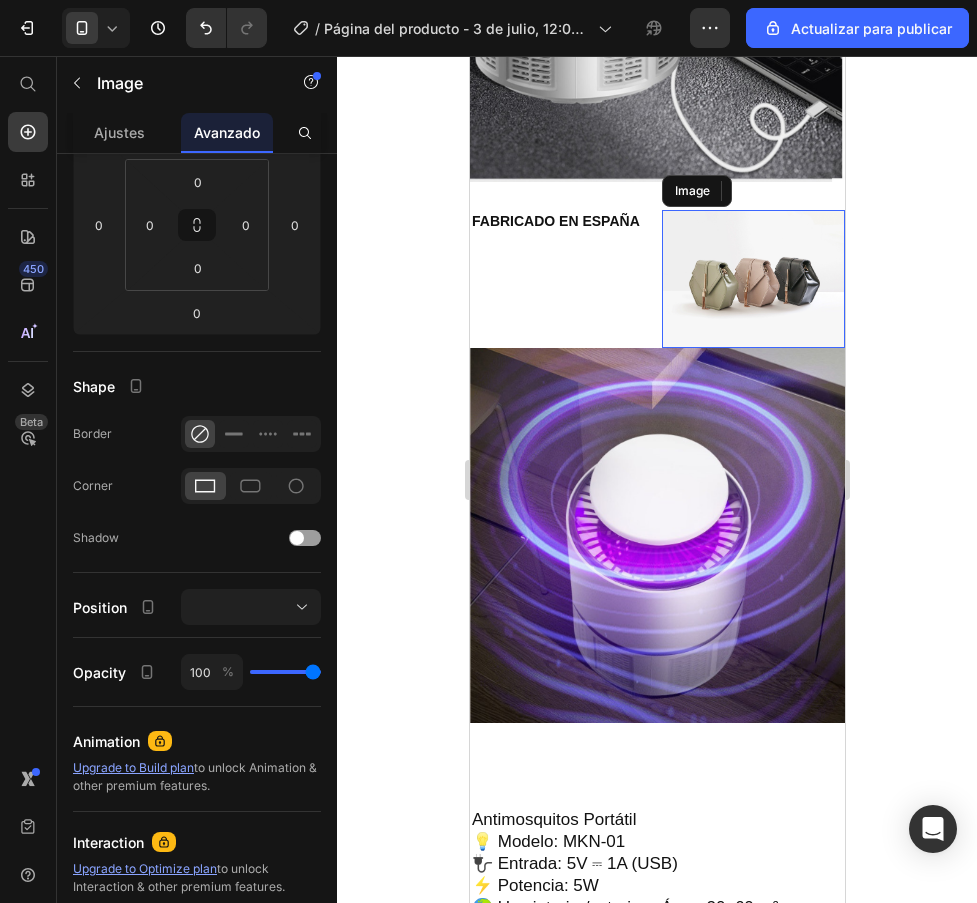 click at bounding box center [753, 279] 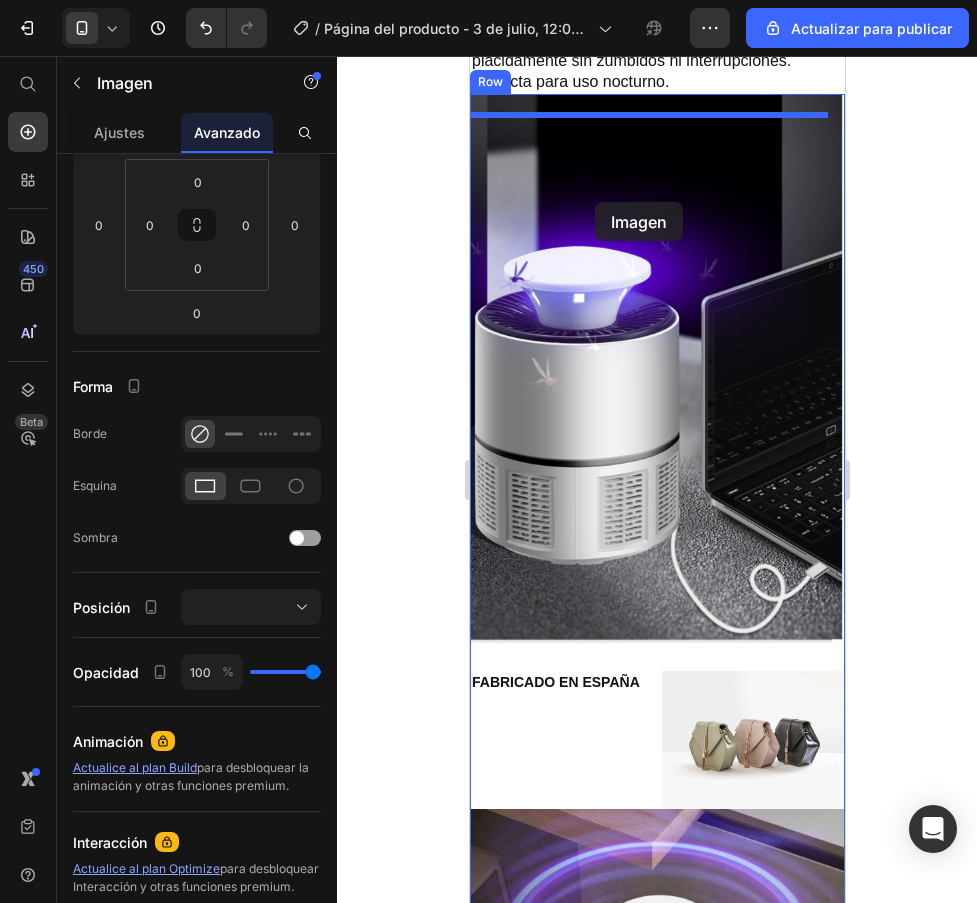 scroll, scrollTop: 3879, scrollLeft: 0, axis: vertical 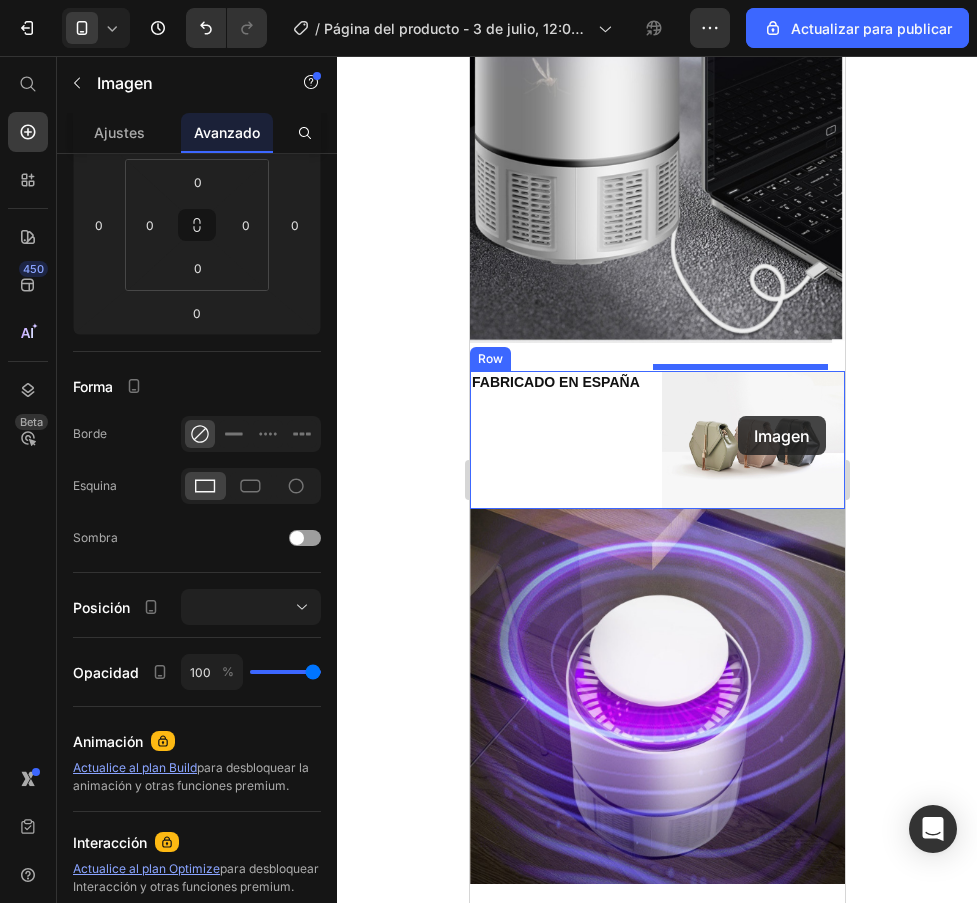click at bounding box center [656, -540] 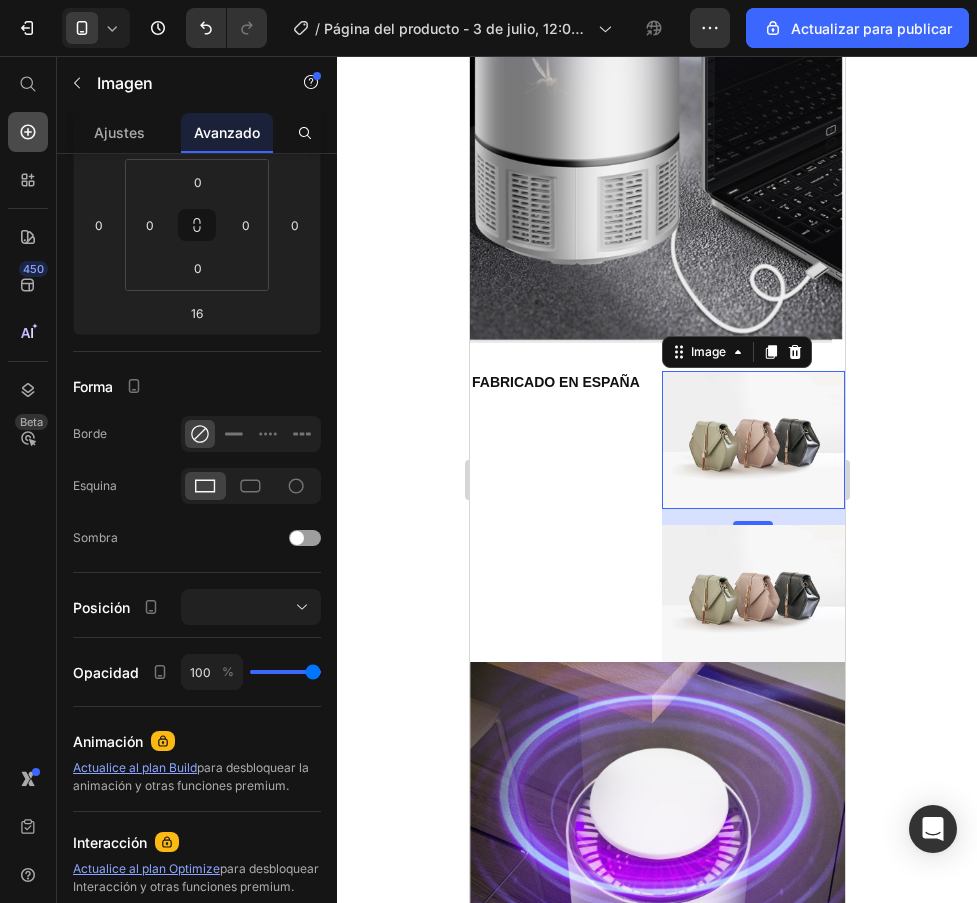 click 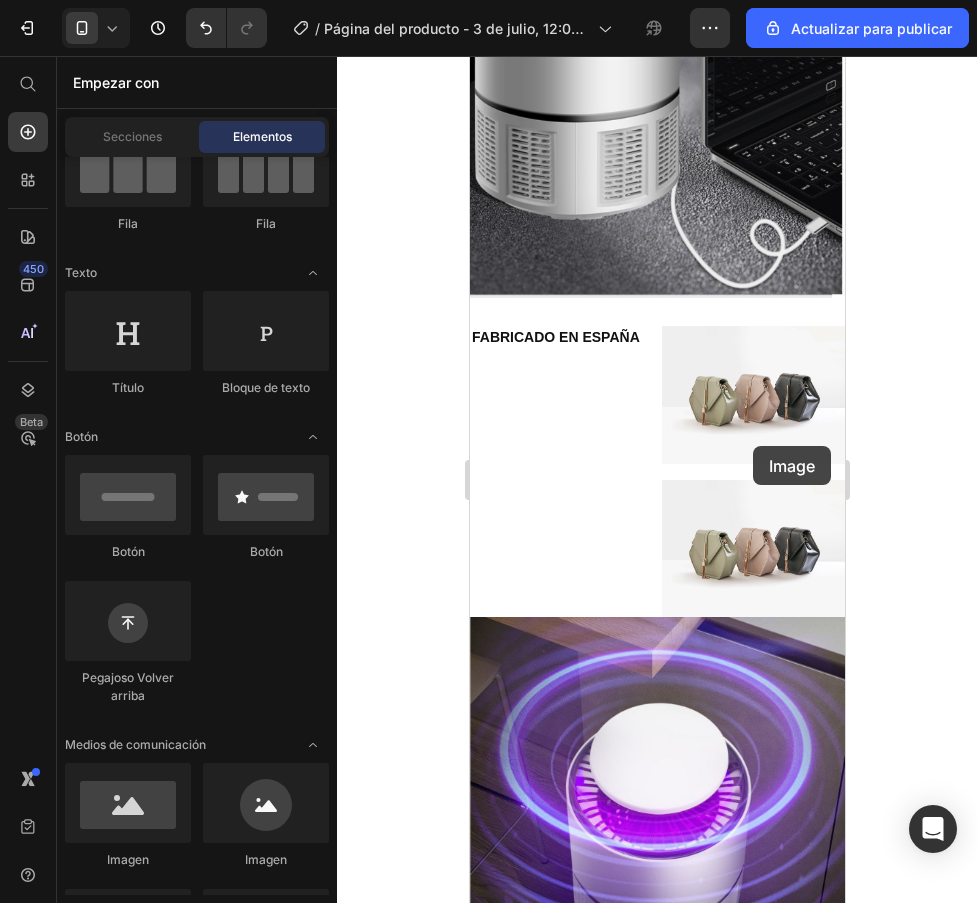 scroll, scrollTop: 3984, scrollLeft: 0, axis: vertical 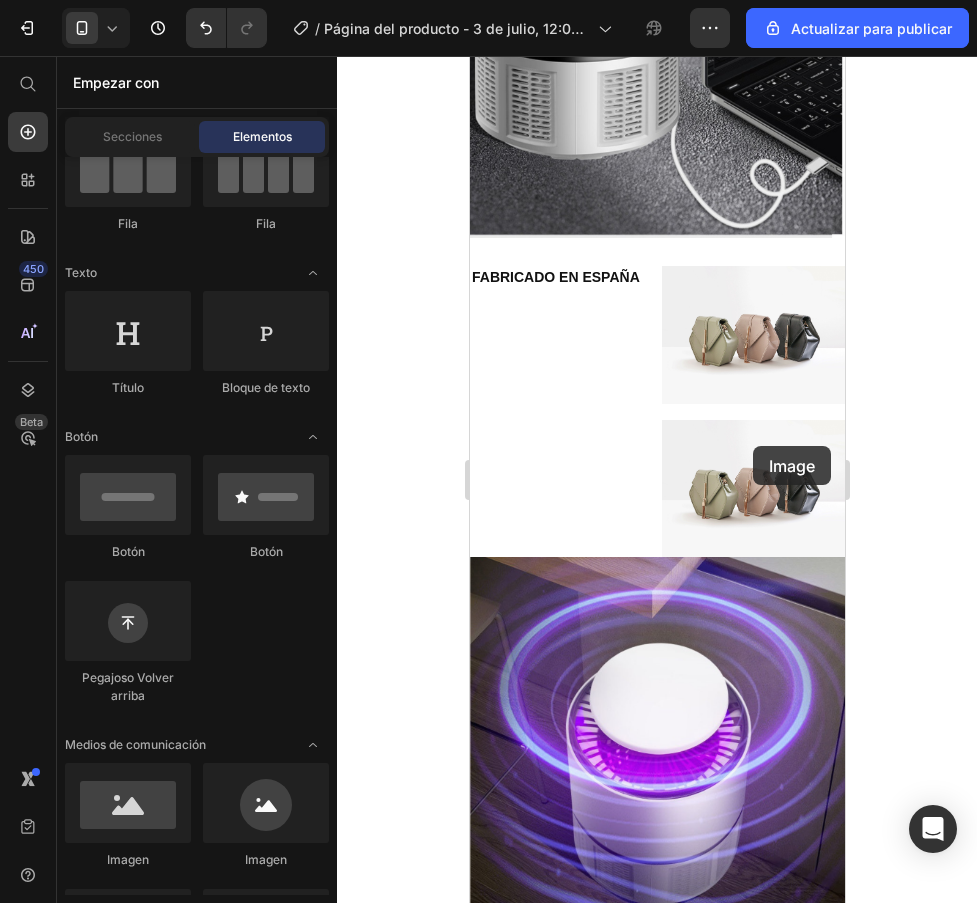 drag, startPoint x: 587, startPoint y: 883, endPoint x: 708, endPoint y: 290, distance: 605.219 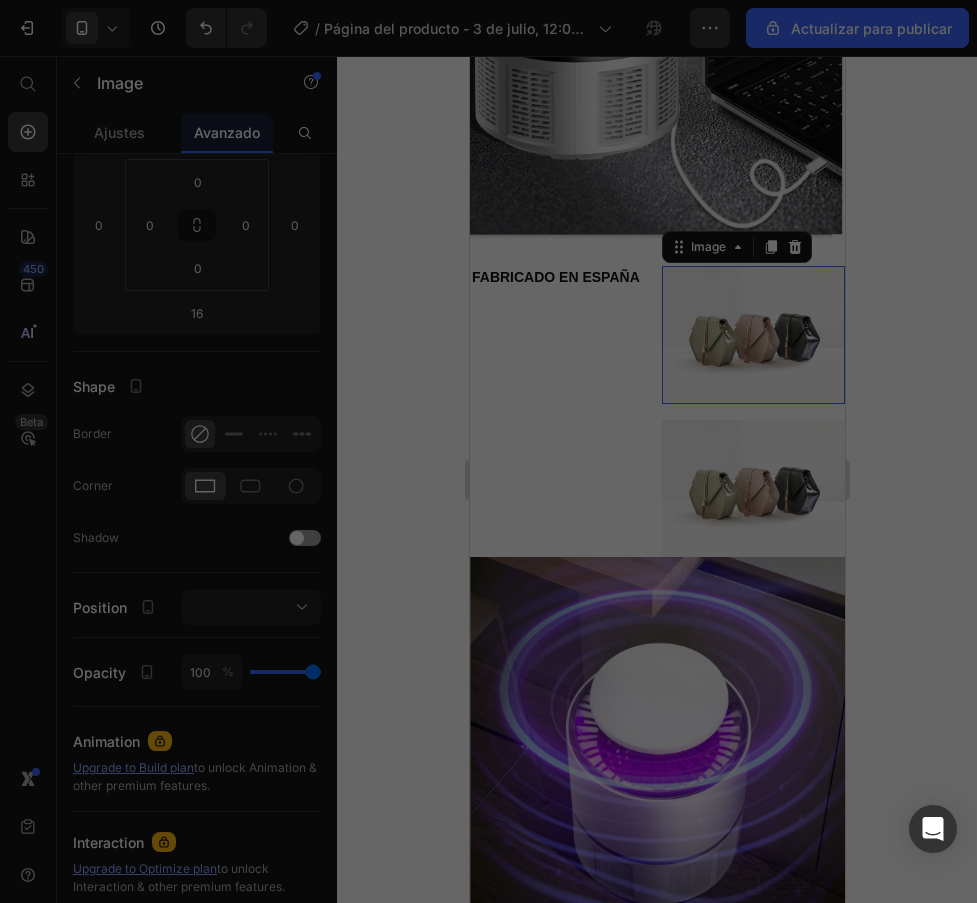scroll, scrollTop: 4014, scrollLeft: 0, axis: vertical 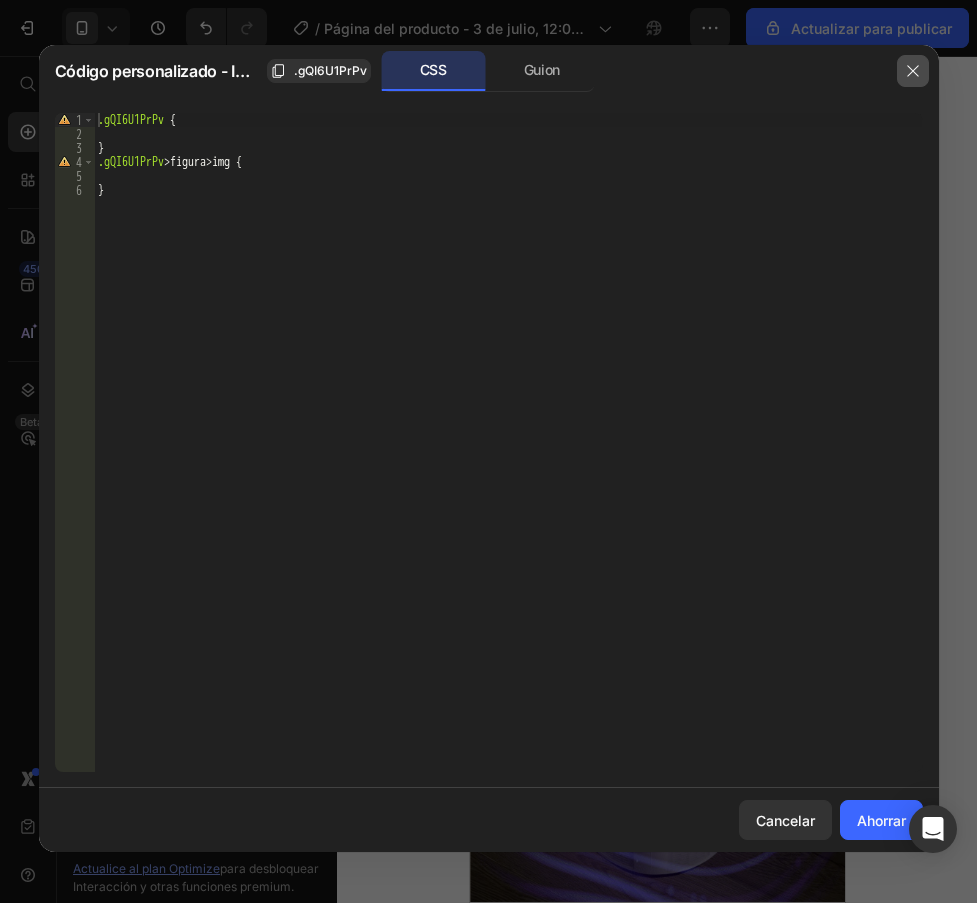 click 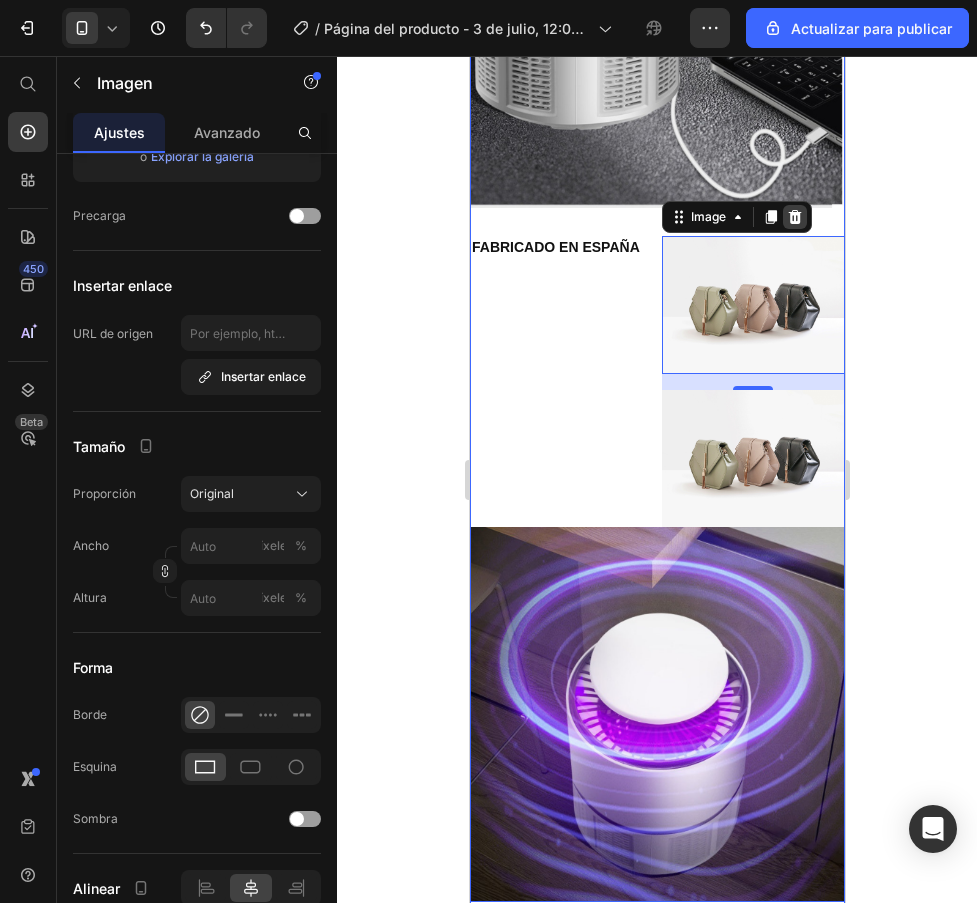 click 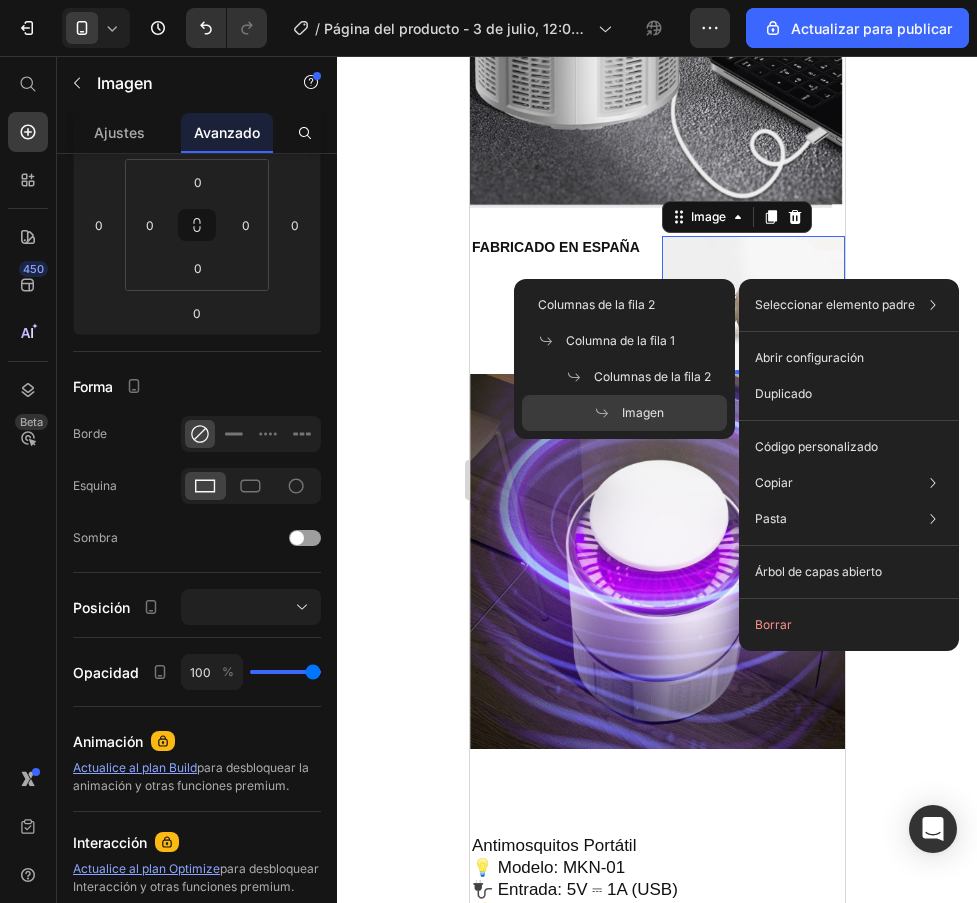 click 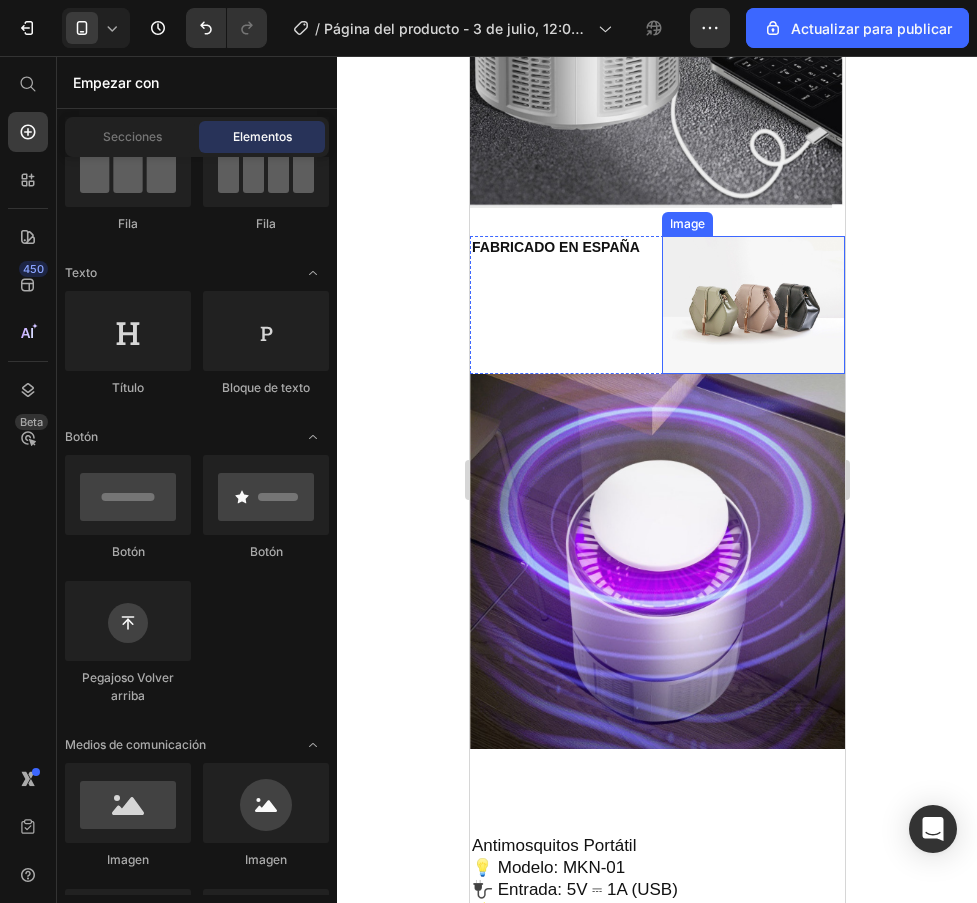 click at bounding box center (753, 305) 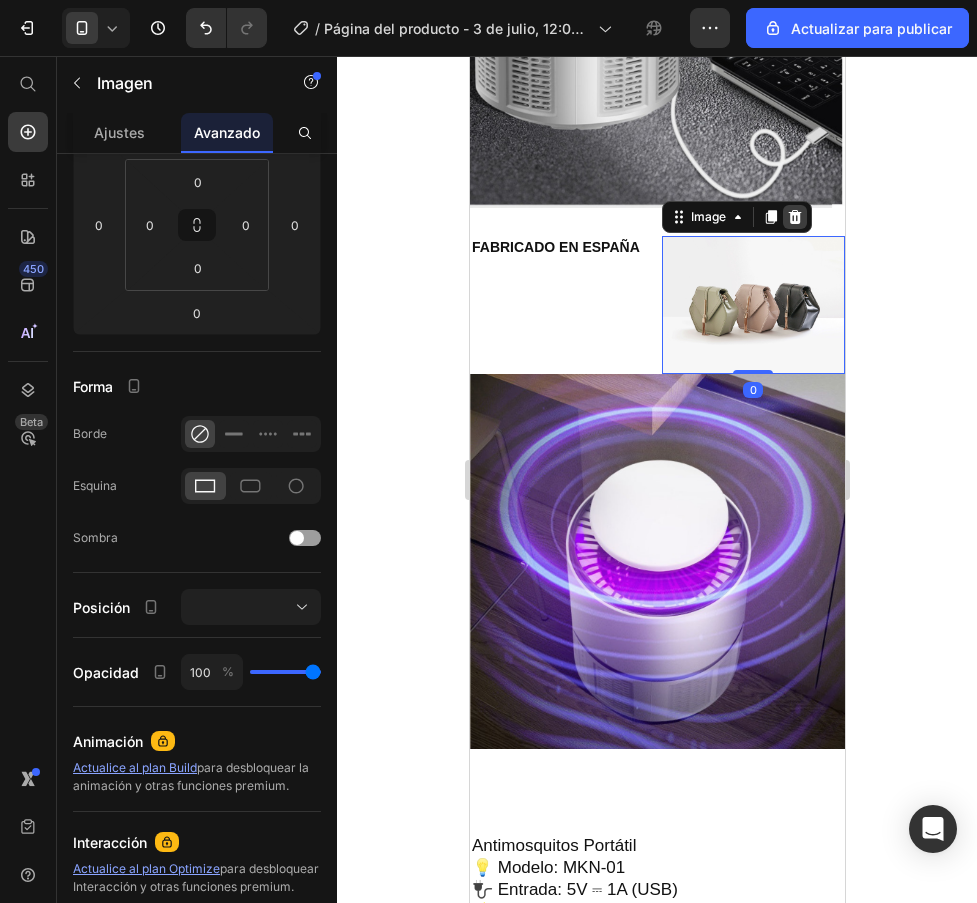 click 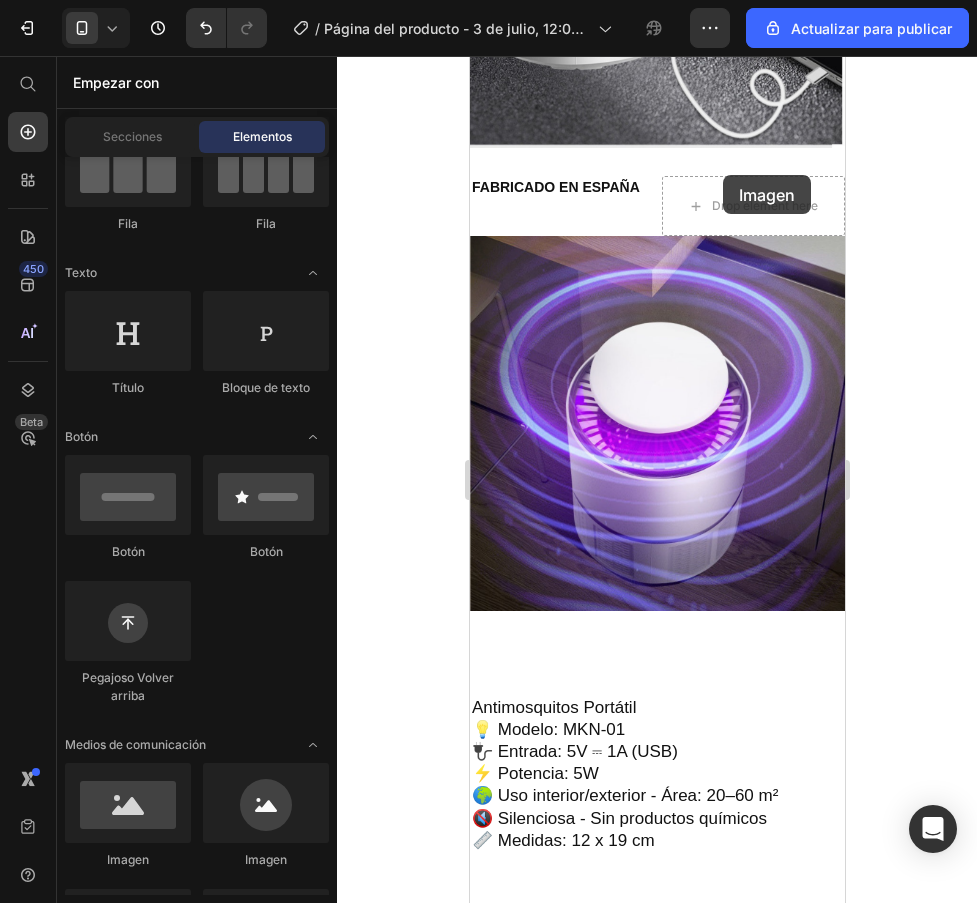 scroll, scrollTop: 4062, scrollLeft: 0, axis: vertical 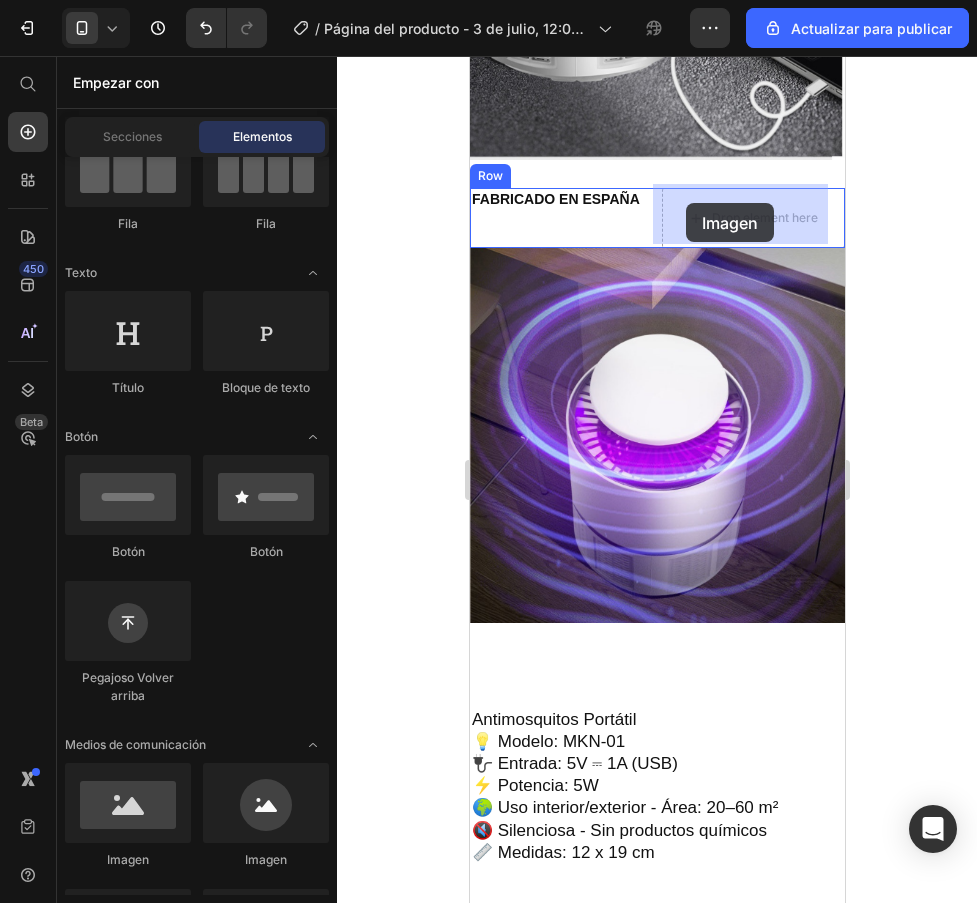 drag, startPoint x: 611, startPoint y: 880, endPoint x: 685, endPoint y: 203, distance: 681.0323 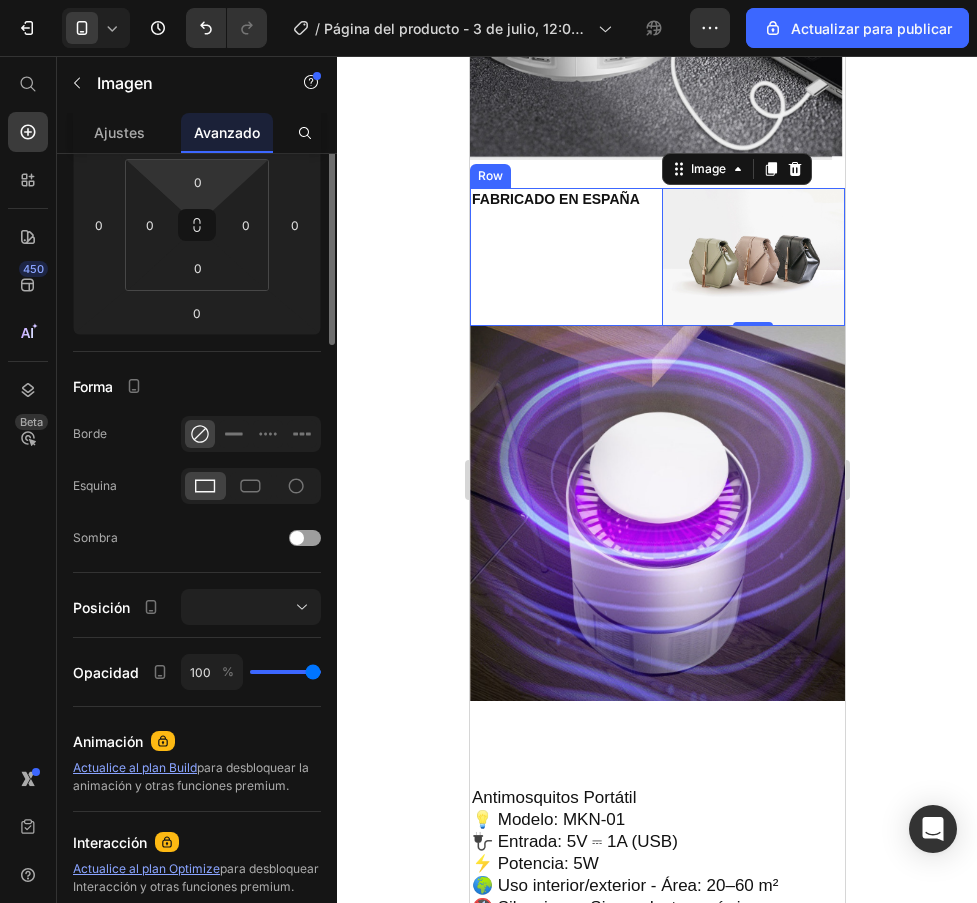 scroll, scrollTop: 0, scrollLeft: 0, axis: both 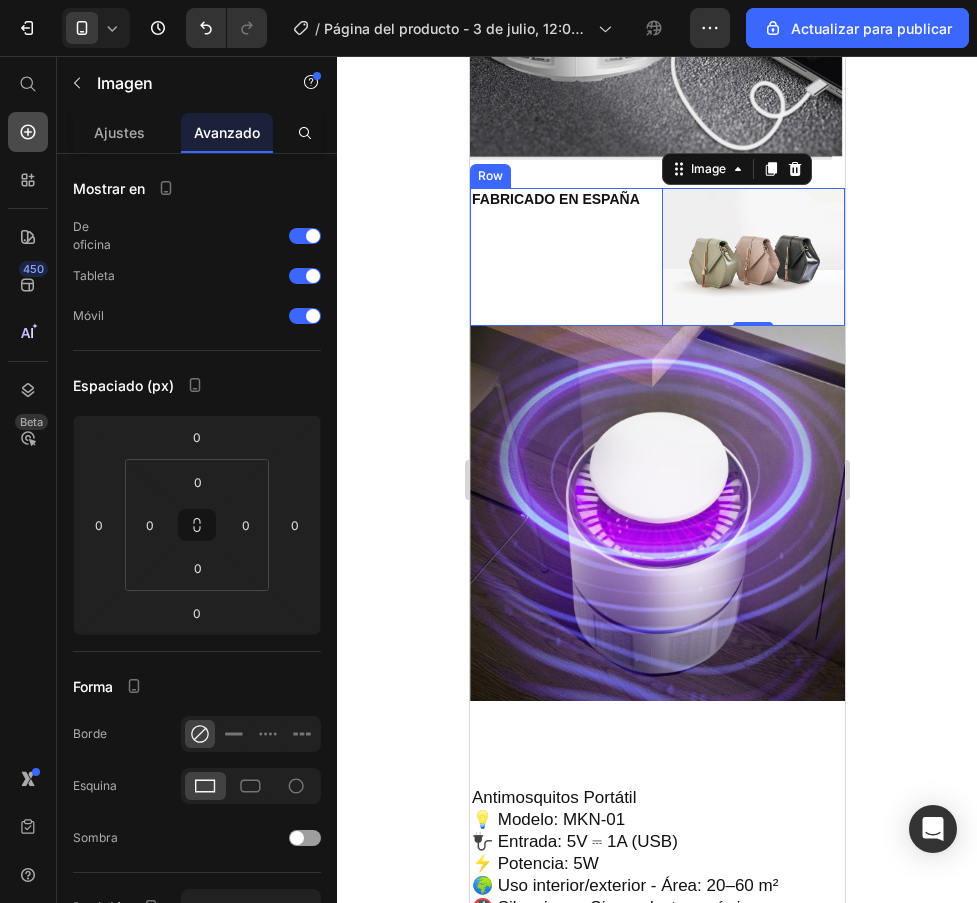 click 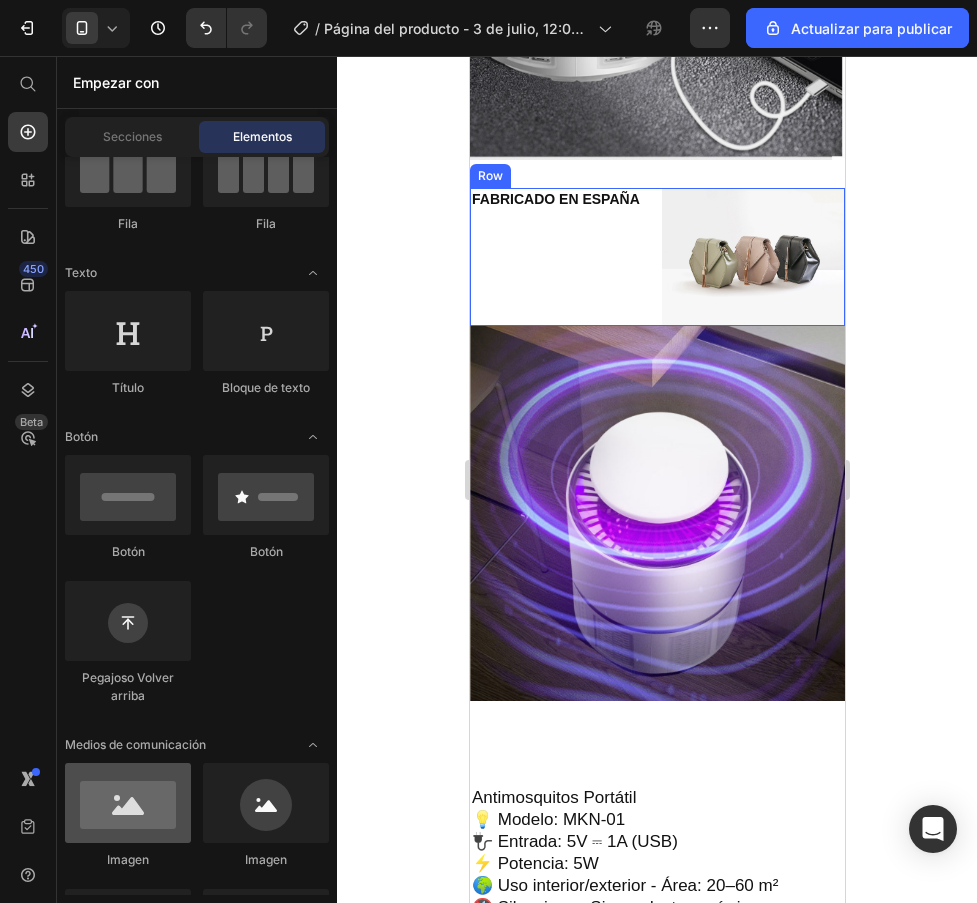 click at bounding box center [128, 803] 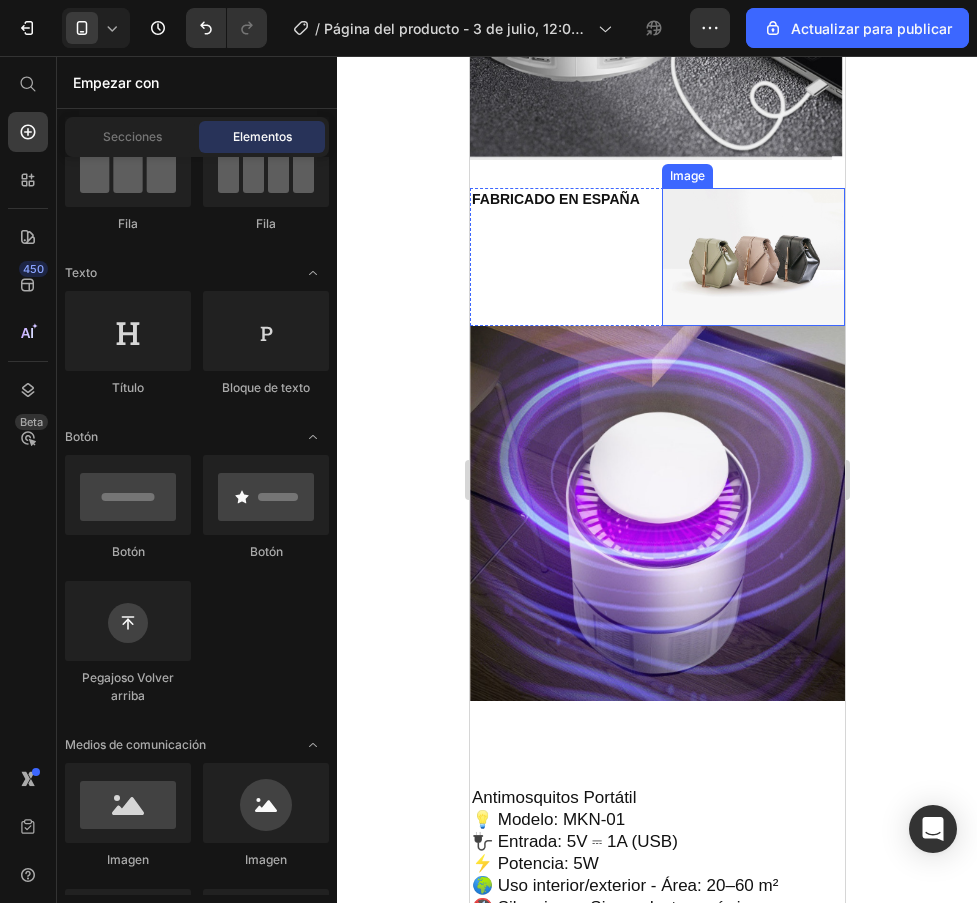 click at bounding box center (753, 257) 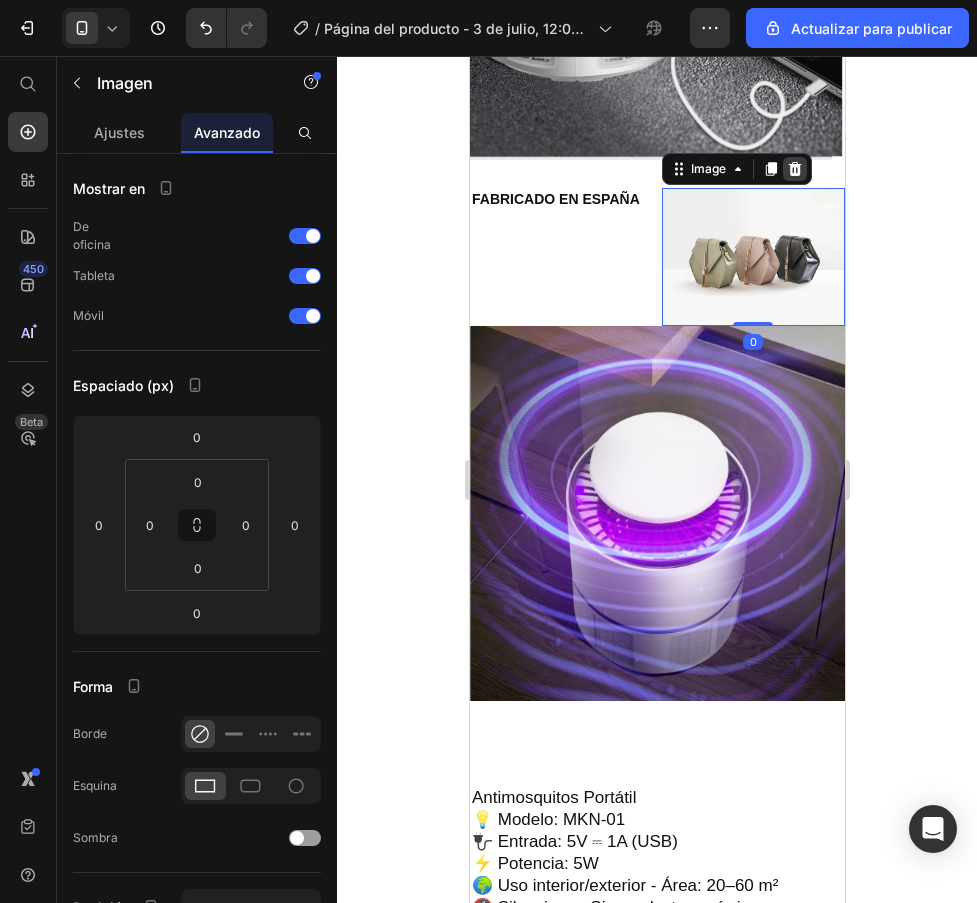 click 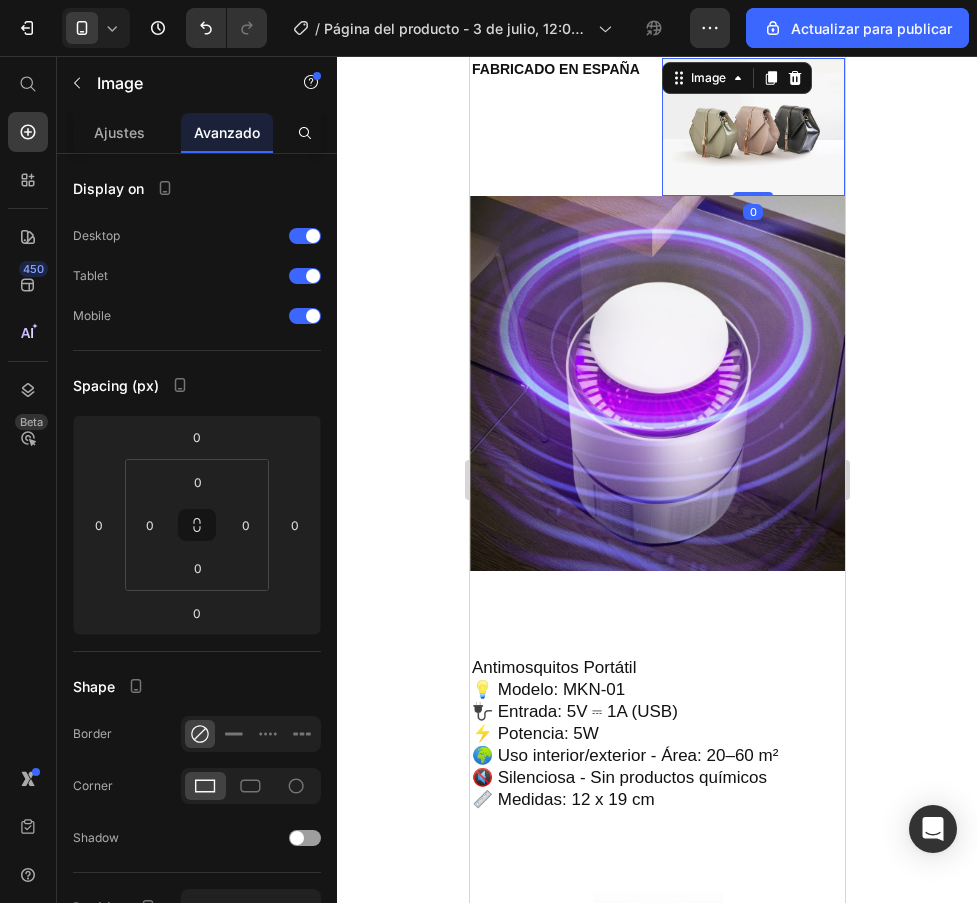 scroll, scrollTop: 3992, scrollLeft: 0, axis: vertical 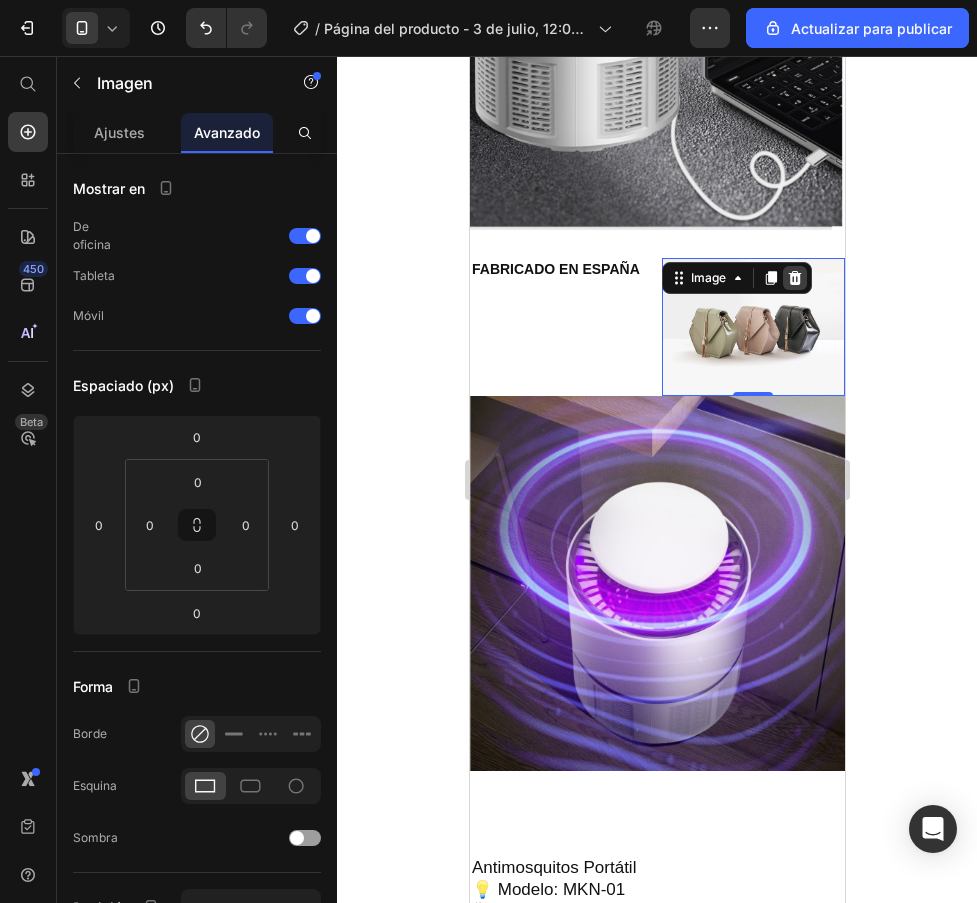 click 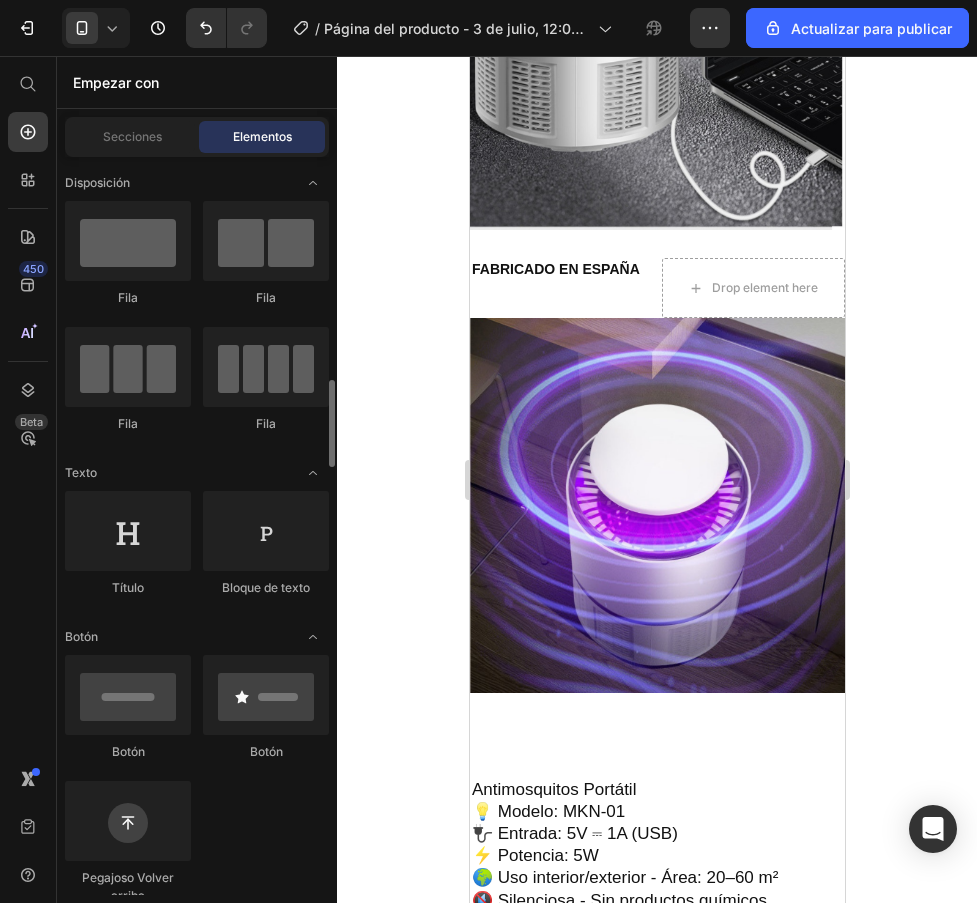 scroll, scrollTop: 200, scrollLeft: 0, axis: vertical 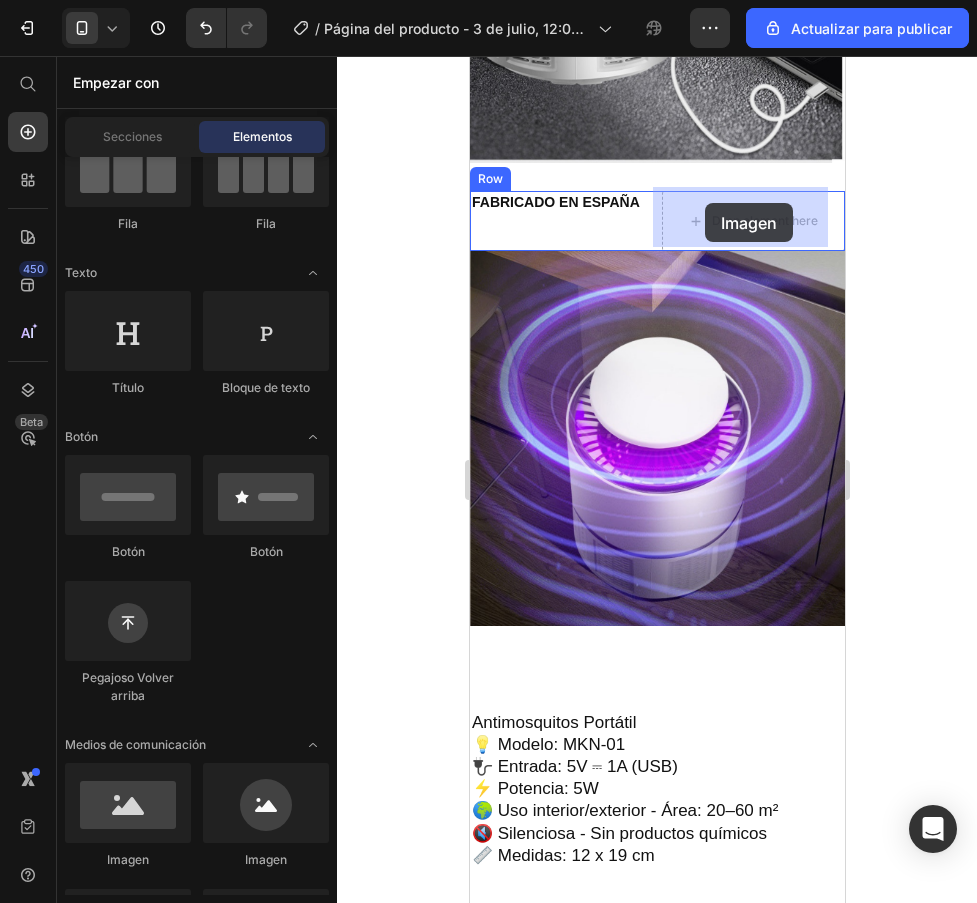 drag, startPoint x: 740, startPoint y: 873, endPoint x: 704, endPoint y: 203, distance: 670.9665 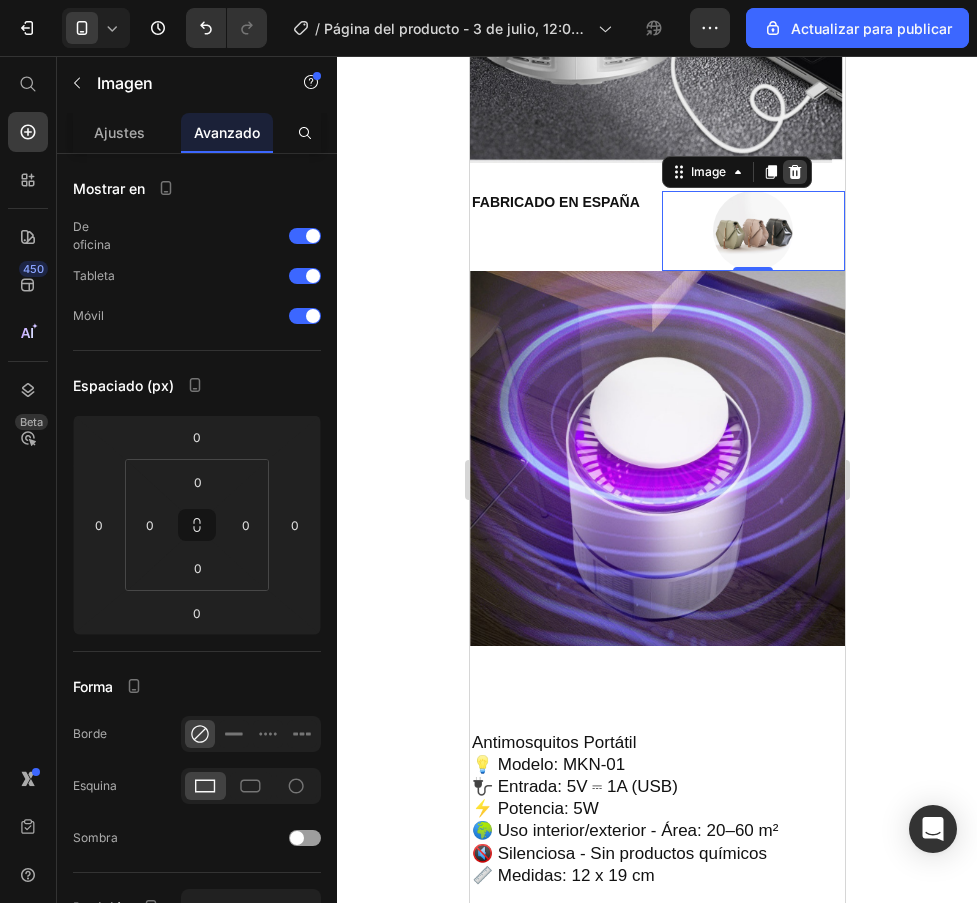 click 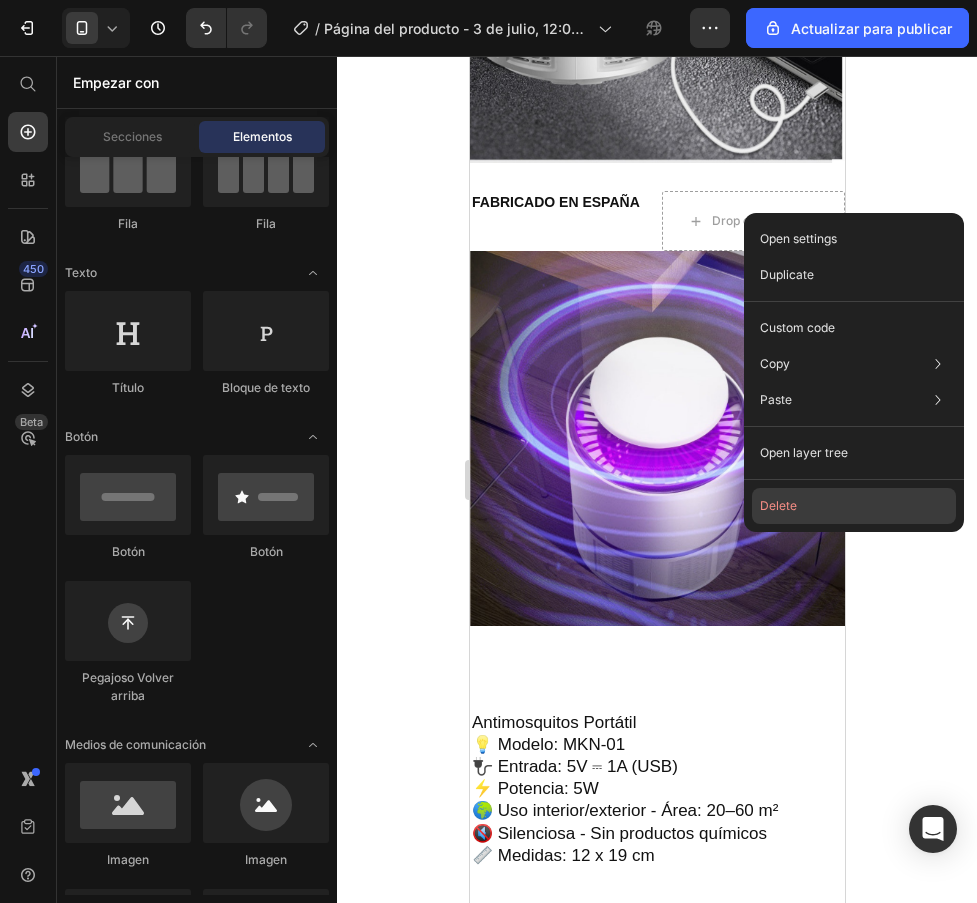 click on "Delete" 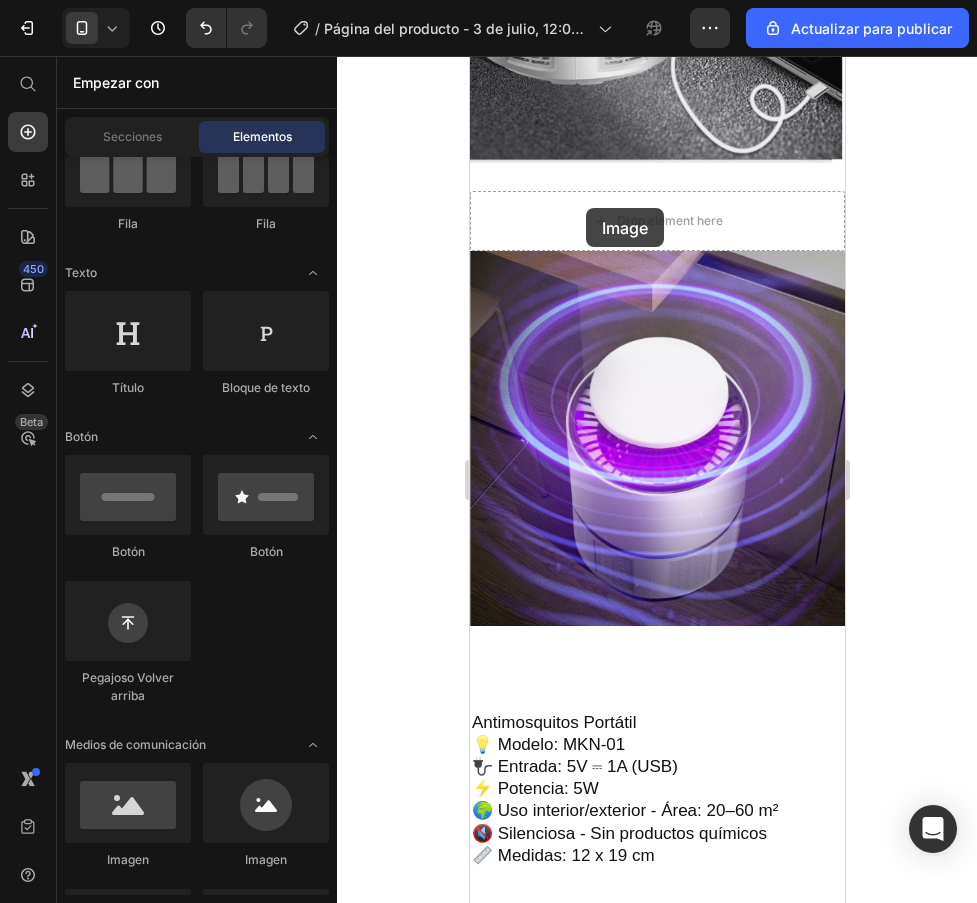 scroll, scrollTop: 4083, scrollLeft: 0, axis: vertical 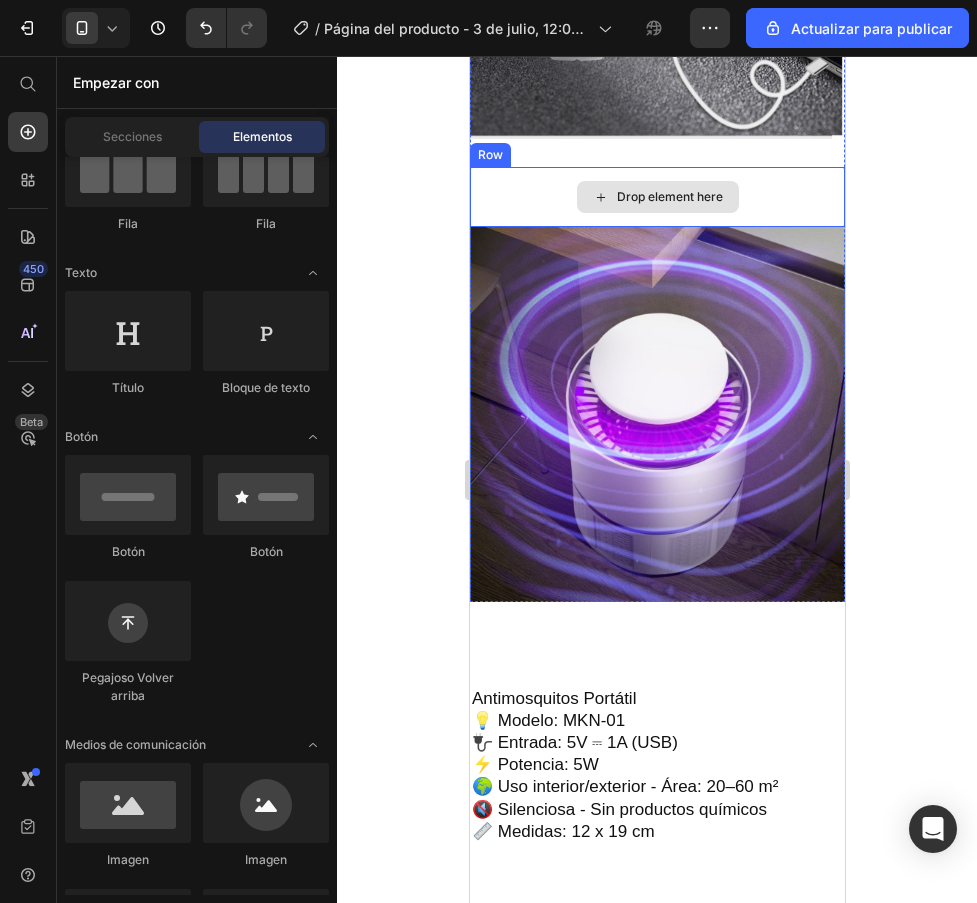 click on "Drop element here" at bounding box center [656, 197] 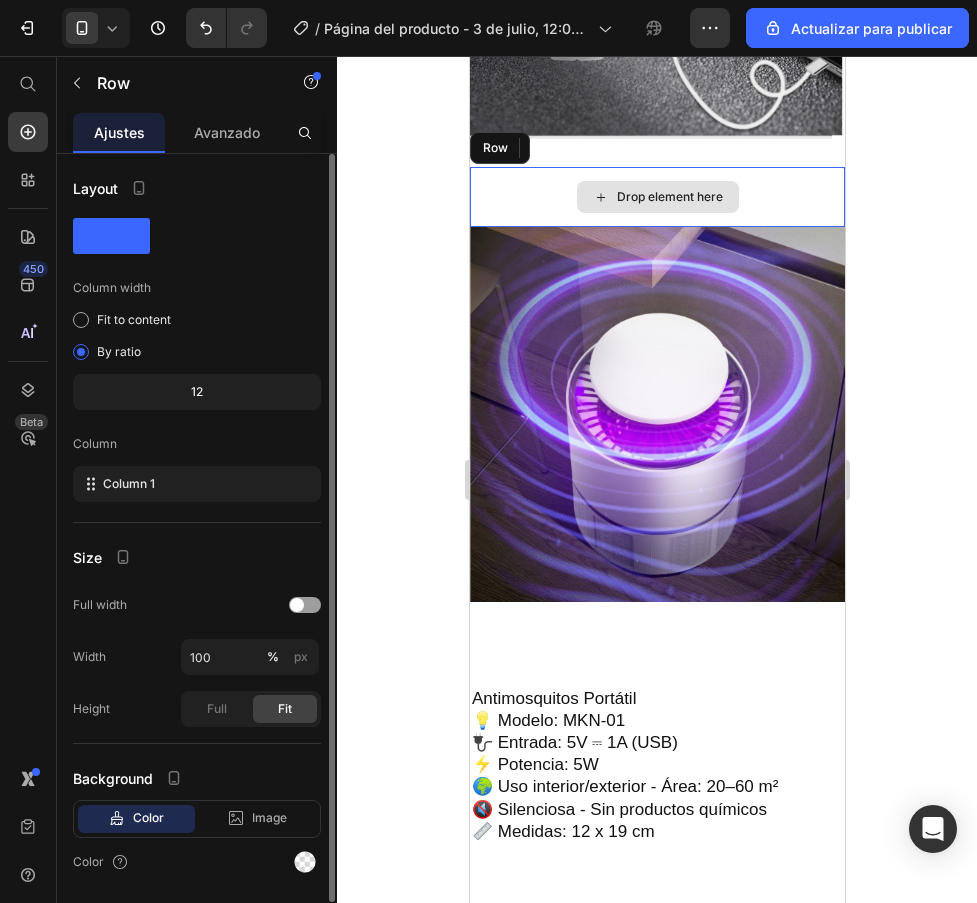 scroll, scrollTop: 4095, scrollLeft: 0, axis: vertical 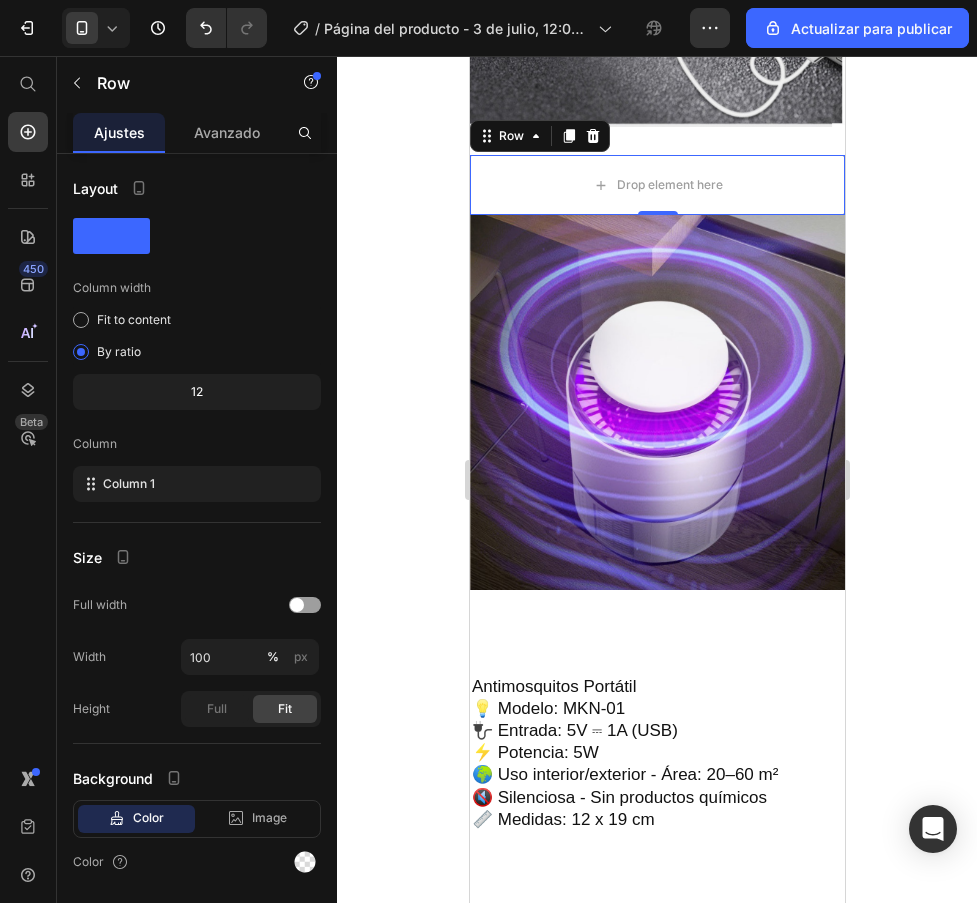 click 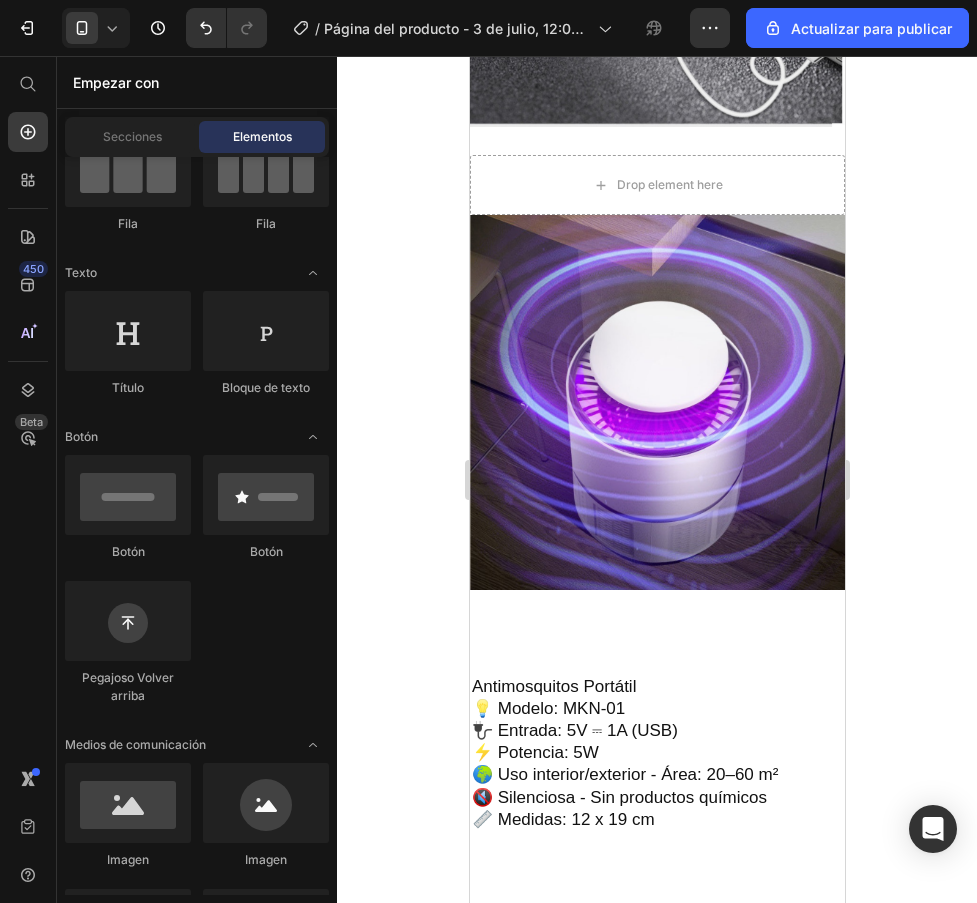 scroll, scrollTop: 0, scrollLeft: 0, axis: both 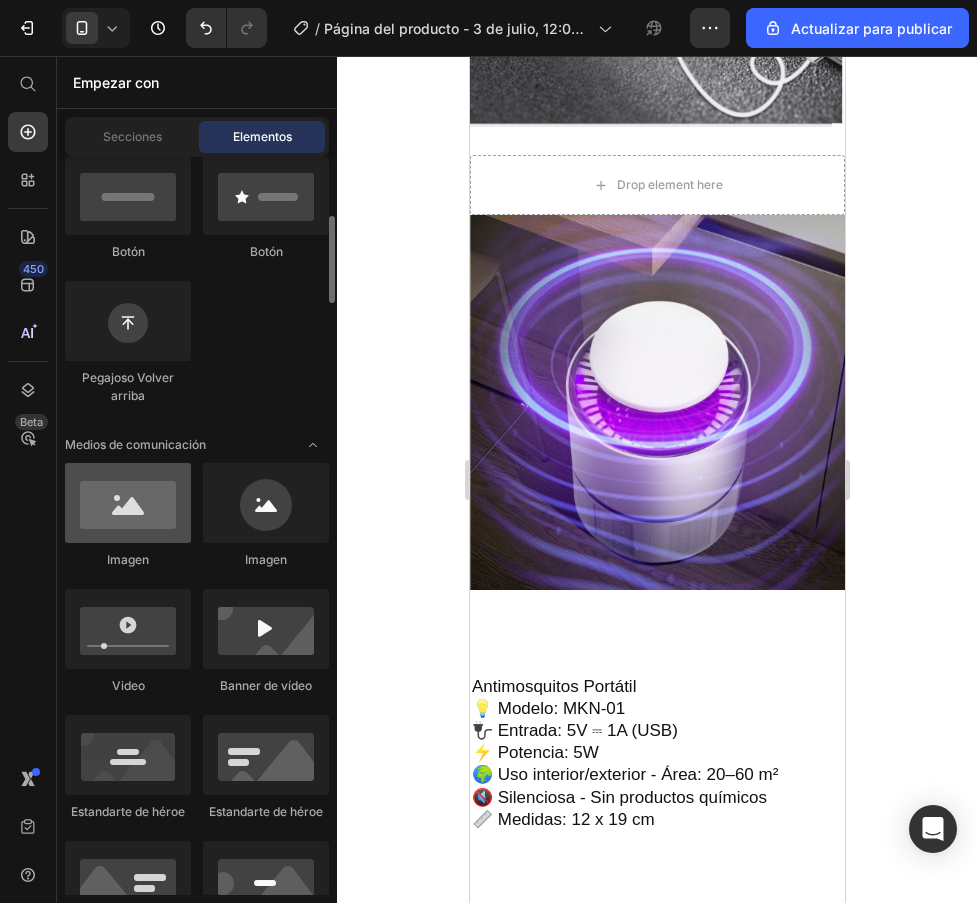 click at bounding box center [128, 503] 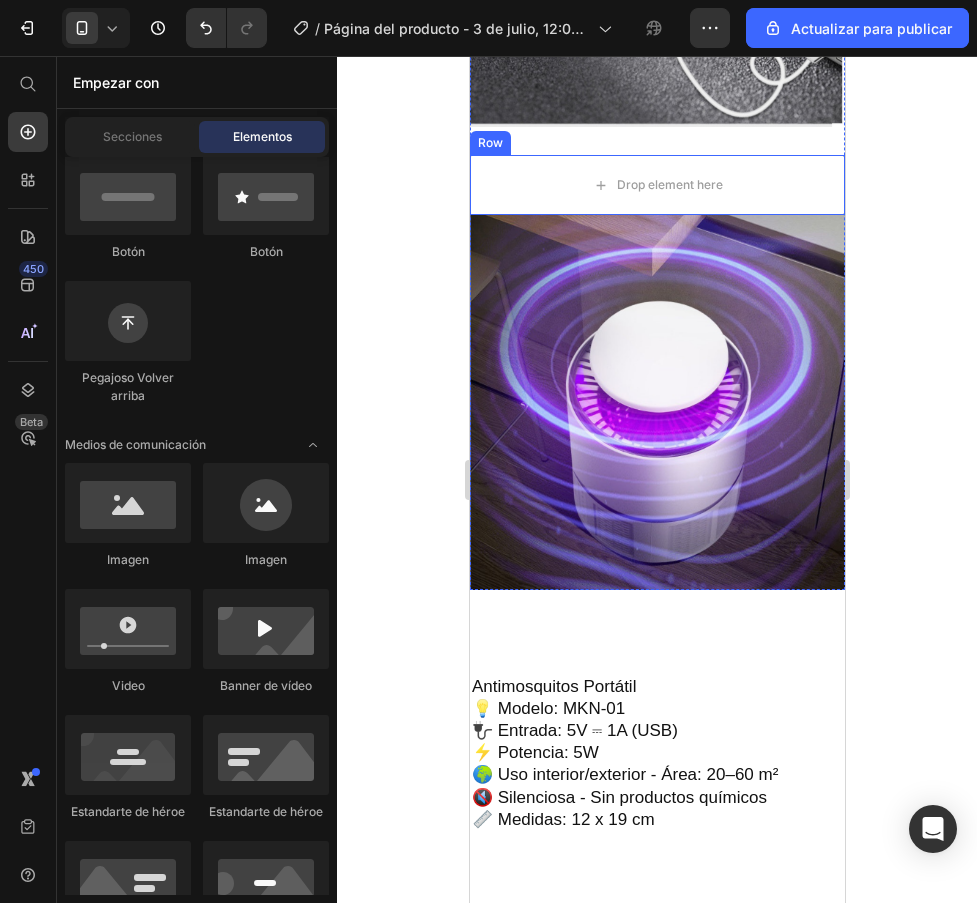 drag, startPoint x: 757, startPoint y: 551, endPoint x: 529, endPoint y: 178, distance: 437.16473 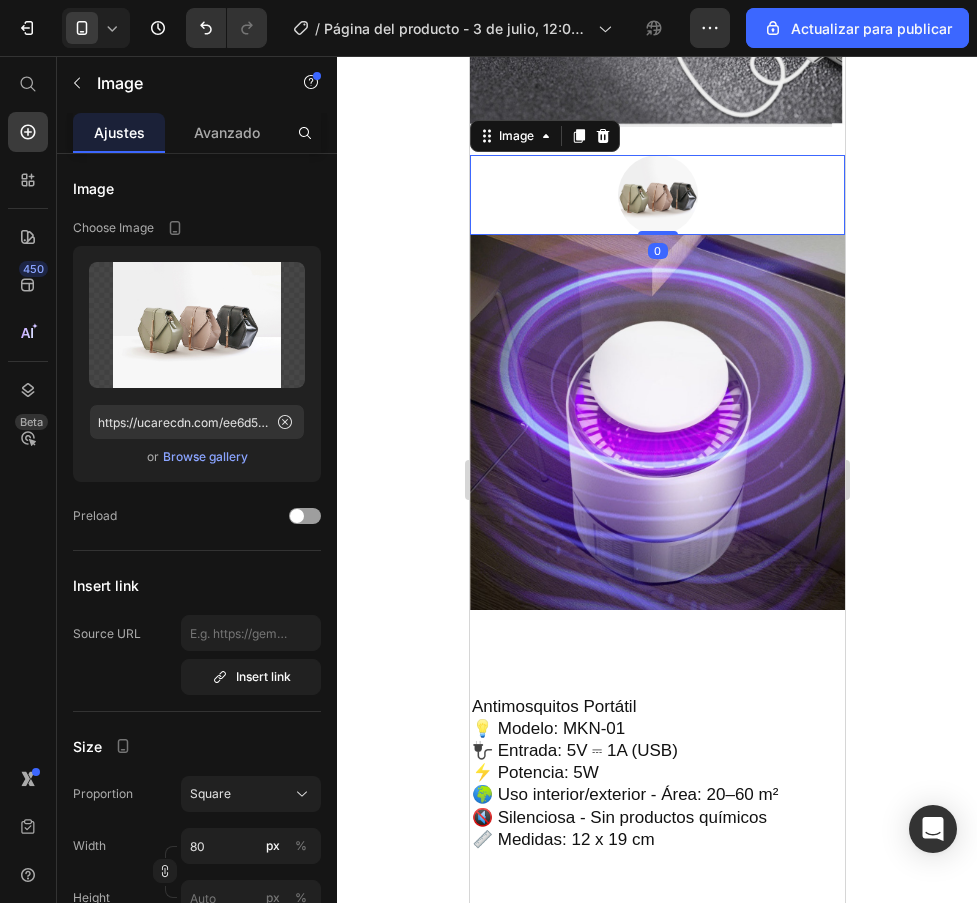 scroll, scrollTop: 0, scrollLeft: 0, axis: both 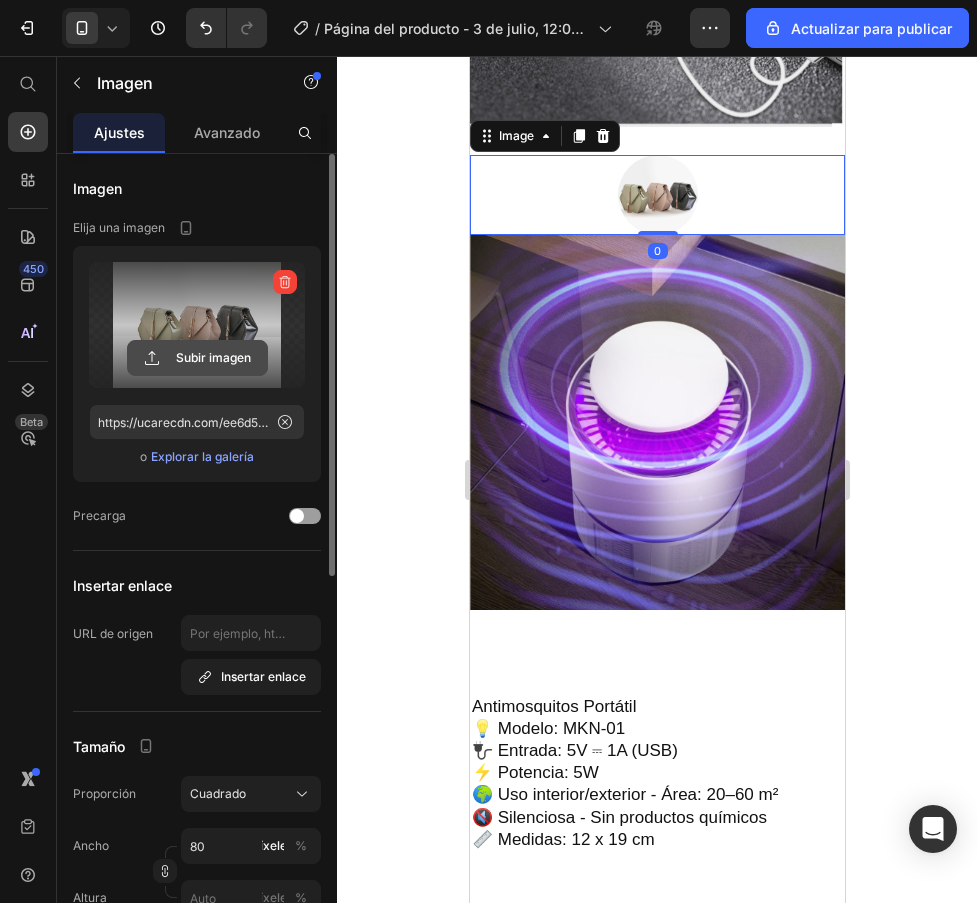 click 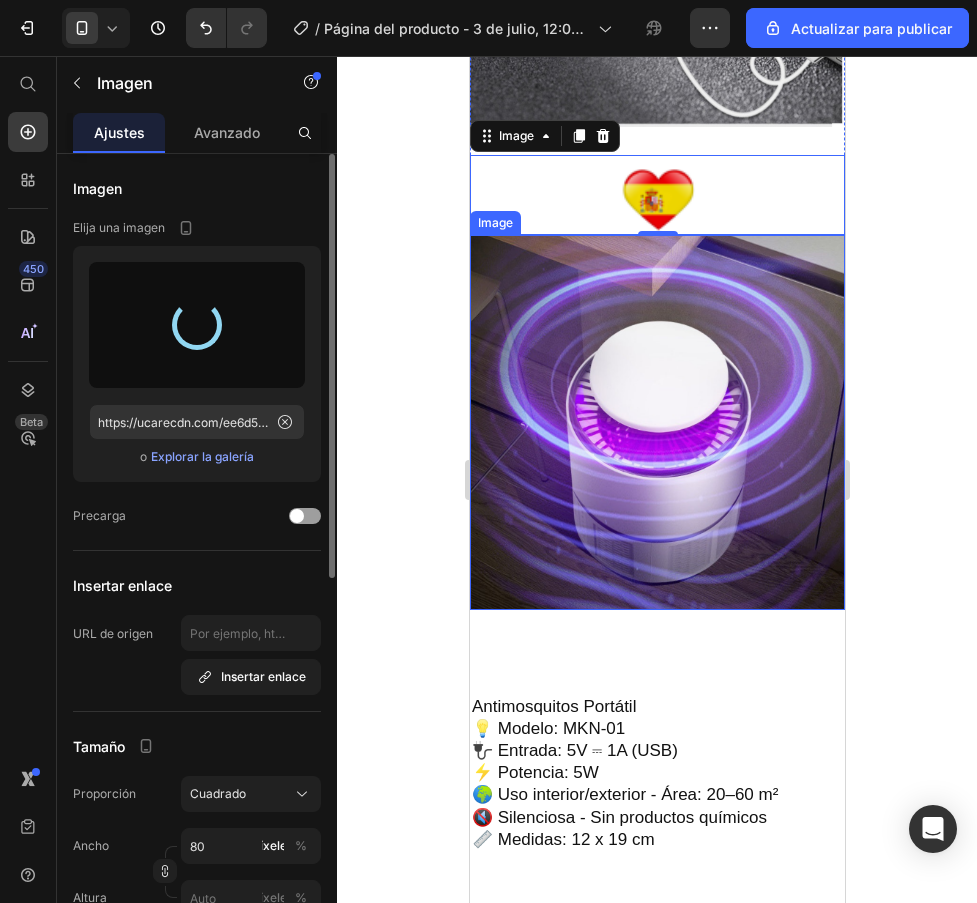 type on "https://cdn.shopify.com/s/files/1/0911/1112/9467/files/gempages_566395840294290447-c91bd86a-9b99-4bc3-9241-a5d0f5063de4.png" 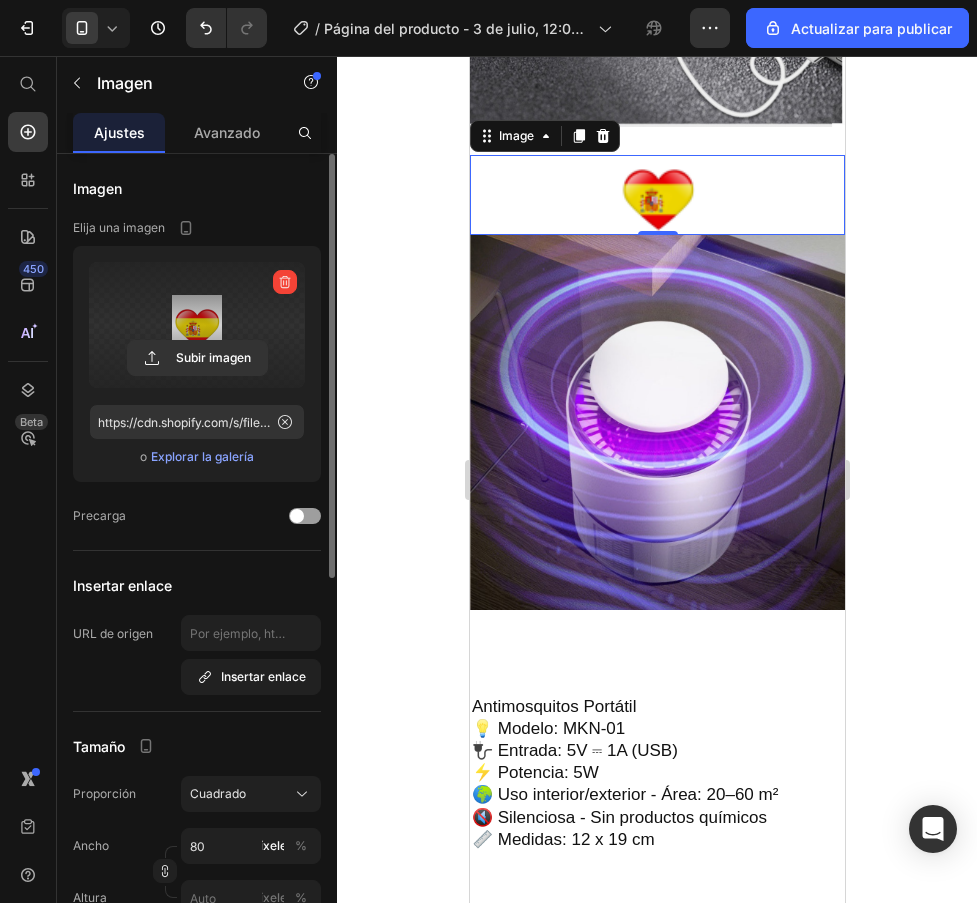 click at bounding box center (656, 195) 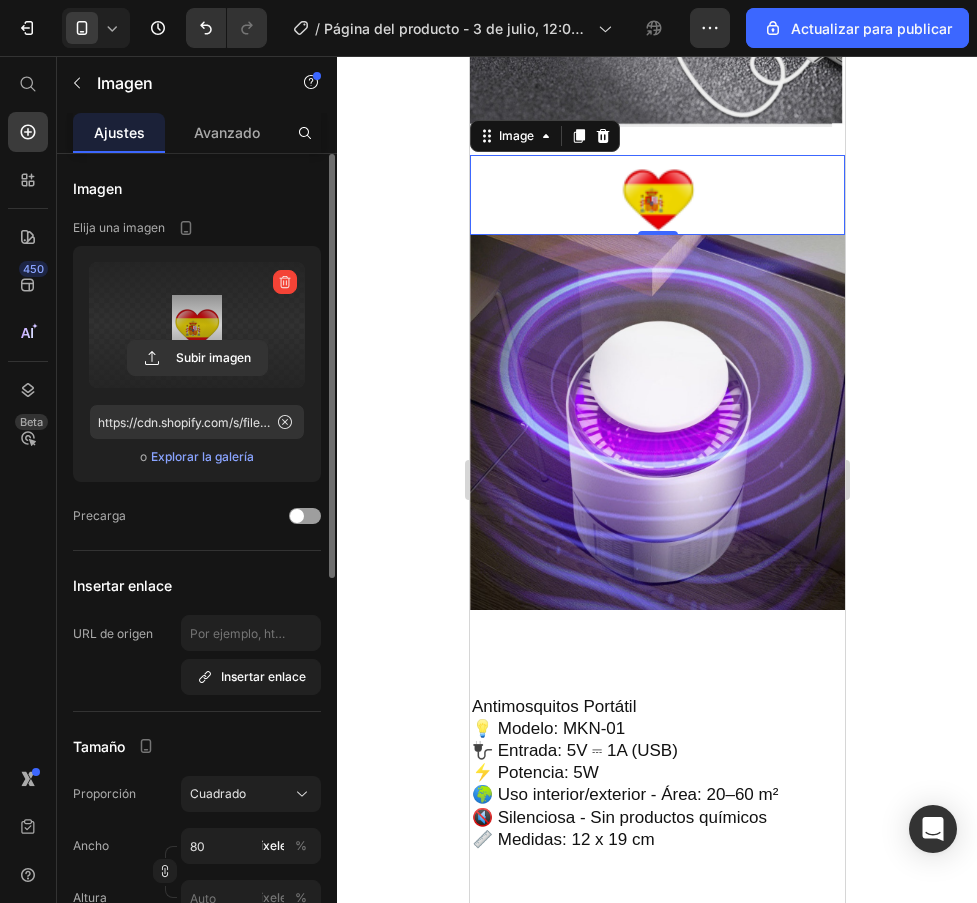 click at bounding box center [656, 195] 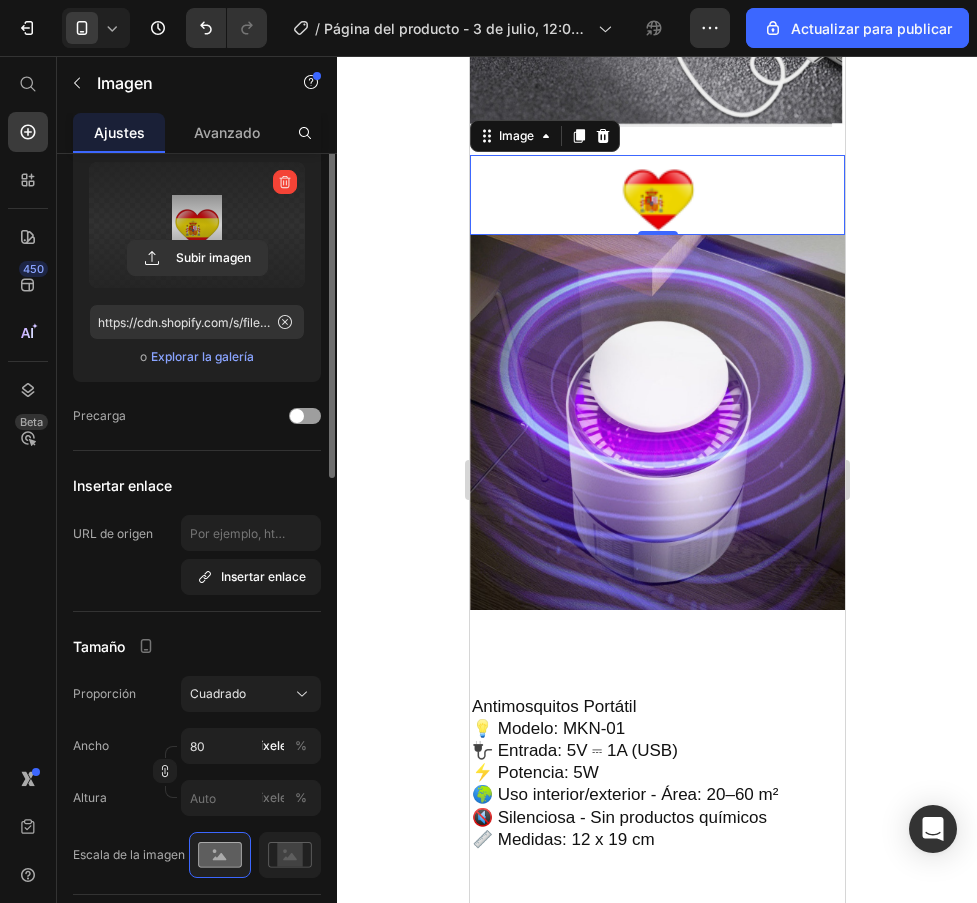 scroll, scrollTop: 0, scrollLeft: 0, axis: both 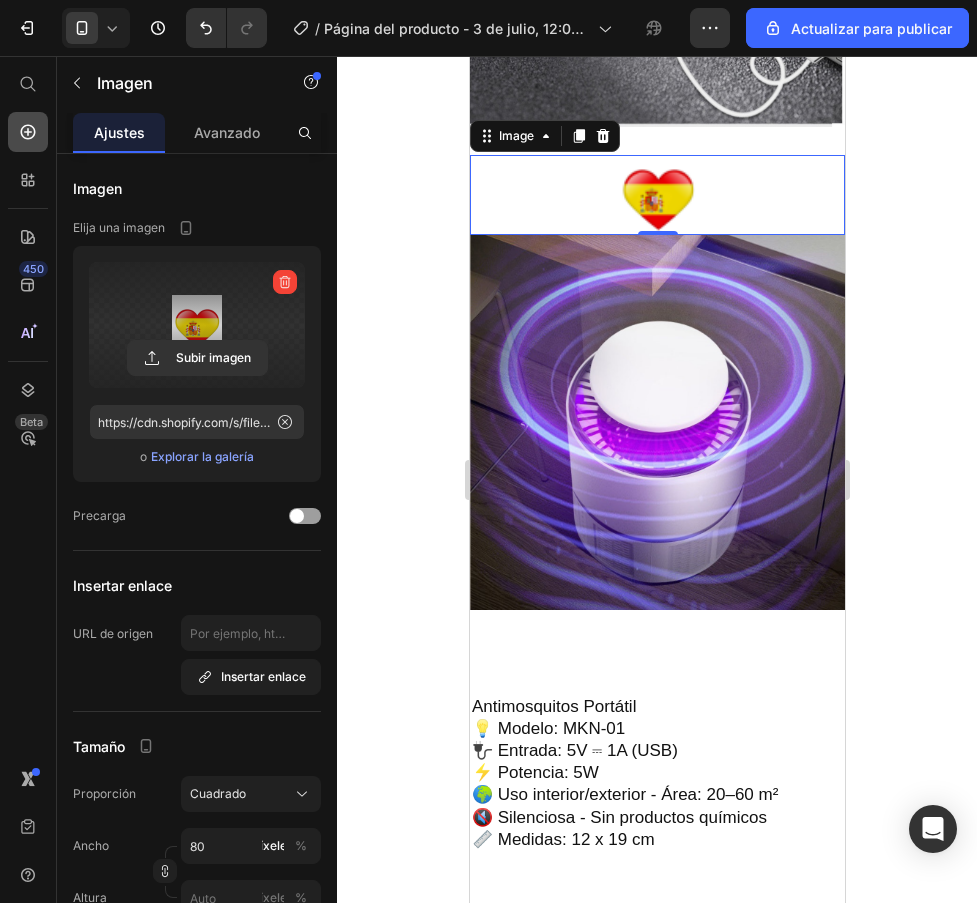 click 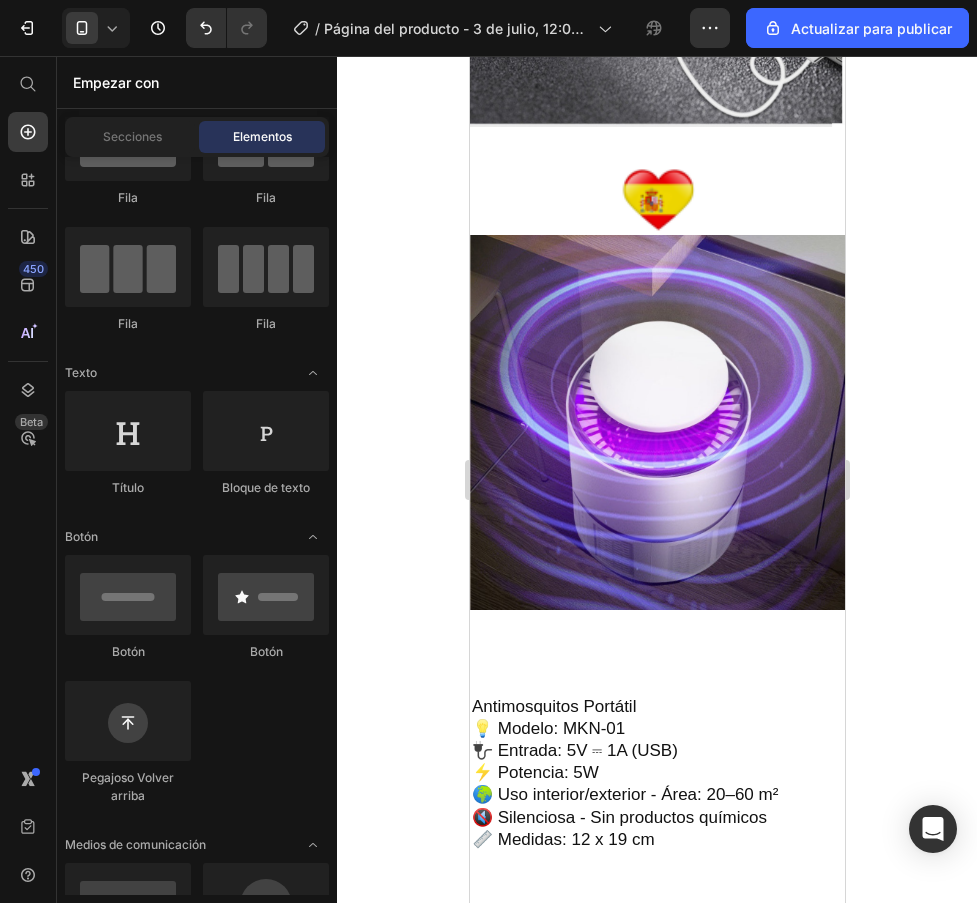 scroll, scrollTop: 0, scrollLeft: 0, axis: both 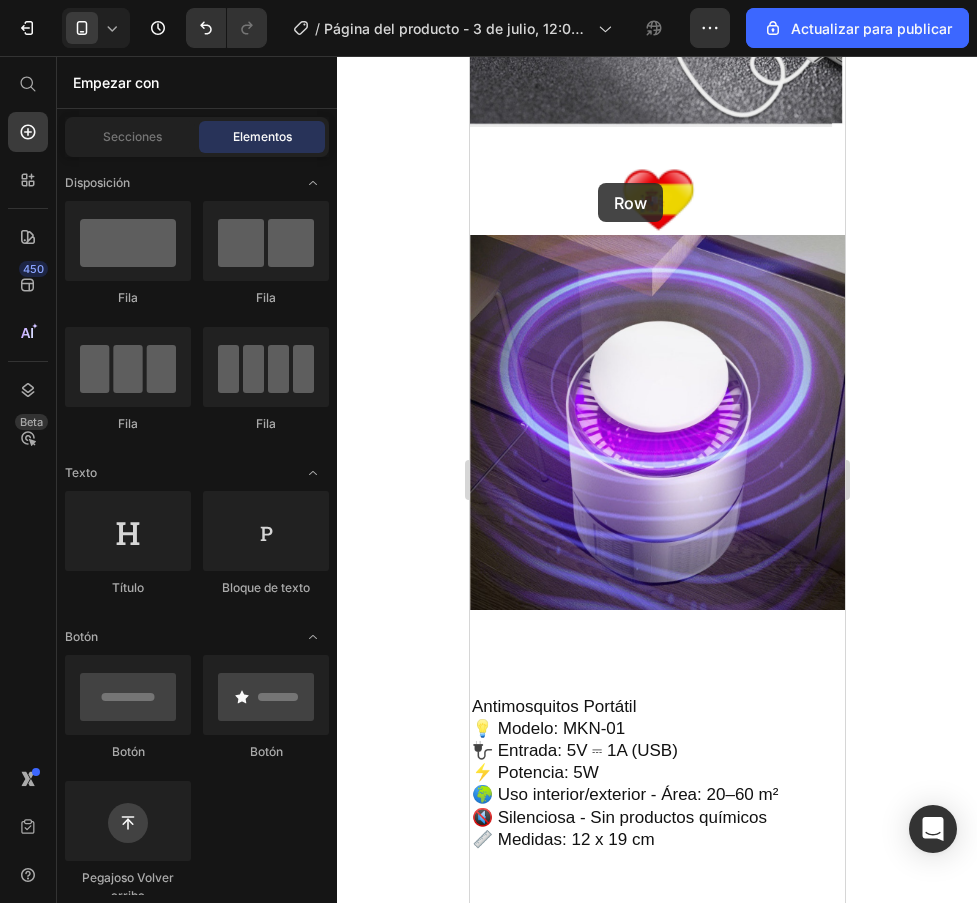 drag, startPoint x: 736, startPoint y: 320, endPoint x: 597, endPoint y: 183, distance: 195.1666 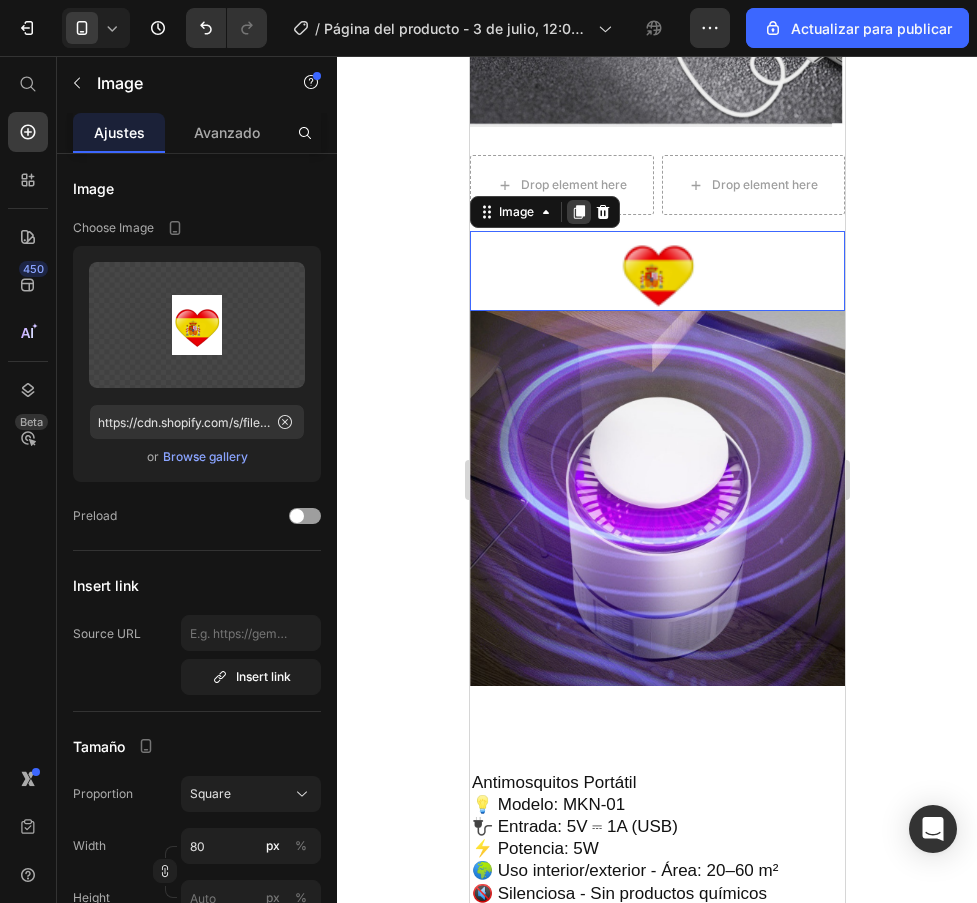 drag, startPoint x: 651, startPoint y: 273, endPoint x: 582, endPoint y: 211, distance: 92.76314 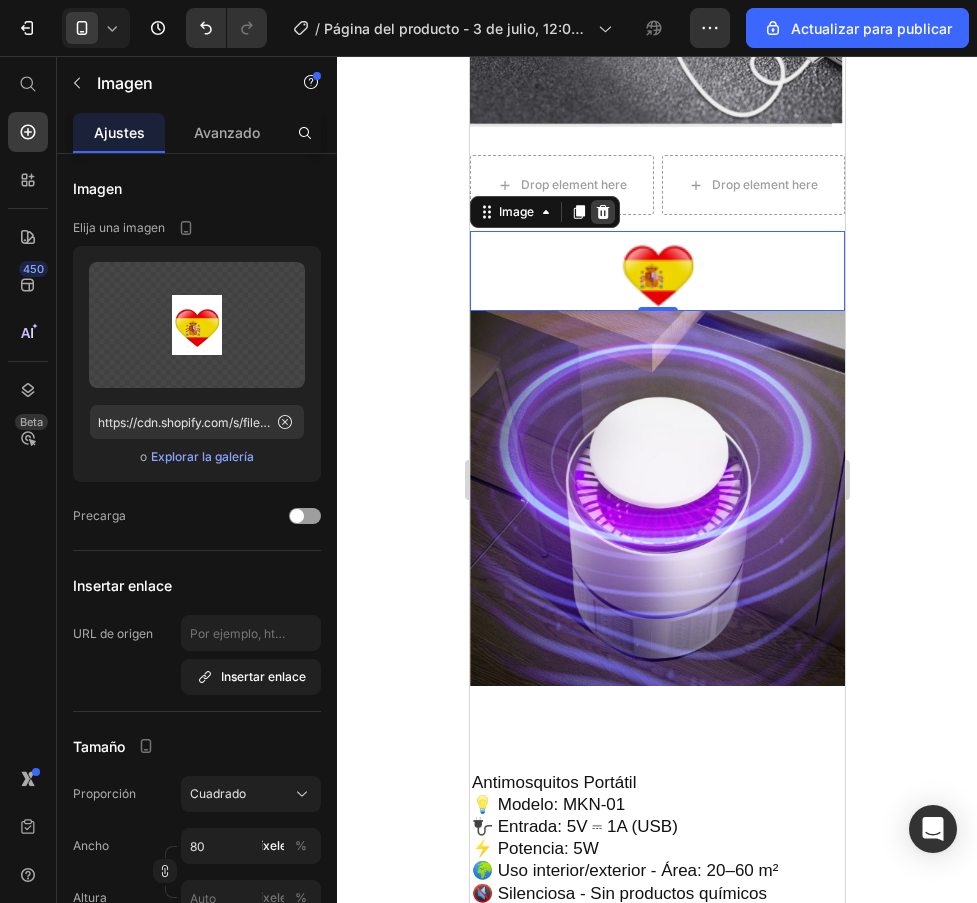 click 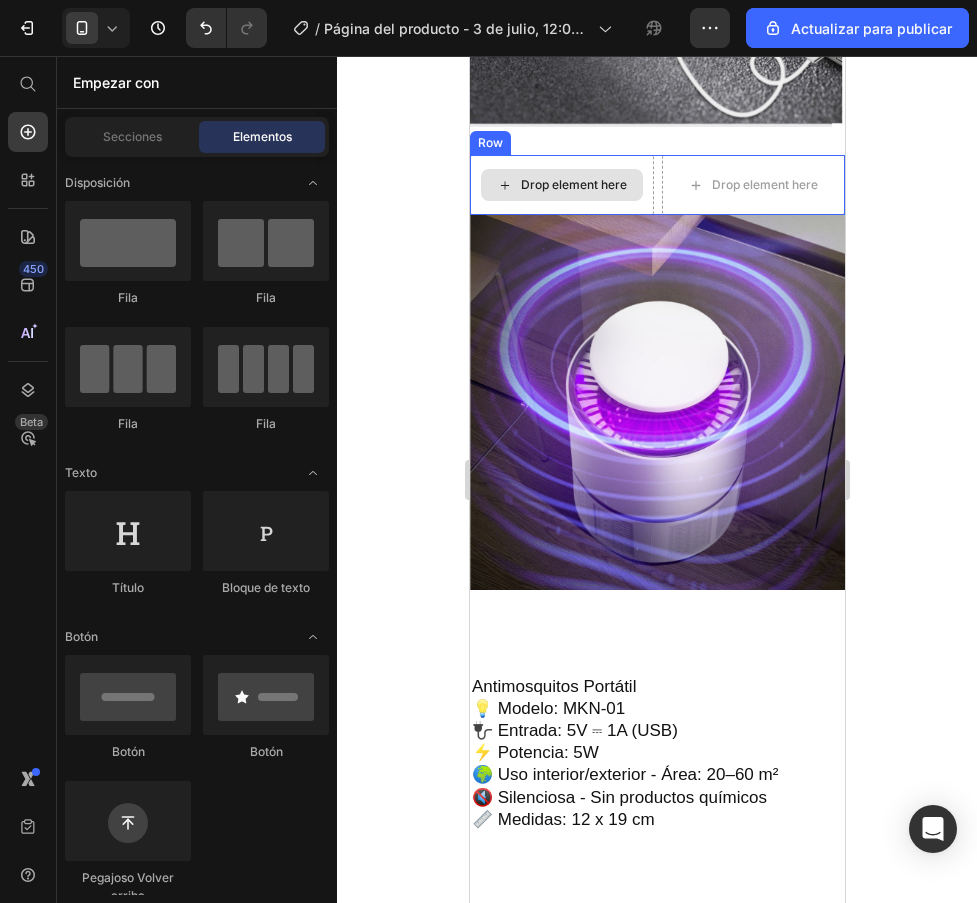 click on "Drop element here" at bounding box center [573, 185] 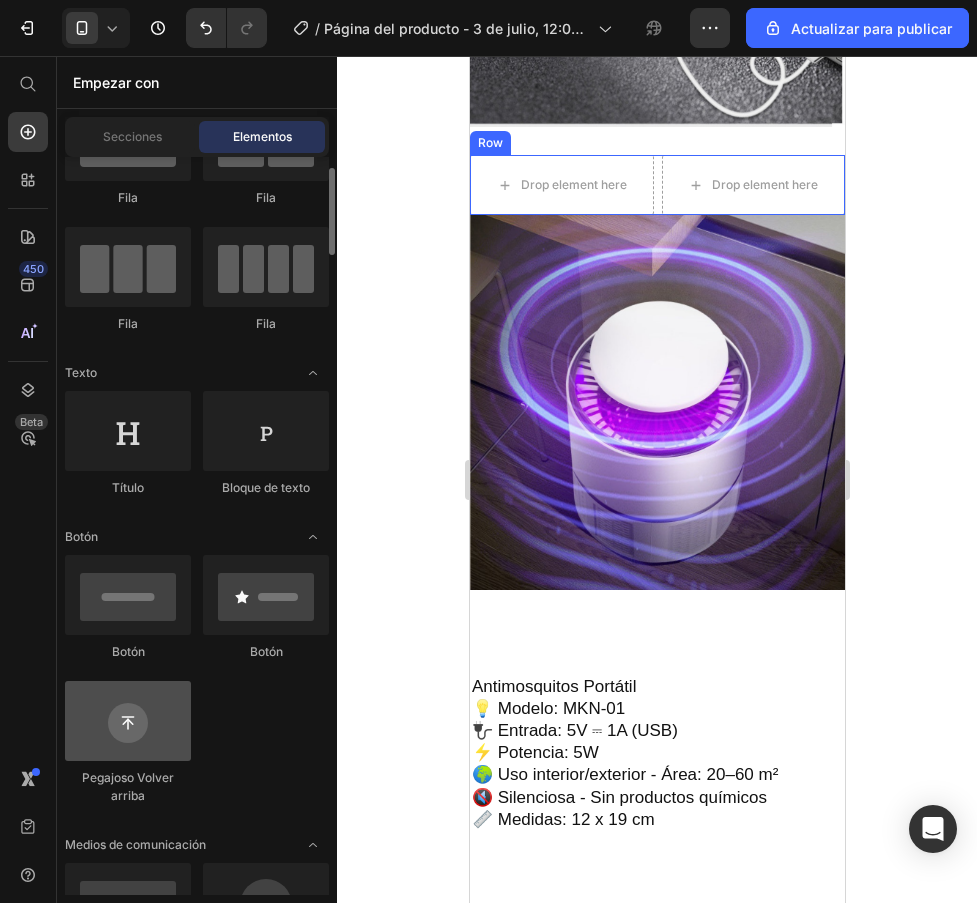 scroll, scrollTop: 400, scrollLeft: 0, axis: vertical 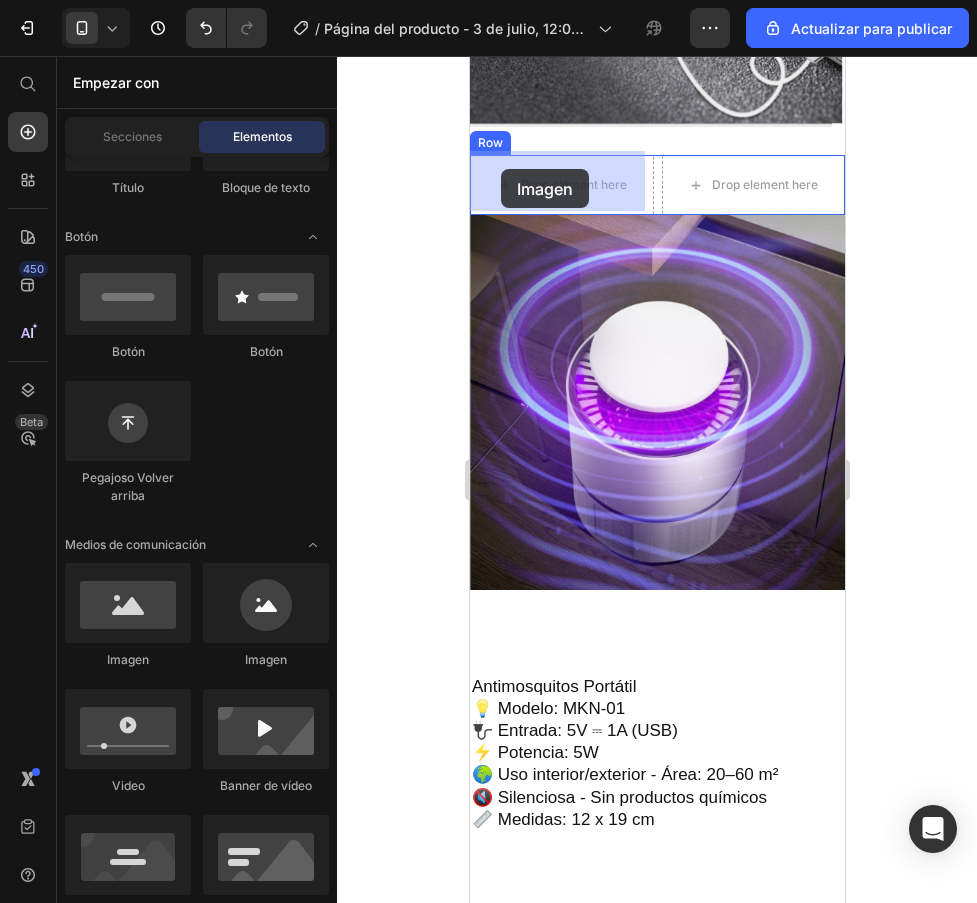 drag, startPoint x: 589, startPoint y: 668, endPoint x: 500, endPoint y: 169, distance: 506.87473 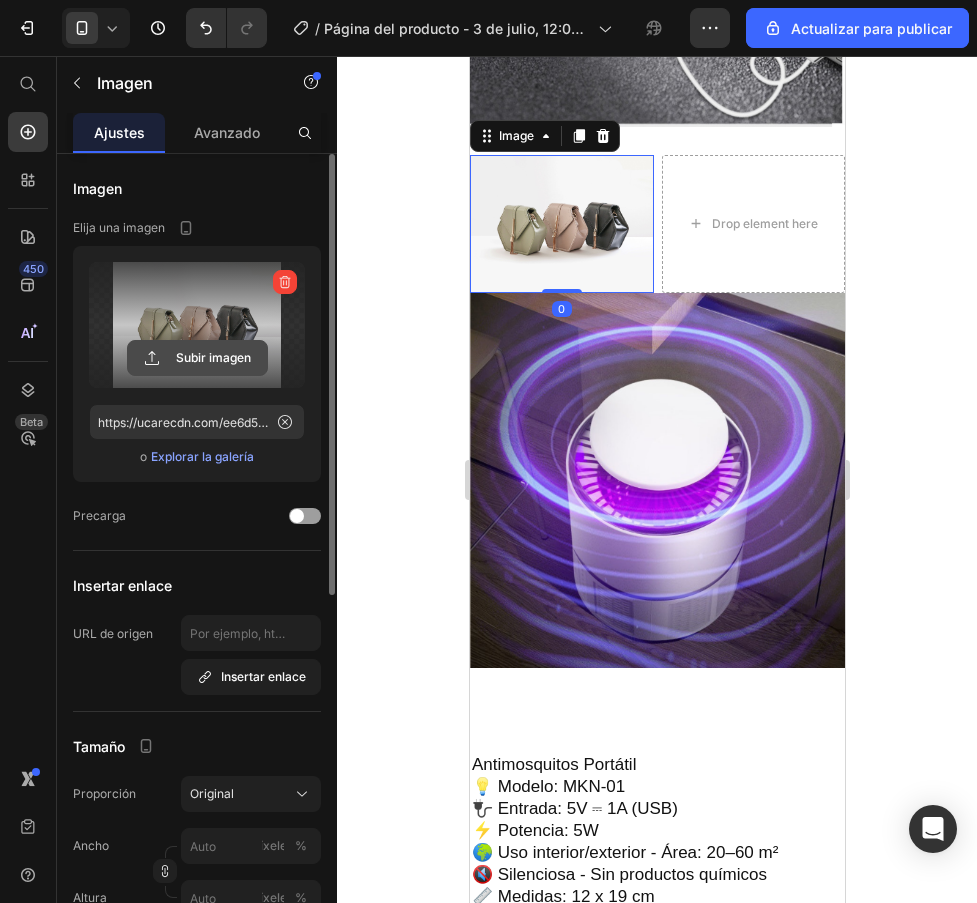 click 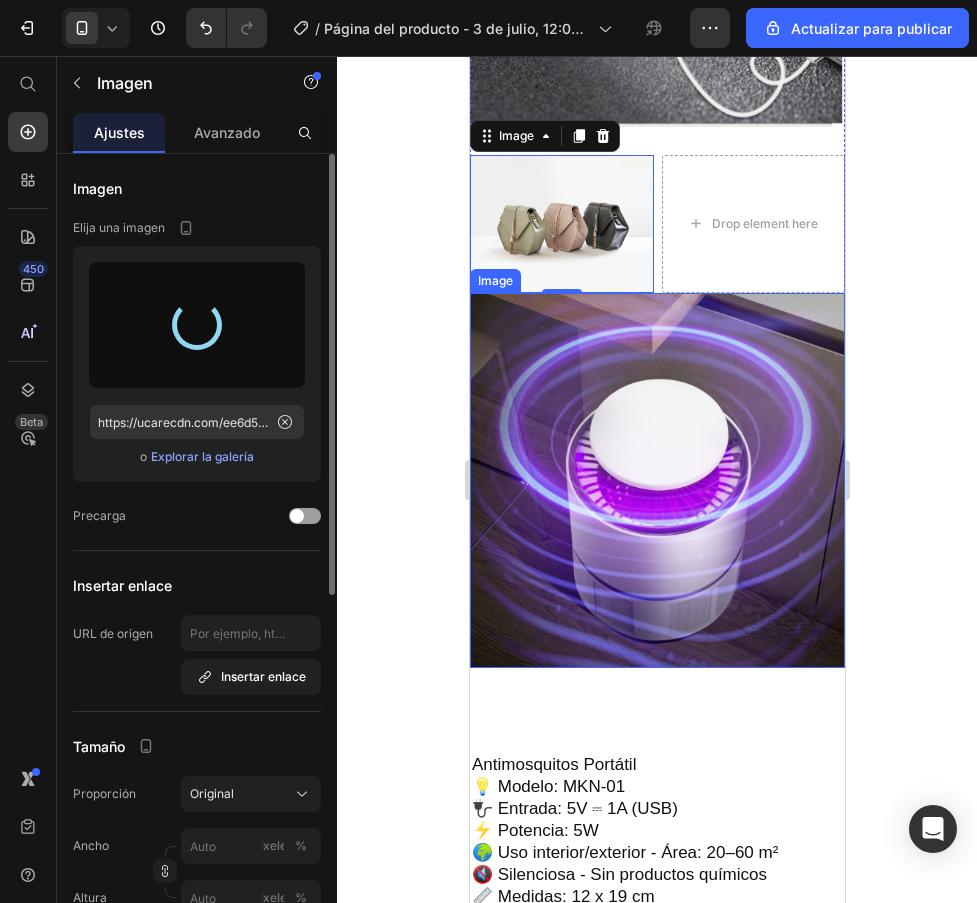 type on "https://cdn.shopify.com/s/files/1/0911/1112/9467/files/gempages_566395840294290447-c91bd86a-9b99-4bc3-9241-a5d0f5063de4.png" 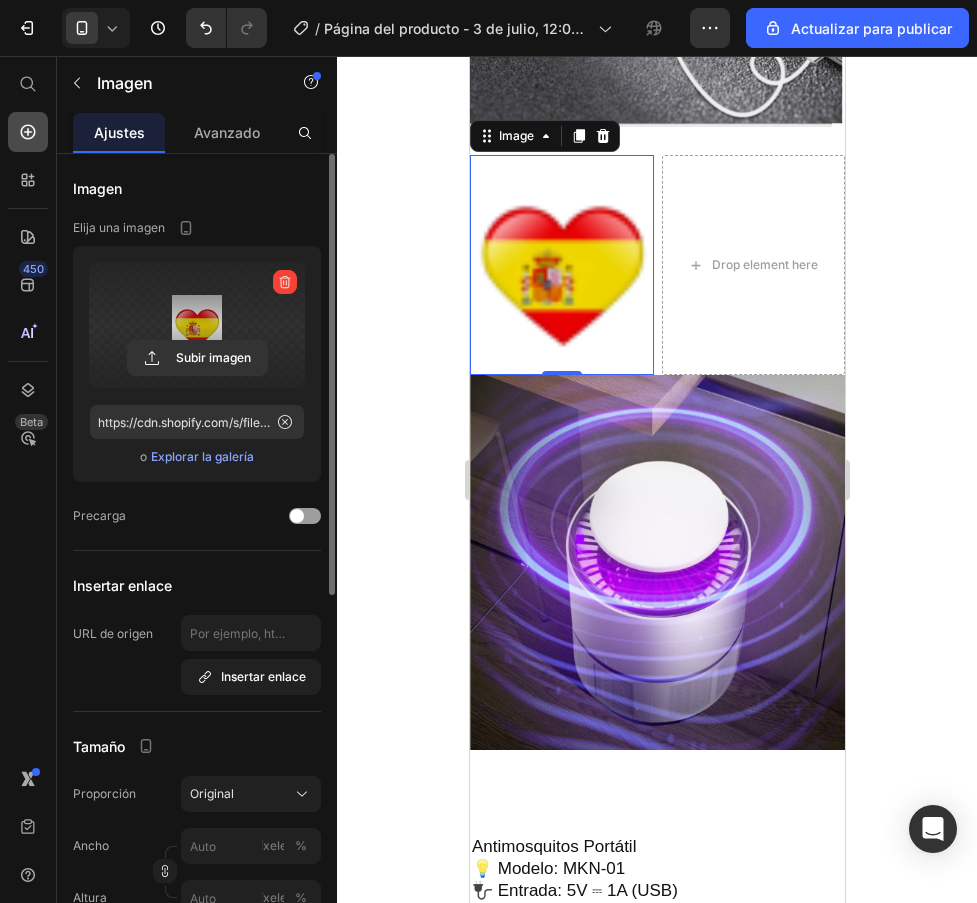 click 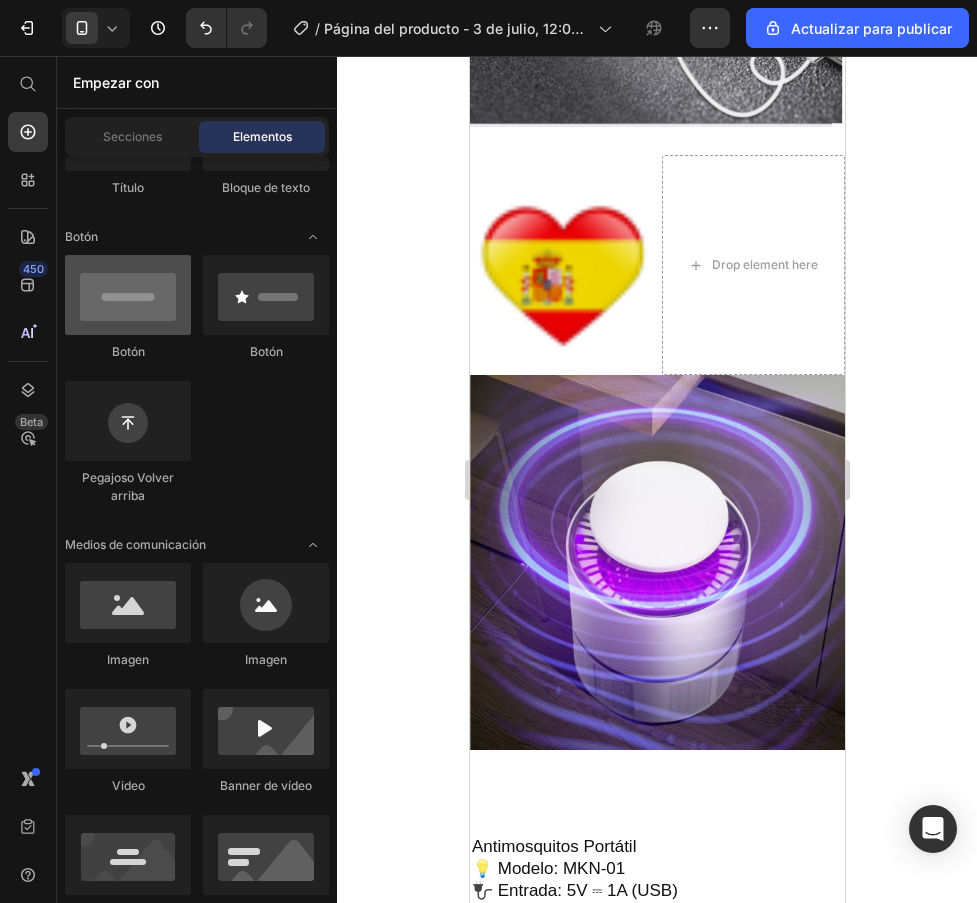 scroll, scrollTop: 100, scrollLeft: 0, axis: vertical 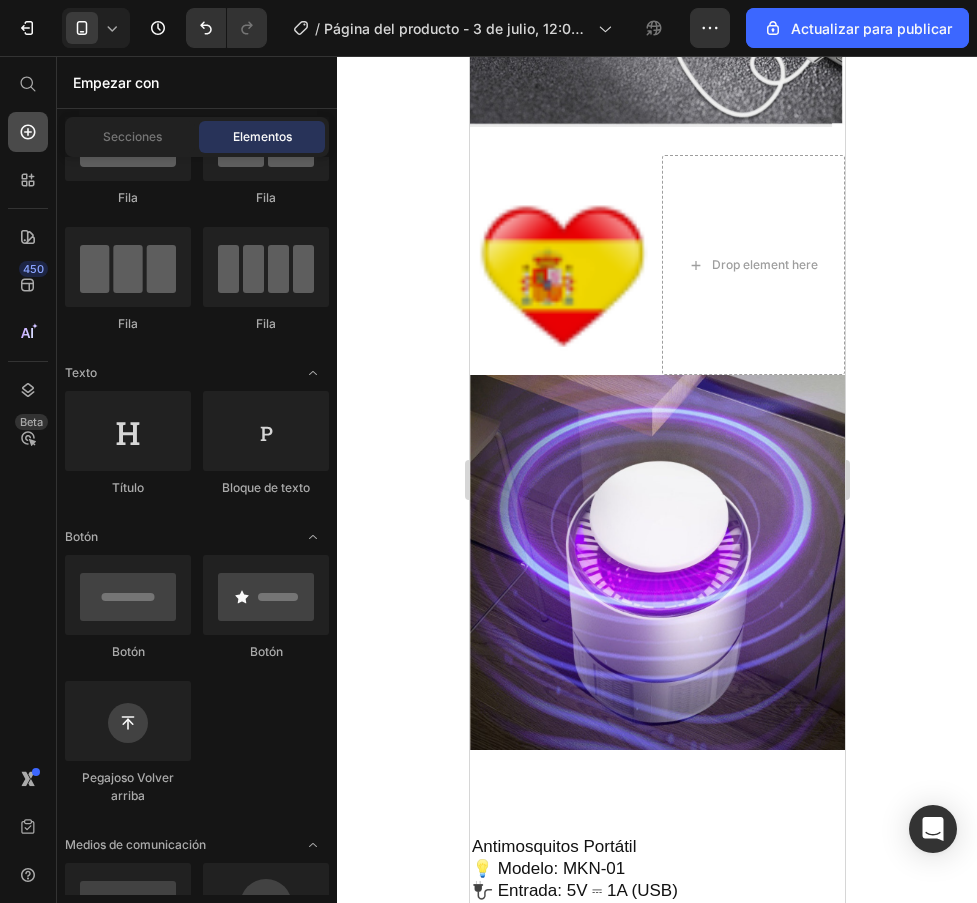 click 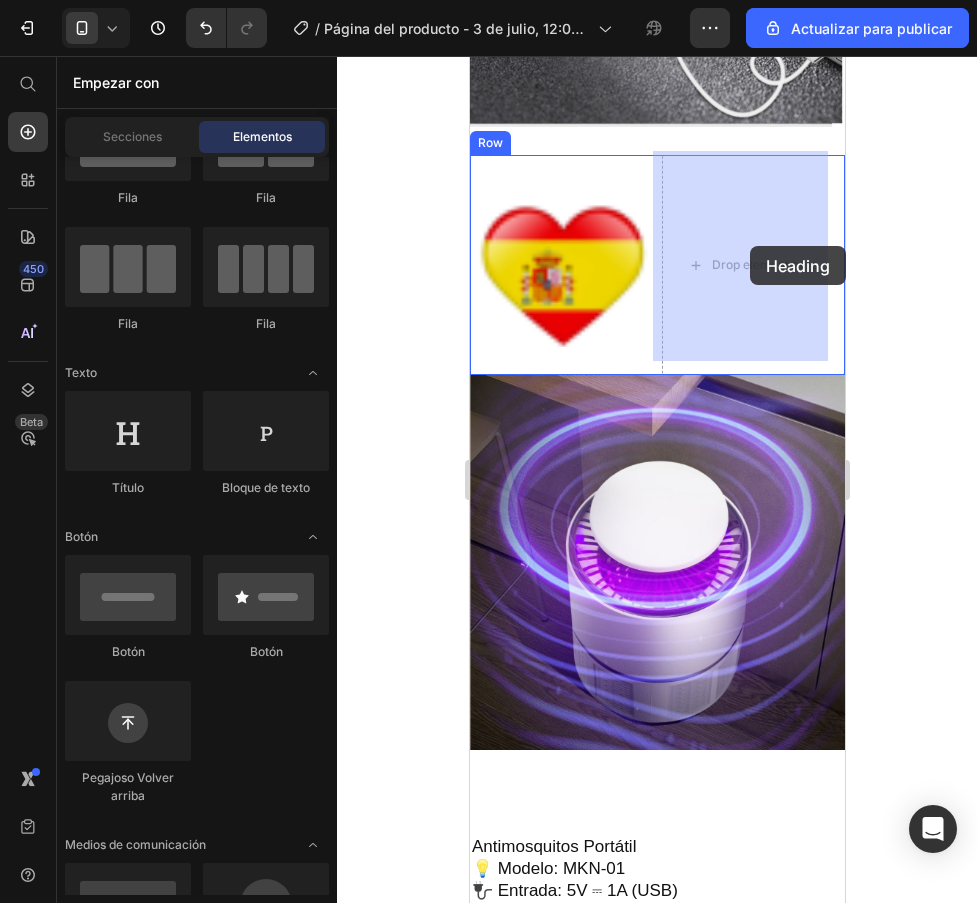 drag, startPoint x: 608, startPoint y: 511, endPoint x: 749, endPoint y: 246, distance: 300.1766 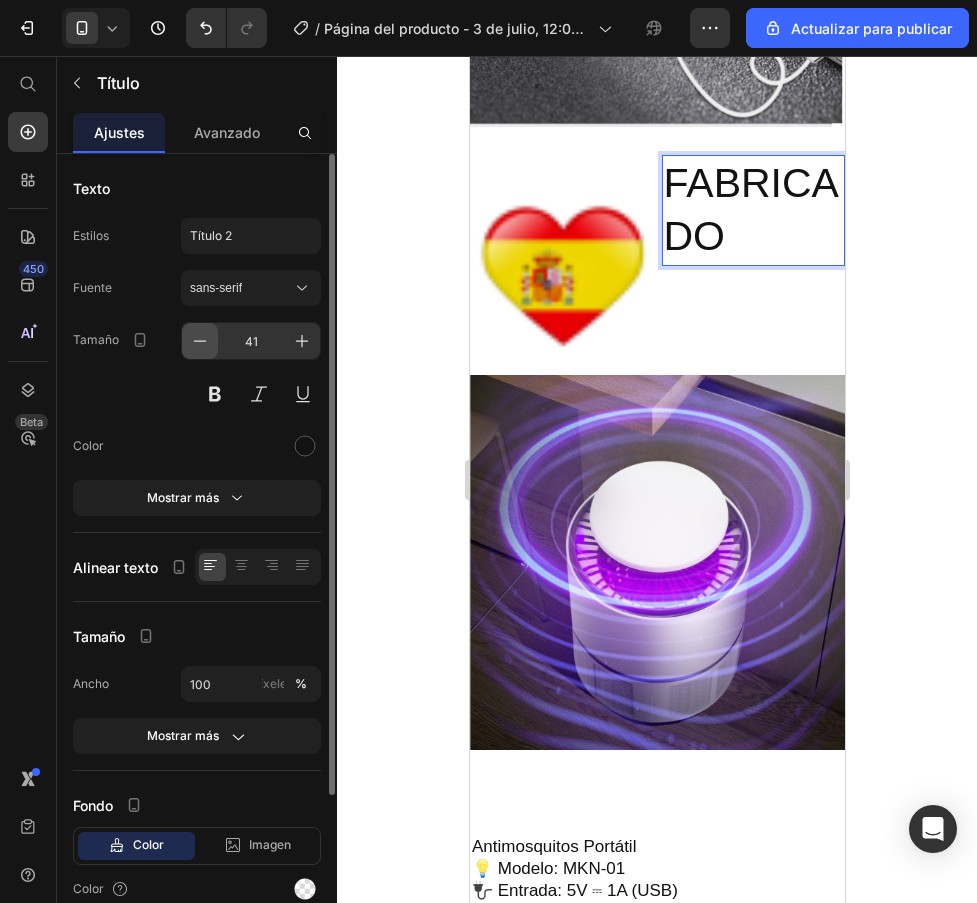 click 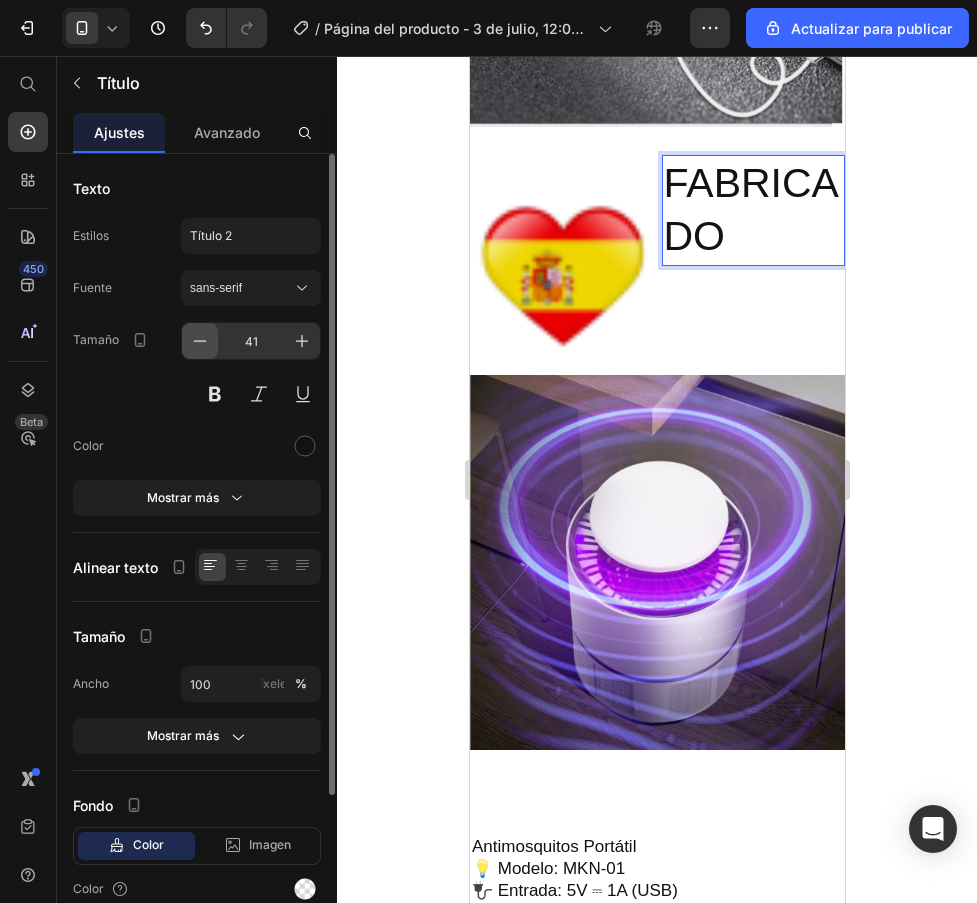 click 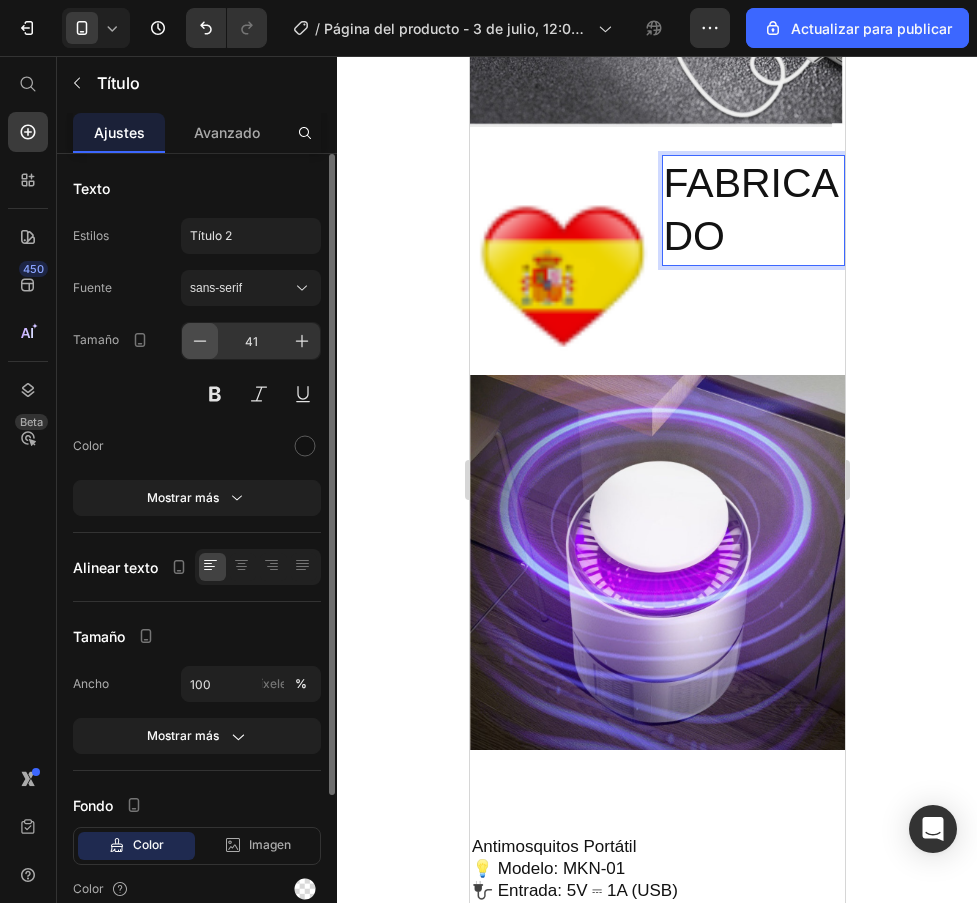 click 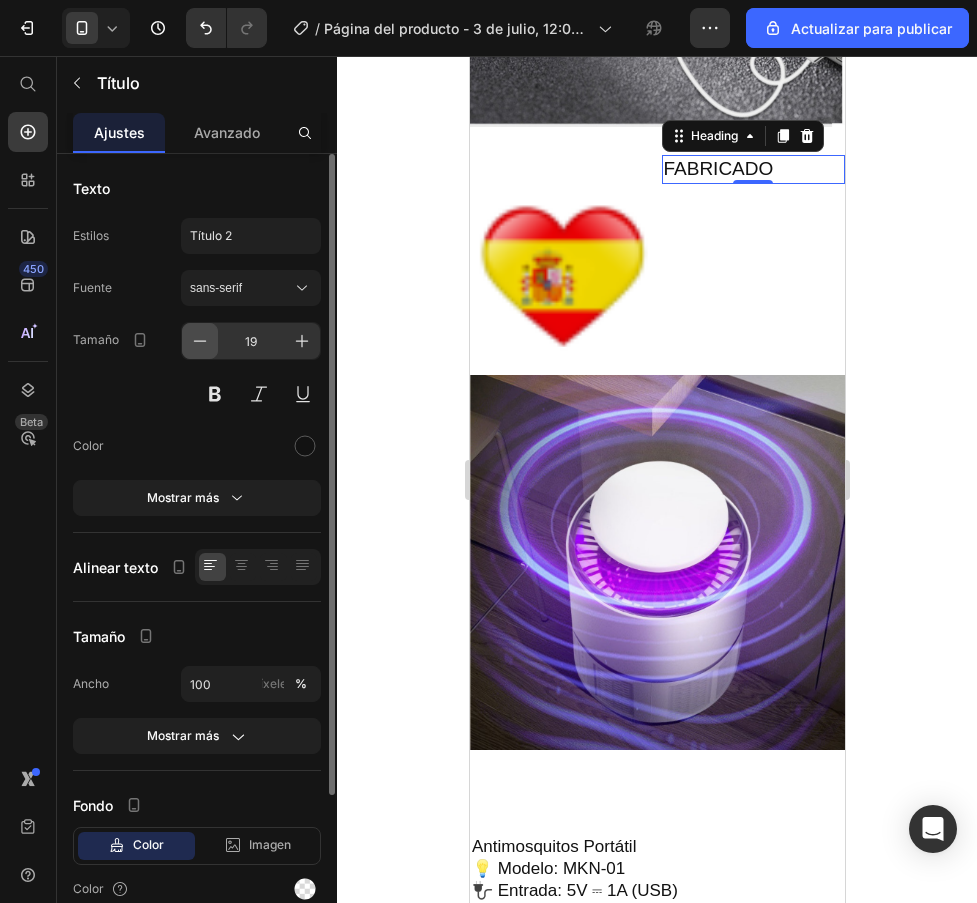 click 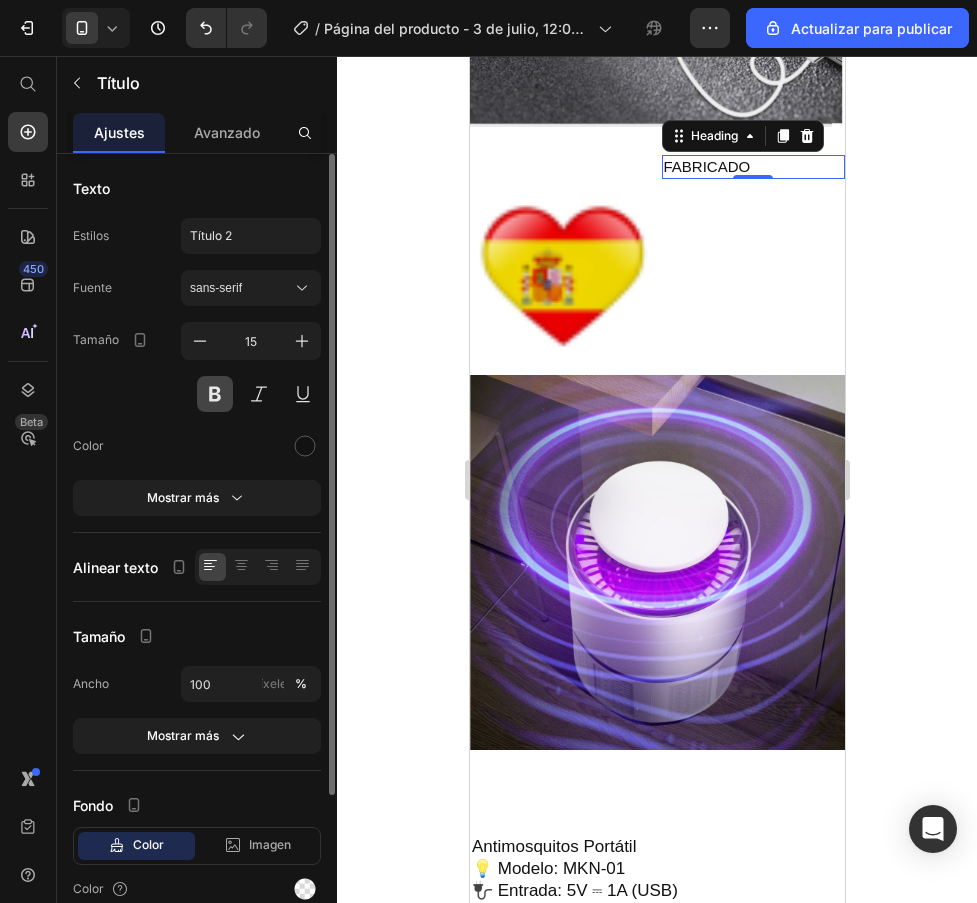 click at bounding box center [215, 394] 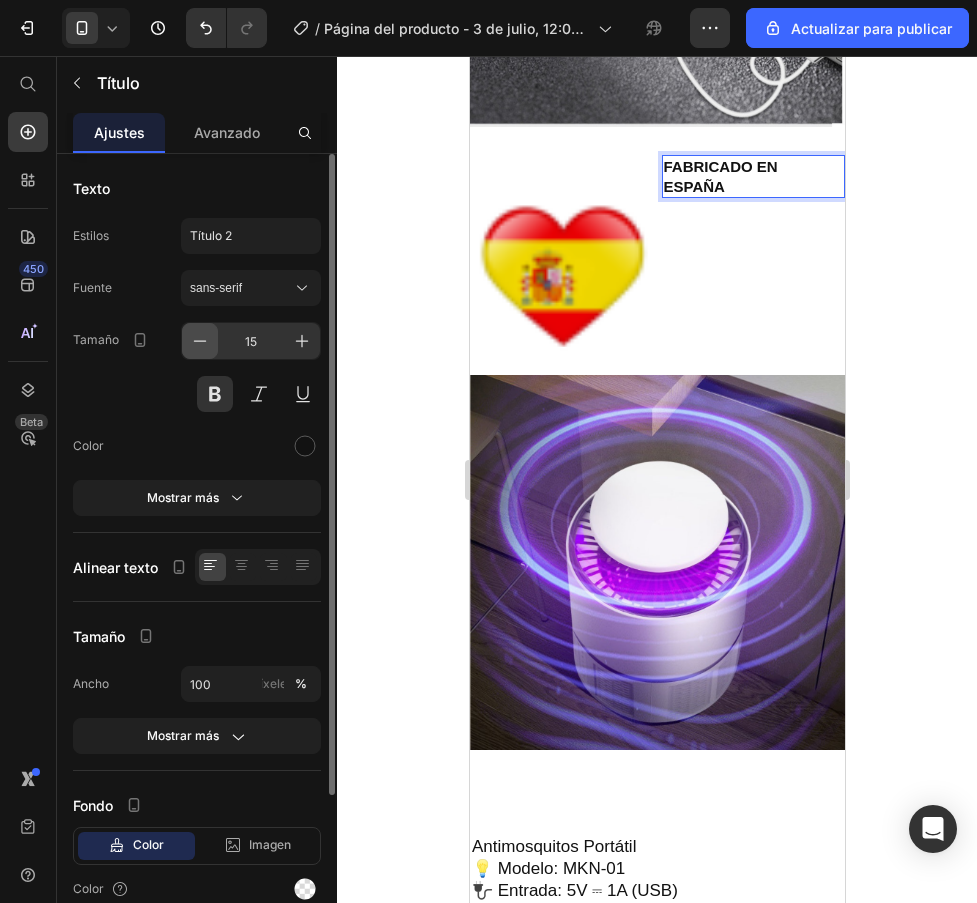 click 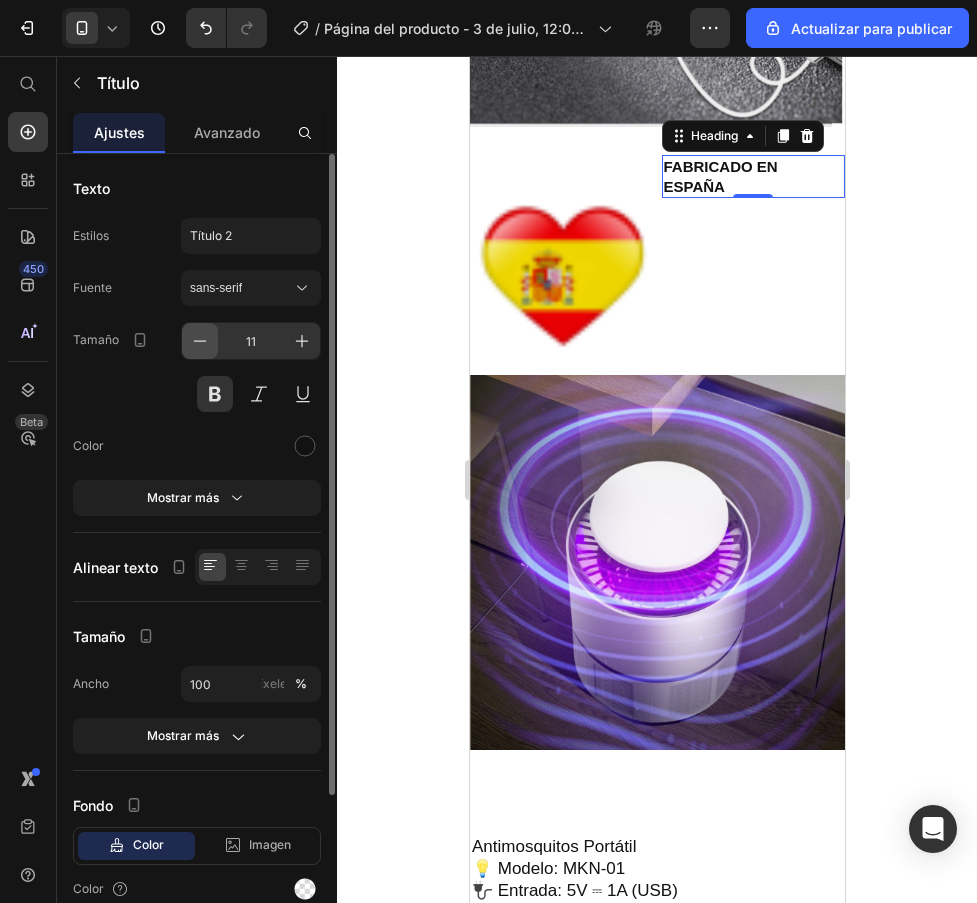 click 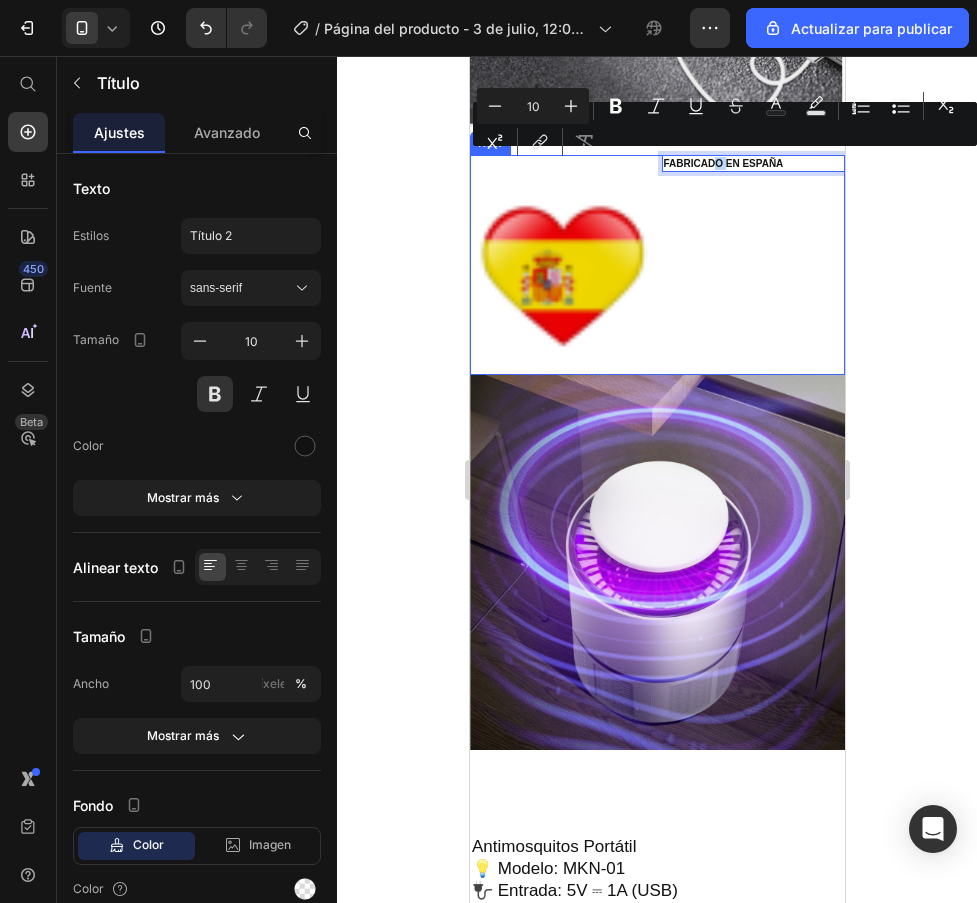 drag, startPoint x: 718, startPoint y: 157, endPoint x: 696, endPoint y: 251, distance: 96.540146 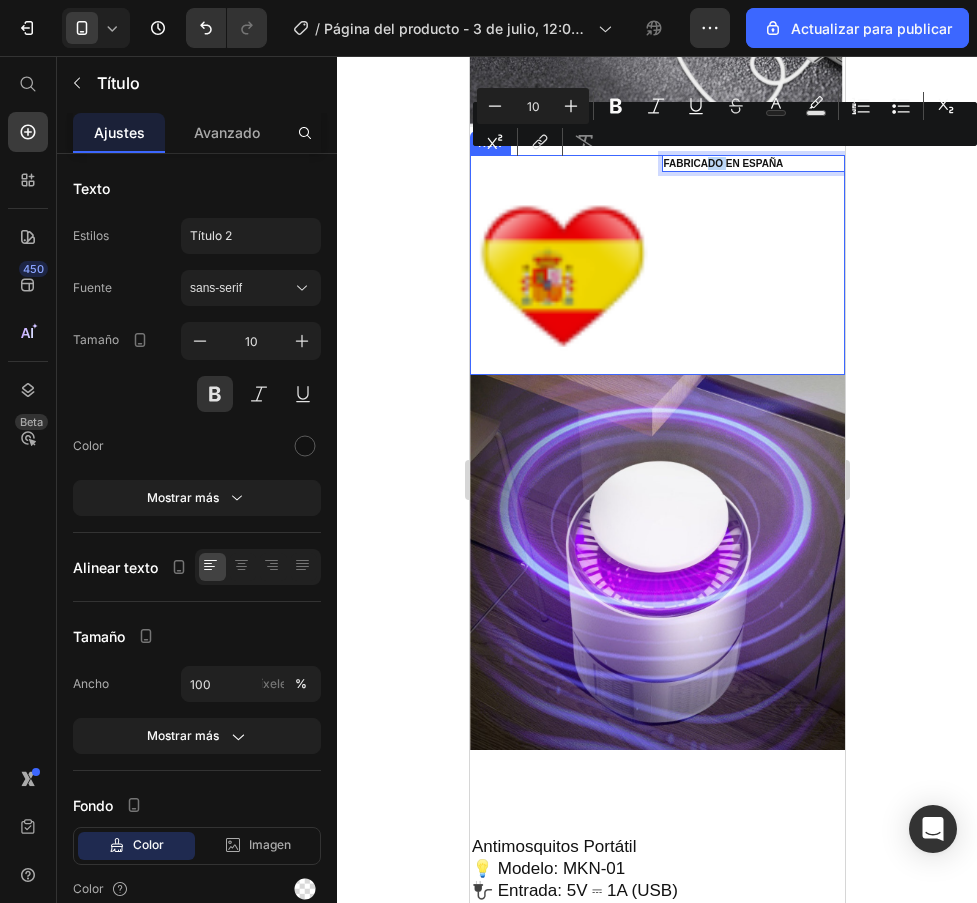 click on "FABRICADO EN ESPAÑA Heading   0" at bounding box center (753, 265) 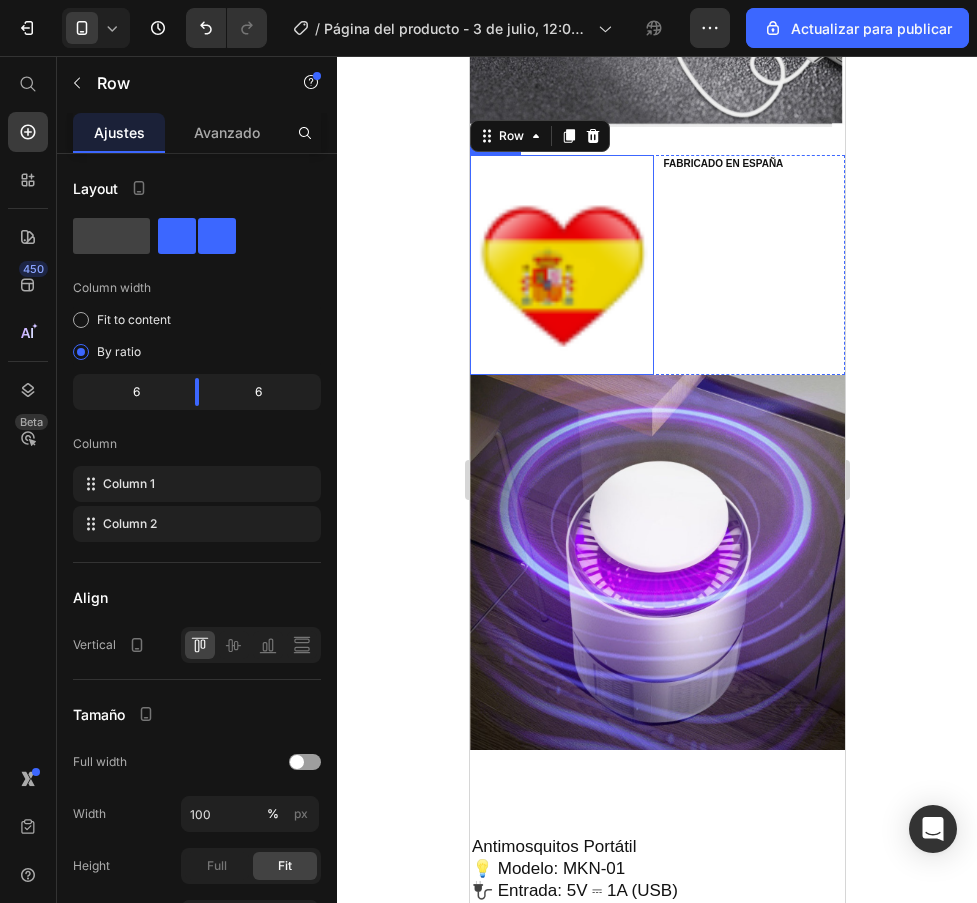 click at bounding box center [561, 265] 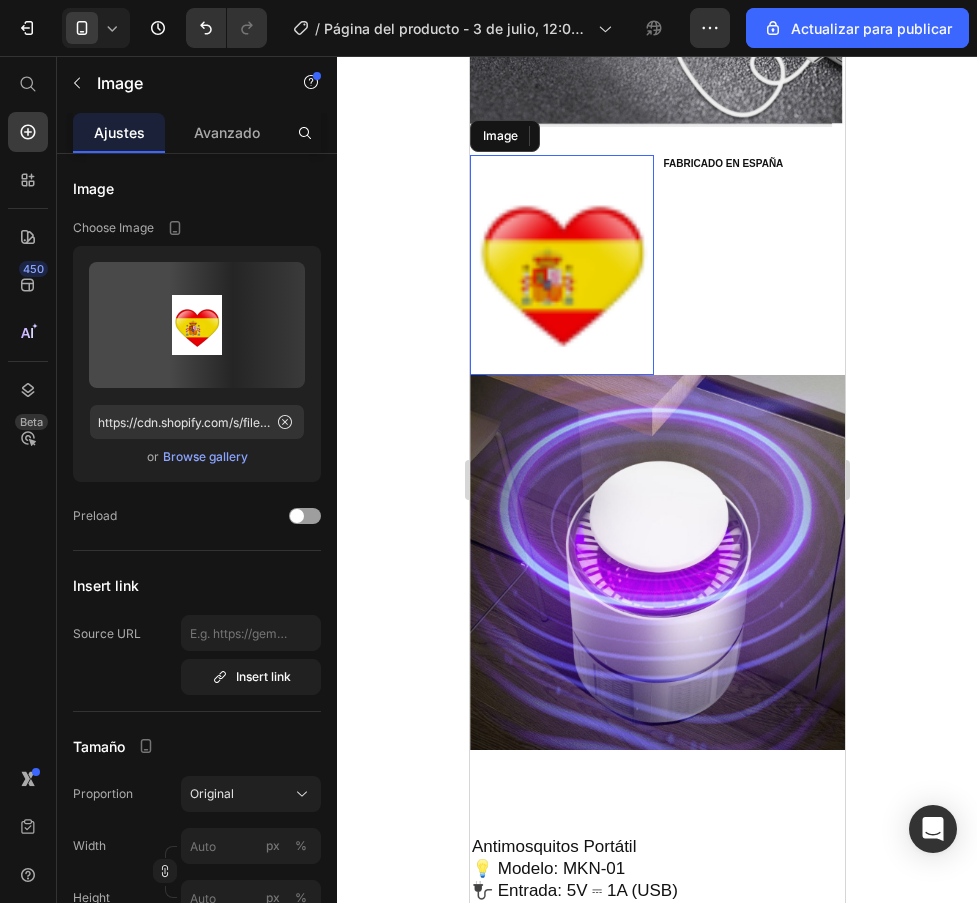 click 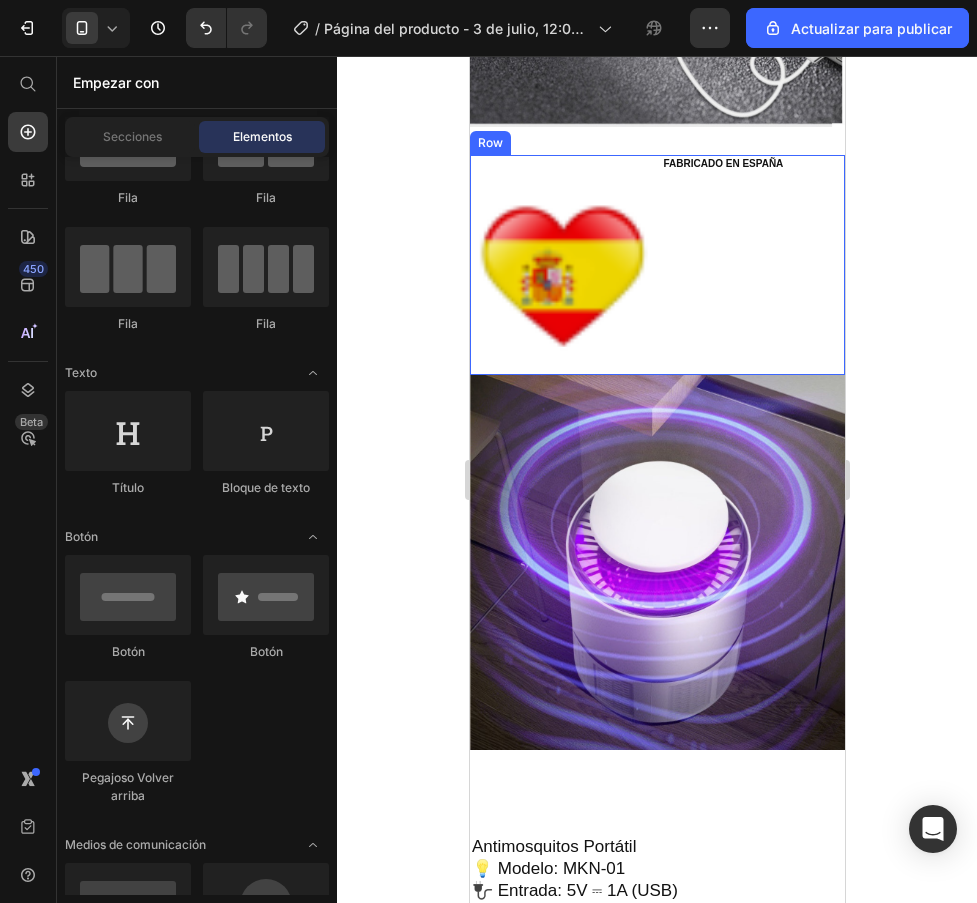 click 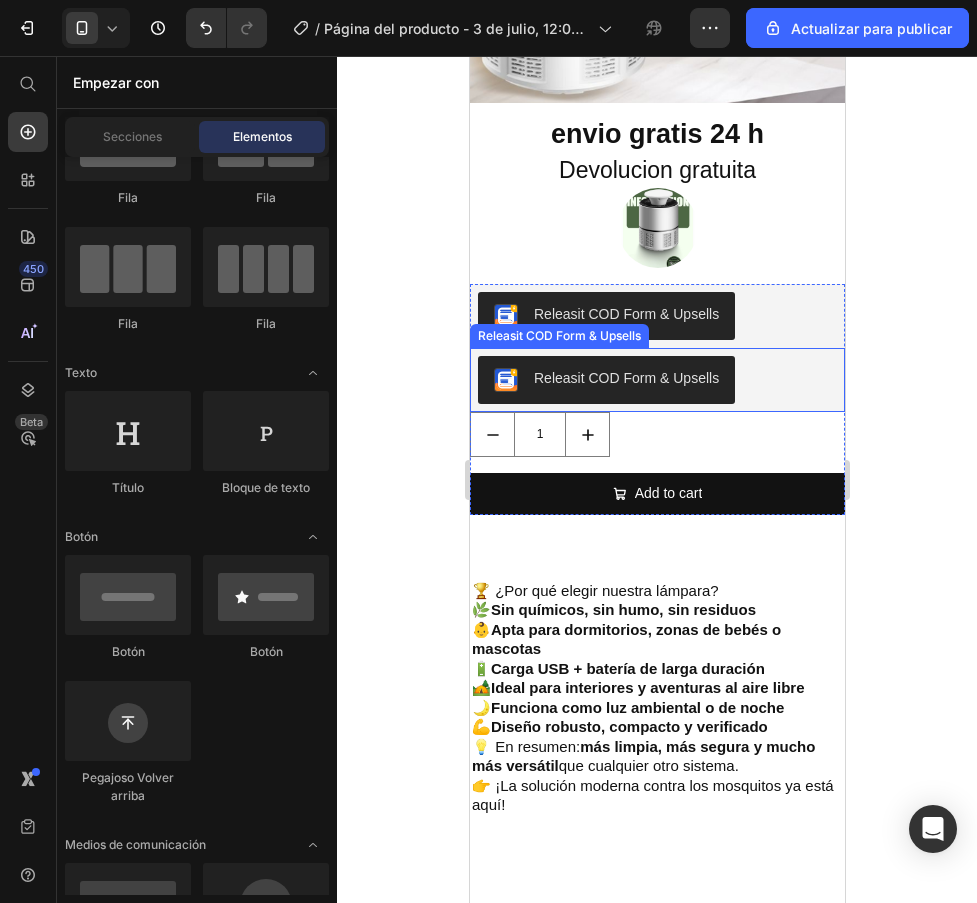 scroll, scrollTop: 700, scrollLeft: 0, axis: vertical 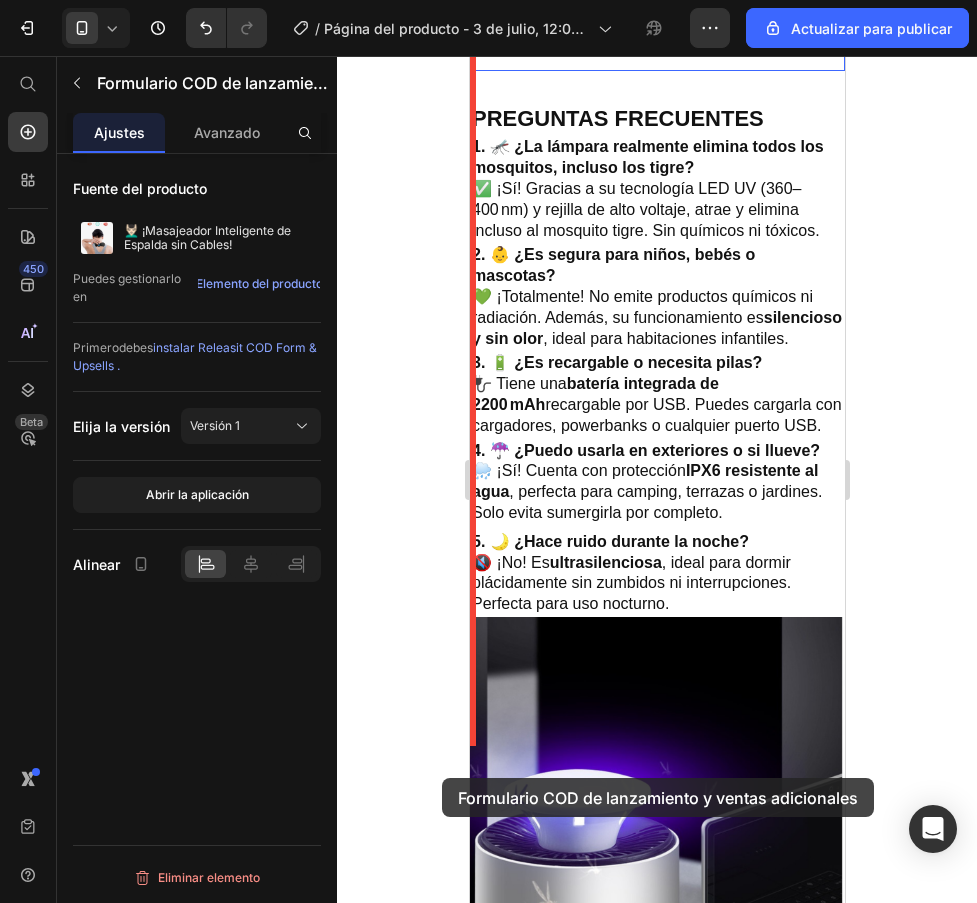 drag, startPoint x: 701, startPoint y: 353, endPoint x: 441, endPoint y: 778, distance: 498.22183 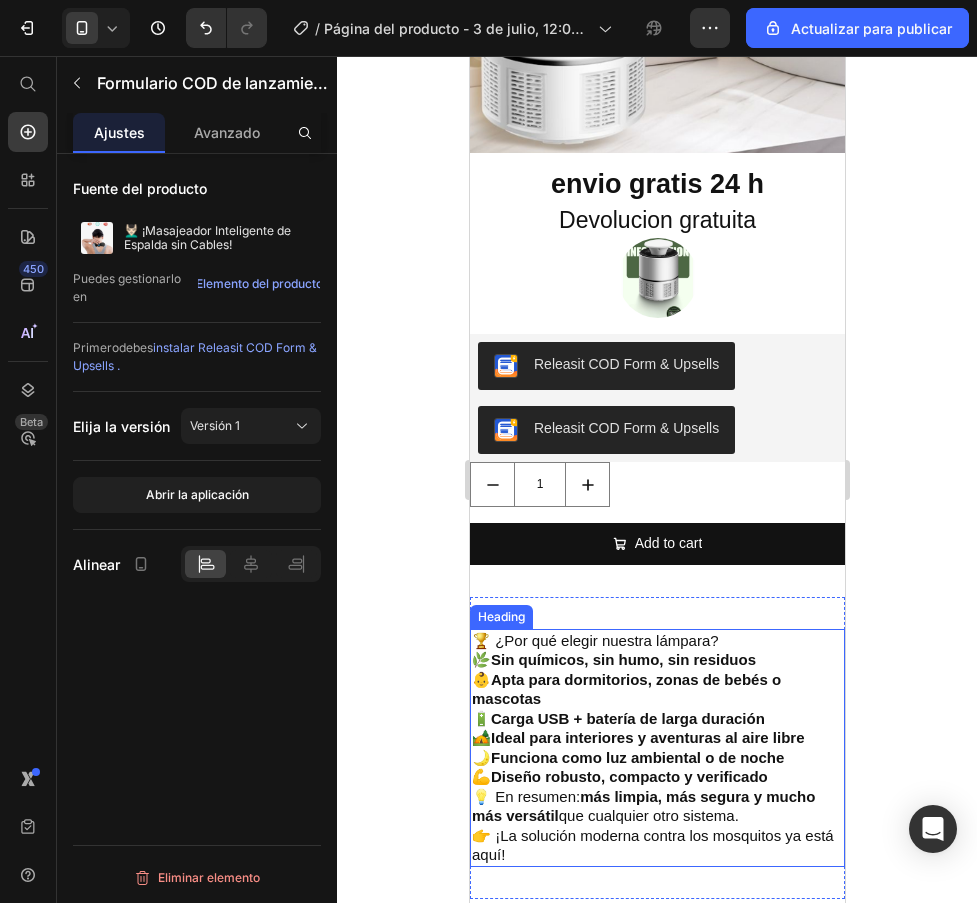 scroll, scrollTop: 549, scrollLeft: 0, axis: vertical 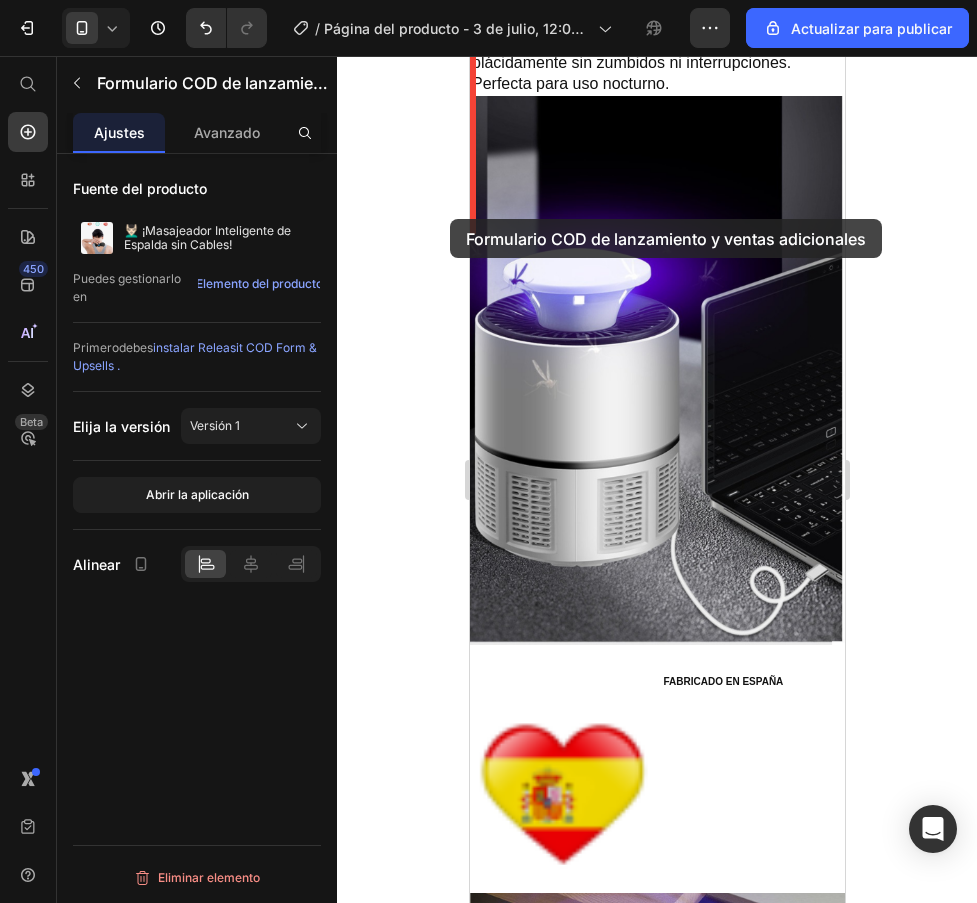 drag, startPoint x: 623, startPoint y: 496, endPoint x: 449, endPoint y: 219, distance: 327.11618 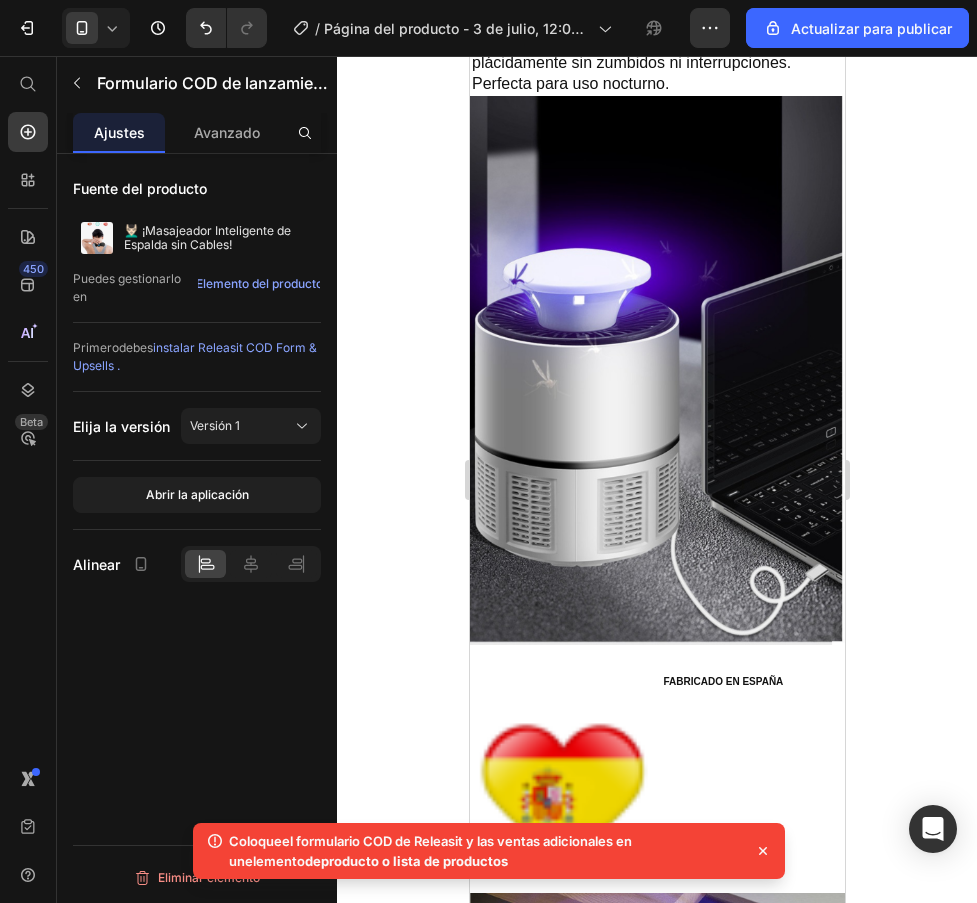 click 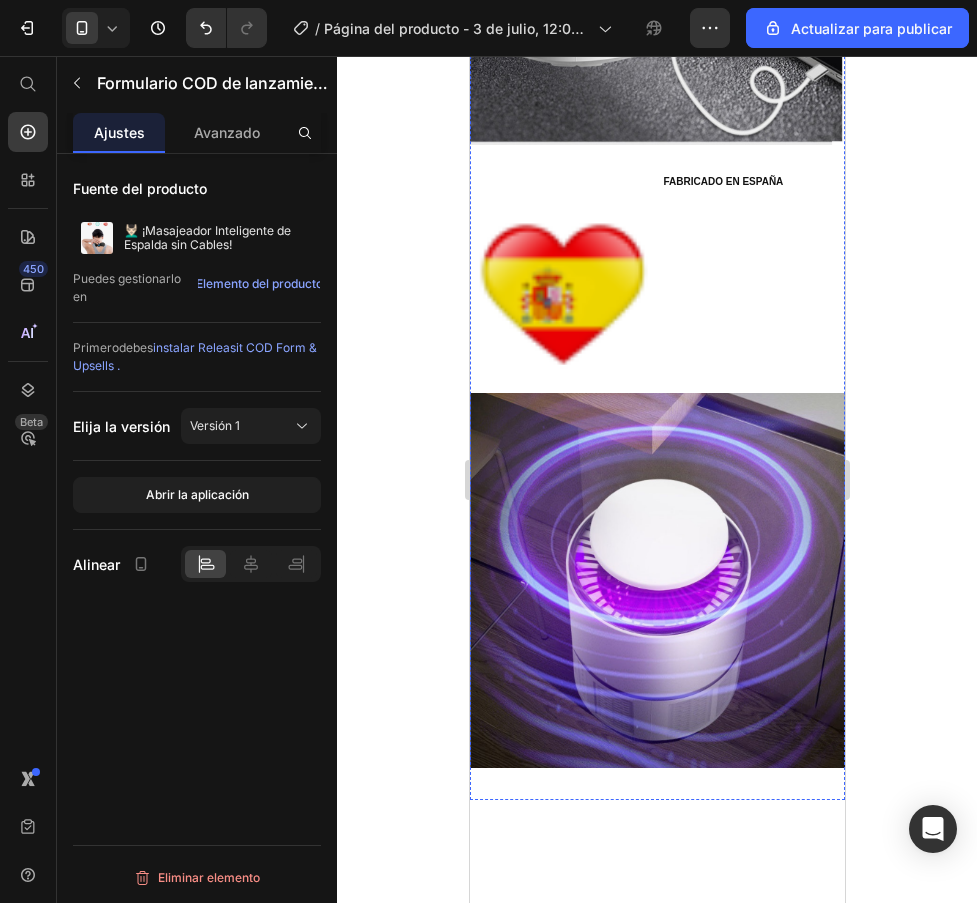 scroll, scrollTop: 2261, scrollLeft: 0, axis: vertical 